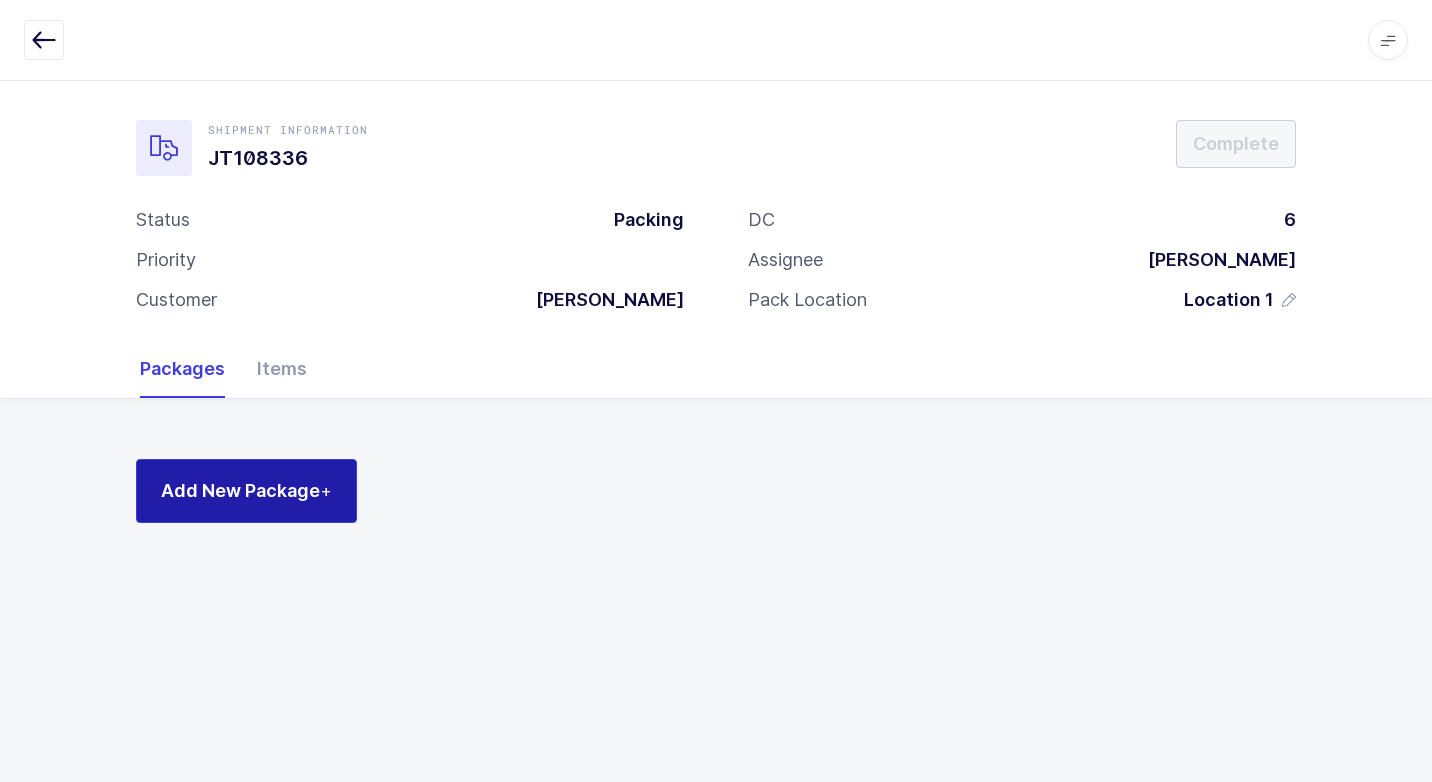 scroll, scrollTop: 0, scrollLeft: 0, axis: both 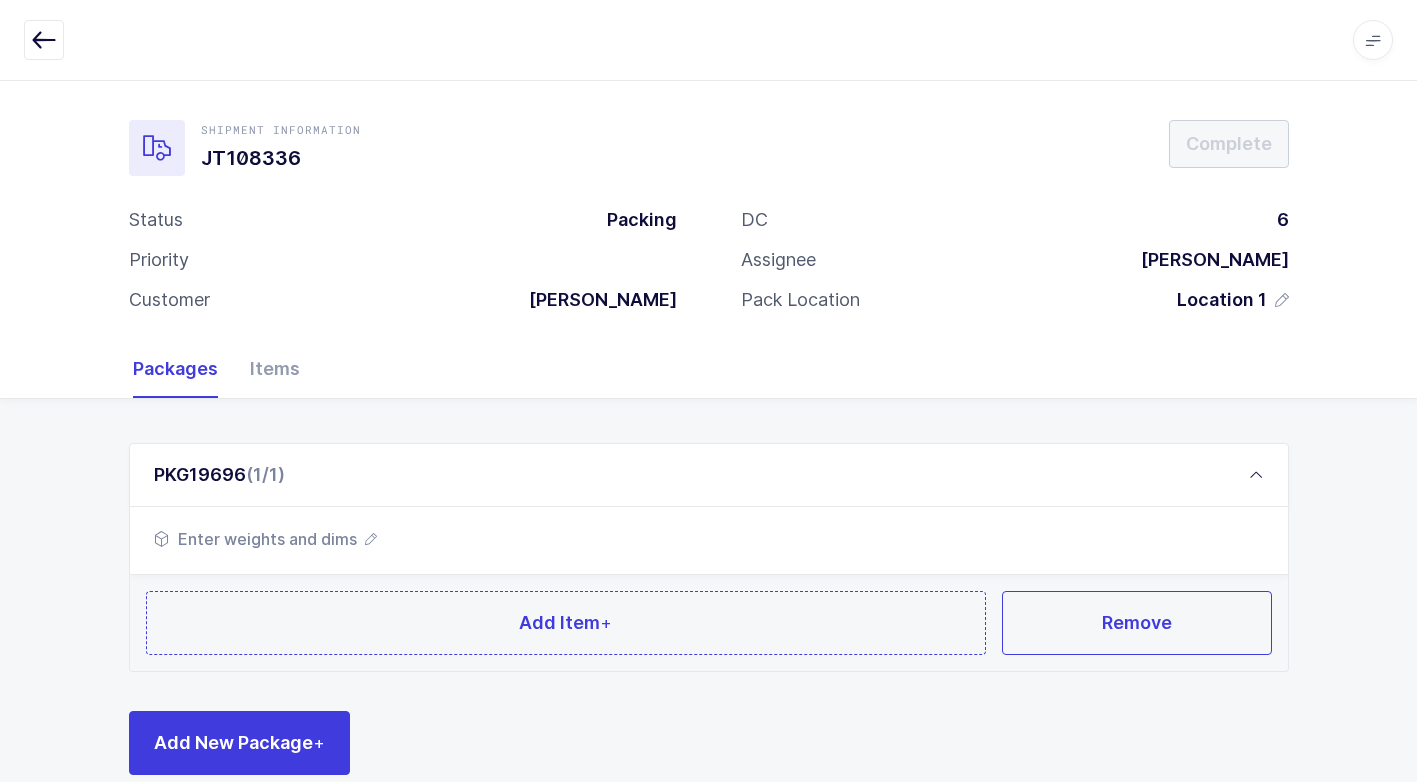 click on "Add Item  +
Remove" at bounding box center (709, 623) 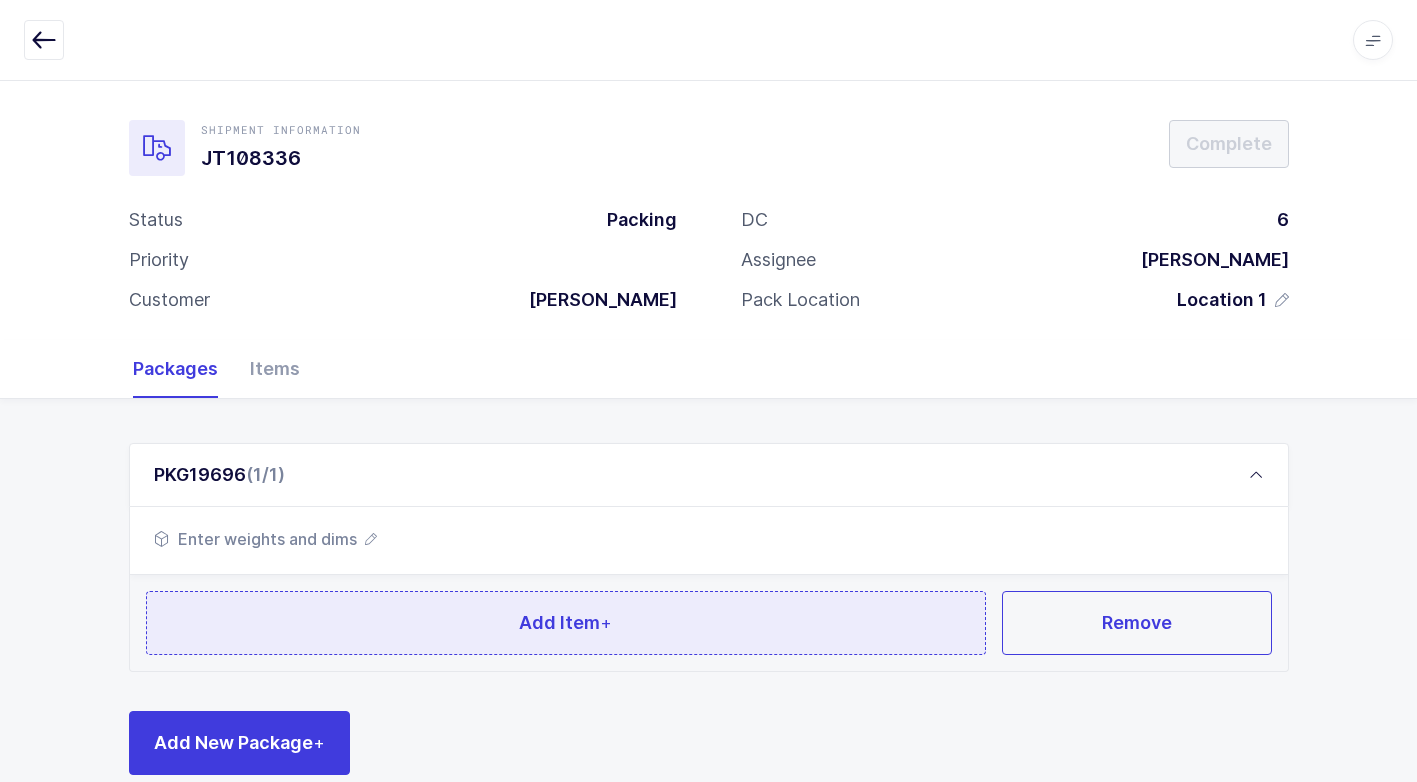 click on "Add Item  +" at bounding box center (566, 623) 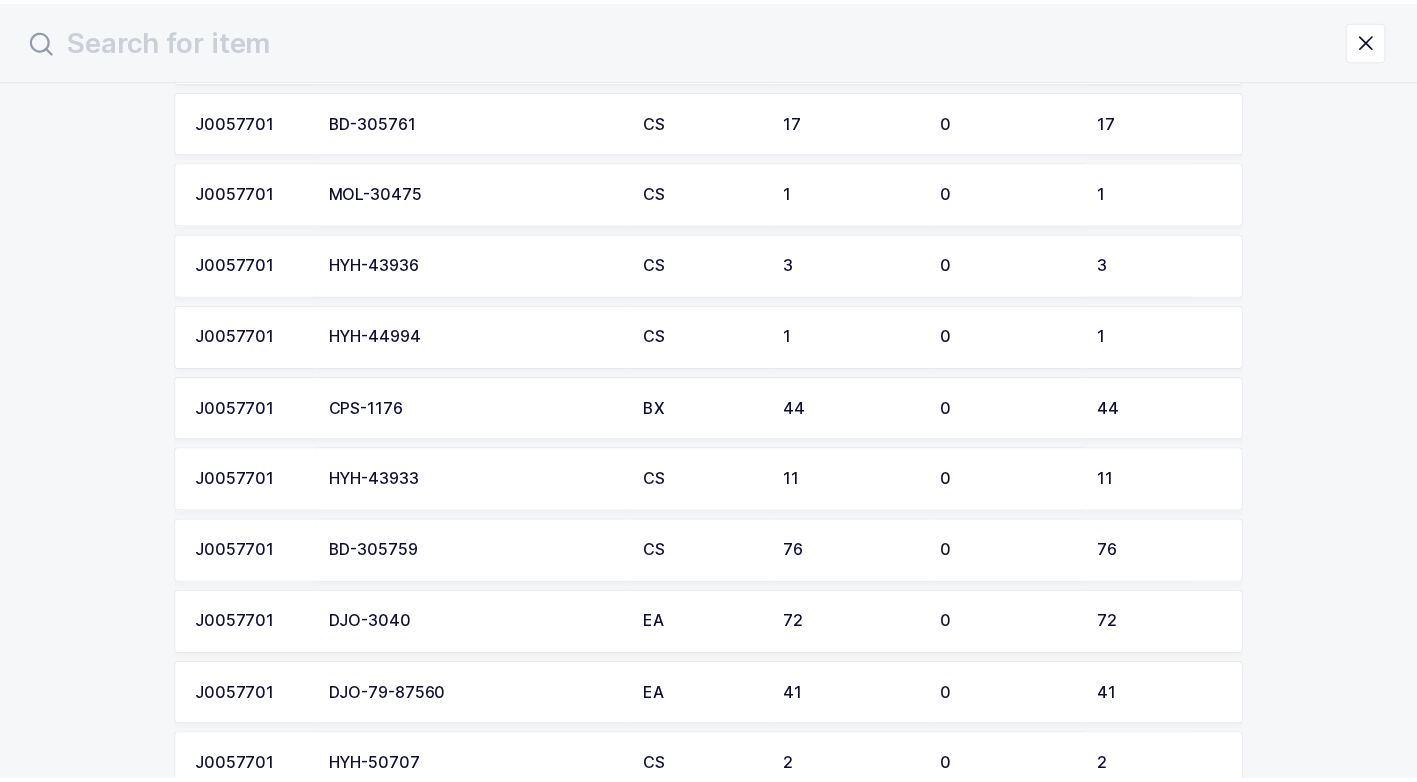 scroll, scrollTop: 2900, scrollLeft: 0, axis: vertical 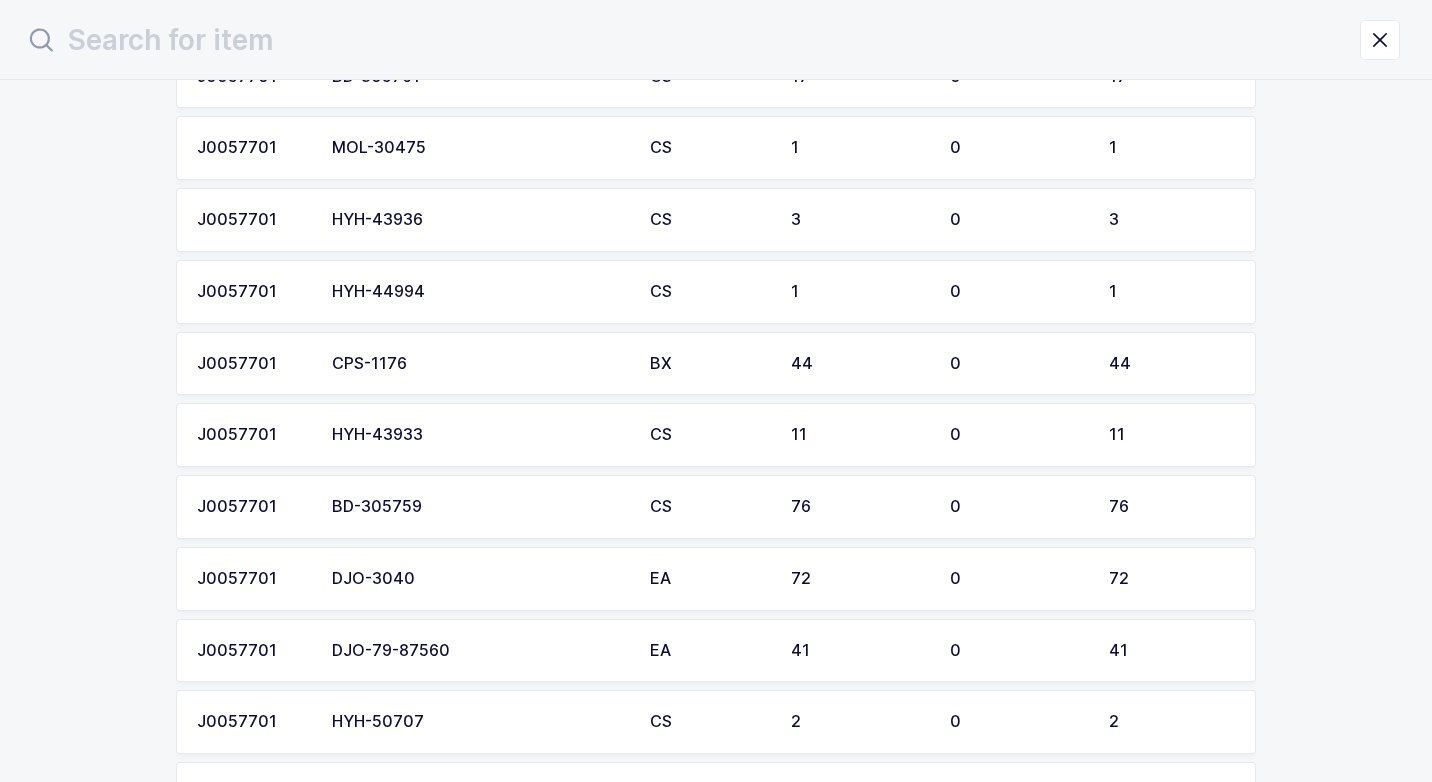 click on "BD-305759" at bounding box center [479, 507] 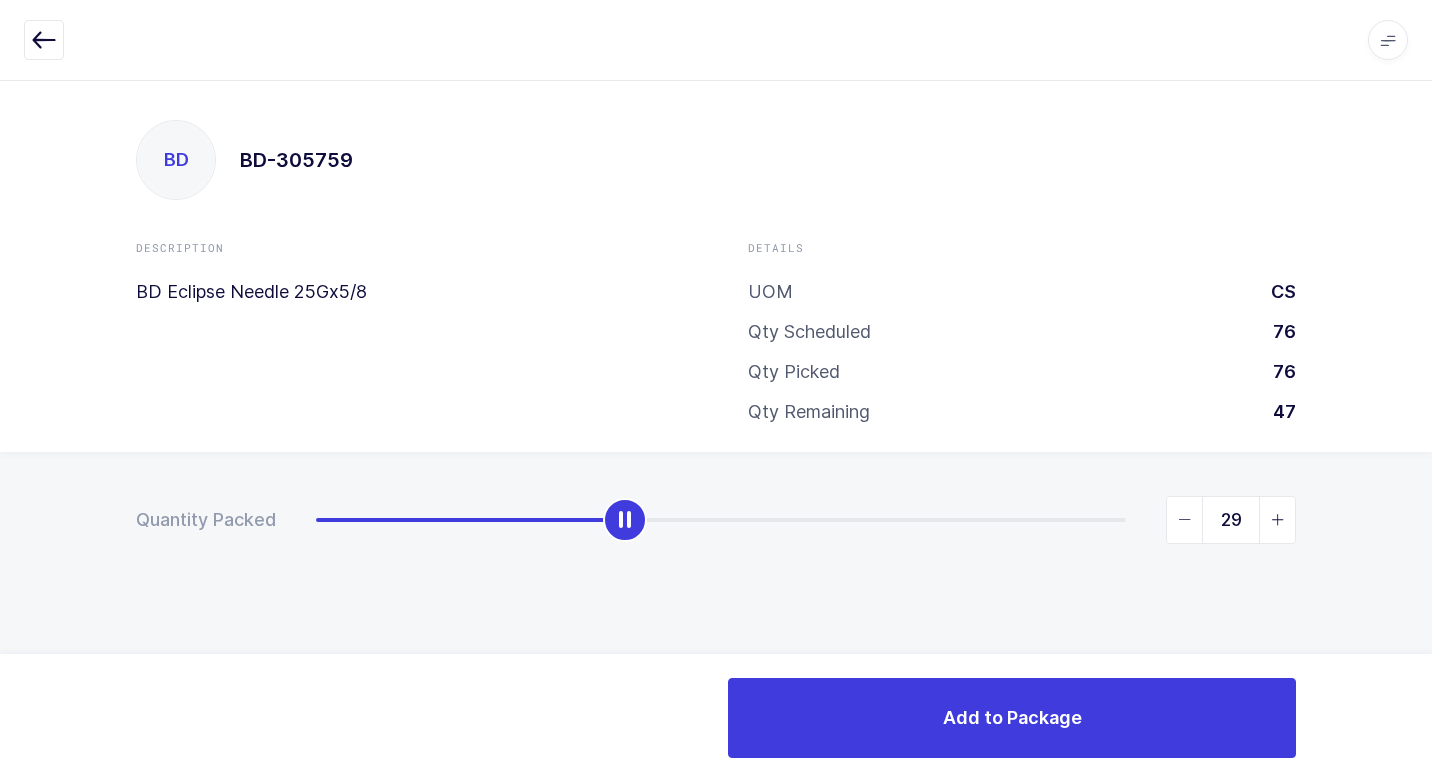 type on "30" 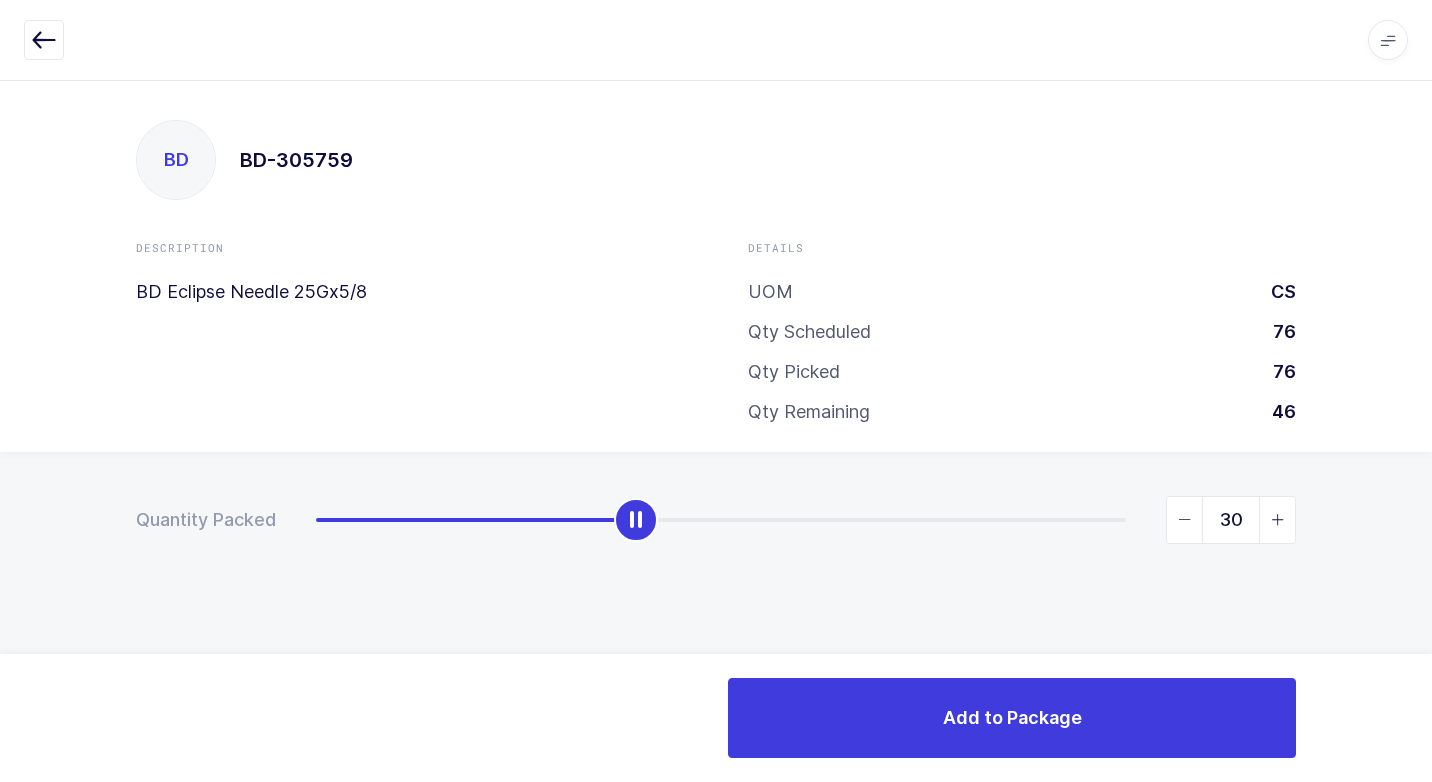 drag, startPoint x: 334, startPoint y: 527, endPoint x: 640, endPoint y: 550, distance: 306.86316 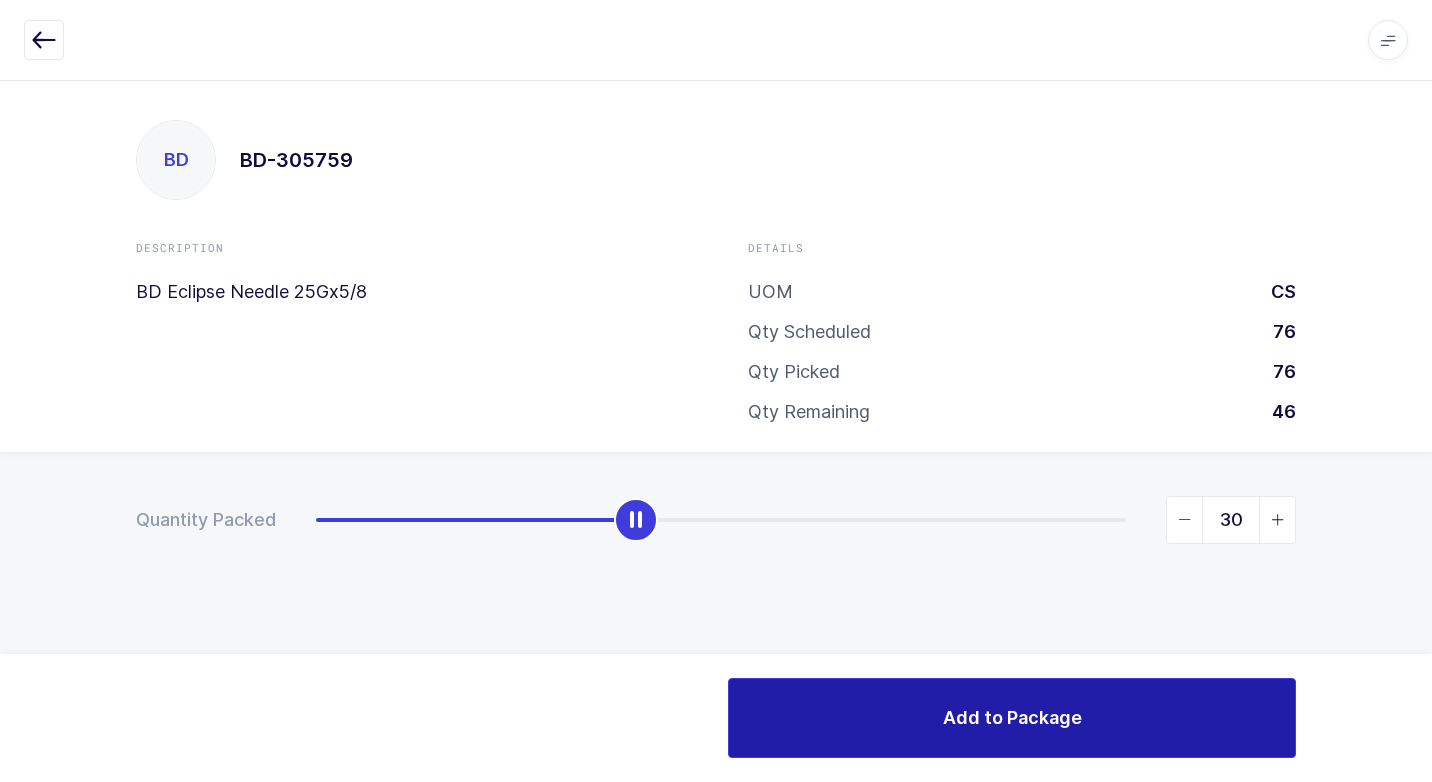 click on "Add to Package" at bounding box center (1012, 717) 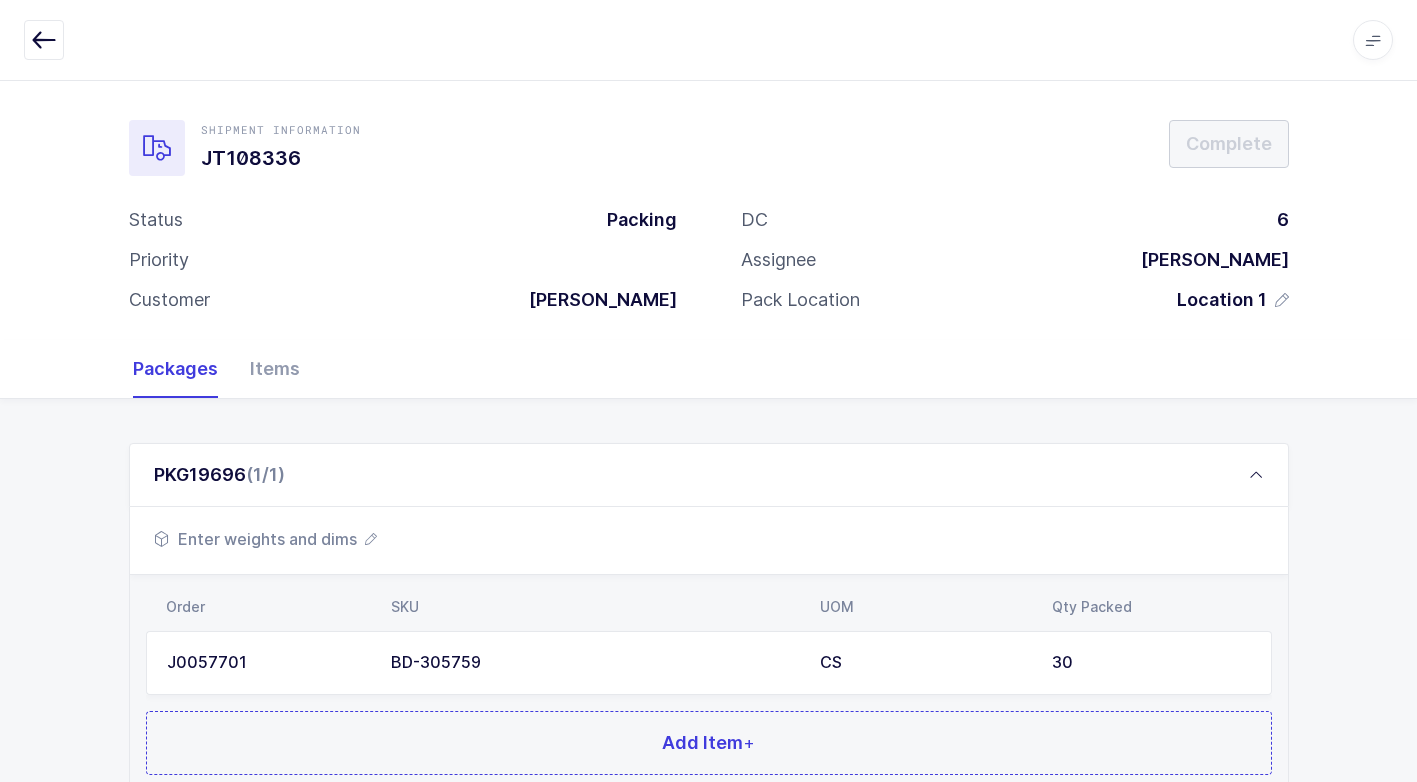 click on "Enter weights and dims" at bounding box center [265, 539] 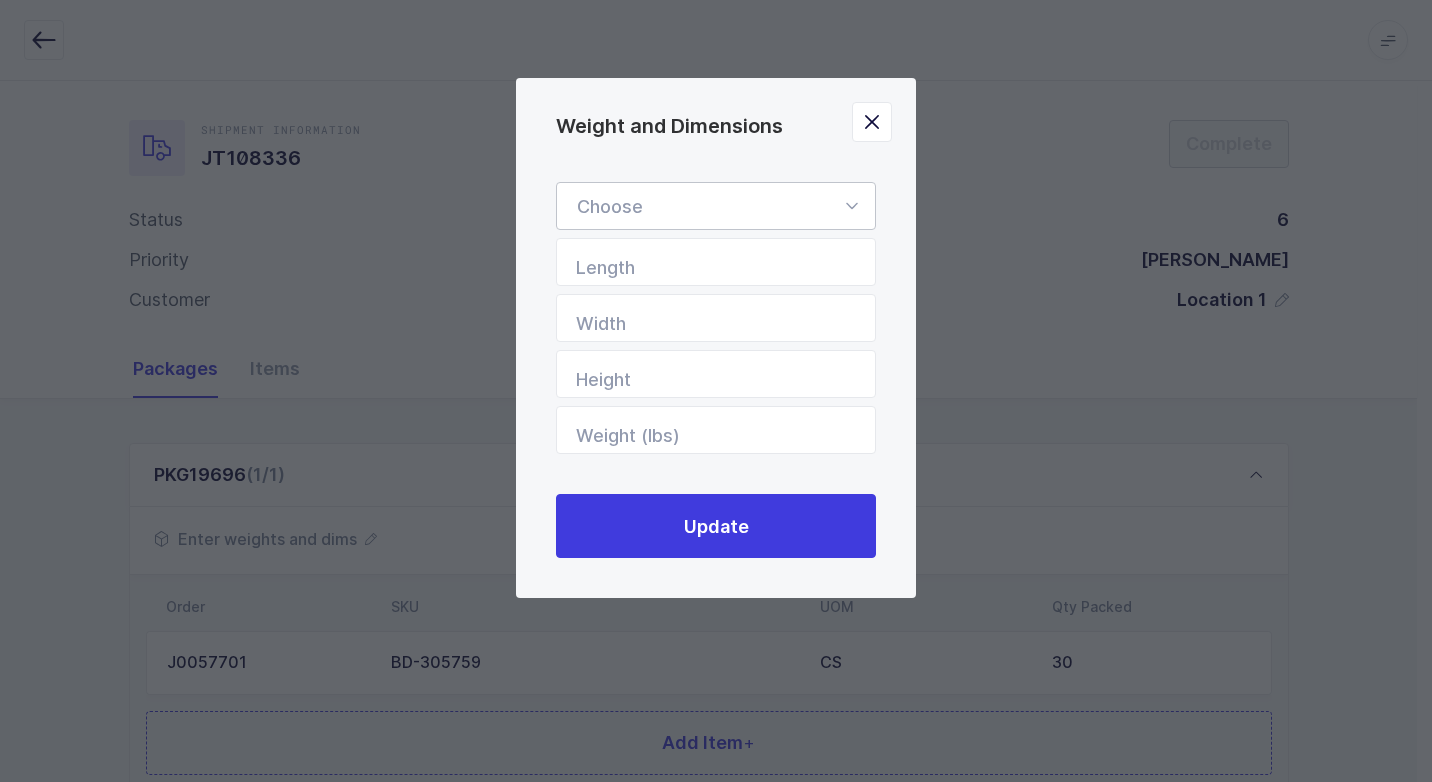 click at bounding box center (851, 206) 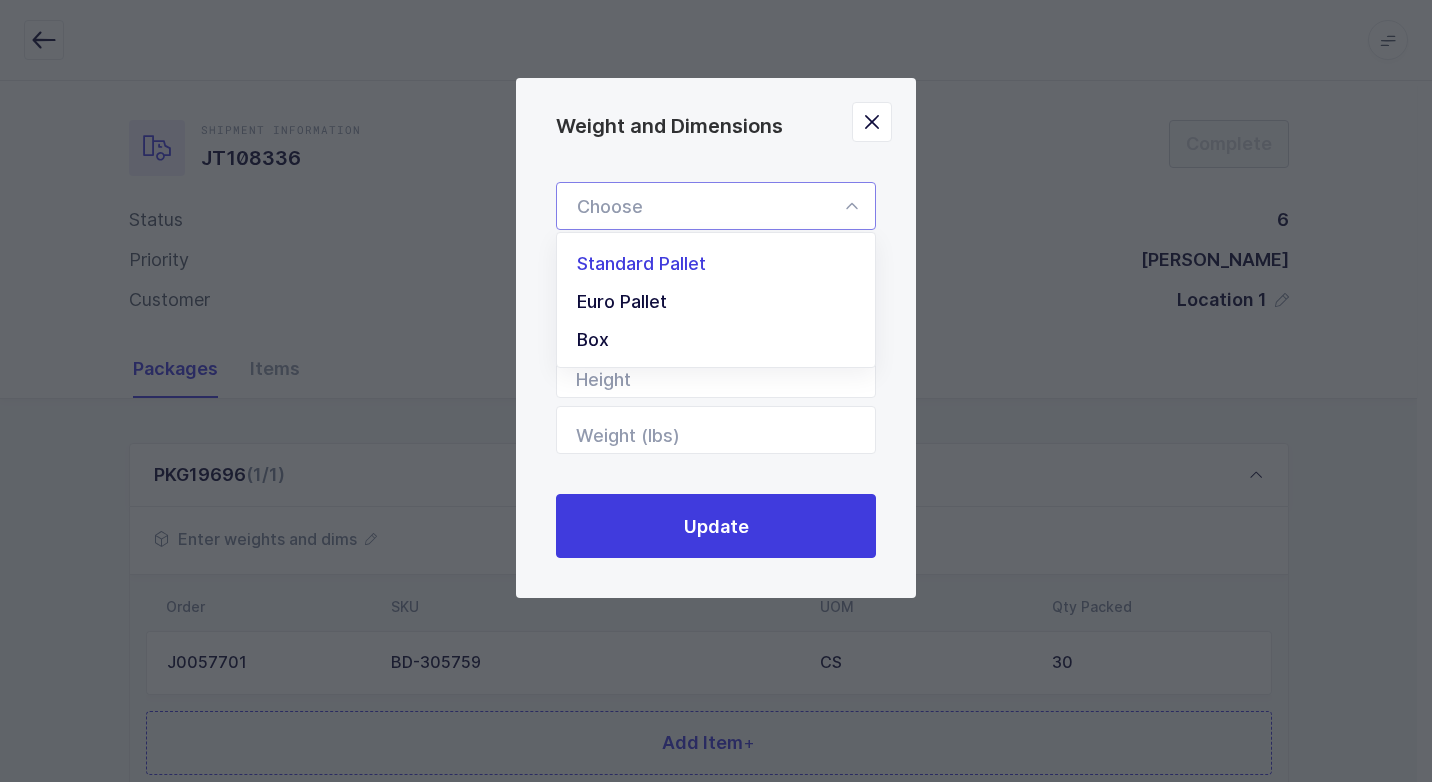 drag, startPoint x: 759, startPoint y: 259, endPoint x: 772, endPoint y: 265, distance: 14.3178215 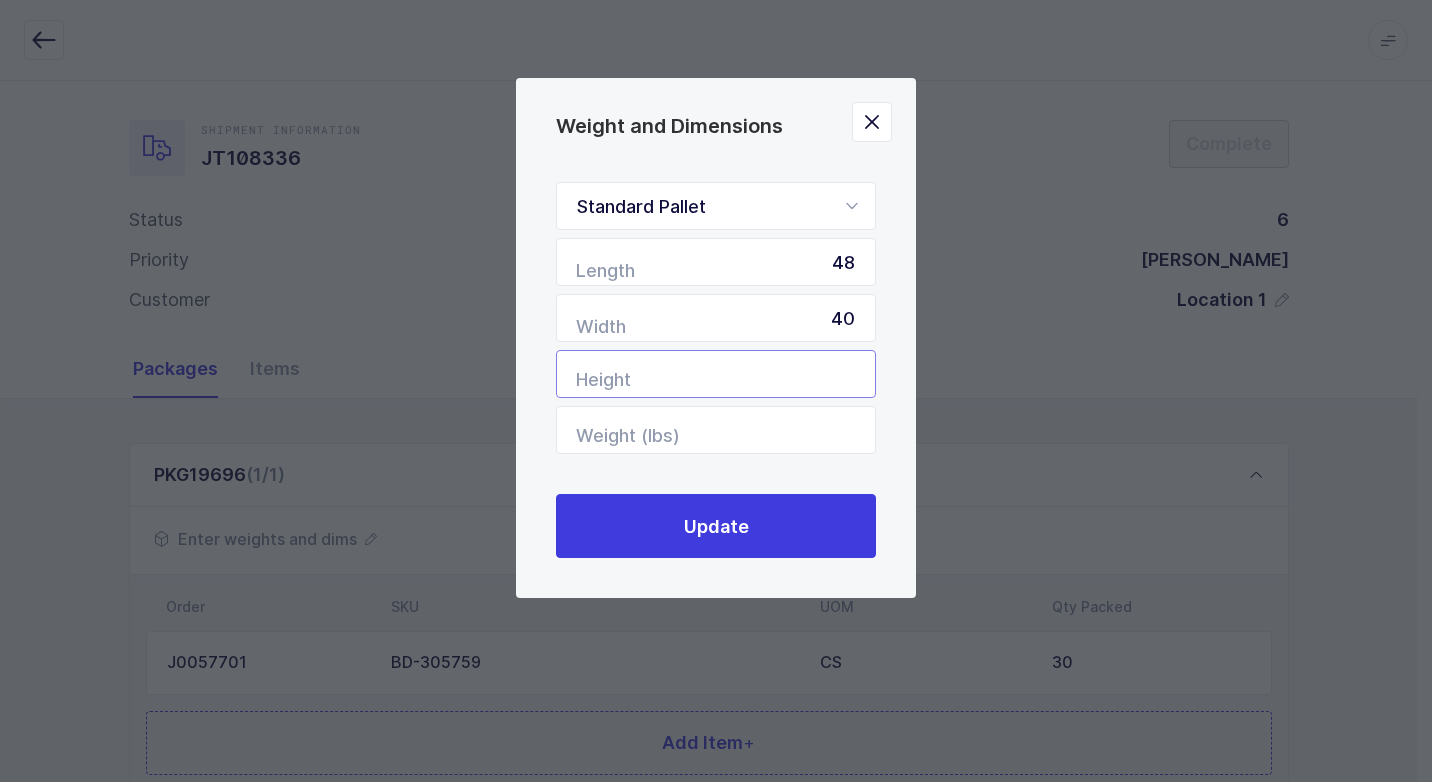 click at bounding box center (716, 374) 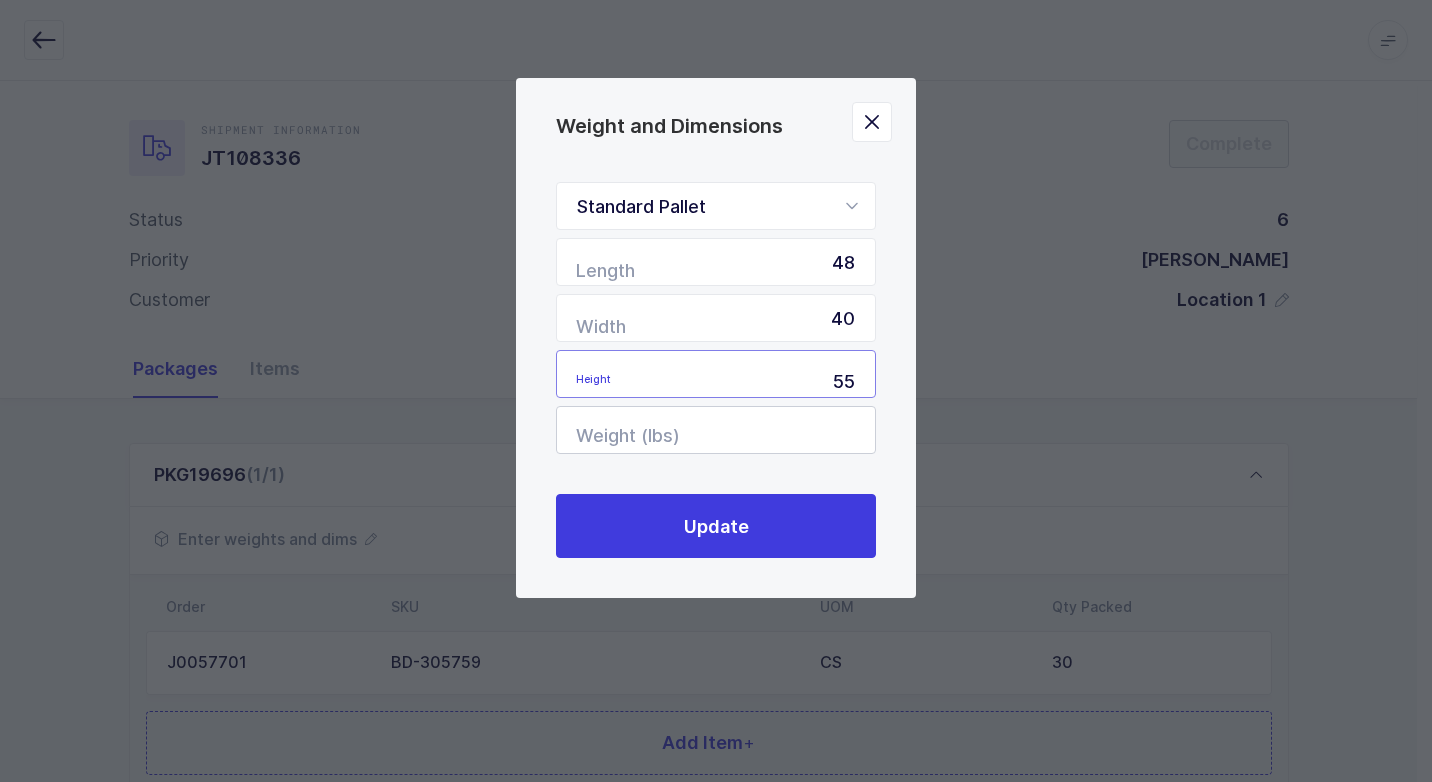 type on "55" 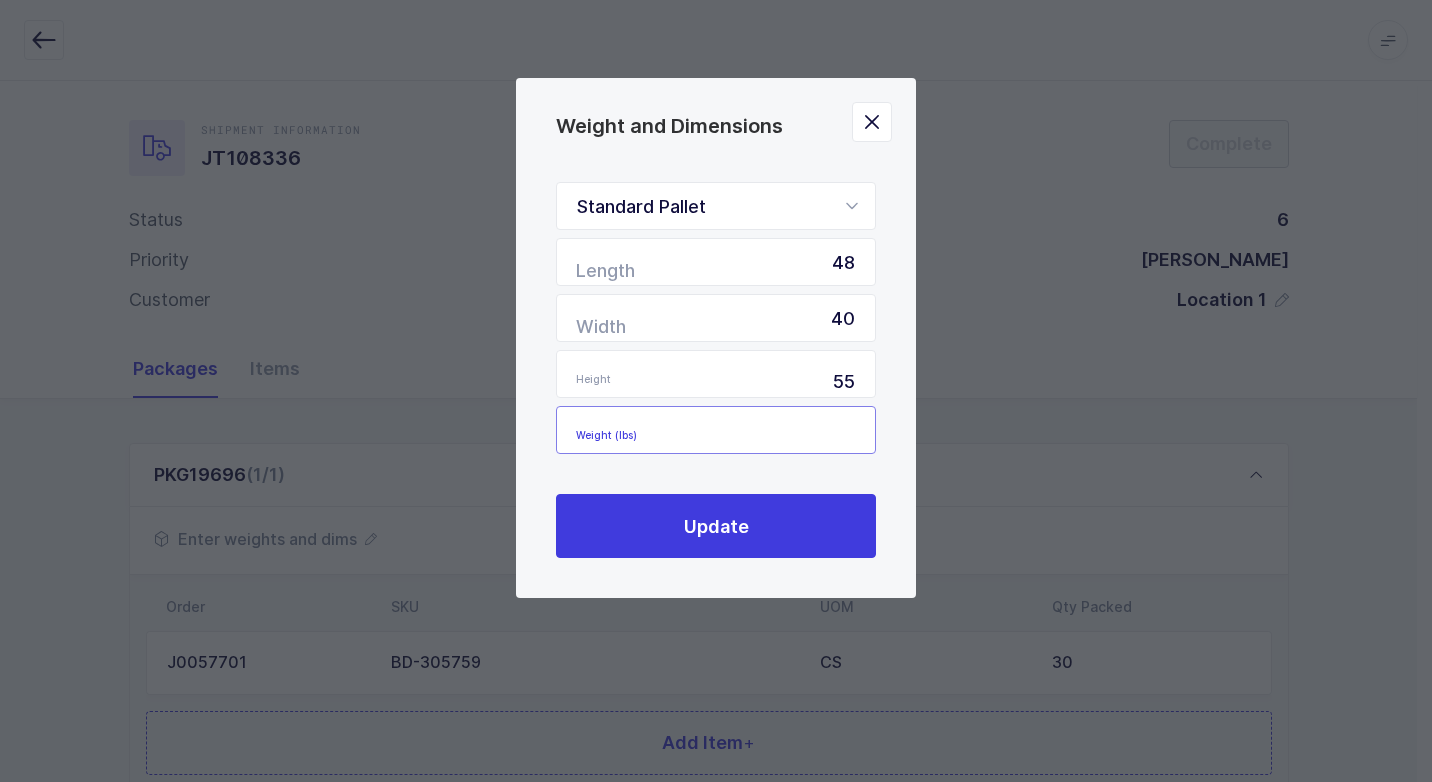 click at bounding box center (716, 430) 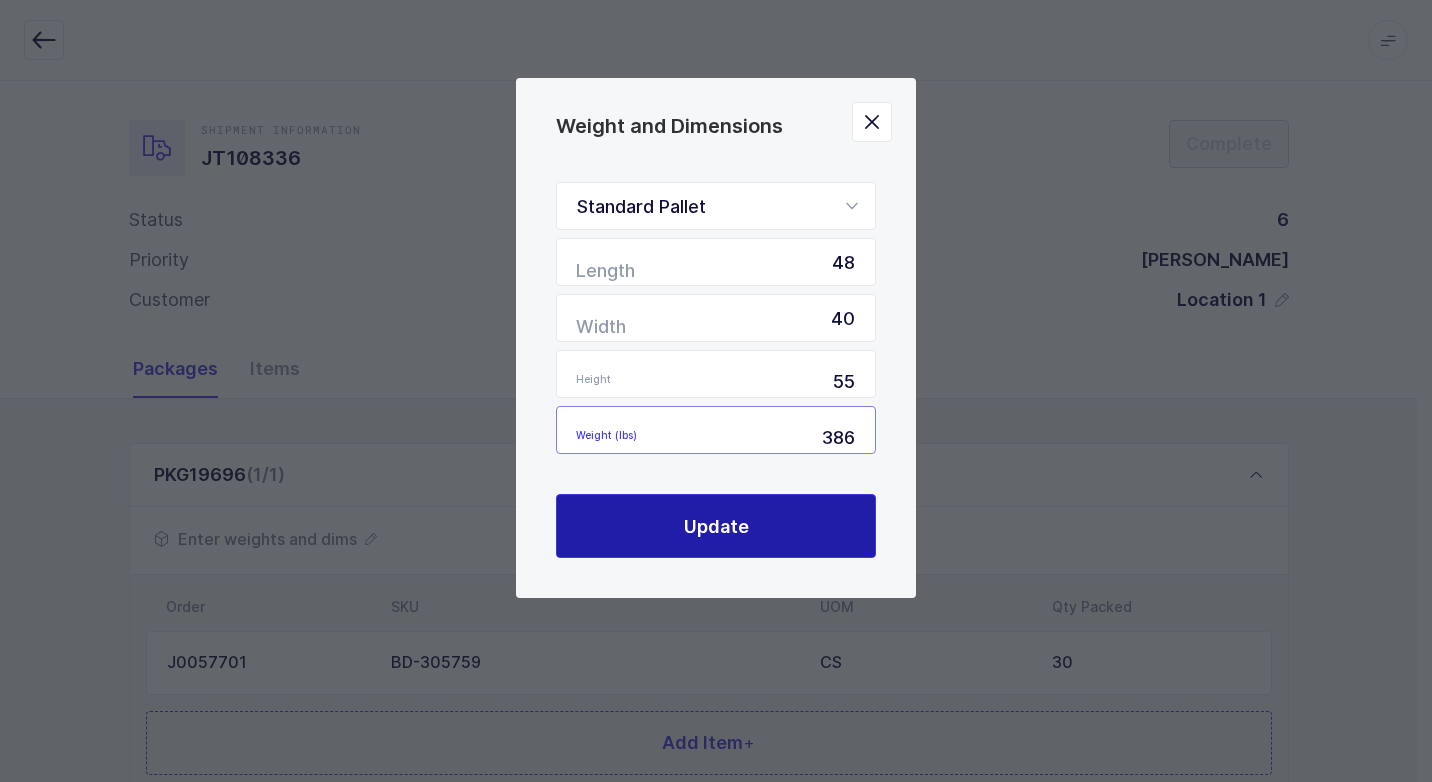 type on "386" 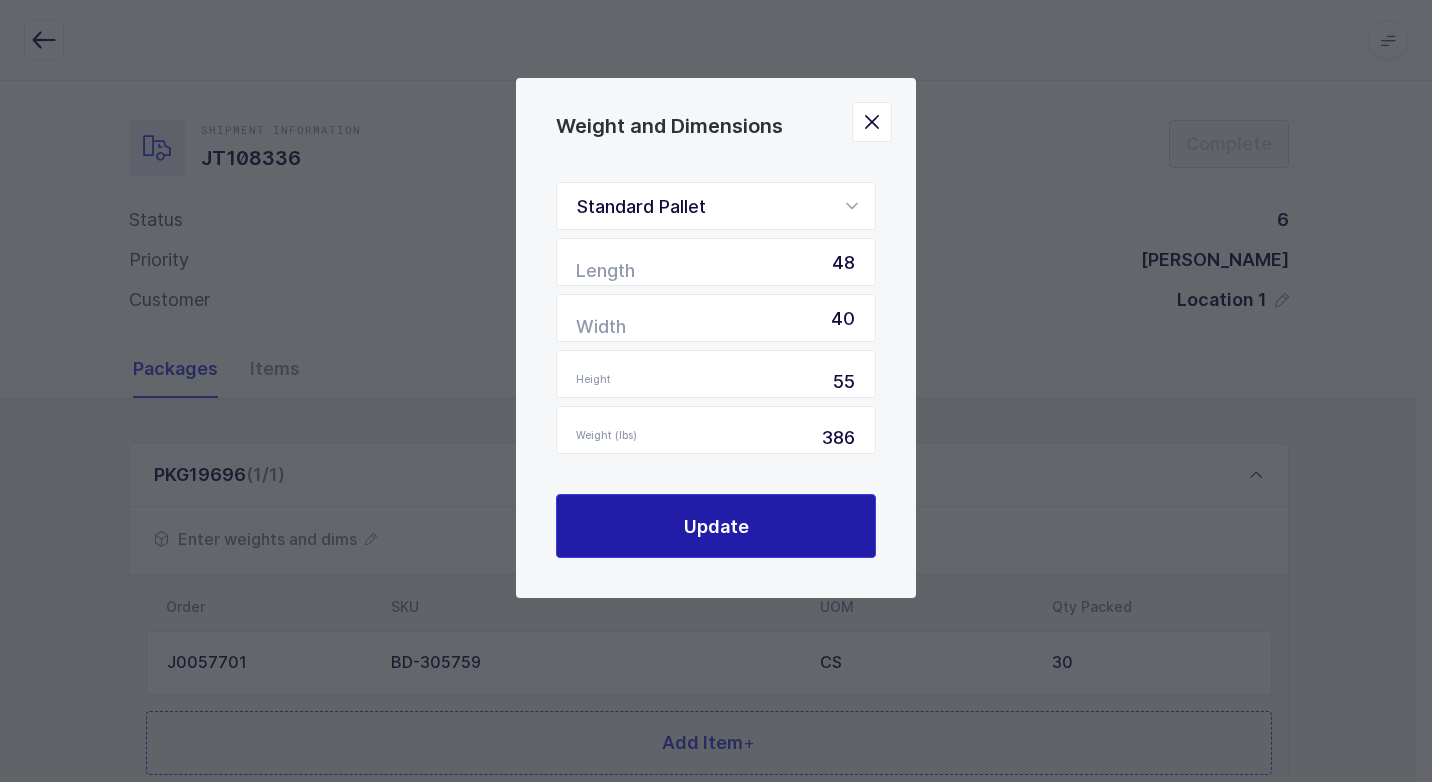 drag, startPoint x: 781, startPoint y: 526, endPoint x: 766, endPoint y: 521, distance: 15.811388 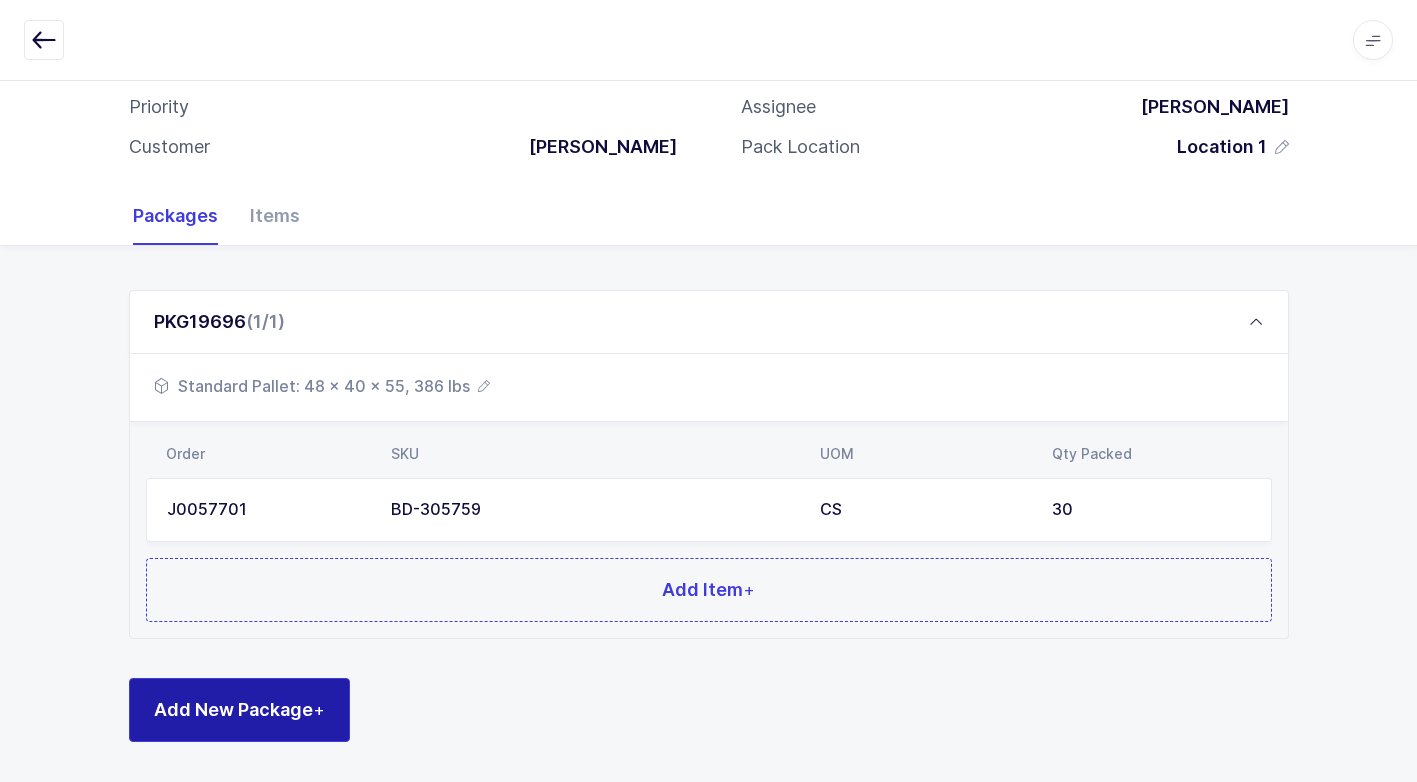 click on "+" at bounding box center [319, 709] 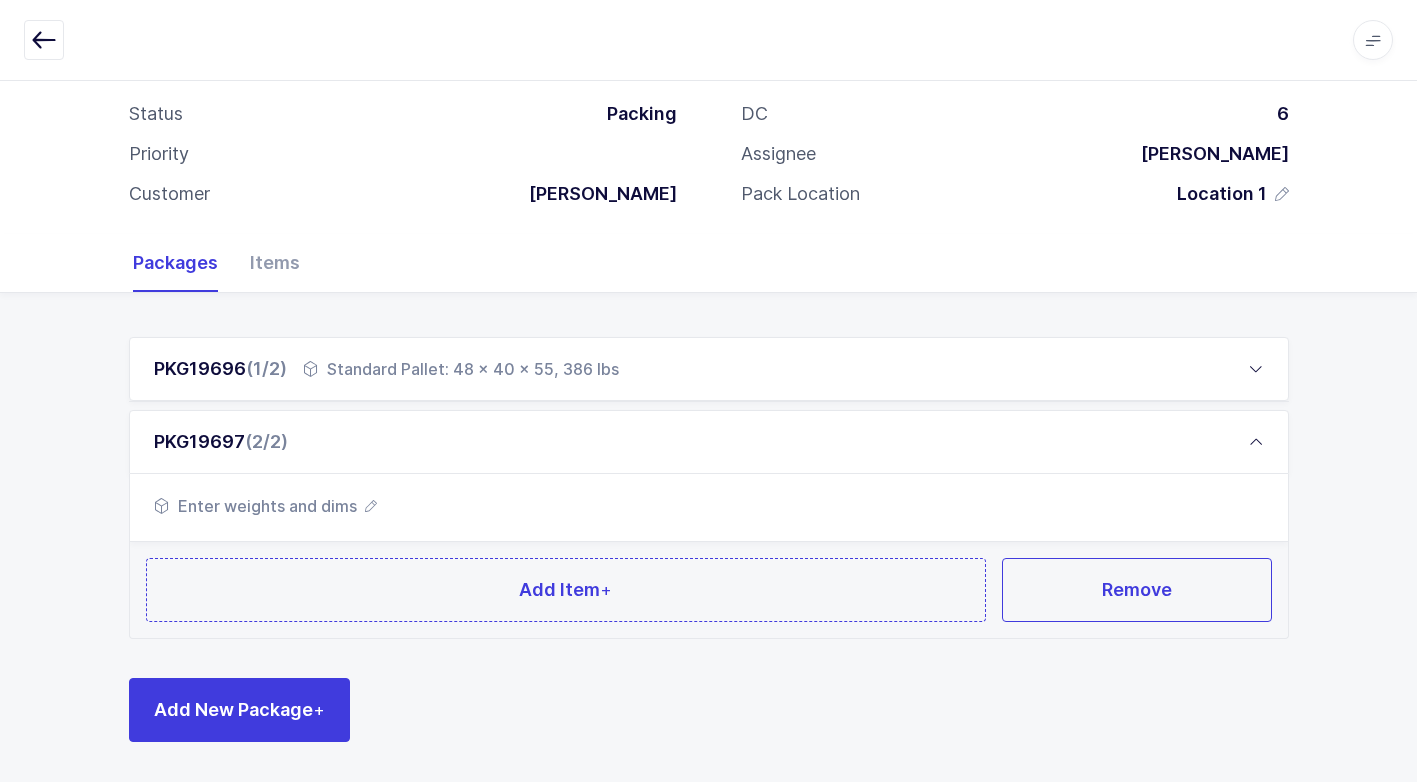scroll, scrollTop: 105, scrollLeft: 0, axis: vertical 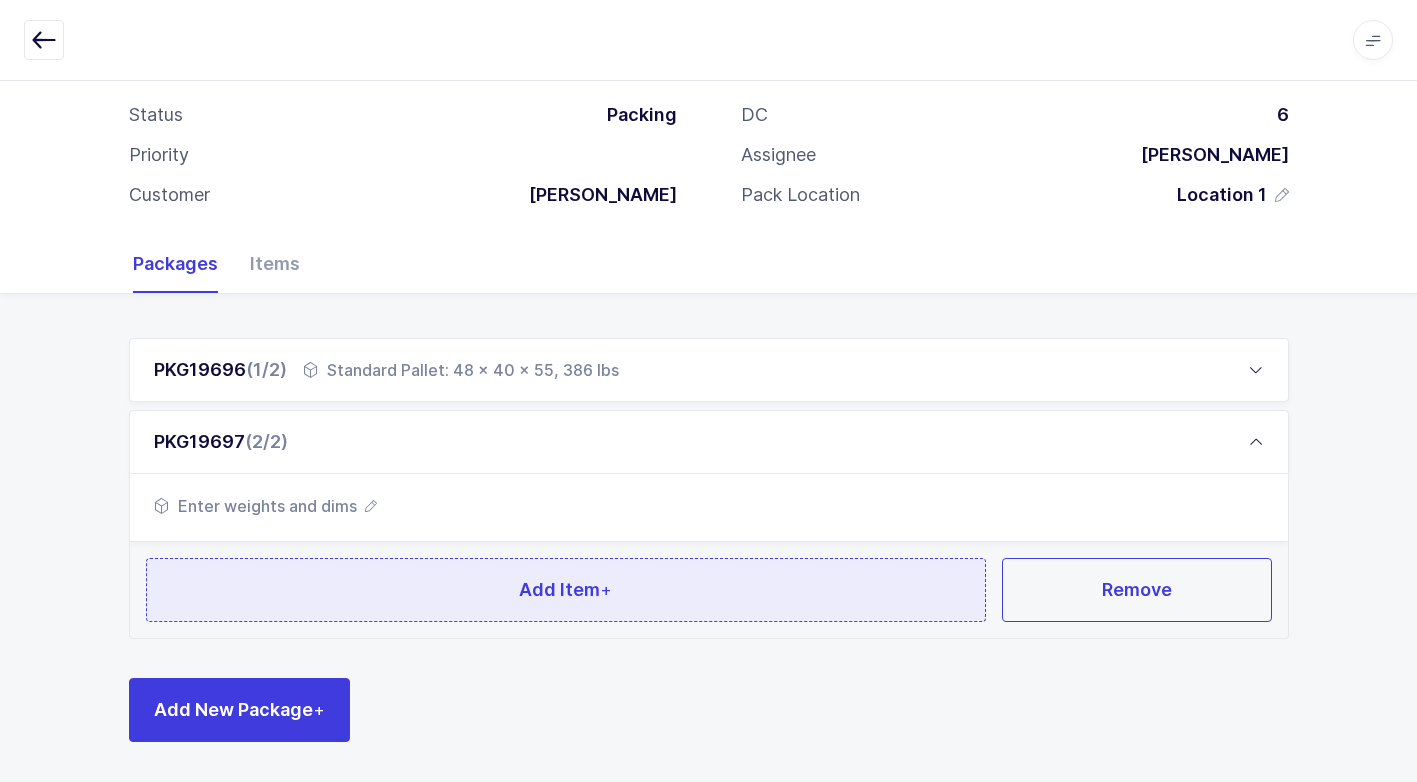 click on "Add Item  +" at bounding box center [566, 590] 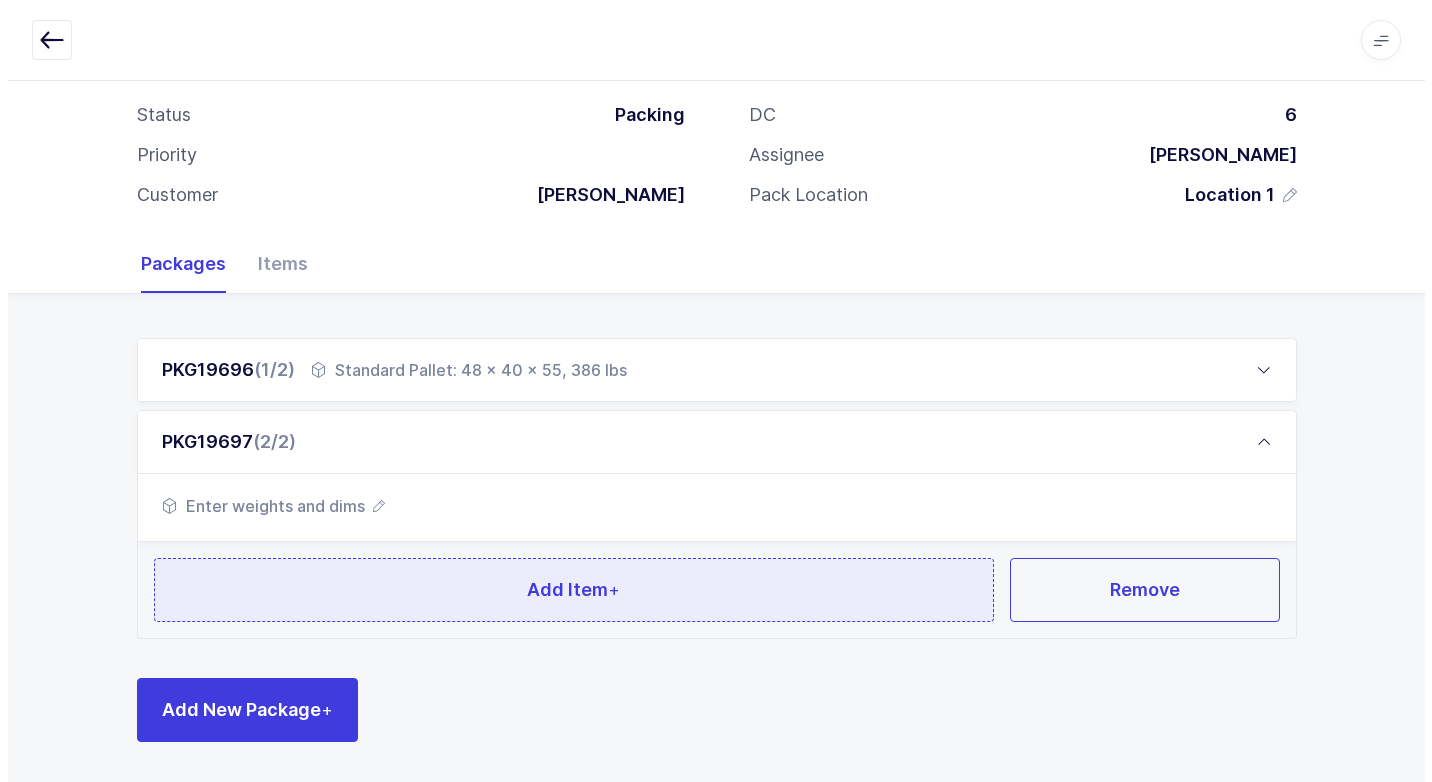 scroll, scrollTop: 0, scrollLeft: 0, axis: both 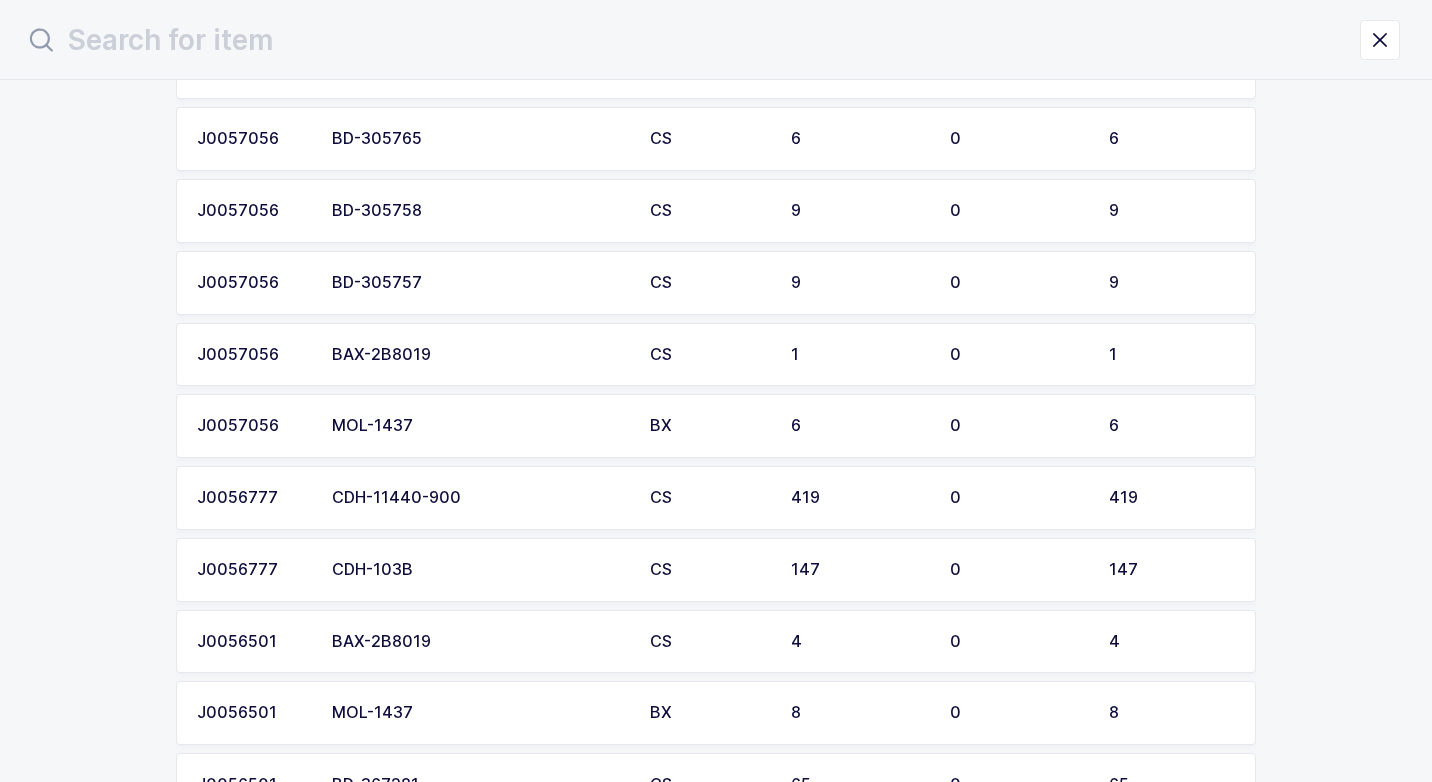 click on "CDH-11440-900" at bounding box center (479, 498) 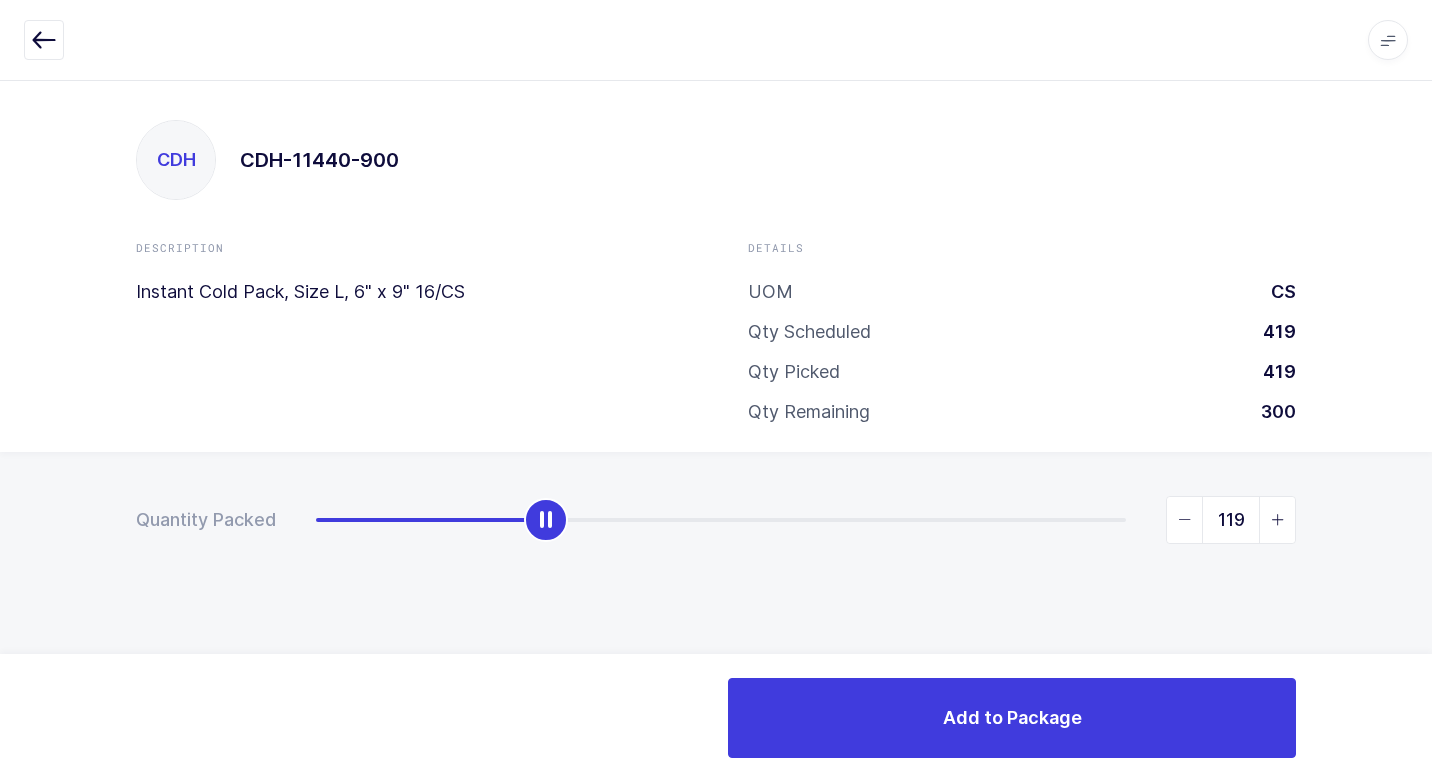 type on "120" 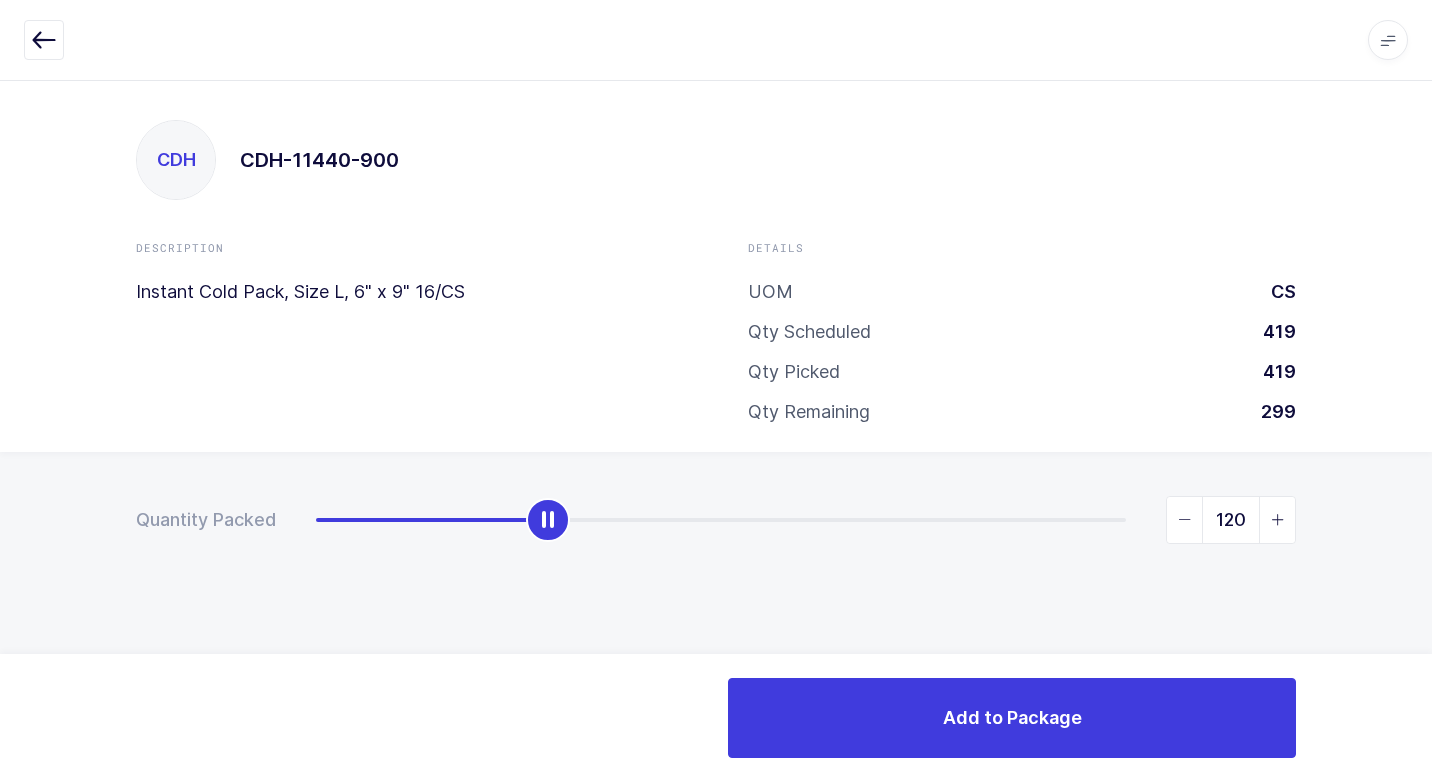 drag, startPoint x: 319, startPoint y: 522, endPoint x: 550, endPoint y: 545, distance: 232.1422 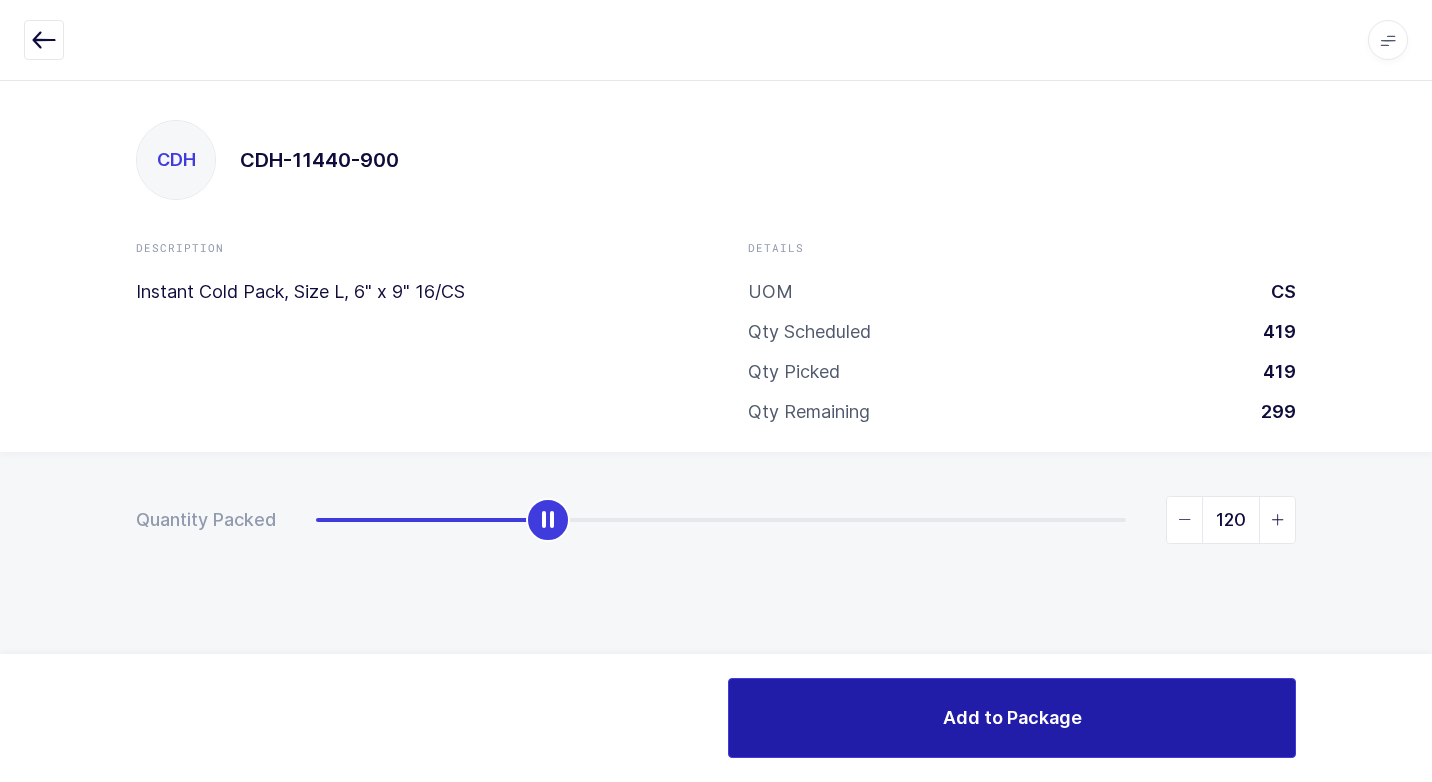 click on "Add to Package" at bounding box center (1012, 718) 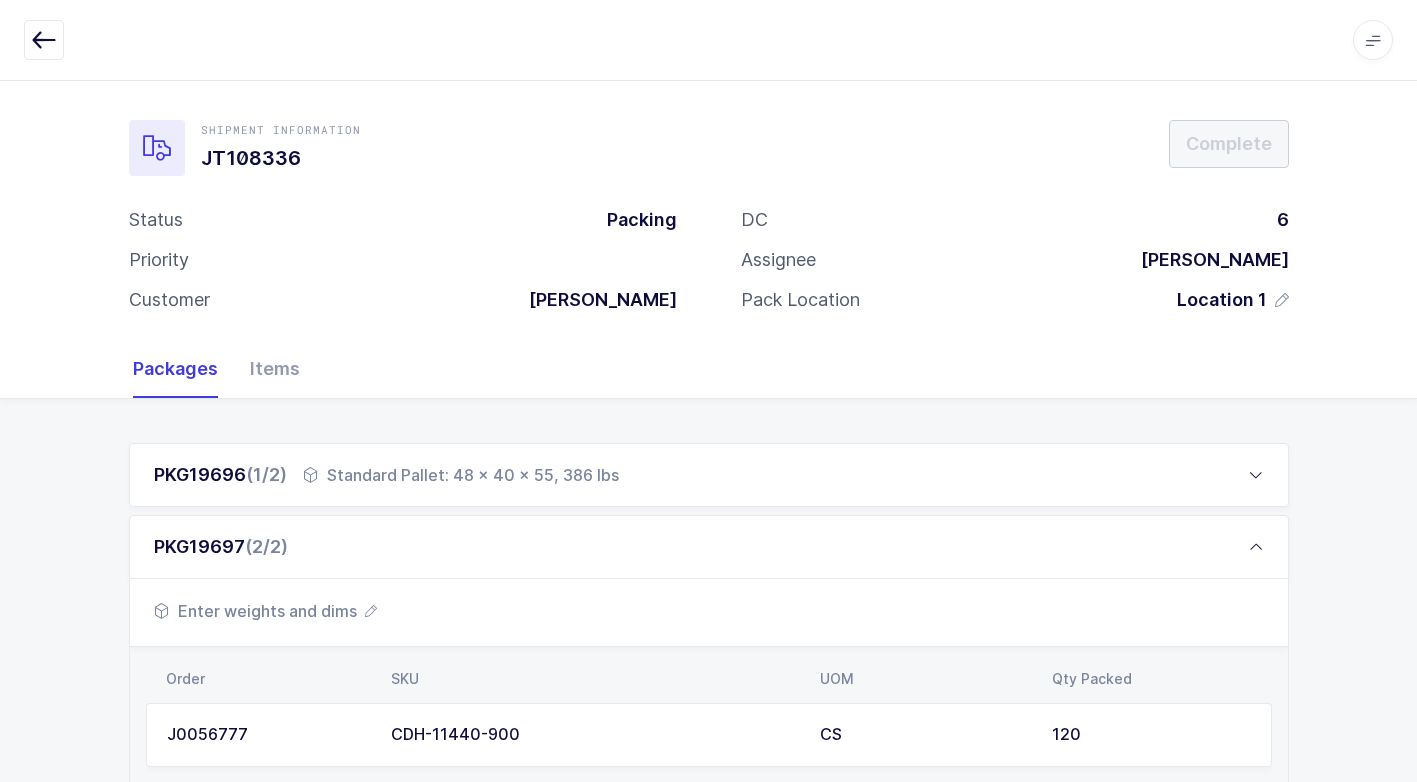 click on "Enter weights and dims" at bounding box center [265, 611] 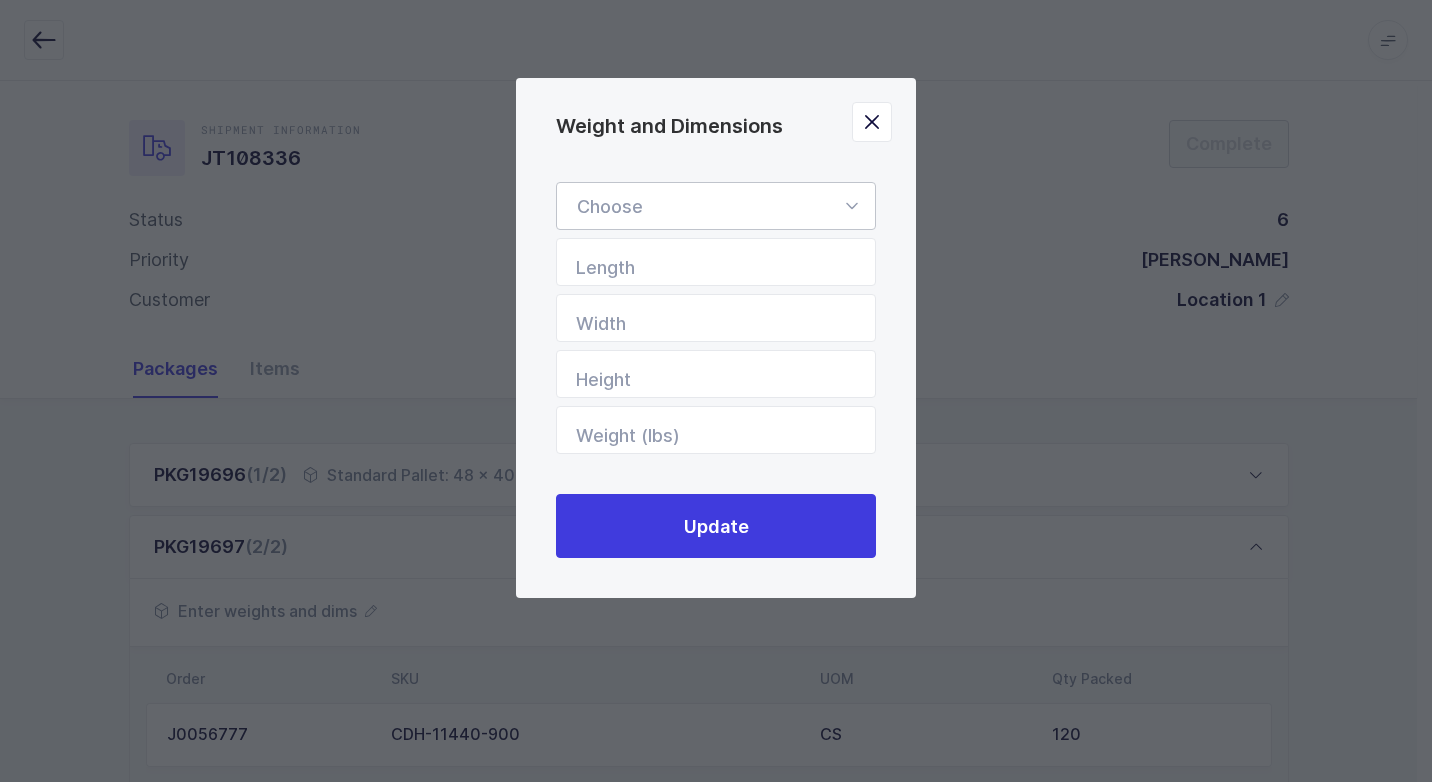 click at bounding box center [851, 206] 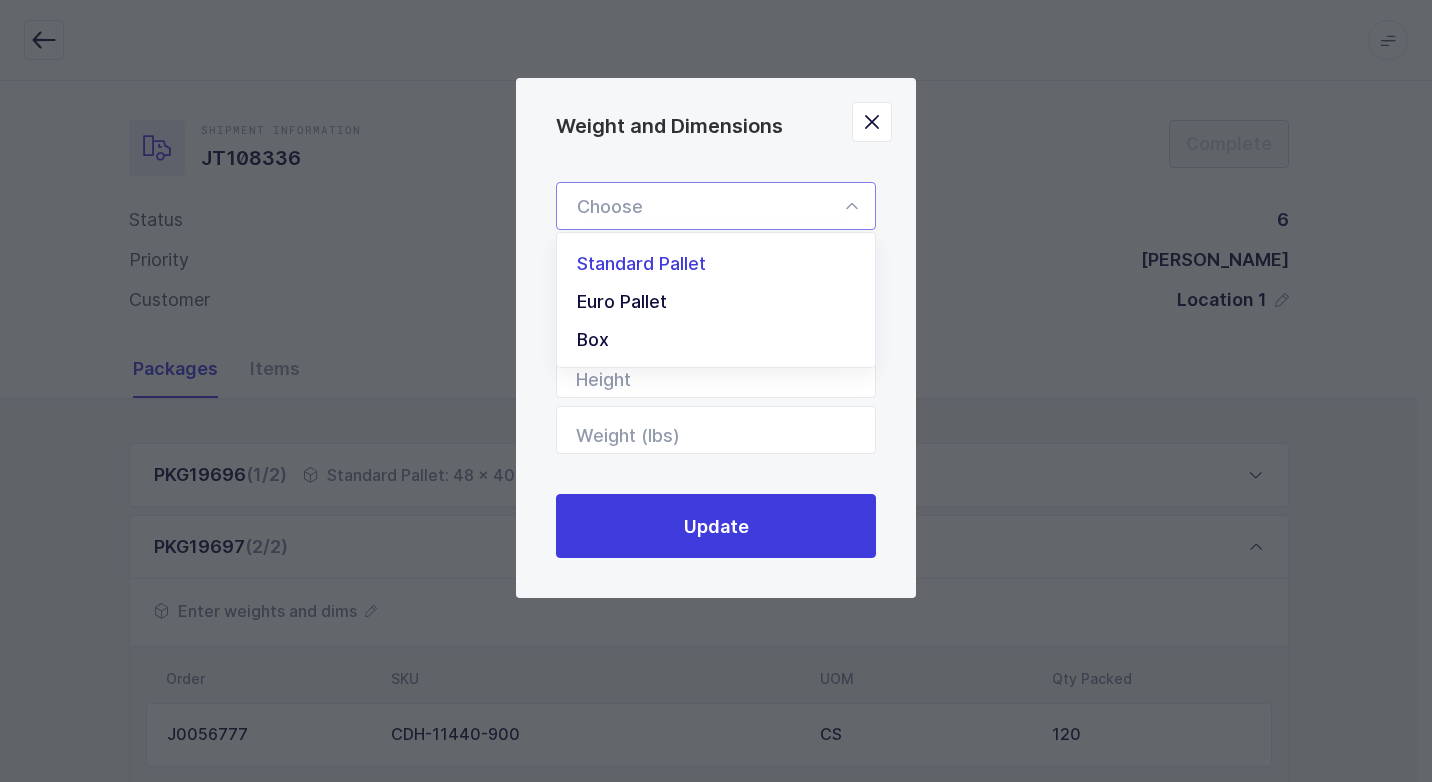 click on "Standard Pallet" at bounding box center (723, 264) 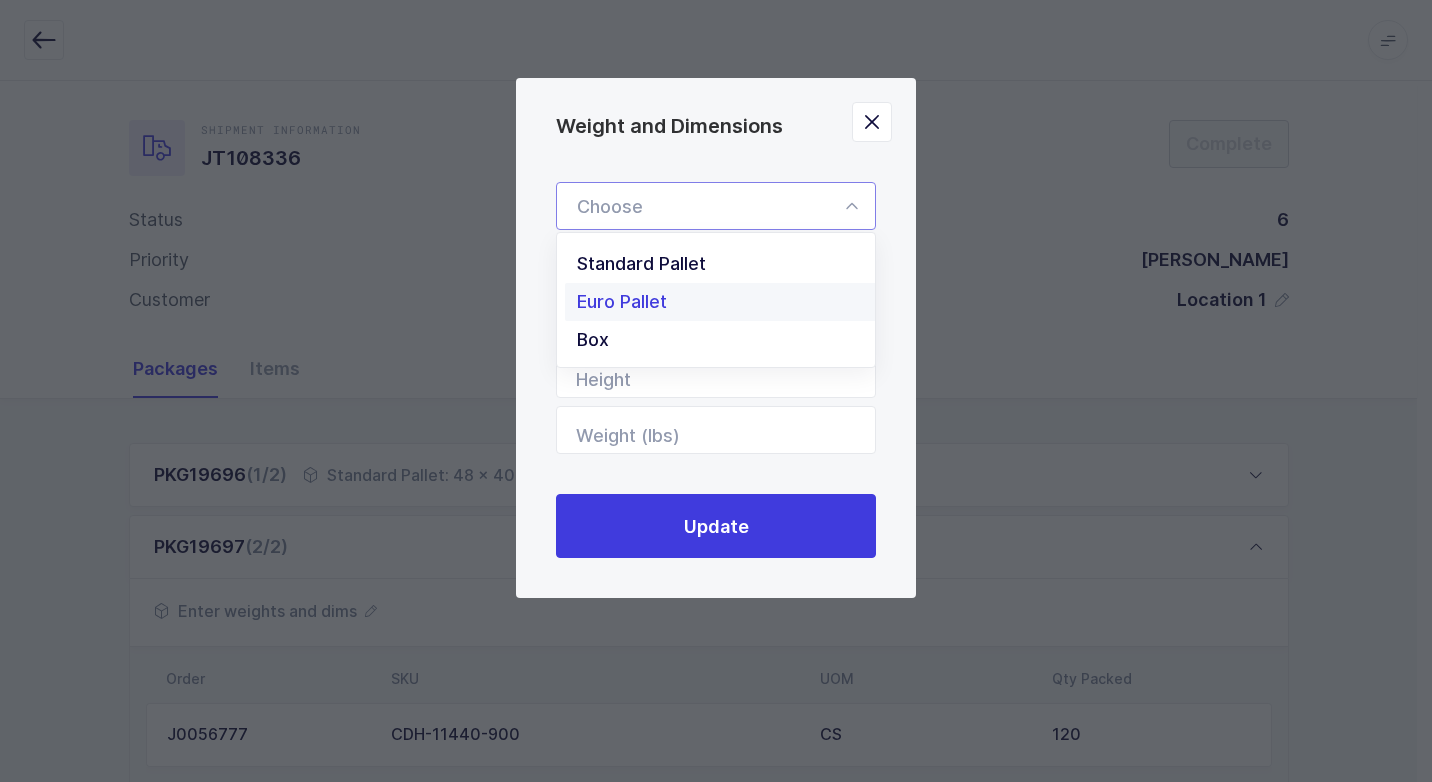 type on "Standard Pallet" 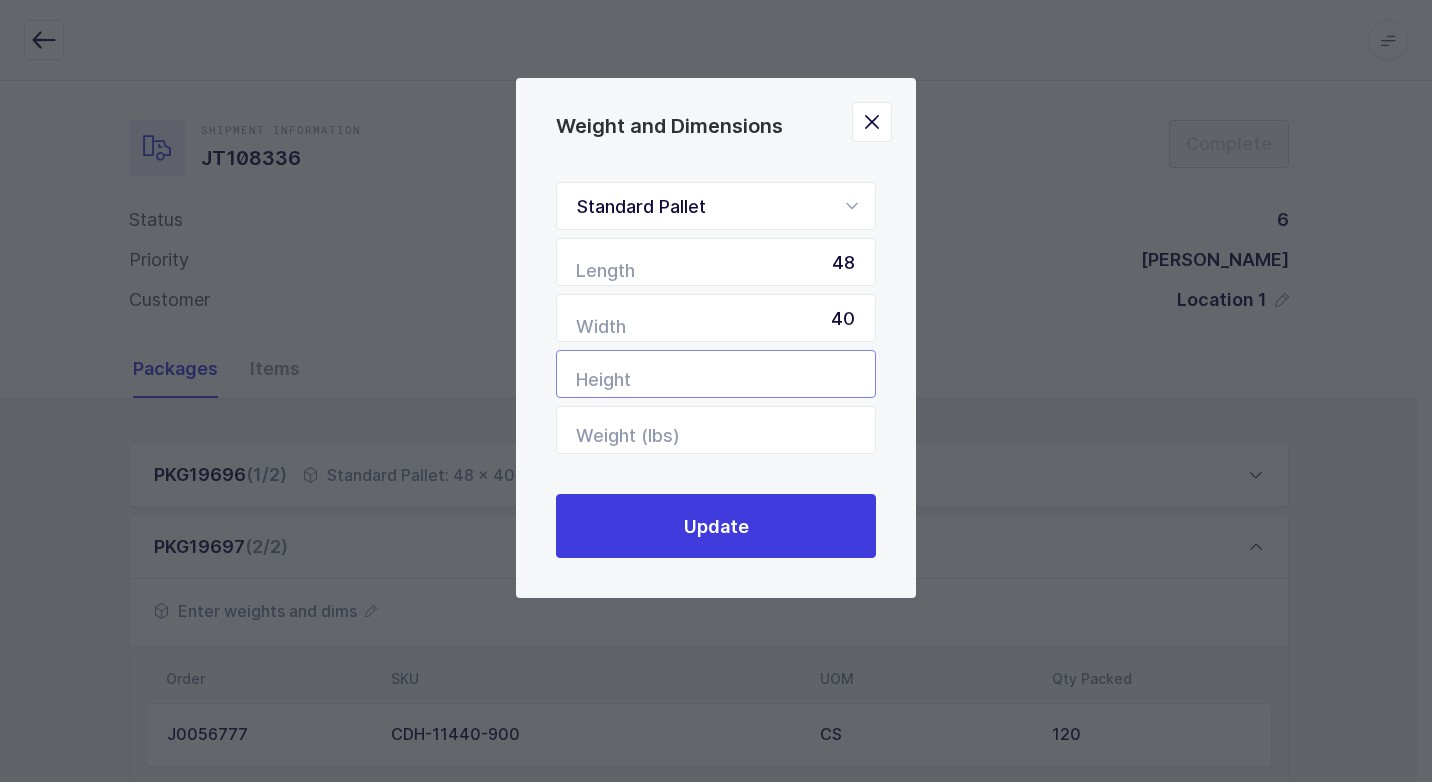 click at bounding box center (716, 374) 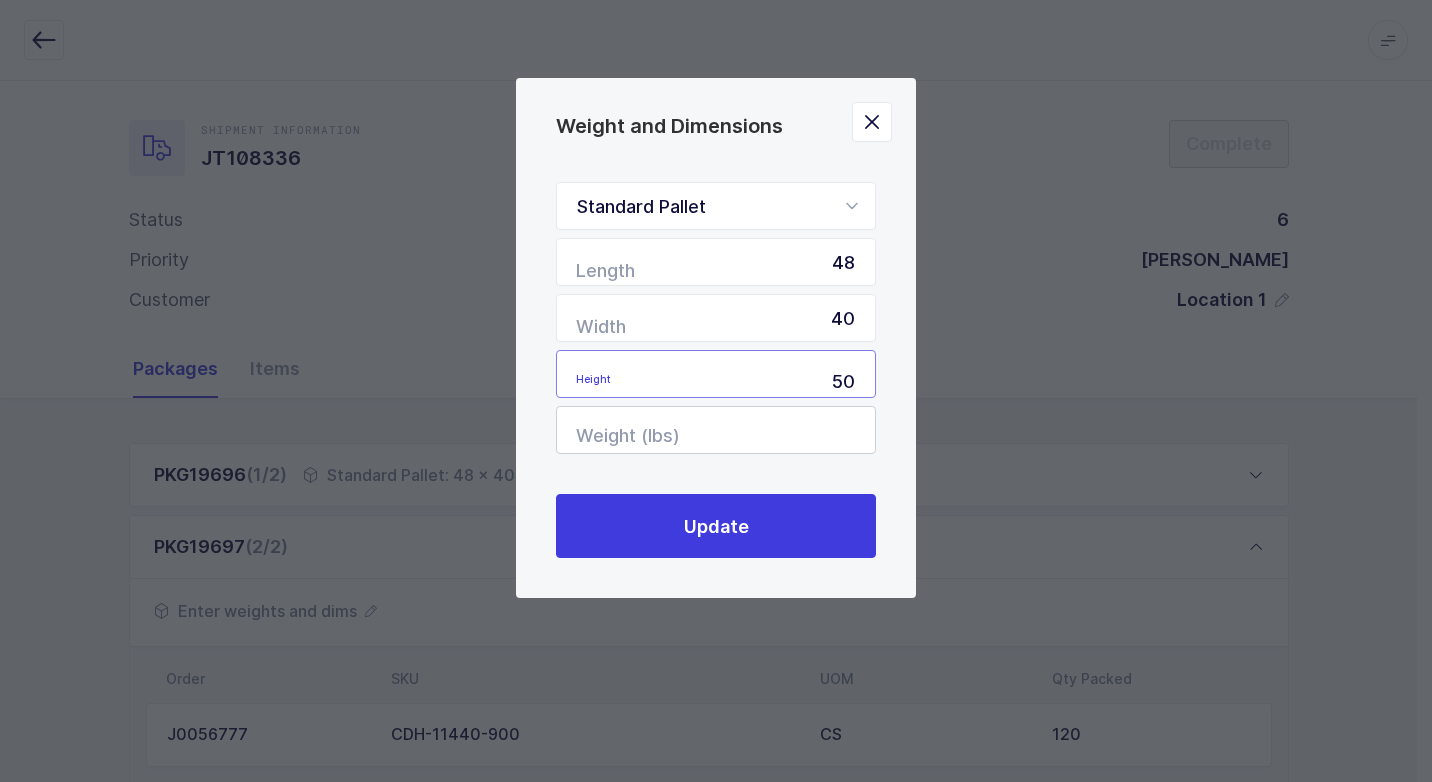 type on "50" 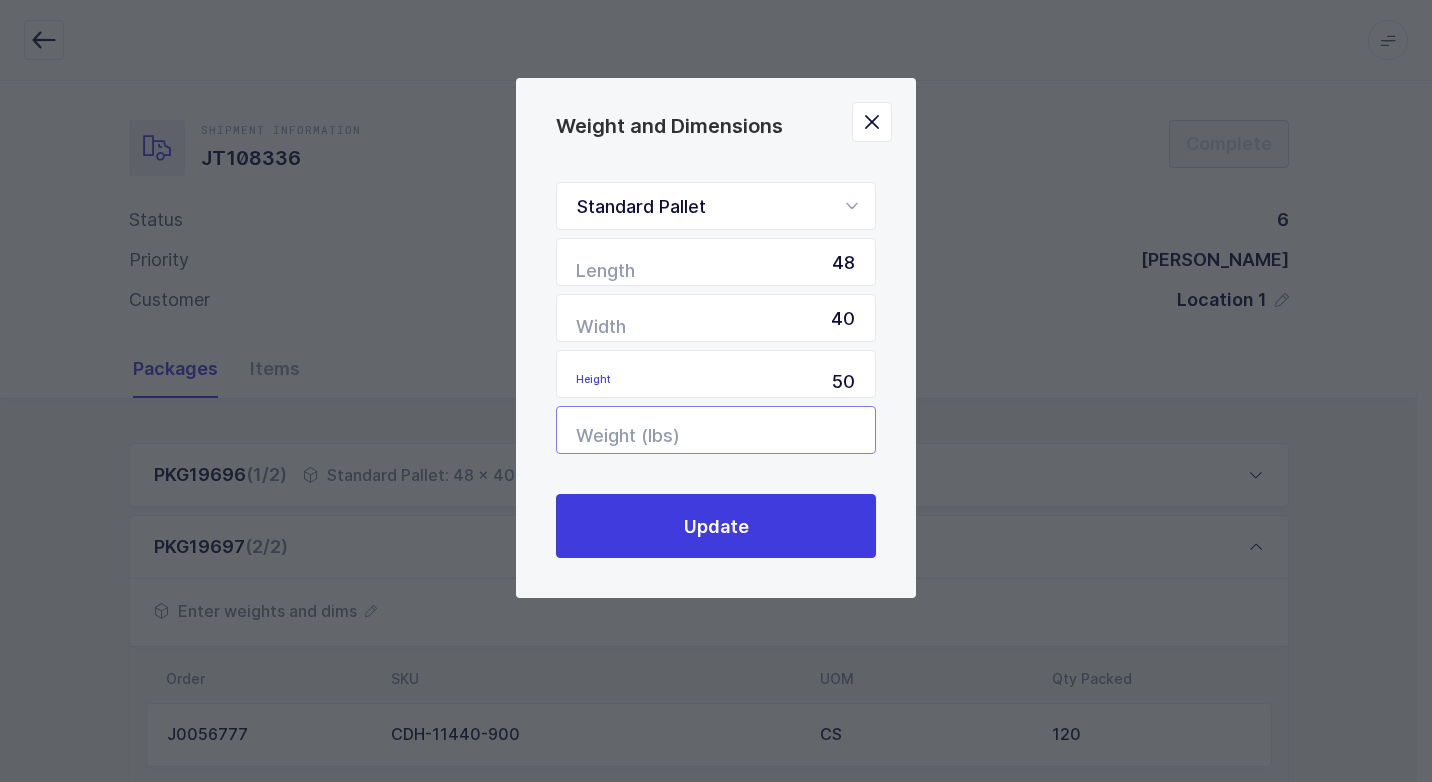click at bounding box center (716, 430) 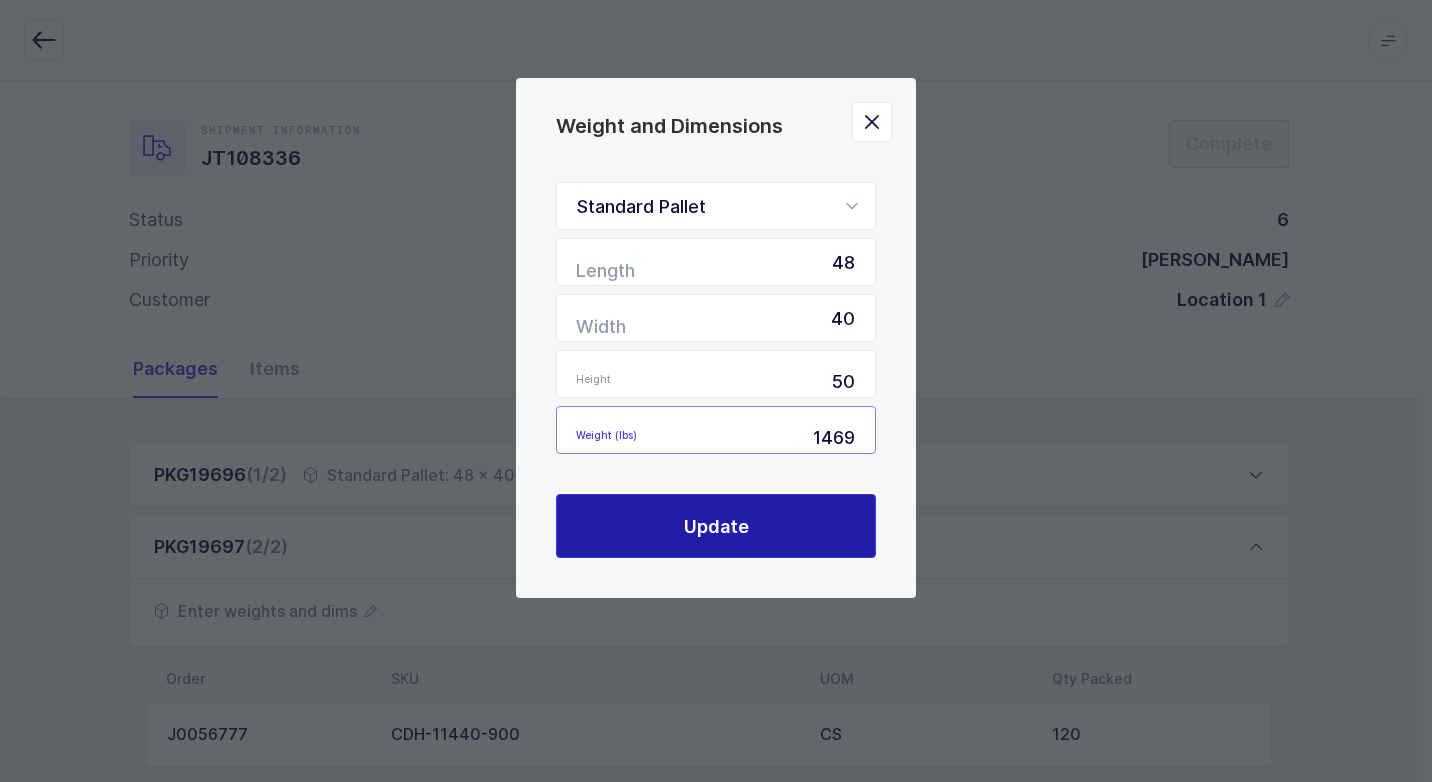 type on "1469" 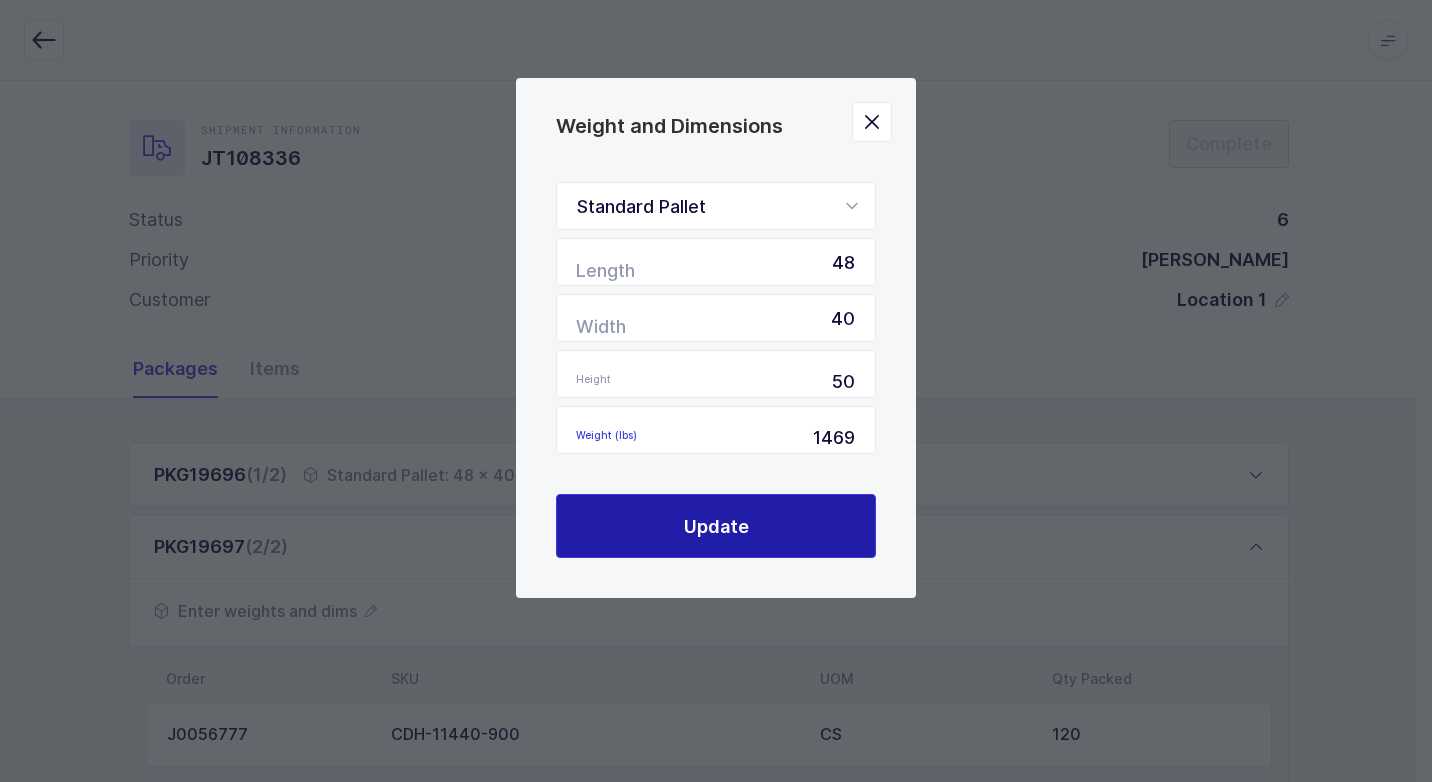 click on "Update" at bounding box center [716, 526] 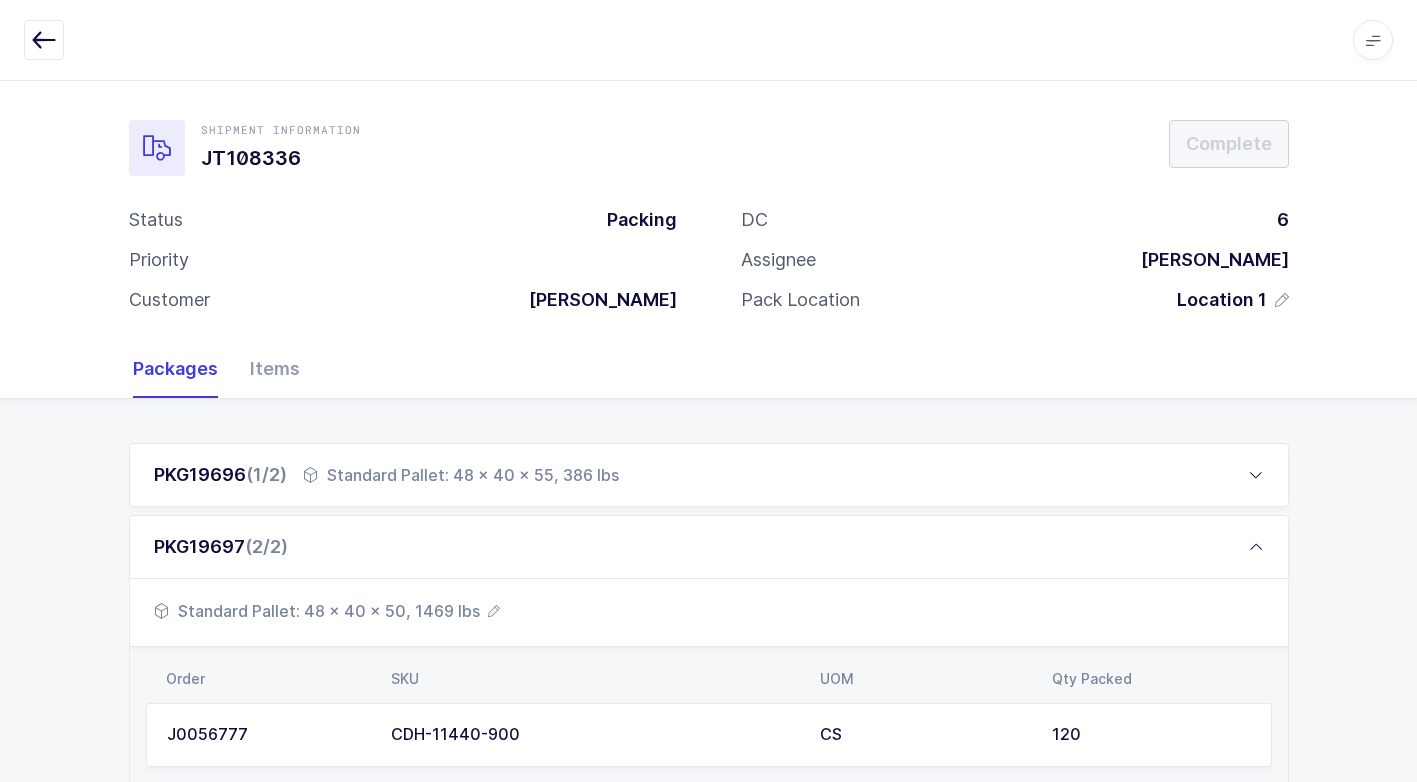 scroll, scrollTop: 225, scrollLeft: 0, axis: vertical 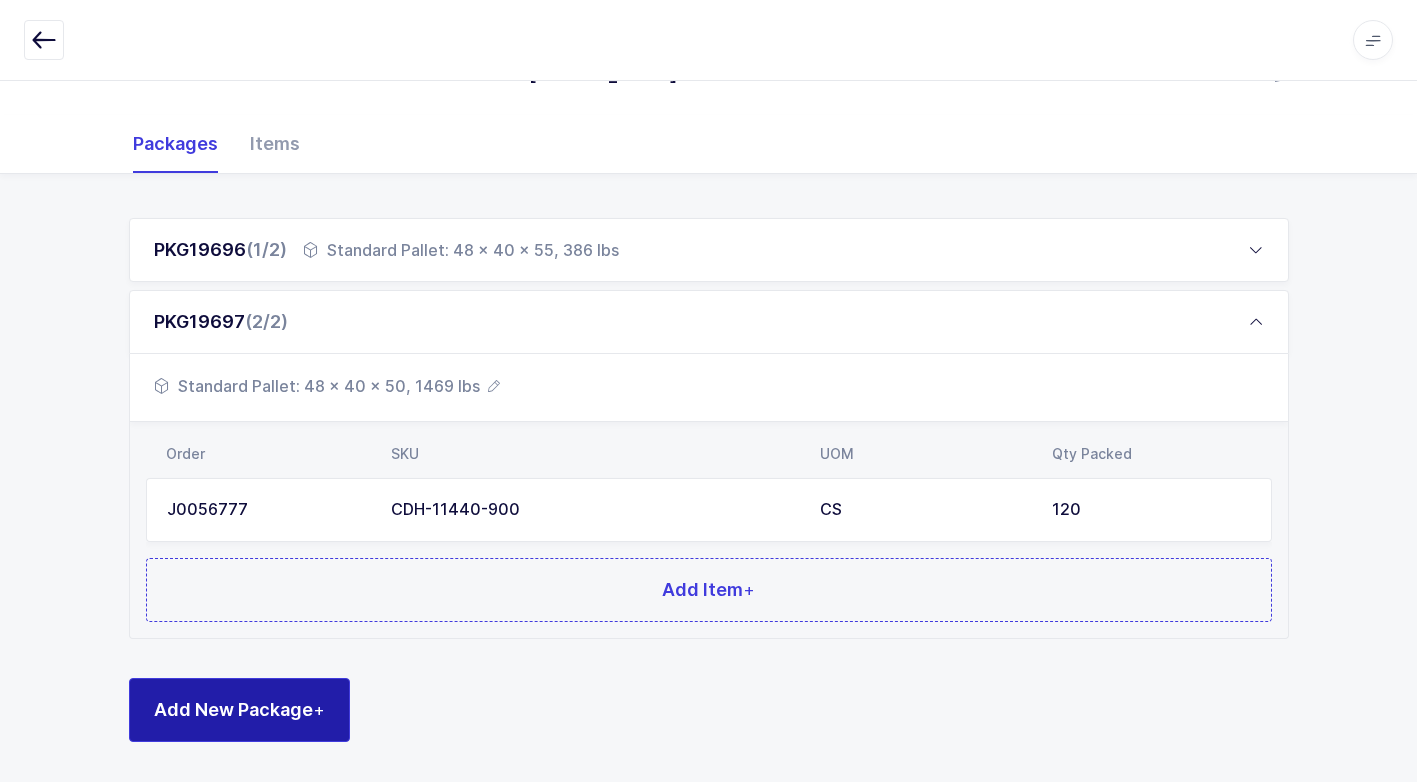 click on "Add New Package  +" at bounding box center (239, 709) 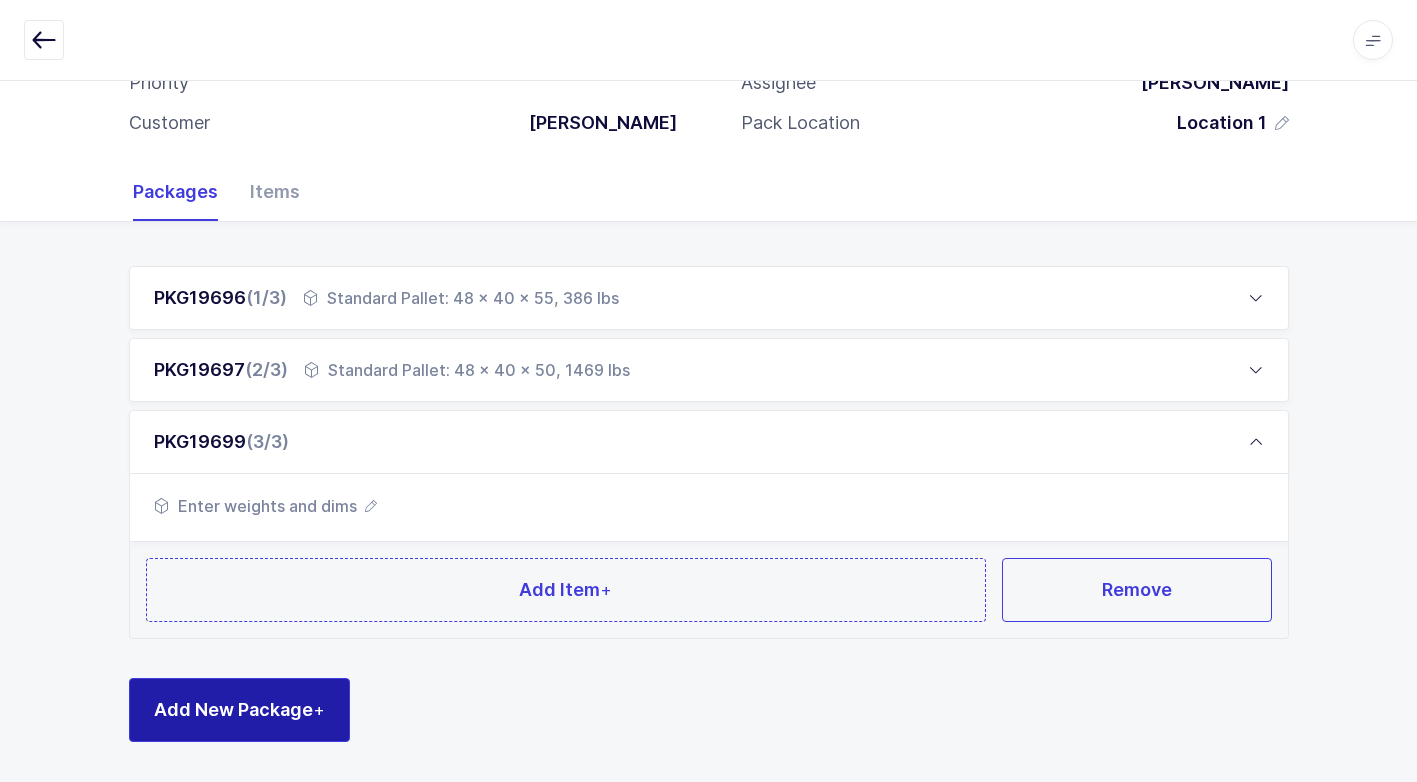 scroll, scrollTop: 177, scrollLeft: 0, axis: vertical 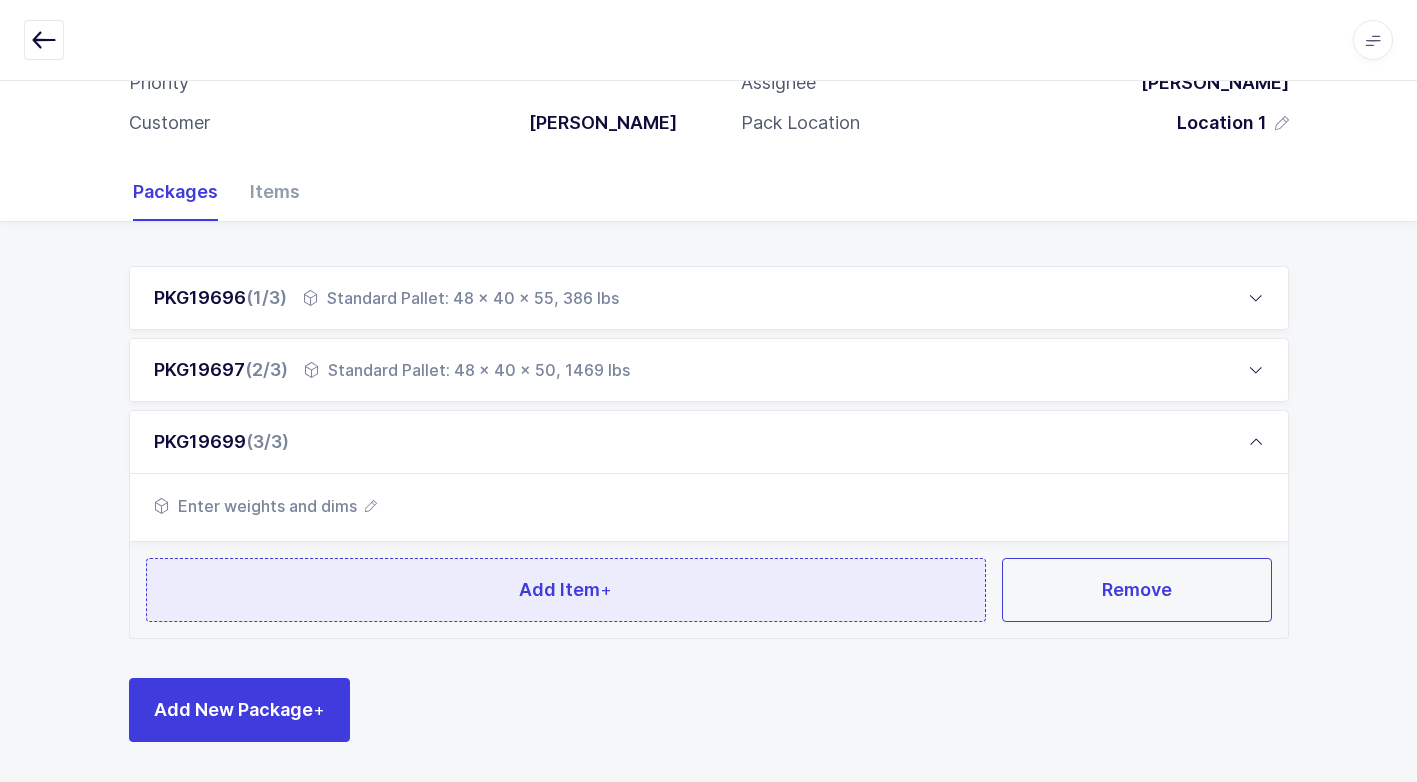 click on "Add Item  +" at bounding box center (566, 590) 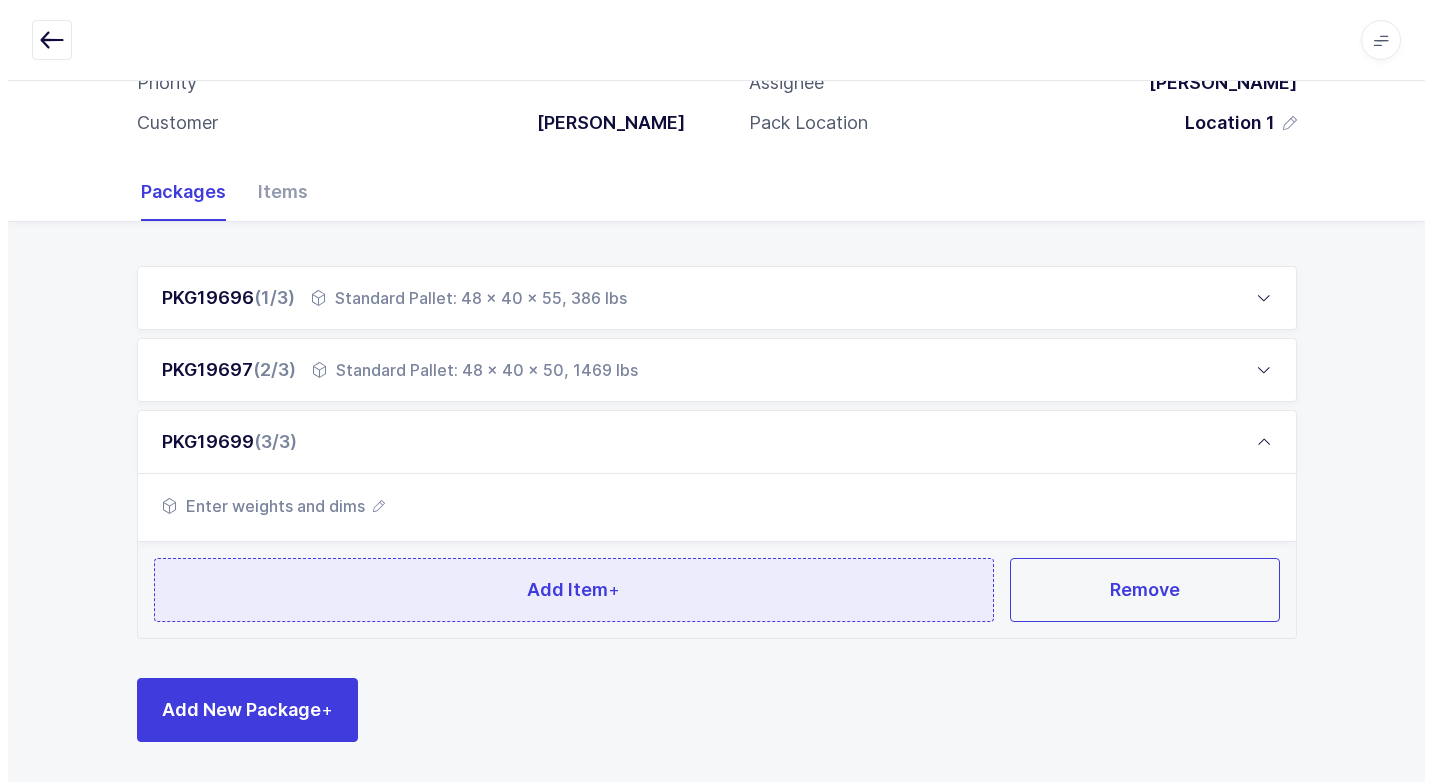 scroll, scrollTop: 0, scrollLeft: 0, axis: both 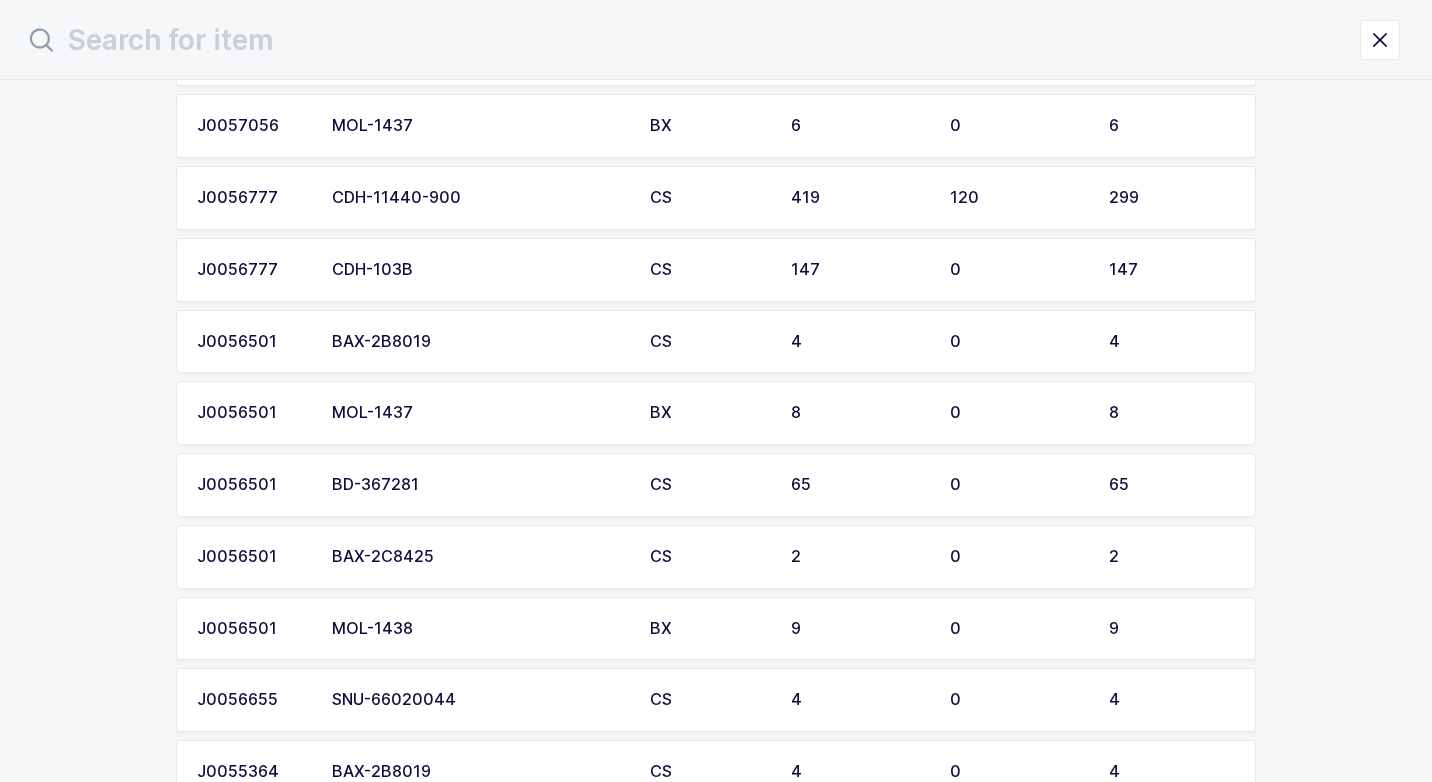 click on "CDH-103B" at bounding box center [479, 270] 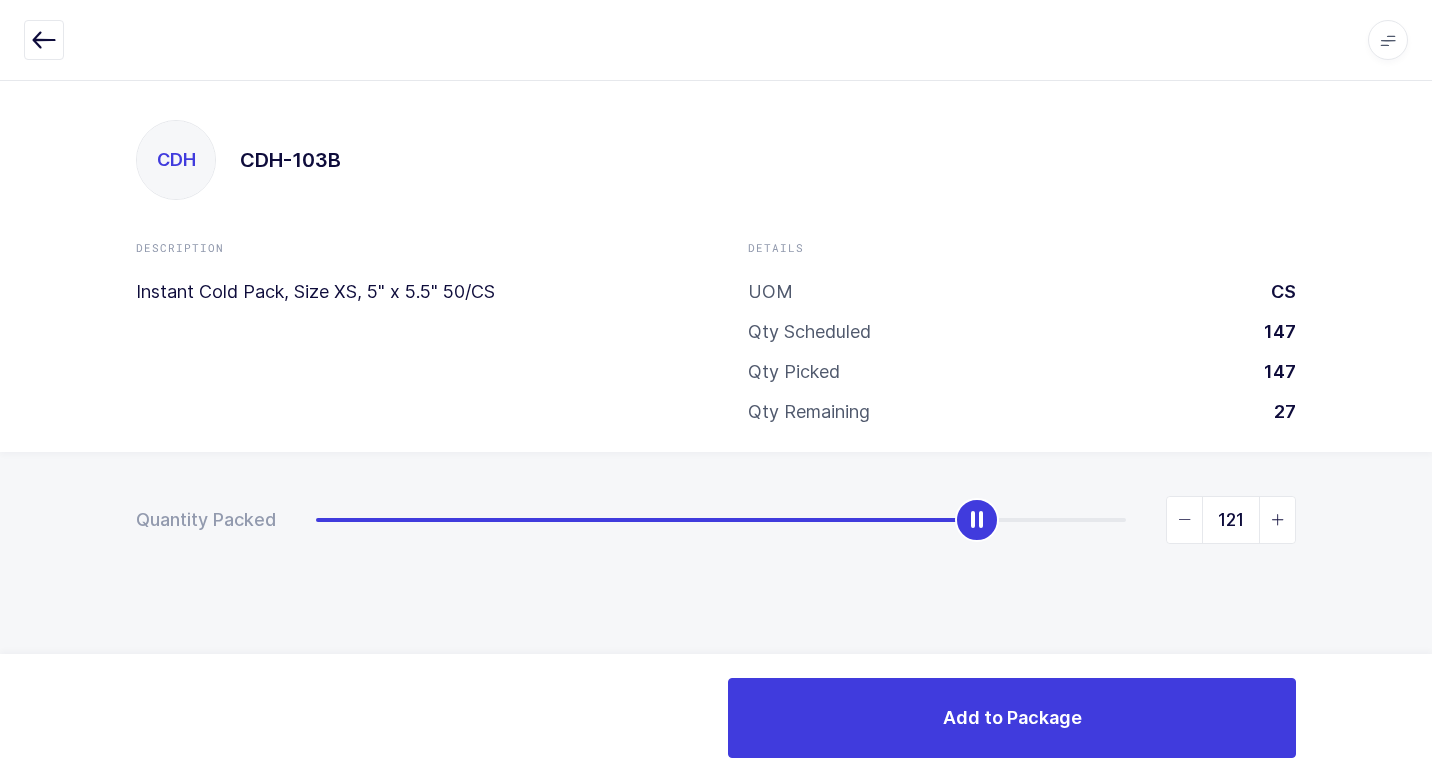 drag, startPoint x: 315, startPoint y: 526, endPoint x: 980, endPoint y: 572, distance: 666.58905 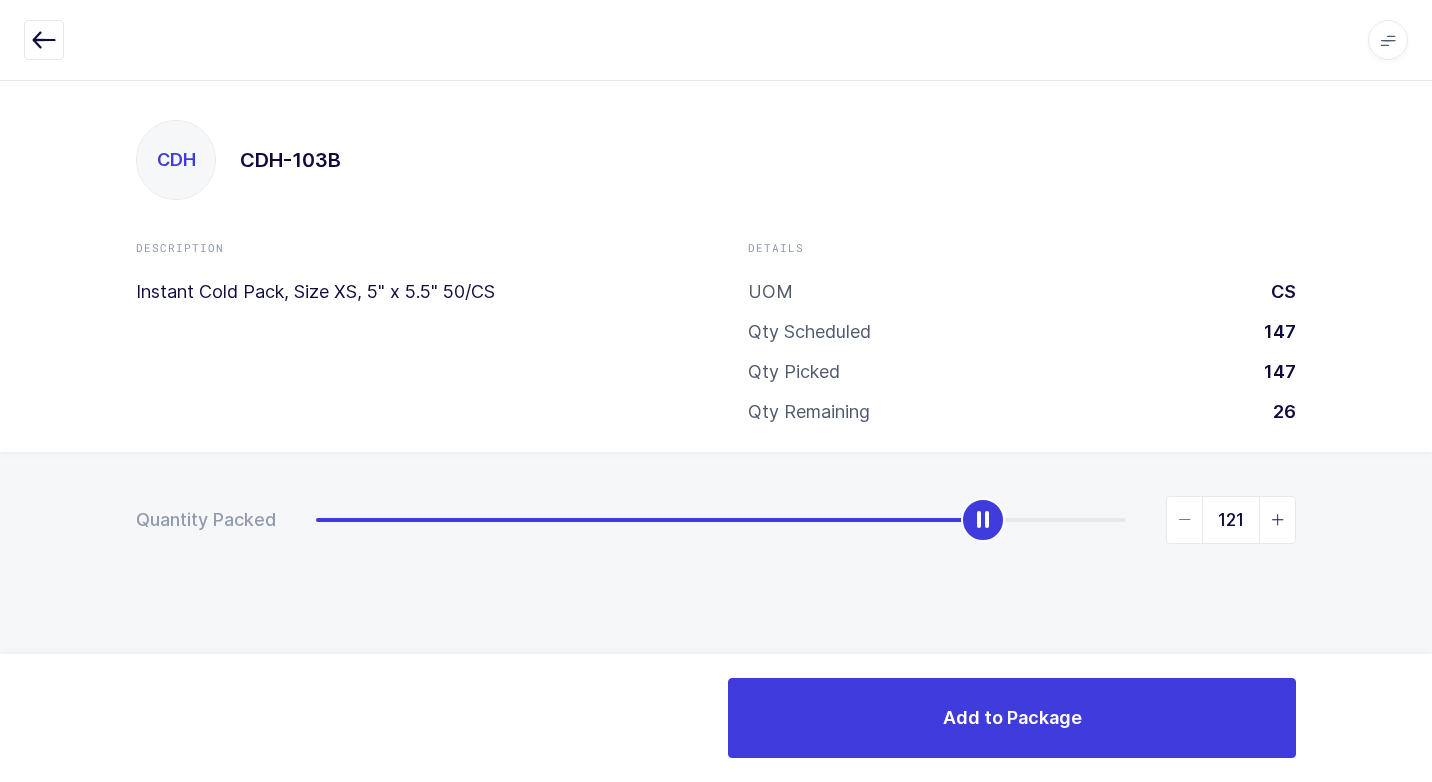 click at bounding box center [1185, 520] 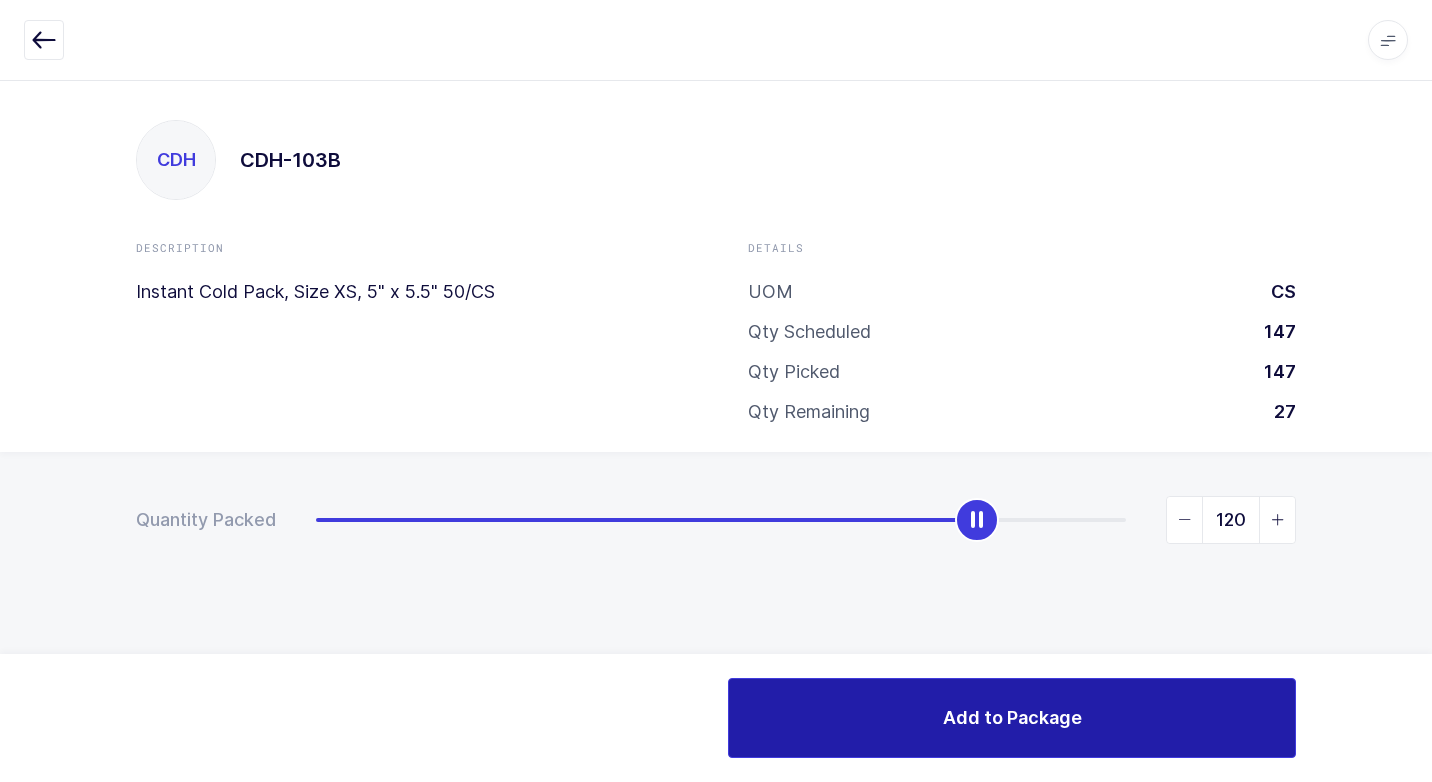 click on "Add to Package" at bounding box center (1012, 717) 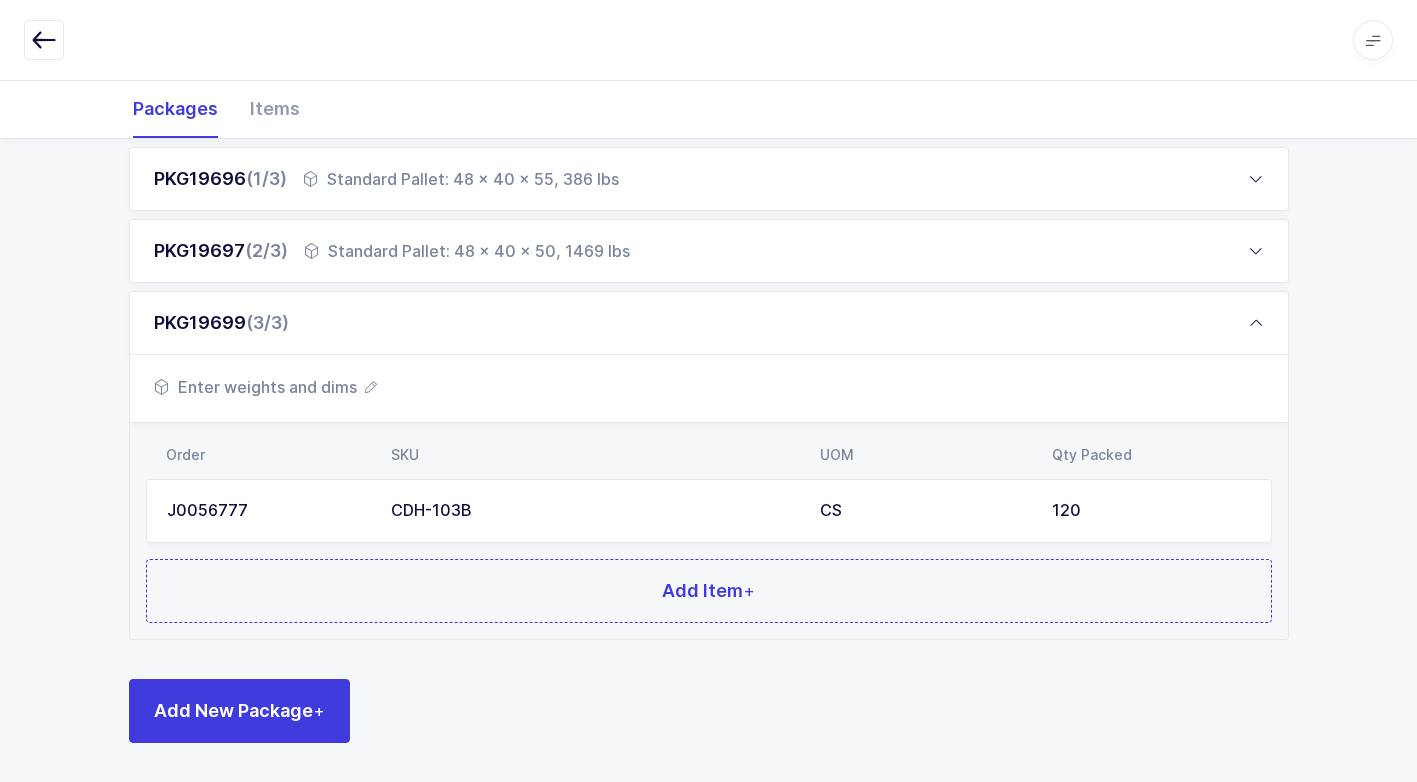 scroll, scrollTop: 297, scrollLeft: 0, axis: vertical 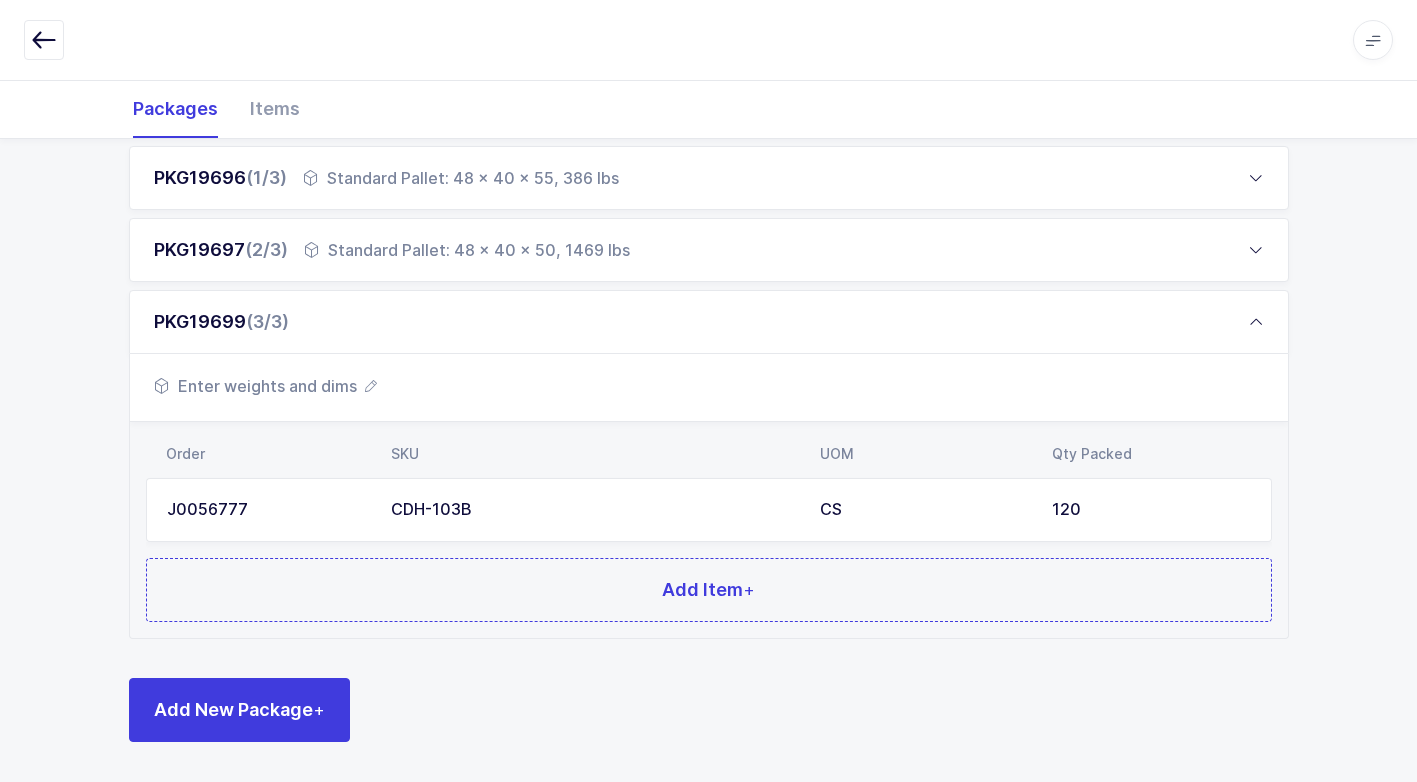 click on "Enter weights and dims" at bounding box center (265, 386) 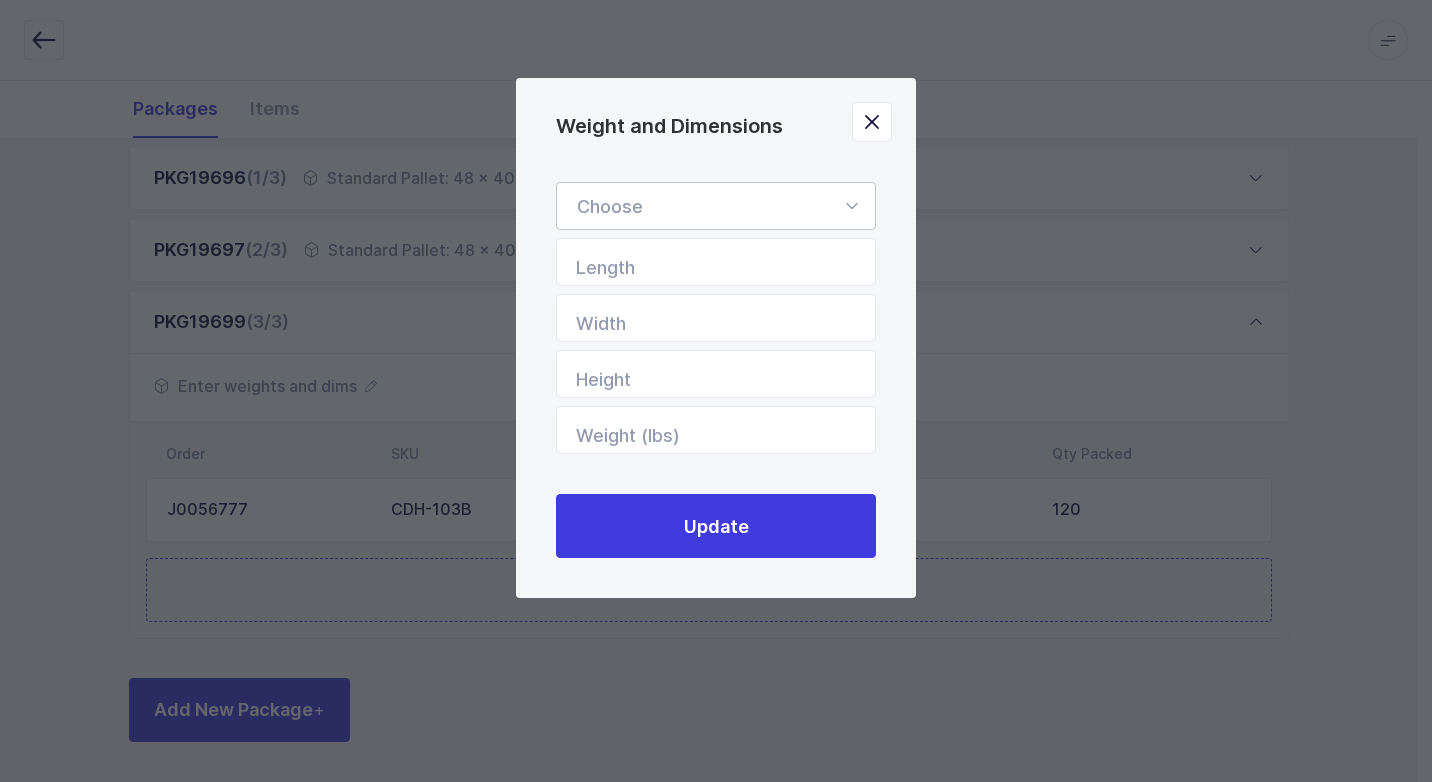 click at bounding box center (851, 206) 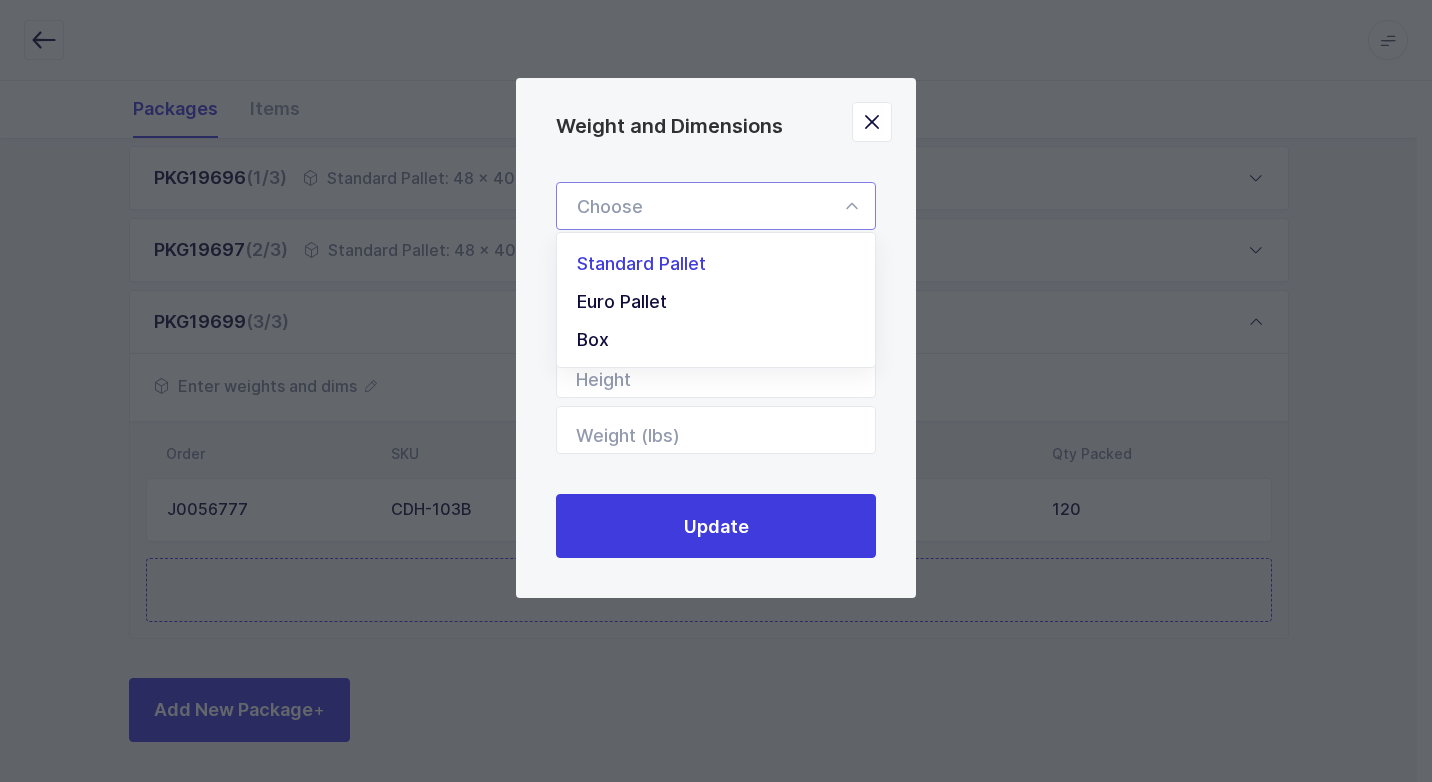 click on "Standard Pallet" at bounding box center [723, 264] 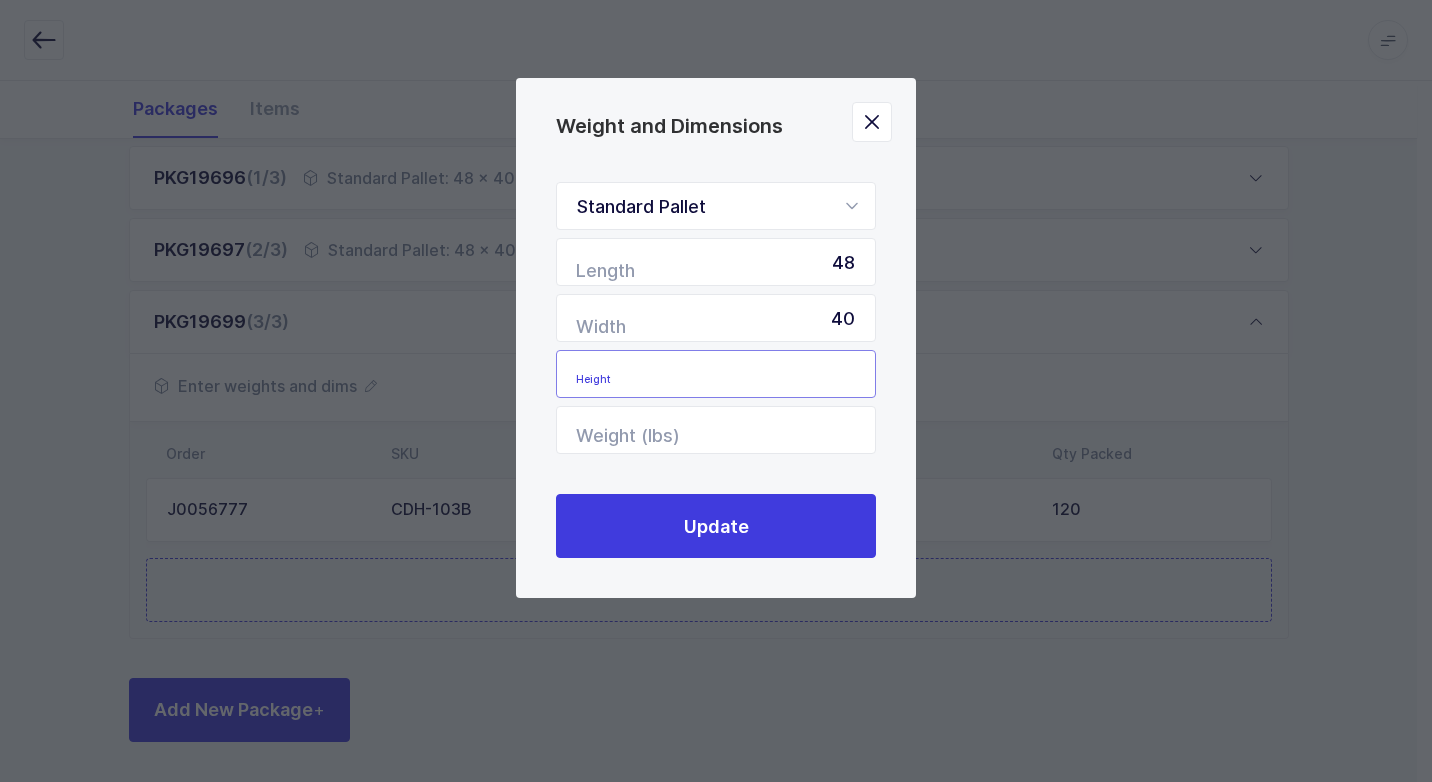 click at bounding box center [716, 374] 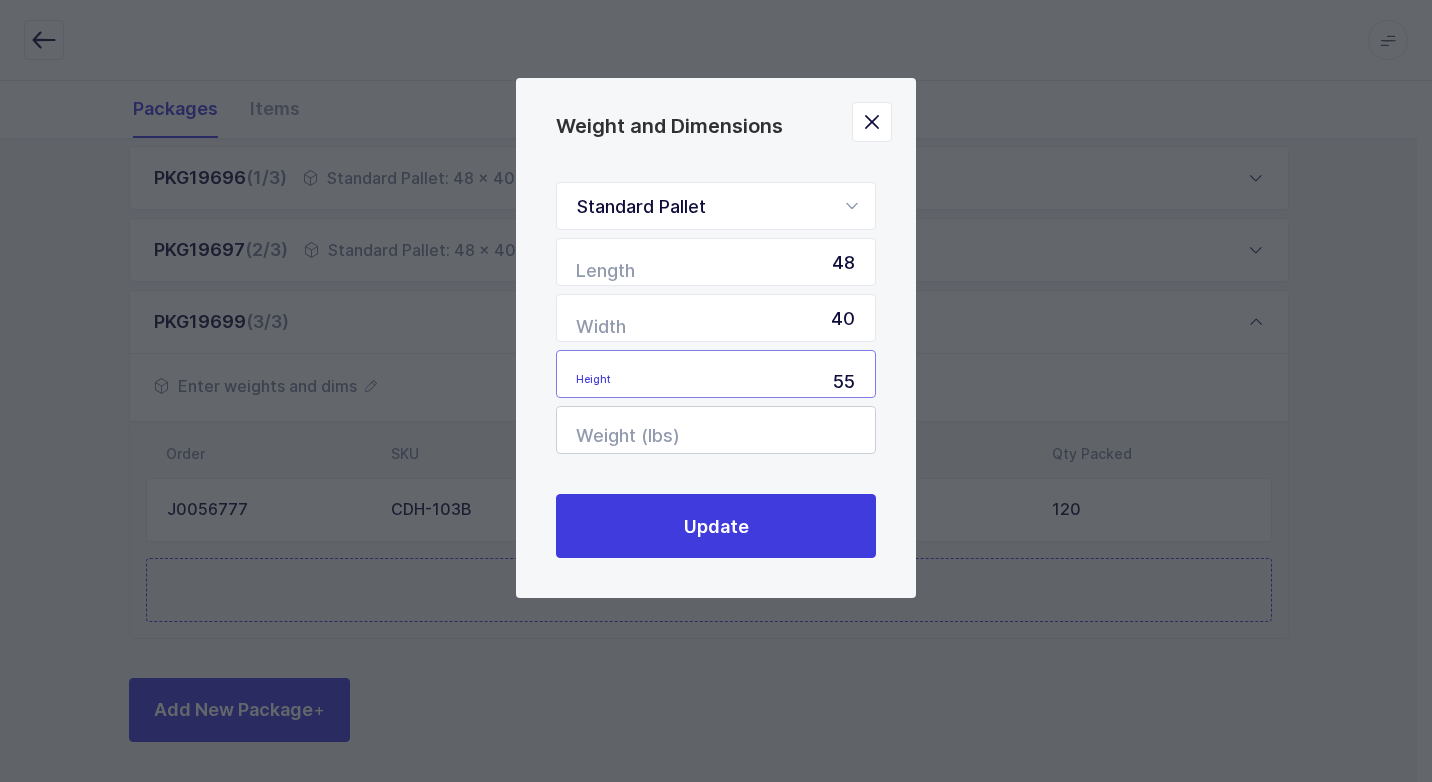 type on "55" 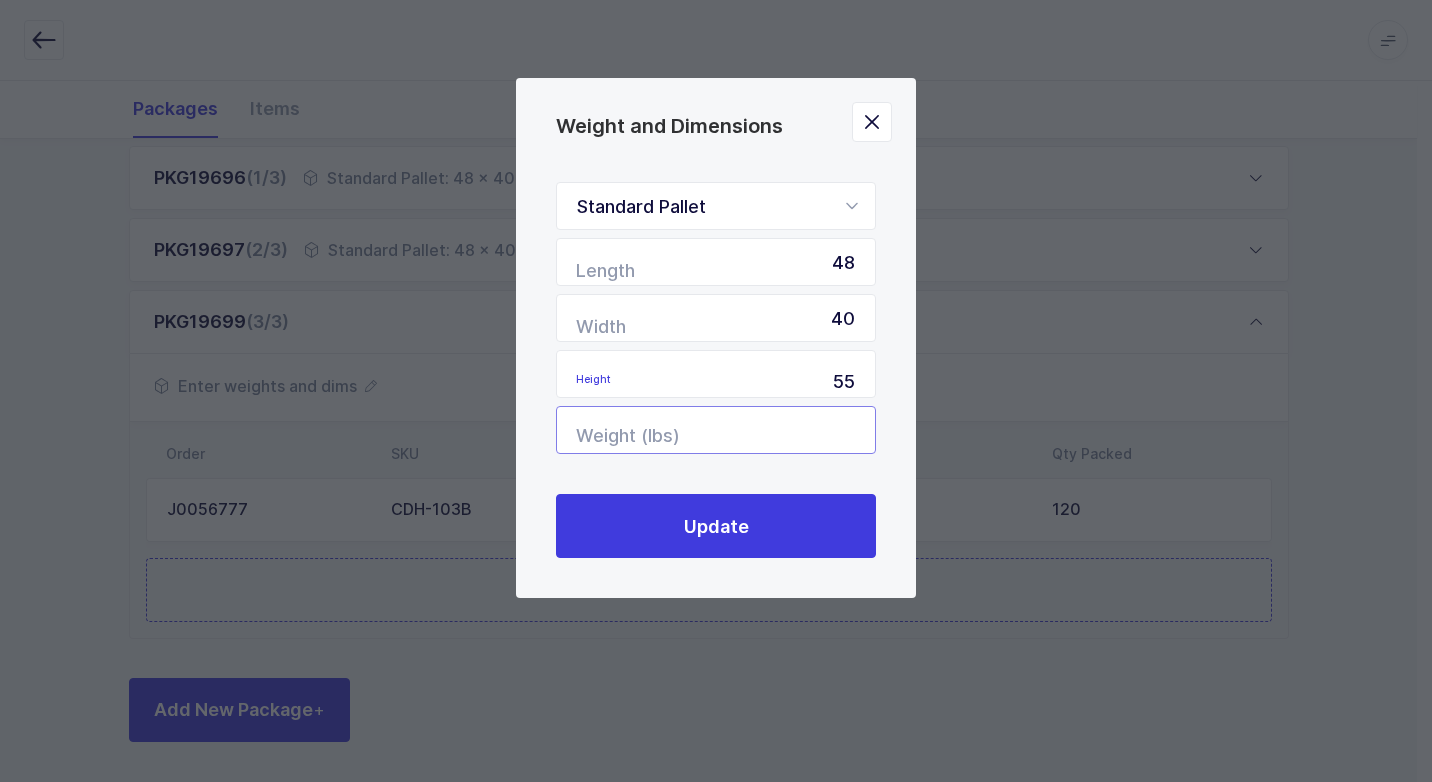click at bounding box center (716, 430) 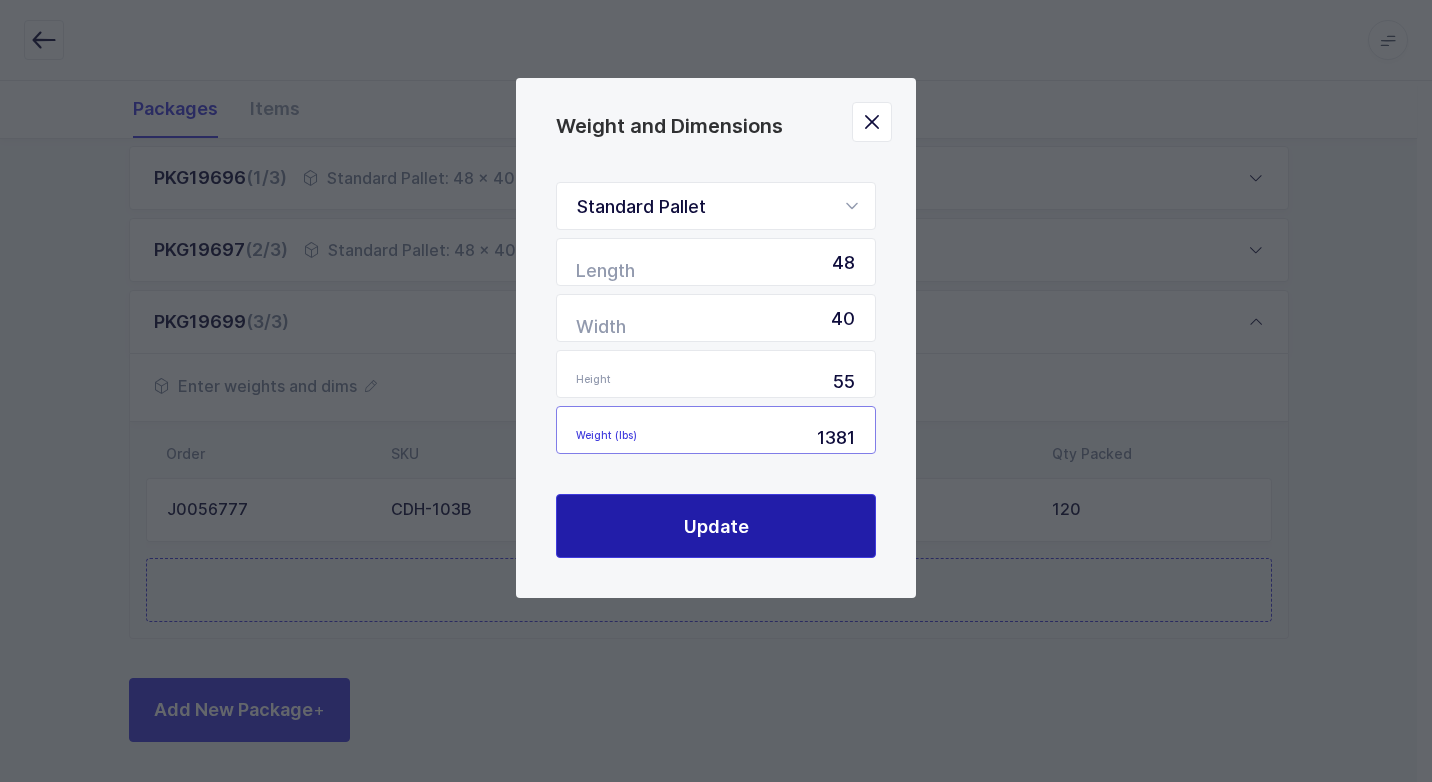 type on "1381" 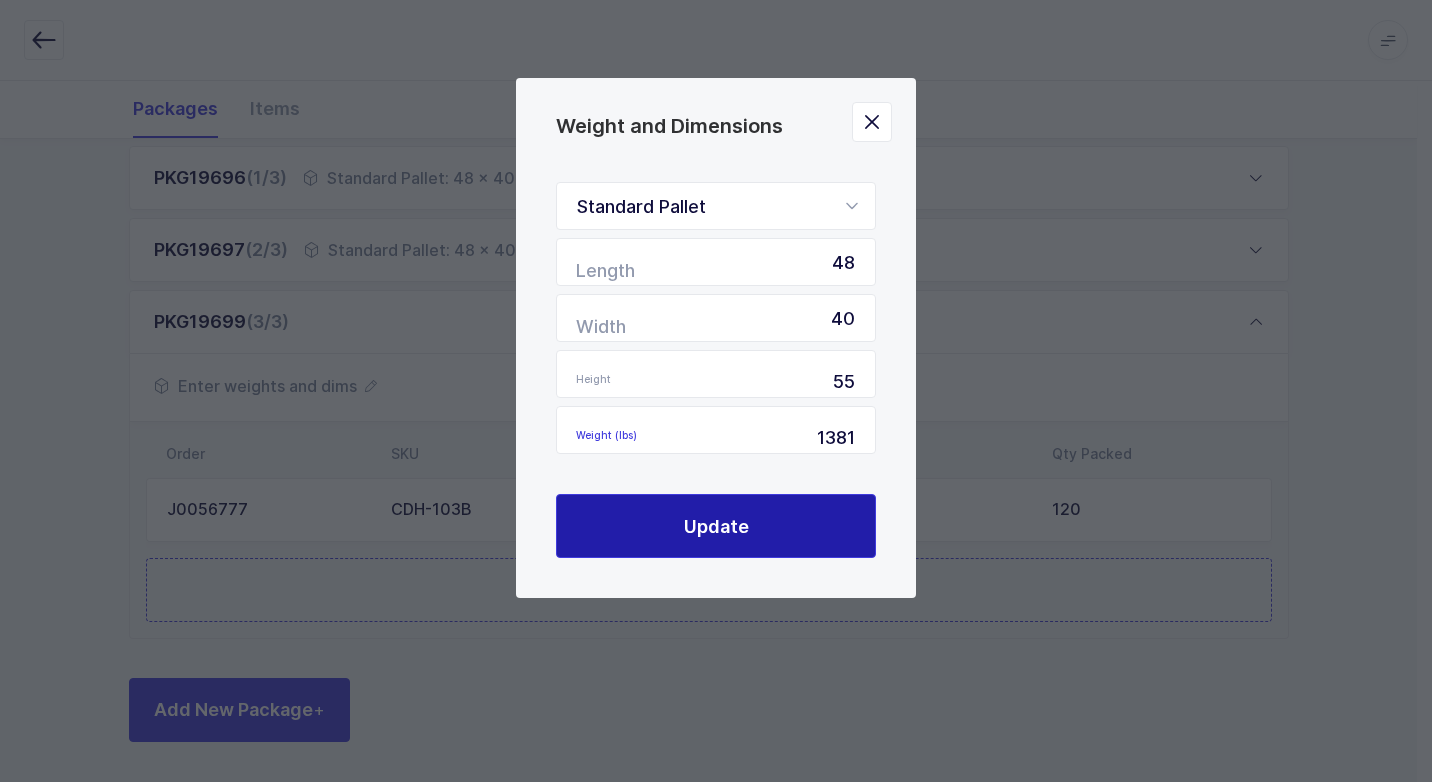 click on "Update" at bounding box center [716, 526] 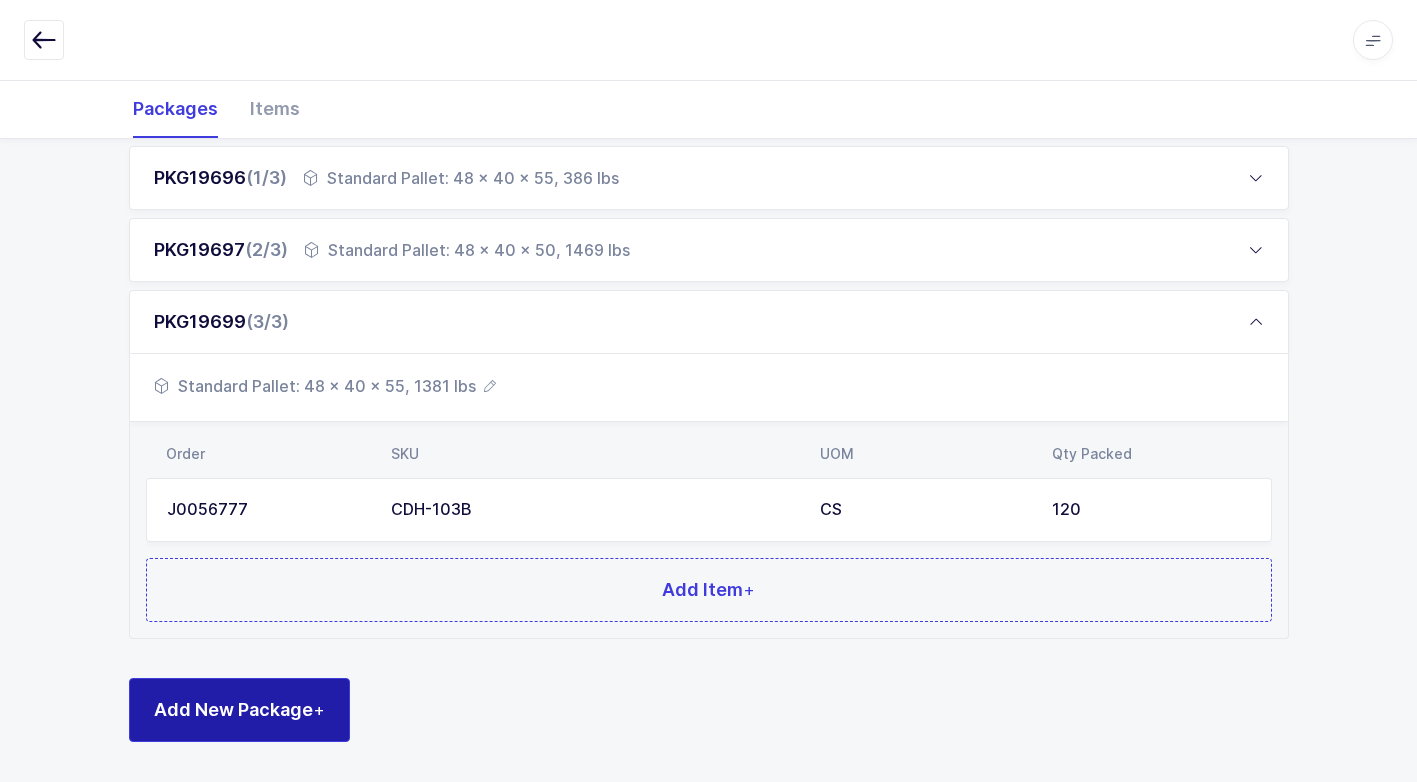click on "Add New Package  +" at bounding box center [239, 709] 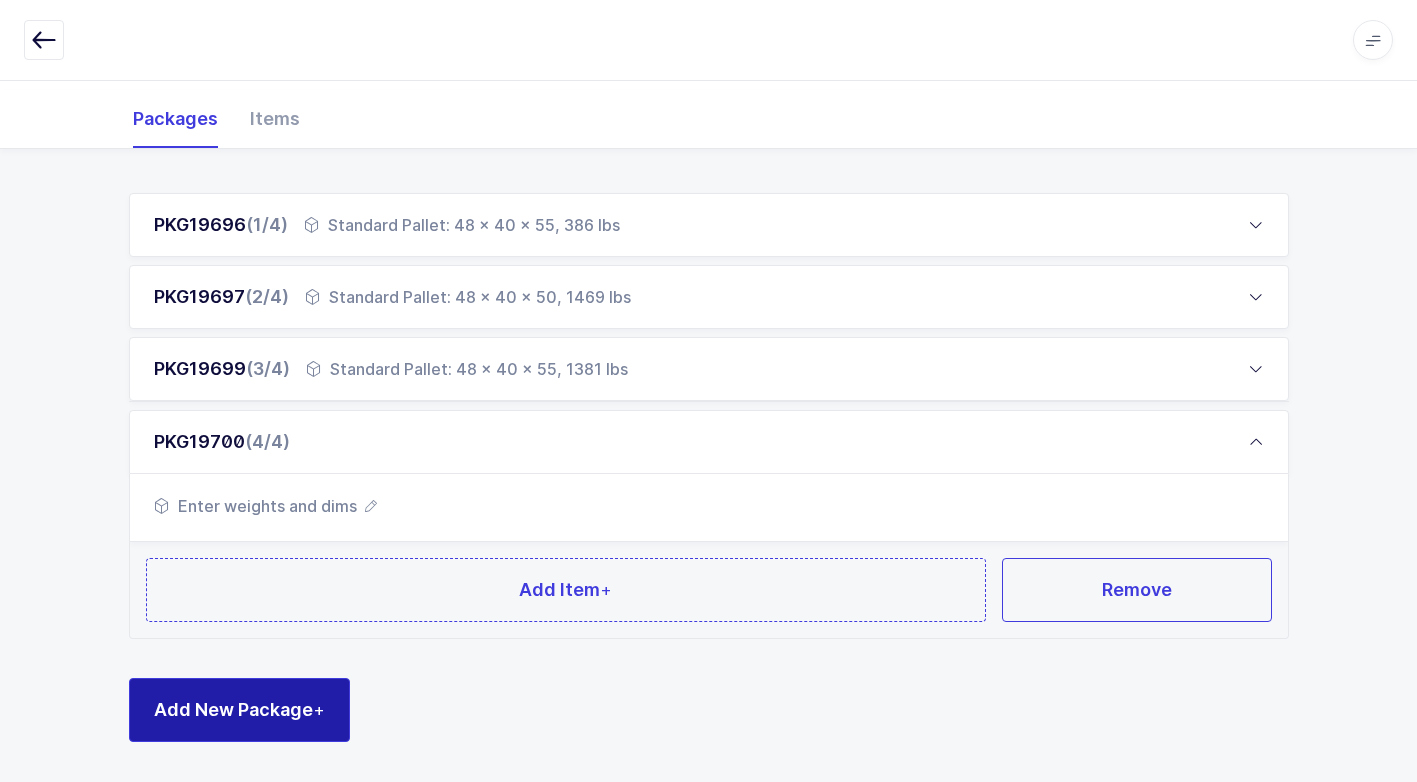 scroll, scrollTop: 249, scrollLeft: 0, axis: vertical 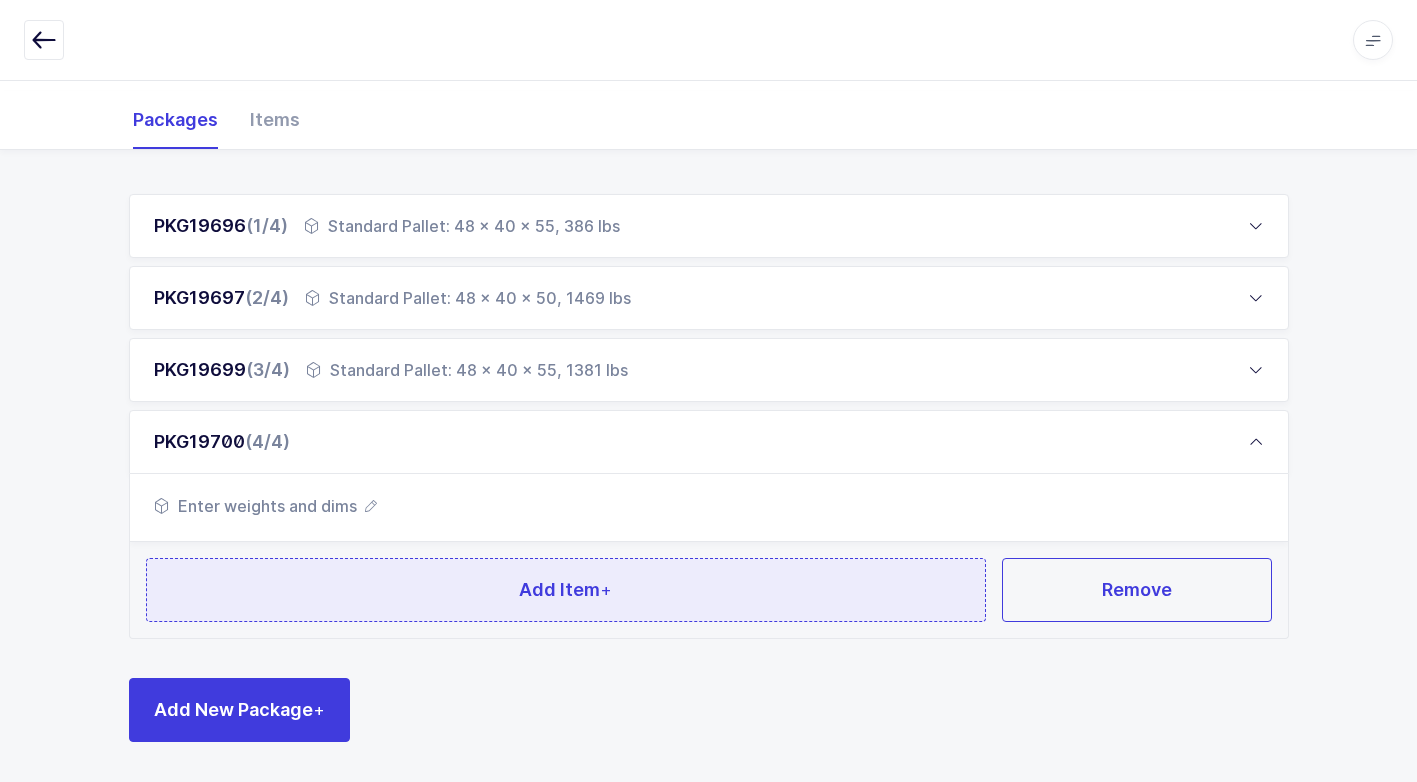 click on "Add Item  +" at bounding box center [566, 590] 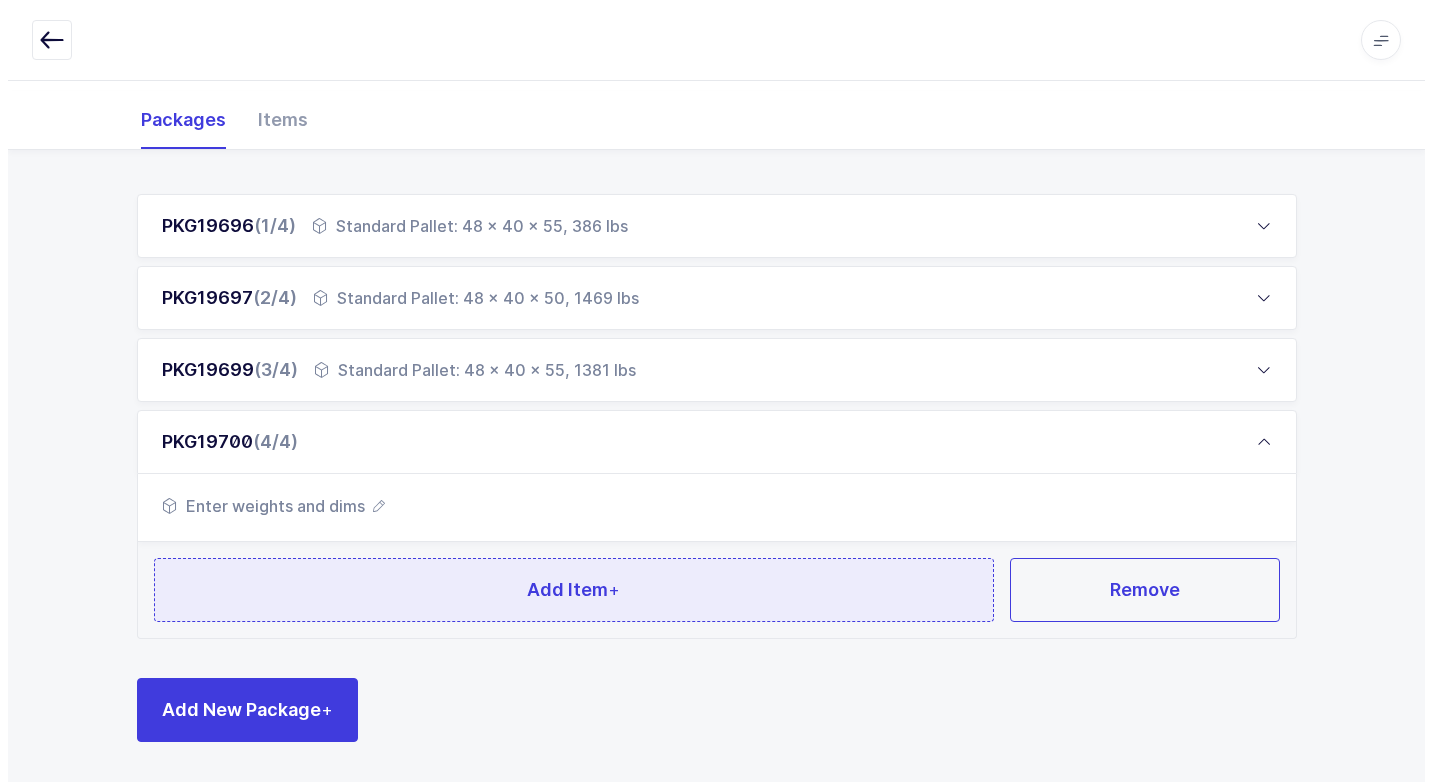 scroll, scrollTop: 0, scrollLeft: 0, axis: both 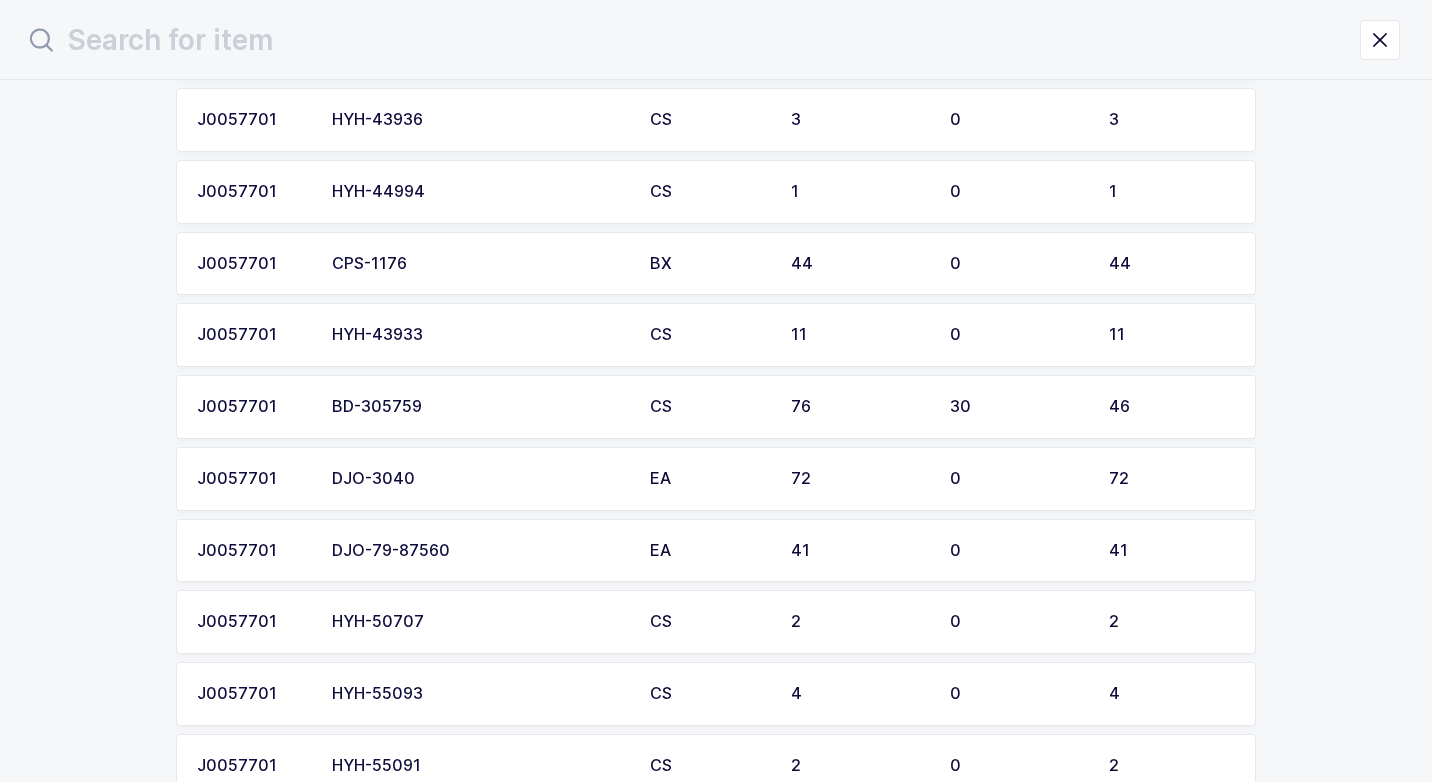 click on "BD-305759" at bounding box center (479, 407) 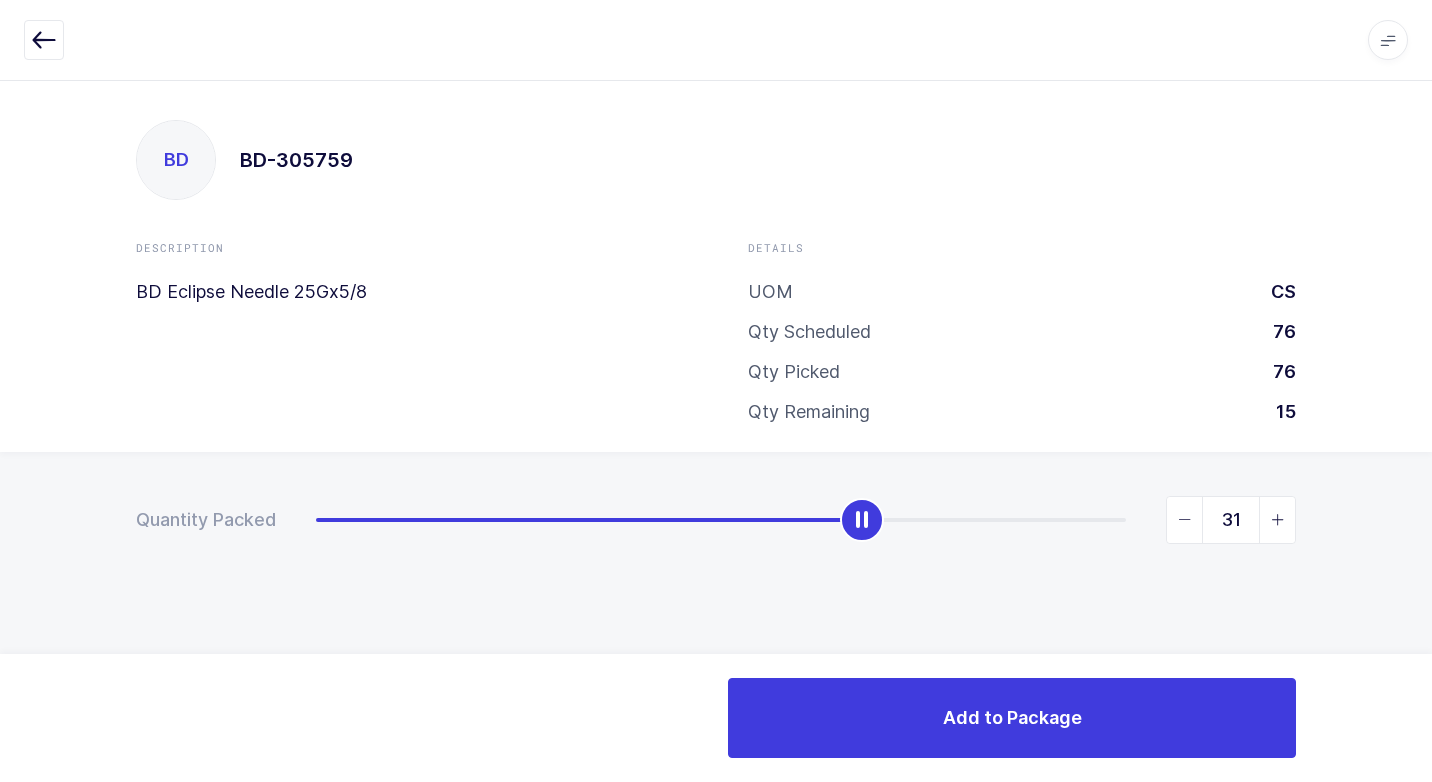 type on "30" 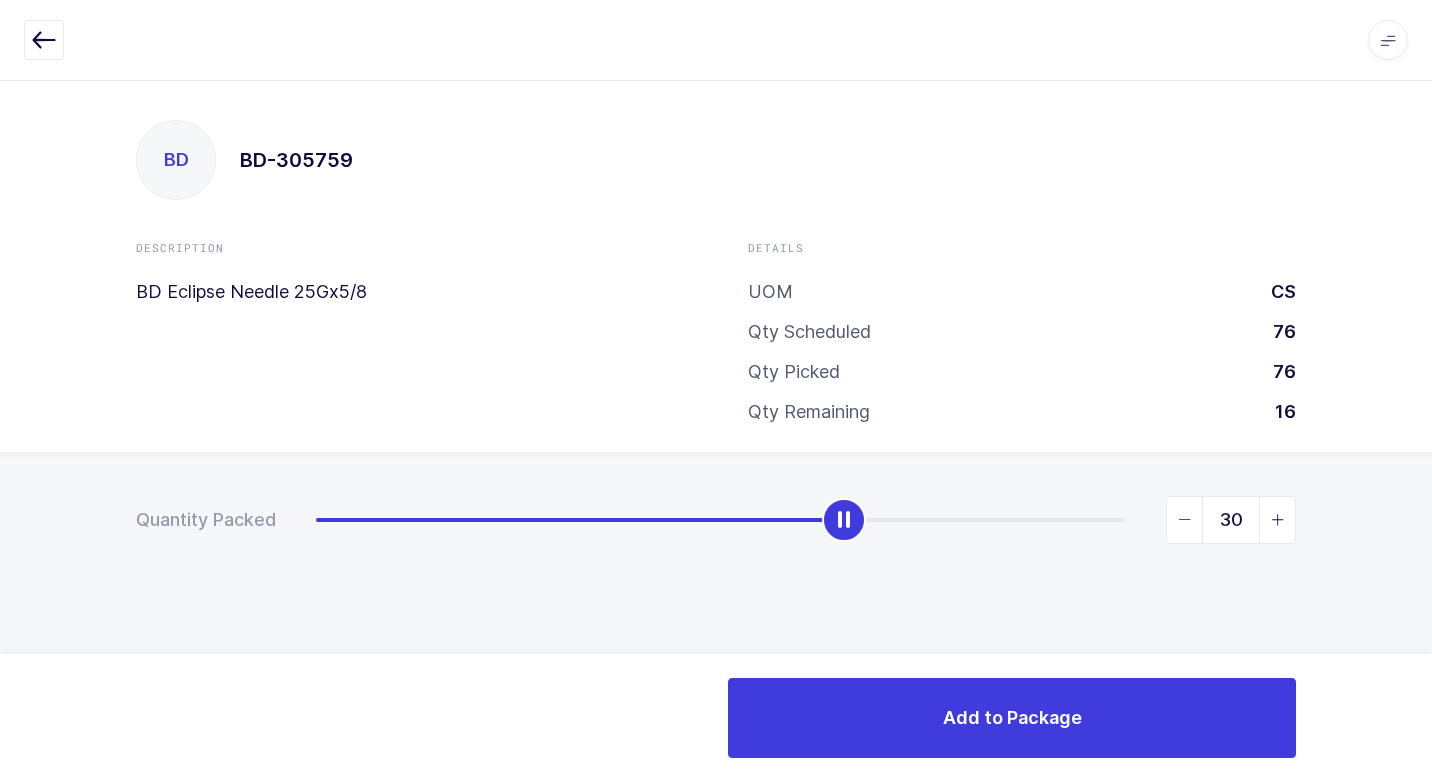 drag, startPoint x: 306, startPoint y: 529, endPoint x: 831, endPoint y: 598, distance: 529.5149 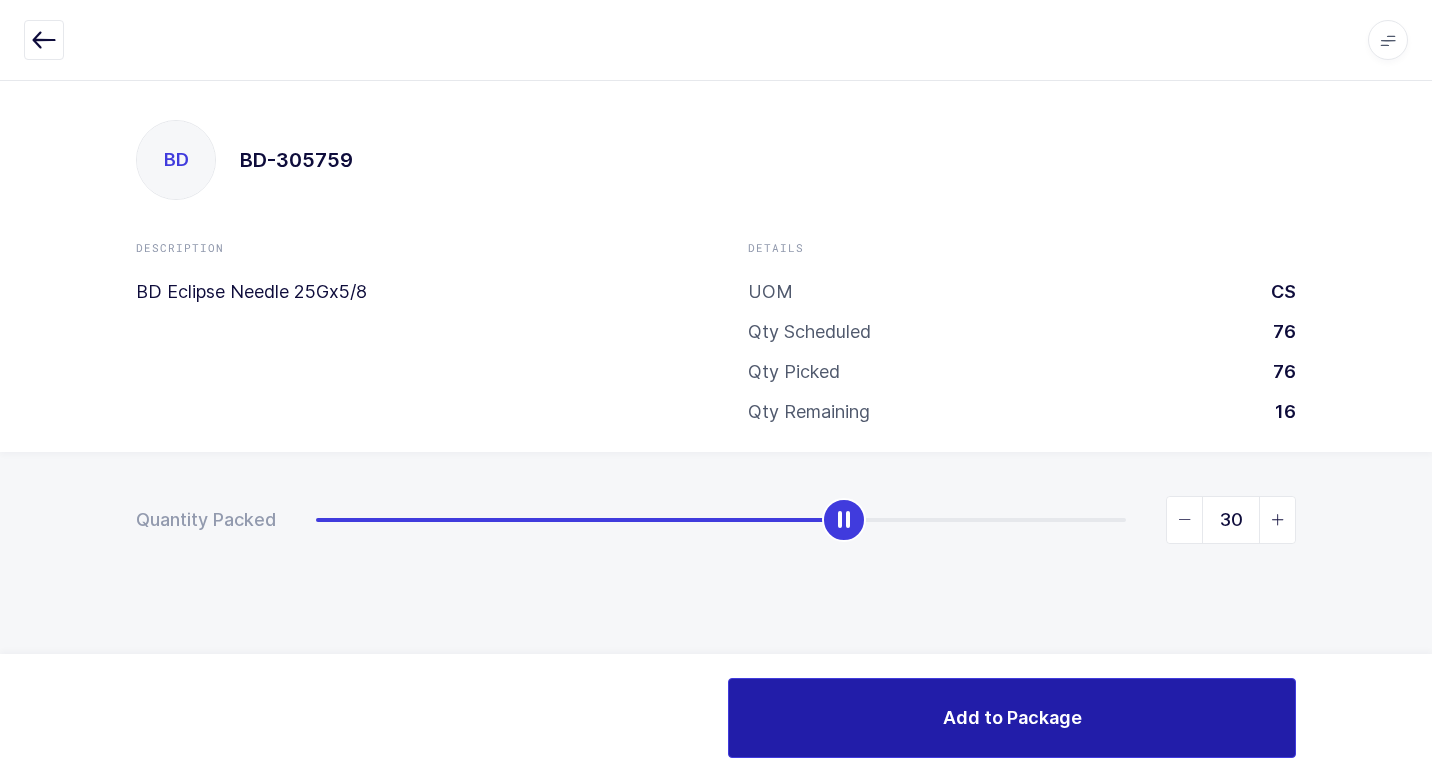 click on "Add to Package" at bounding box center (1012, 717) 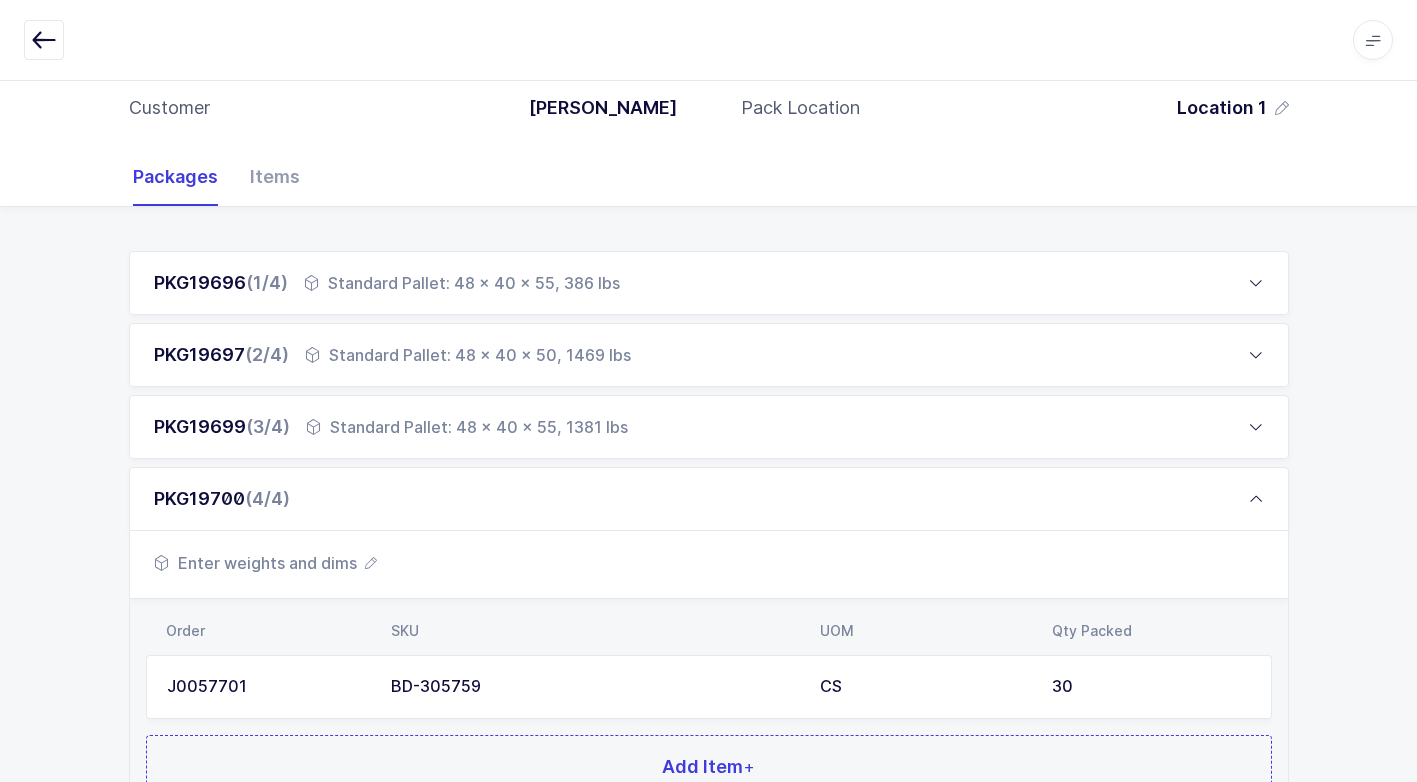 scroll, scrollTop: 200, scrollLeft: 0, axis: vertical 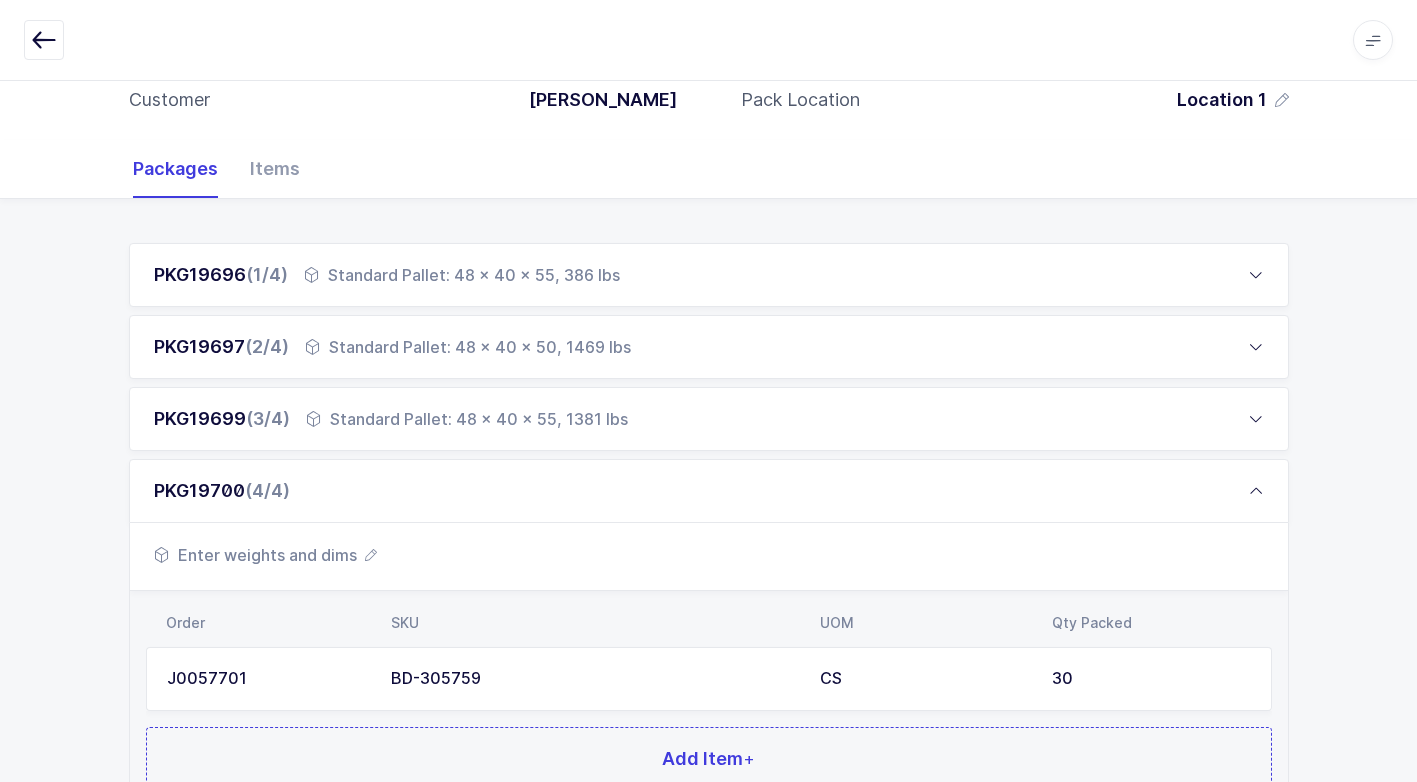 click on "Enter weights and dims" at bounding box center [265, 555] 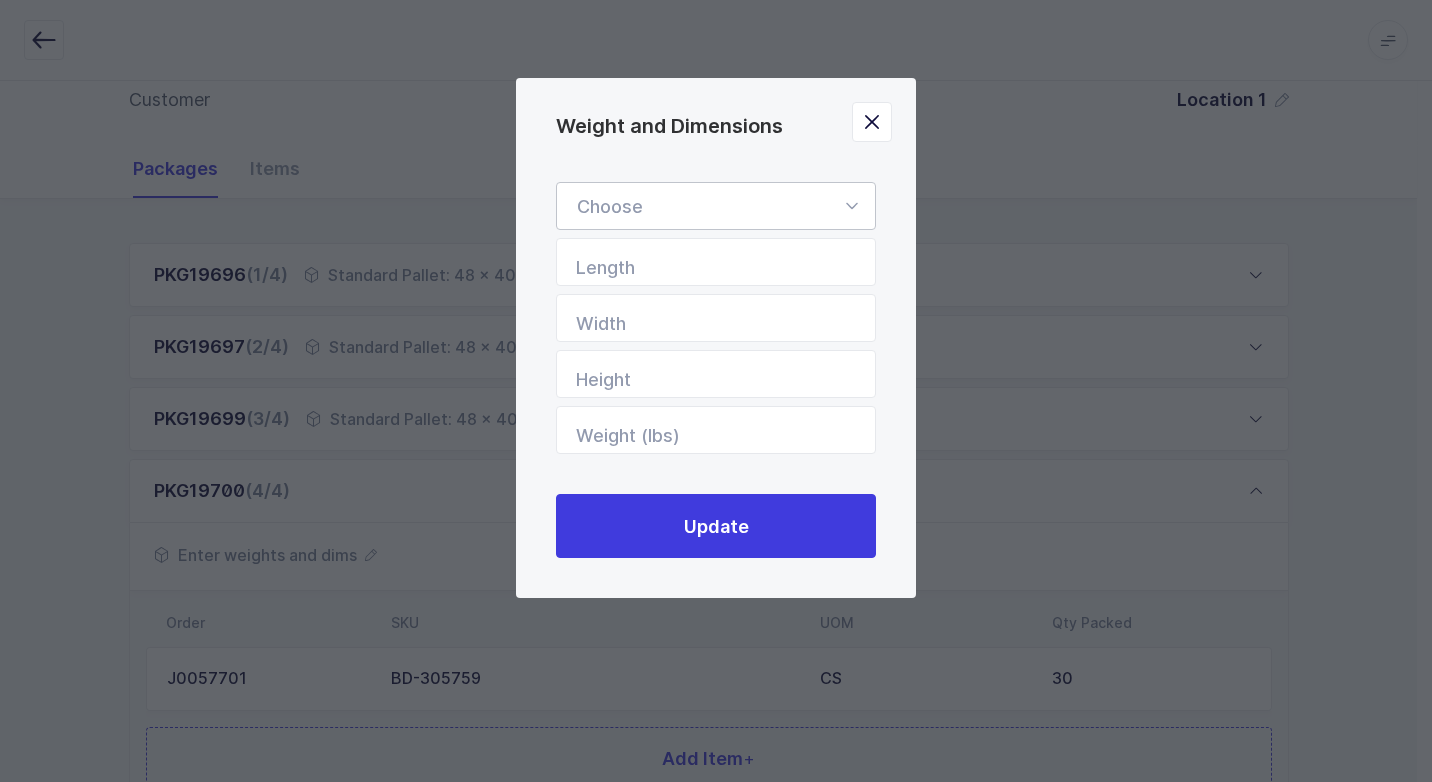 click at bounding box center [716, 206] 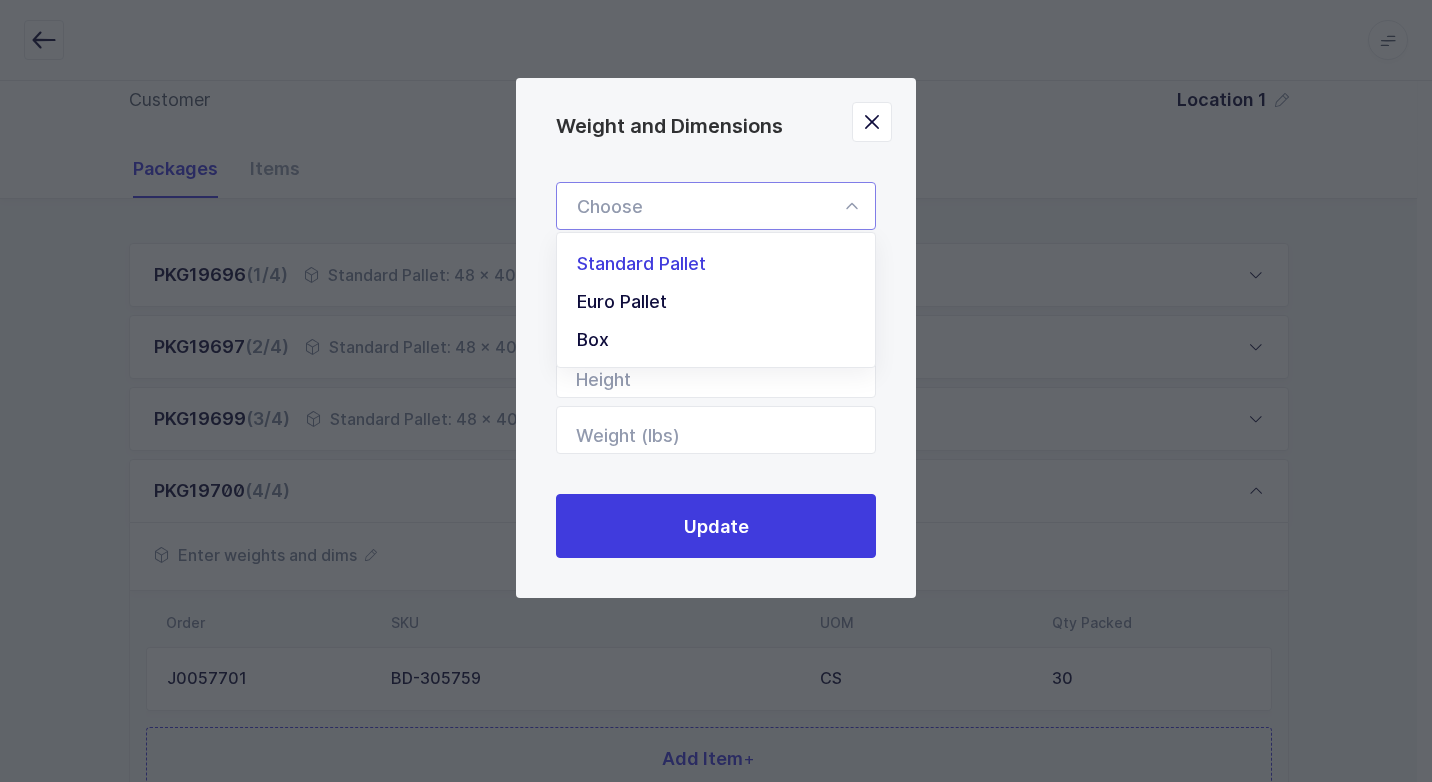 drag, startPoint x: 807, startPoint y: 267, endPoint x: 811, endPoint y: 280, distance: 13.601471 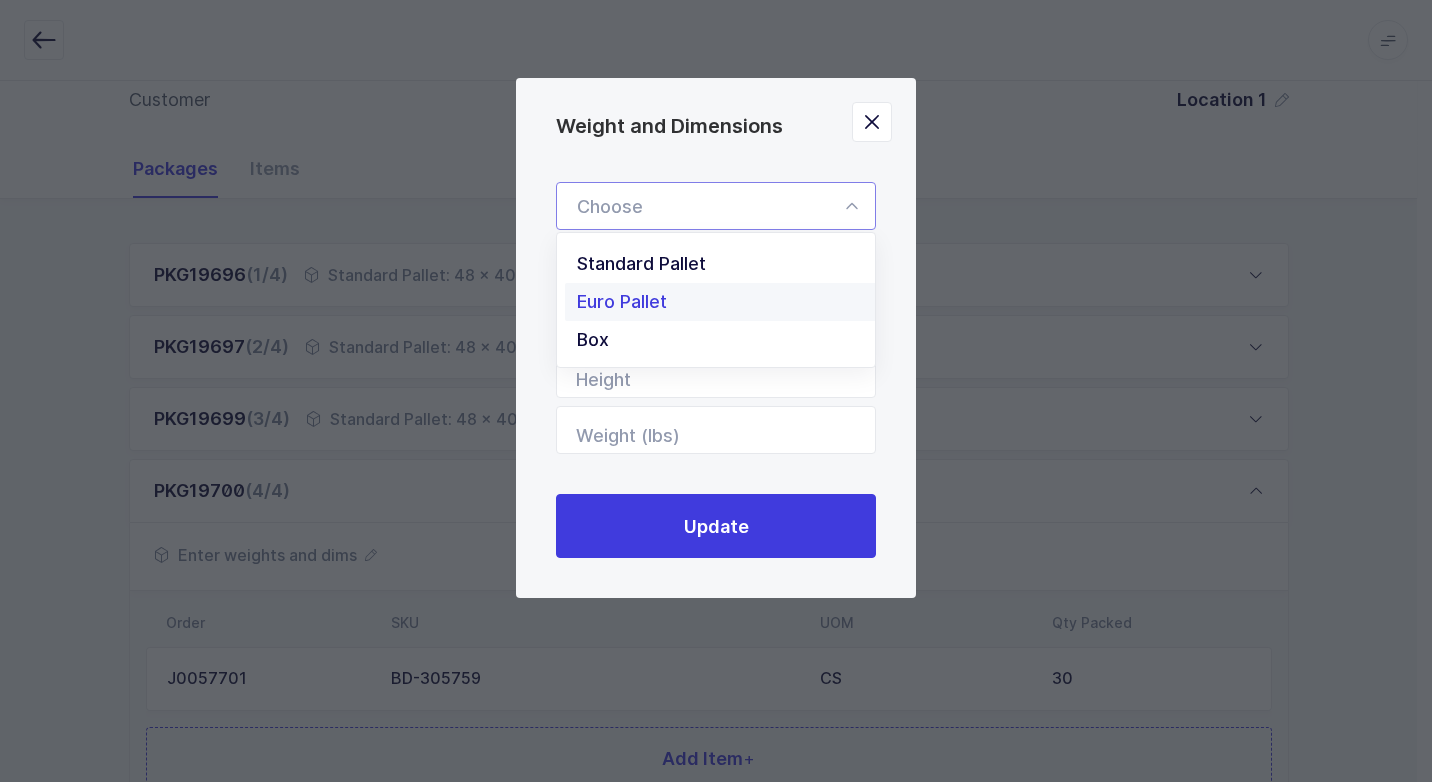 click on "Standard Pallet" at bounding box center (723, 264) 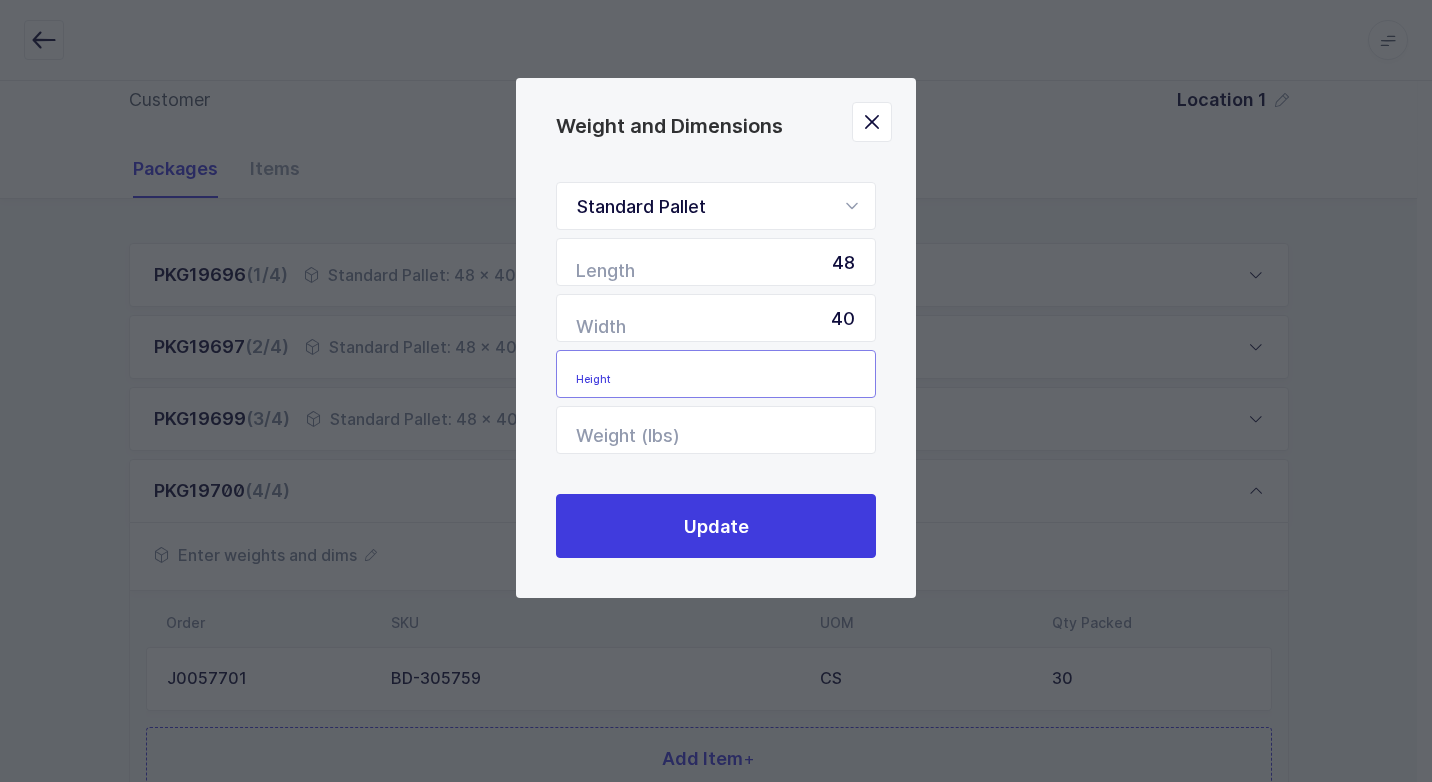 drag, startPoint x: 808, startPoint y: 369, endPoint x: 809, endPoint y: 359, distance: 10.049875 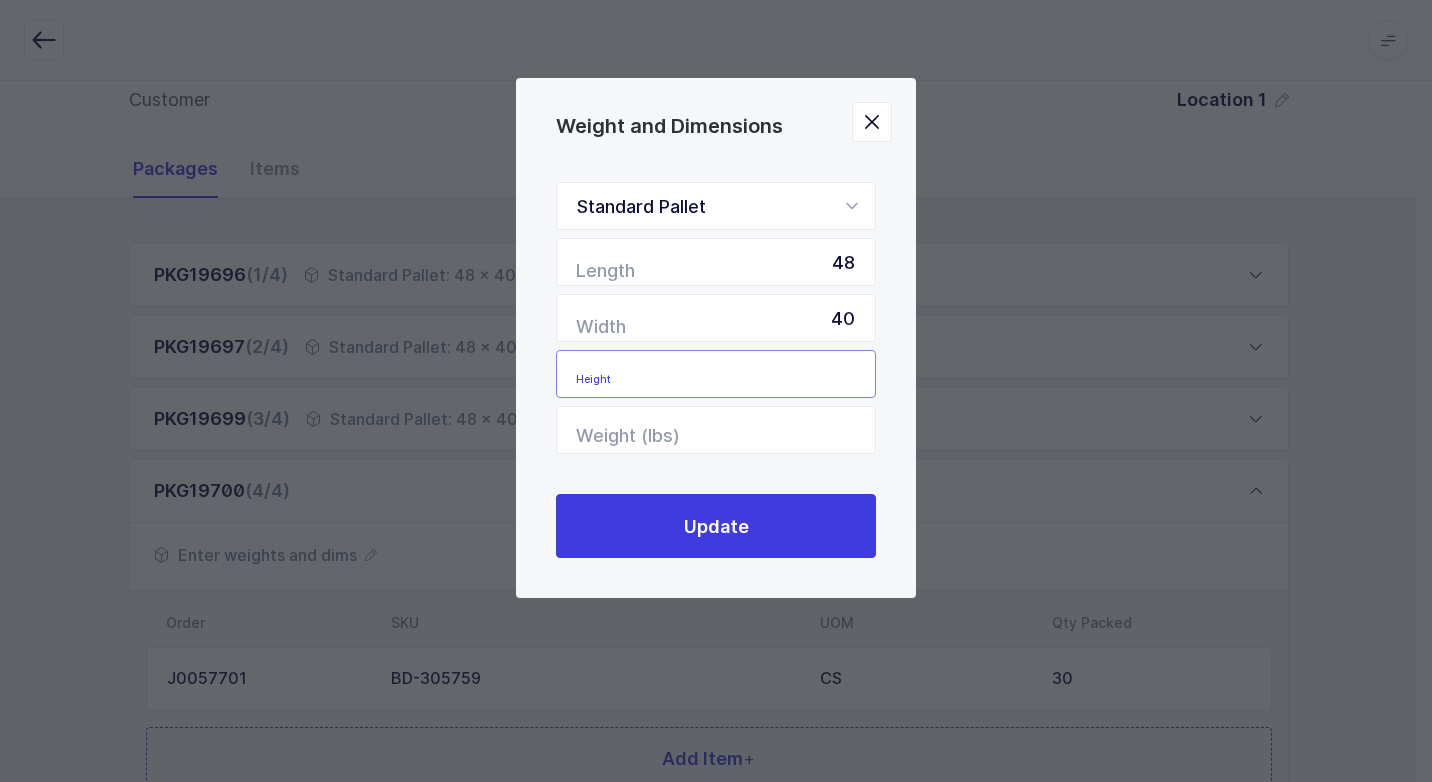 click at bounding box center (716, 374) 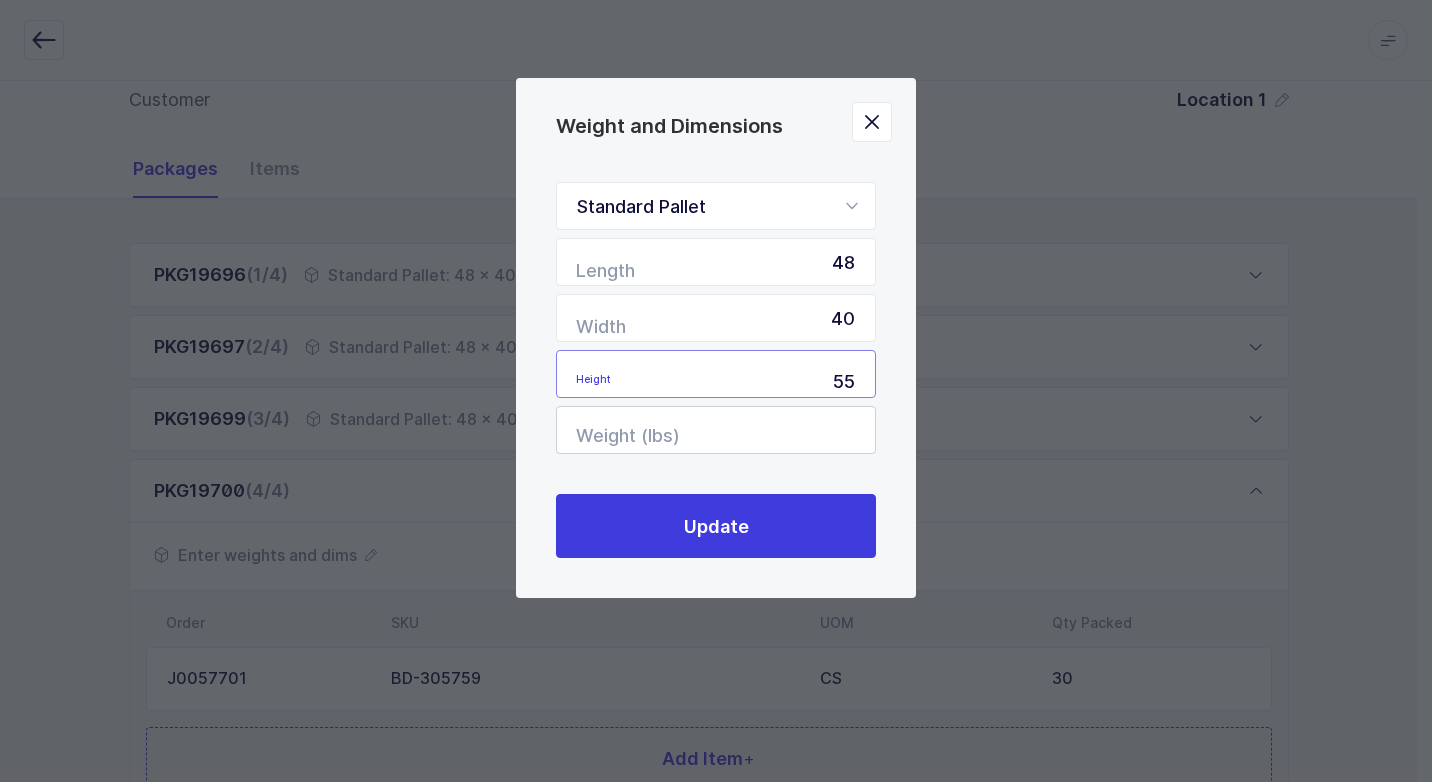 type on "55" 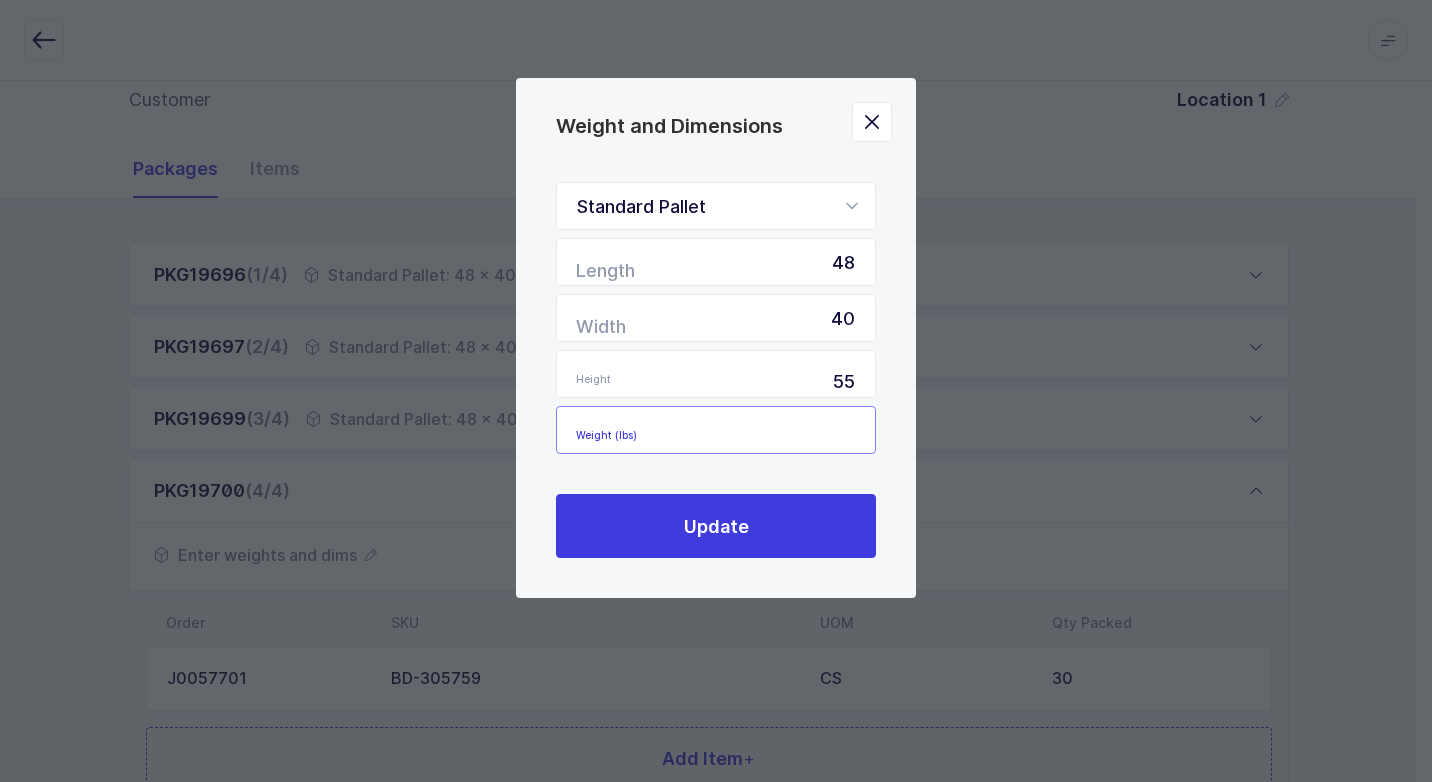 click at bounding box center (716, 430) 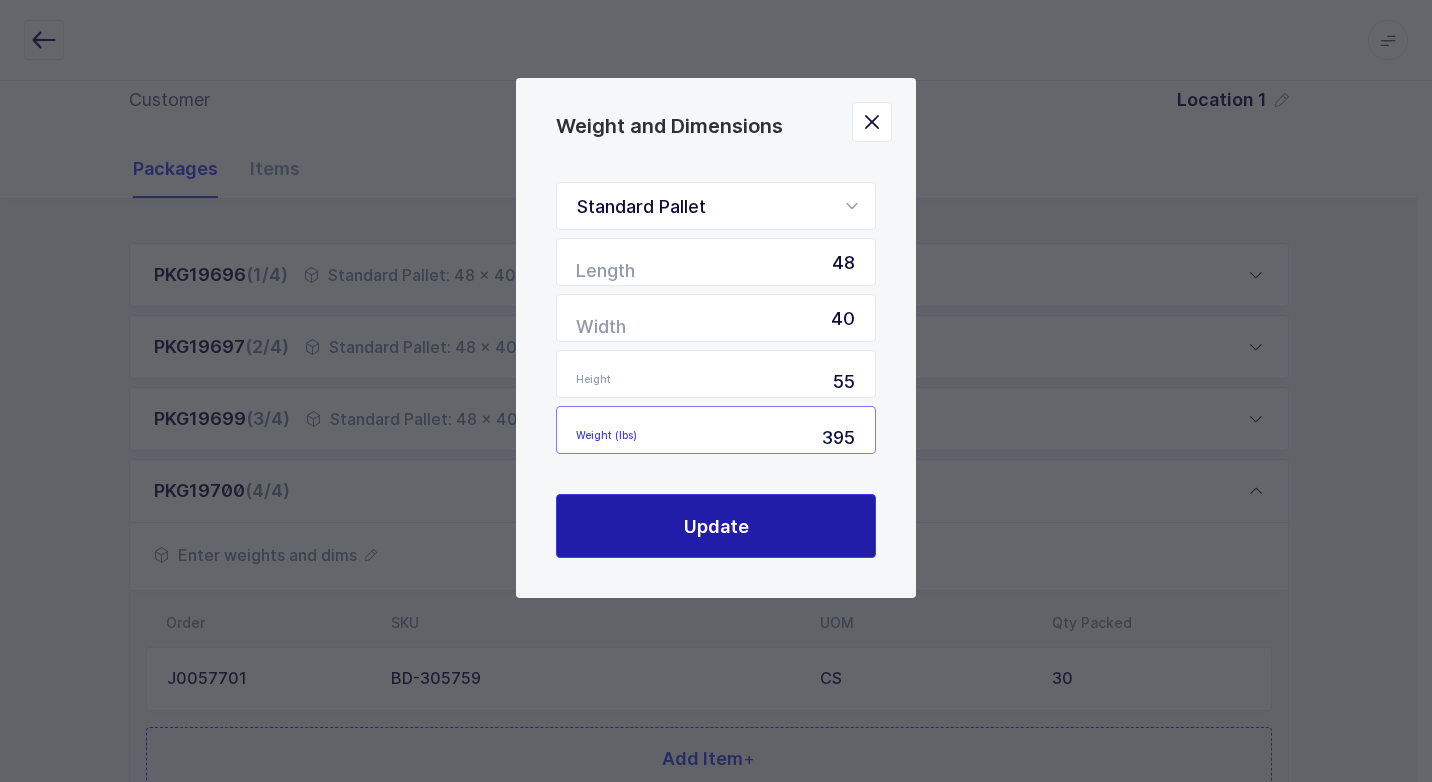 type on "395" 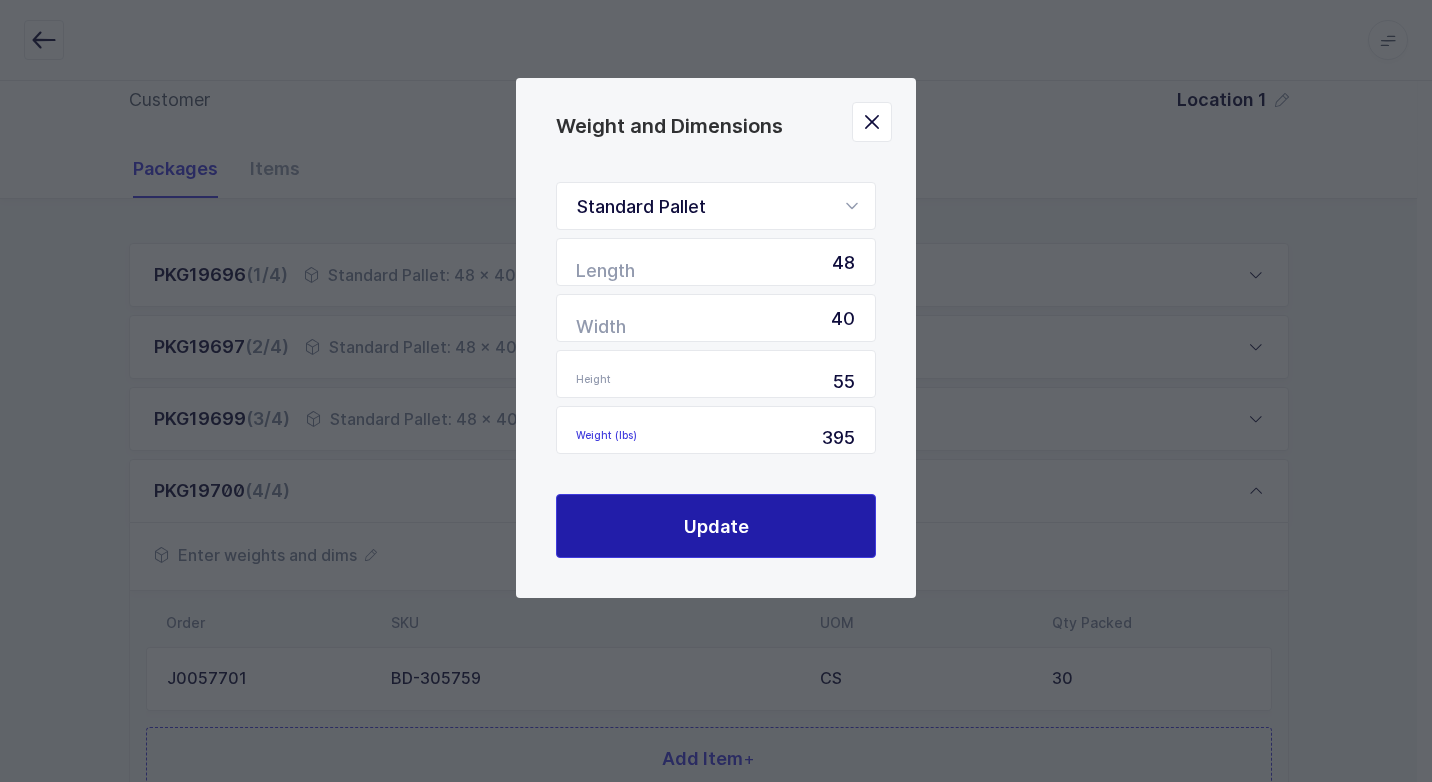 click on "Update" at bounding box center (716, 526) 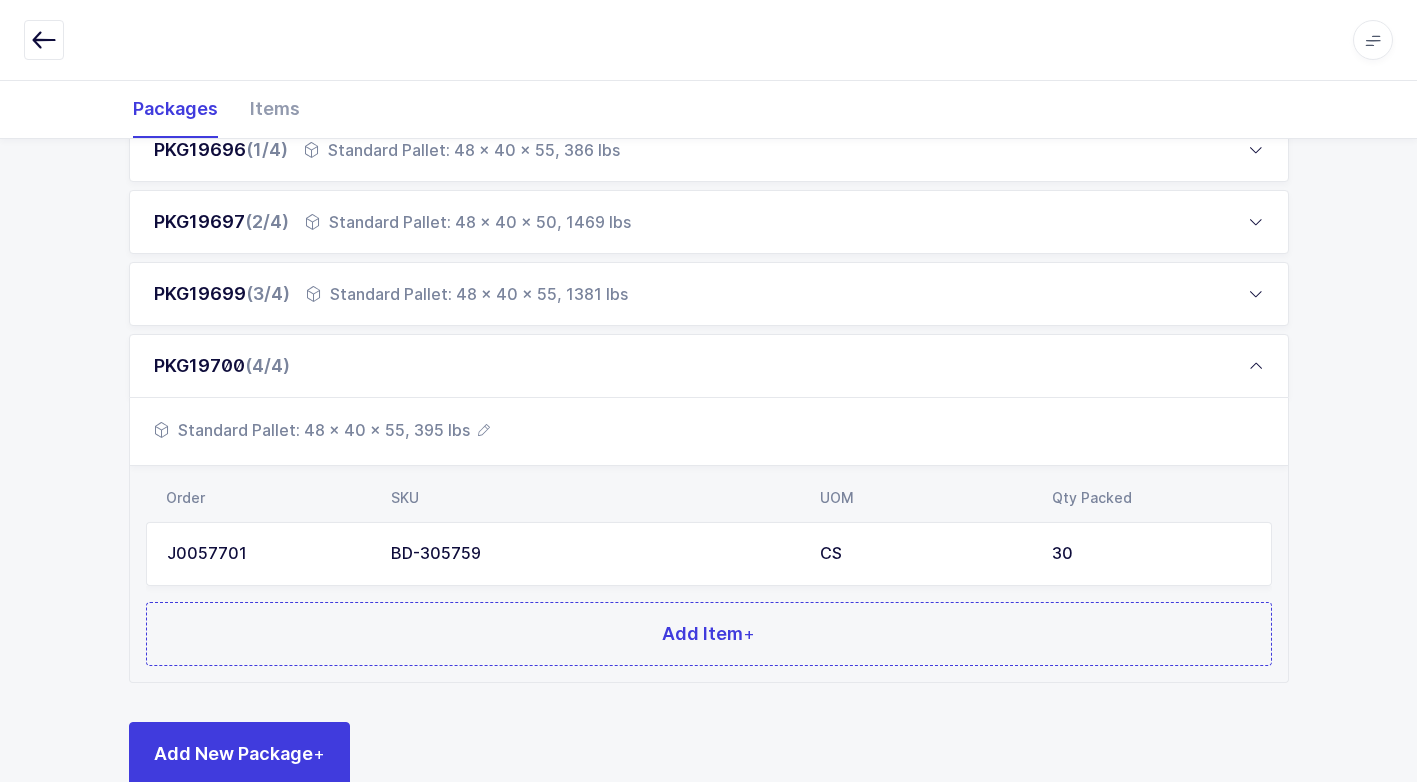 scroll, scrollTop: 369, scrollLeft: 0, axis: vertical 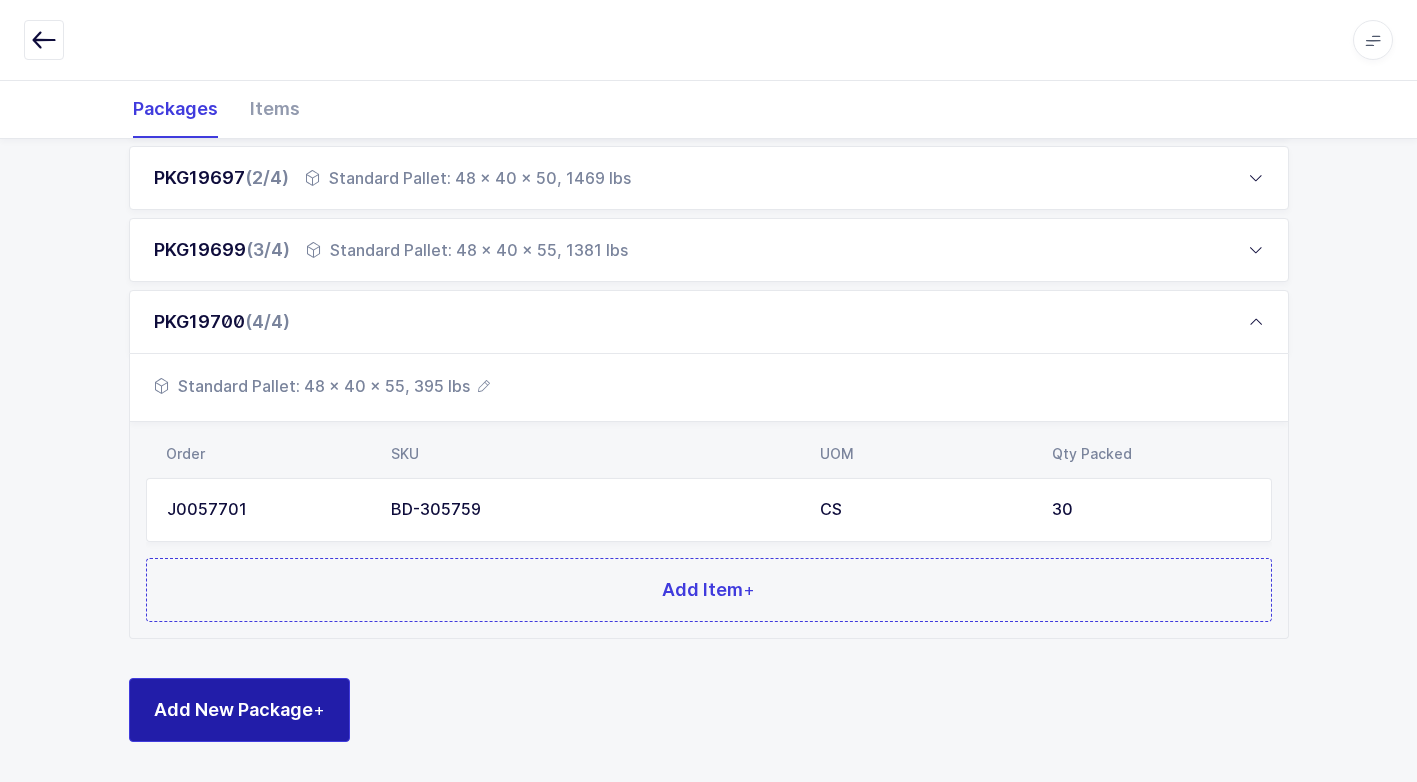 click on "Add New Package  +" at bounding box center (239, 710) 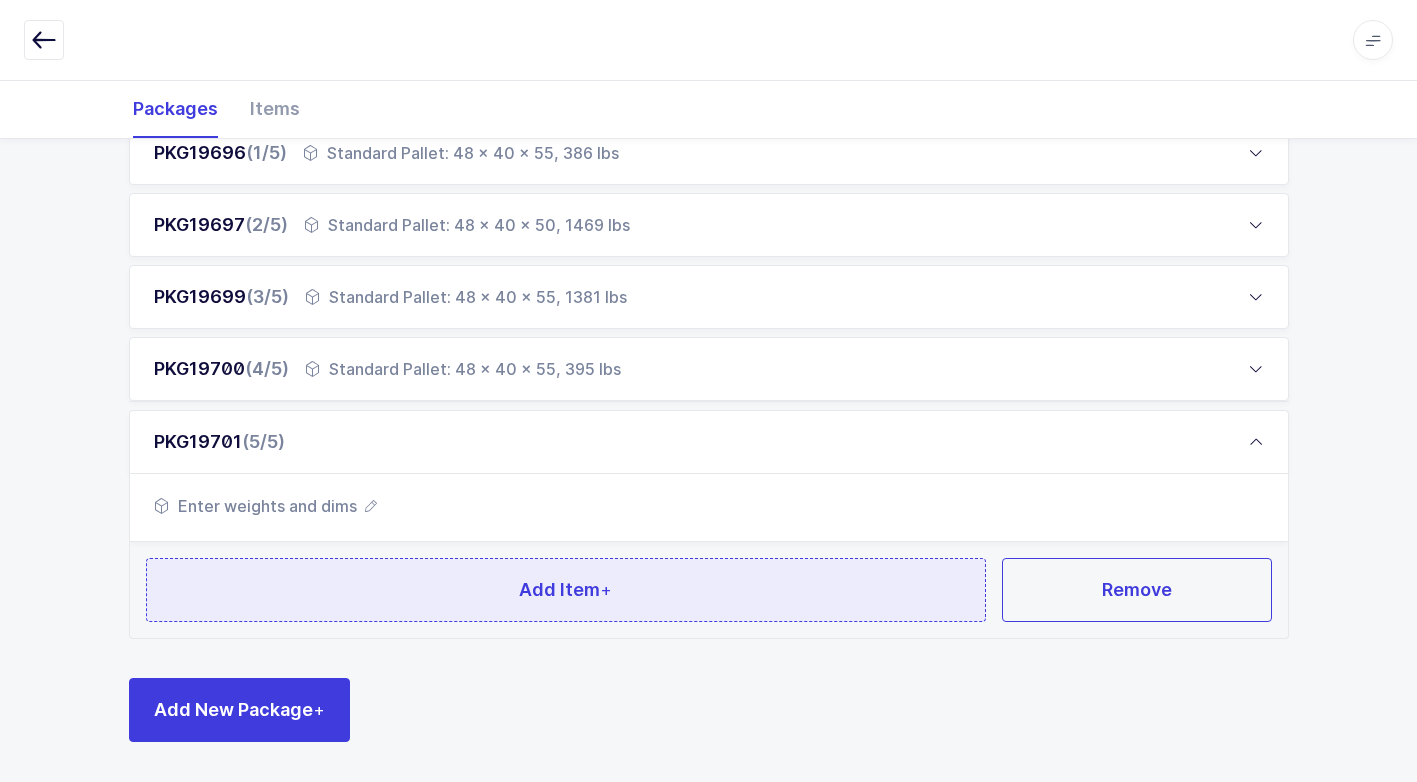 scroll, scrollTop: 321, scrollLeft: 0, axis: vertical 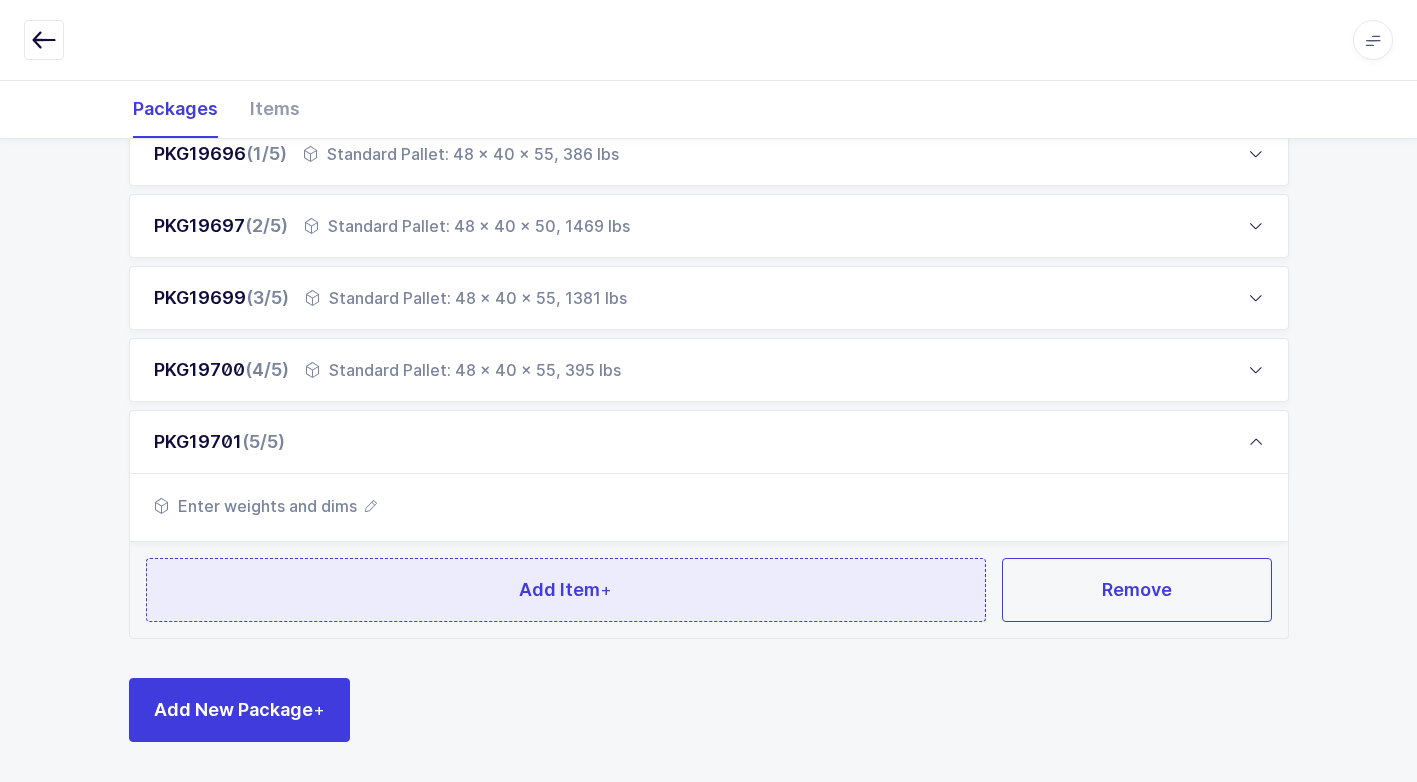 click on "Add Item  +" at bounding box center (566, 590) 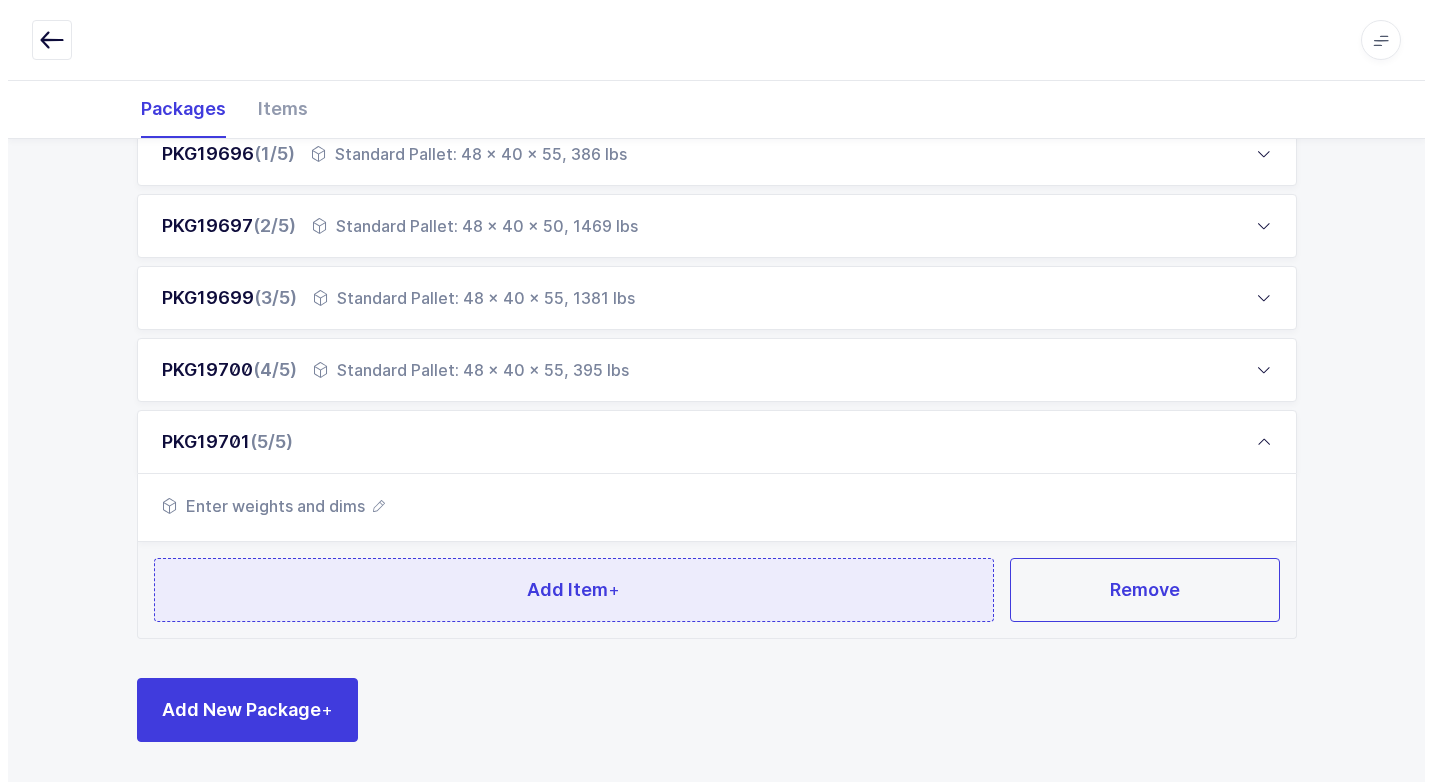 scroll, scrollTop: 0, scrollLeft: 0, axis: both 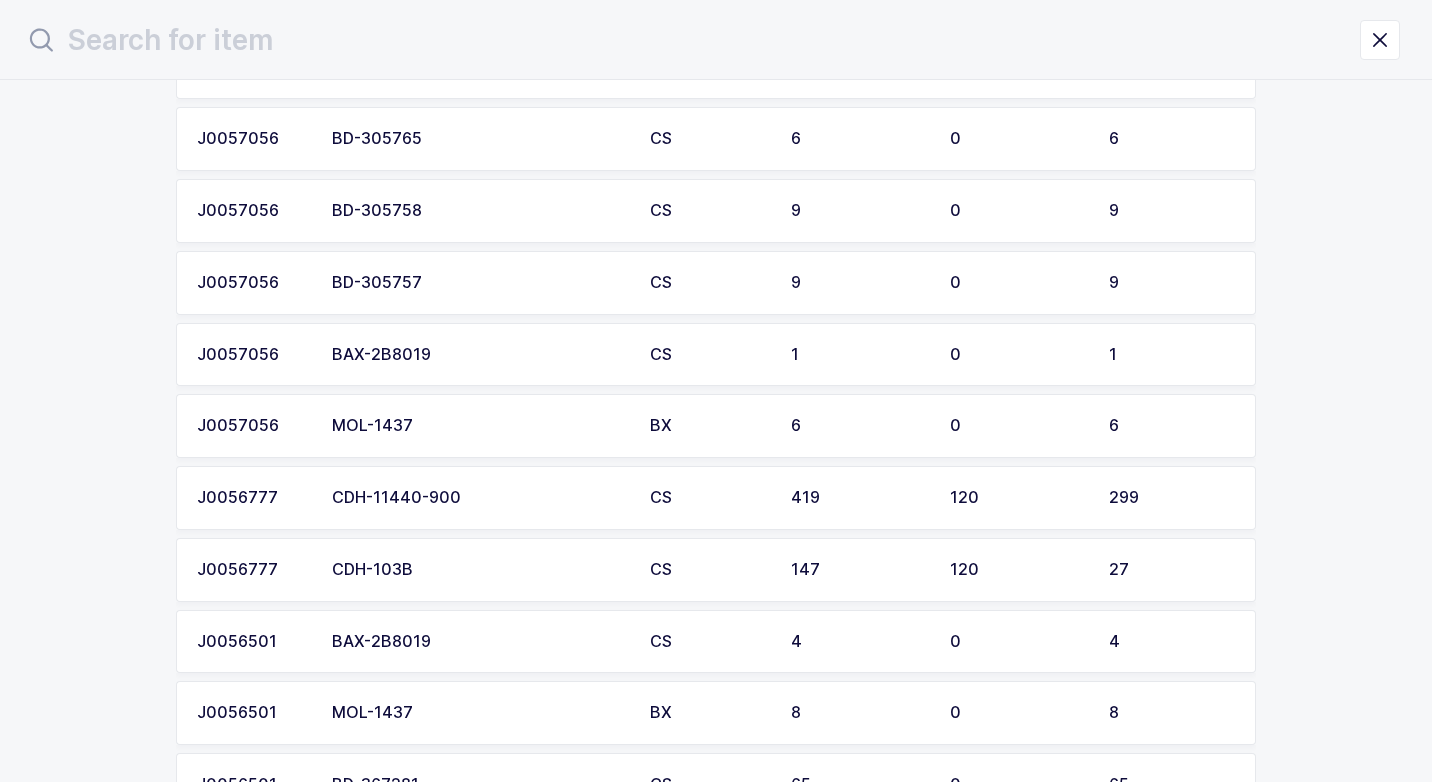 click on "CDH-11440-900" at bounding box center (479, 498) 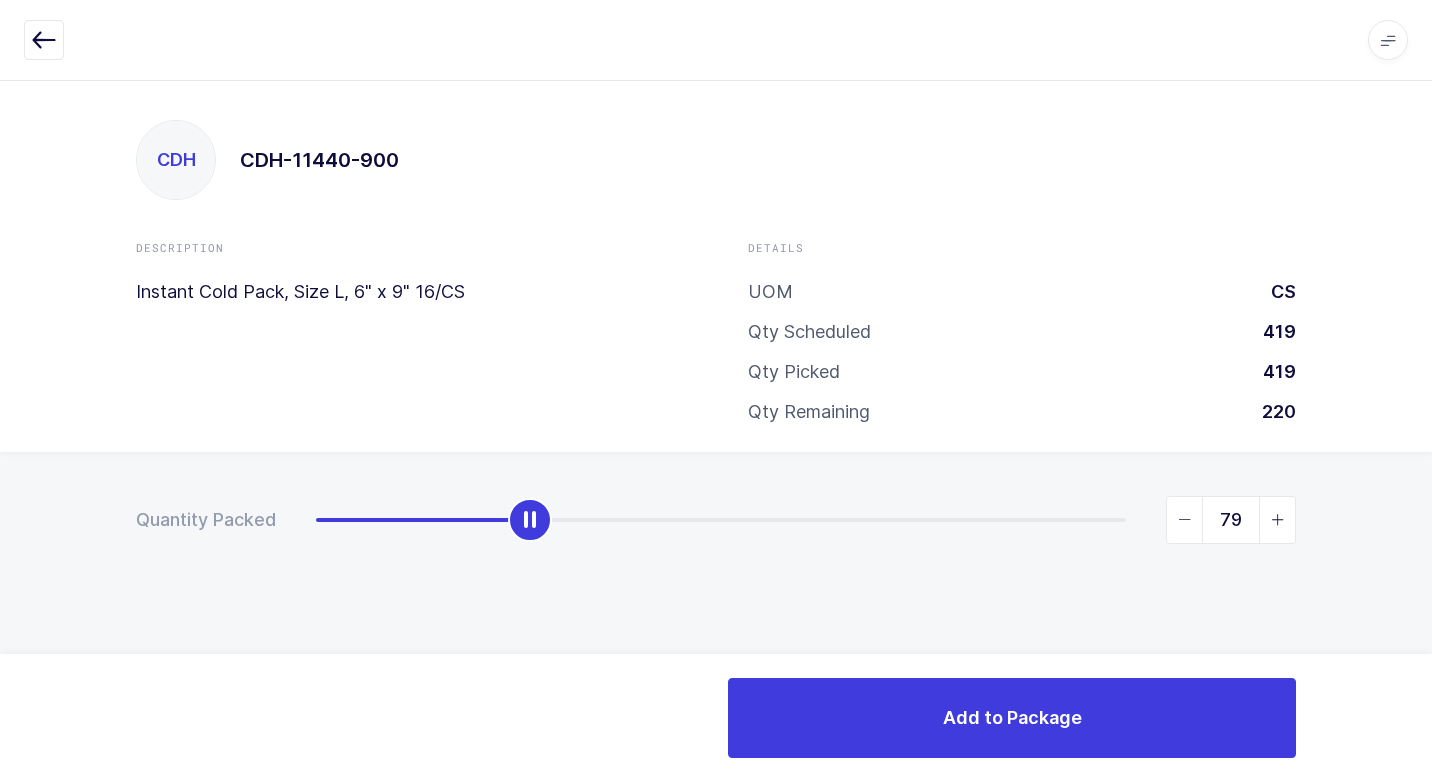 type on "80" 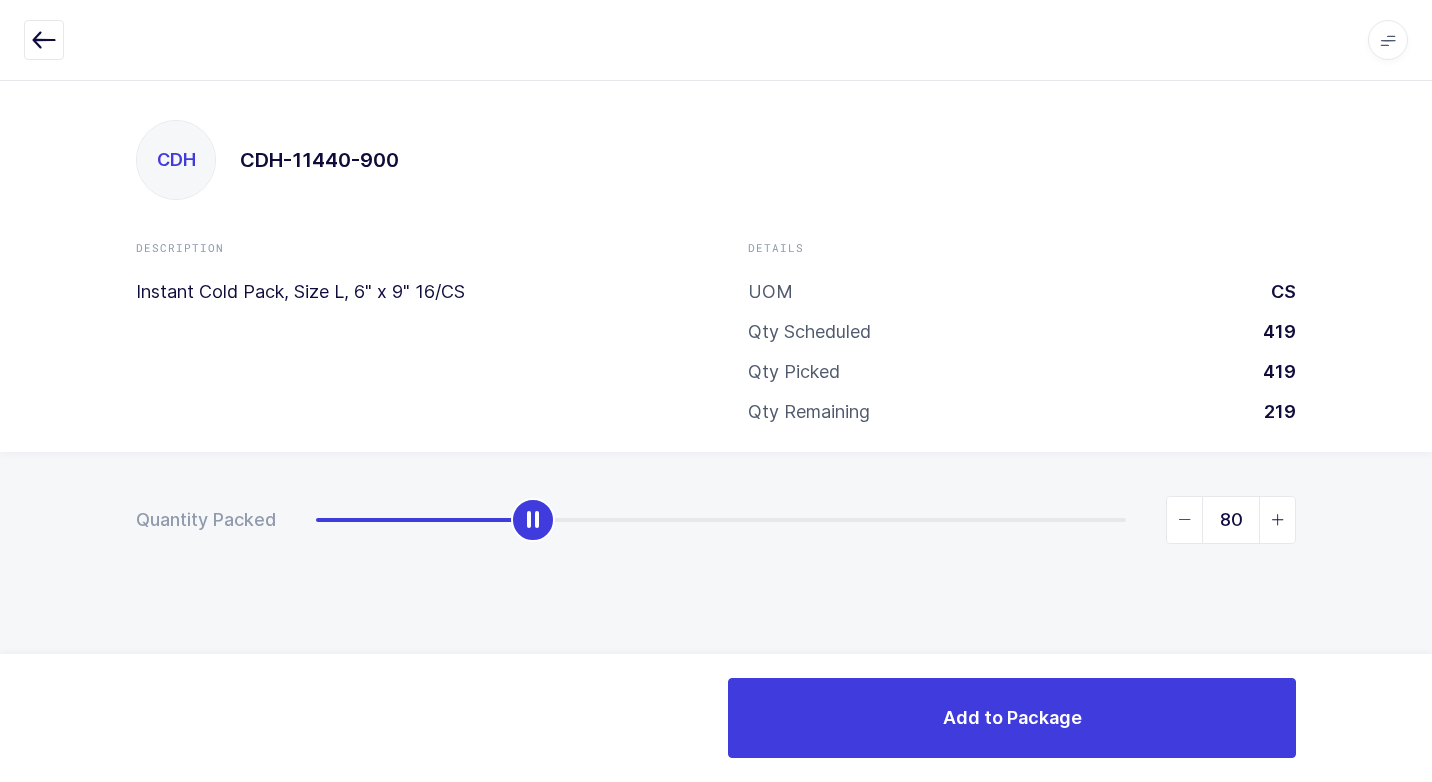 drag, startPoint x: 318, startPoint y: 530, endPoint x: 535, endPoint y: 542, distance: 217.33154 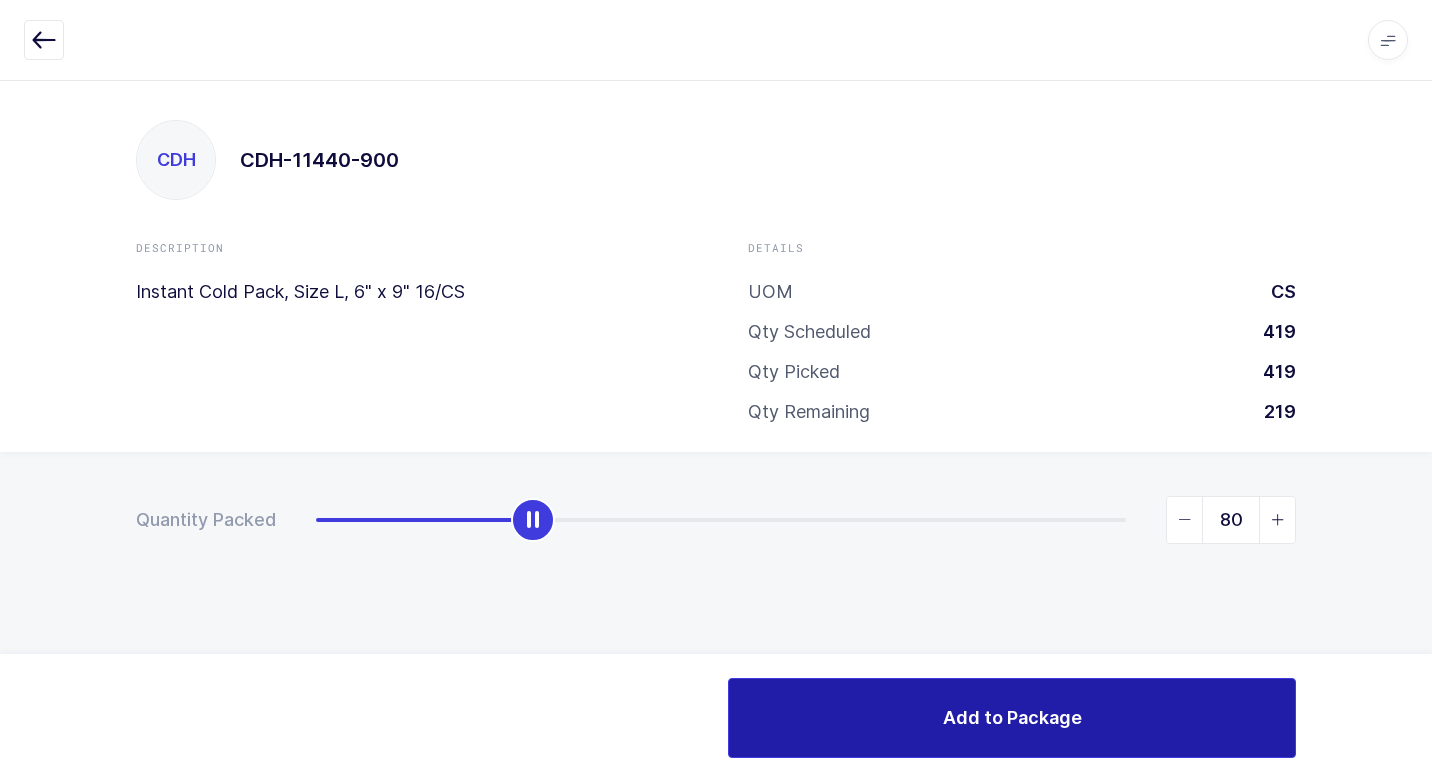 click on "Add to Package" at bounding box center (1012, 717) 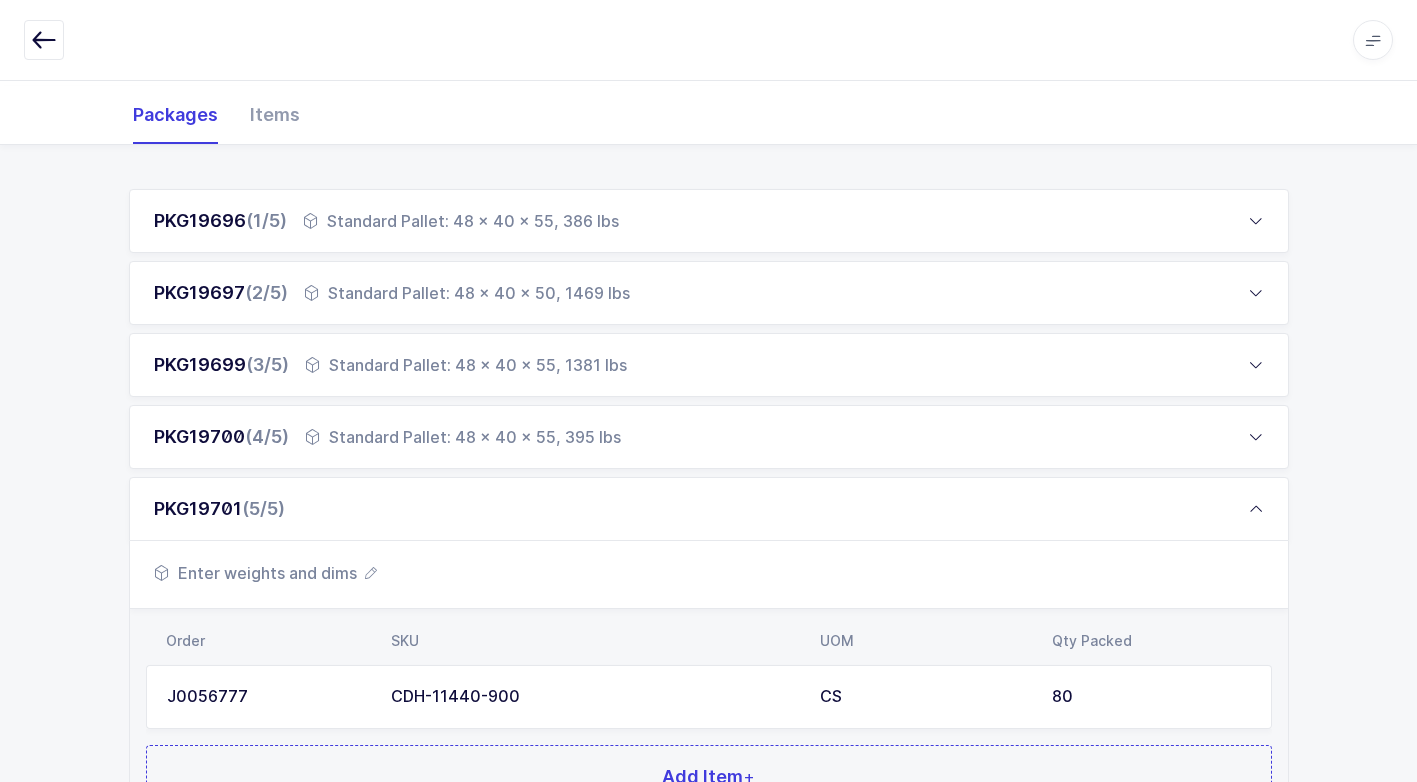 scroll, scrollTop: 441, scrollLeft: 0, axis: vertical 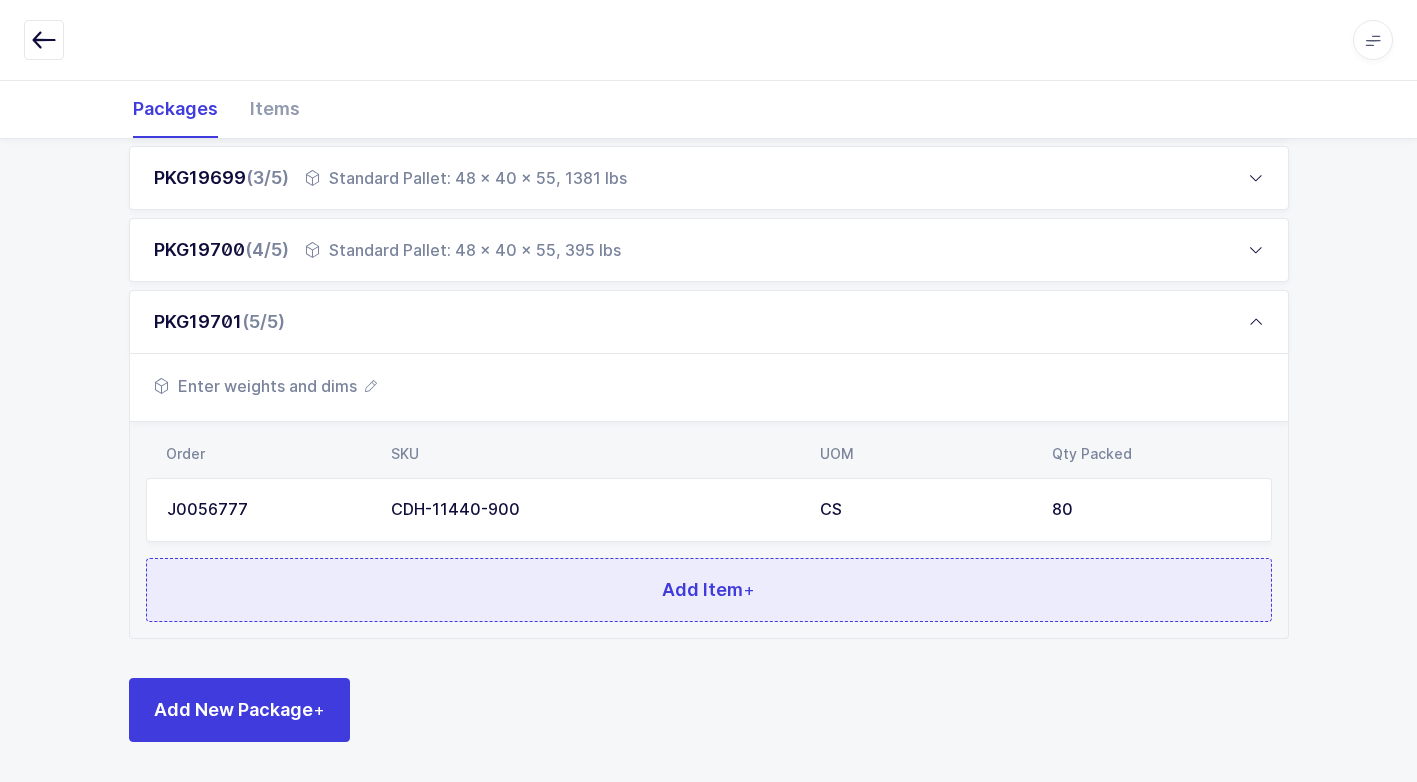 click on "Add Item  +" at bounding box center (709, 590) 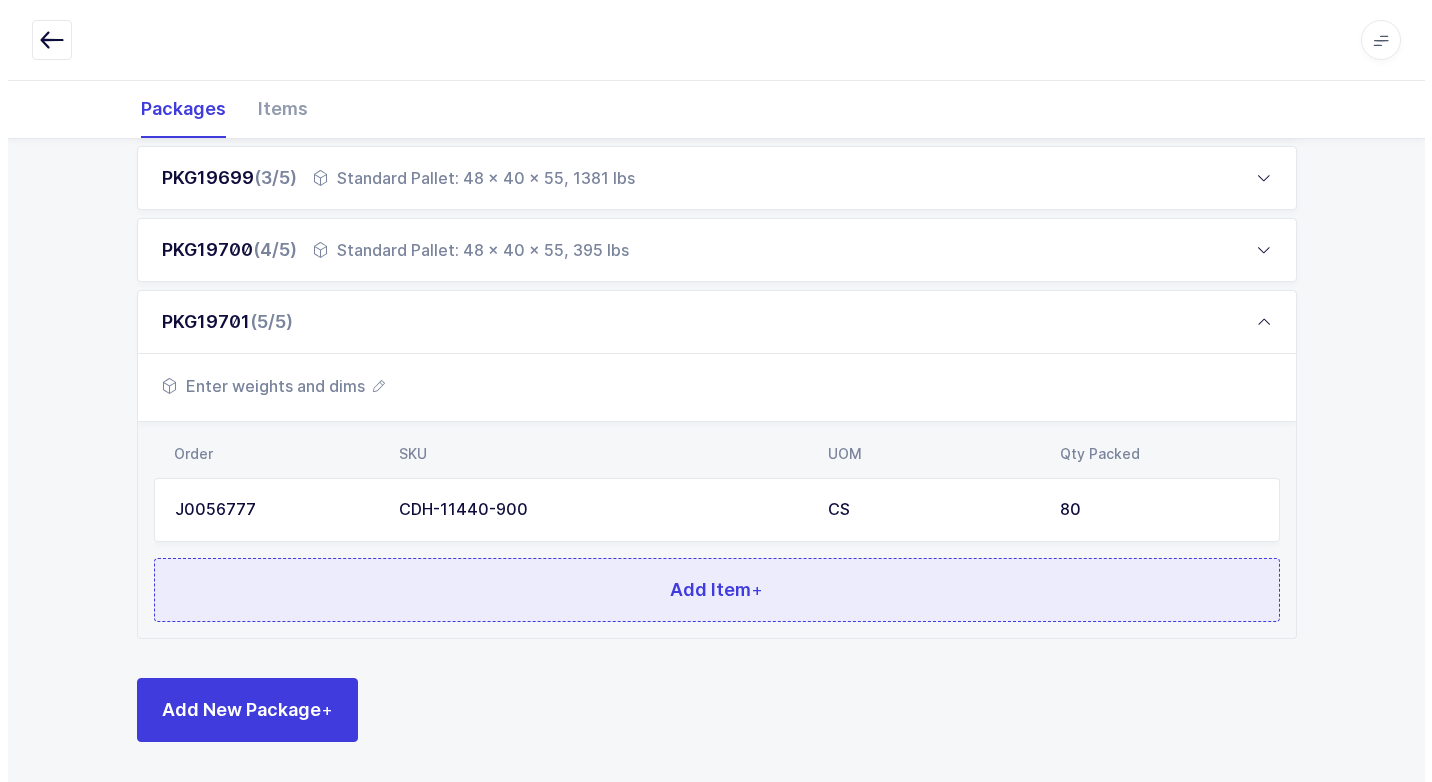 scroll, scrollTop: 0, scrollLeft: 0, axis: both 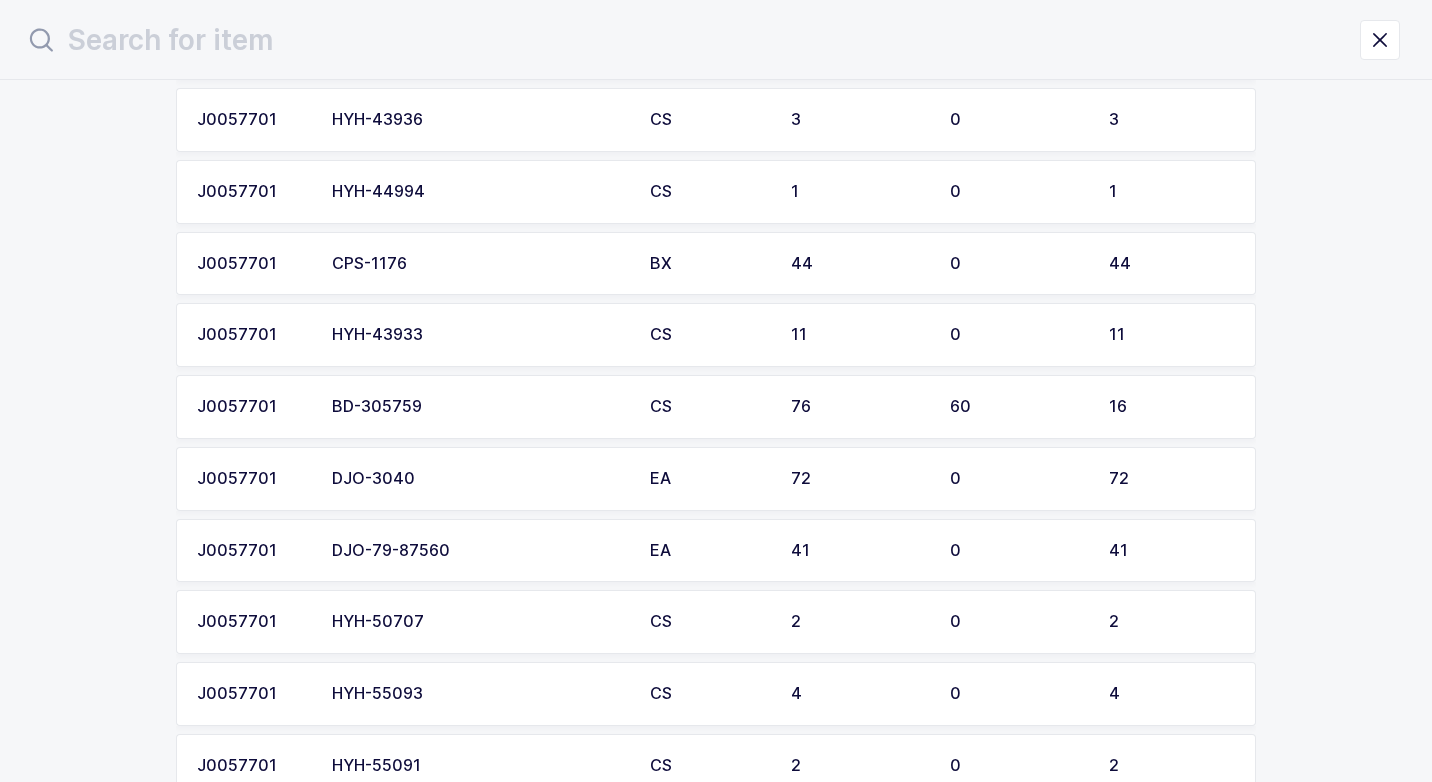 click on "BD-305759" at bounding box center (479, 407) 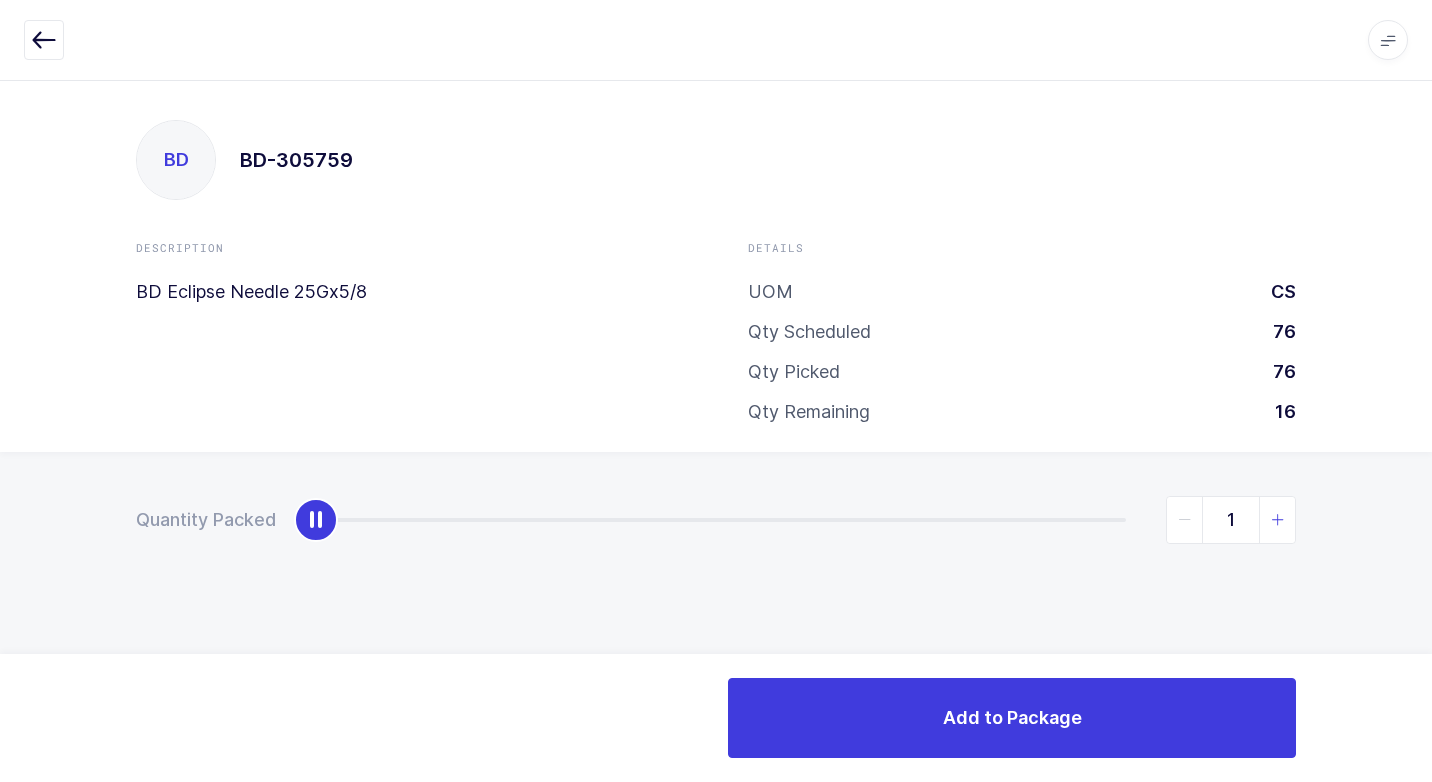 click at bounding box center (1278, 520) 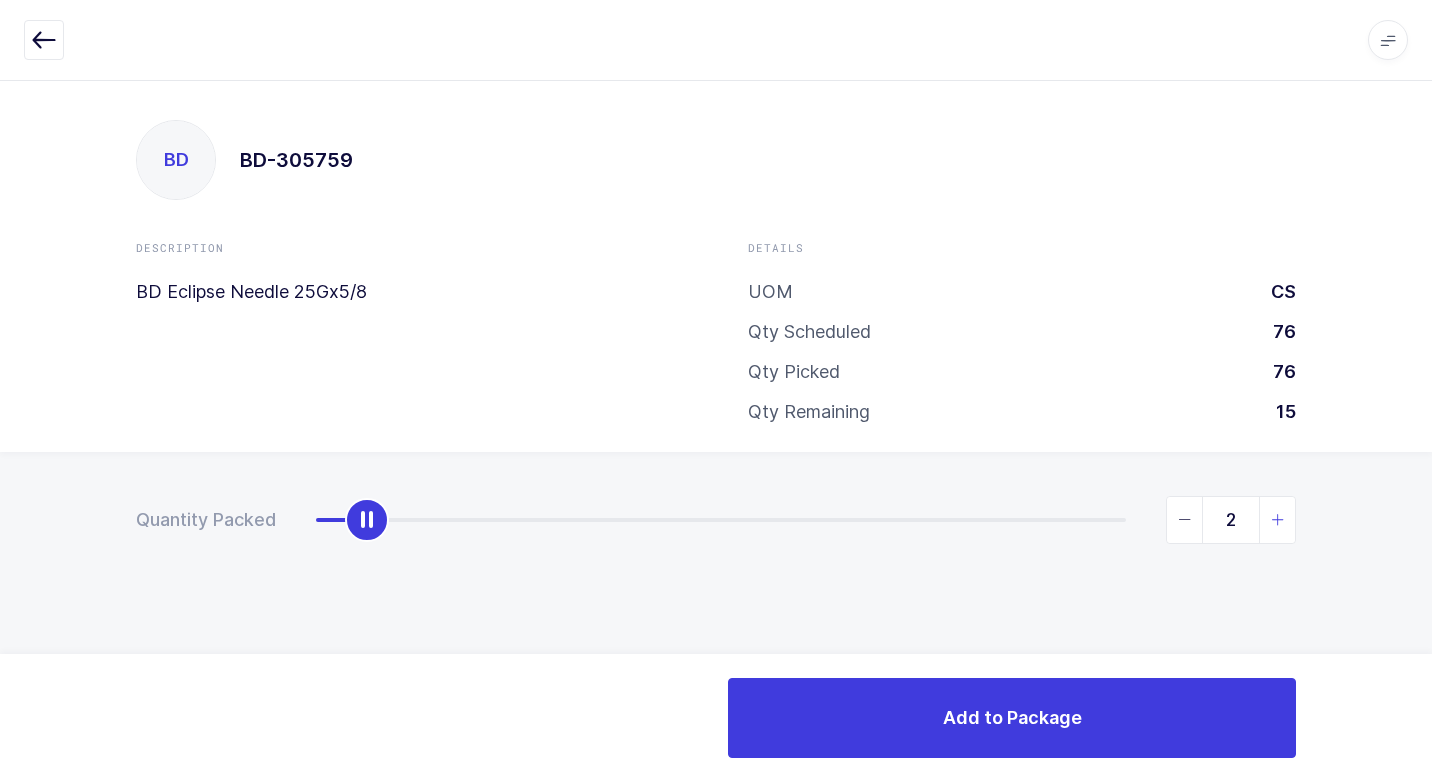 click at bounding box center (1278, 520) 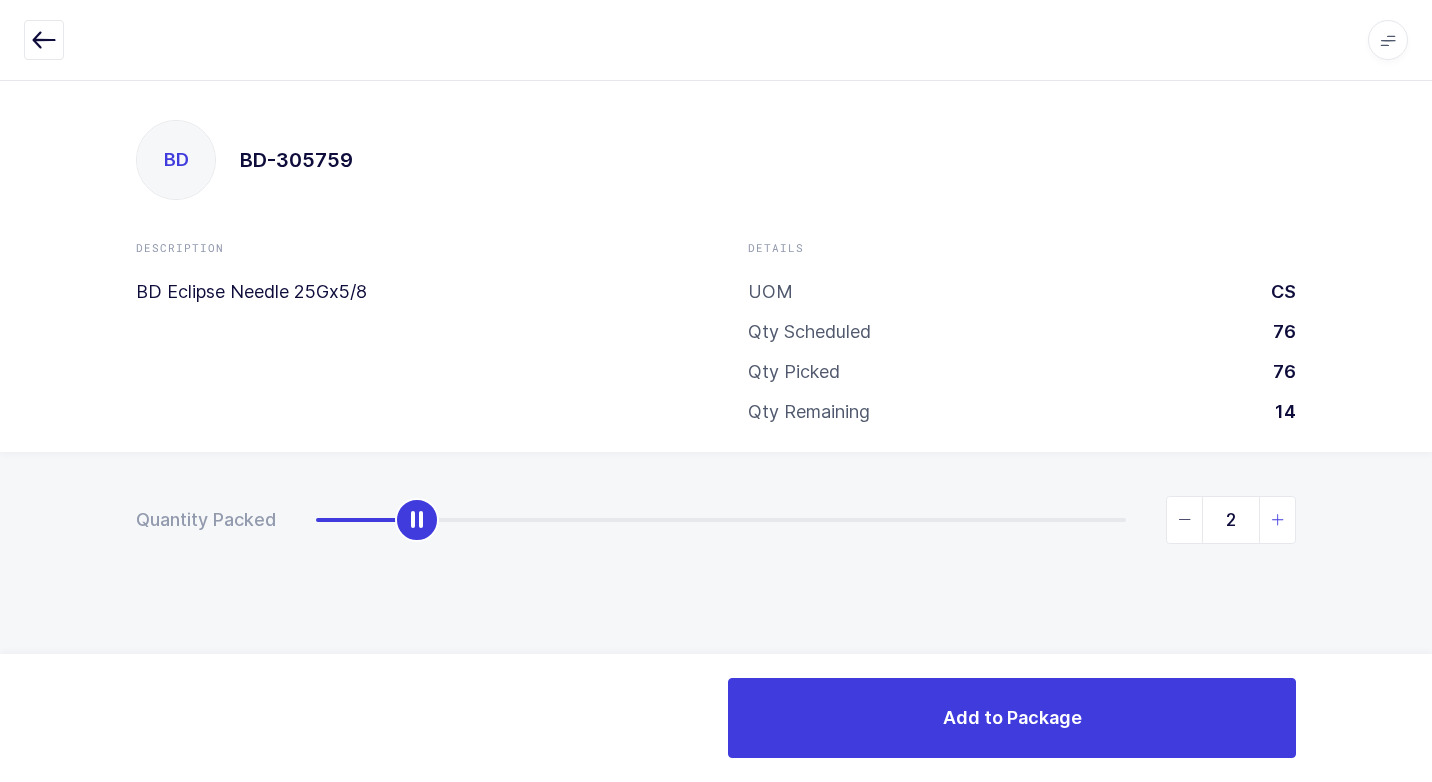 click at bounding box center (1278, 520) 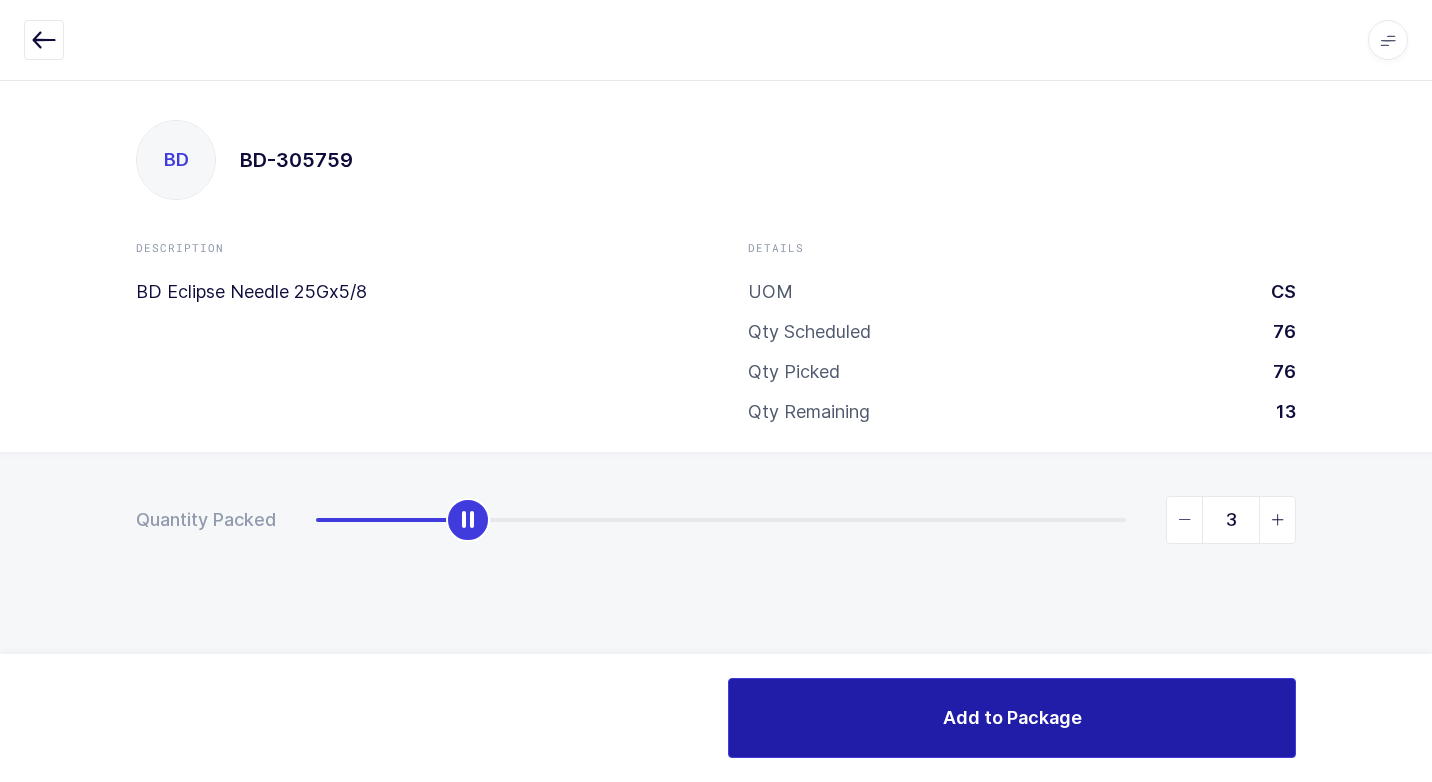 click on "Add to Package" at bounding box center (1012, 718) 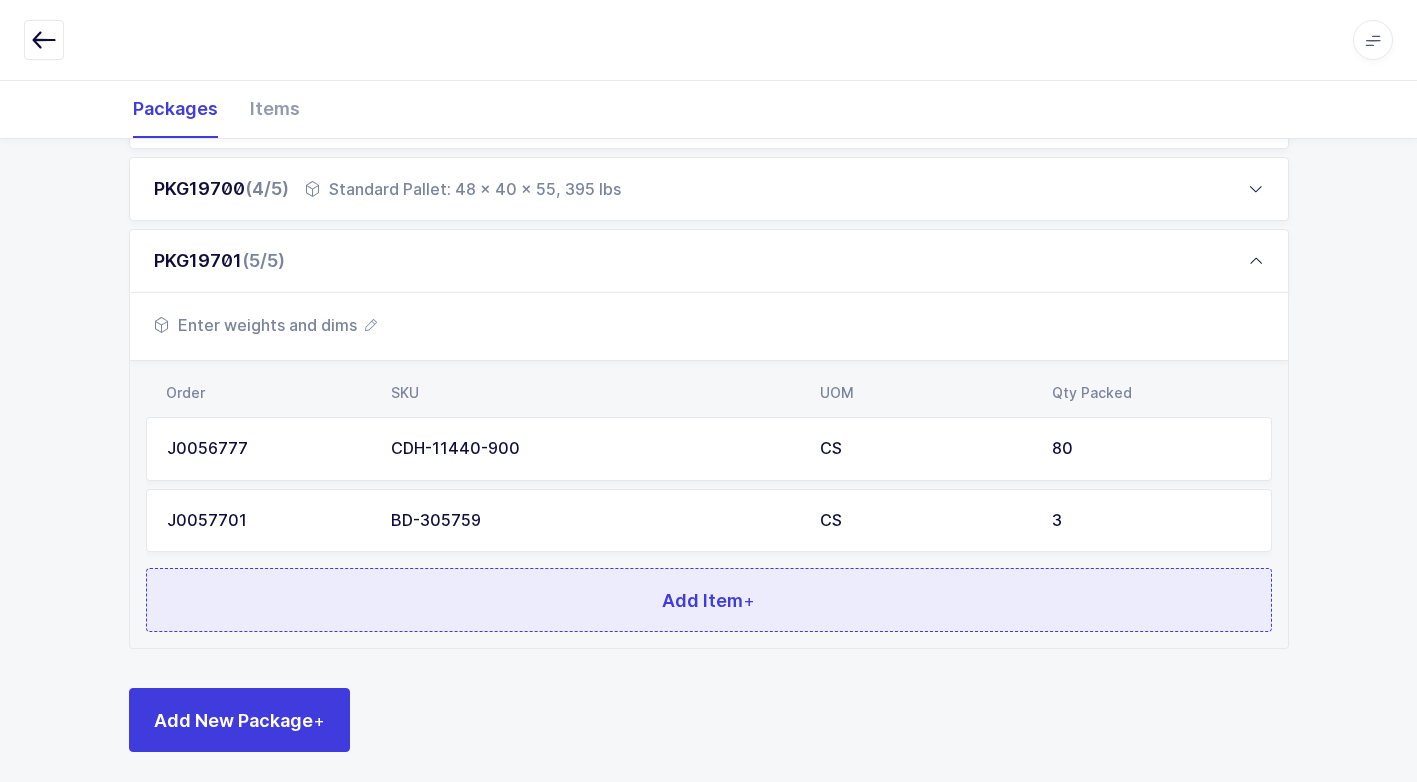 scroll, scrollTop: 512, scrollLeft: 0, axis: vertical 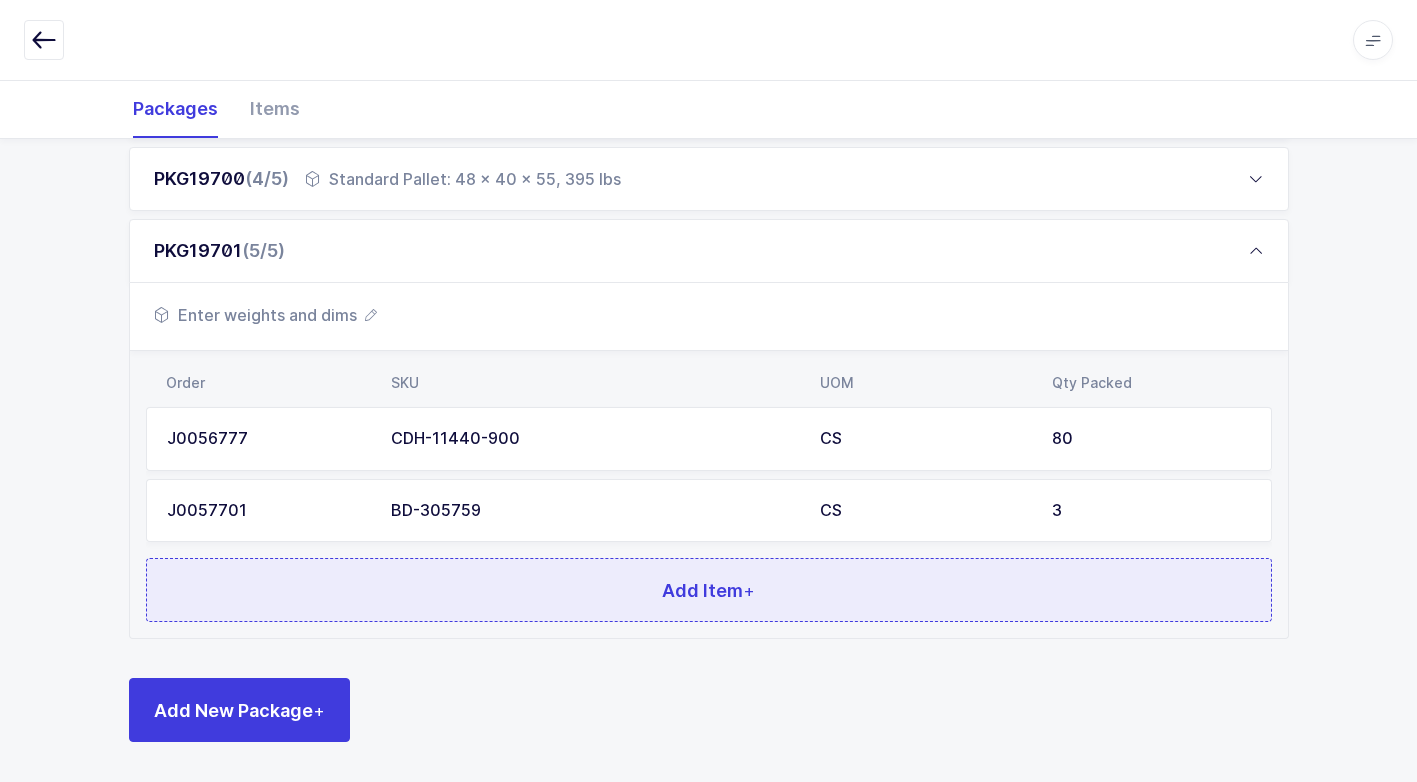 click on "Add Item  +" at bounding box center (709, 590) 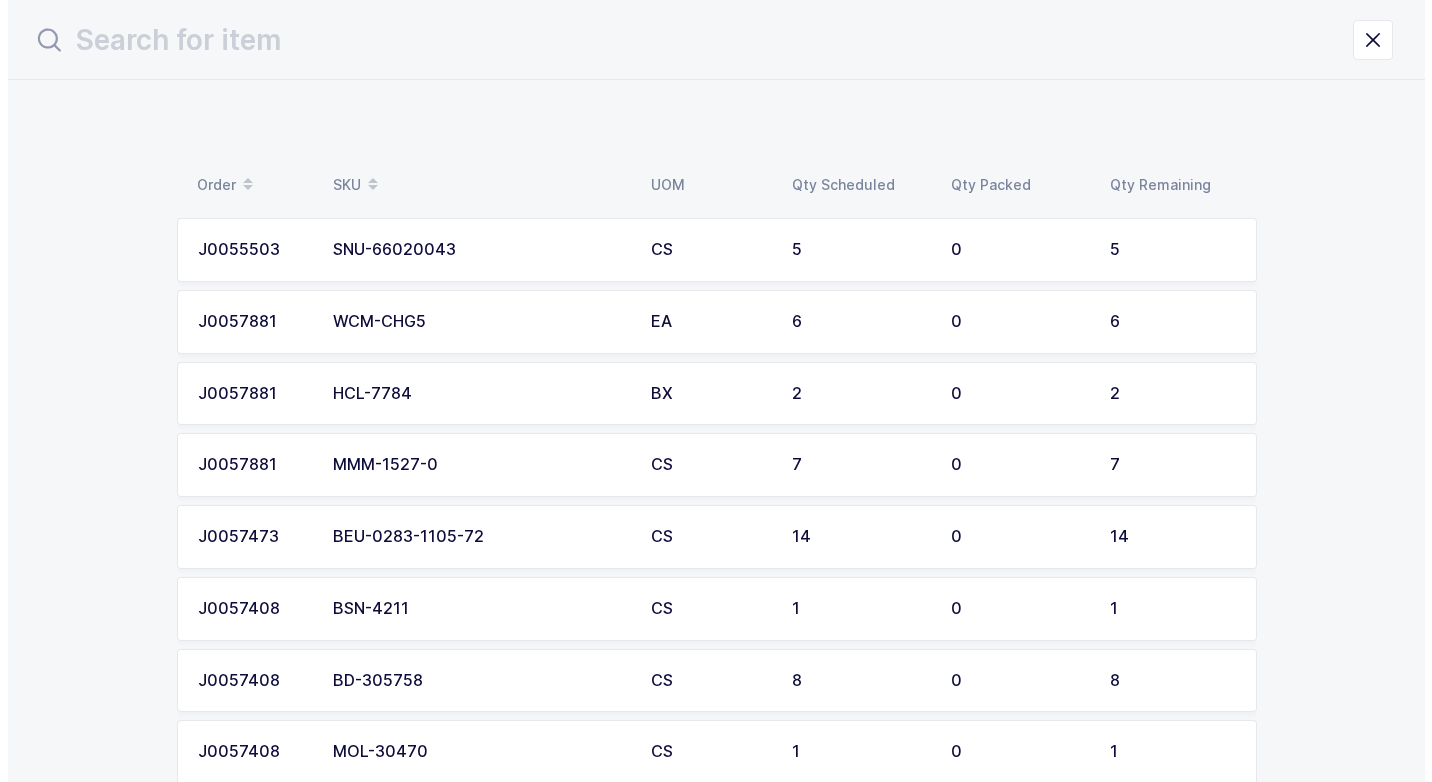 scroll, scrollTop: 0, scrollLeft: 0, axis: both 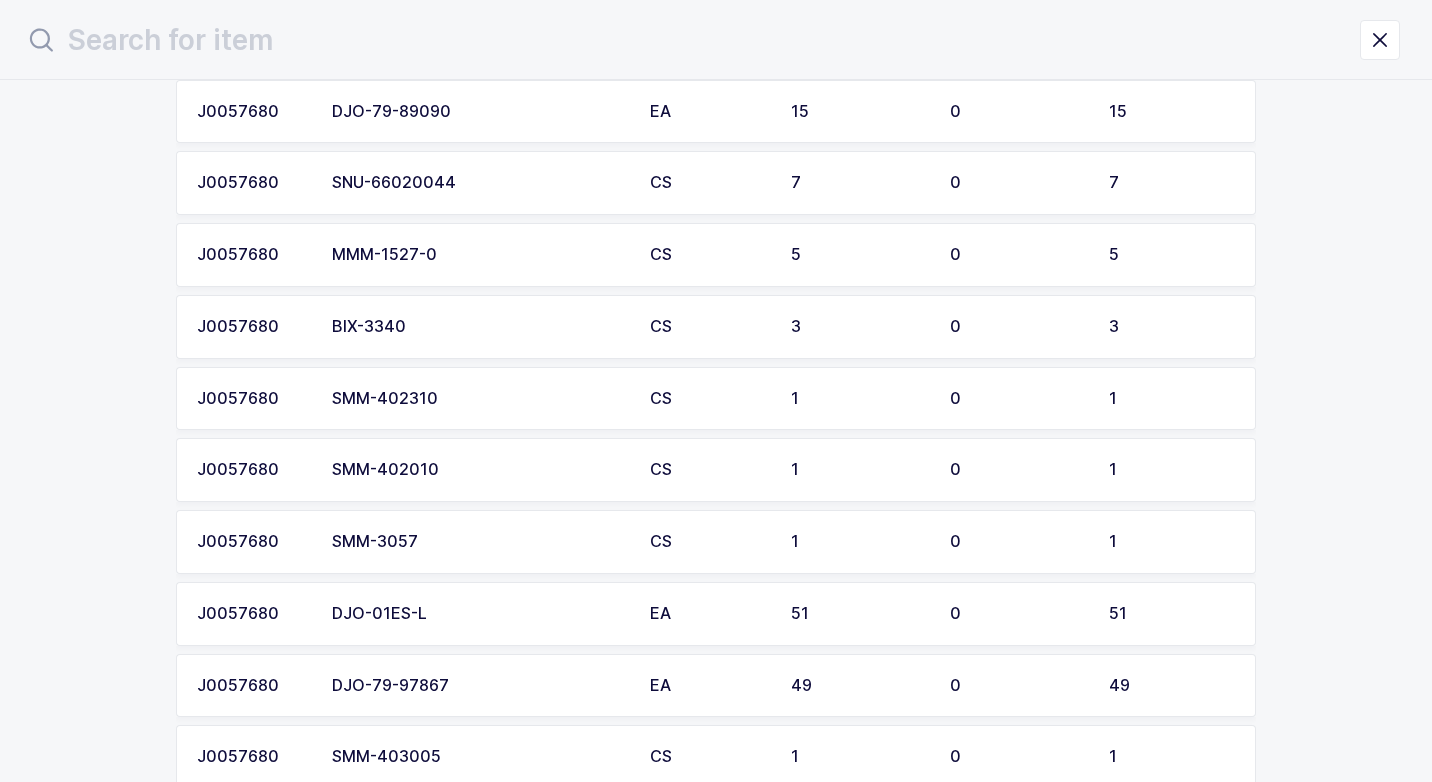 click on "SMM-3057" at bounding box center (479, 542) 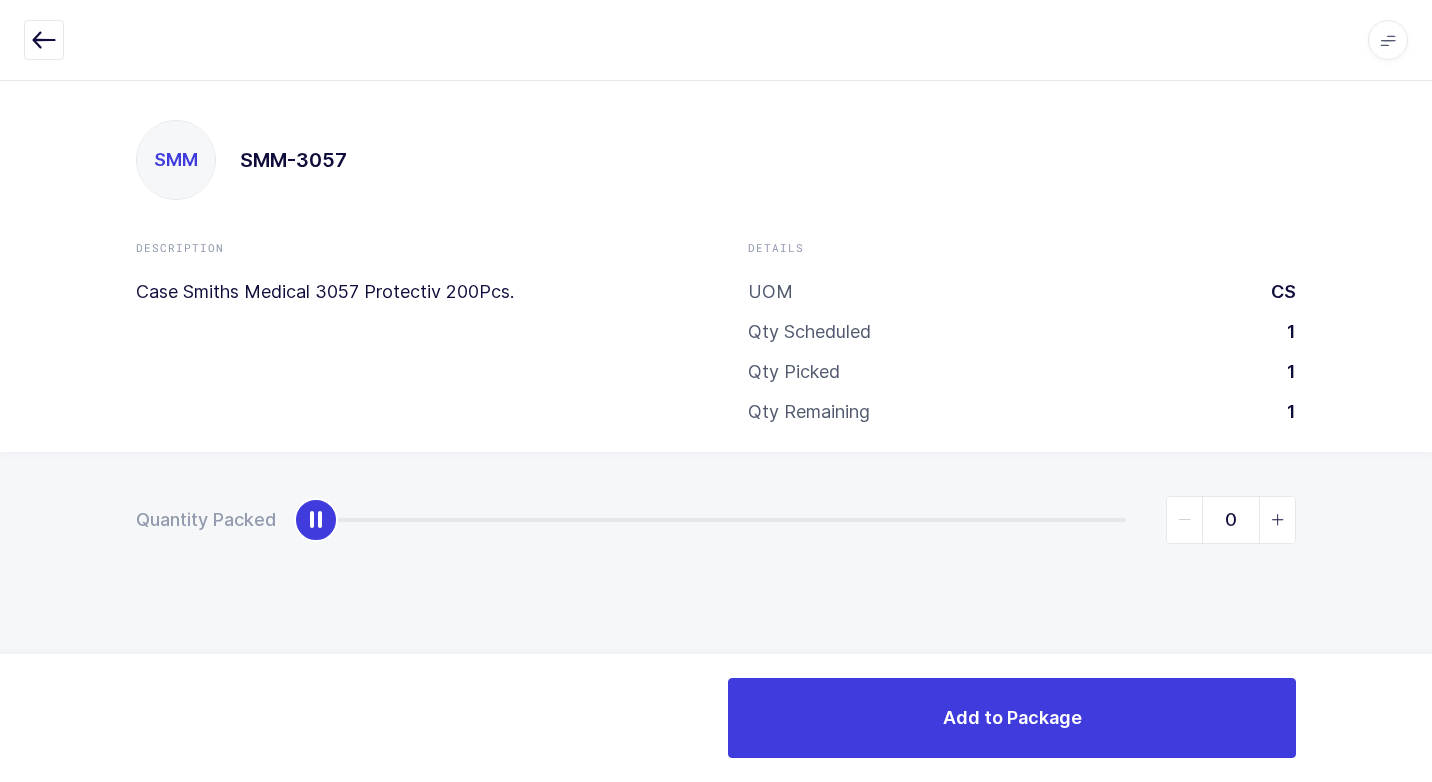 type on "1" 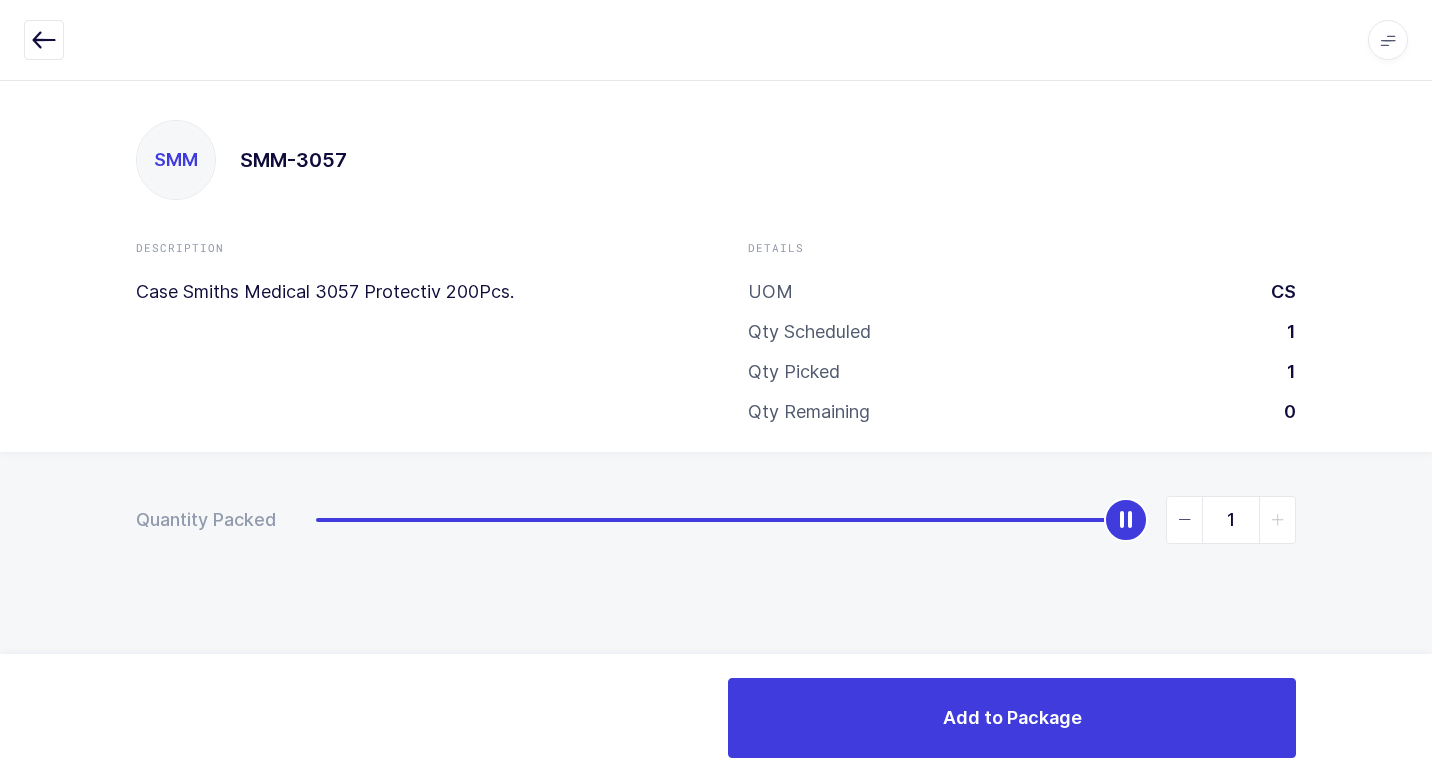 drag, startPoint x: 315, startPoint y: 523, endPoint x: 1404, endPoint y: 584, distance: 1090.7072 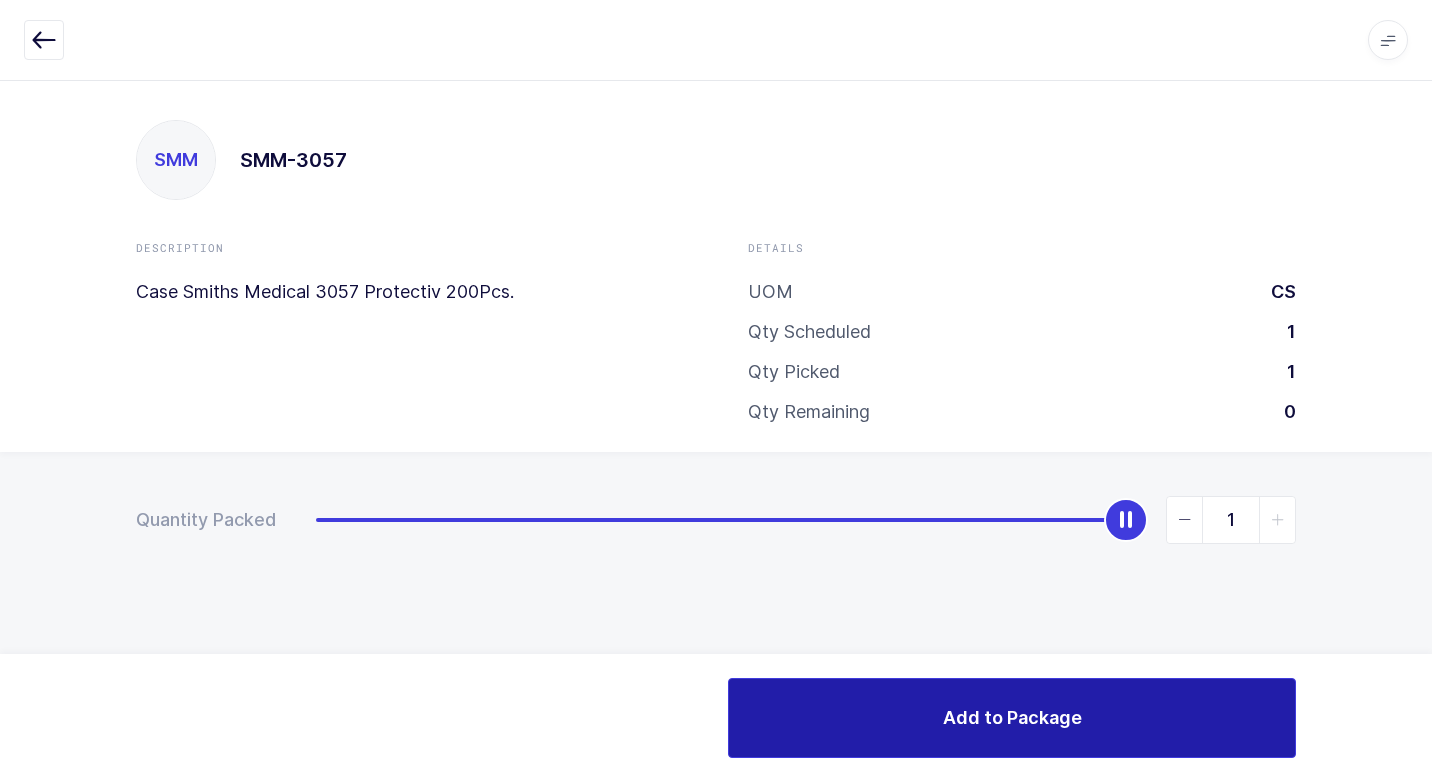 click on "Add to Package" at bounding box center (1012, 718) 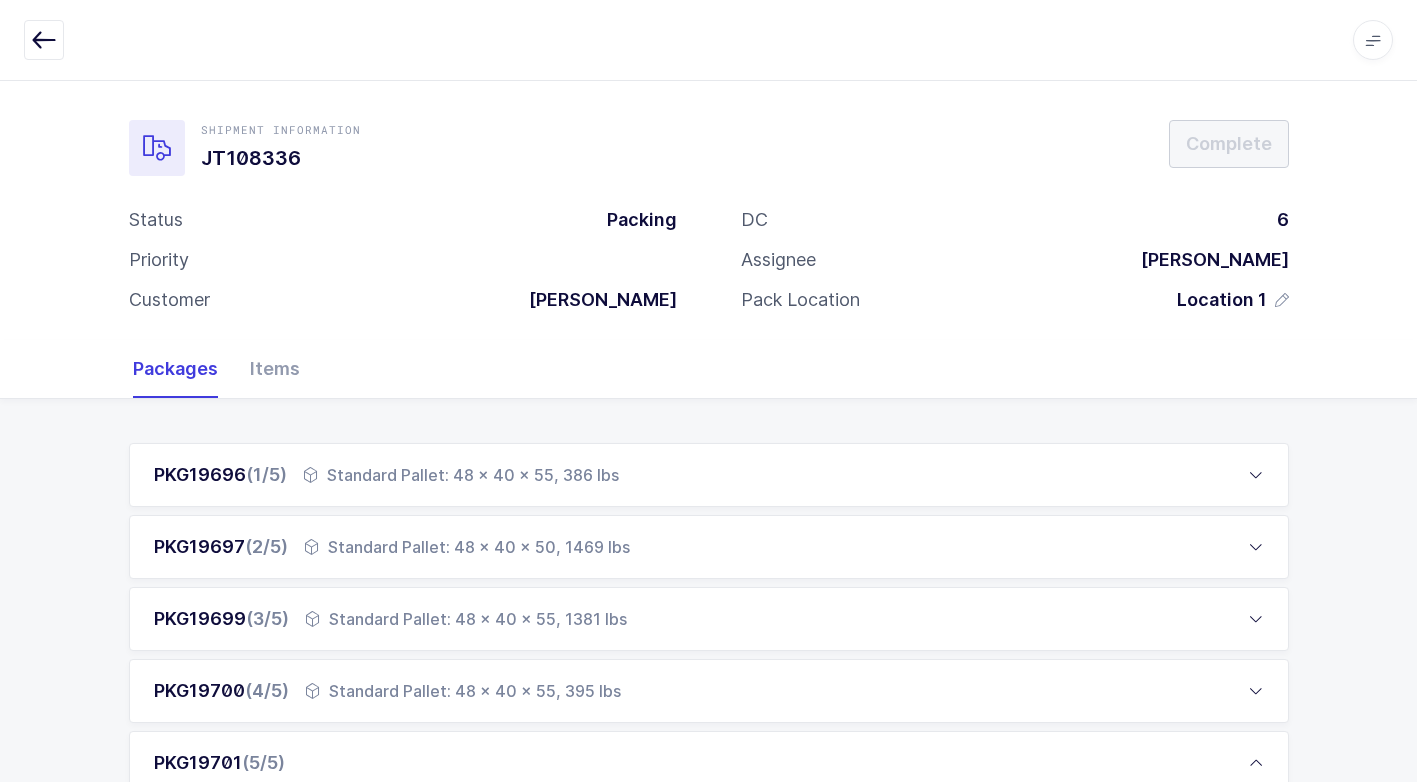 scroll, scrollTop: 584, scrollLeft: 0, axis: vertical 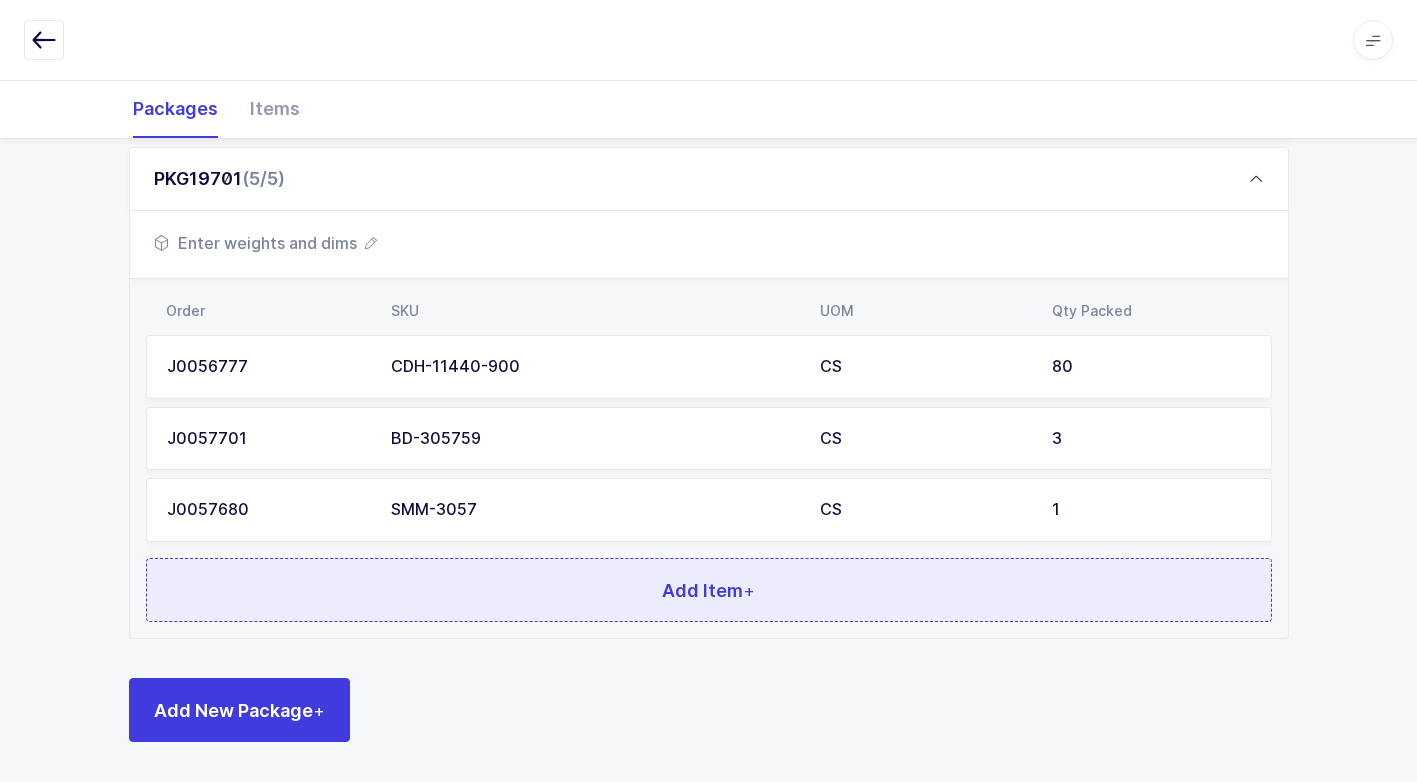 click on "Add Item  +" at bounding box center (709, 590) 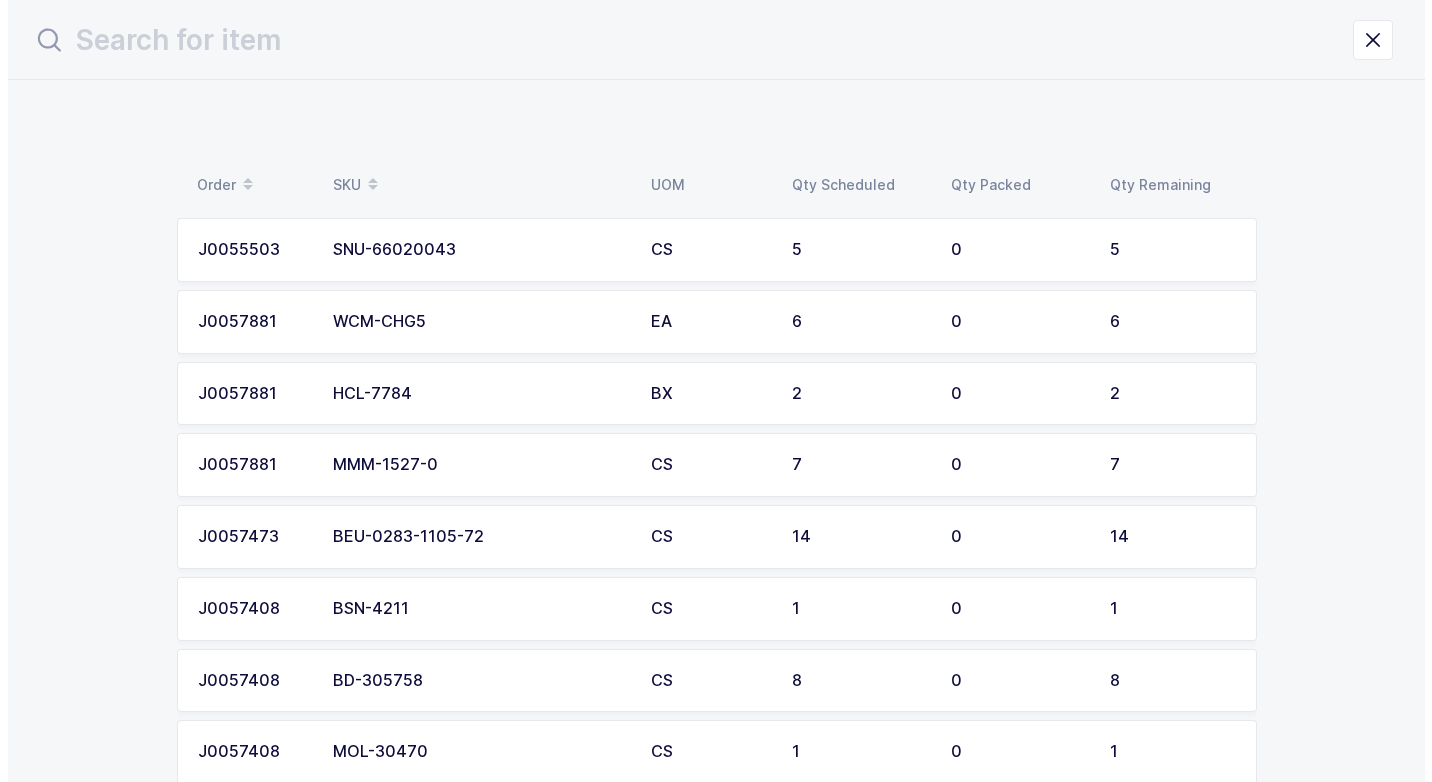 scroll, scrollTop: 0, scrollLeft: 0, axis: both 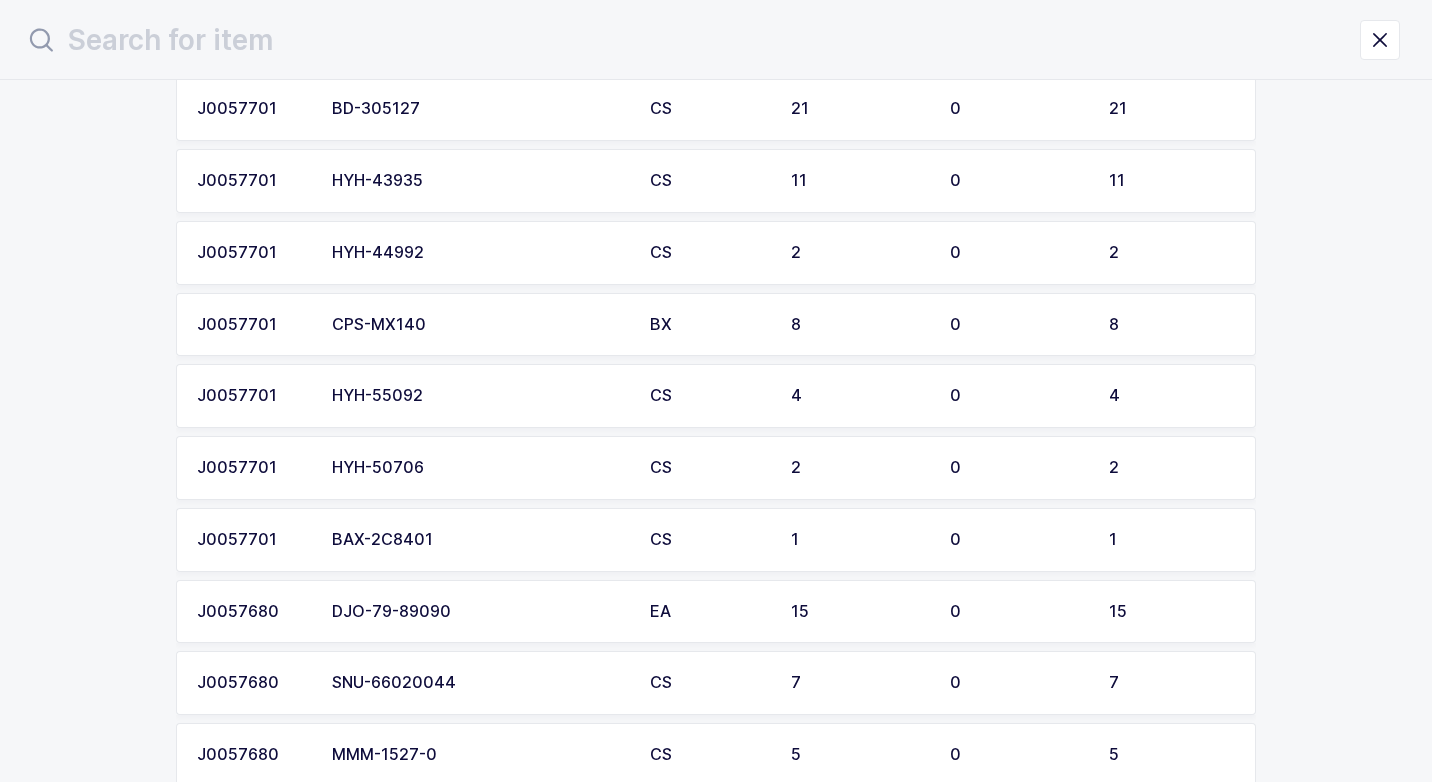 drag, startPoint x: 423, startPoint y: 537, endPoint x: 432, endPoint y: 549, distance: 15 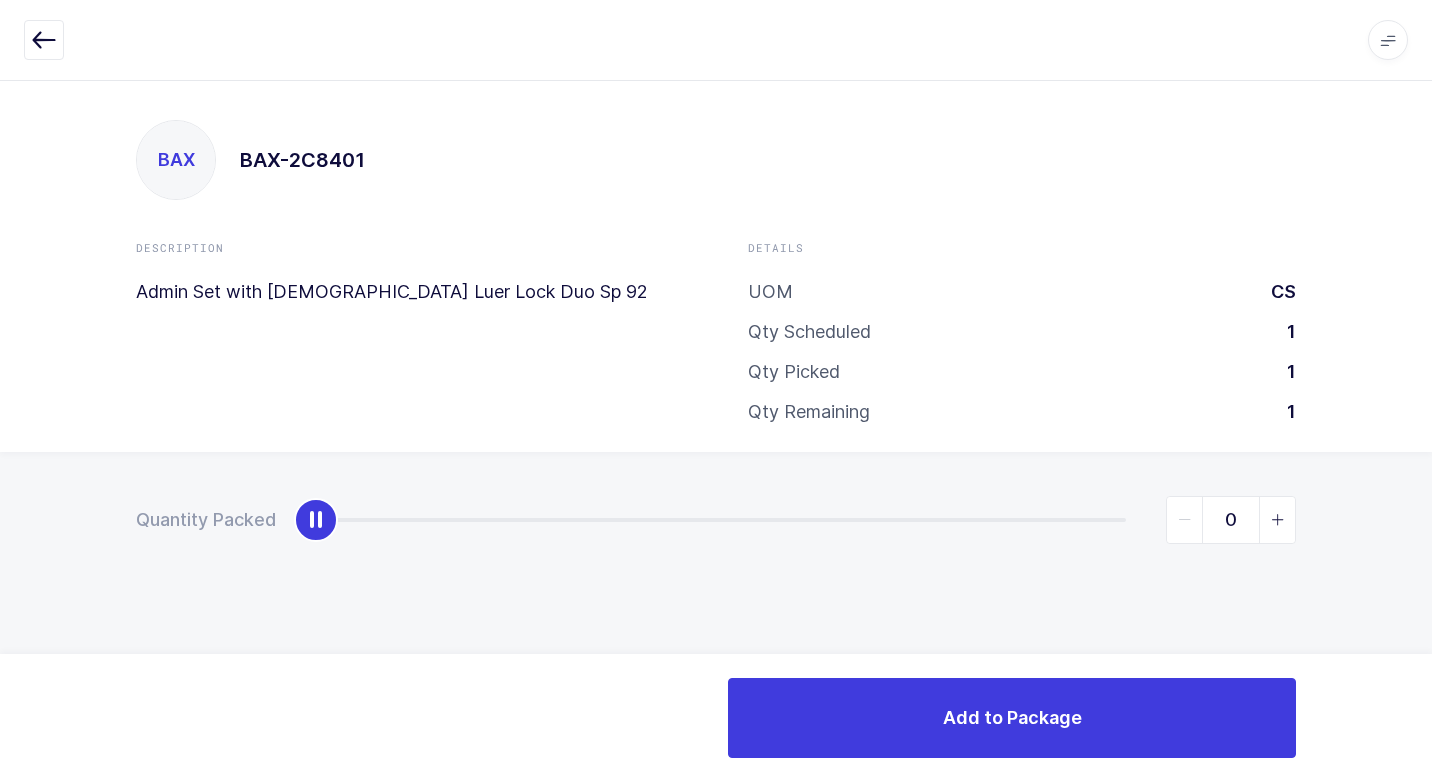 type on "1" 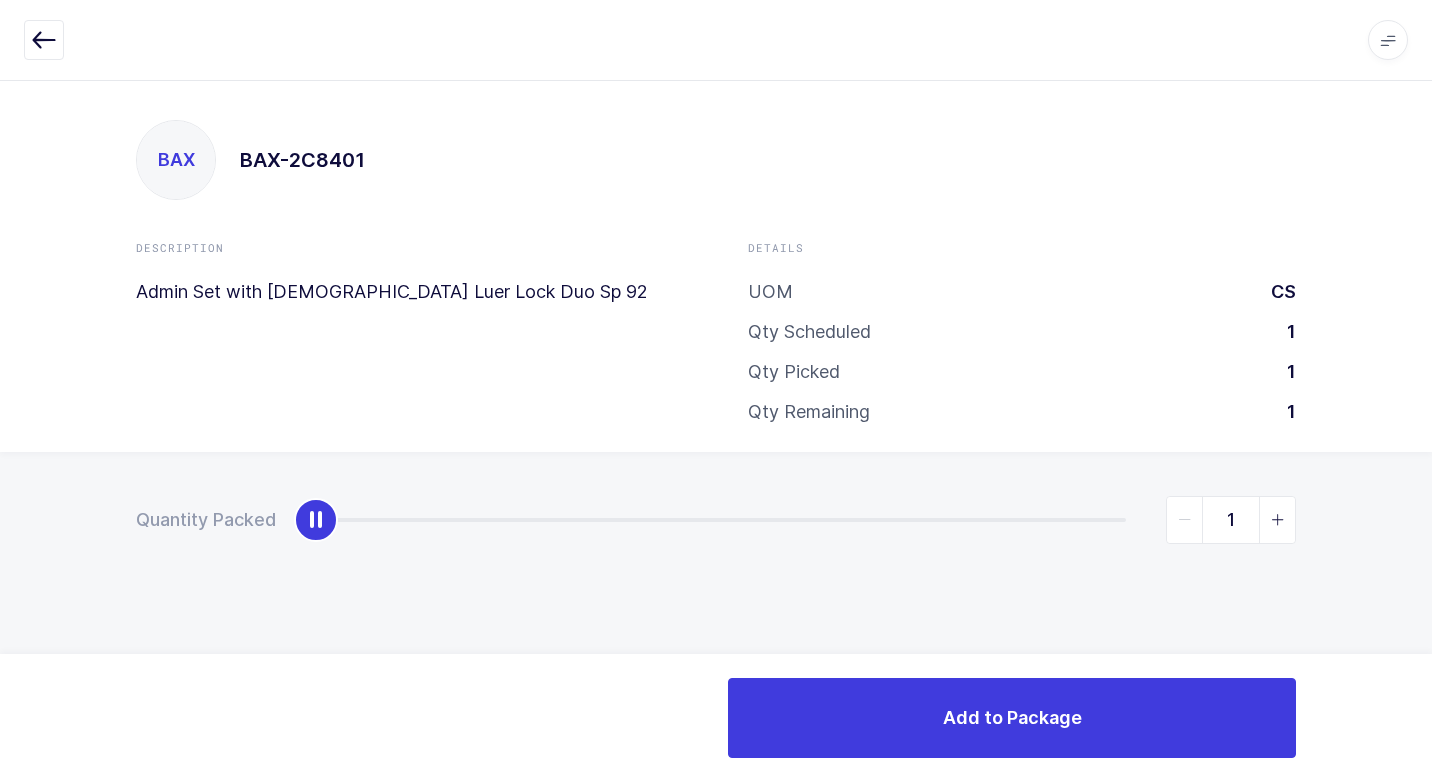 drag, startPoint x: 307, startPoint y: 528, endPoint x: 1435, endPoint y: 812, distance: 1163.2025 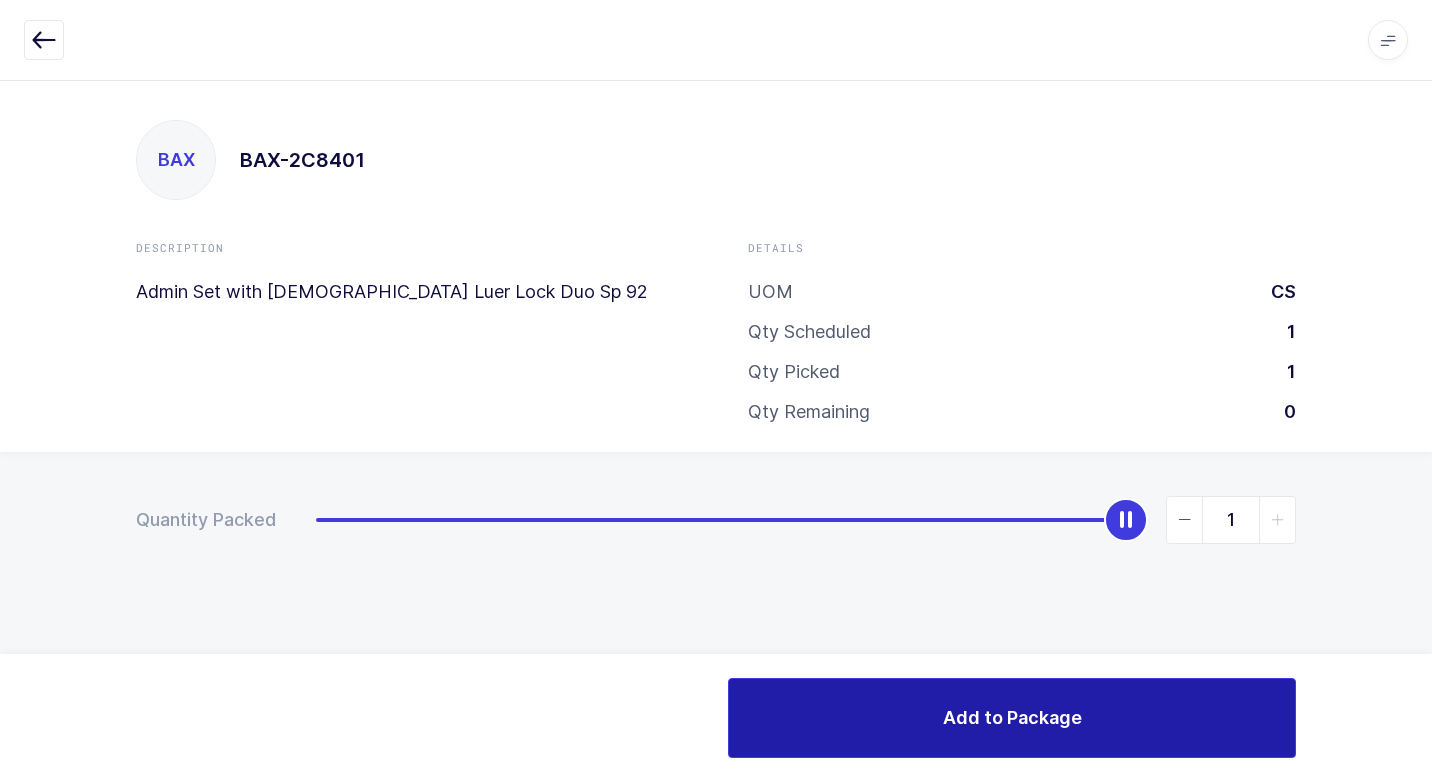 click on "Add to Package" at bounding box center (1012, 718) 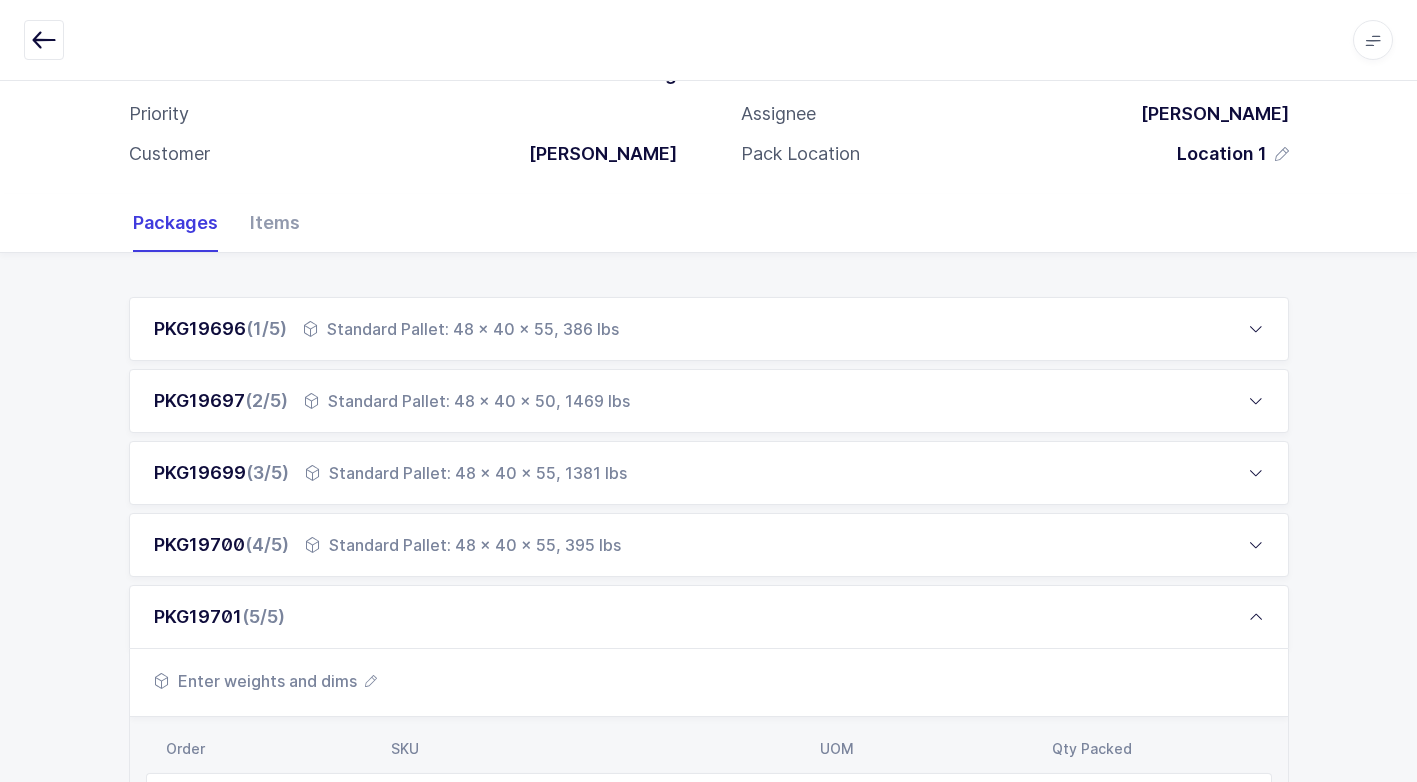 scroll, scrollTop: 656, scrollLeft: 0, axis: vertical 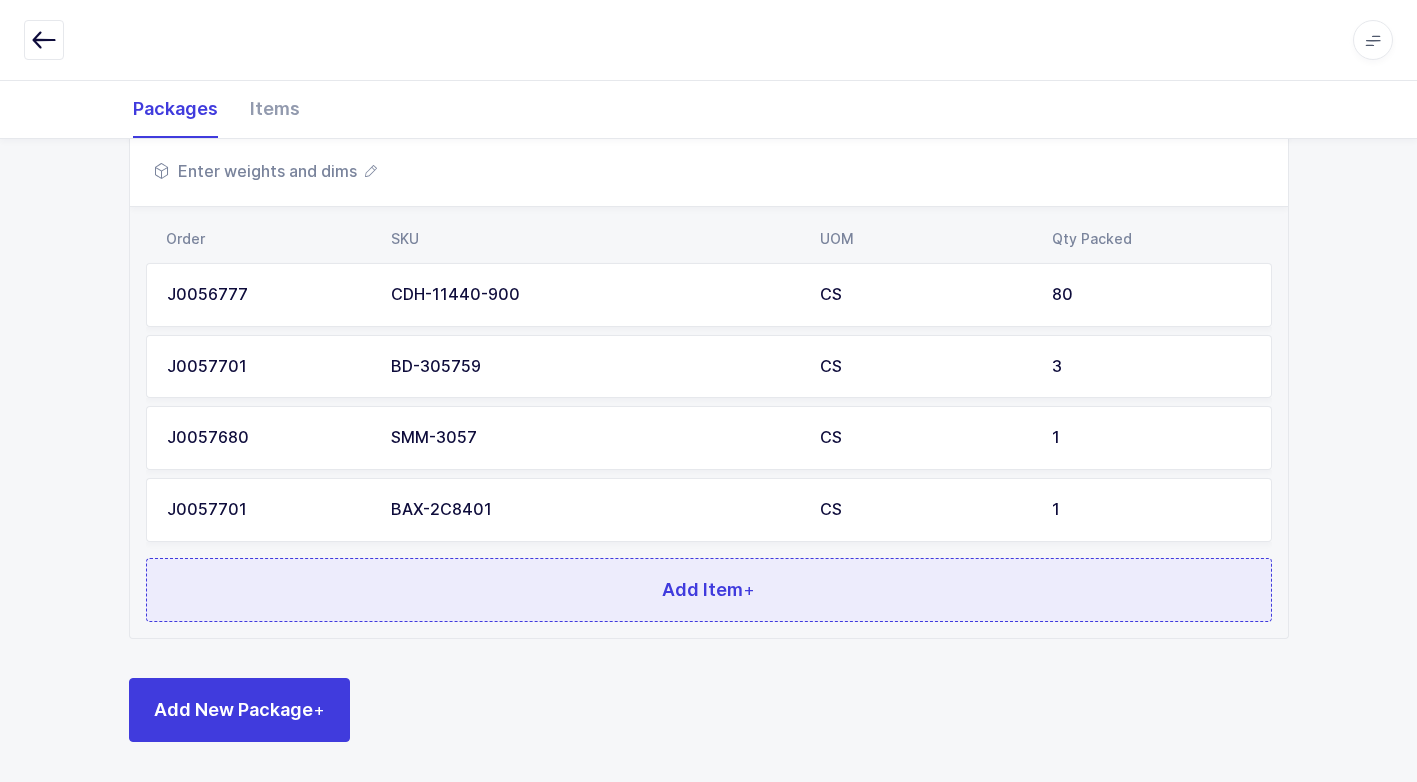 click on "Add Item  +" at bounding box center (709, 590) 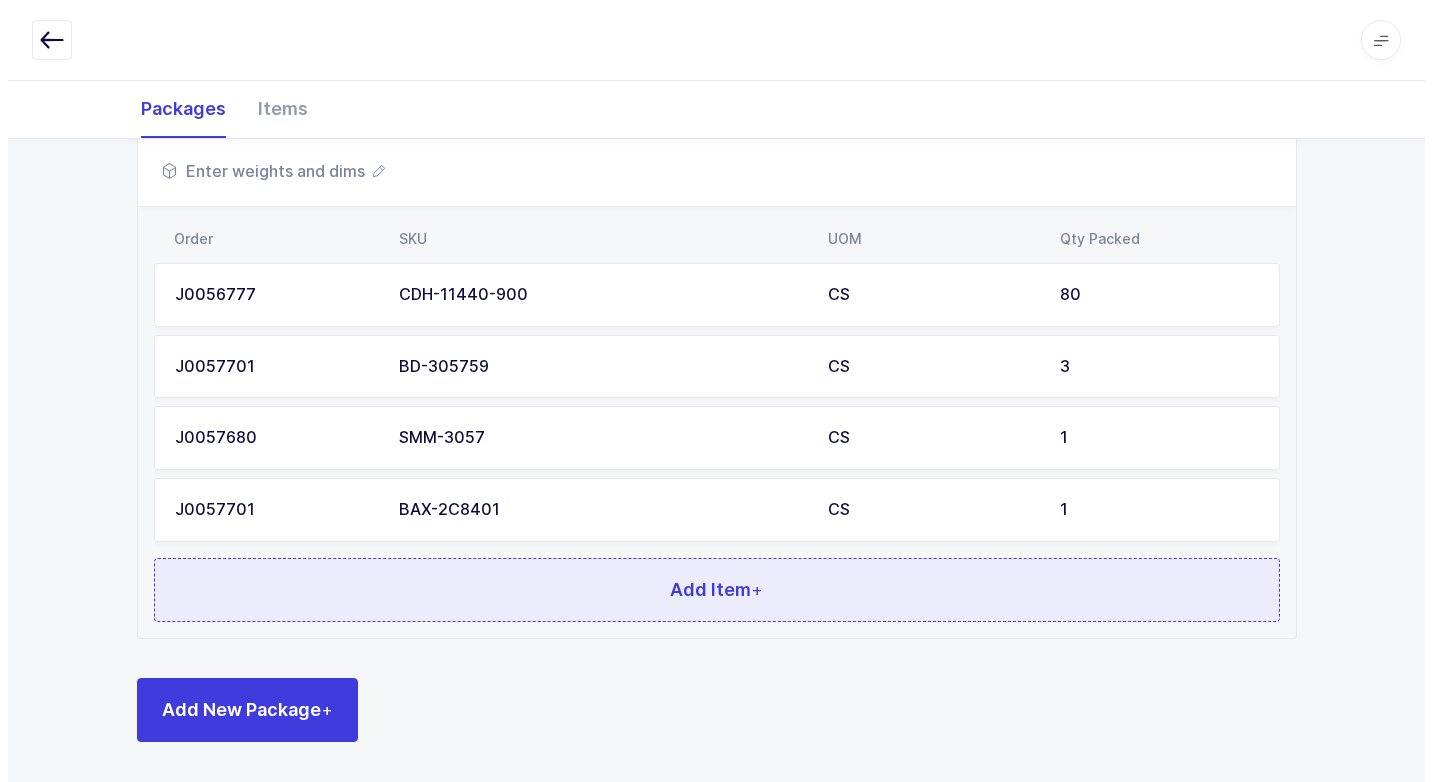 scroll, scrollTop: 0, scrollLeft: 0, axis: both 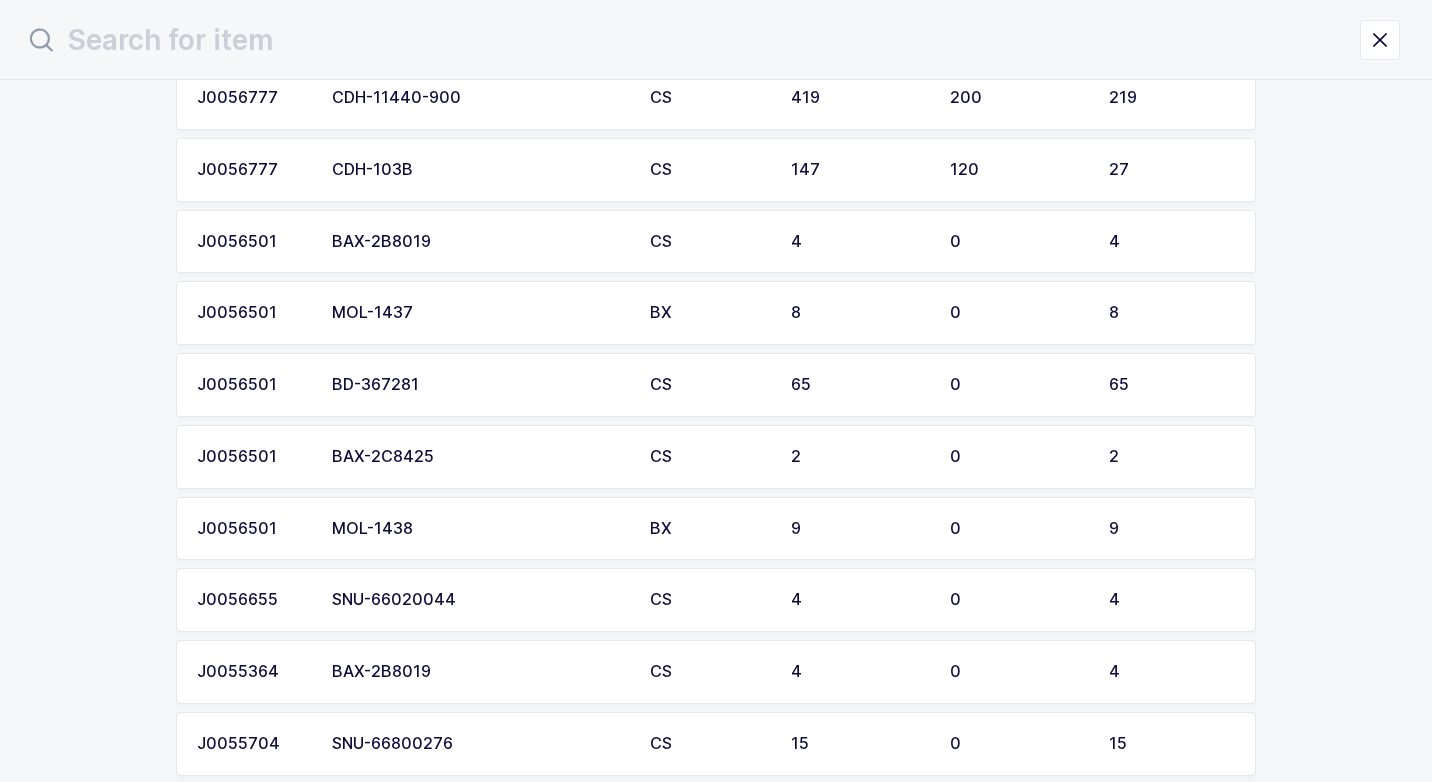 click on "BD-367281" at bounding box center (479, 385) 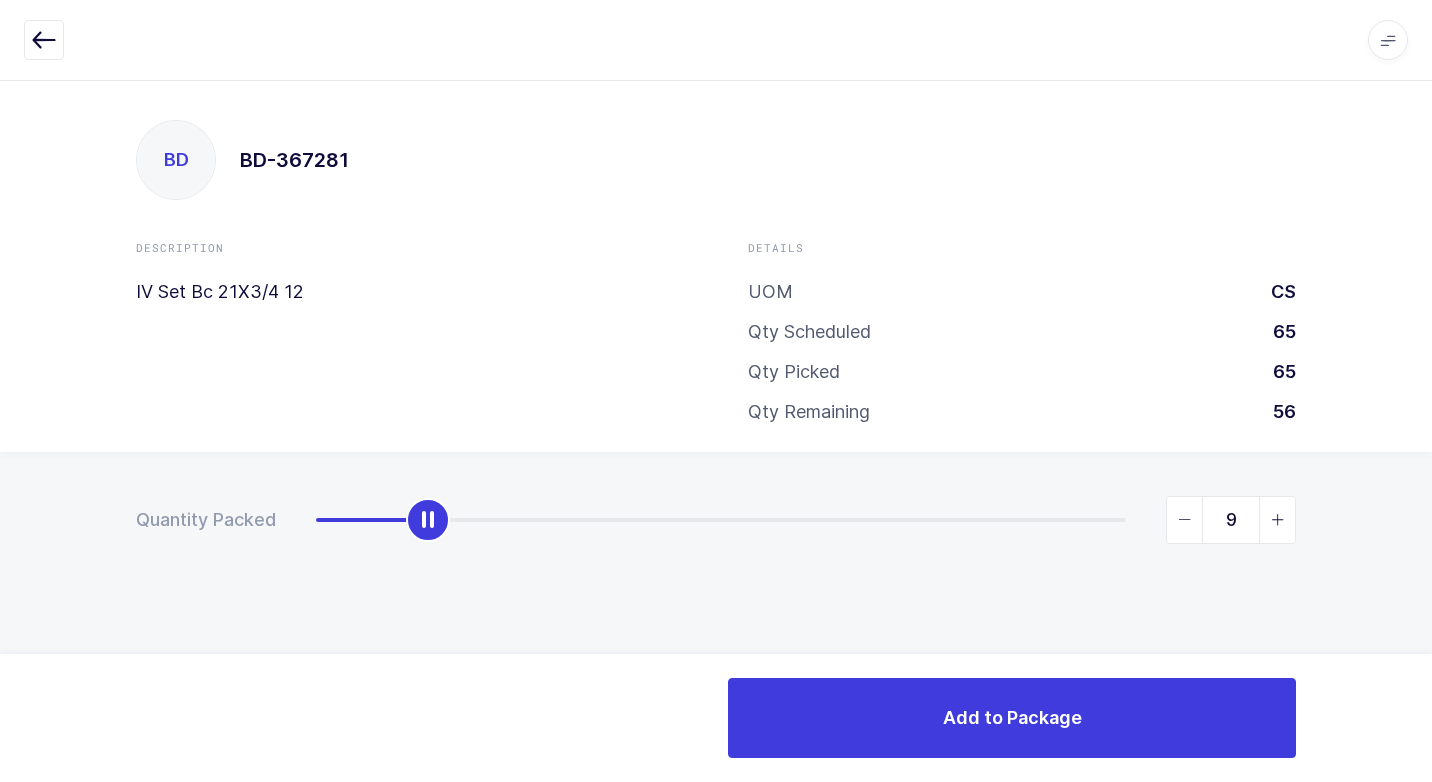 type on "8" 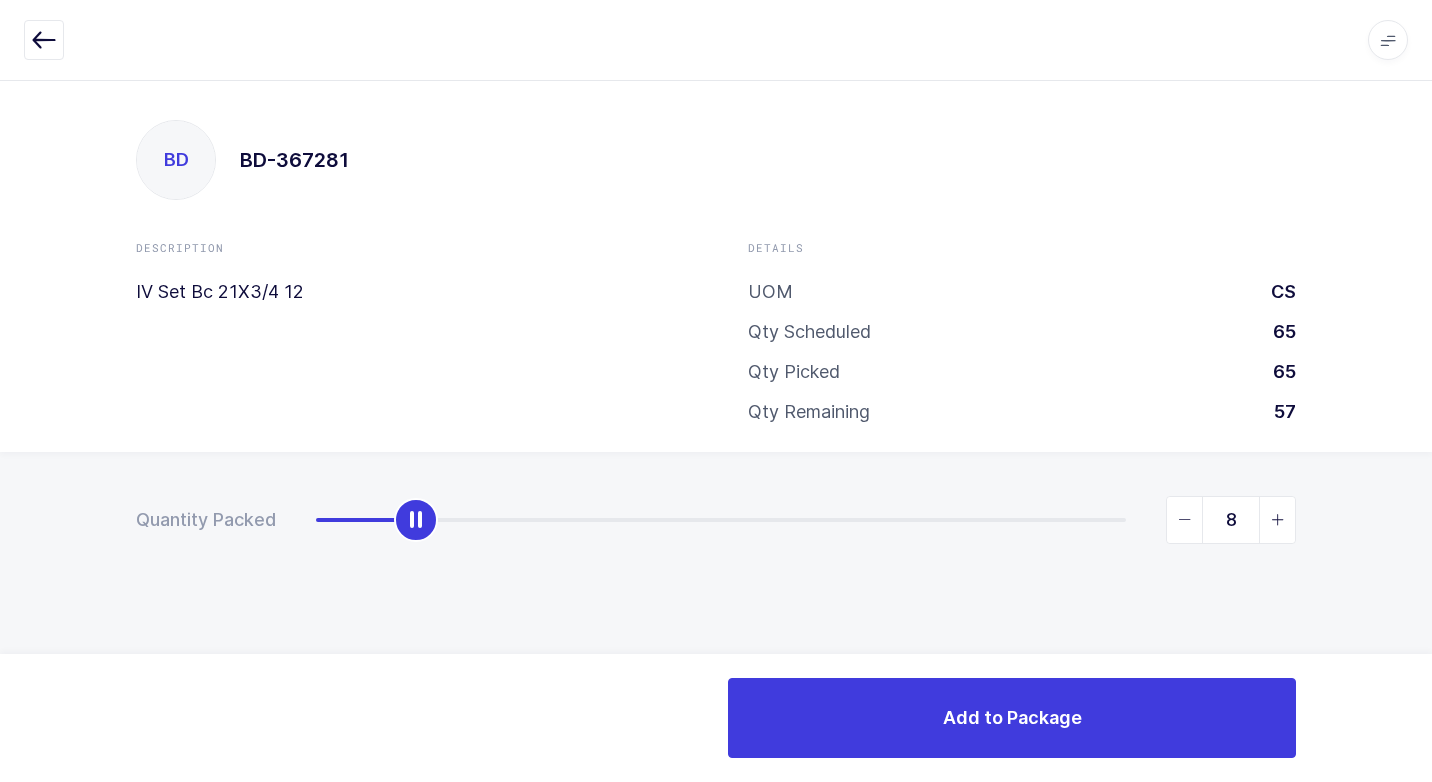 drag, startPoint x: 332, startPoint y: 522, endPoint x: 434, endPoint y: 587, distance: 120.9504 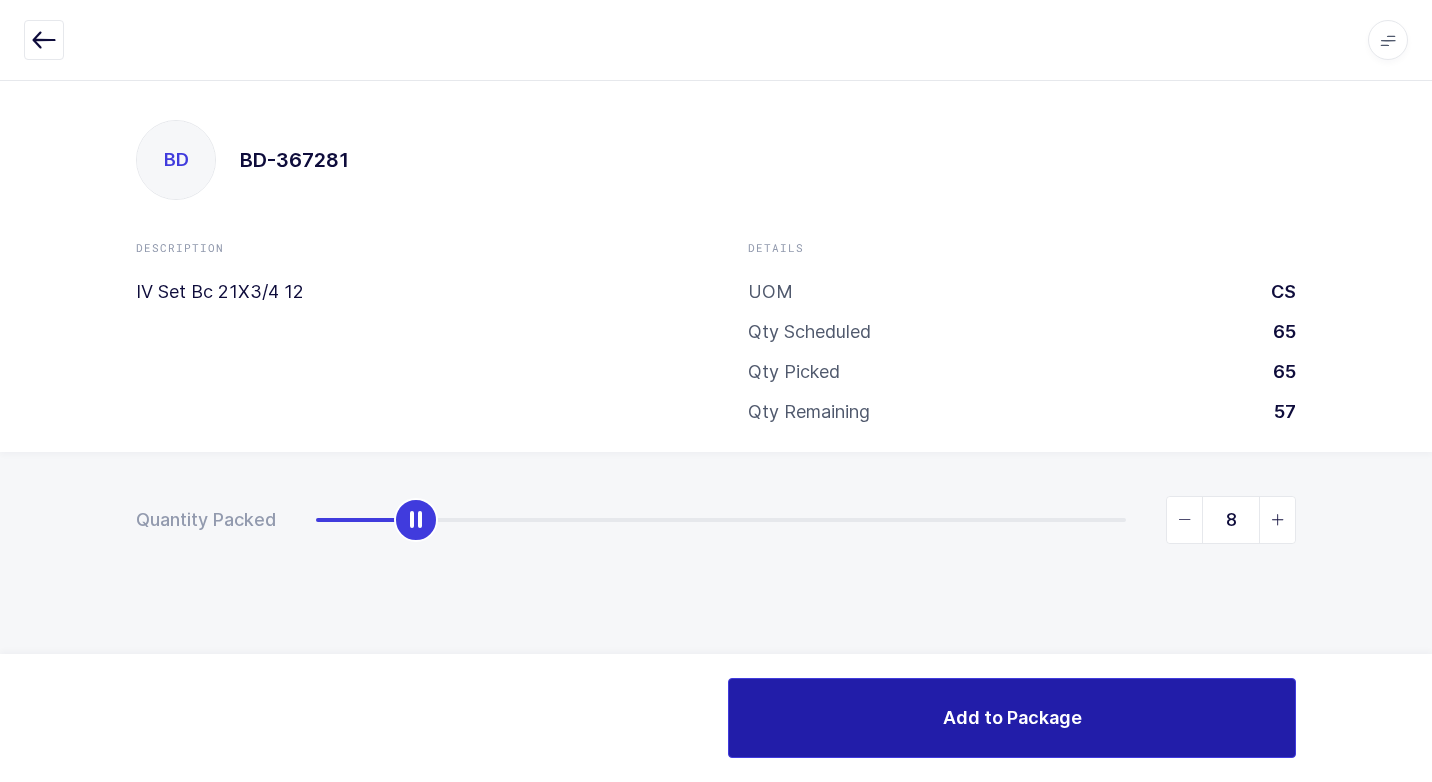 click on "Add to Package" at bounding box center [1012, 717] 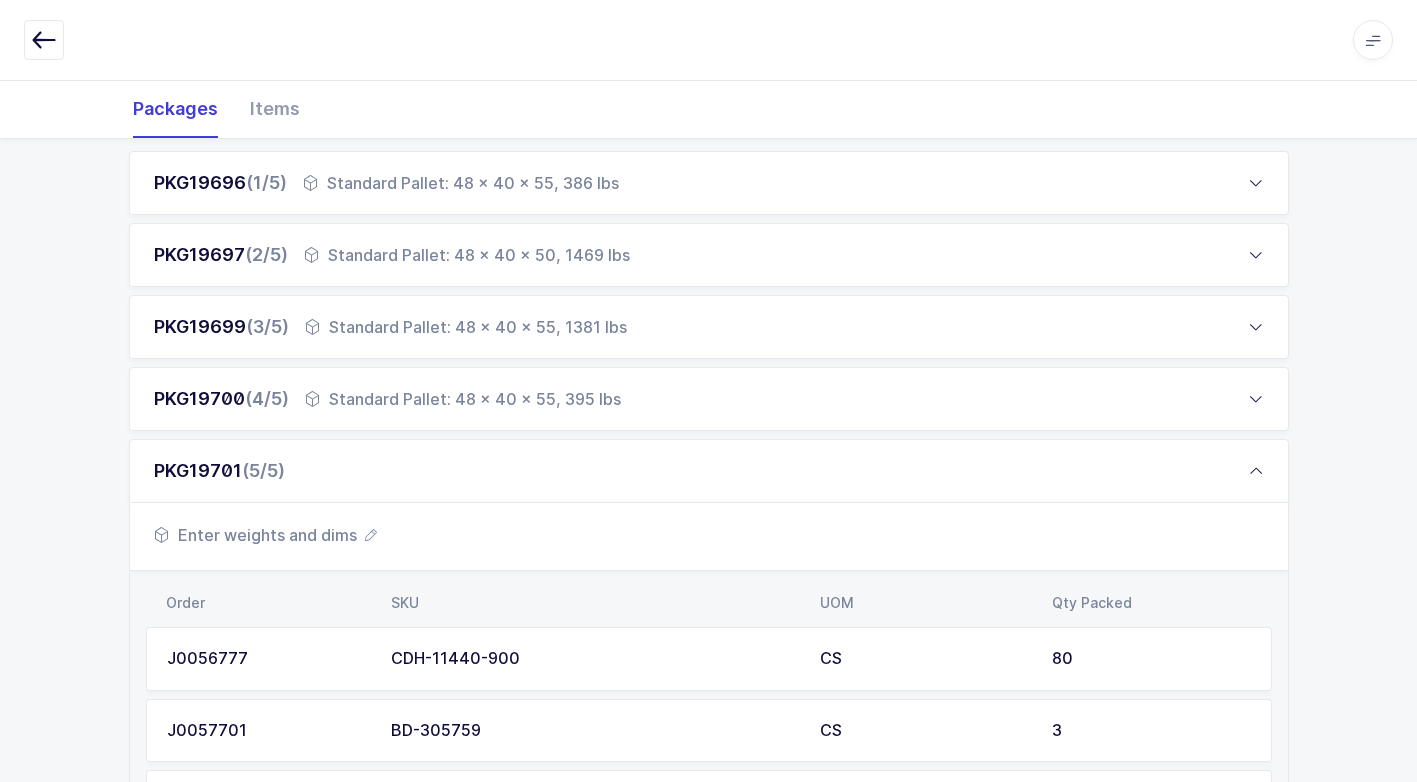 scroll, scrollTop: 300, scrollLeft: 0, axis: vertical 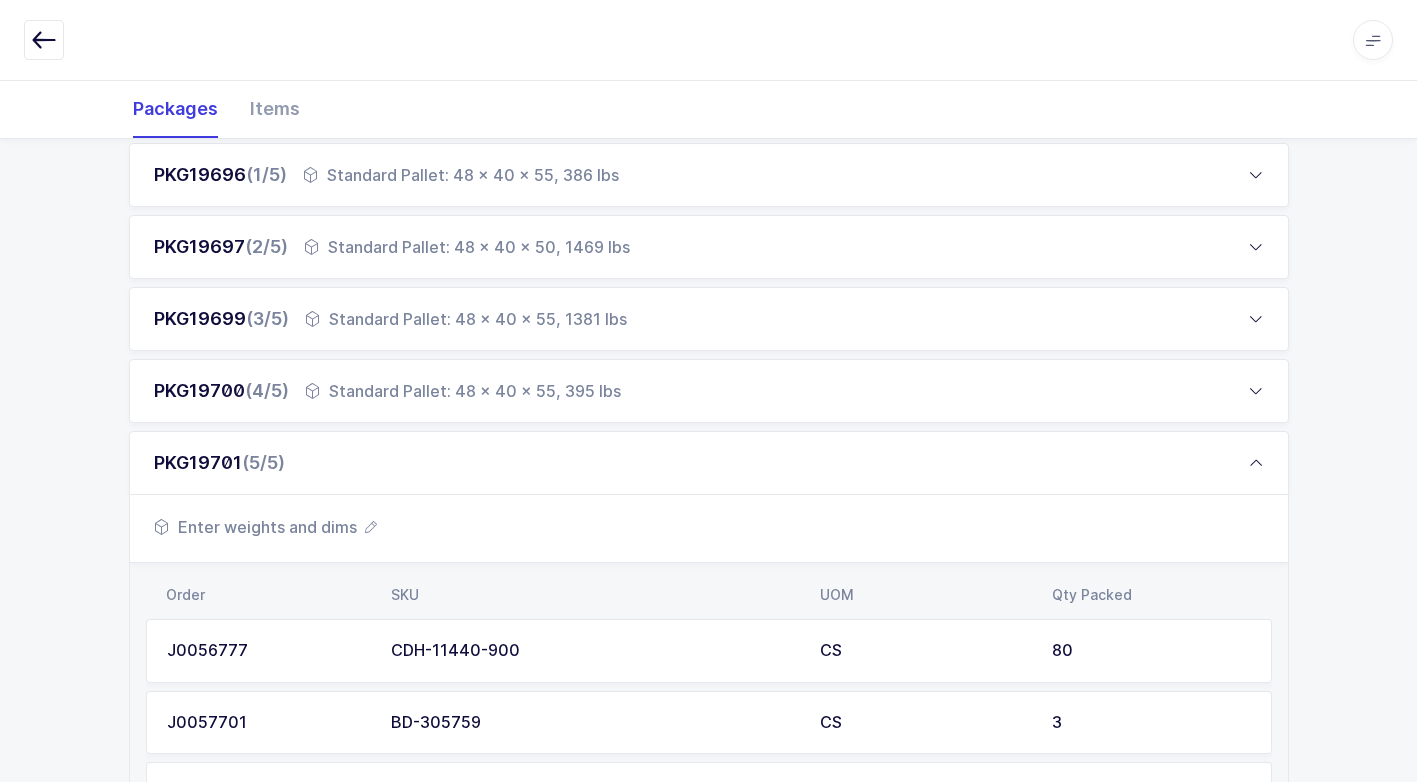 click on "Enter weights and dims" at bounding box center (709, 529) 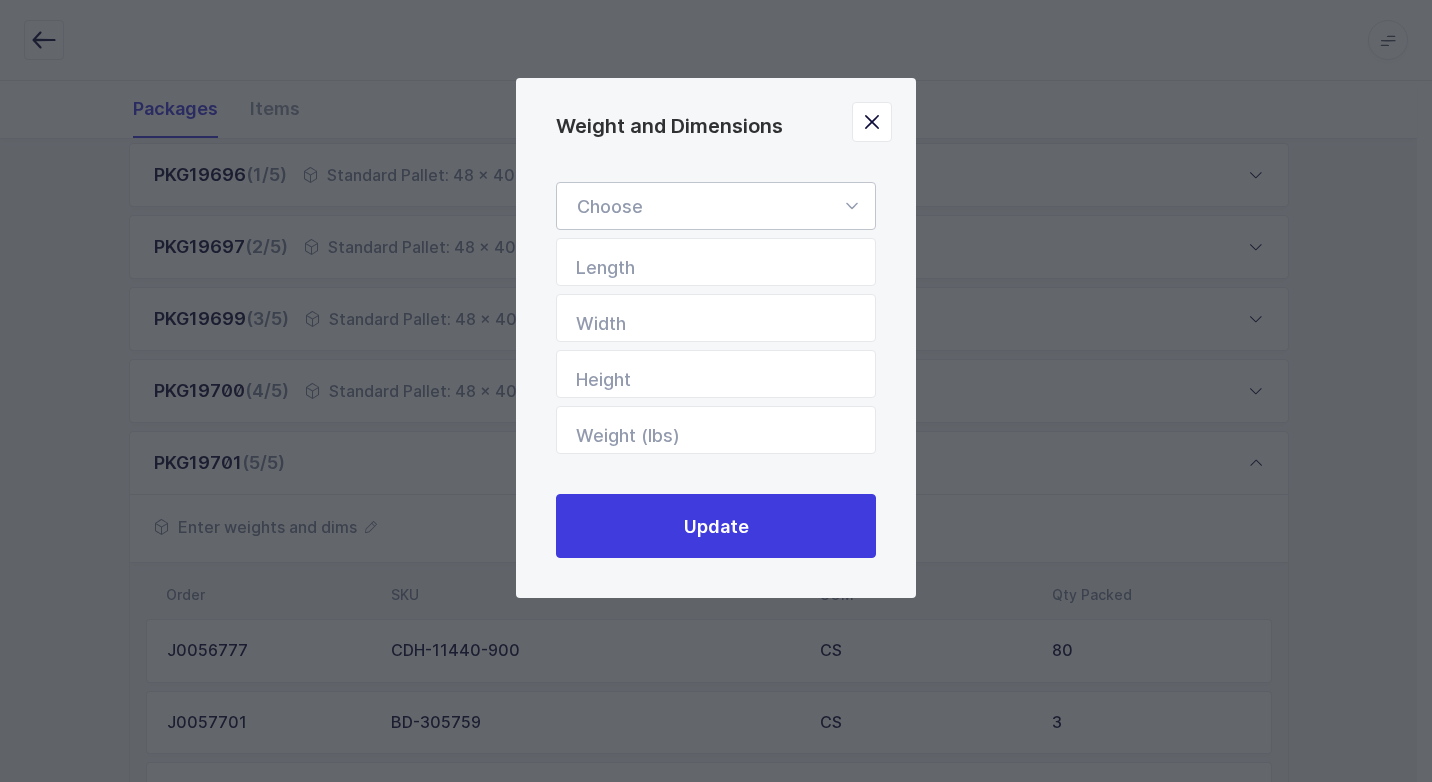 click at bounding box center (851, 206) 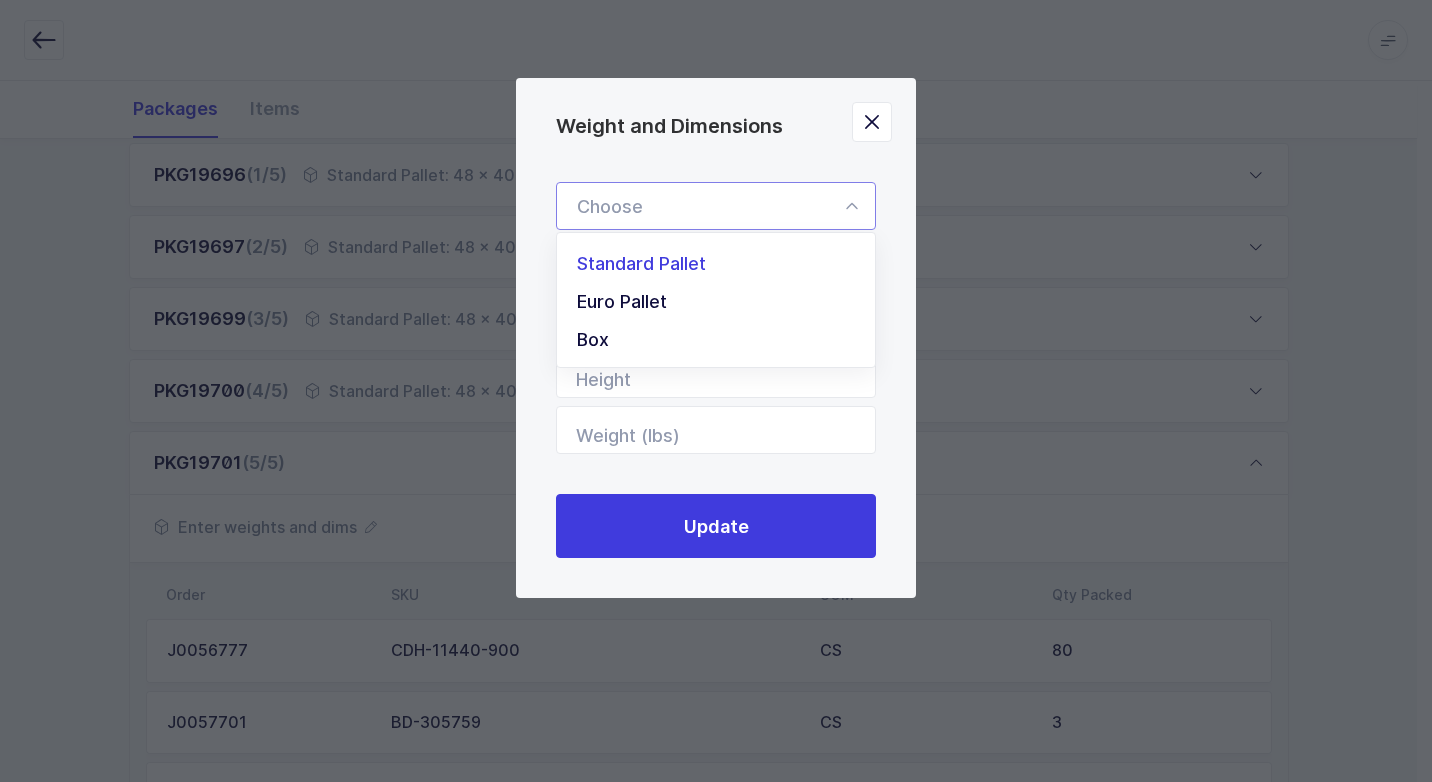 click on "Standard Pallet" at bounding box center (723, 264) 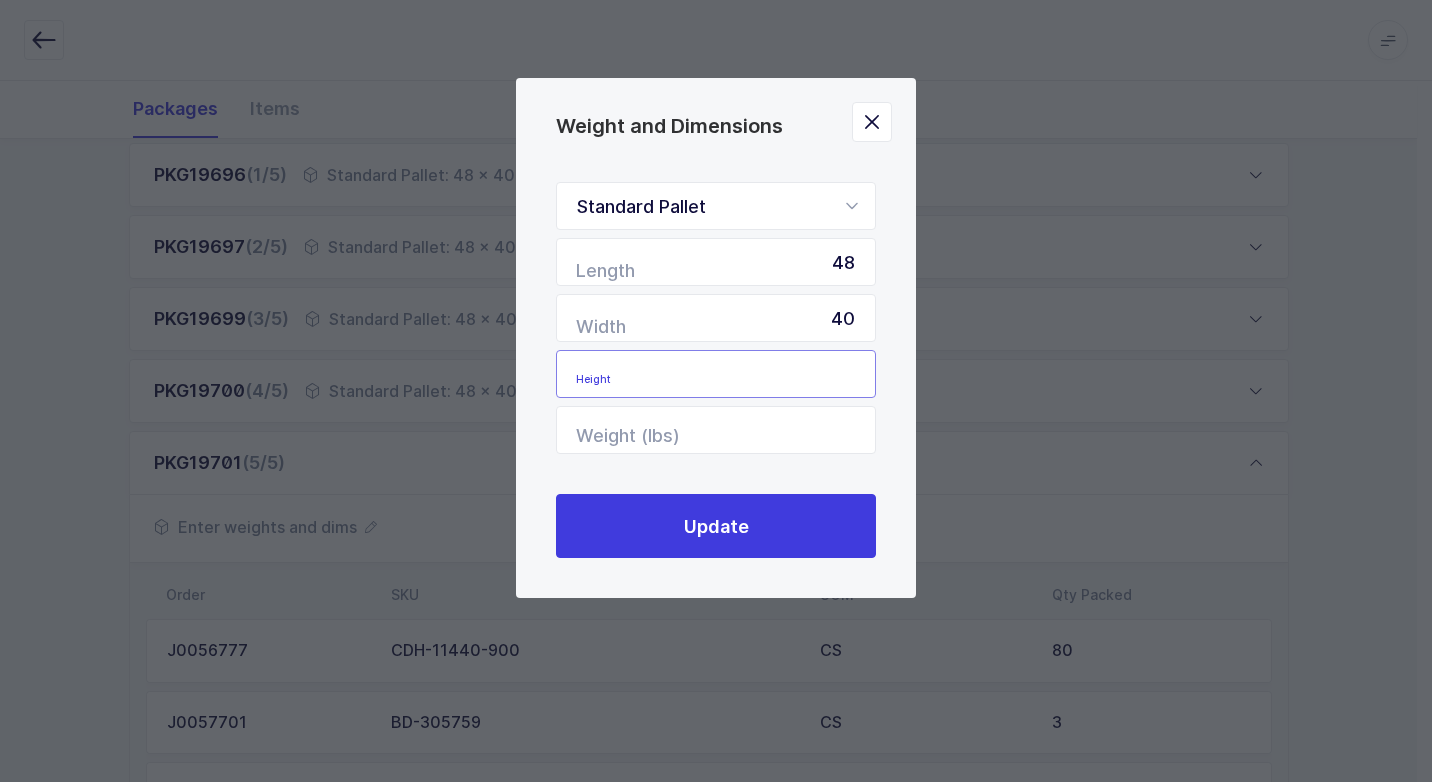 click at bounding box center (716, 374) 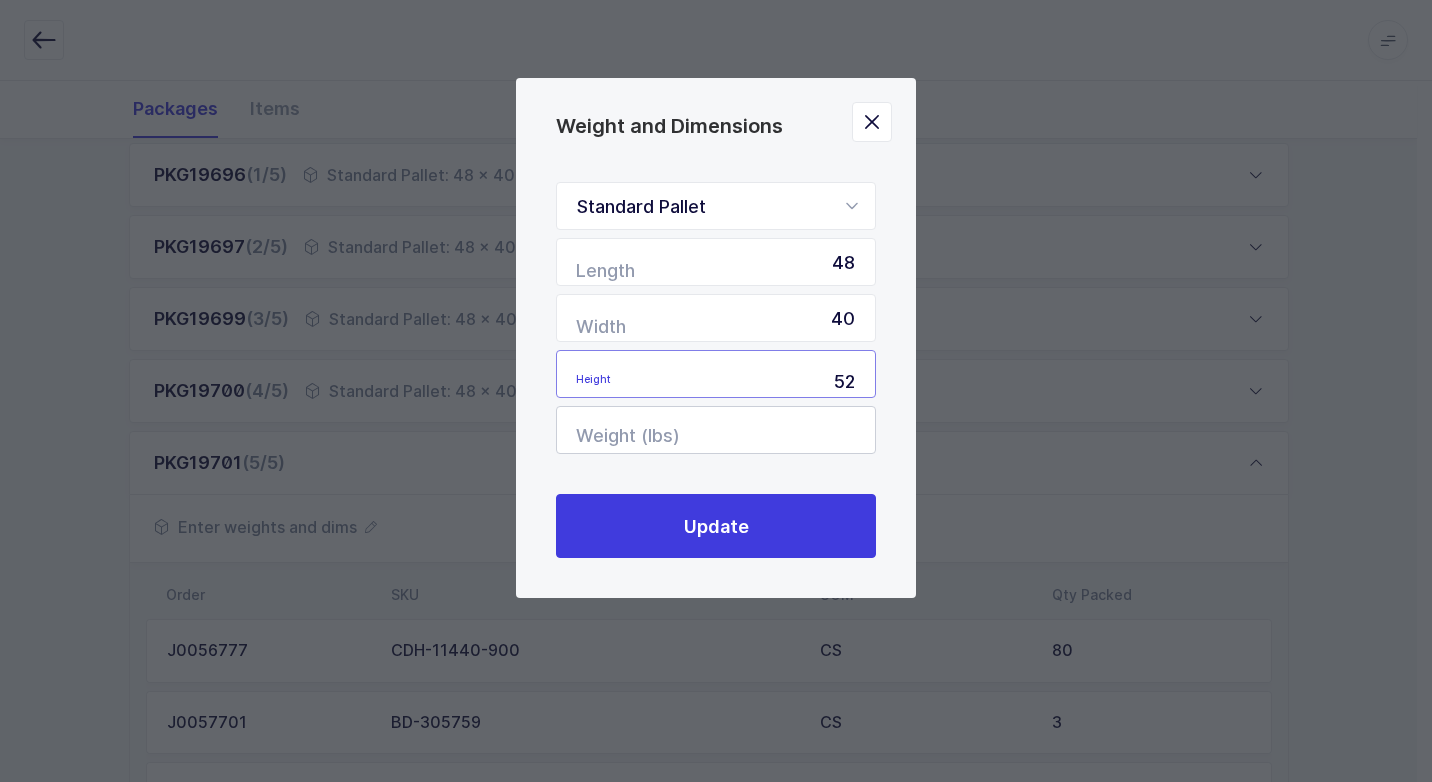type on "52" 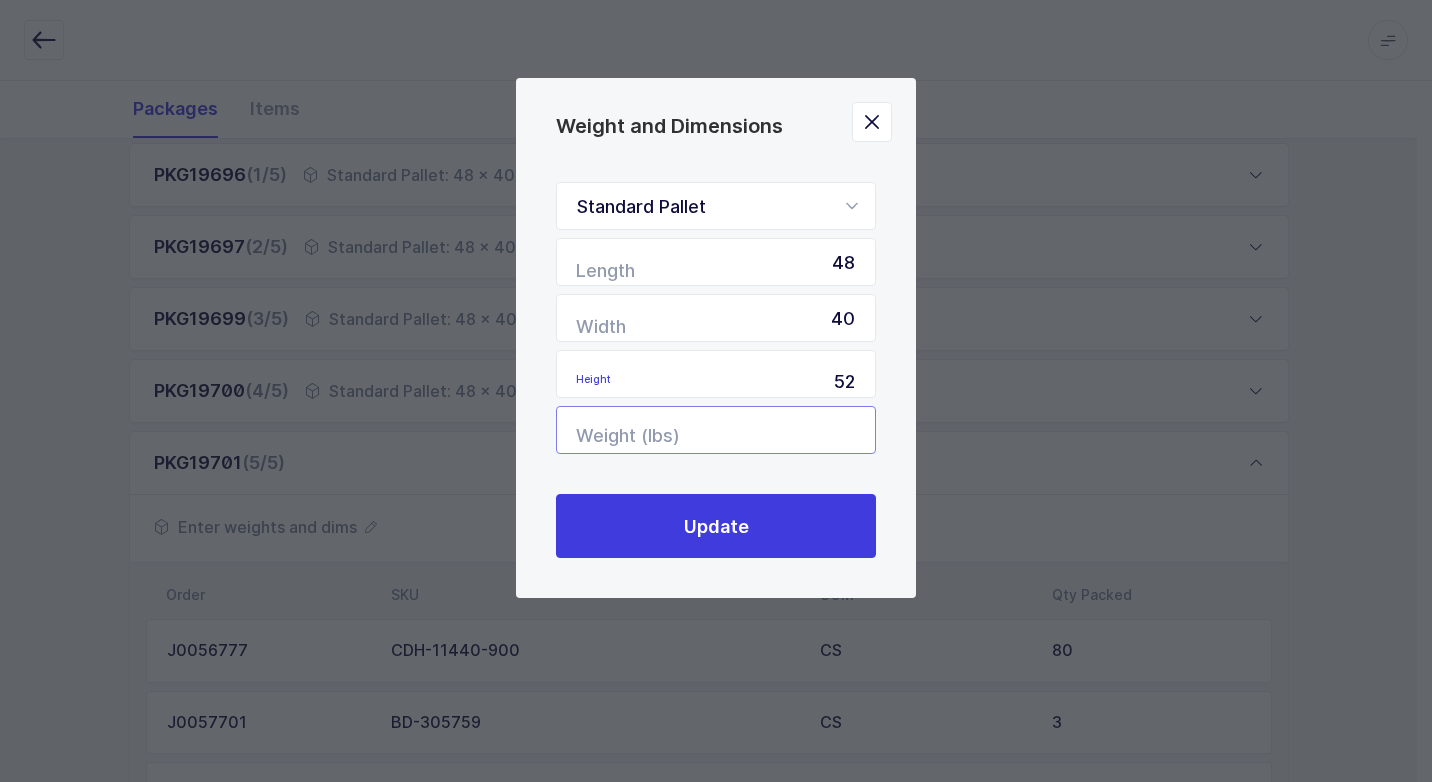 click at bounding box center [716, 430] 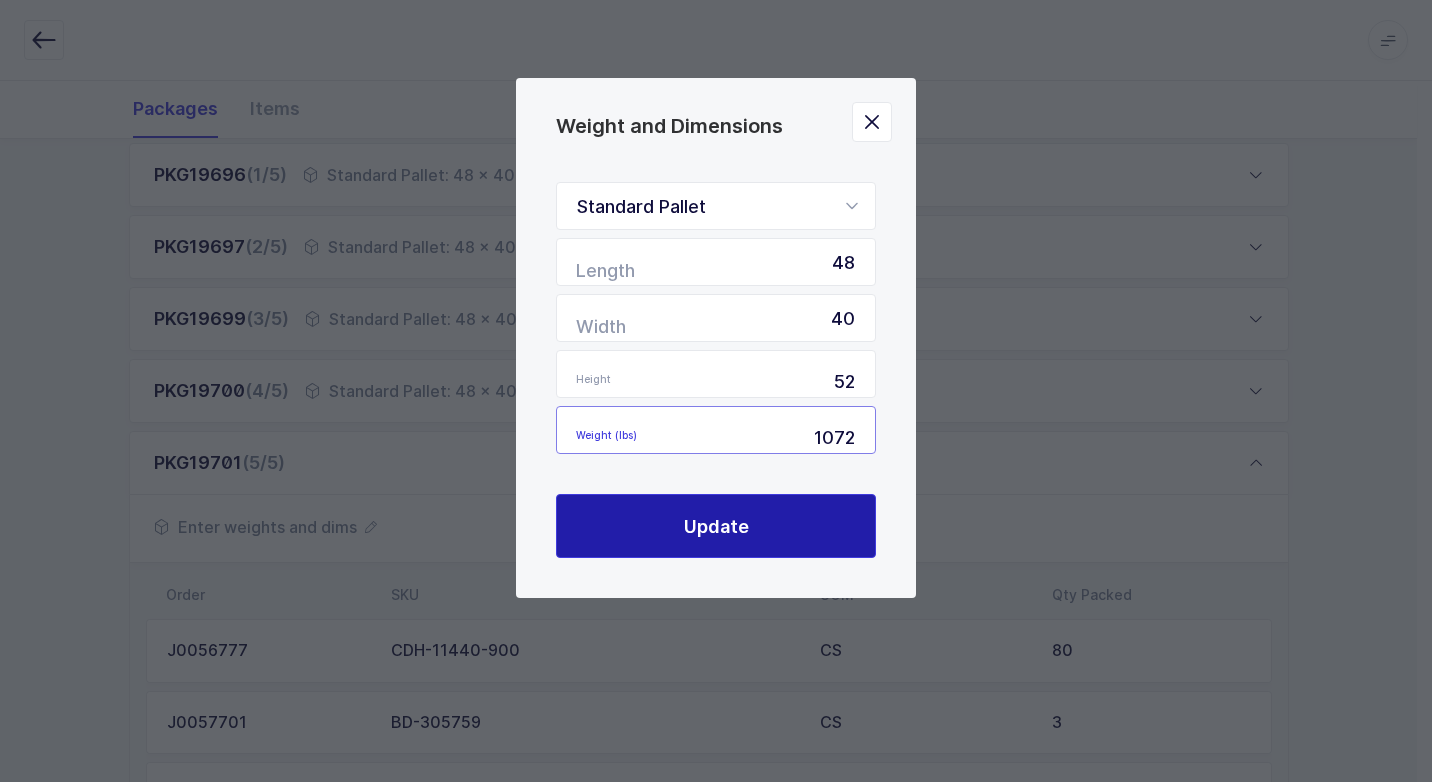 type on "1072" 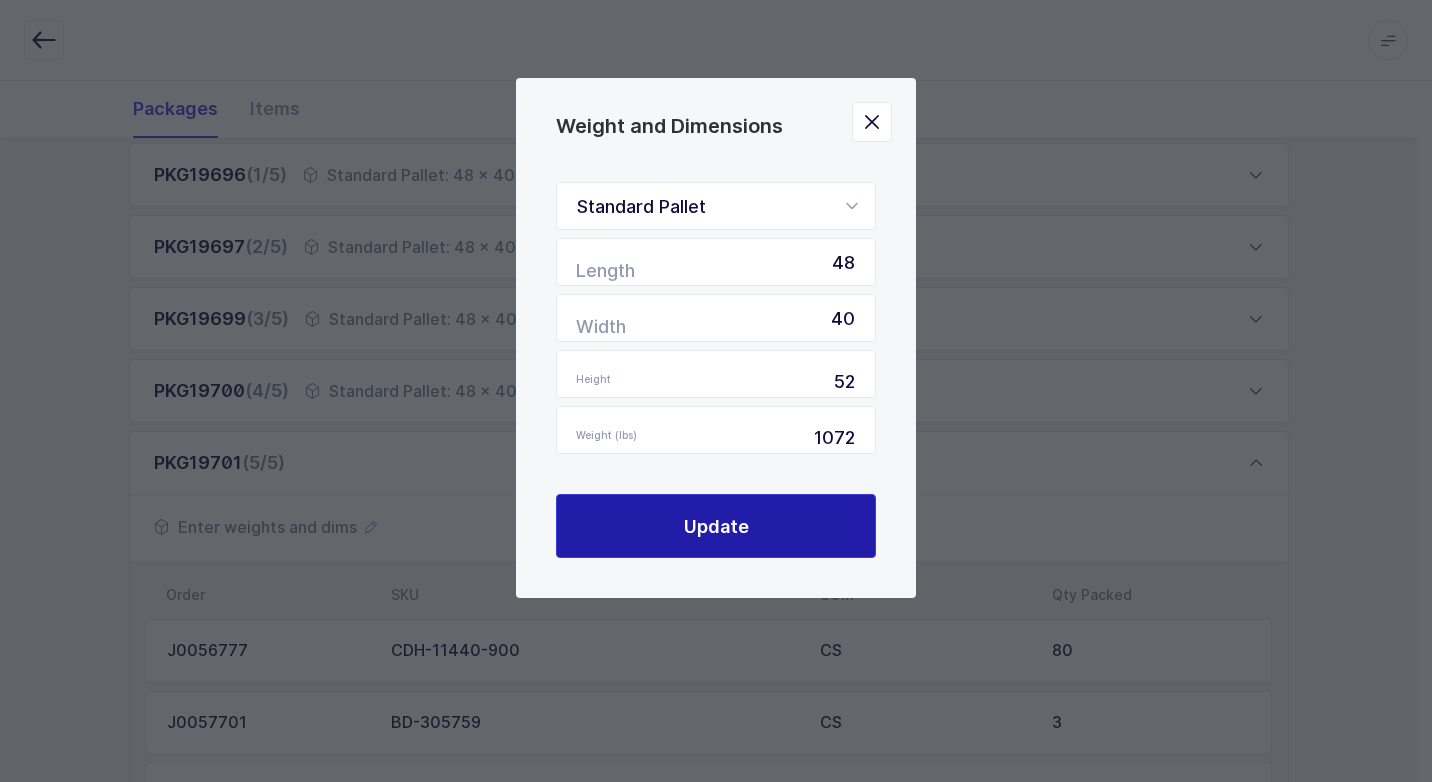 click on "Update" at bounding box center (716, 526) 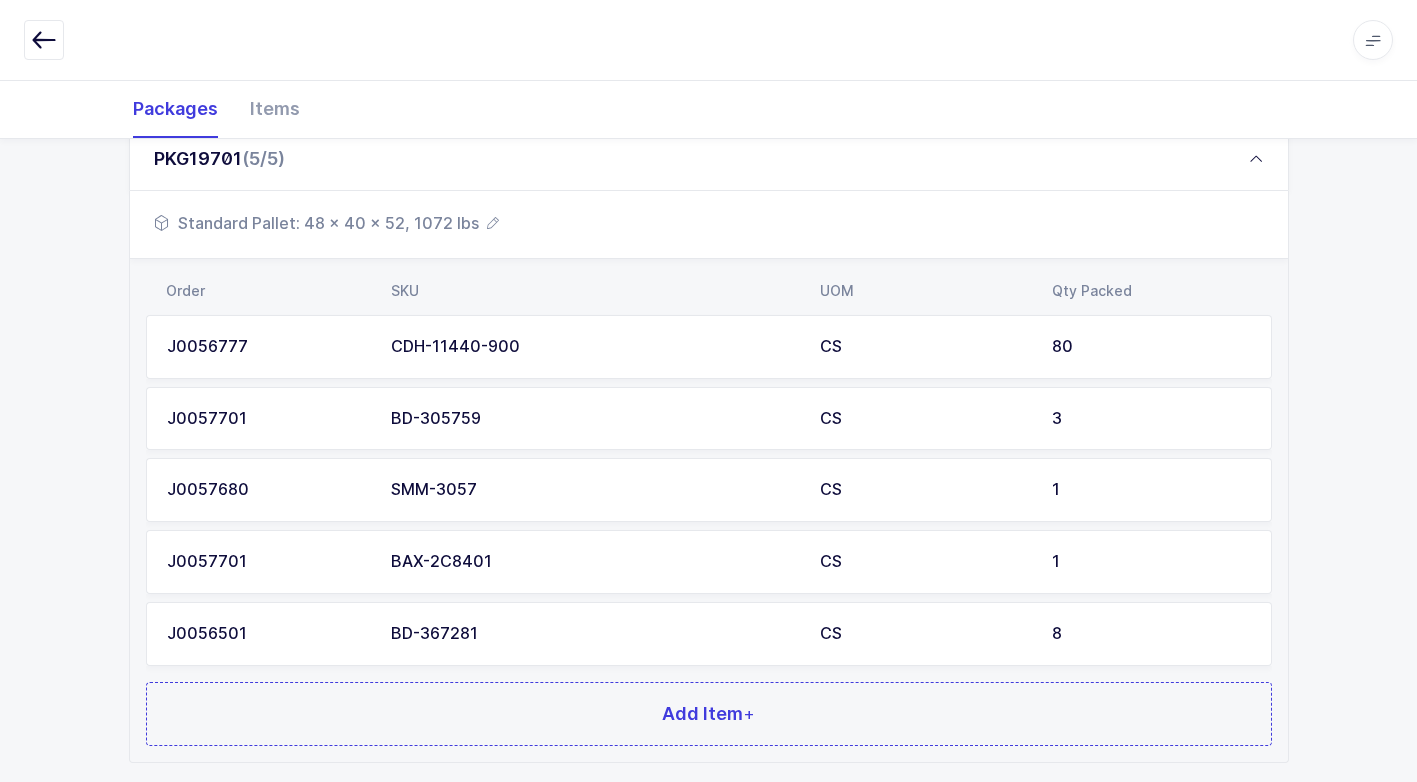 scroll, scrollTop: 728, scrollLeft: 0, axis: vertical 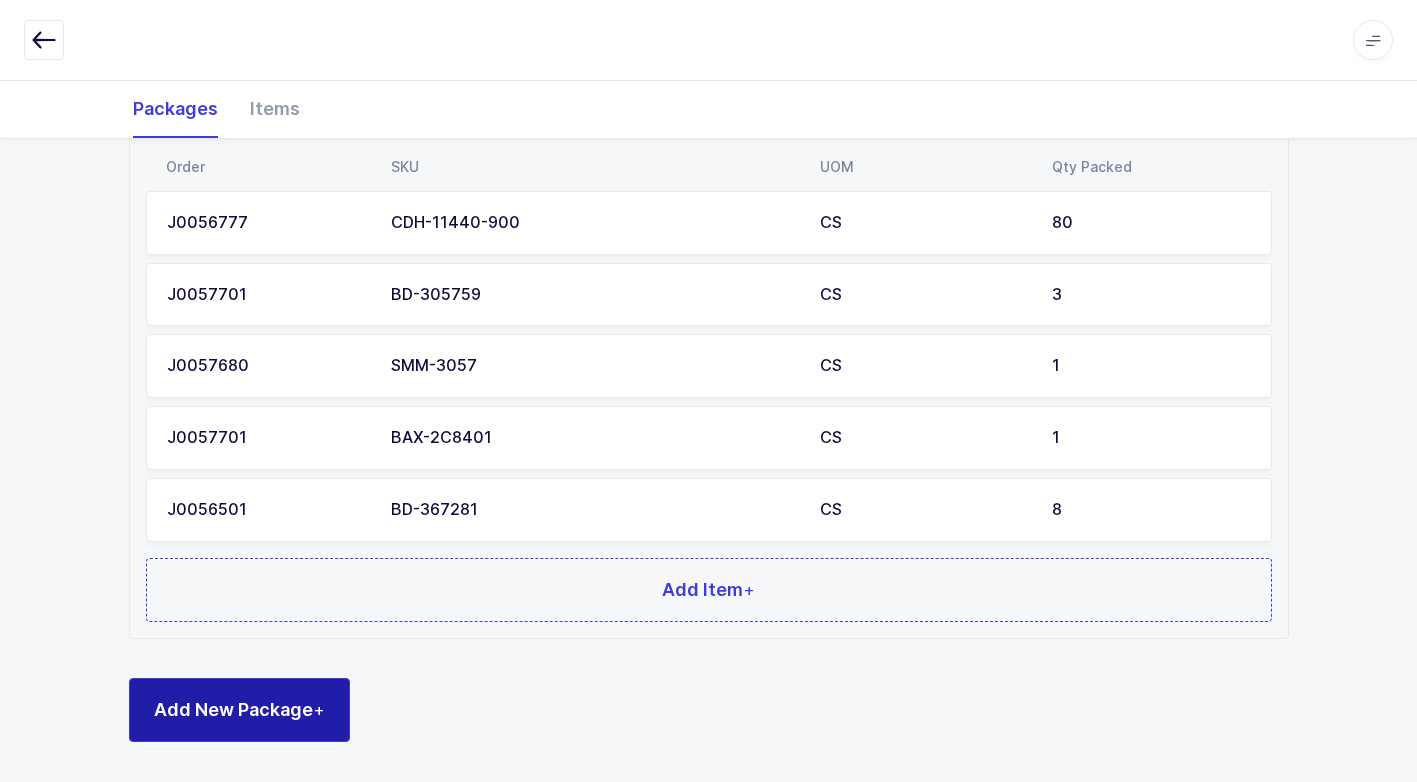 click on "Add New Package  +" at bounding box center (239, 709) 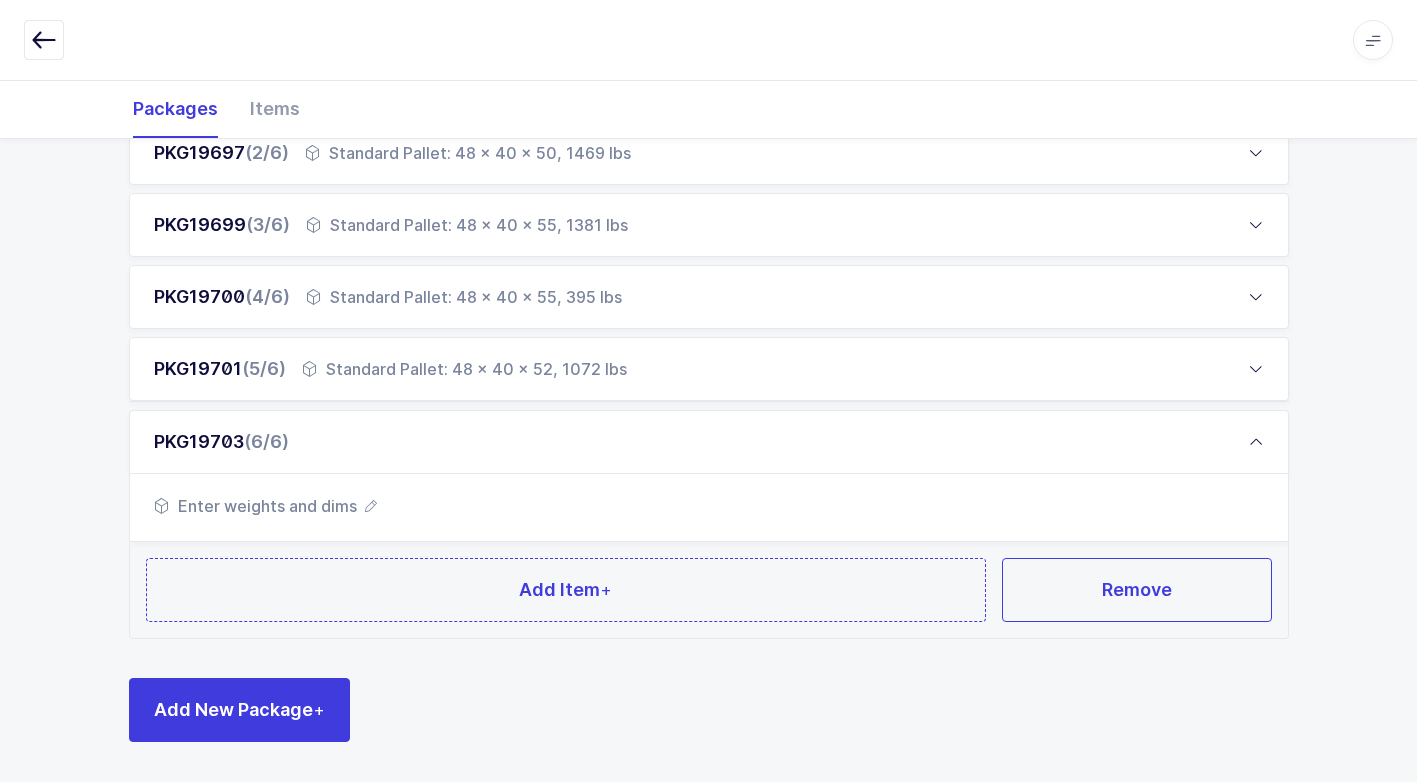 scroll, scrollTop: 393, scrollLeft: 0, axis: vertical 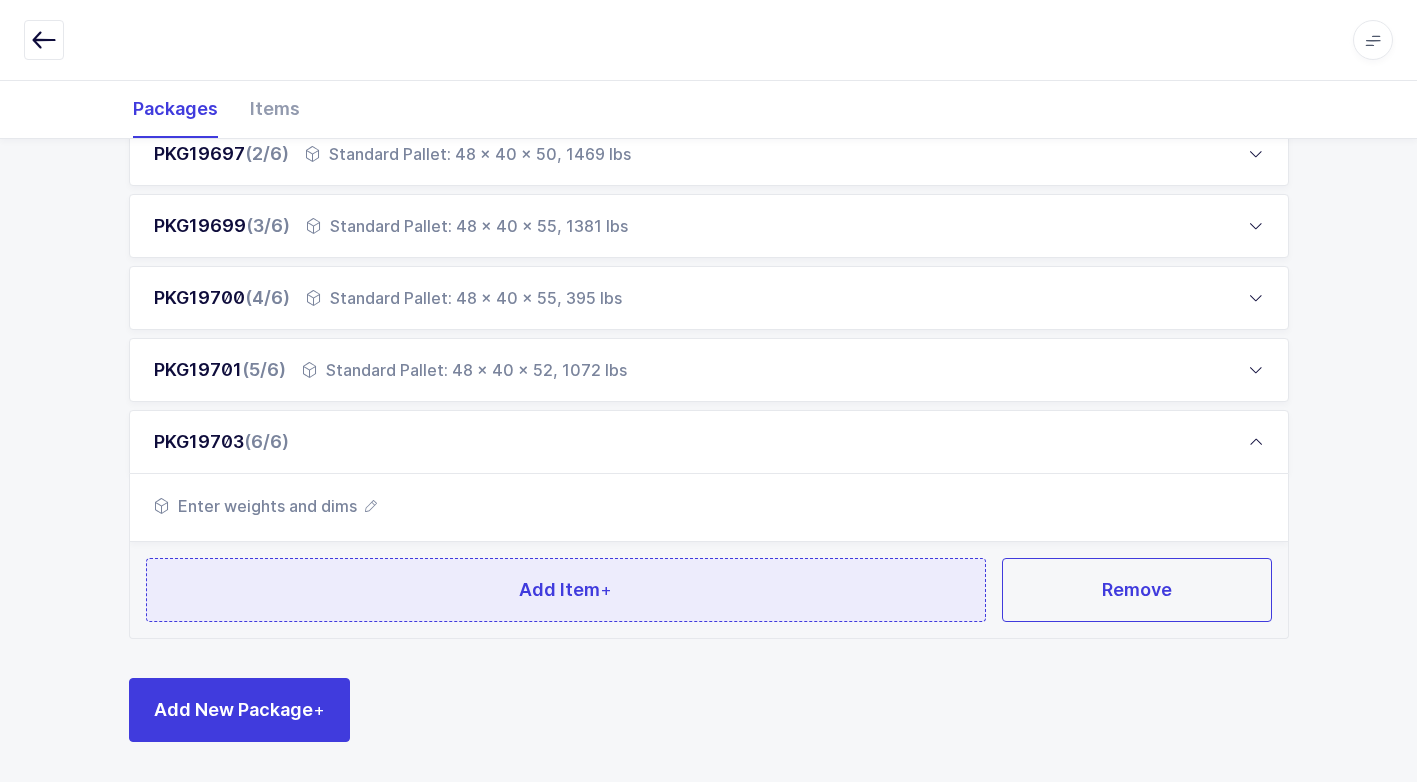 click on "Add Item  +" at bounding box center [566, 590] 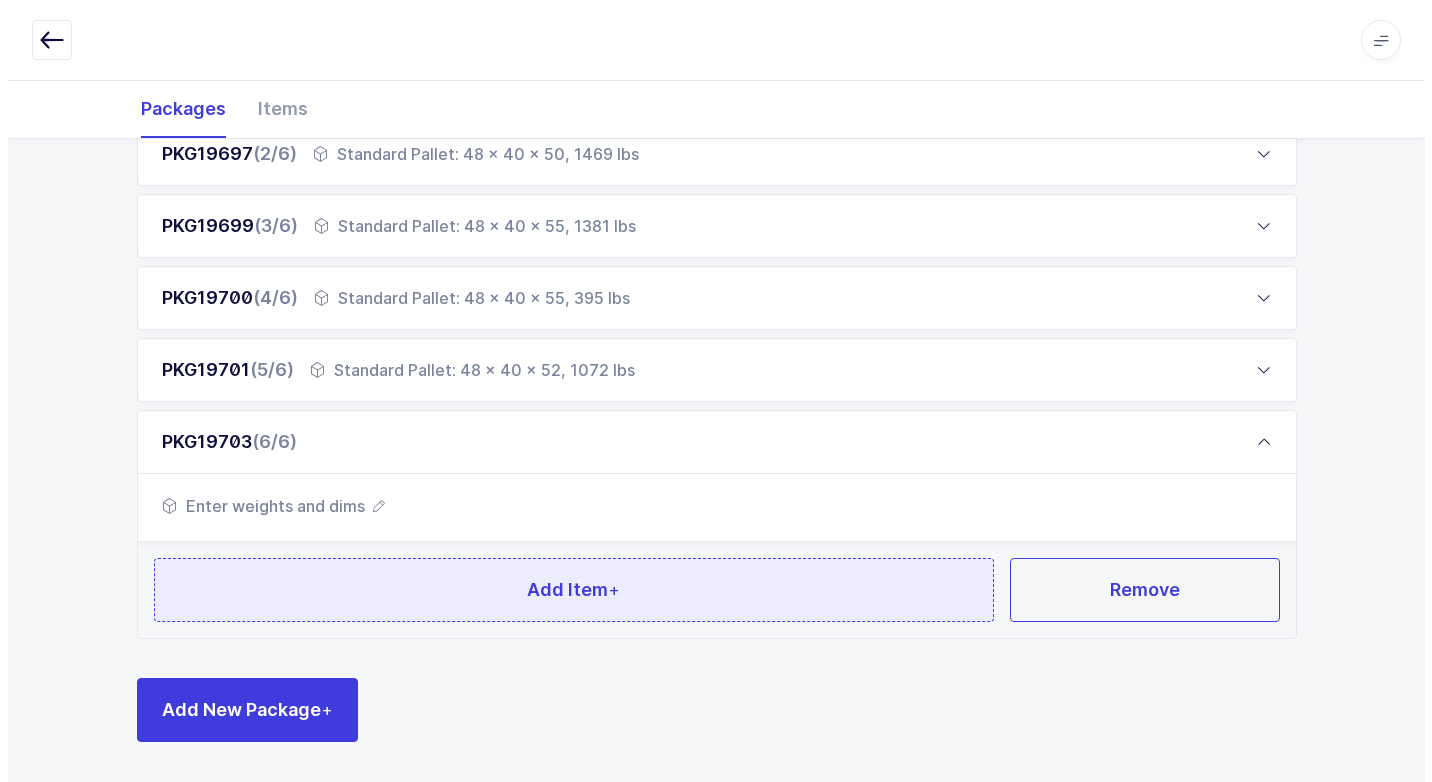 scroll, scrollTop: 0, scrollLeft: 0, axis: both 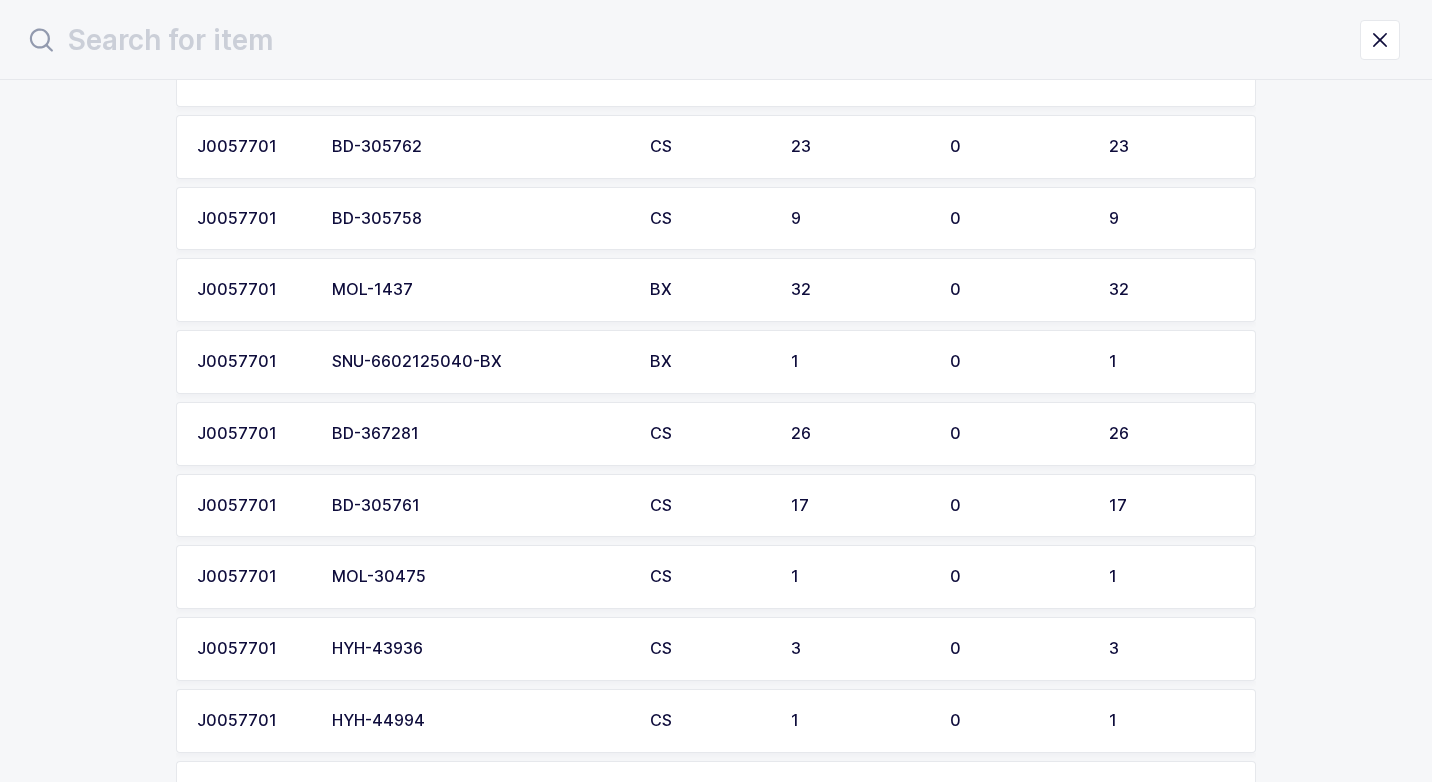 click on "BD-367281" at bounding box center [479, 434] 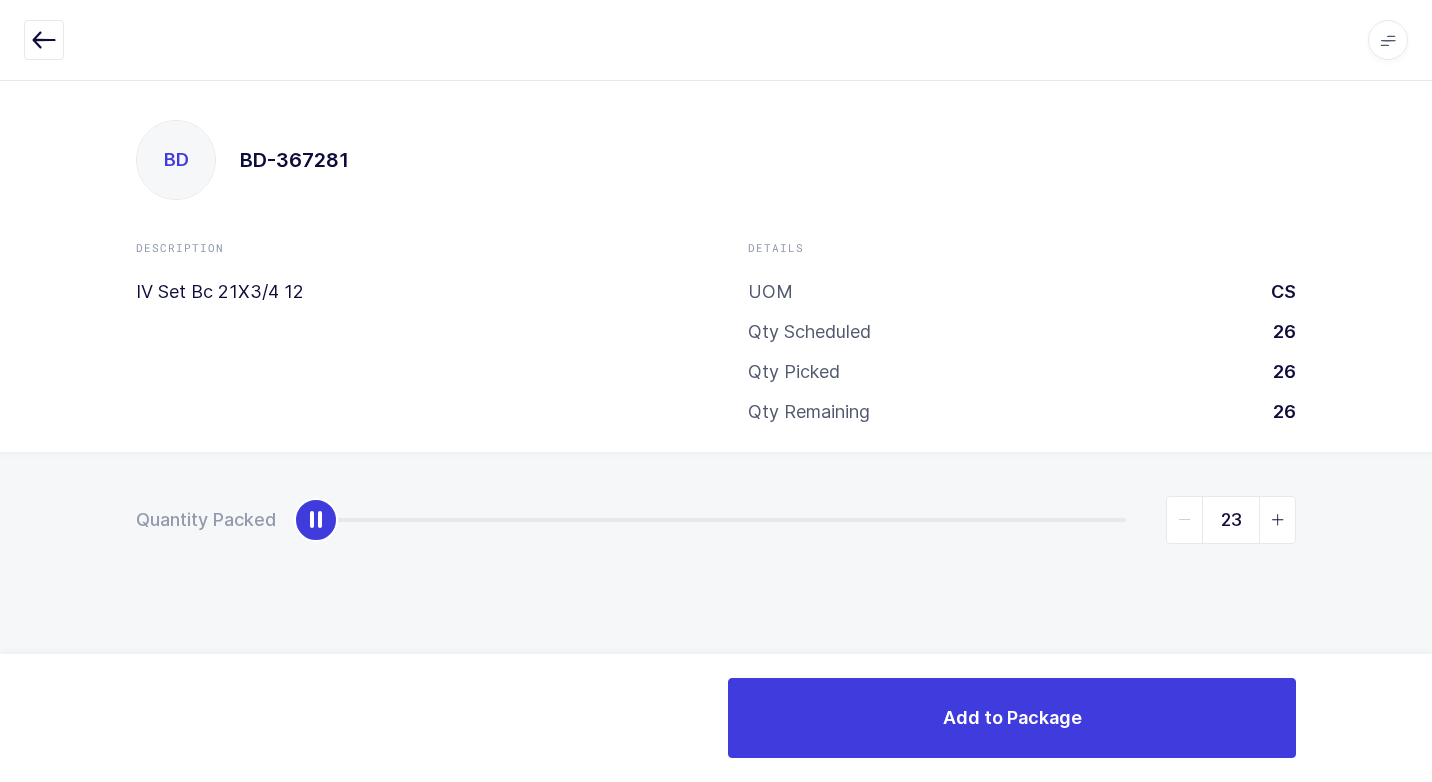 type on "26" 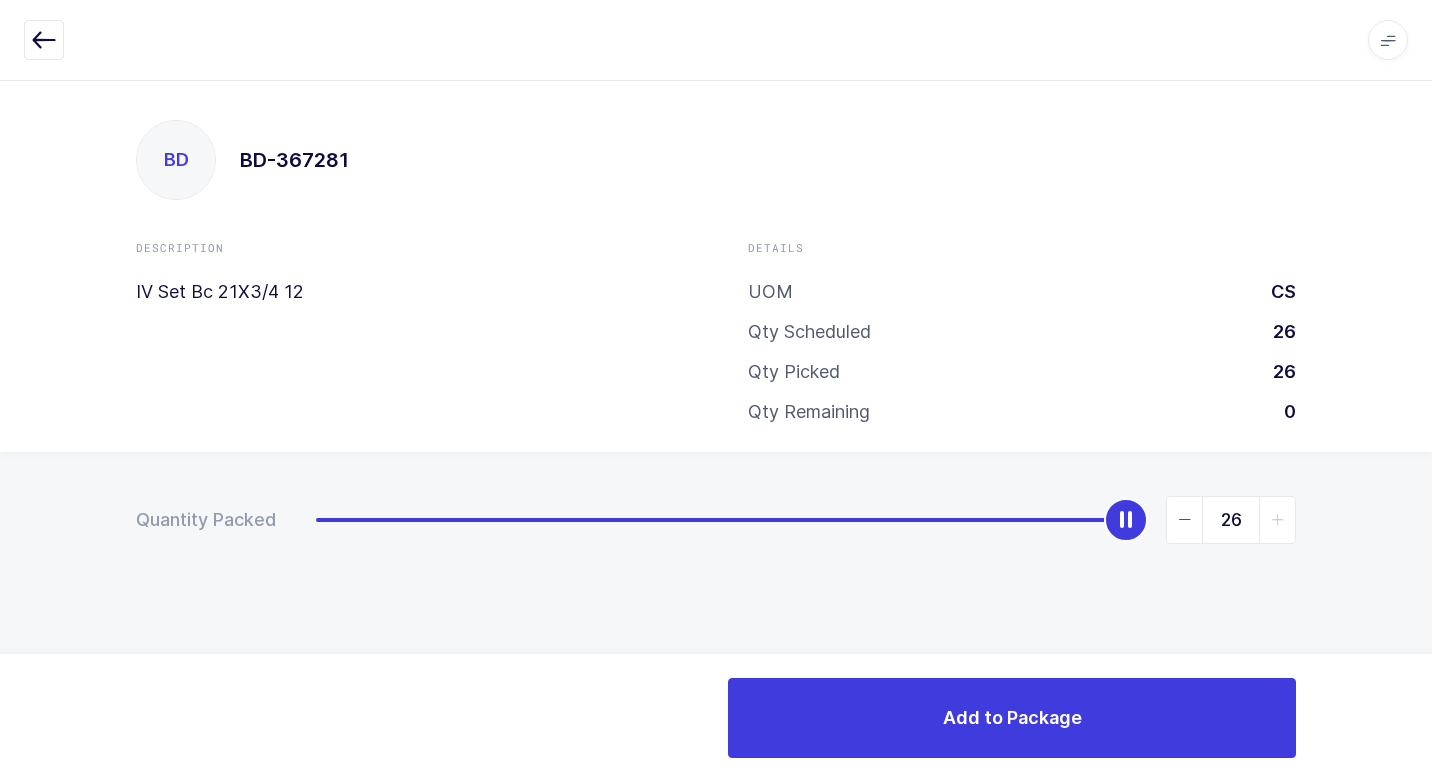 drag, startPoint x: 319, startPoint y: 520, endPoint x: 1402, endPoint y: 567, distance: 1084.0194 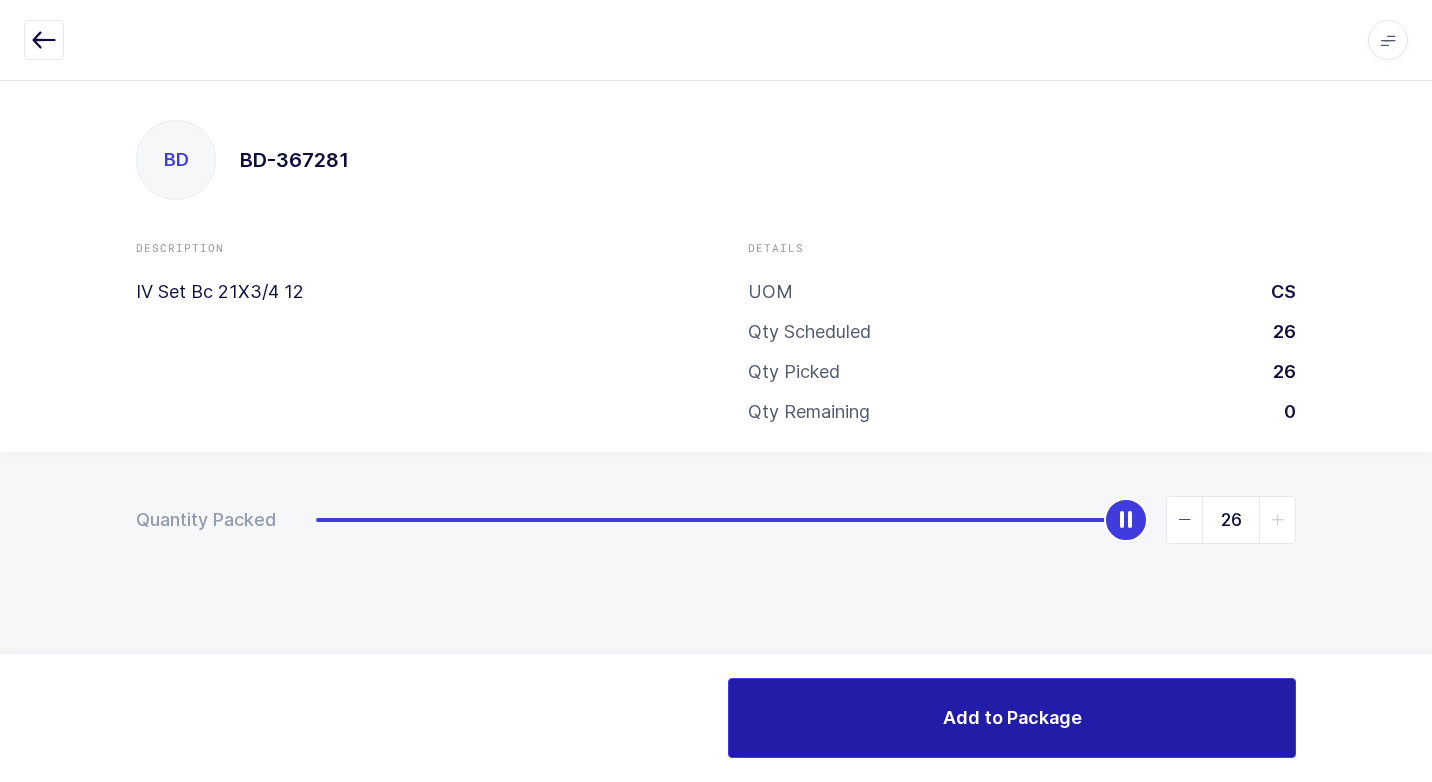 click on "Add to Package" at bounding box center (1012, 718) 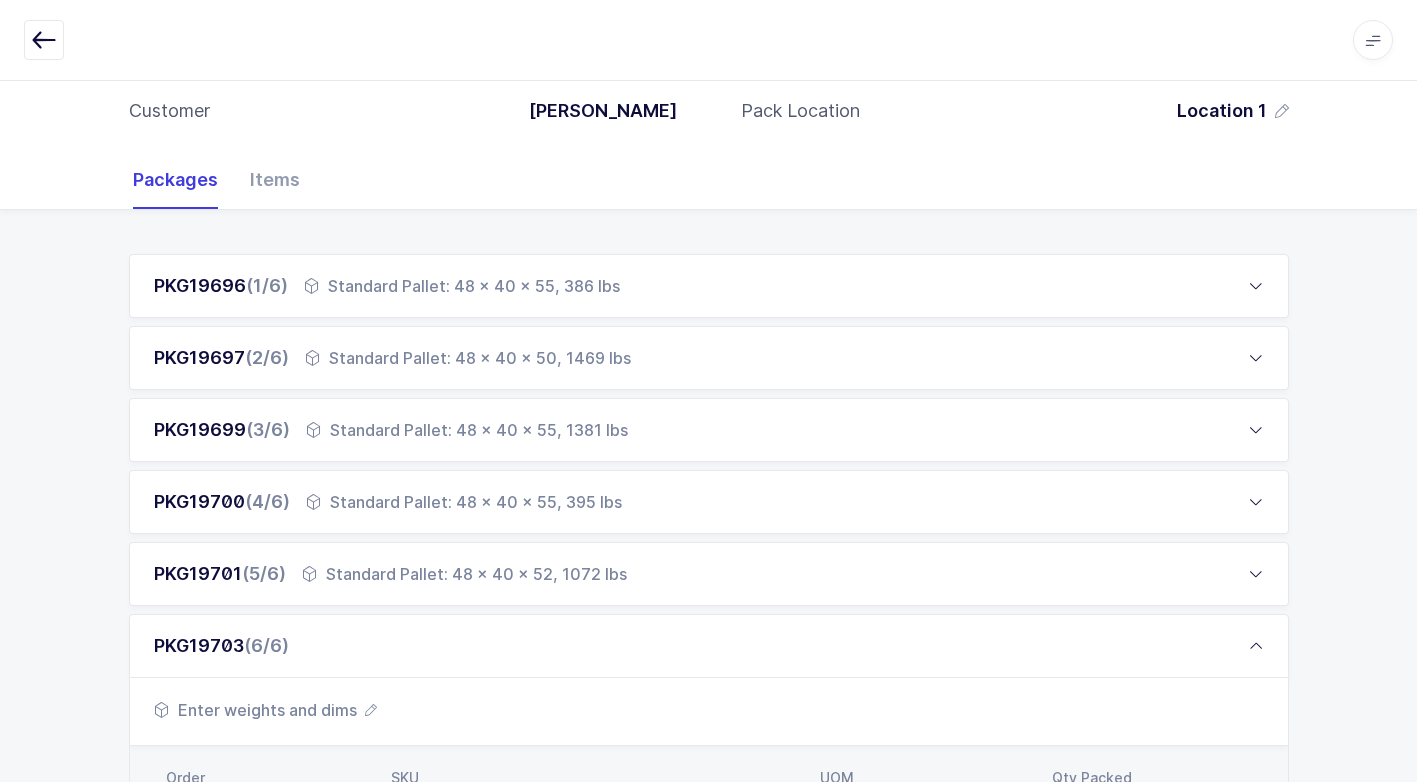 scroll, scrollTop: 513, scrollLeft: 0, axis: vertical 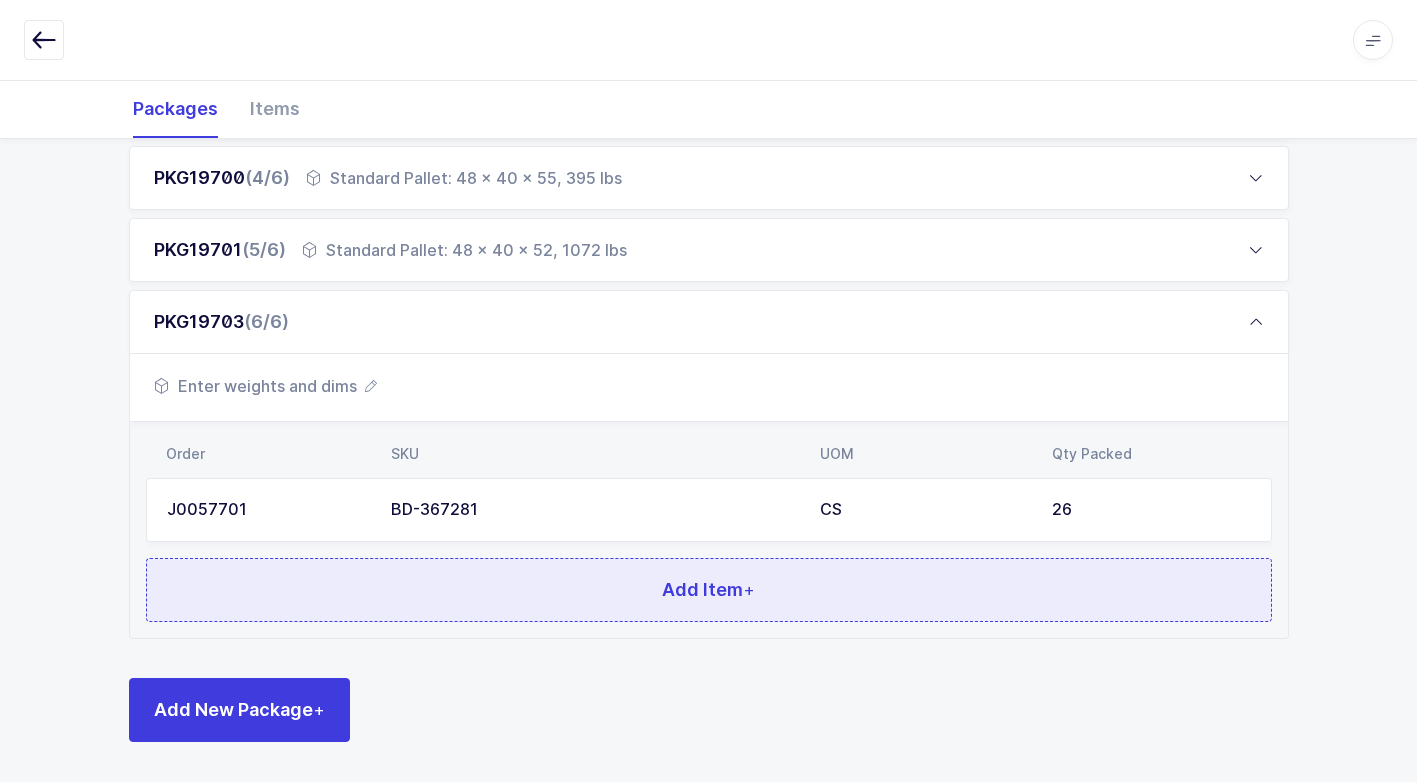 click on "Add Item  +" at bounding box center (709, 590) 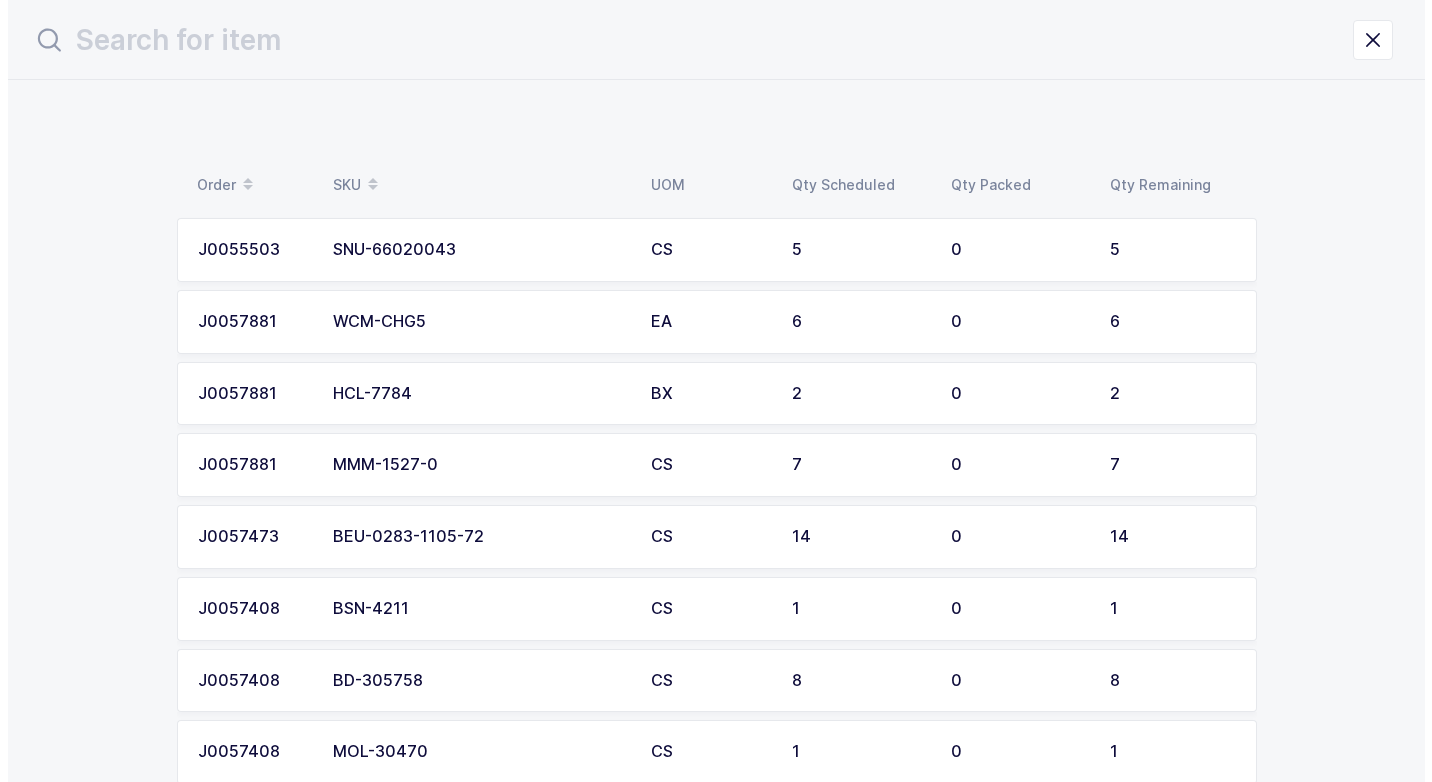 scroll, scrollTop: 0, scrollLeft: 0, axis: both 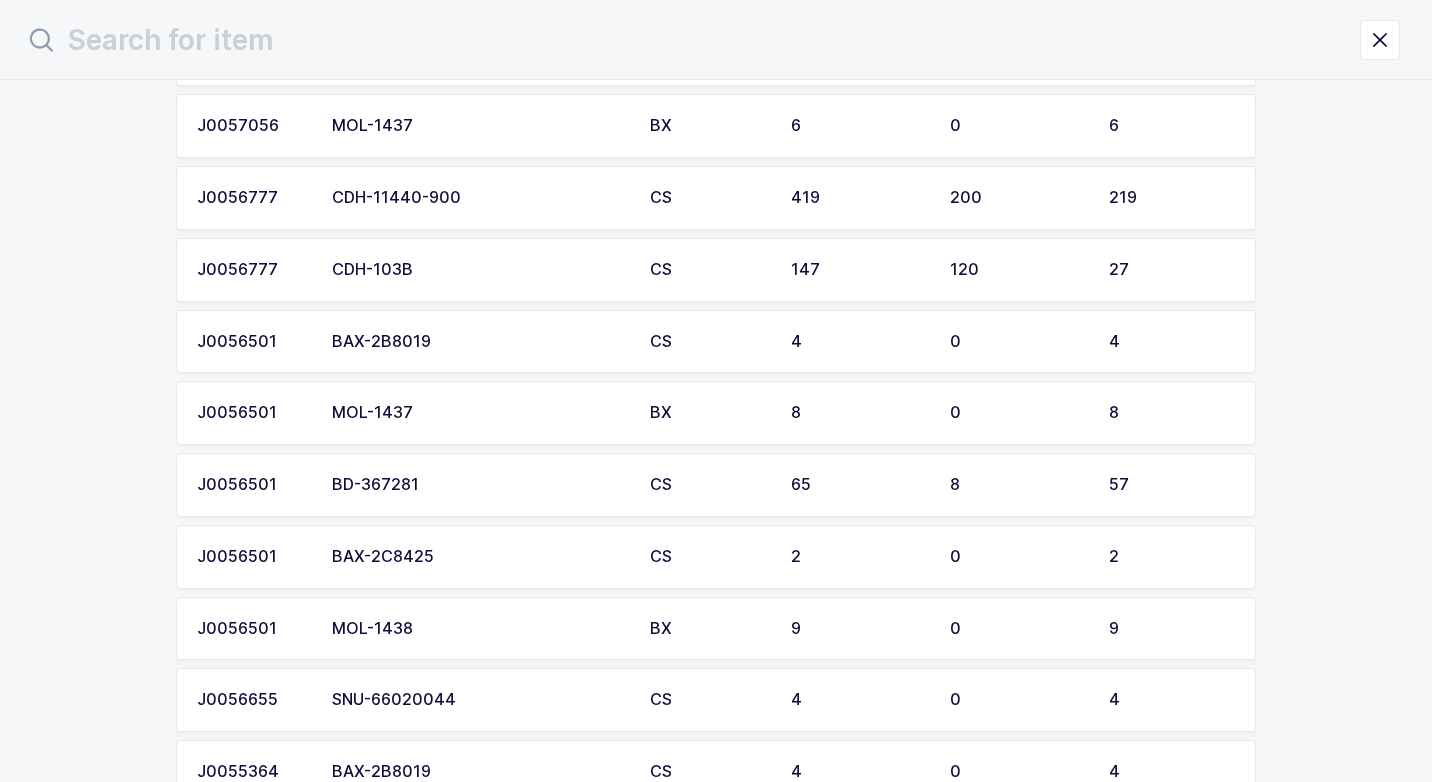 click on "BD-367281" at bounding box center (479, 485) 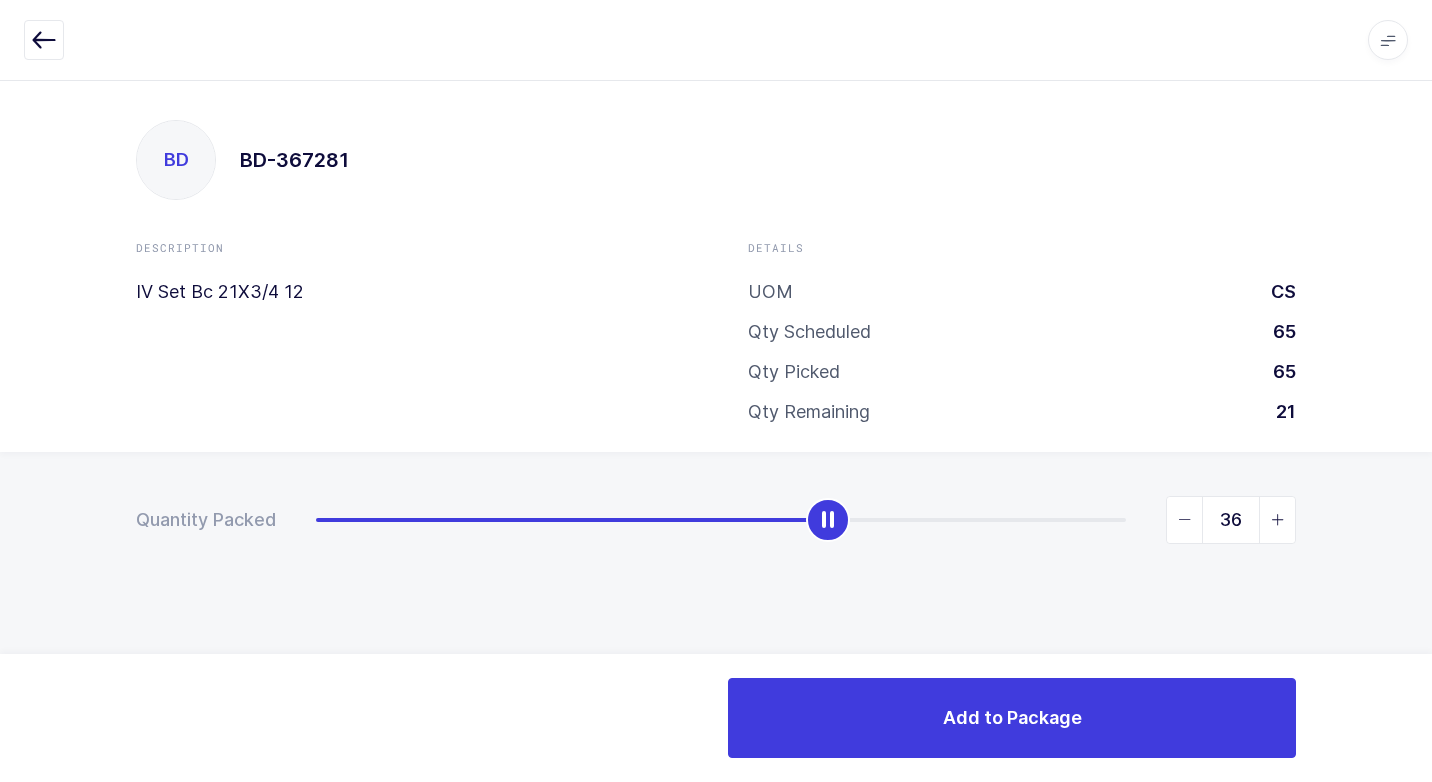 type on "57" 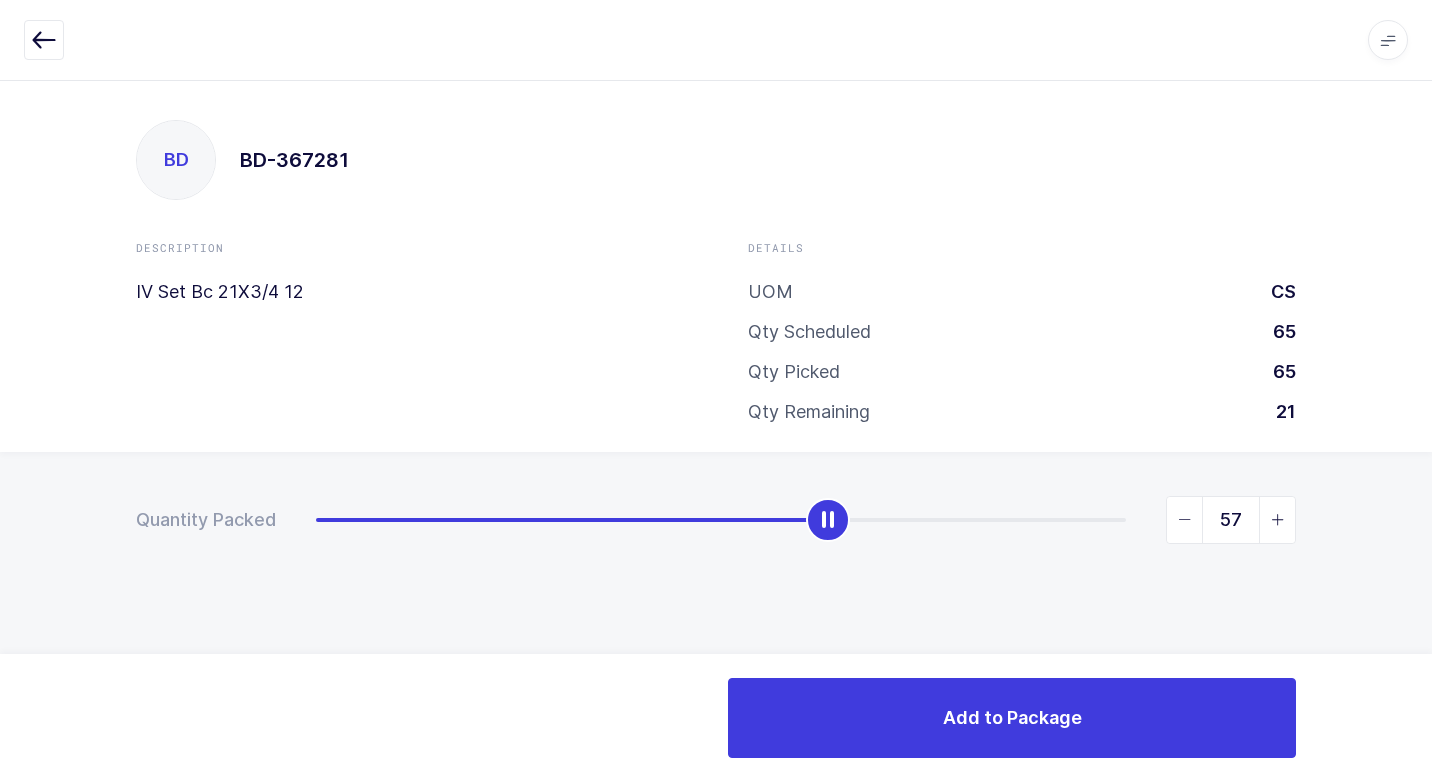 drag, startPoint x: 323, startPoint y: 525, endPoint x: 1337, endPoint y: 543, distance: 1014.1597 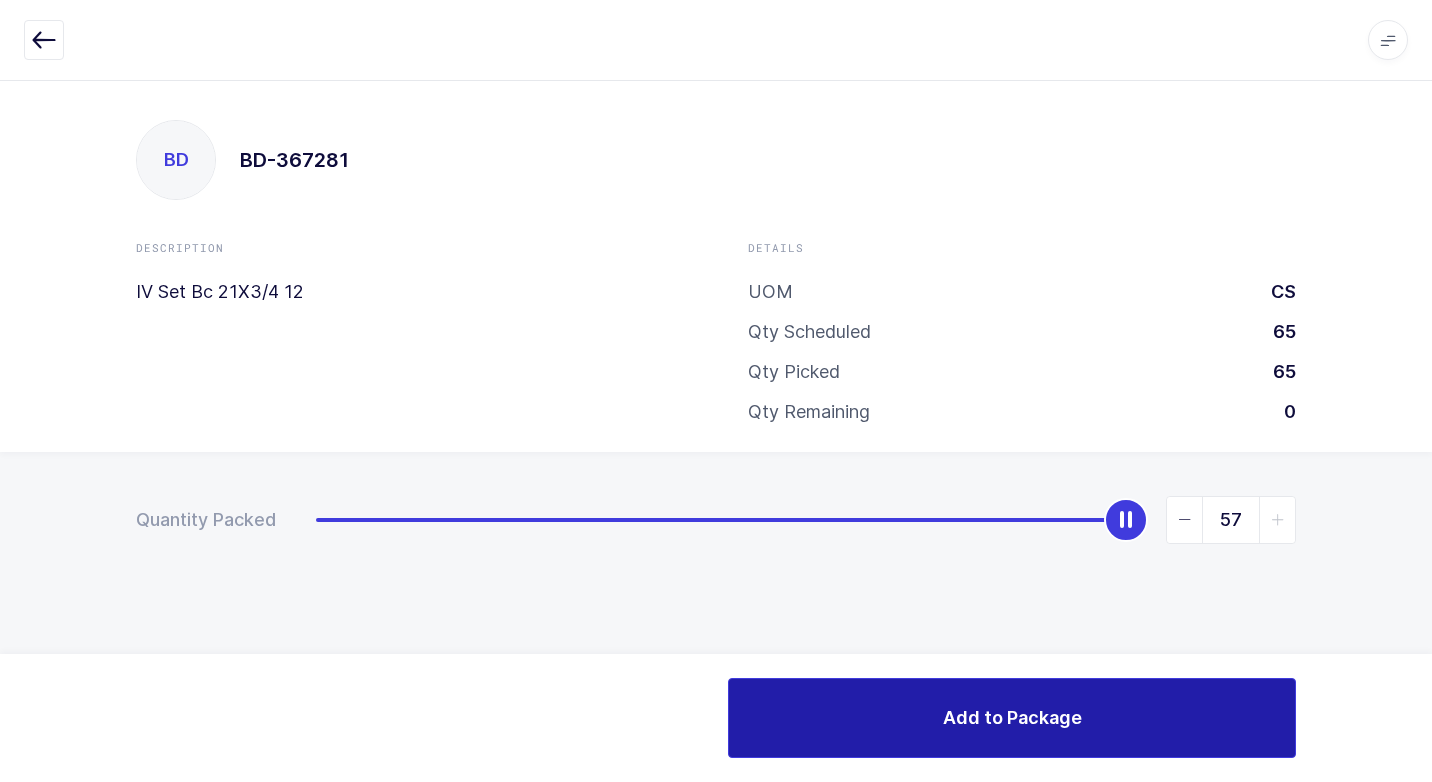click on "Add to Package" at bounding box center [1012, 717] 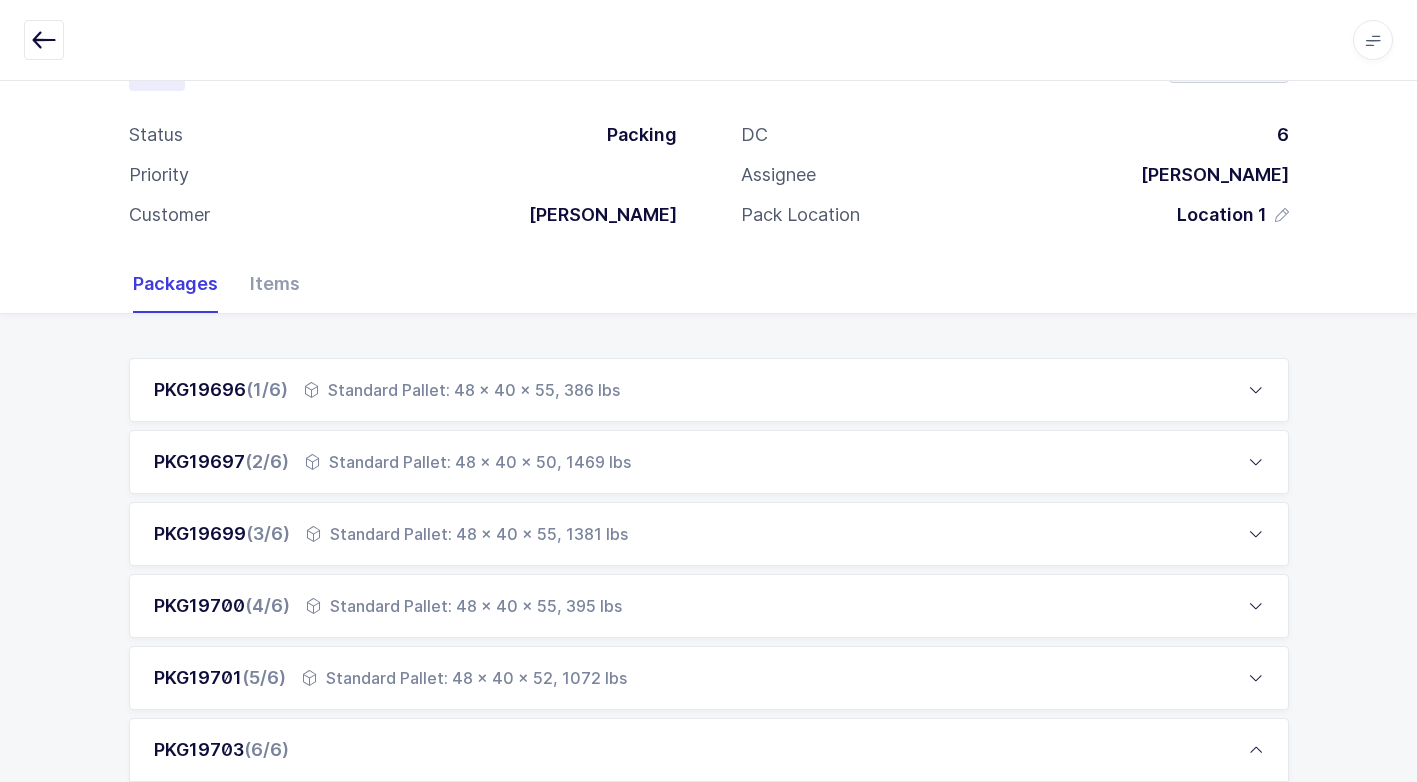 scroll, scrollTop: 500, scrollLeft: 0, axis: vertical 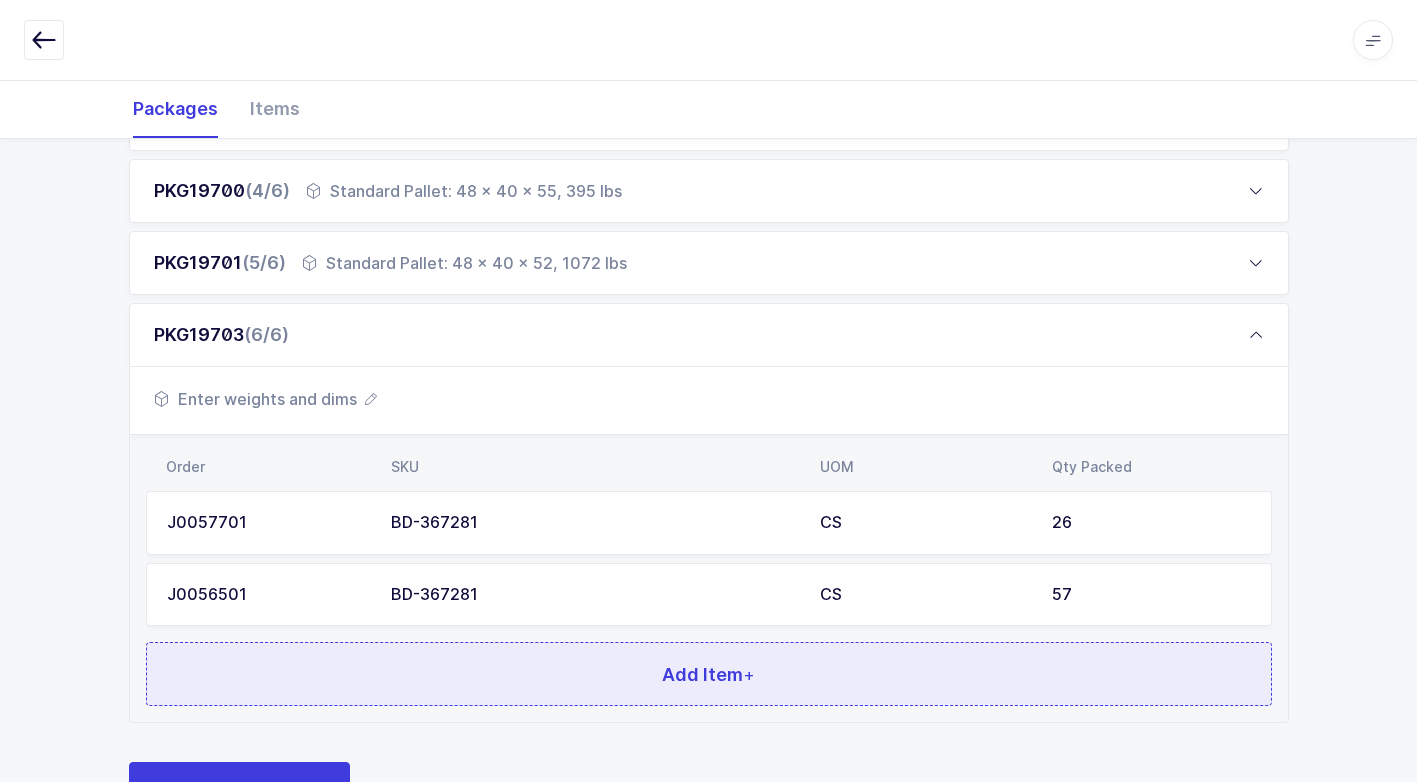 click on "Add Item  +" at bounding box center [709, 674] 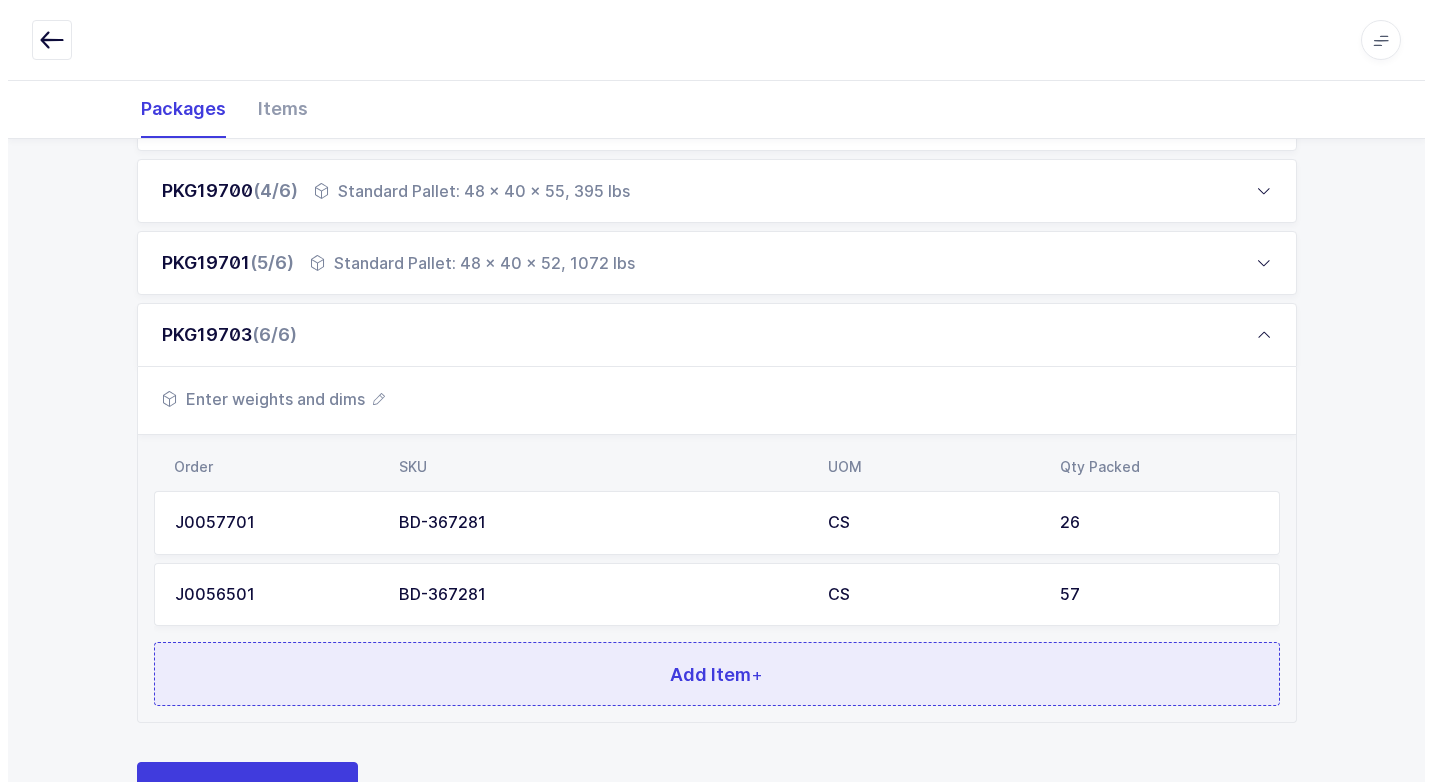 scroll, scrollTop: 0, scrollLeft: 0, axis: both 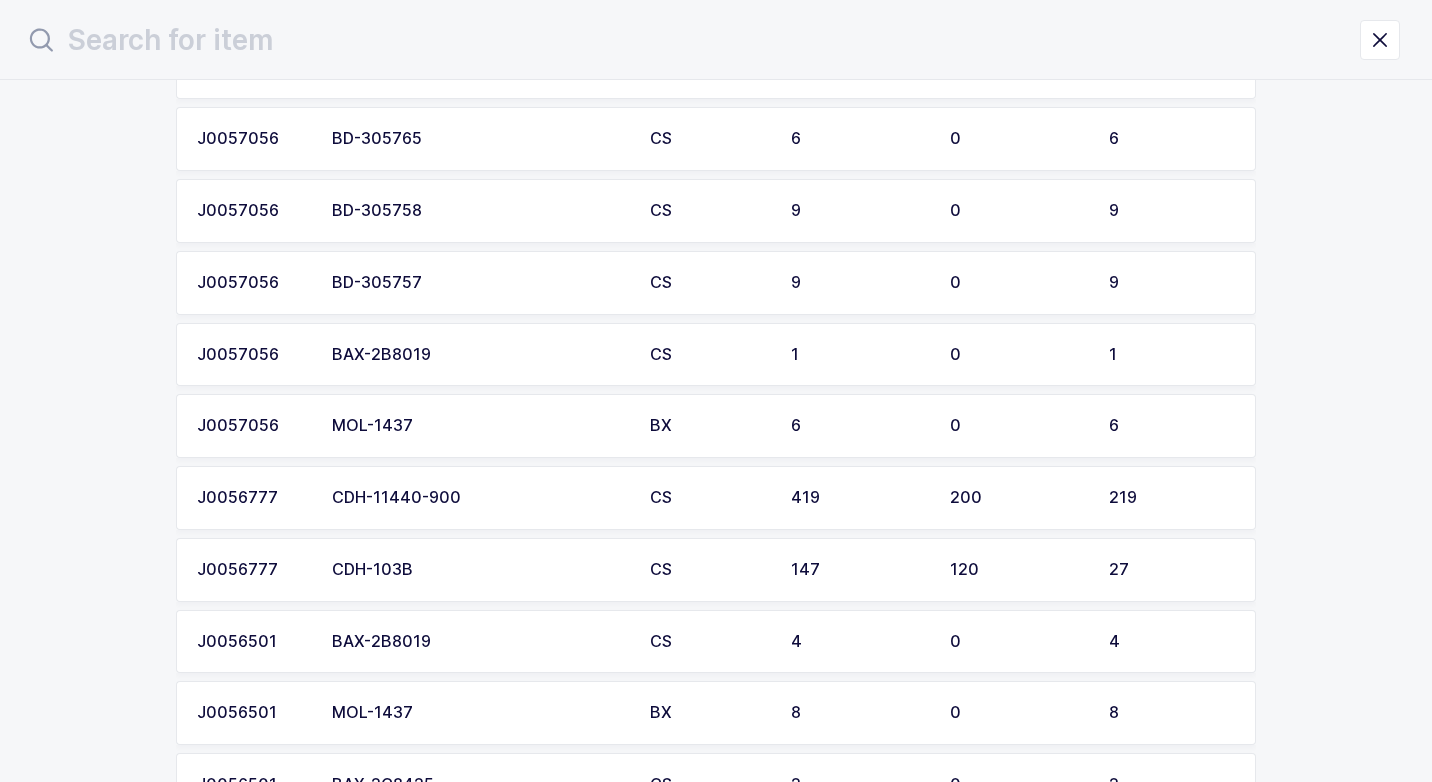 click on "BAX-2B8019" at bounding box center (479, 355) 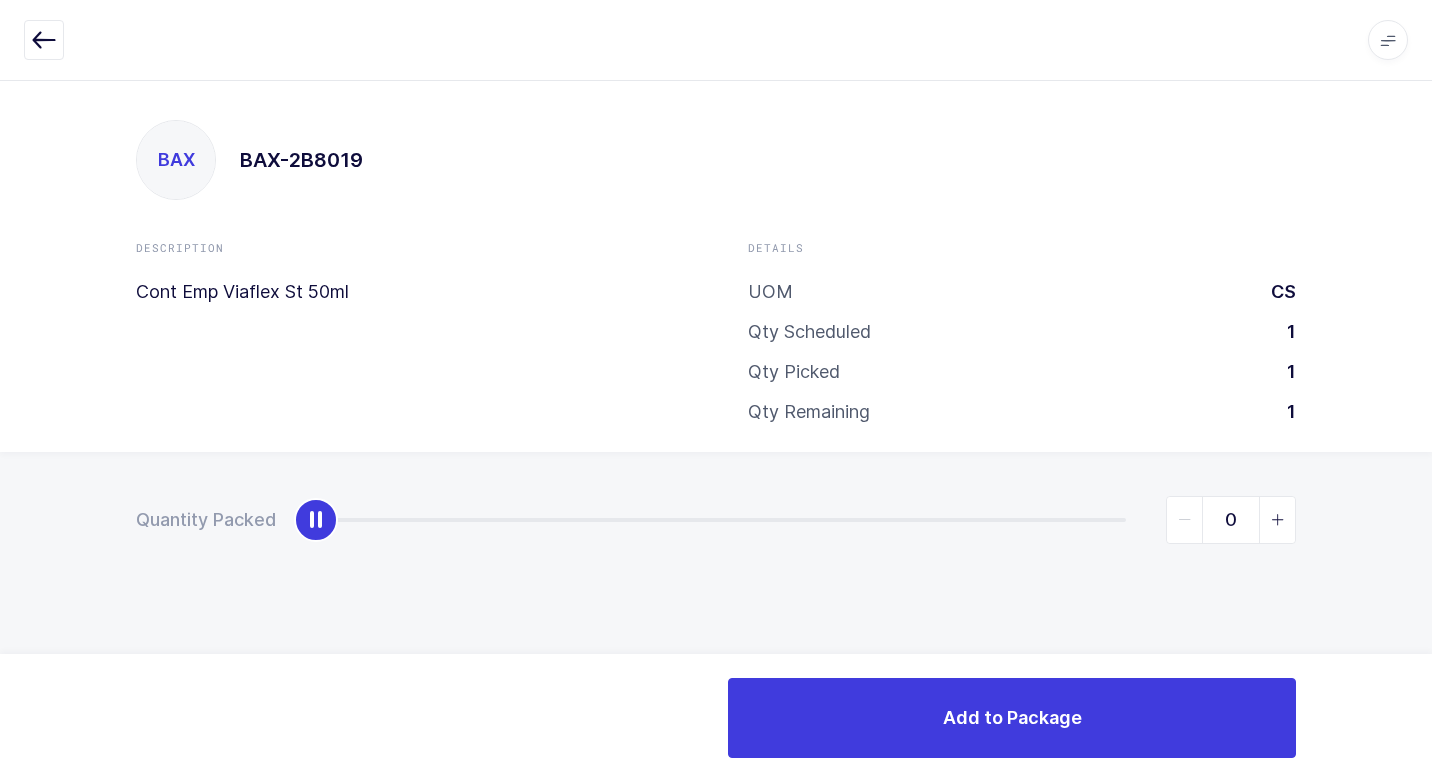 type on "1" 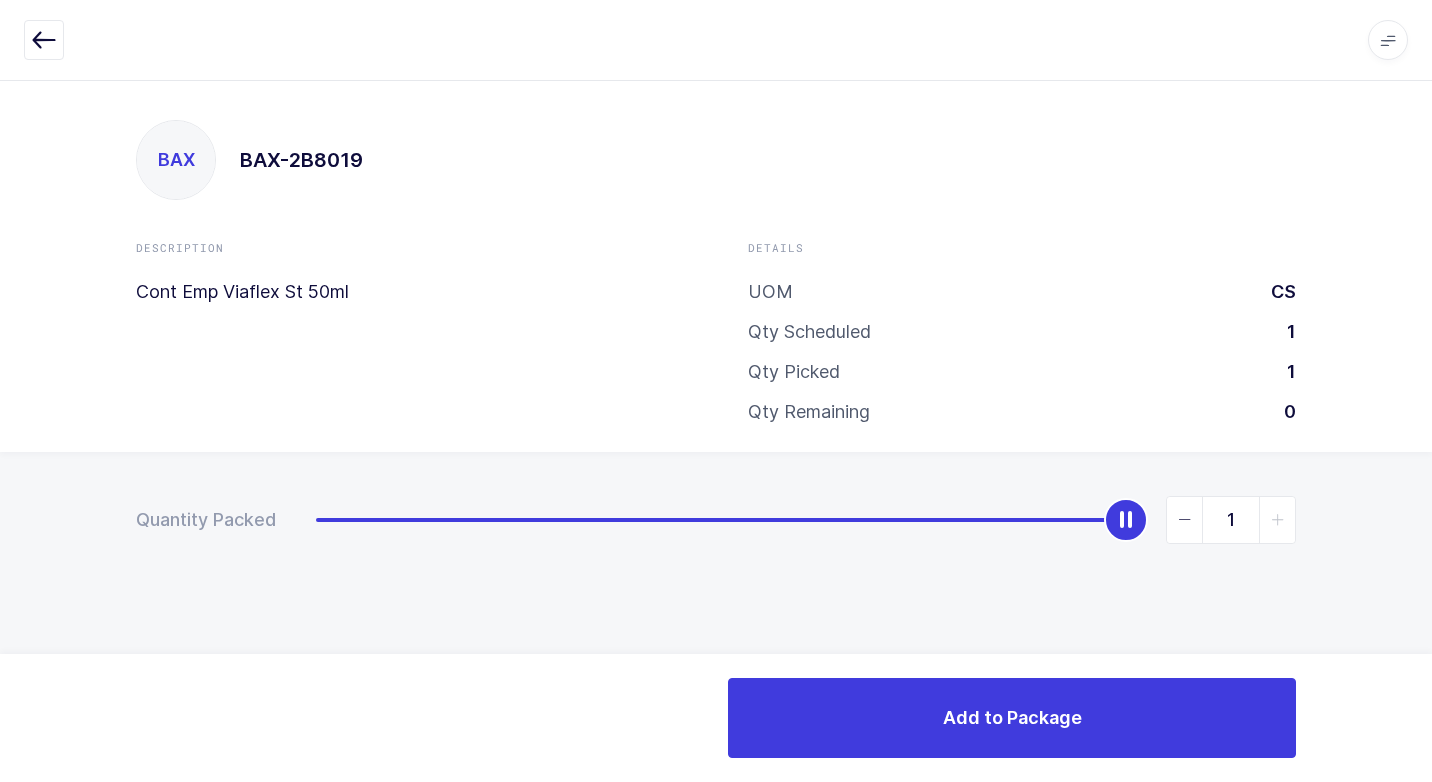 drag, startPoint x: 314, startPoint y: 529, endPoint x: 1283, endPoint y: 616, distance: 972.8977 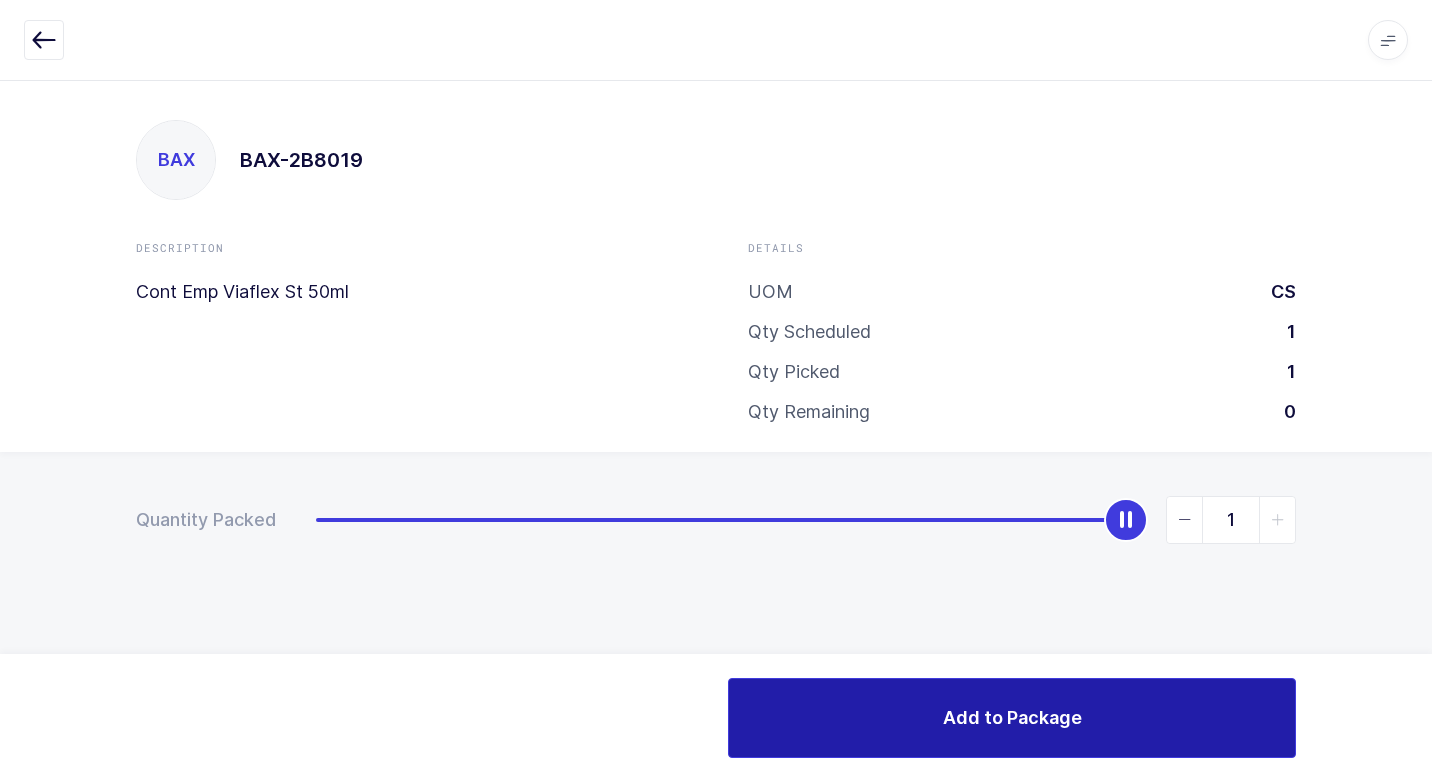 click on "Add to Package" at bounding box center [1012, 718] 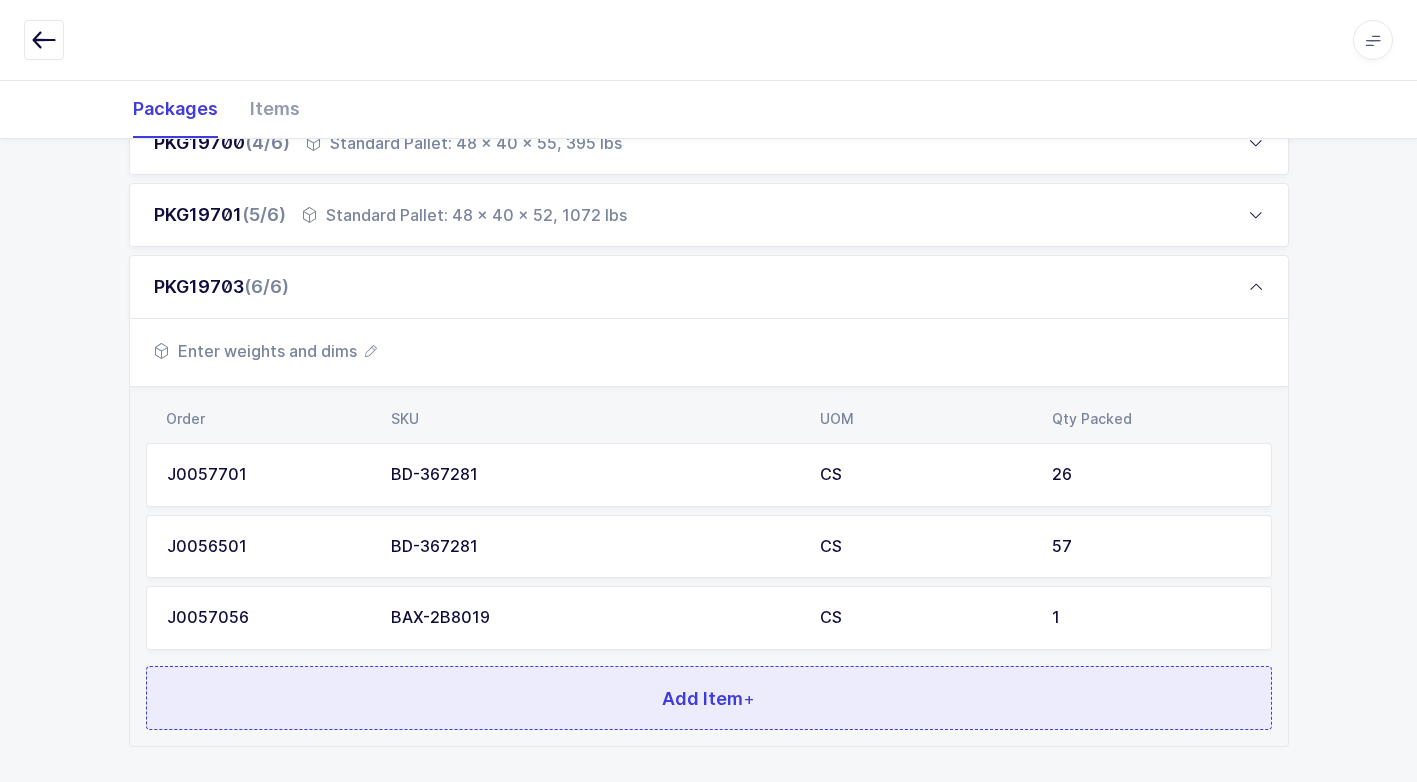scroll, scrollTop: 656, scrollLeft: 0, axis: vertical 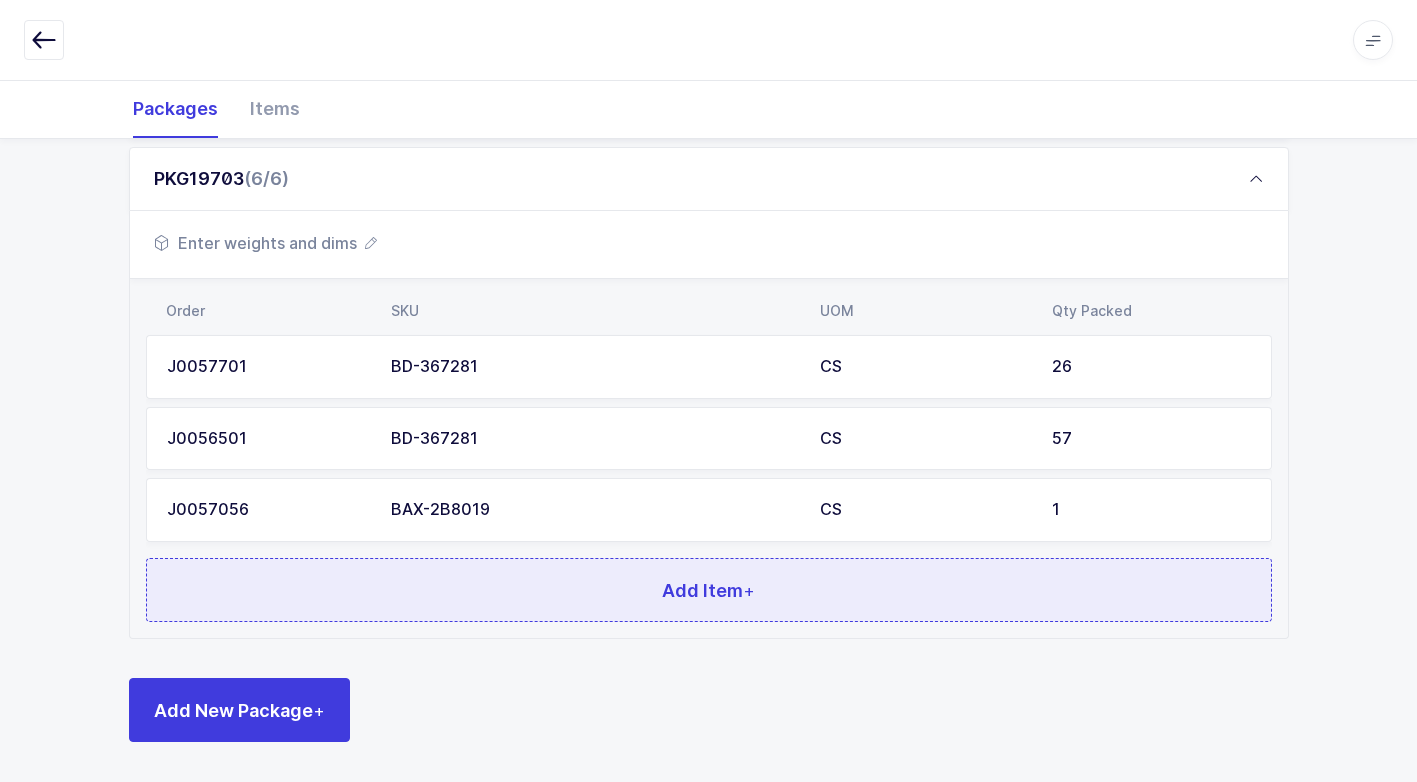 click on "Add Item  +" at bounding box center [709, 590] 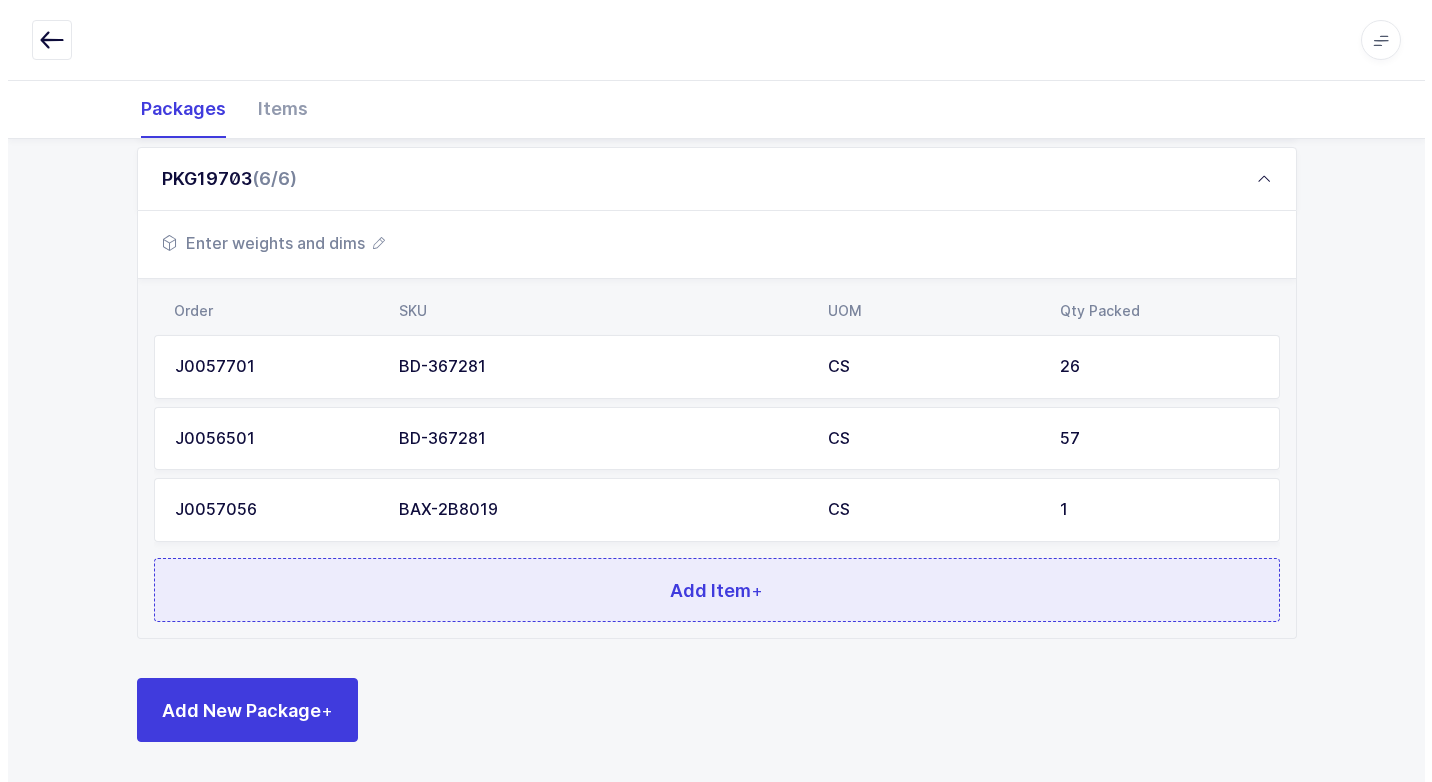 scroll, scrollTop: 0, scrollLeft: 0, axis: both 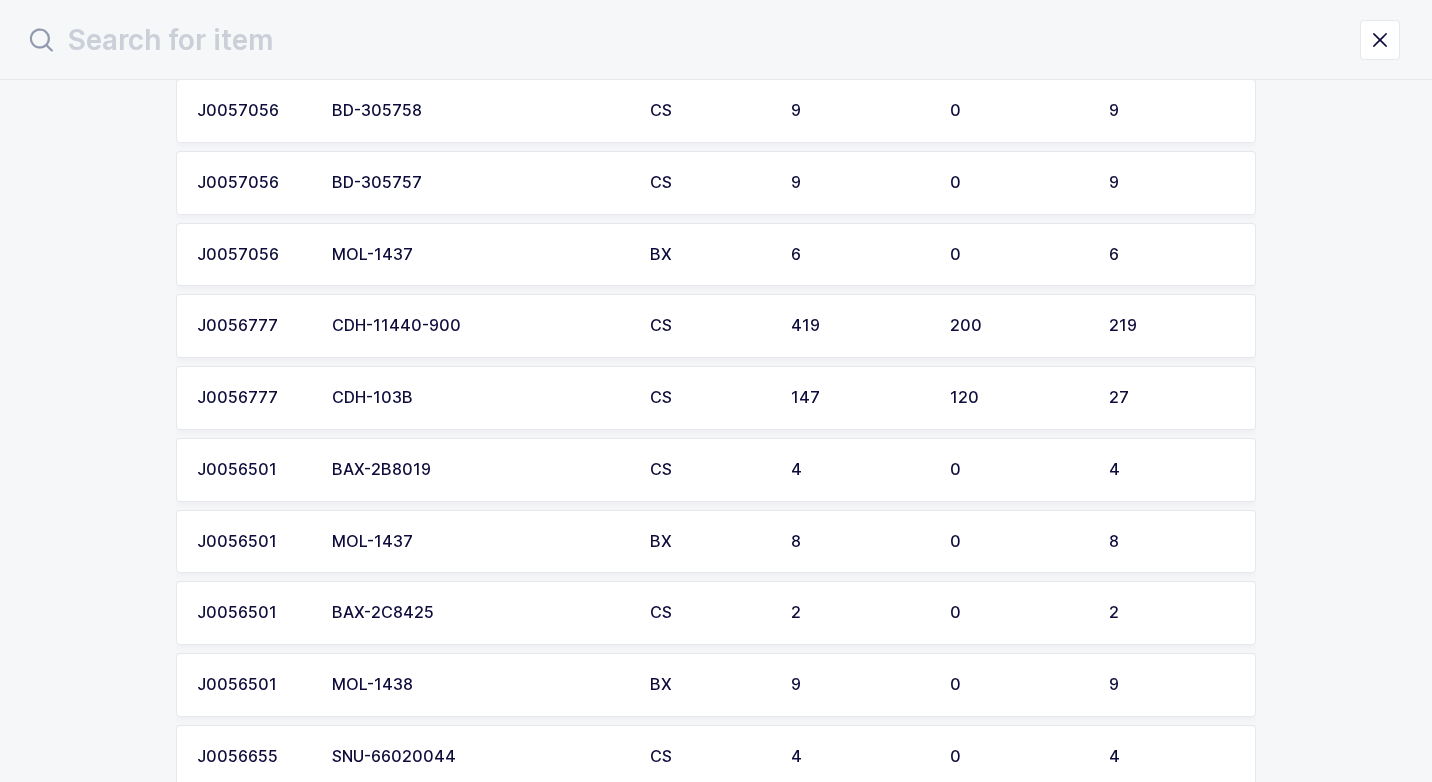 click on "BAX-2B8019" at bounding box center [479, 470] 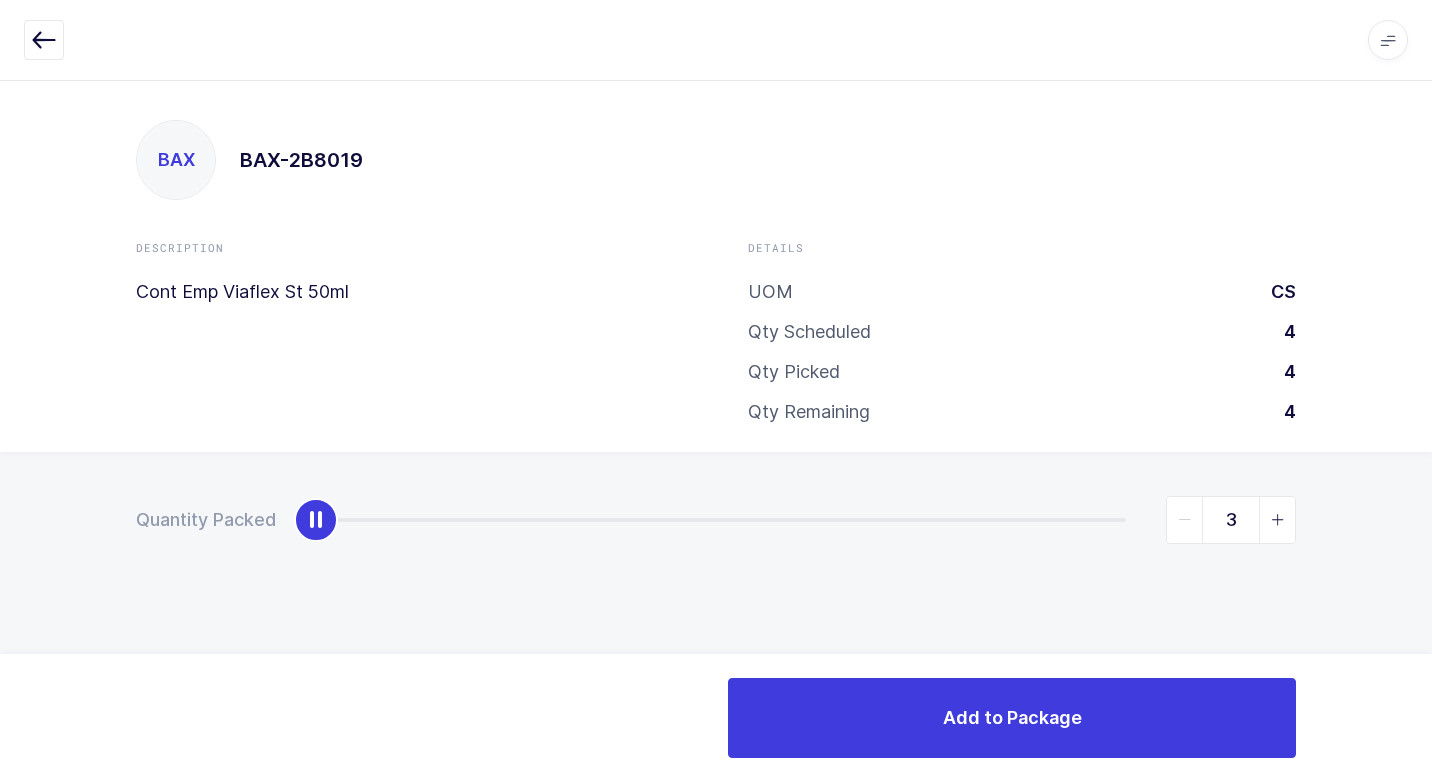 type on "4" 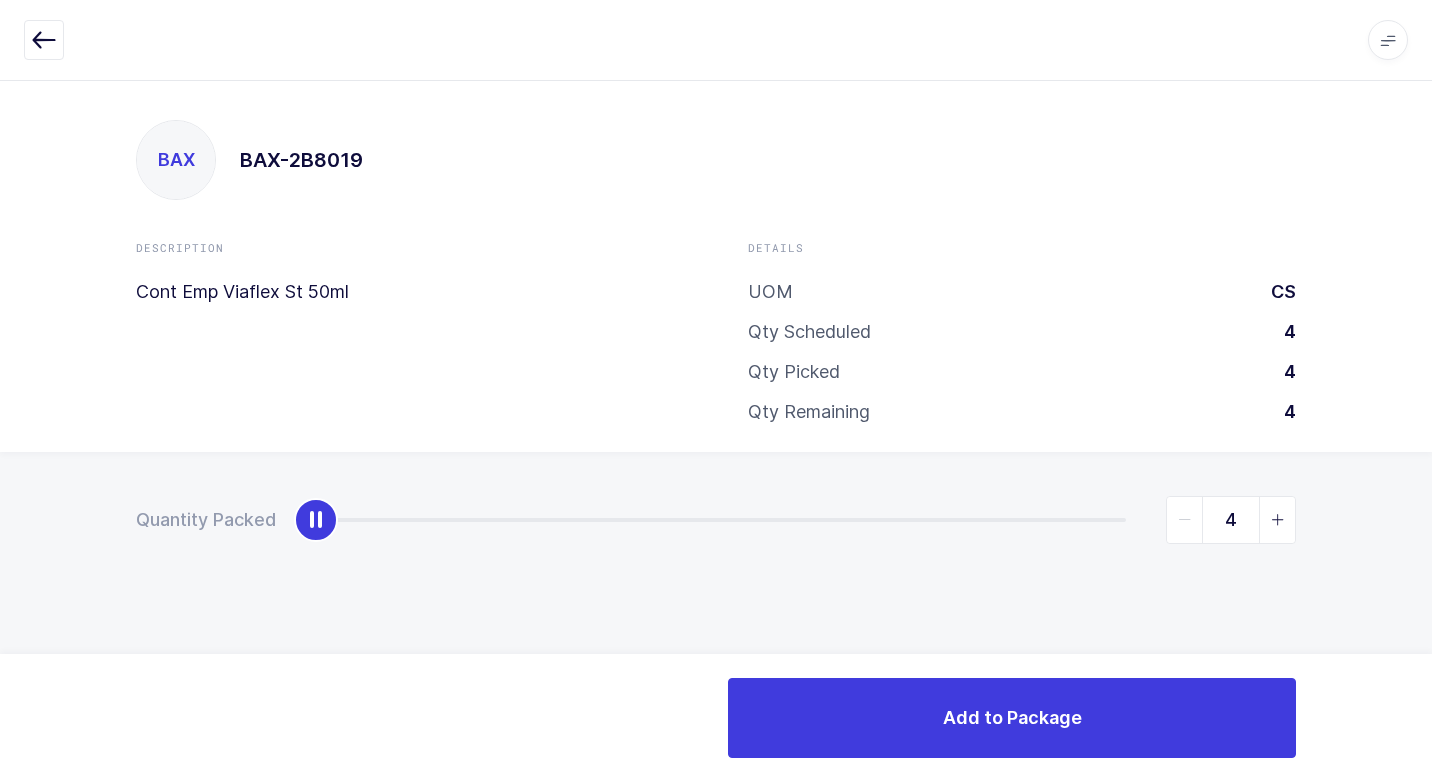 drag, startPoint x: 318, startPoint y: 521, endPoint x: 1431, endPoint y: 561, distance: 1113.7185 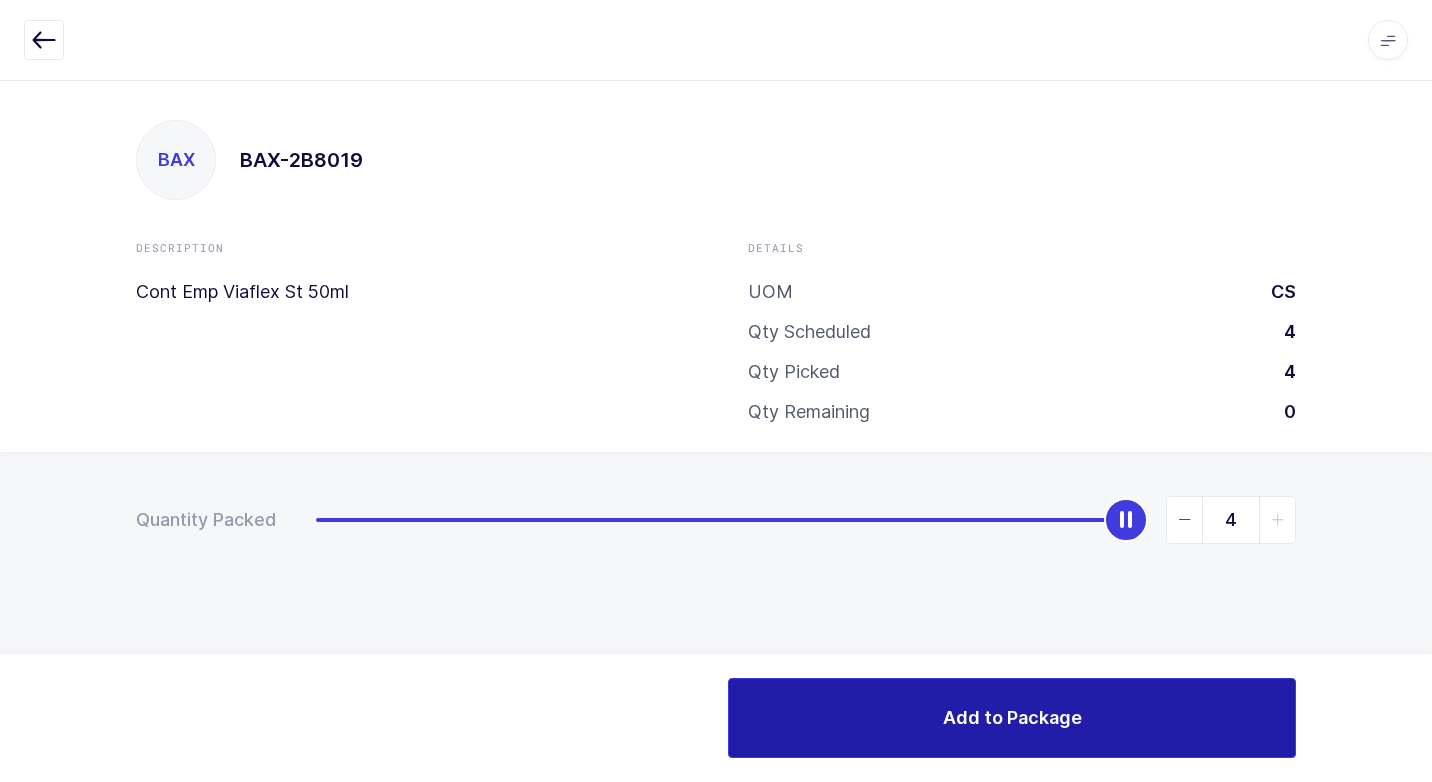 drag, startPoint x: 862, startPoint y: 703, endPoint x: 845, endPoint y: 700, distance: 17.262676 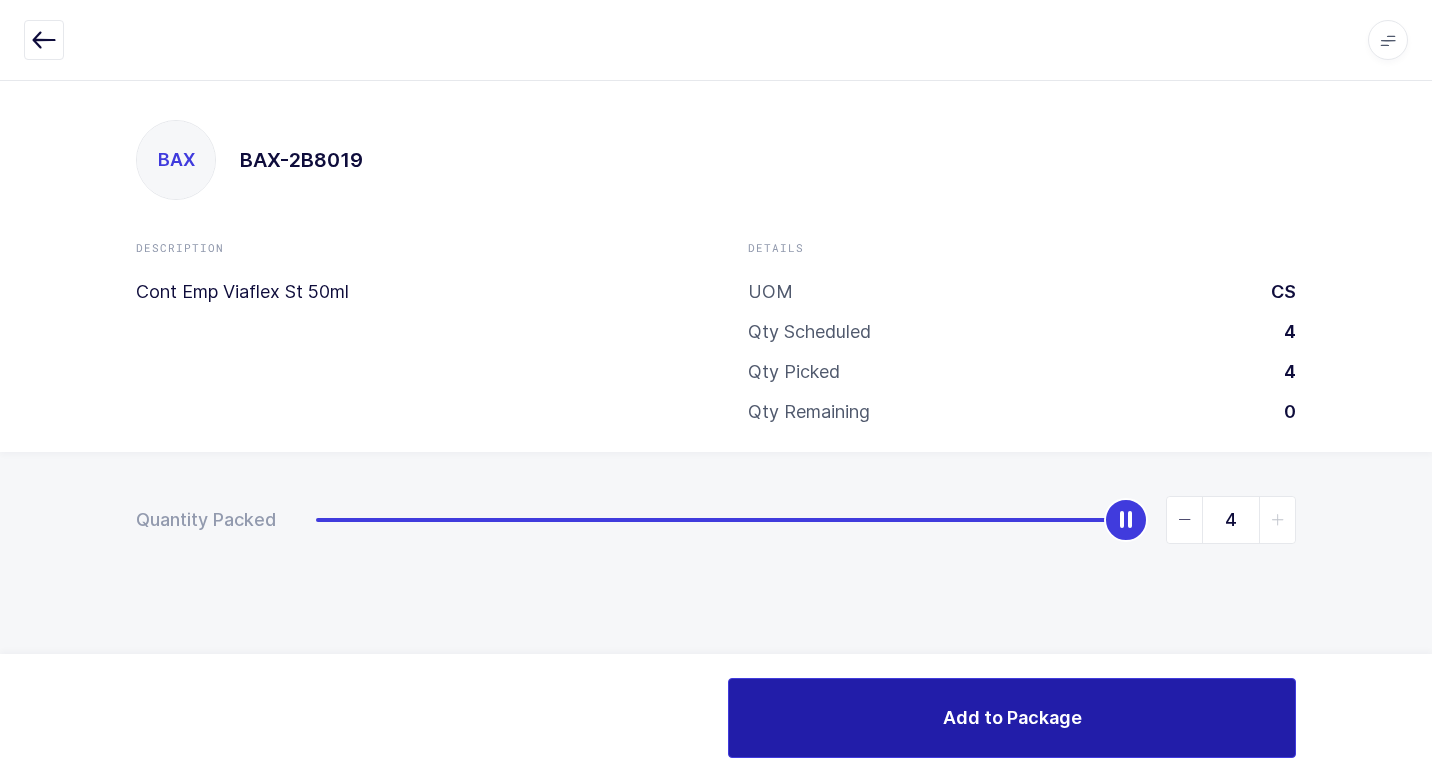 click on "Add to Package" at bounding box center (1012, 718) 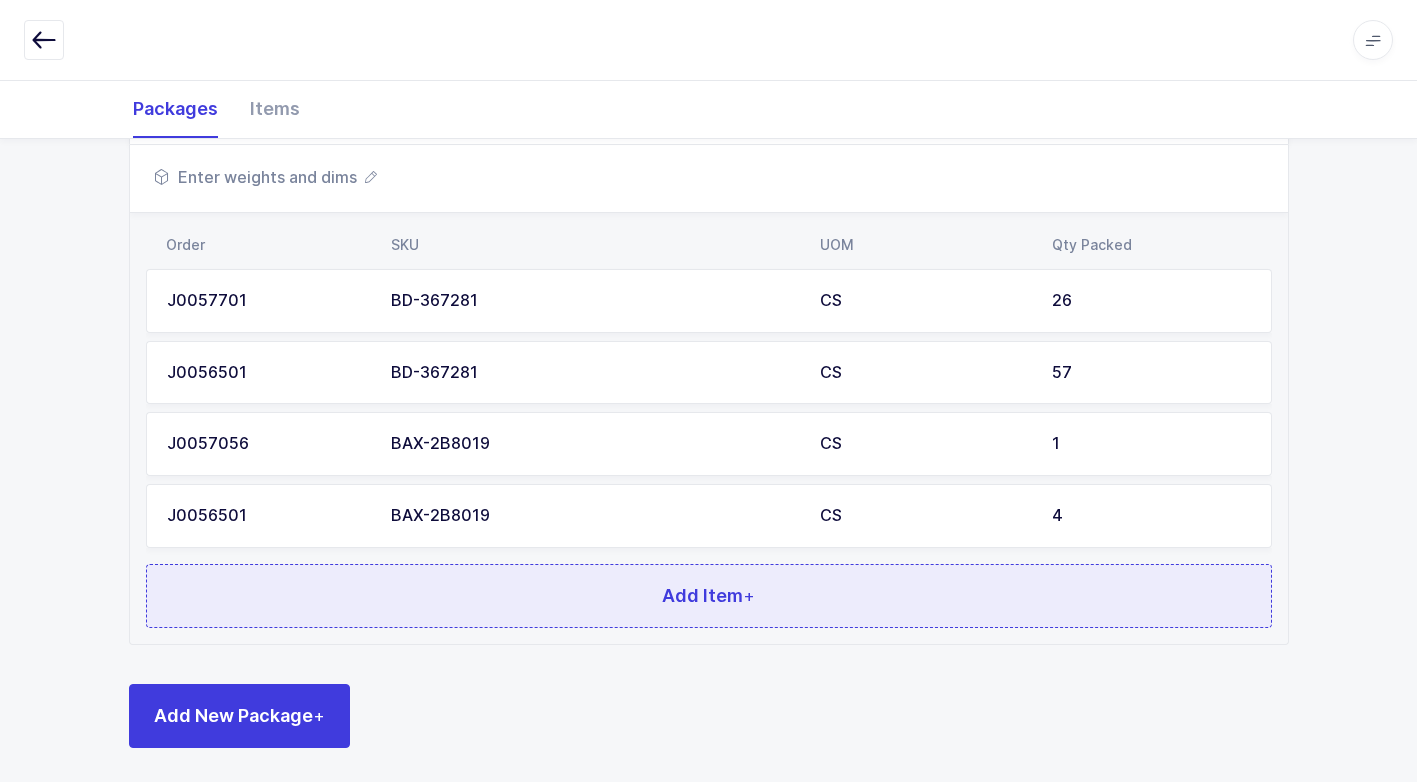 scroll, scrollTop: 728, scrollLeft: 0, axis: vertical 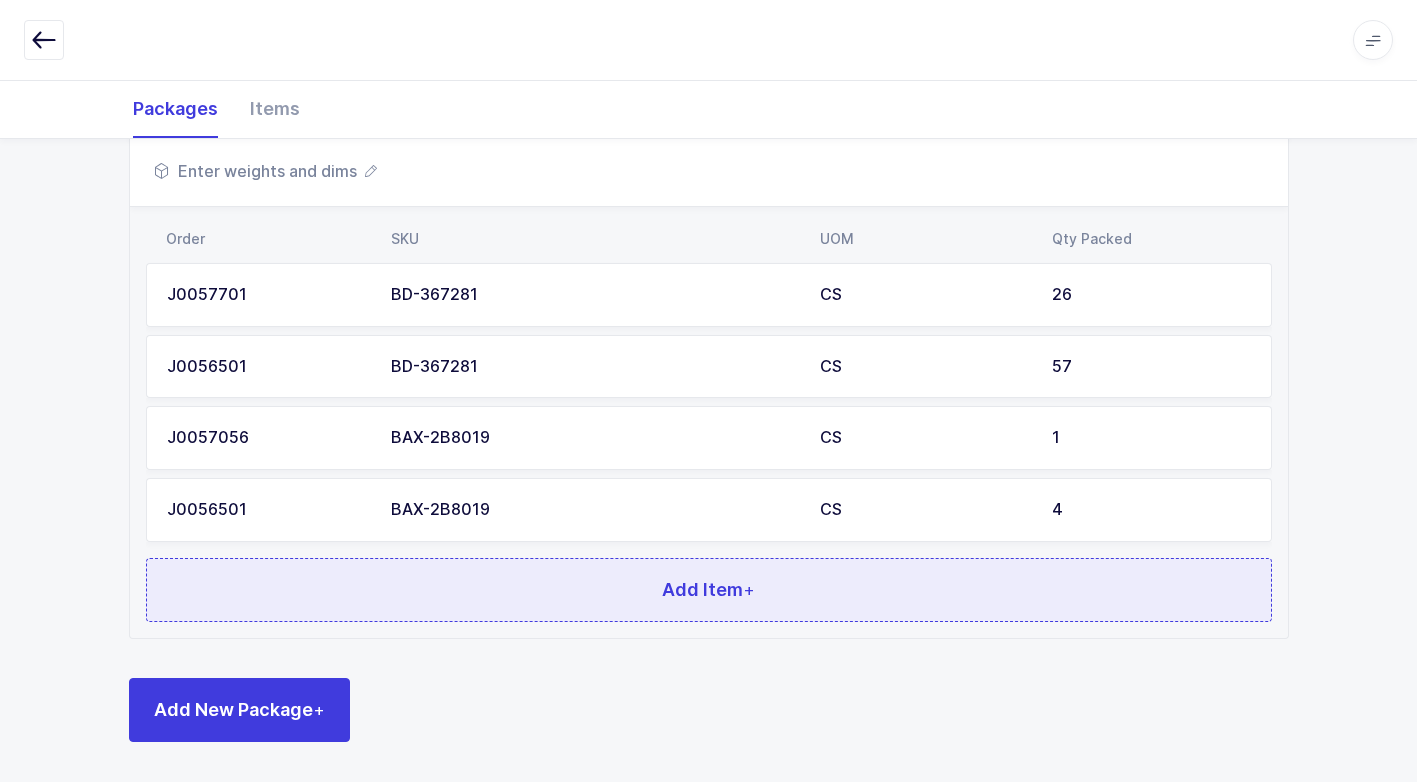 click on "Add Item  +" at bounding box center (709, 590) 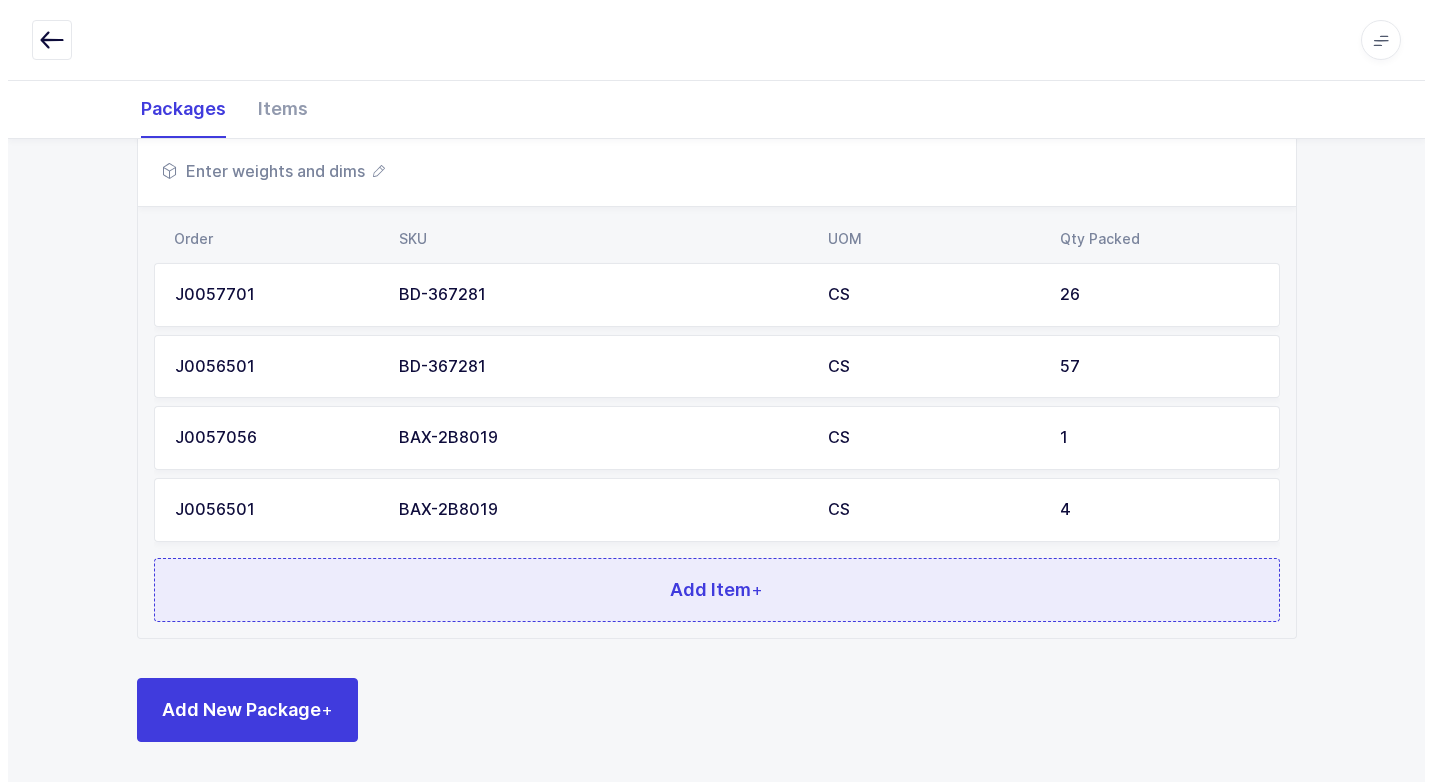 scroll, scrollTop: 0, scrollLeft: 0, axis: both 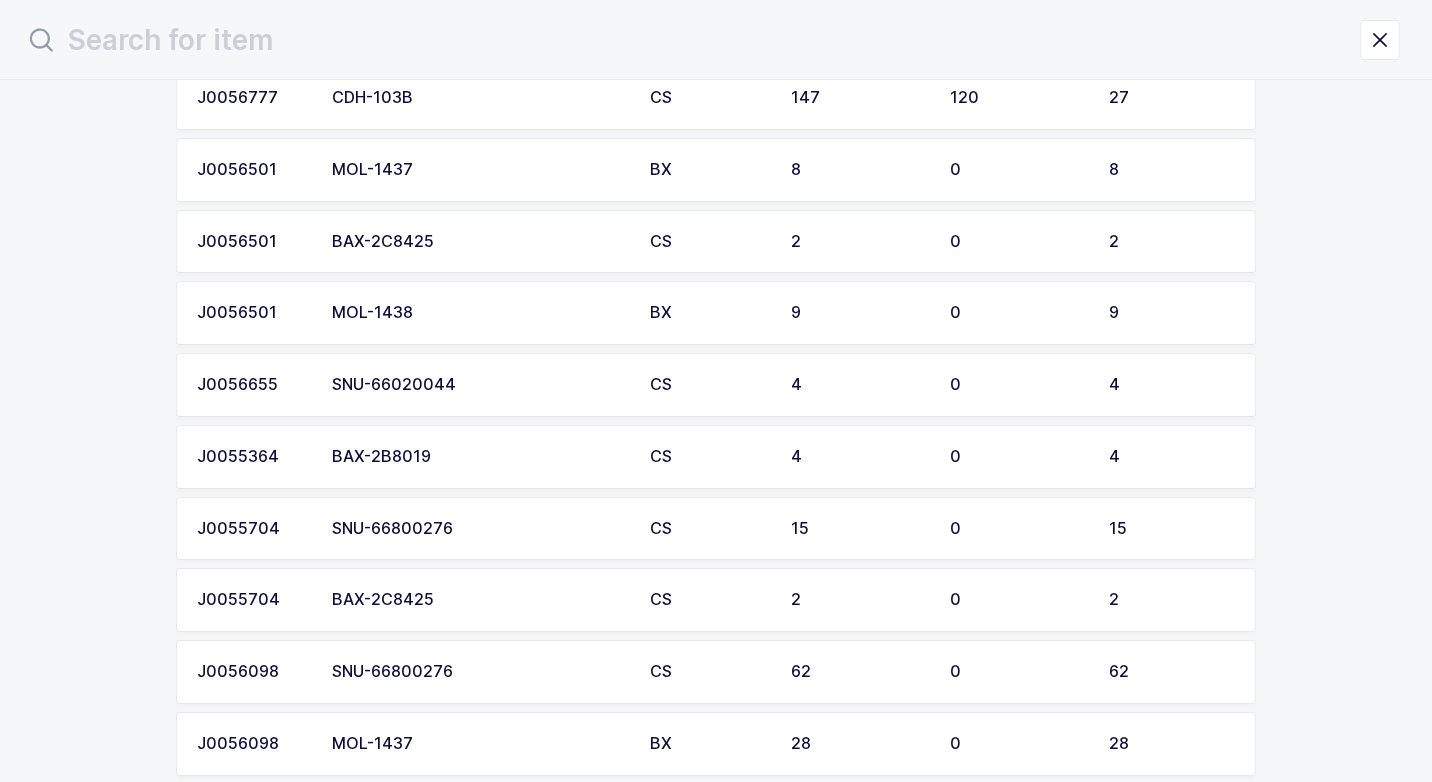 click on "BAX-2B8019" at bounding box center [479, 457] 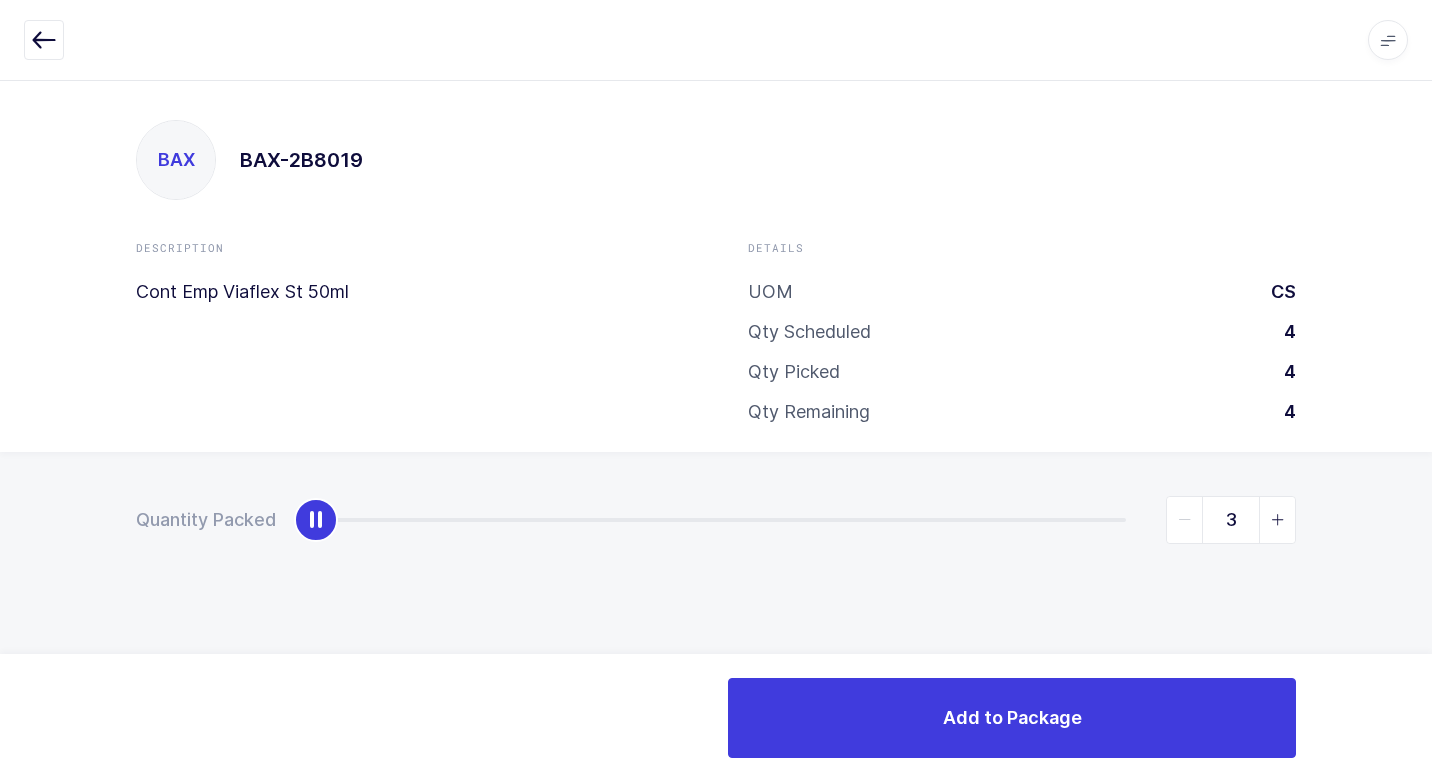 type on "4" 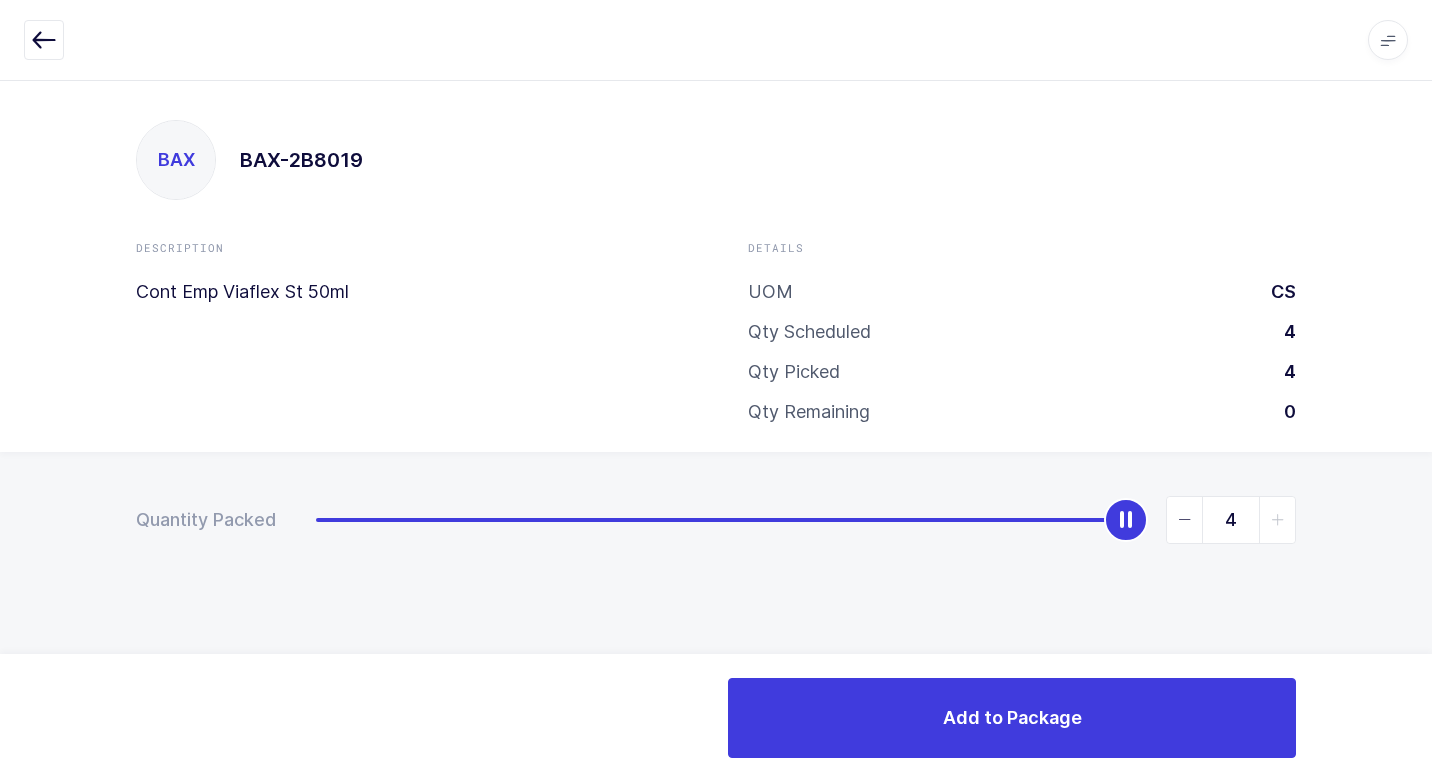 drag, startPoint x: 319, startPoint y: 526, endPoint x: 1435, endPoint y: 516, distance: 1116.0448 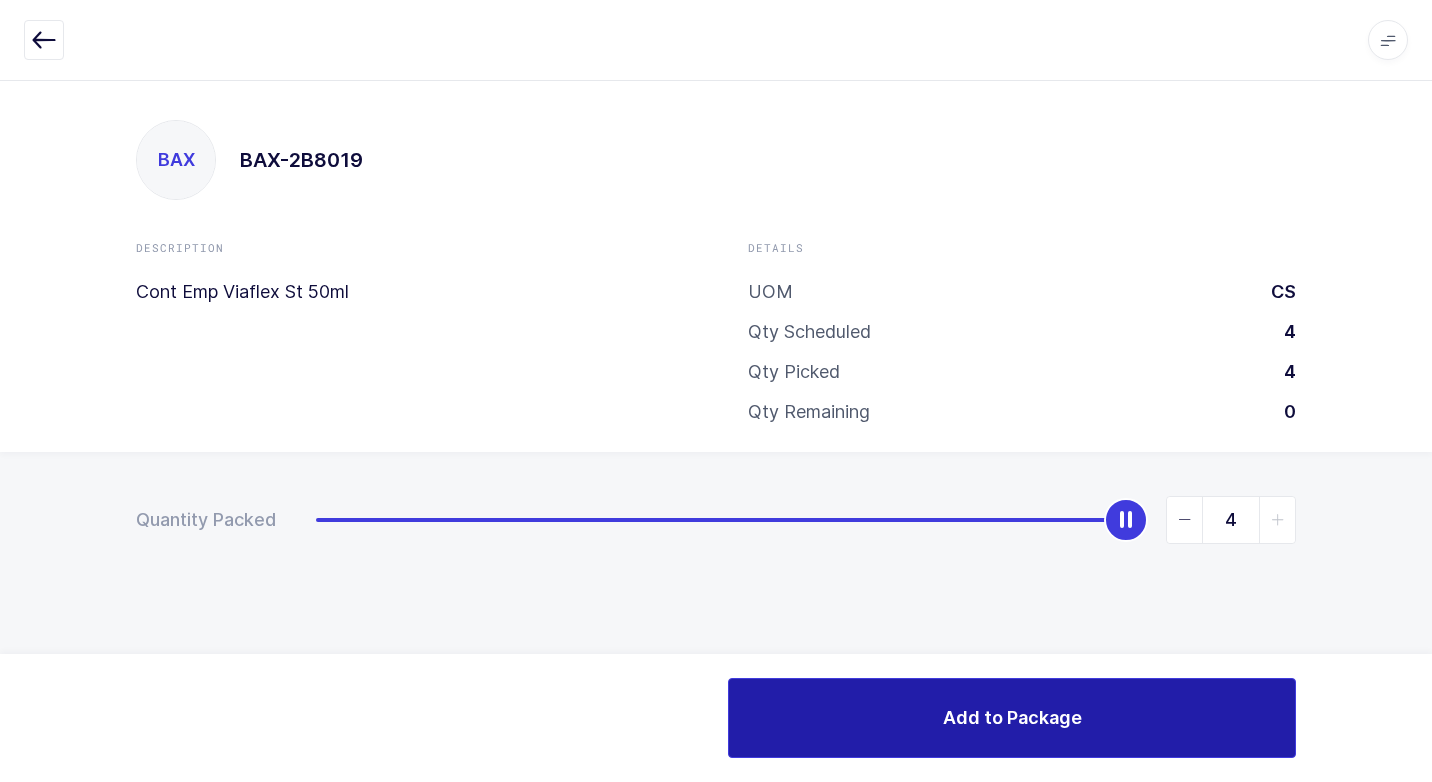drag, startPoint x: 991, startPoint y: 695, endPoint x: 929, endPoint y: 706, distance: 62.968246 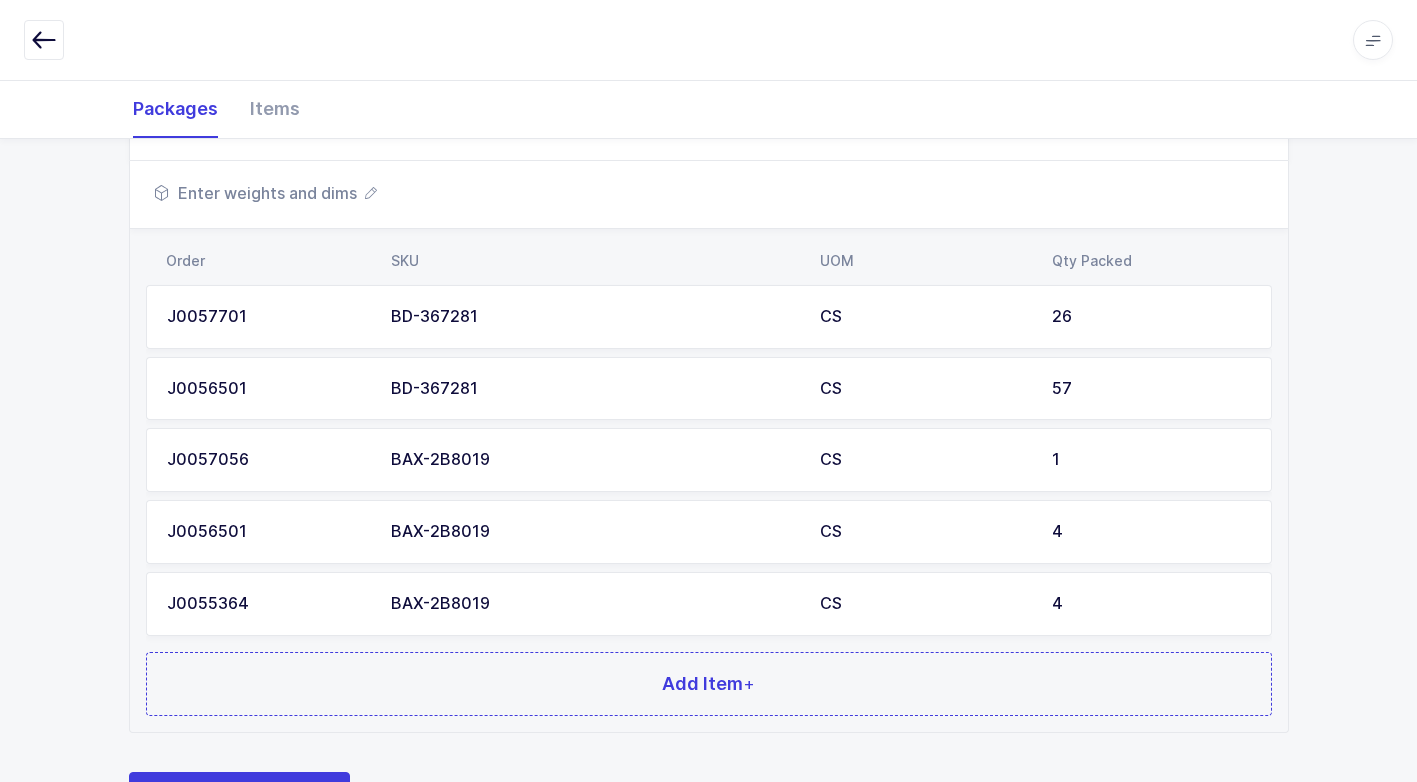 scroll, scrollTop: 800, scrollLeft: 0, axis: vertical 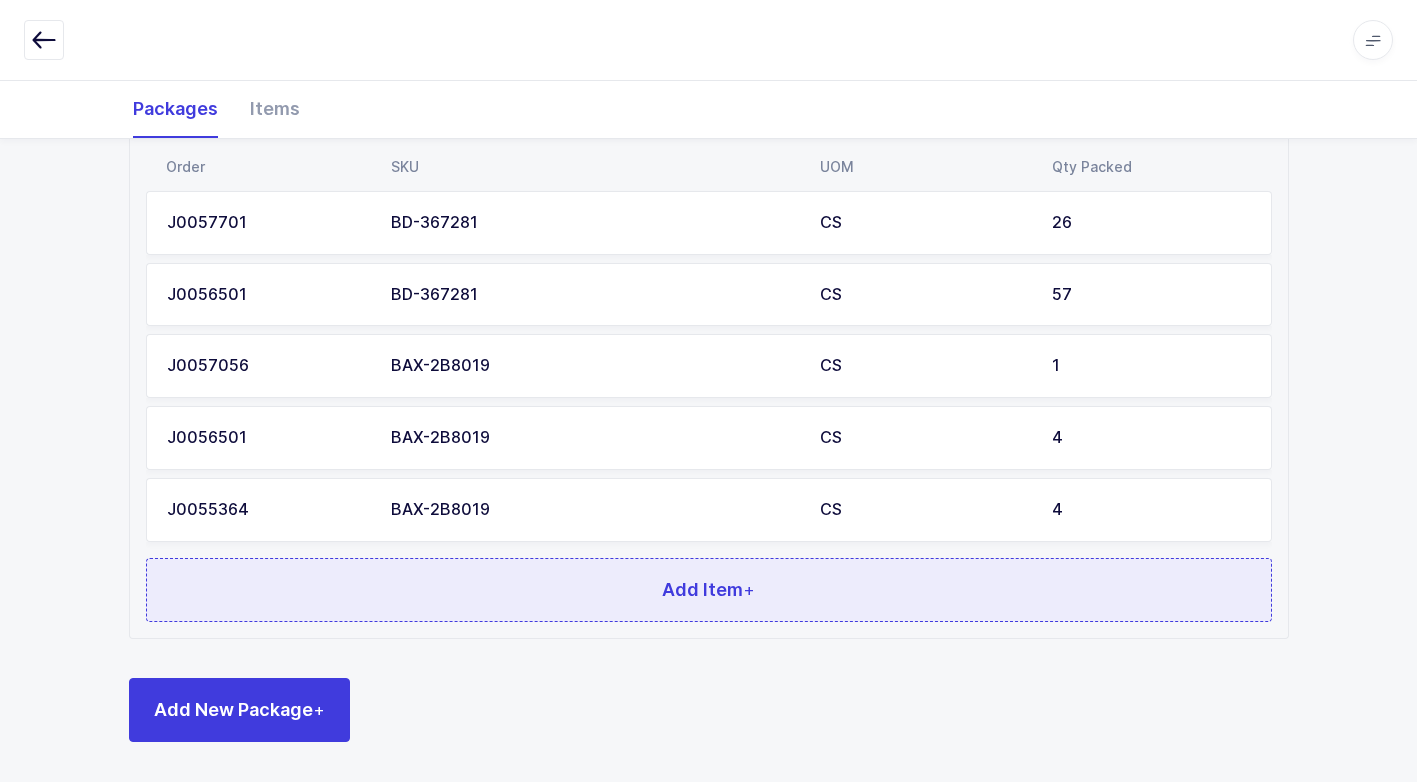 click on "Add Item  +" at bounding box center (709, 590) 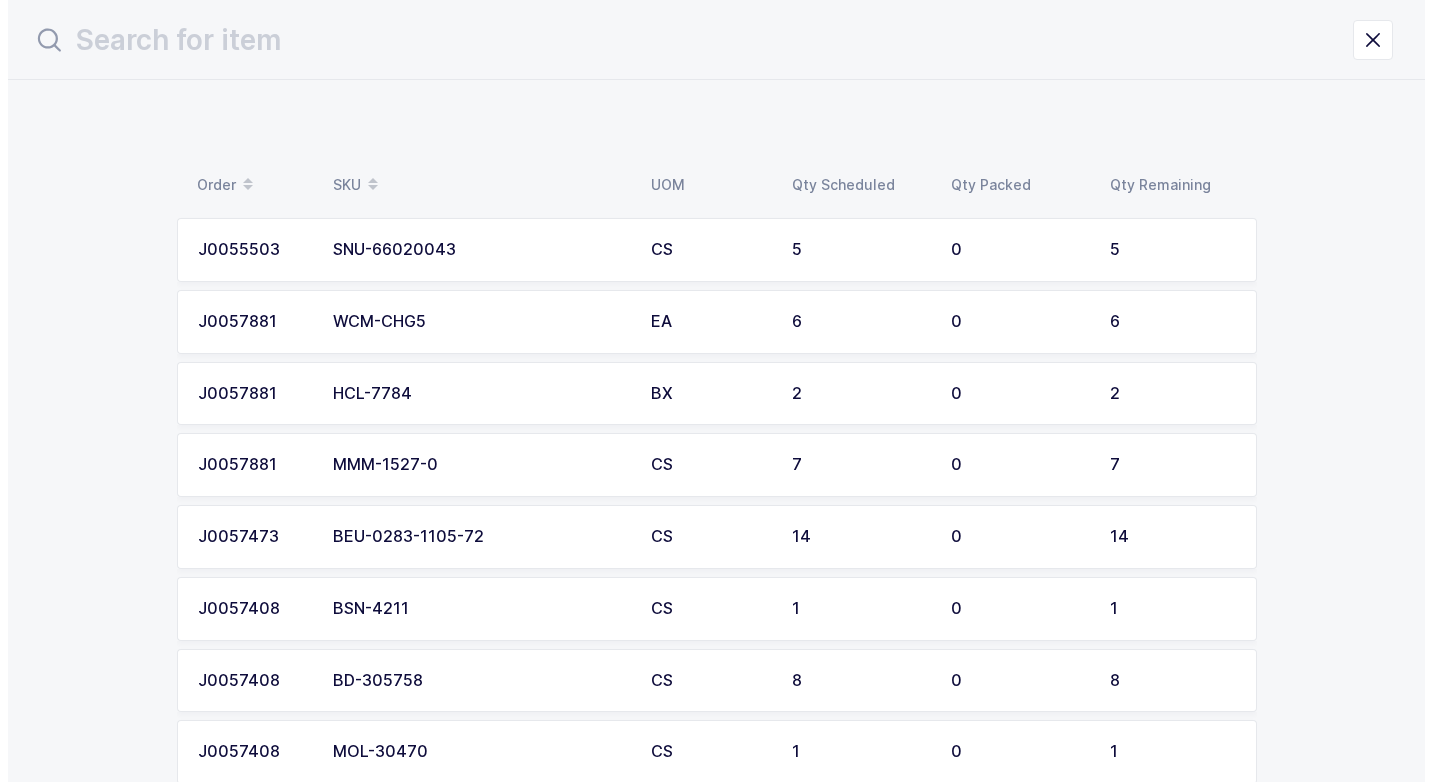 scroll, scrollTop: 0, scrollLeft: 0, axis: both 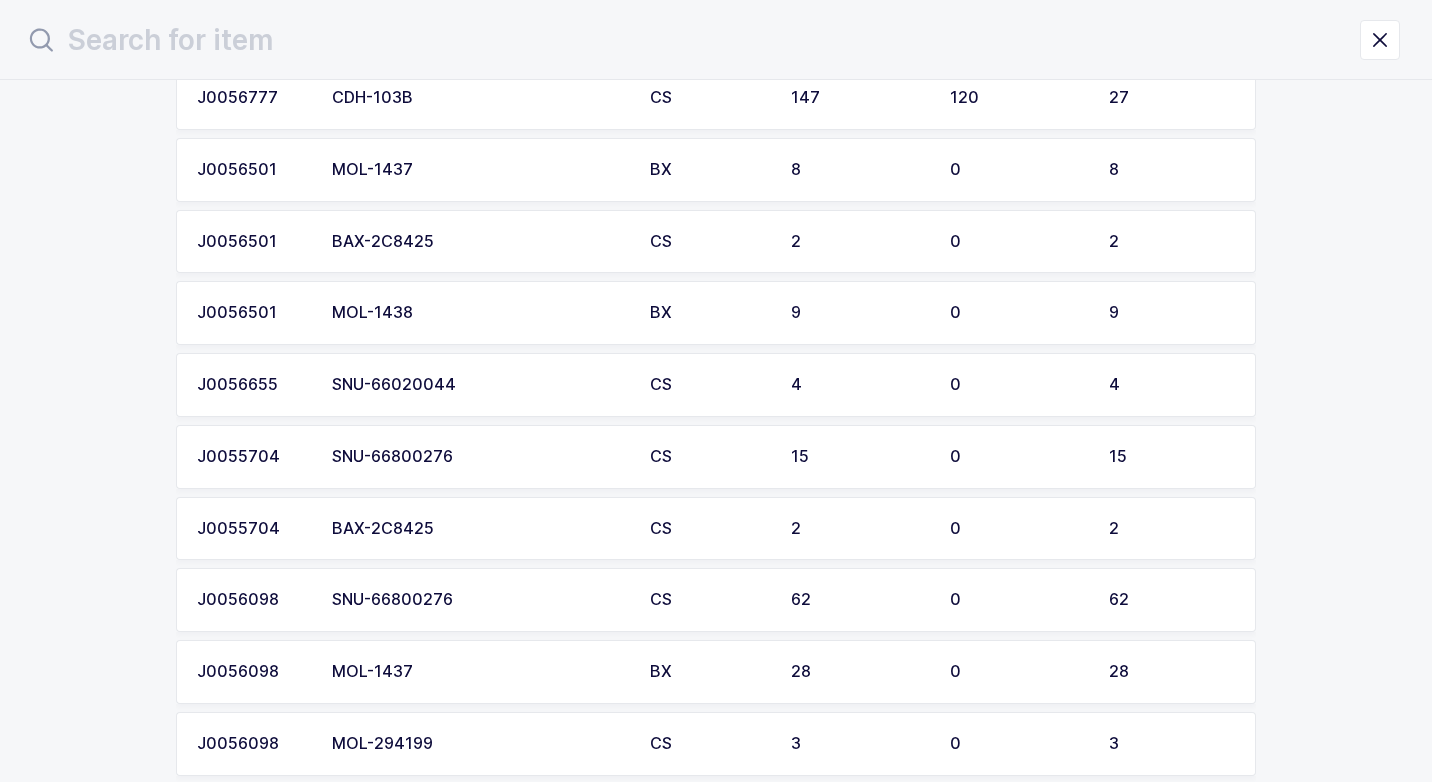 click on "SNU-66020044" at bounding box center (479, 385) 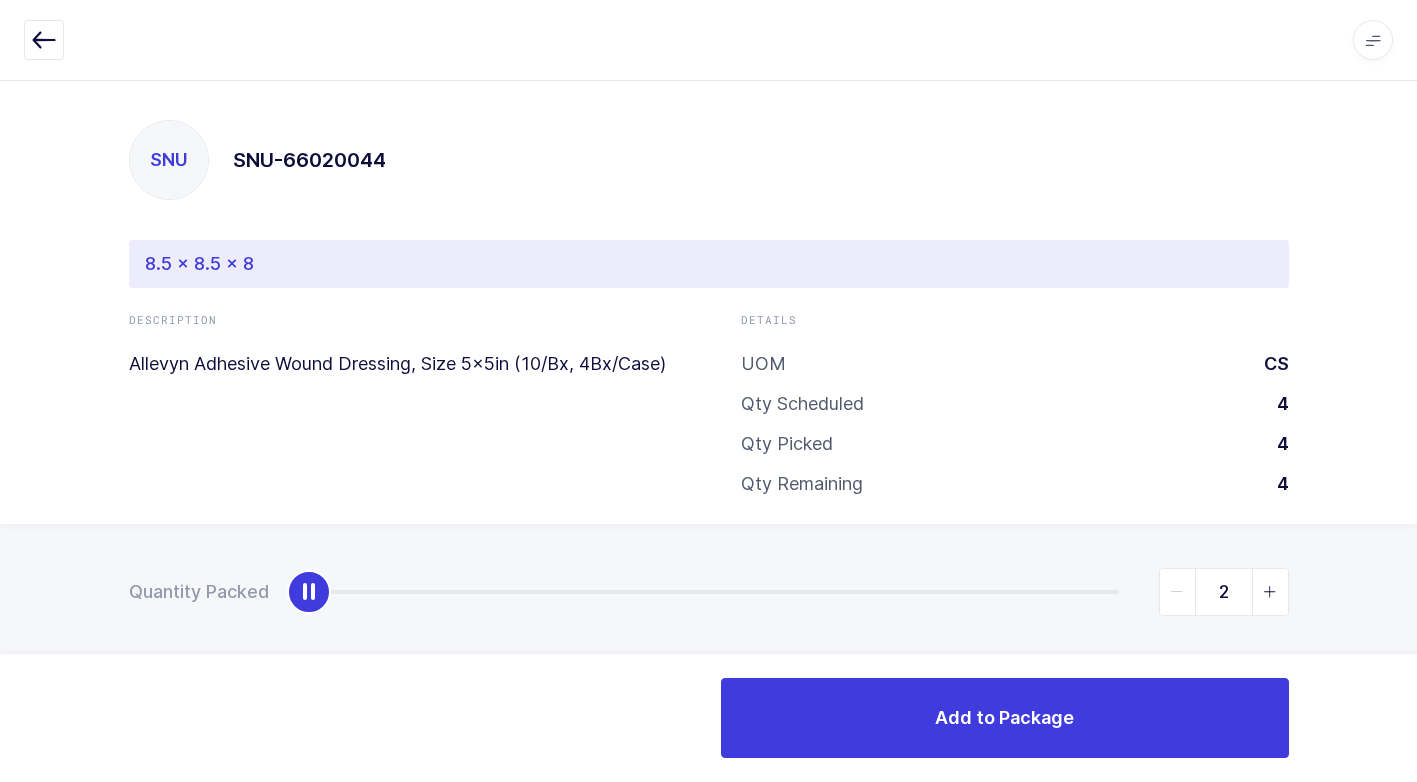 type on "4" 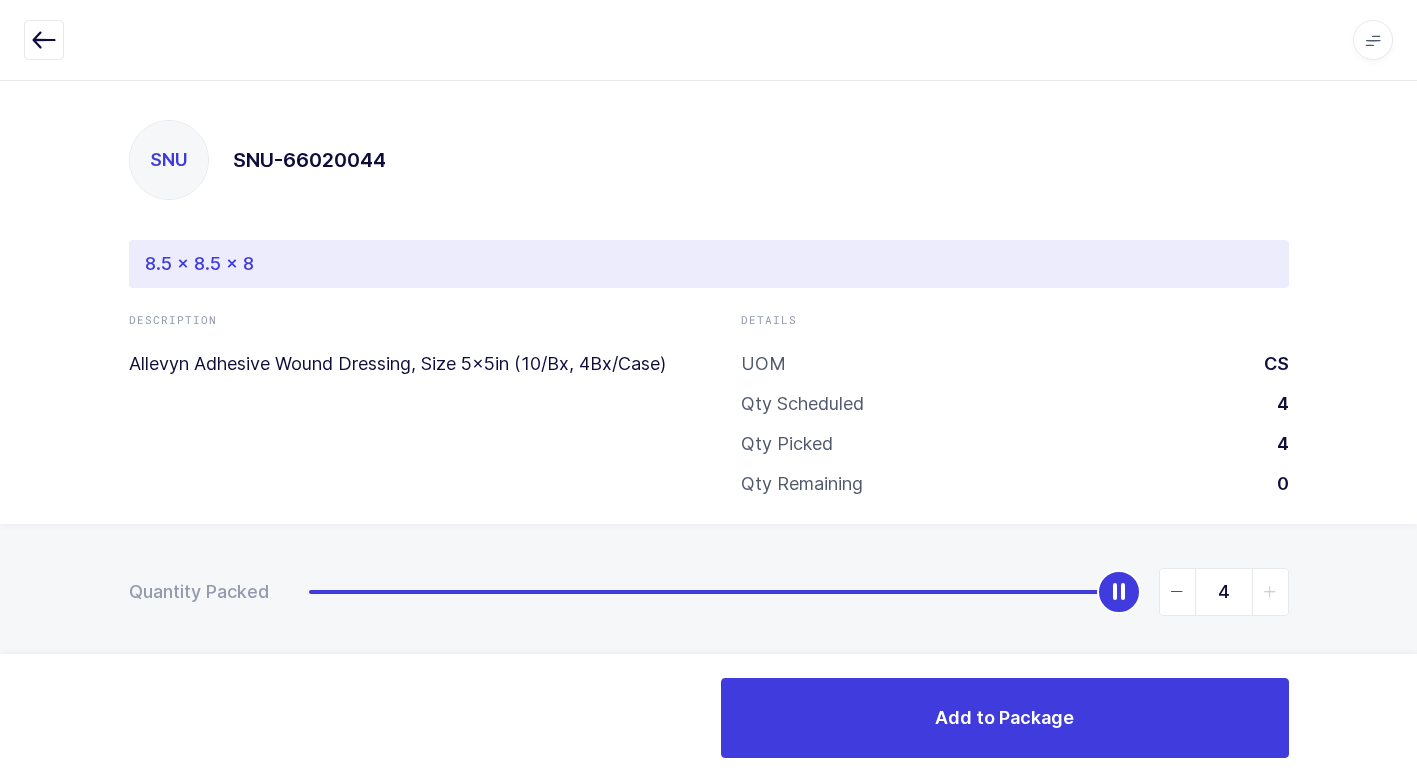 drag, startPoint x: 313, startPoint y: 601, endPoint x: 1413, endPoint y: 587, distance: 1100.0891 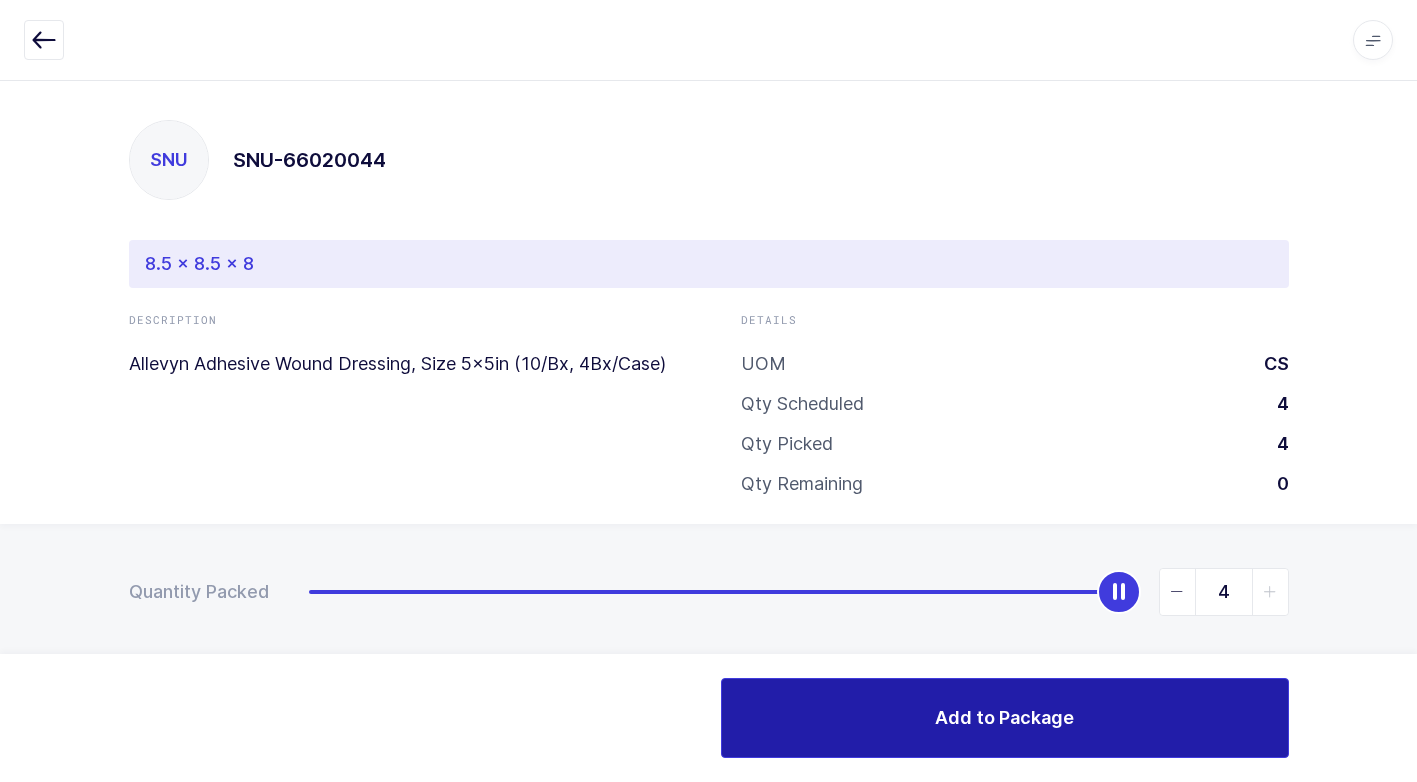 click on "Add to Package" at bounding box center (1005, 718) 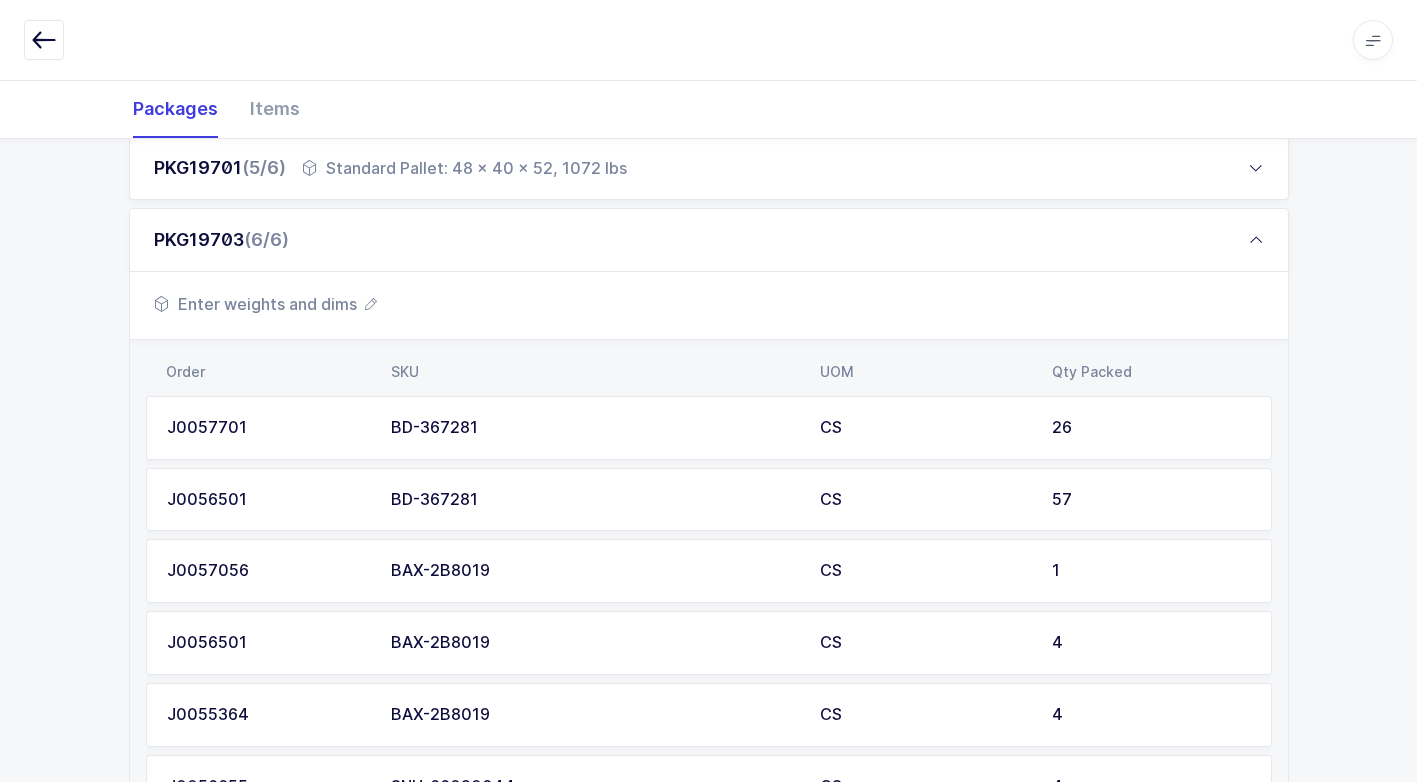 scroll, scrollTop: 600, scrollLeft: 0, axis: vertical 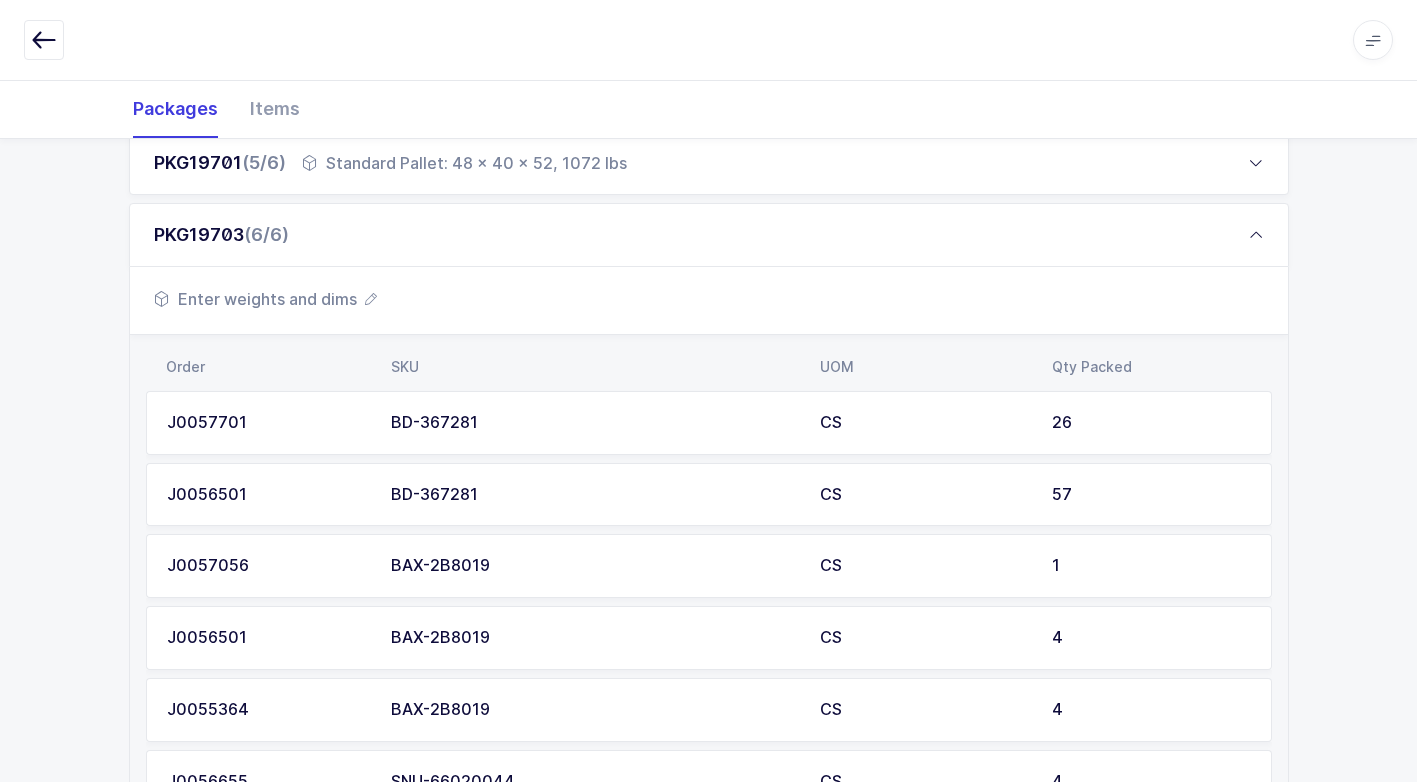 click on "Enter weights and dims" at bounding box center (265, 299) 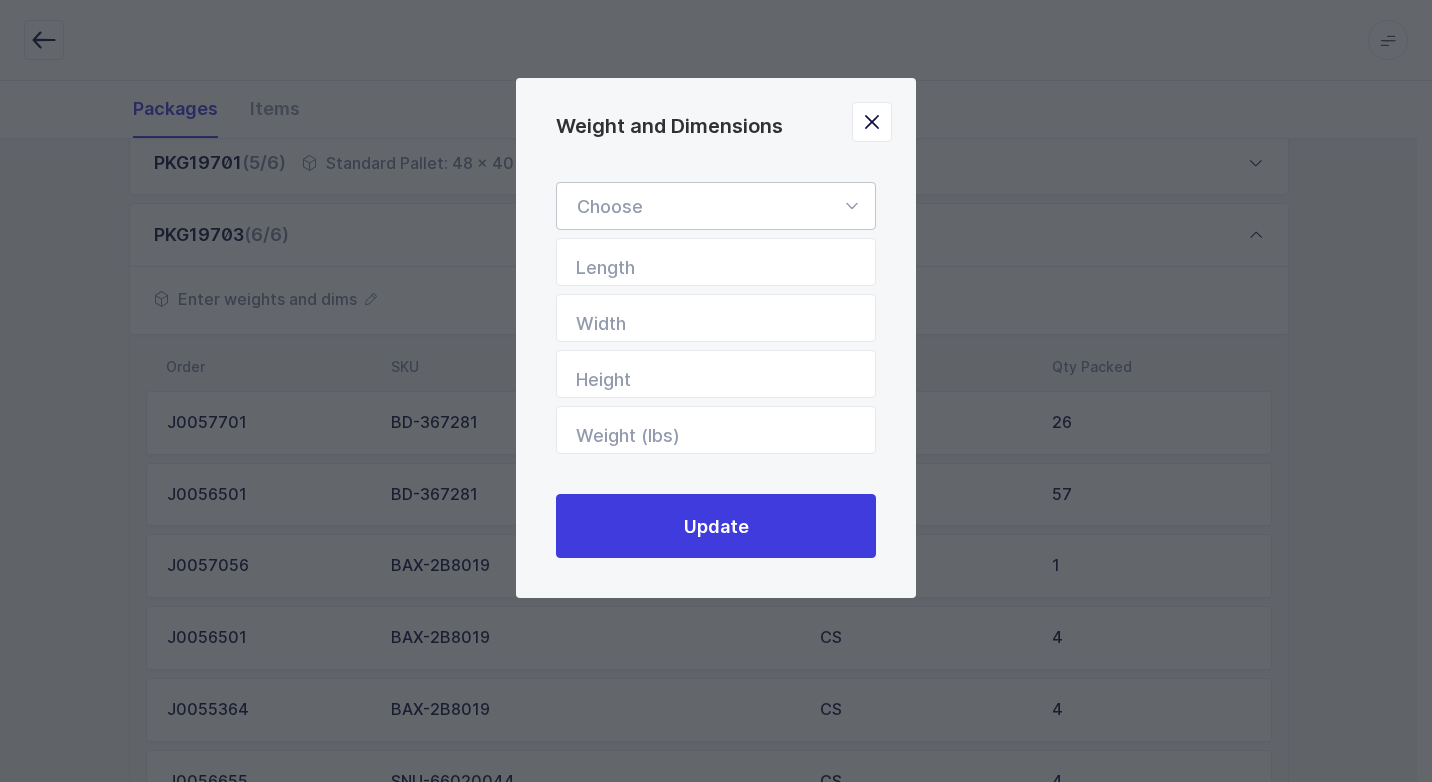 click at bounding box center (851, 206) 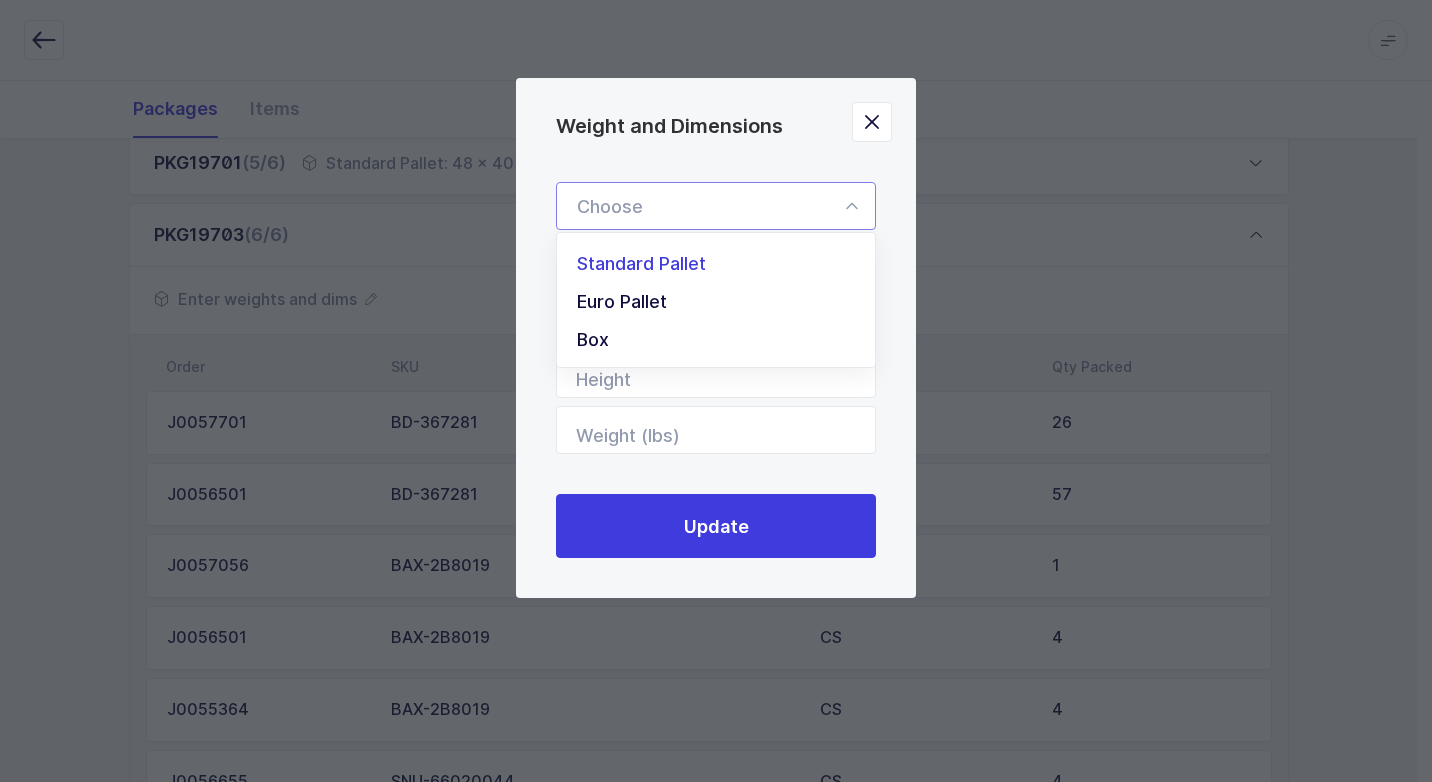 click on "Standard Pallet" at bounding box center (723, 264) 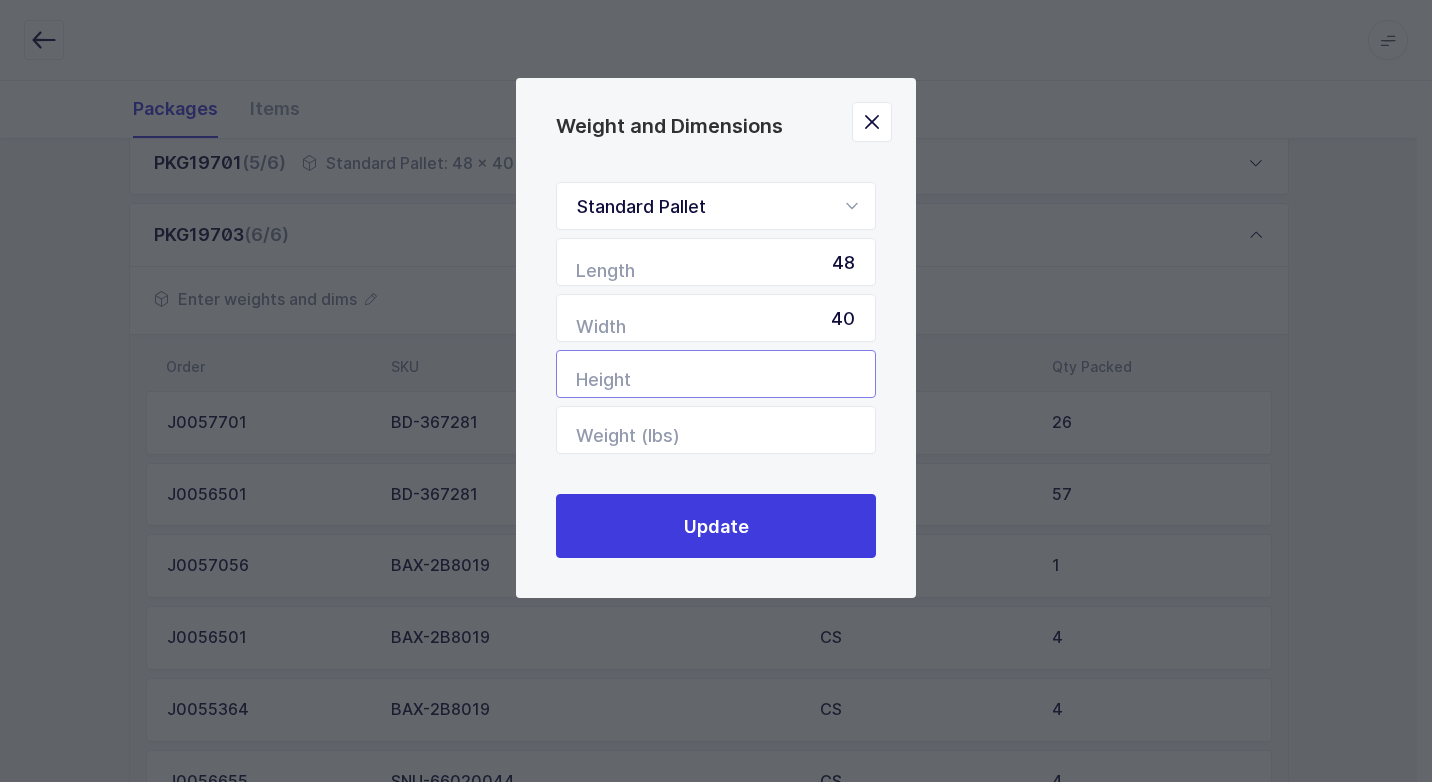click at bounding box center [716, 374] 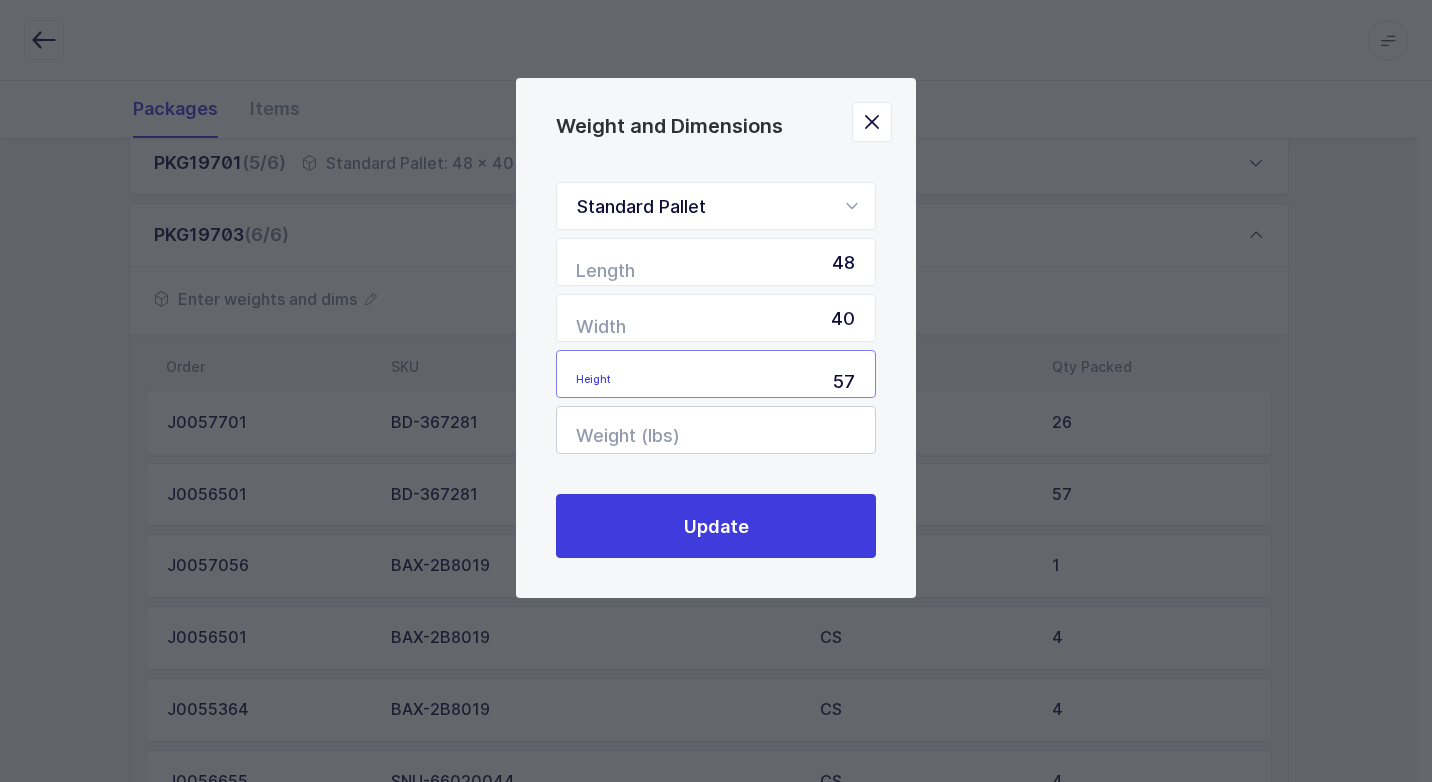 type on "57" 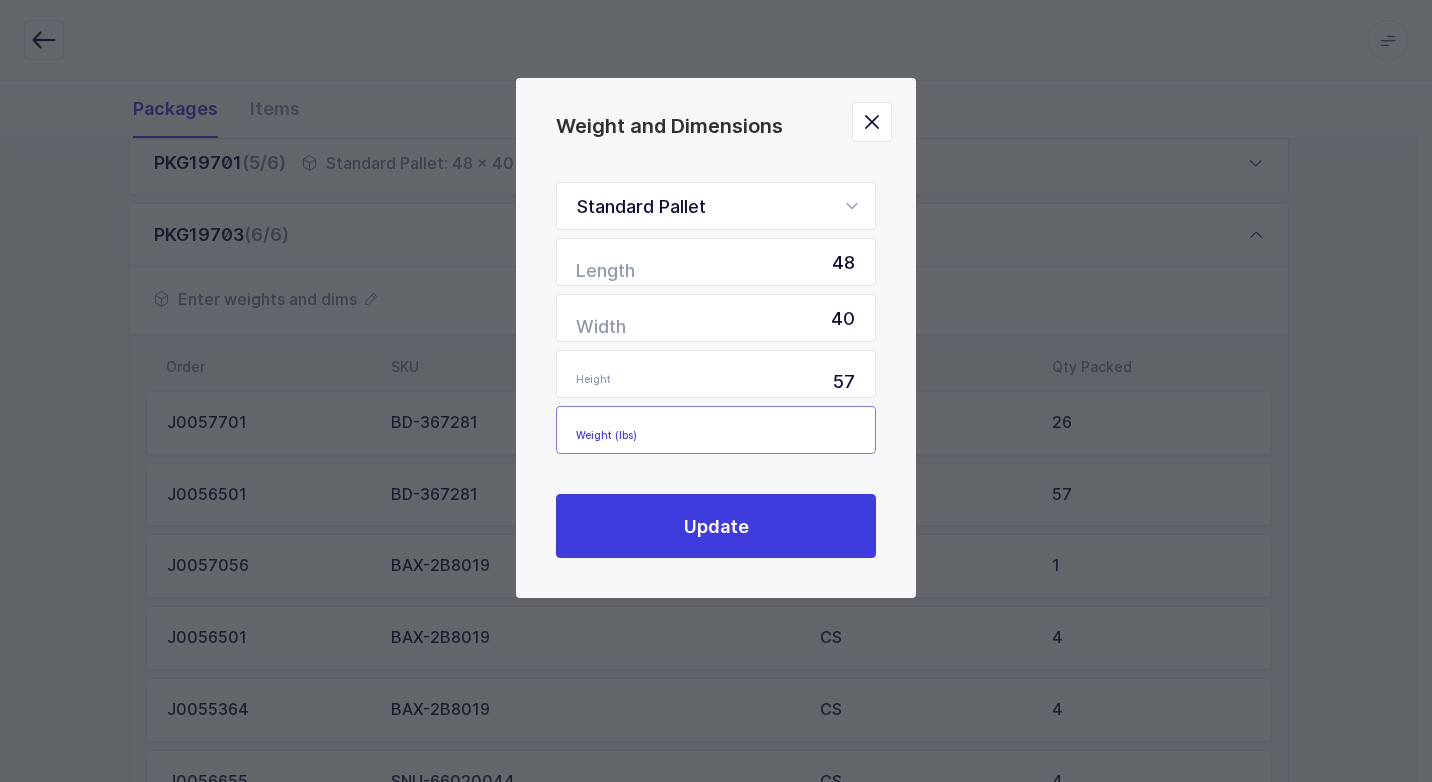 click at bounding box center (716, 430) 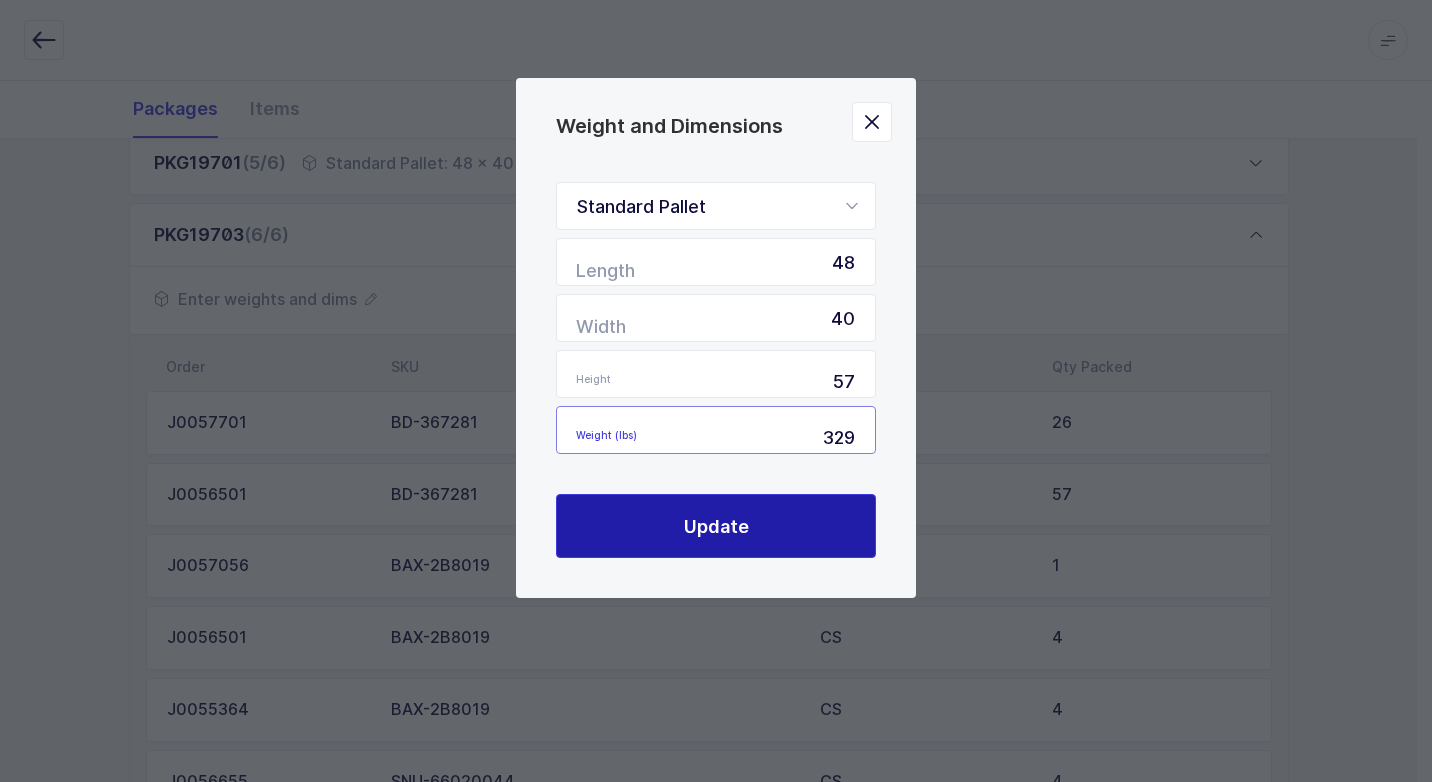 type on "329" 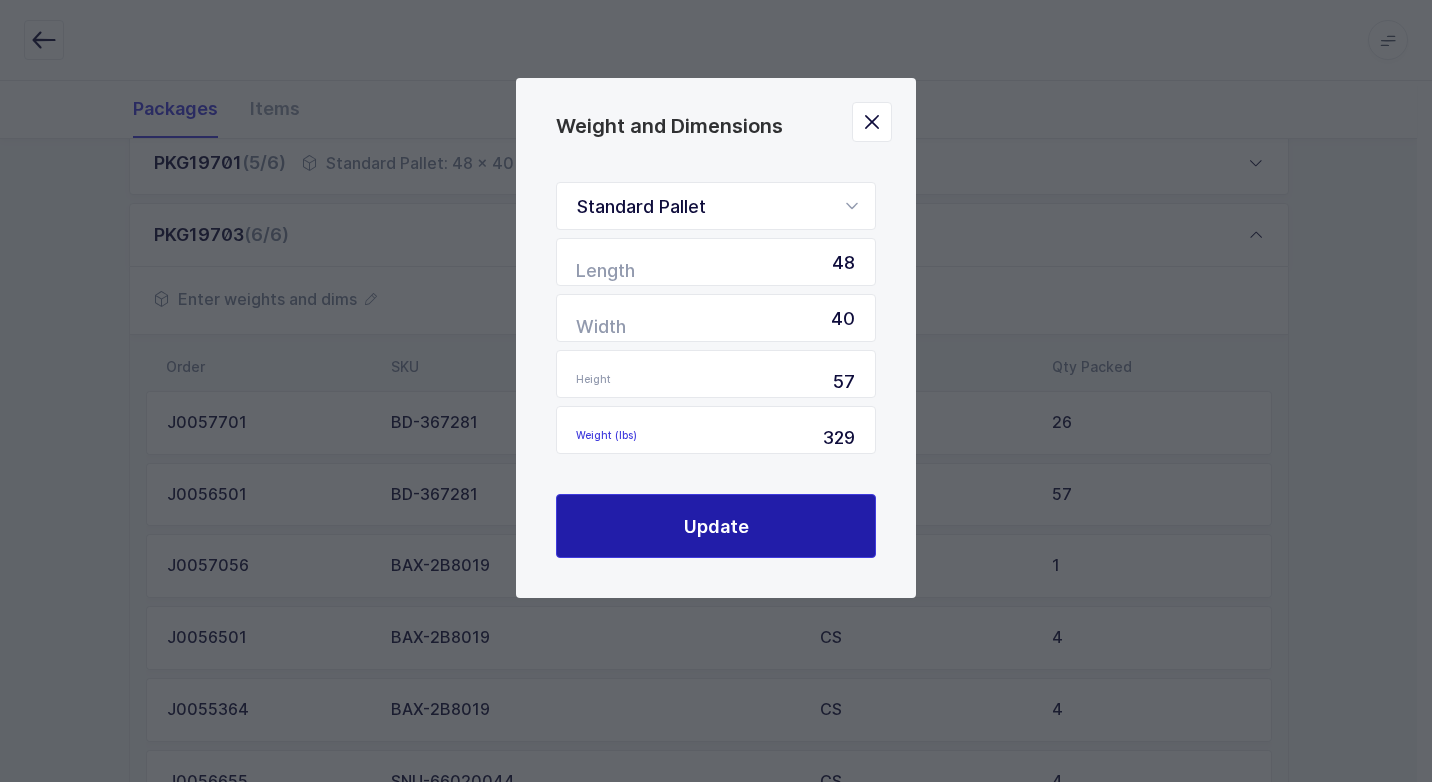 click on "Update" at bounding box center [716, 526] 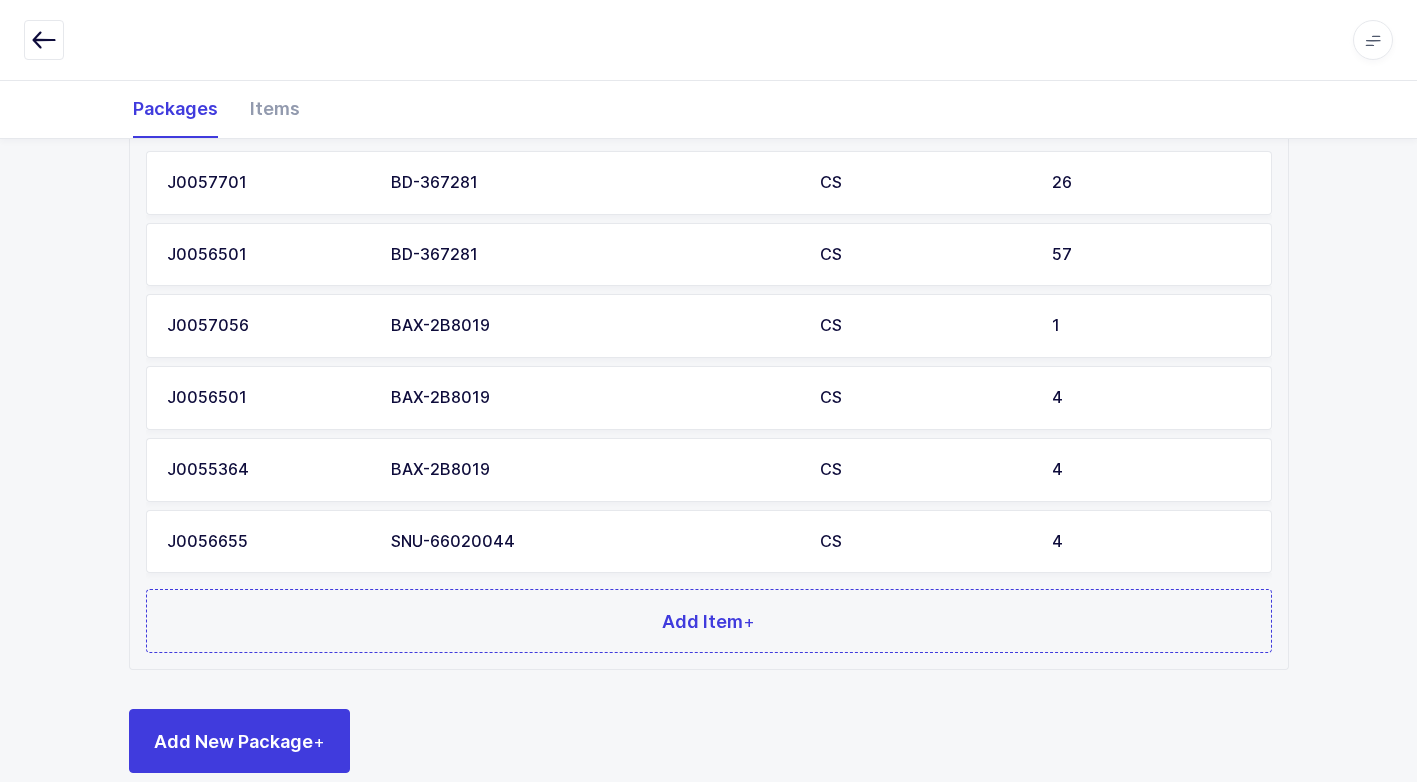 scroll, scrollTop: 871, scrollLeft: 0, axis: vertical 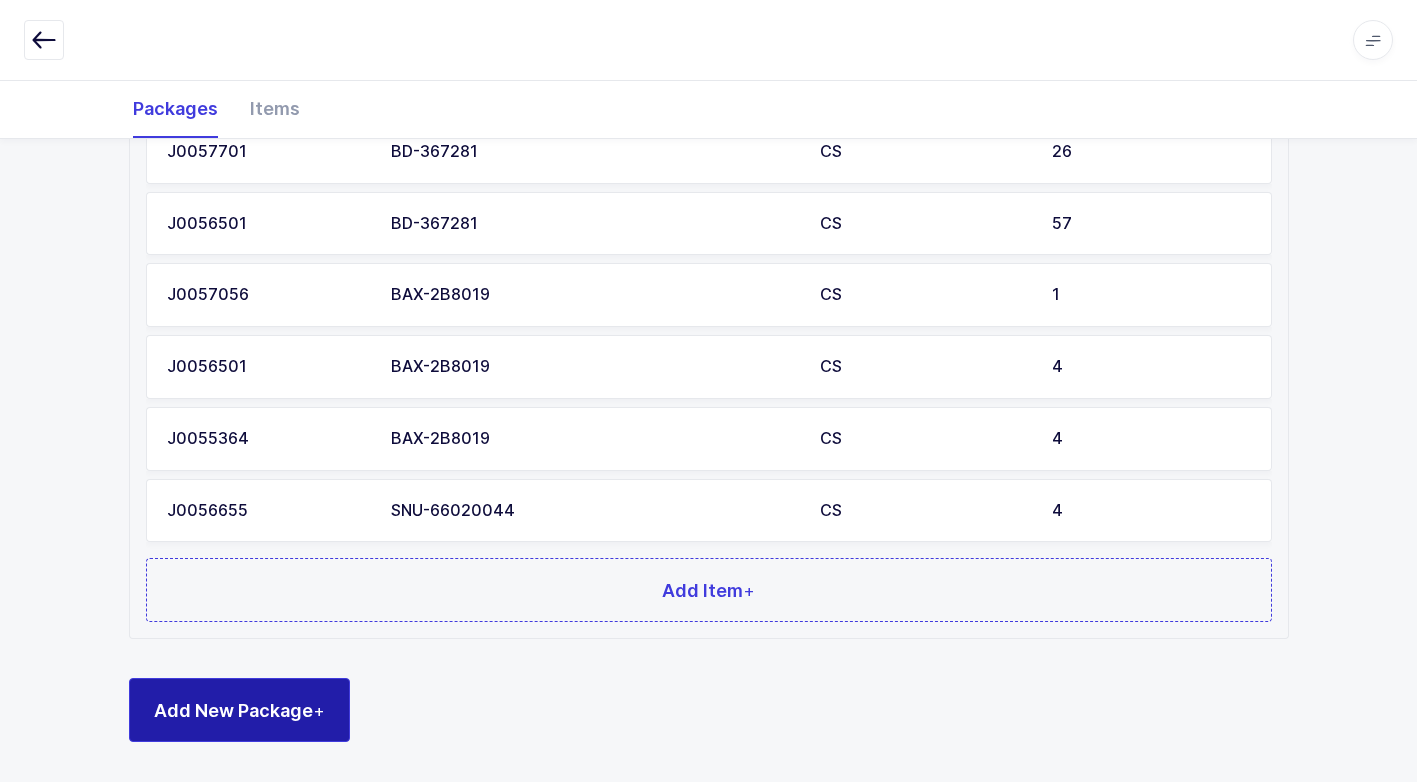 click on "Add New Package  +" at bounding box center (239, 710) 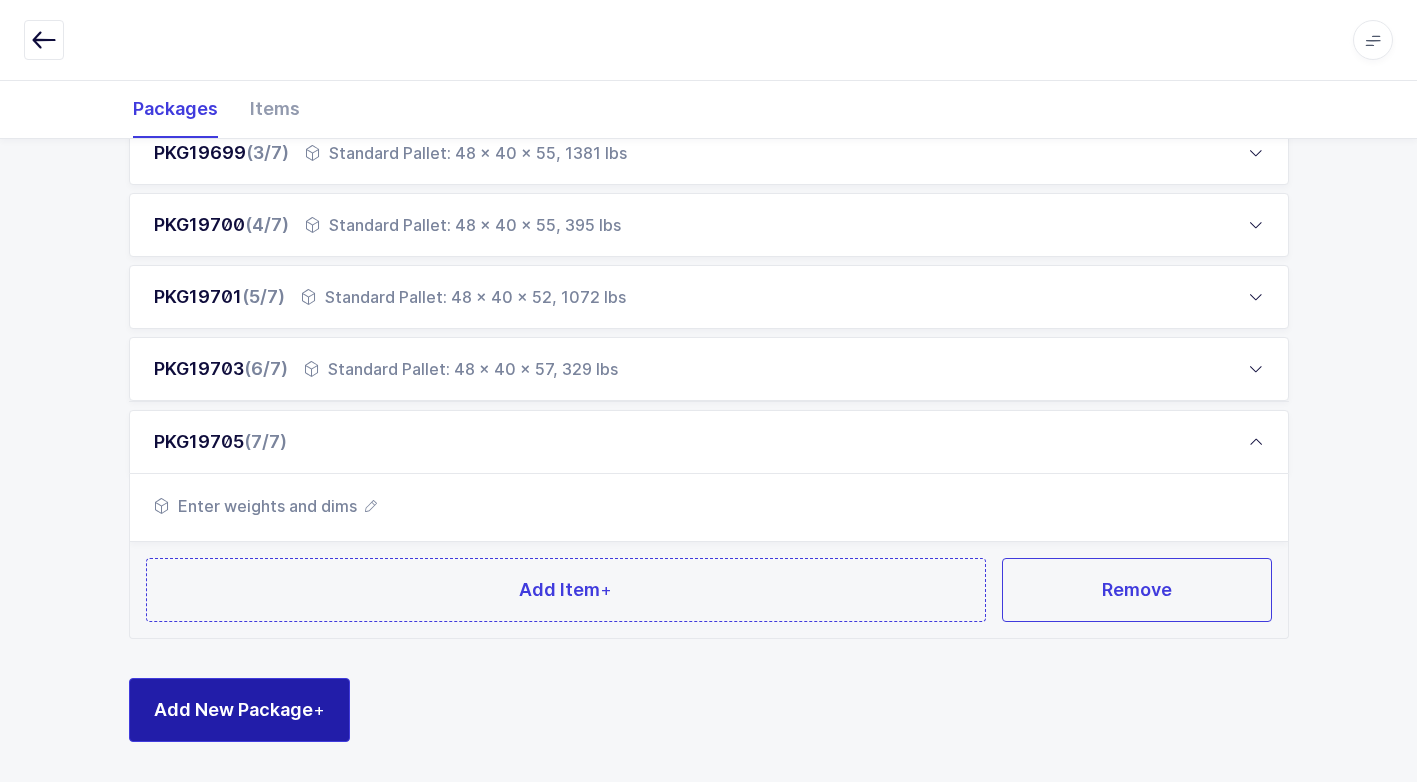 scroll, scrollTop: 465, scrollLeft: 0, axis: vertical 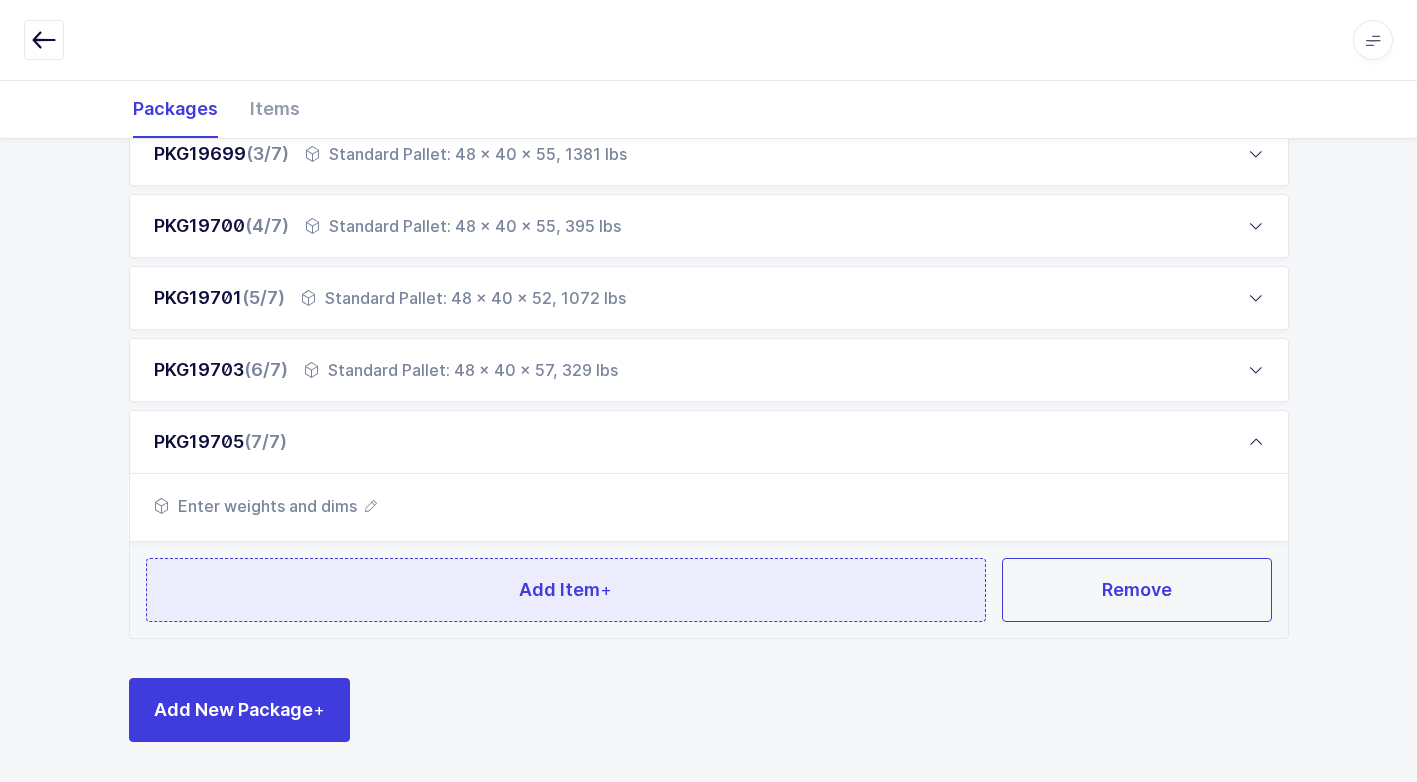 click on "Add Item  +" at bounding box center [566, 590] 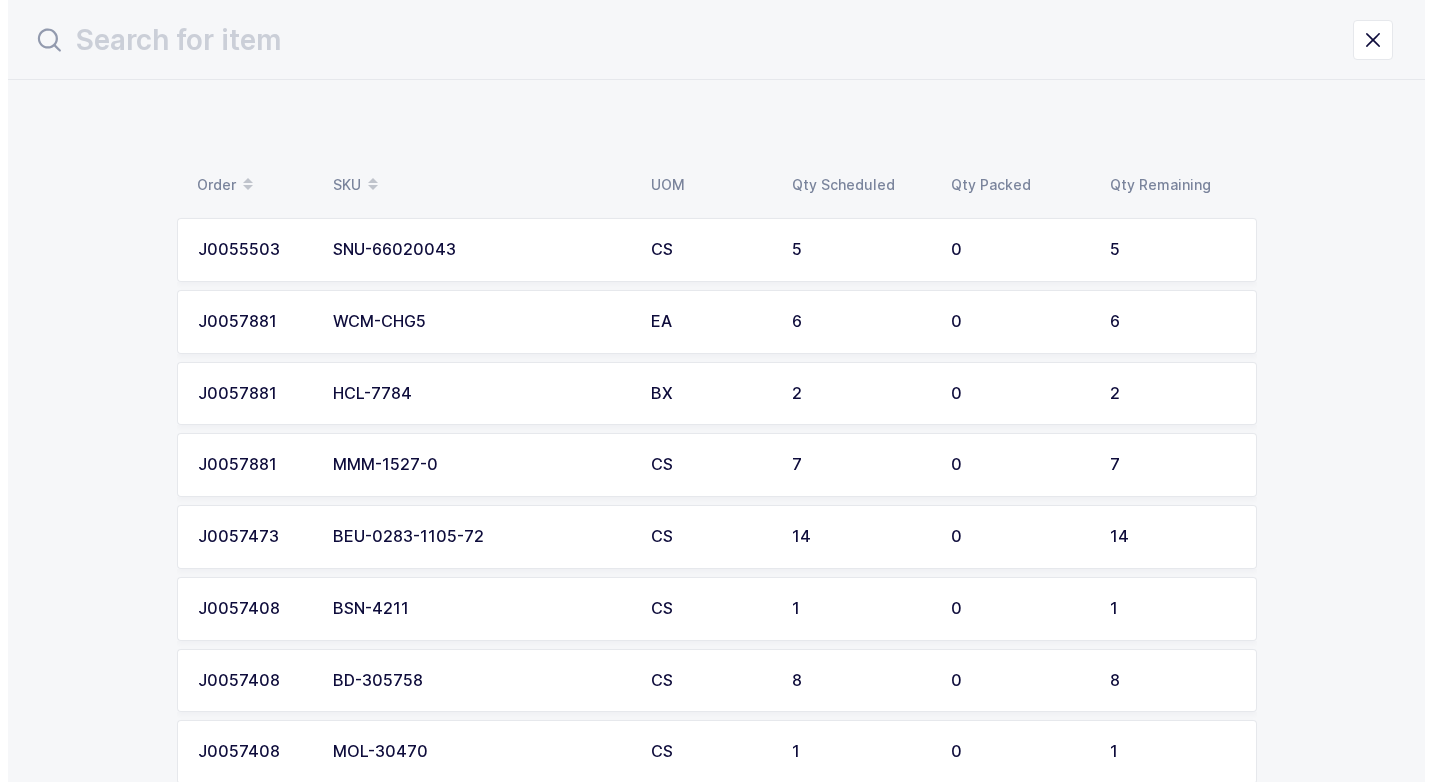 scroll, scrollTop: 0, scrollLeft: 0, axis: both 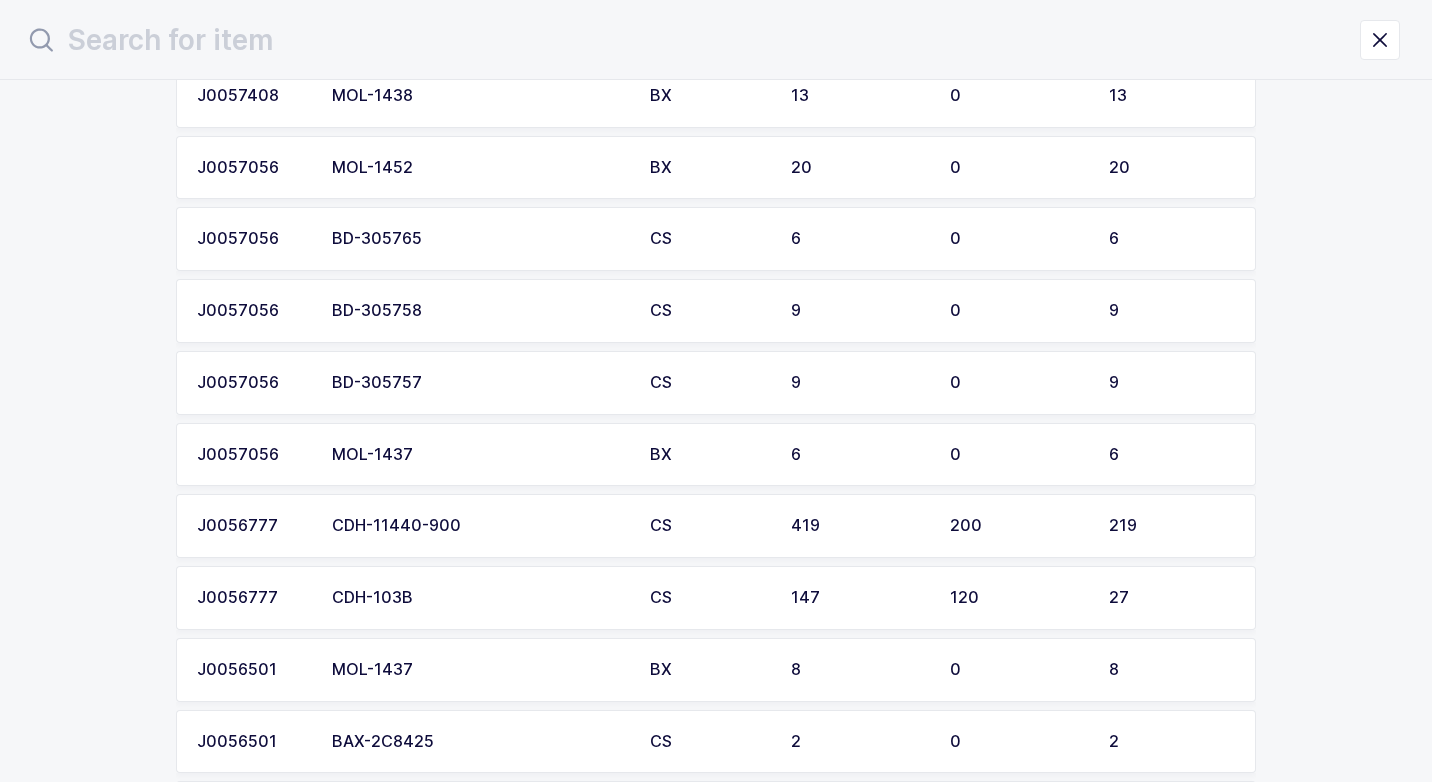 click on "CDH-11440-900" at bounding box center (479, 526) 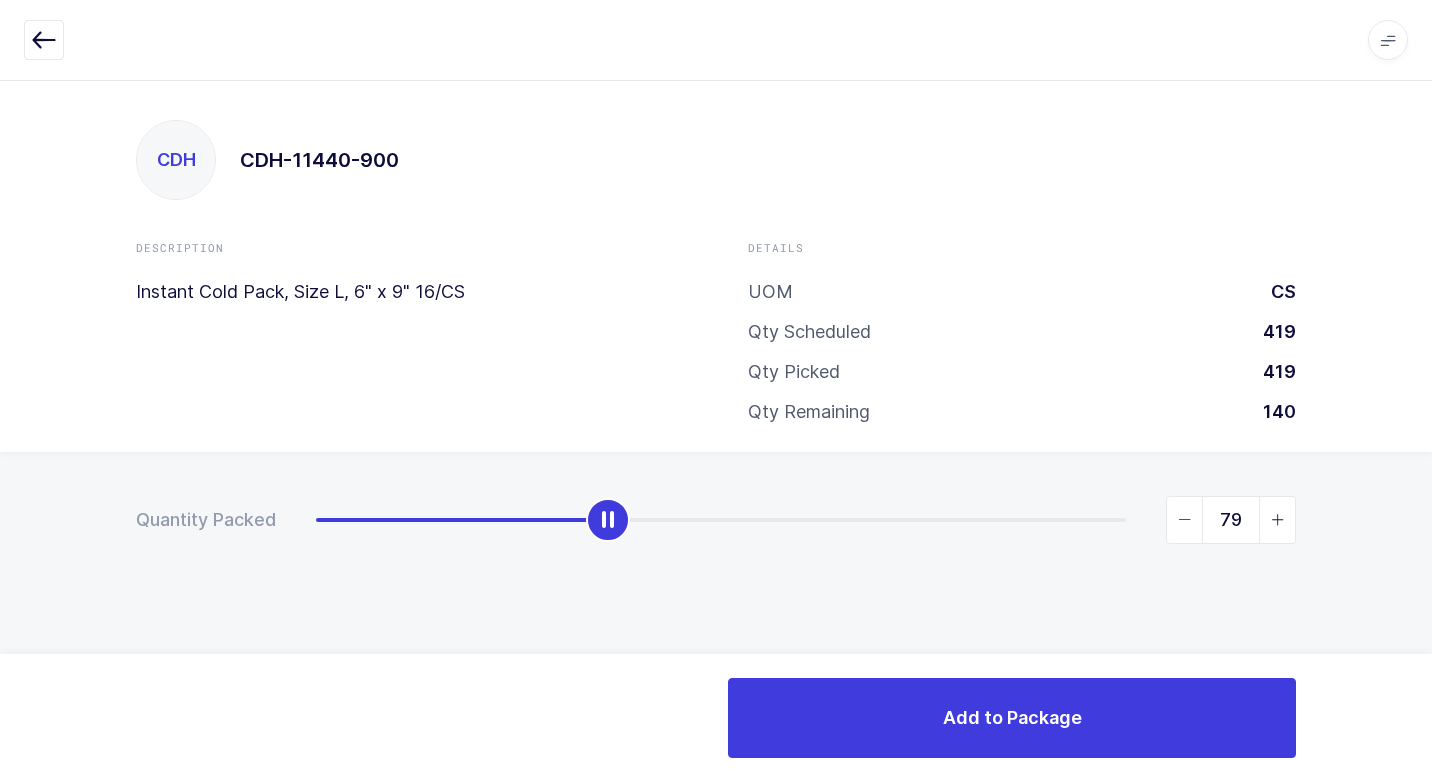 type on "80" 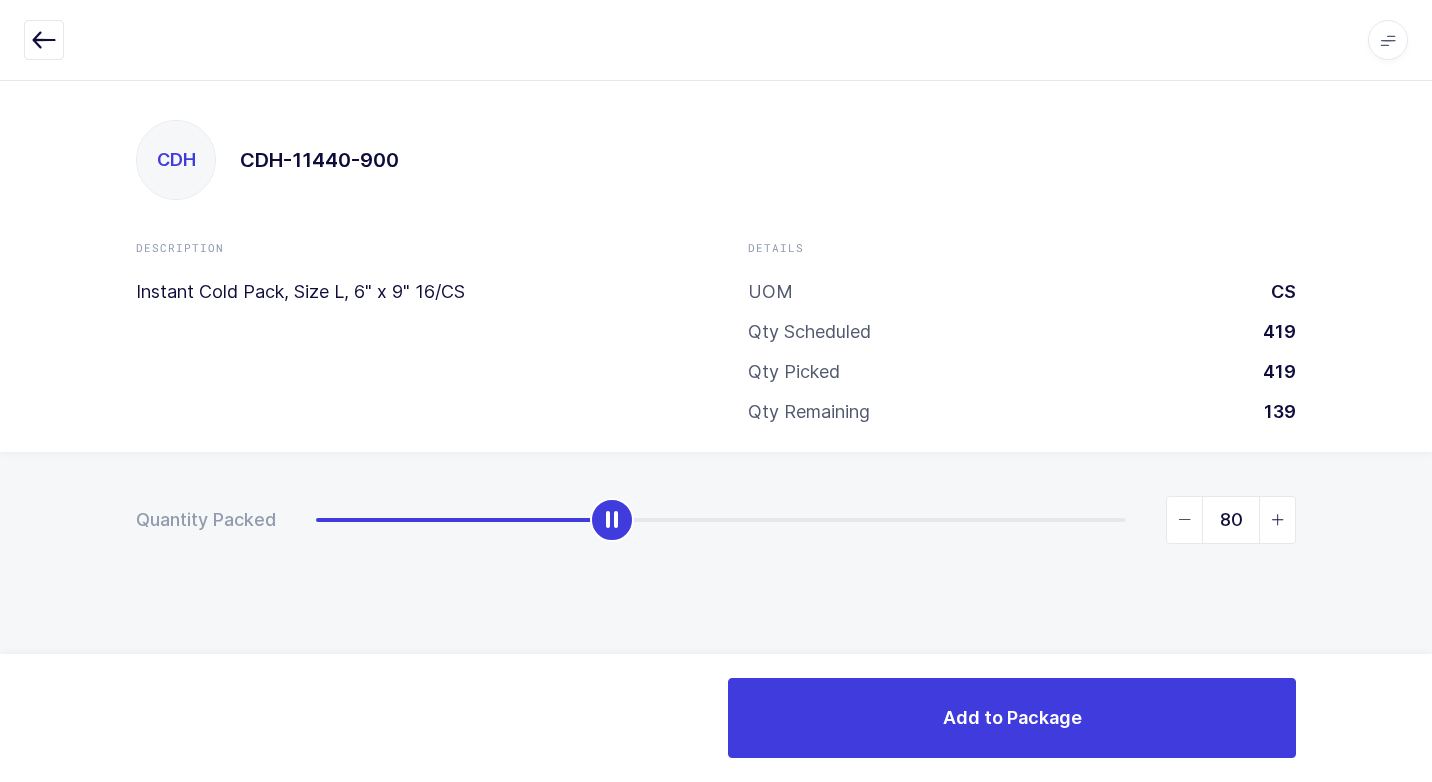drag, startPoint x: 321, startPoint y: 520, endPoint x: 617, endPoint y: 559, distance: 298.5582 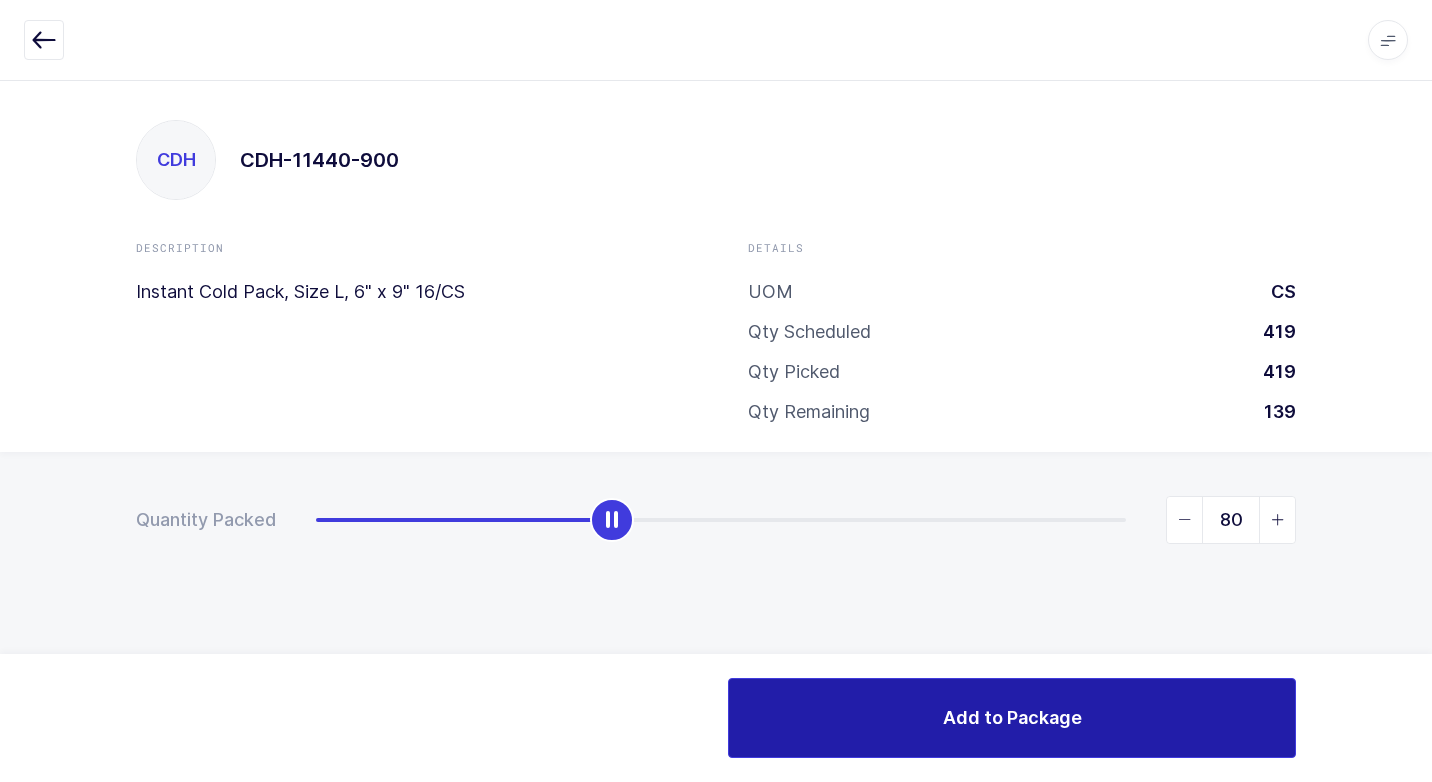 click on "Add to Package" at bounding box center [1012, 718] 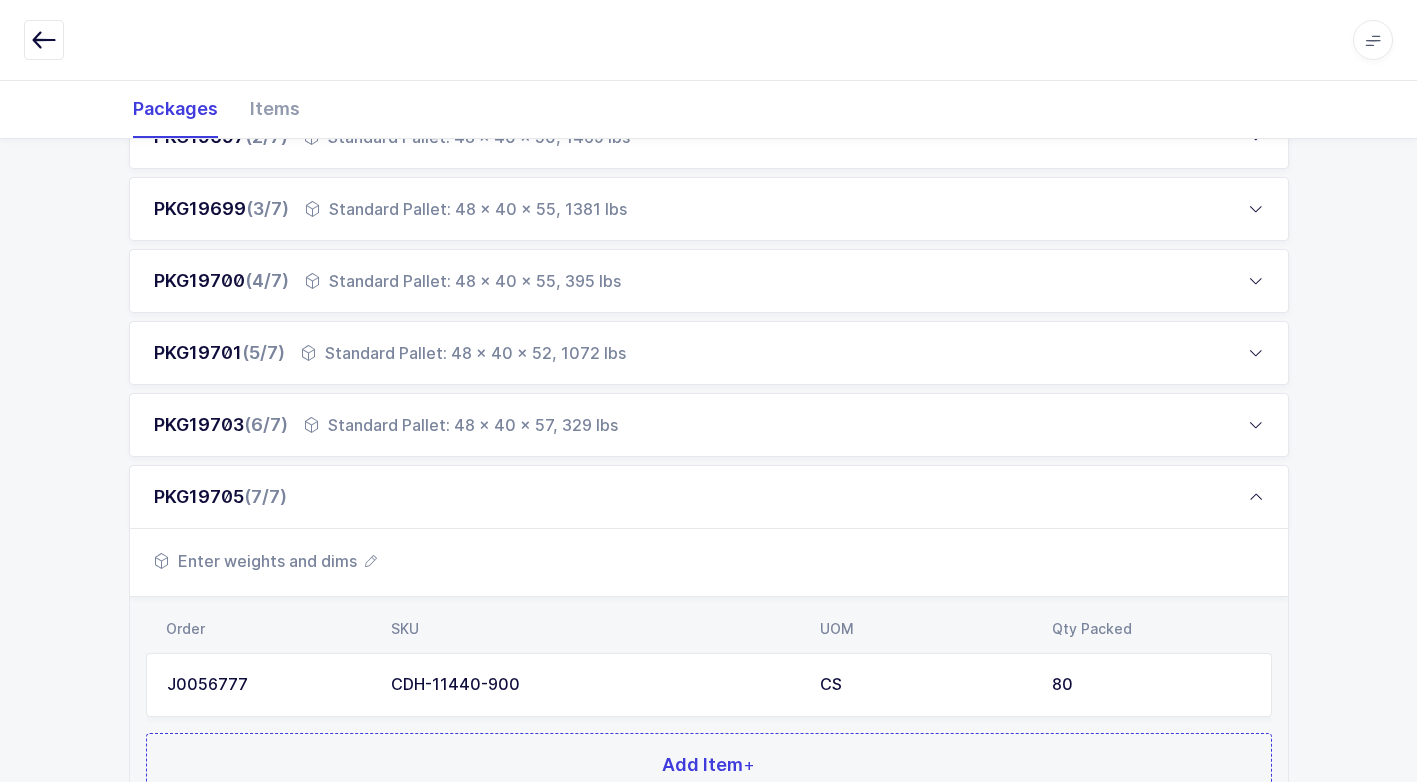 scroll, scrollTop: 485, scrollLeft: 0, axis: vertical 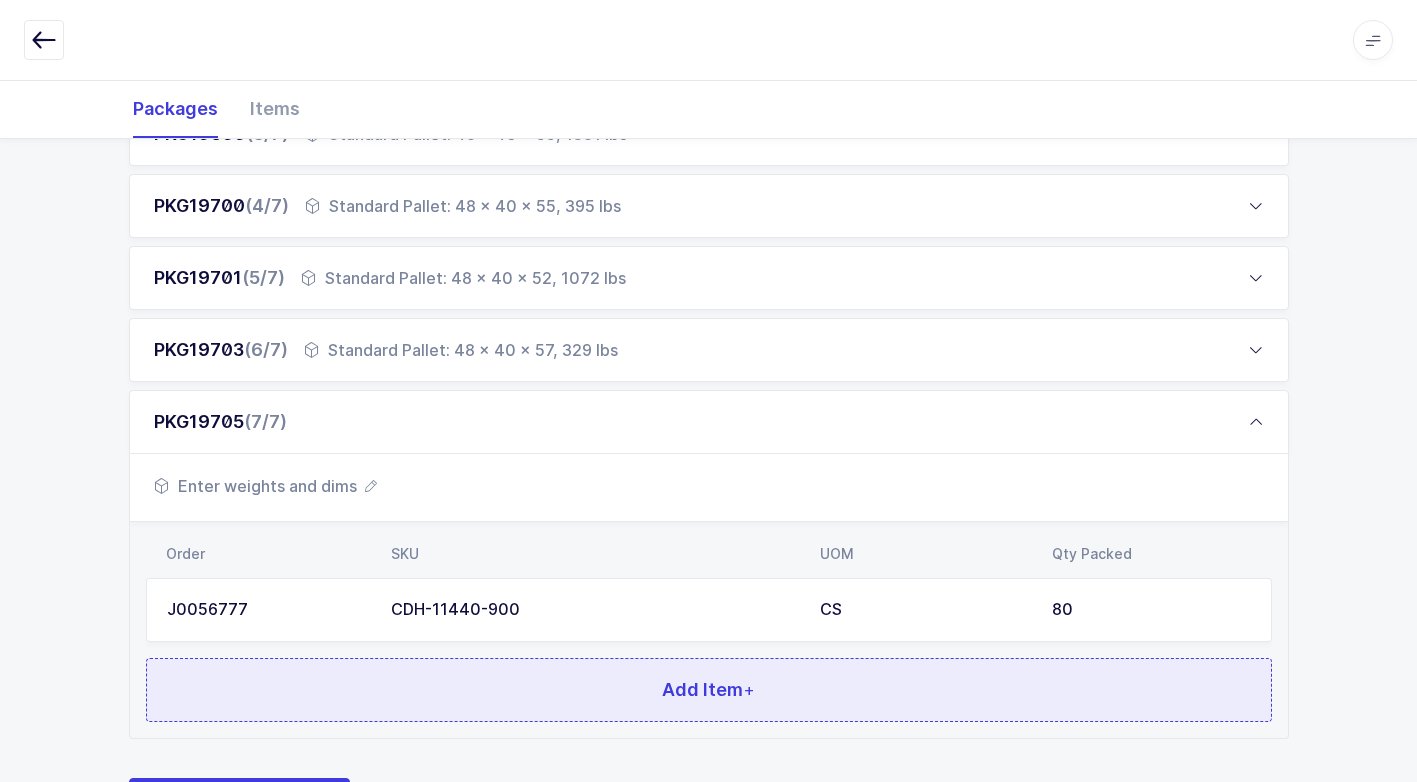 click on "Add Item  +" at bounding box center [709, 690] 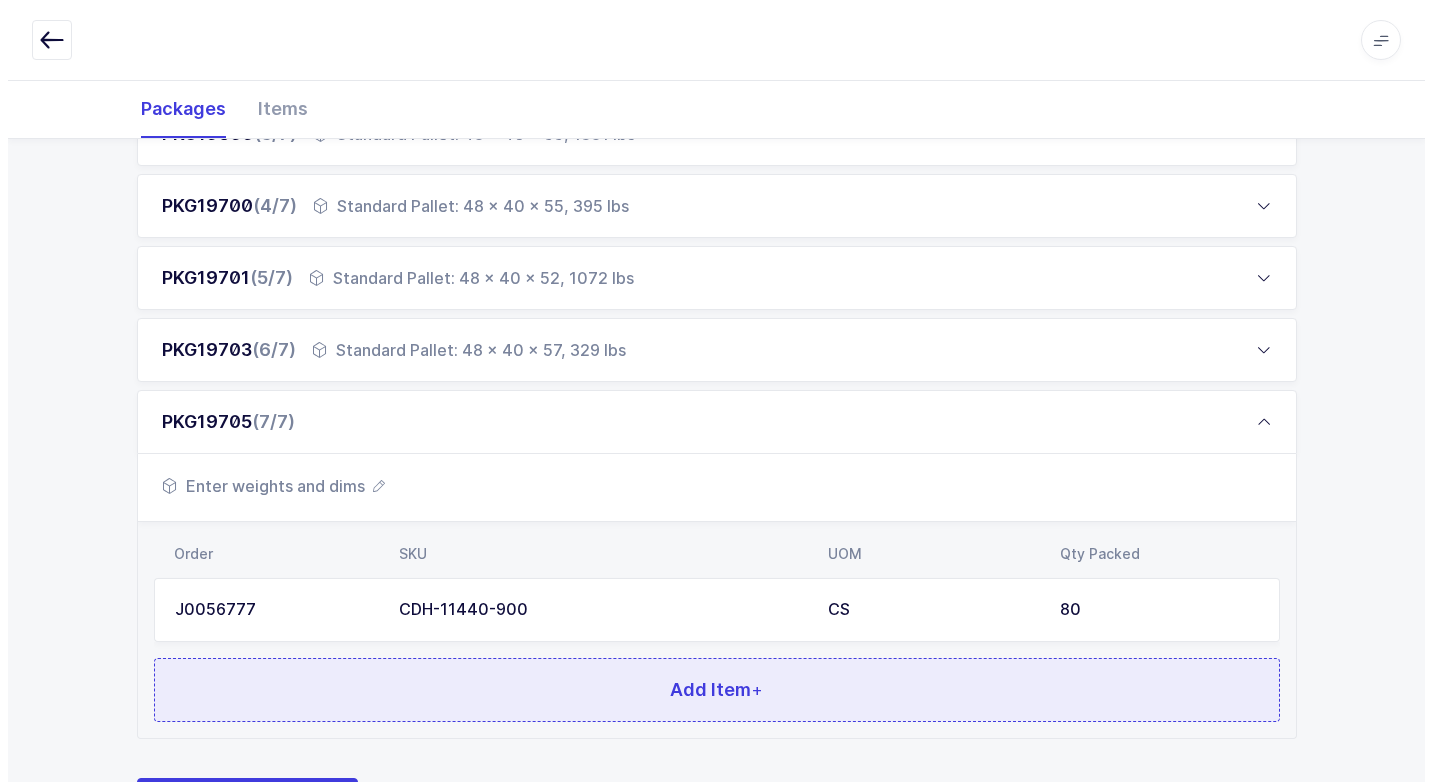 scroll, scrollTop: 0, scrollLeft: 0, axis: both 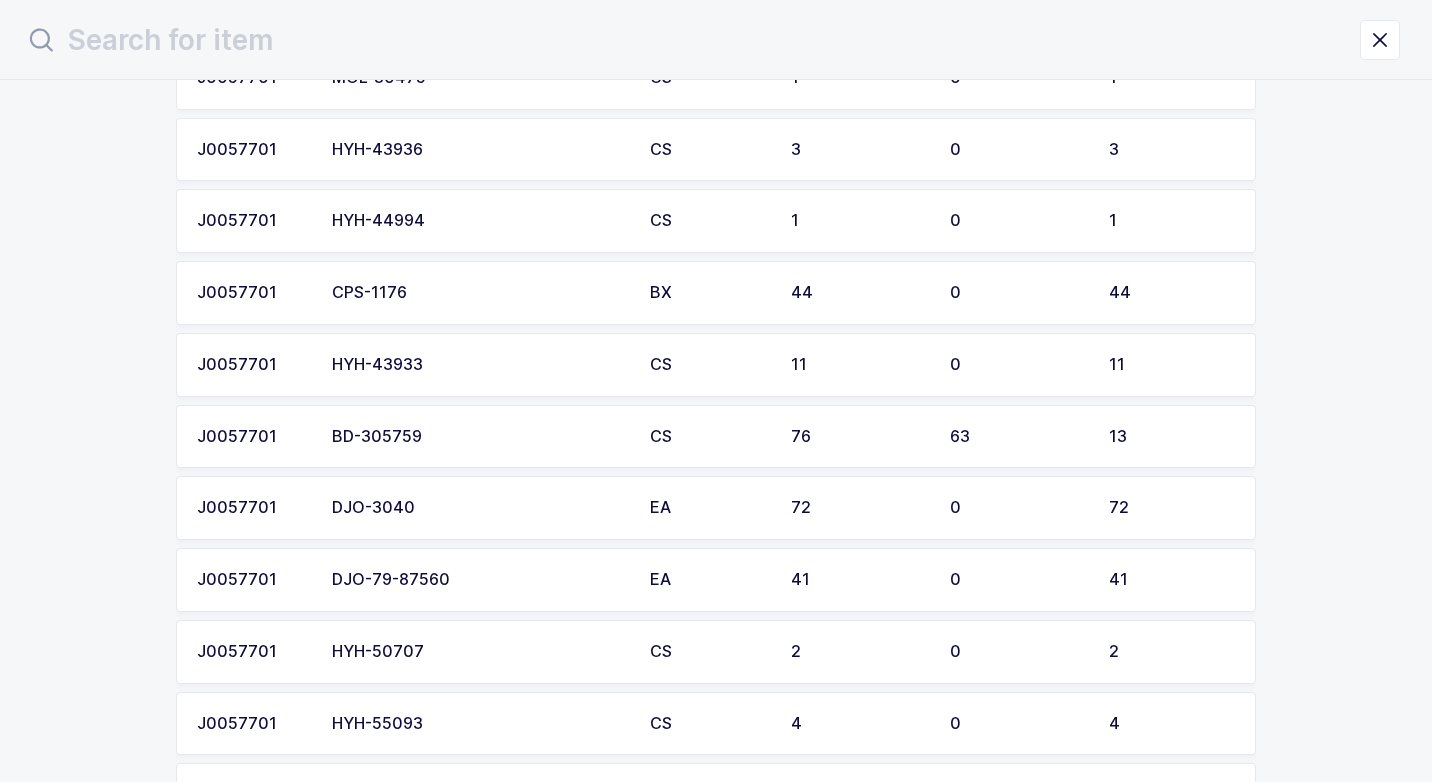 click on "BD-305759" at bounding box center (479, 437) 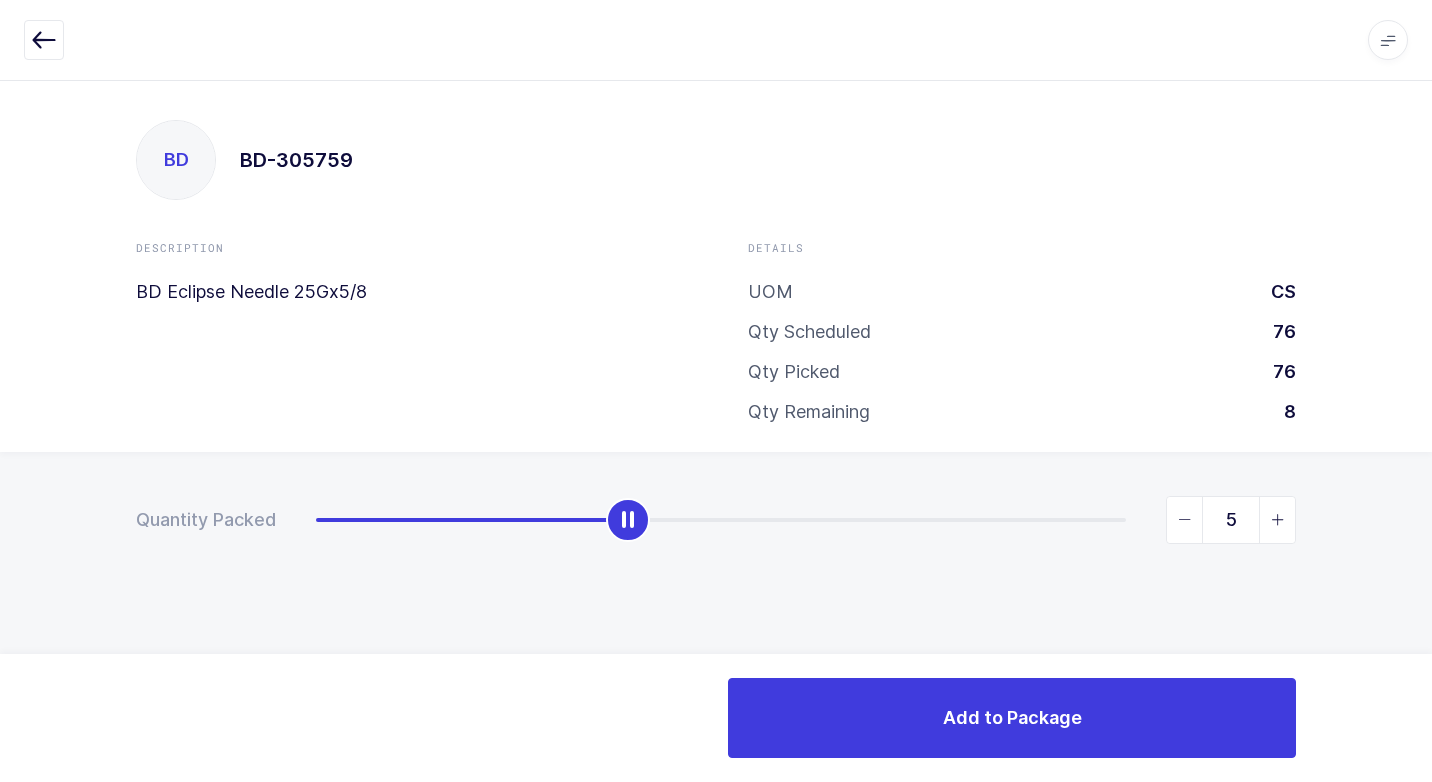 type on "6" 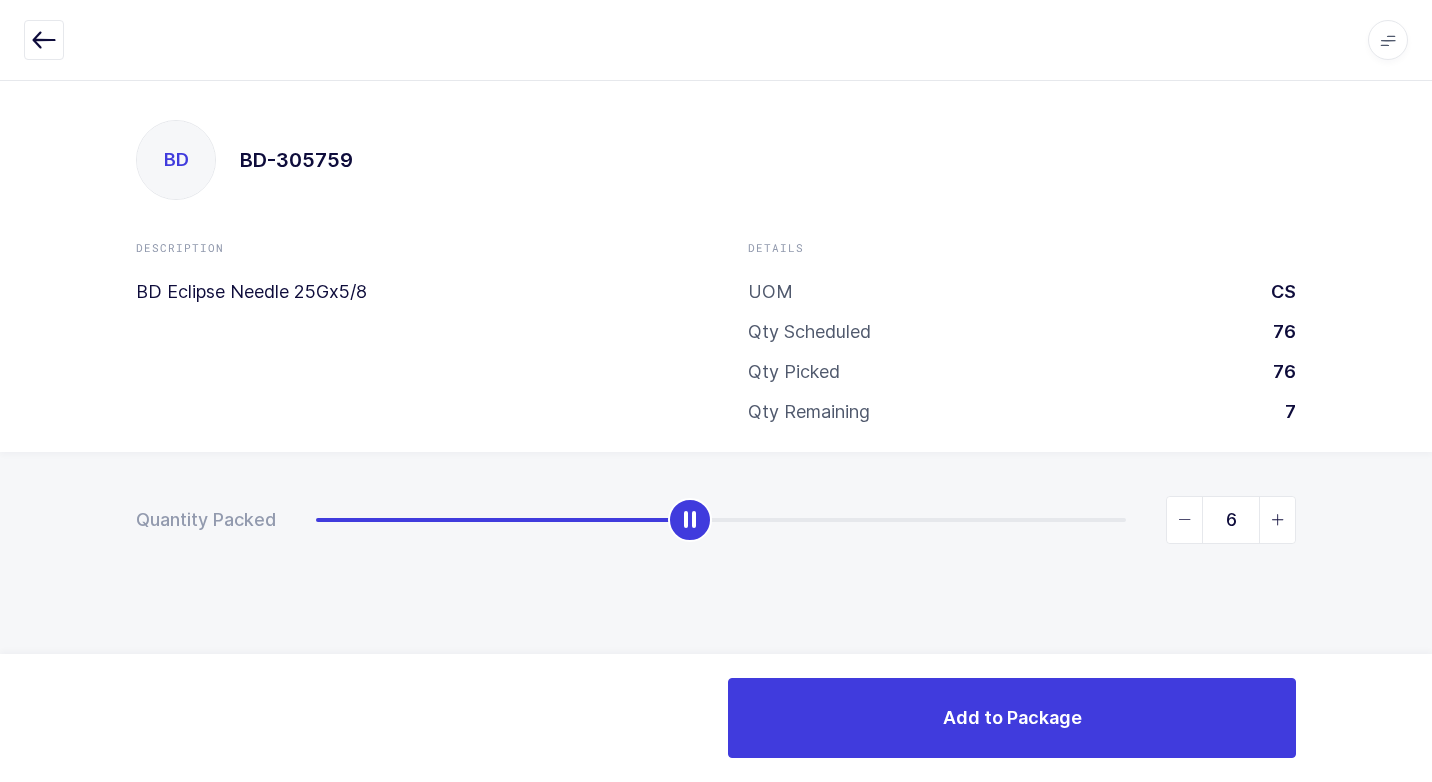 drag, startPoint x: 321, startPoint y: 522, endPoint x: 699, endPoint y: 582, distance: 382.73227 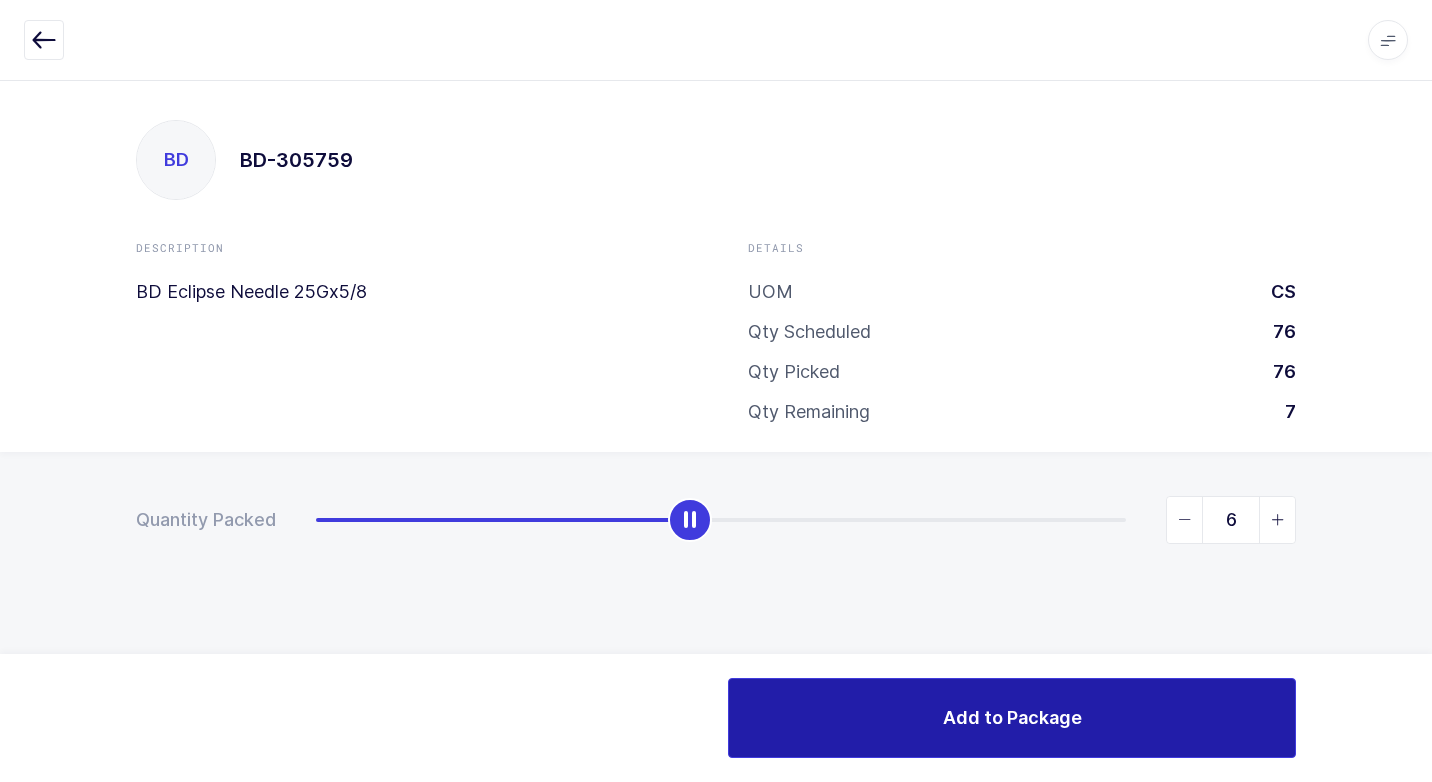 click on "Add to Package" at bounding box center [1012, 718] 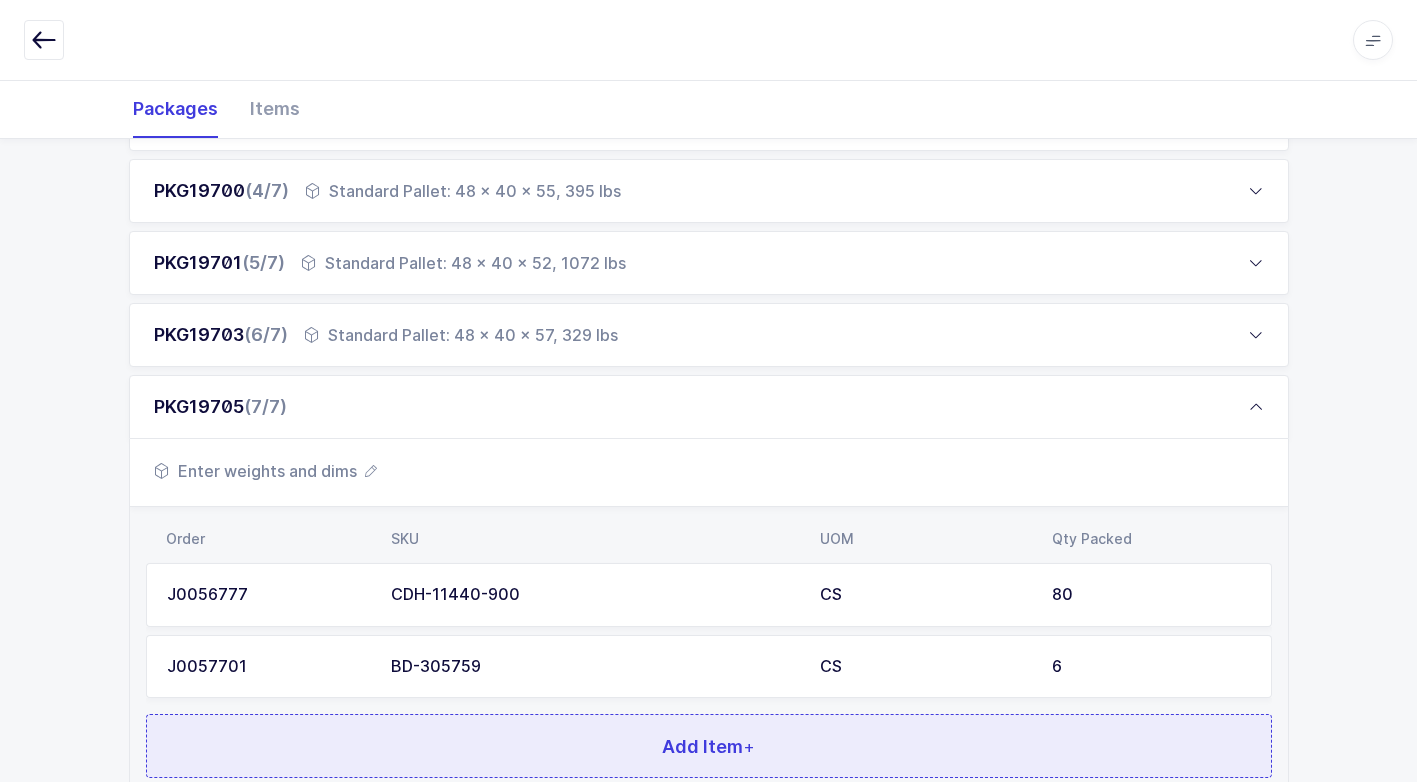 scroll, scrollTop: 656, scrollLeft: 0, axis: vertical 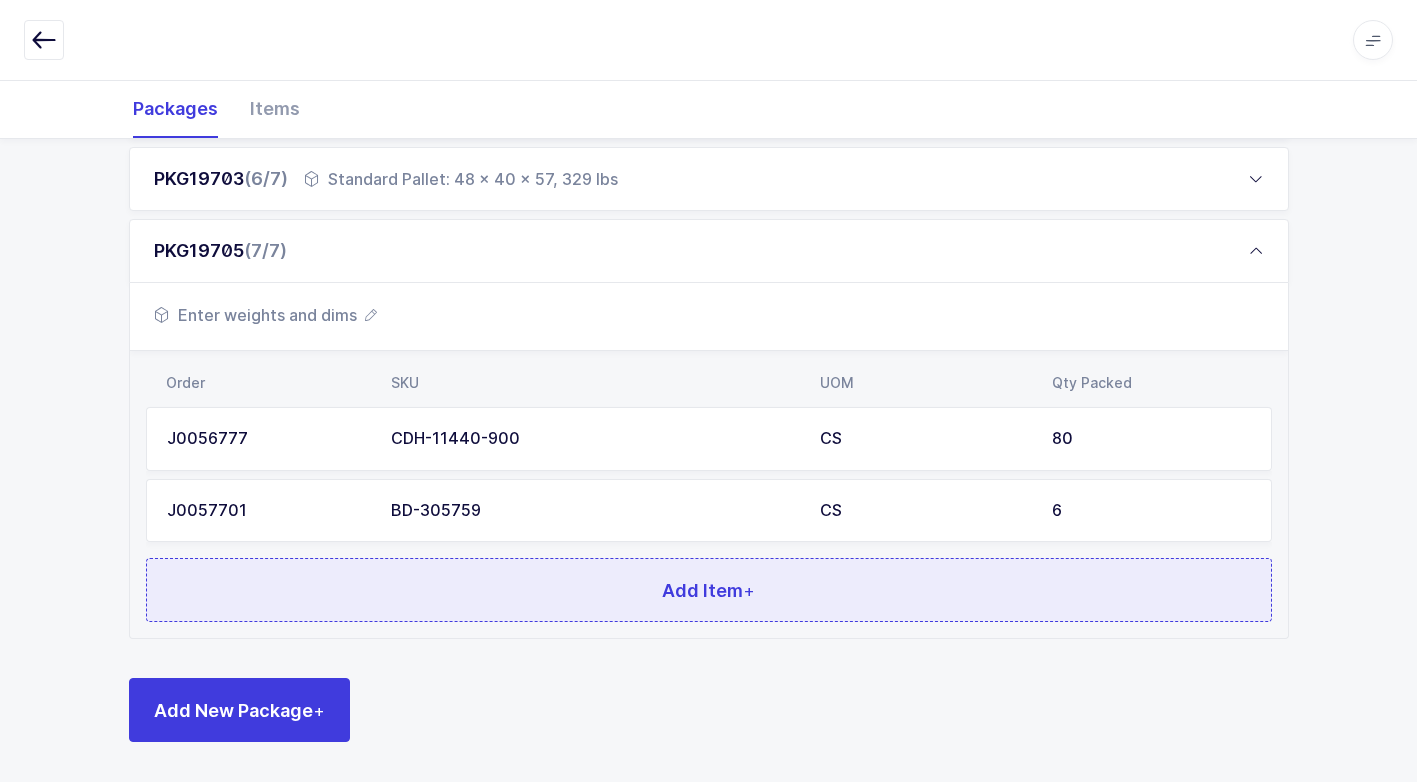 click on "Add Item  +" at bounding box center (709, 590) 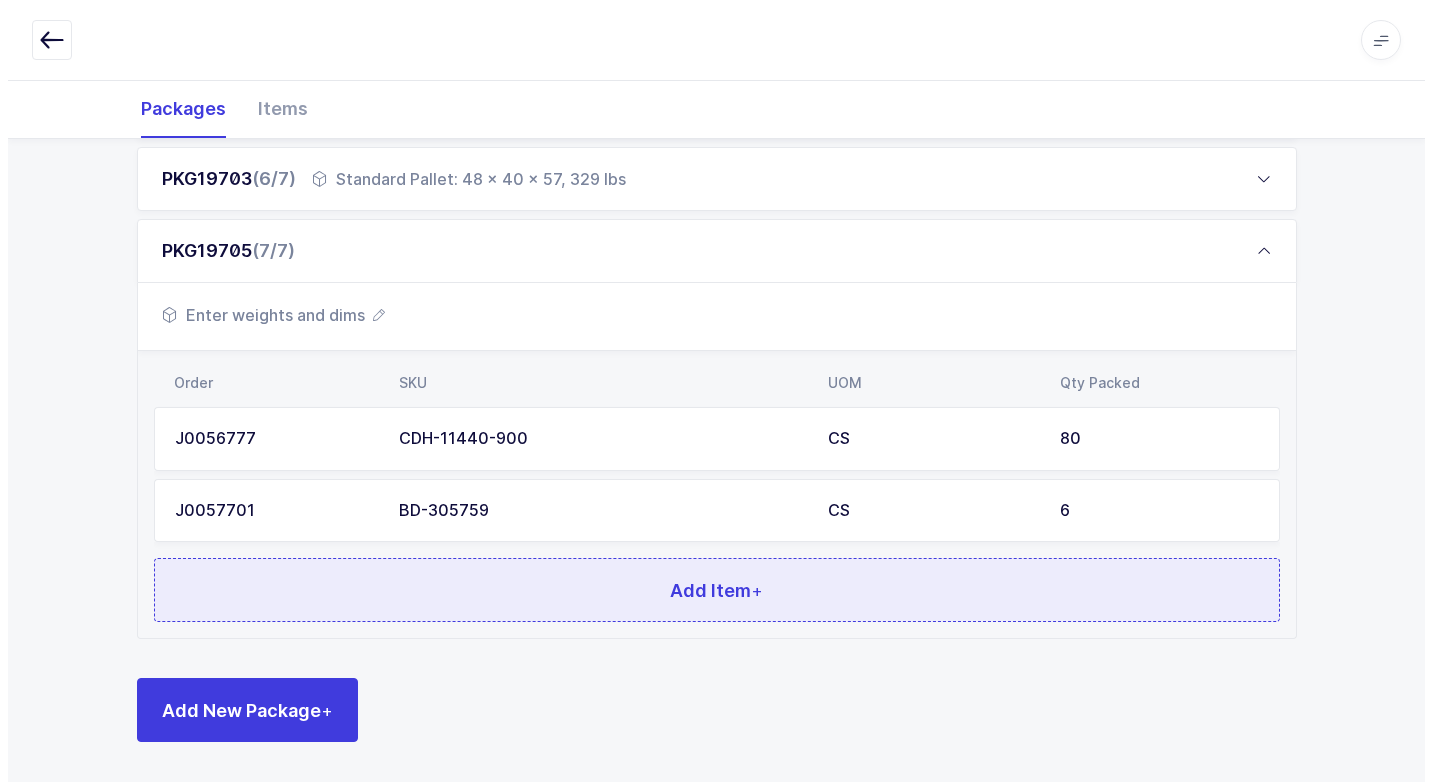scroll, scrollTop: 0, scrollLeft: 0, axis: both 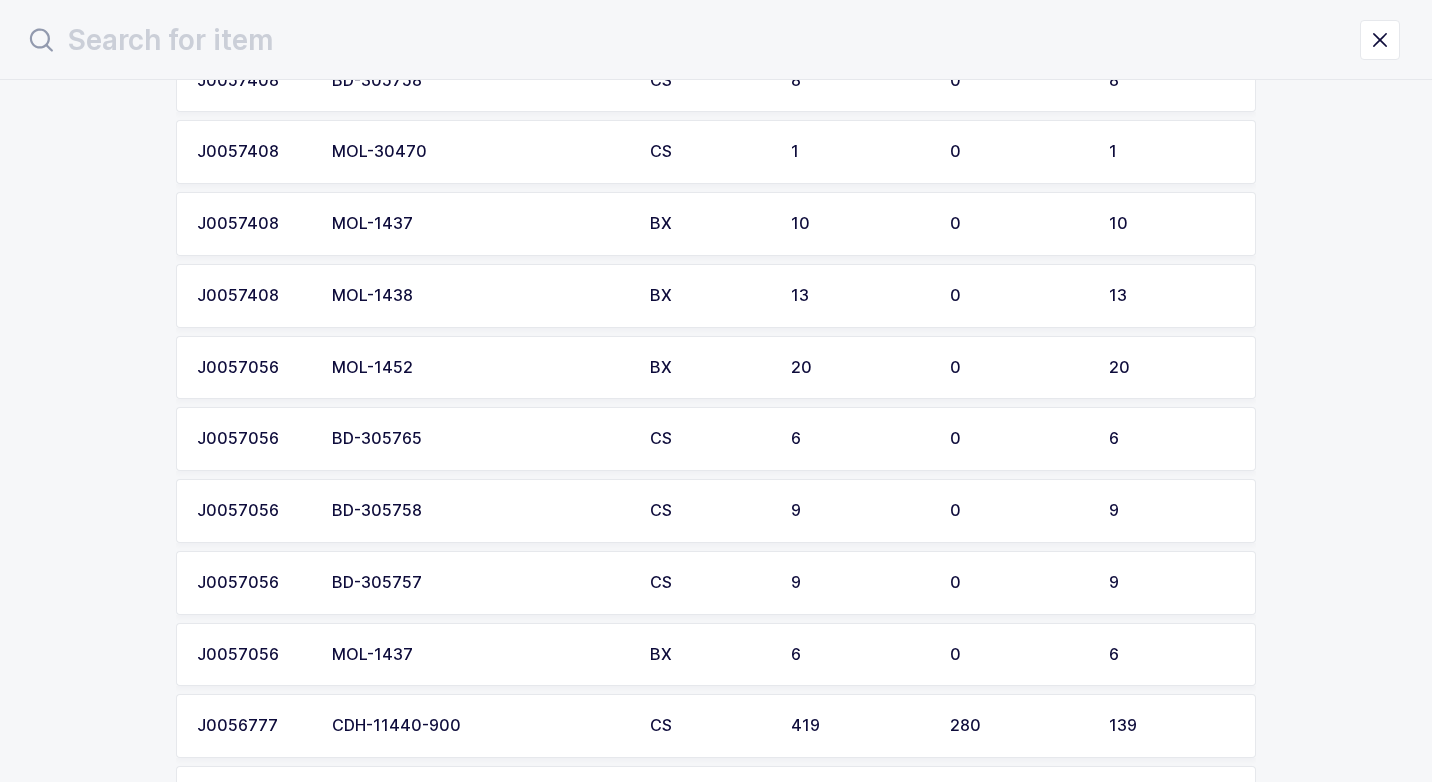 click on "BD-305765" at bounding box center (479, 439) 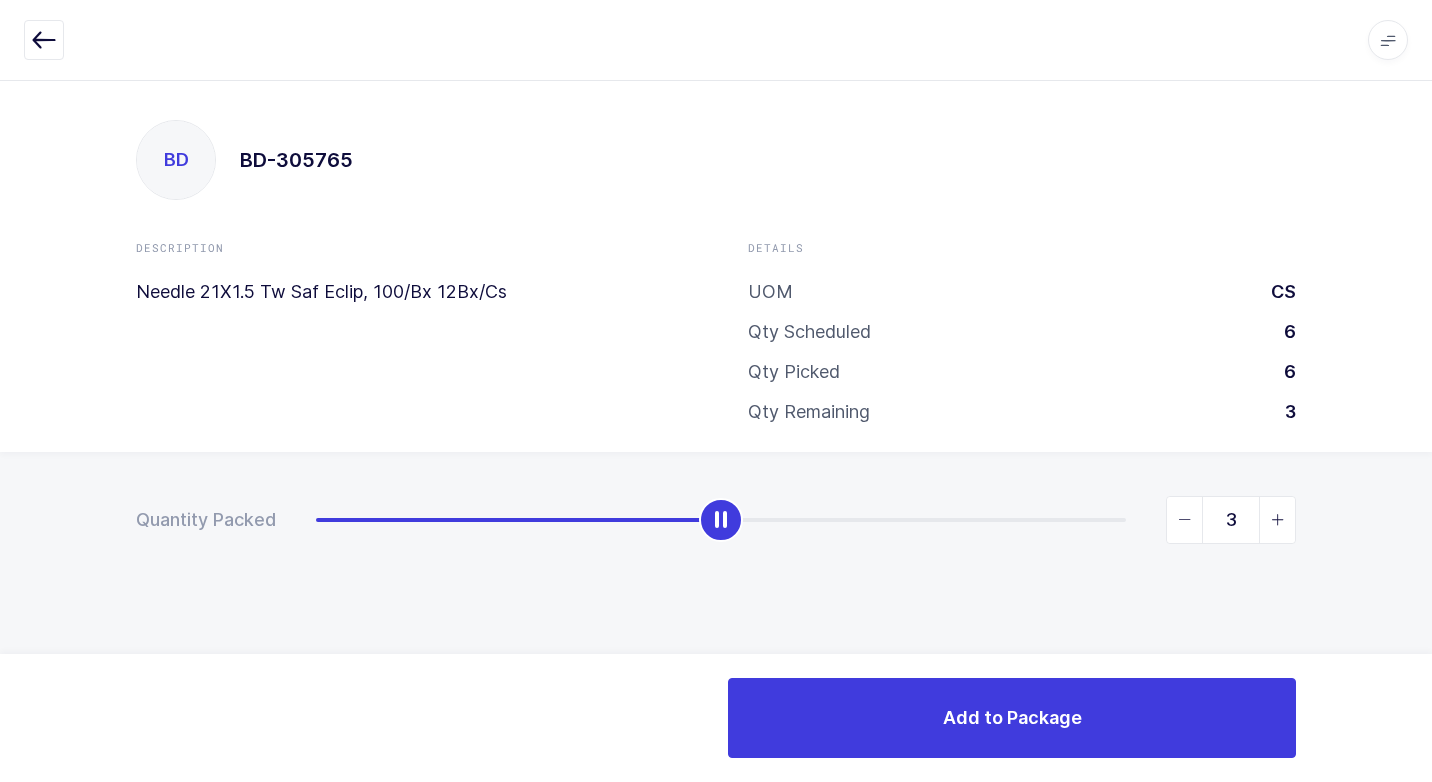 type on "4" 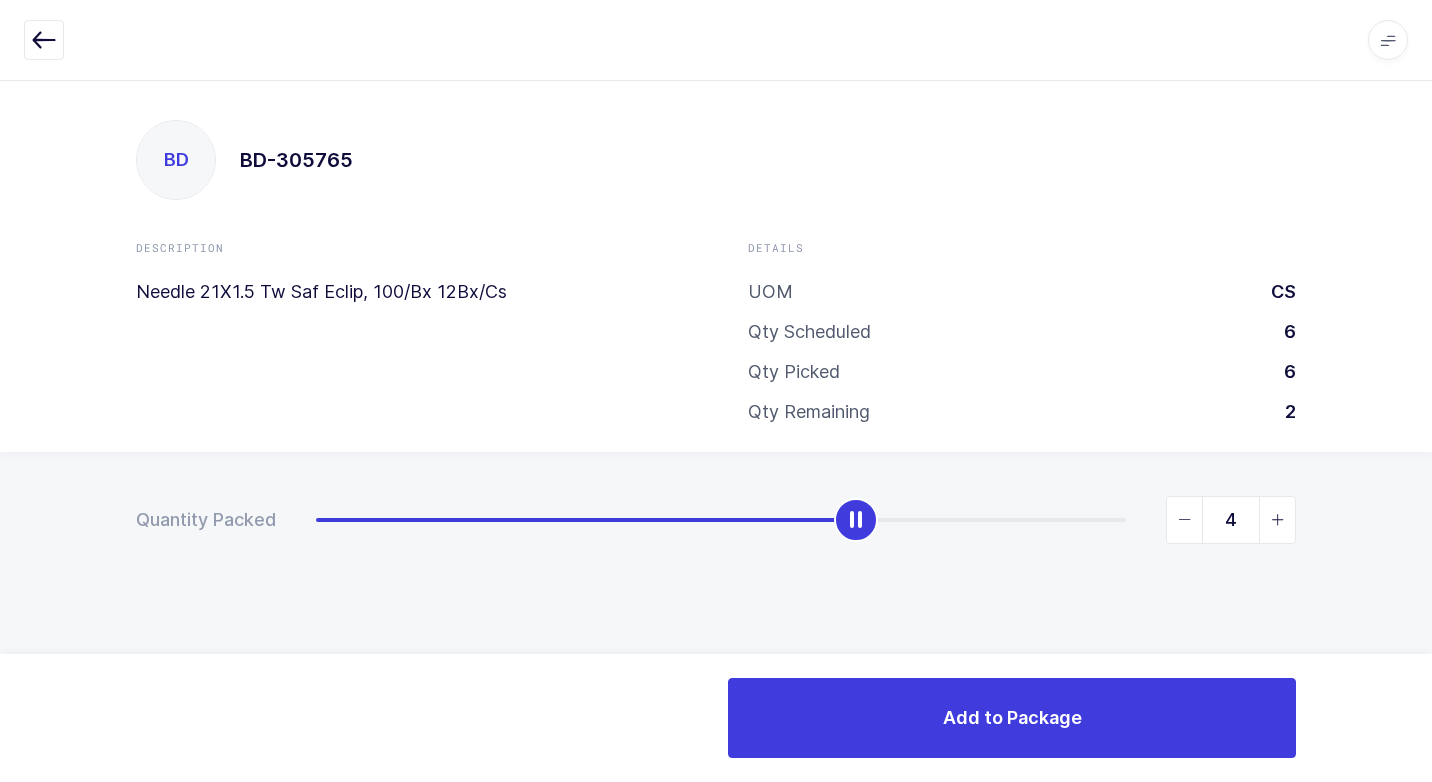 drag, startPoint x: 319, startPoint y: 526, endPoint x: 833, endPoint y: 572, distance: 516.05426 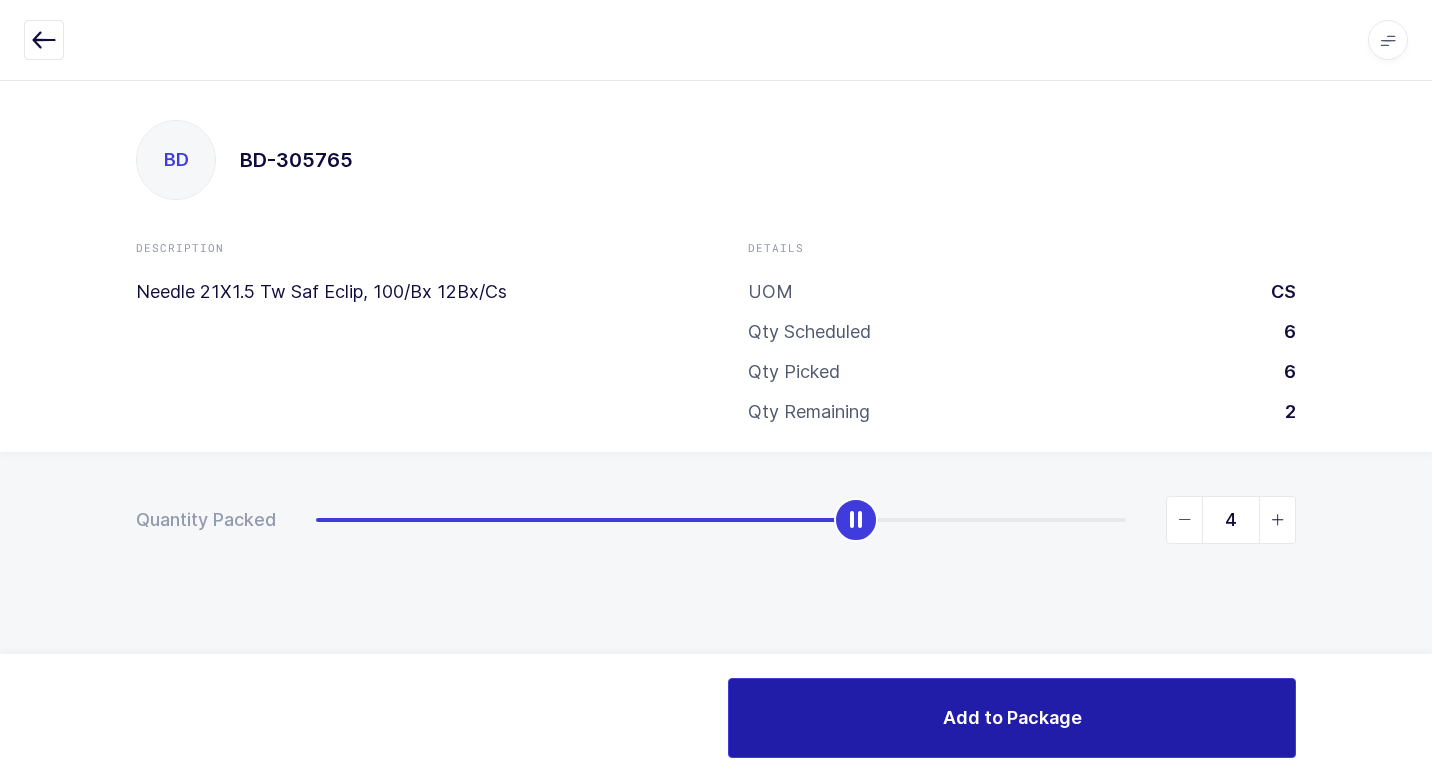 click on "Add to Package" at bounding box center (1012, 717) 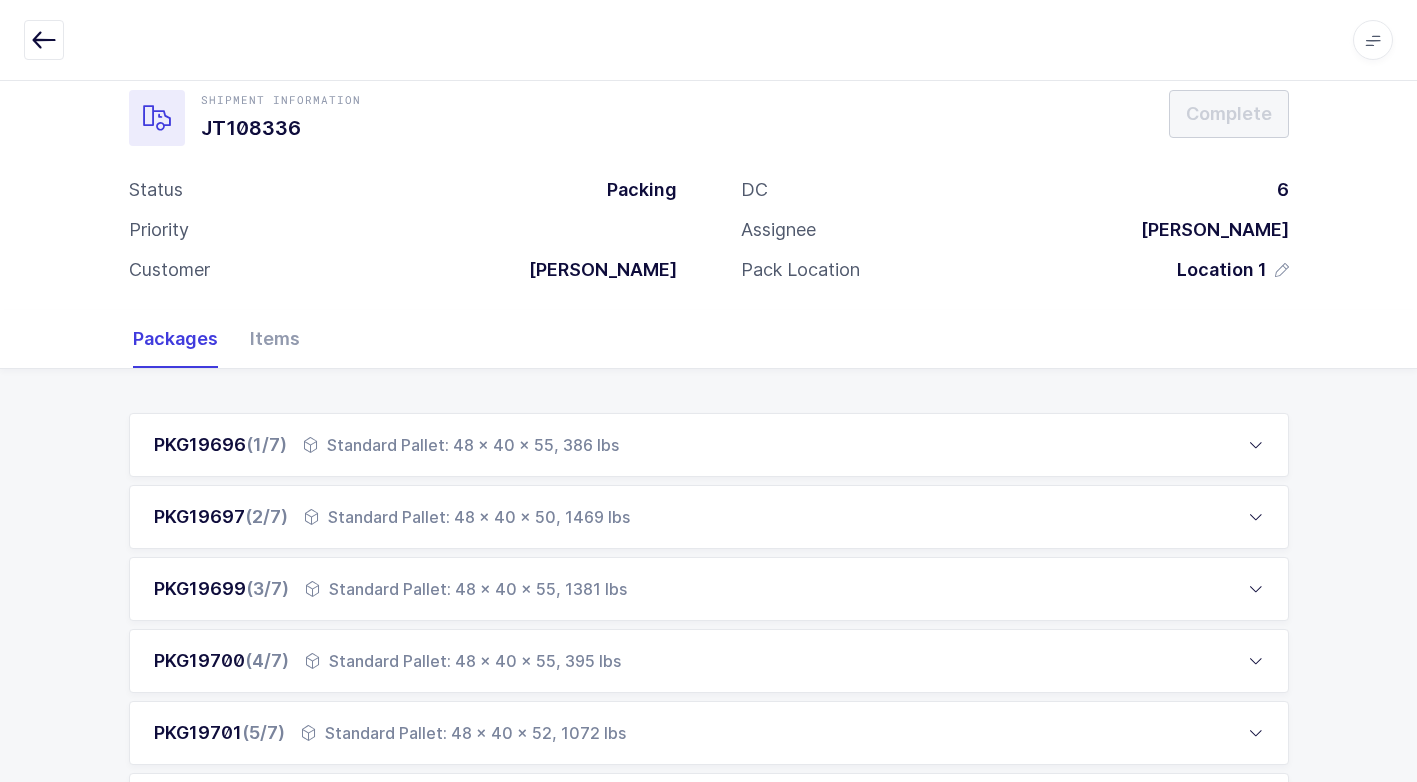 scroll, scrollTop: 700, scrollLeft: 0, axis: vertical 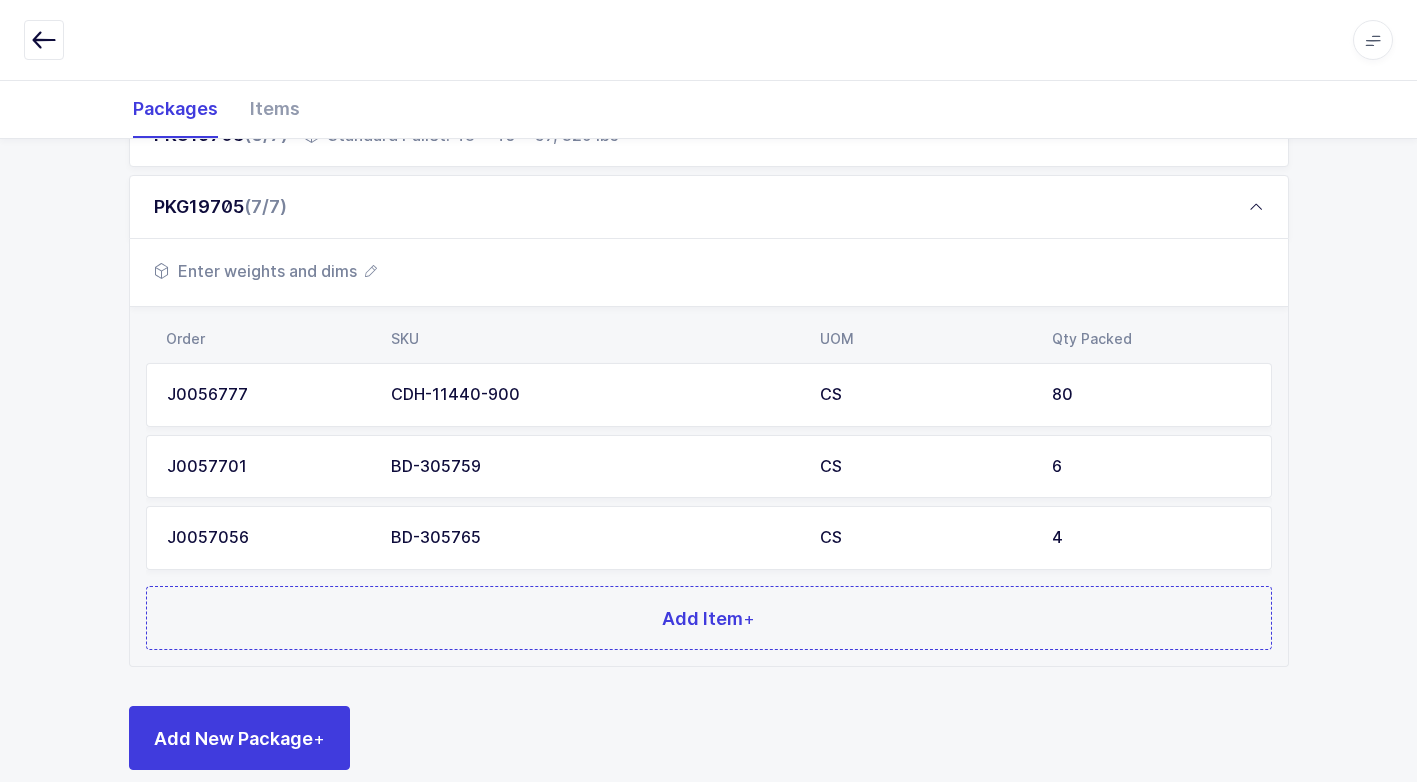 click on "Enter weights and dims" at bounding box center (265, 271) 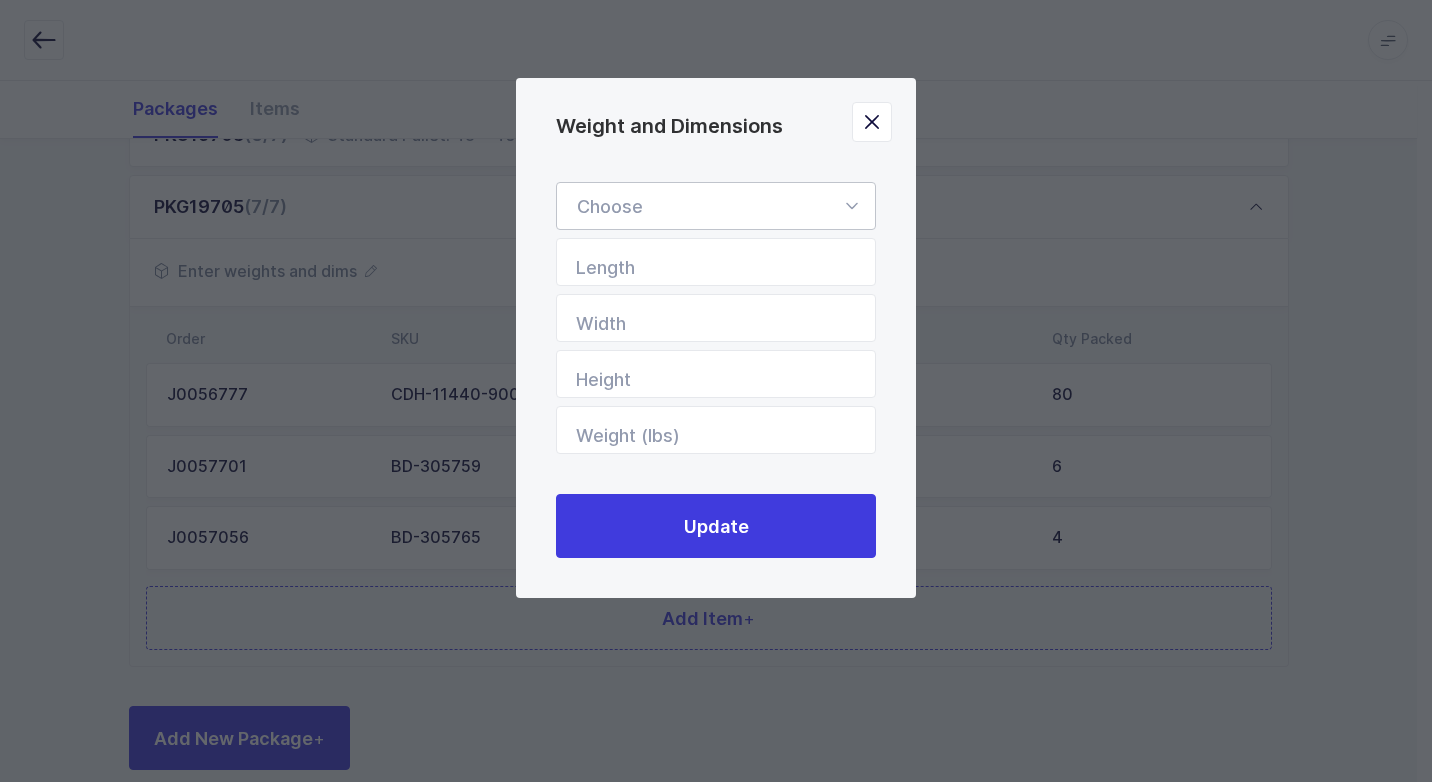 drag, startPoint x: 845, startPoint y: 204, endPoint x: 831, endPoint y: 242, distance: 40.496914 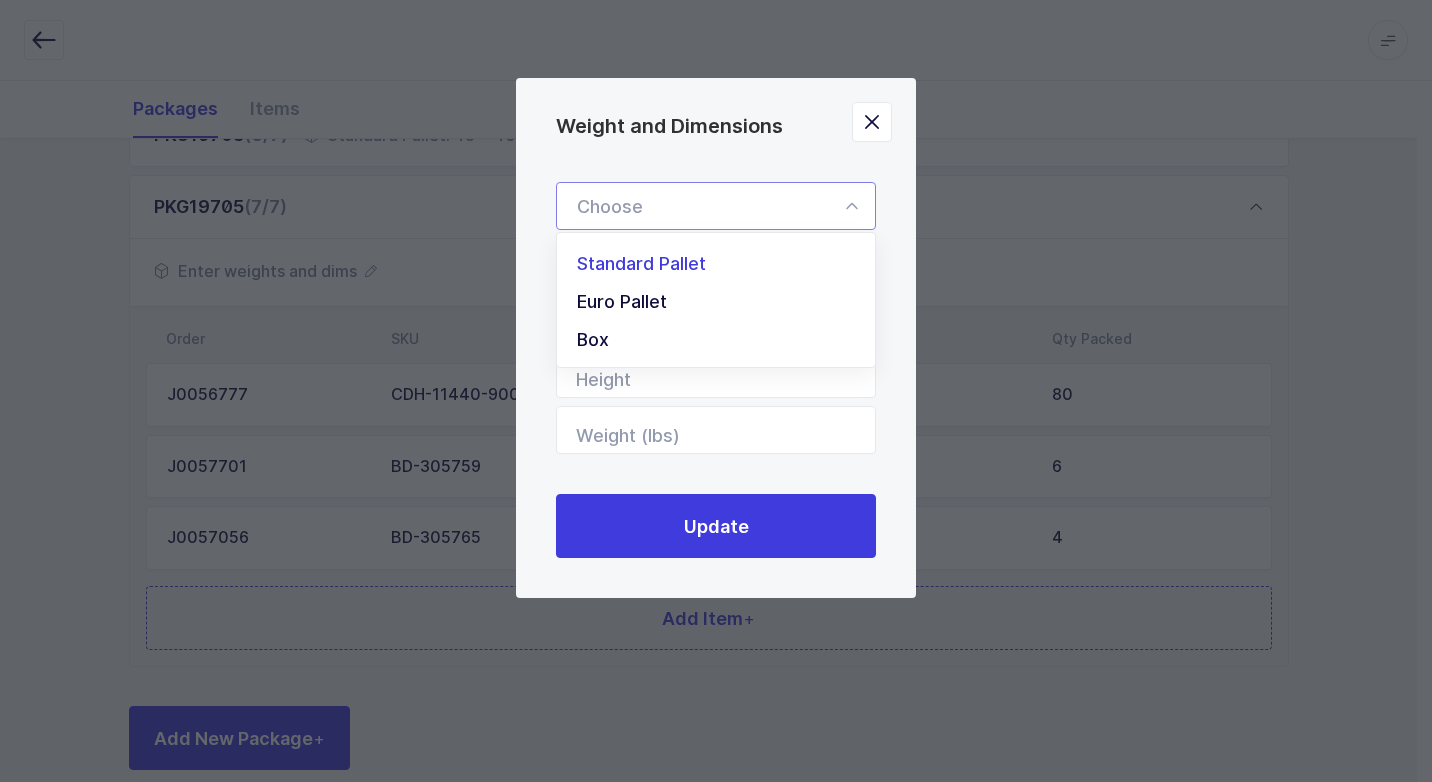 click on "Standard Pallet" at bounding box center (723, 264) 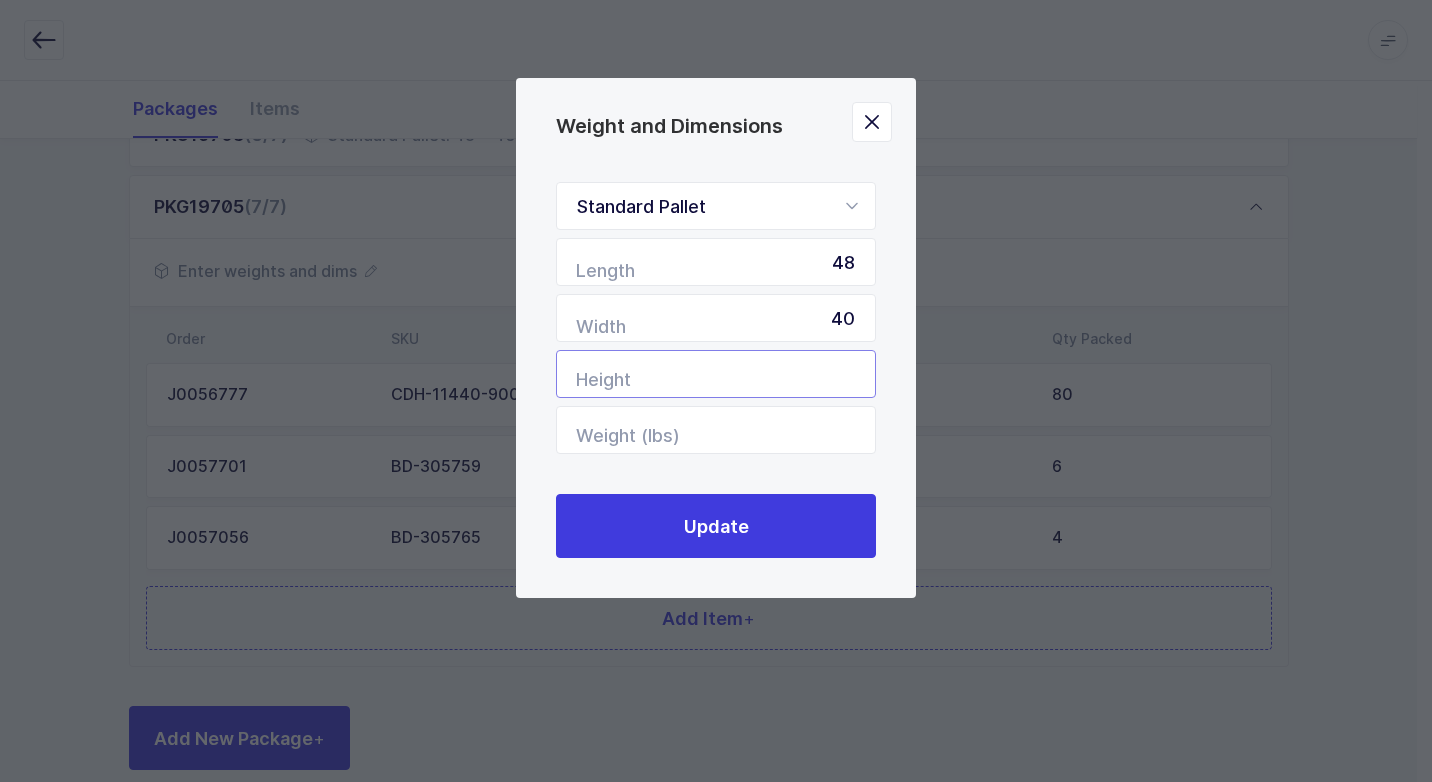 drag, startPoint x: 835, startPoint y: 380, endPoint x: 834, endPoint y: 369, distance: 11.045361 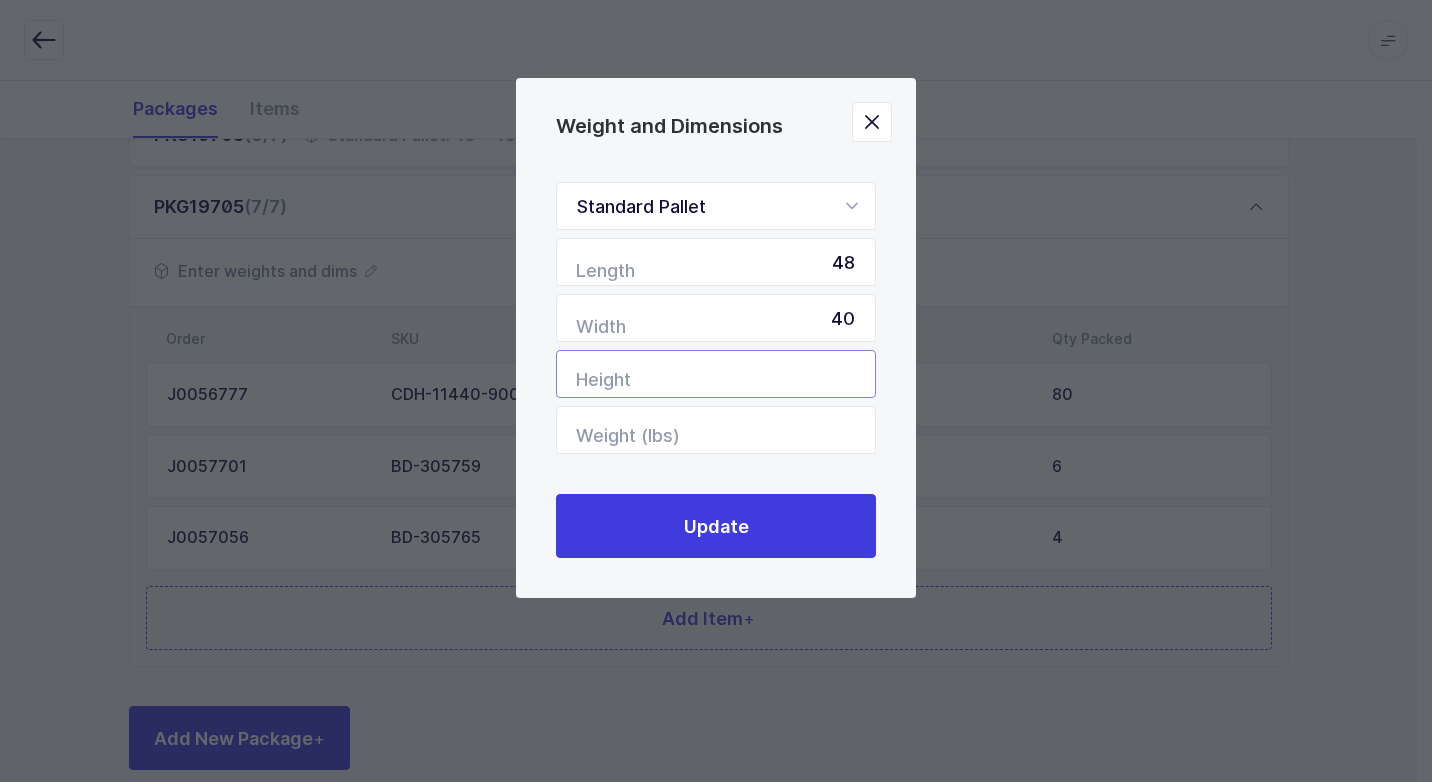 click at bounding box center (716, 374) 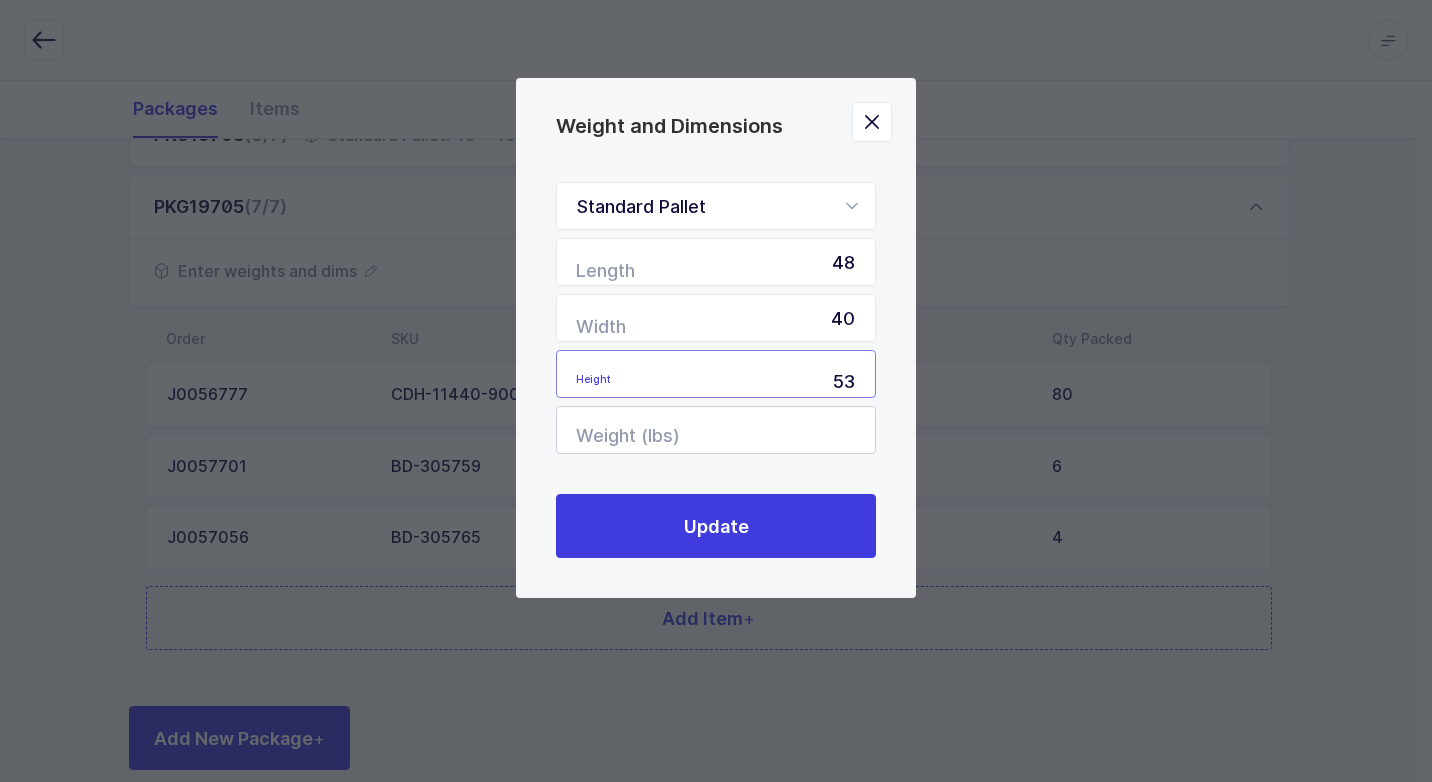 type on "53" 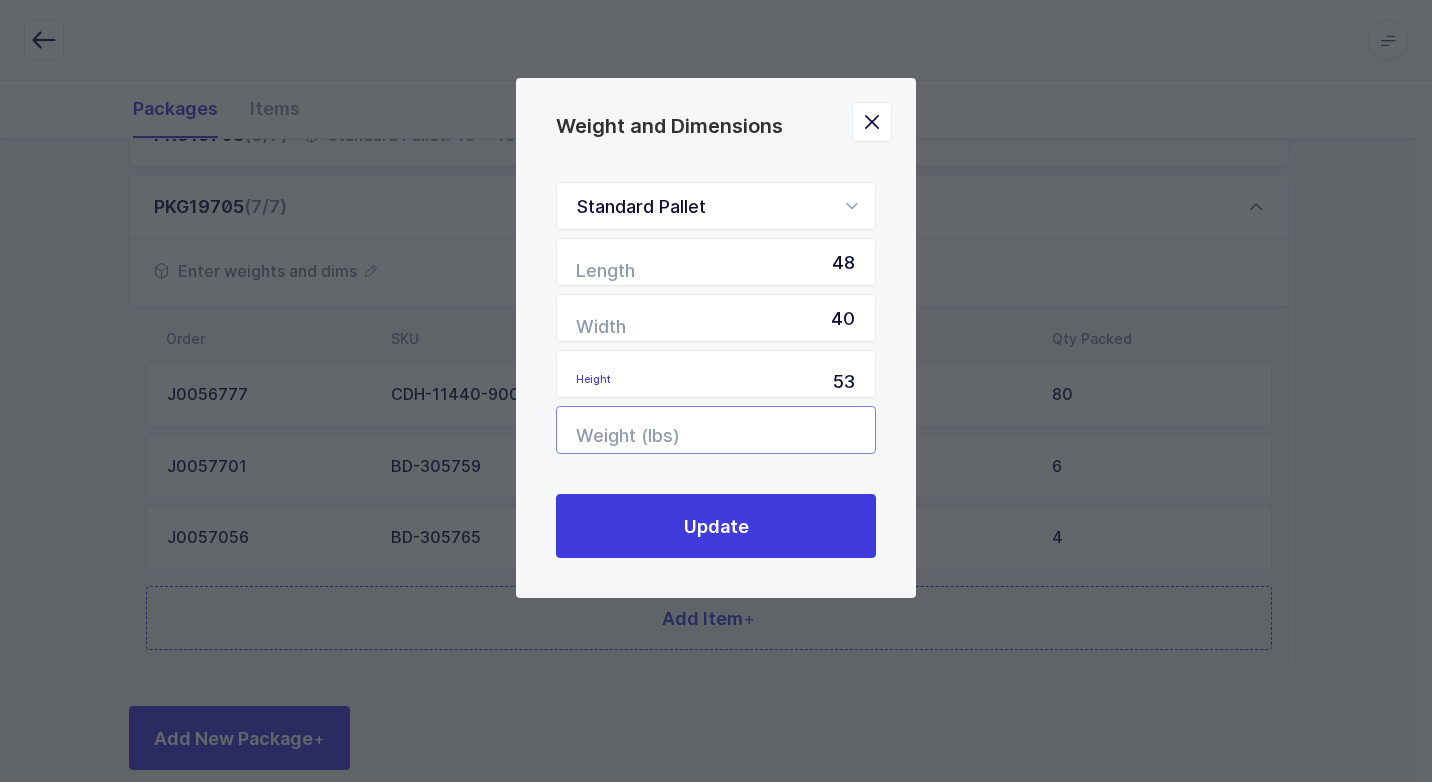 click at bounding box center (716, 430) 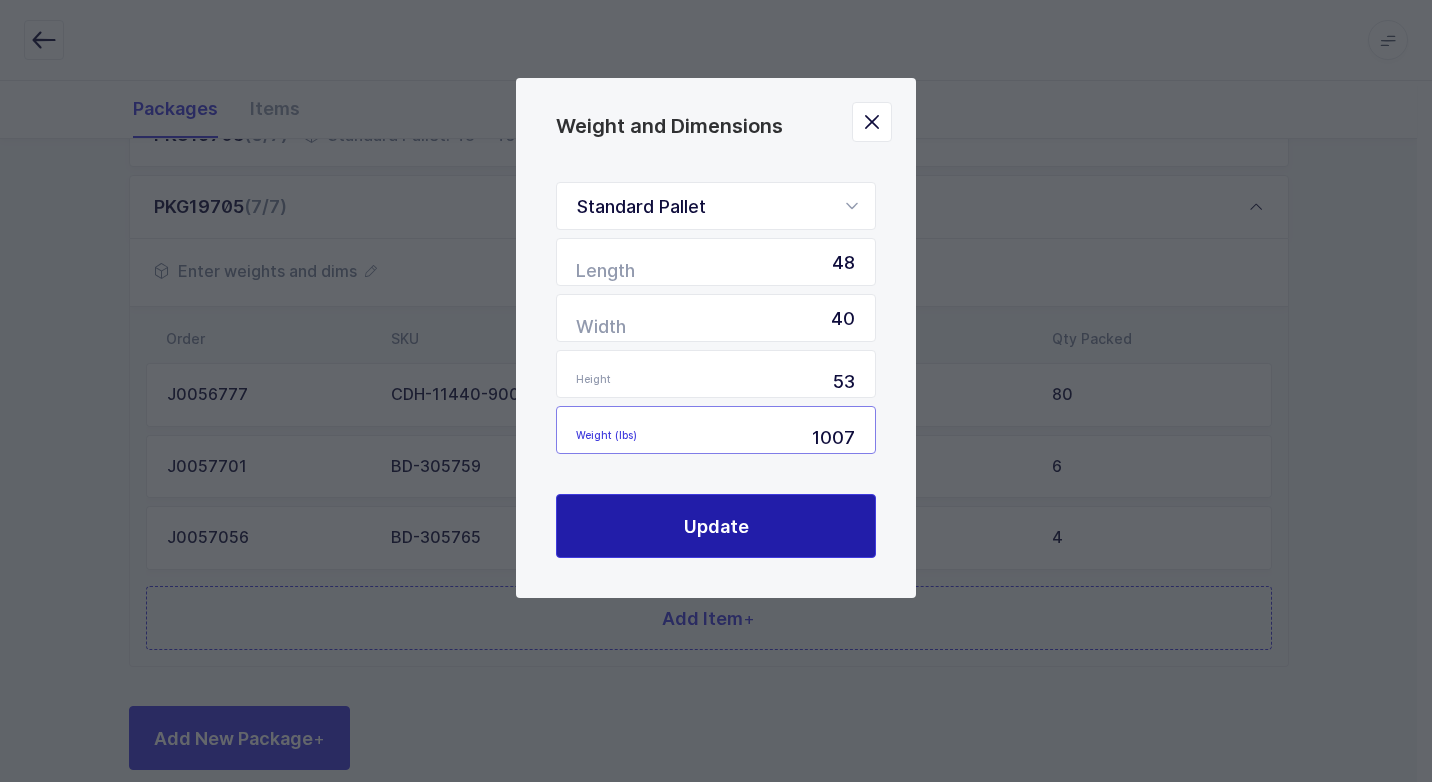 type on "1007" 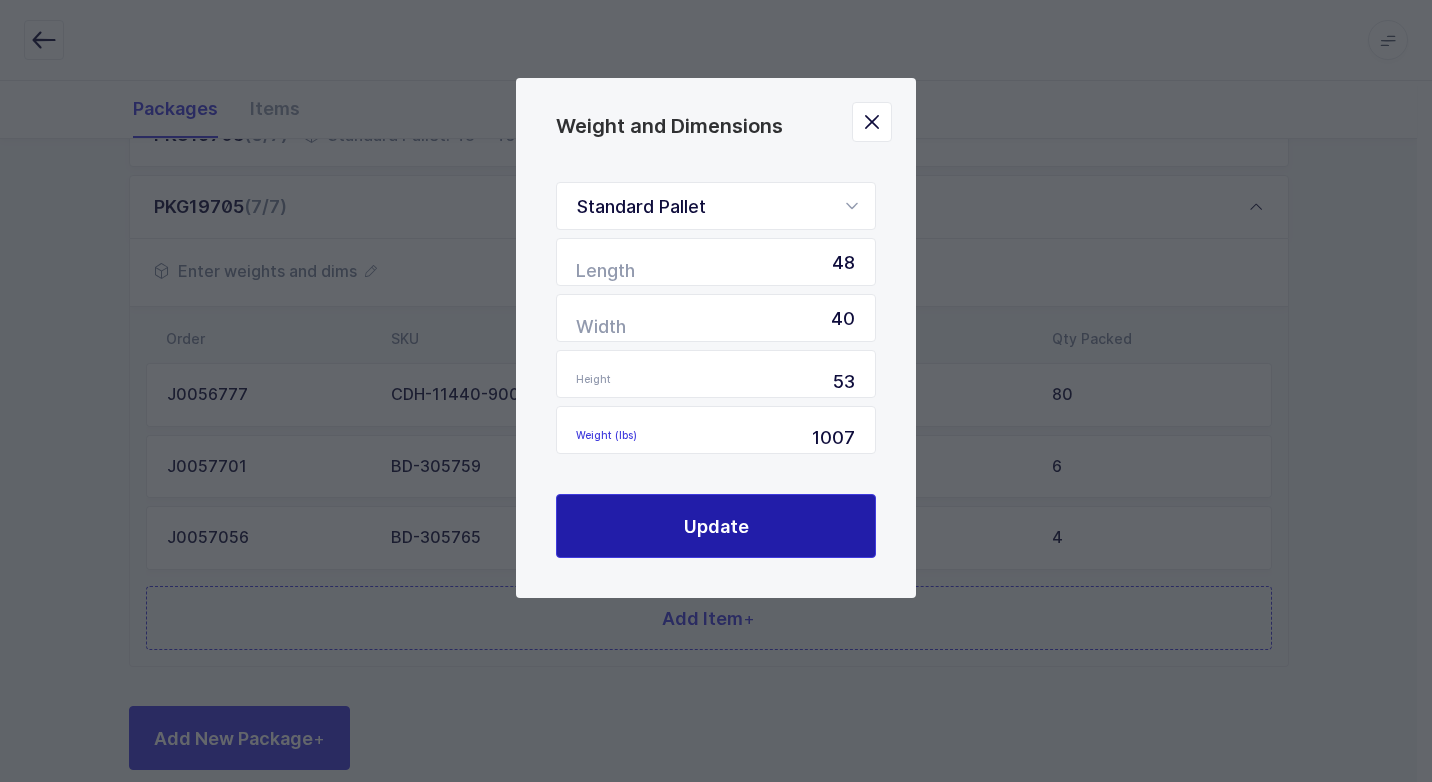 click on "Update" at bounding box center [716, 526] 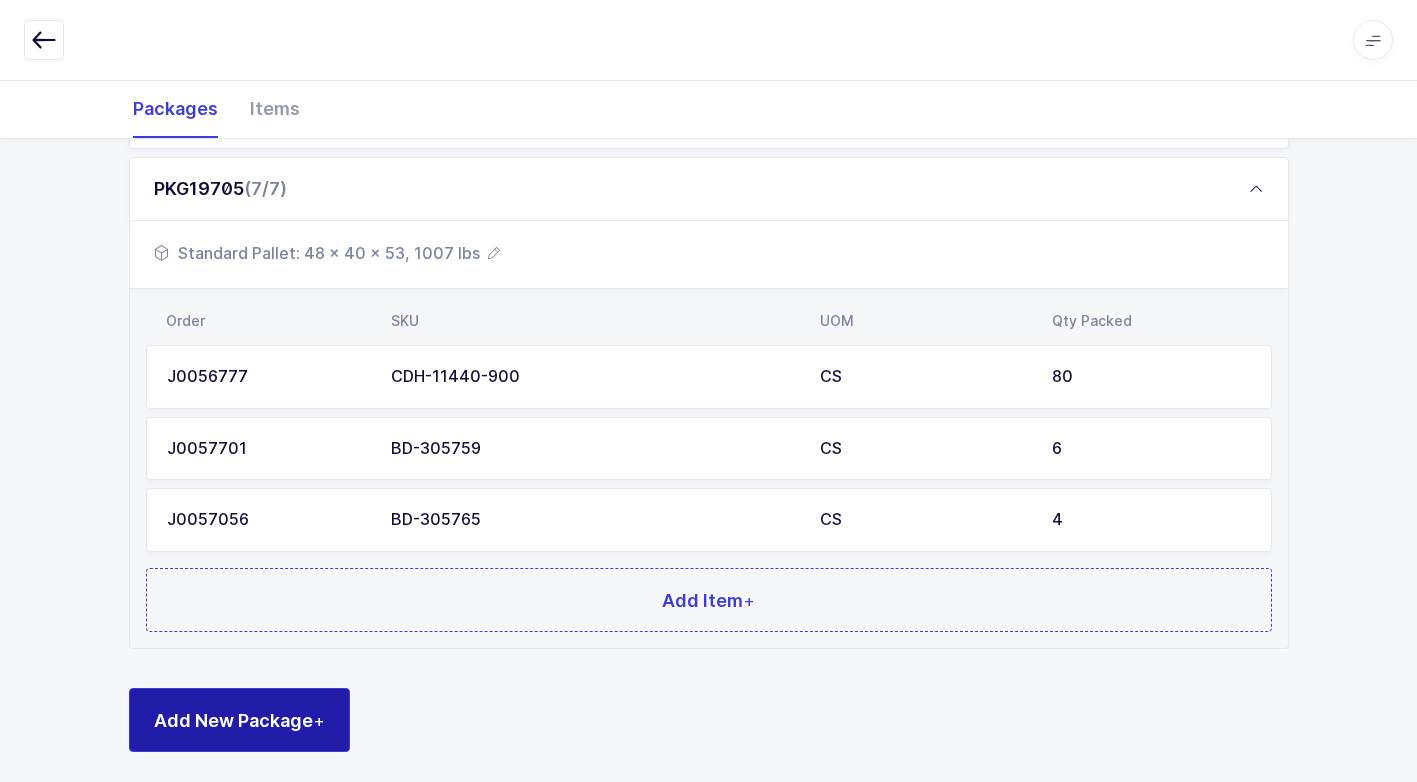 scroll, scrollTop: 728, scrollLeft: 0, axis: vertical 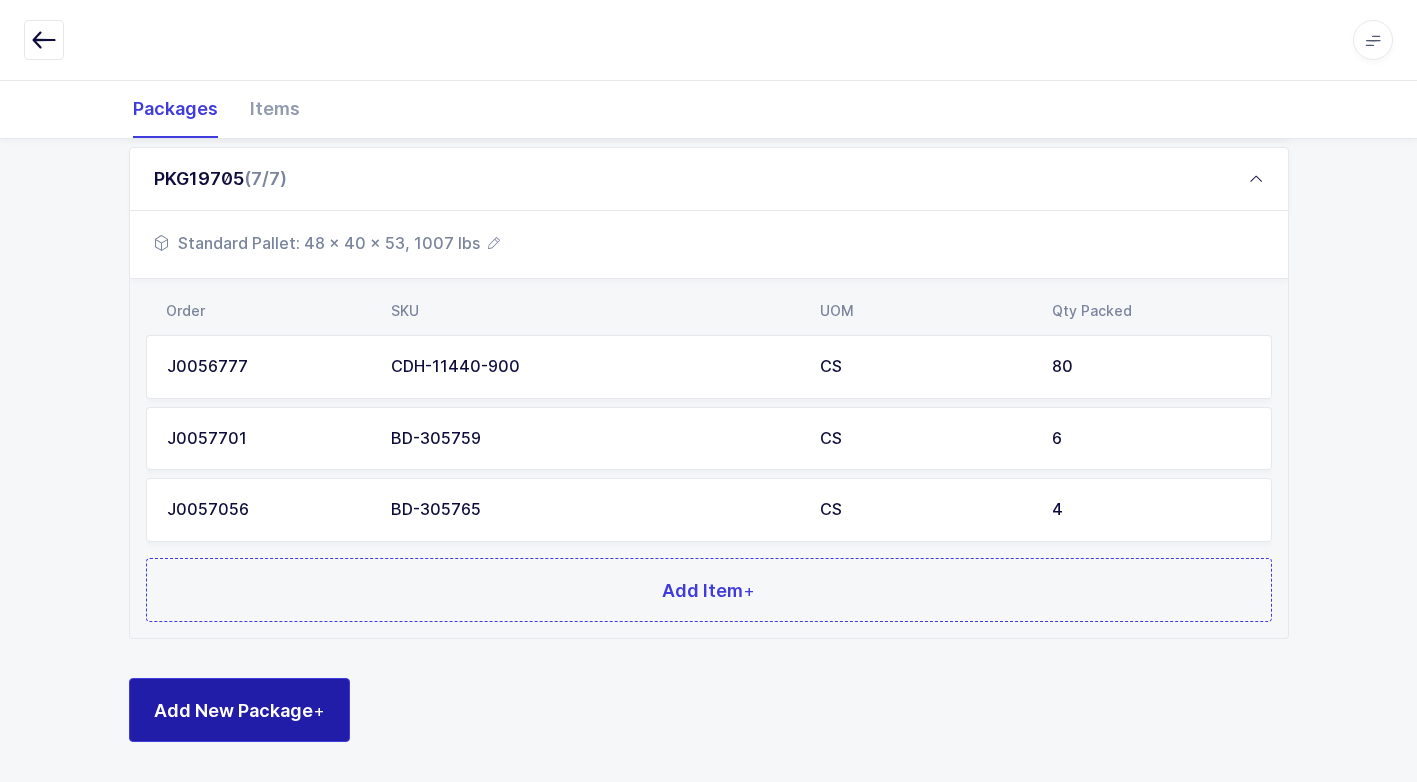 click on "Add New Package  +" at bounding box center [239, 710] 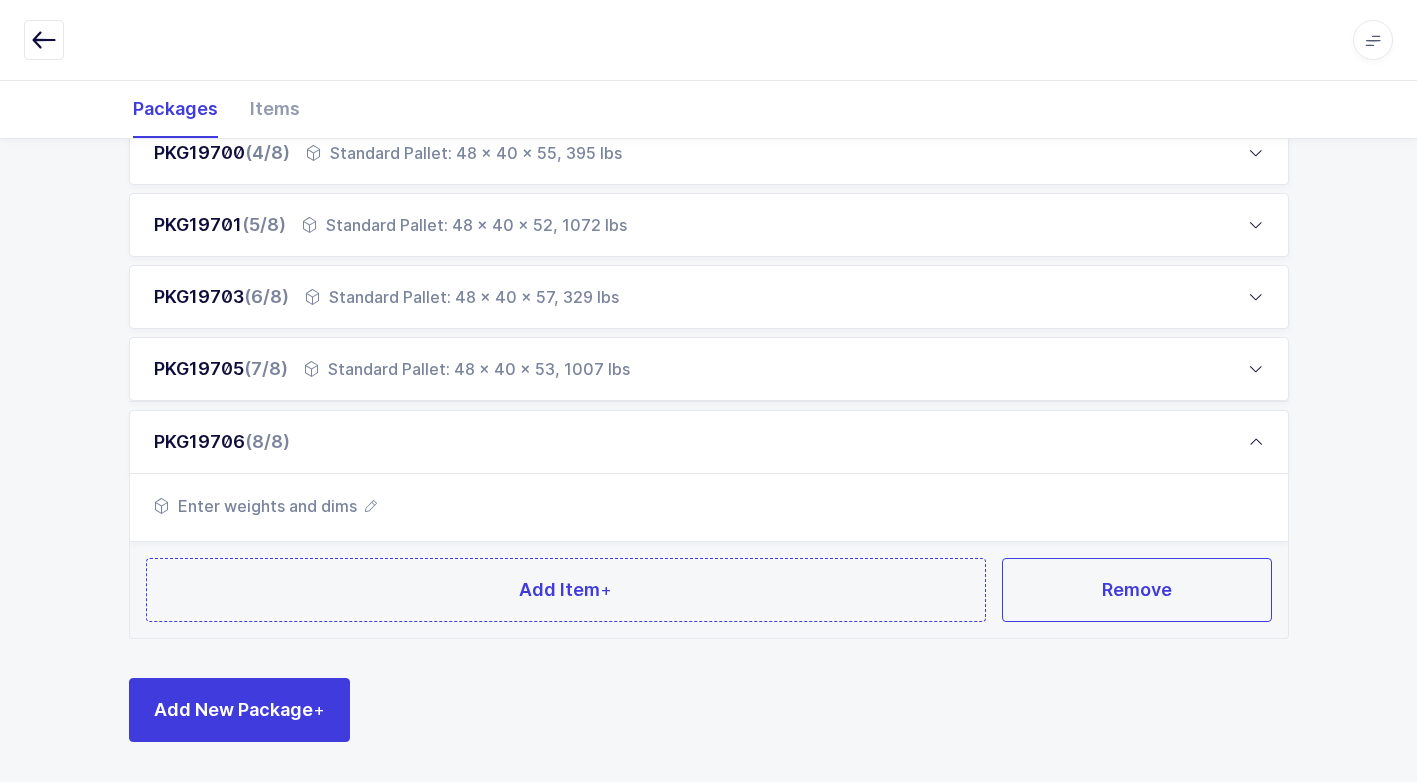 scroll, scrollTop: 537, scrollLeft: 0, axis: vertical 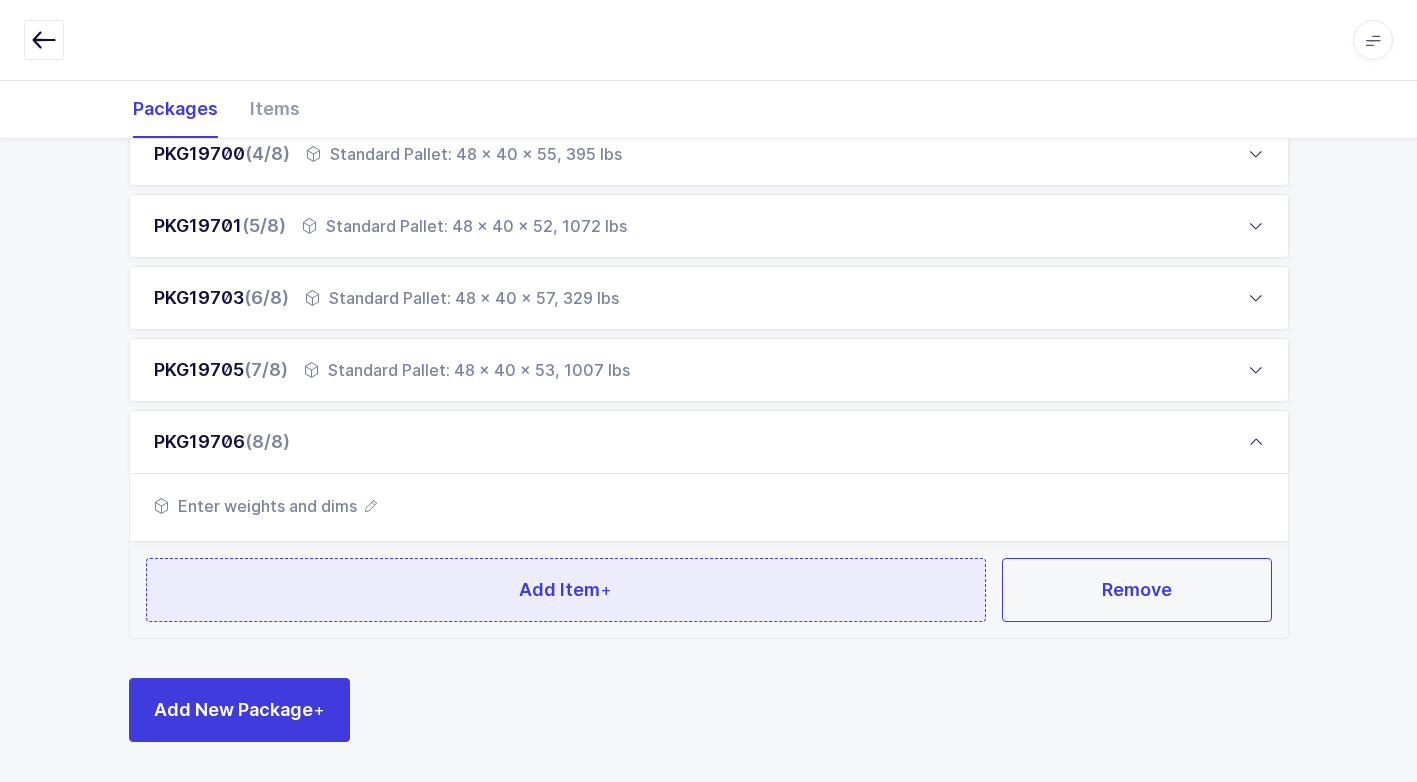 click on "Add Item  +" at bounding box center [566, 590] 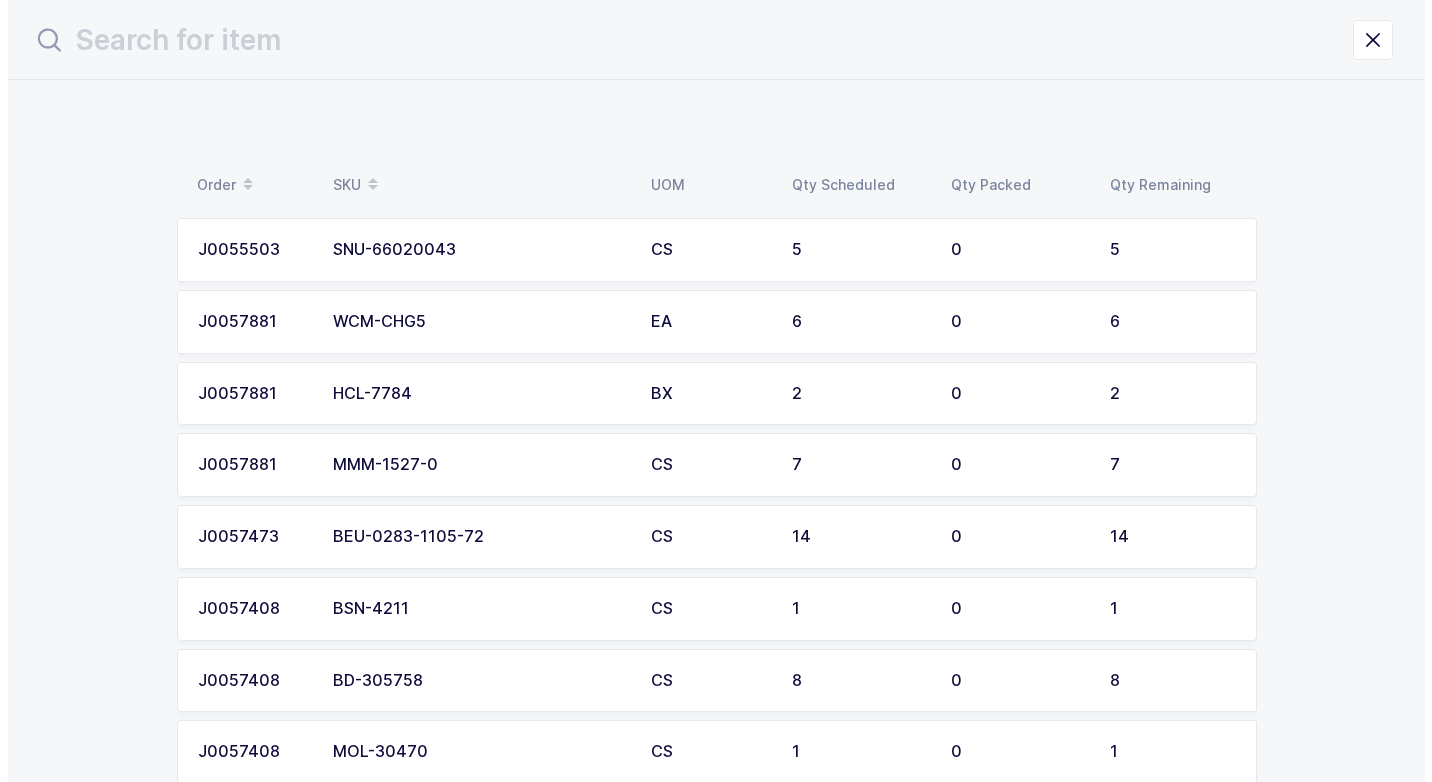 scroll, scrollTop: 0, scrollLeft: 0, axis: both 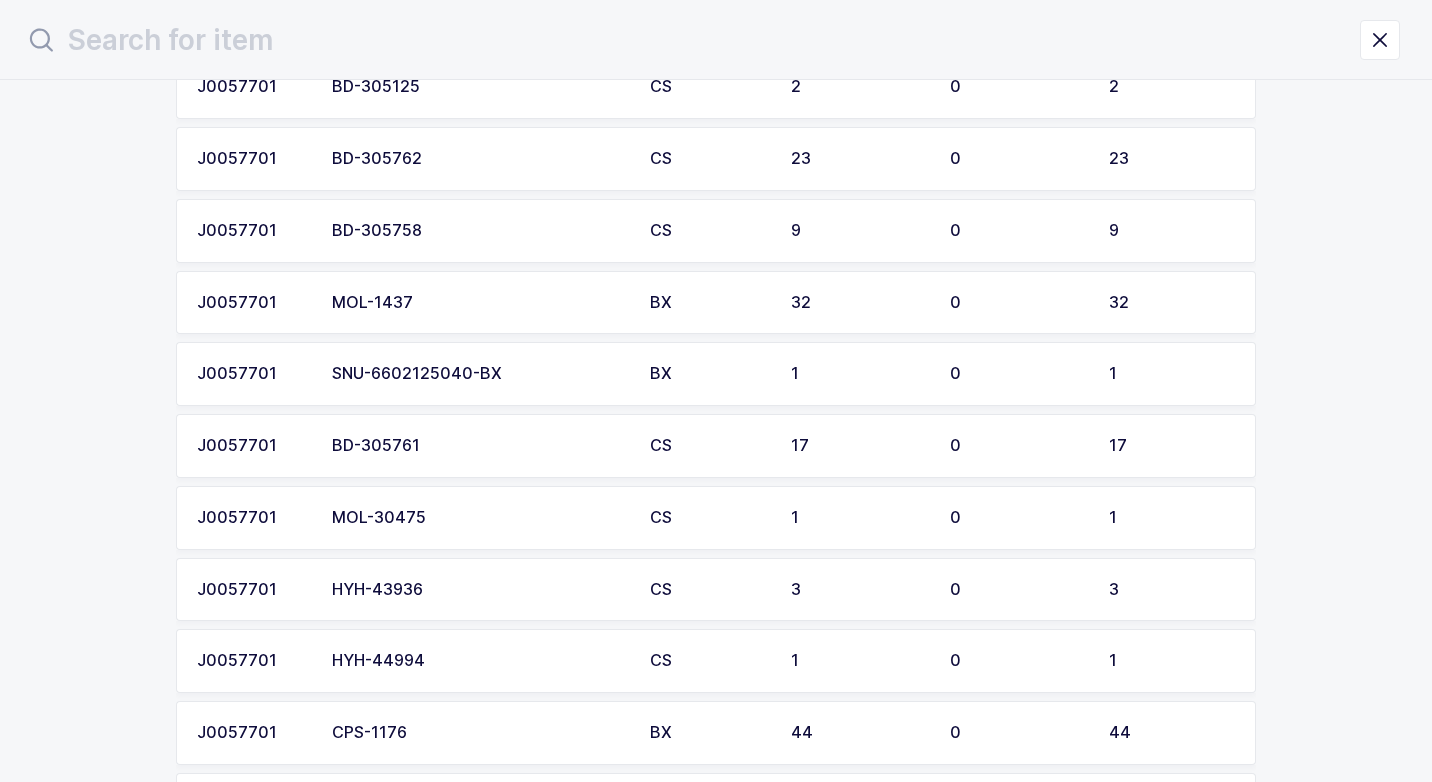 click on "BD-305761" at bounding box center [479, 446] 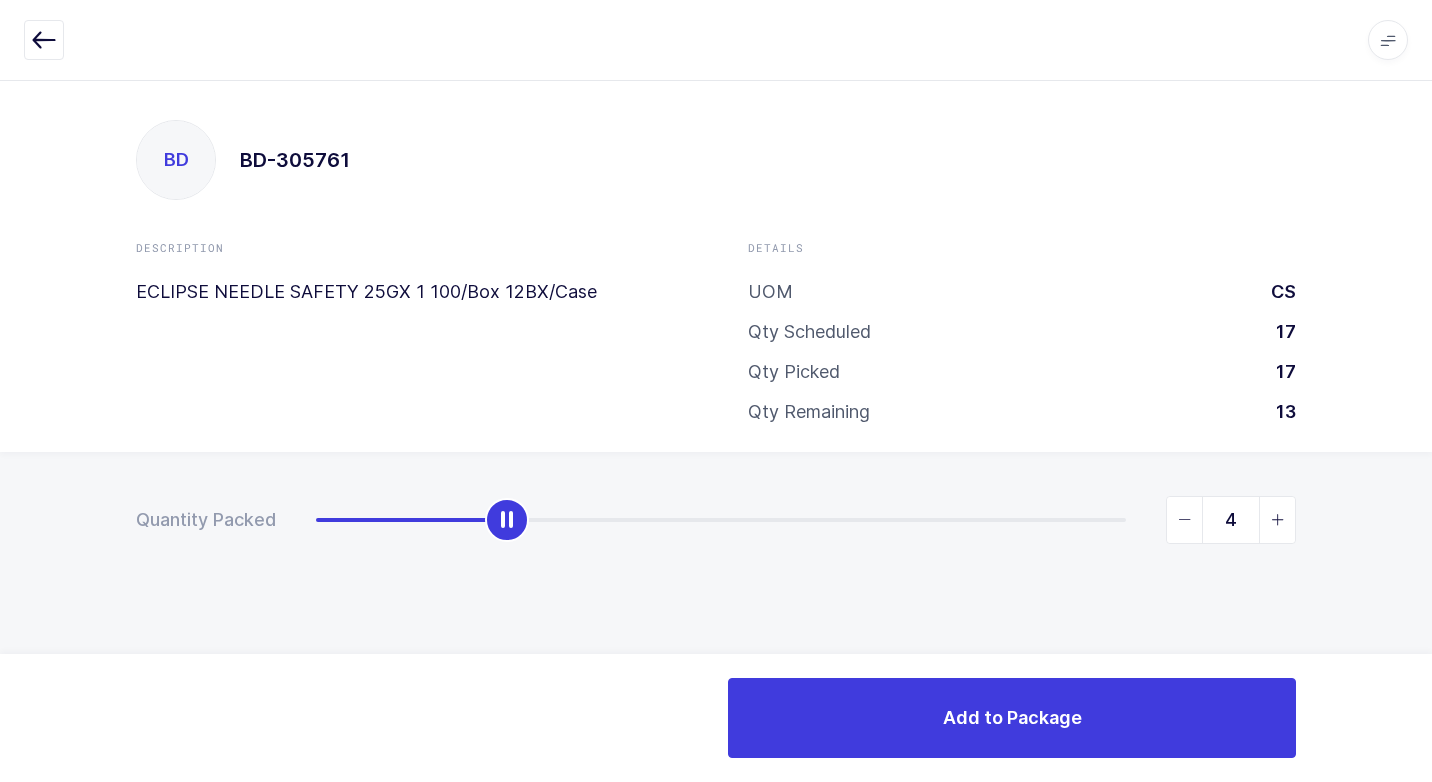 type on "5" 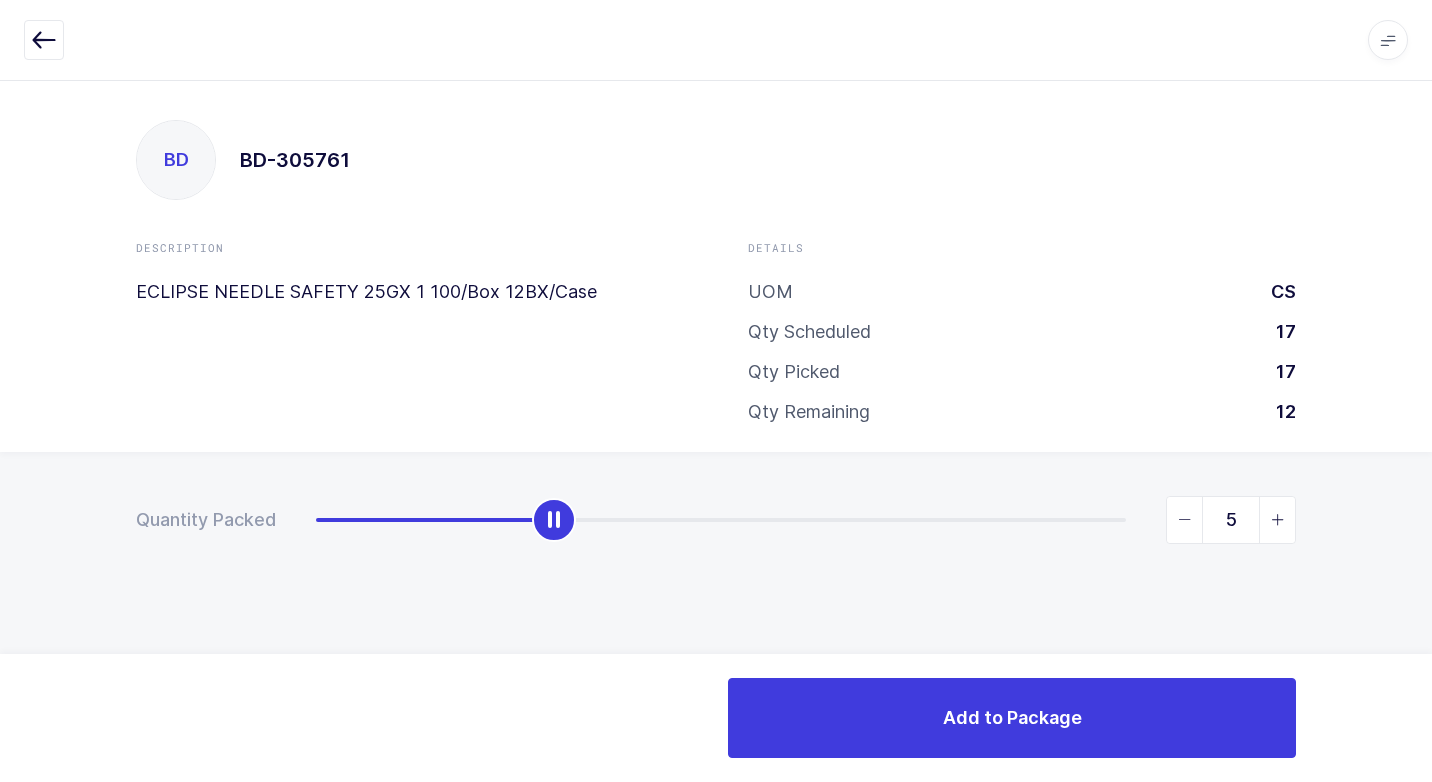 drag, startPoint x: 313, startPoint y: 532, endPoint x: 547, endPoint y: 558, distance: 235.44002 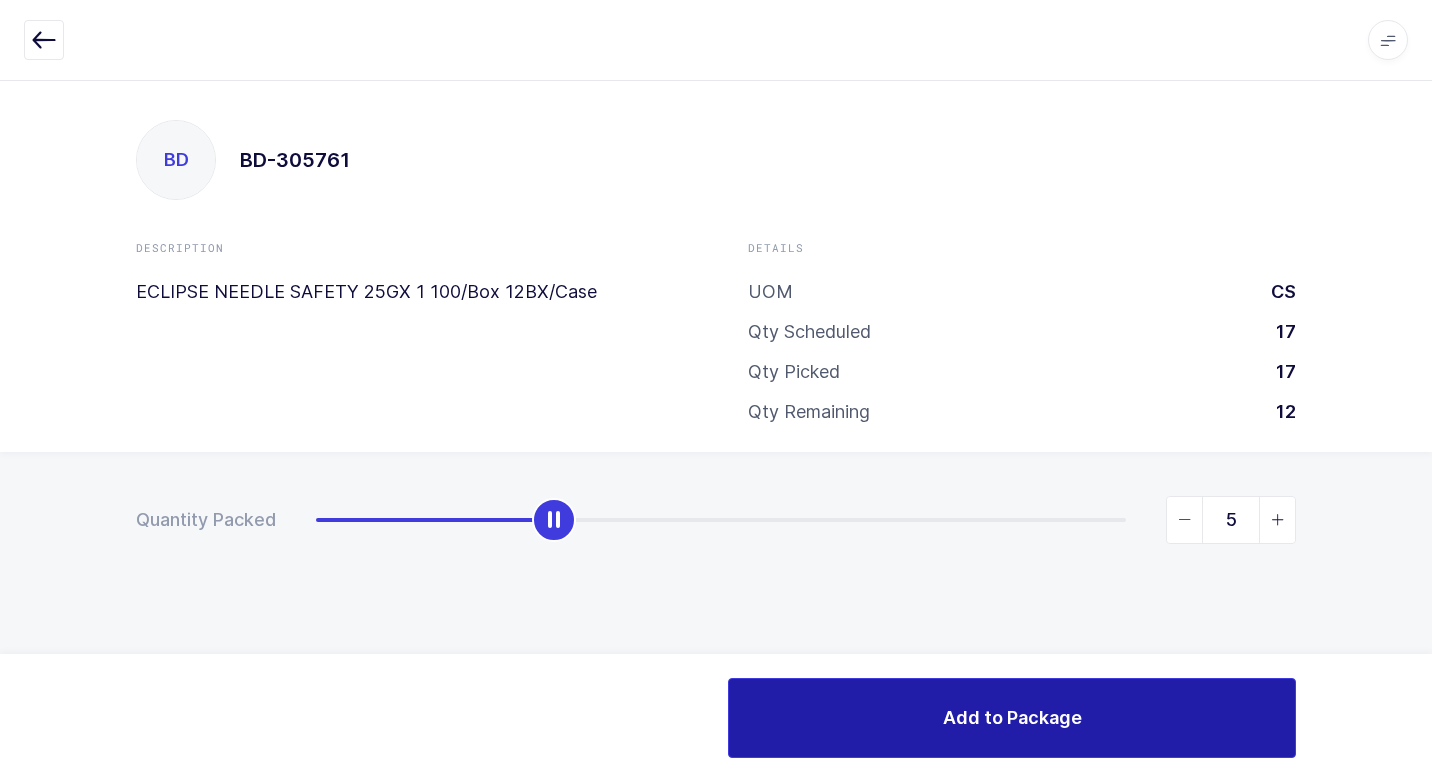 click on "Add to Package" at bounding box center [1012, 718] 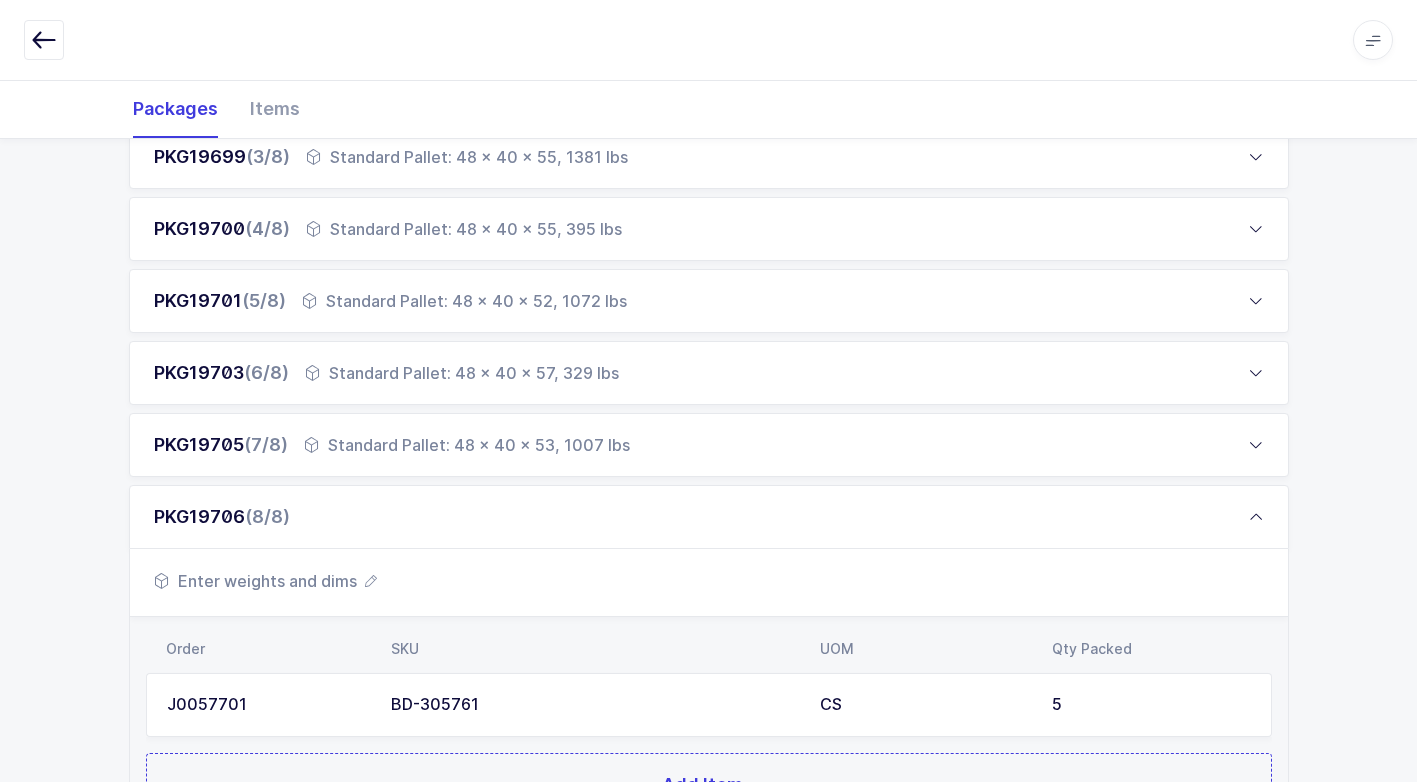 scroll, scrollTop: 657, scrollLeft: 0, axis: vertical 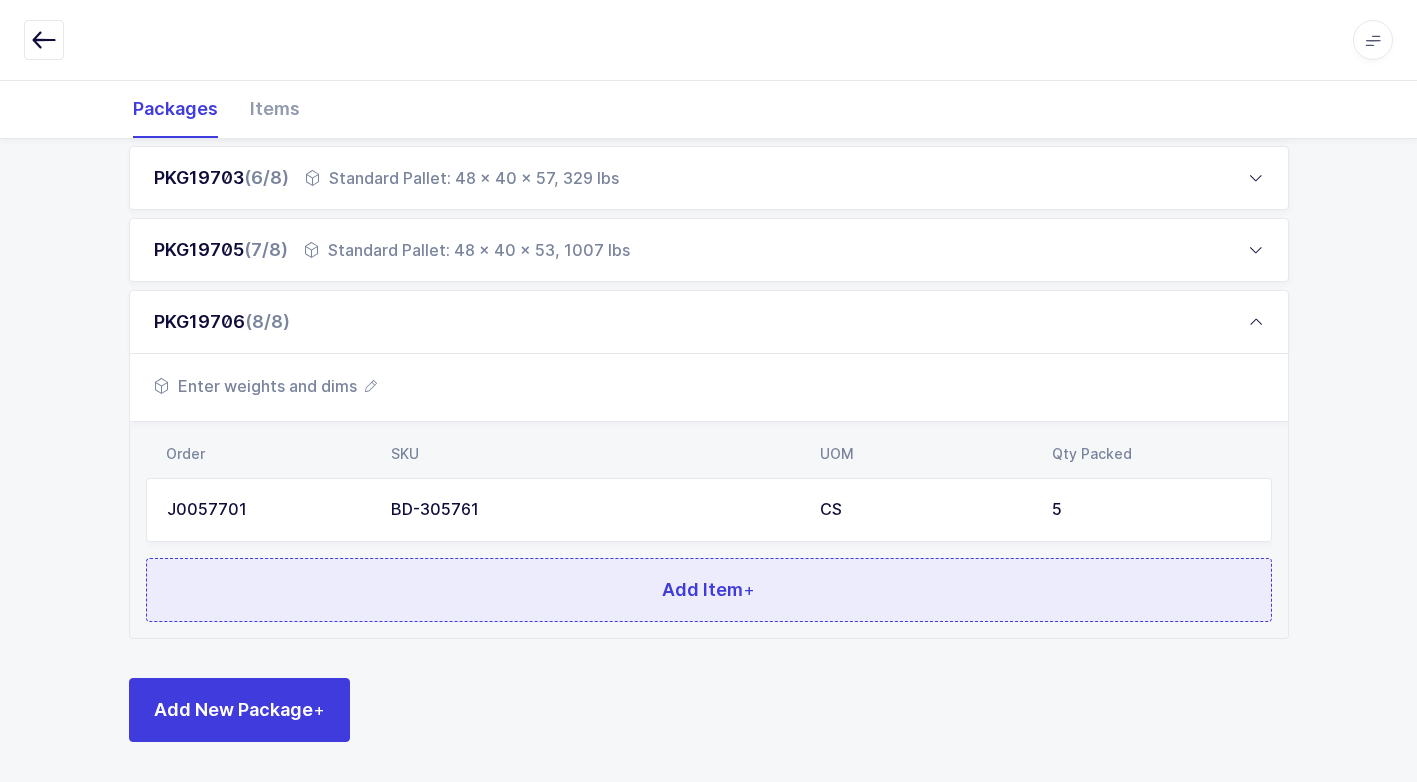 click on "Add Item  +" at bounding box center [709, 590] 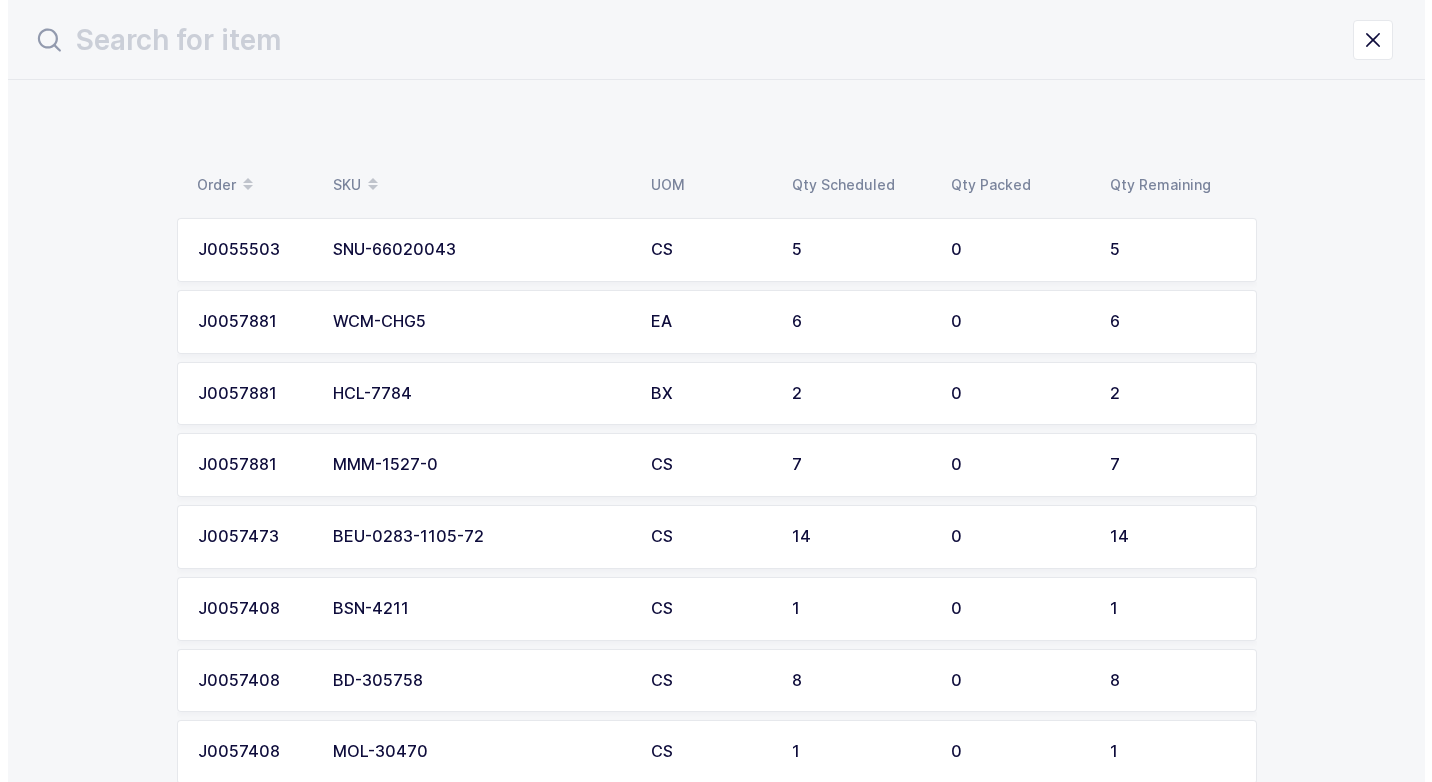 scroll, scrollTop: 0, scrollLeft: 0, axis: both 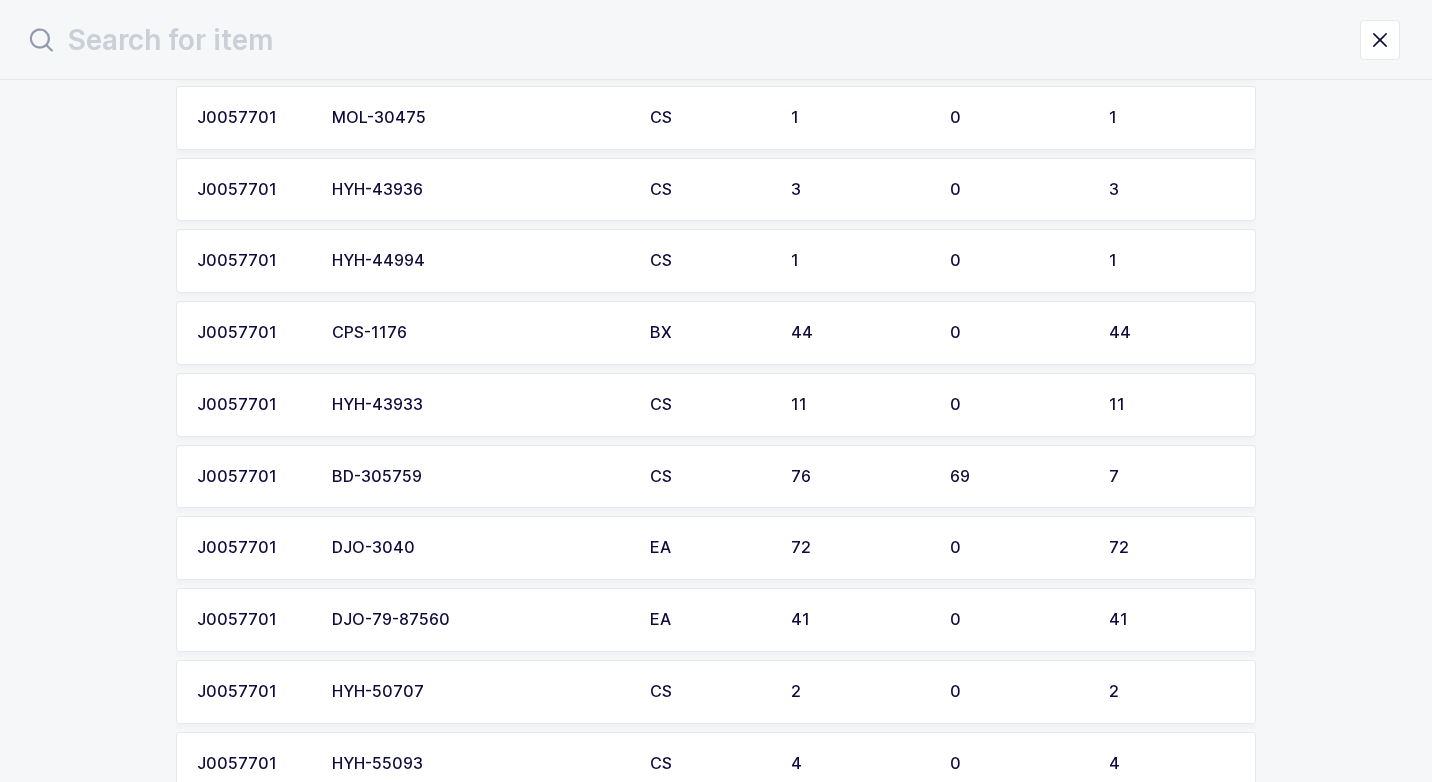 click on "BD-305759" at bounding box center [479, 477] 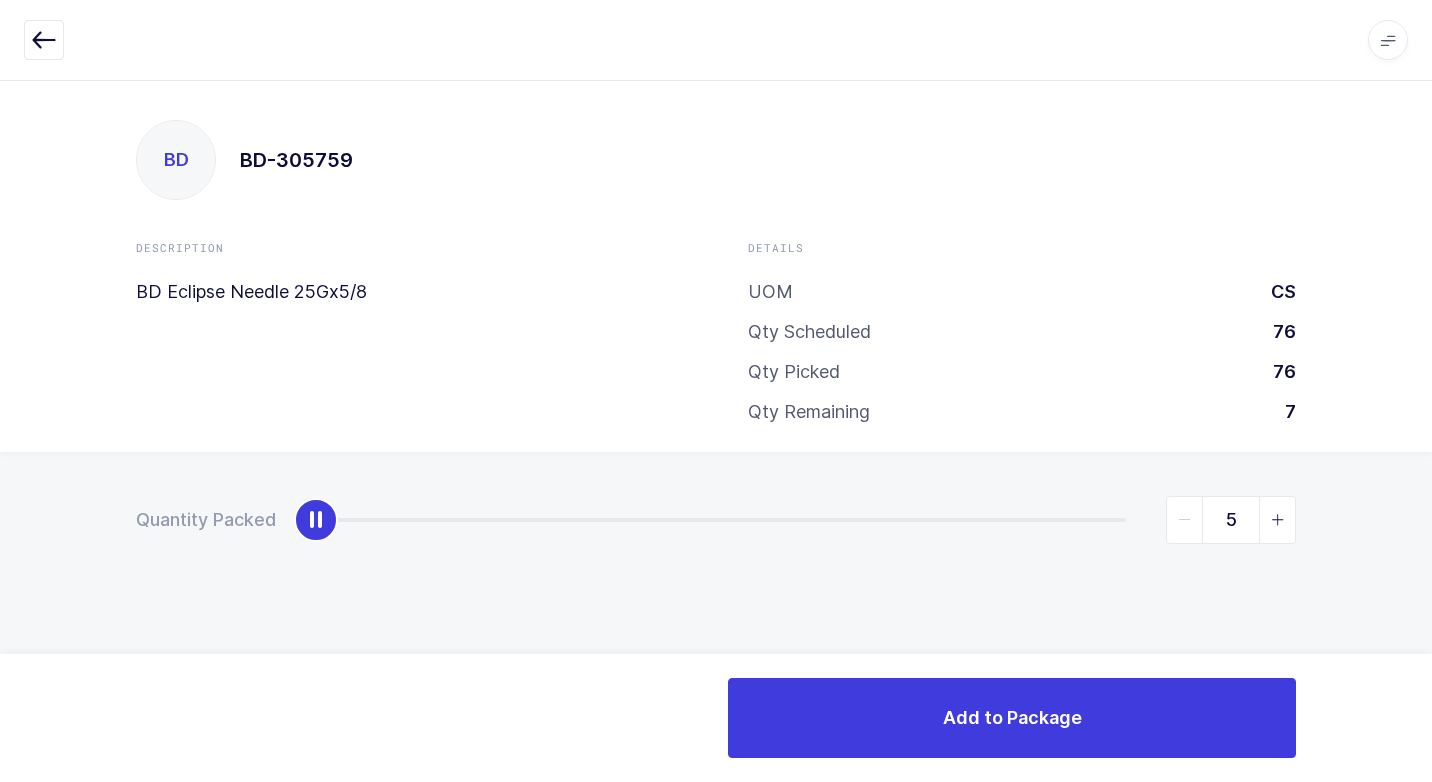 type on "7" 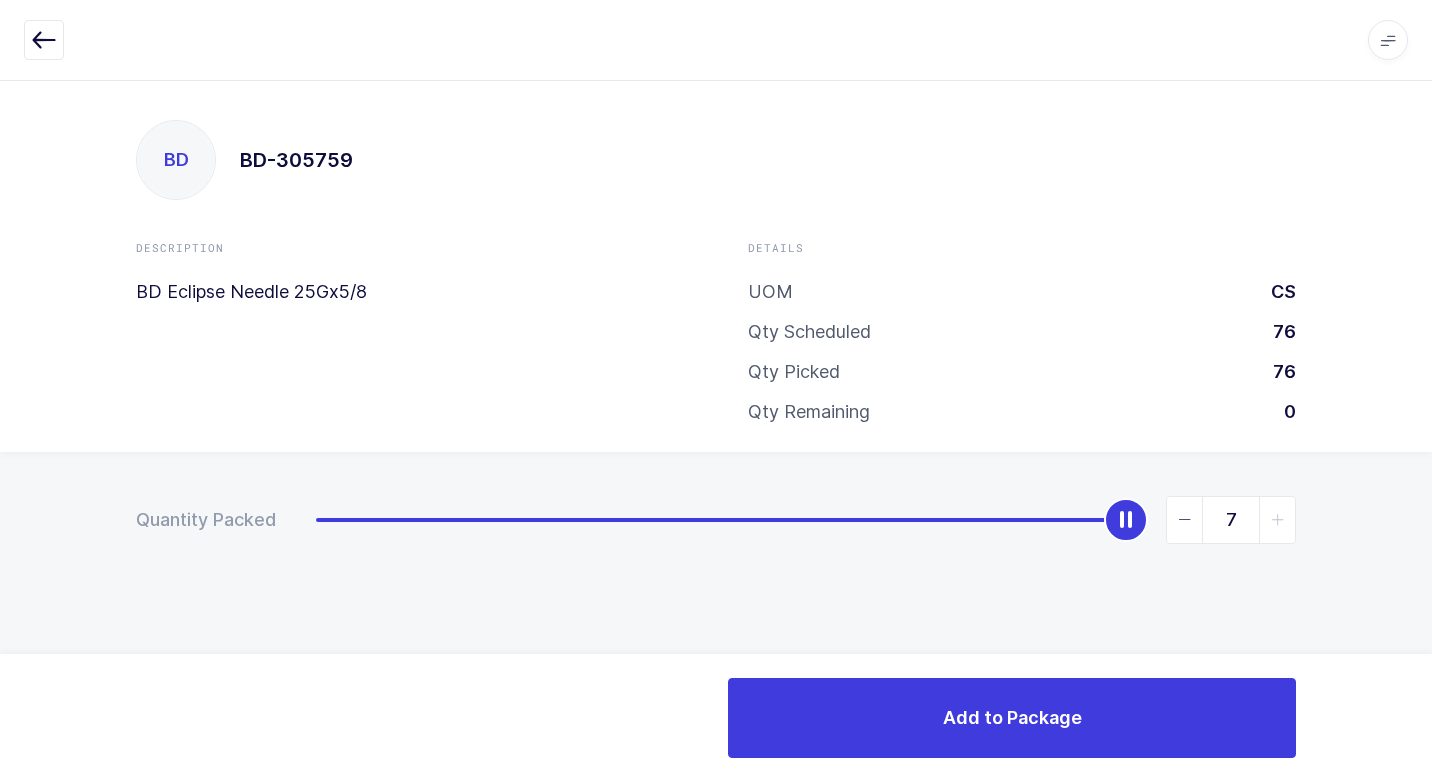 drag, startPoint x: 323, startPoint y: 529, endPoint x: 1431, endPoint y: 541, distance: 1108.065 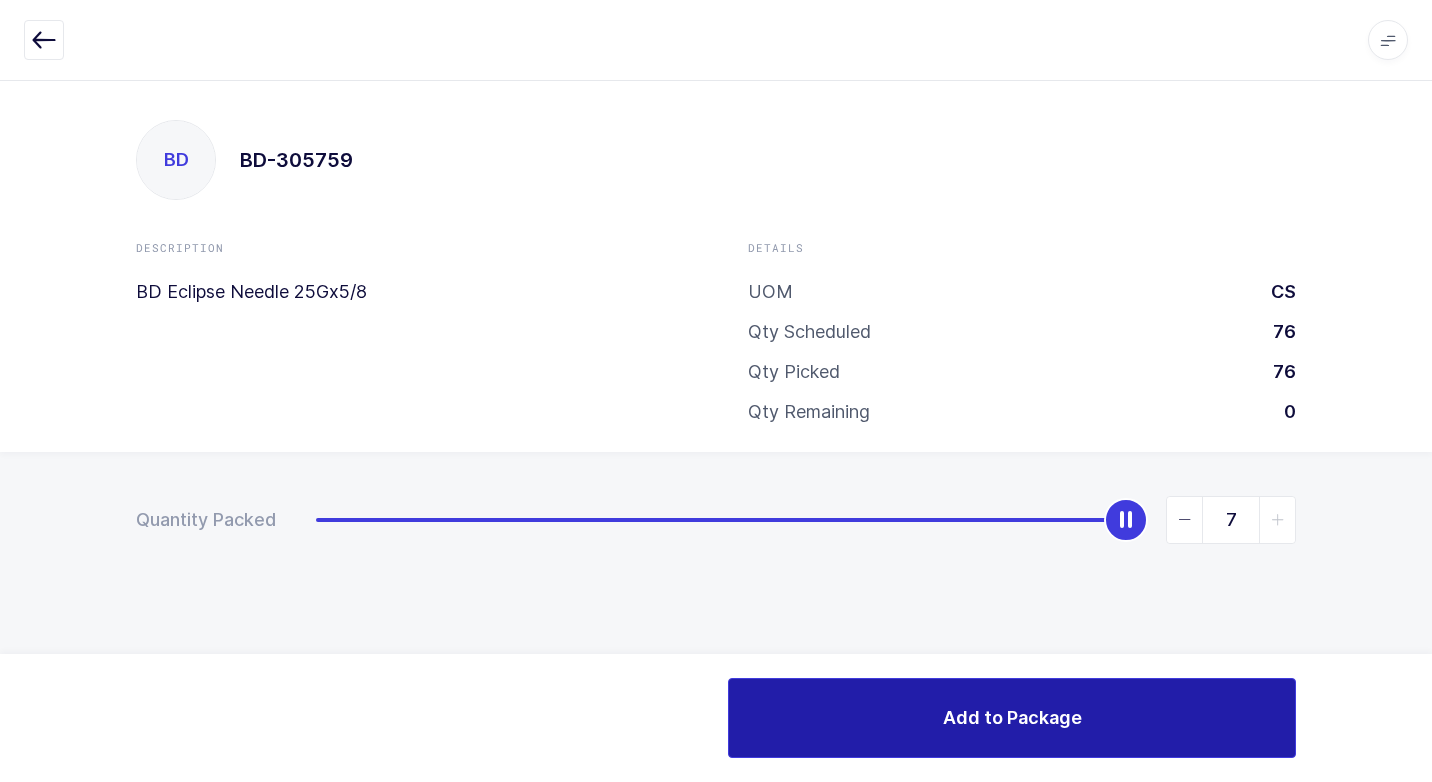 click on "Add to Package" at bounding box center [1012, 718] 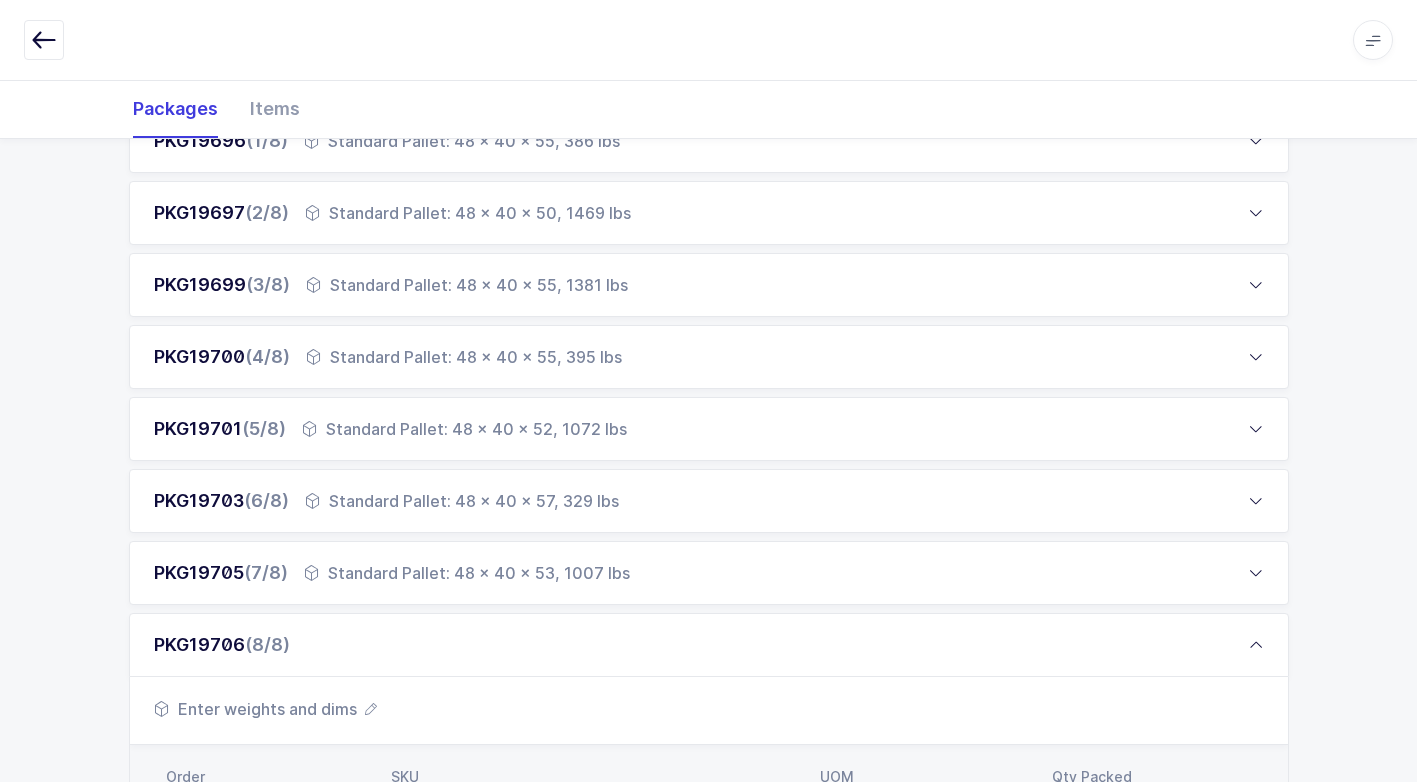 scroll, scrollTop: 728, scrollLeft: 0, axis: vertical 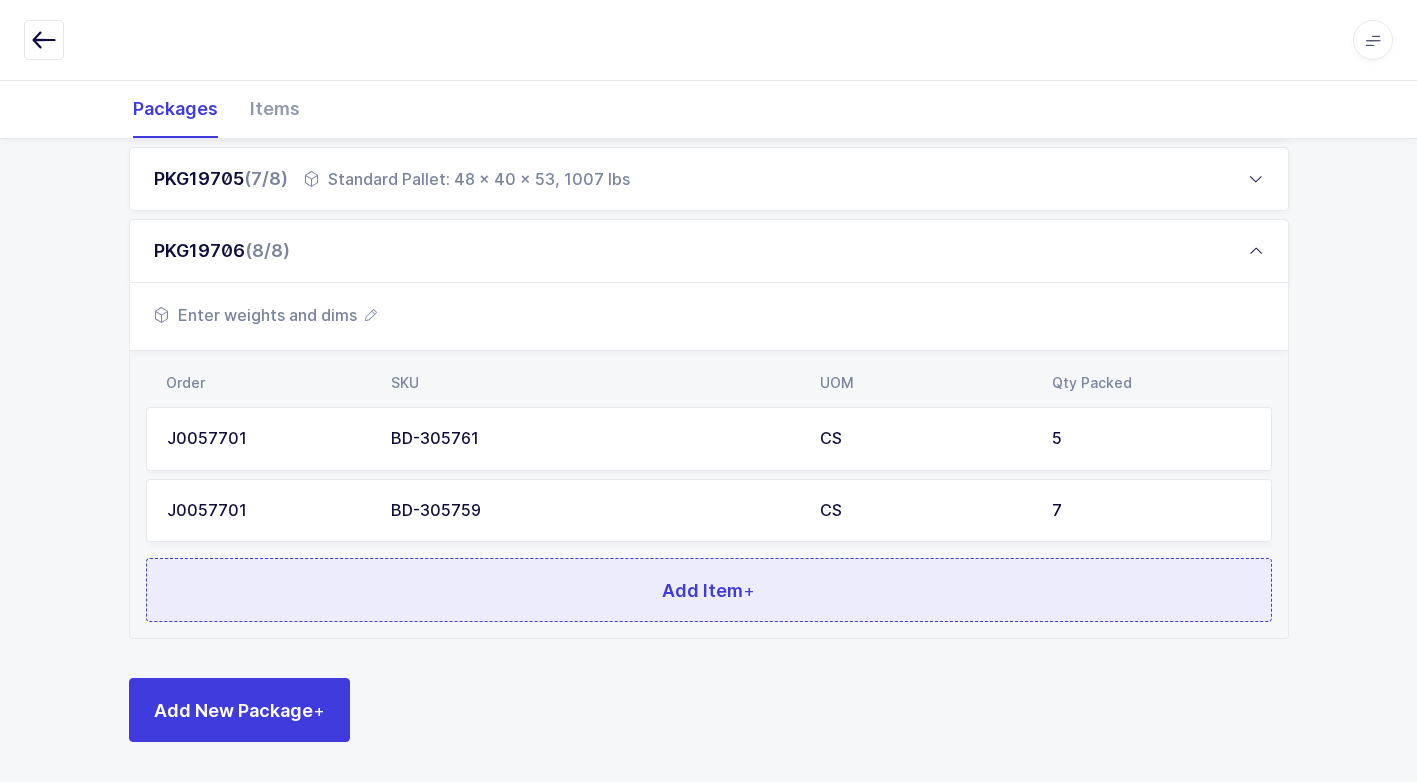click on "Add Item  +" at bounding box center (709, 590) 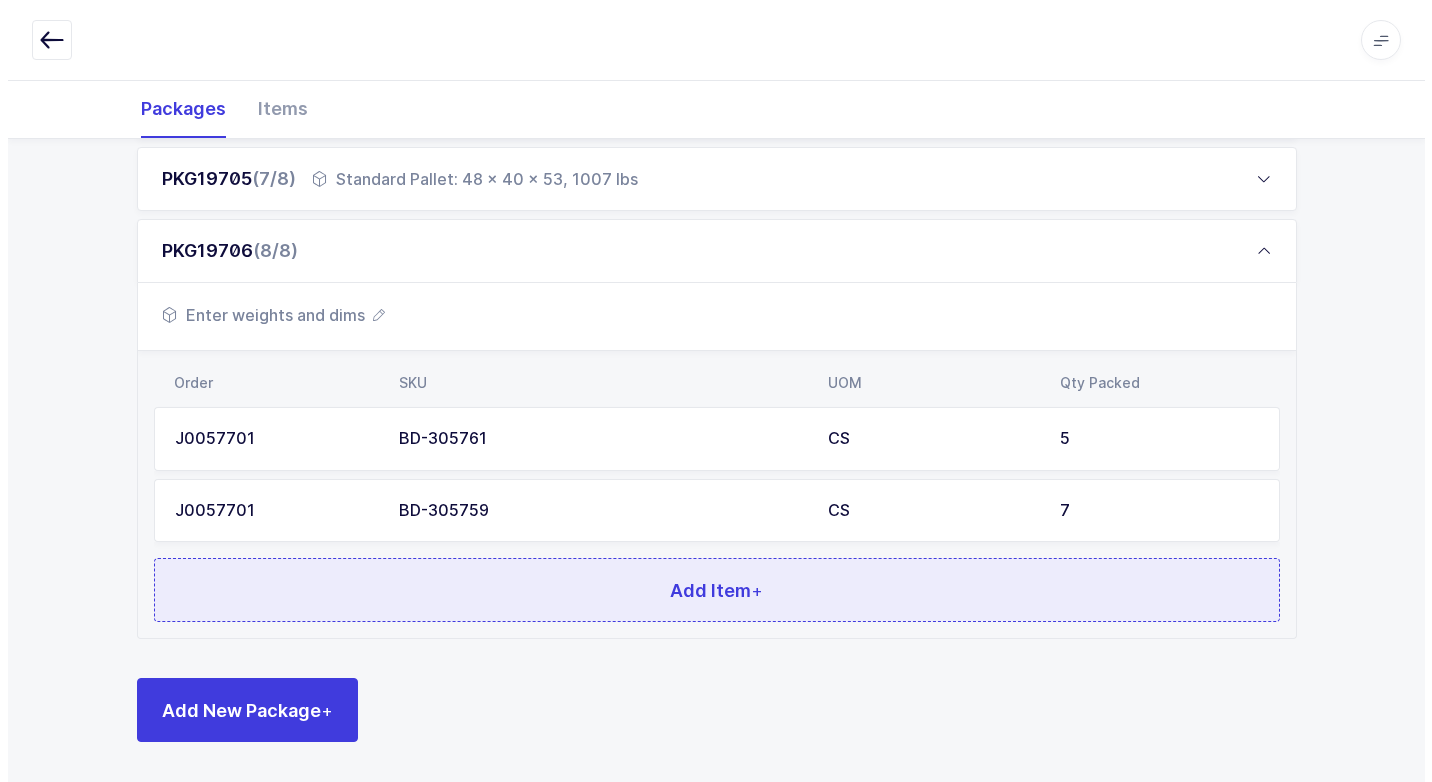scroll, scrollTop: 0, scrollLeft: 0, axis: both 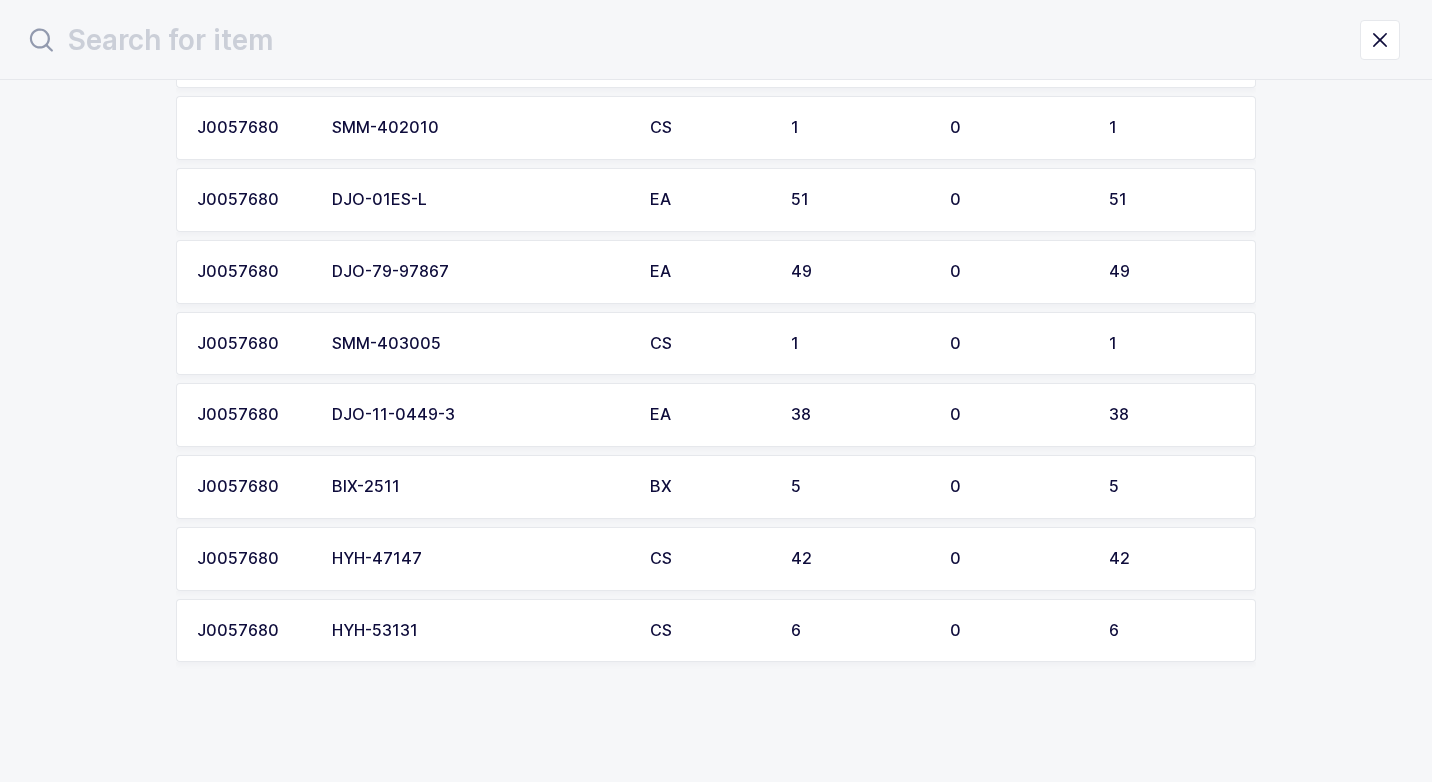 click on "HYH-47147" at bounding box center [479, 559] 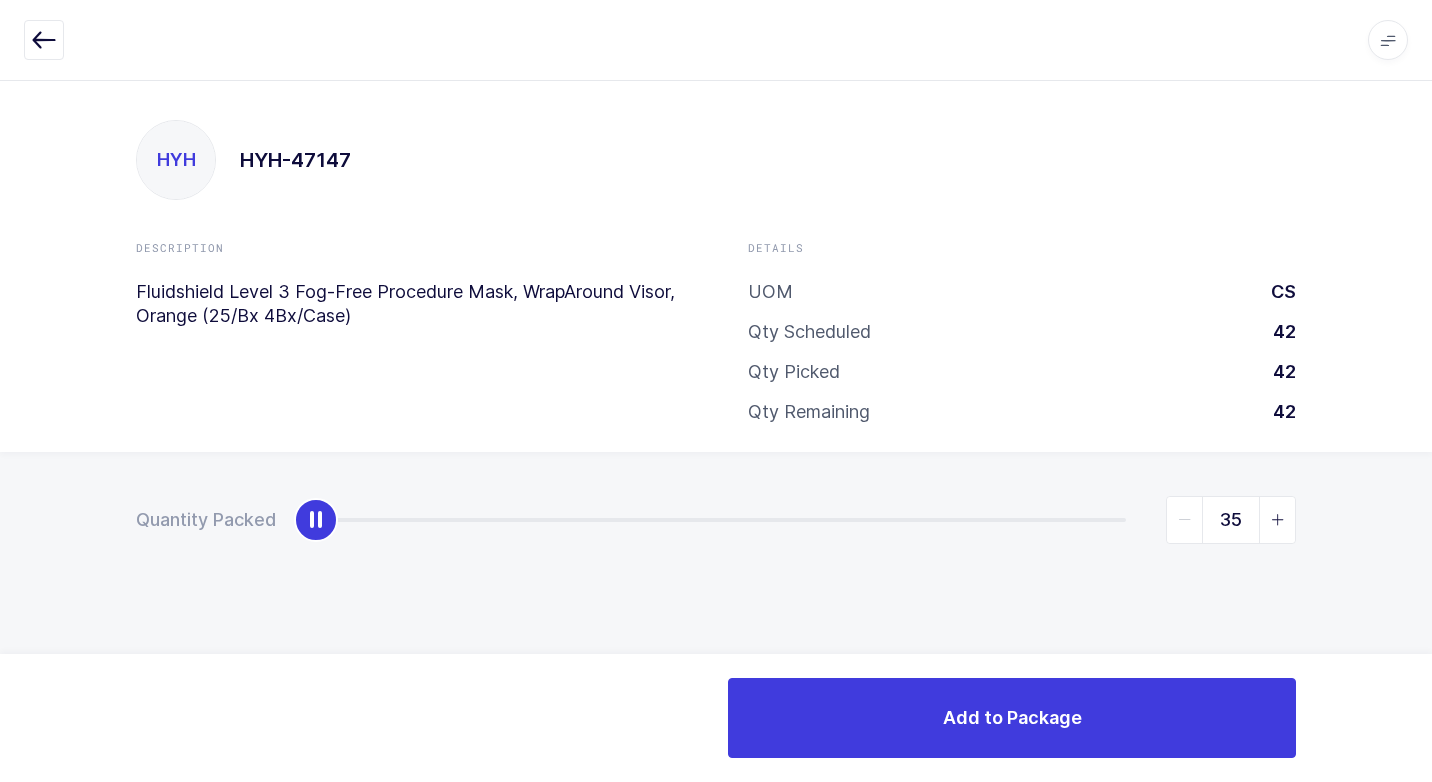 type on "42" 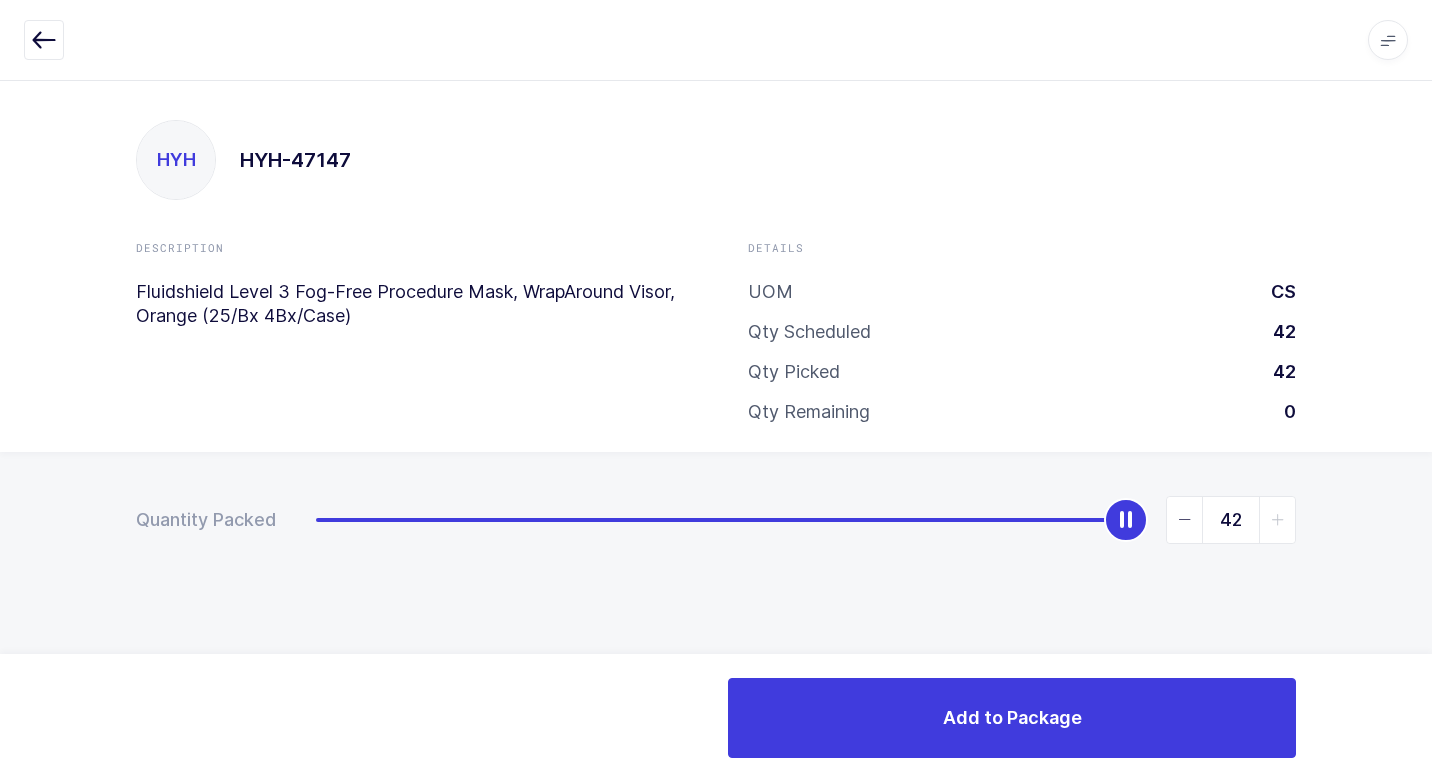 drag, startPoint x: 311, startPoint y: 519, endPoint x: 1435, endPoint y: 536, distance: 1124.1285 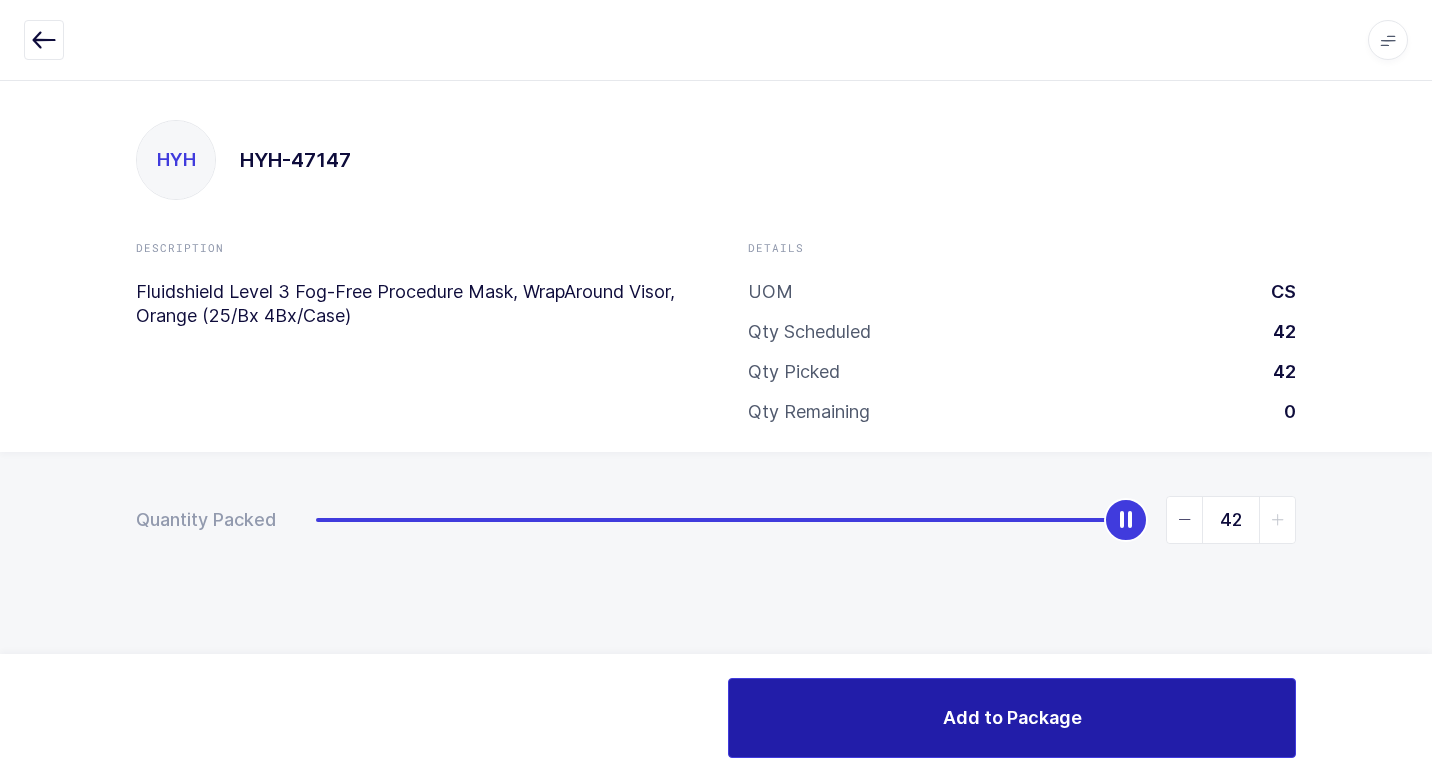 click on "Add to Package" at bounding box center (1012, 717) 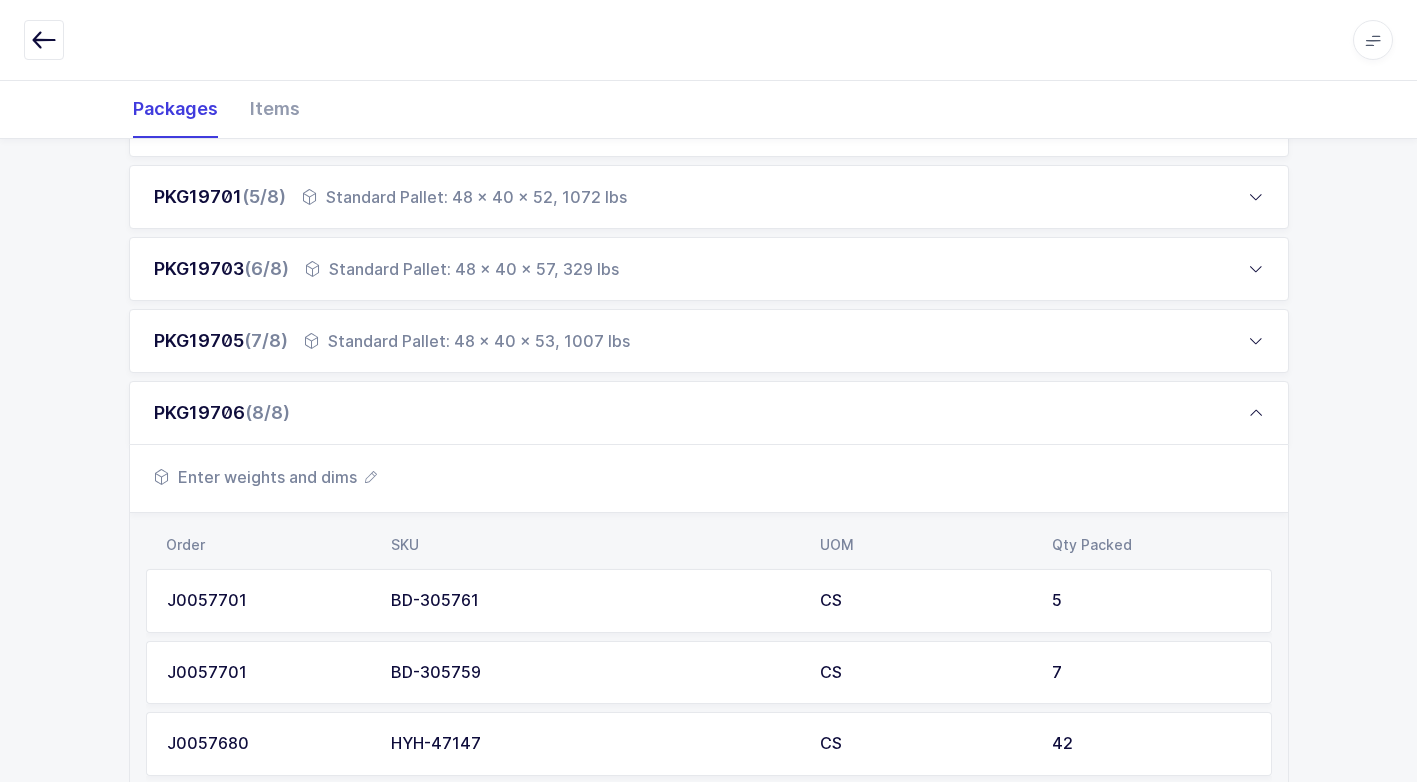 scroll, scrollTop: 600, scrollLeft: 0, axis: vertical 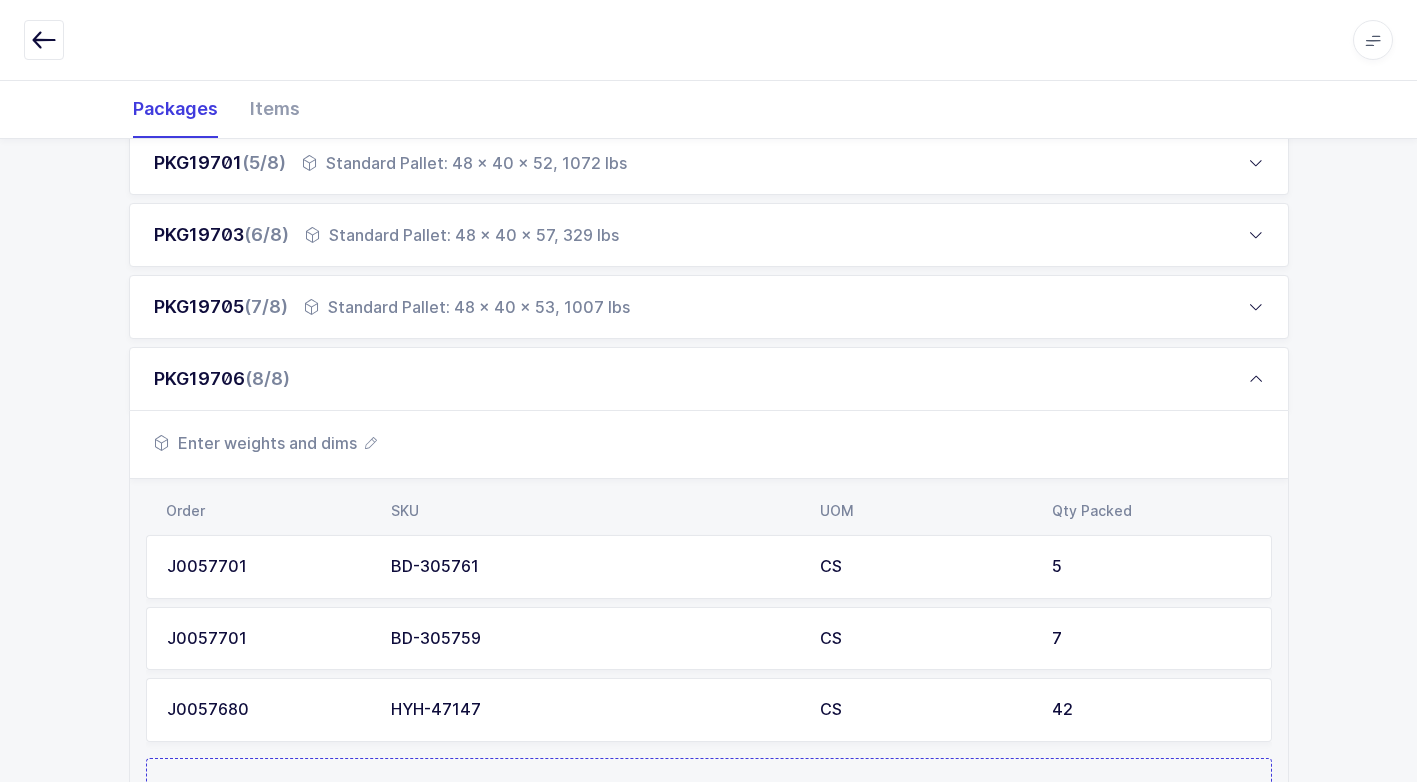 click on "Enter weights and dims" at bounding box center (265, 443) 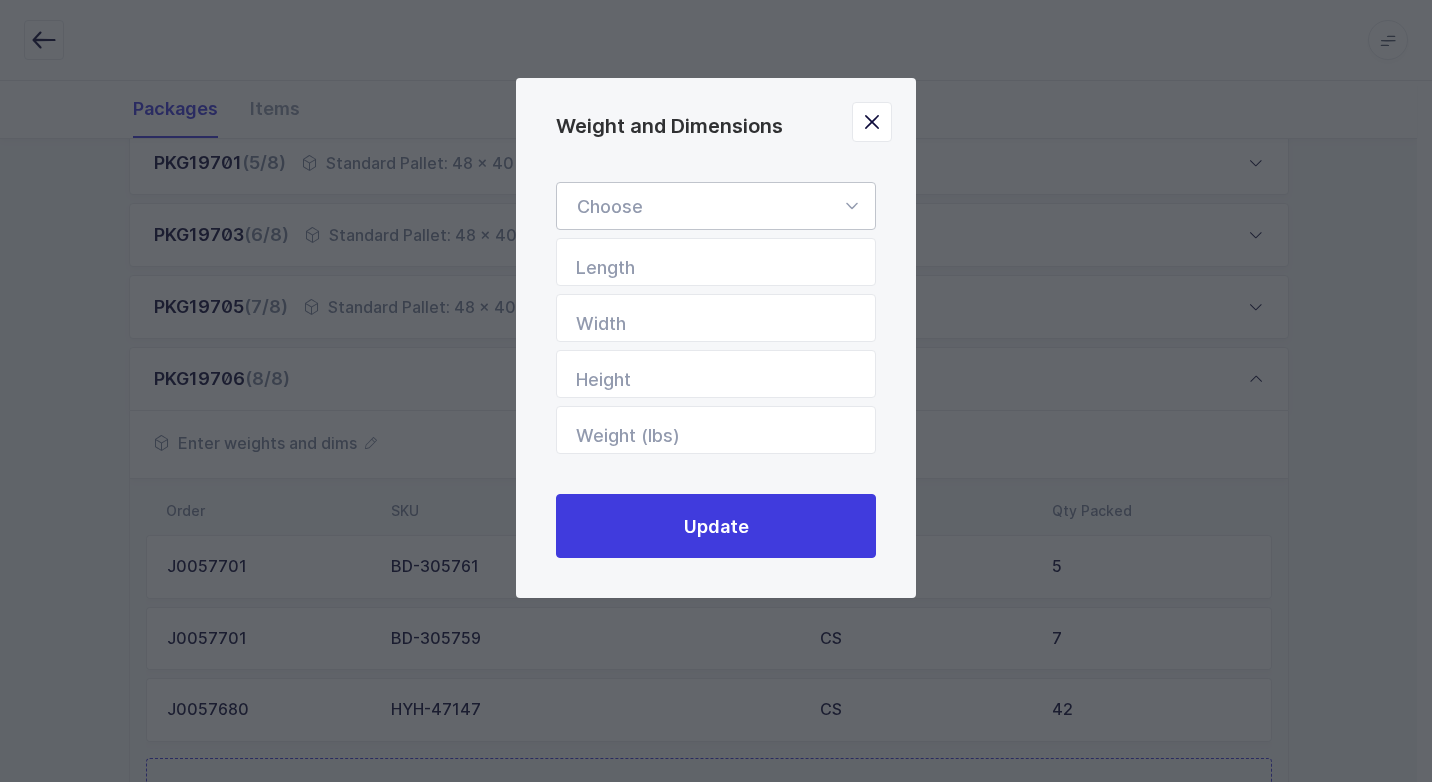 click at bounding box center [851, 206] 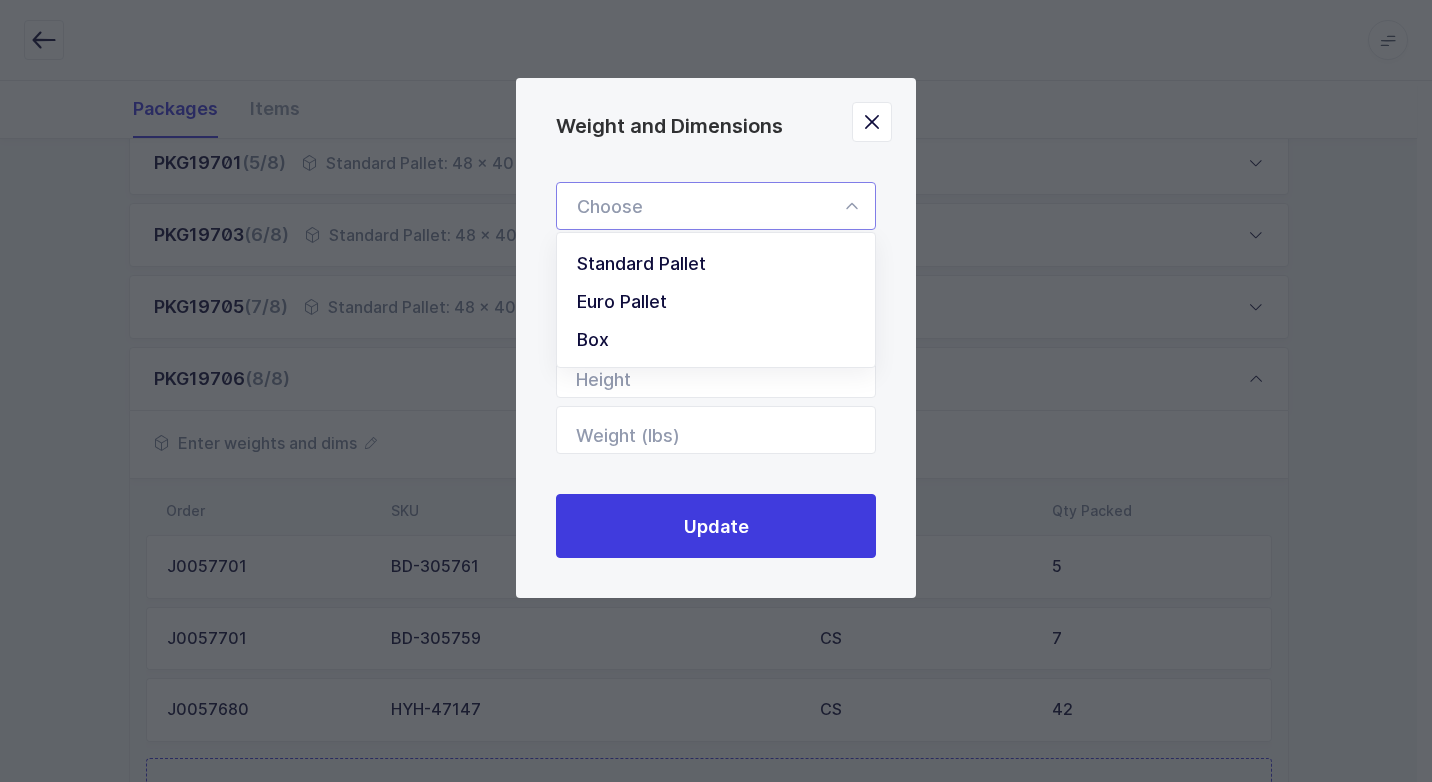 drag, startPoint x: 759, startPoint y: 254, endPoint x: 807, endPoint y: 306, distance: 70.76723 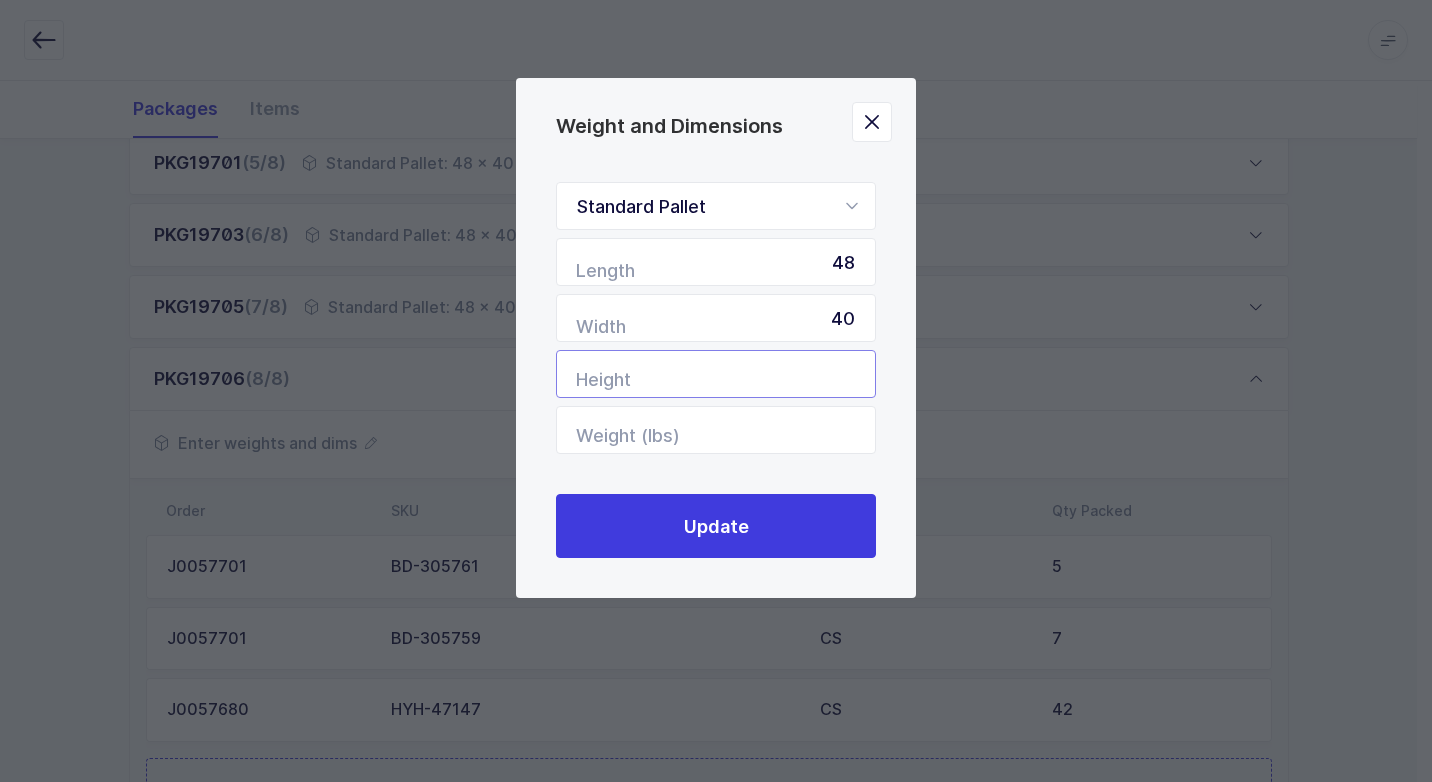 click at bounding box center (716, 374) 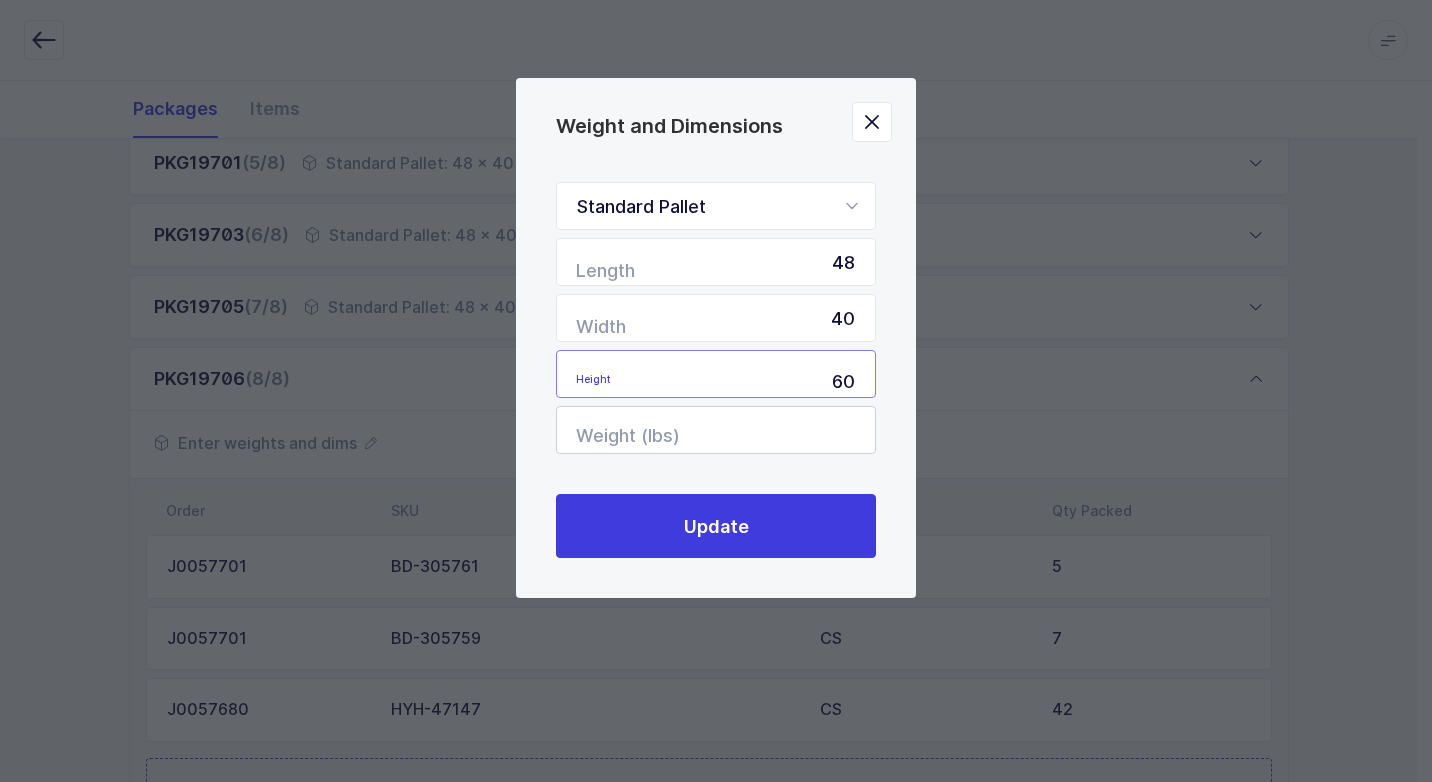 type on "60" 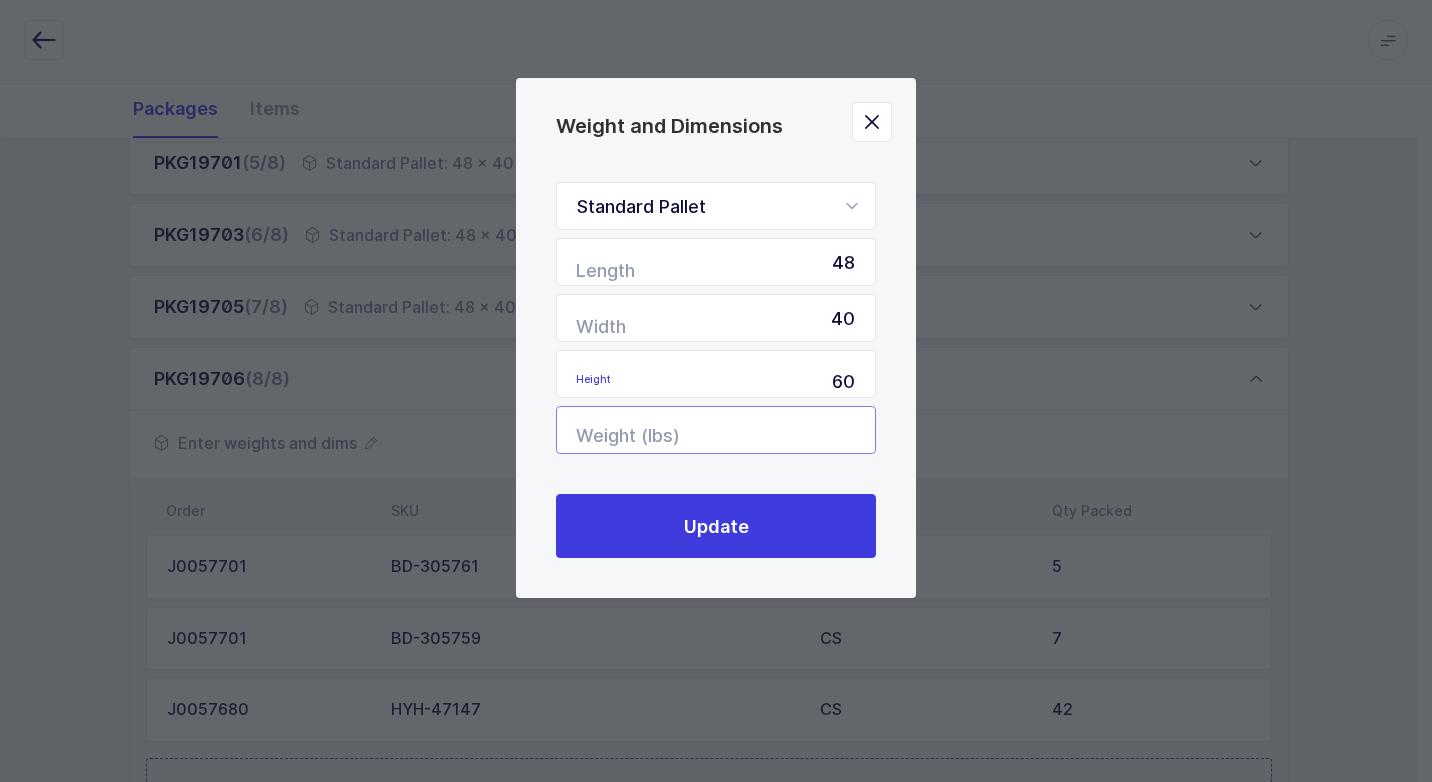 click at bounding box center [716, 430] 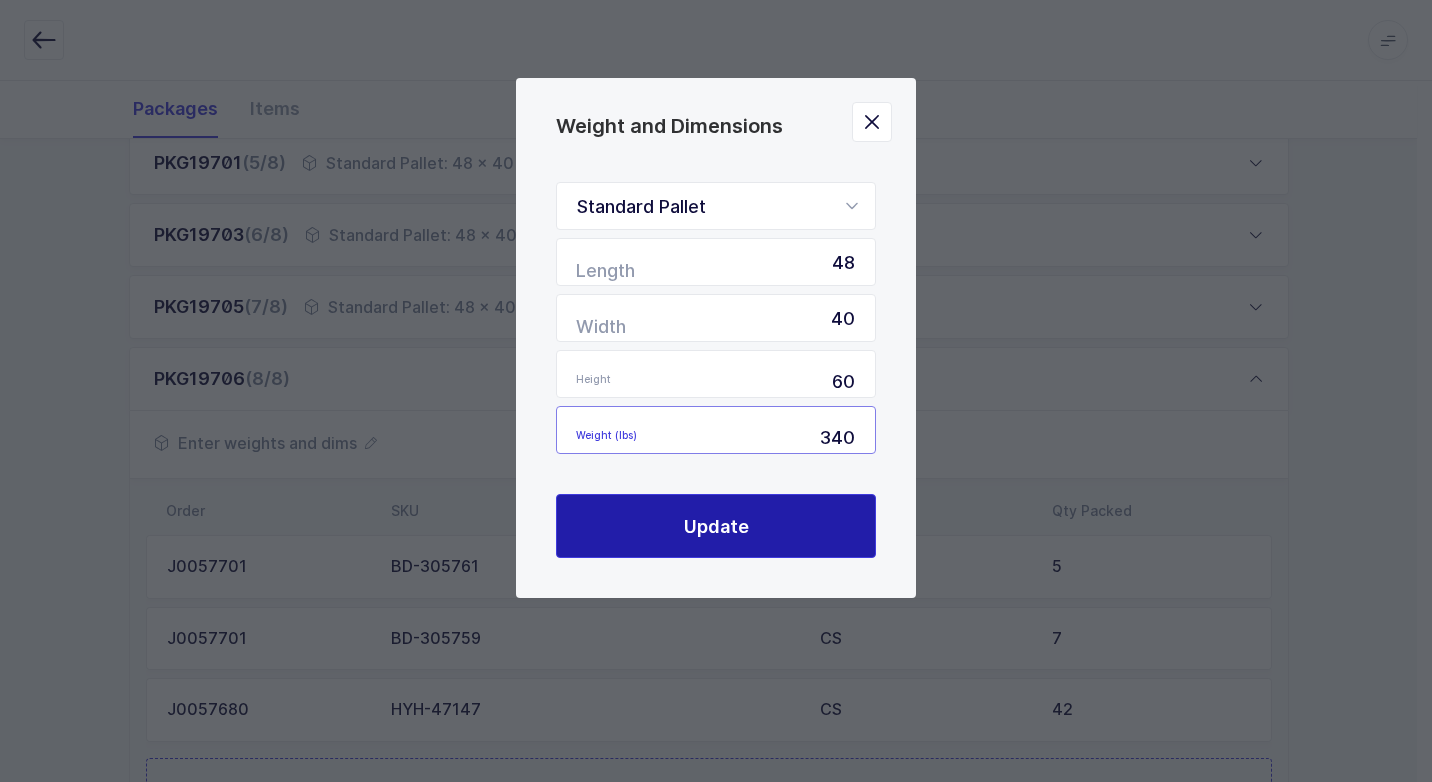 type on "340" 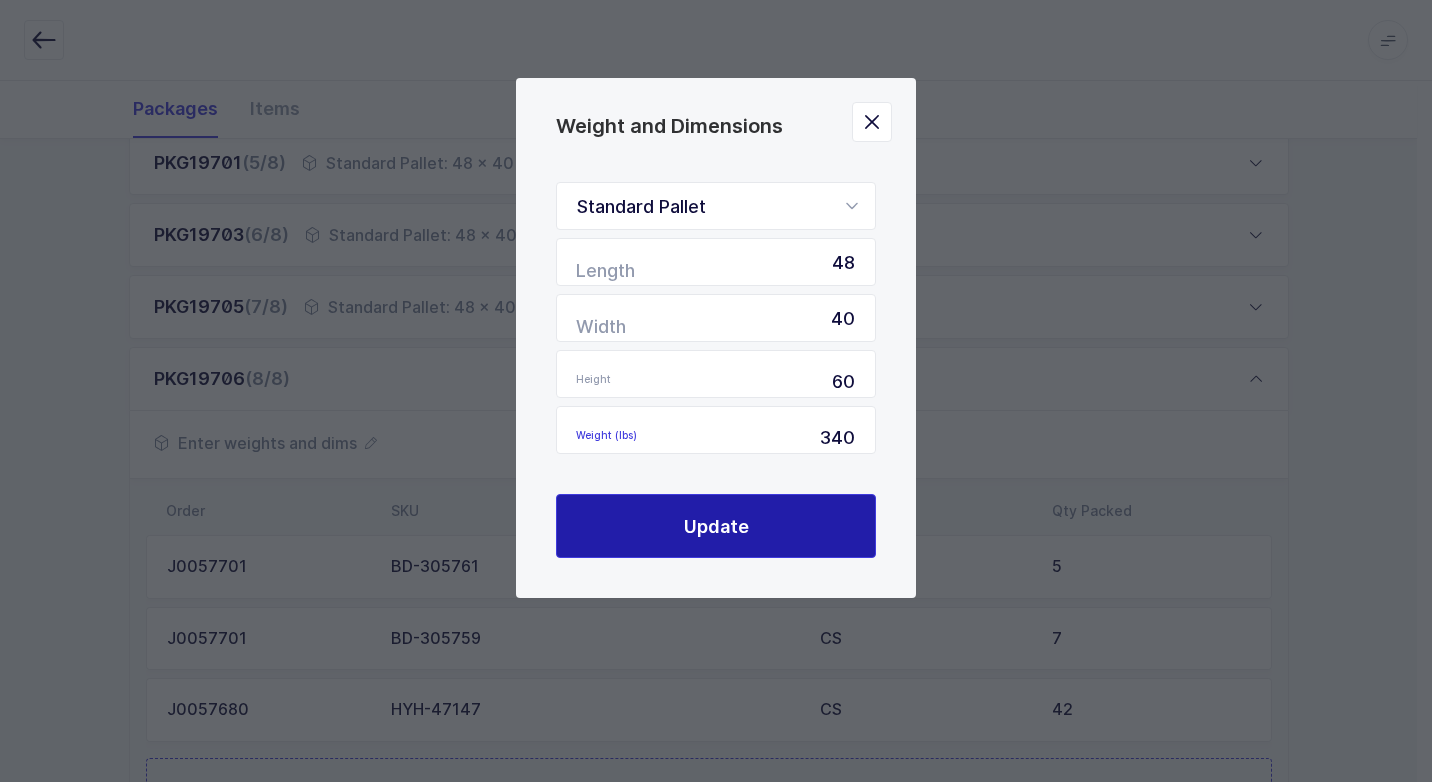 click on "Update" at bounding box center [716, 526] 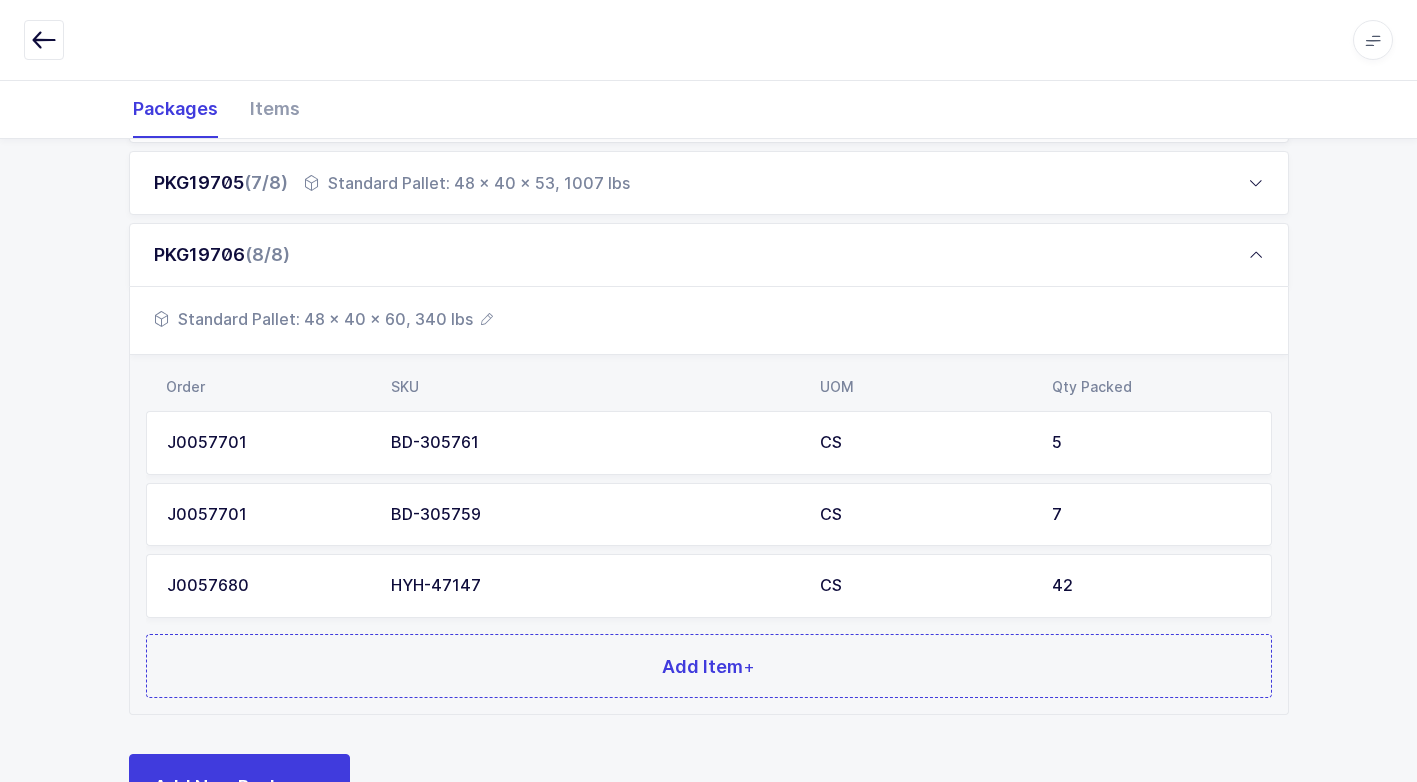 scroll, scrollTop: 800, scrollLeft: 0, axis: vertical 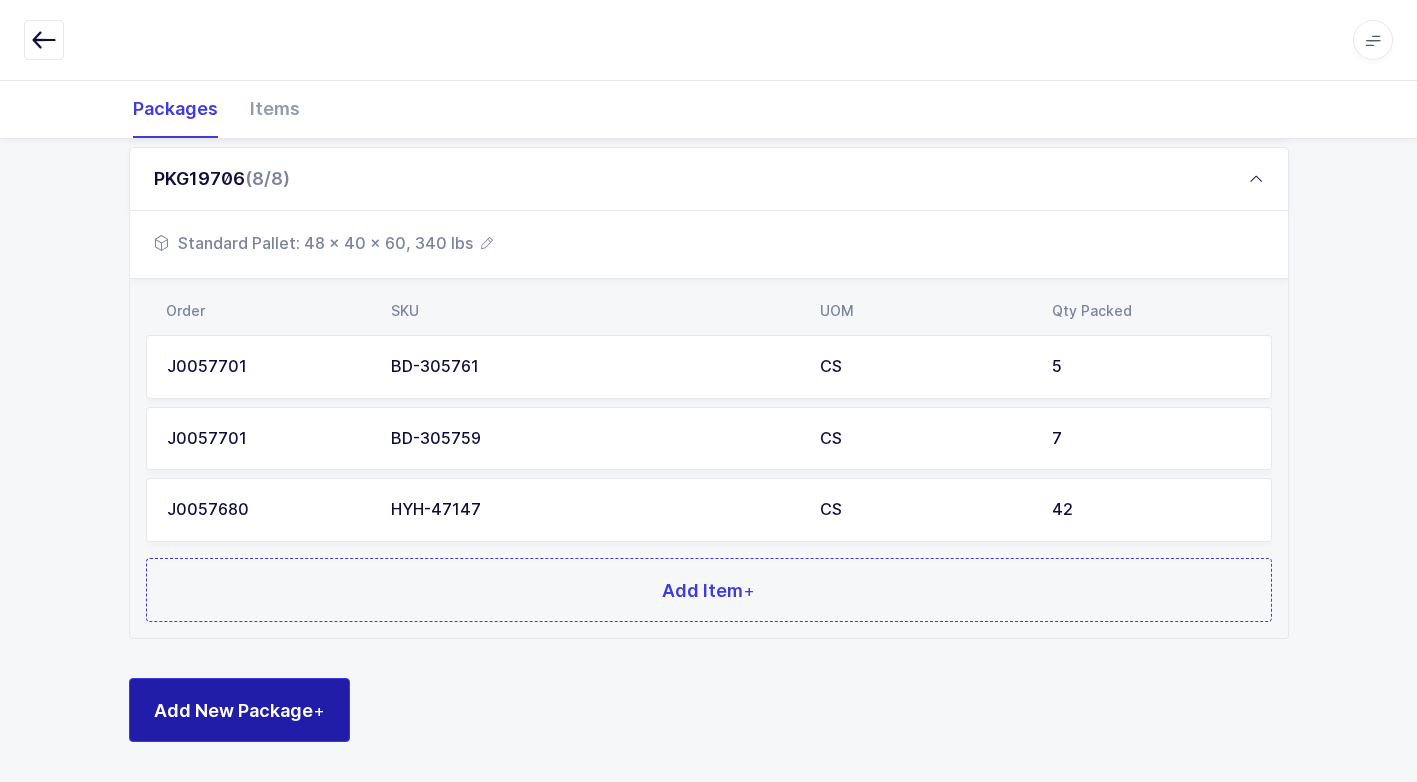 click on "Add New Package  +" at bounding box center [239, 710] 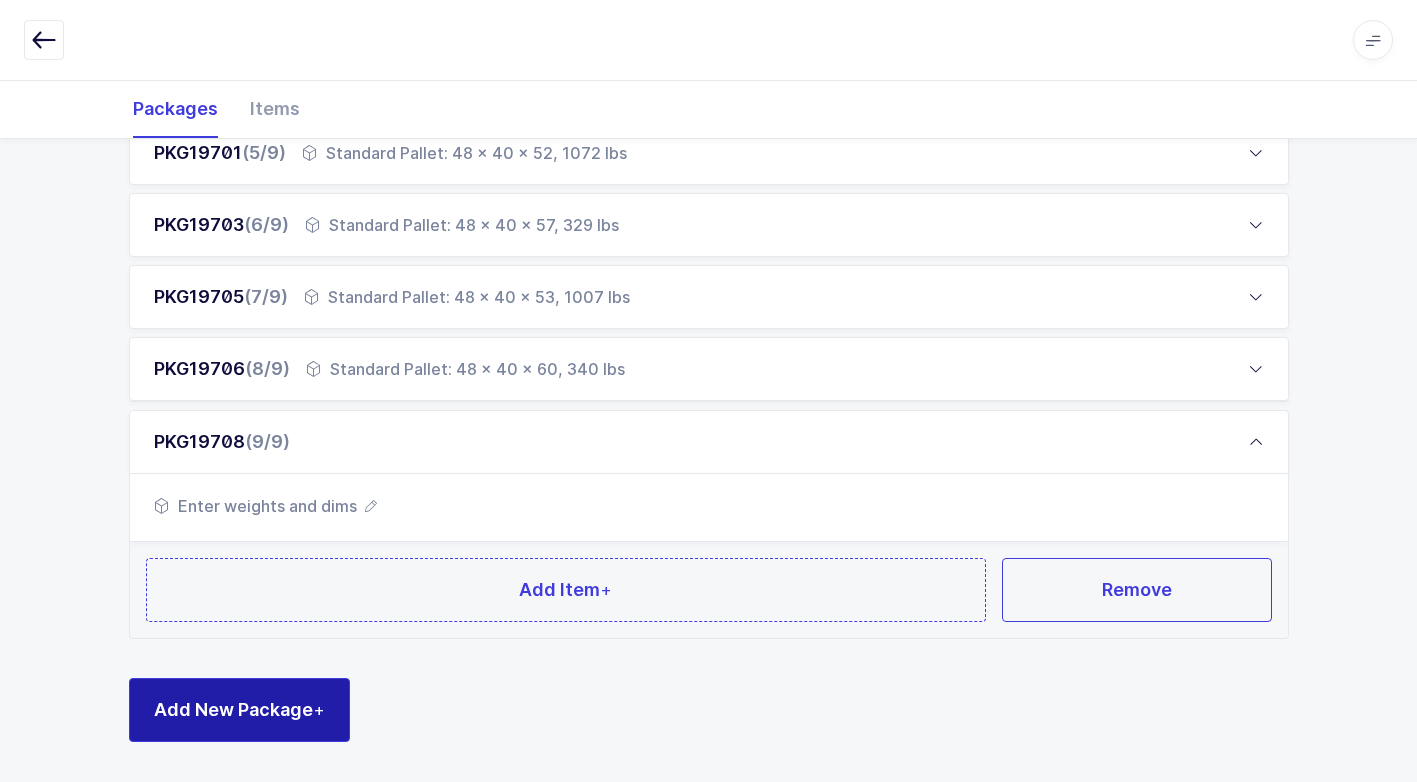 scroll, scrollTop: 609, scrollLeft: 0, axis: vertical 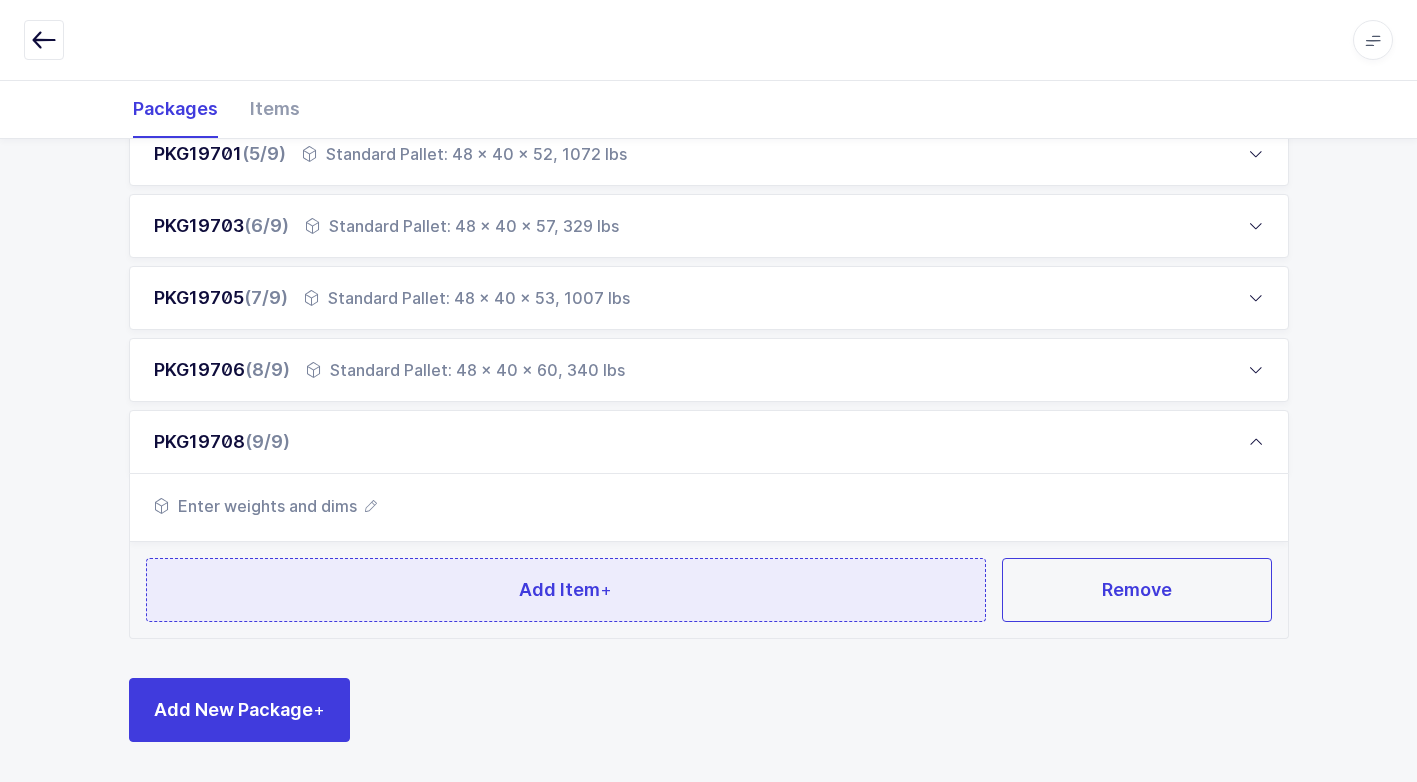 click on "Add Item  +" at bounding box center [566, 590] 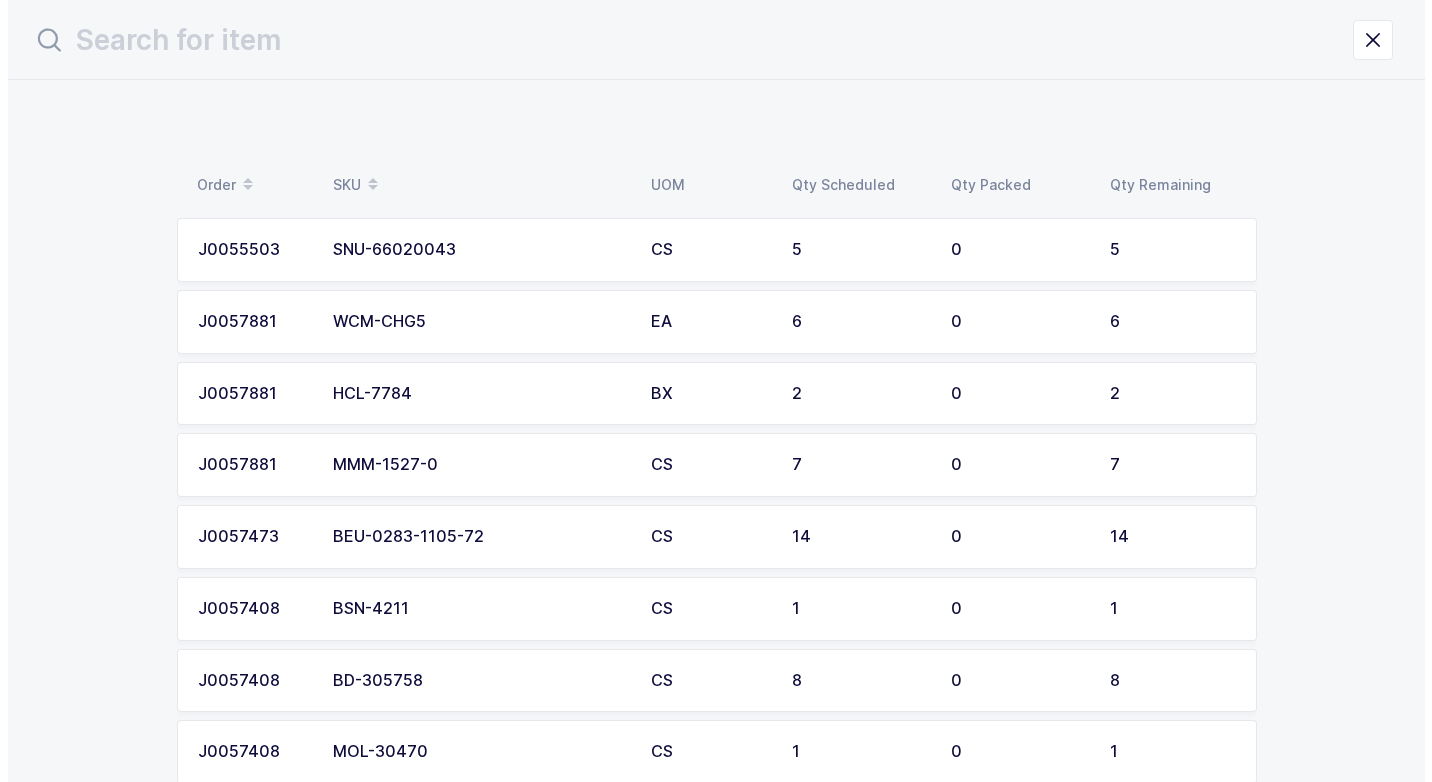 scroll, scrollTop: 0, scrollLeft: 0, axis: both 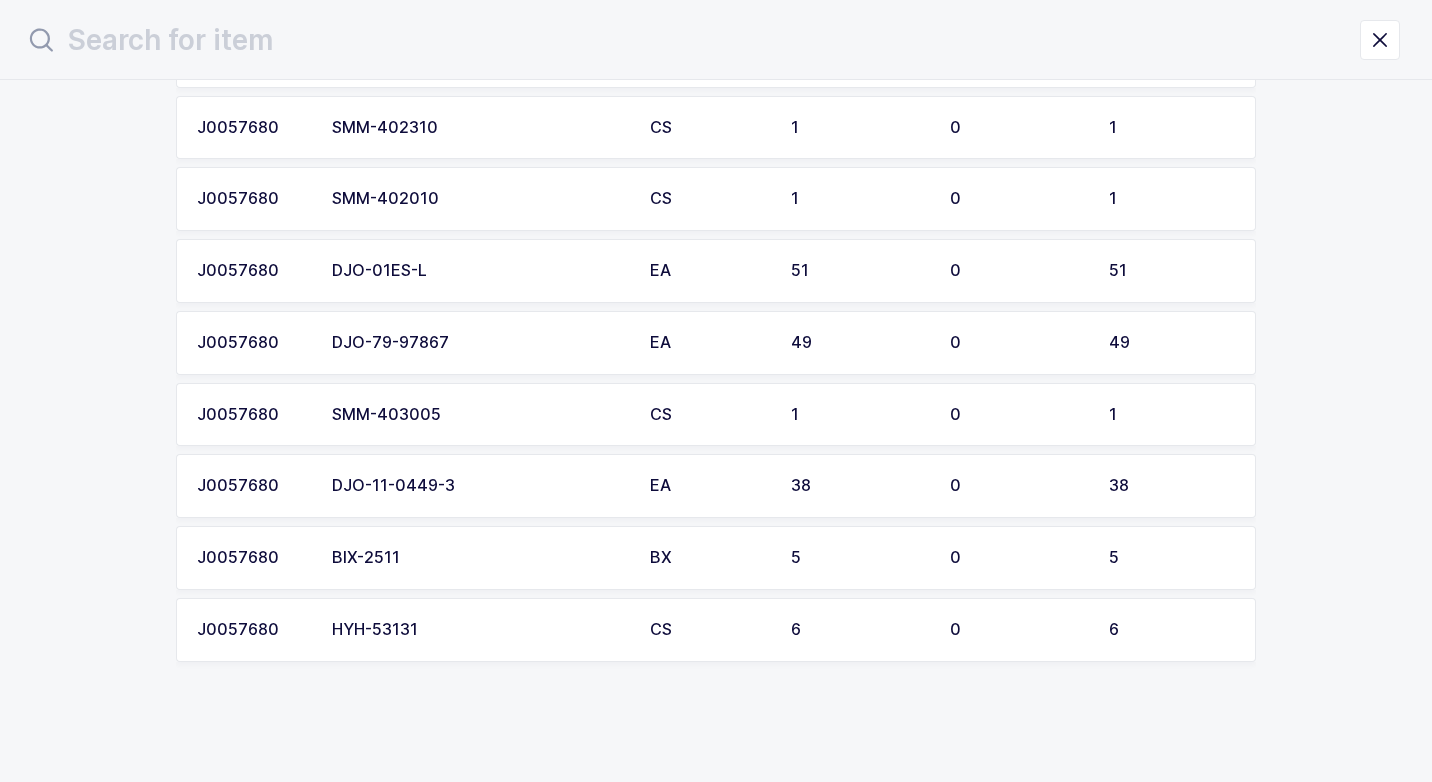 click on "HYH-53131" at bounding box center [479, 630] 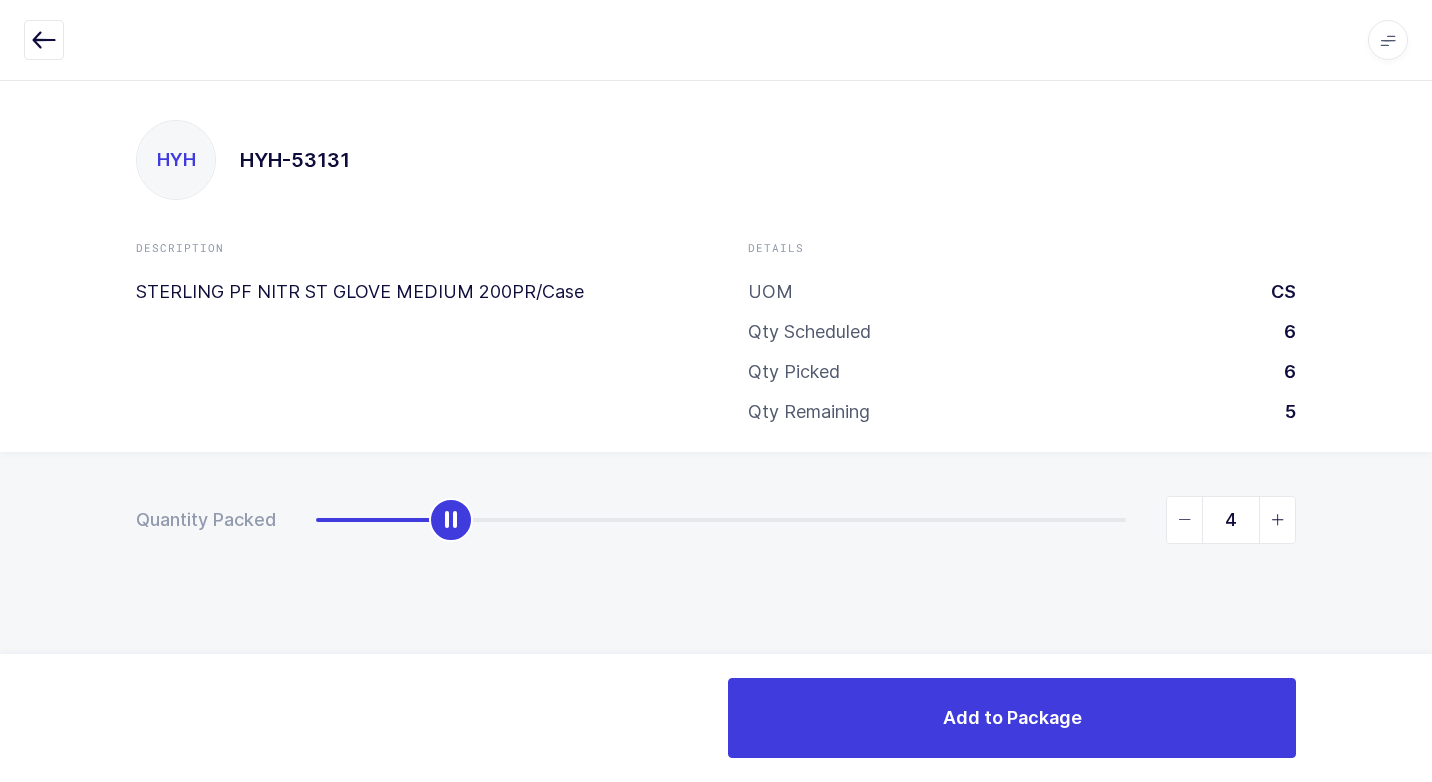 type on "6" 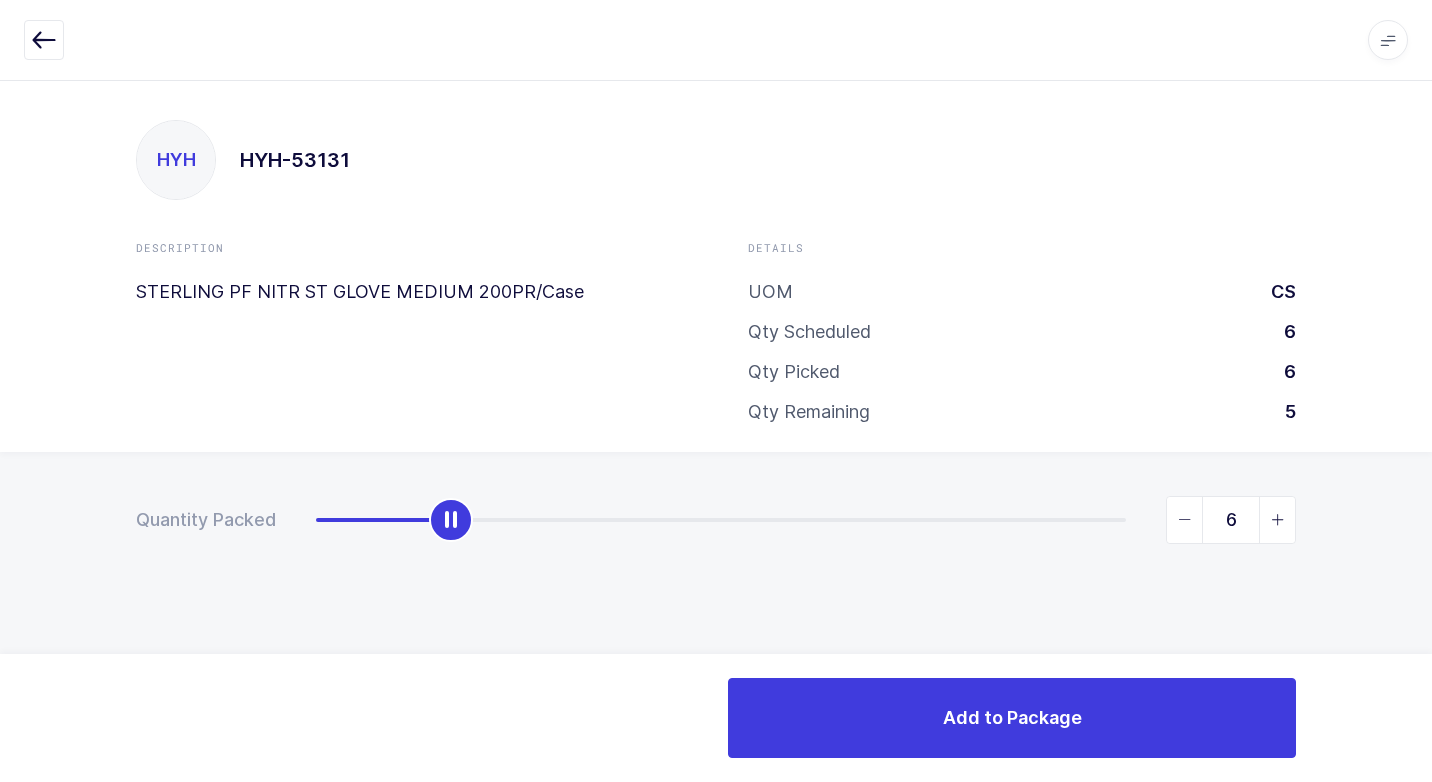 drag, startPoint x: 317, startPoint y: 521, endPoint x: 1405, endPoint y: 554, distance: 1088.5004 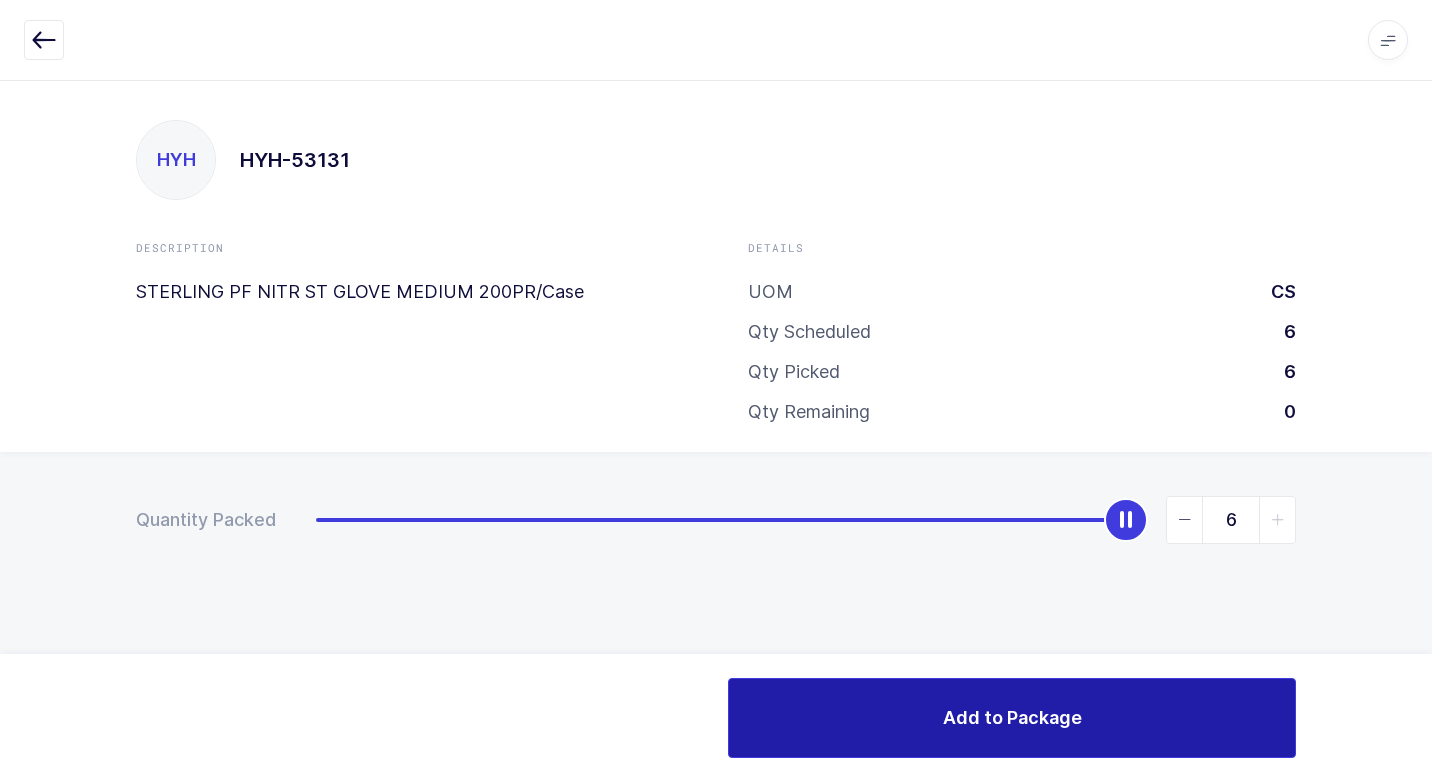 click on "Add to Package" at bounding box center [1012, 717] 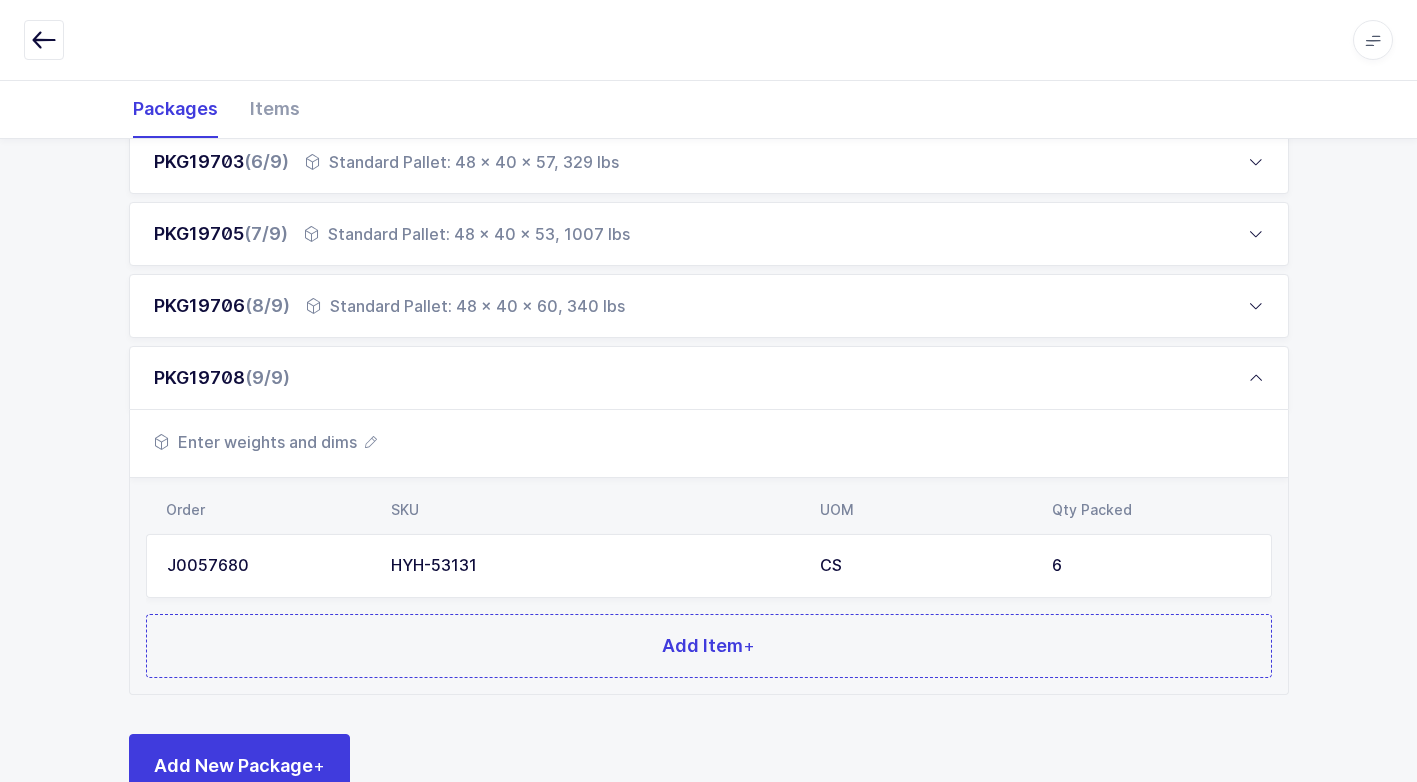 scroll, scrollTop: 729, scrollLeft: 0, axis: vertical 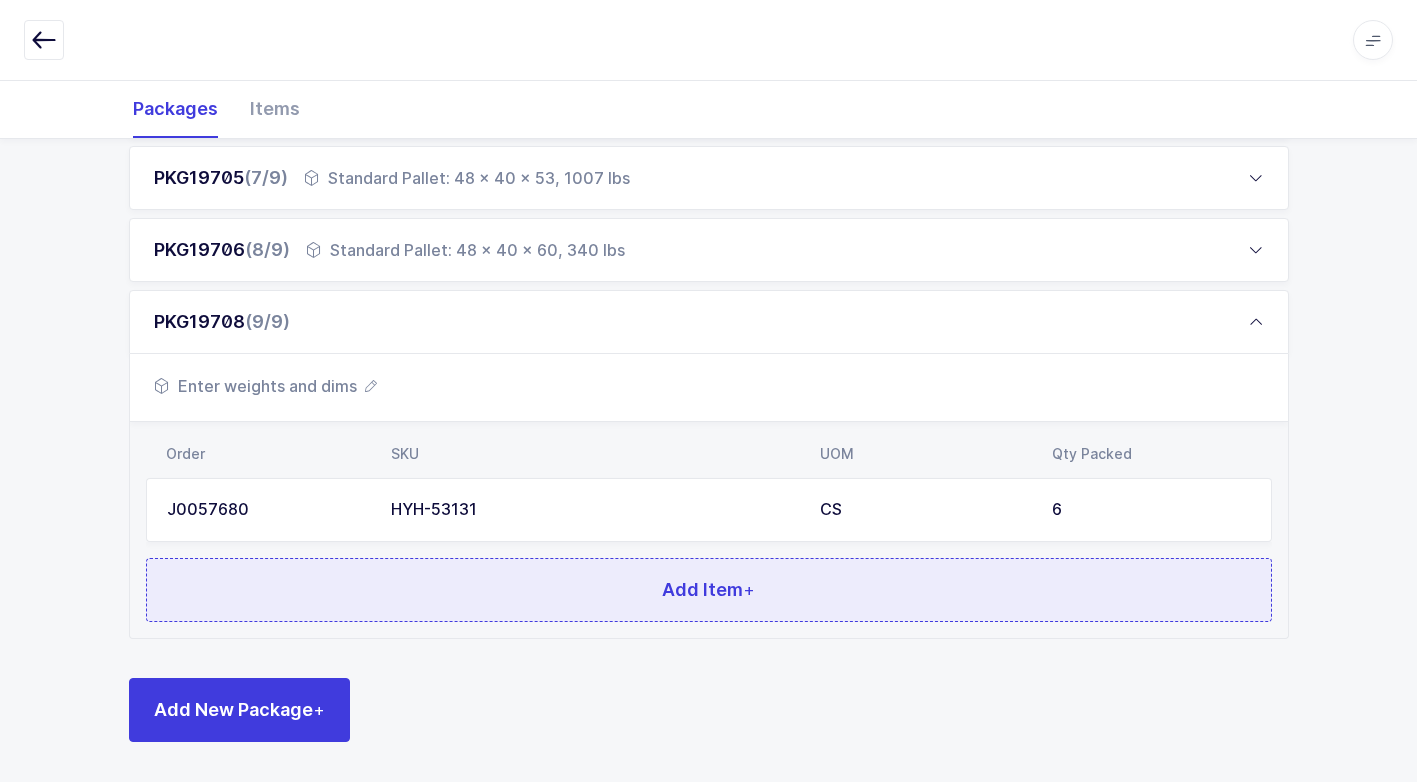 click on "Add Item  +" at bounding box center [709, 590] 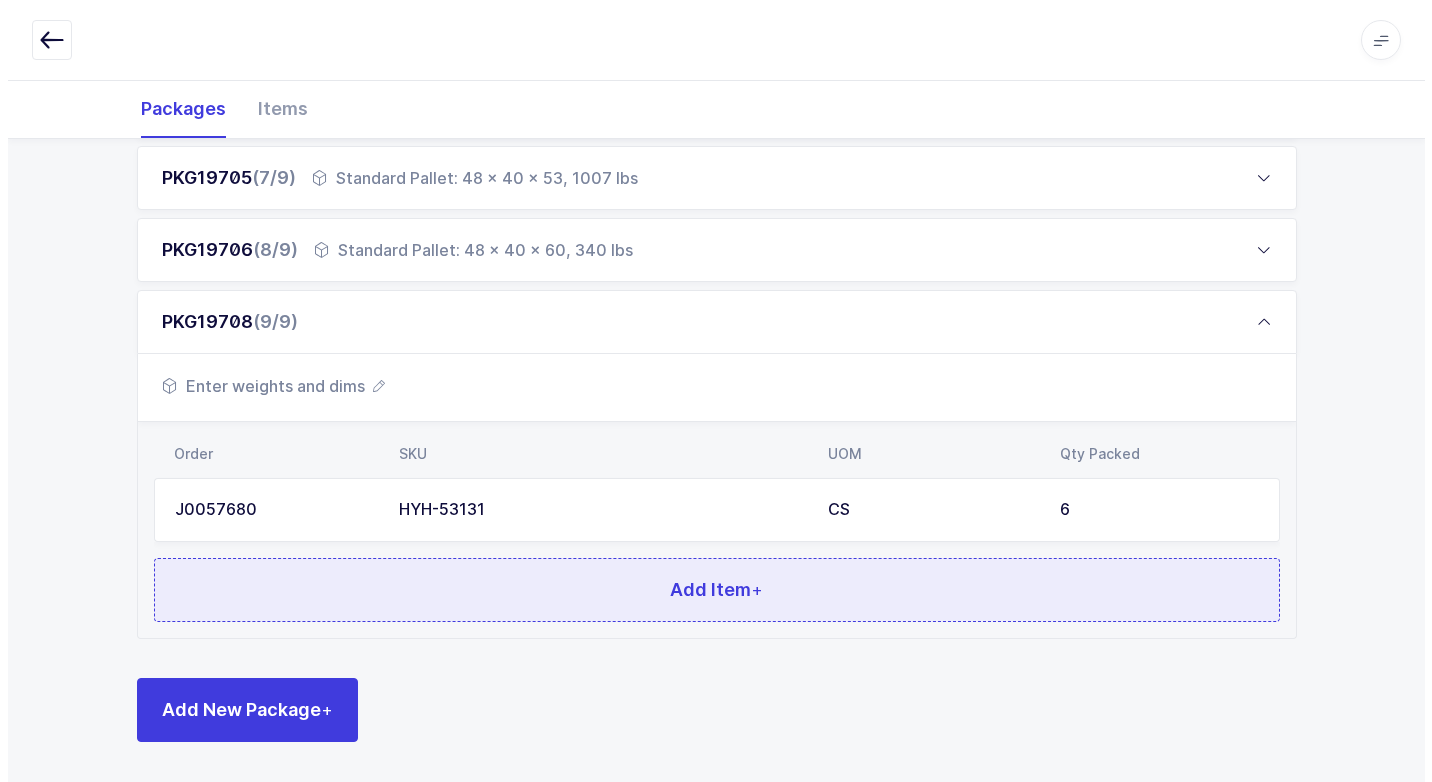 scroll, scrollTop: 0, scrollLeft: 0, axis: both 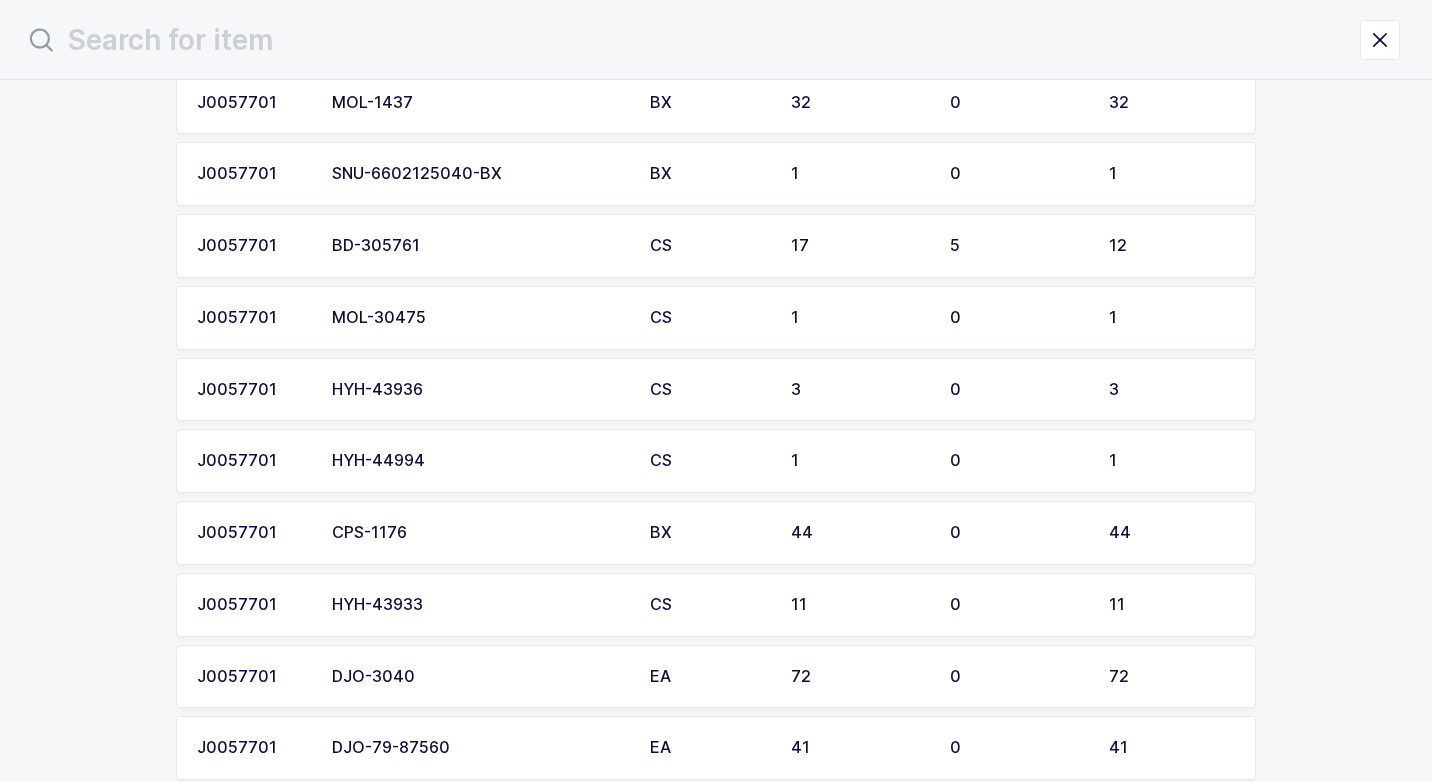 click on "HYH-43936" at bounding box center [479, 390] 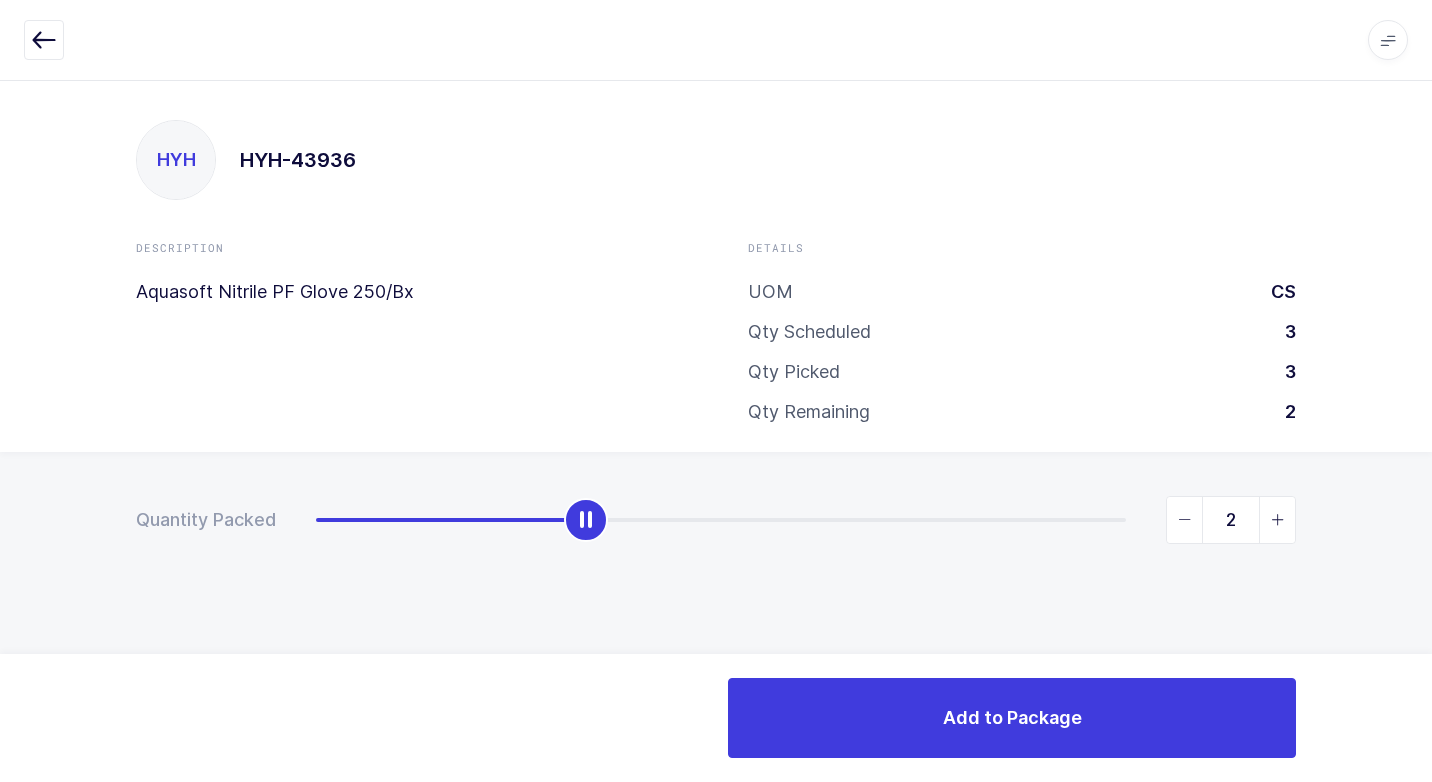 type on "3" 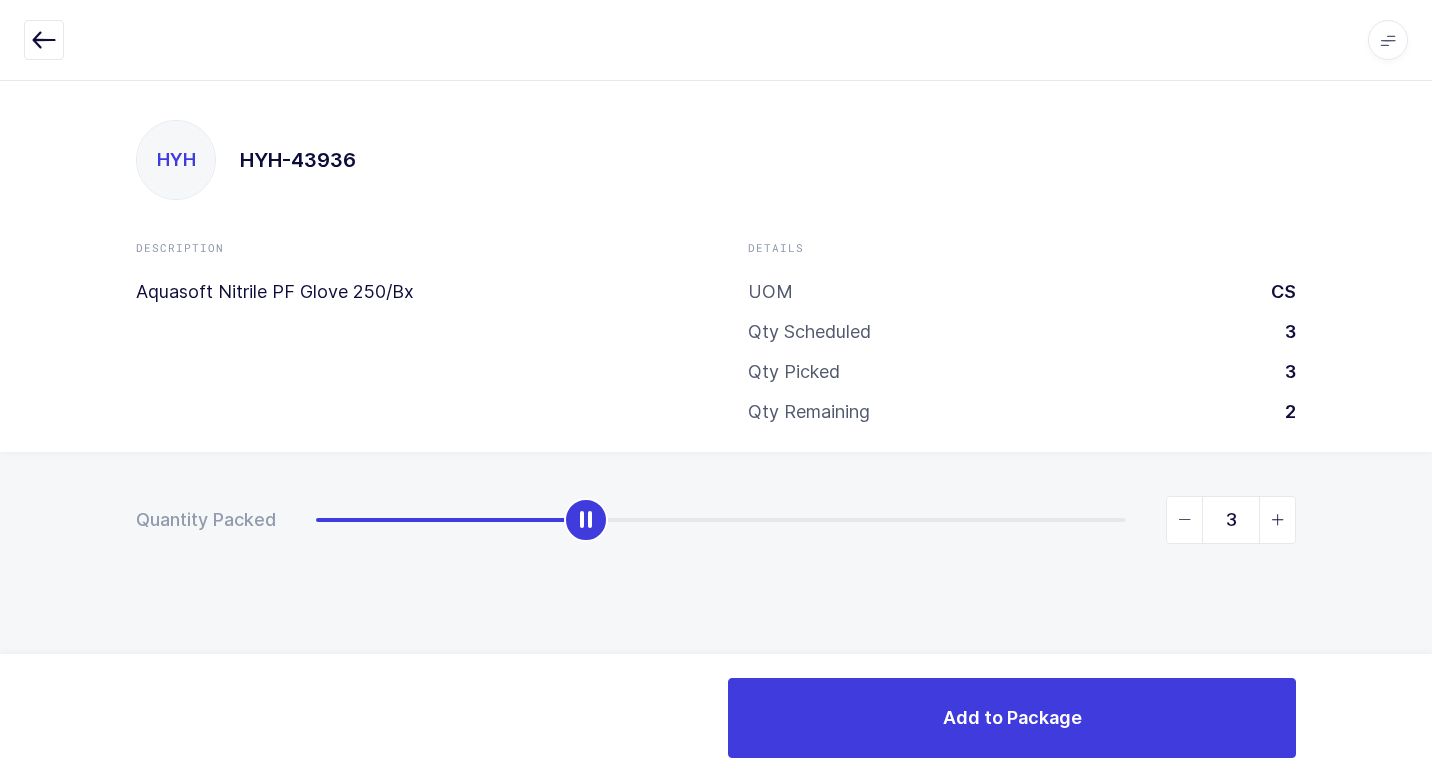 drag, startPoint x: 316, startPoint y: 519, endPoint x: 1431, endPoint y: 539, distance: 1115.1793 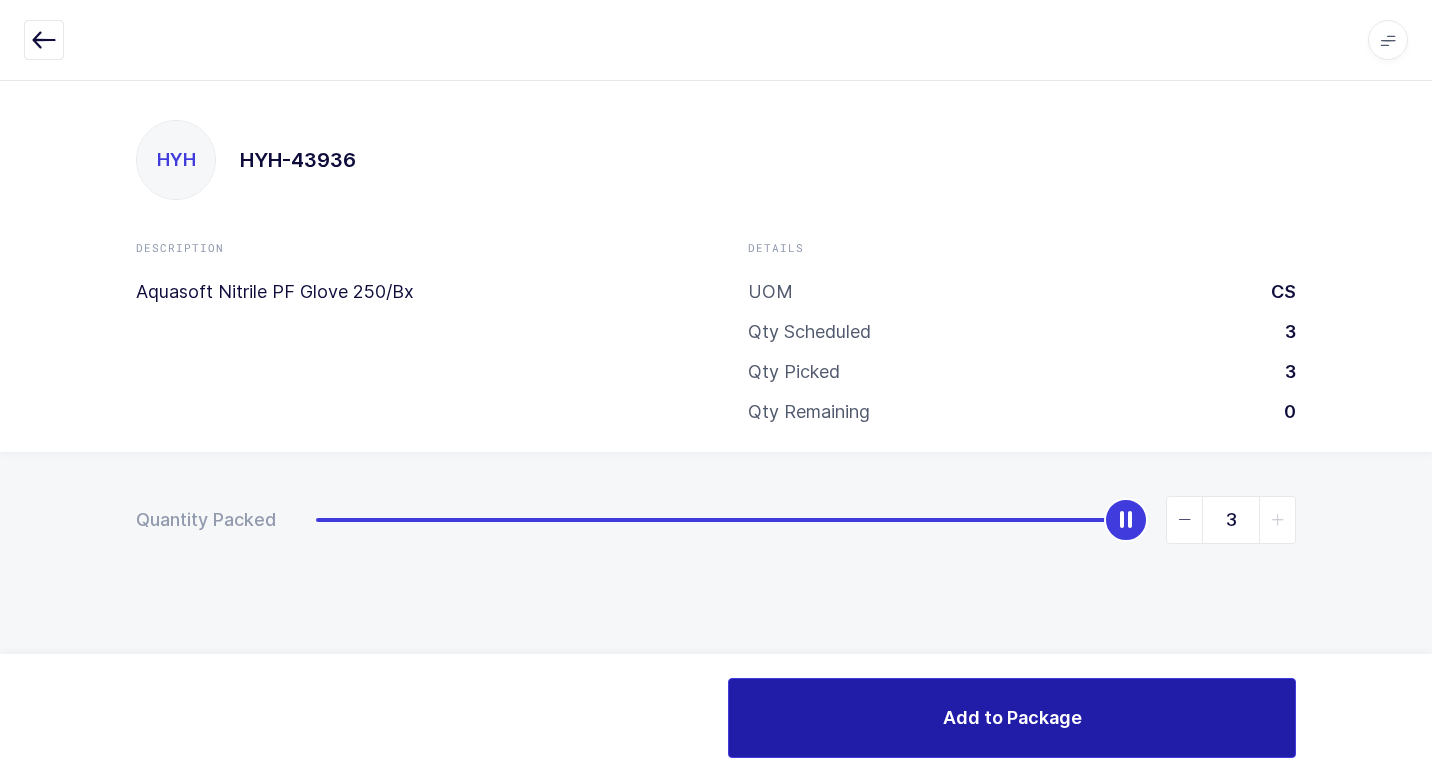 click on "Add to Package" at bounding box center (1012, 717) 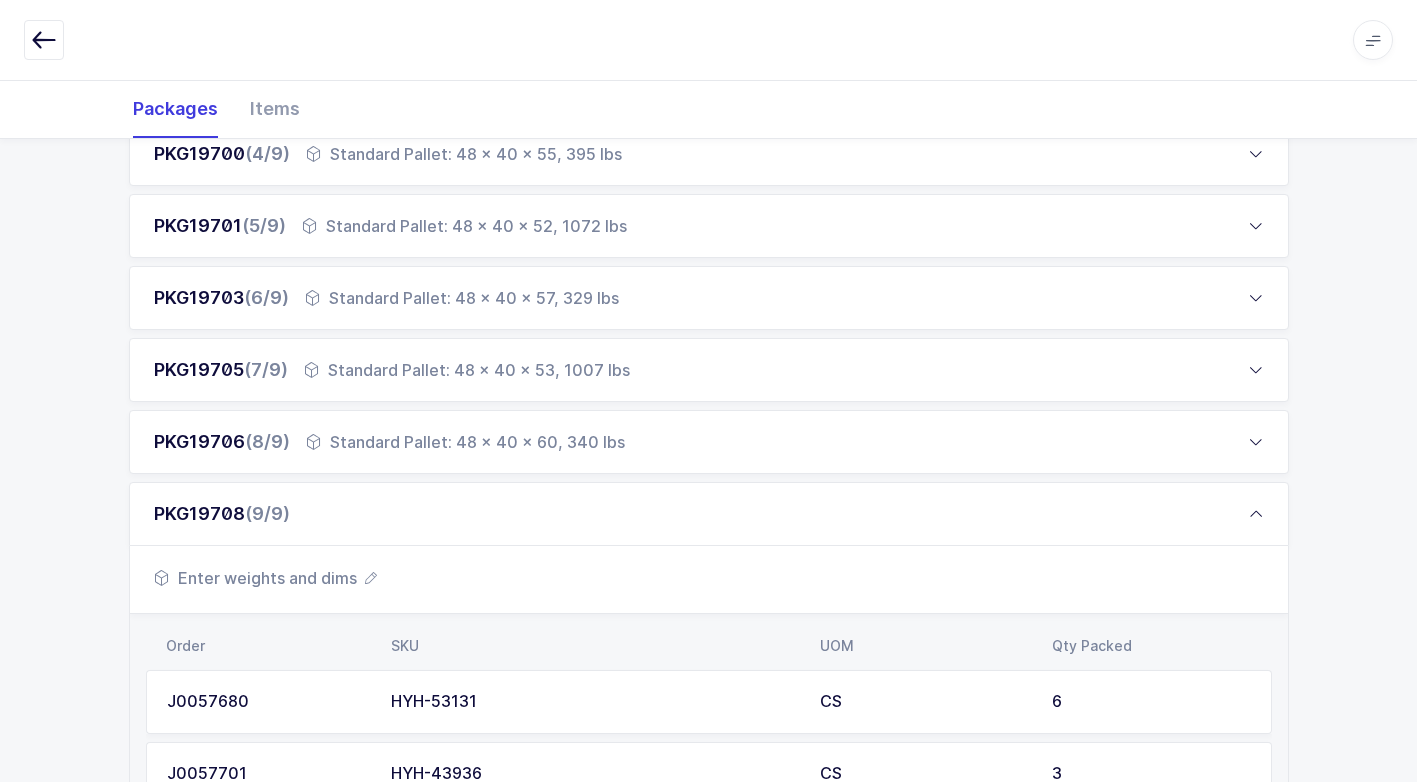 scroll, scrollTop: 800, scrollLeft: 0, axis: vertical 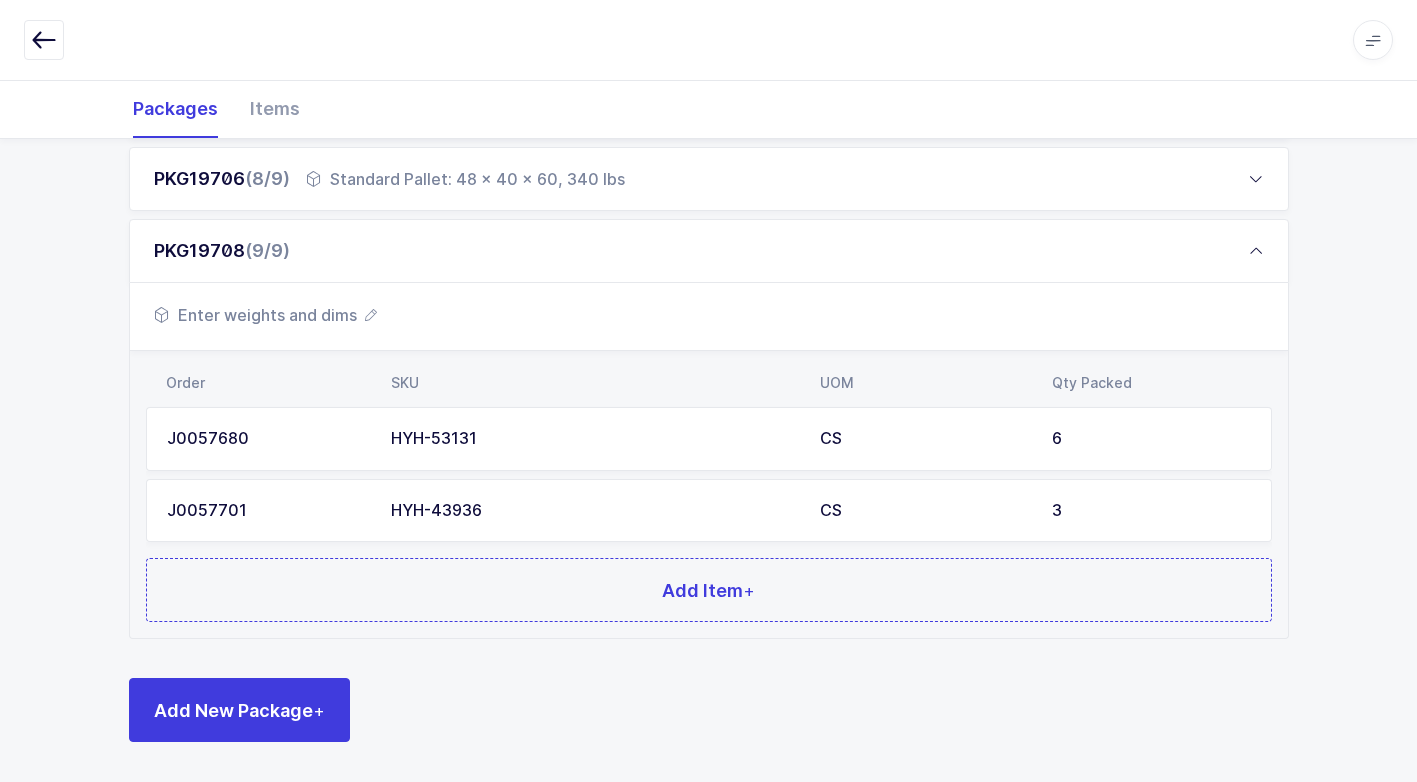 click on "J0057680 HYH-53131 CS 6 J0057701 HYH-43936 CS 3" at bounding box center [709, 475] 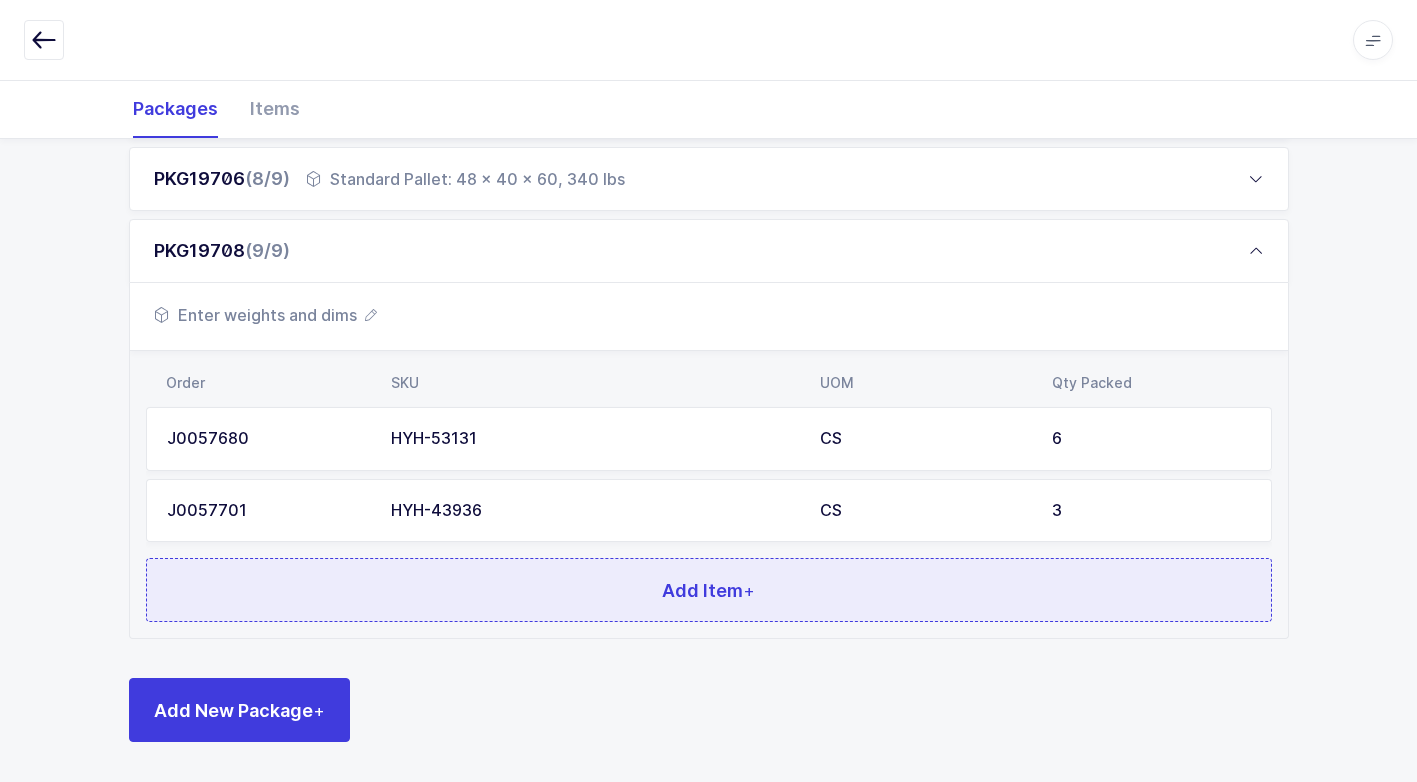 click on "Add Item  +" at bounding box center (709, 590) 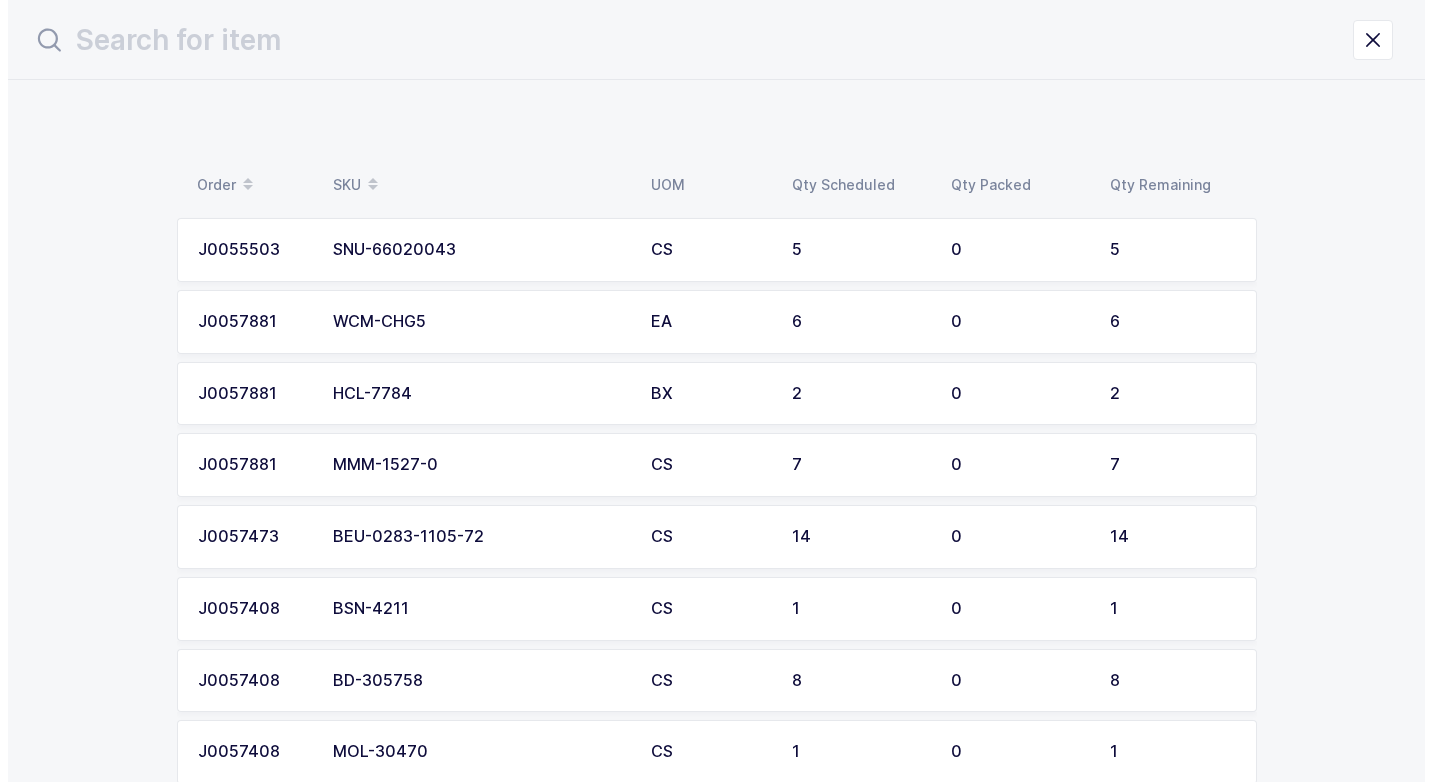 scroll, scrollTop: 0, scrollLeft: 0, axis: both 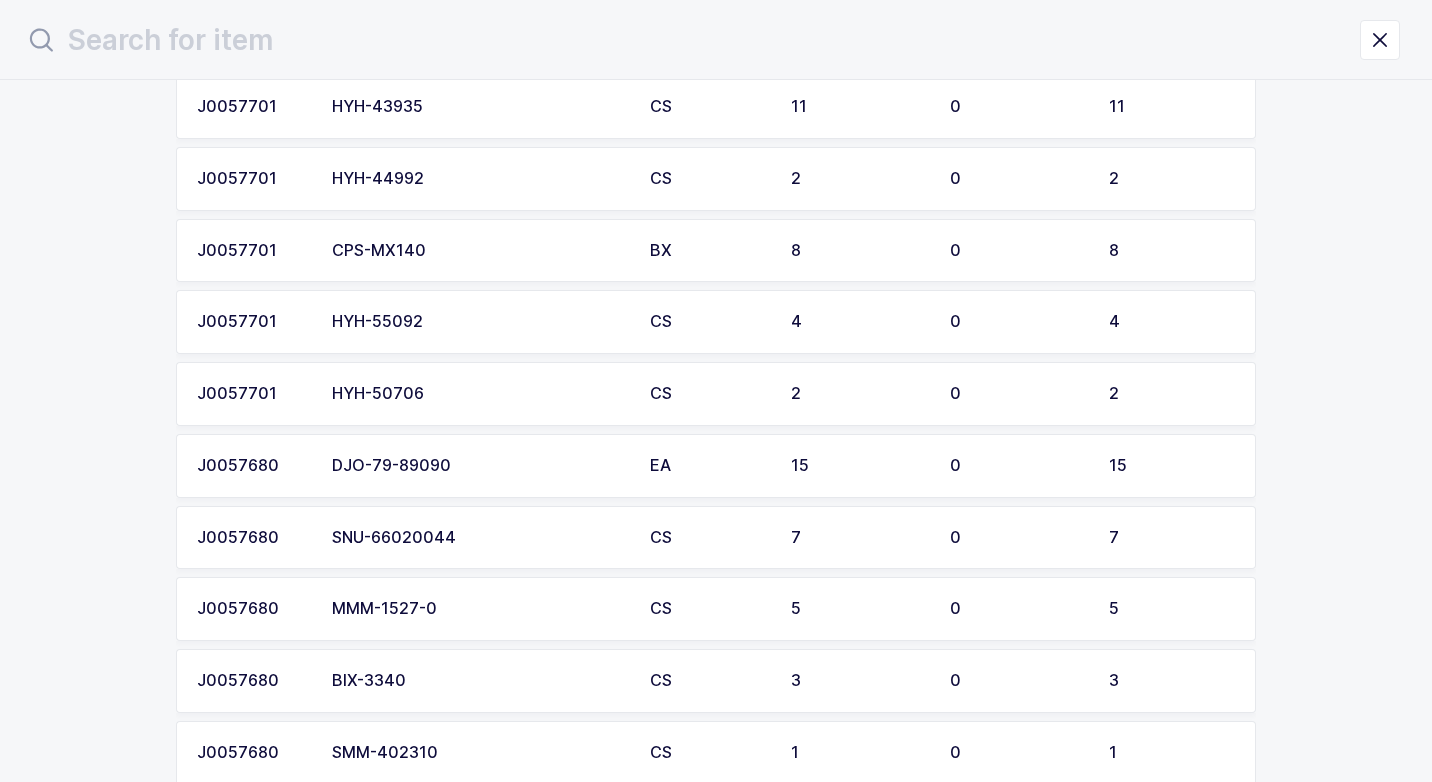 click on "HYH-50706" at bounding box center [479, 394] 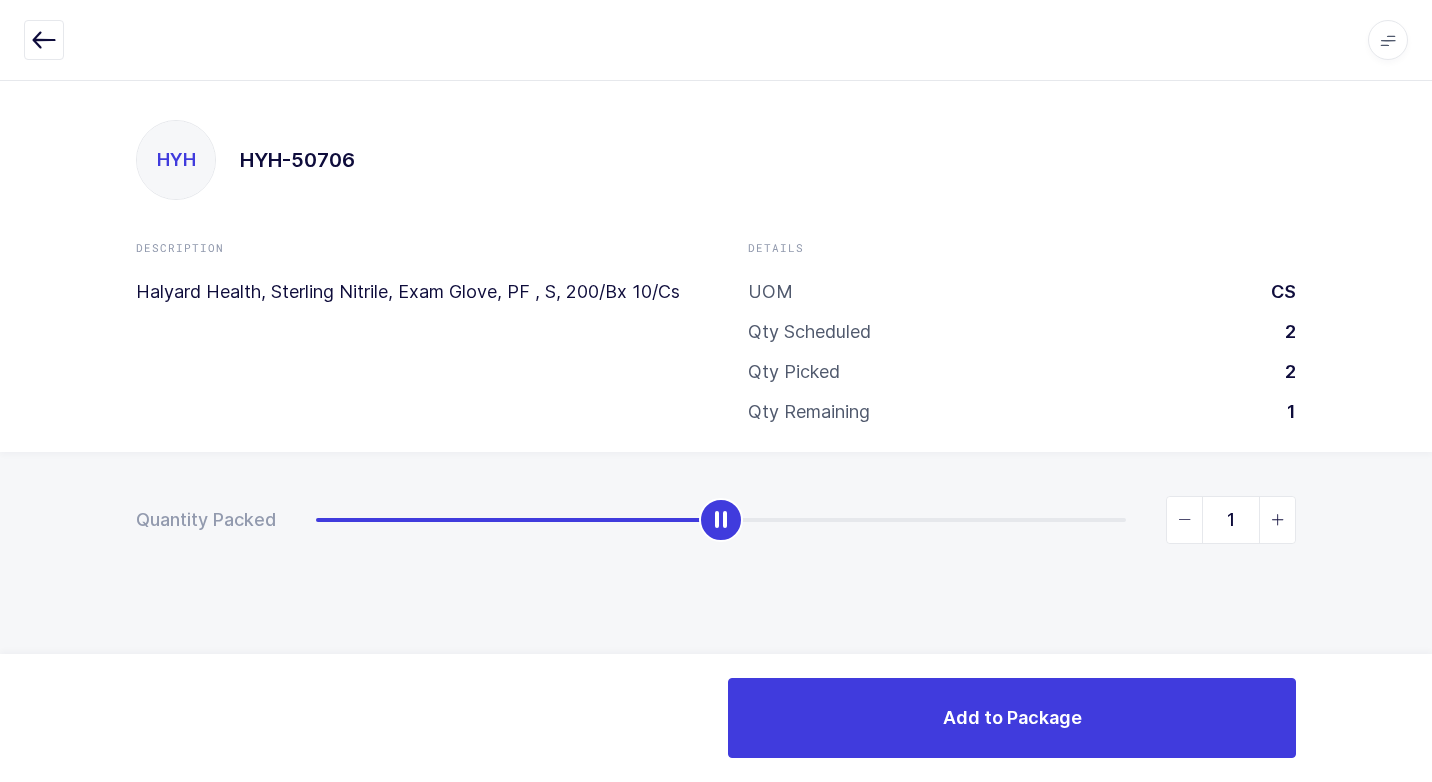 type on "2" 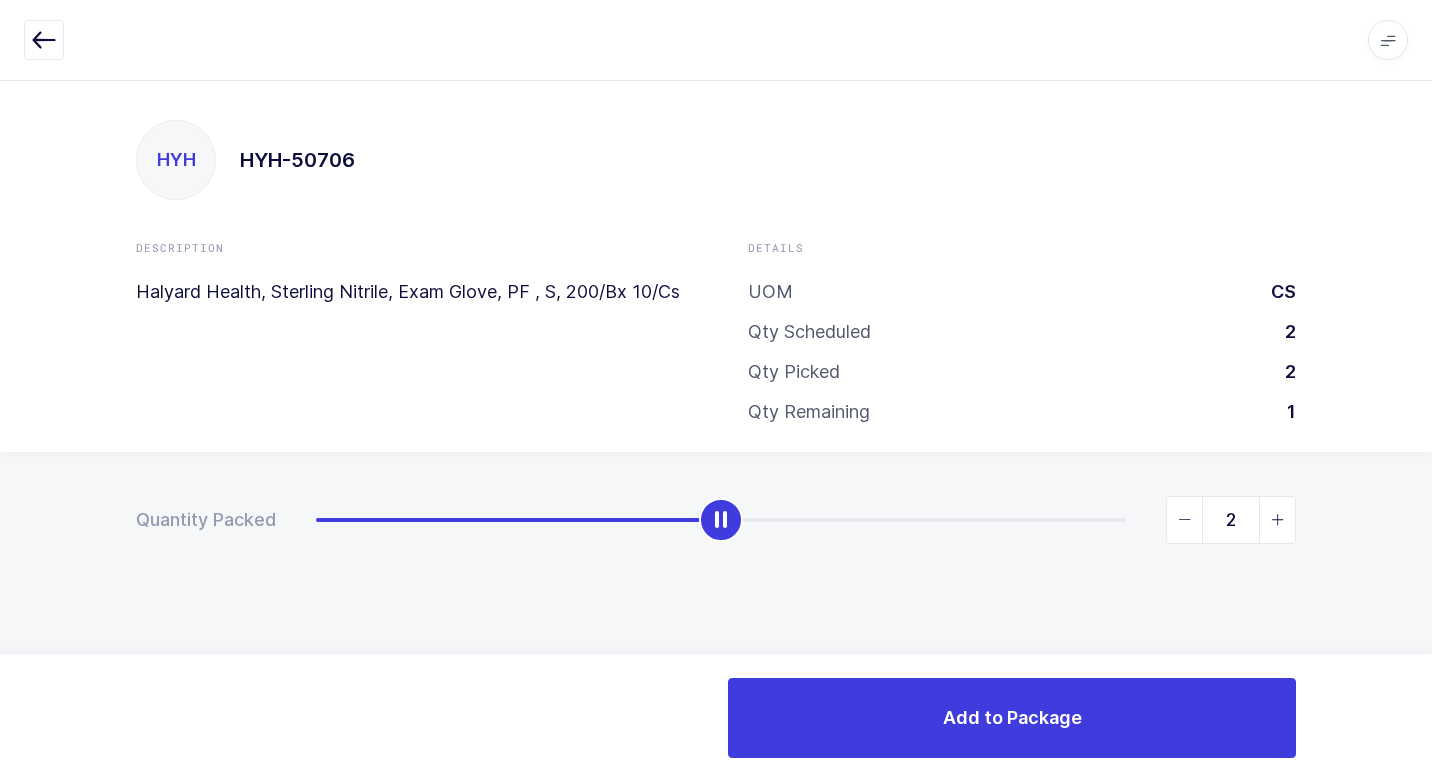 drag, startPoint x: 307, startPoint y: 520, endPoint x: 1367, endPoint y: 502, distance: 1060.1528 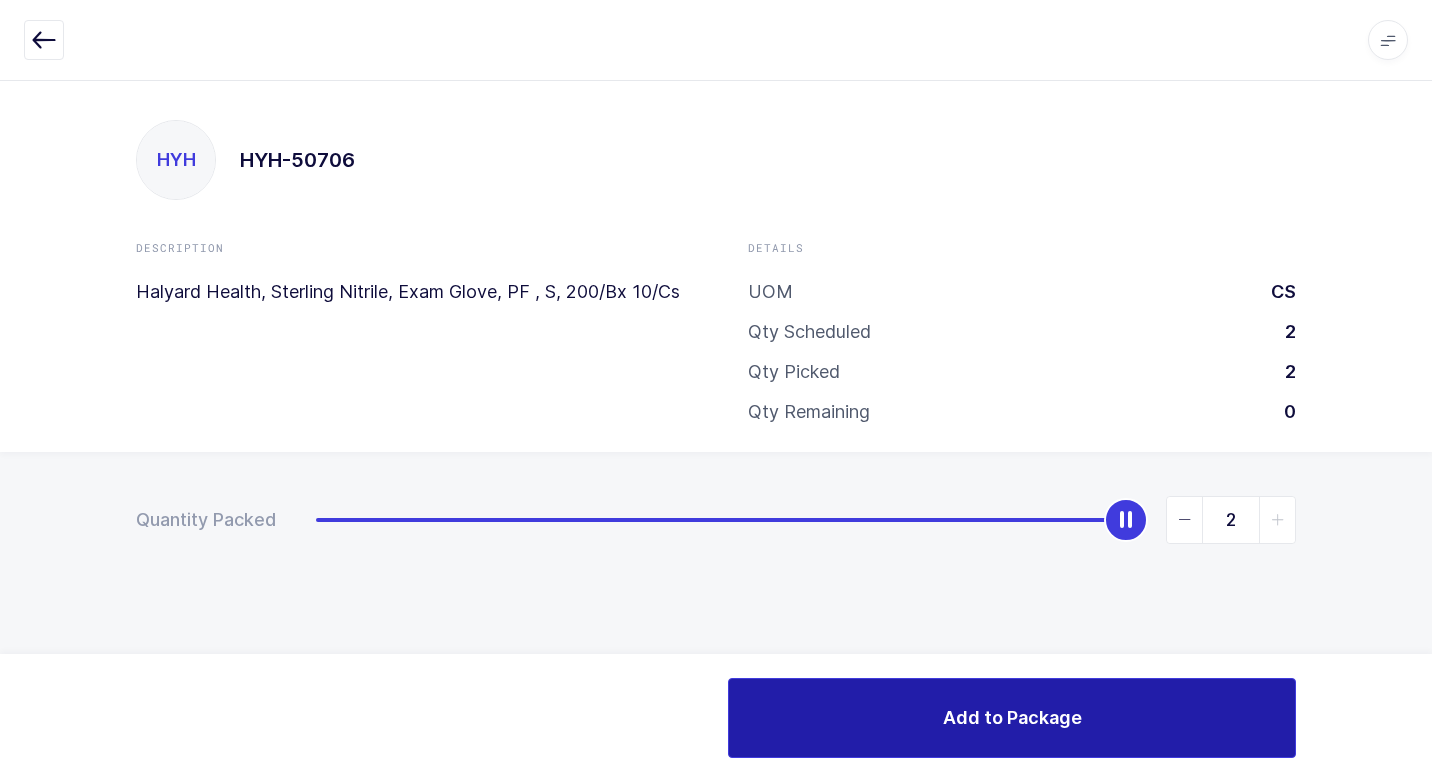 click on "Add to Package" at bounding box center [1012, 717] 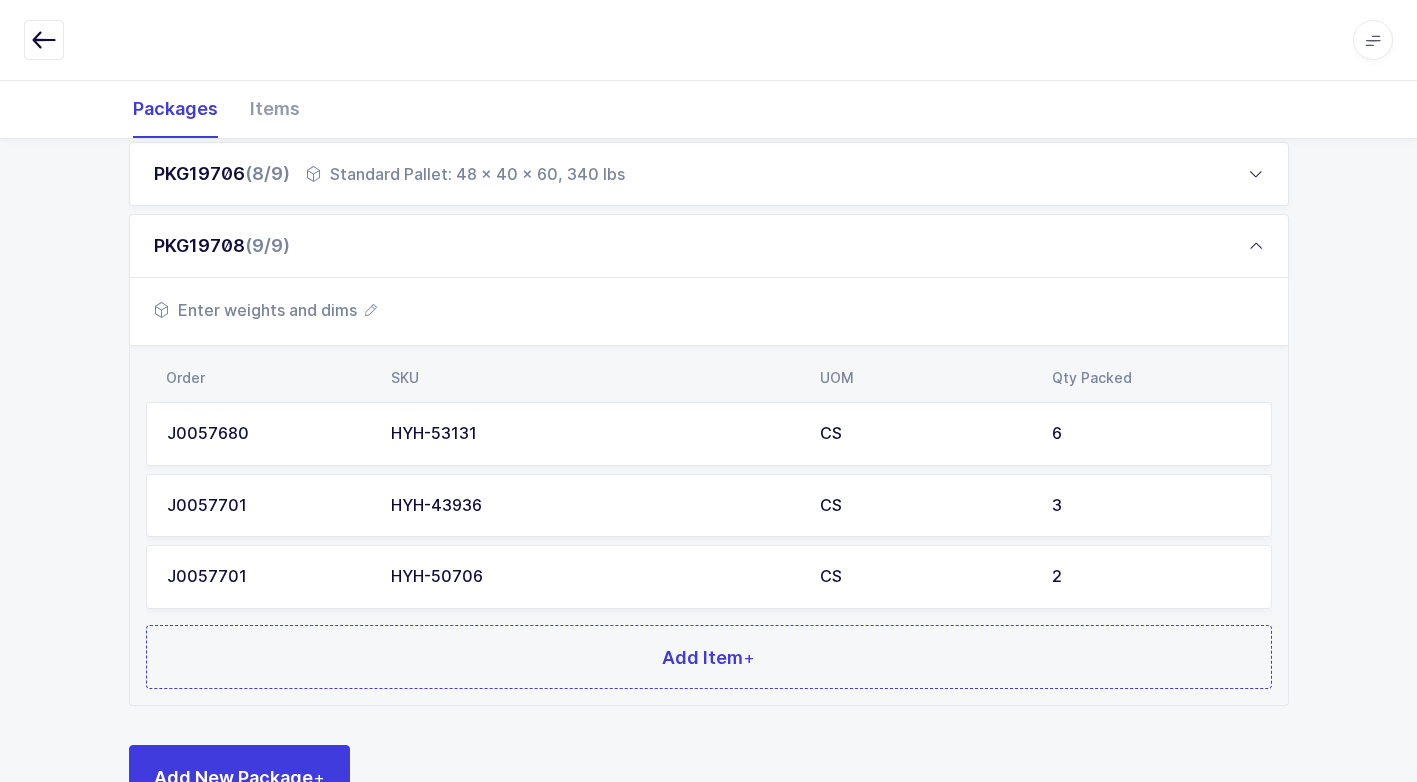 scroll, scrollTop: 872, scrollLeft: 0, axis: vertical 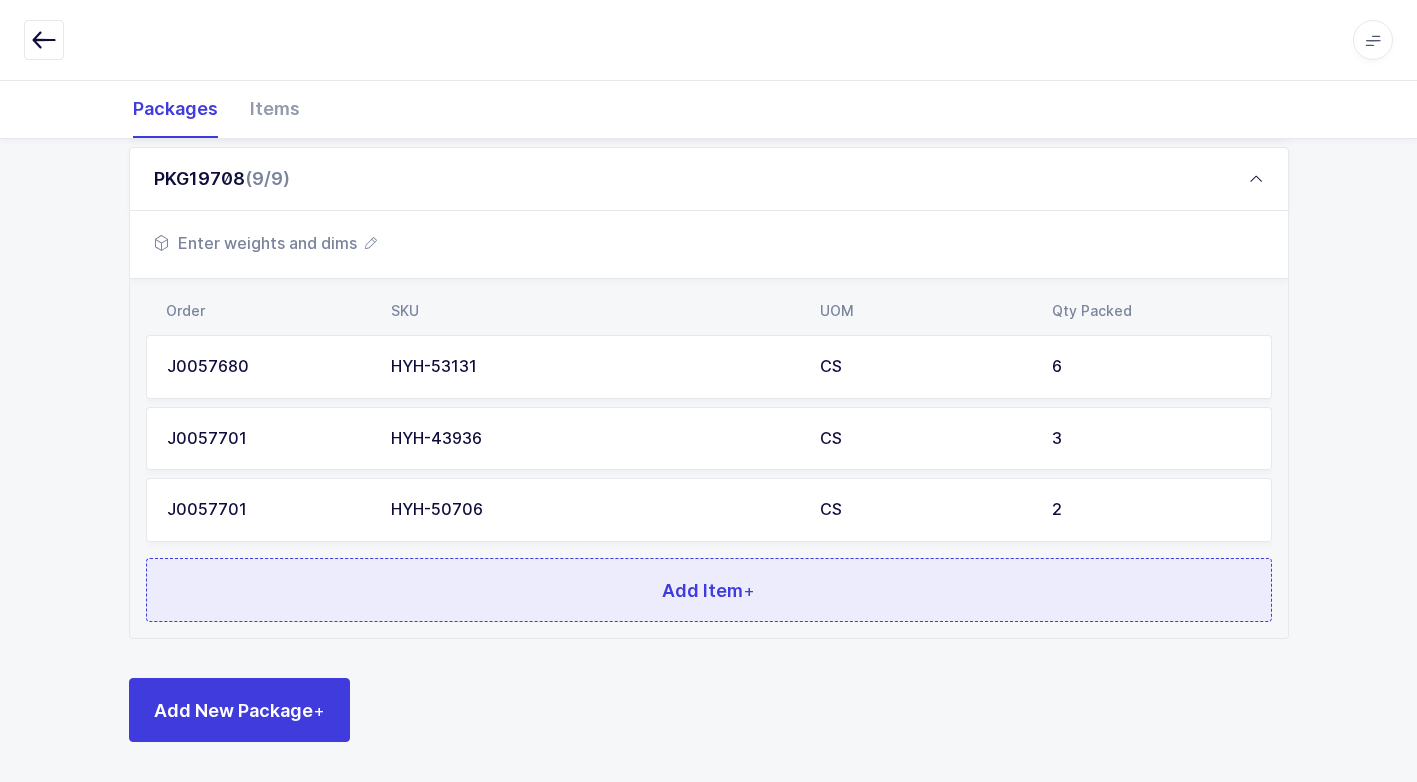 click on "Add Item  +" at bounding box center (709, 590) 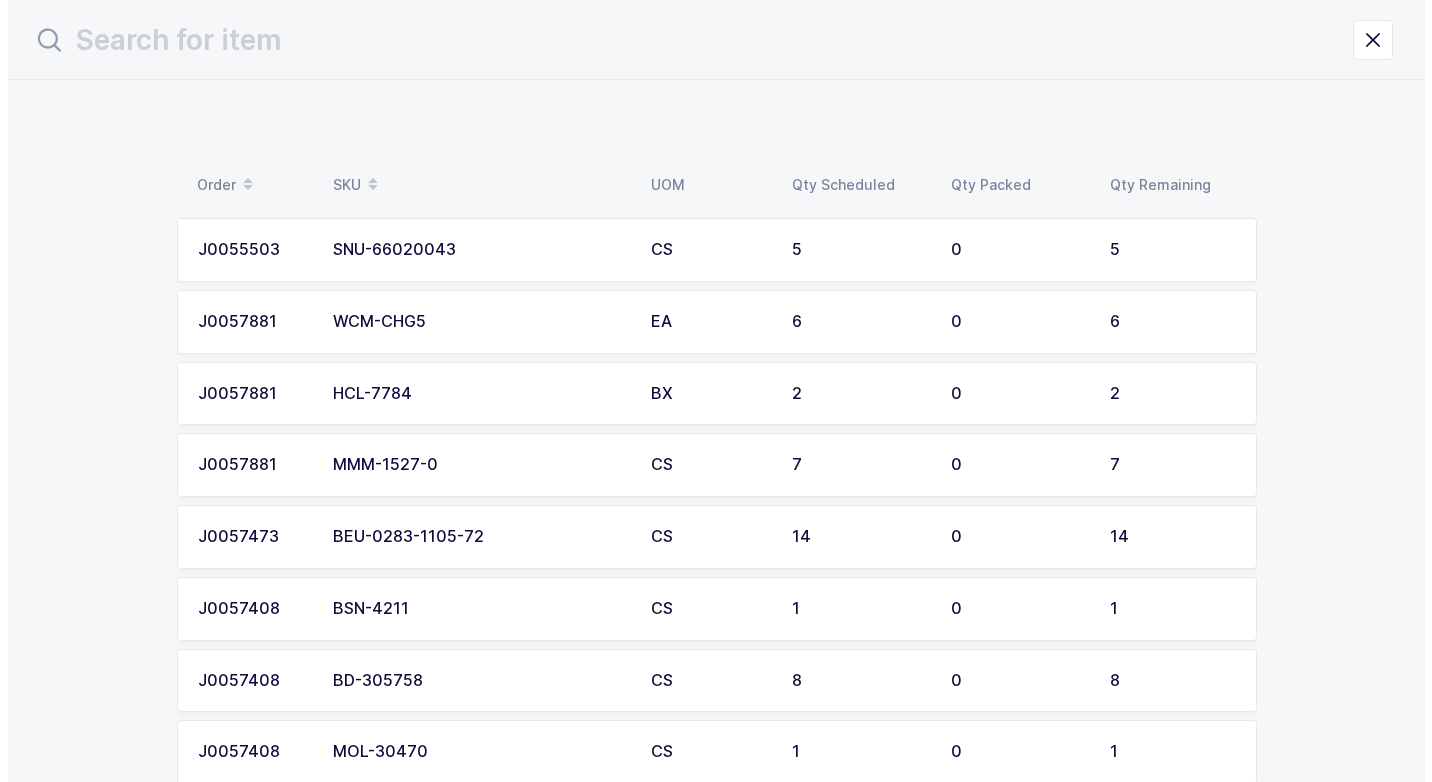 scroll, scrollTop: 0, scrollLeft: 0, axis: both 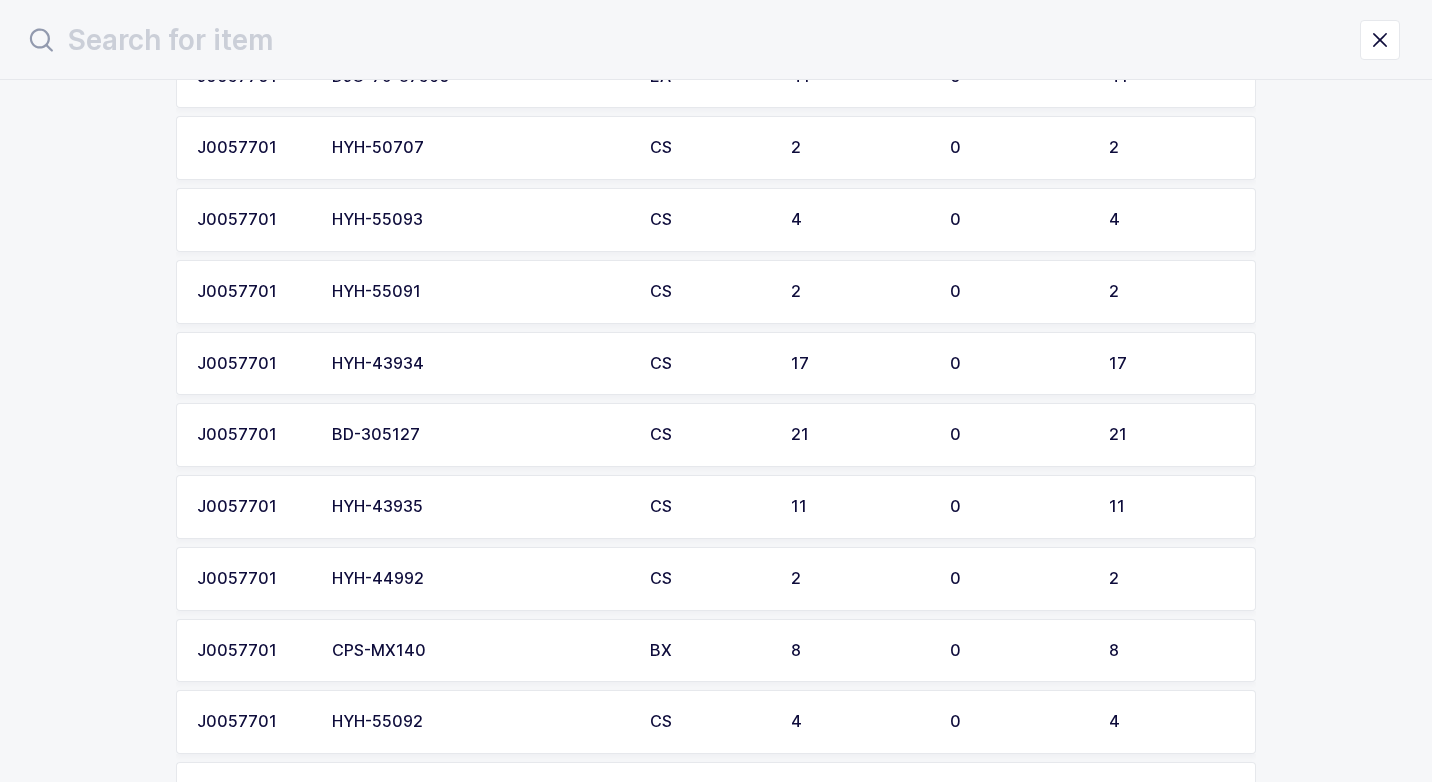 click on "HYH-43935" at bounding box center [479, 507] 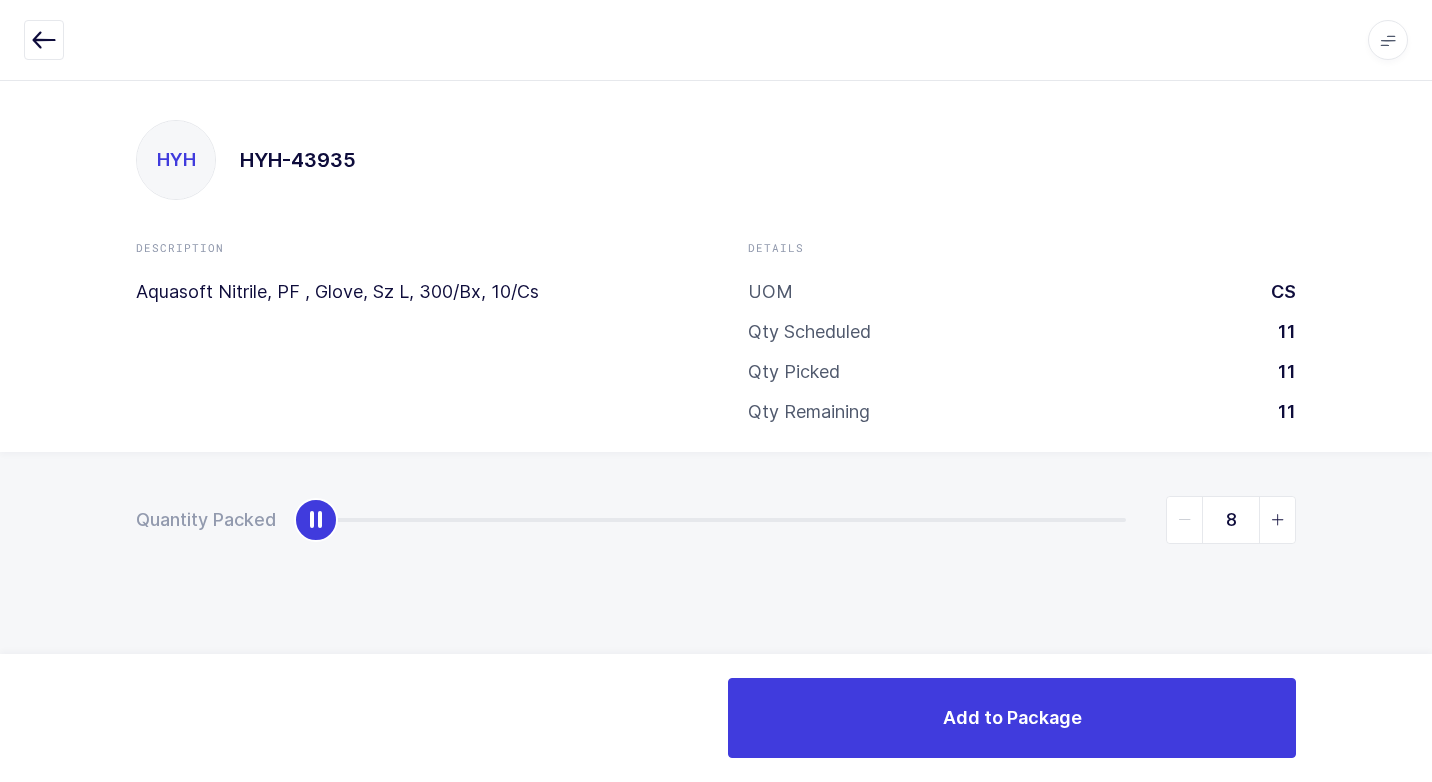 type on "11" 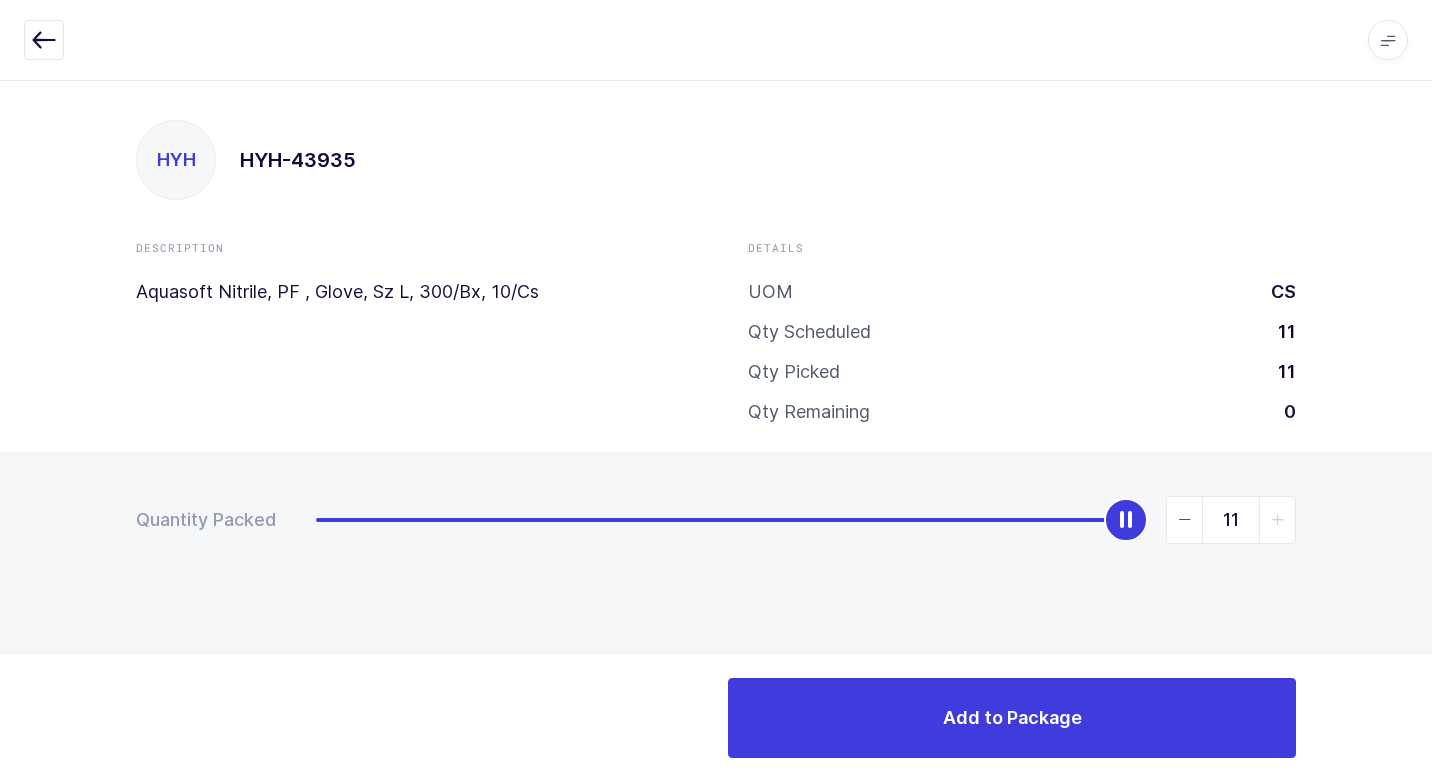 drag, startPoint x: 326, startPoint y: 526, endPoint x: 1435, endPoint y: 535, distance: 1109.0365 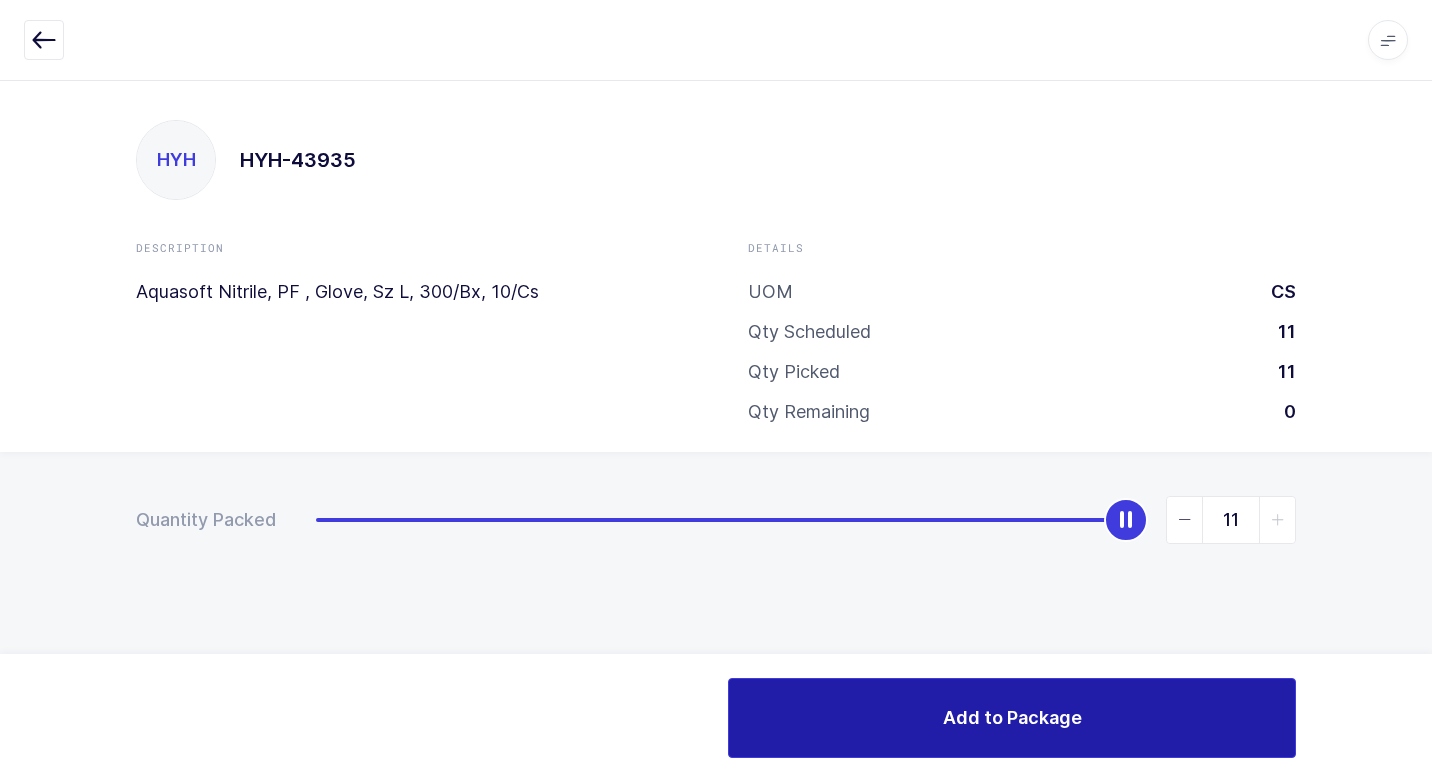 click on "Add to Package" at bounding box center (1012, 718) 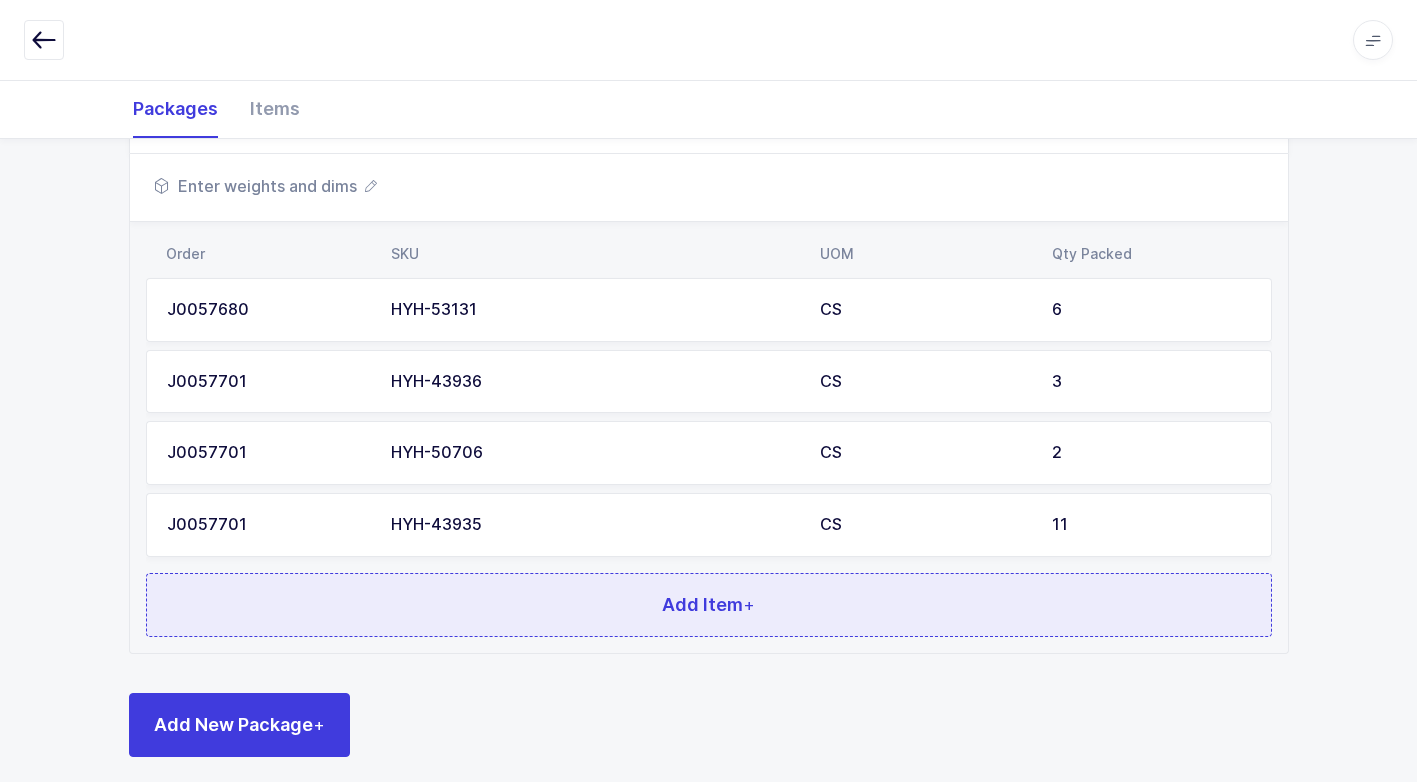 scroll, scrollTop: 944, scrollLeft: 0, axis: vertical 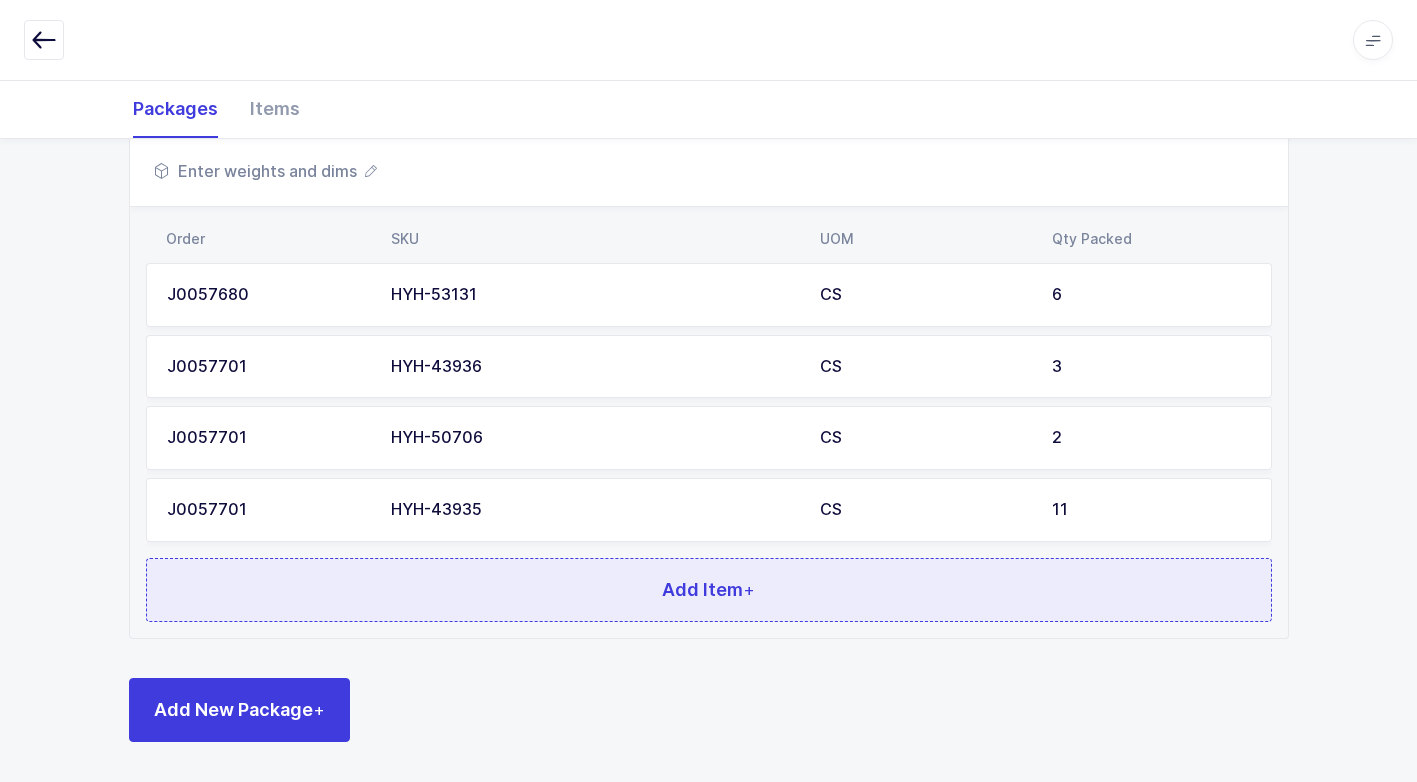 click on "Add Item  +" at bounding box center (709, 590) 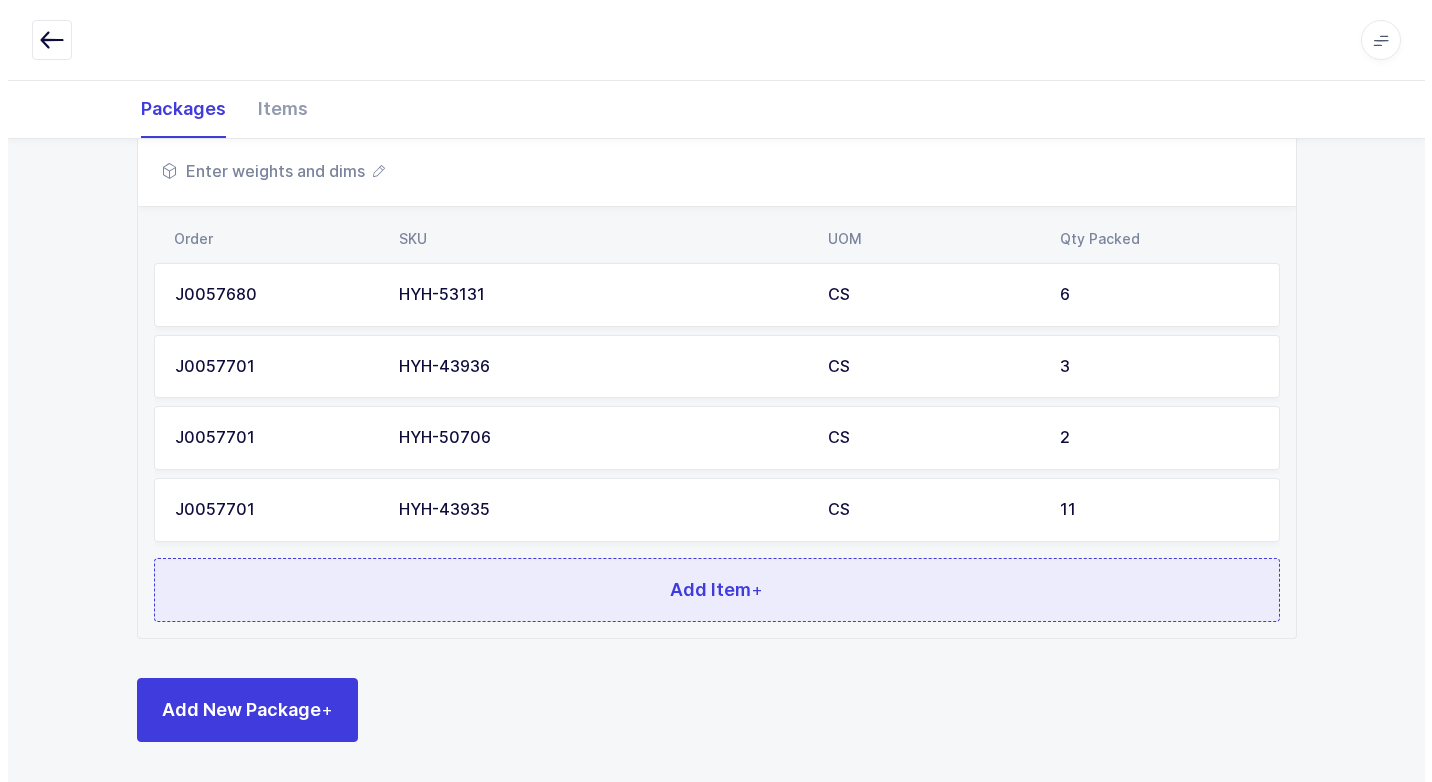 scroll, scrollTop: 0, scrollLeft: 0, axis: both 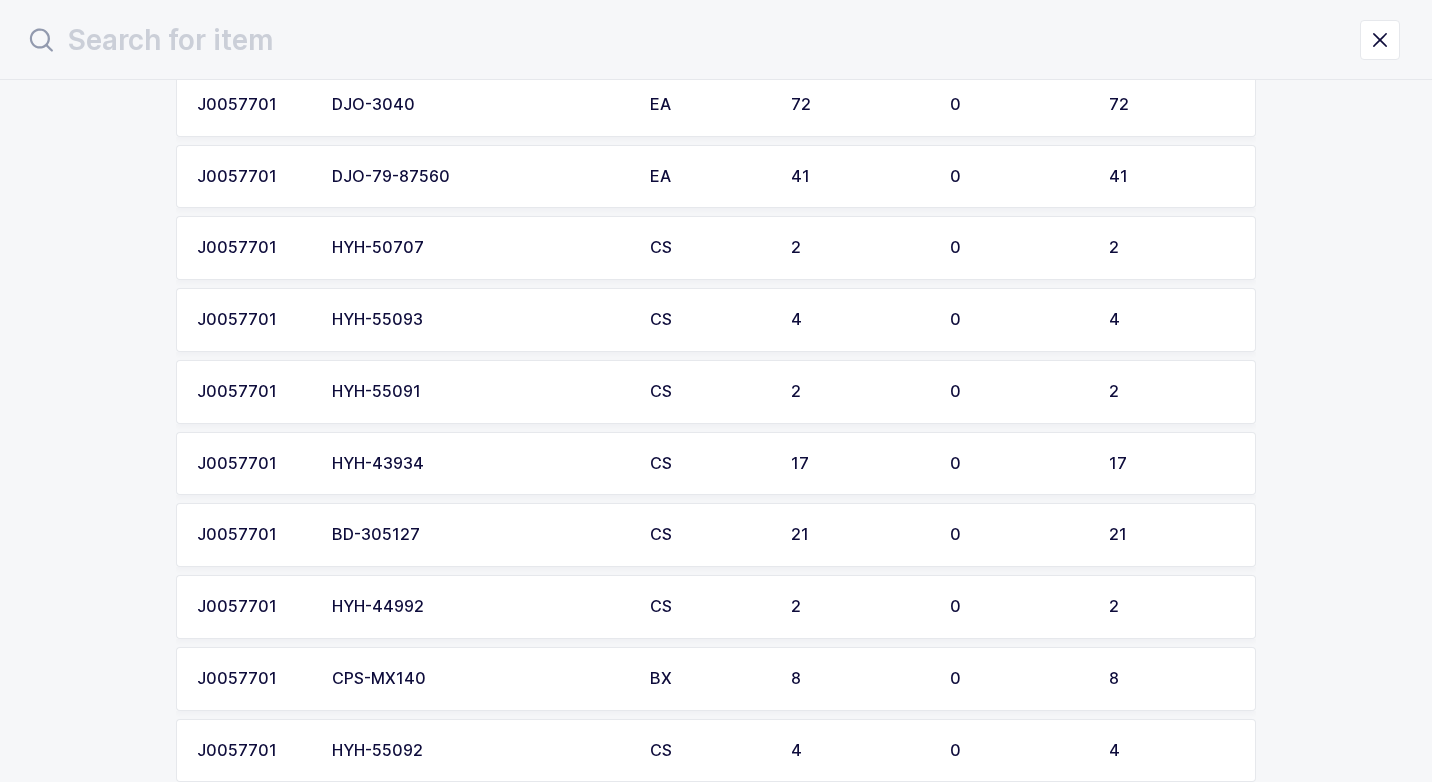 click on "HYH-50707" at bounding box center [479, 248] 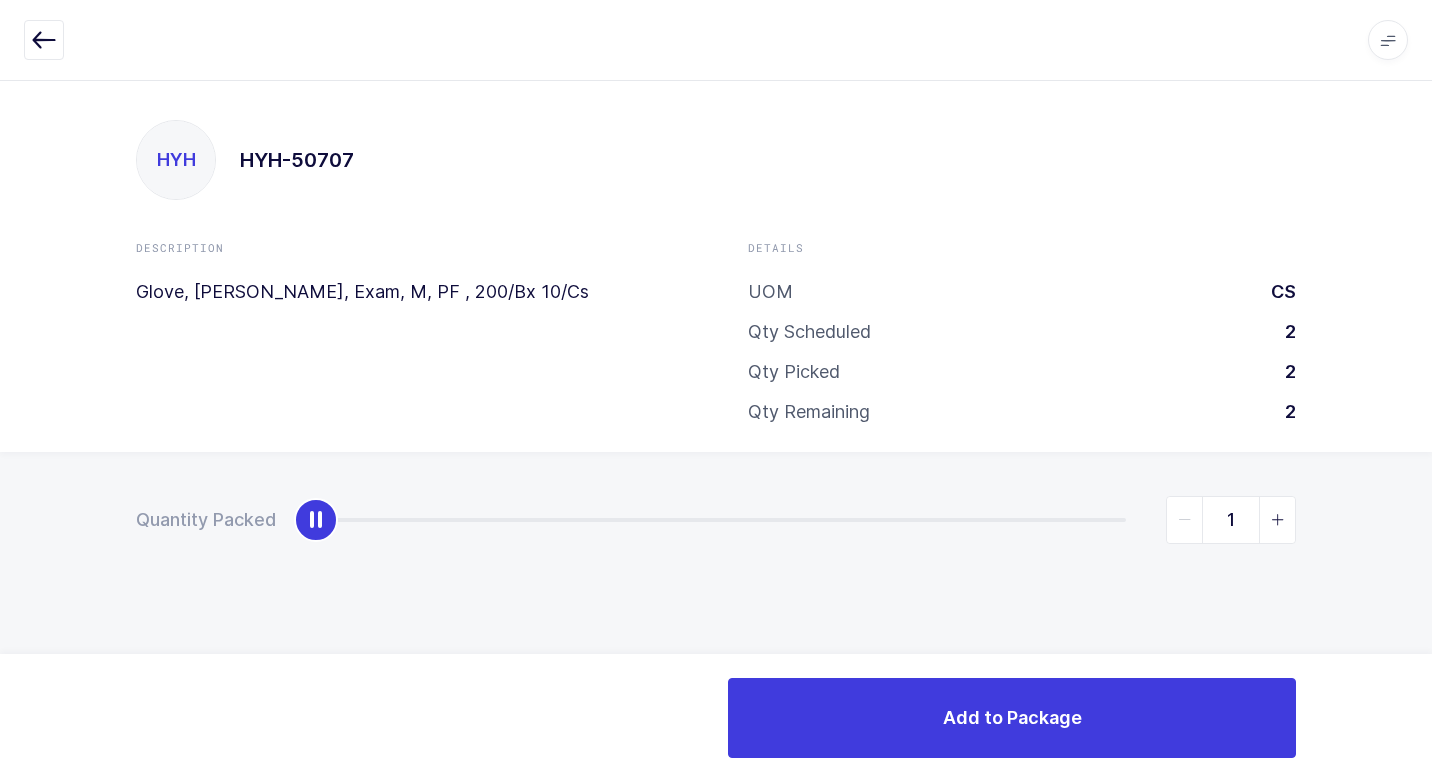 type on "2" 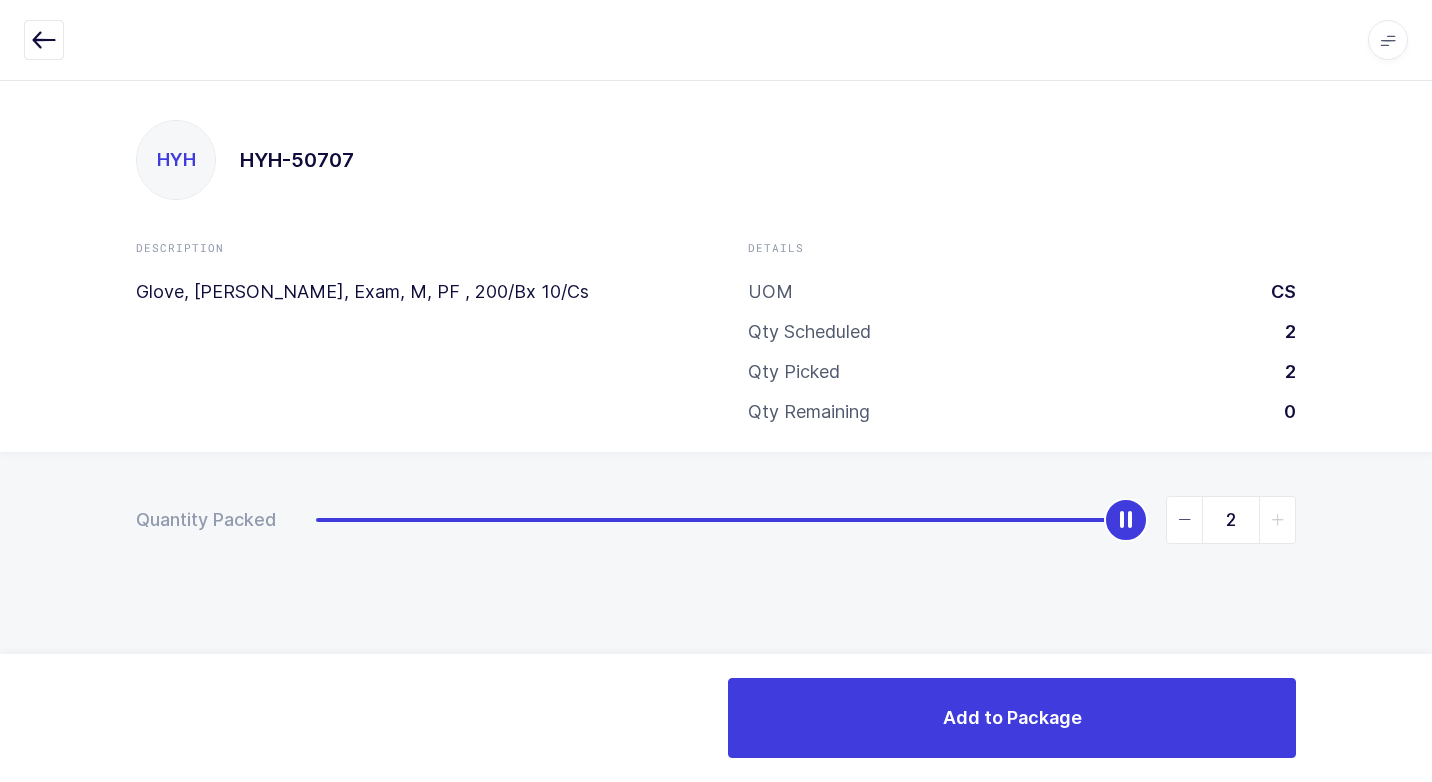 drag, startPoint x: 316, startPoint y: 524, endPoint x: 1075, endPoint y: 677, distance: 774.2674 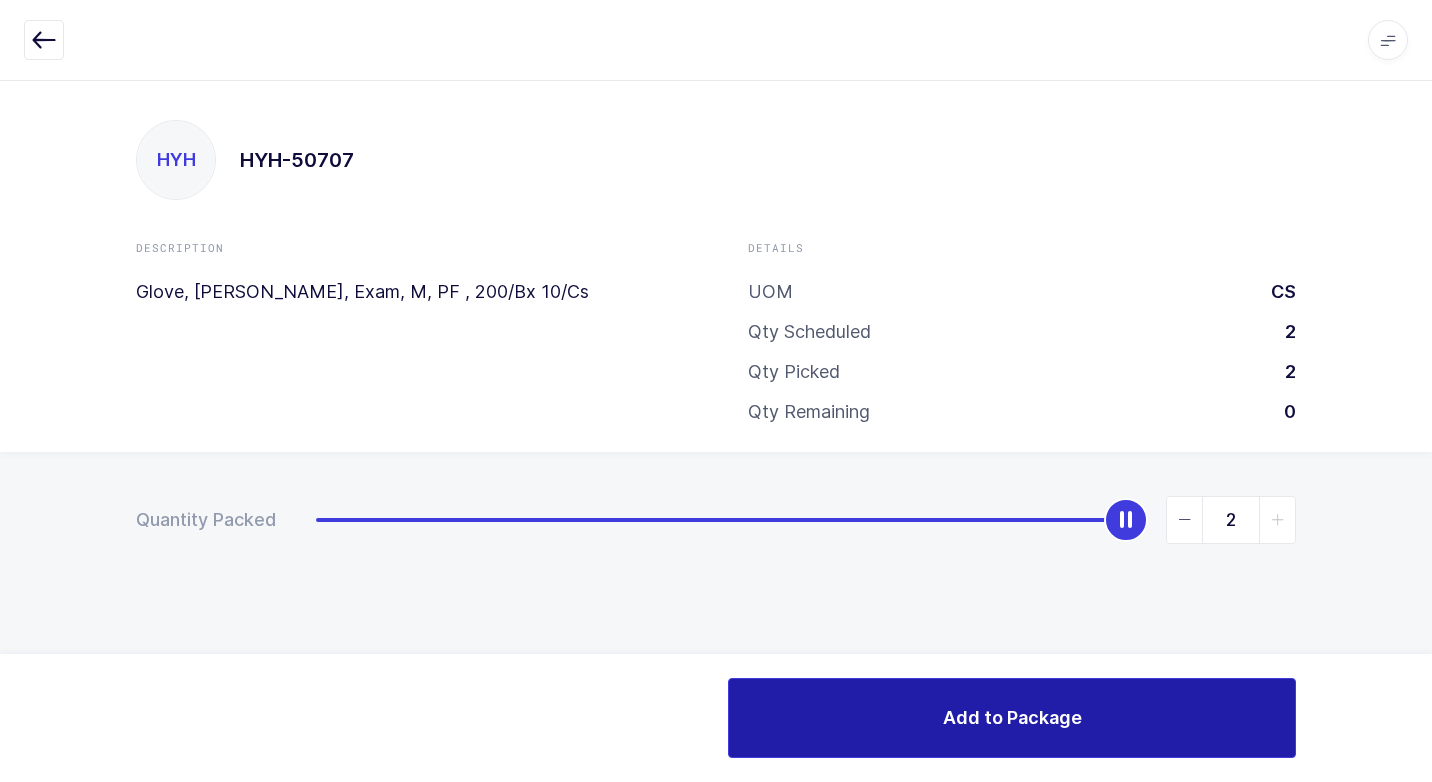 click on "Add to Package" at bounding box center (1012, 718) 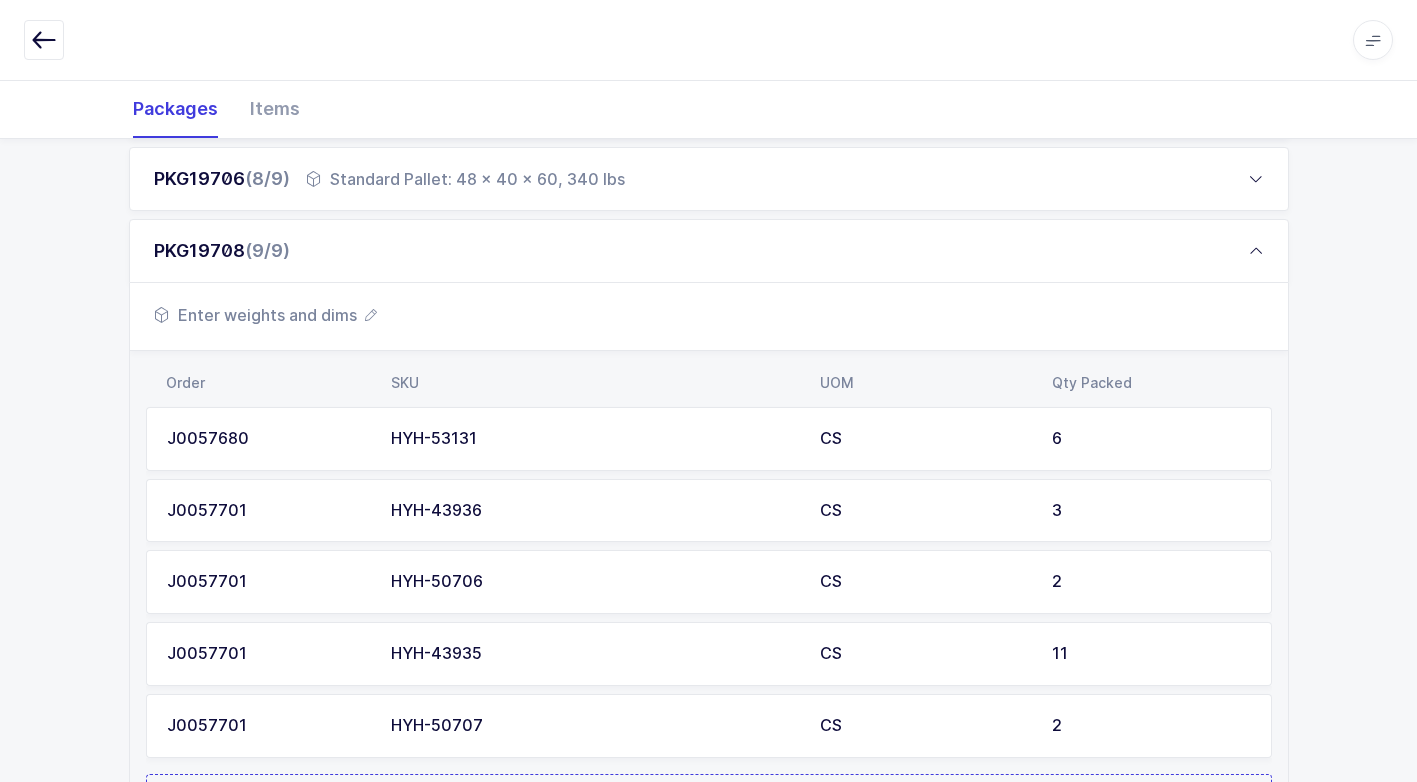 scroll, scrollTop: 1016, scrollLeft: 0, axis: vertical 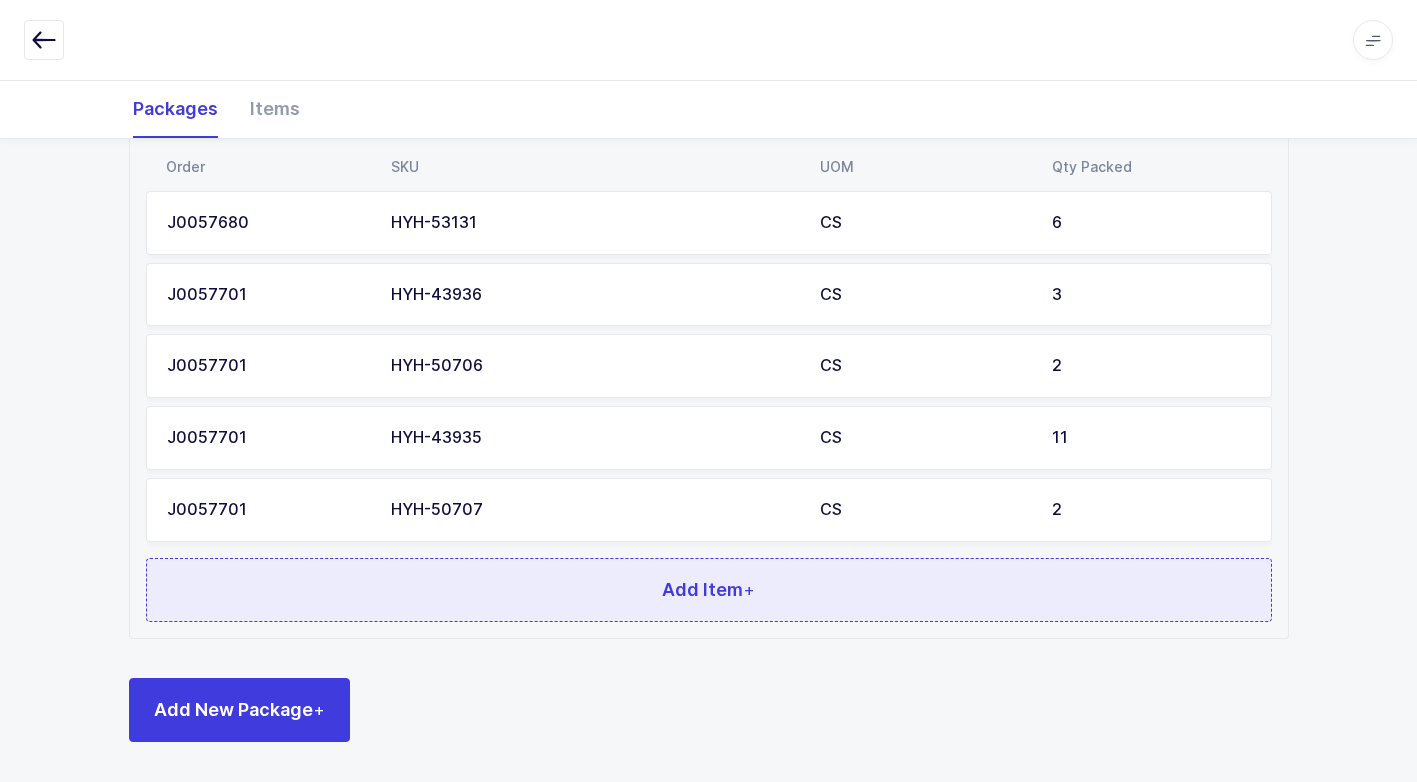 drag, startPoint x: 498, startPoint y: 599, endPoint x: 500, endPoint y: 586, distance: 13.152946 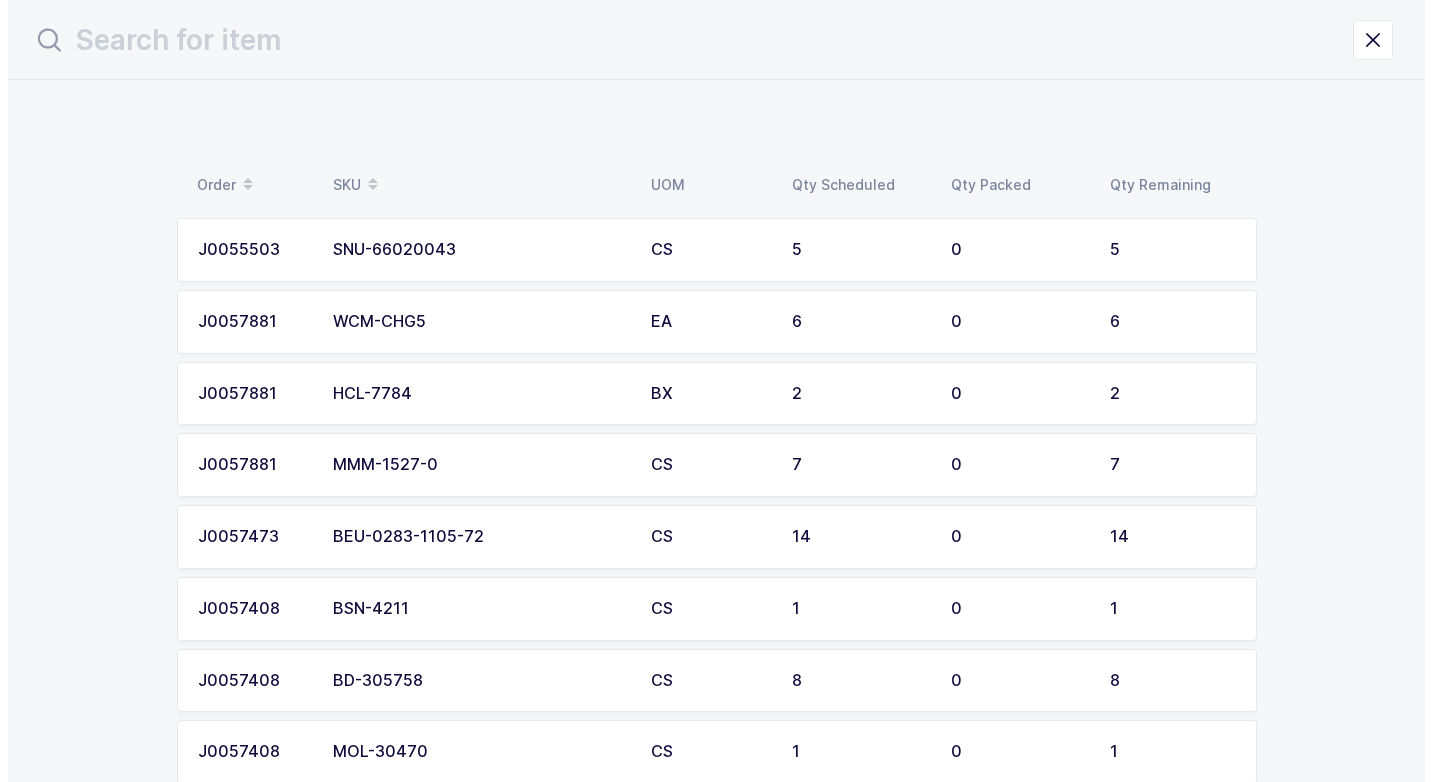 scroll, scrollTop: 0, scrollLeft: 0, axis: both 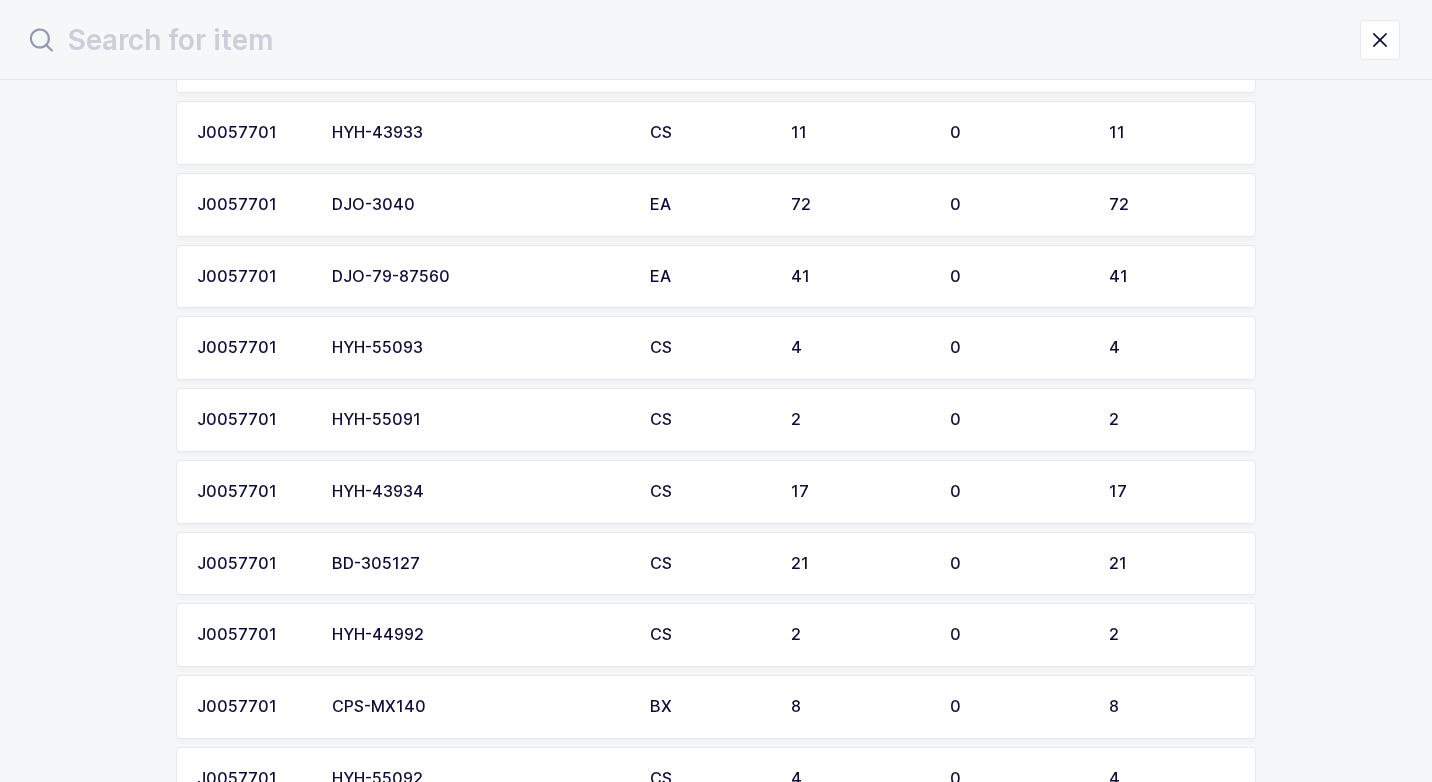 click on "HYH-55093" at bounding box center (479, 348) 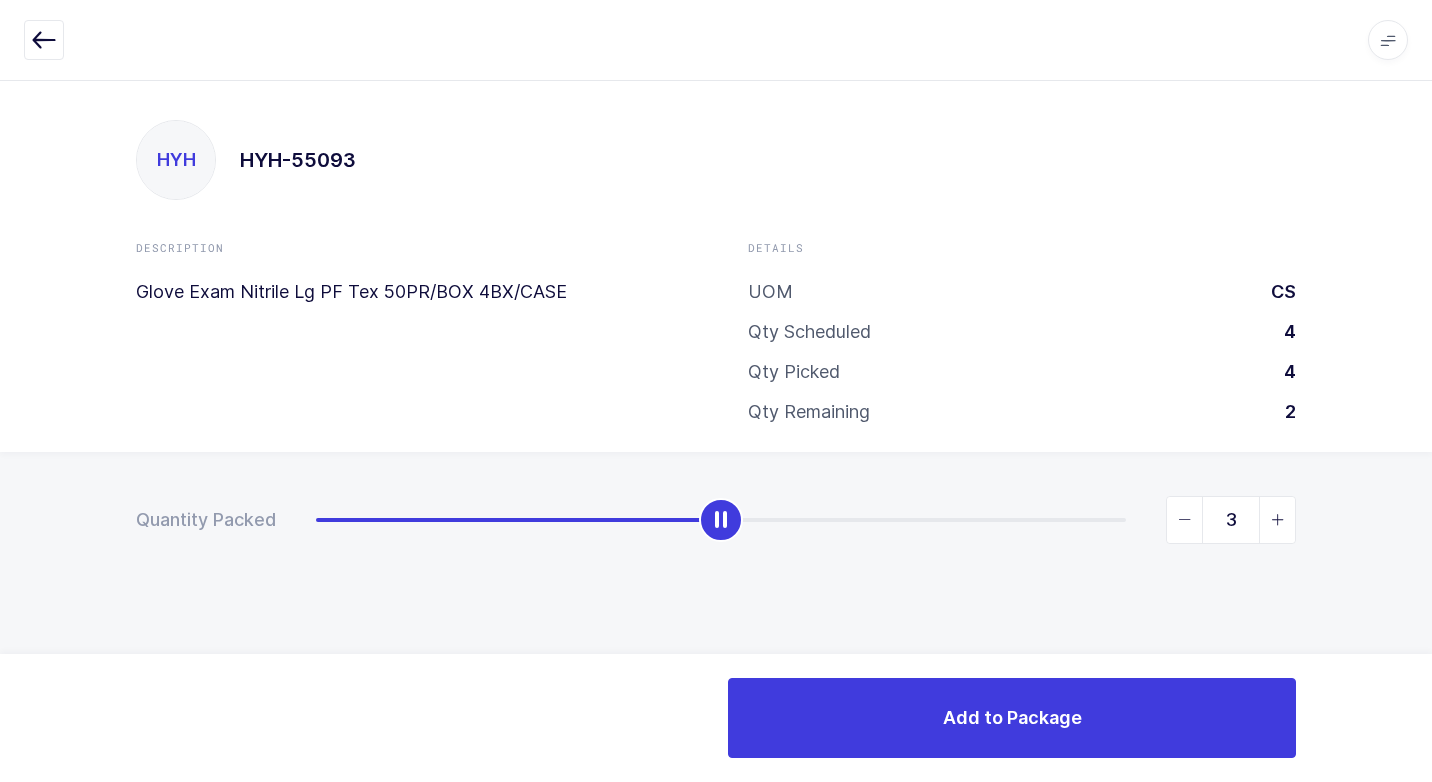 type on "4" 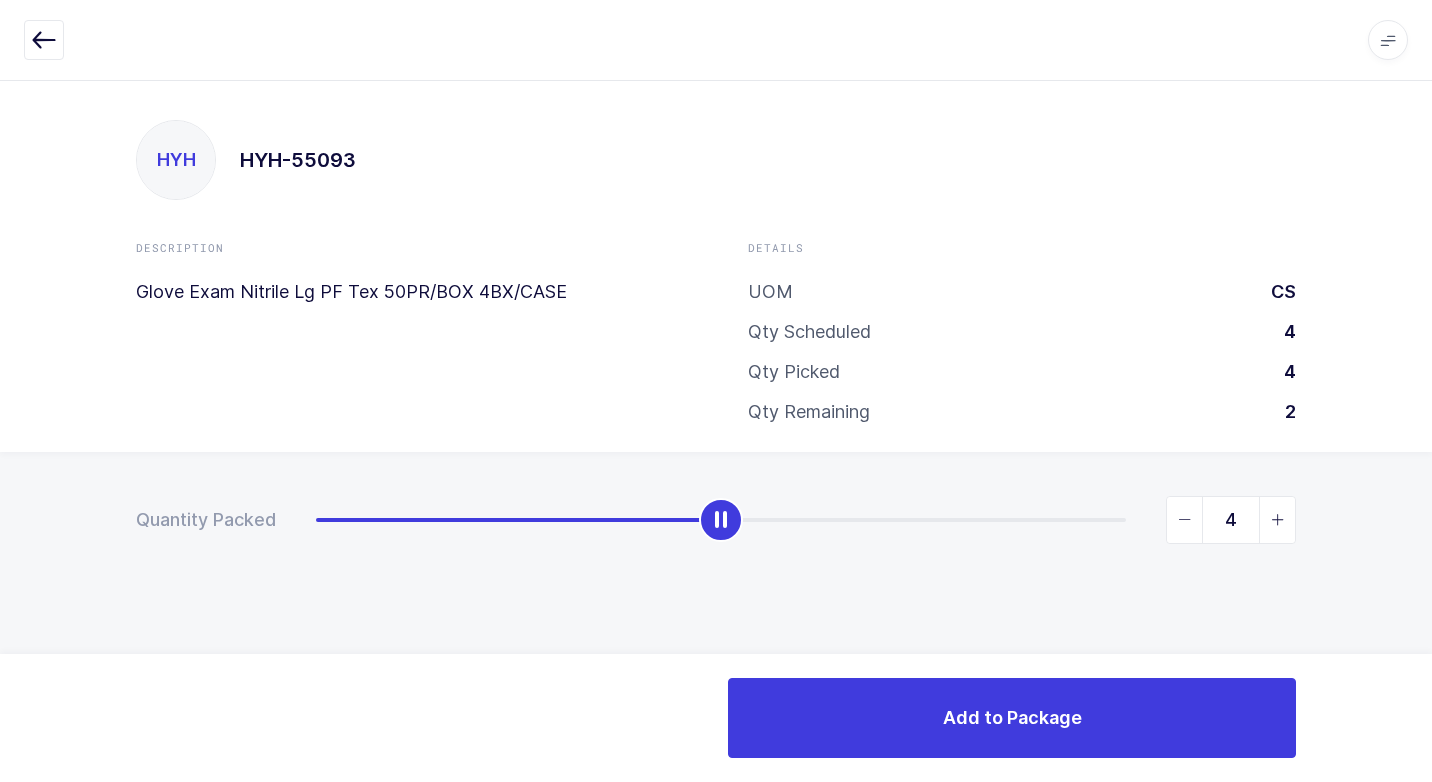 drag, startPoint x: 309, startPoint y: 534, endPoint x: 1418, endPoint y: 645, distance: 1114.5411 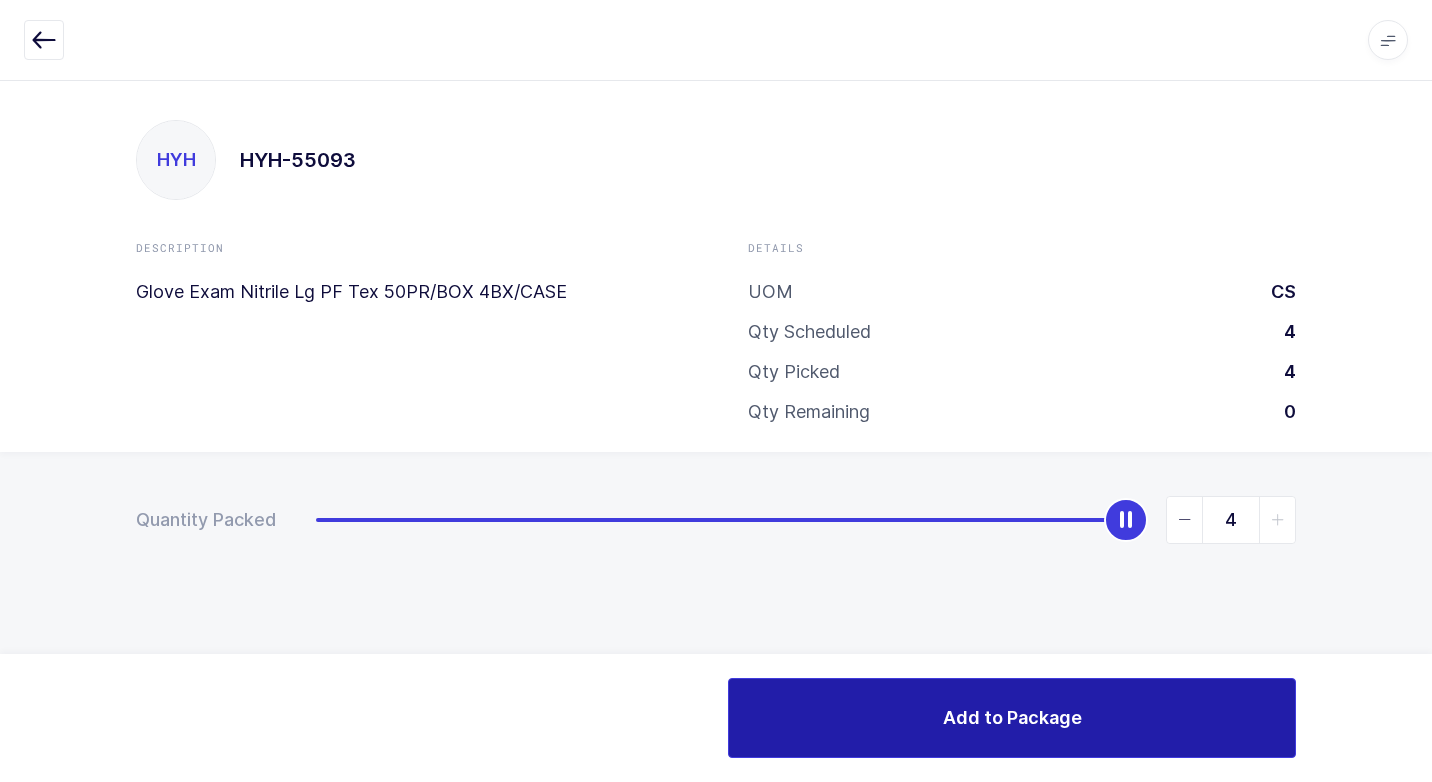 drag, startPoint x: 1062, startPoint y: 704, endPoint x: 1040, endPoint y: 689, distance: 26.627054 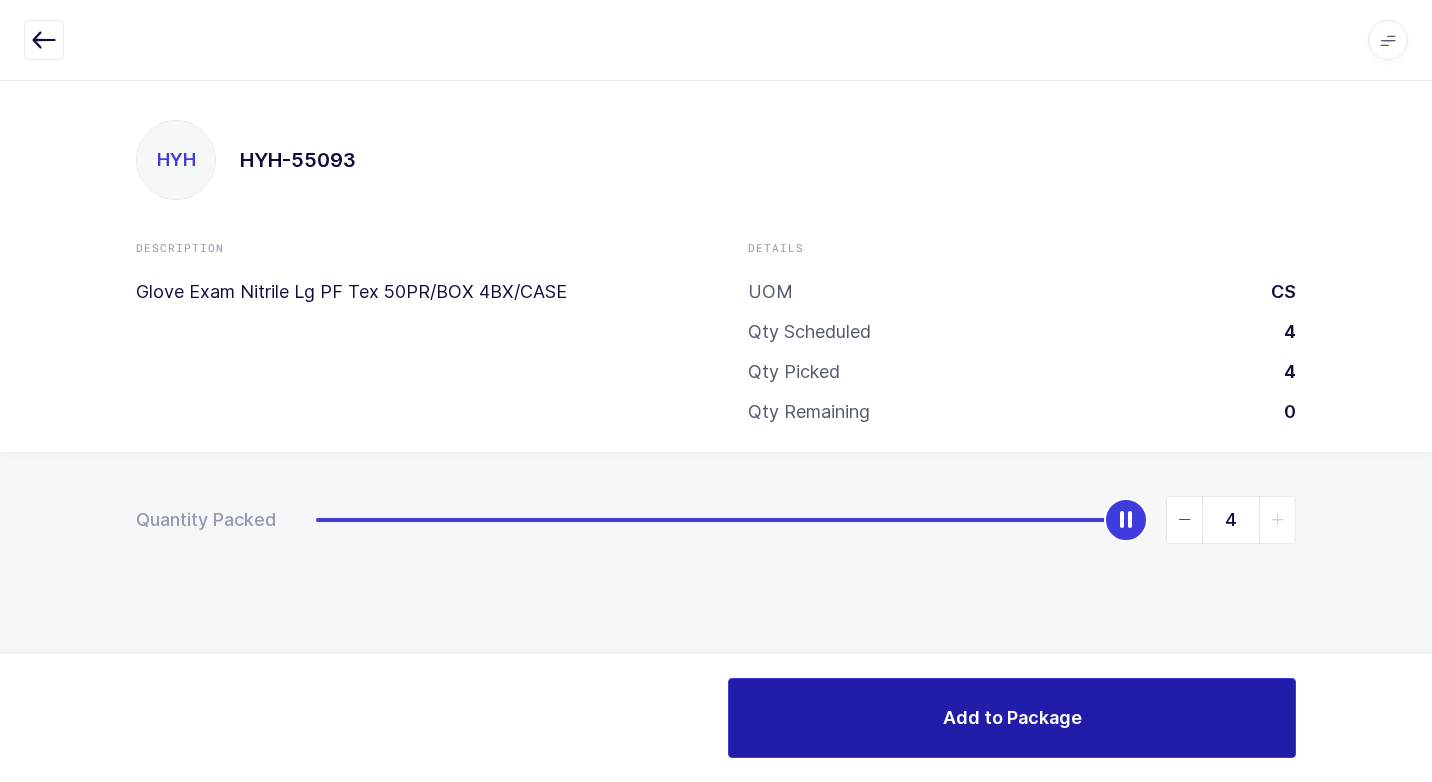 click on "Add to Package" at bounding box center [1012, 718] 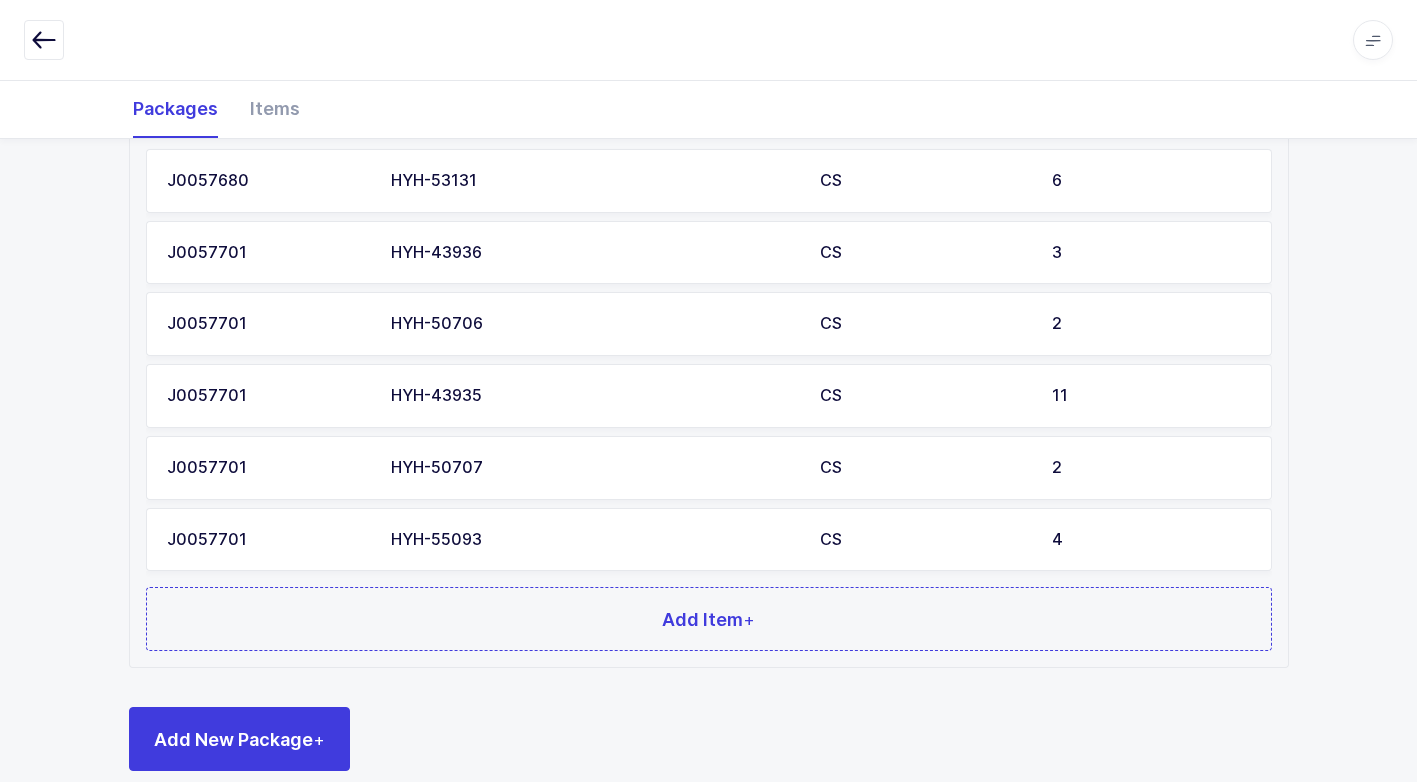scroll, scrollTop: 1087, scrollLeft: 0, axis: vertical 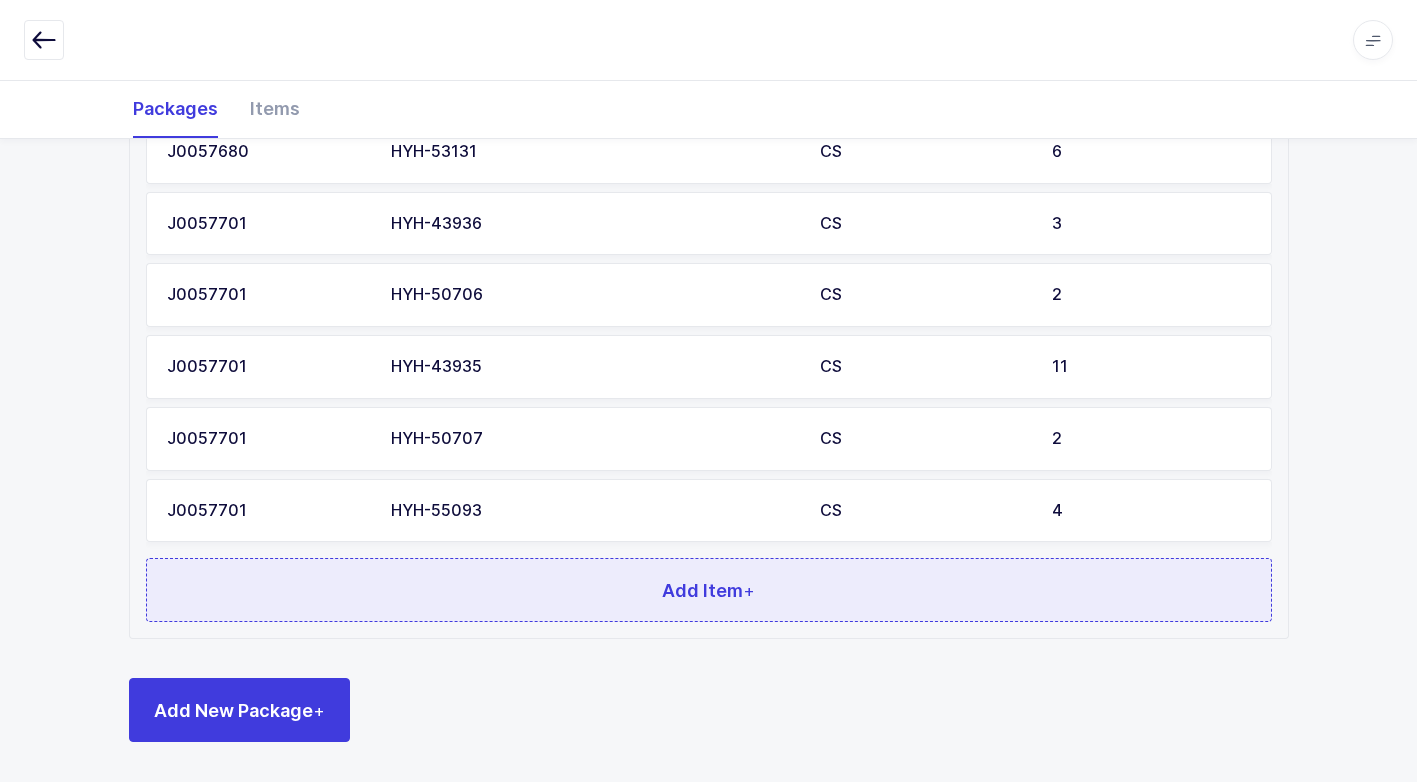 click on "Add Item  +" at bounding box center (709, 590) 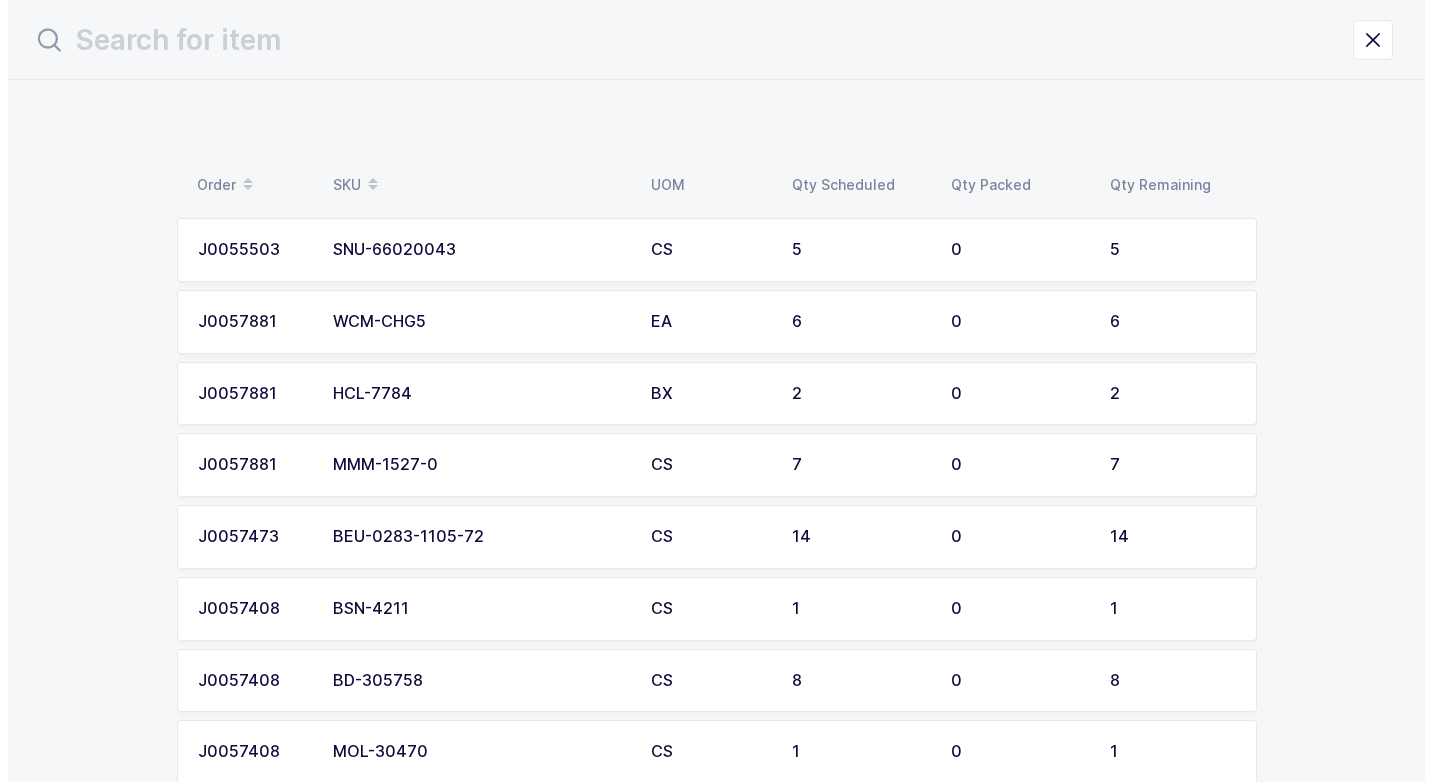 scroll, scrollTop: 0, scrollLeft: 0, axis: both 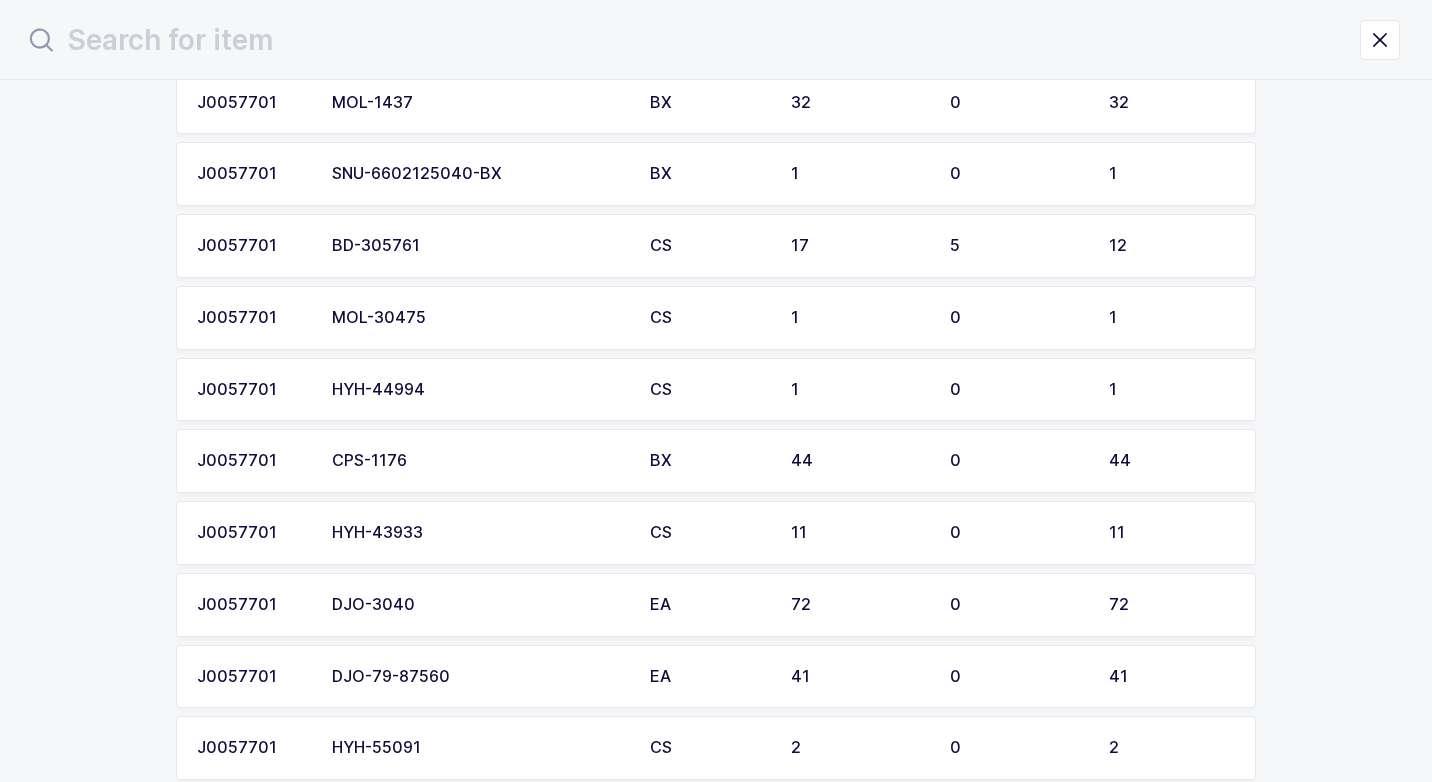 click on "HYH-43933" at bounding box center (479, 533) 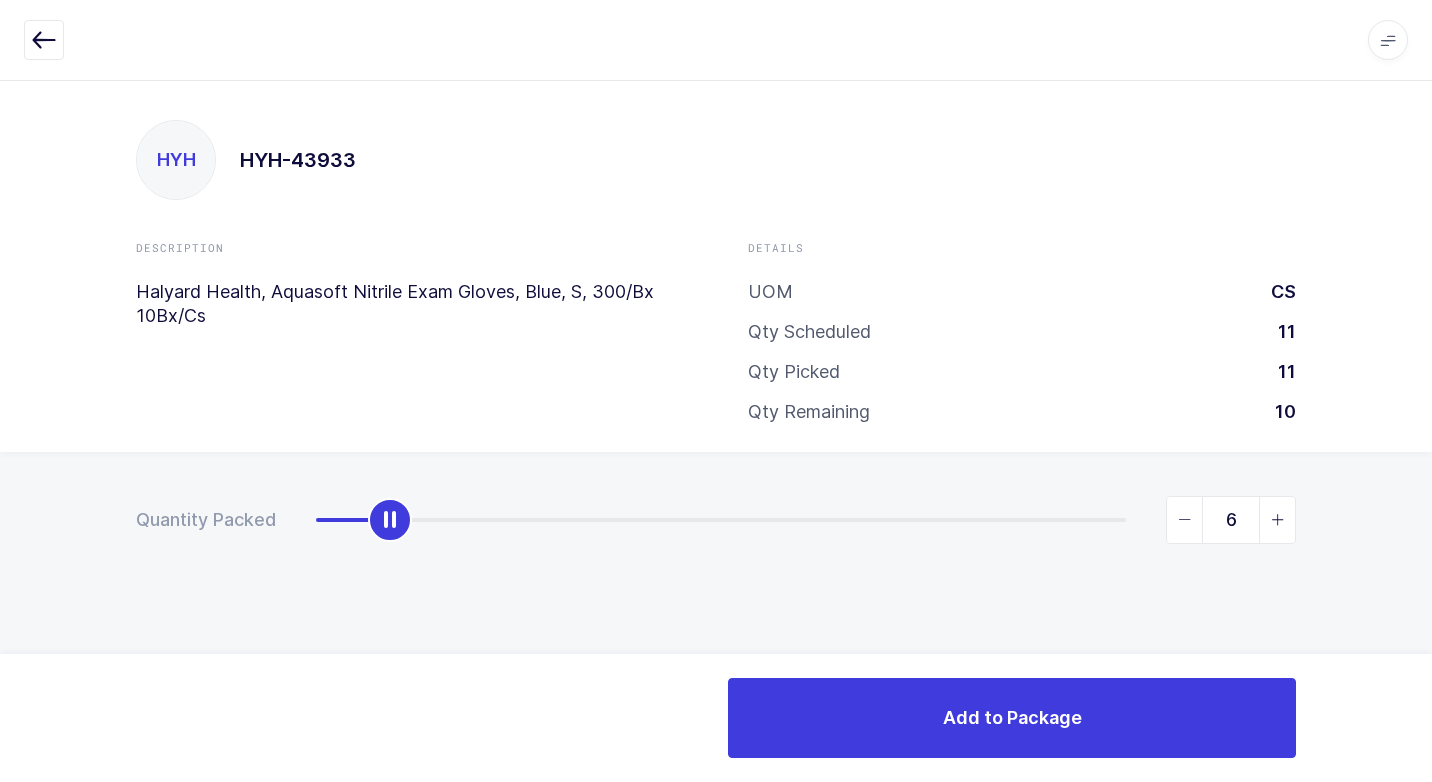 type on "11" 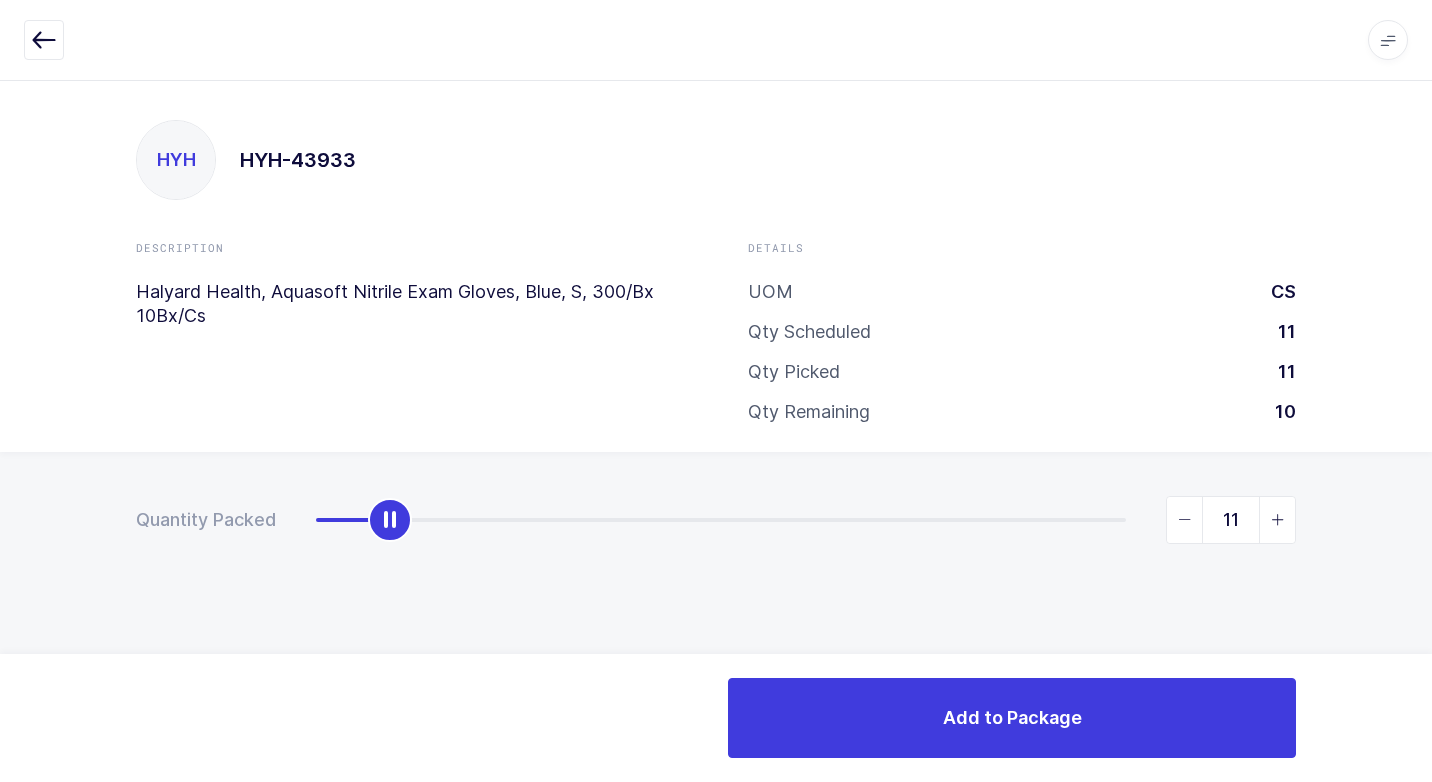 drag, startPoint x: 324, startPoint y: 533, endPoint x: 1318, endPoint y: 590, distance: 995.63293 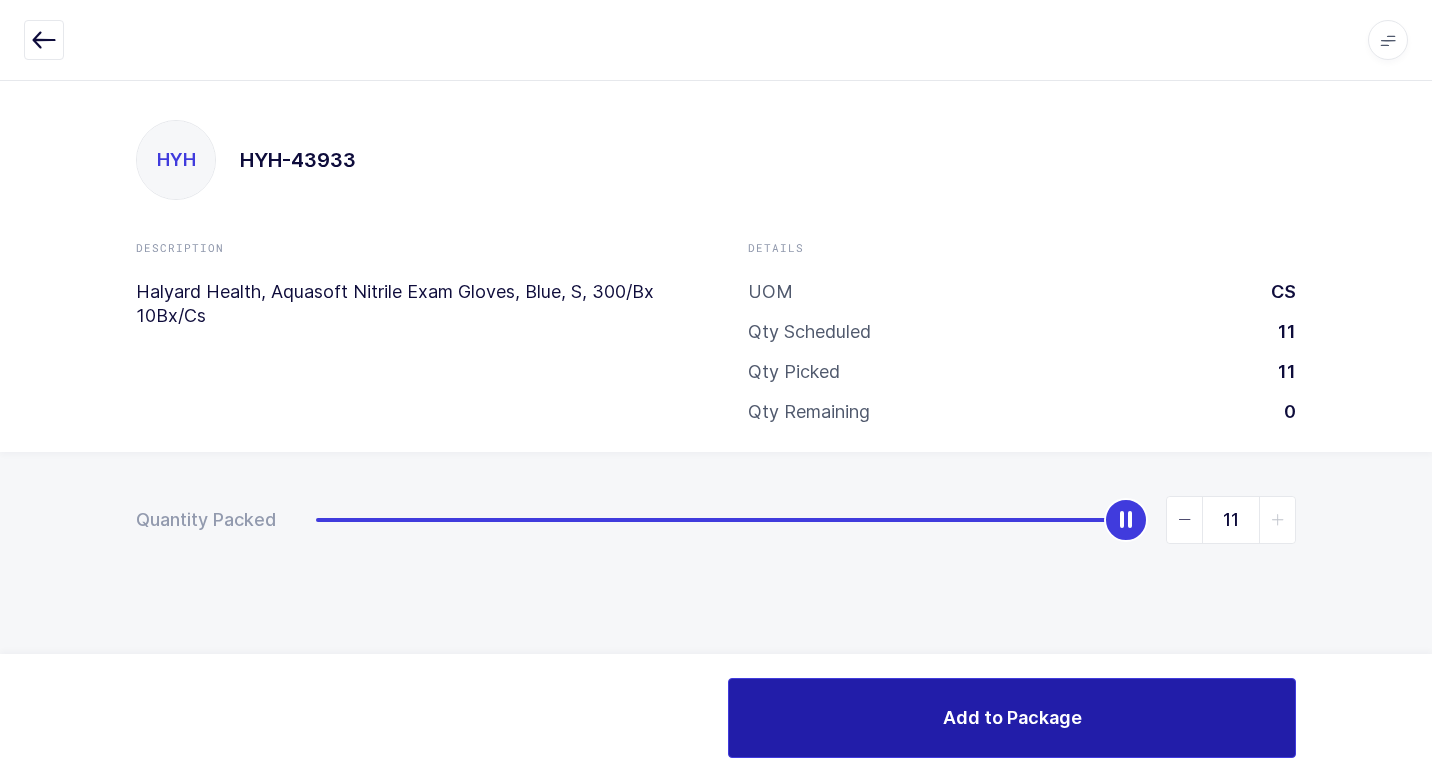 click on "Add to Package" at bounding box center (1012, 717) 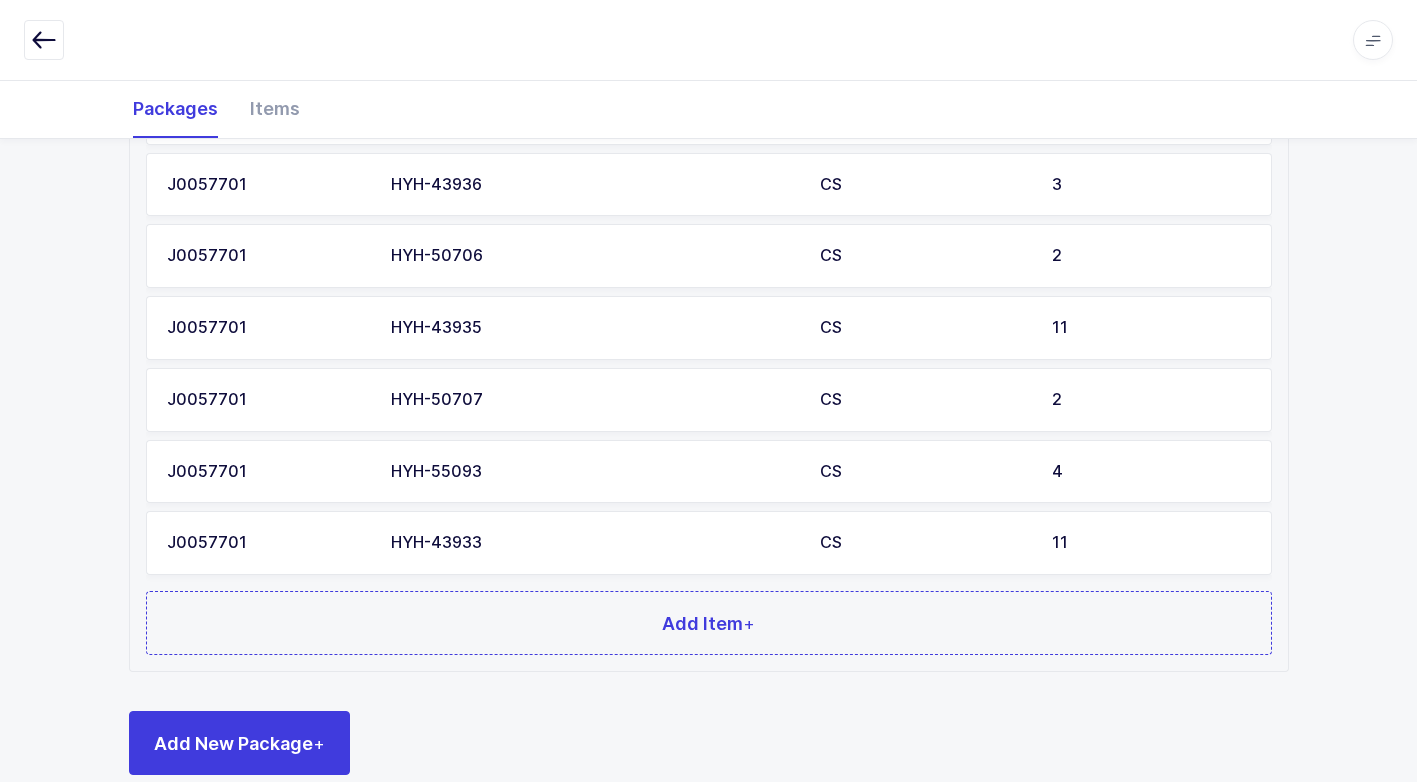 scroll, scrollTop: 1159, scrollLeft: 0, axis: vertical 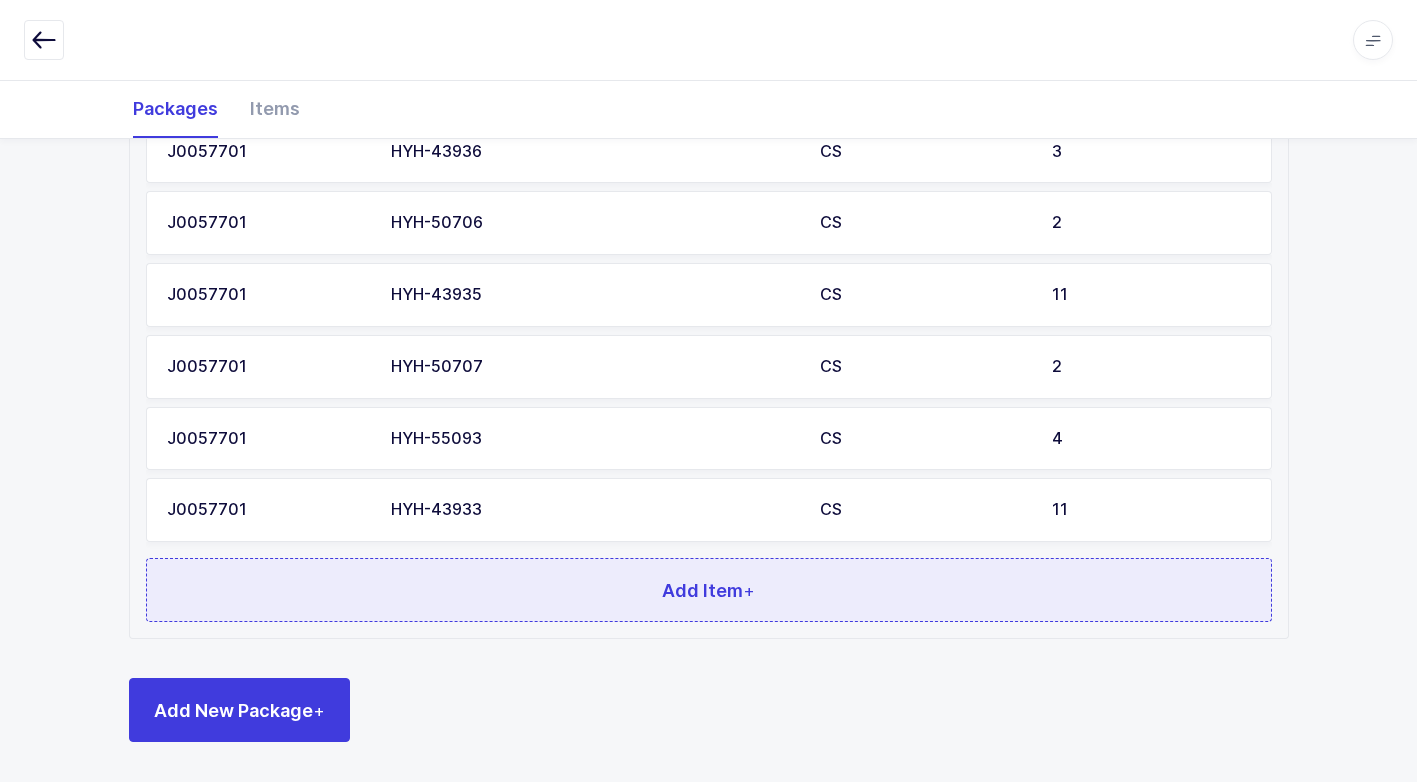 click on "Add Item  +" at bounding box center (709, 590) 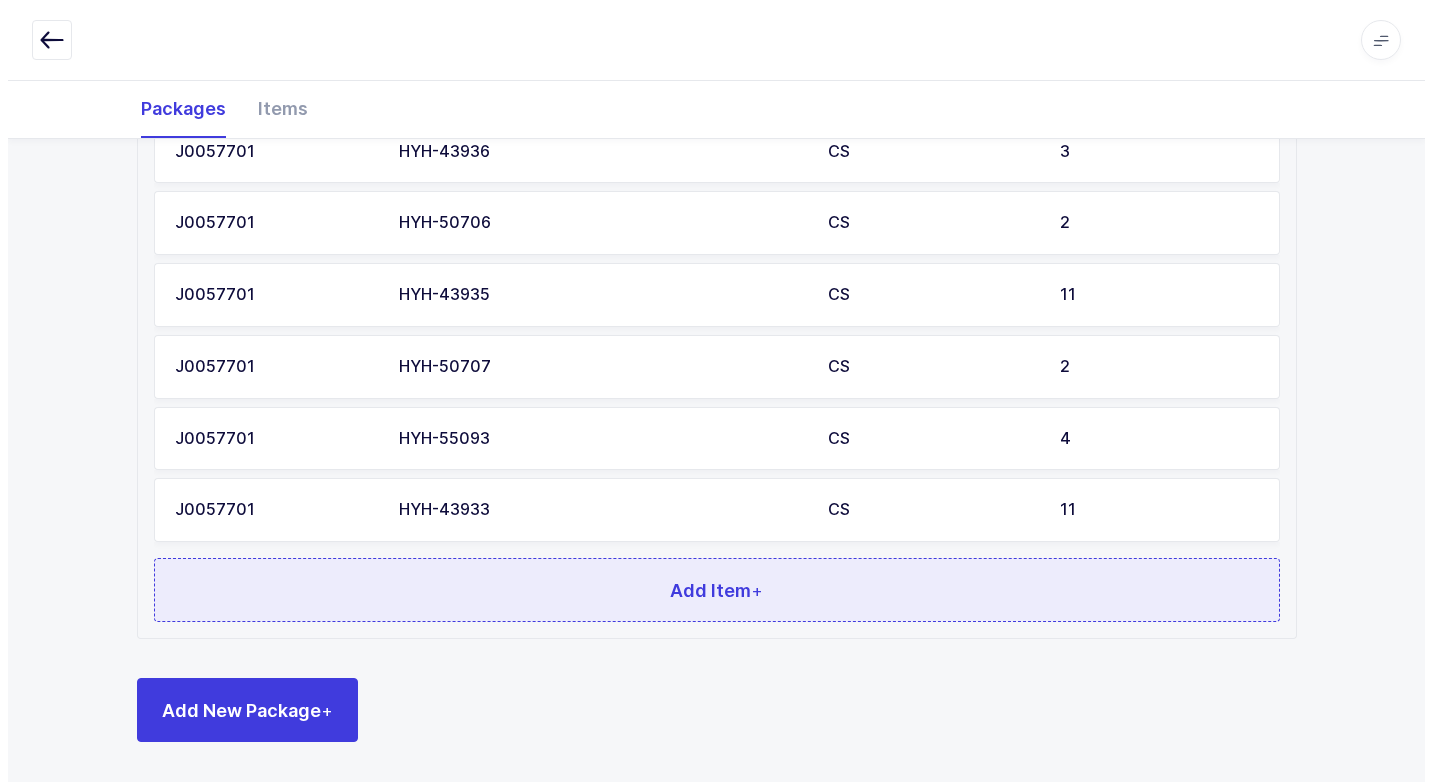 scroll, scrollTop: 0, scrollLeft: 0, axis: both 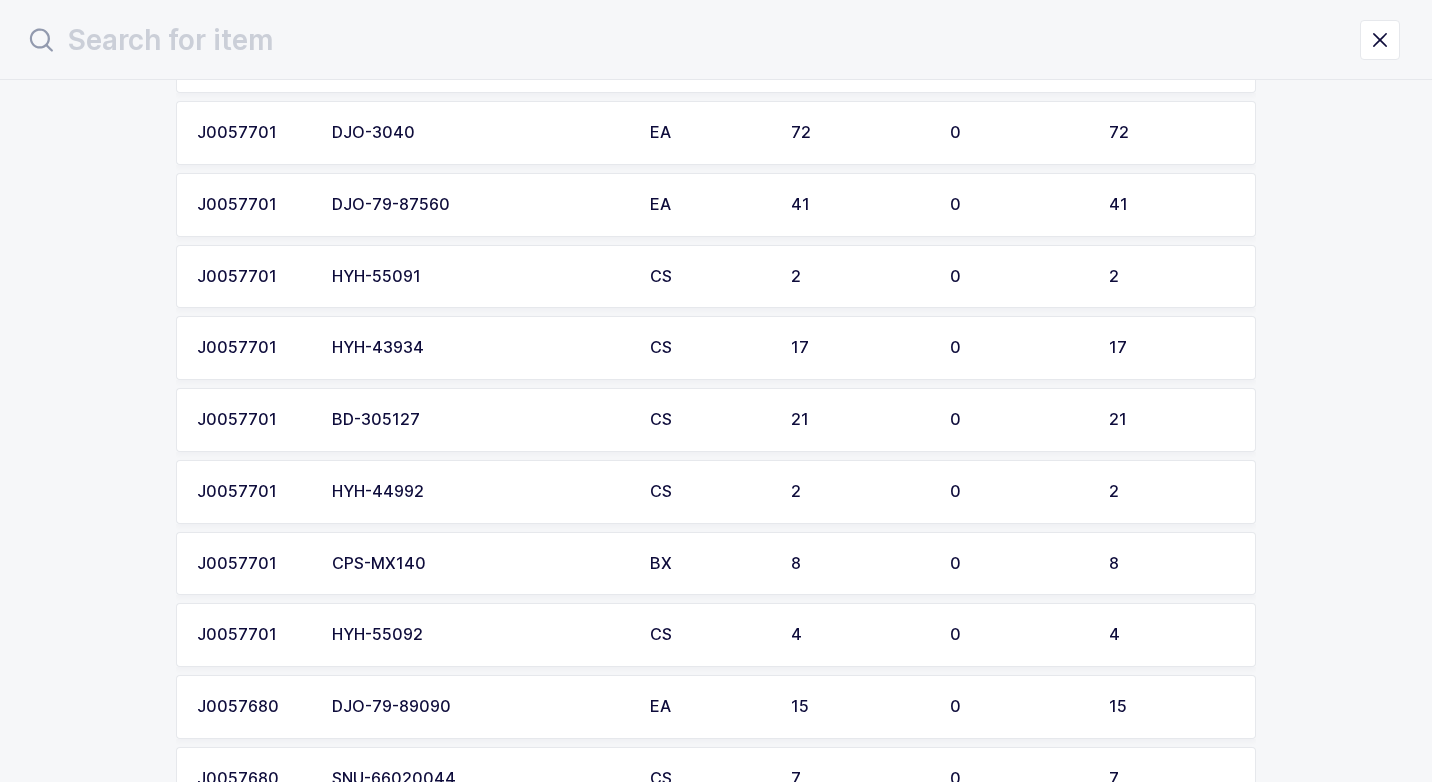 click on "HYH-44992" at bounding box center [479, 492] 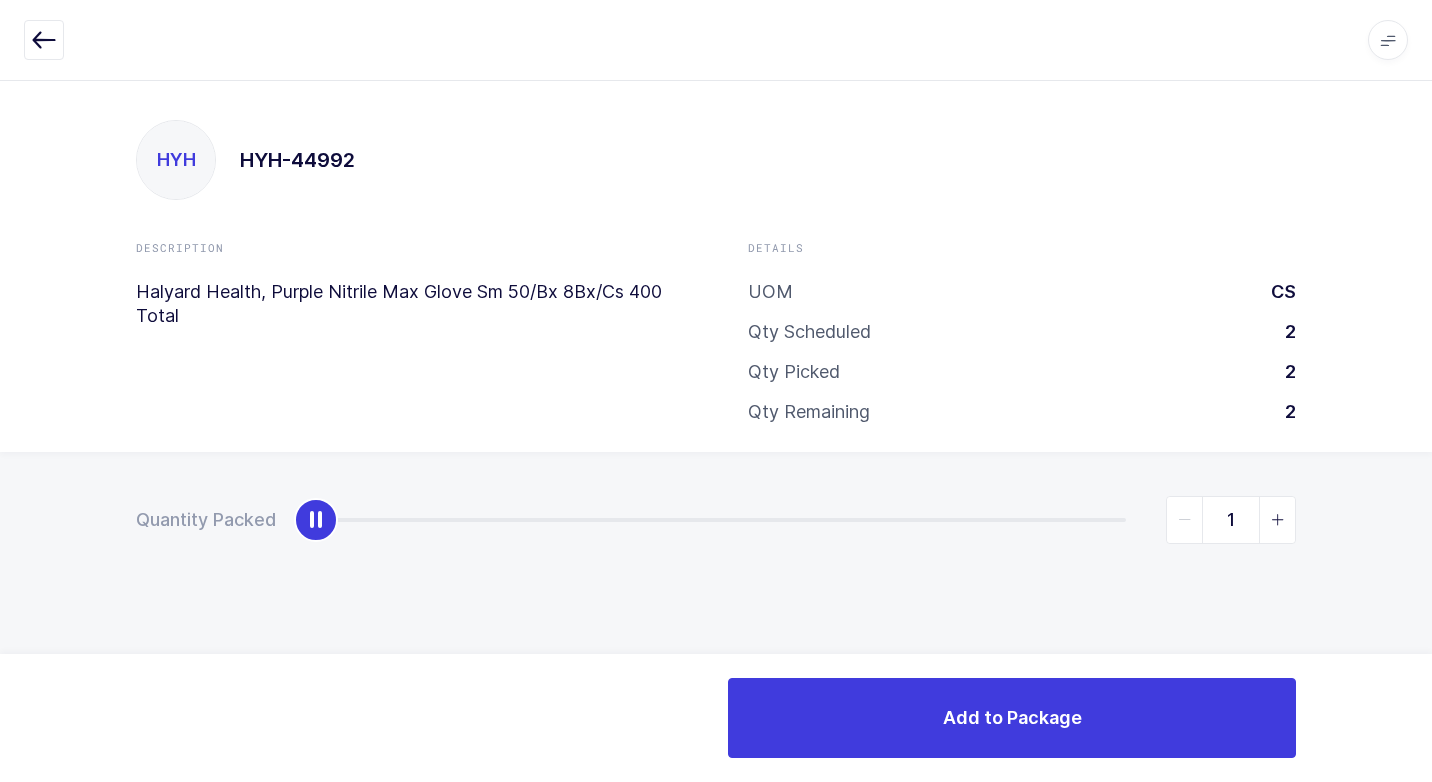 type on "2" 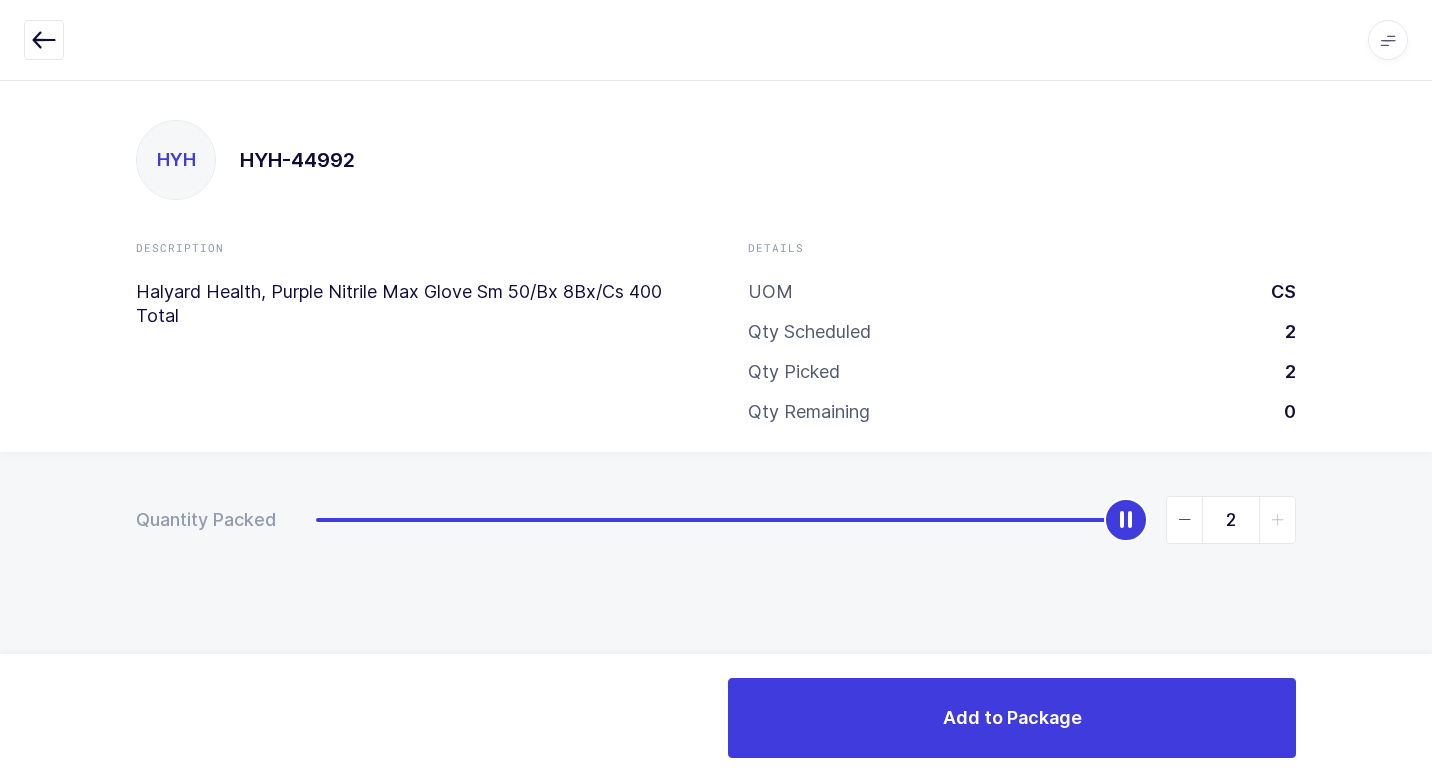 drag, startPoint x: 330, startPoint y: 531, endPoint x: 1427, endPoint y: 518, distance: 1097.077 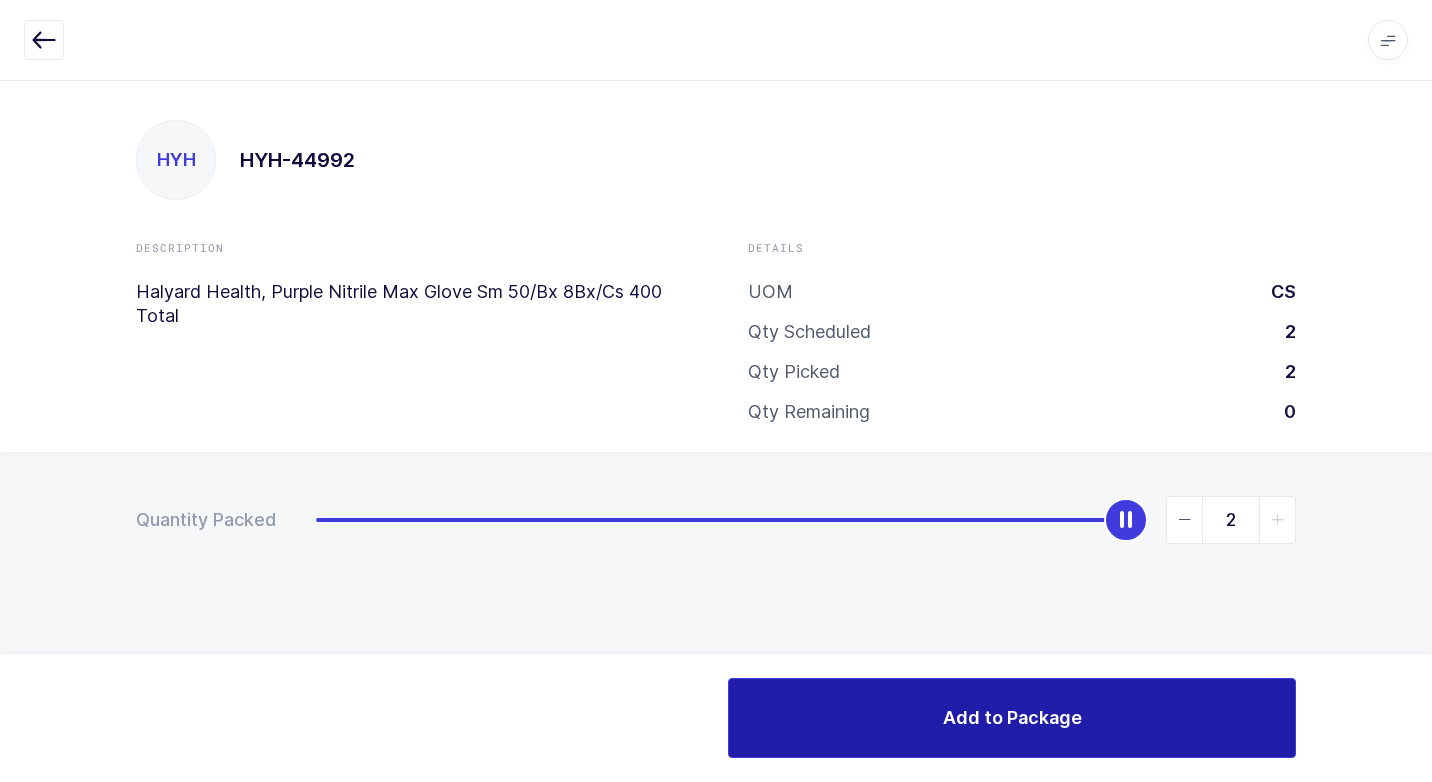 click on "Add to Package" at bounding box center (1012, 718) 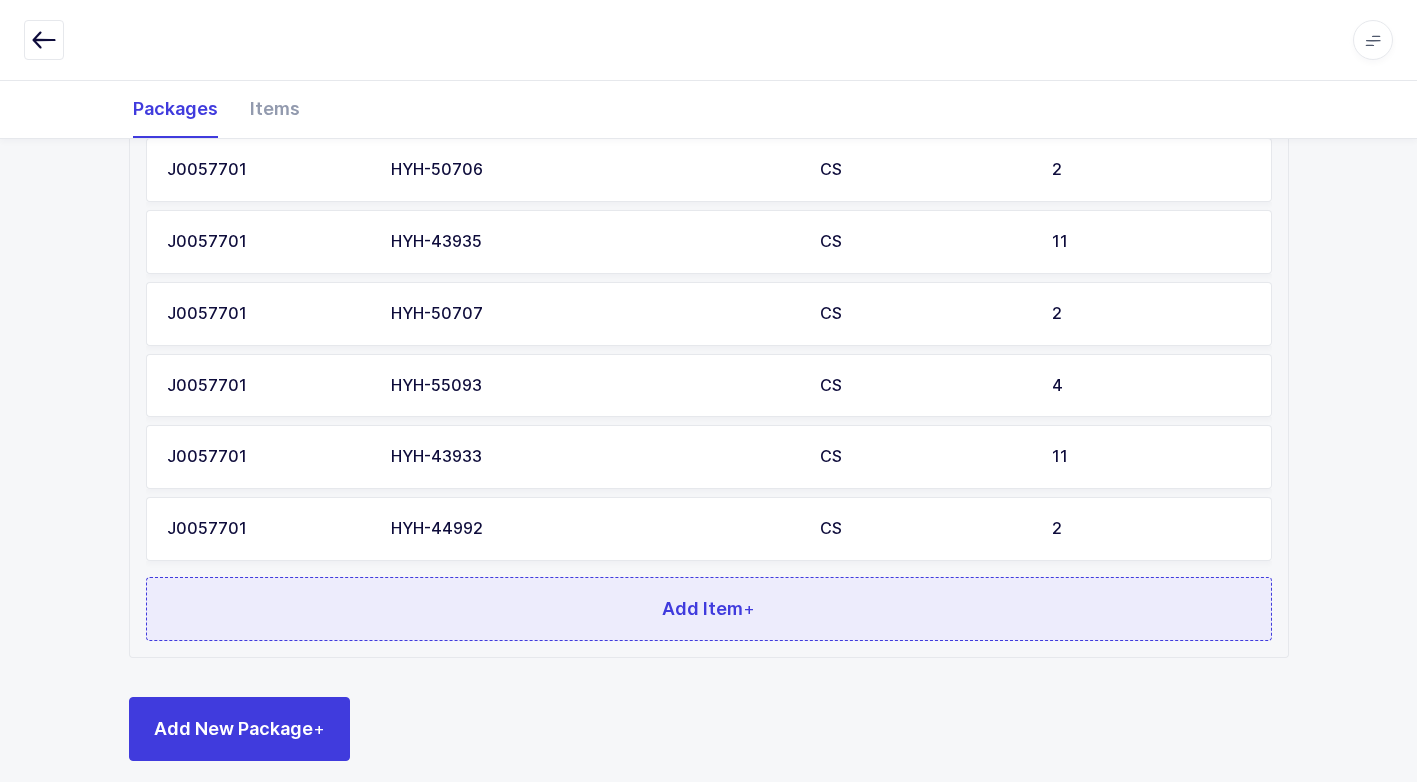 scroll, scrollTop: 1231, scrollLeft: 0, axis: vertical 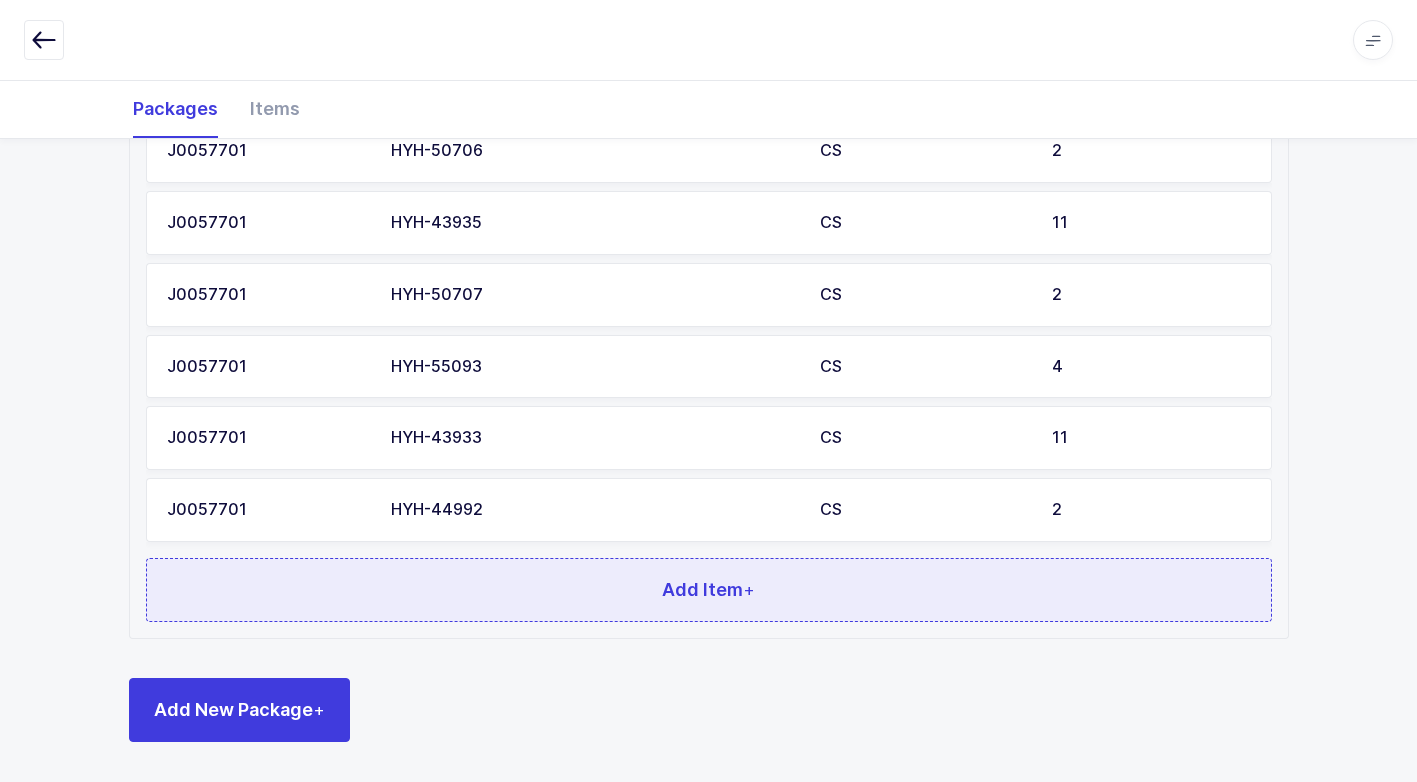click on "Add Item  +" at bounding box center (709, 590) 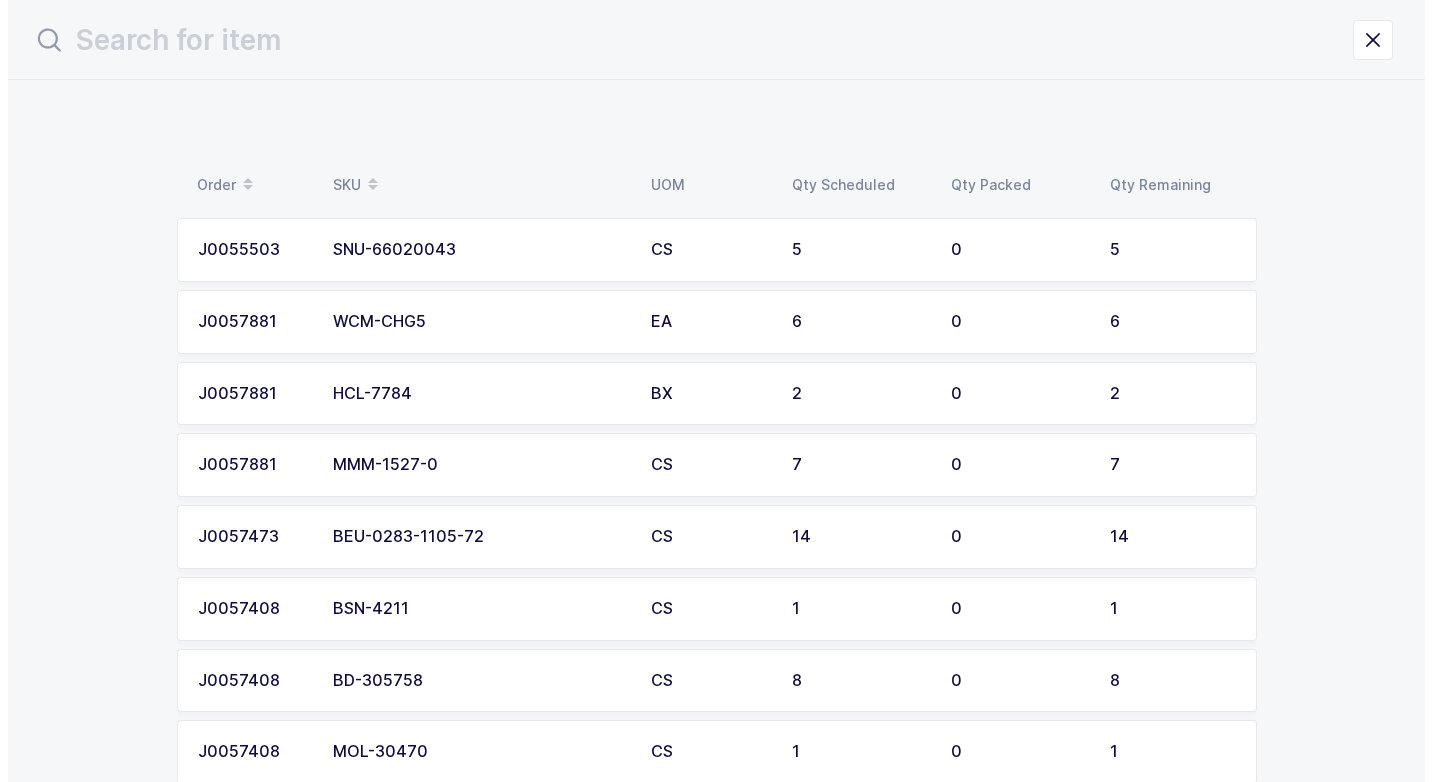 scroll, scrollTop: 0, scrollLeft: 0, axis: both 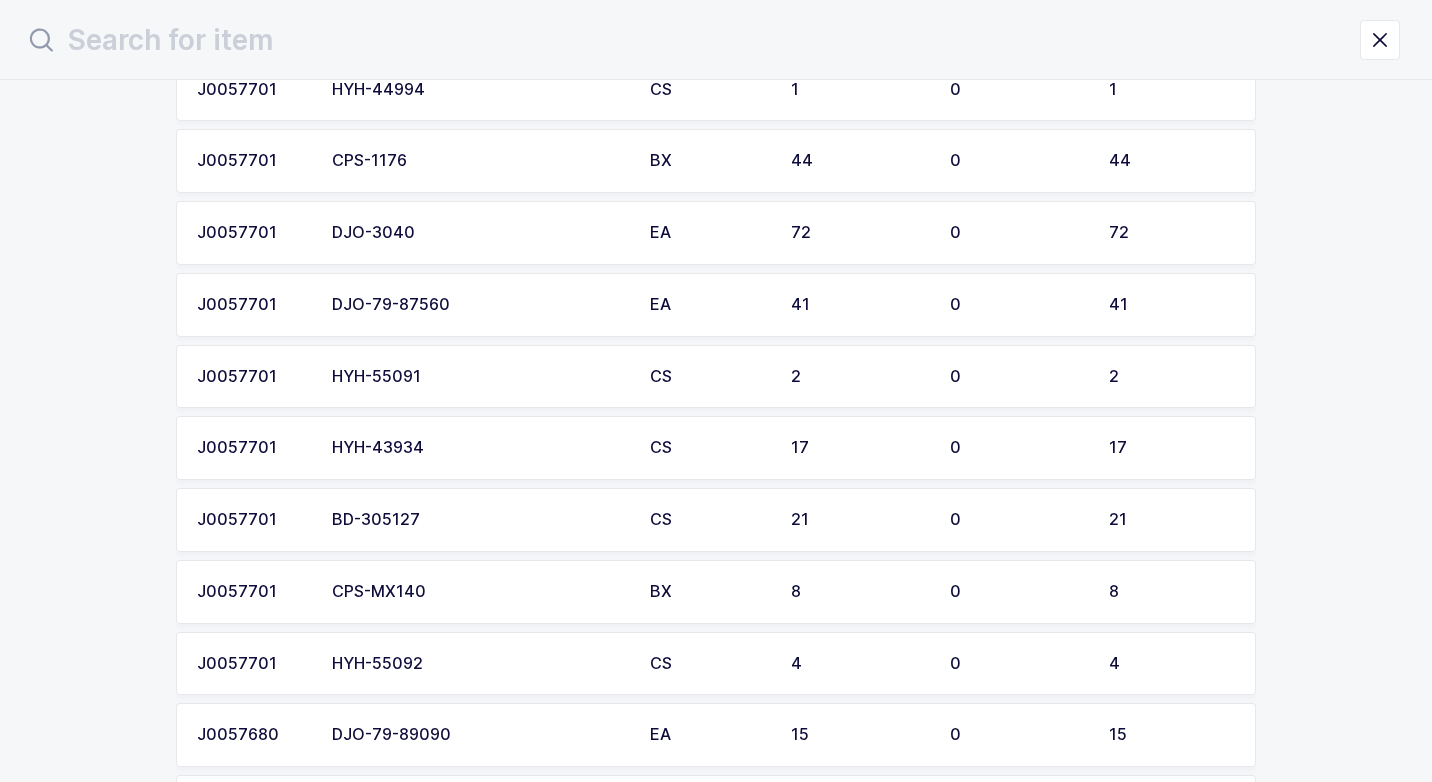 click on "HYH-55091" at bounding box center [479, 377] 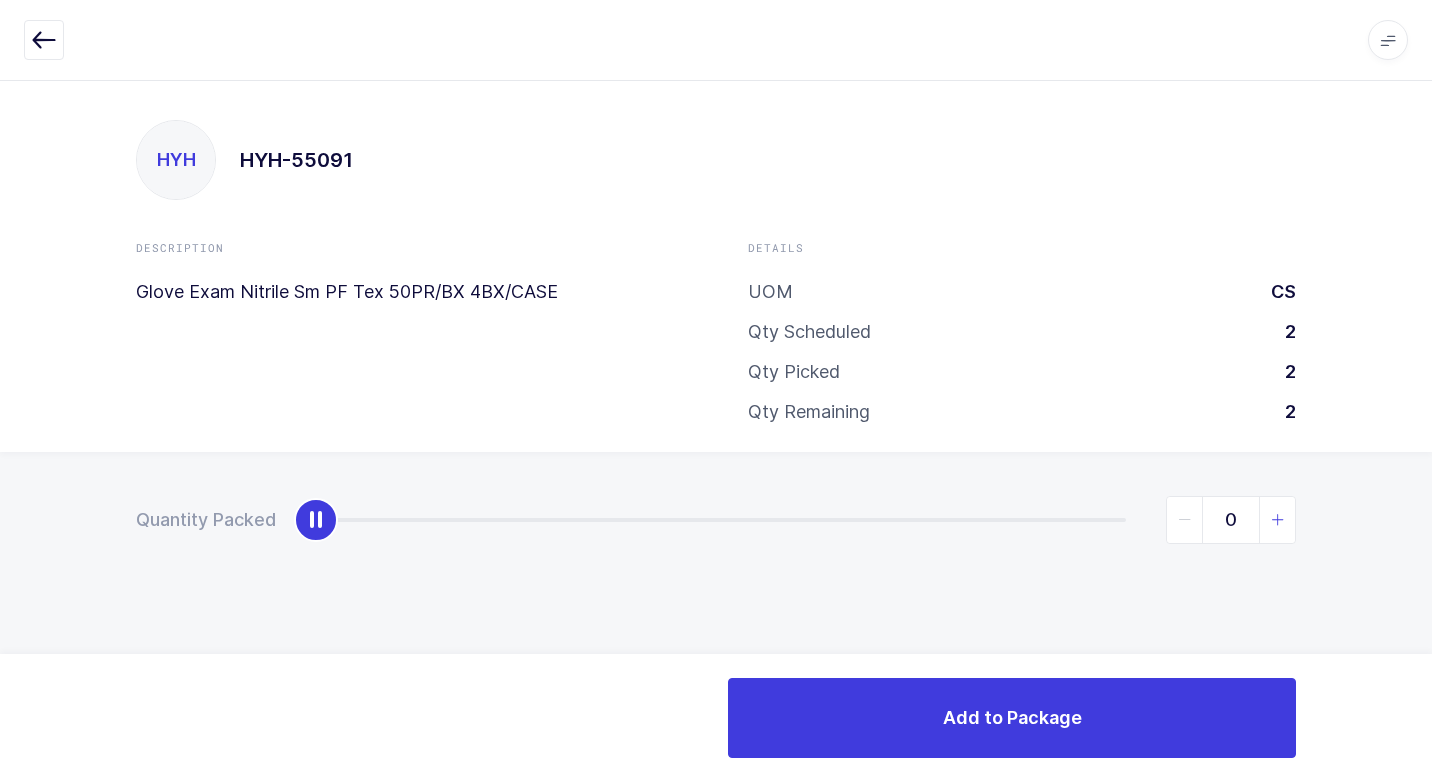 click at bounding box center (1278, 520) 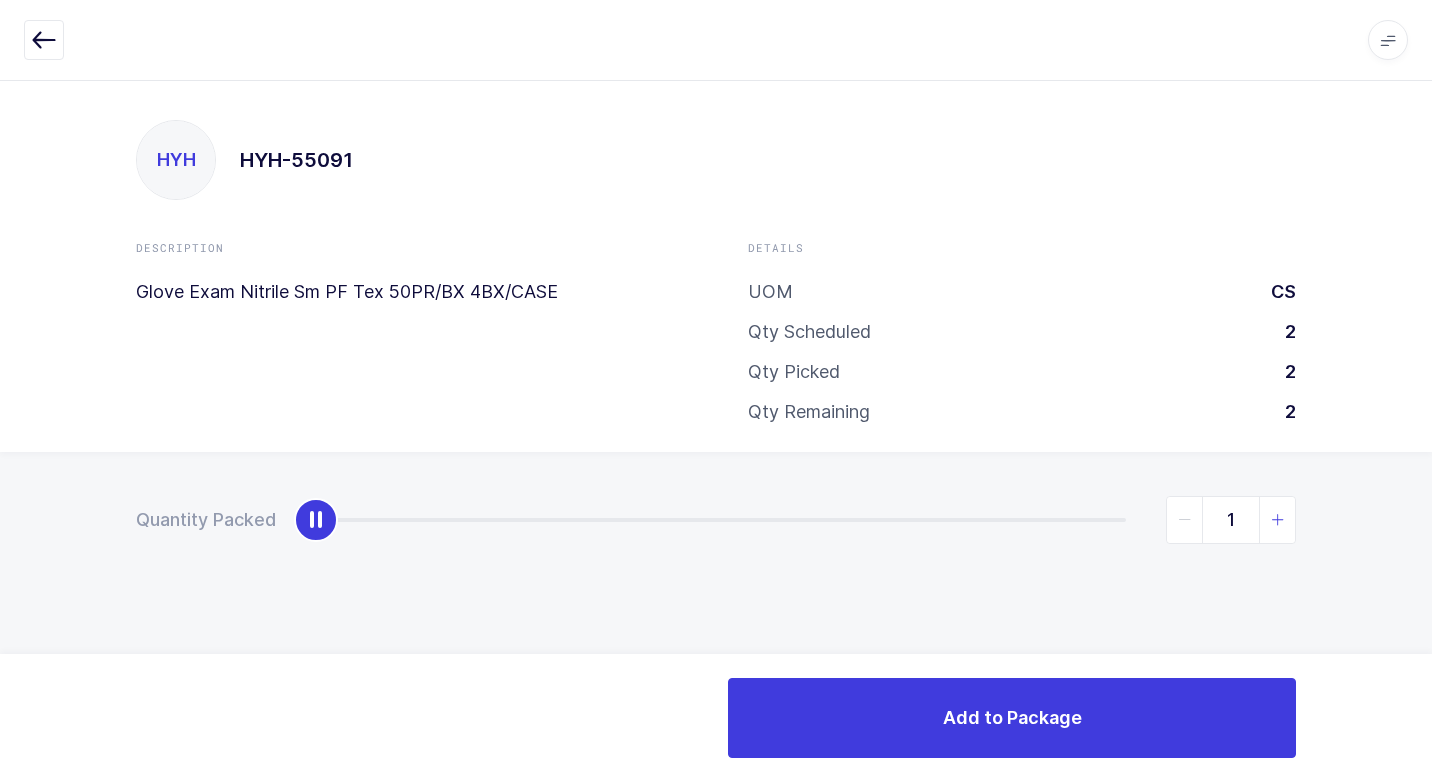 click at bounding box center (1278, 520) 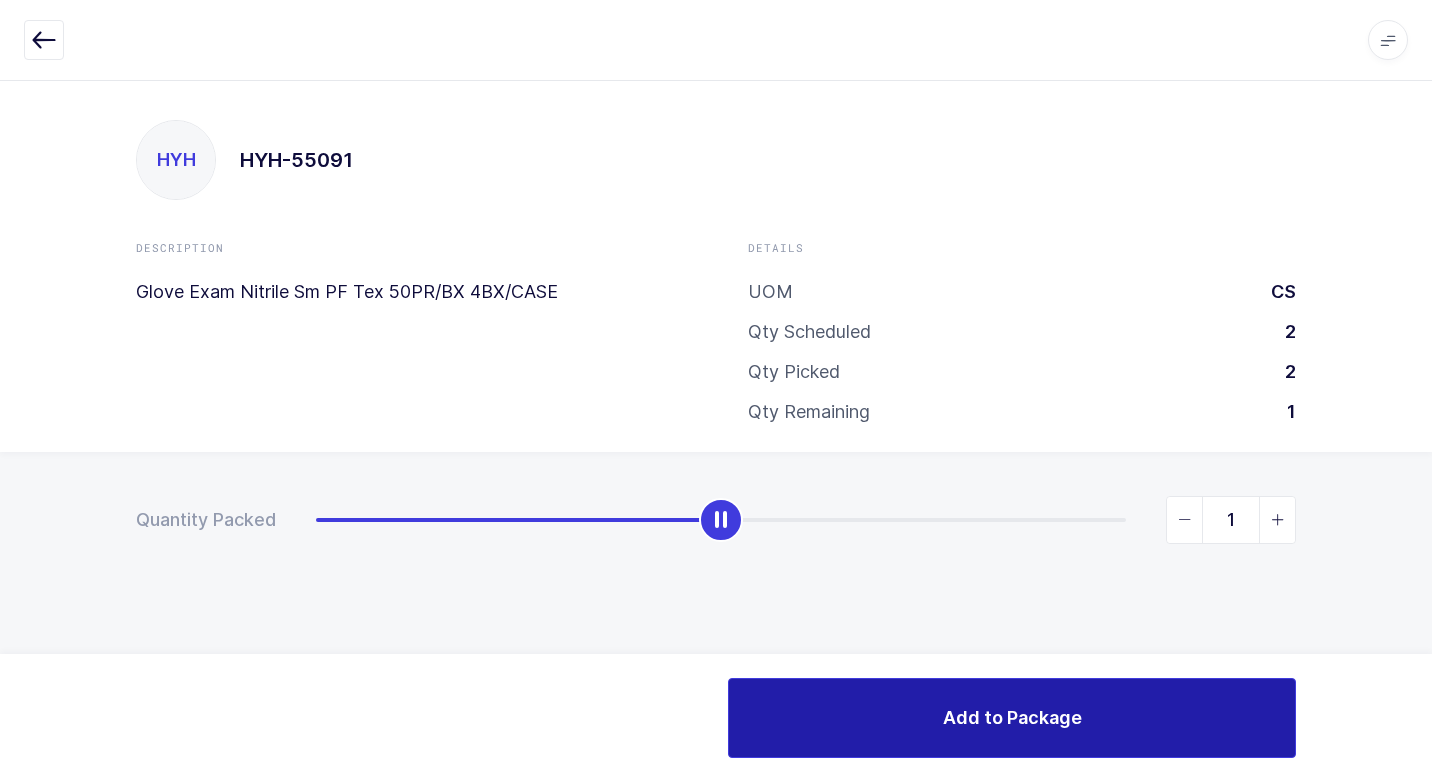 click on "Add to Package" at bounding box center [1012, 717] 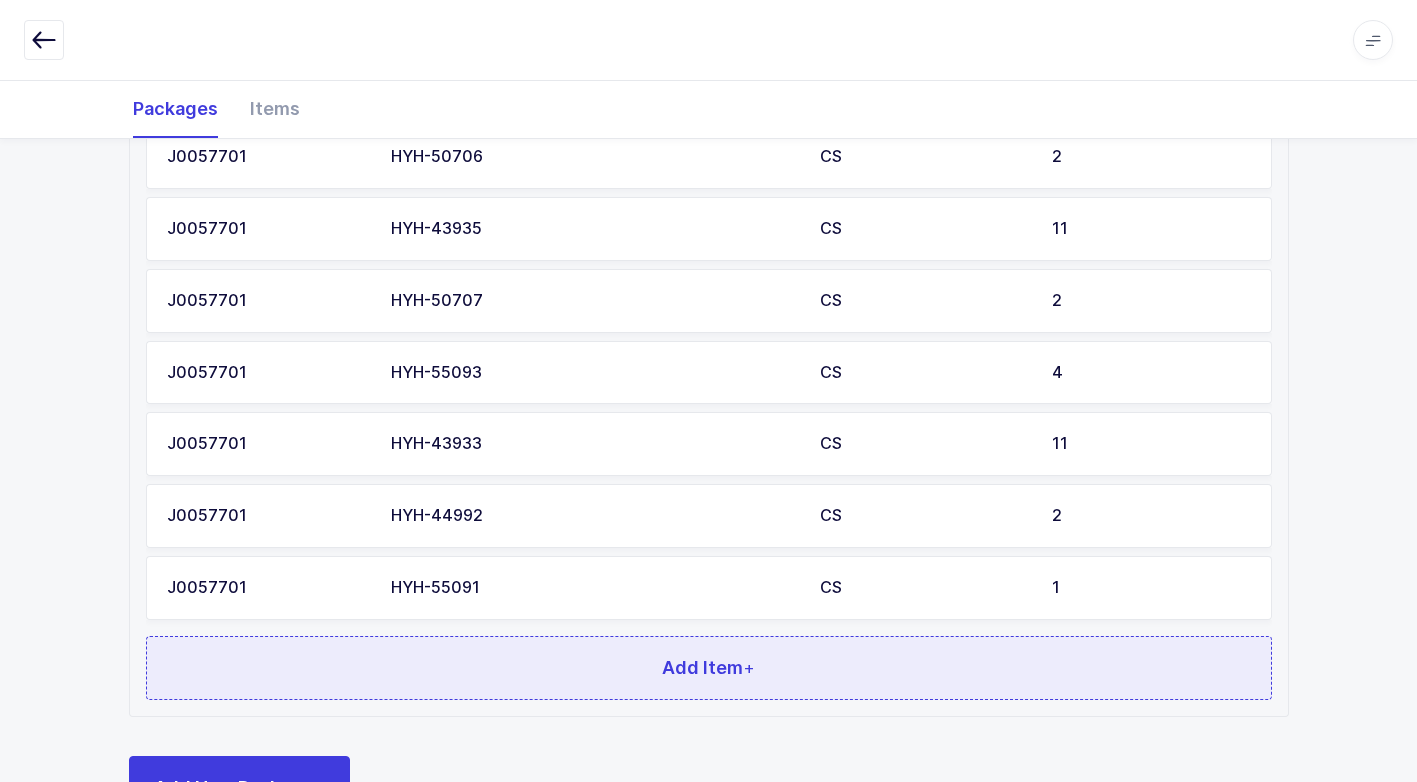 scroll, scrollTop: 1303, scrollLeft: 0, axis: vertical 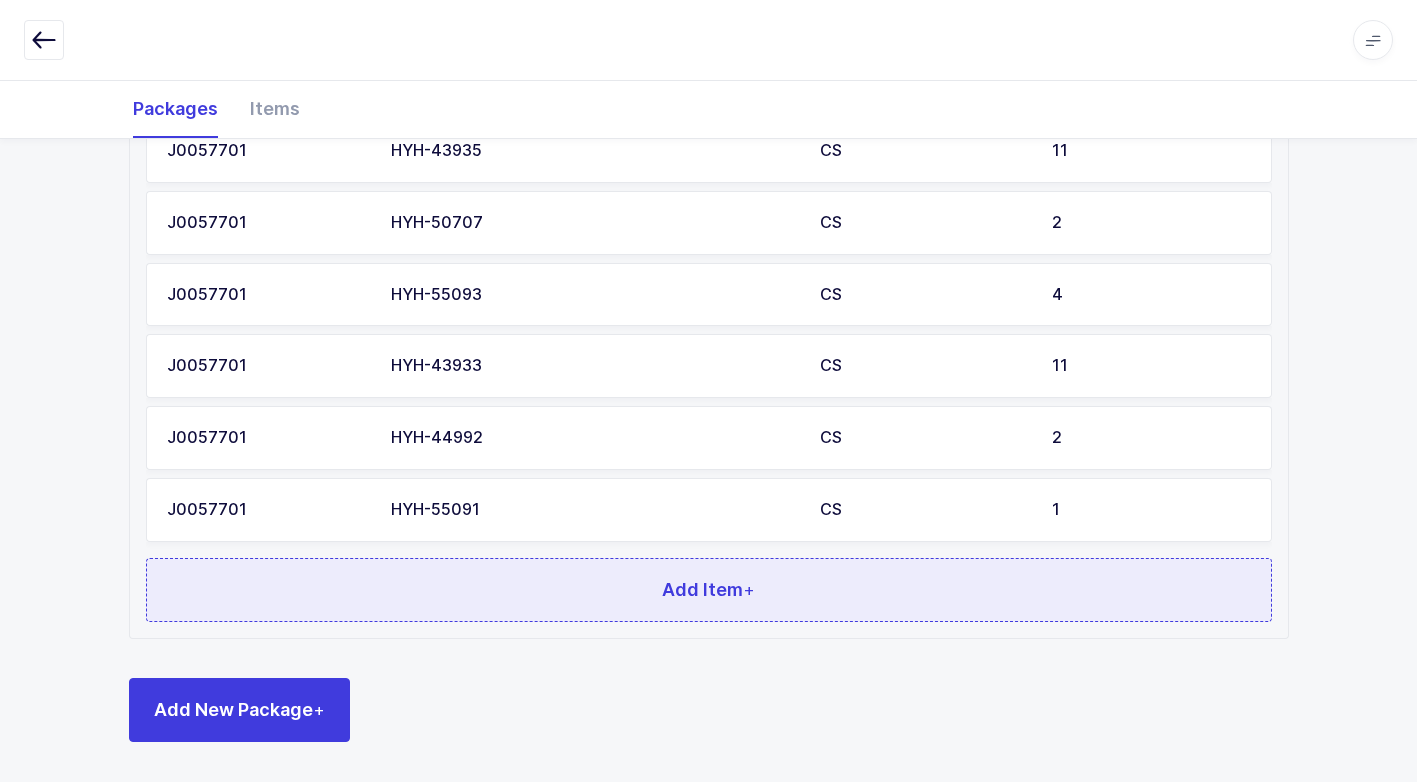 click on "Add Item  +" at bounding box center (709, 590) 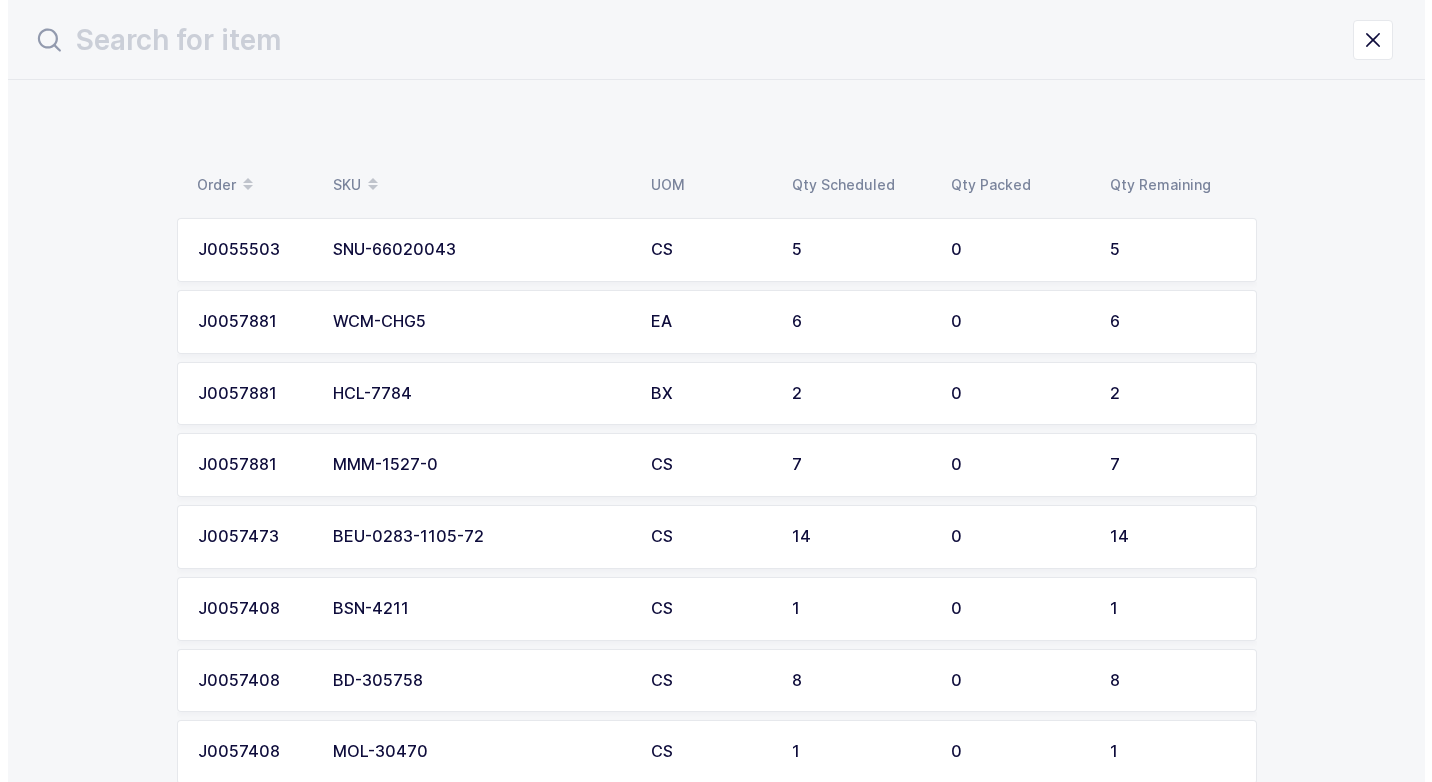 scroll, scrollTop: 0, scrollLeft: 0, axis: both 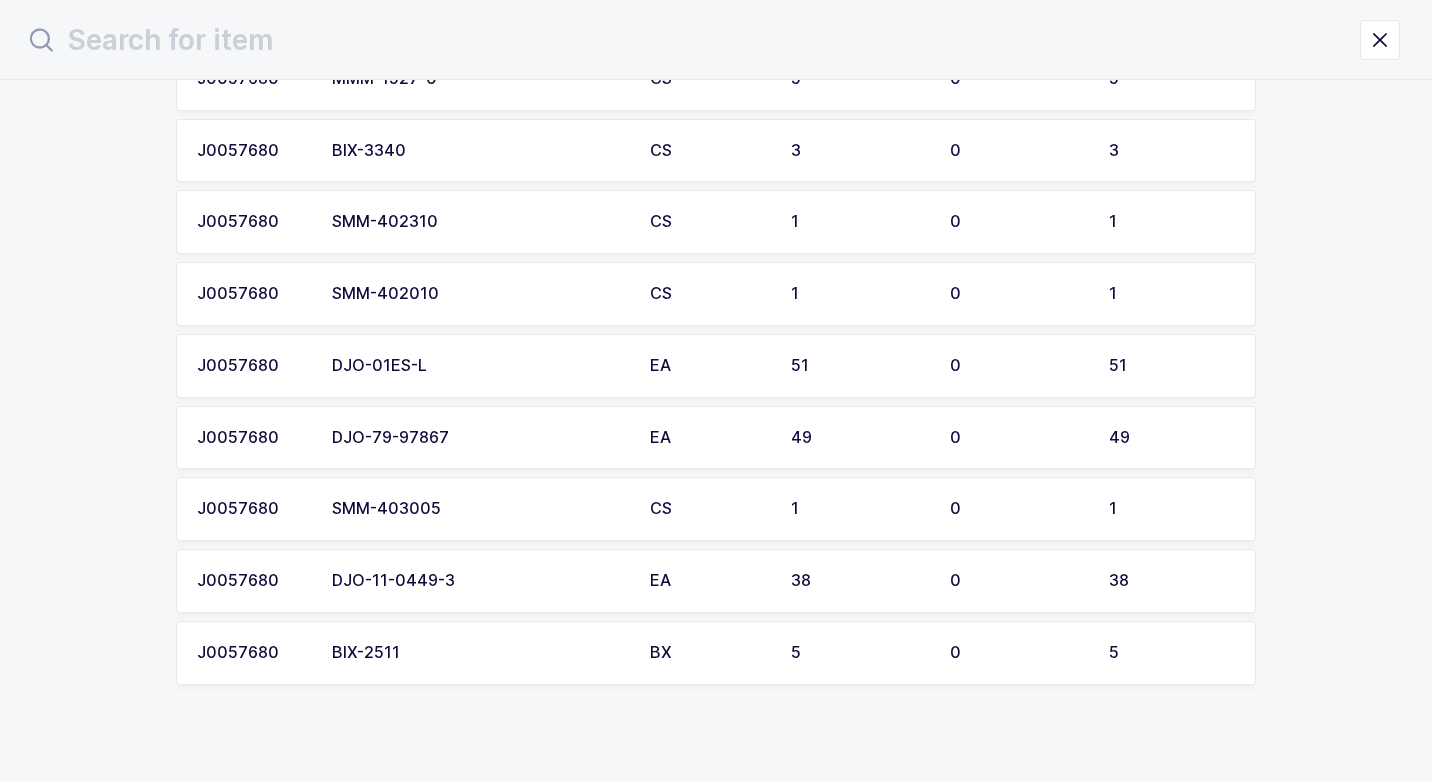 click on "SMM-403005" at bounding box center [479, 509] 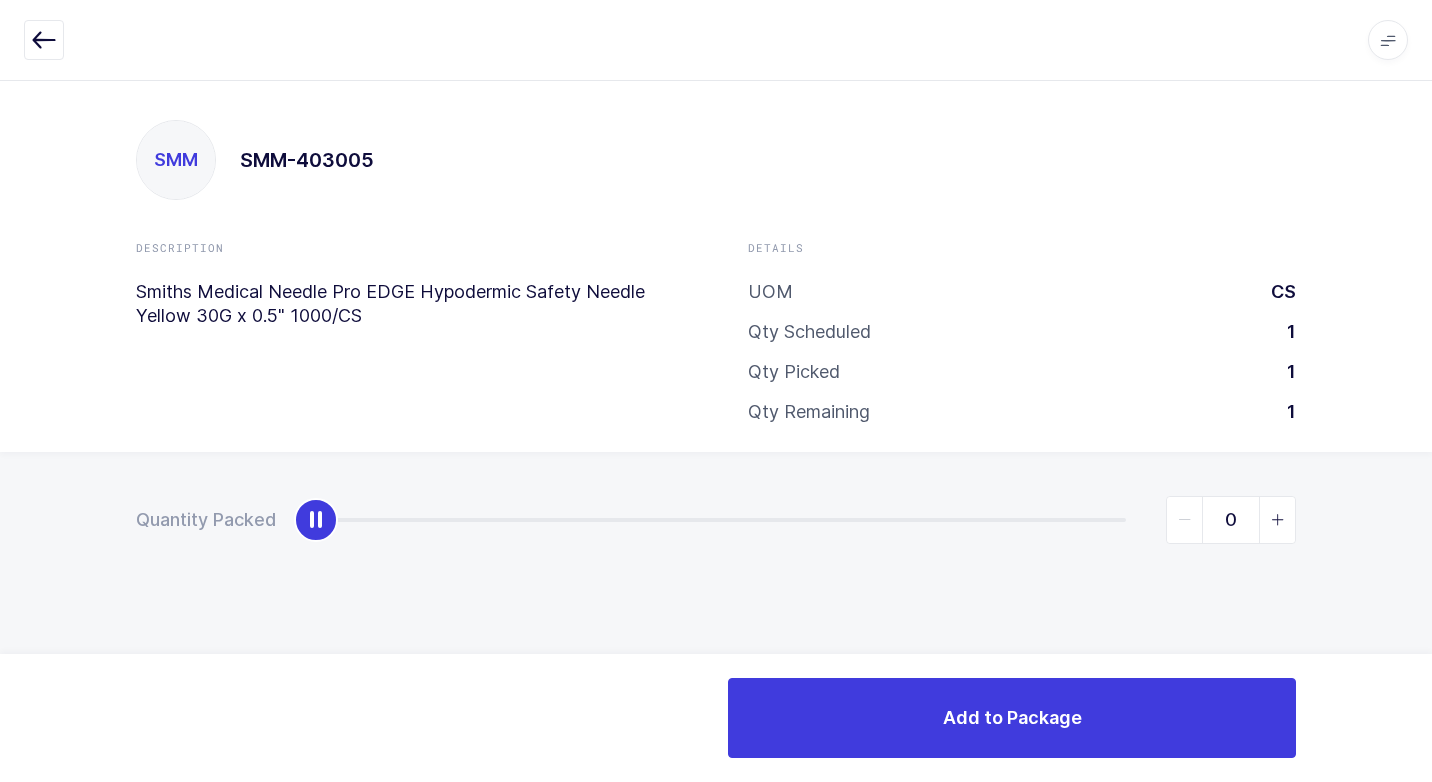 type on "1" 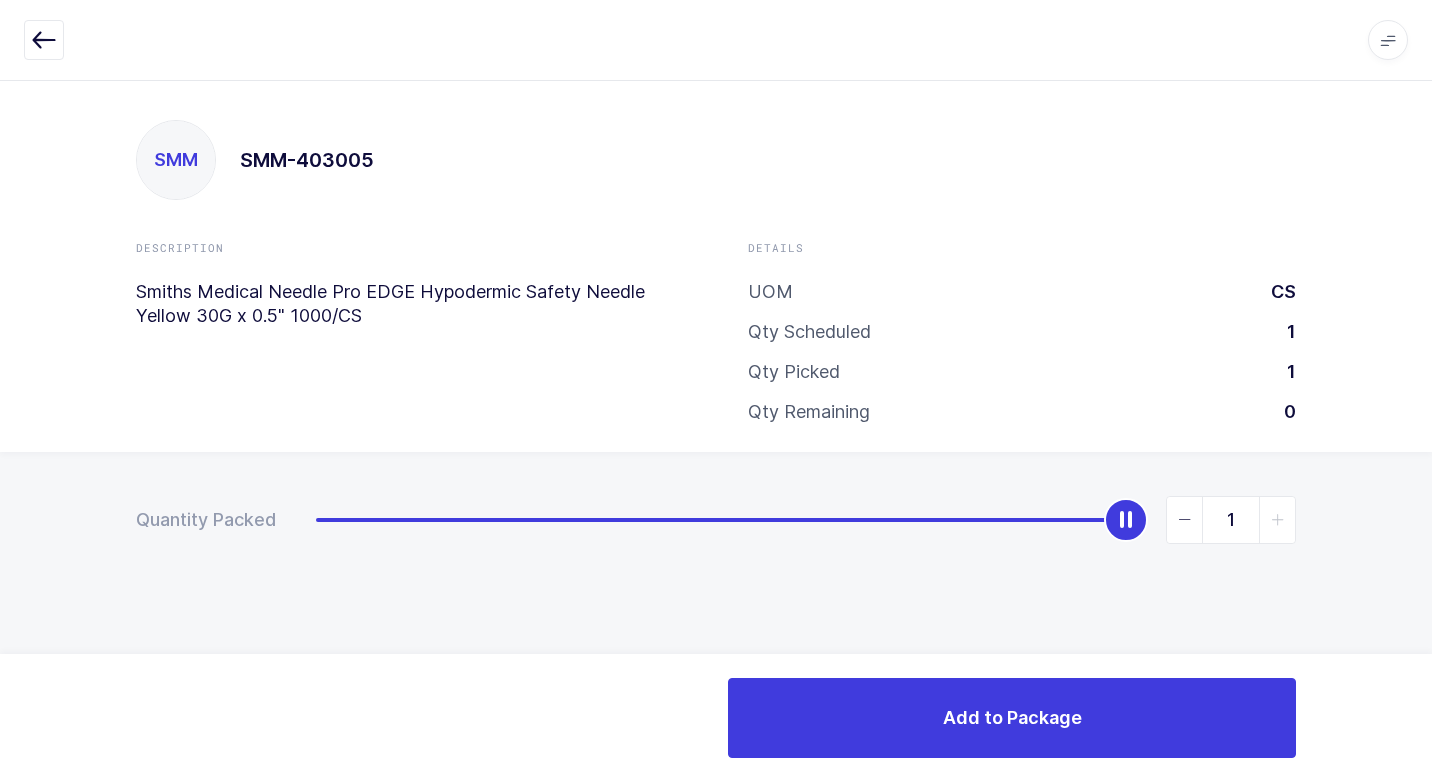 drag, startPoint x: 320, startPoint y: 514, endPoint x: 1382, endPoint y: 631, distance: 1068.4255 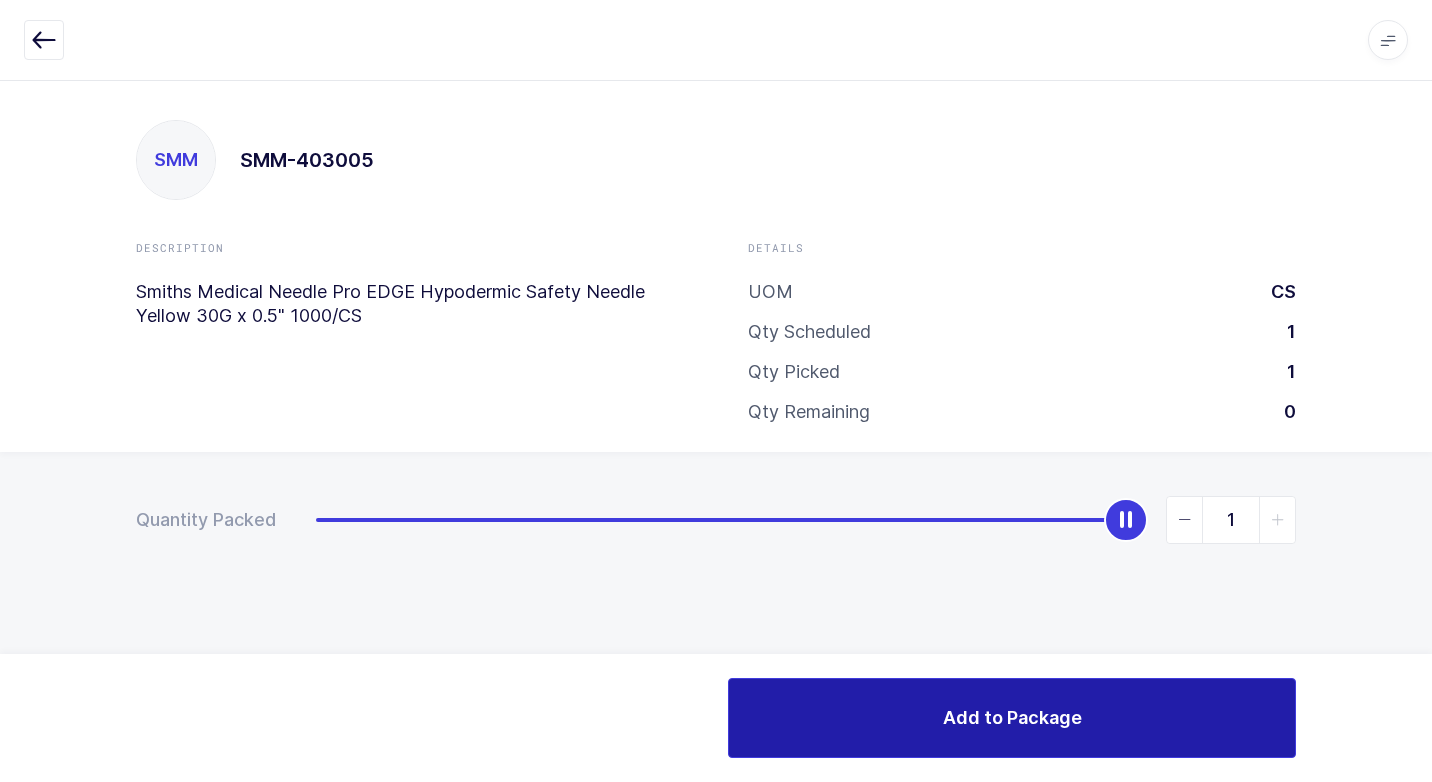 click on "Add to Package" at bounding box center (1012, 717) 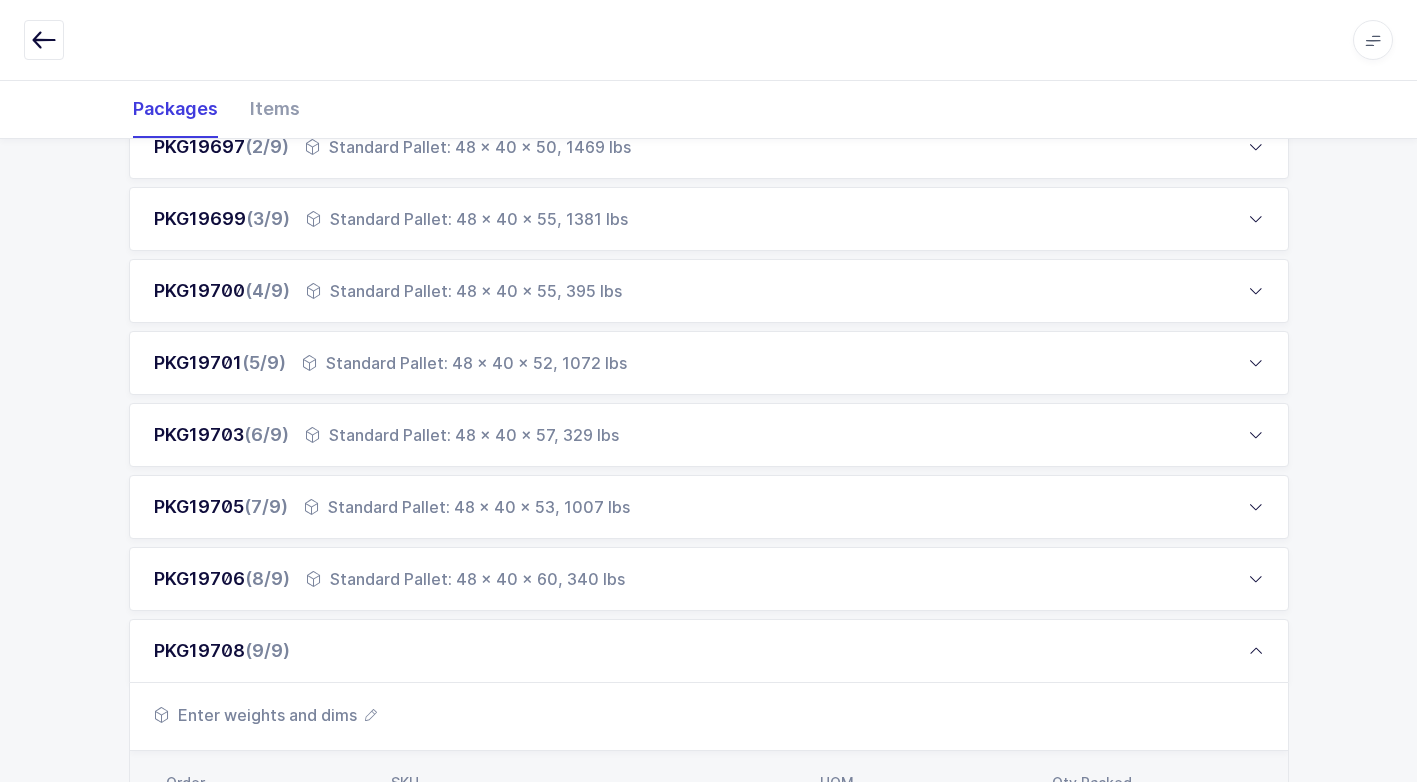 scroll, scrollTop: 500, scrollLeft: 0, axis: vertical 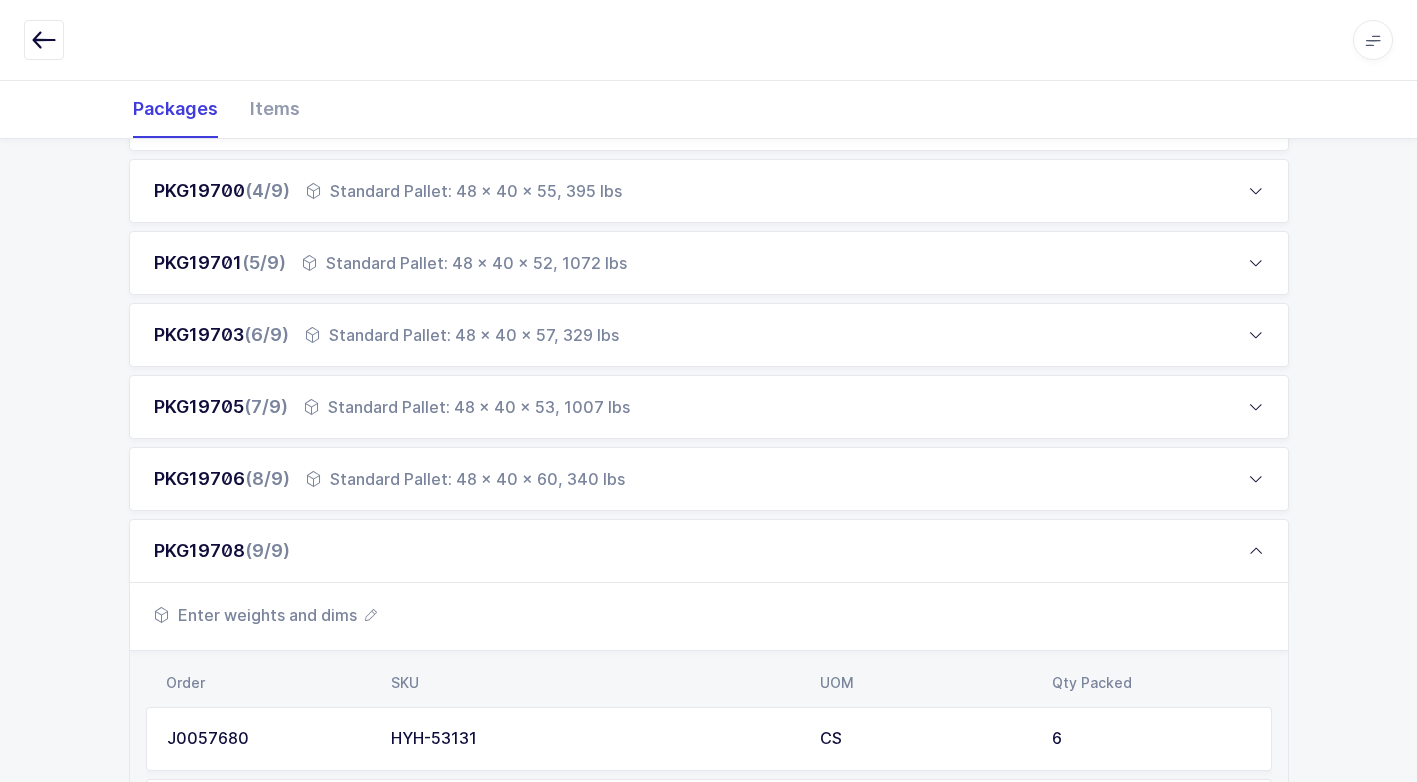 click on "Enter weights and dims" at bounding box center [265, 615] 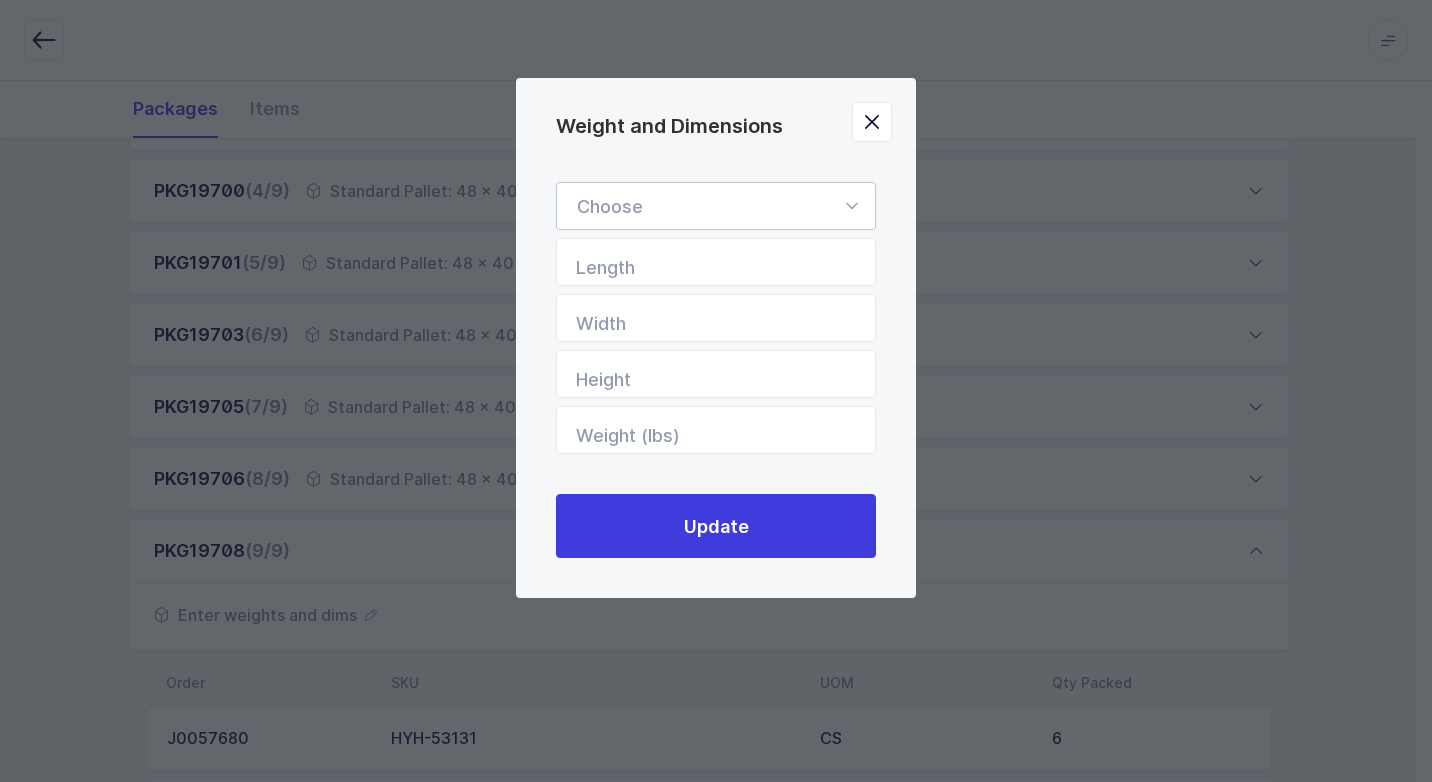 drag, startPoint x: 848, startPoint y: 201, endPoint x: 834, endPoint y: 220, distance: 23.600847 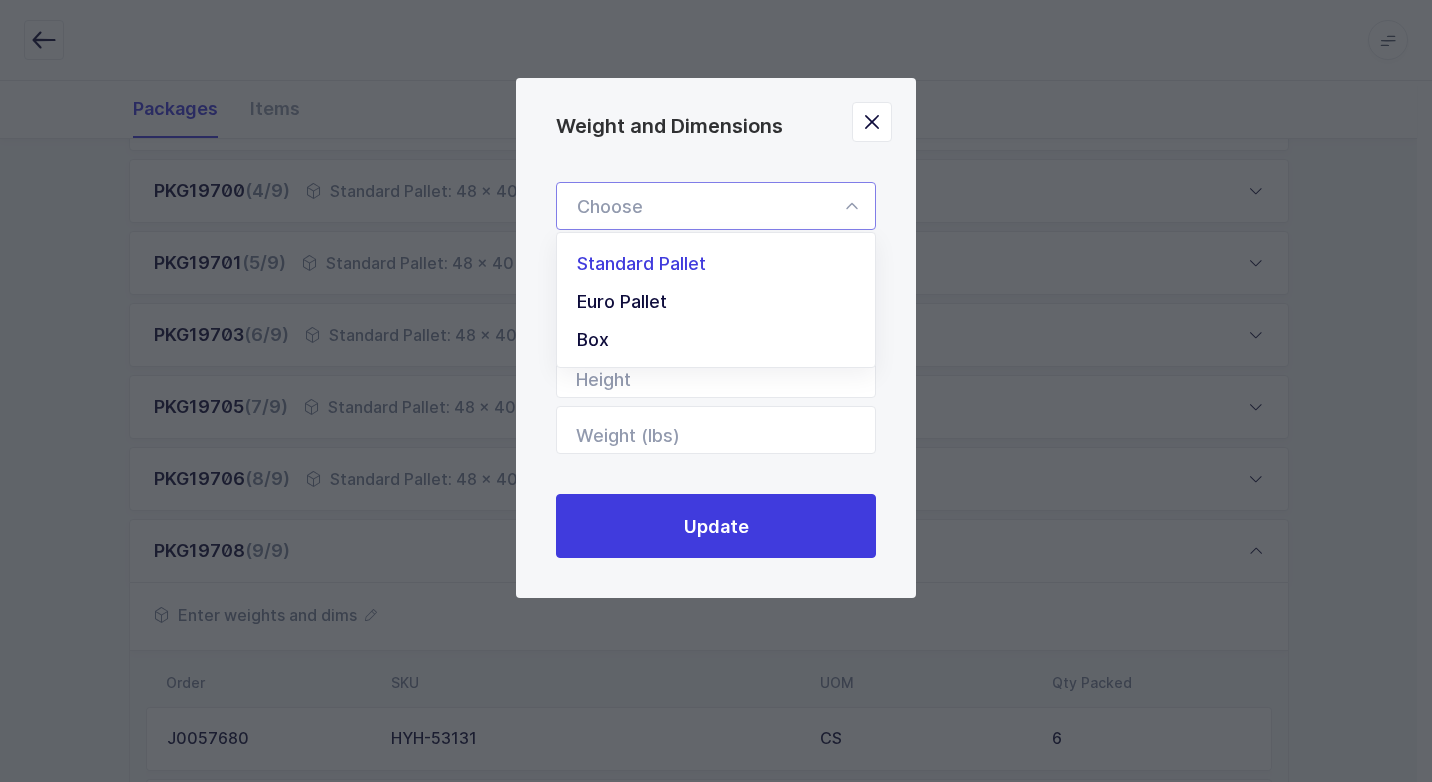 click on "Standard Pallet" at bounding box center [723, 264] 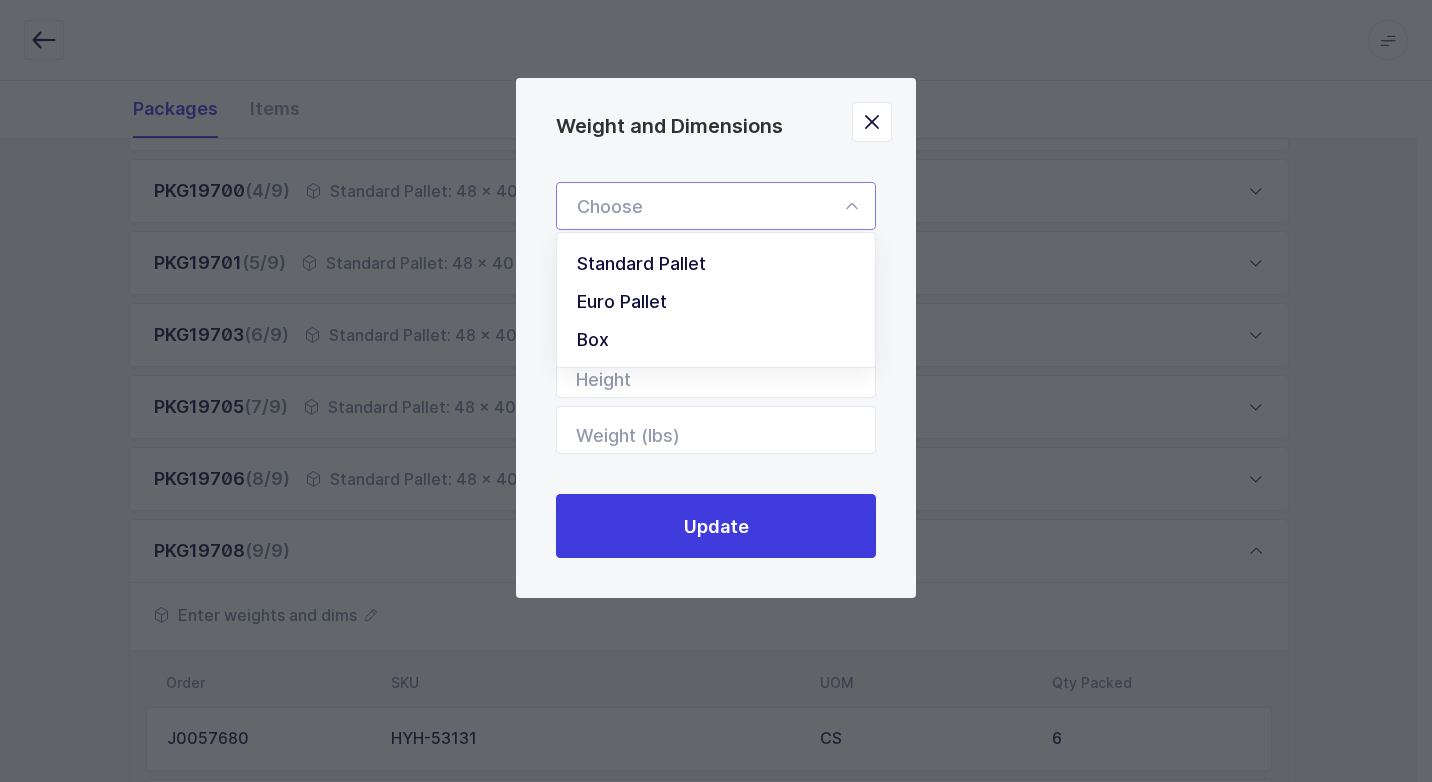 type on "Standard Pallet" 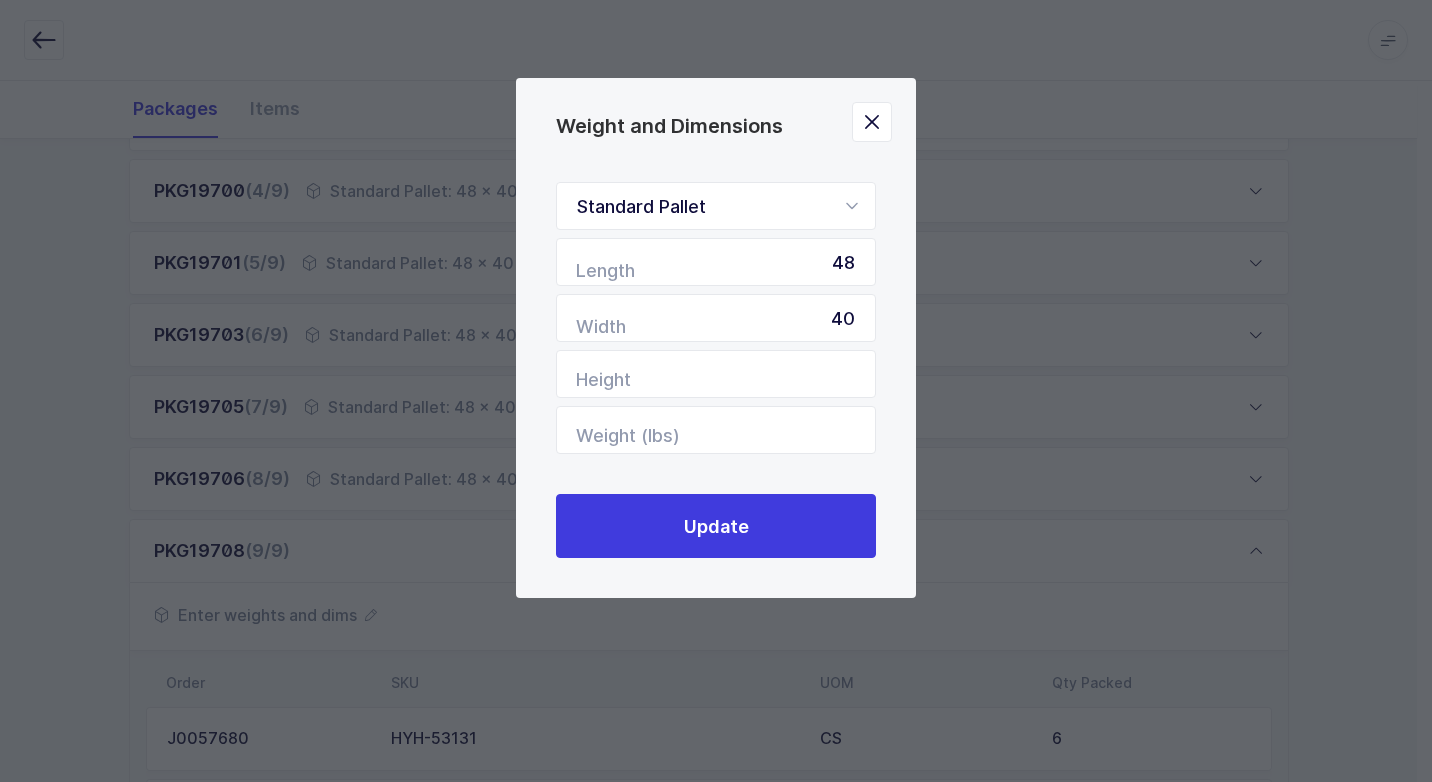 click on "Standard Pallet Standard Pallet   Euro Pallet   Box   Length 48     Width 40     Height     Weight (lbs)" at bounding box center [716, 318] 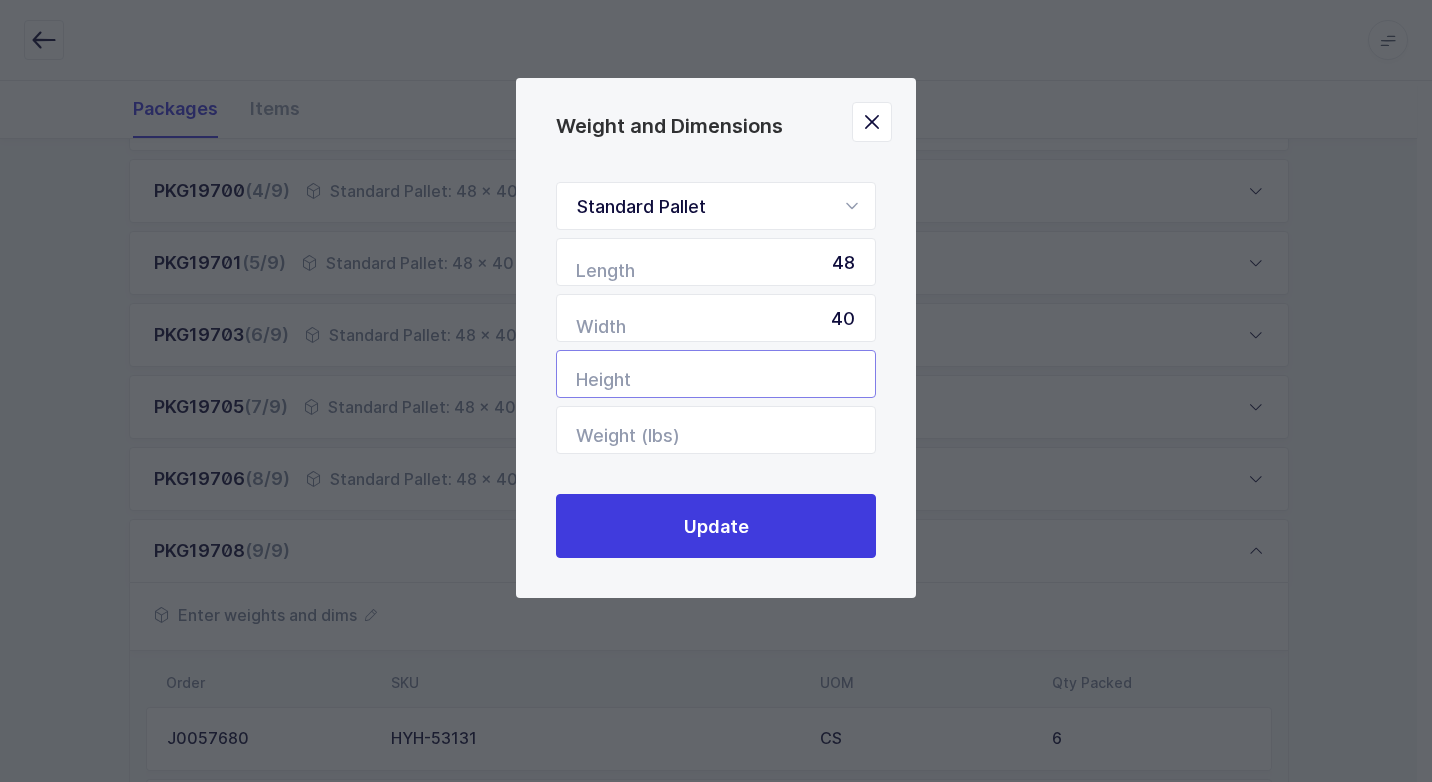 click at bounding box center (716, 374) 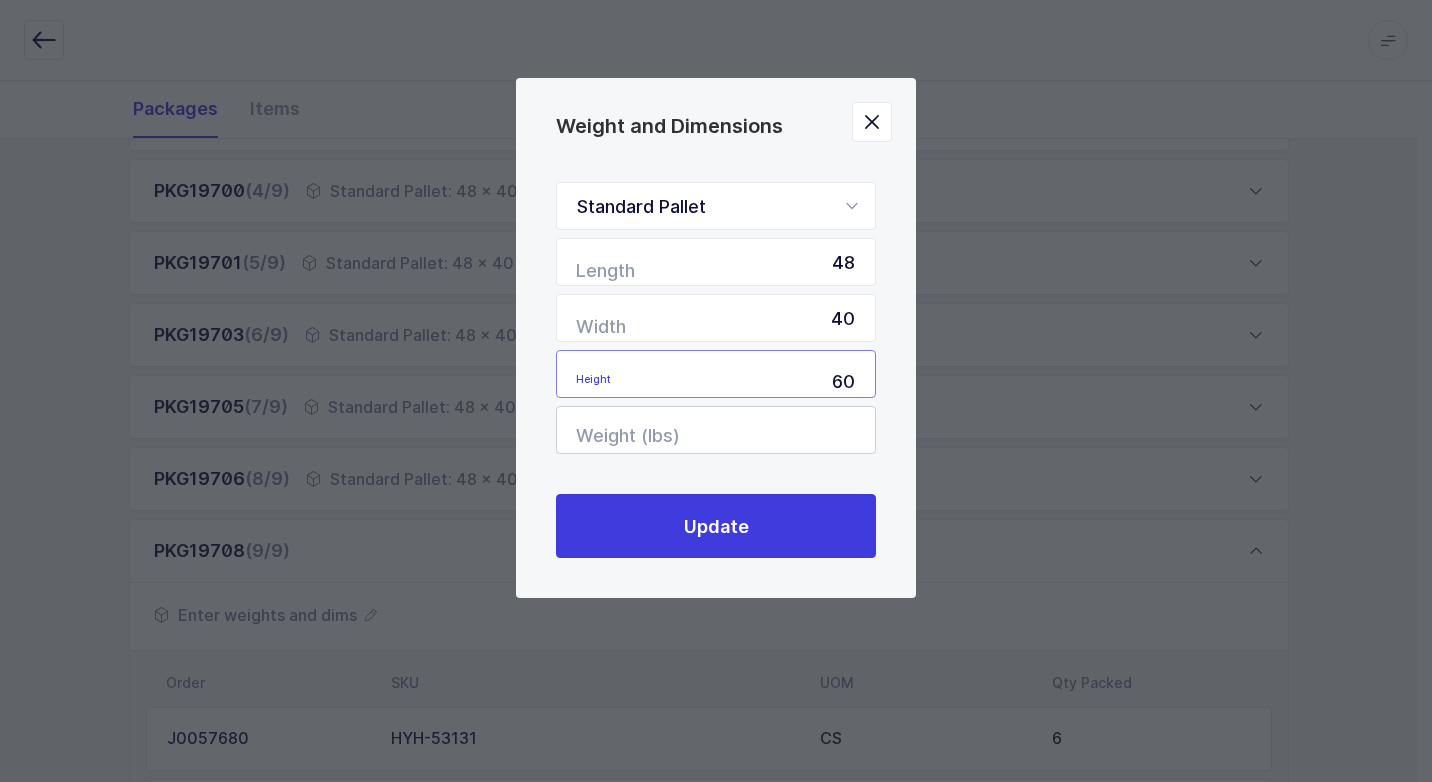 type on "60" 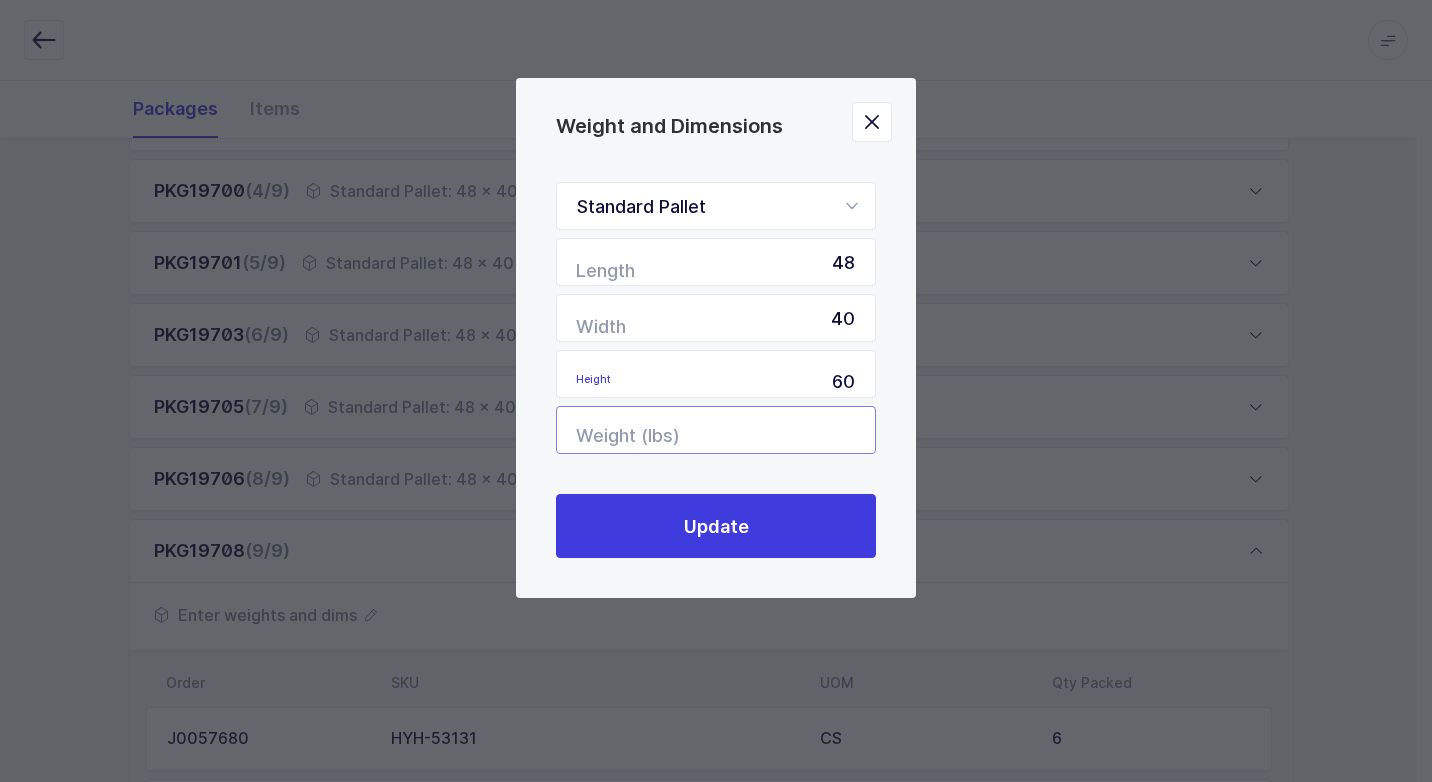 click at bounding box center (716, 430) 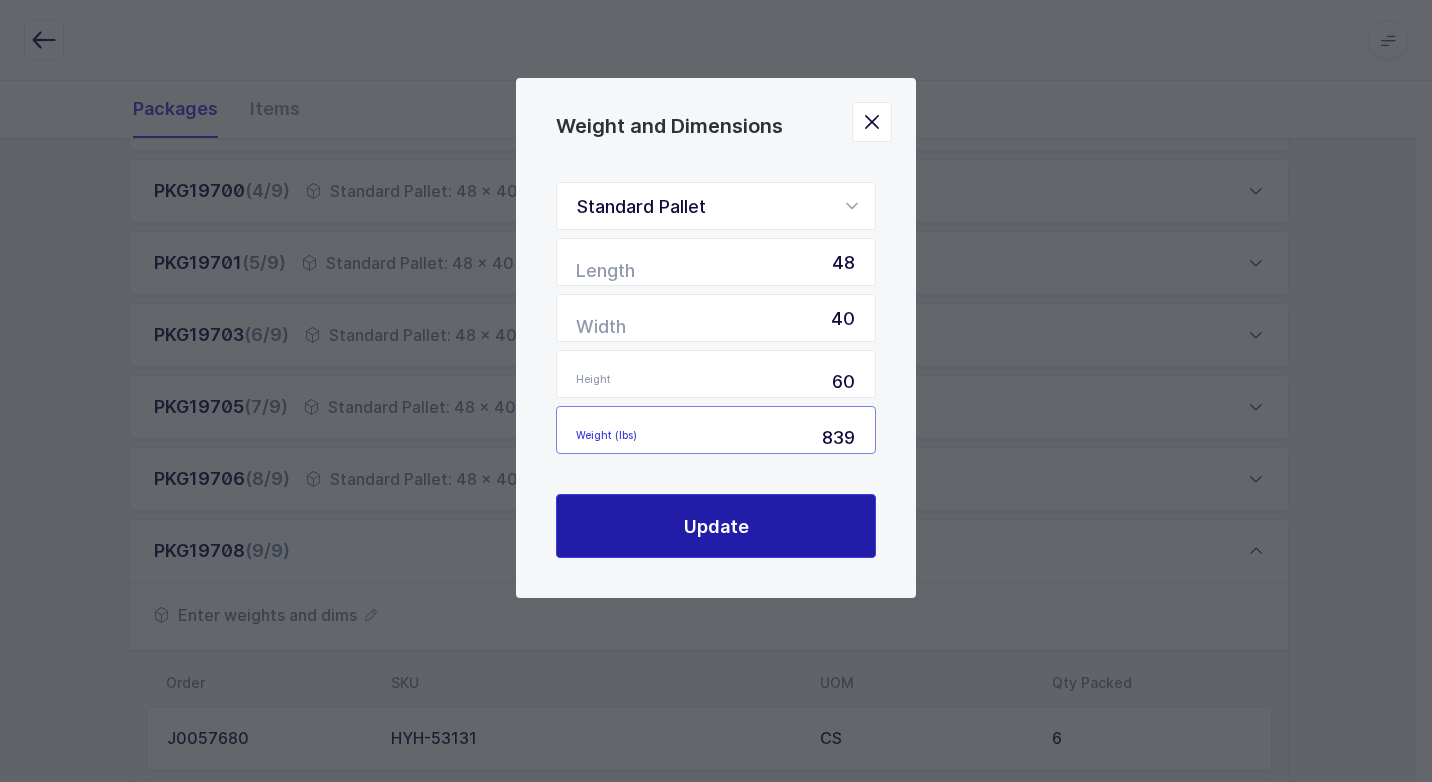 type on "839" 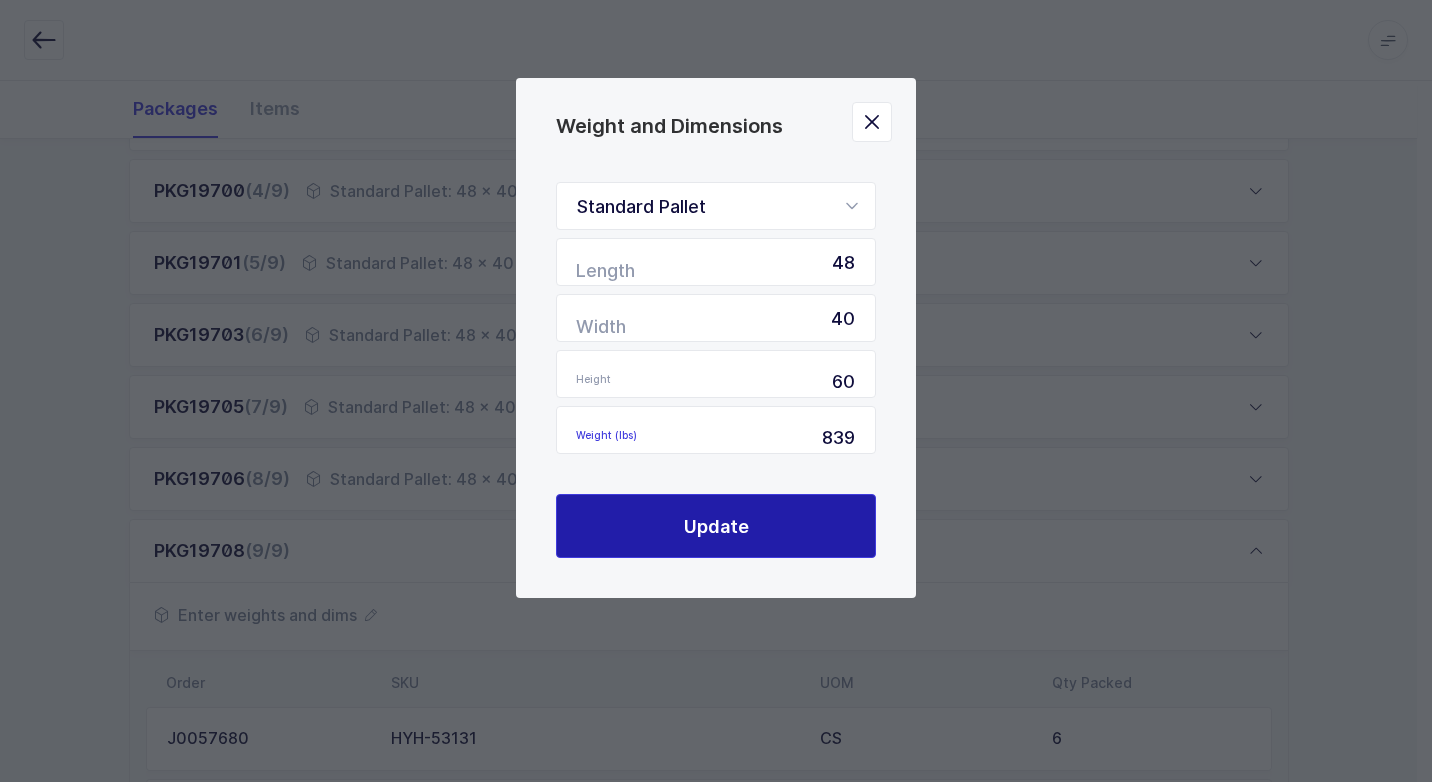 click on "Update" at bounding box center [716, 526] 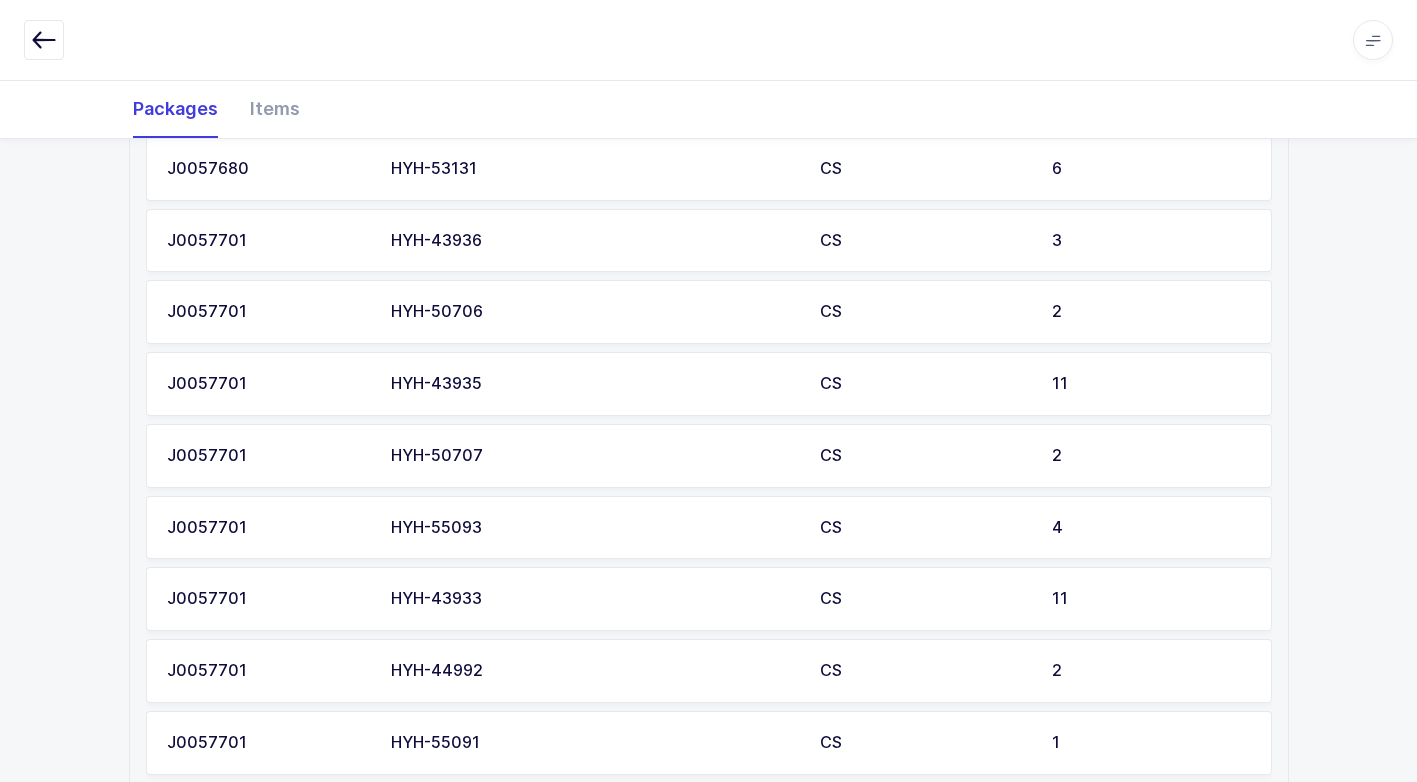 scroll, scrollTop: 1374, scrollLeft: 0, axis: vertical 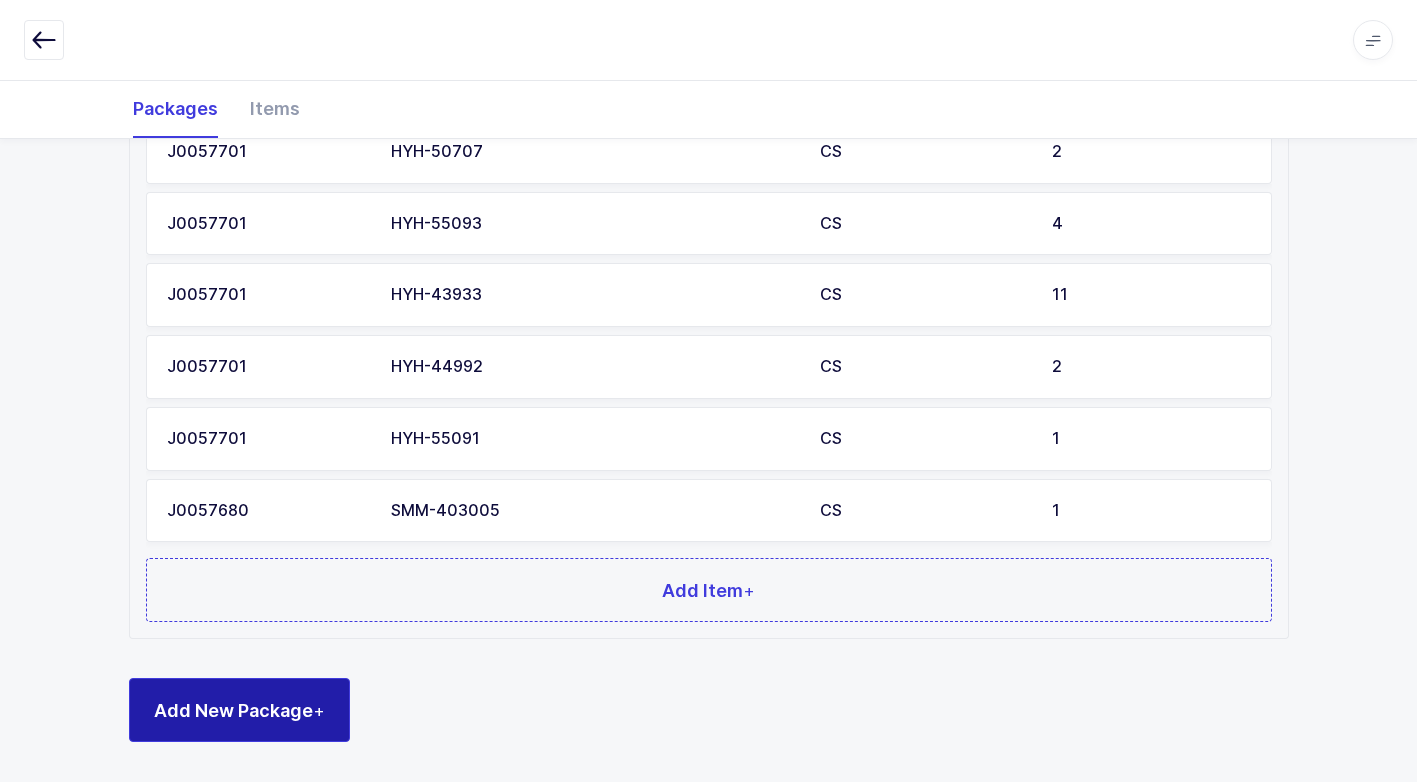 click on "Add New Package  +" at bounding box center (239, 710) 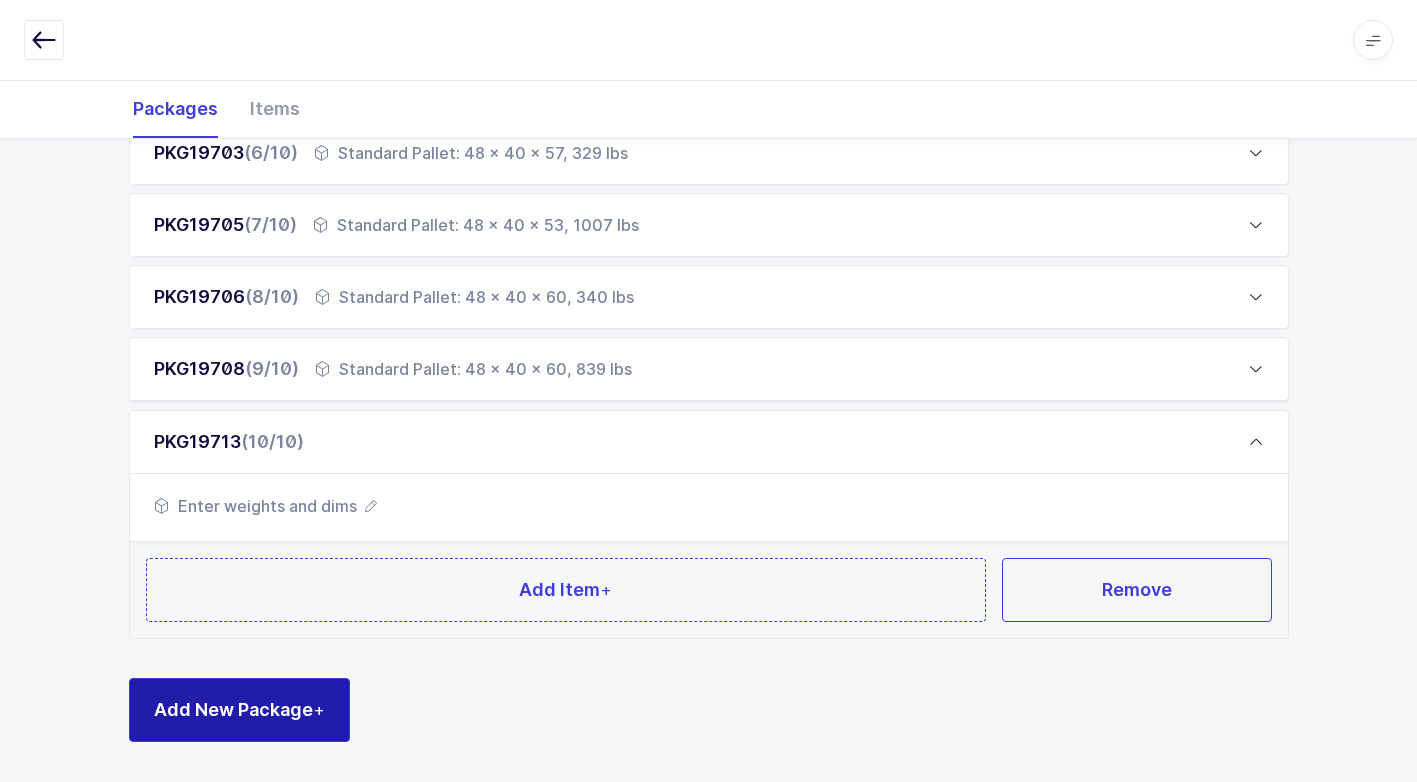 scroll, scrollTop: 681, scrollLeft: 0, axis: vertical 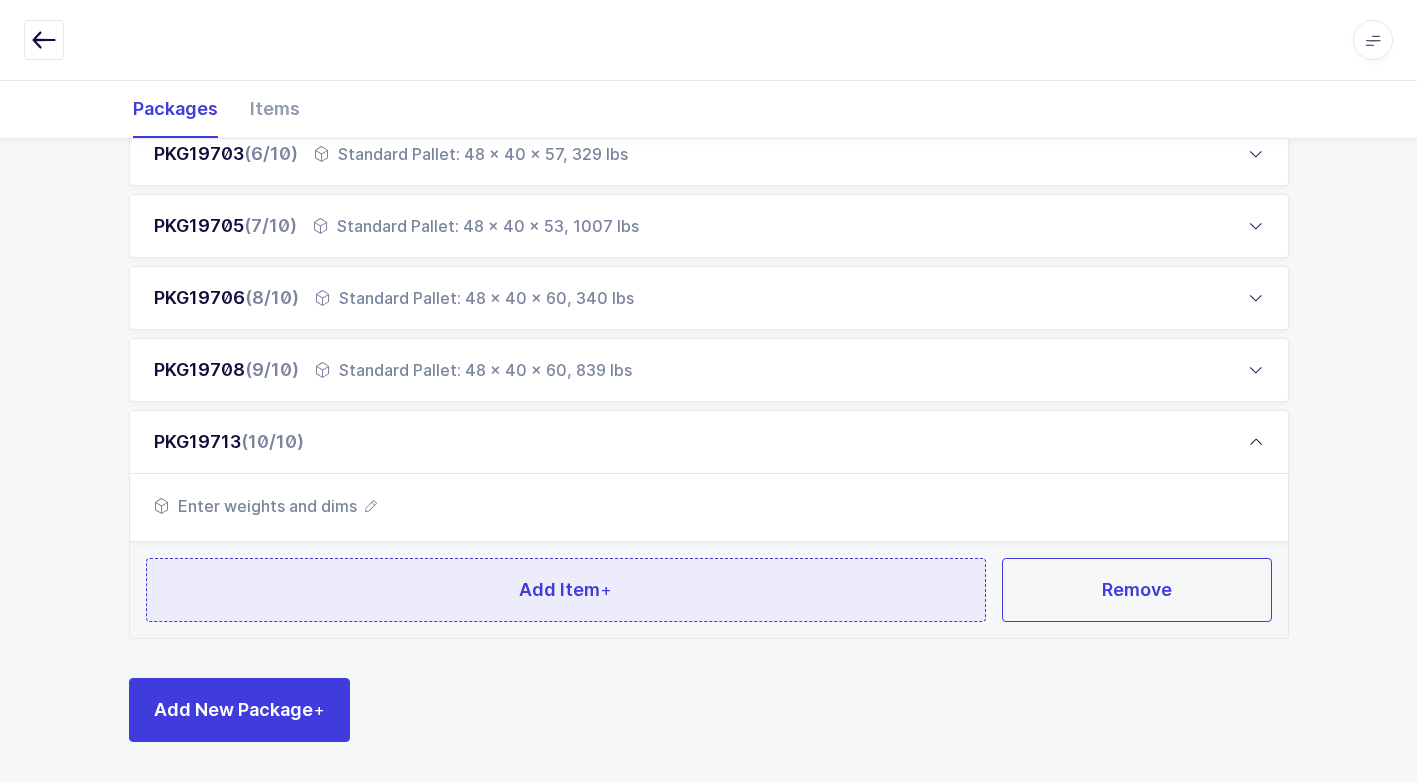 click on "Add Item  +" at bounding box center (566, 590) 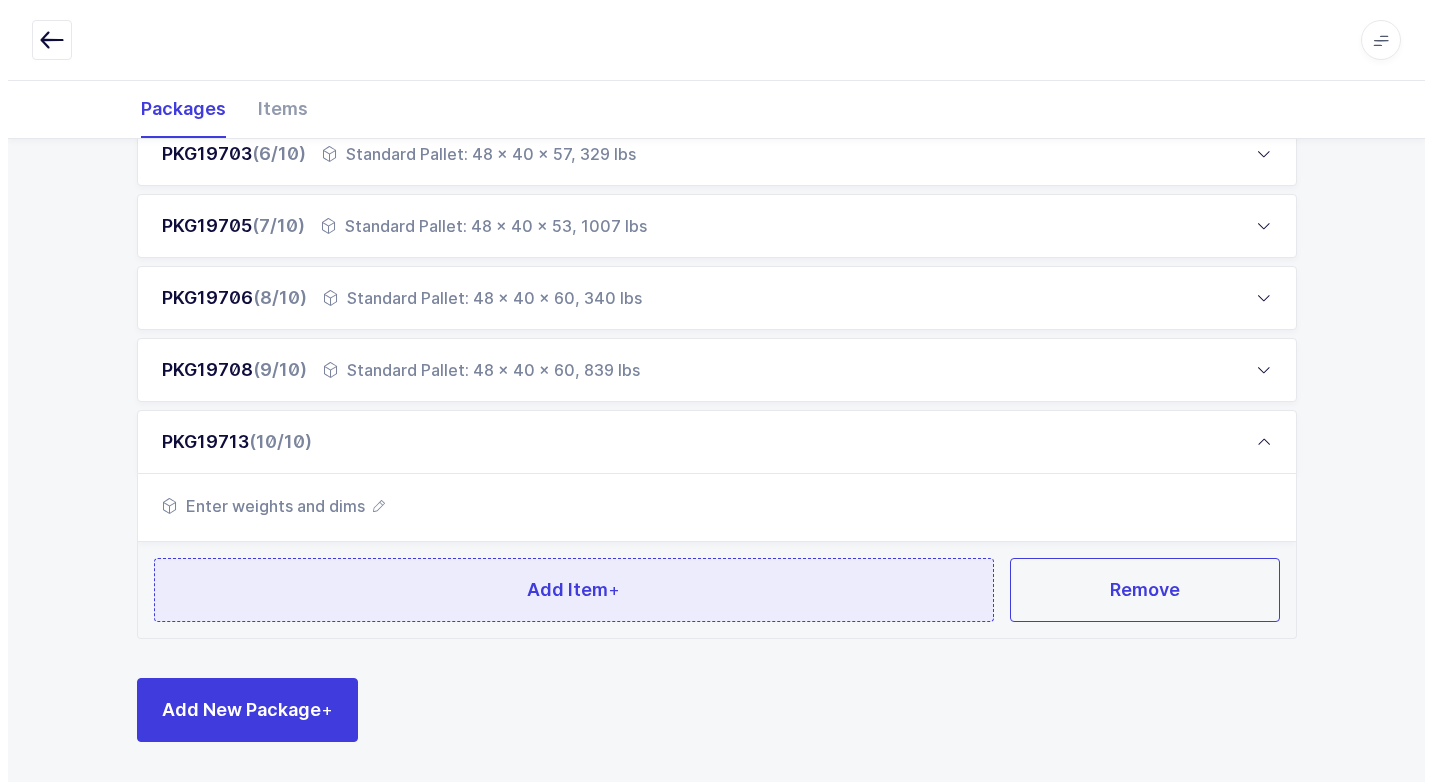 scroll, scrollTop: 0, scrollLeft: 0, axis: both 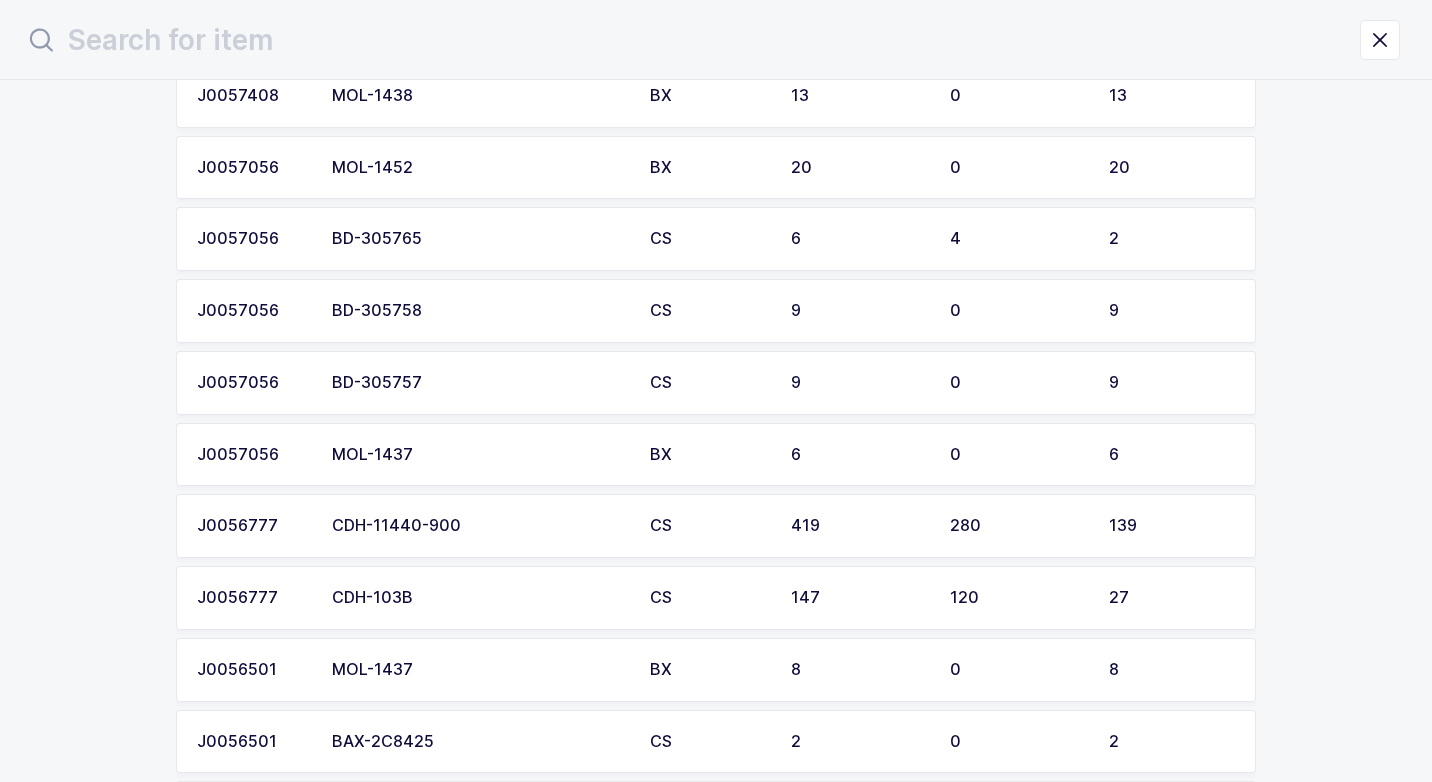 click on "CDH-11440-900" at bounding box center (479, 526) 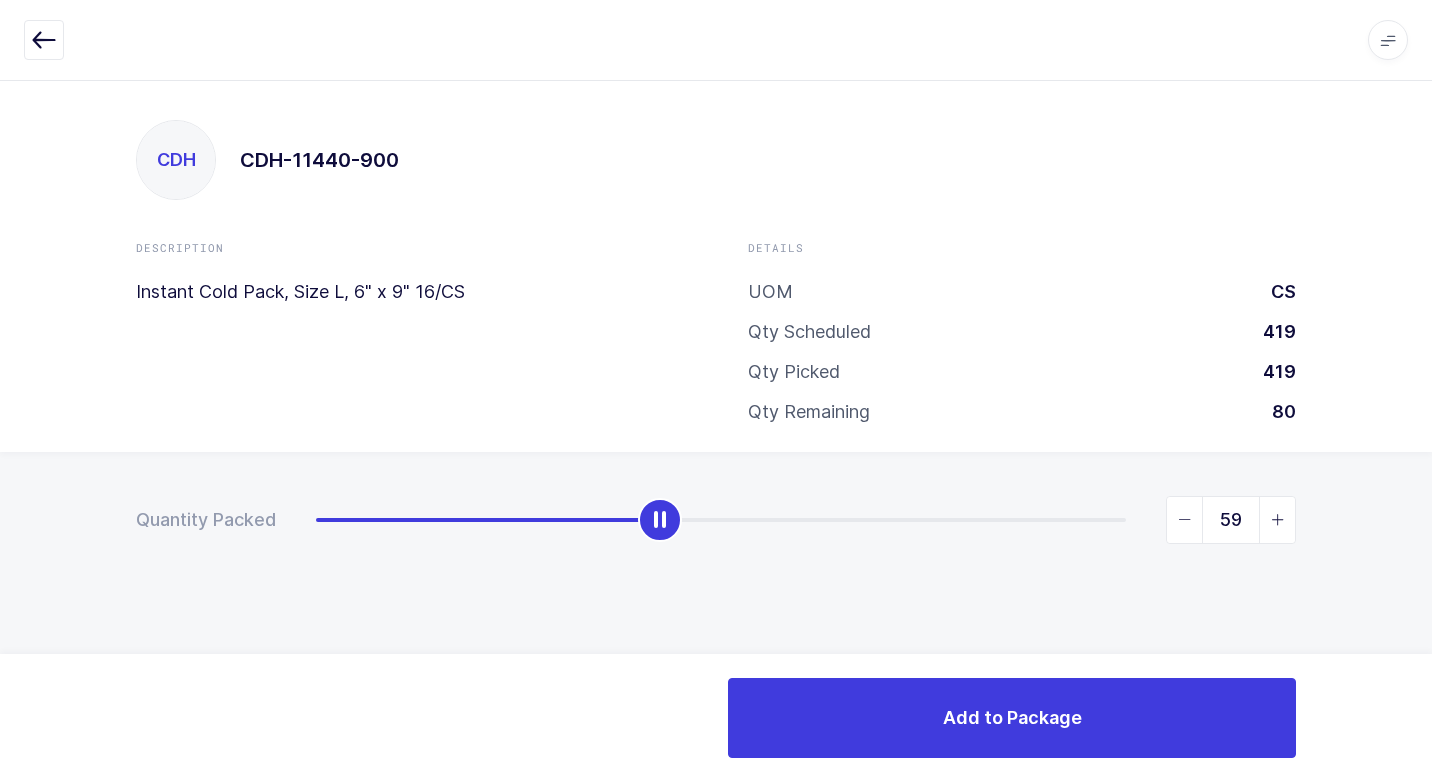 type on "60" 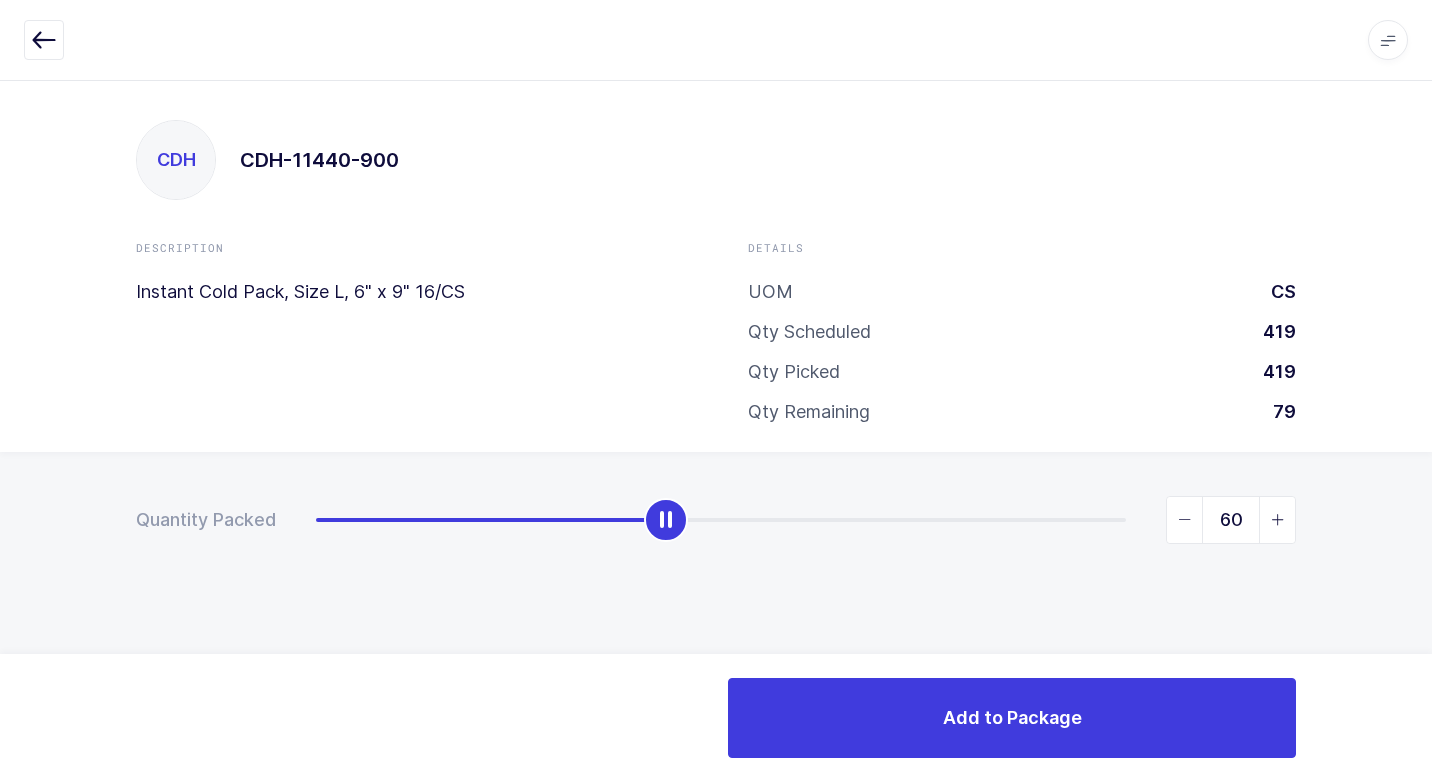 drag, startPoint x: 319, startPoint y: 519, endPoint x: 669, endPoint y: 566, distance: 353.1416 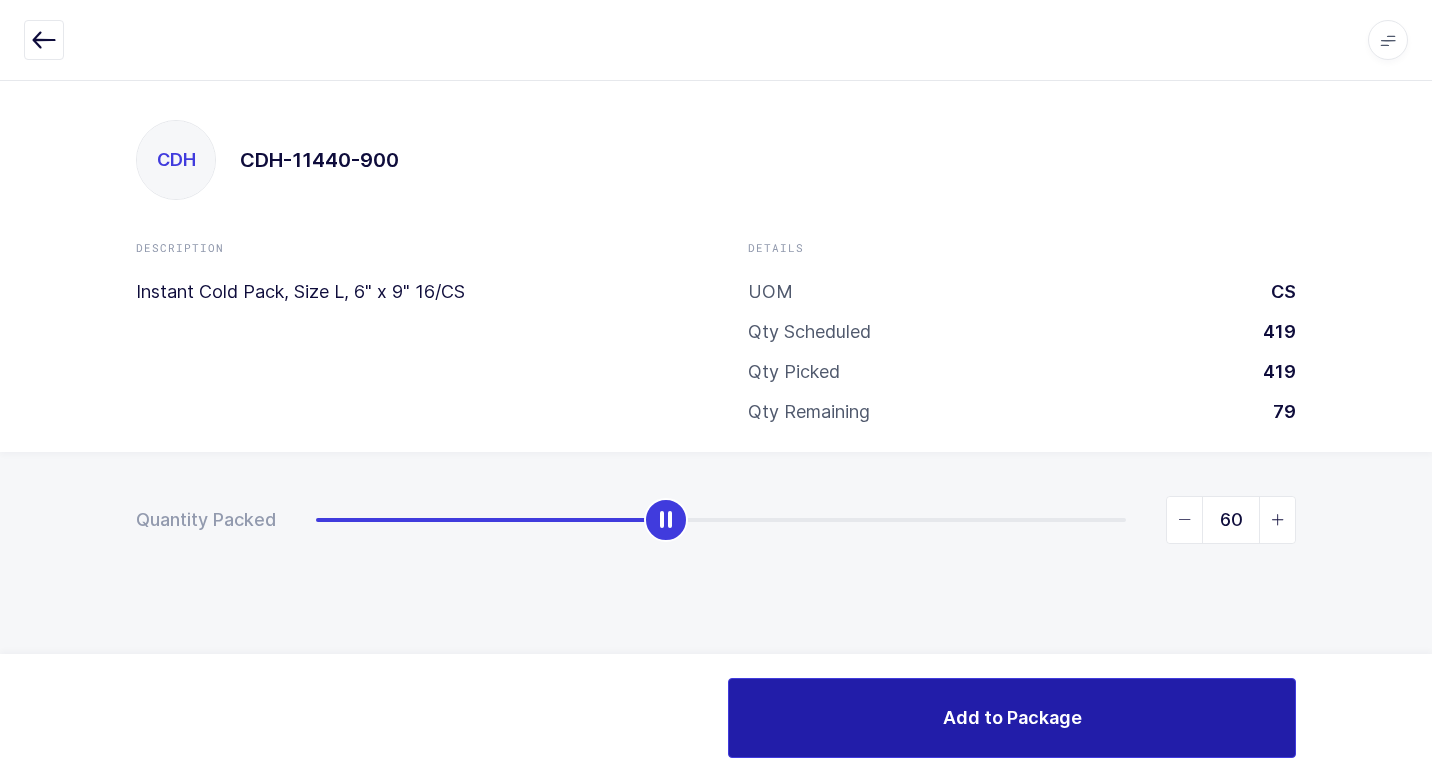 click on "Add to Package" at bounding box center (1012, 718) 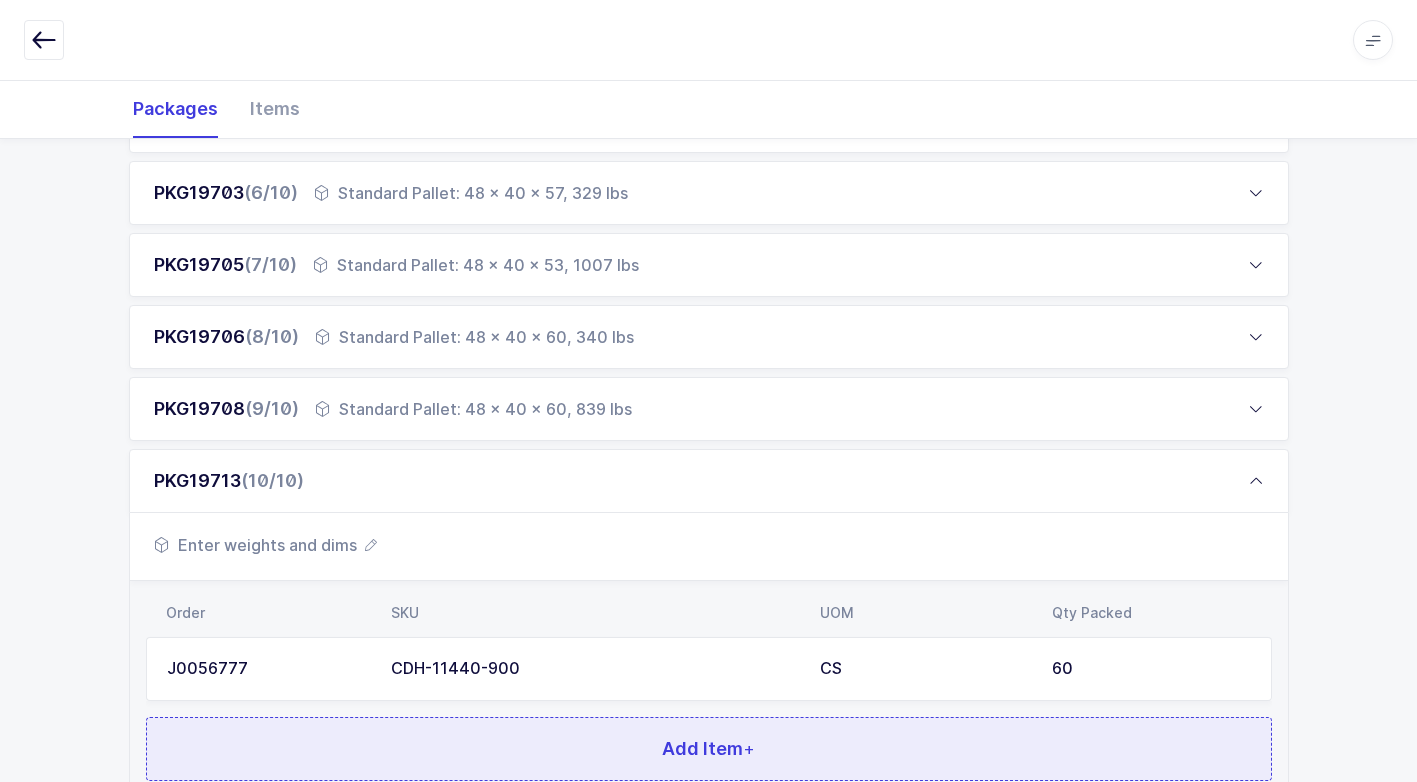scroll, scrollTop: 801, scrollLeft: 0, axis: vertical 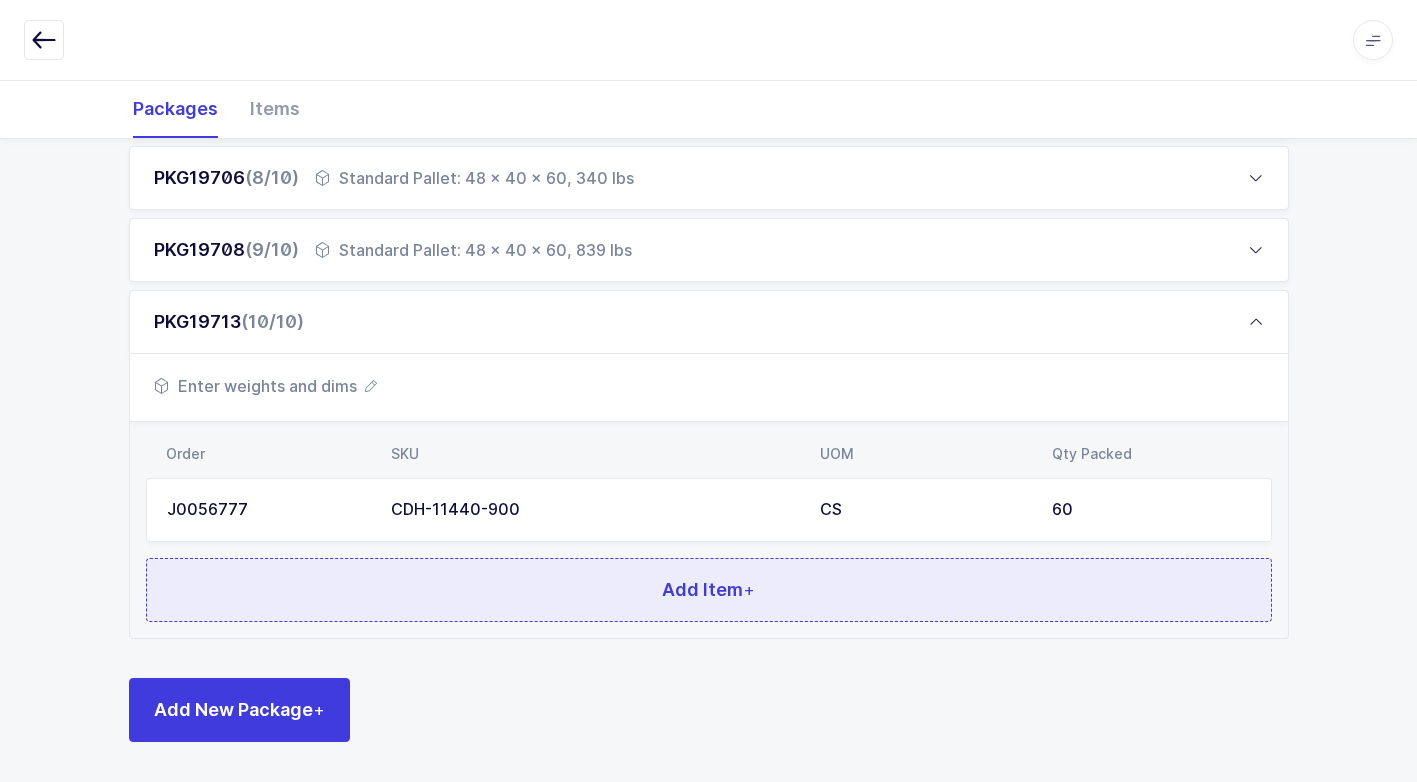 click on "Add Item  +" at bounding box center (709, 590) 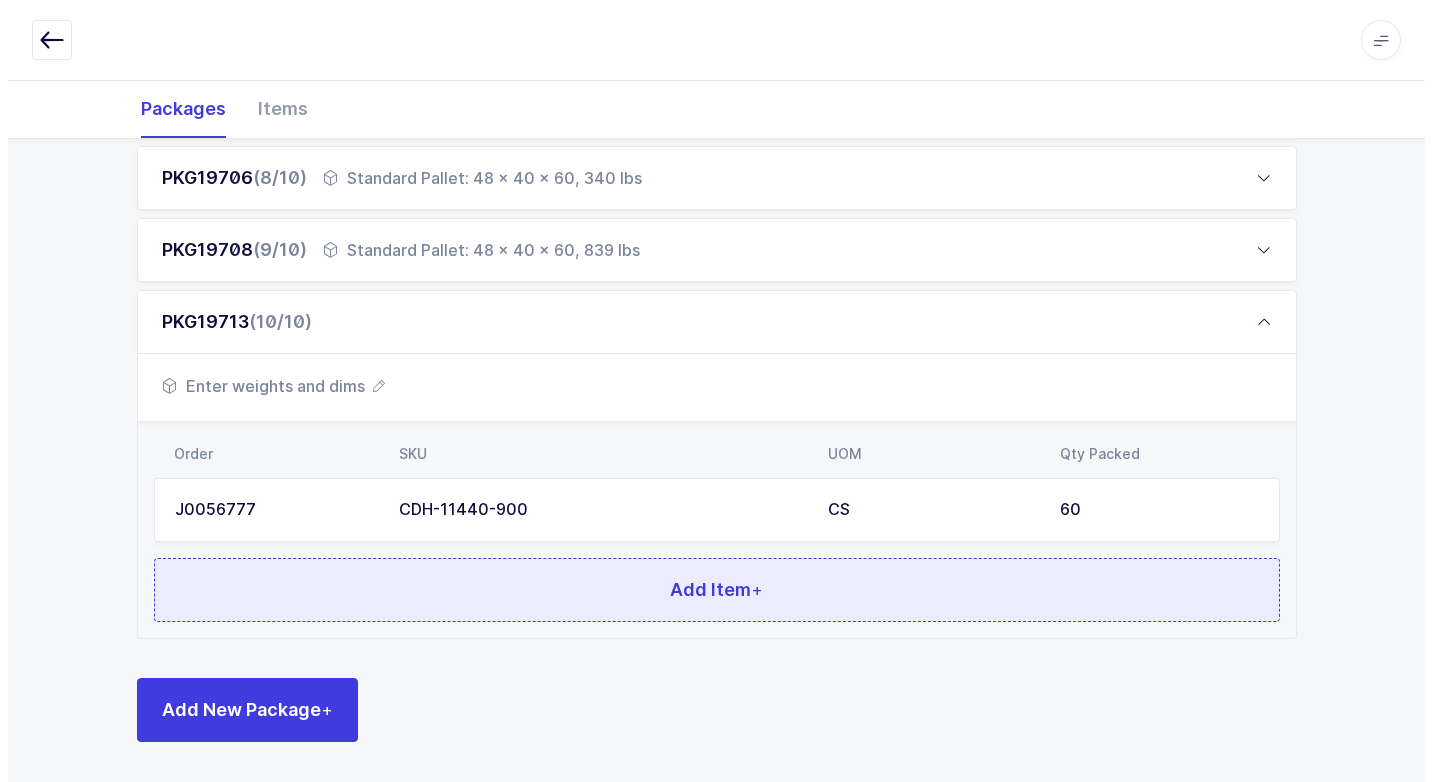 scroll, scrollTop: 0, scrollLeft: 0, axis: both 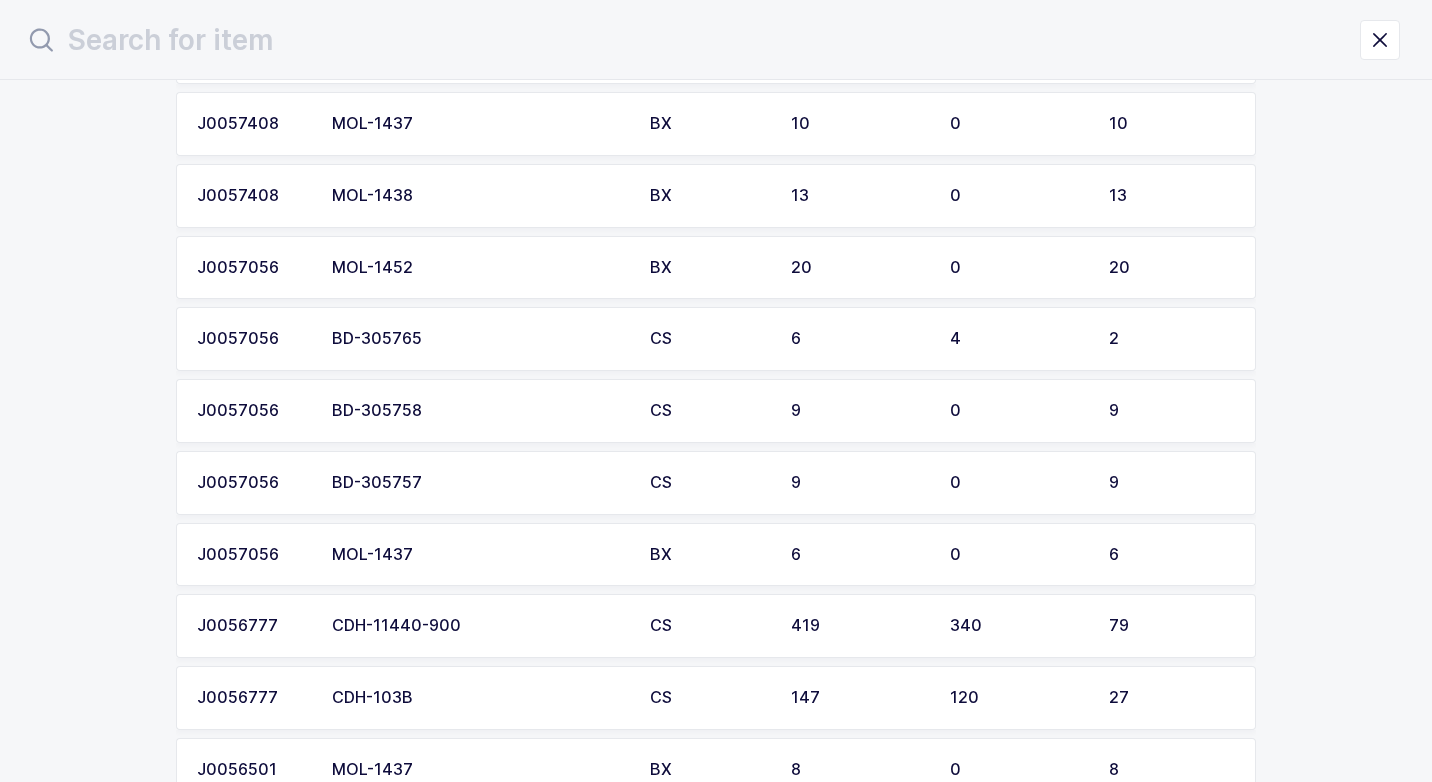 click on "BD-305765" at bounding box center (479, 339) 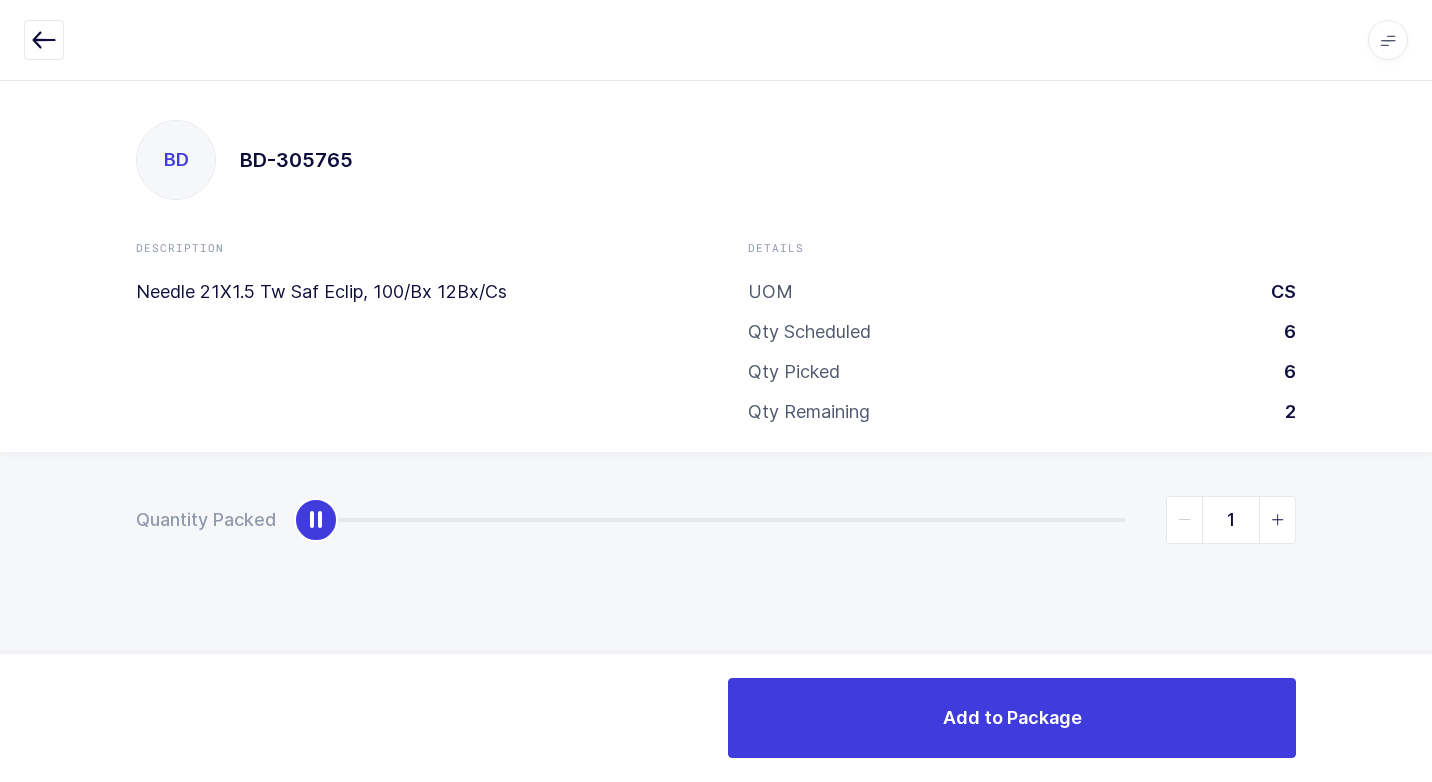 type on "2" 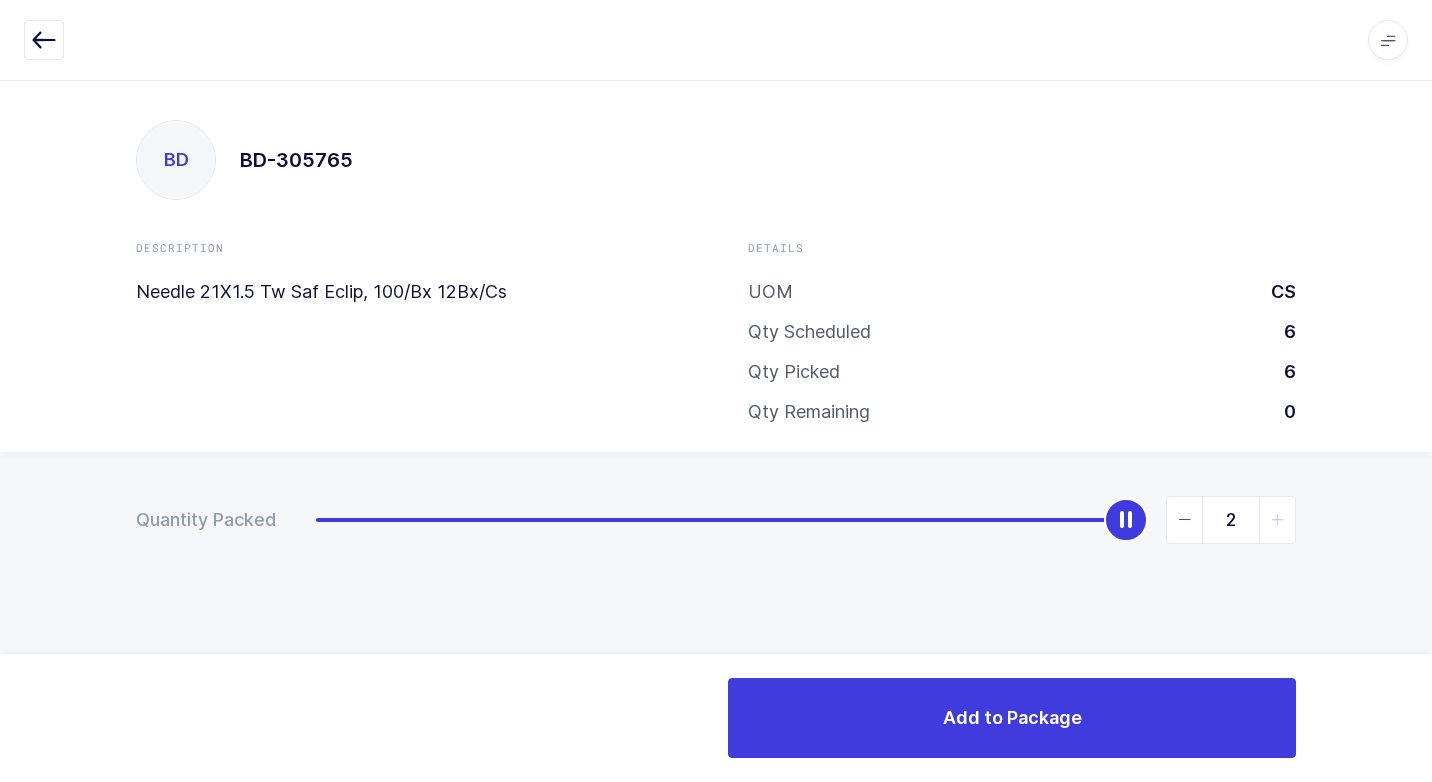 drag, startPoint x: 311, startPoint y: 528, endPoint x: 1425, endPoint y: 731, distance: 1132.345 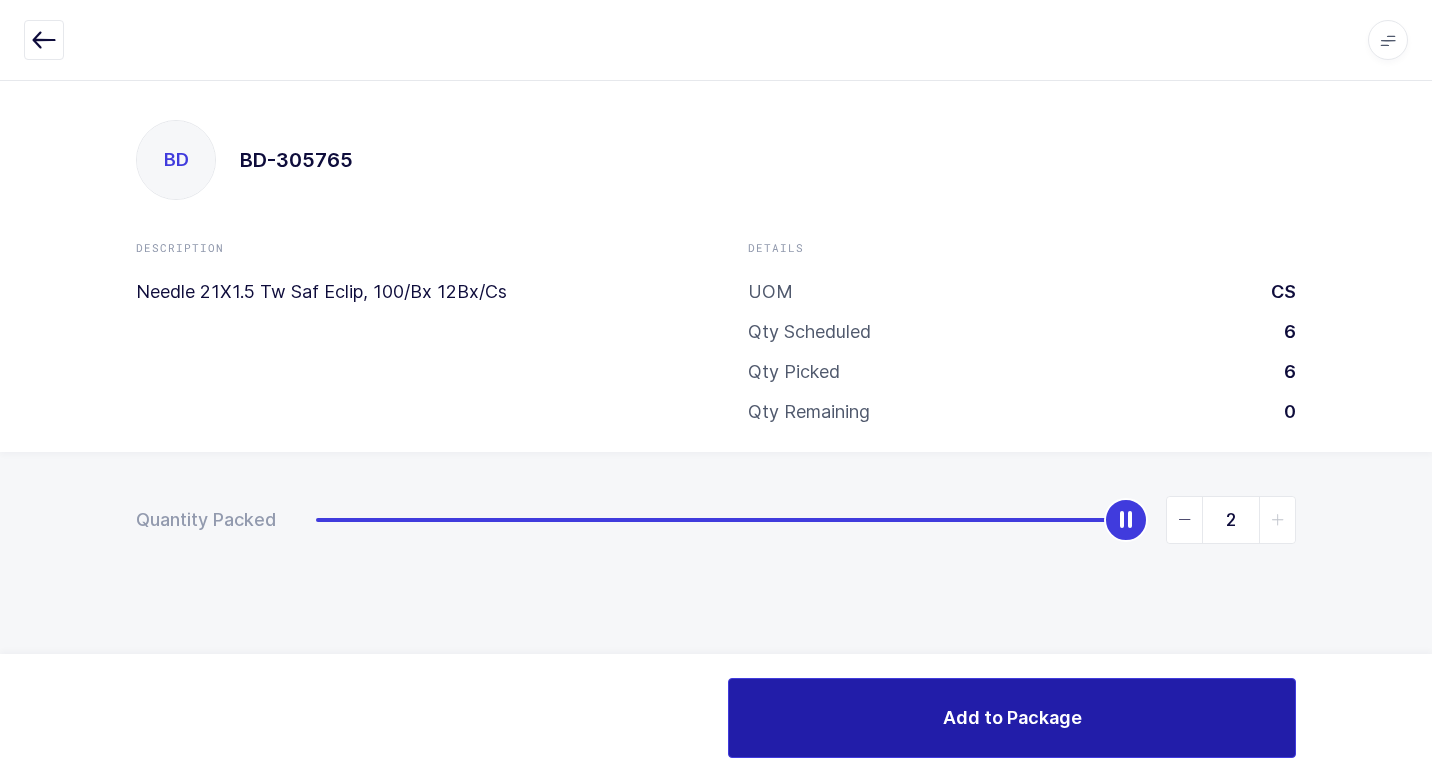 click on "Add to Package" at bounding box center [1012, 718] 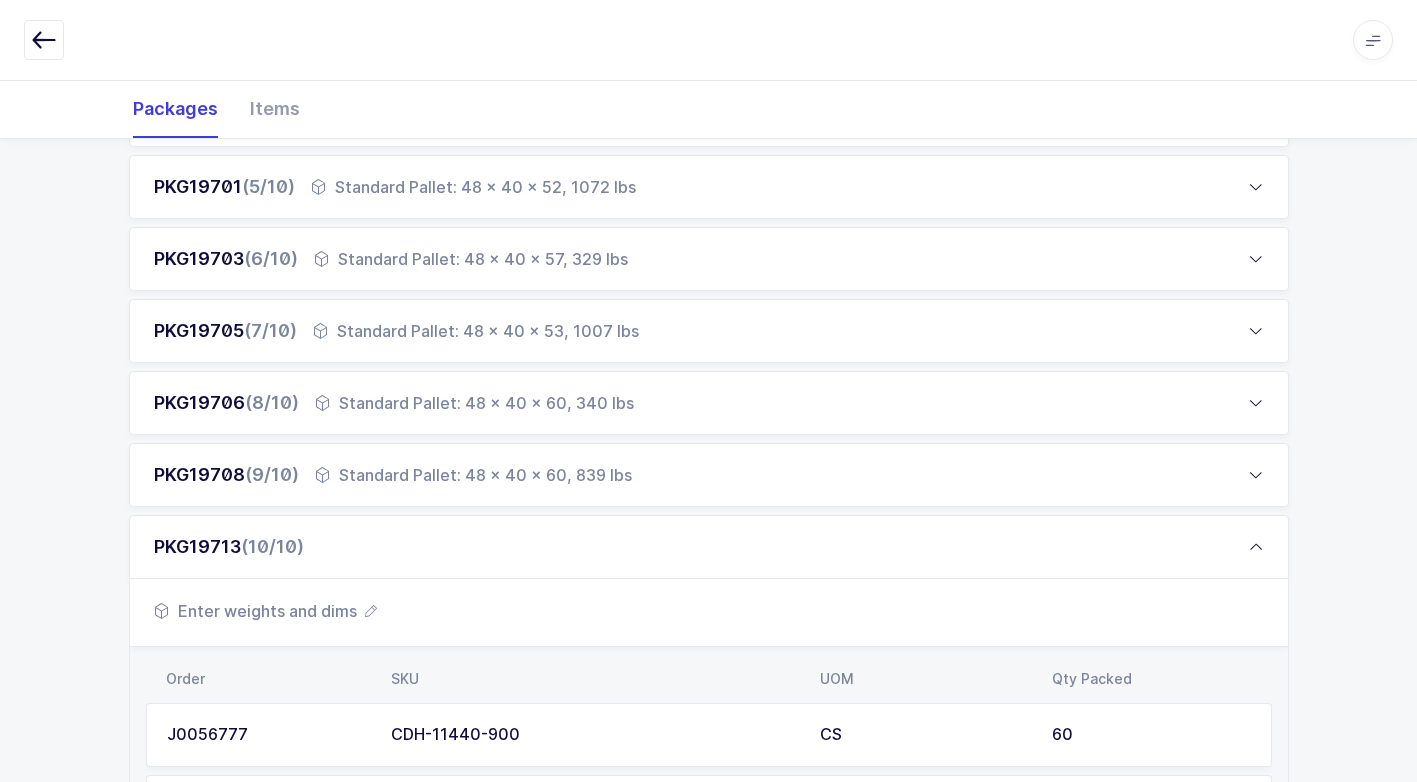 scroll, scrollTop: 872, scrollLeft: 0, axis: vertical 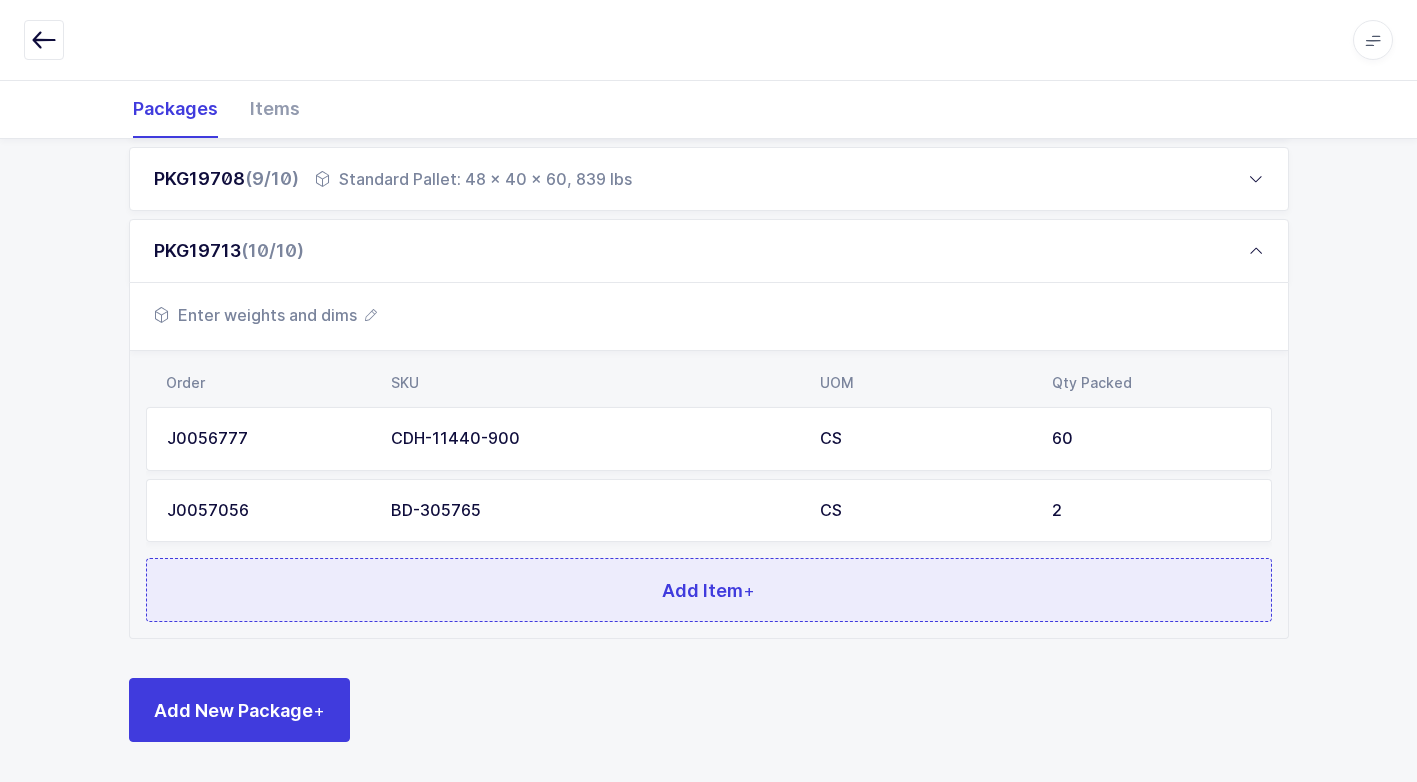 click on "Add Item  +" at bounding box center [709, 590] 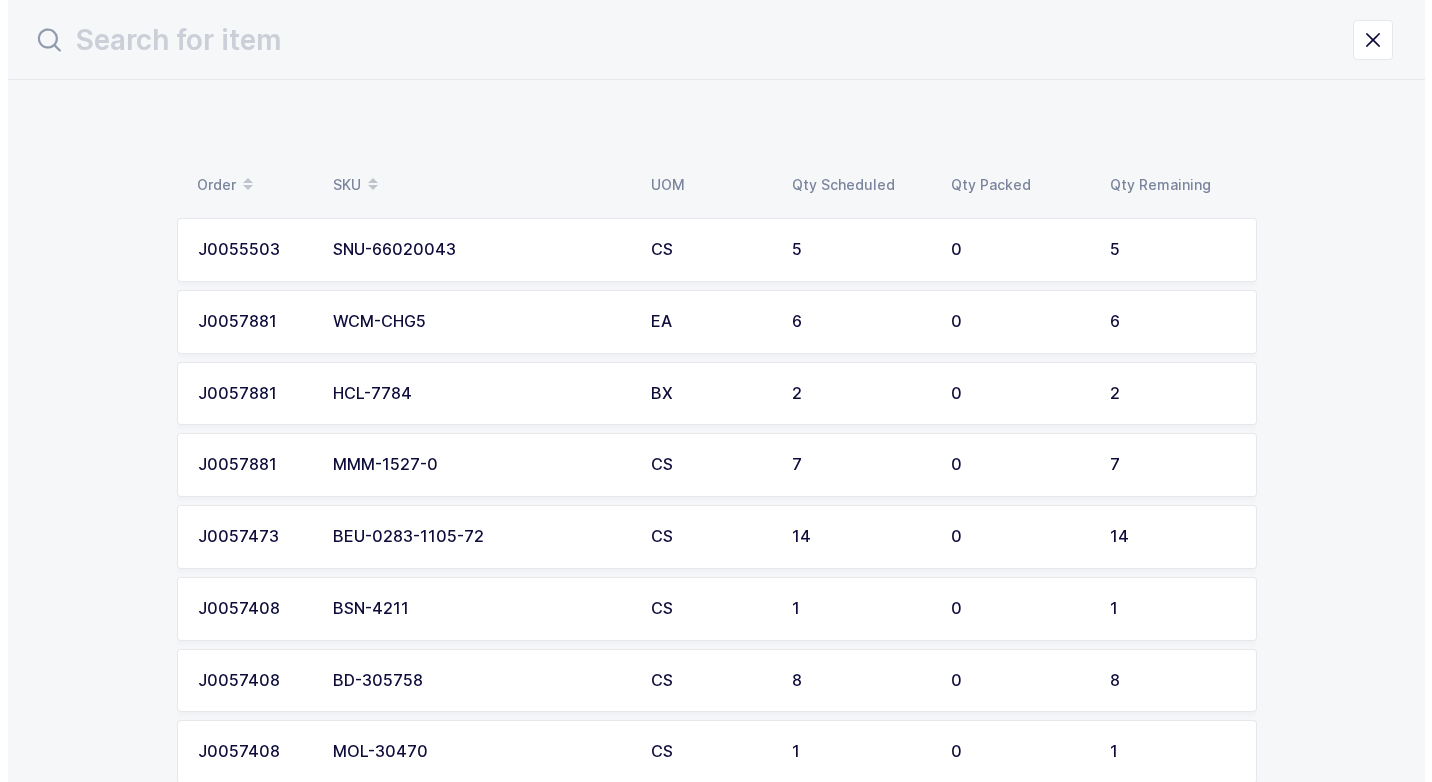 scroll, scrollTop: 0, scrollLeft: 0, axis: both 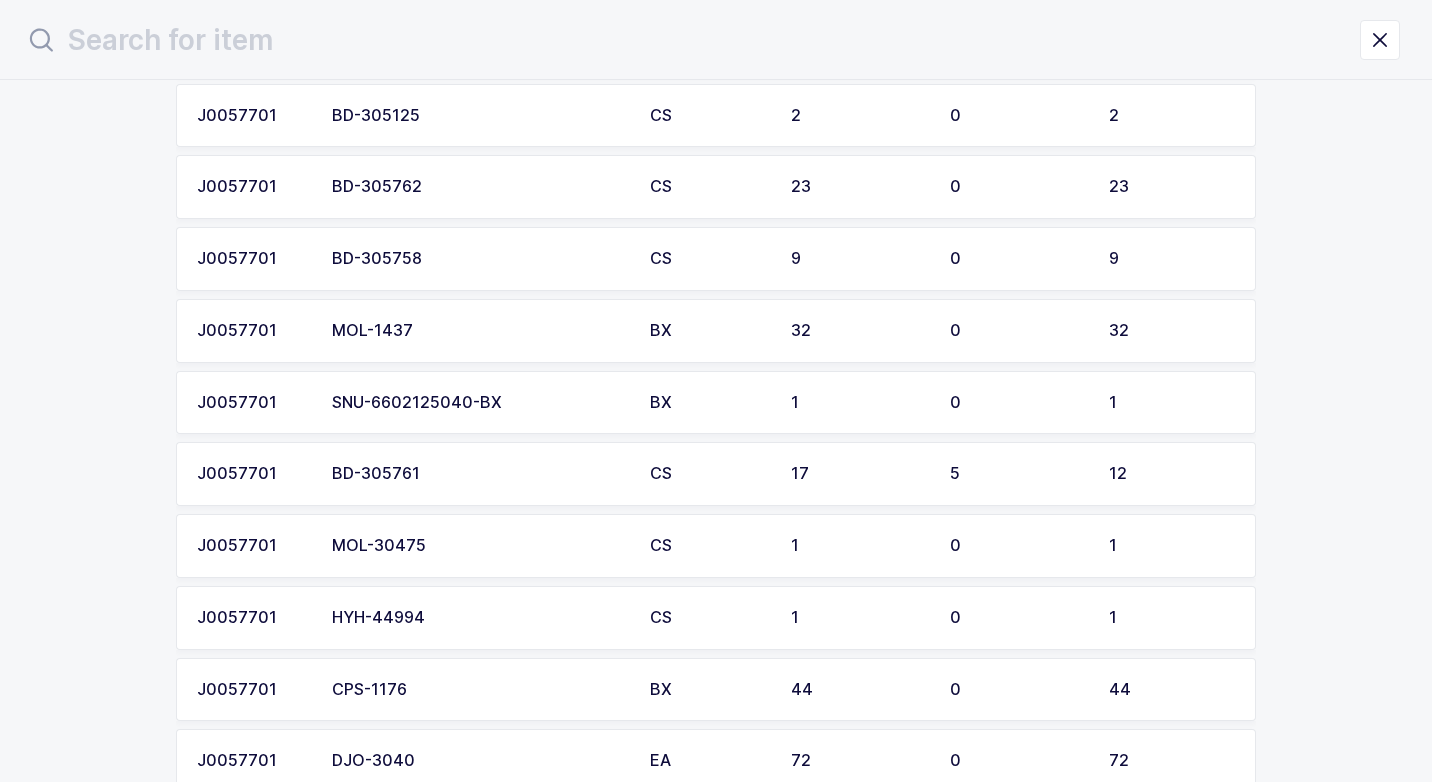click on "BD-305762" at bounding box center (479, 187) 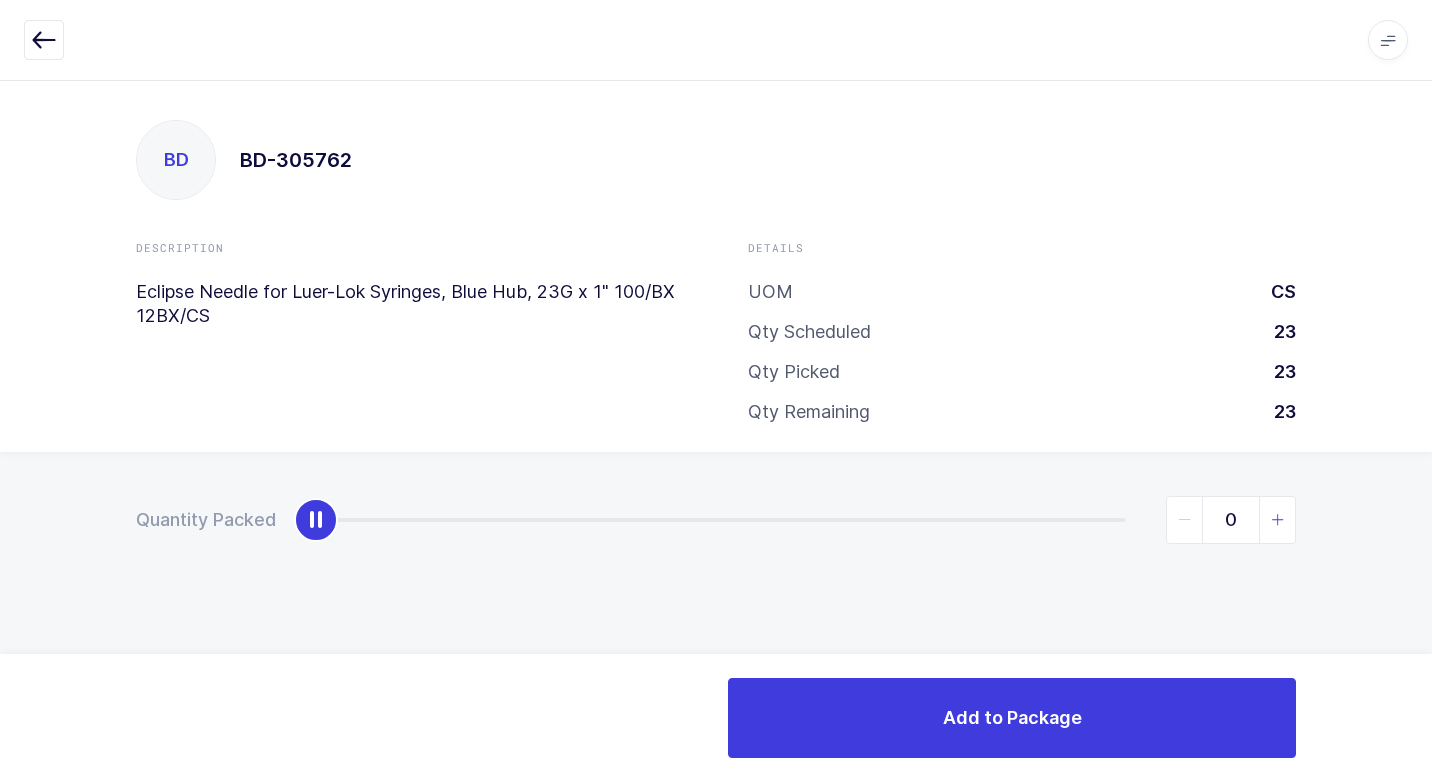click at bounding box center (1278, 520) 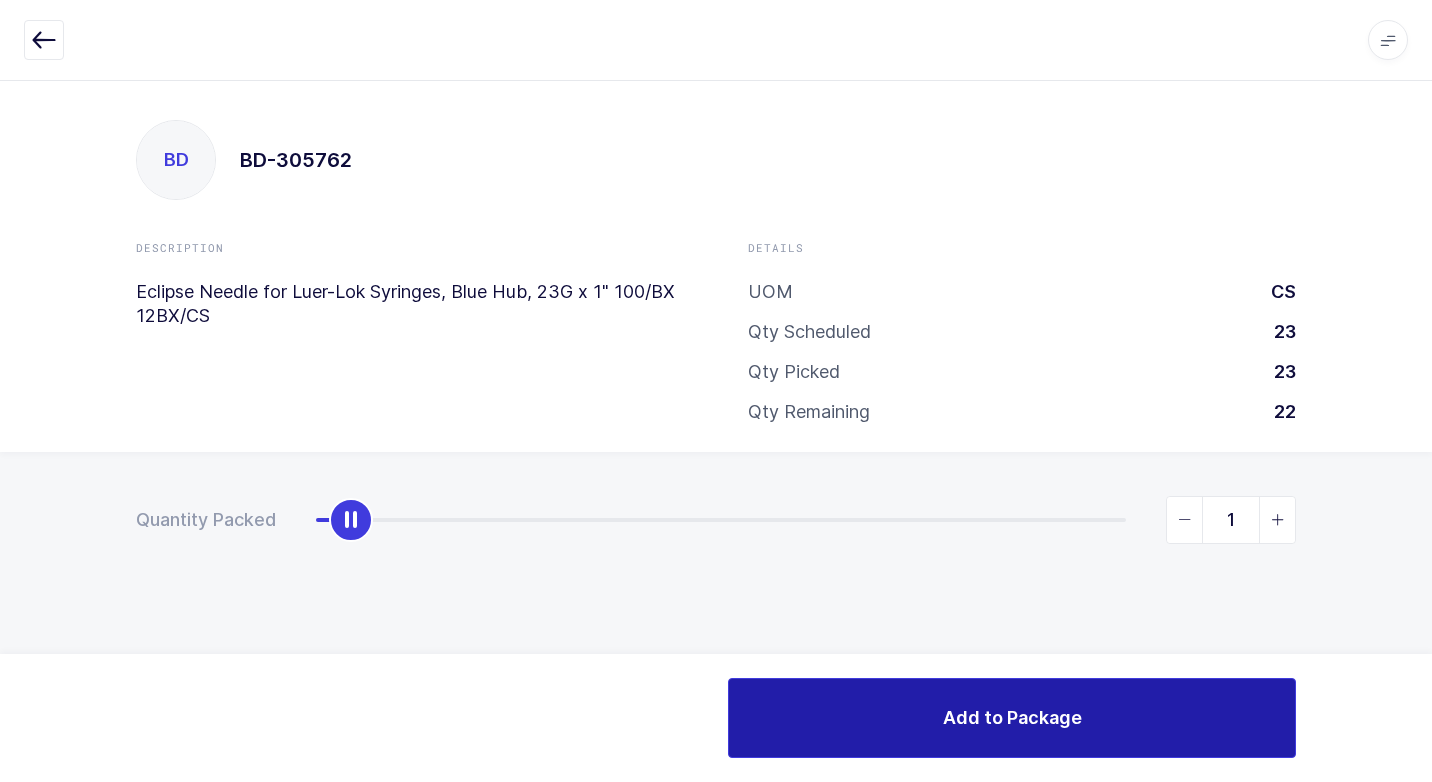 click on "Add to Package" at bounding box center [1012, 717] 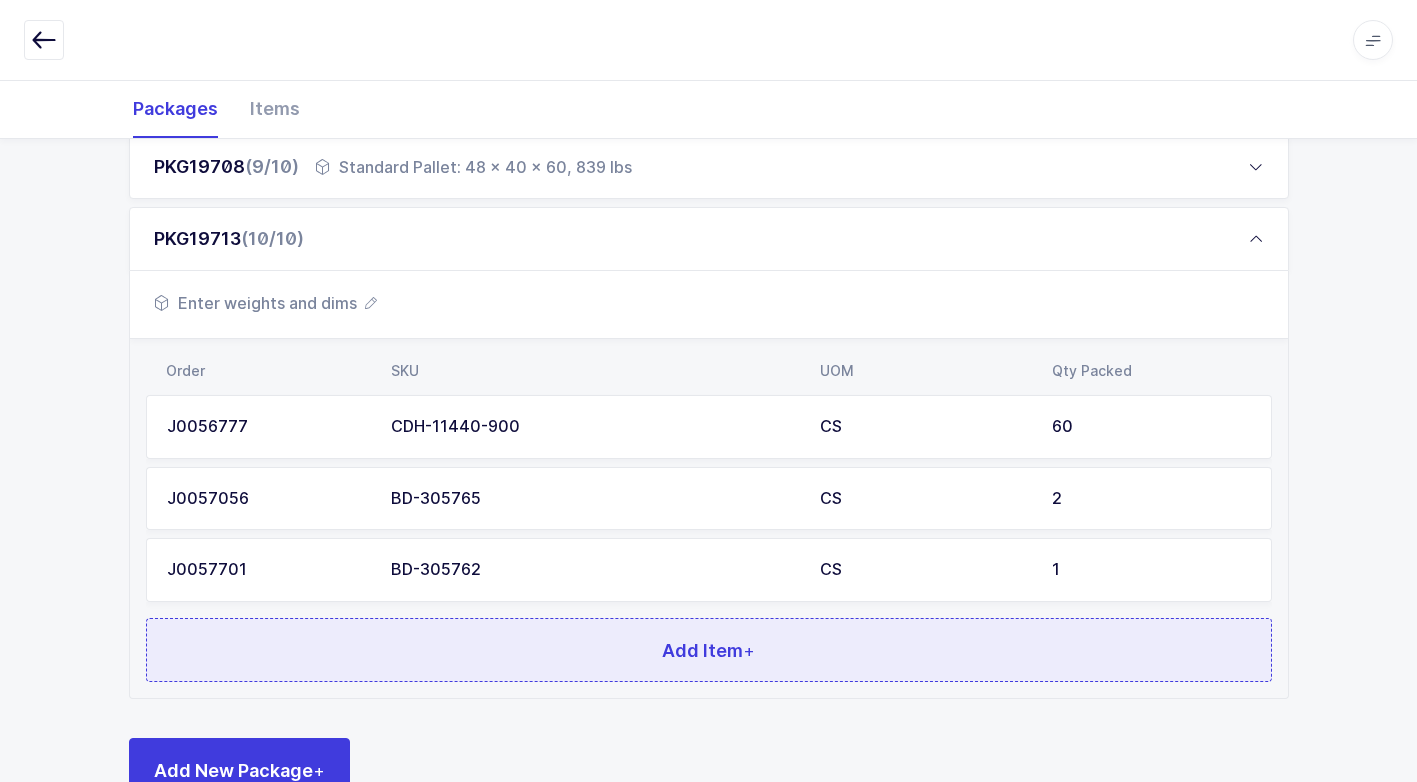 scroll, scrollTop: 944, scrollLeft: 0, axis: vertical 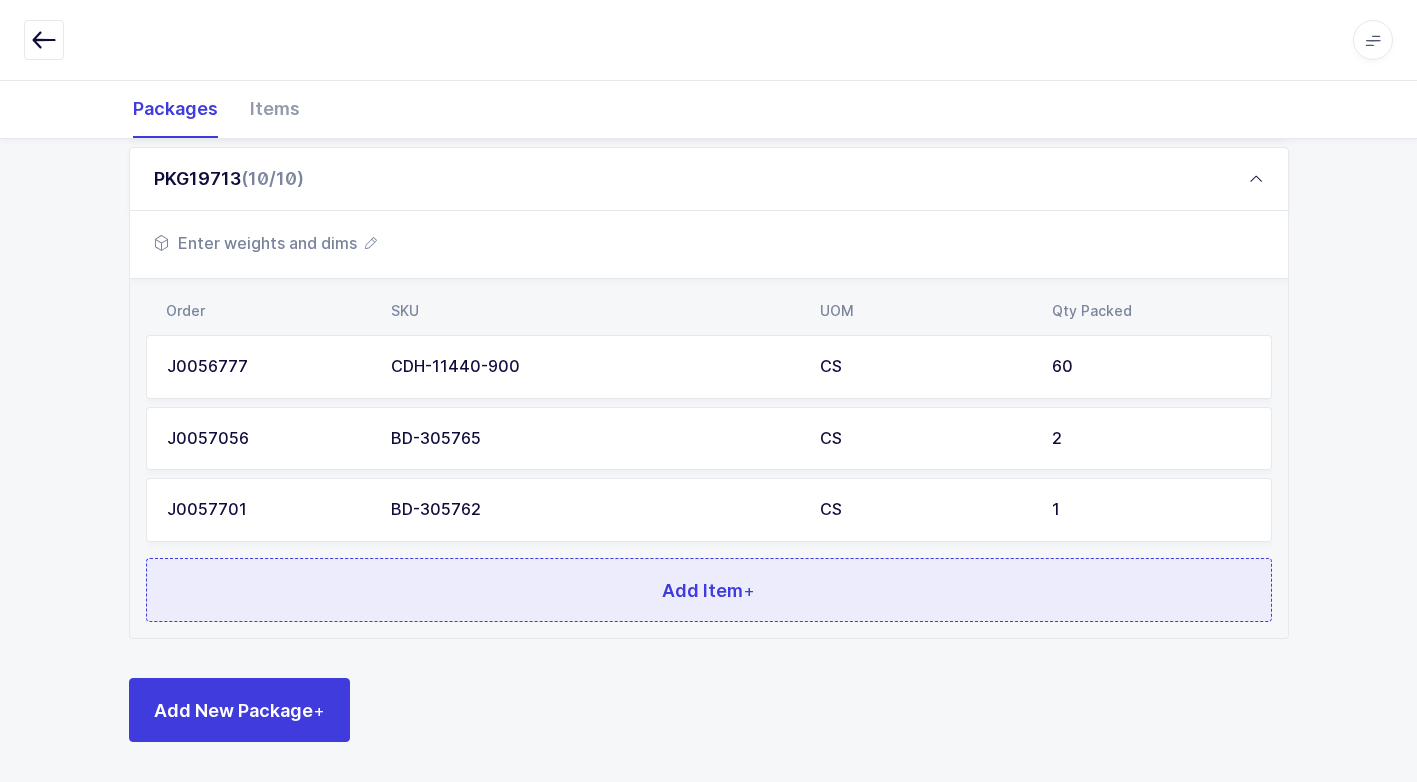 click on "Add Item  +" at bounding box center [709, 590] 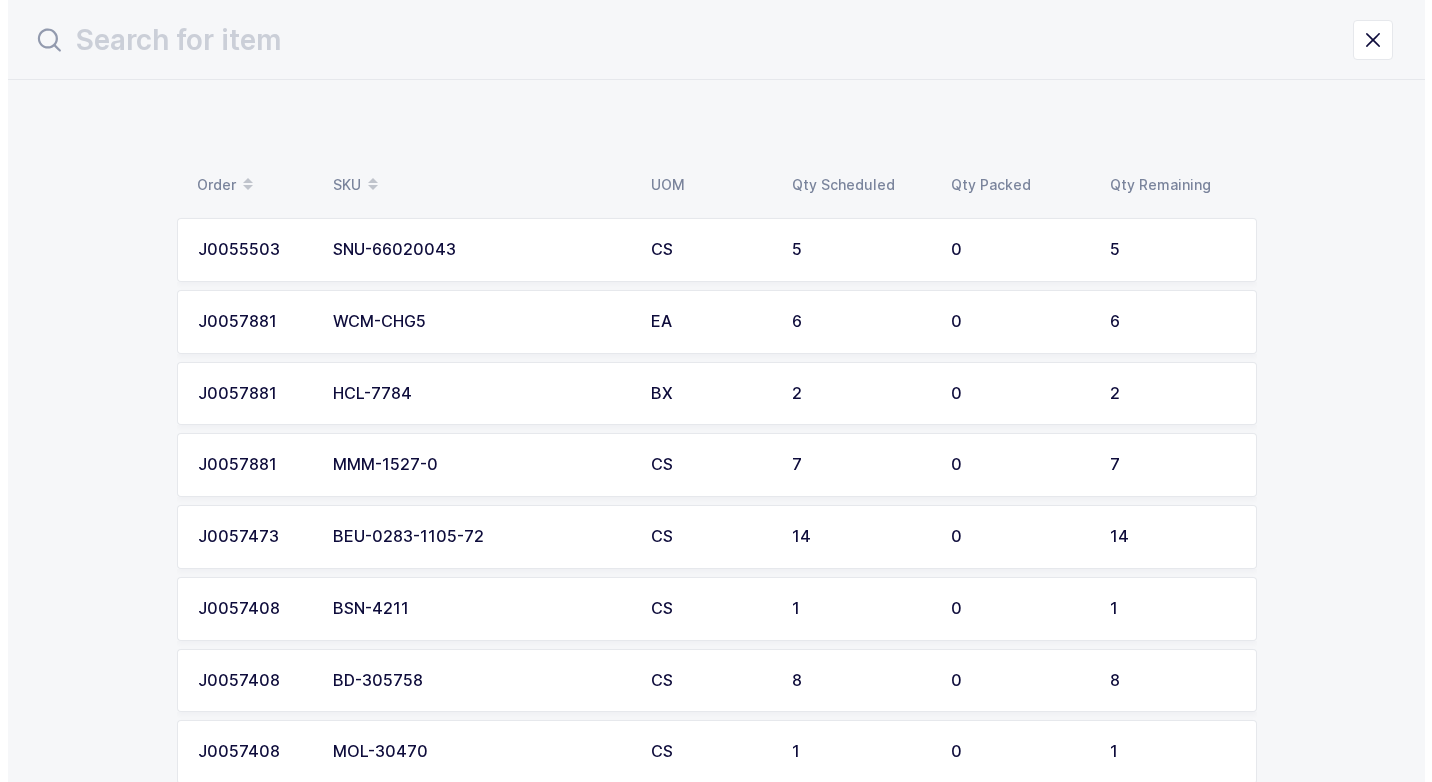 scroll, scrollTop: 0, scrollLeft: 0, axis: both 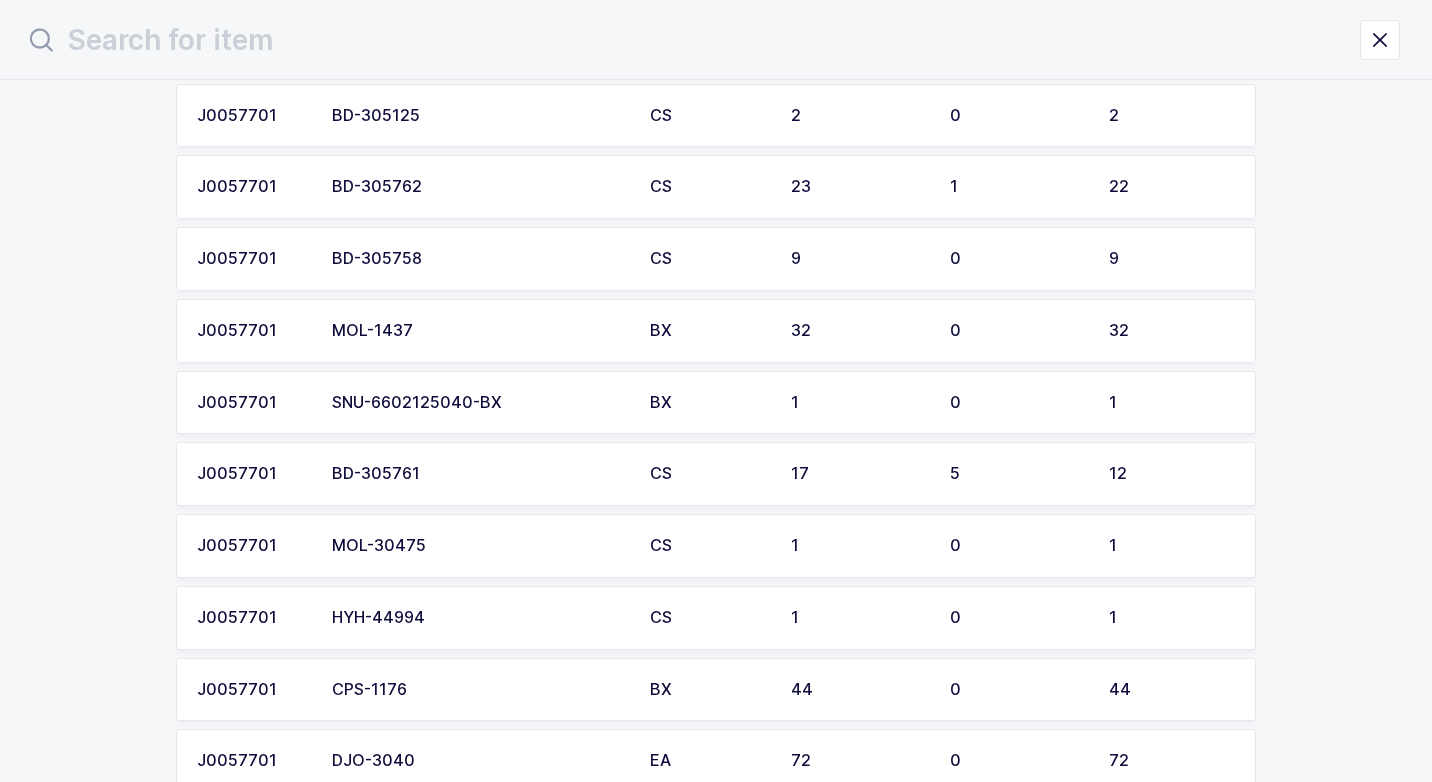 click on "BD-305761" at bounding box center [479, 474] 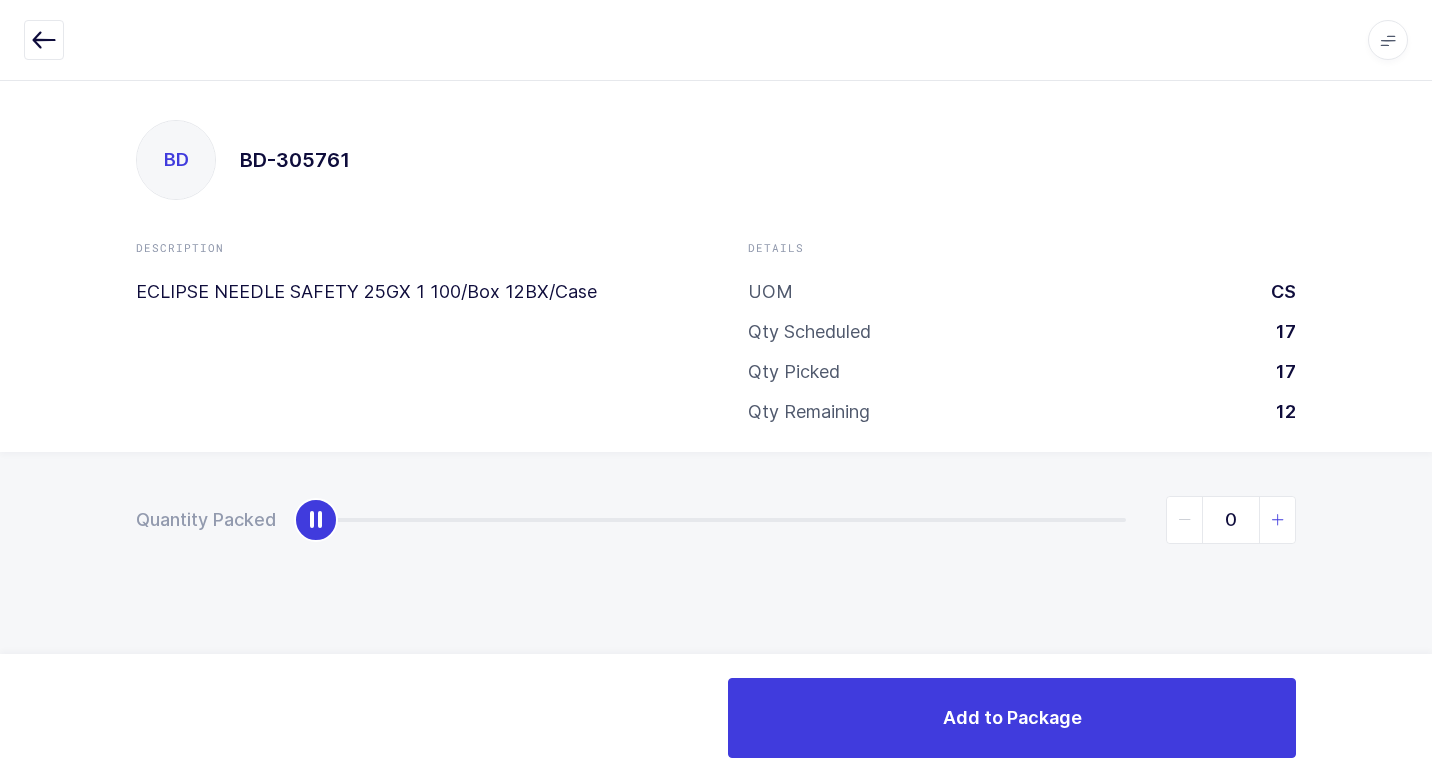 click at bounding box center [1278, 520] 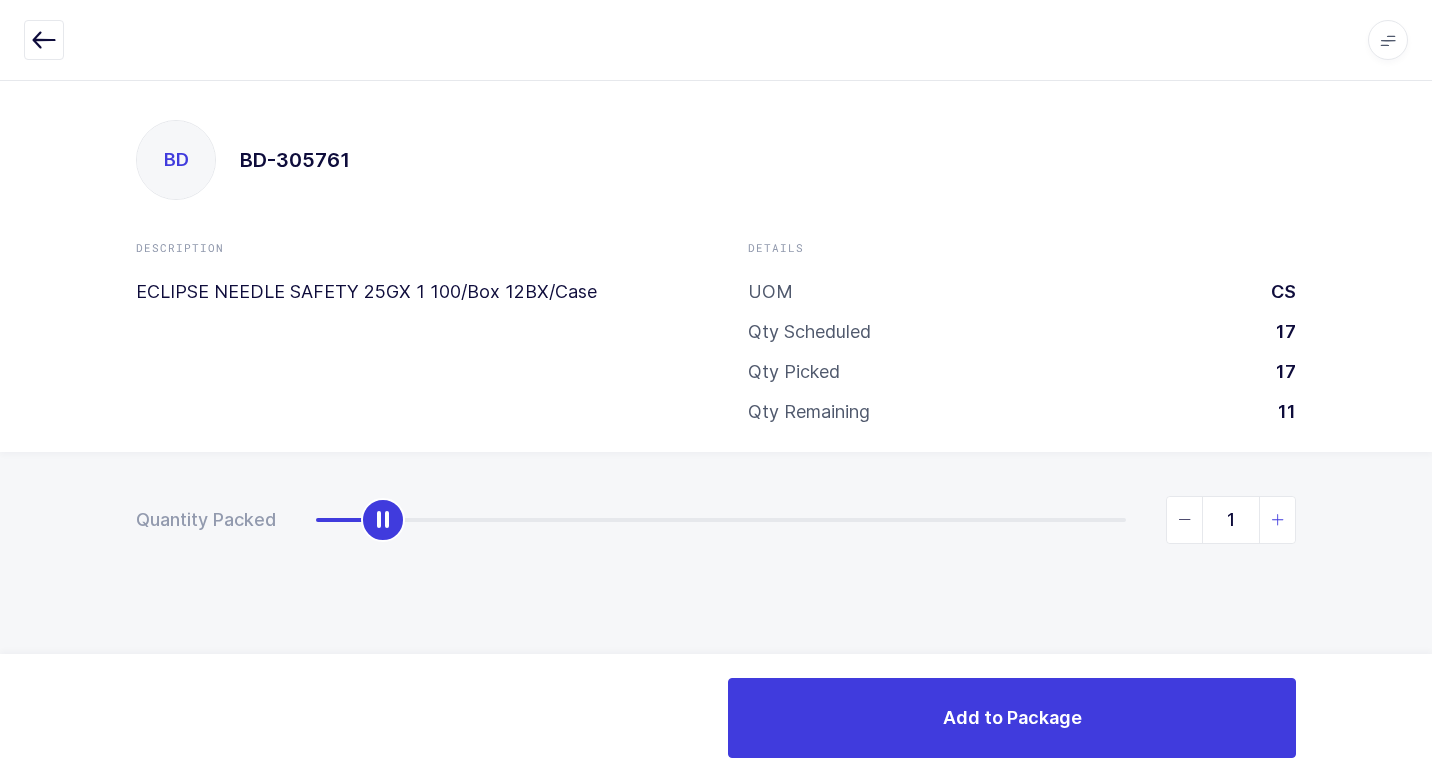 type on "2" 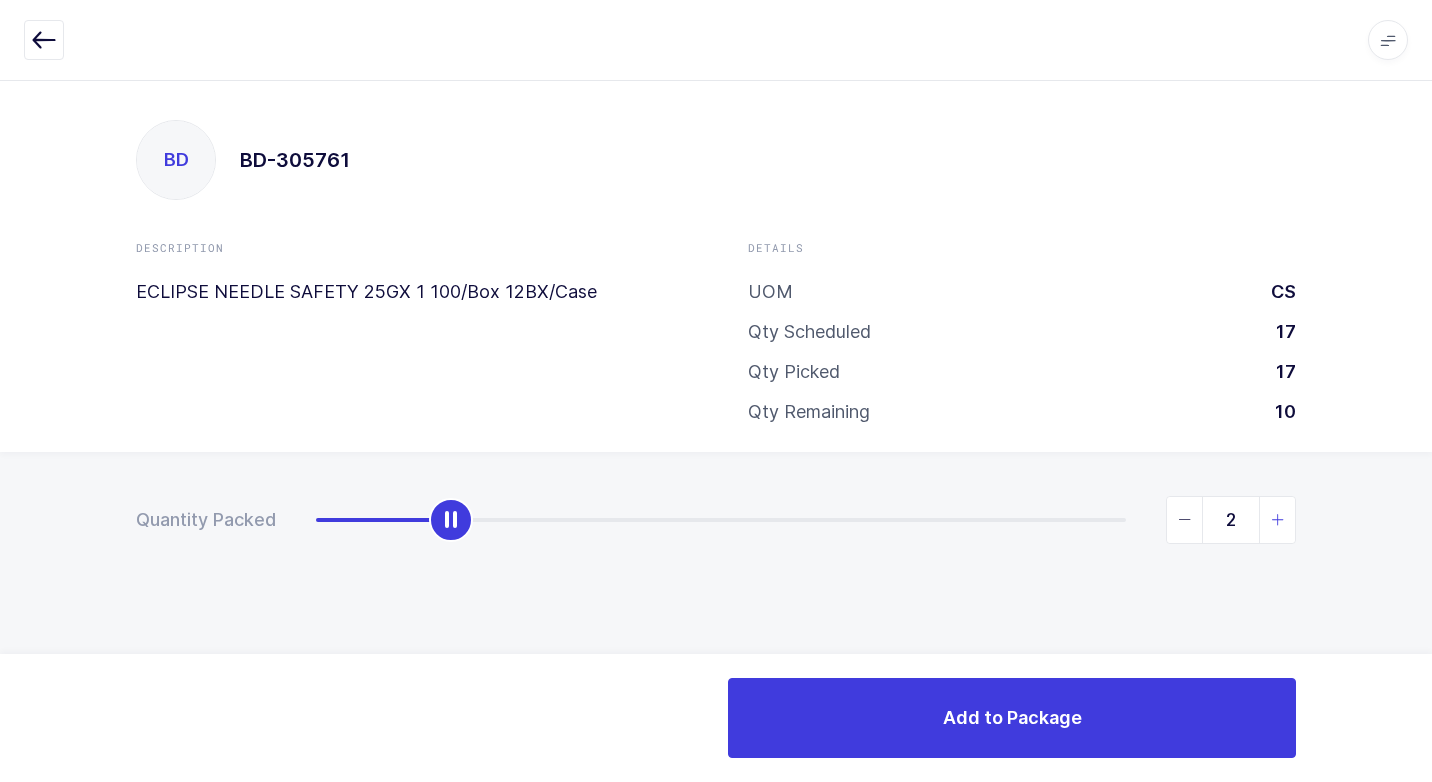 click at bounding box center (1278, 520) 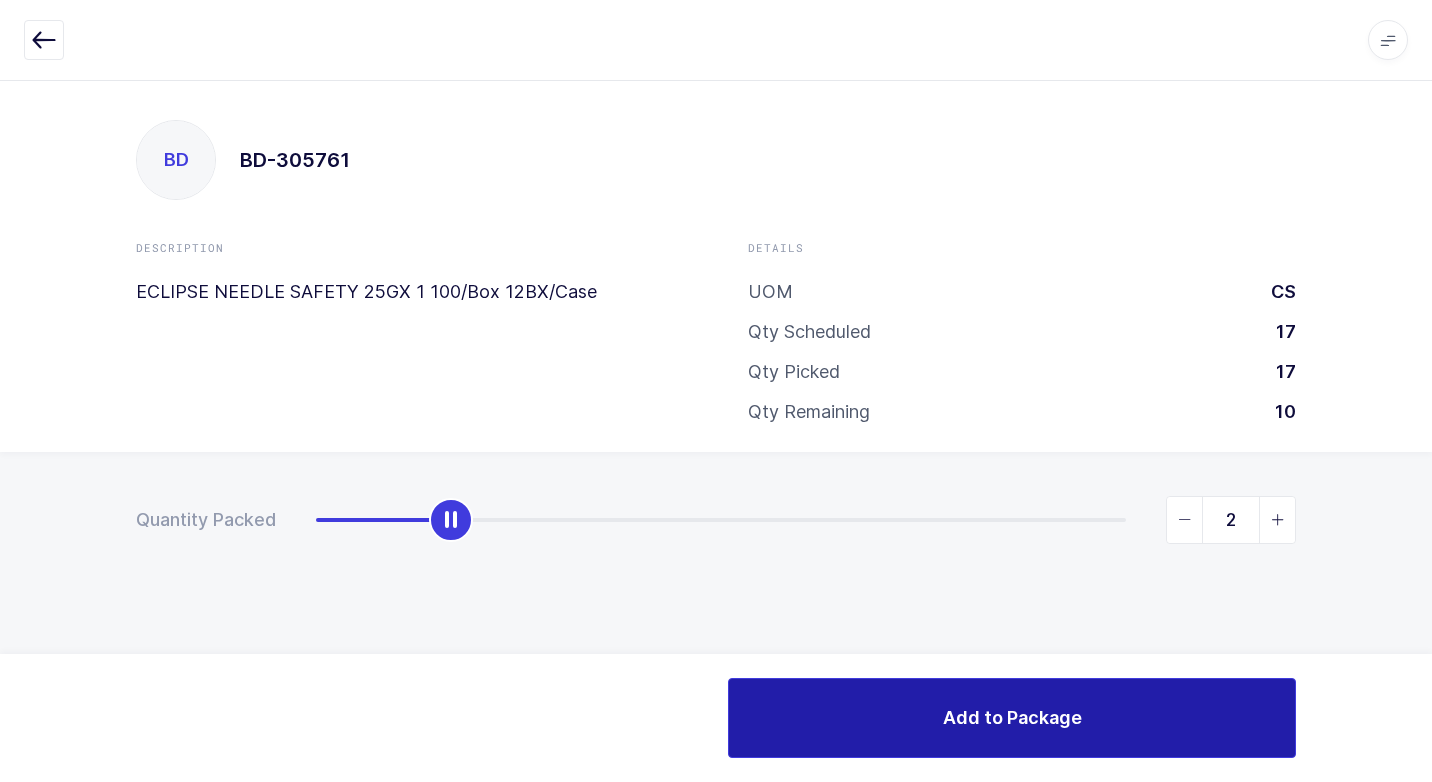 click on "Add to Package" at bounding box center [1012, 718] 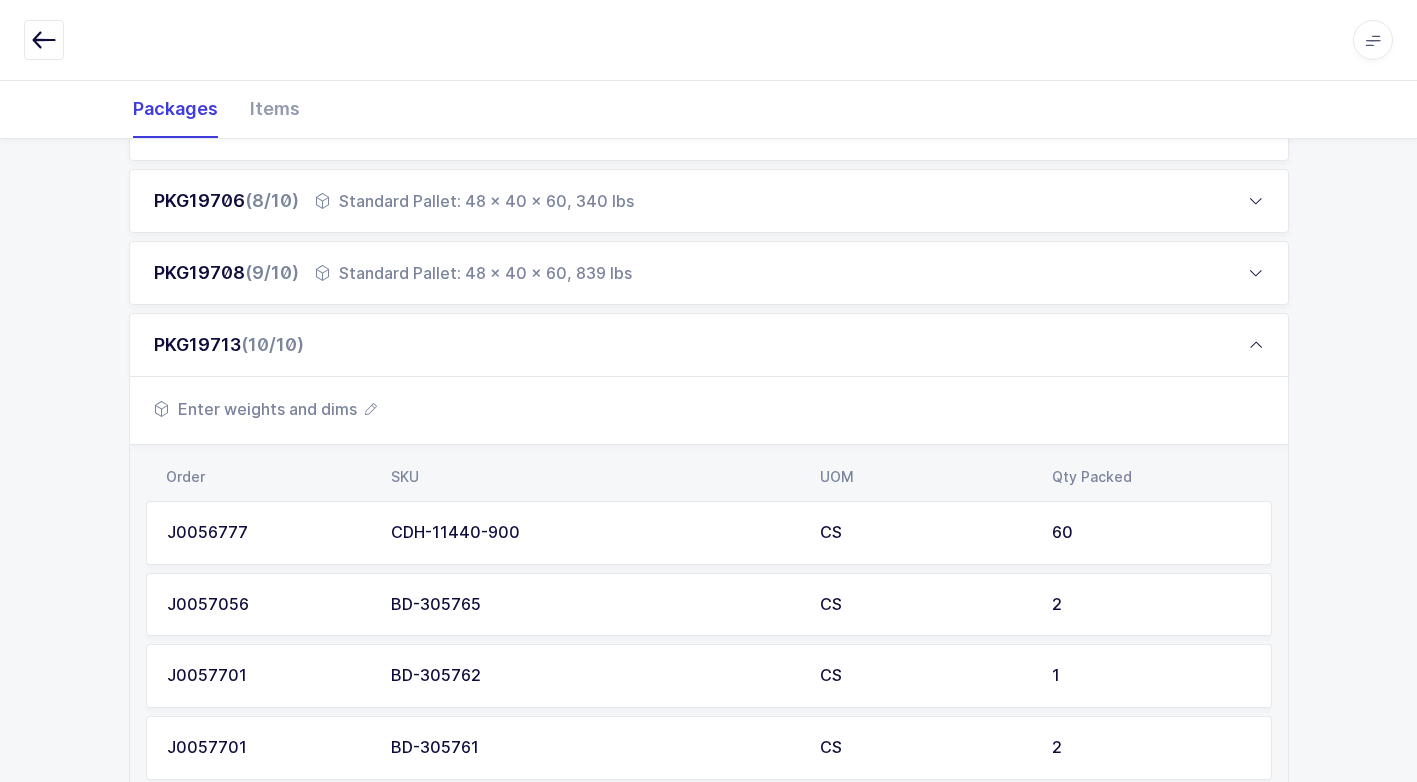 scroll, scrollTop: 1016, scrollLeft: 0, axis: vertical 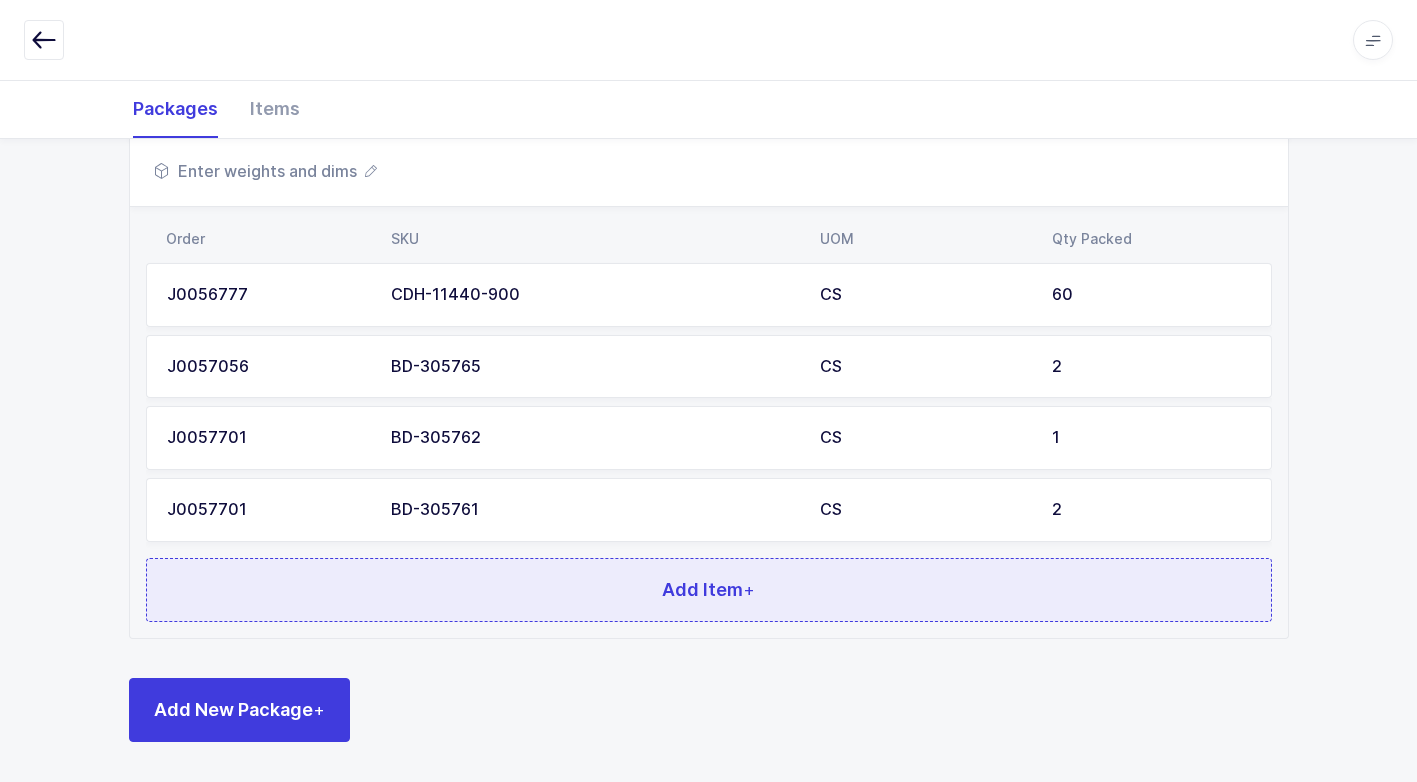click on "Add Item  +" at bounding box center [709, 590] 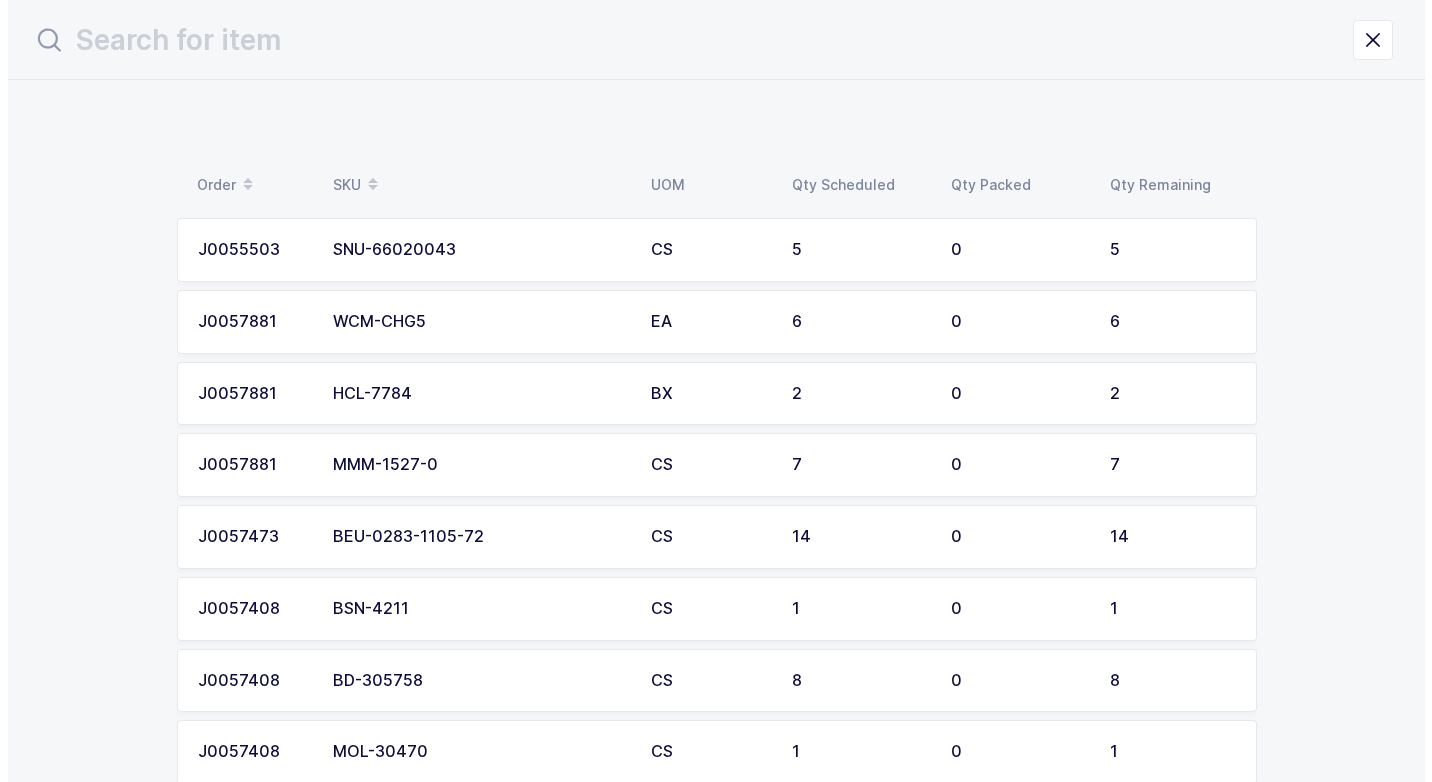 scroll, scrollTop: 0, scrollLeft: 0, axis: both 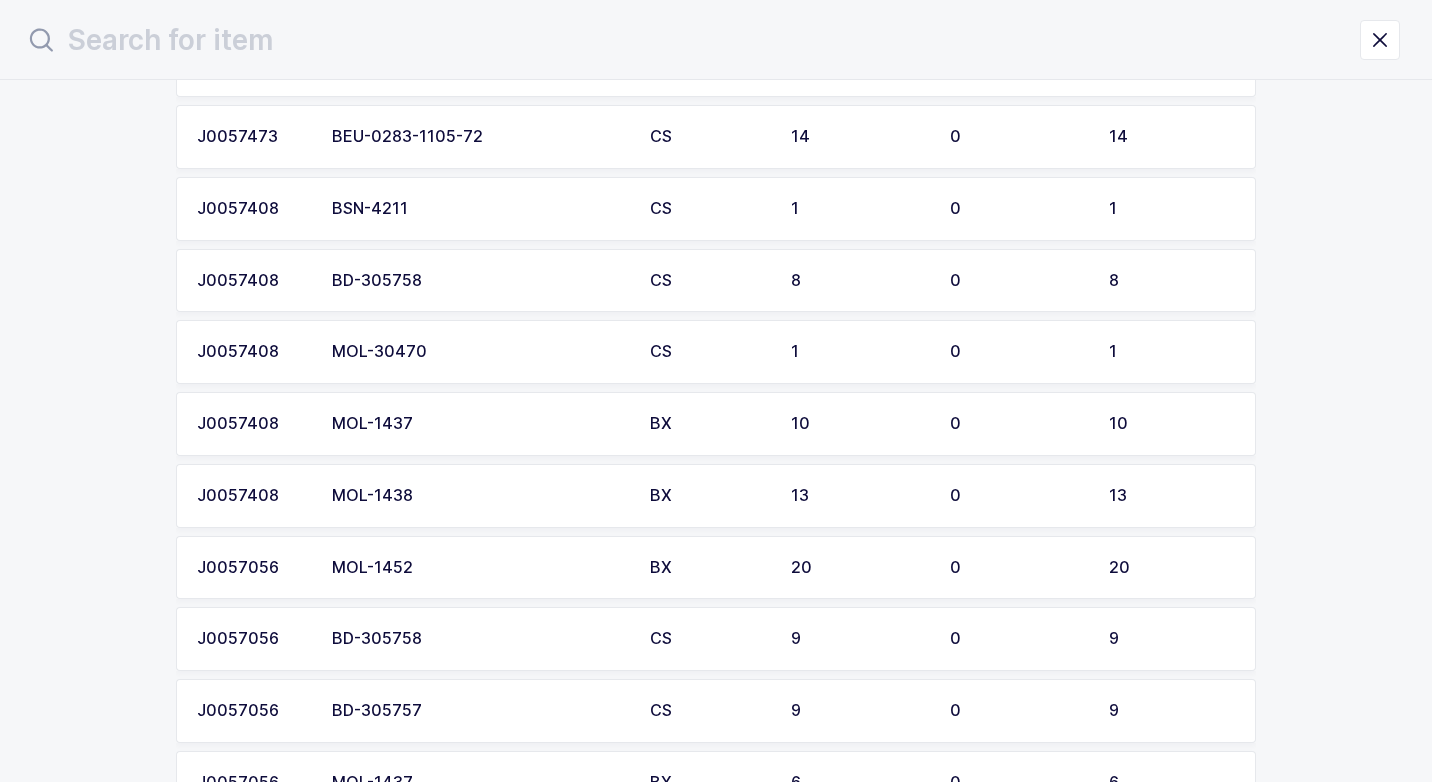 click on "MOL-1437" at bounding box center [479, 424] 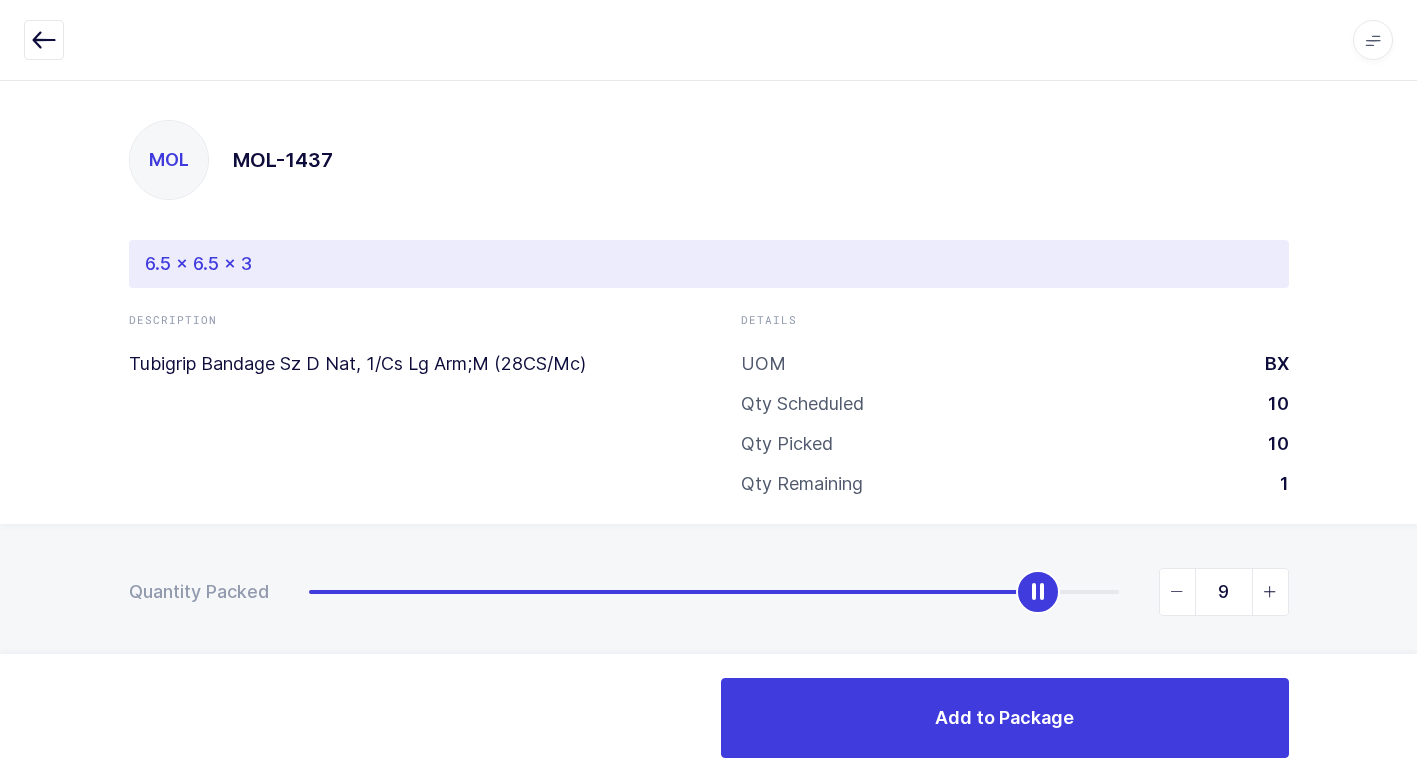type on "10" 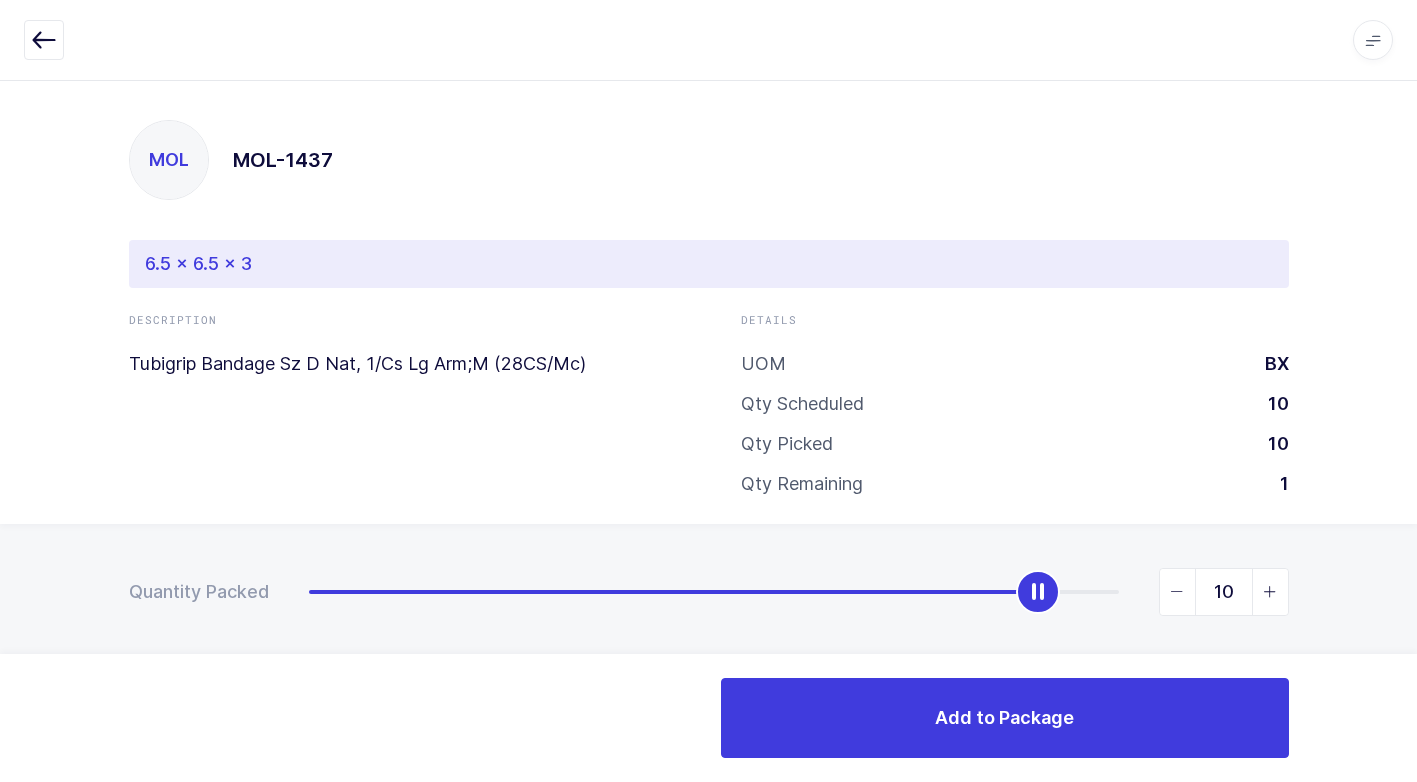 drag, startPoint x: 318, startPoint y: 601, endPoint x: 1420, endPoint y: 612, distance: 1102.0549 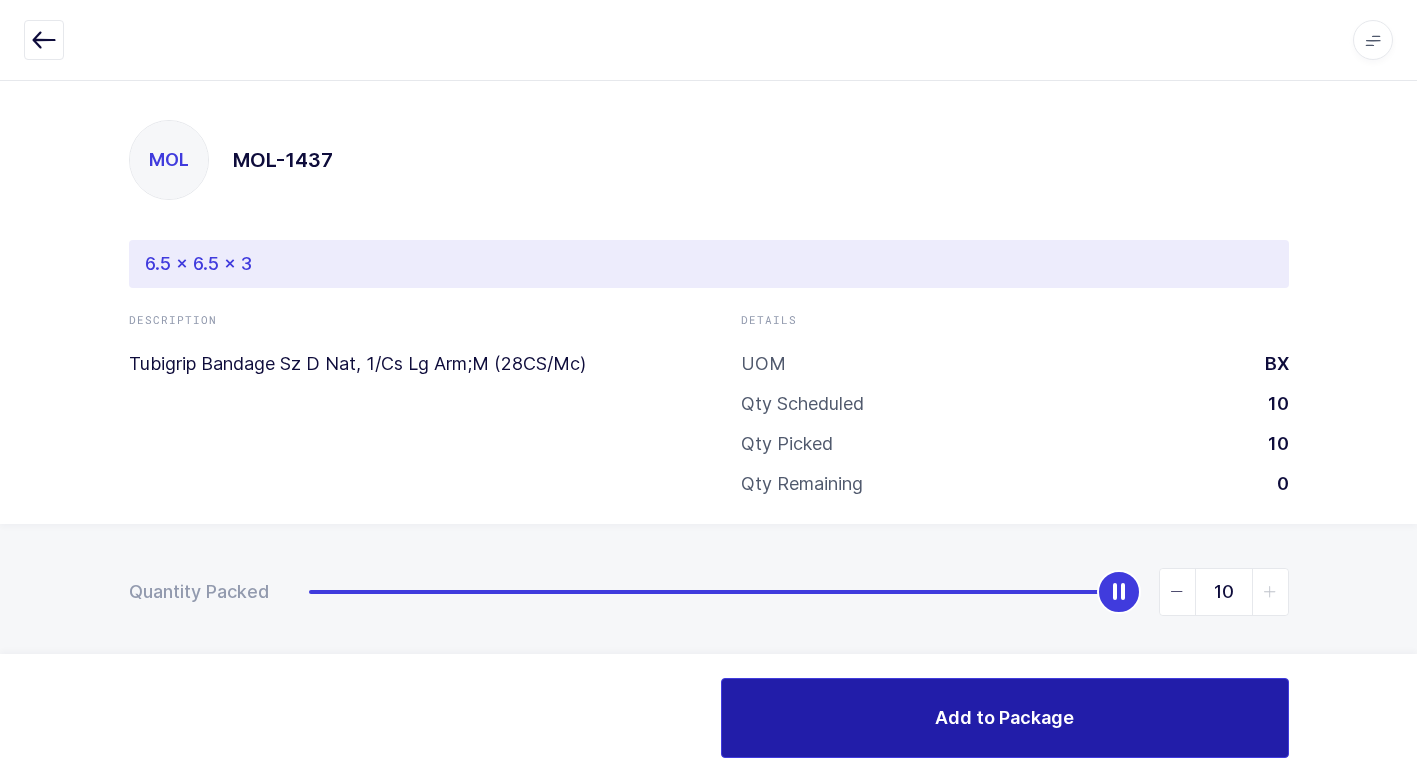 drag, startPoint x: 982, startPoint y: 710, endPoint x: 948, endPoint y: 694, distance: 37.576588 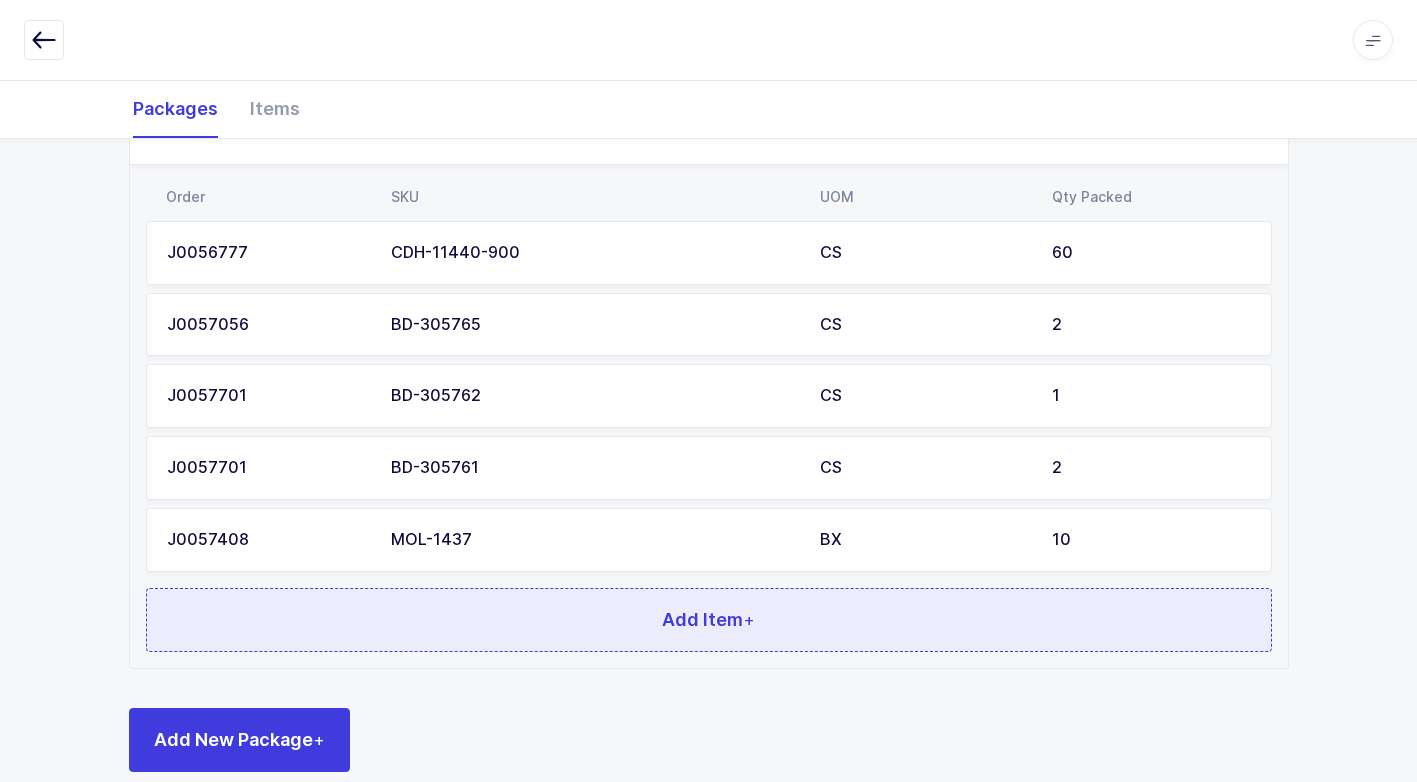 scroll, scrollTop: 1088, scrollLeft: 0, axis: vertical 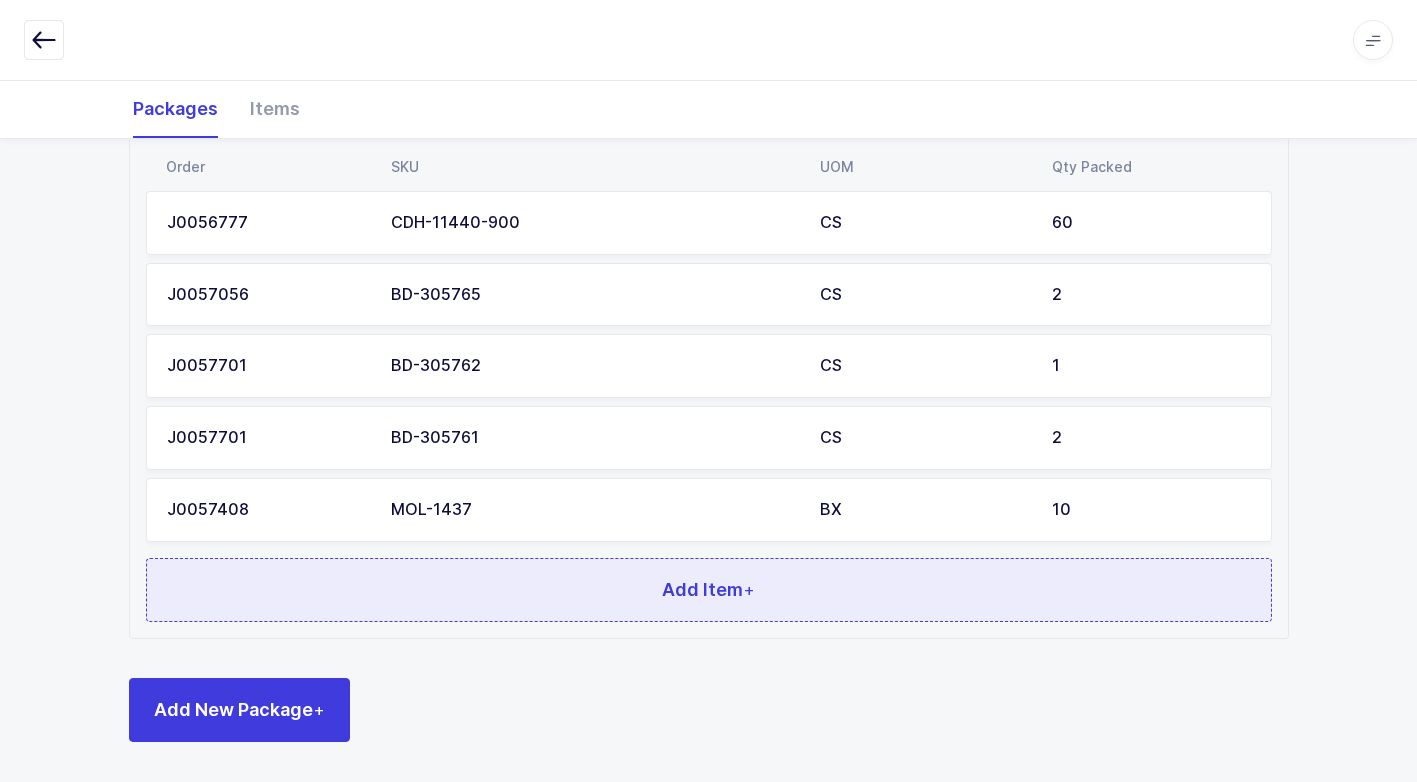 click on "Add Item  +" at bounding box center [709, 590] 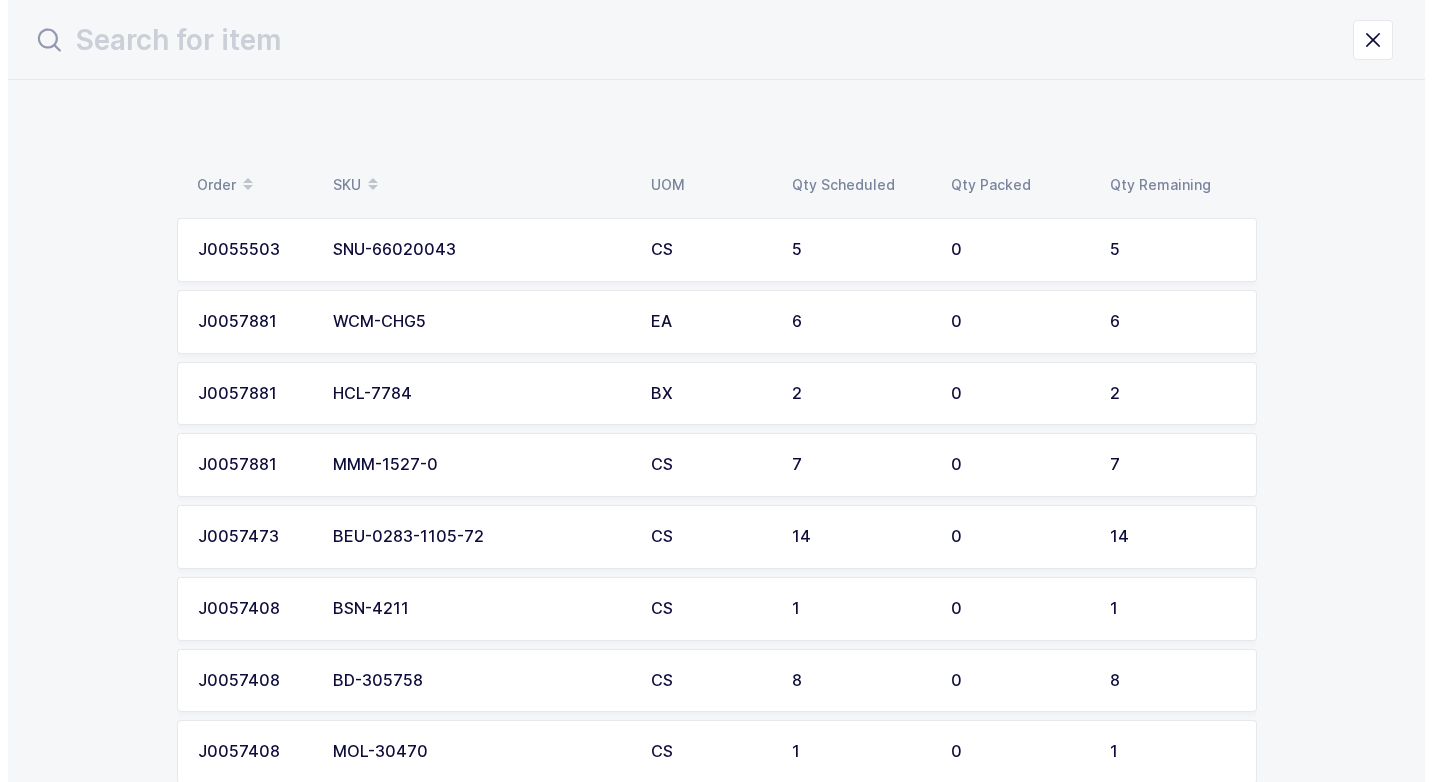 scroll, scrollTop: 0, scrollLeft: 0, axis: both 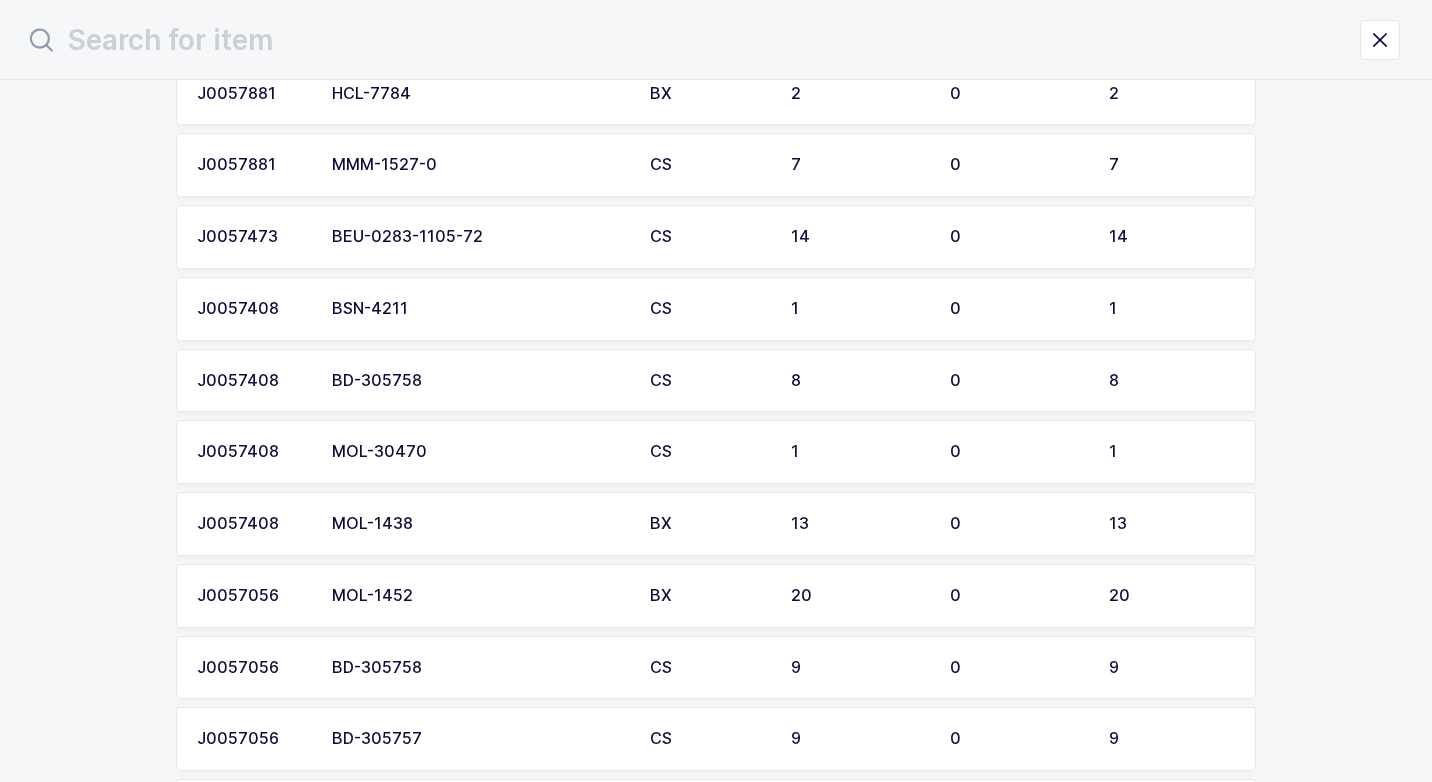 click on "MOL-1438" at bounding box center (479, 524) 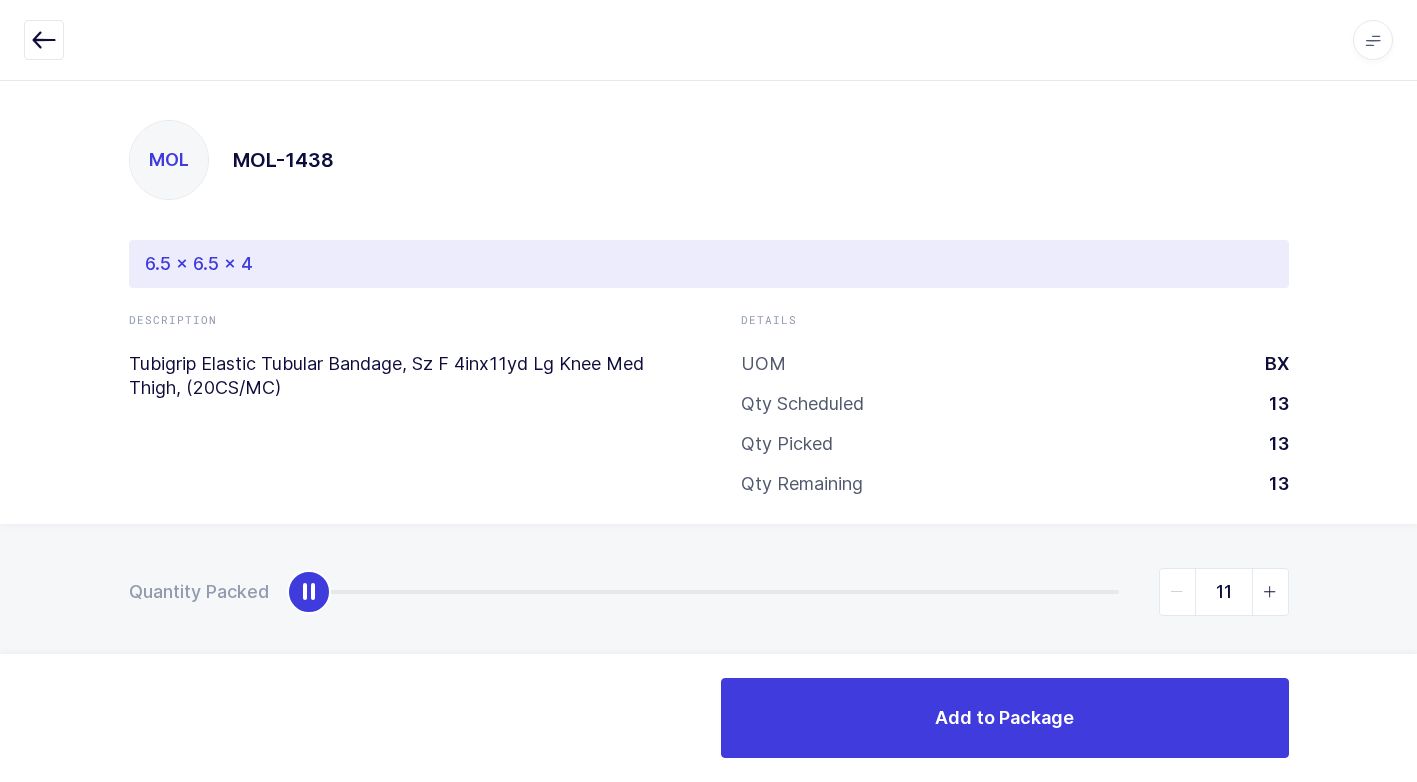 type on "13" 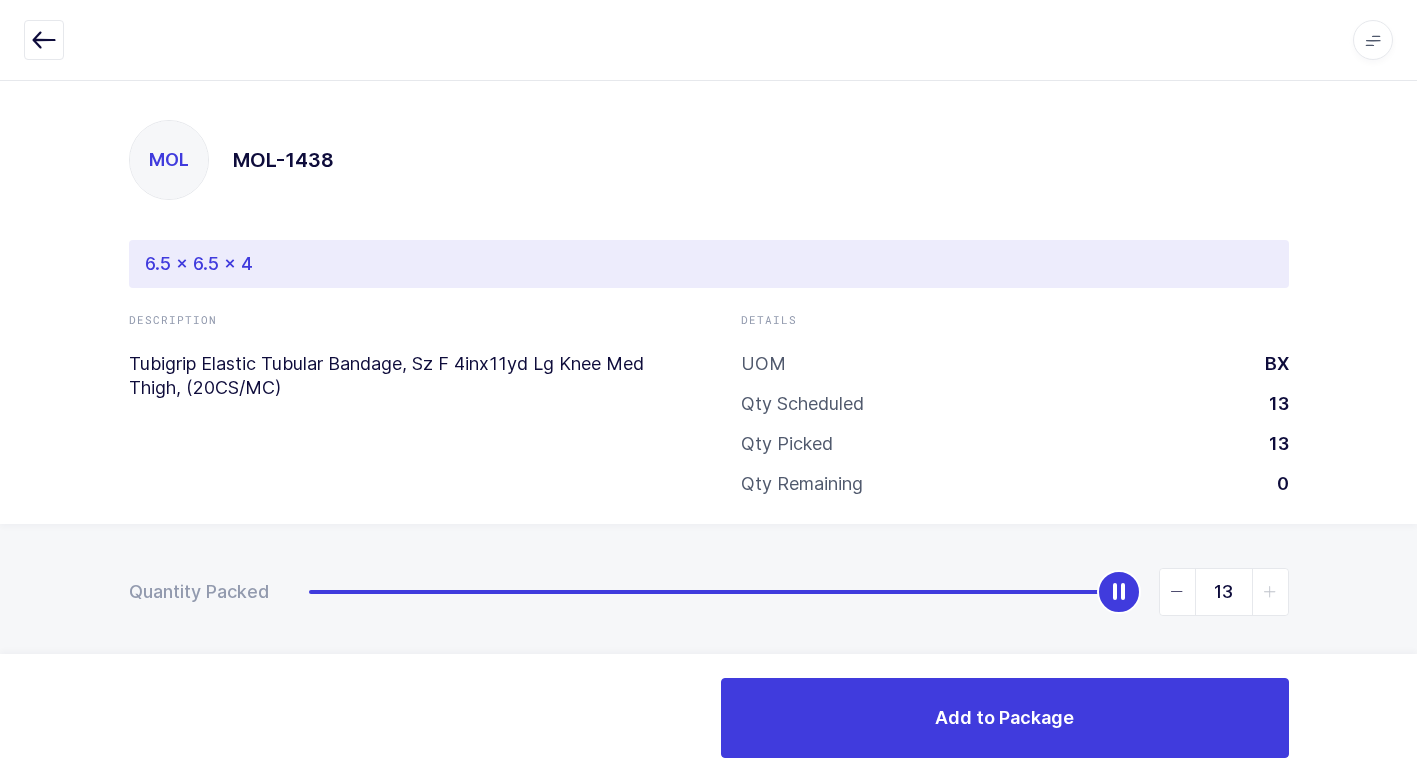drag, startPoint x: 313, startPoint y: 588, endPoint x: 1431, endPoint y: 541, distance: 1118.9875 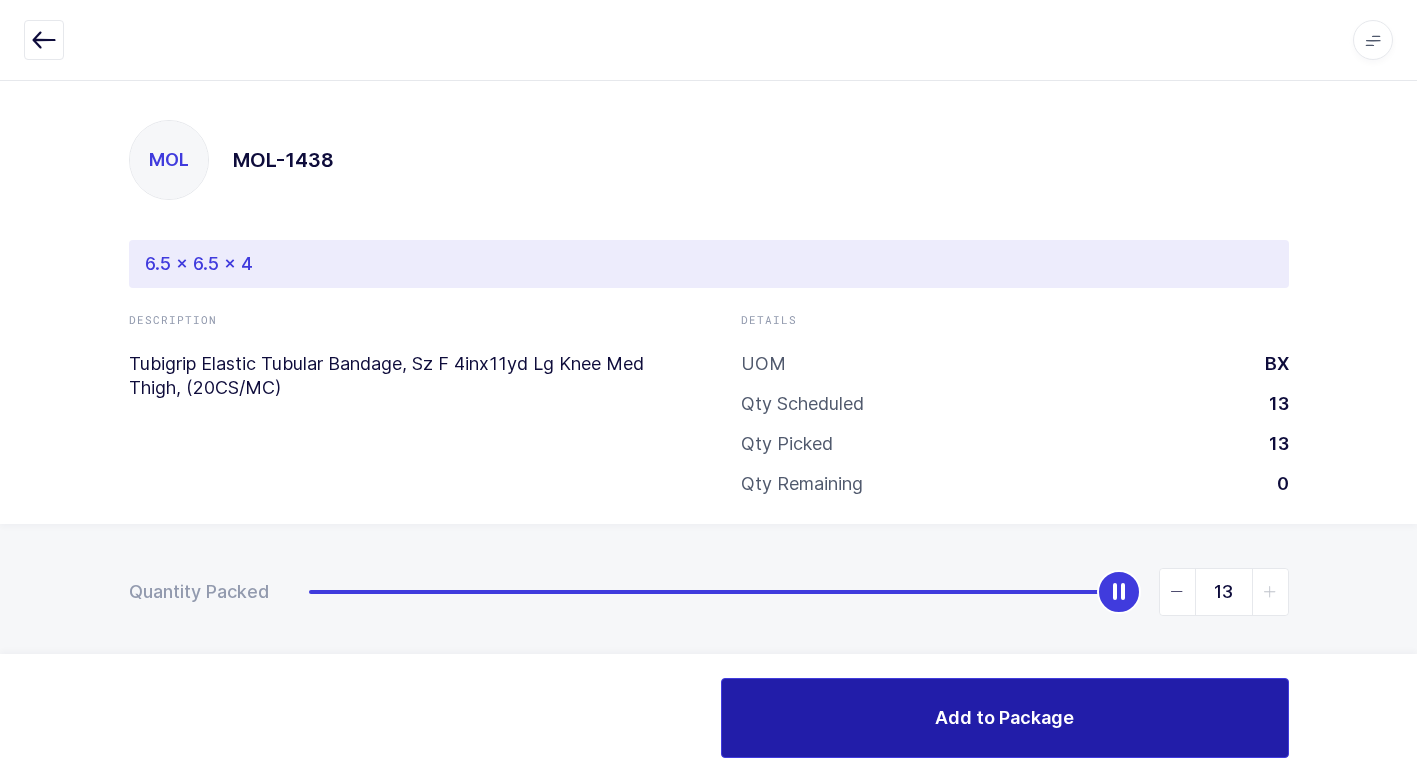 click on "Add to Package" at bounding box center [1005, 718] 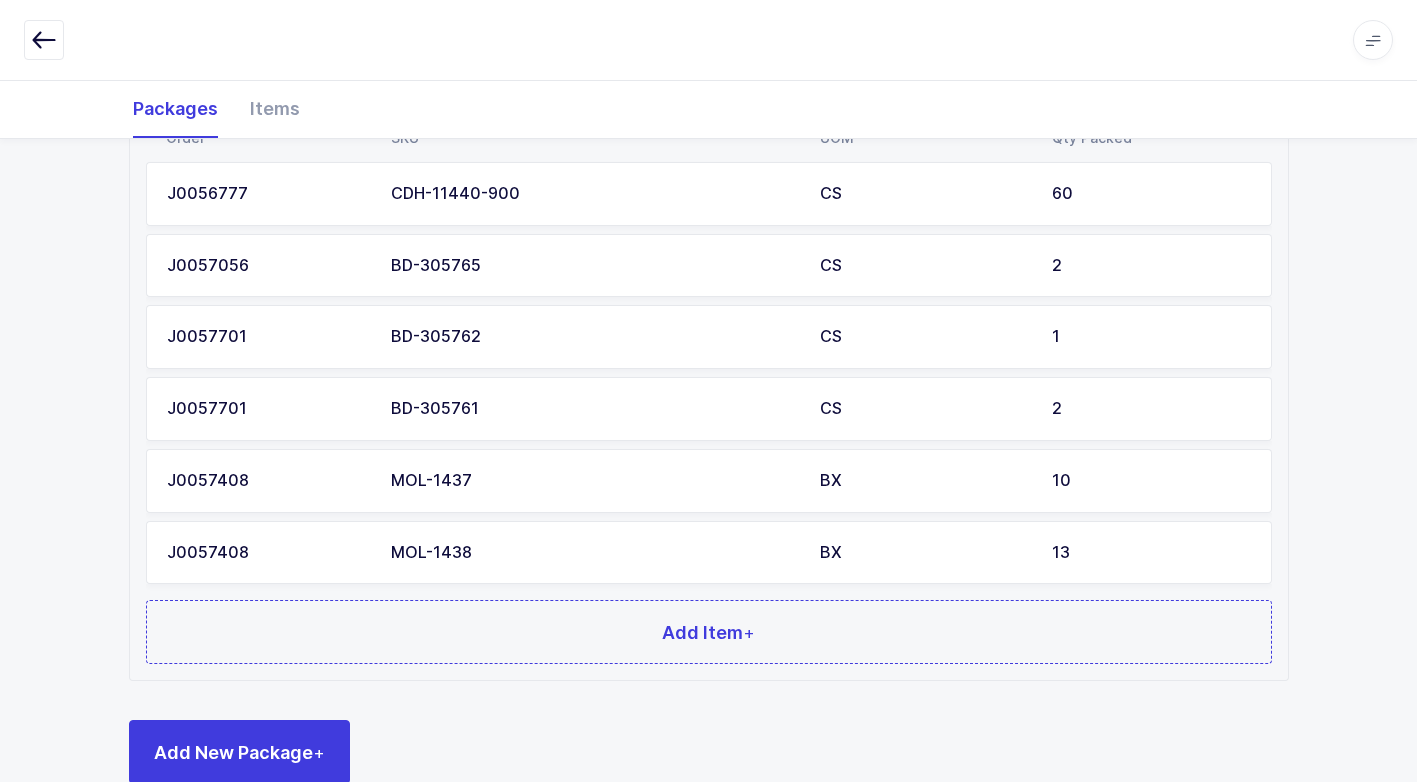 scroll, scrollTop: 1159, scrollLeft: 0, axis: vertical 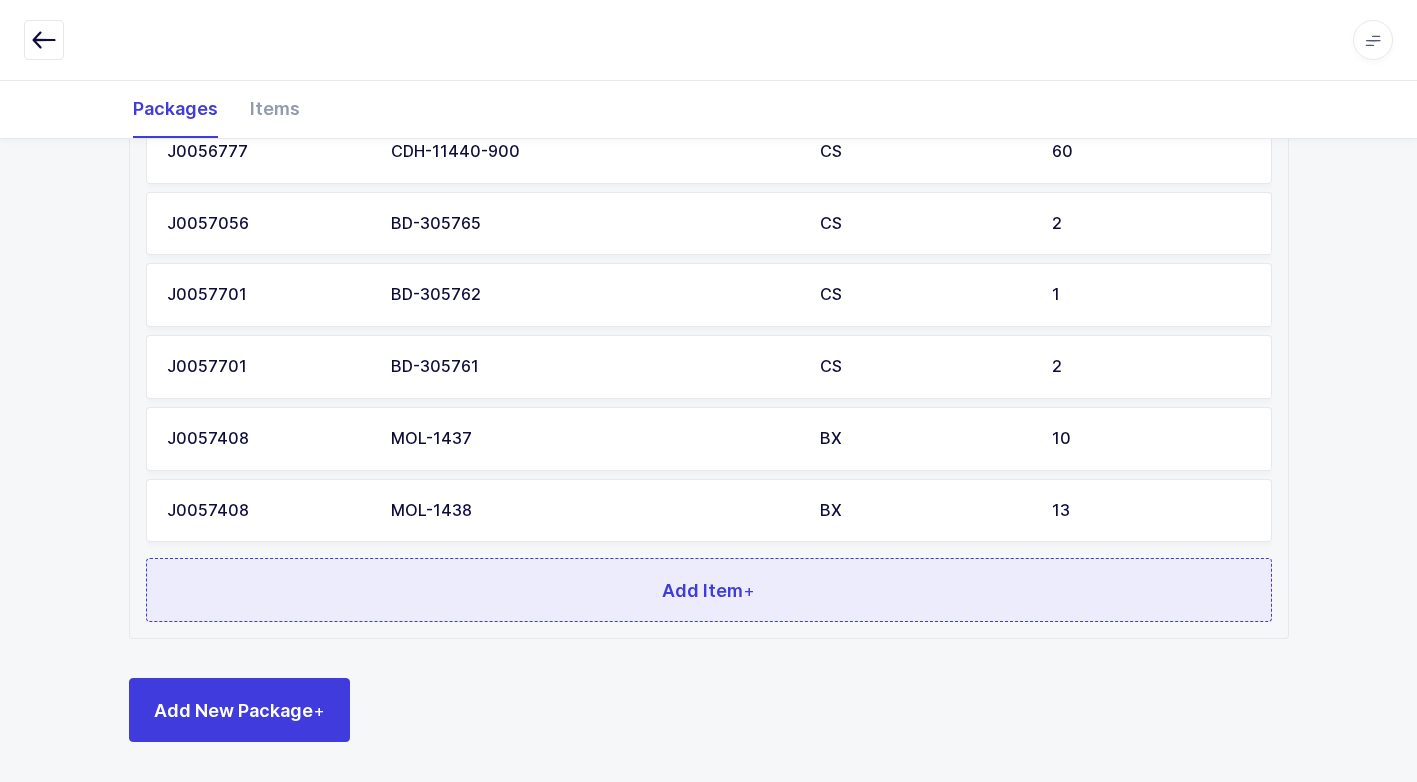 click on "Add Item  +" at bounding box center (709, 590) 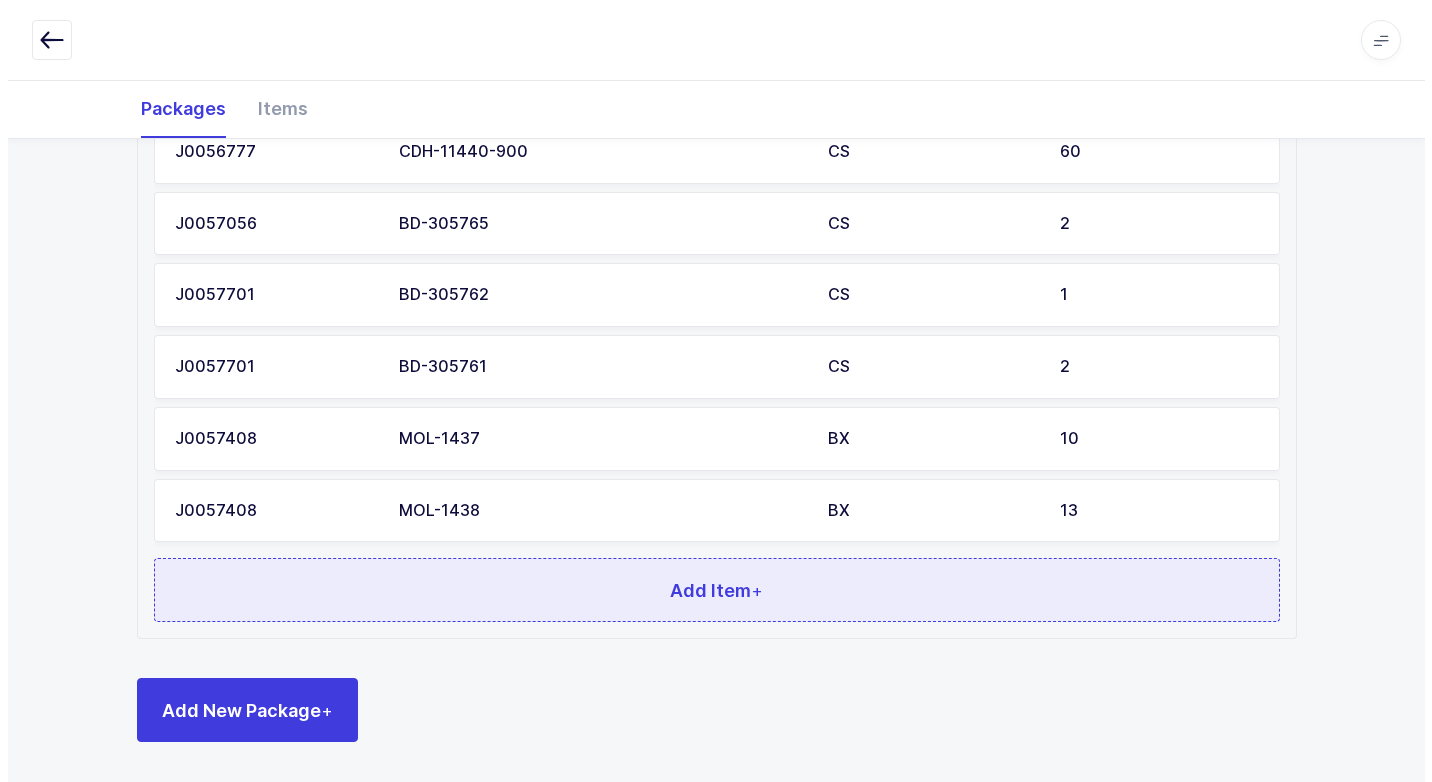 scroll, scrollTop: 0, scrollLeft: 0, axis: both 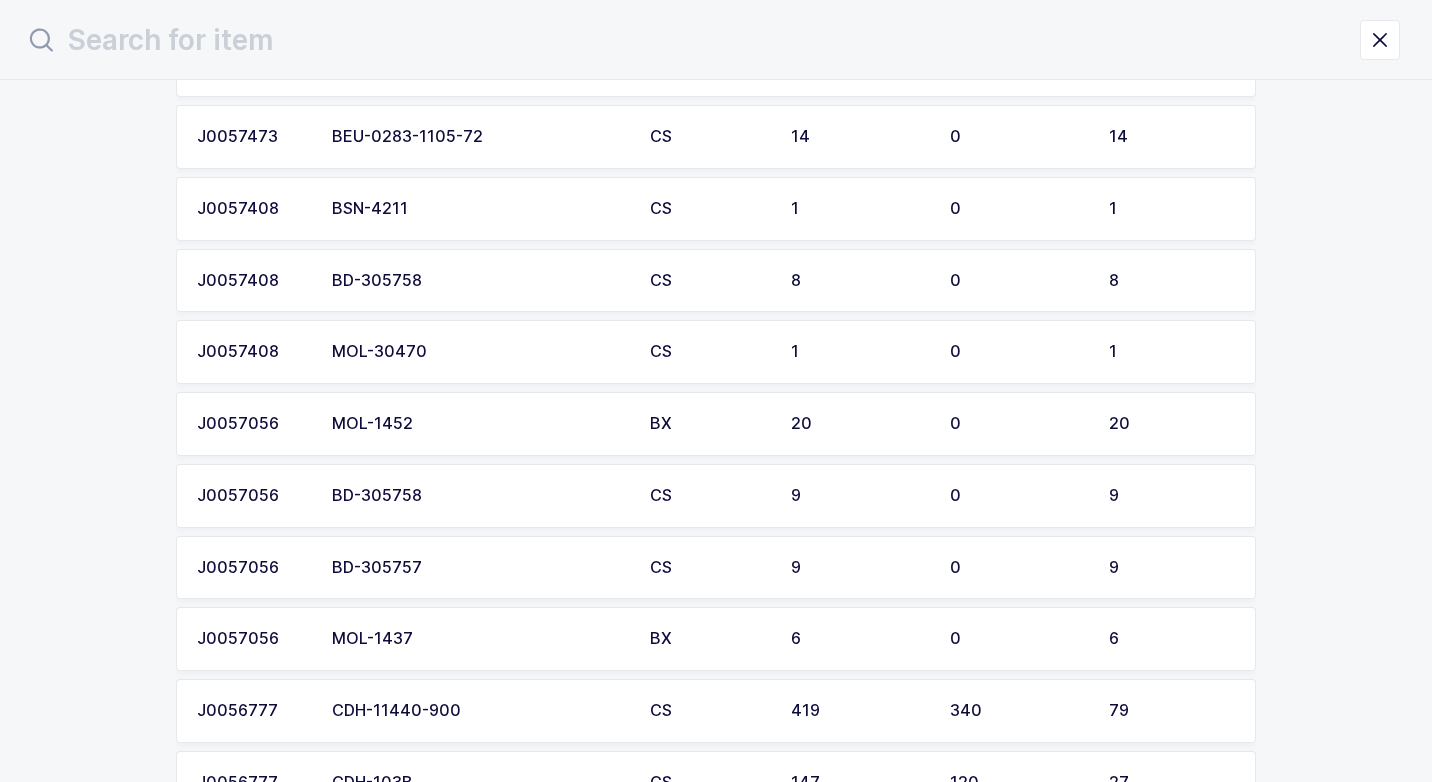click on "MOL-1452" at bounding box center (479, 424) 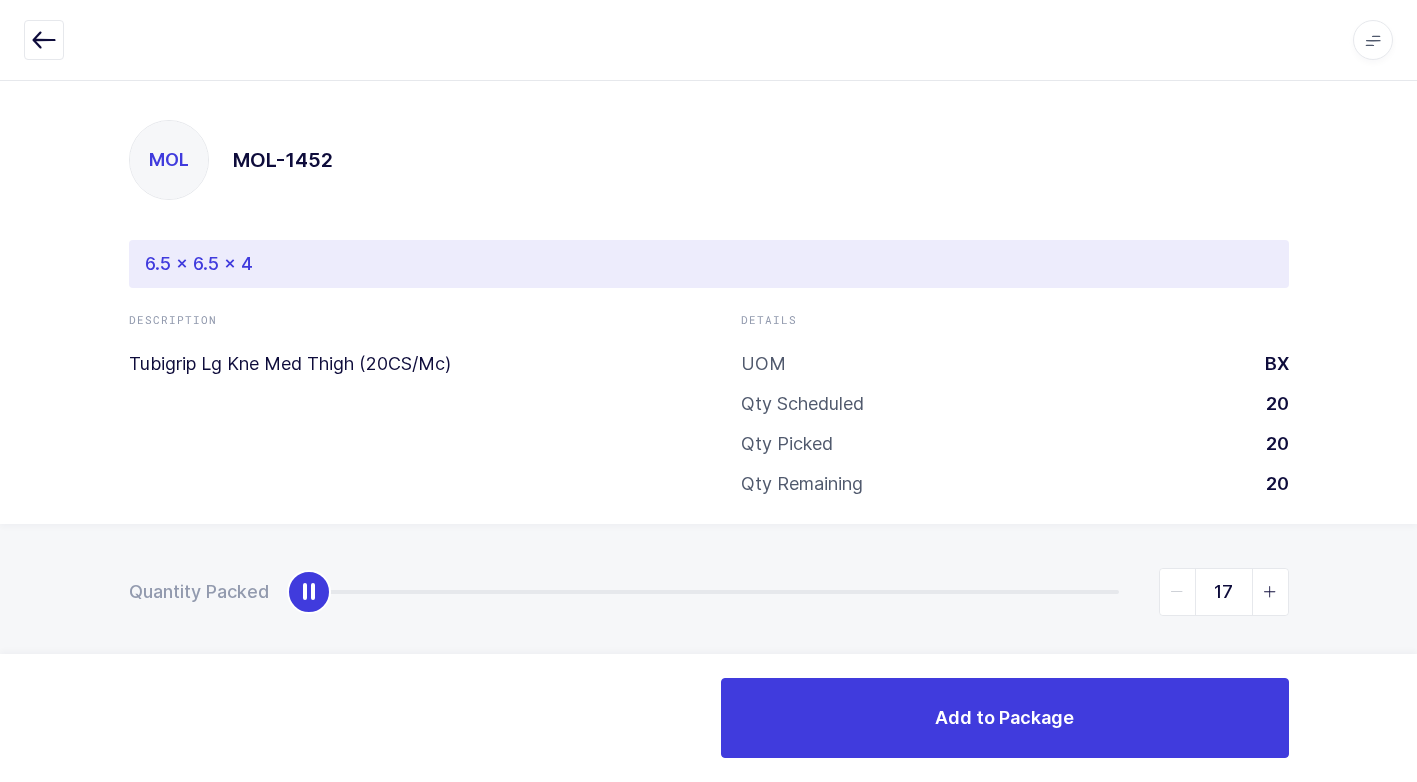 type on "20" 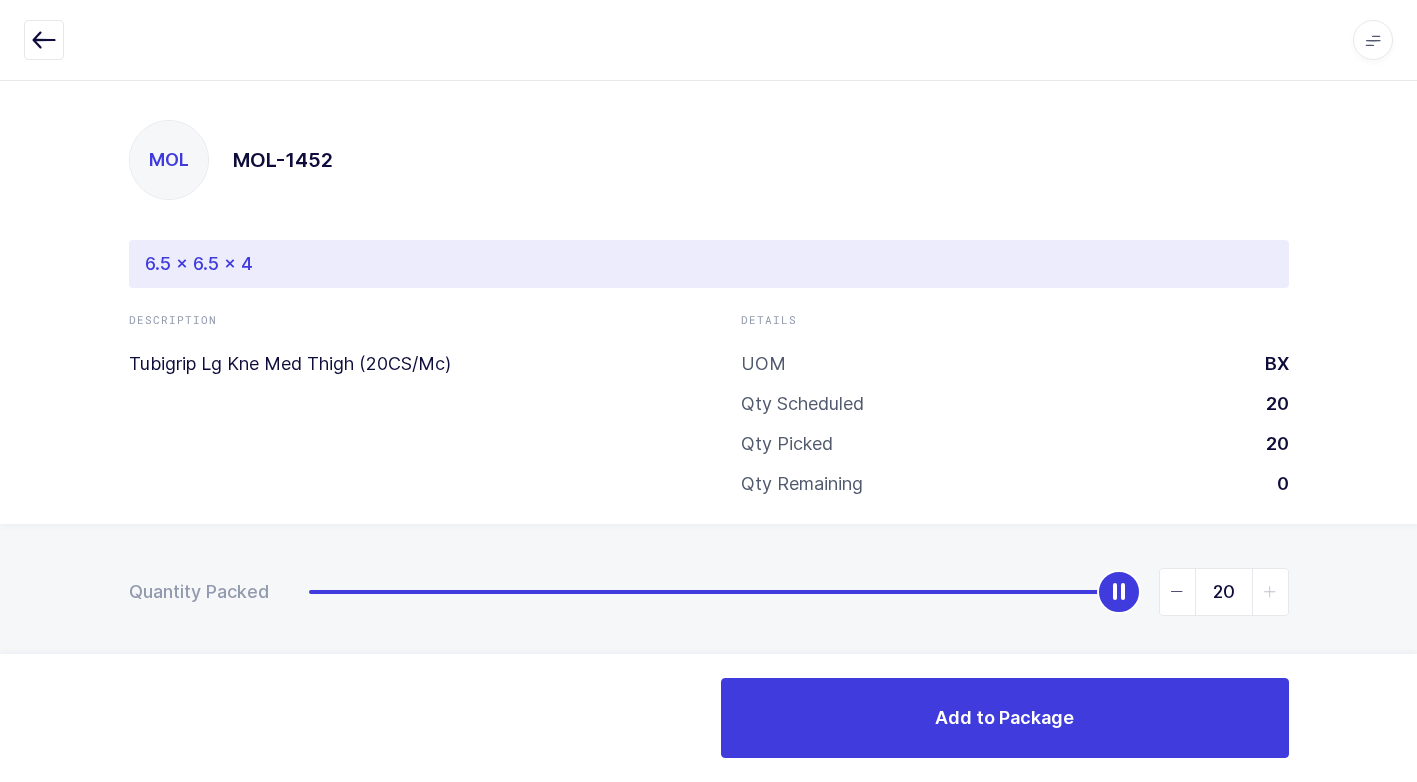 drag, startPoint x: 829, startPoint y: 587, endPoint x: 1431, endPoint y: 740, distance: 621.1385 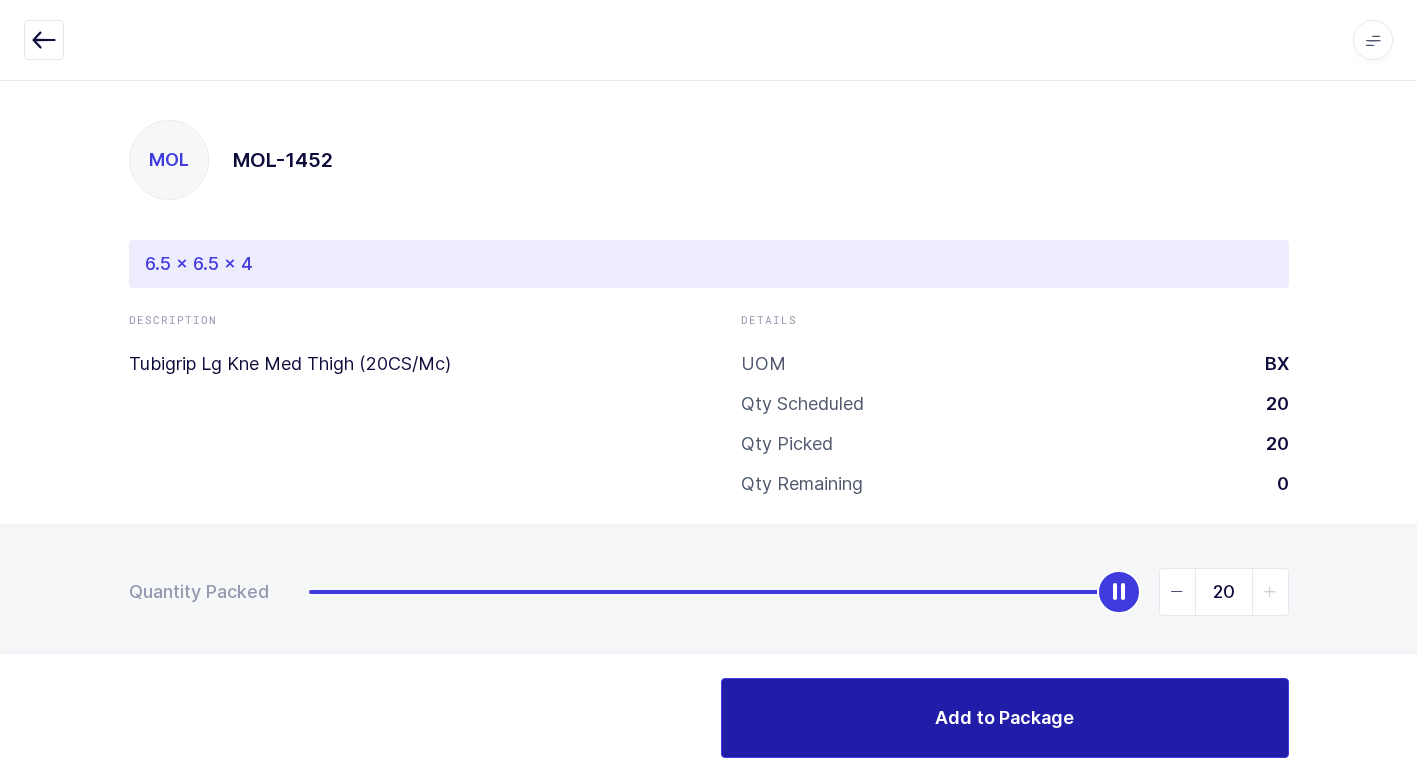 drag, startPoint x: 920, startPoint y: 726, endPoint x: 897, endPoint y: 704, distance: 31.827662 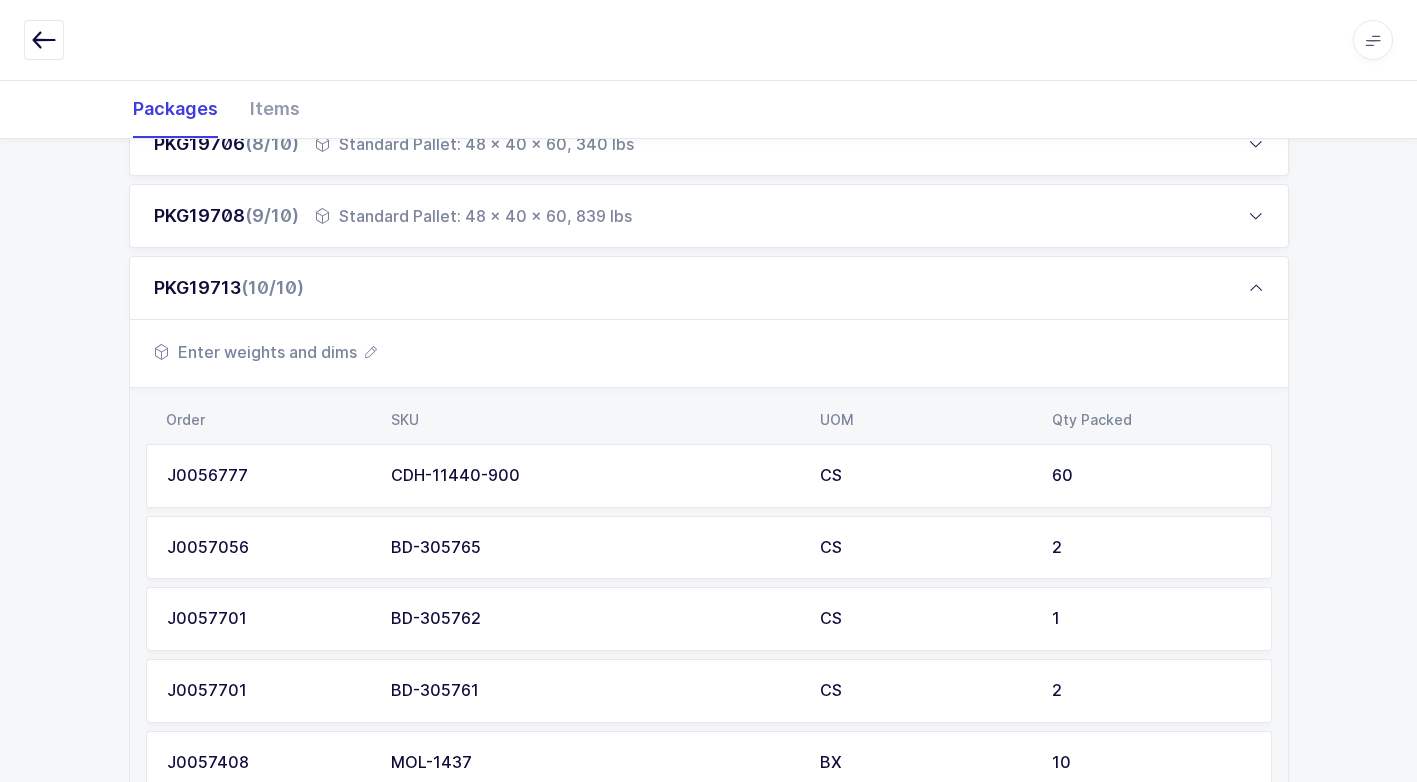 scroll, scrollTop: 1231, scrollLeft: 0, axis: vertical 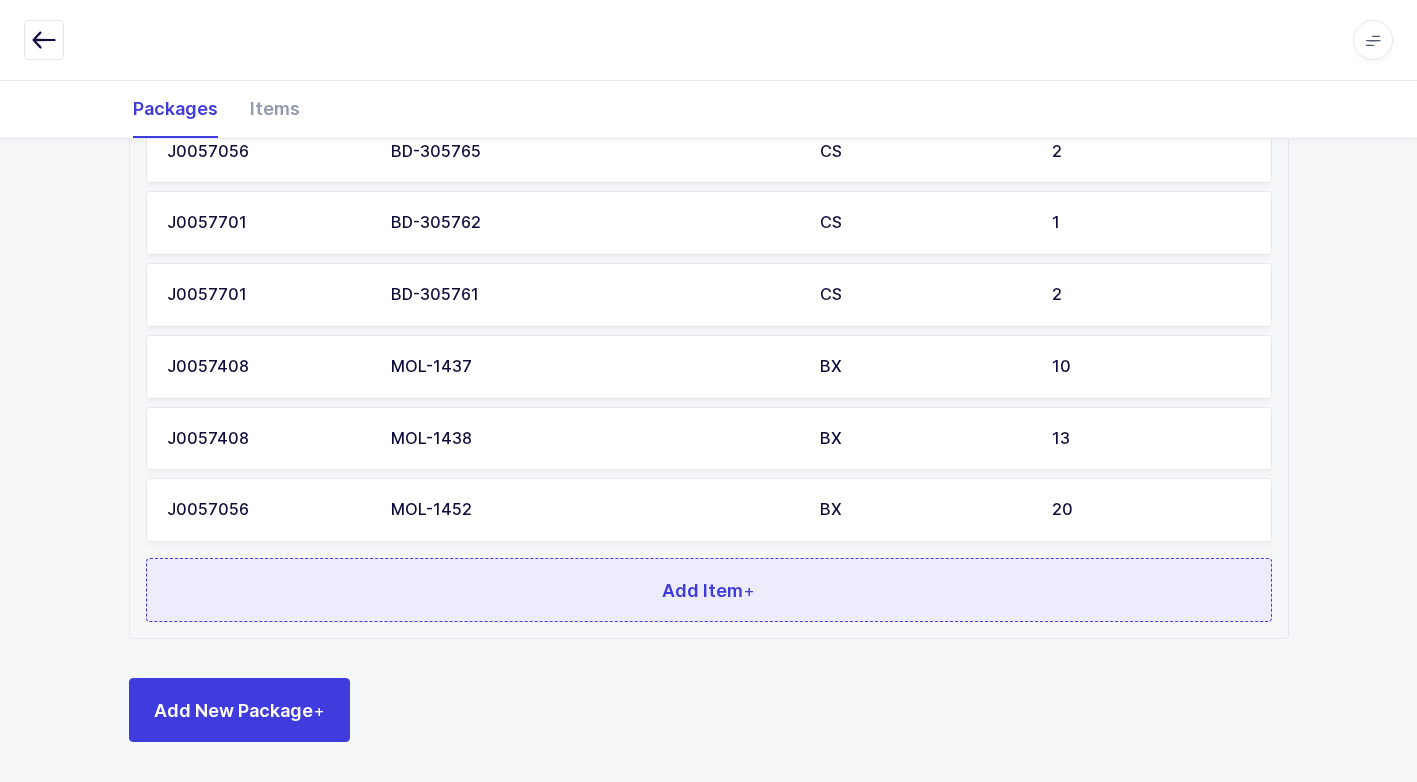click on "Add Item  +" at bounding box center (709, 590) 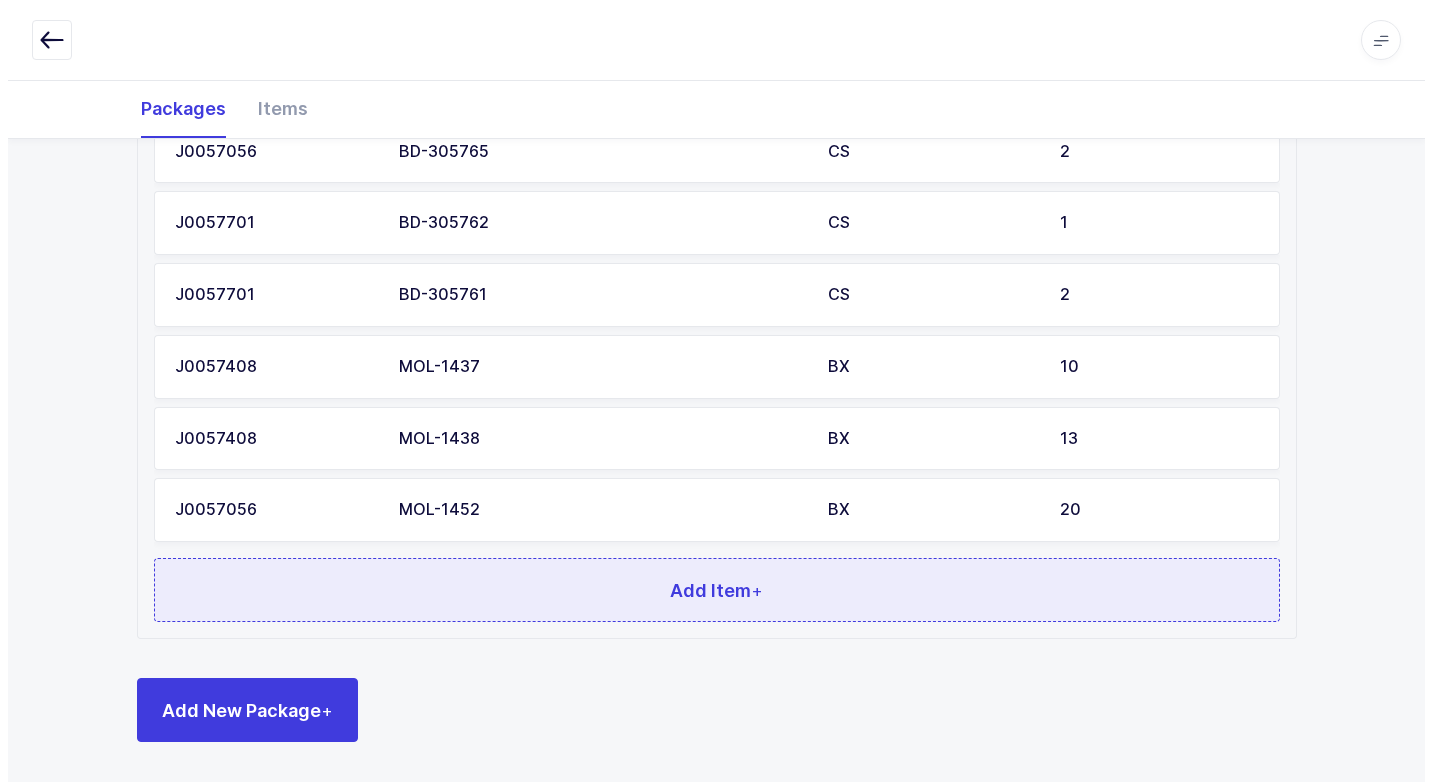 scroll, scrollTop: 0, scrollLeft: 0, axis: both 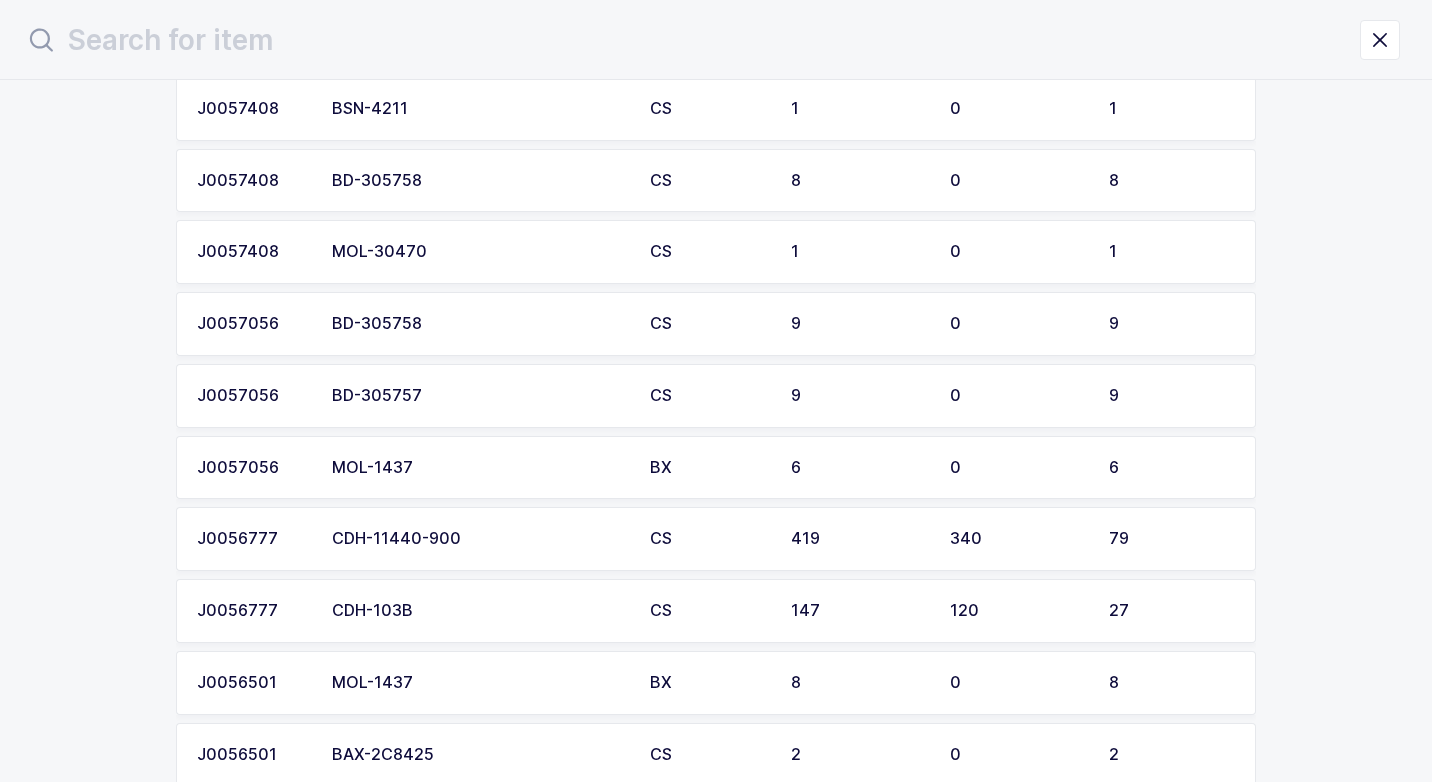 click on "MOL-1437" at bounding box center [479, 468] 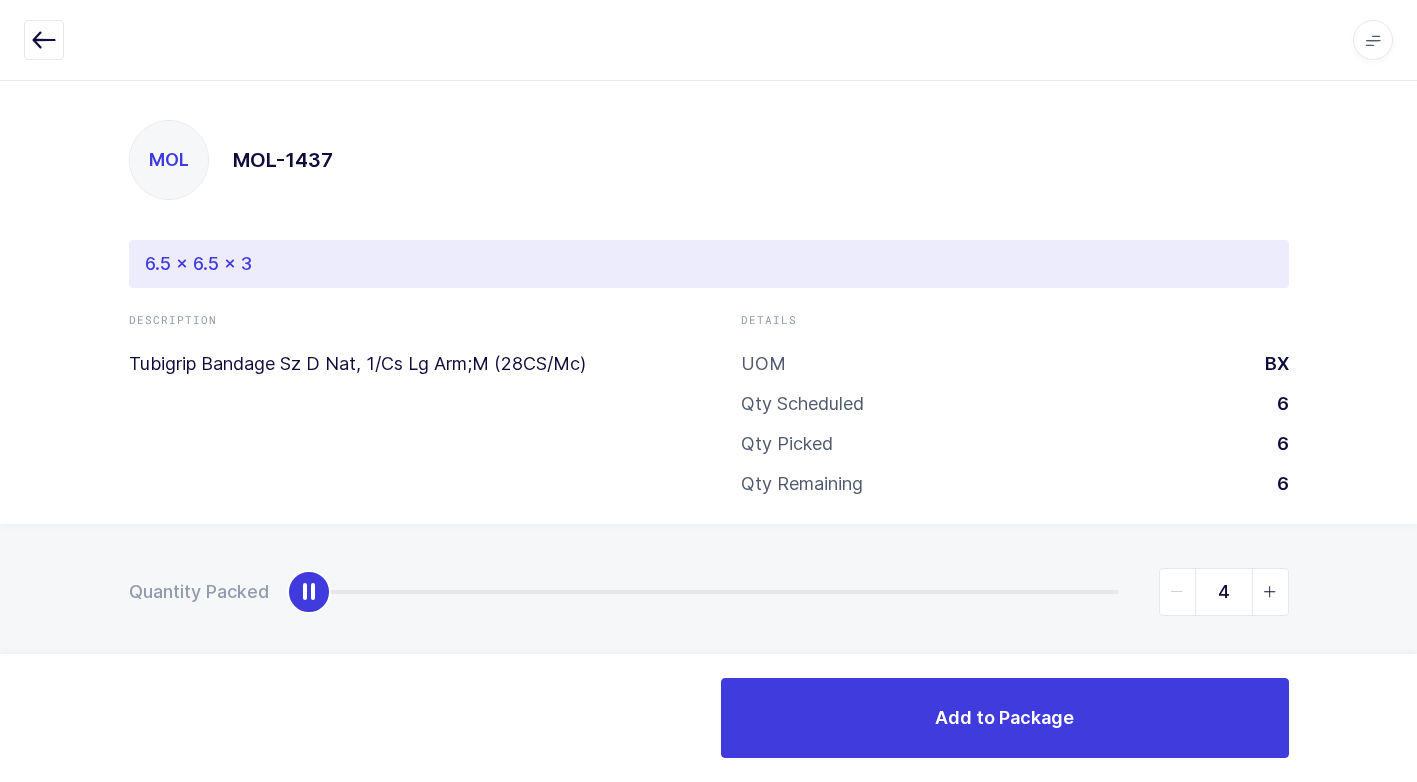 type on "6" 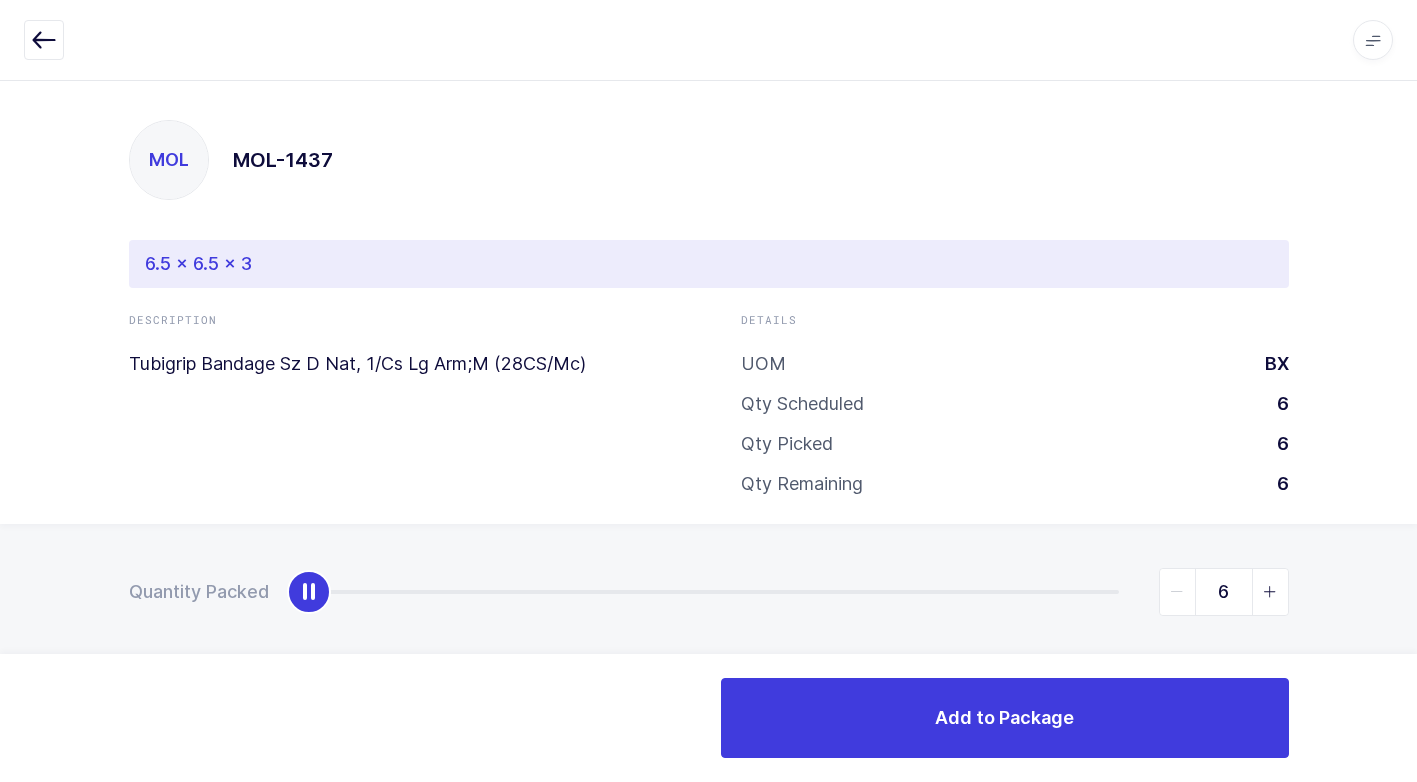 drag, startPoint x: 319, startPoint y: 600, endPoint x: 1431, endPoint y: 610, distance: 1112.0449 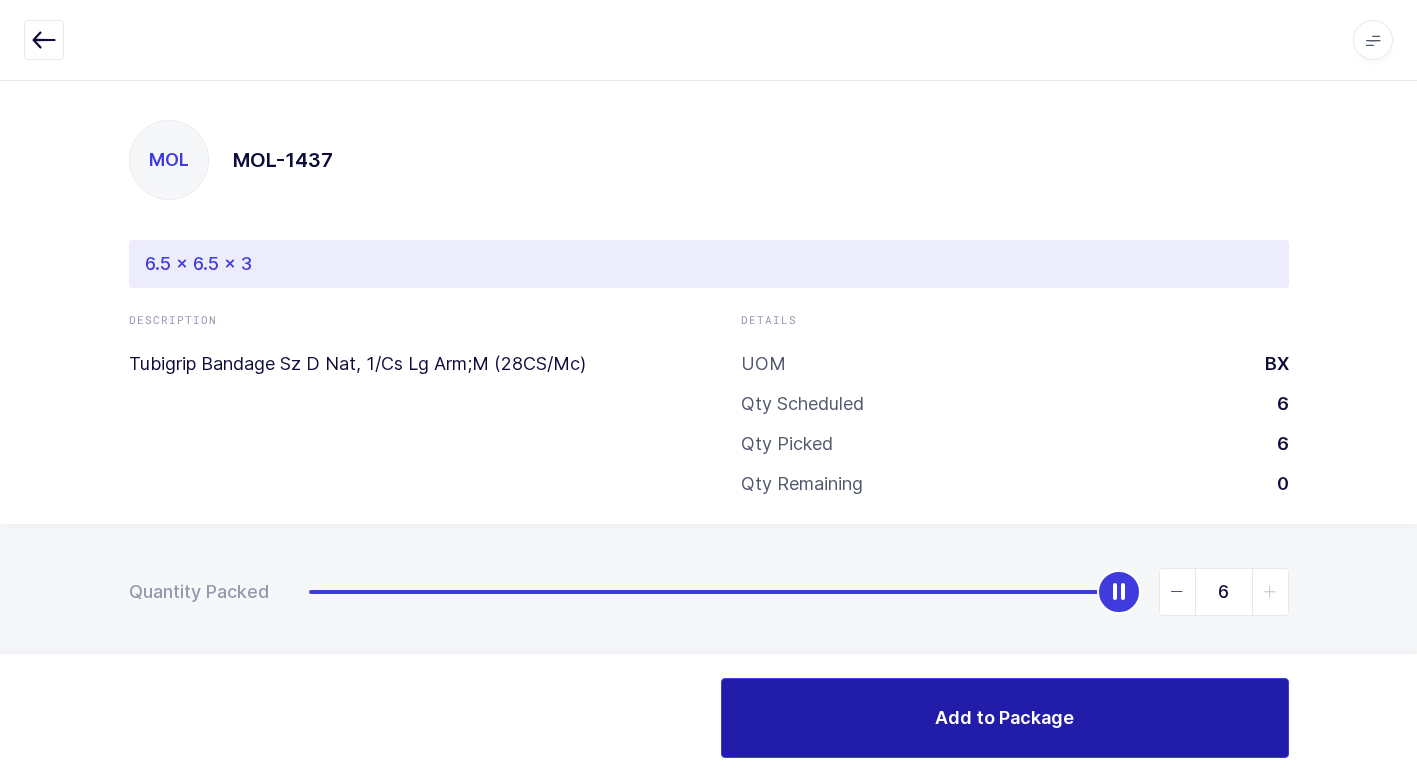 drag, startPoint x: 988, startPoint y: 722, endPoint x: 973, endPoint y: 722, distance: 15 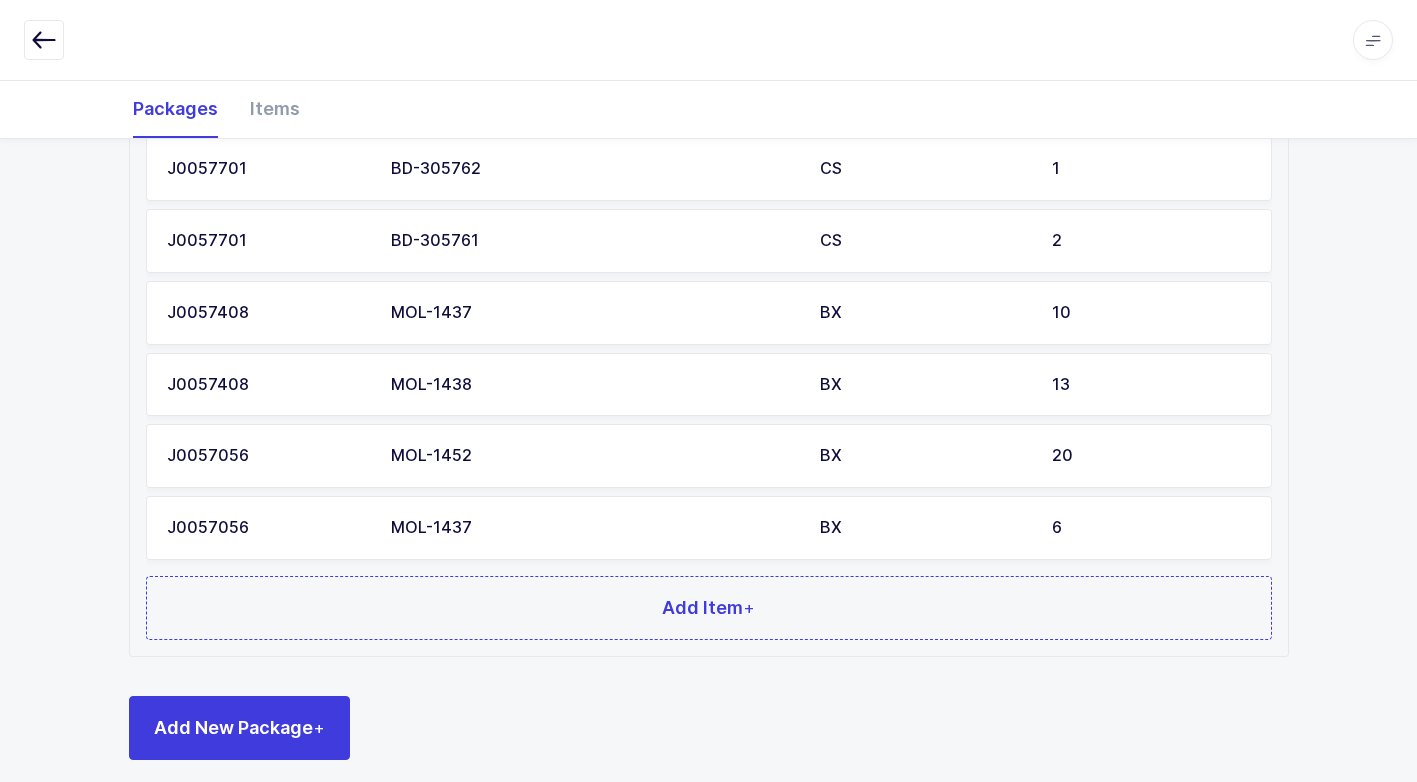 scroll, scrollTop: 1303, scrollLeft: 0, axis: vertical 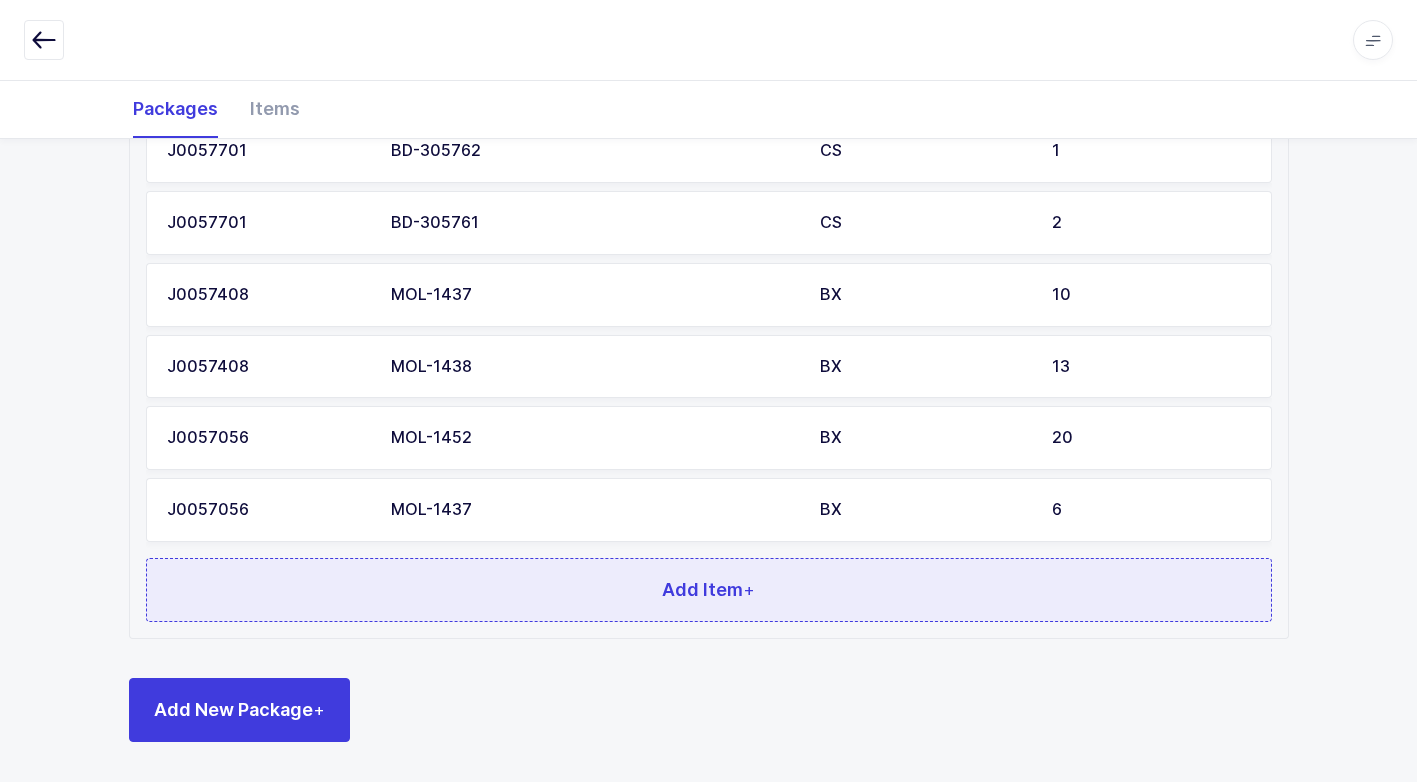 click on "Add Item  +" at bounding box center (709, 590) 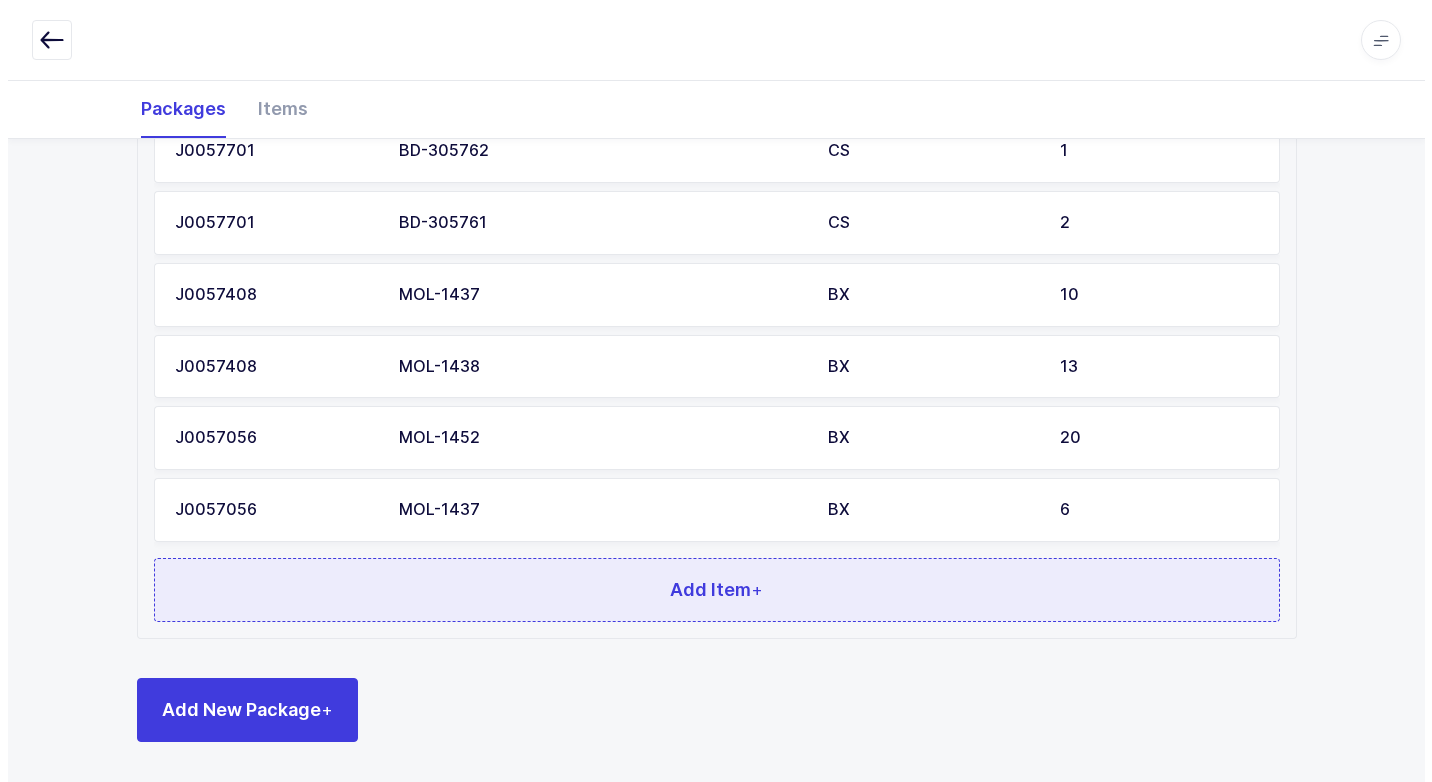 scroll, scrollTop: 0, scrollLeft: 0, axis: both 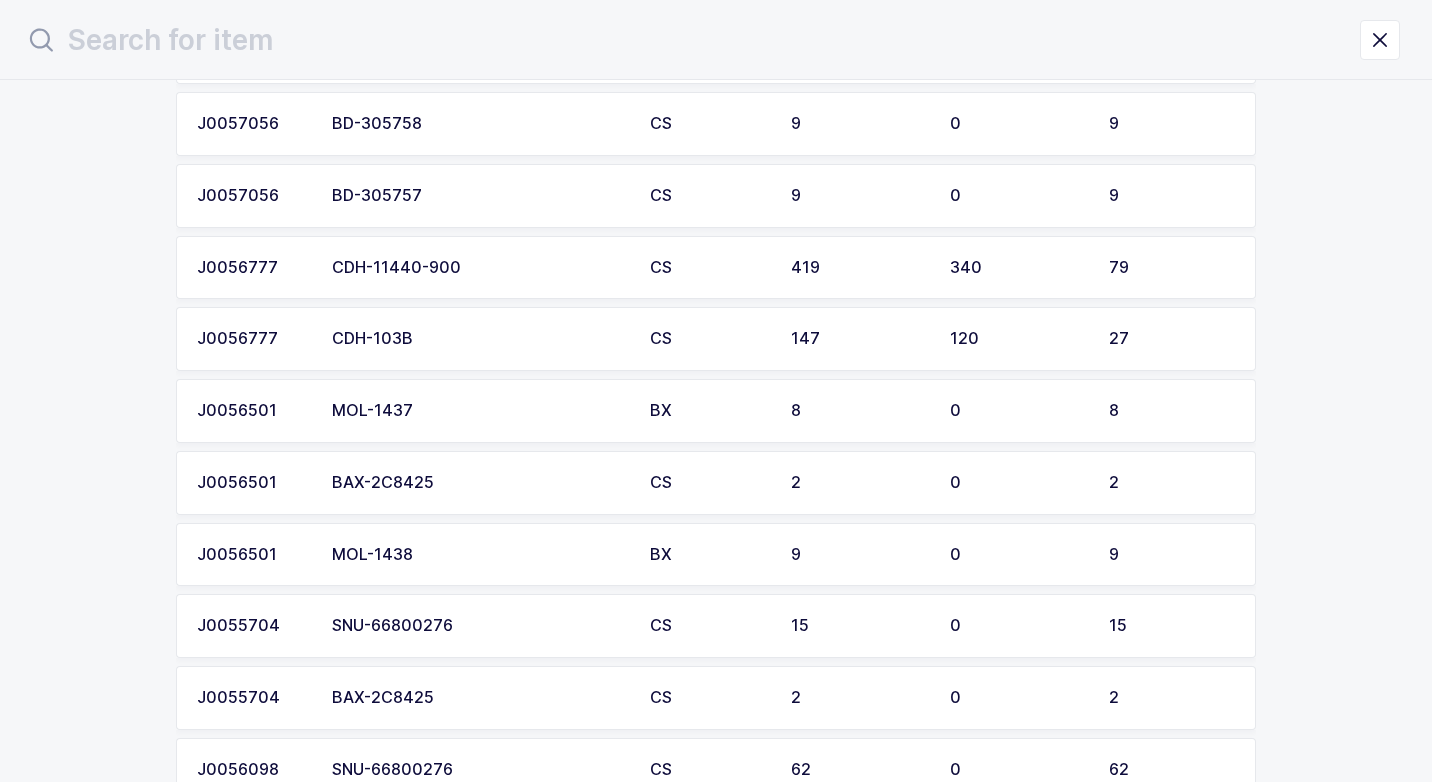 click on "MOL-1437" at bounding box center (479, 411) 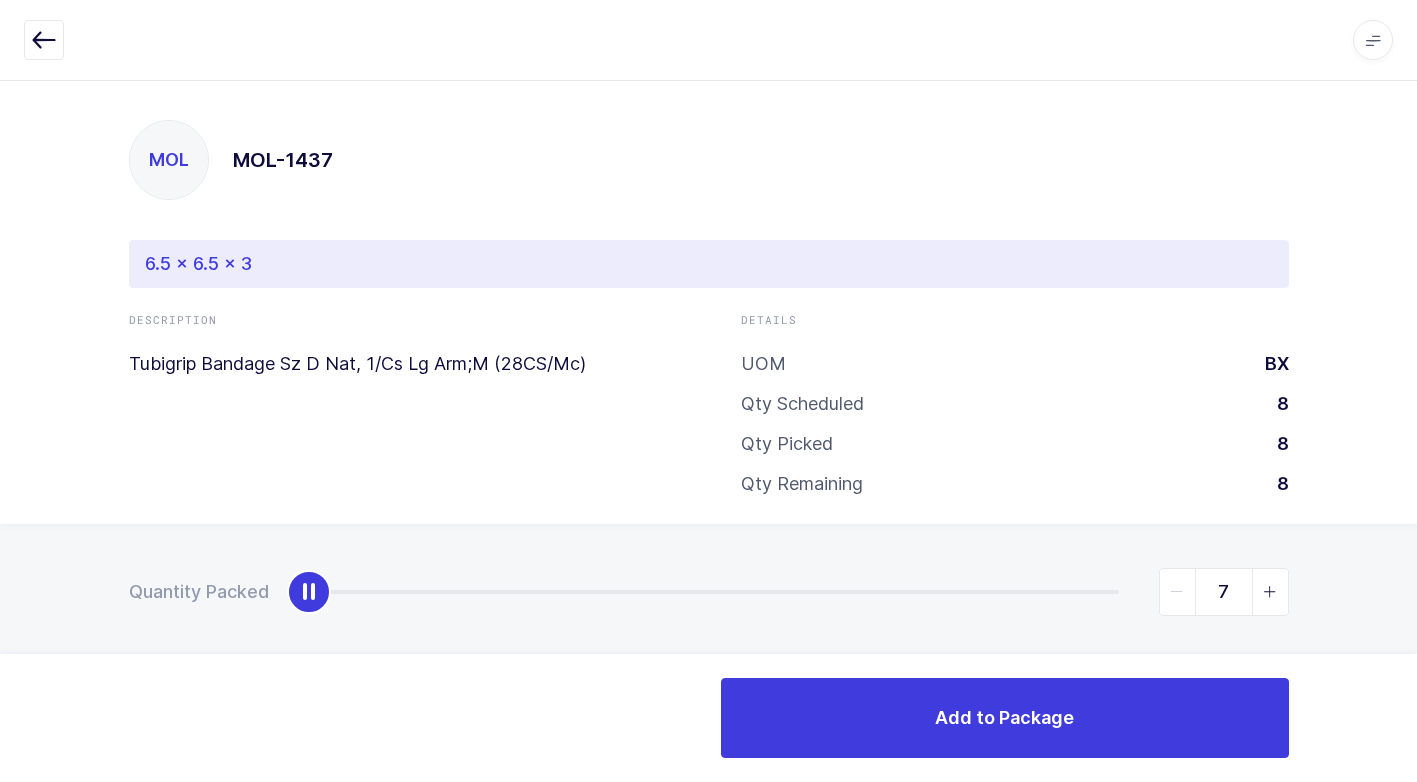 type on "8" 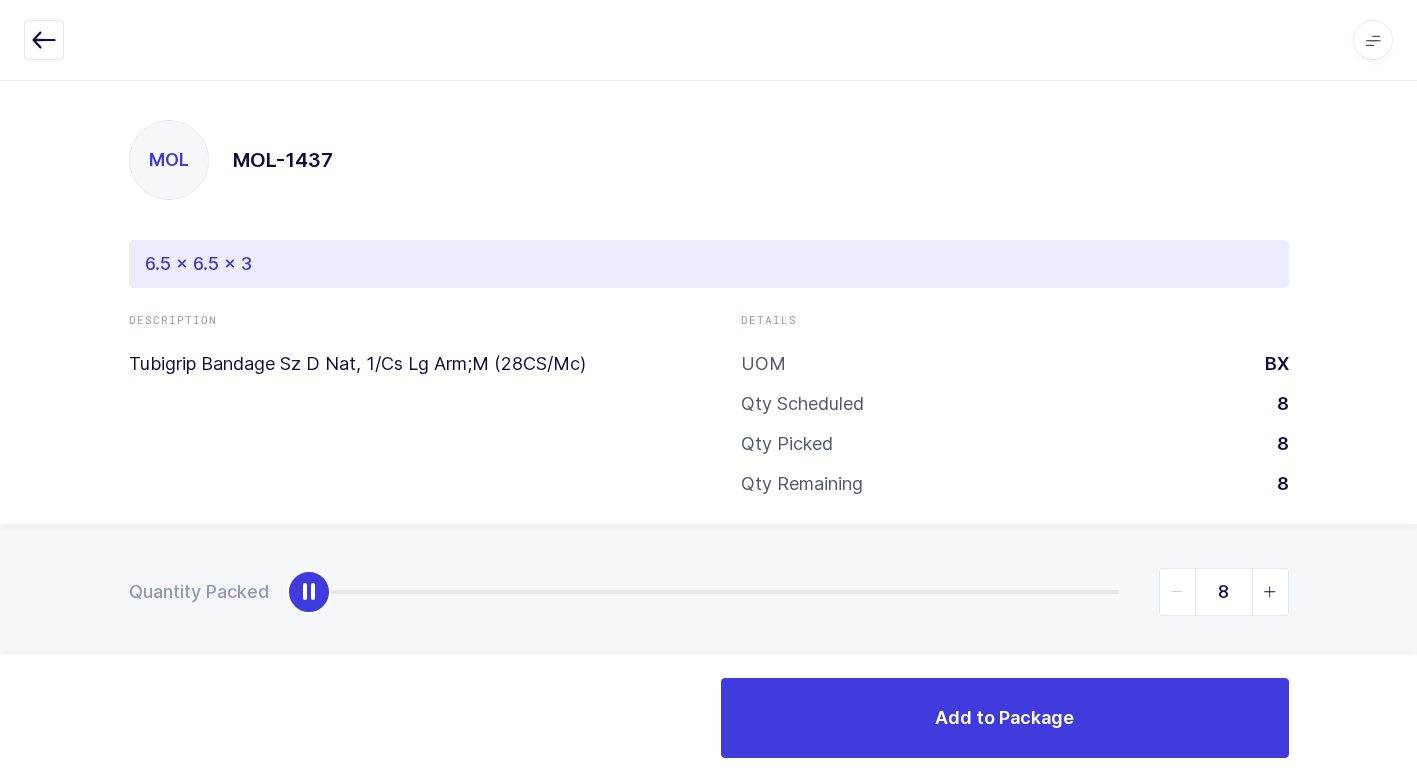 drag, startPoint x: 312, startPoint y: 599, endPoint x: 1435, endPoint y: 611, distance: 1123.0641 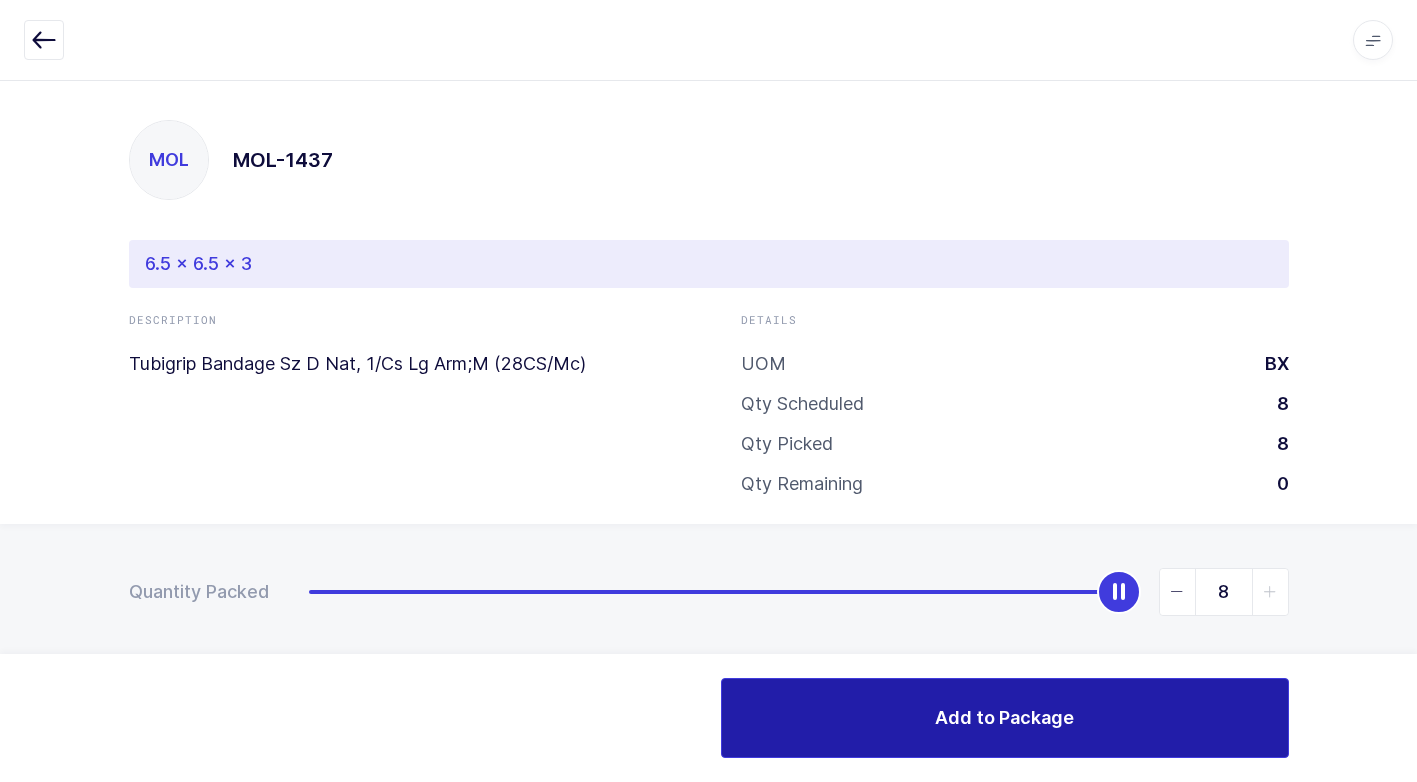 click on "Add to Package" at bounding box center (1005, 718) 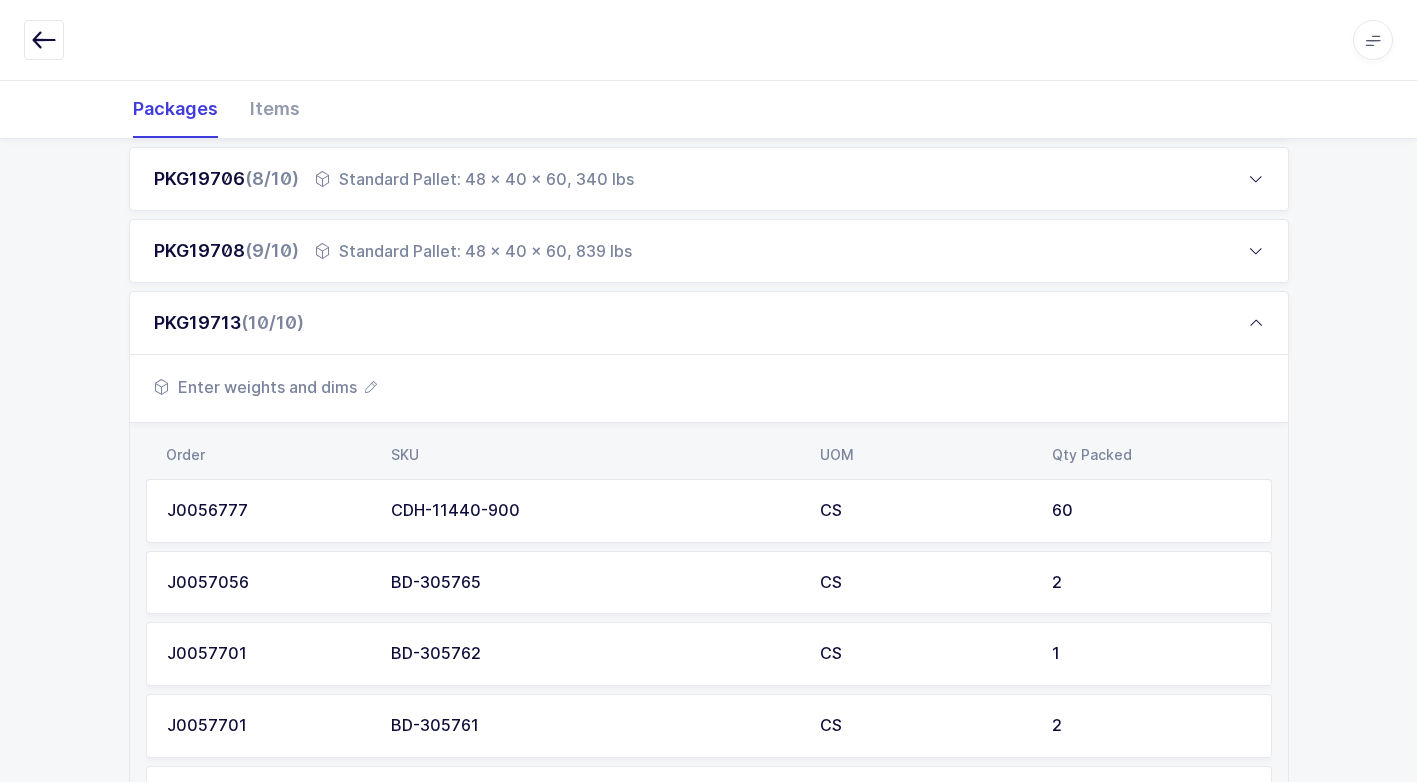 scroll, scrollTop: 1375, scrollLeft: 0, axis: vertical 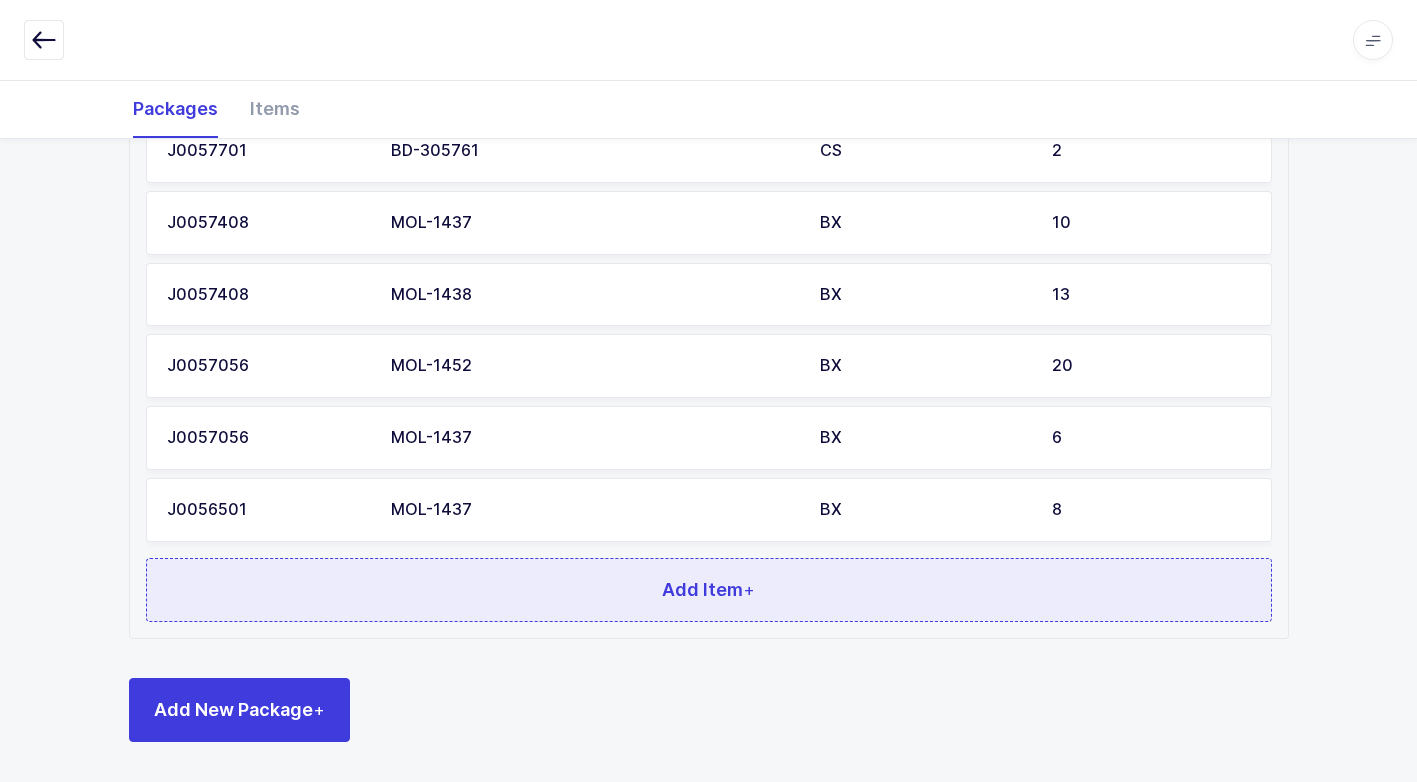 click on "Add Item  +" at bounding box center [709, 590] 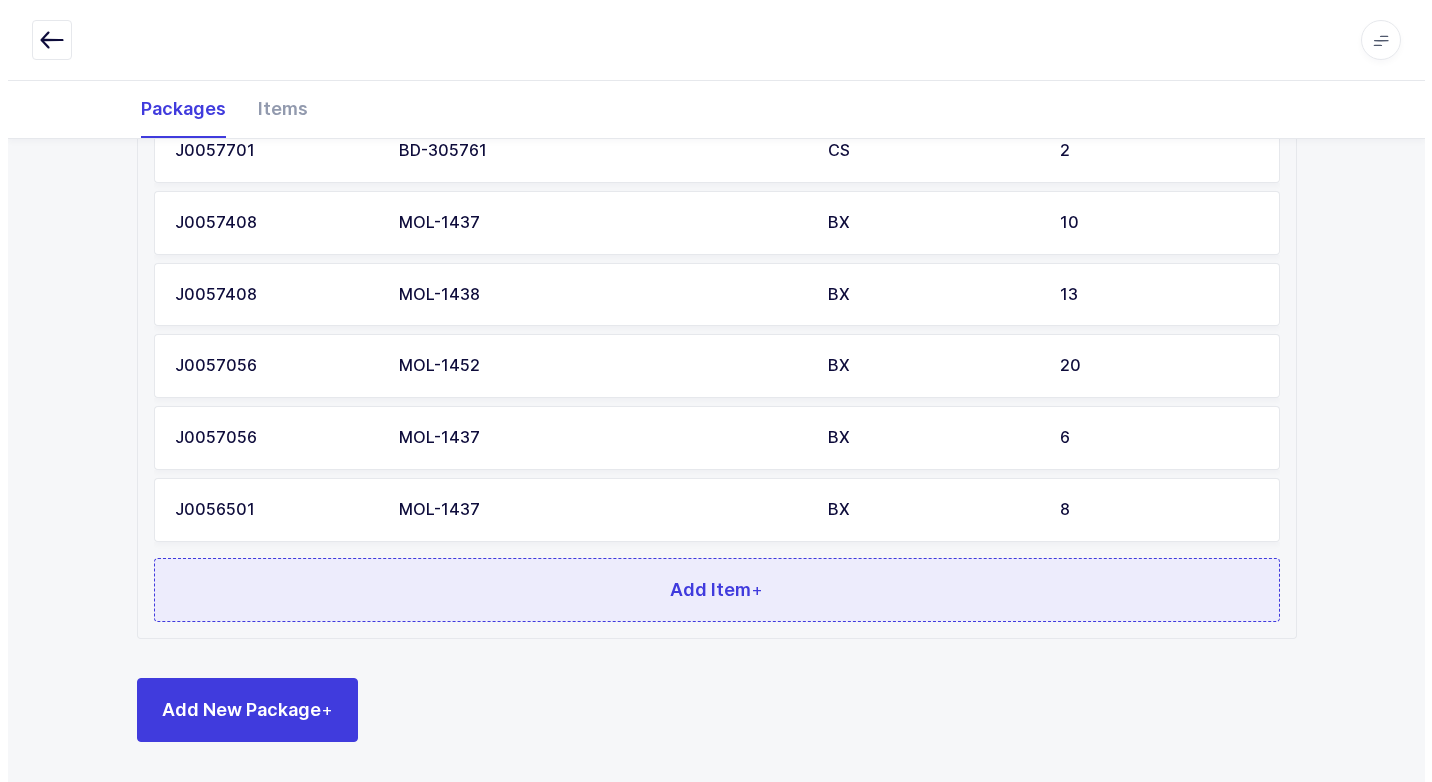 scroll, scrollTop: 0, scrollLeft: 0, axis: both 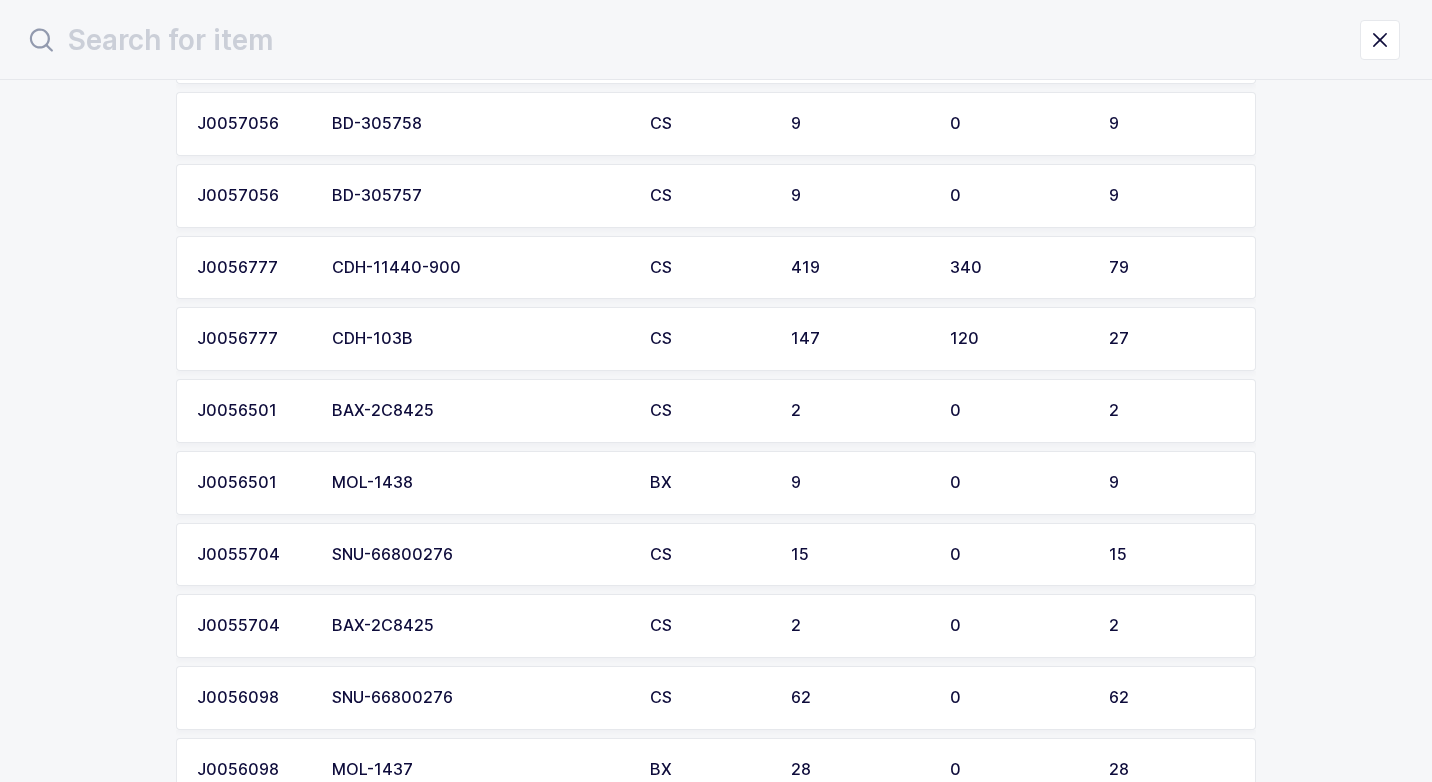 click on "MOL-1438" at bounding box center [479, 483] 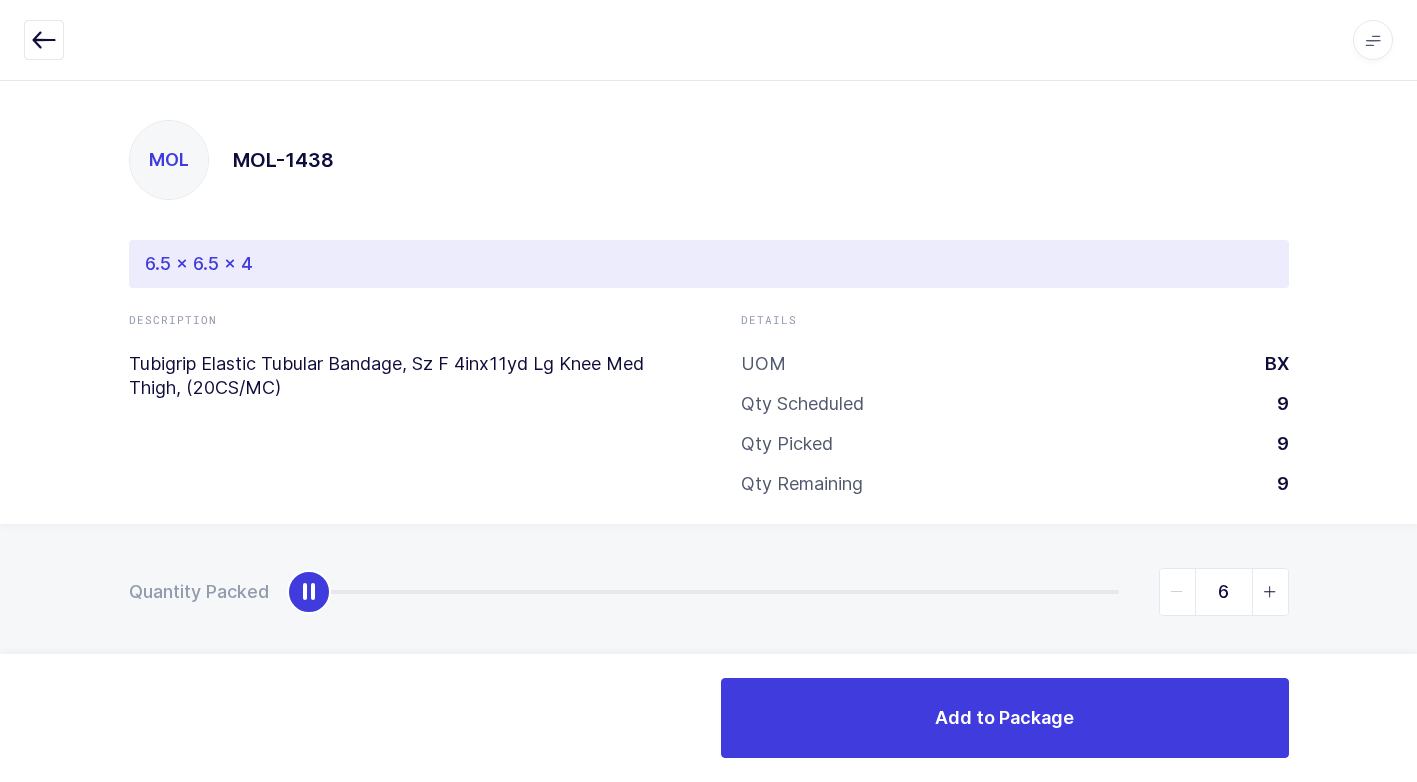 type on "9" 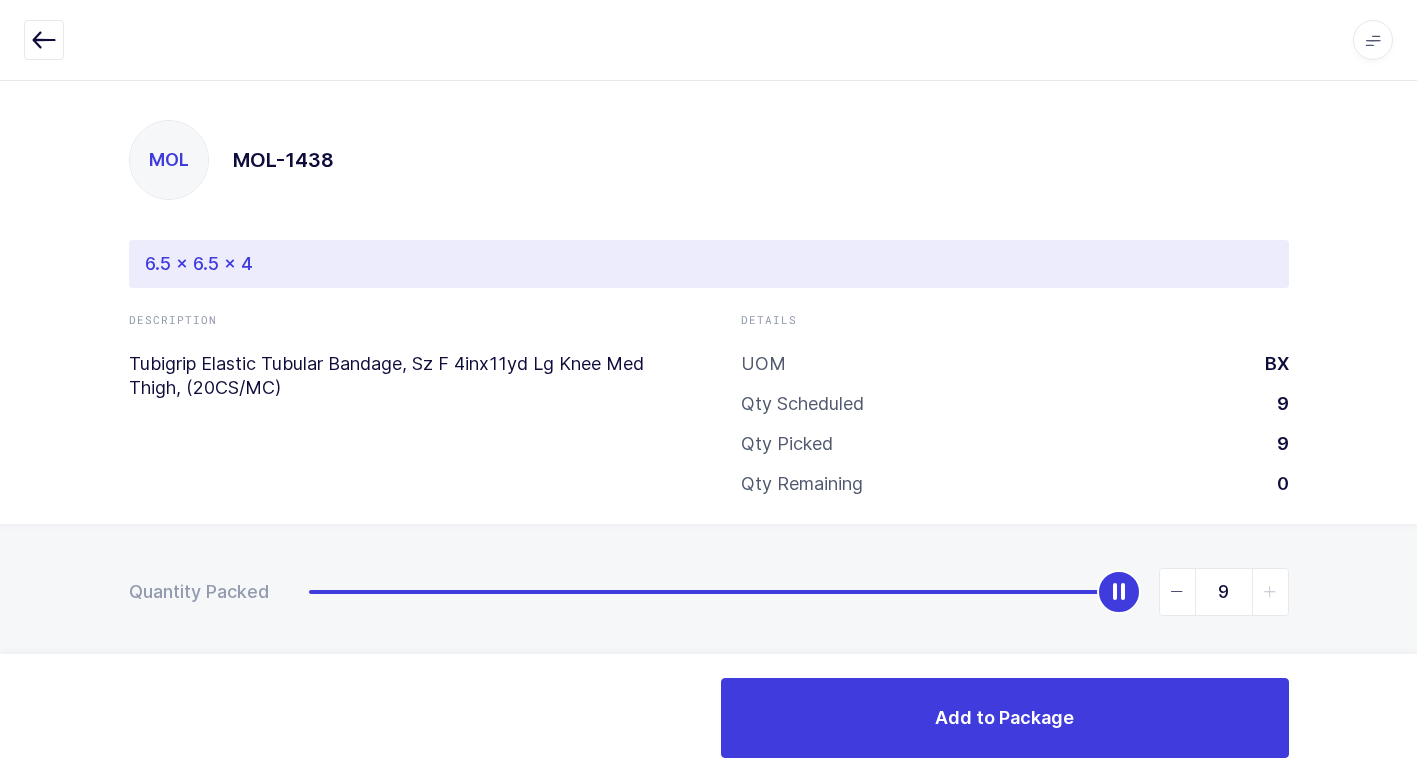 drag, startPoint x: 315, startPoint y: 593, endPoint x: 1406, endPoint y: 668, distance: 1093.5748 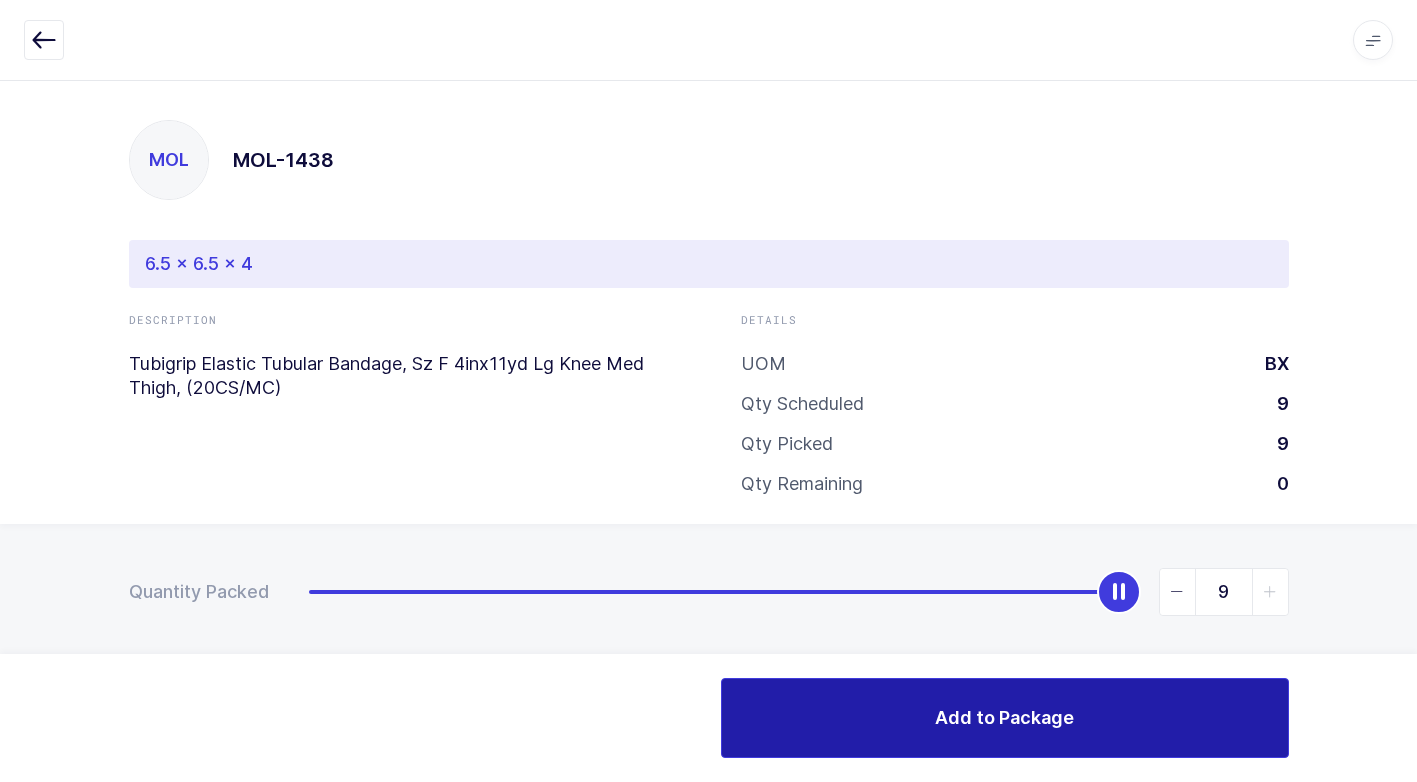 click on "Add to Package" at bounding box center (1005, 718) 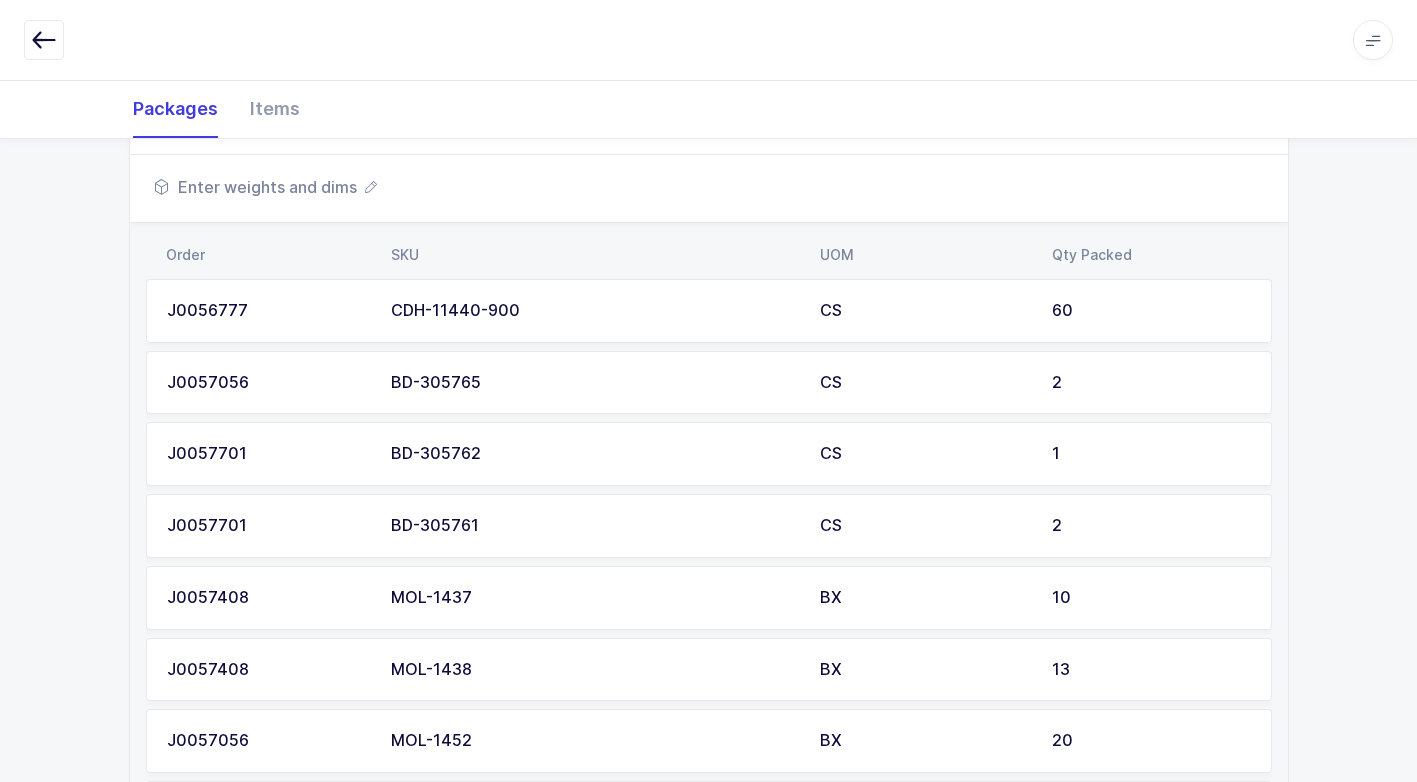 scroll, scrollTop: 1446, scrollLeft: 0, axis: vertical 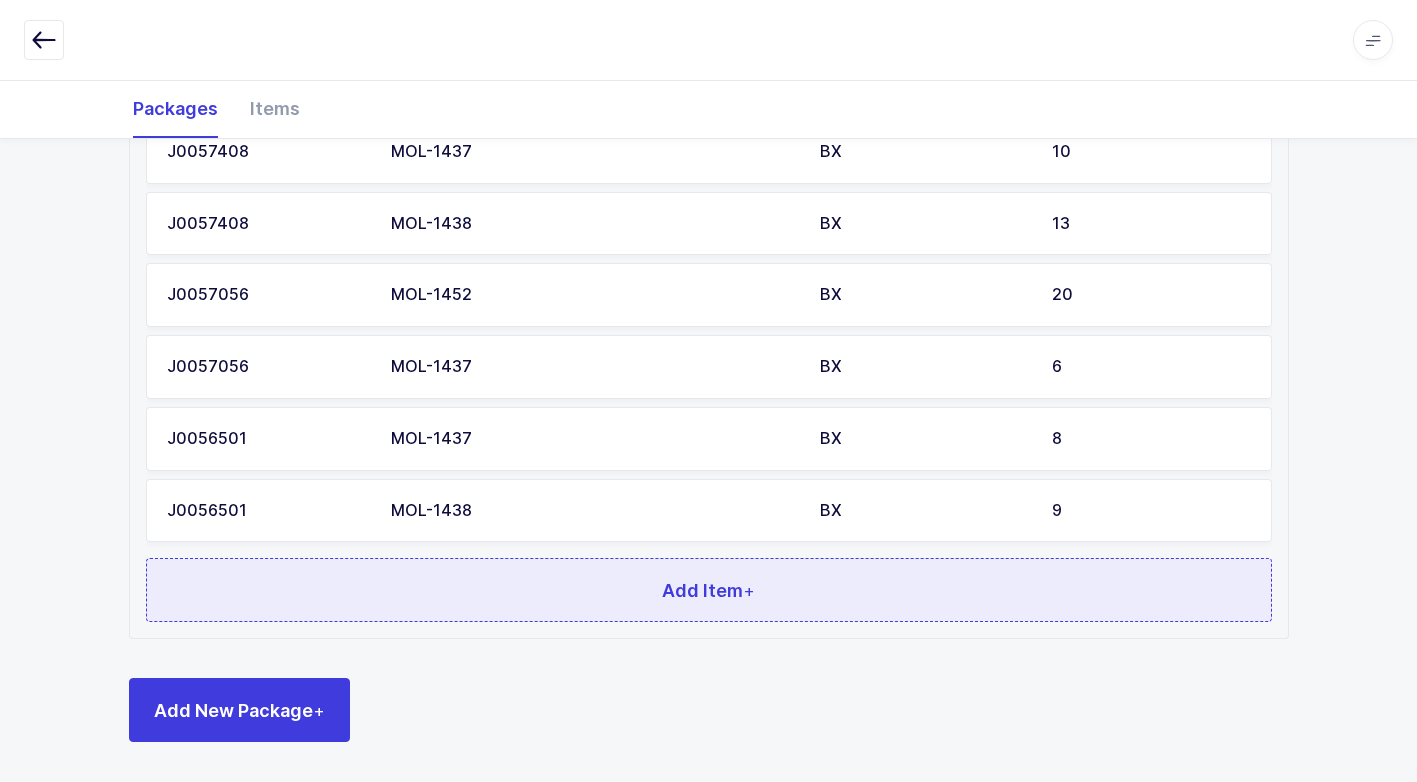 click on "Add Item  +" at bounding box center (708, 590) 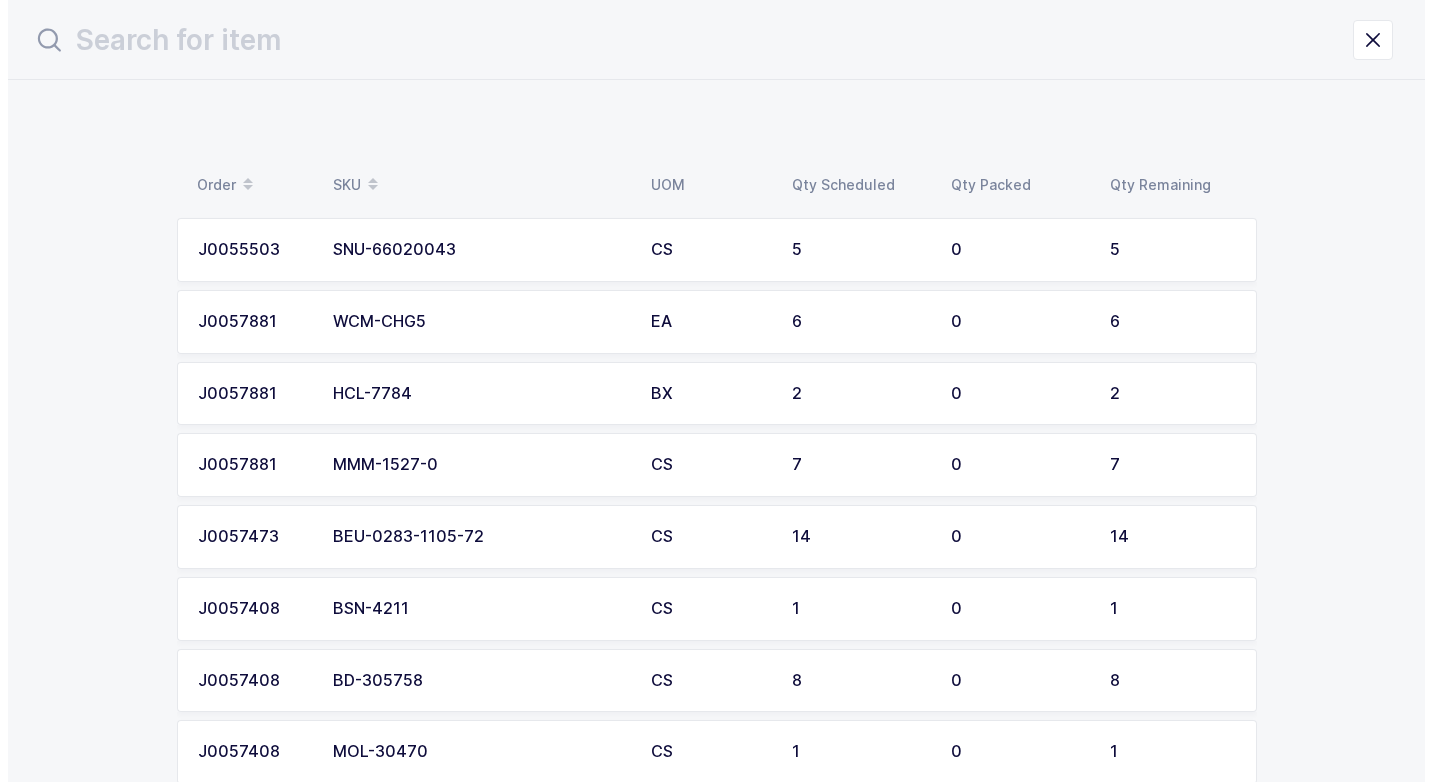 scroll, scrollTop: 0, scrollLeft: 0, axis: both 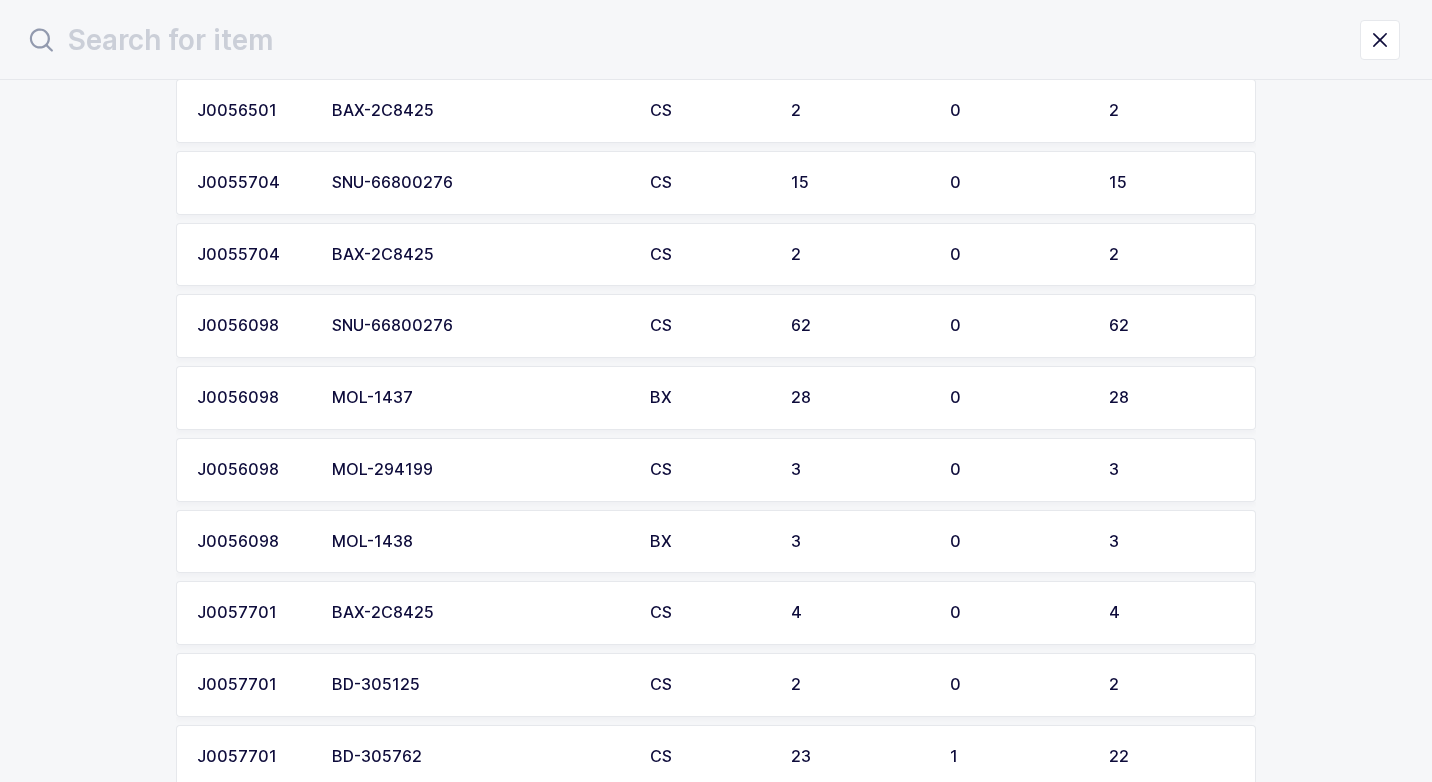 click on "MOL-1437" at bounding box center [479, 398] 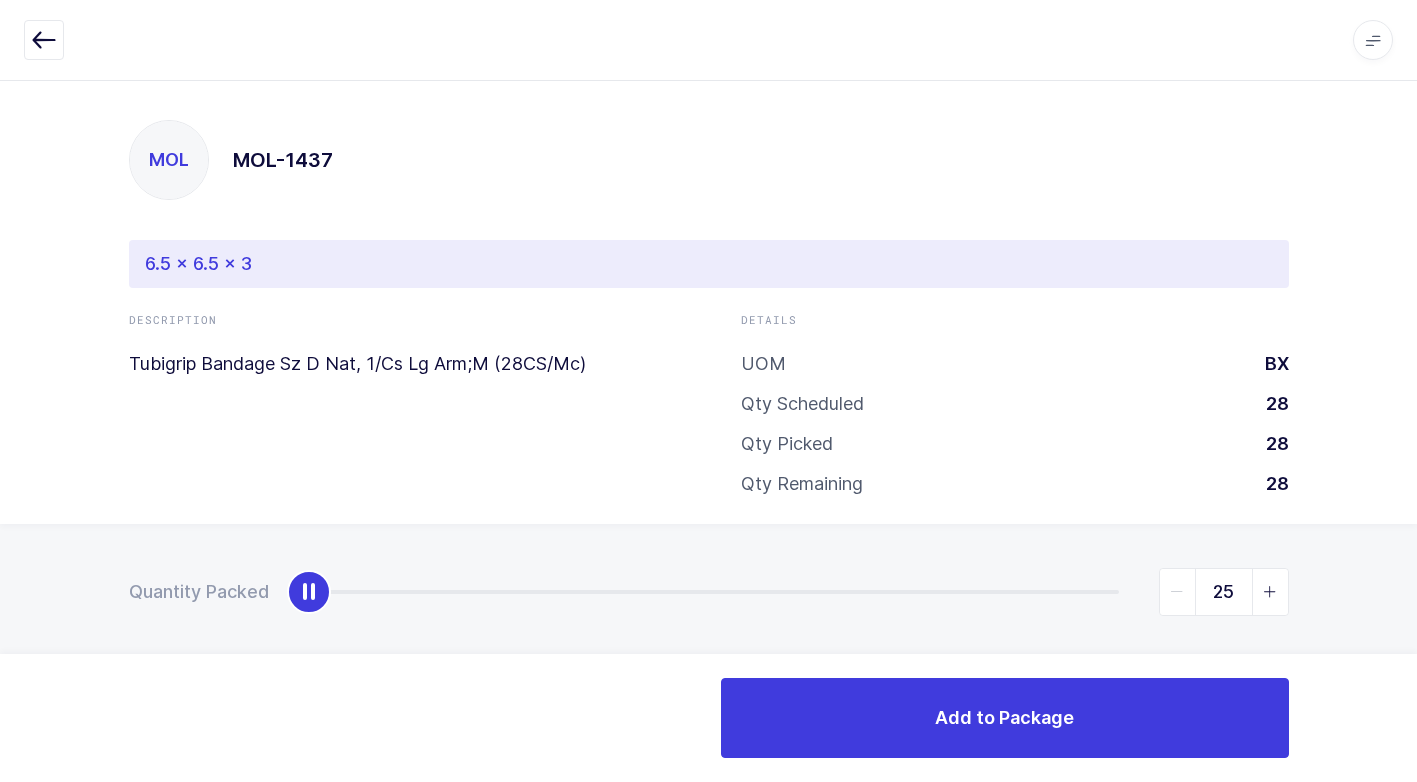 type on "28" 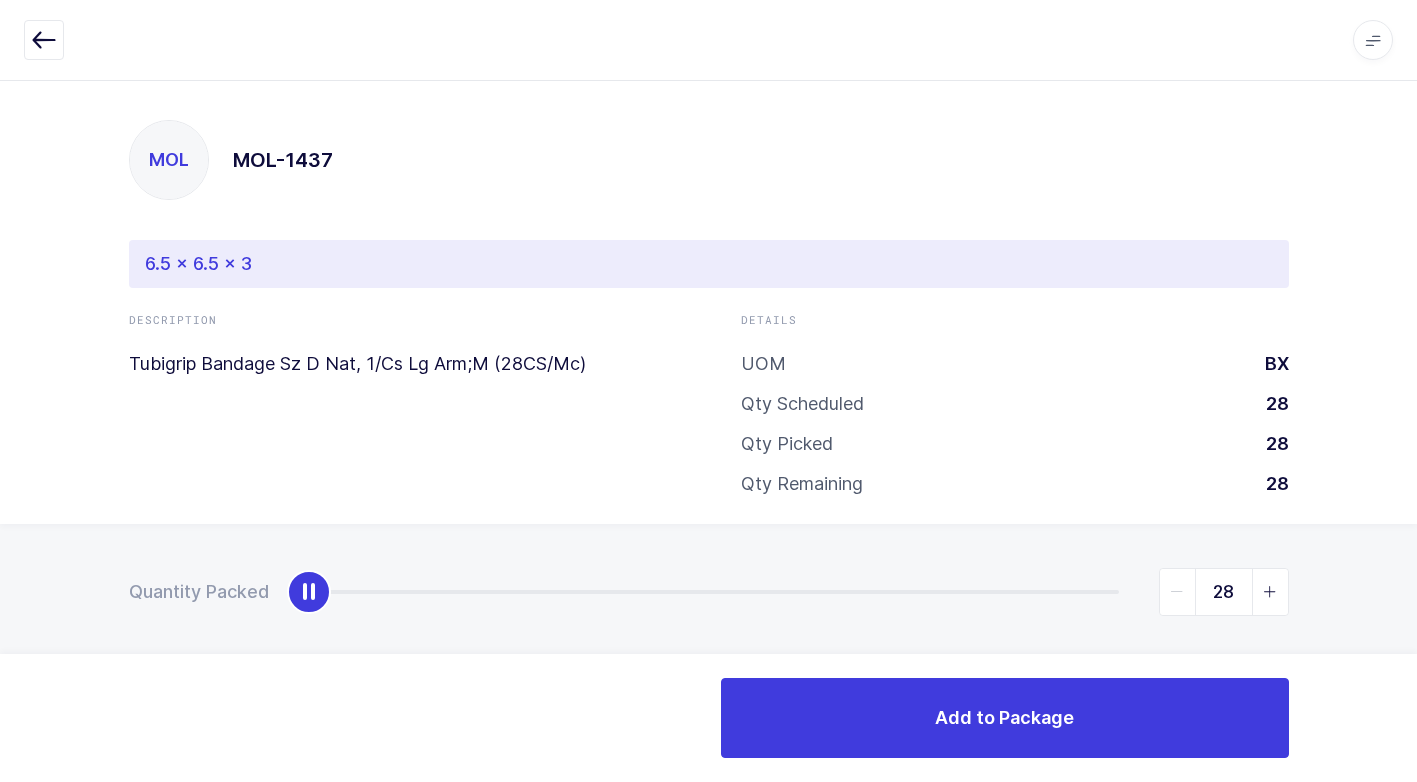 drag, startPoint x: 302, startPoint y: 592, endPoint x: 1417, endPoint y: 604, distance: 1115.0646 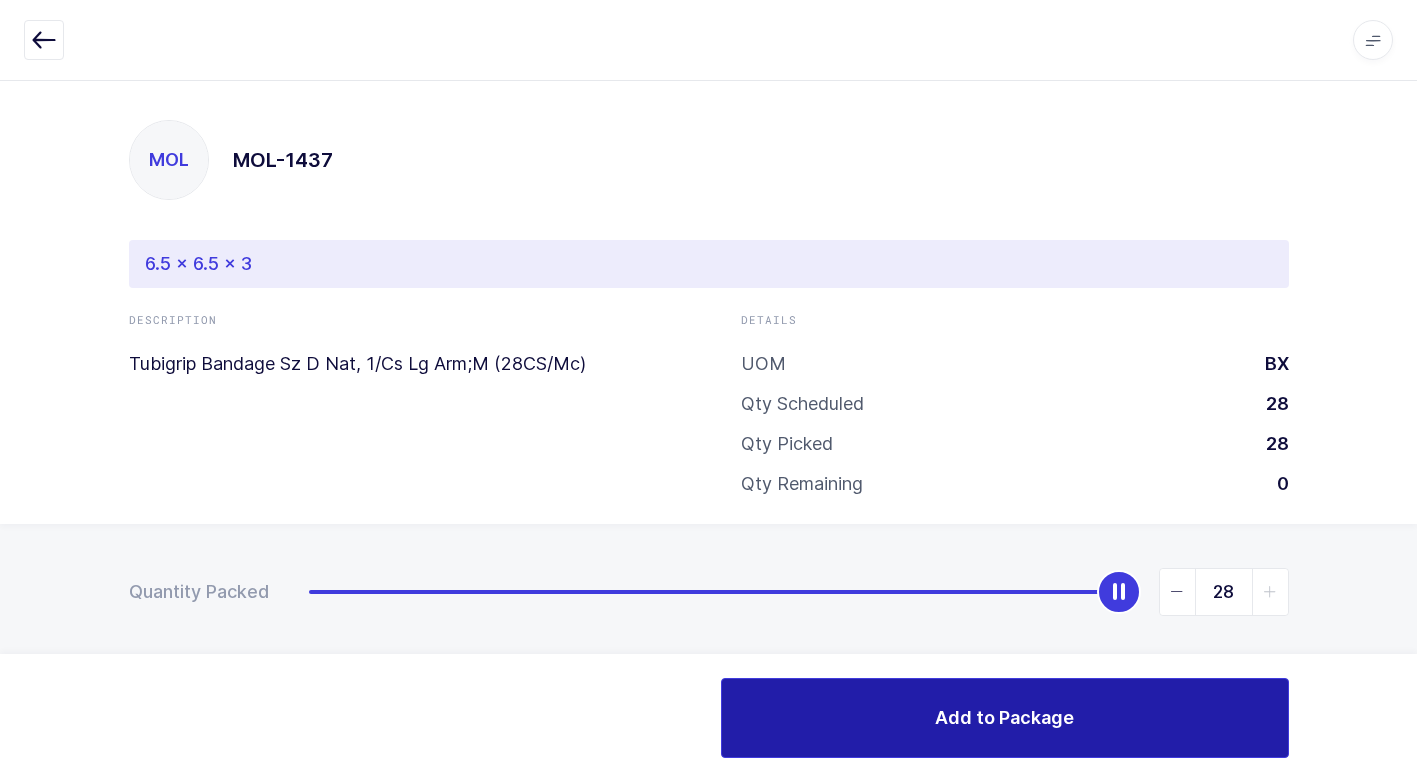 click on "Add to Package" at bounding box center (1005, 718) 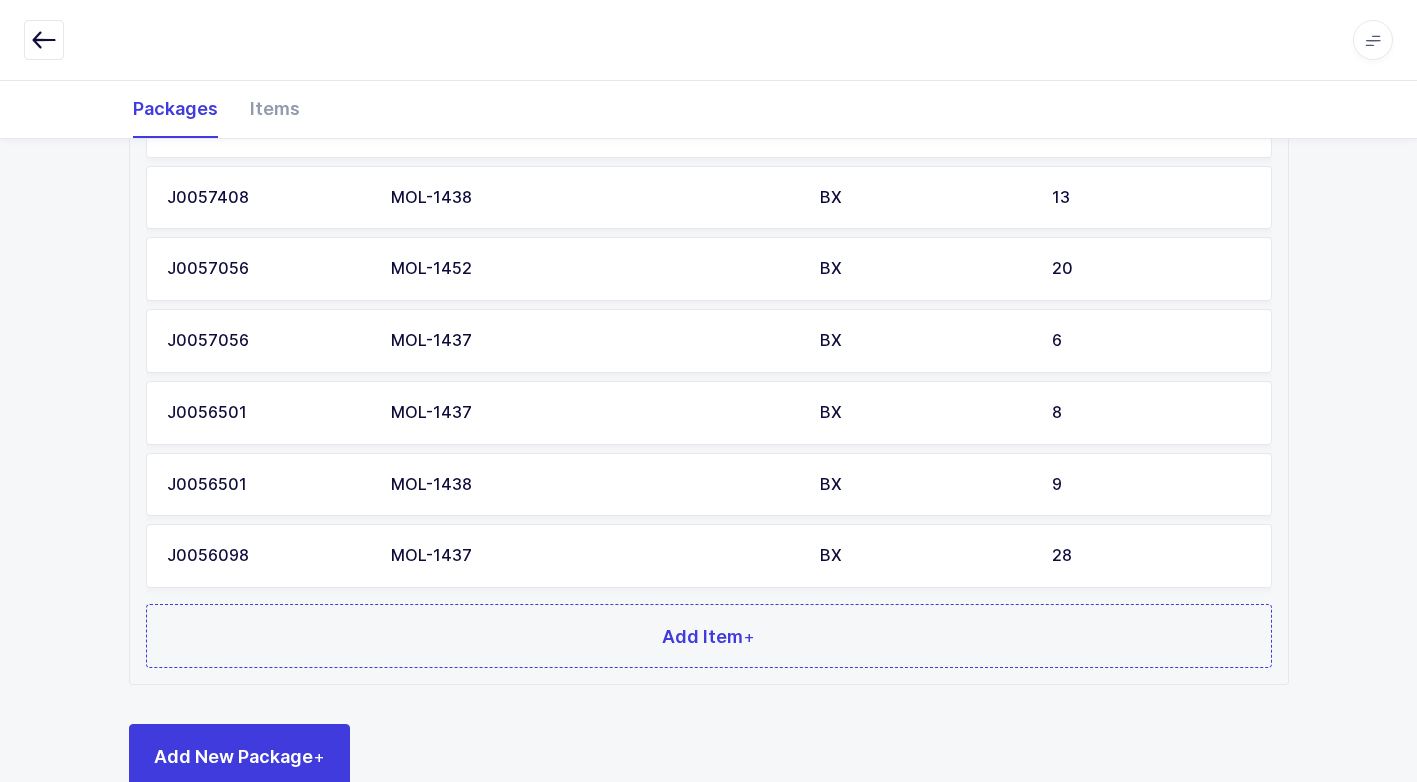 scroll, scrollTop: 1518, scrollLeft: 0, axis: vertical 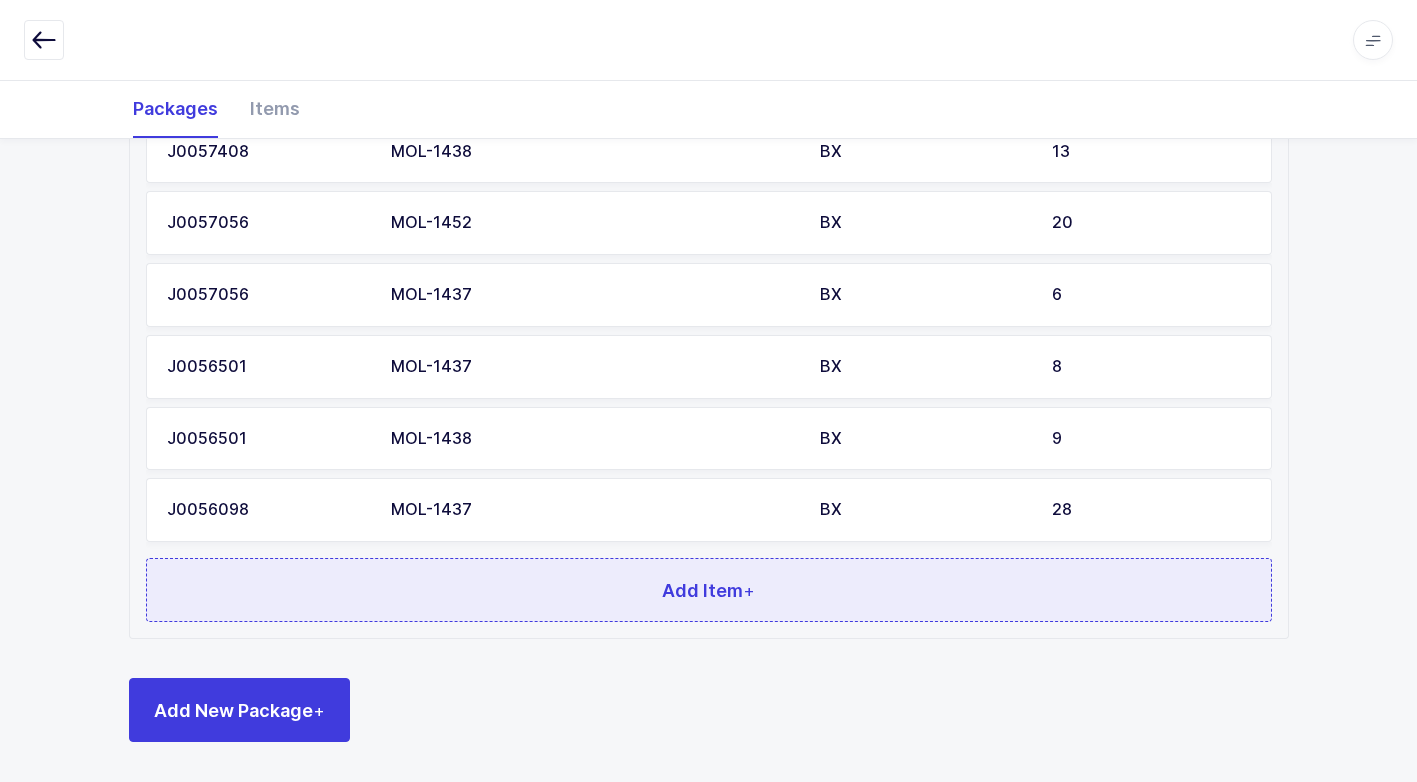 click on "Add Item  +" at bounding box center [709, 590] 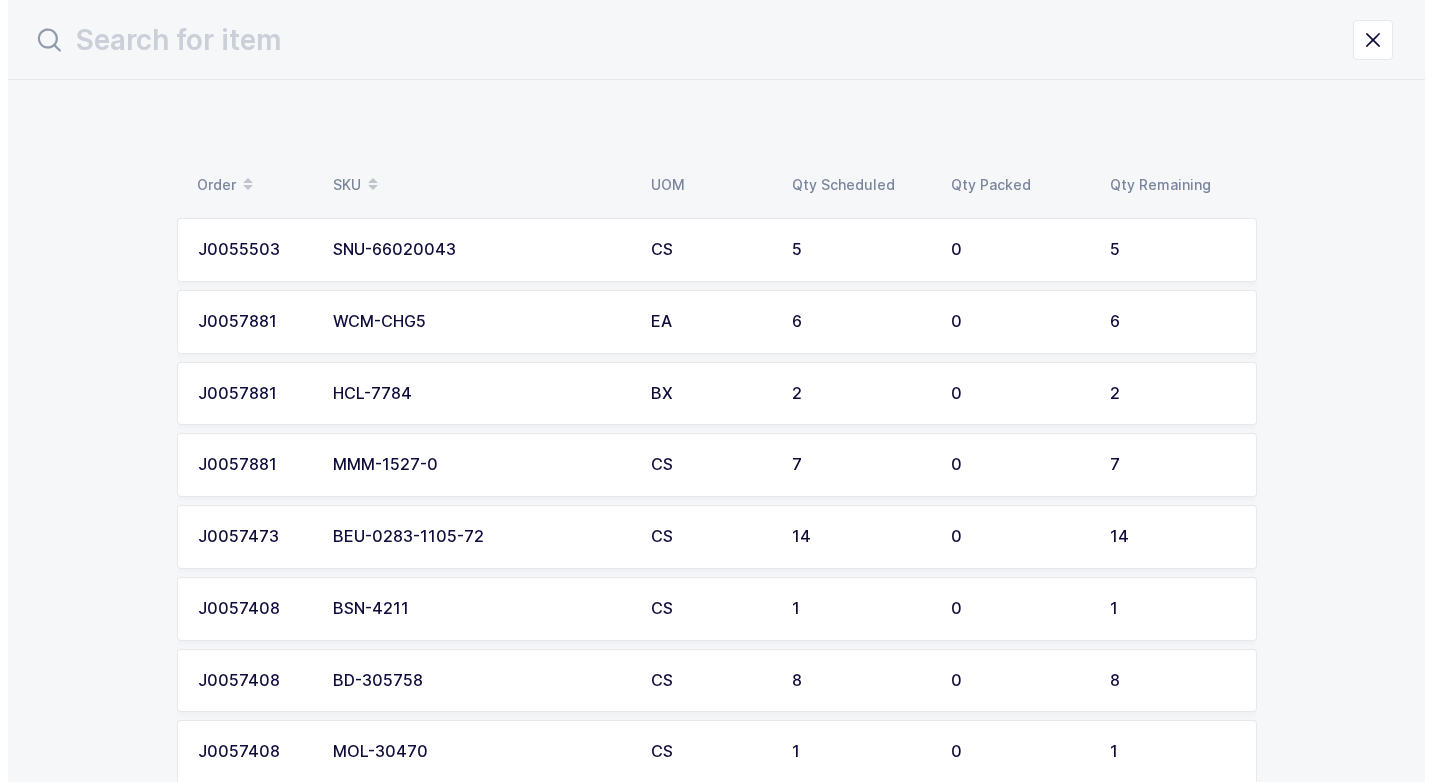 scroll, scrollTop: 0, scrollLeft: 0, axis: both 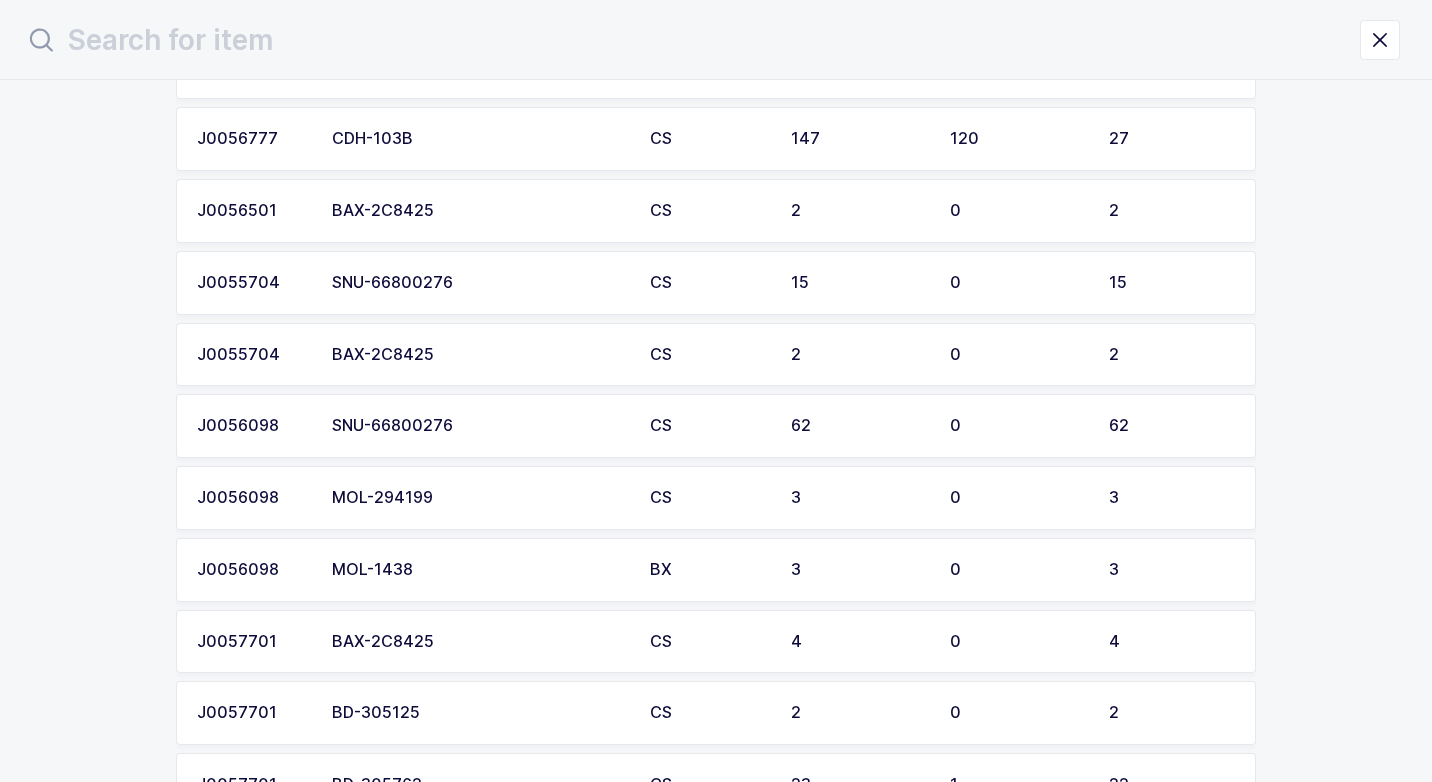 click on "MOL-1438" at bounding box center [479, 570] 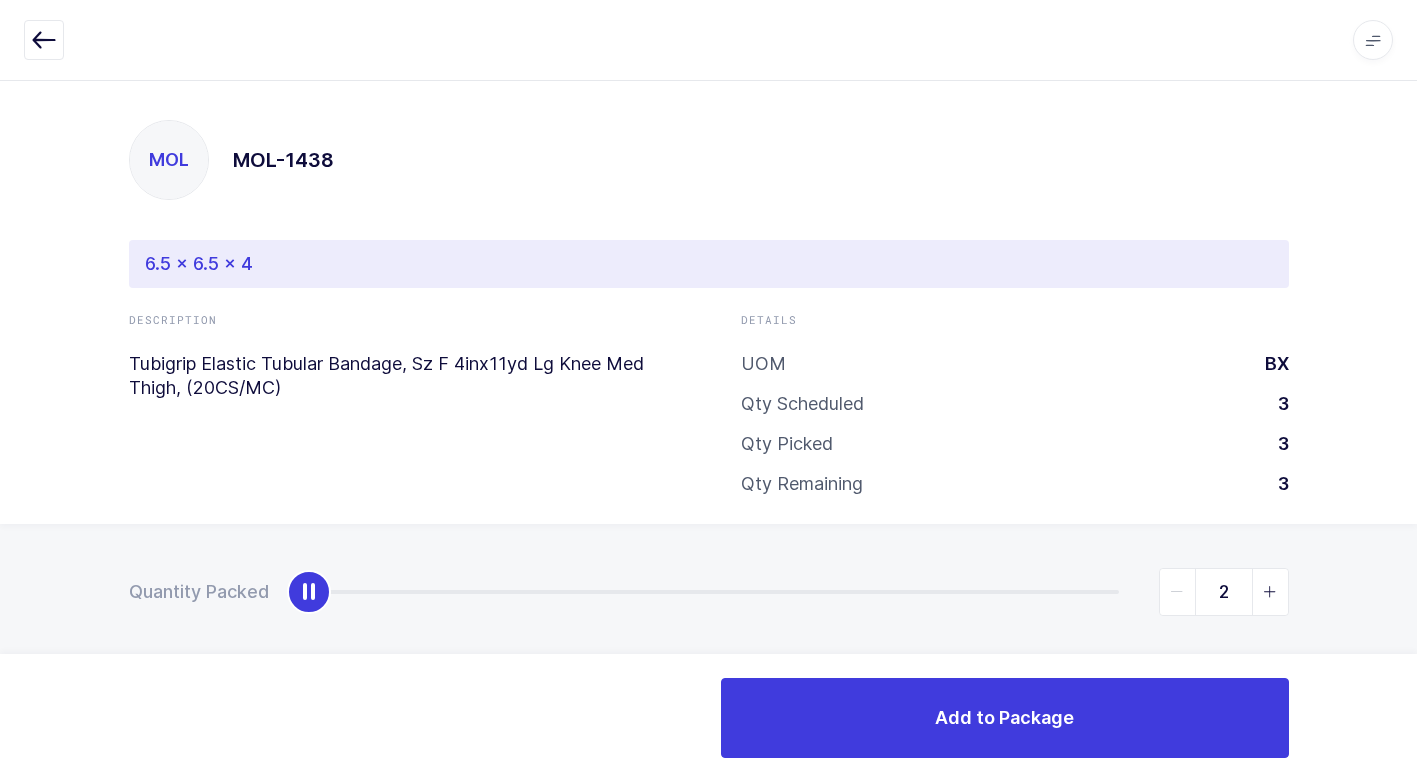 type on "3" 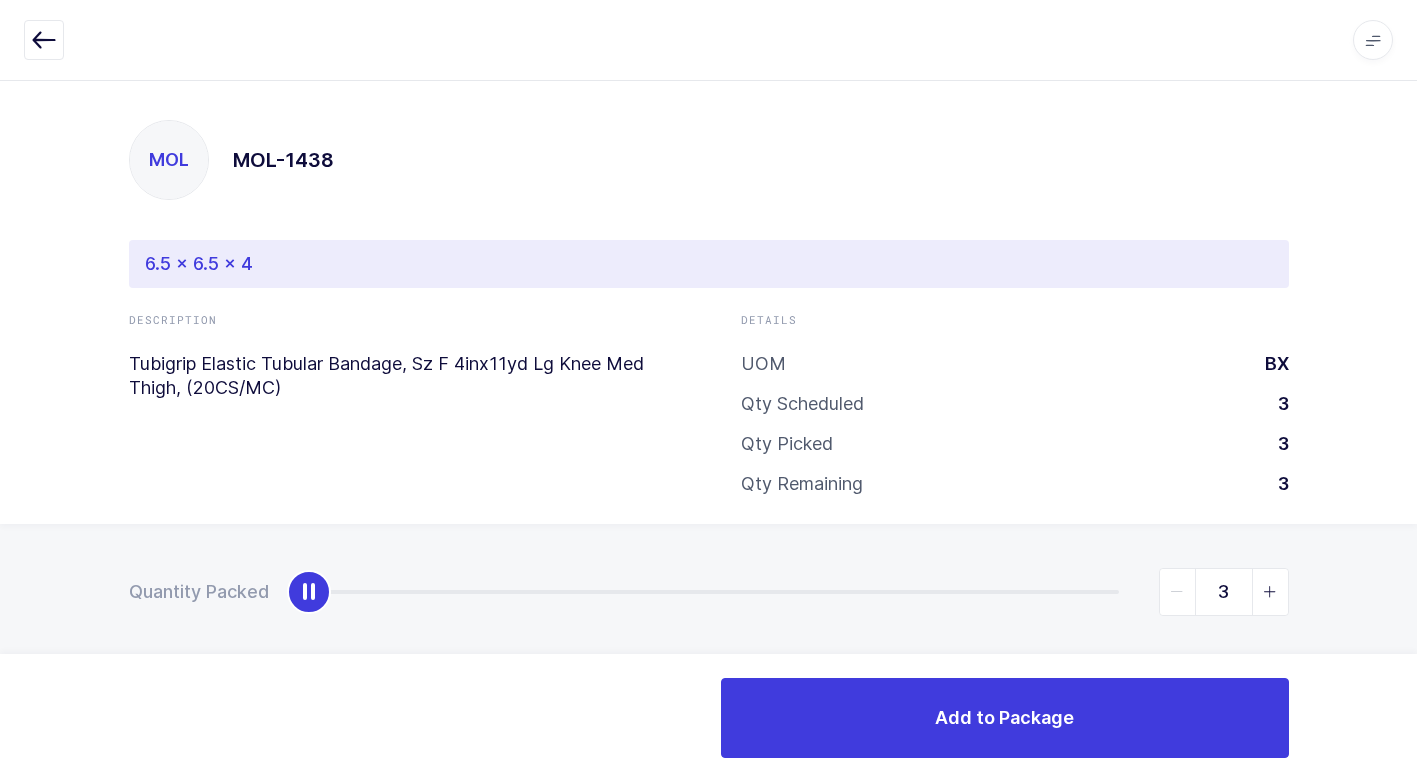 drag, startPoint x: 302, startPoint y: 602, endPoint x: 1302, endPoint y: 737, distance: 1009.07135 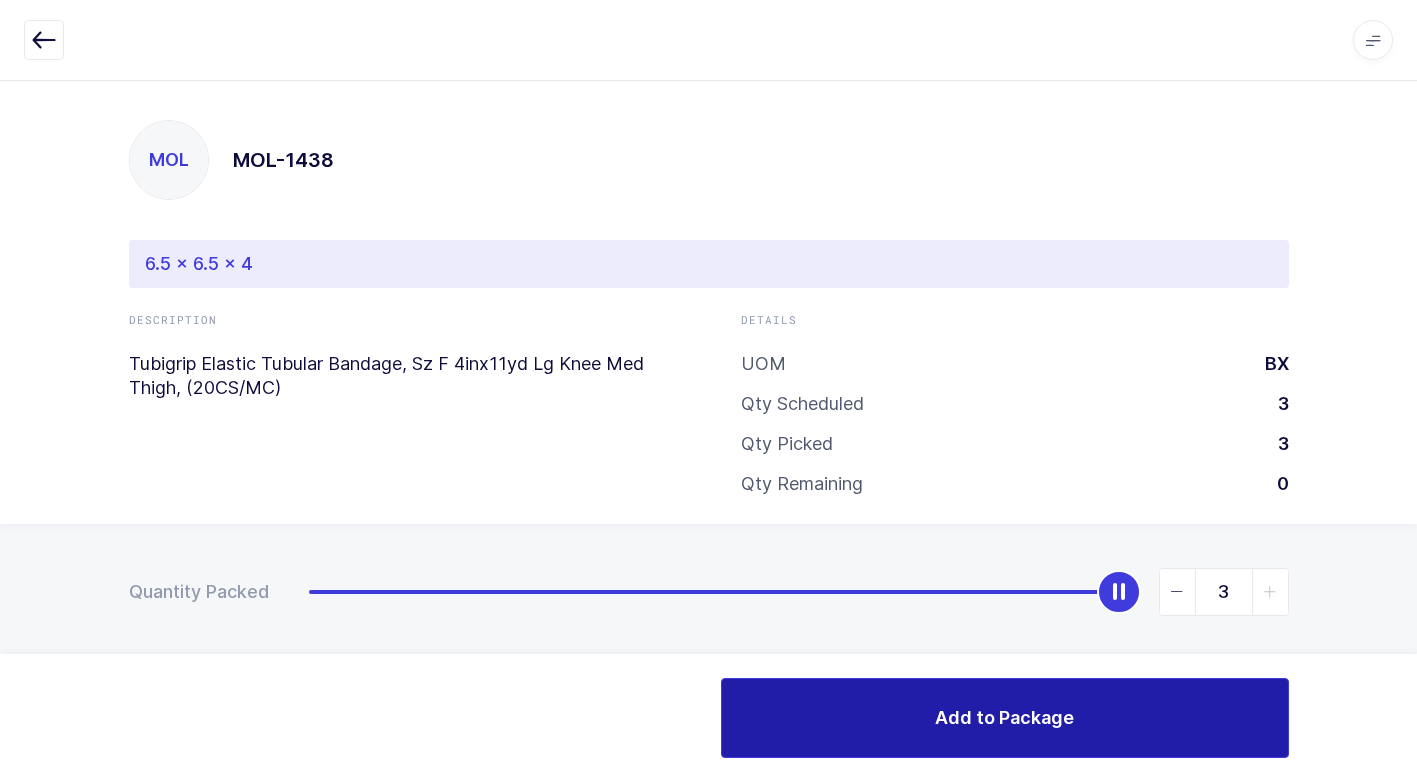 click on "Add to Package" at bounding box center (1005, 718) 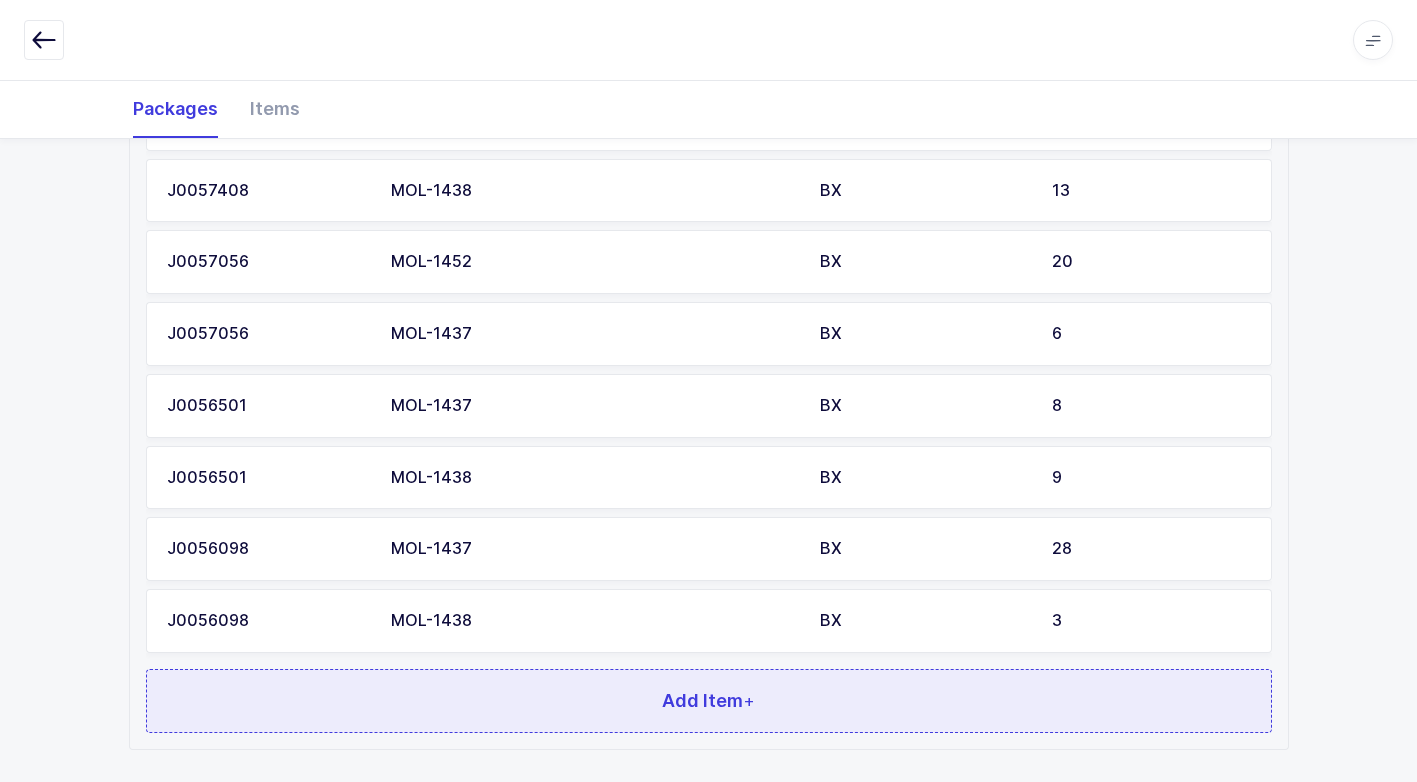 scroll, scrollTop: 1590, scrollLeft: 0, axis: vertical 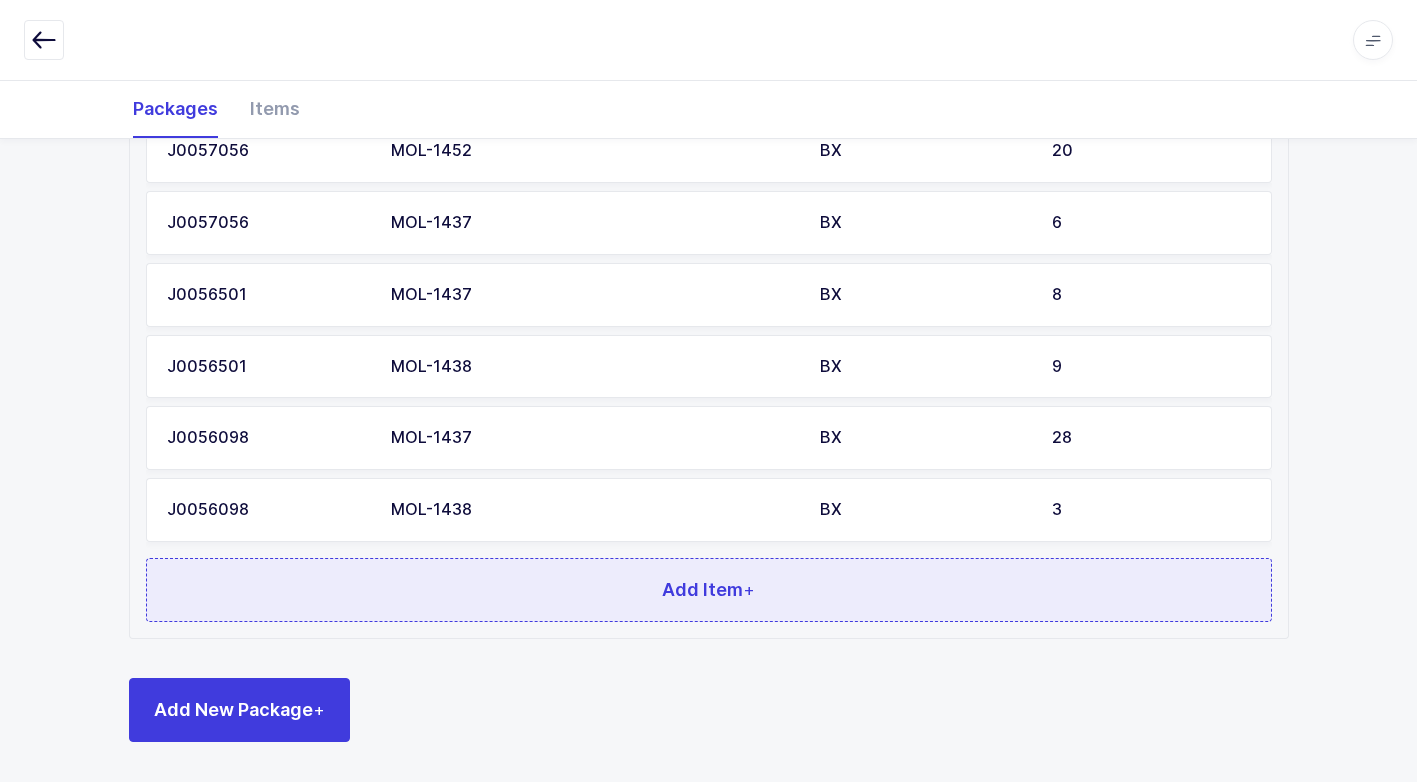 click on "Add Item  +" at bounding box center [709, 590] 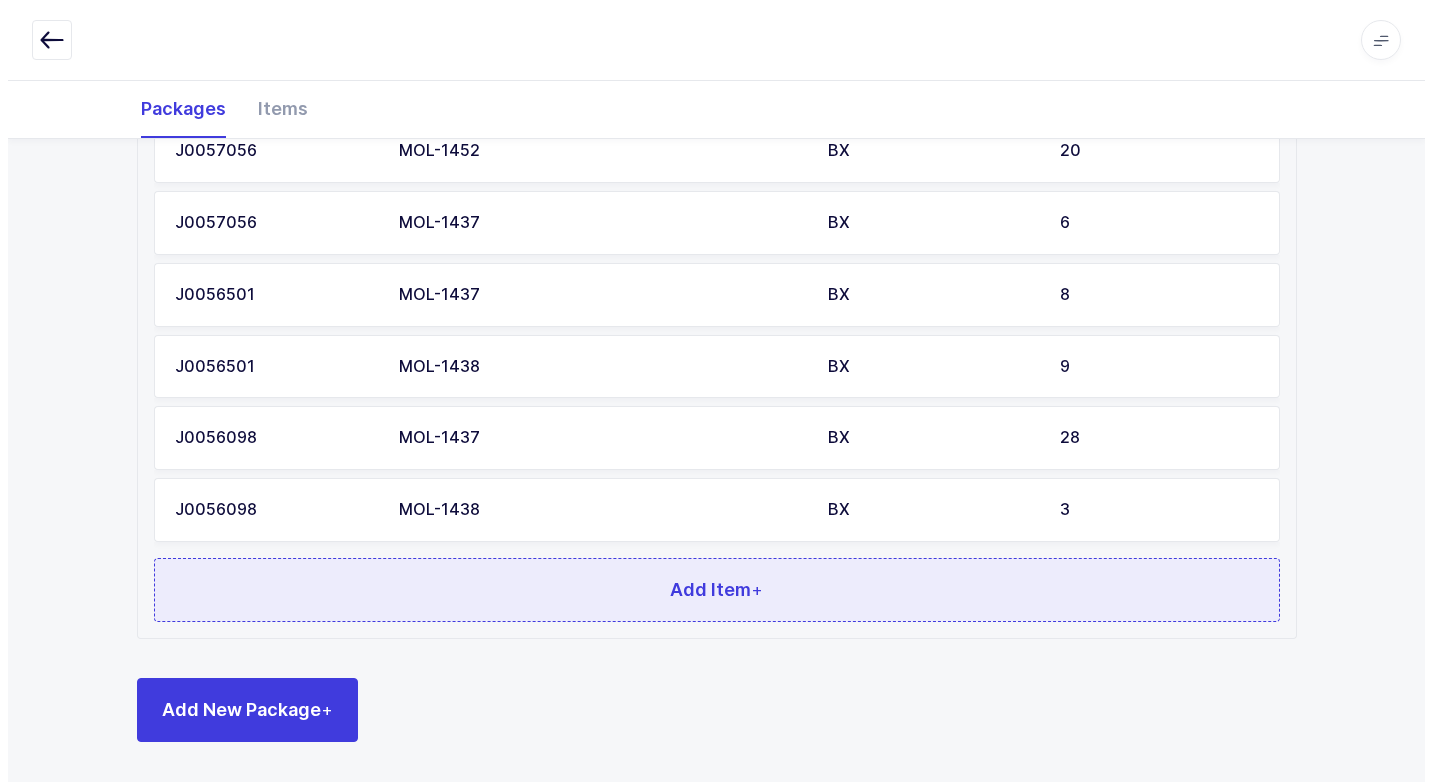 scroll, scrollTop: 0, scrollLeft: 0, axis: both 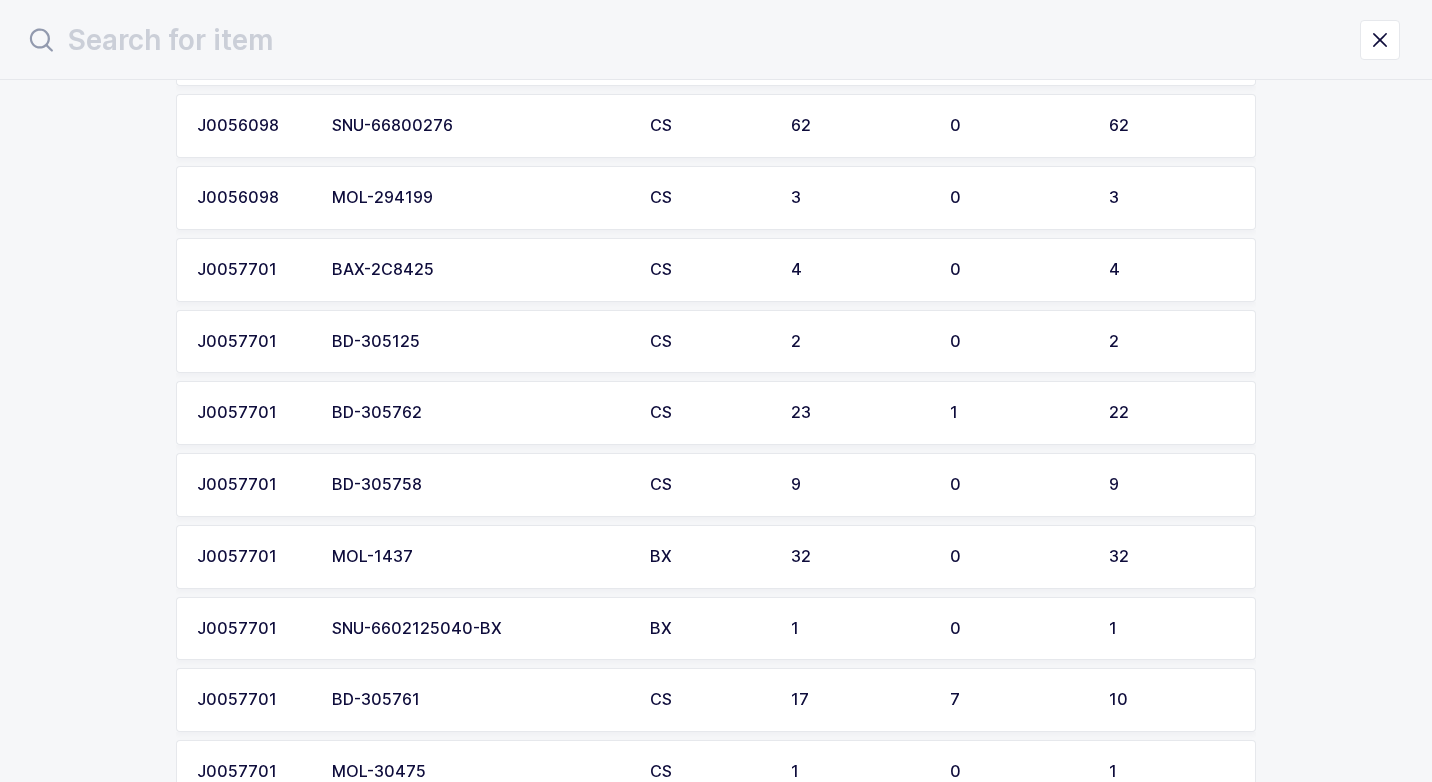 click on "MOL-1437" at bounding box center [479, 557] 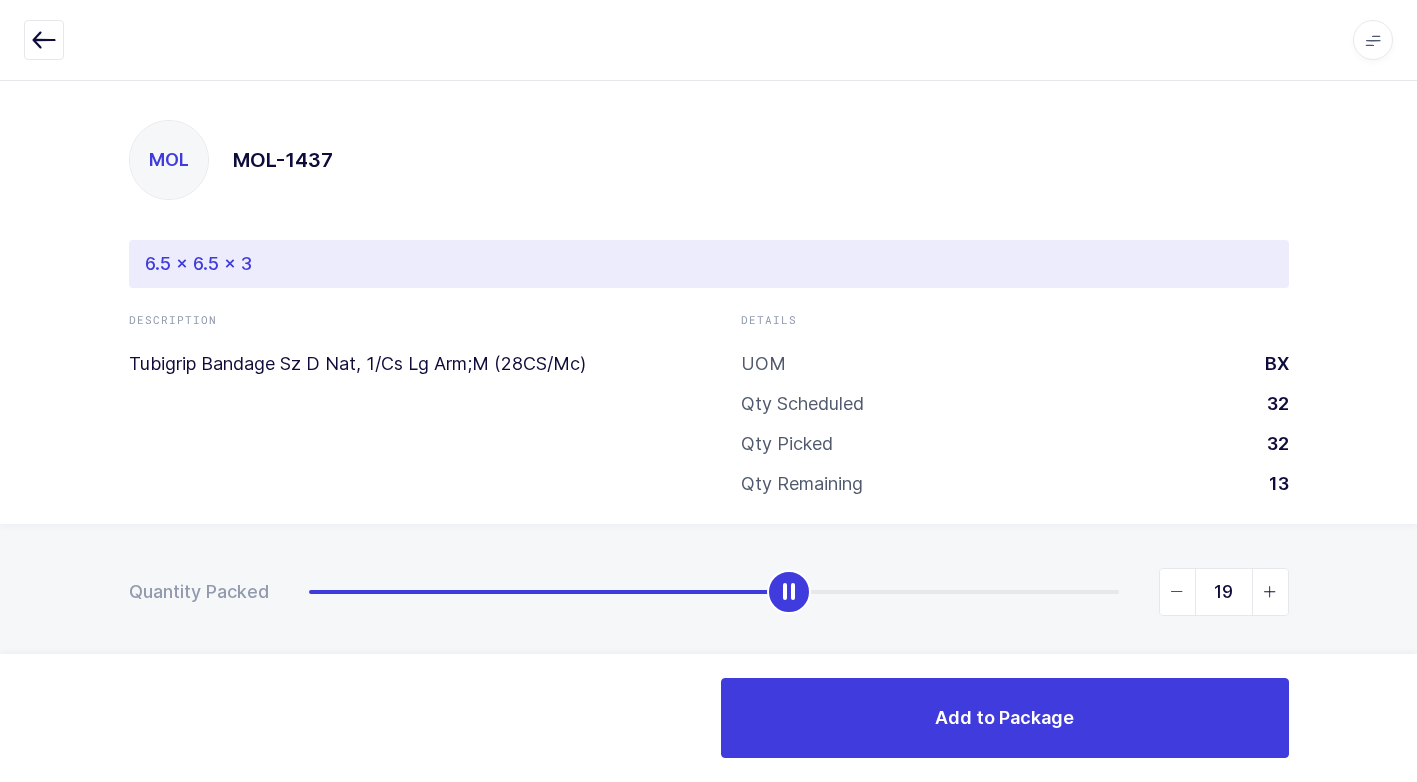 type on "32" 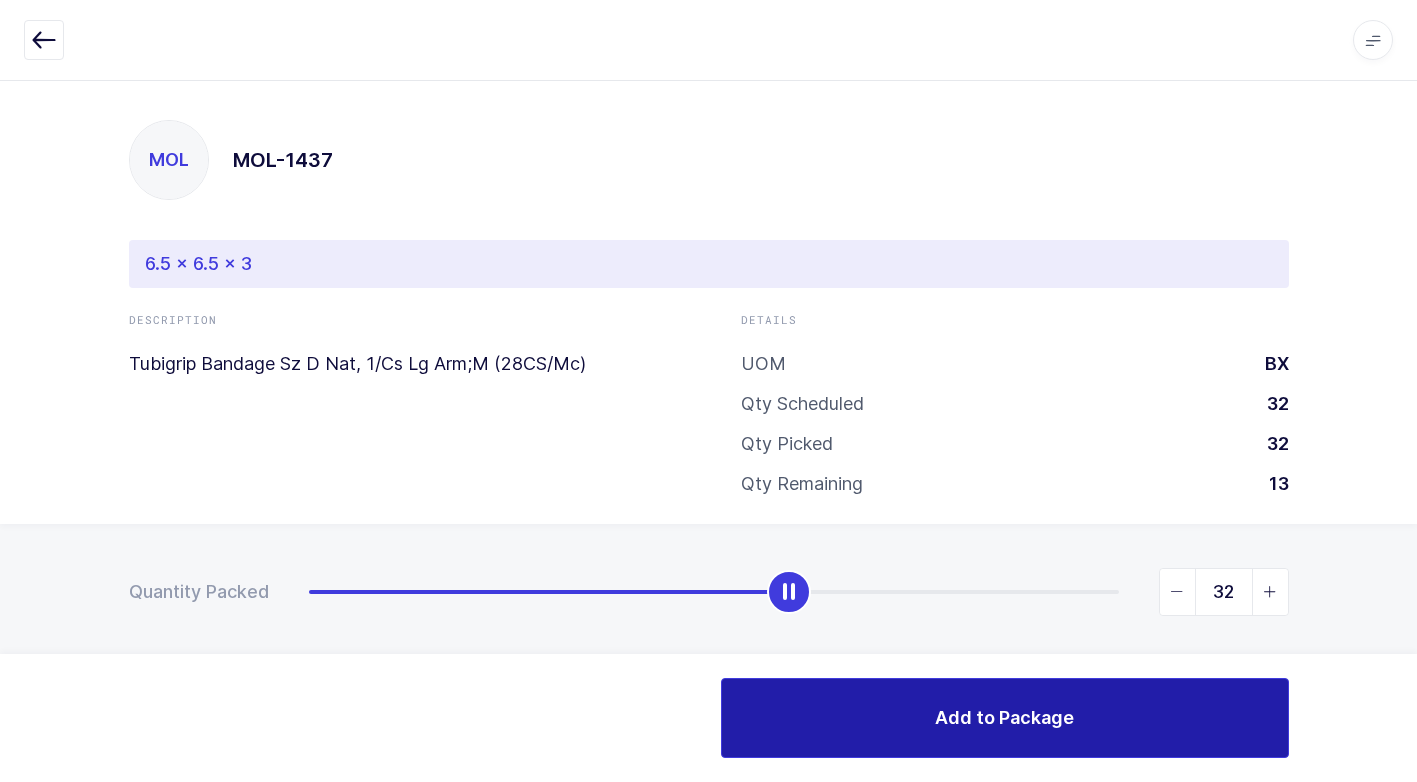 drag, startPoint x: 321, startPoint y: 604, endPoint x: 1055, endPoint y: 734, distance: 745.42334 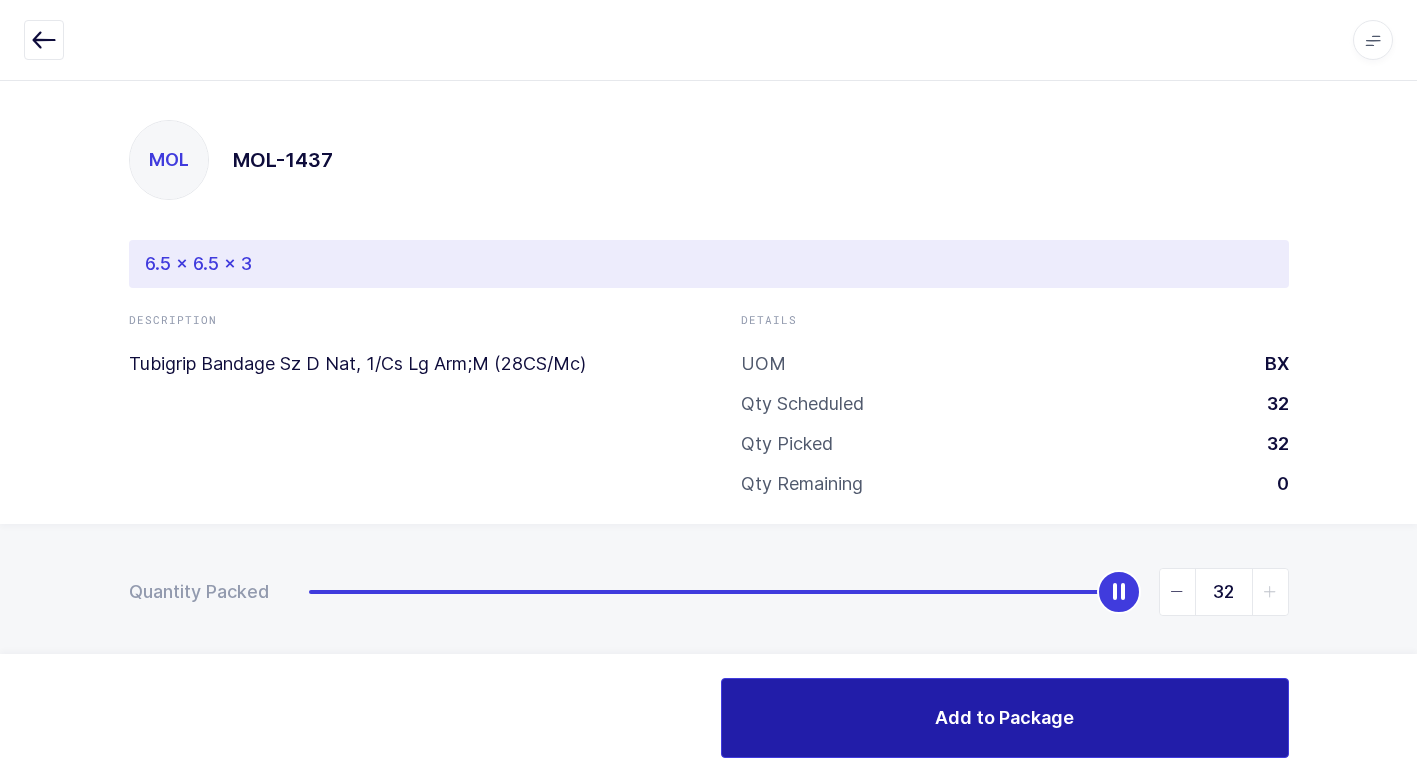 click on "Add to Package" at bounding box center (1005, 718) 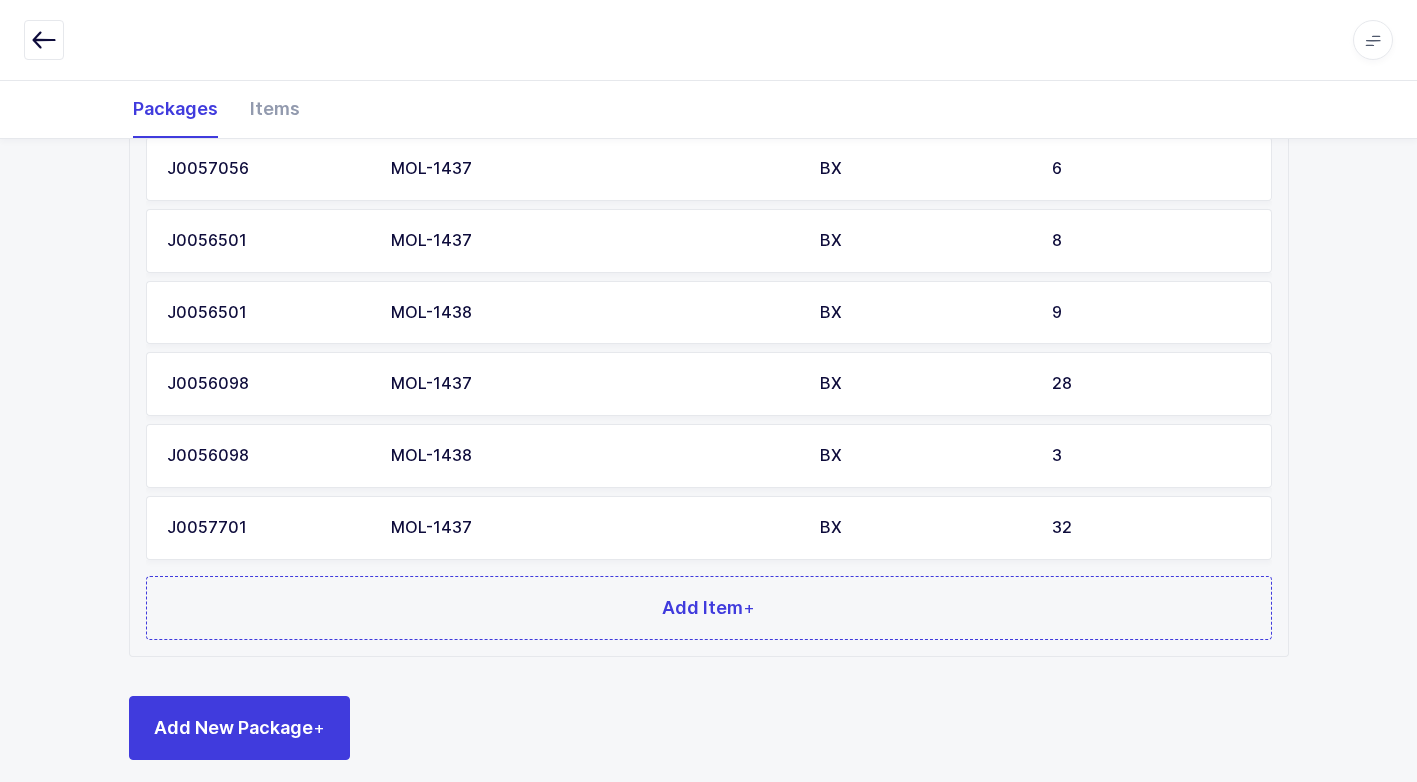 scroll, scrollTop: 1662, scrollLeft: 0, axis: vertical 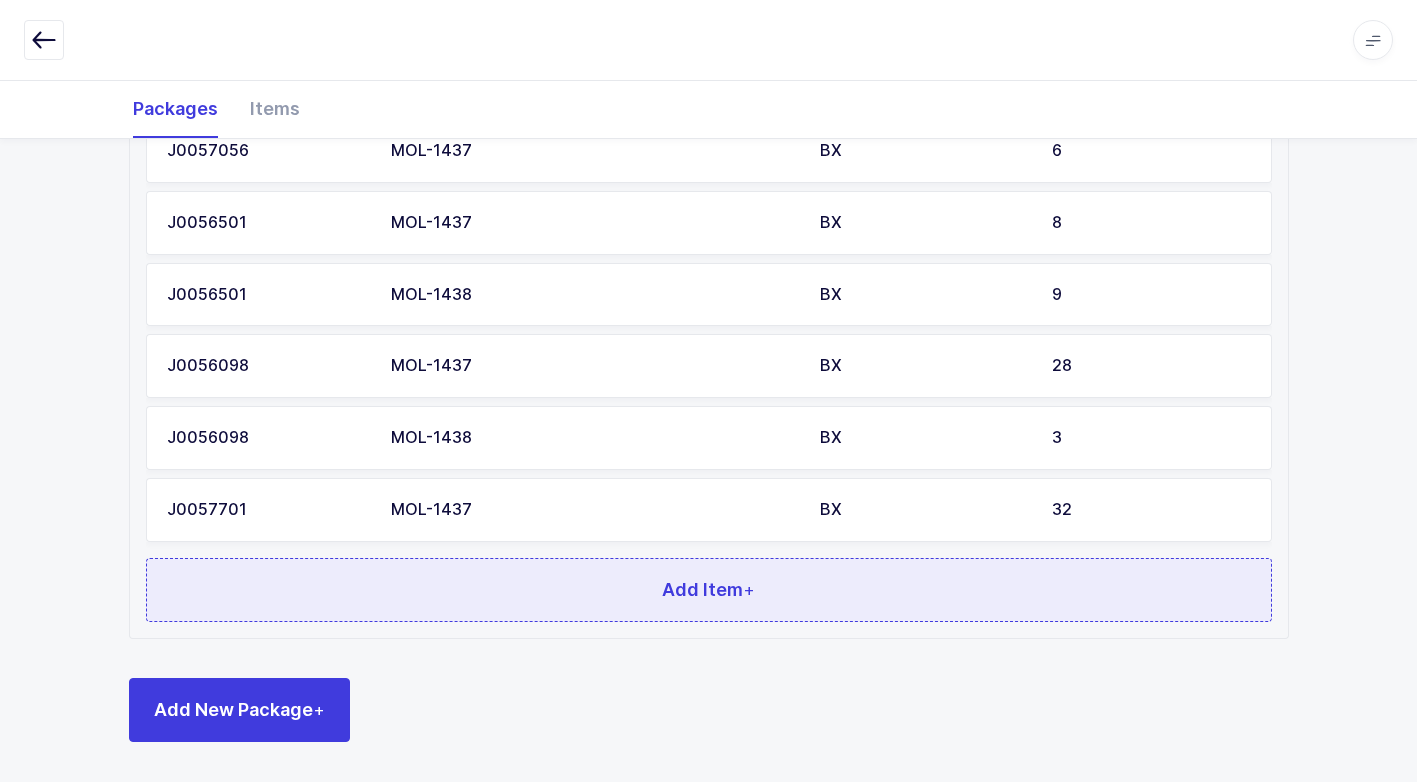 click on "Add Item  +" at bounding box center (709, 590) 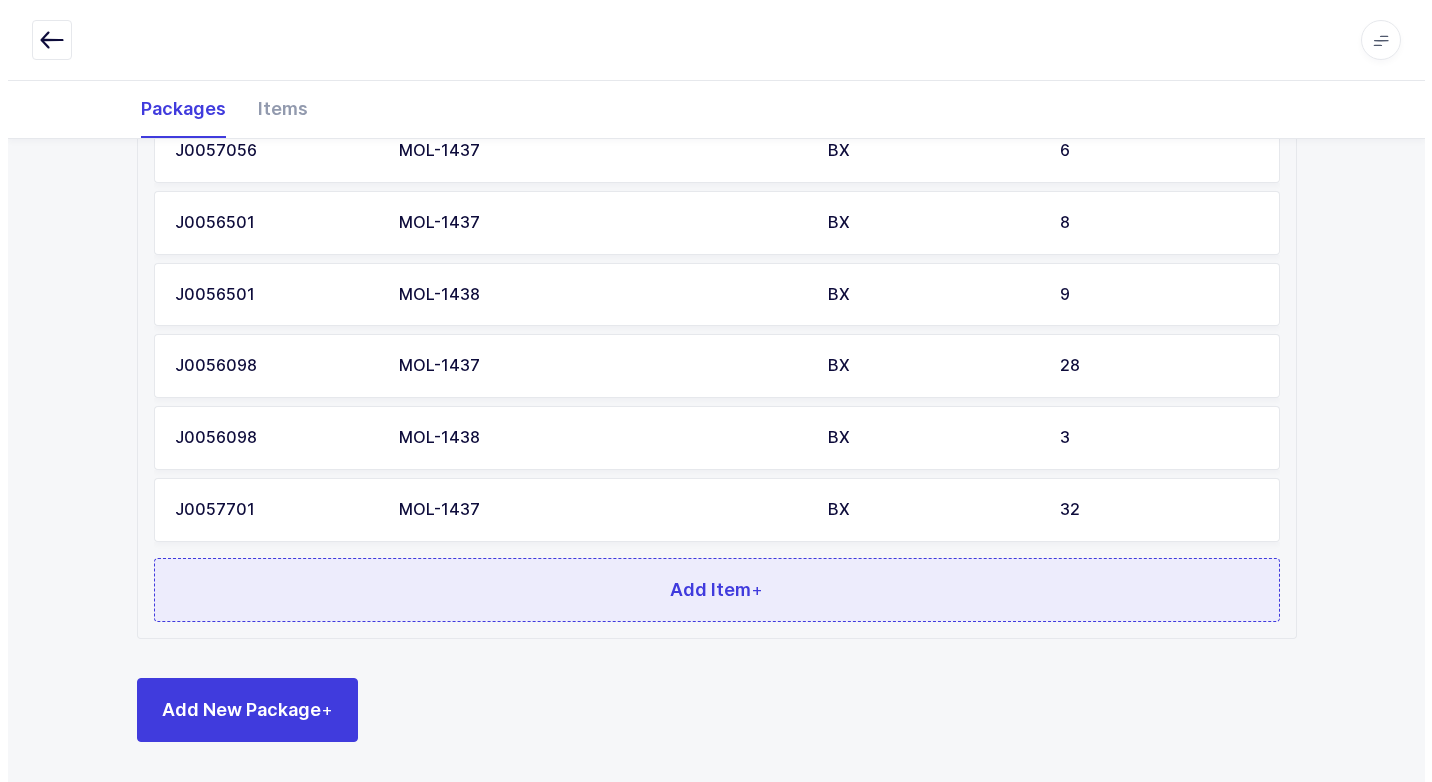 scroll, scrollTop: 0, scrollLeft: 0, axis: both 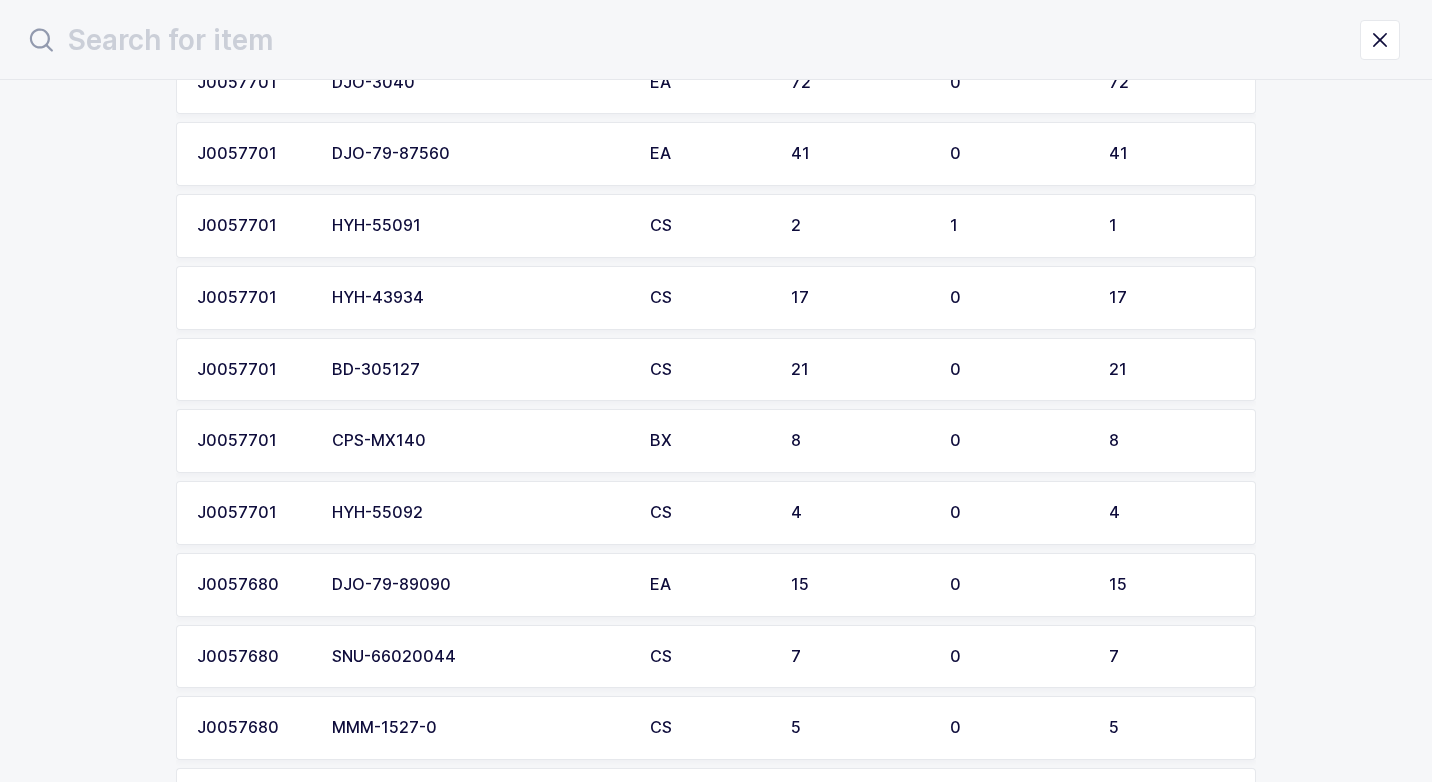 click on "CPS-MX140" at bounding box center [479, 441] 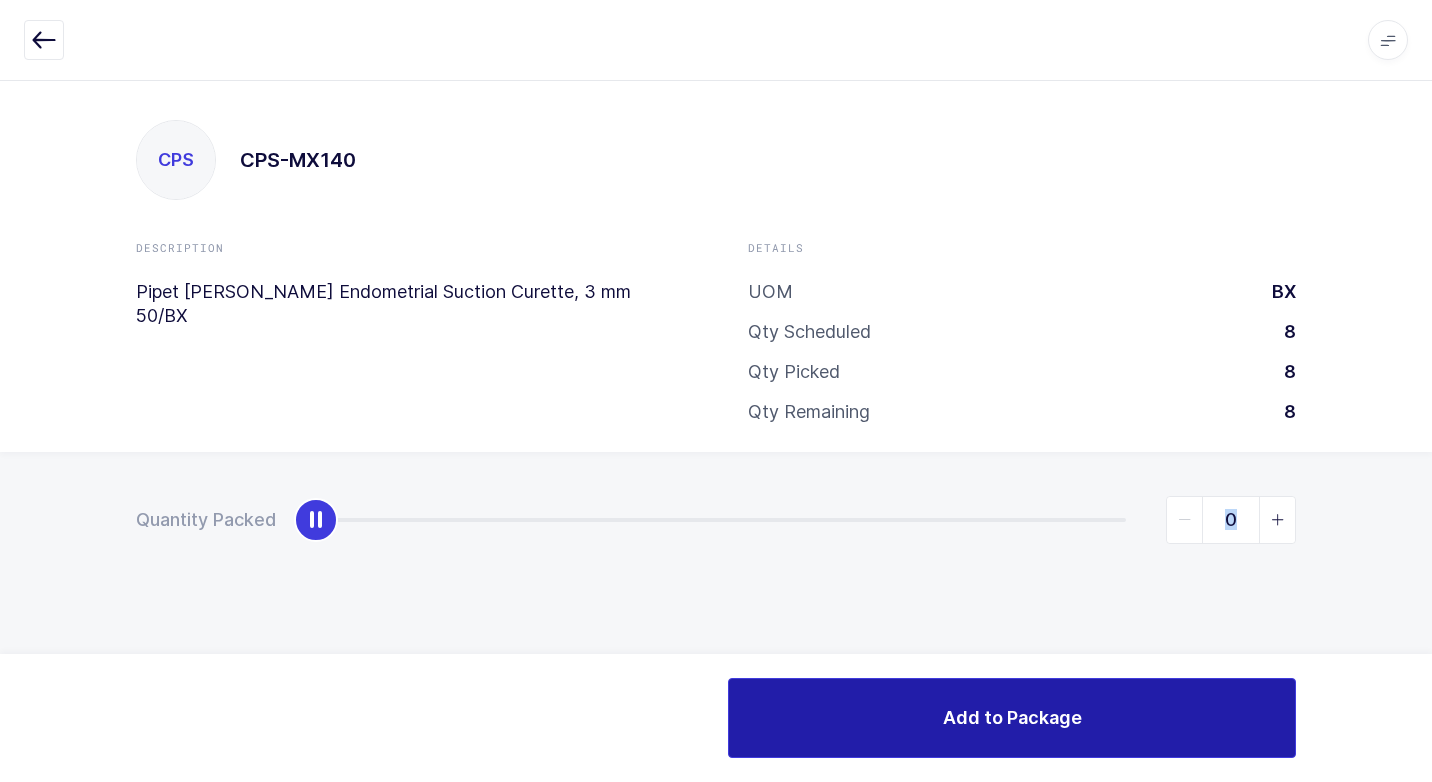 drag, startPoint x: 292, startPoint y: 519, endPoint x: 1290, endPoint y: 705, distance: 1015.1847 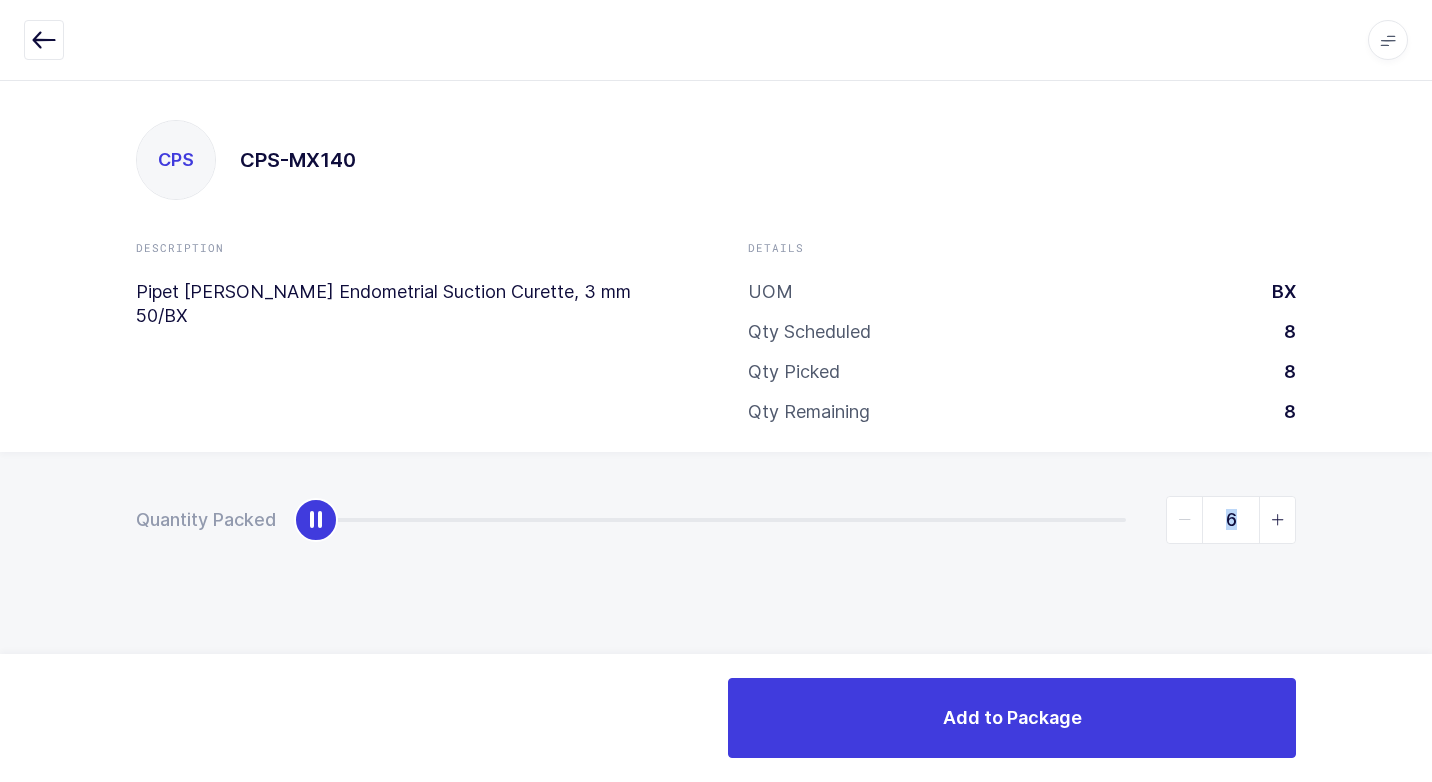 type on "8" 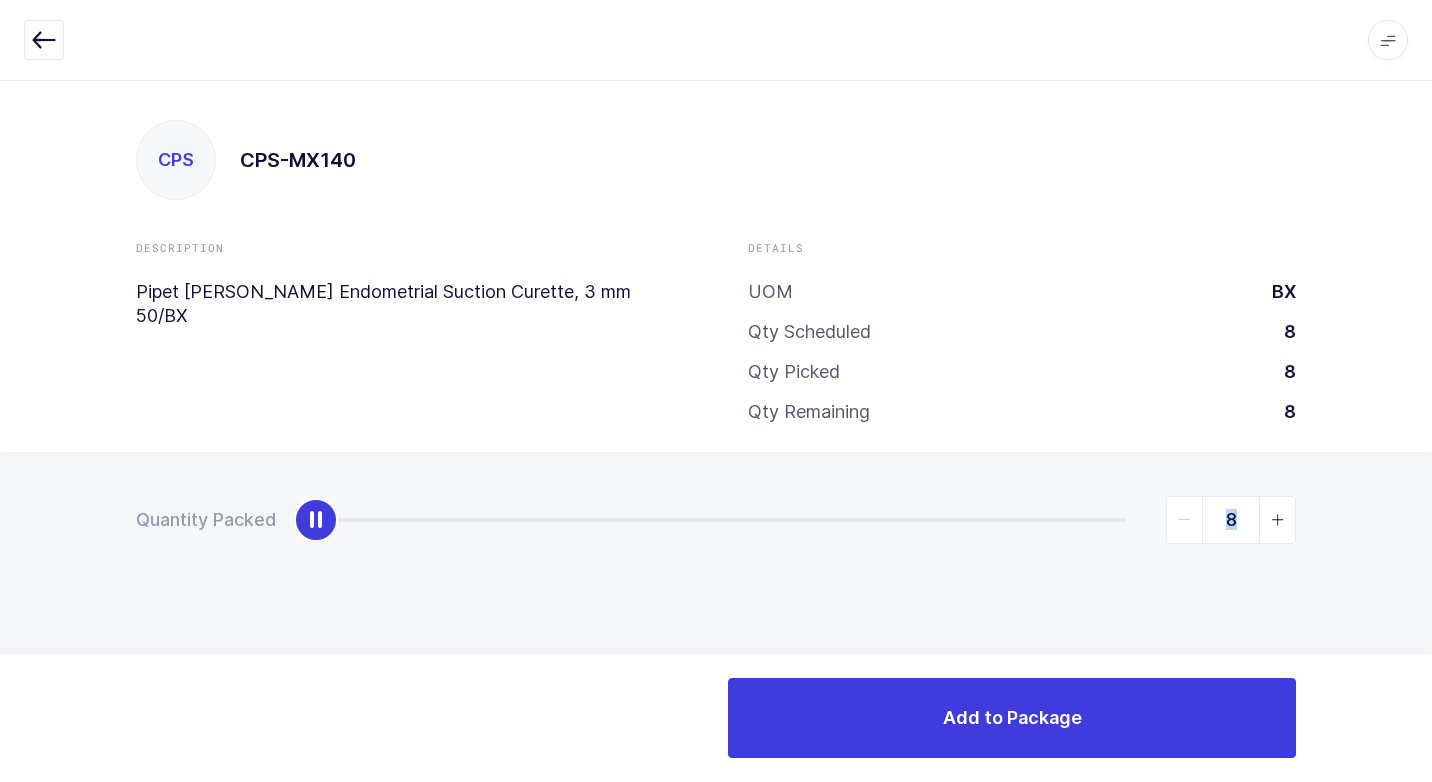 drag, startPoint x: 315, startPoint y: 531, endPoint x: 1431, endPoint y: 571, distance: 1116.7167 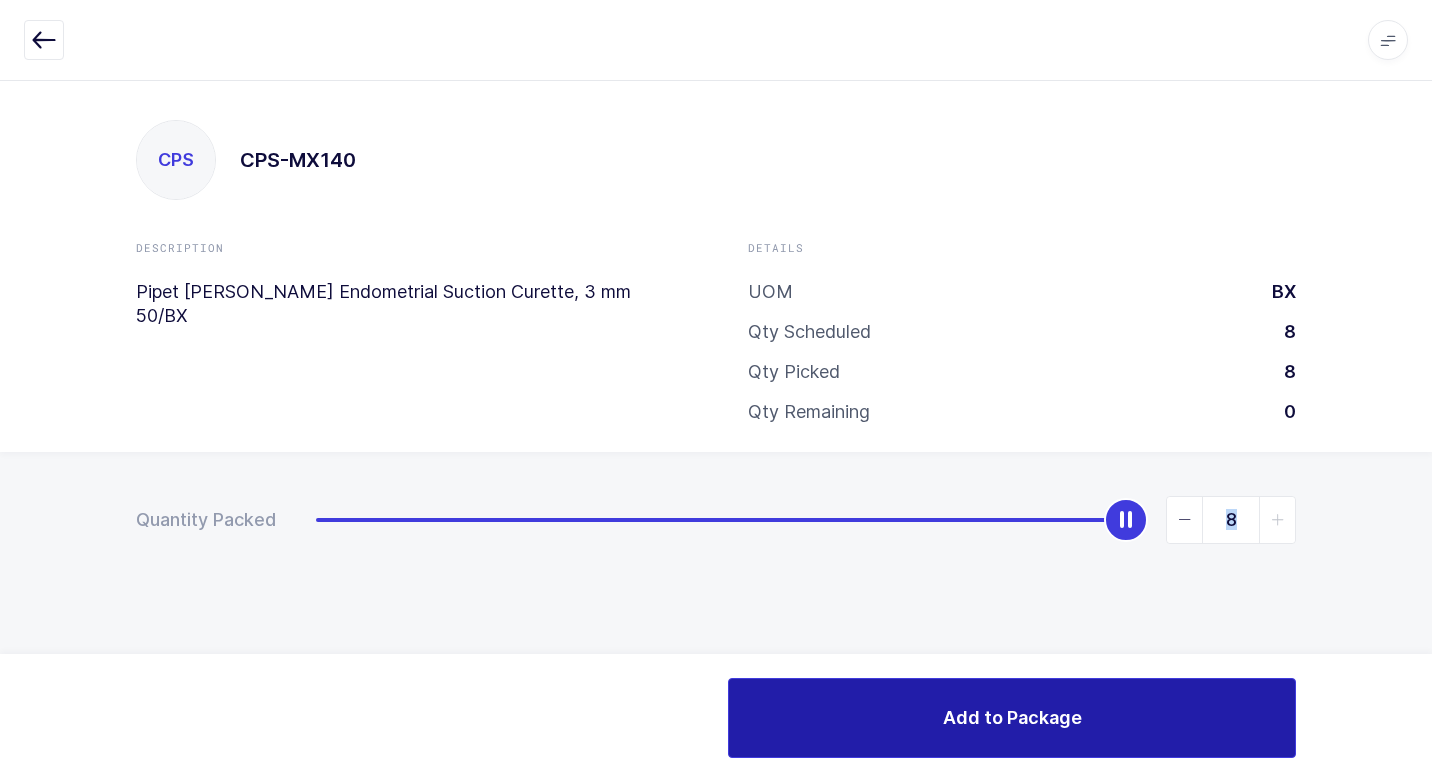 click on "Add to Package" at bounding box center (1012, 717) 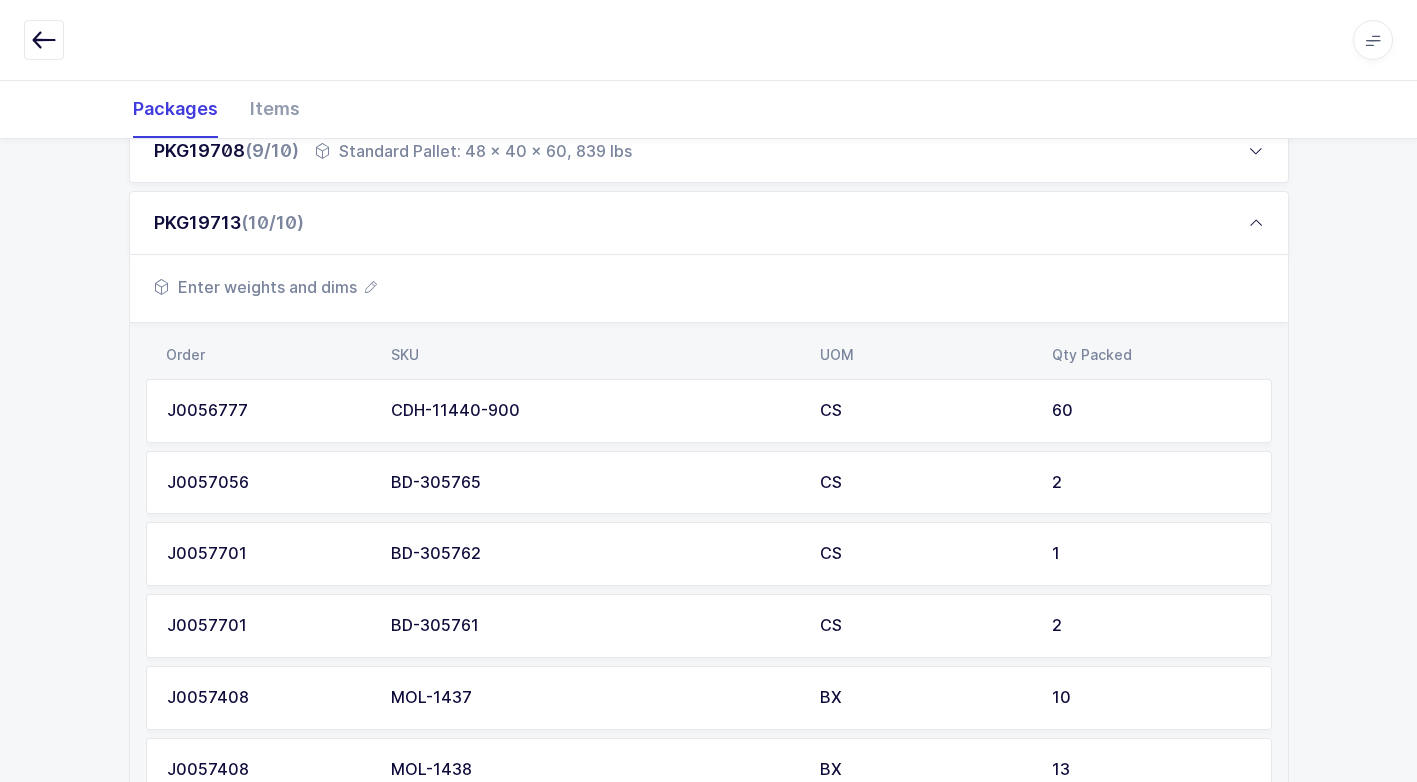 scroll, scrollTop: 1733, scrollLeft: 0, axis: vertical 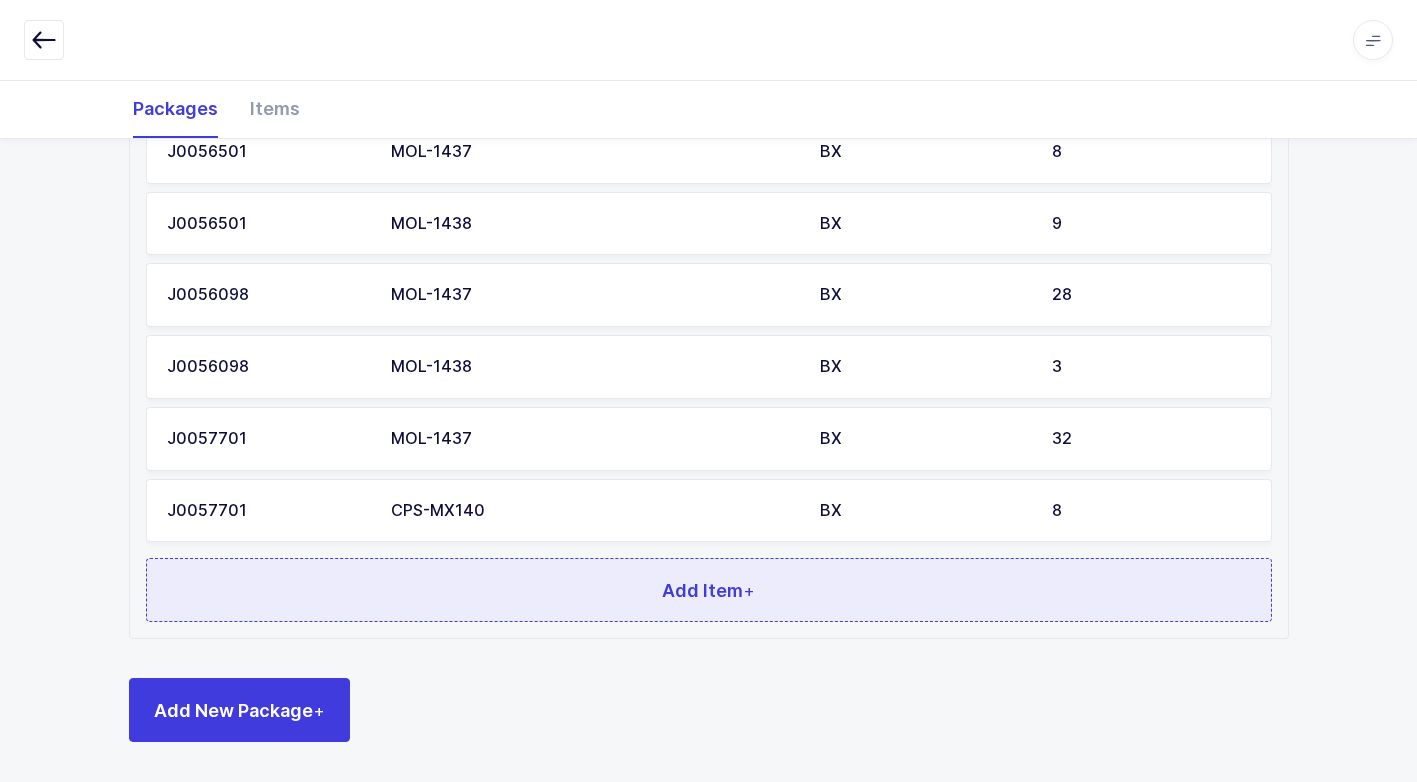 click on "Add Item  +" at bounding box center (709, 590) 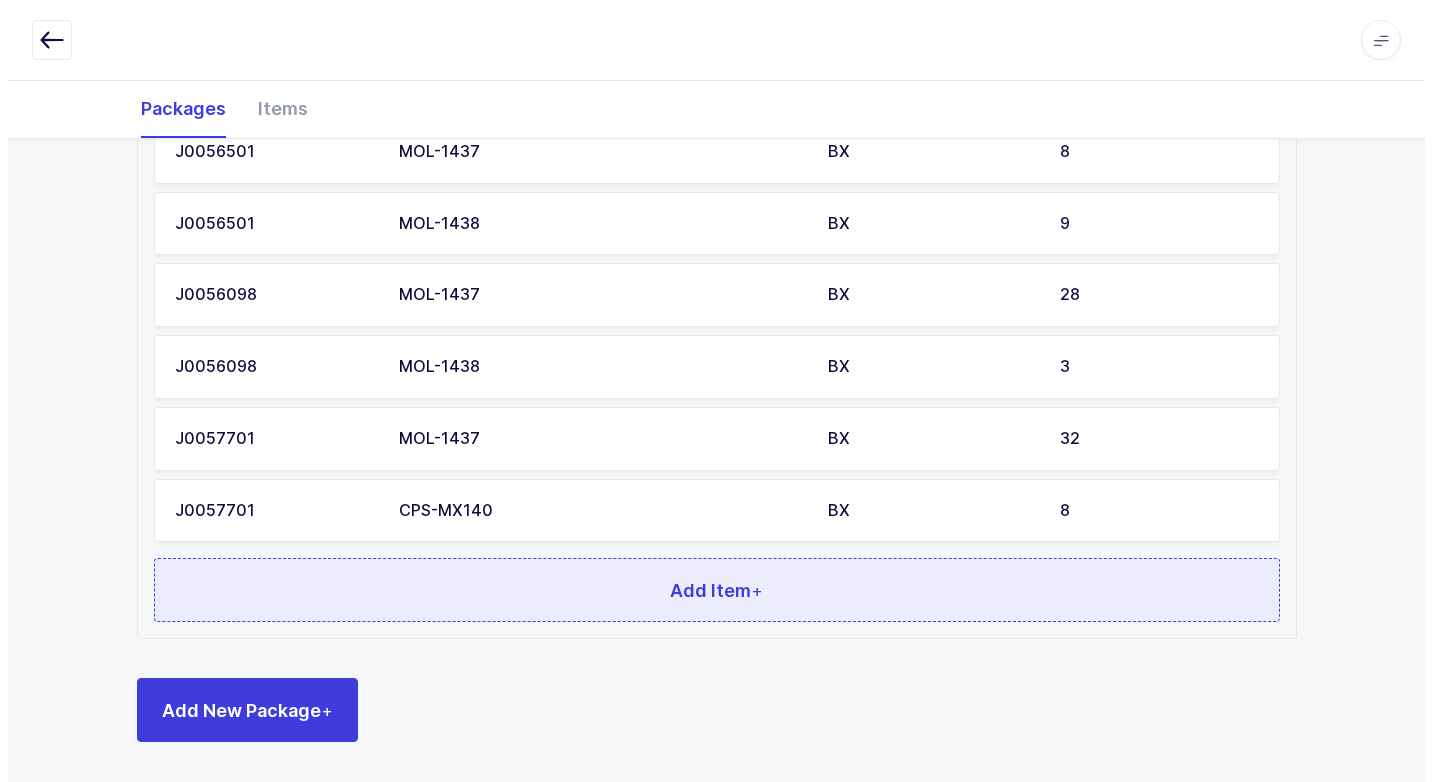 scroll, scrollTop: 0, scrollLeft: 0, axis: both 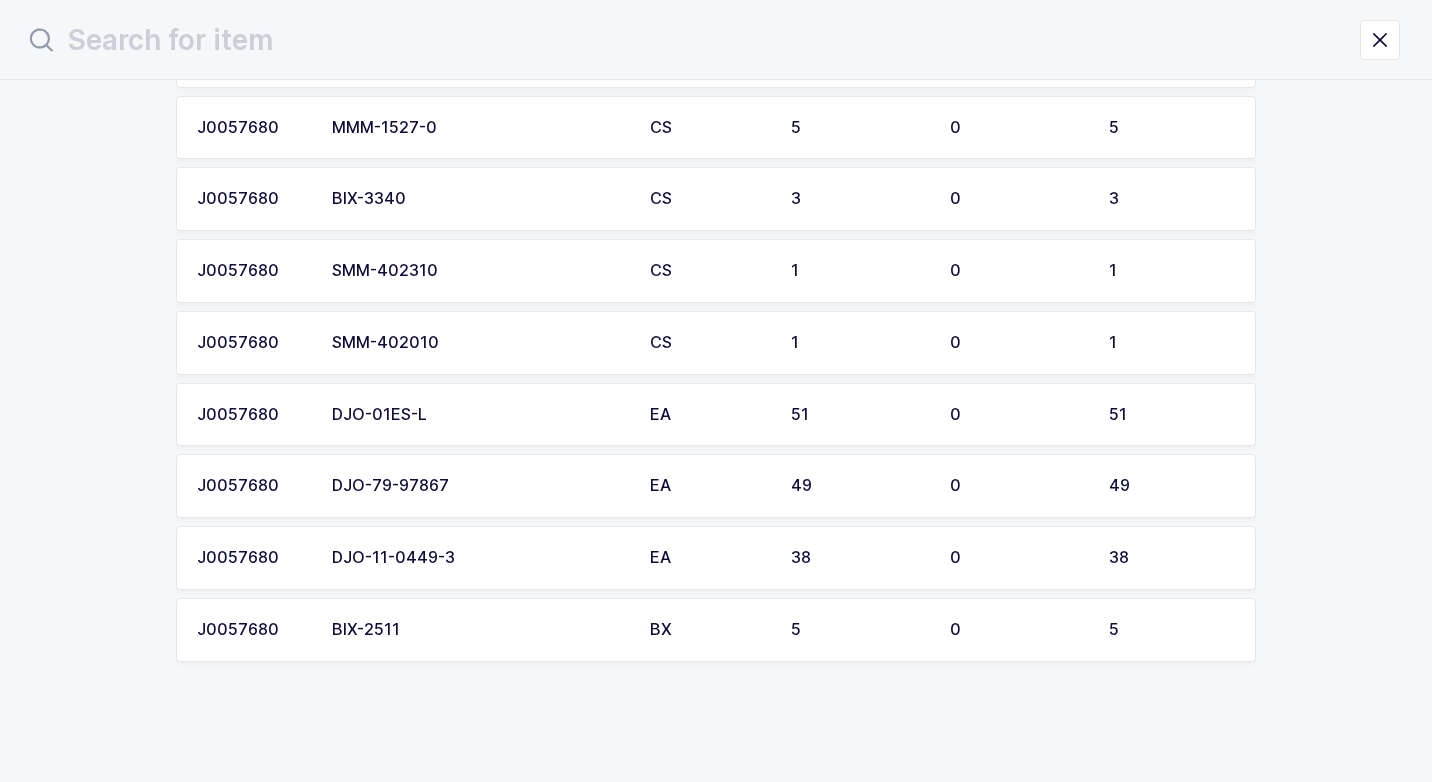 click on "BIX-2511" at bounding box center [479, 630] 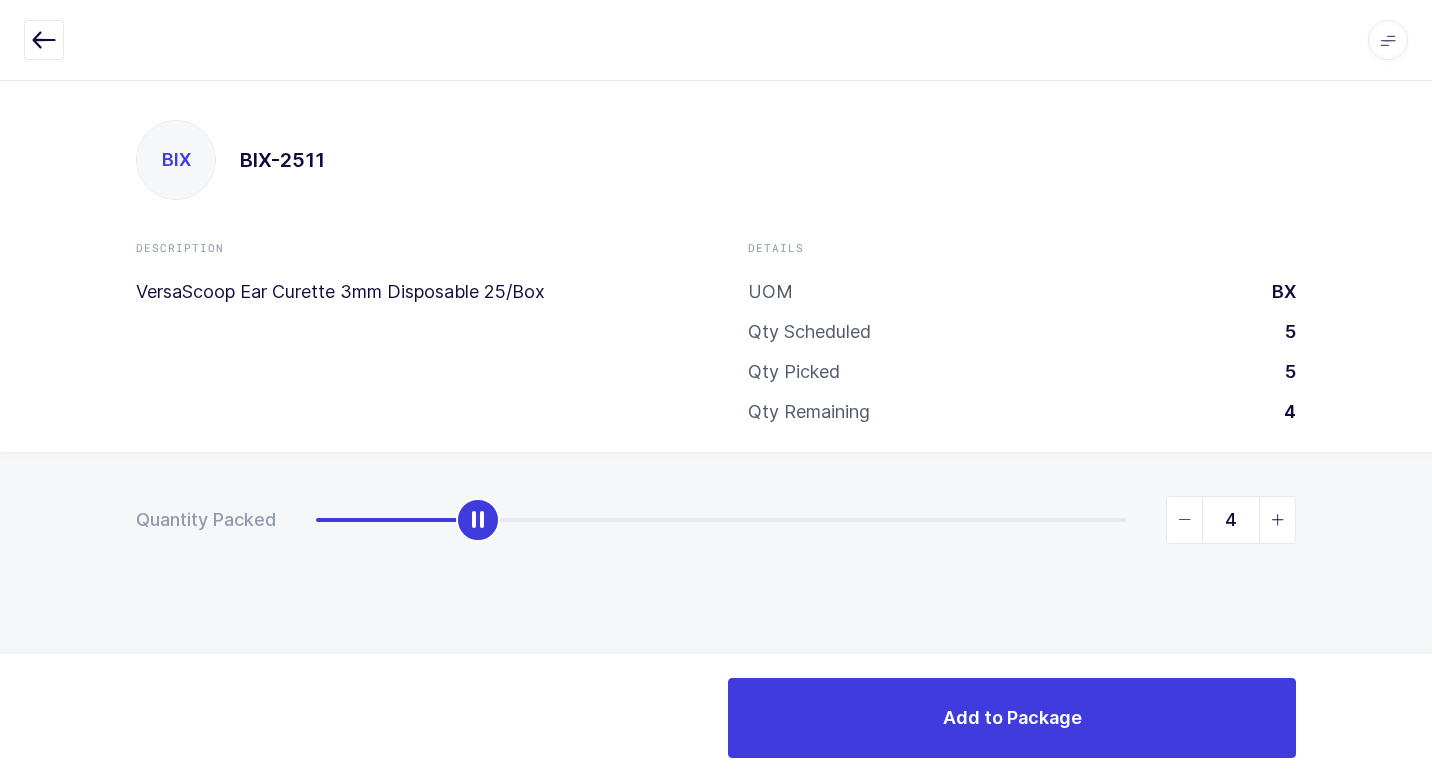 type on "5" 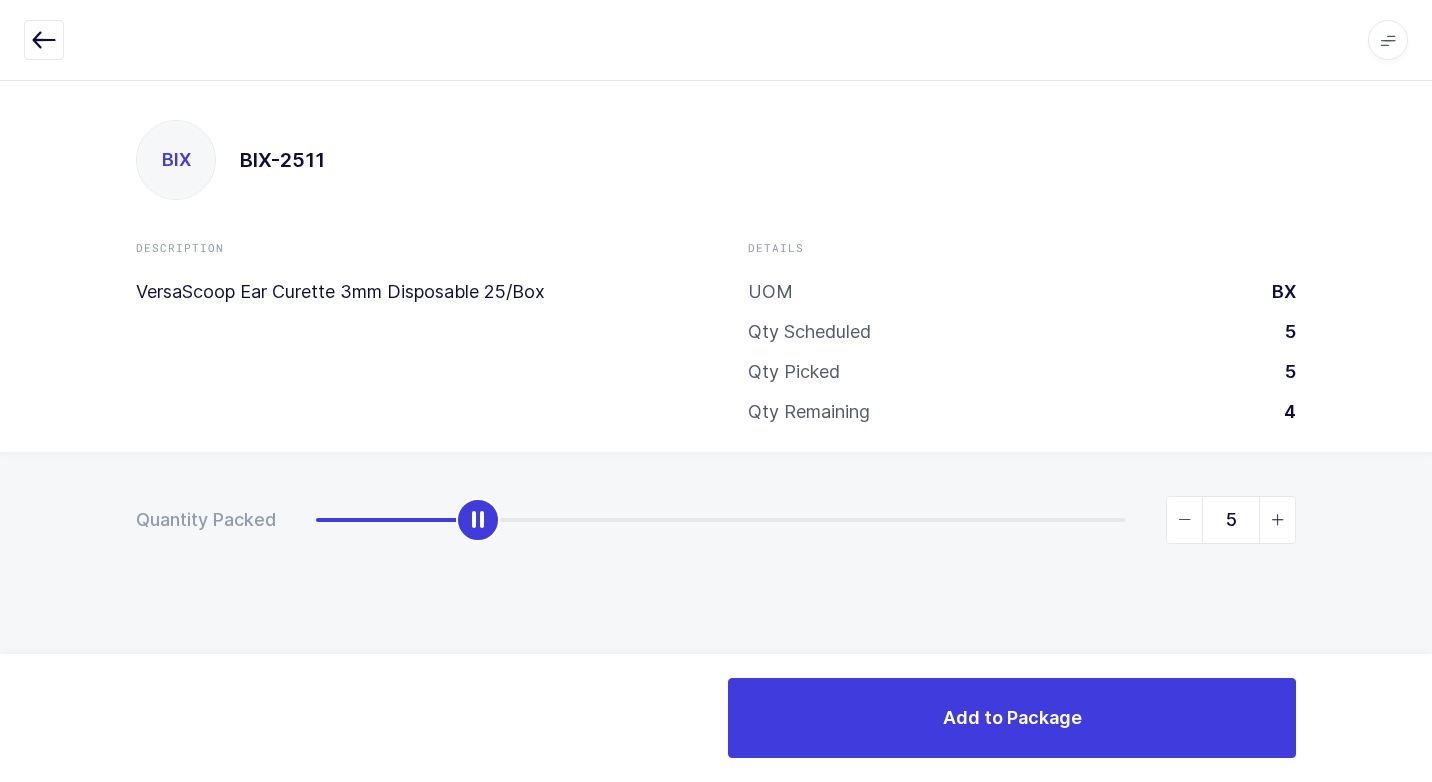 drag, startPoint x: 320, startPoint y: 530, endPoint x: 1421, endPoint y: 577, distance: 1102.0027 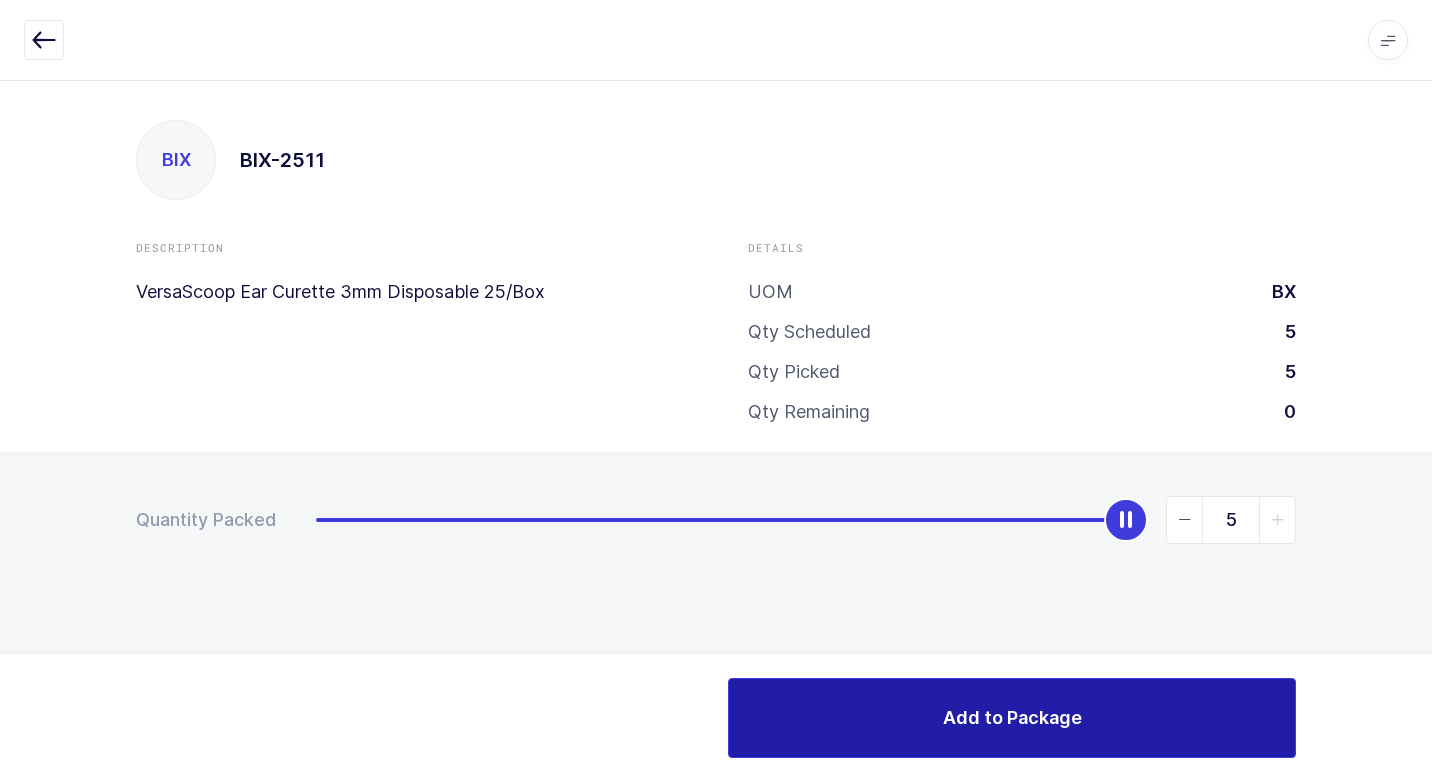 click on "Add to Package" at bounding box center [1012, 717] 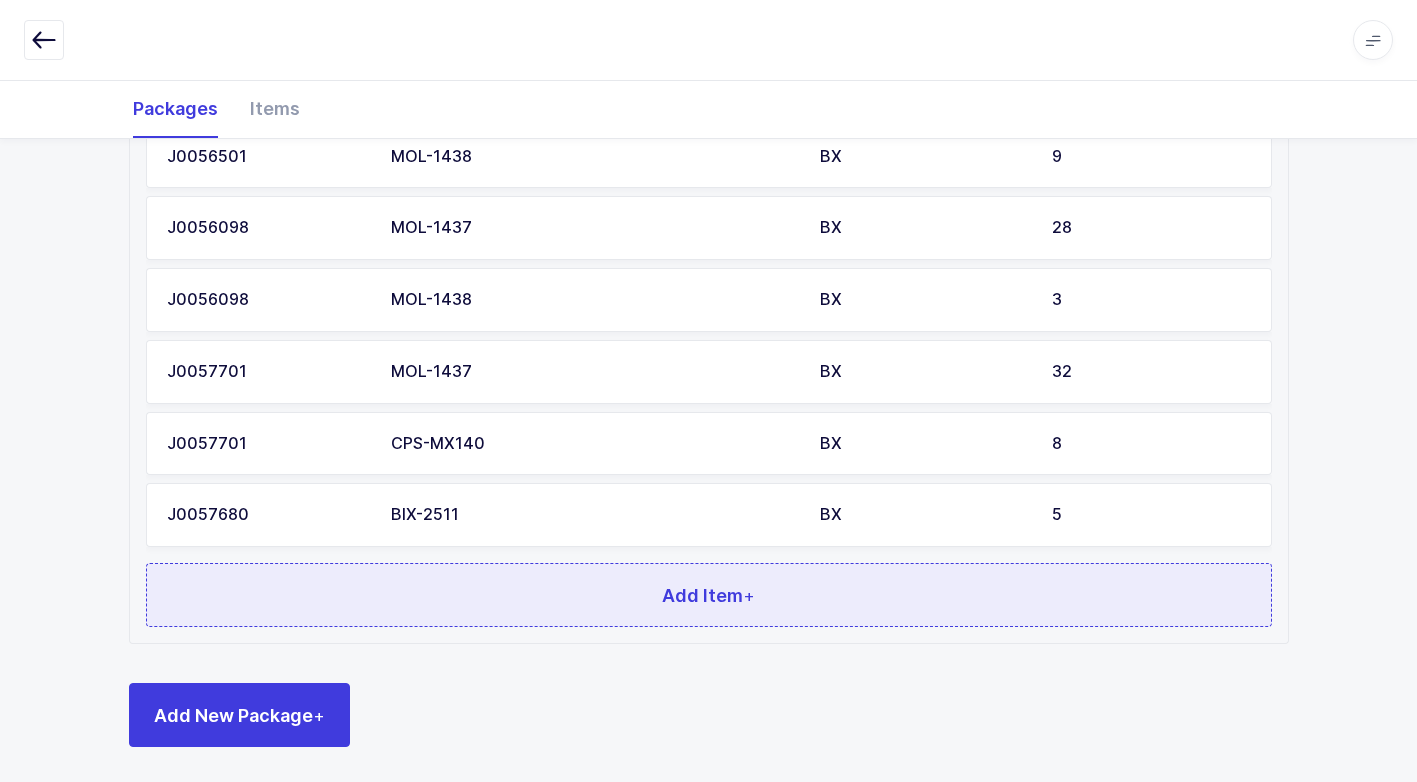 scroll, scrollTop: 1805, scrollLeft: 0, axis: vertical 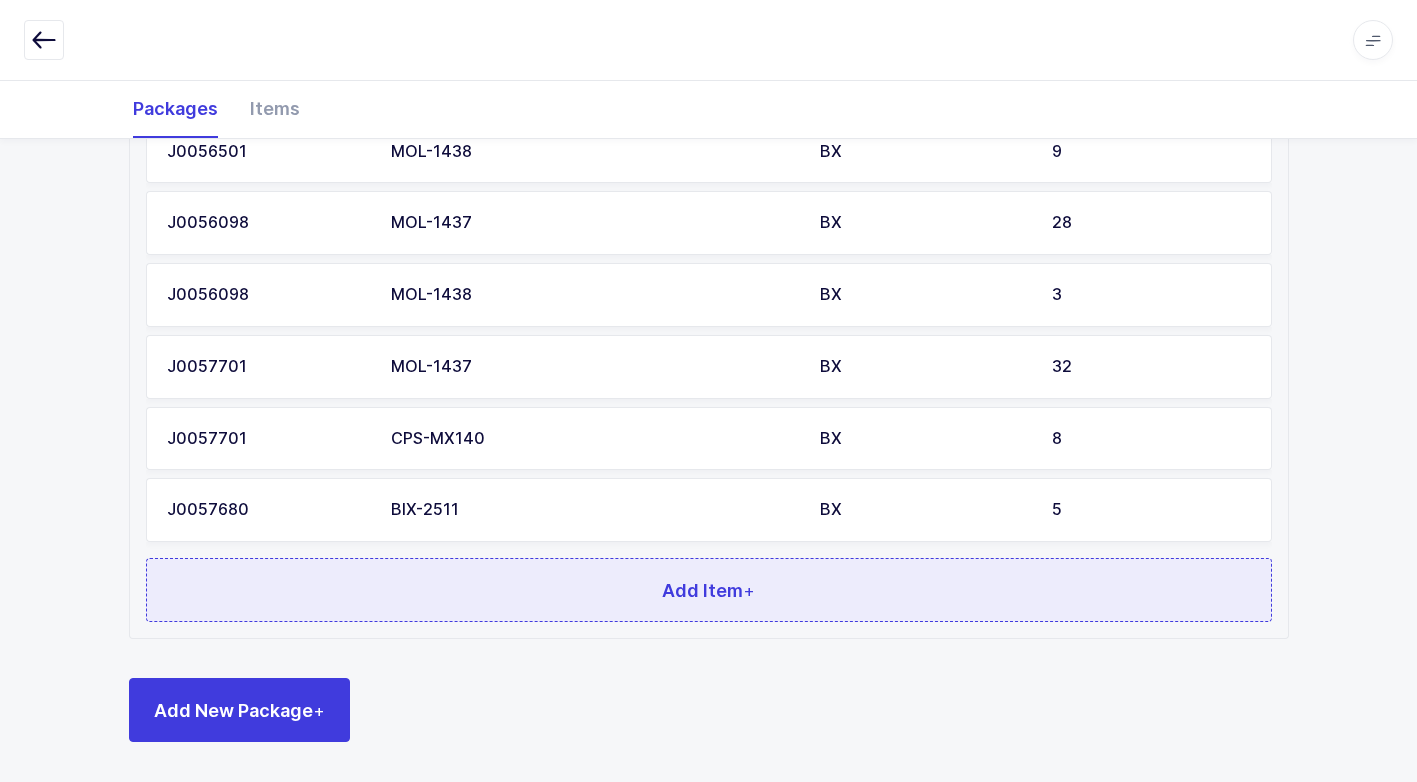 click on "Add Item  +" at bounding box center (709, 590) 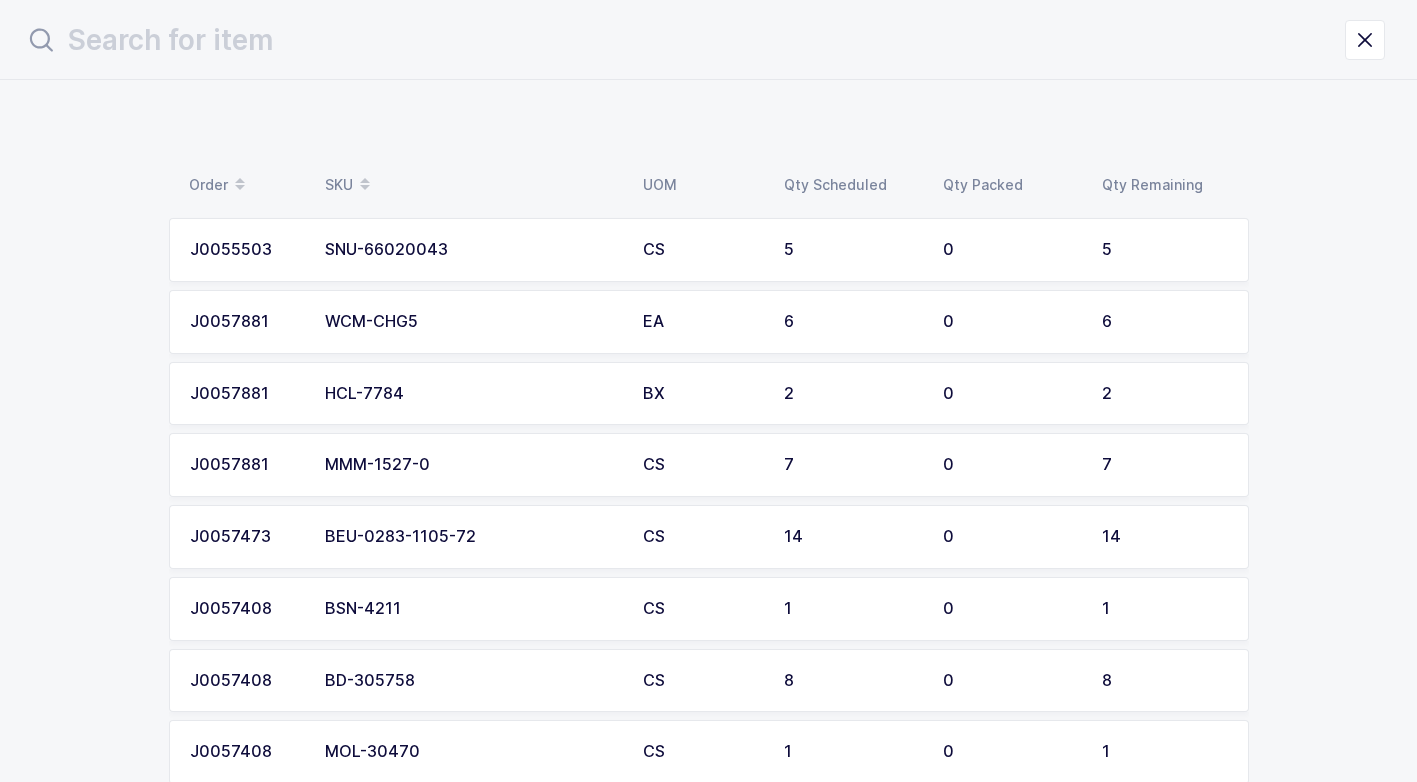 scroll, scrollTop: 0, scrollLeft: 0, axis: both 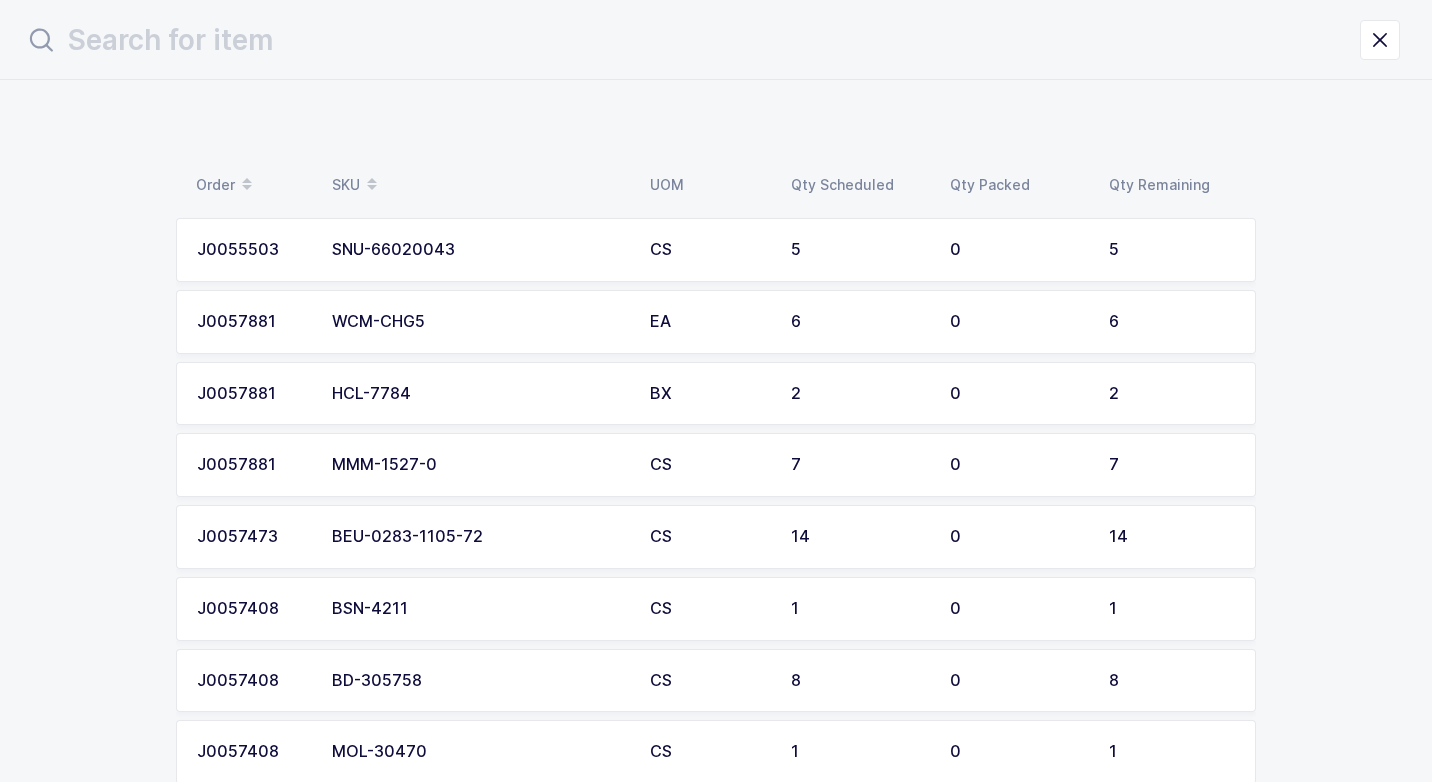 click on "MMM-1527-0" at bounding box center (479, 465) 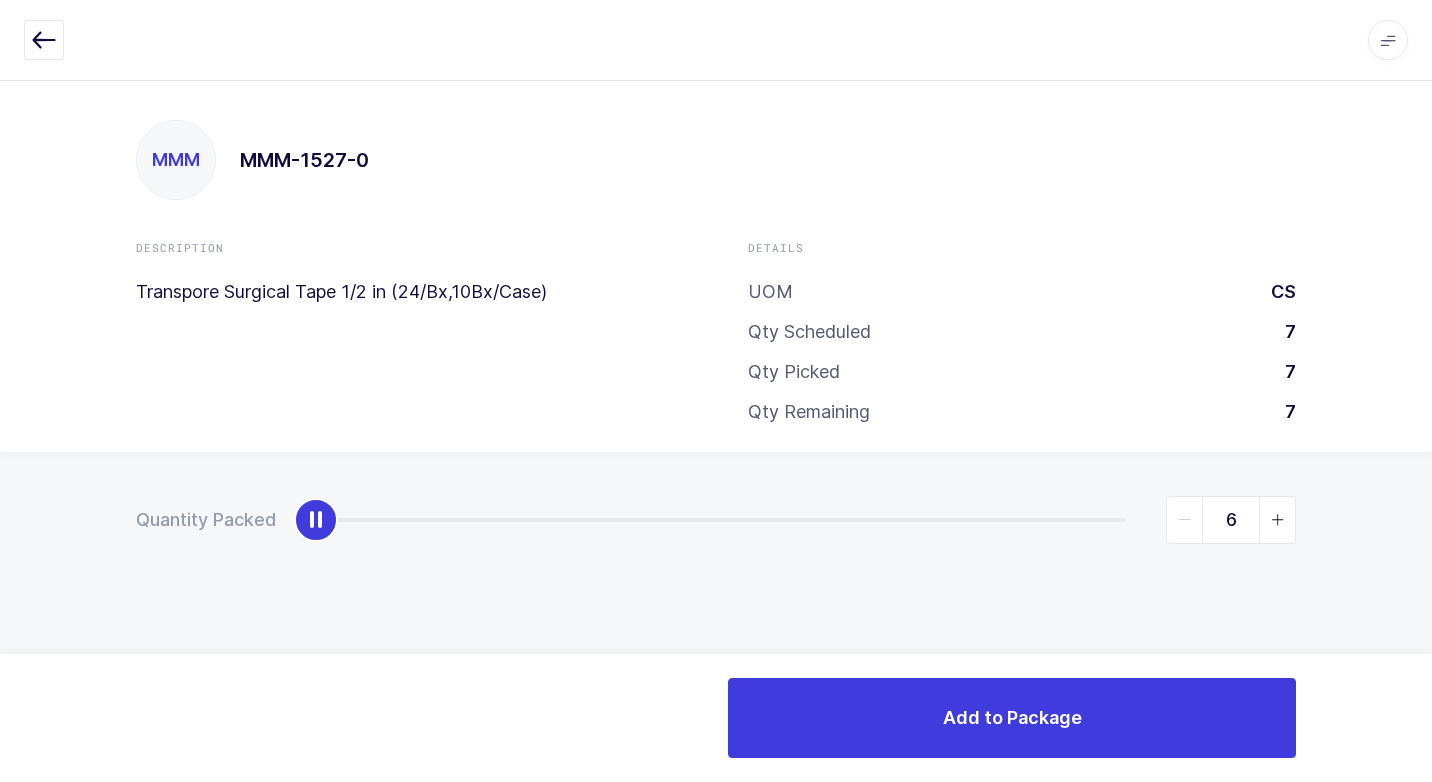 type on "7" 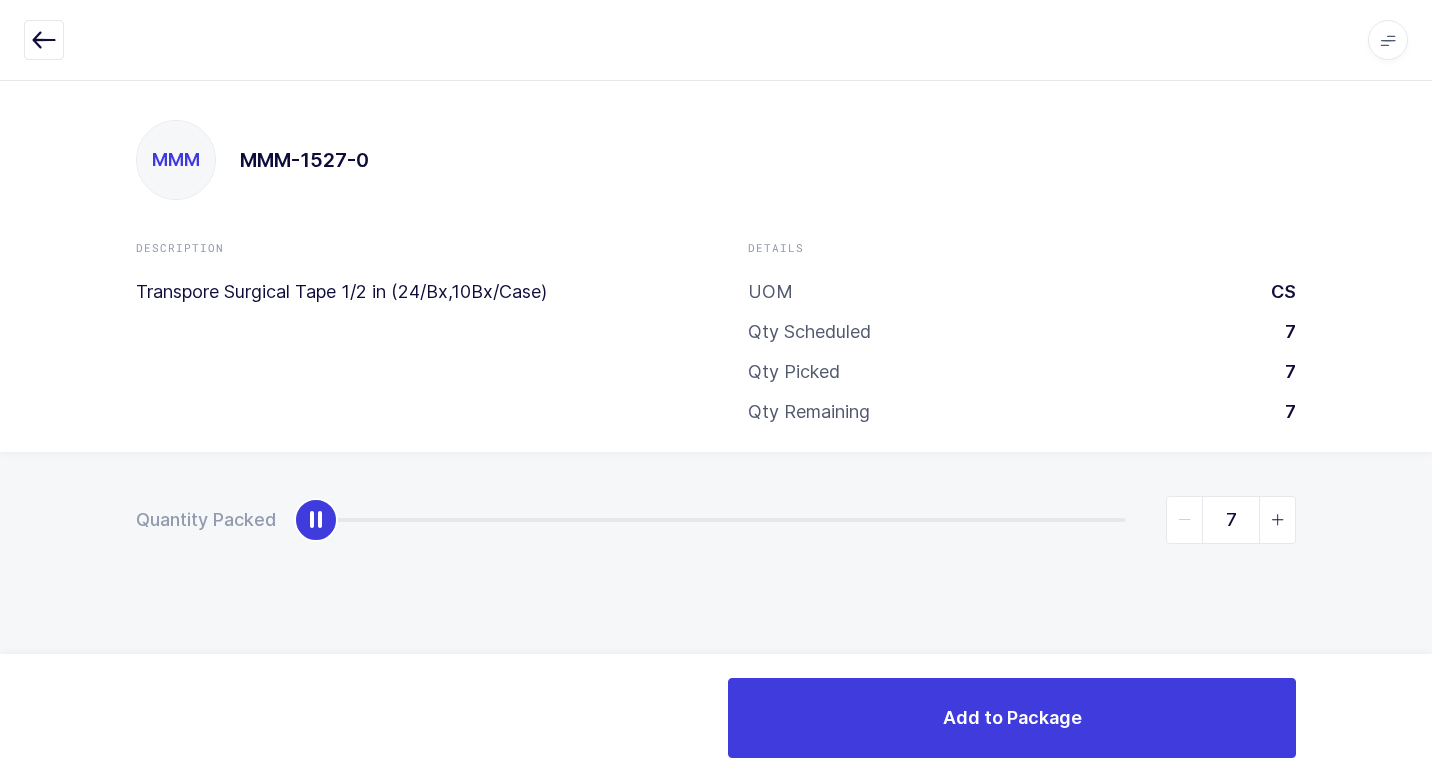 drag, startPoint x: 328, startPoint y: 537, endPoint x: 1435, endPoint y: 460, distance: 1109.6747 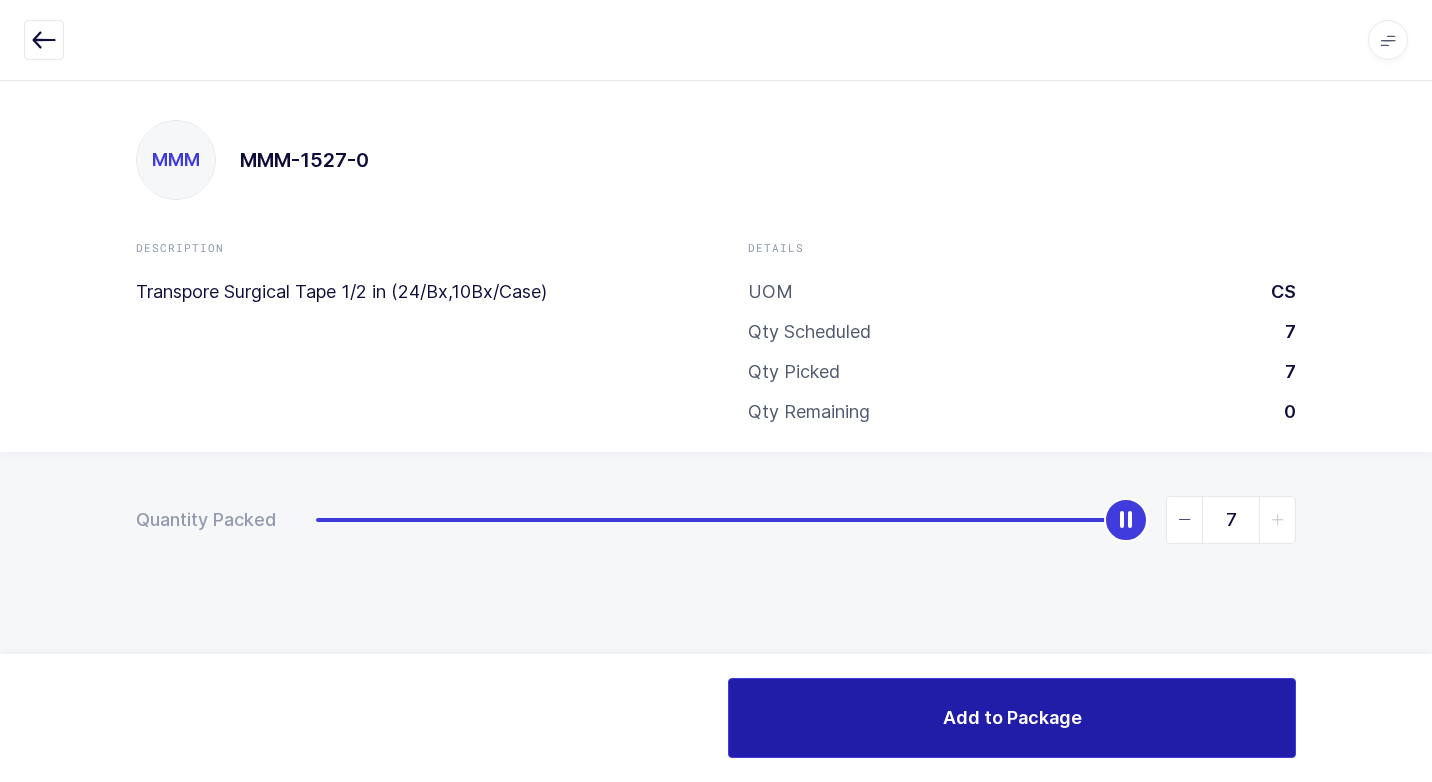 click on "Add to Package" at bounding box center (1012, 718) 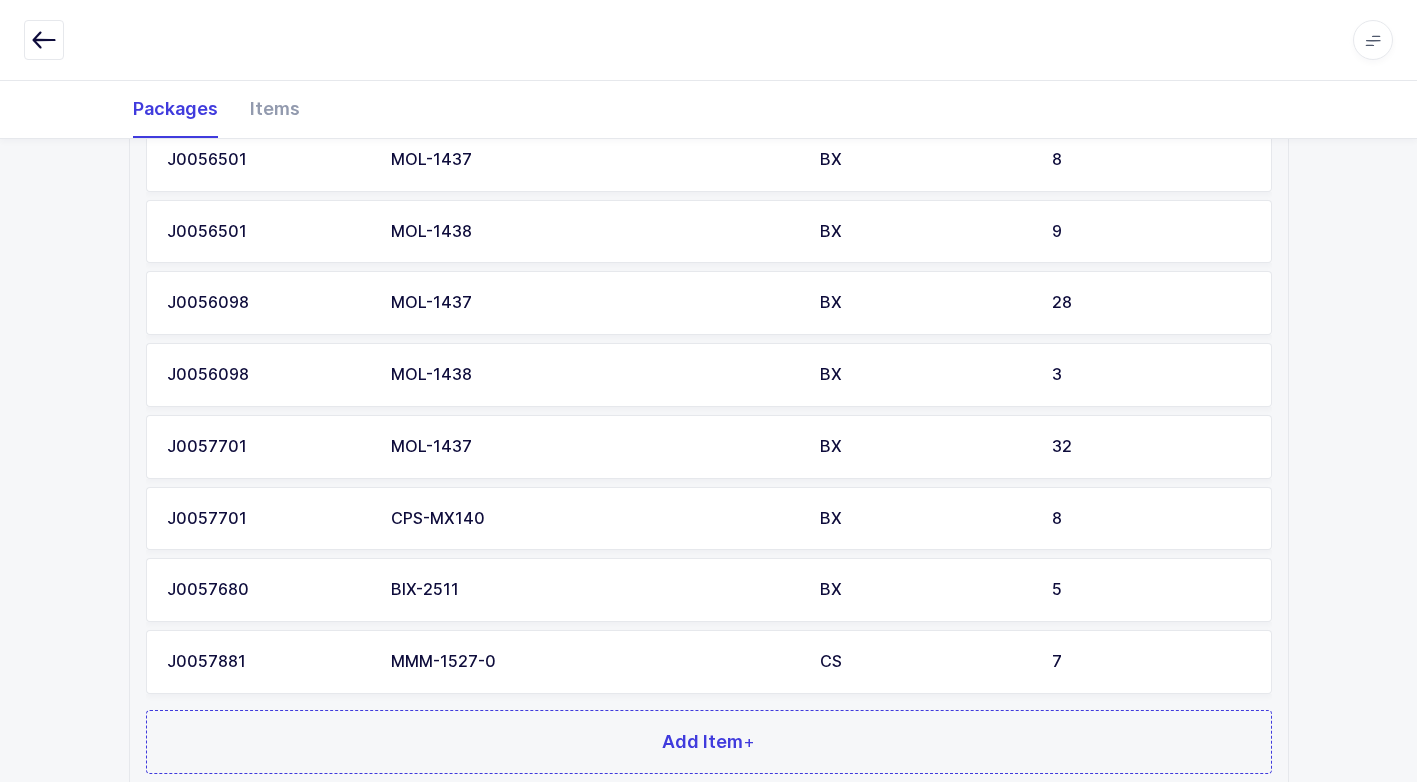 scroll, scrollTop: 1877, scrollLeft: 0, axis: vertical 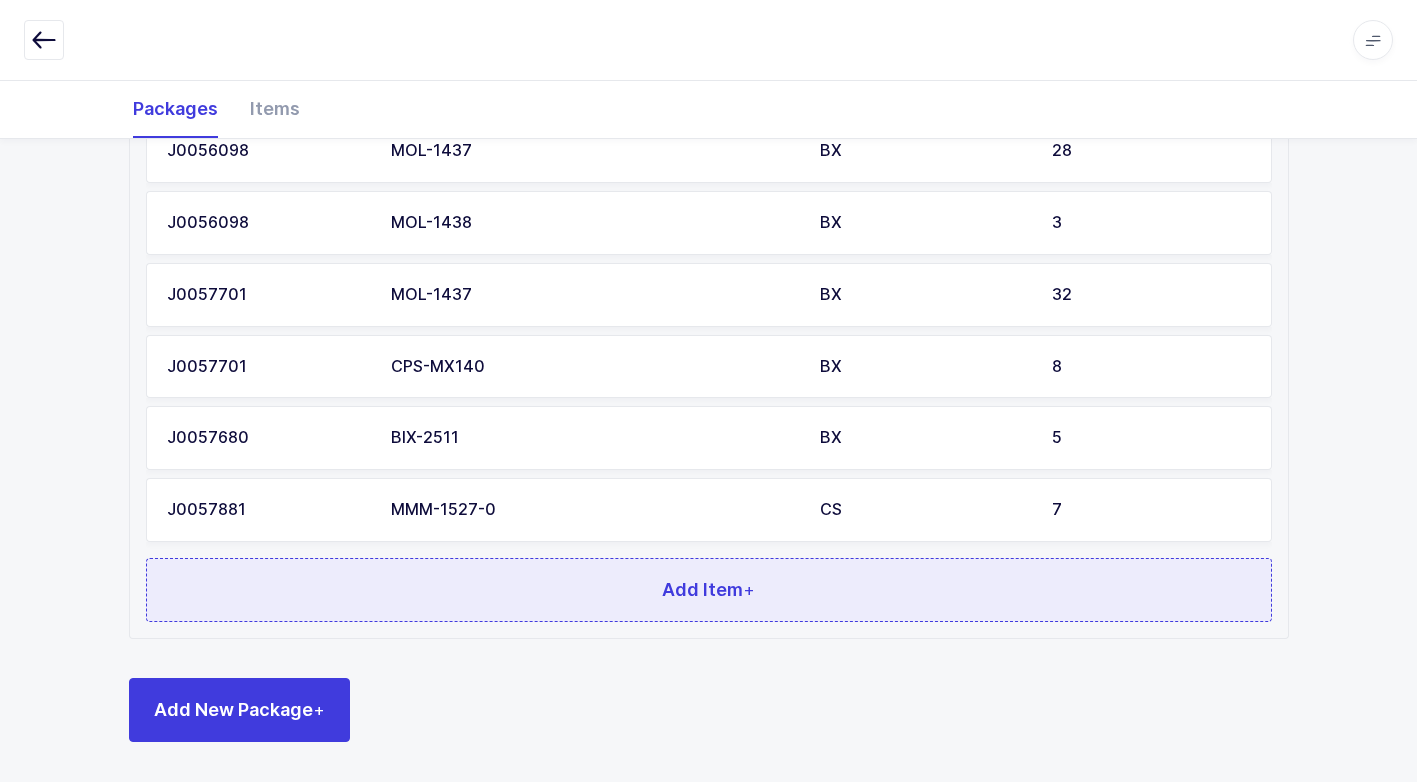 click on "Add Item  +" at bounding box center [709, 590] 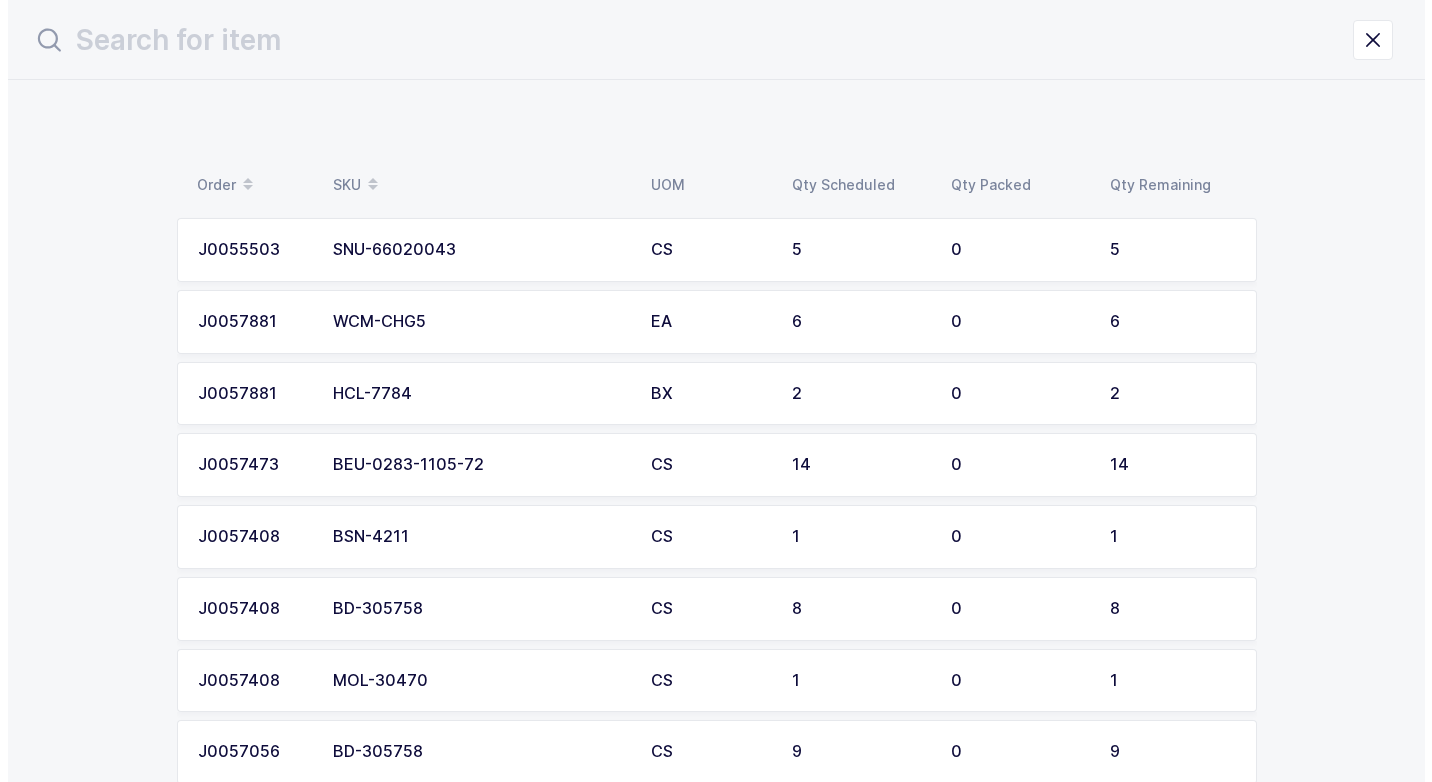 scroll, scrollTop: 0, scrollLeft: 0, axis: both 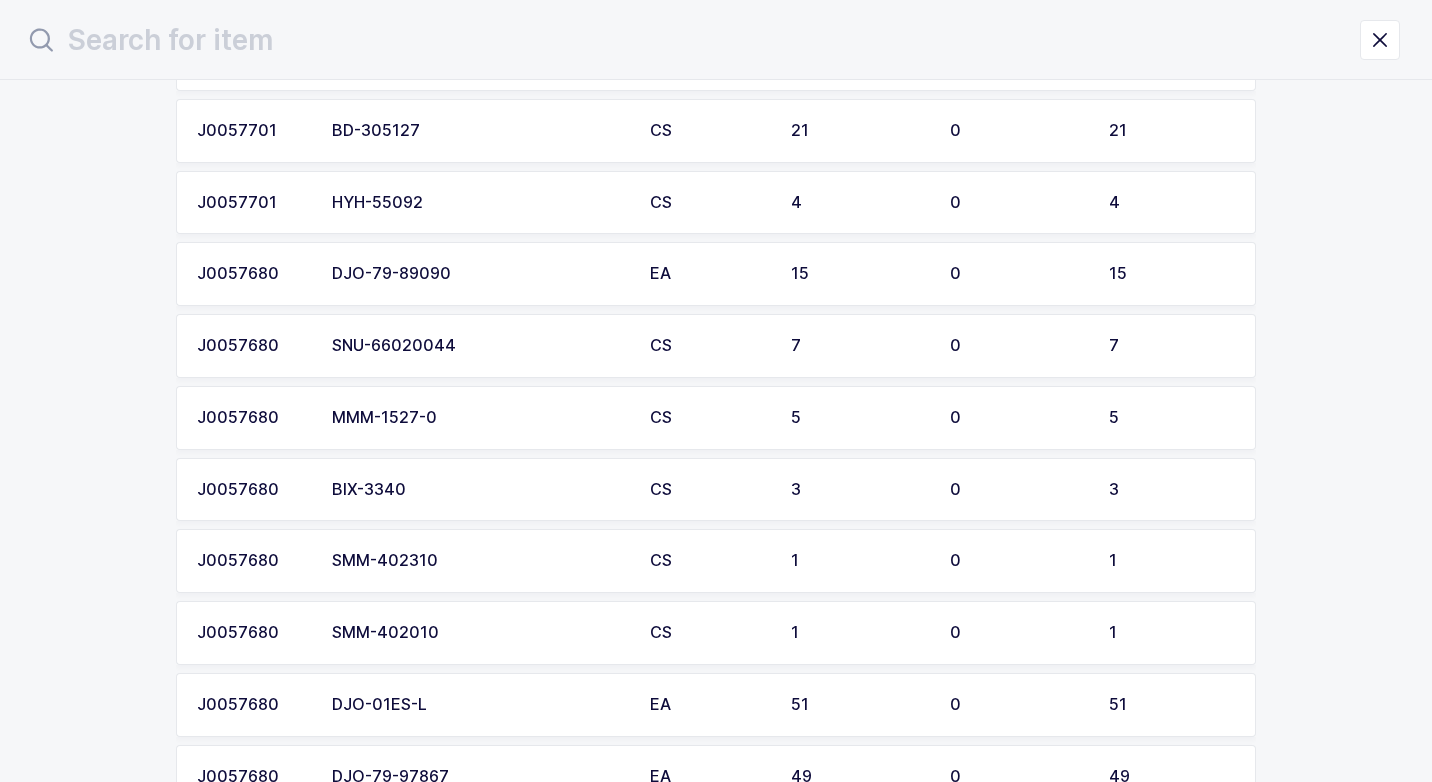 click on "MMM-1527-0" at bounding box center (479, 418) 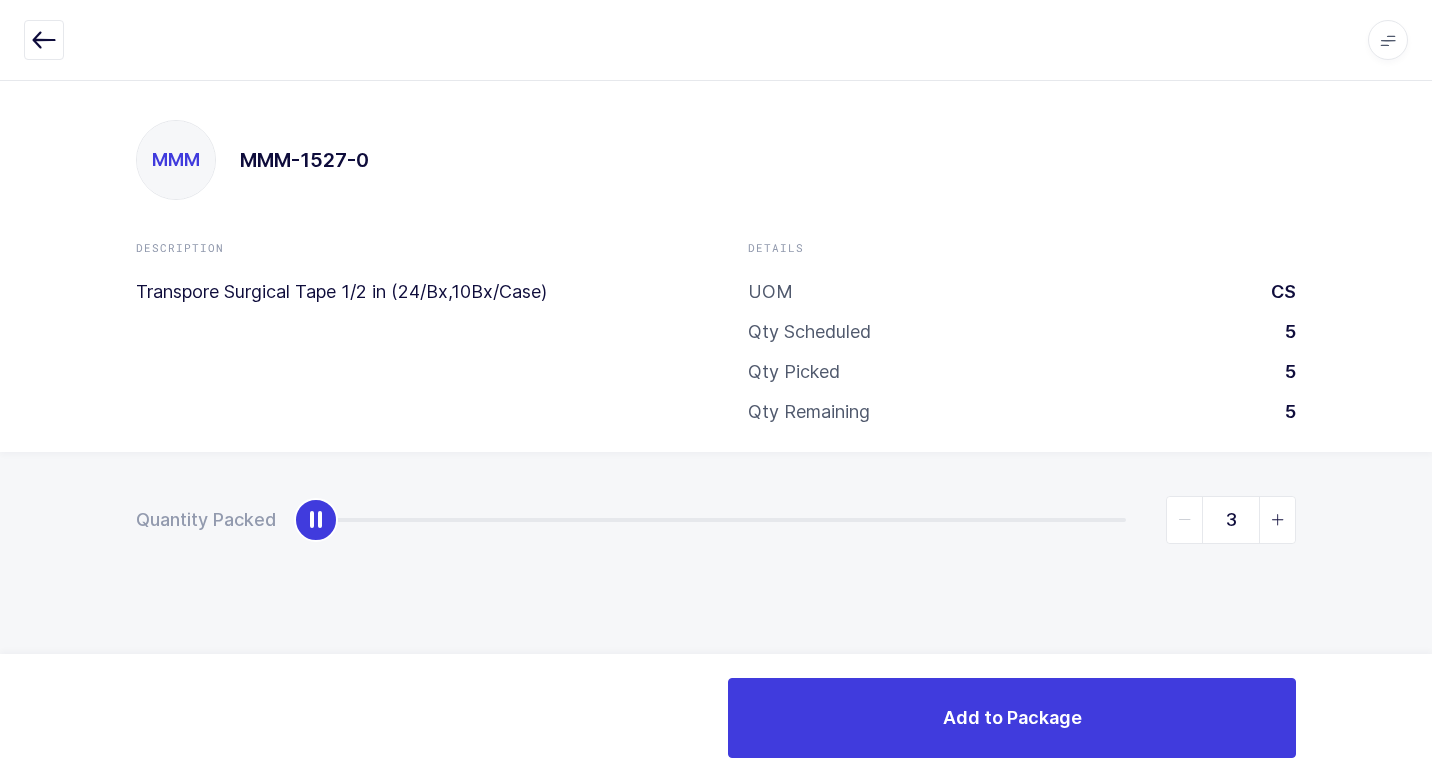 type on "5" 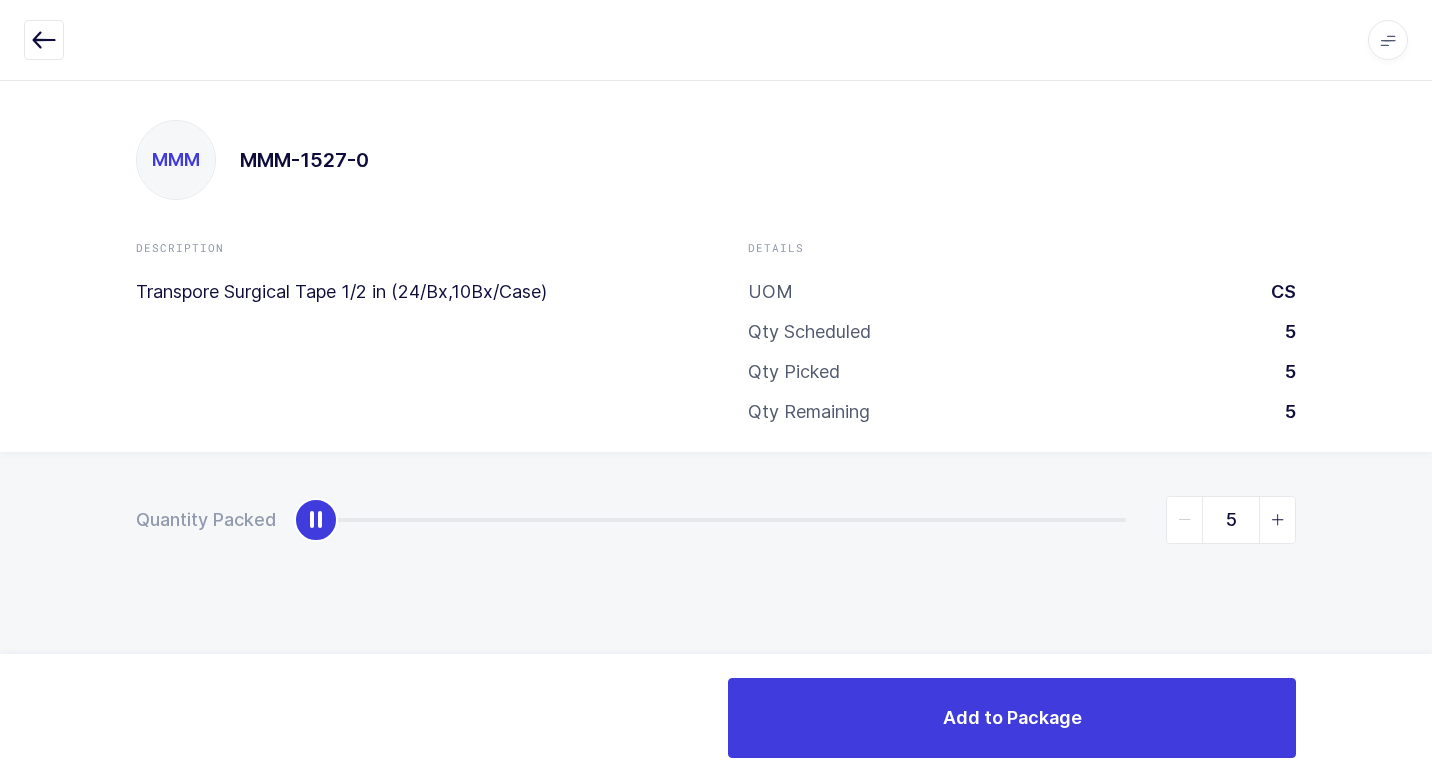 drag, startPoint x: 321, startPoint y: 526, endPoint x: 1426, endPoint y: 610, distance: 1108.1881 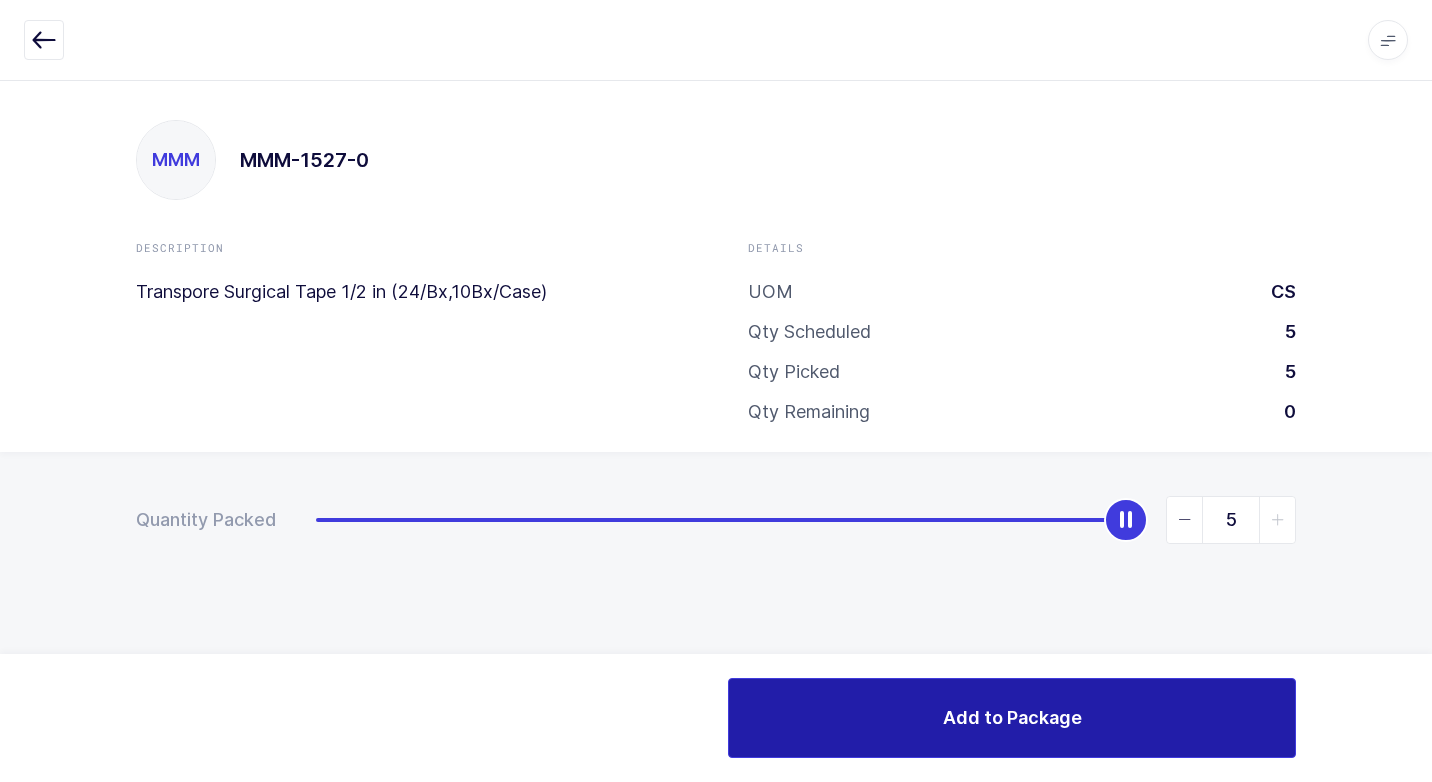 click on "Add to Package" at bounding box center [1012, 718] 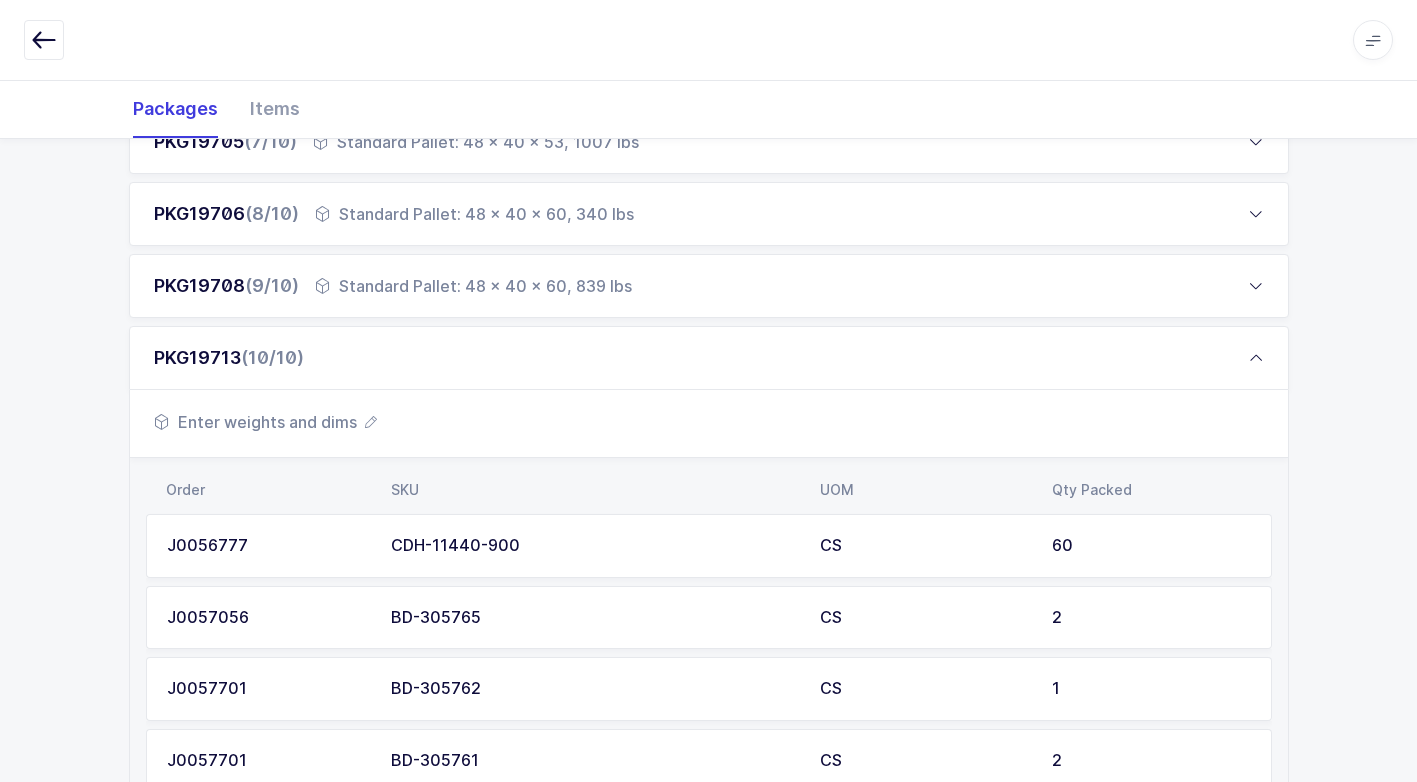 scroll, scrollTop: 800, scrollLeft: 0, axis: vertical 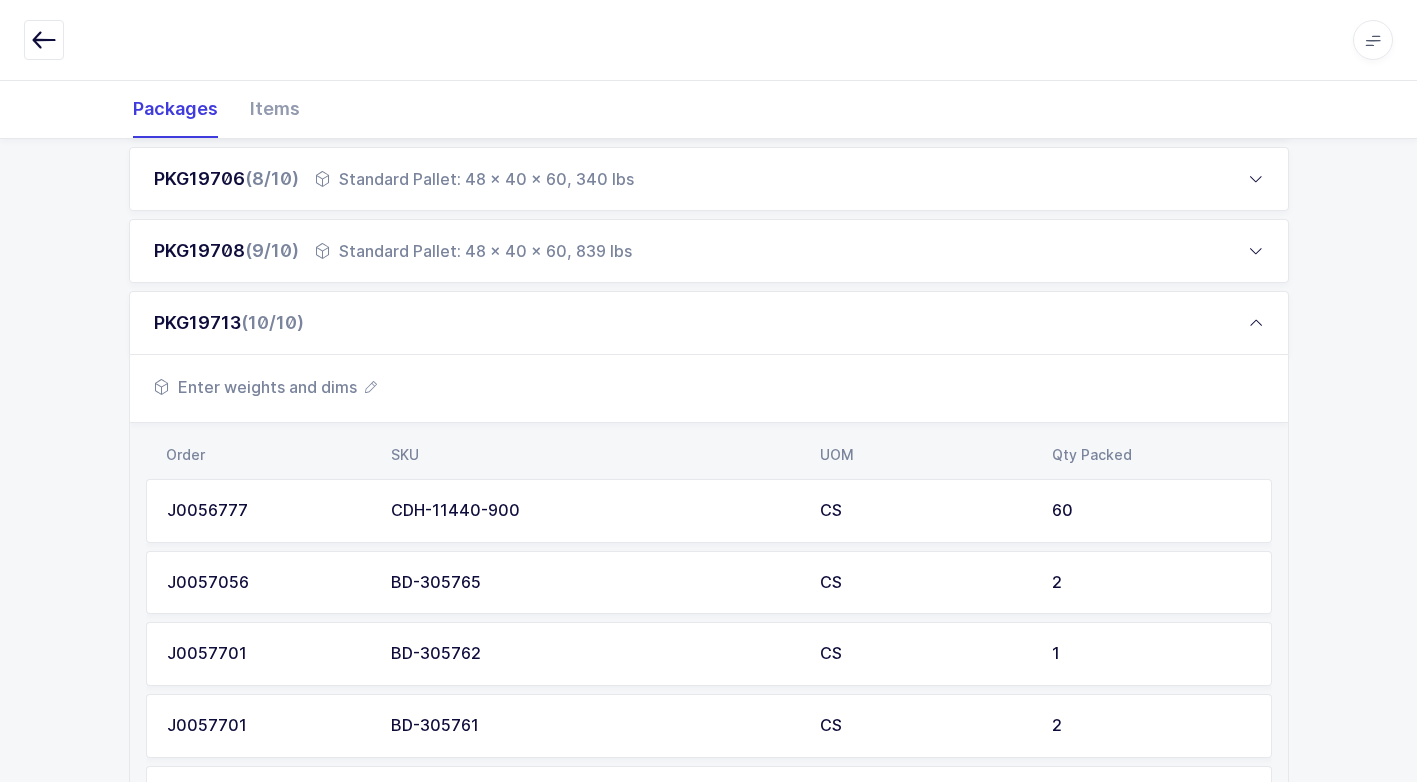 click on "Enter weights and dims" at bounding box center (265, 387) 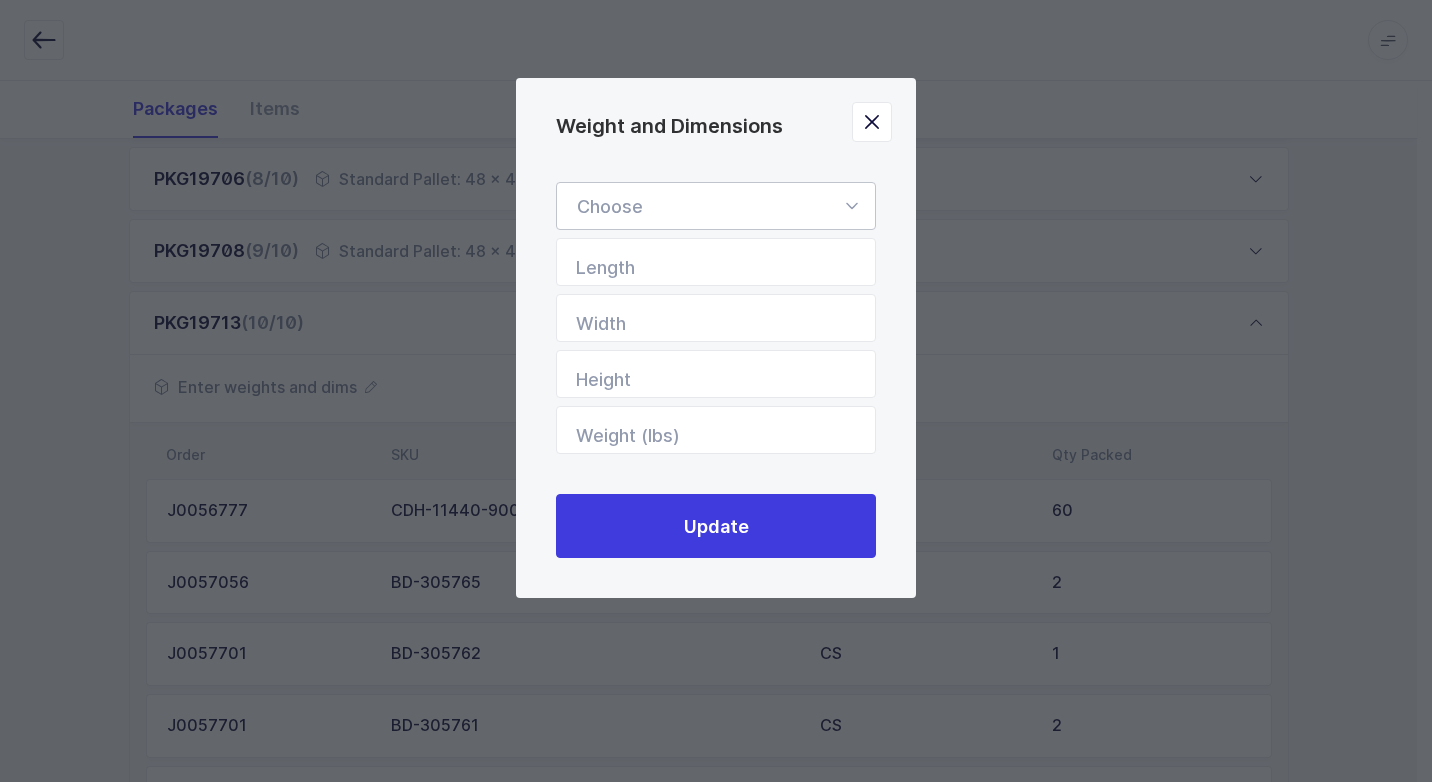 click at bounding box center (851, 206) 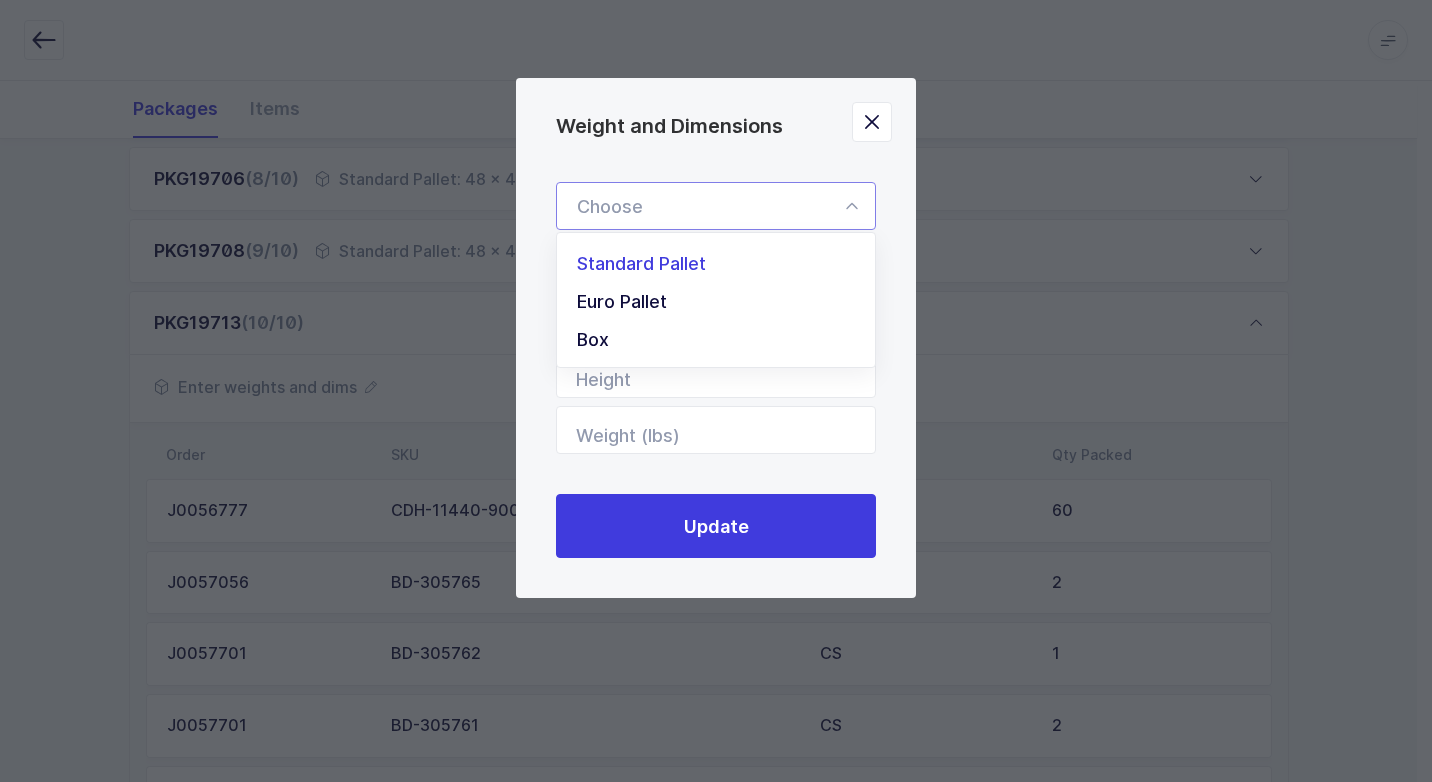 click on "Standard Pallet" at bounding box center (723, 264) 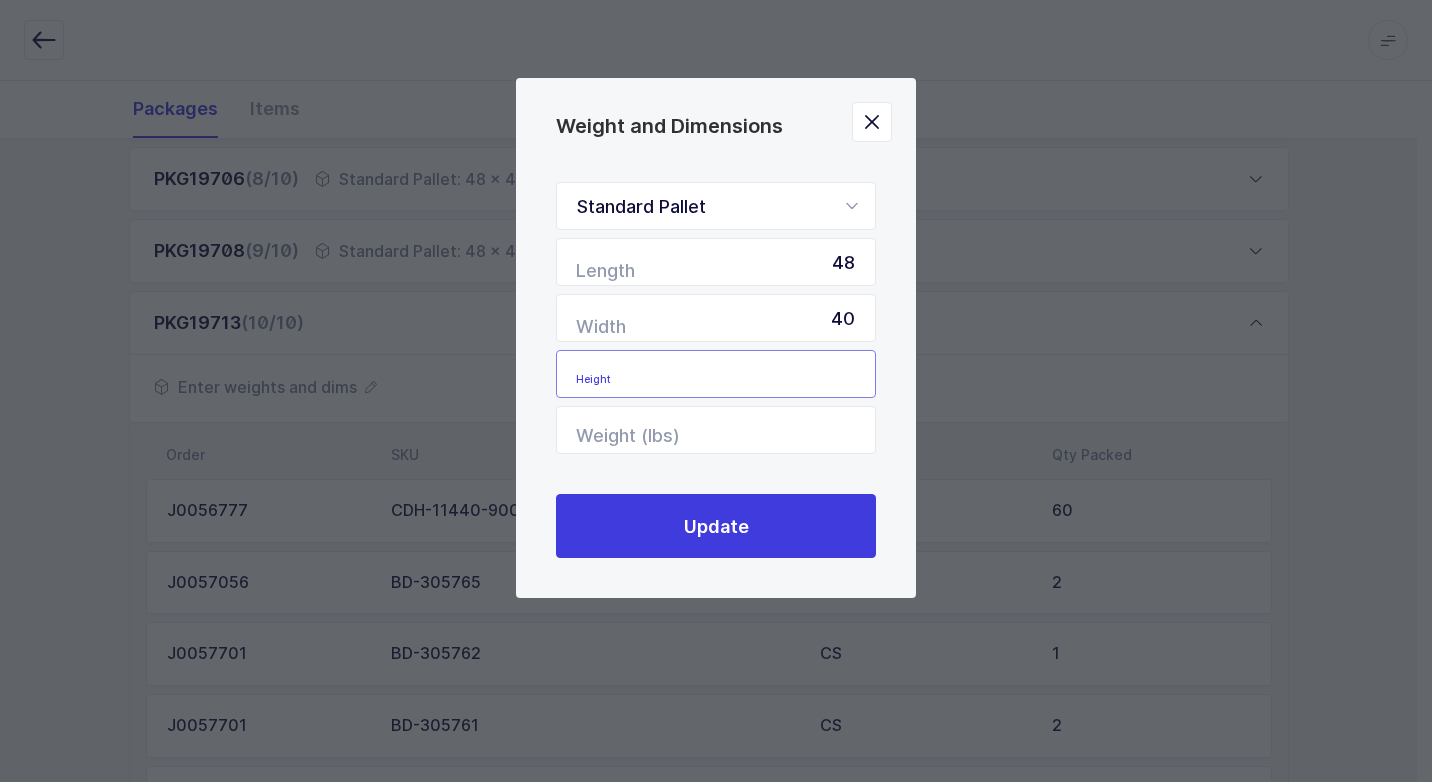 click at bounding box center [716, 374] 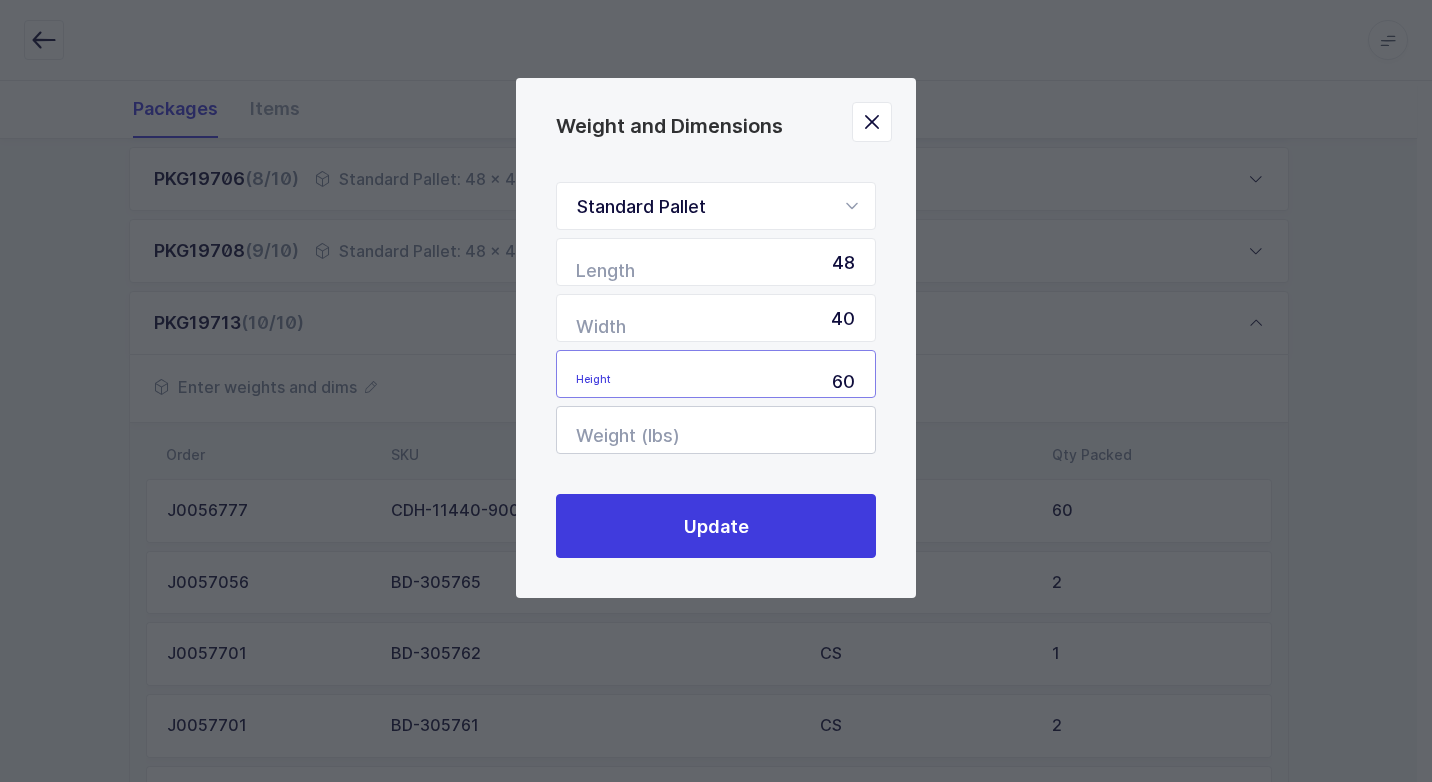 type on "60" 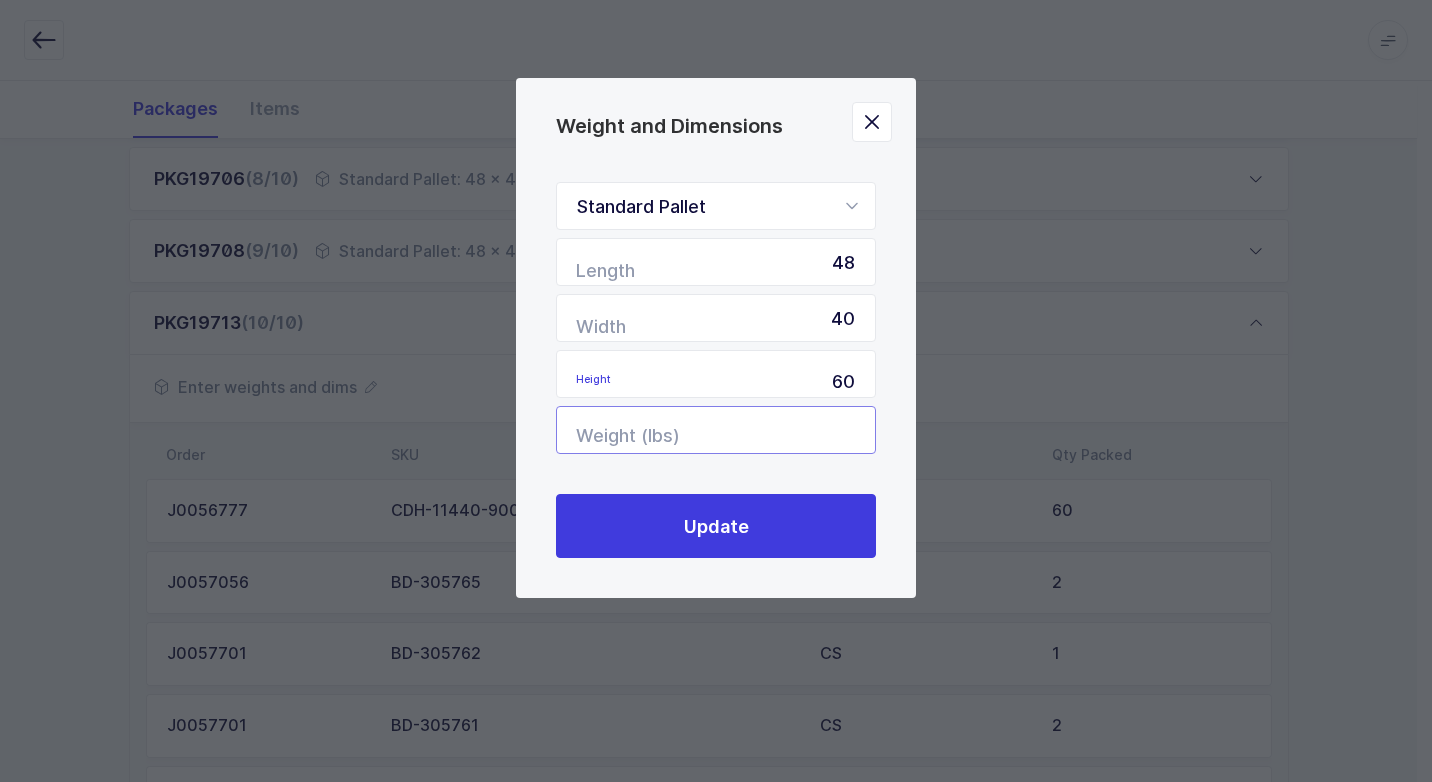 click at bounding box center (716, 430) 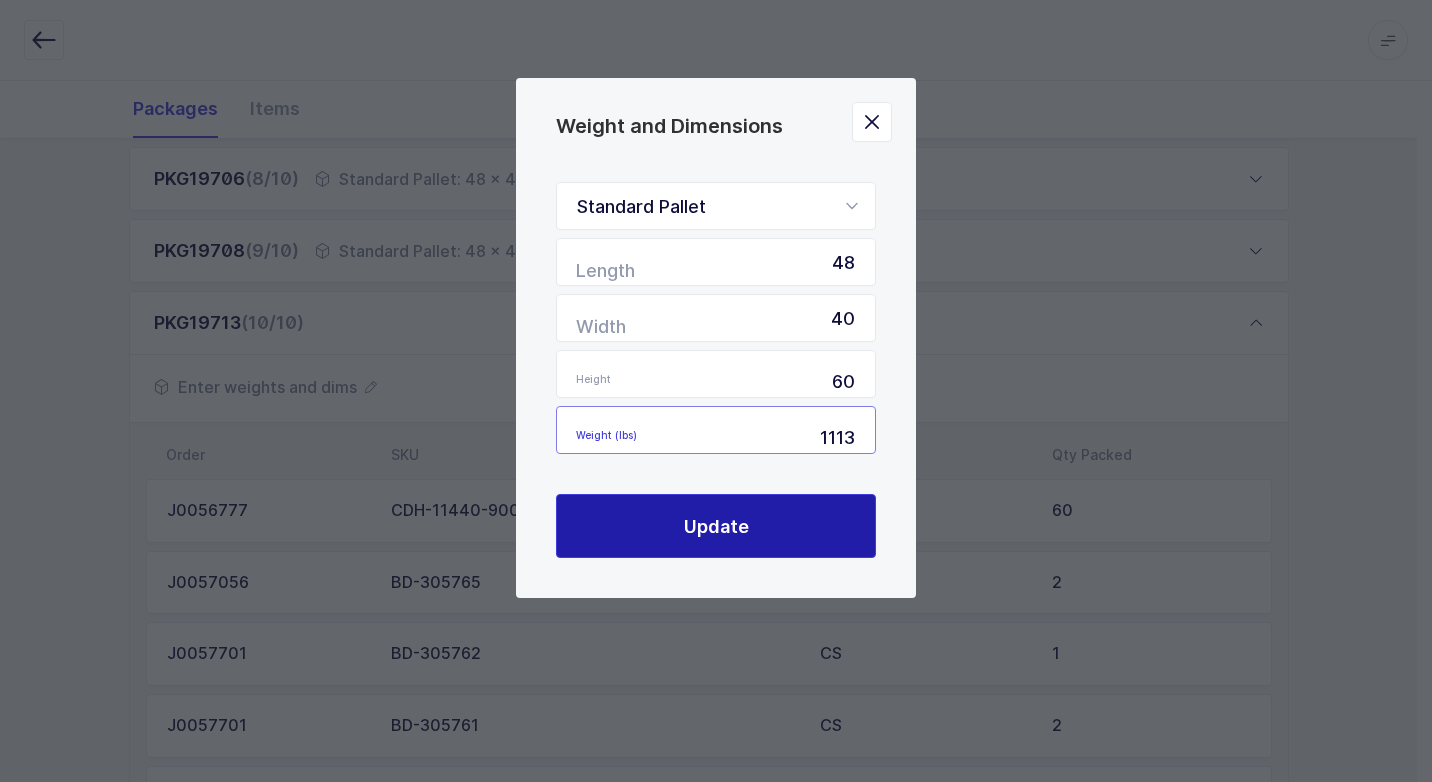 type on "1113" 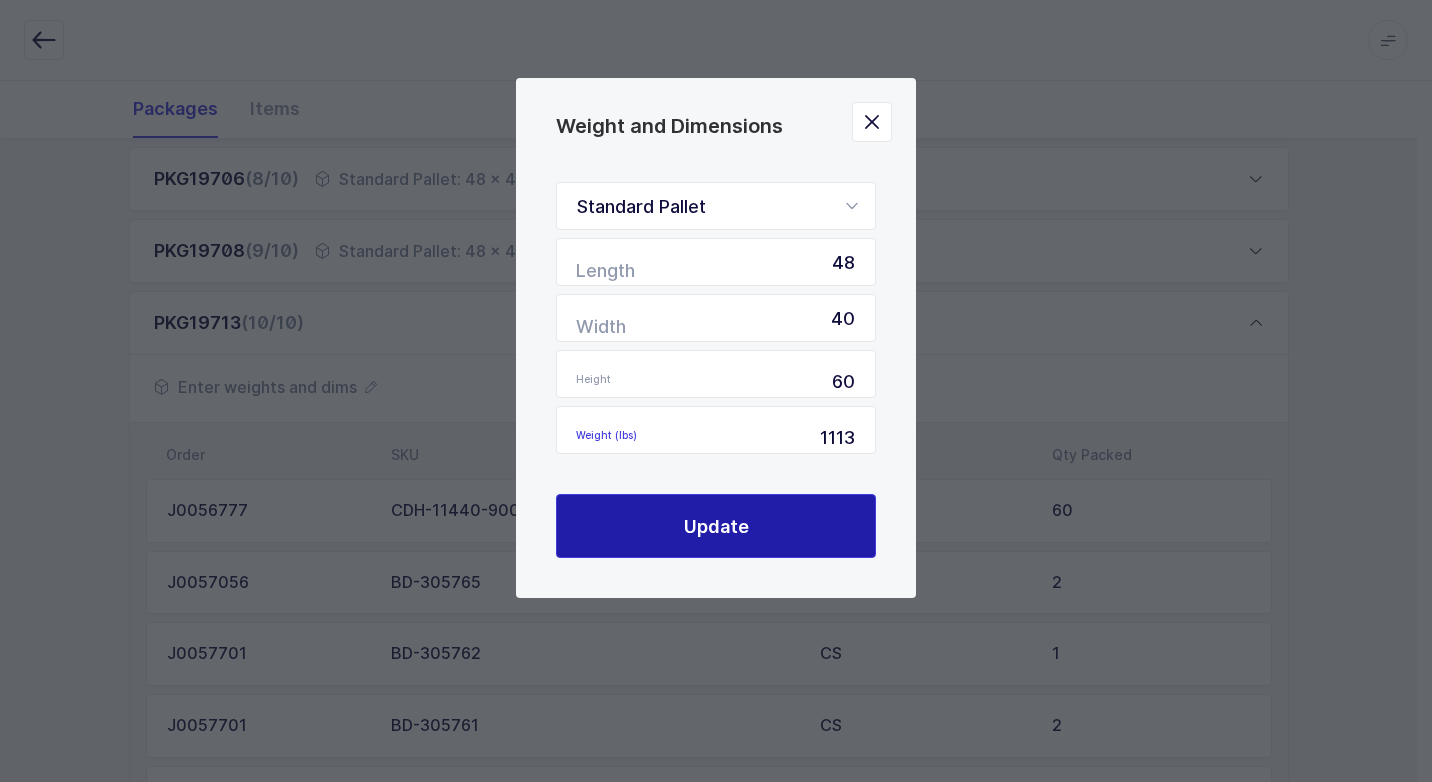 click on "Update" at bounding box center [716, 526] 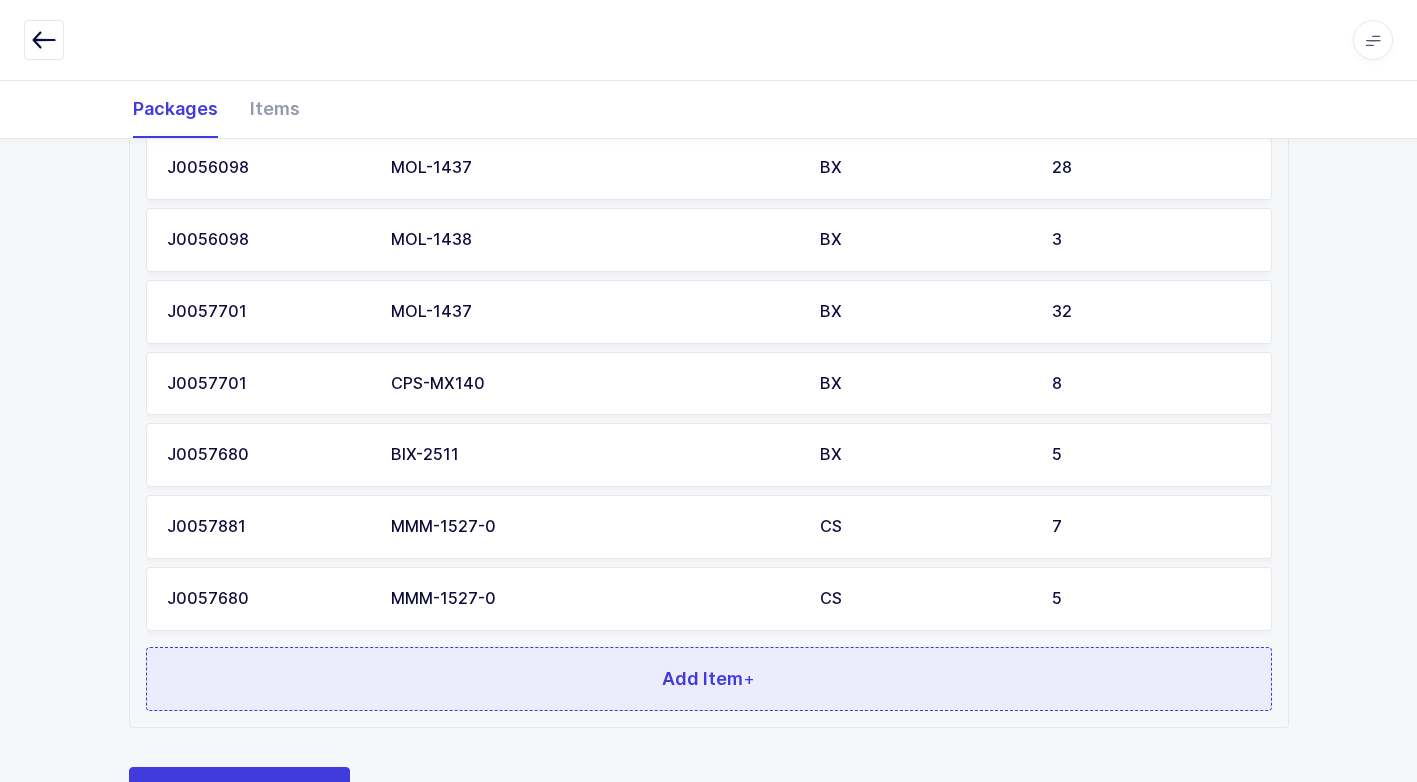 scroll, scrollTop: 1949, scrollLeft: 0, axis: vertical 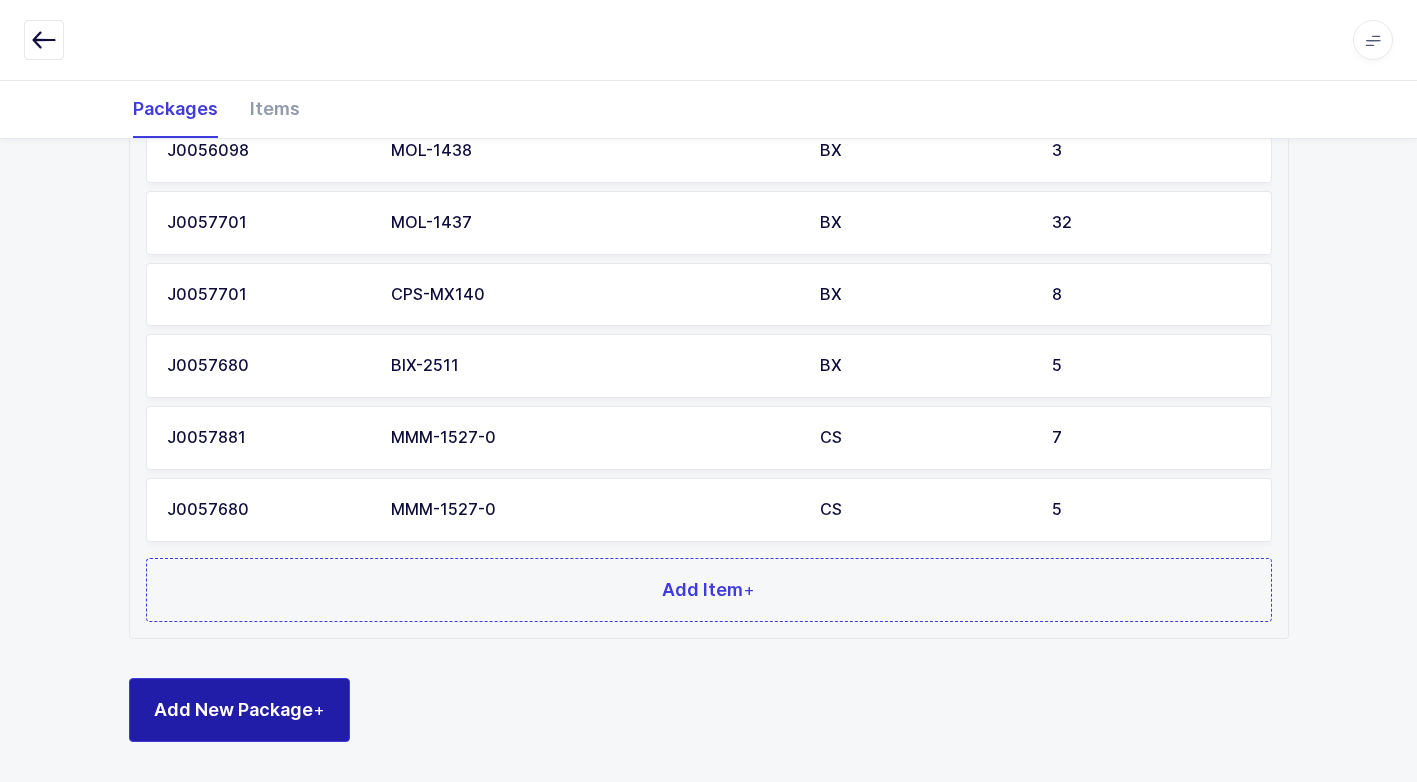 click on "Add New Package  +" at bounding box center [239, 710] 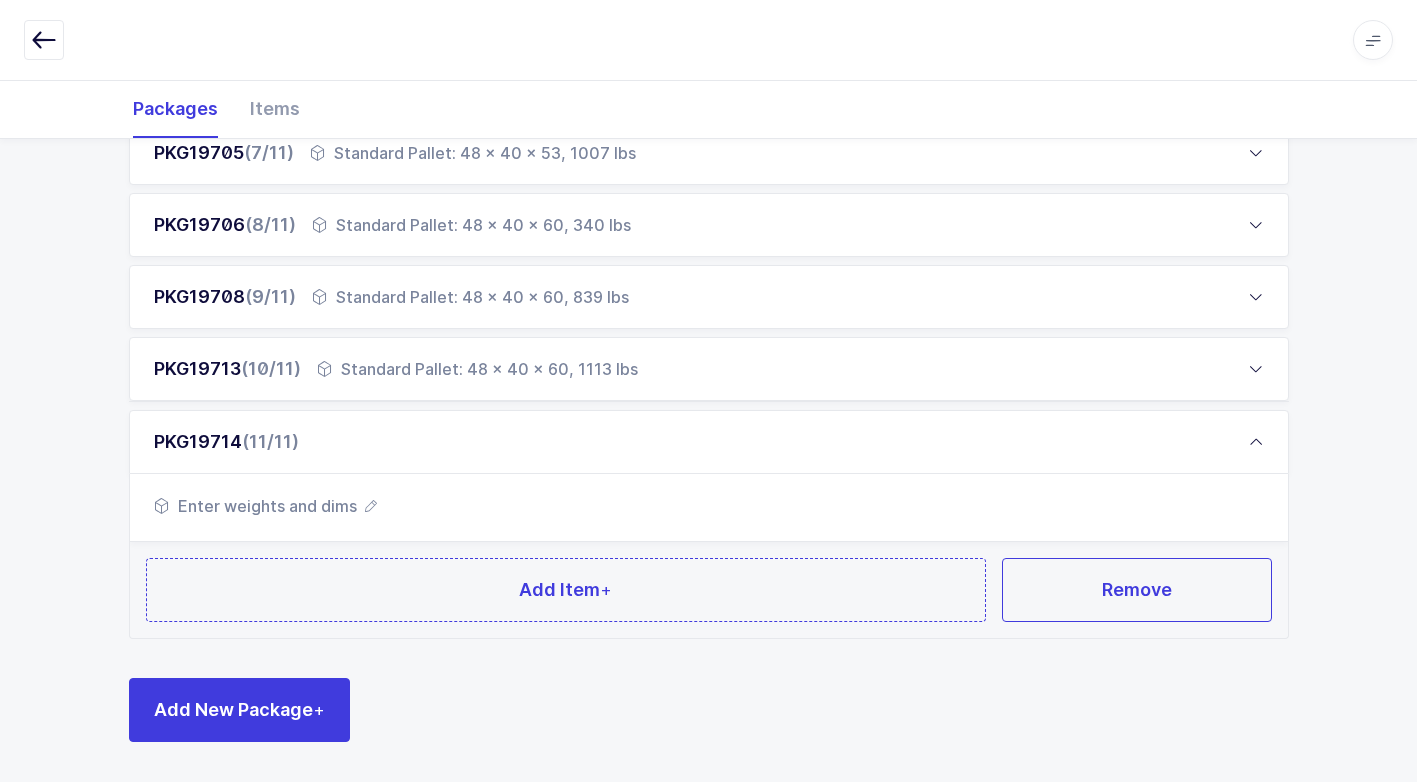 scroll, scrollTop: 753, scrollLeft: 0, axis: vertical 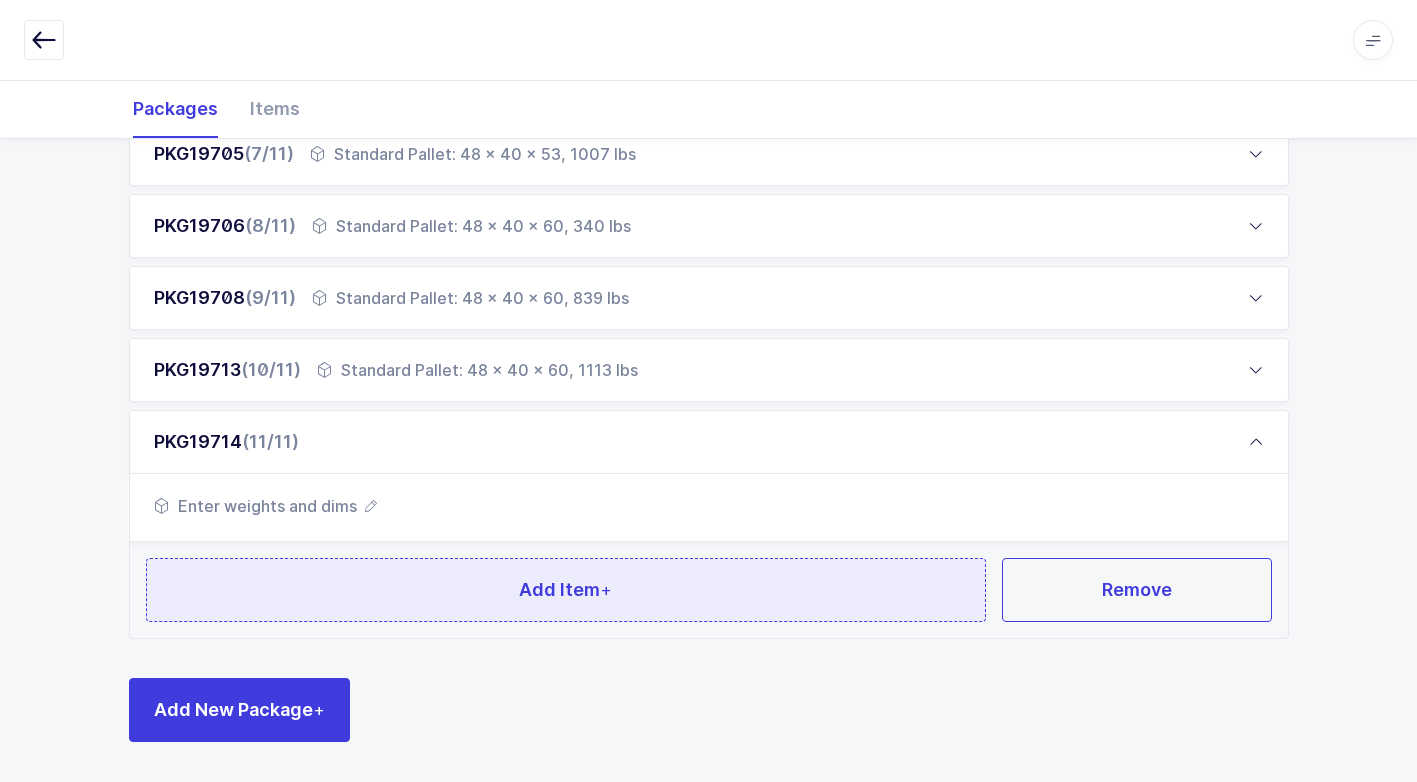 click on "Add Item  +" at bounding box center (566, 590) 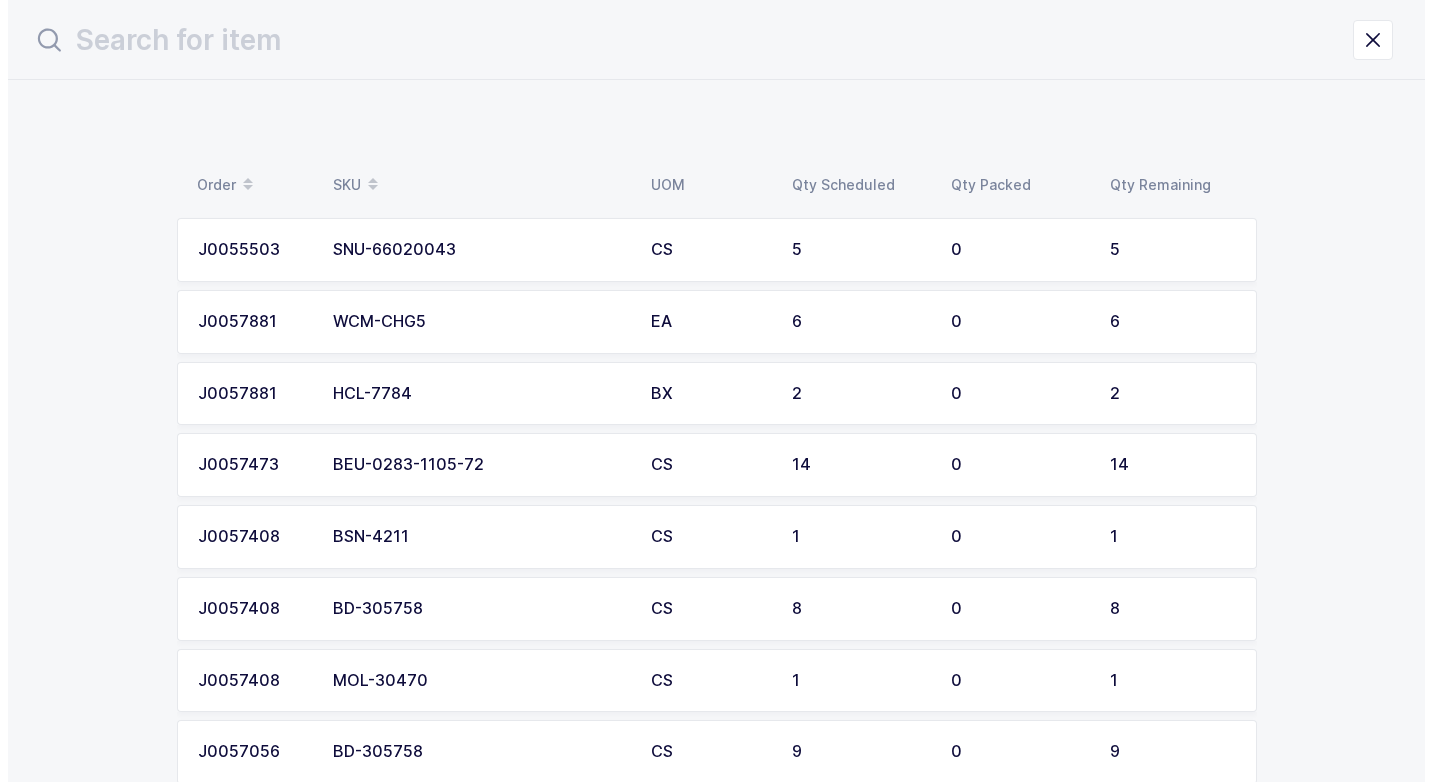 scroll, scrollTop: 0, scrollLeft: 0, axis: both 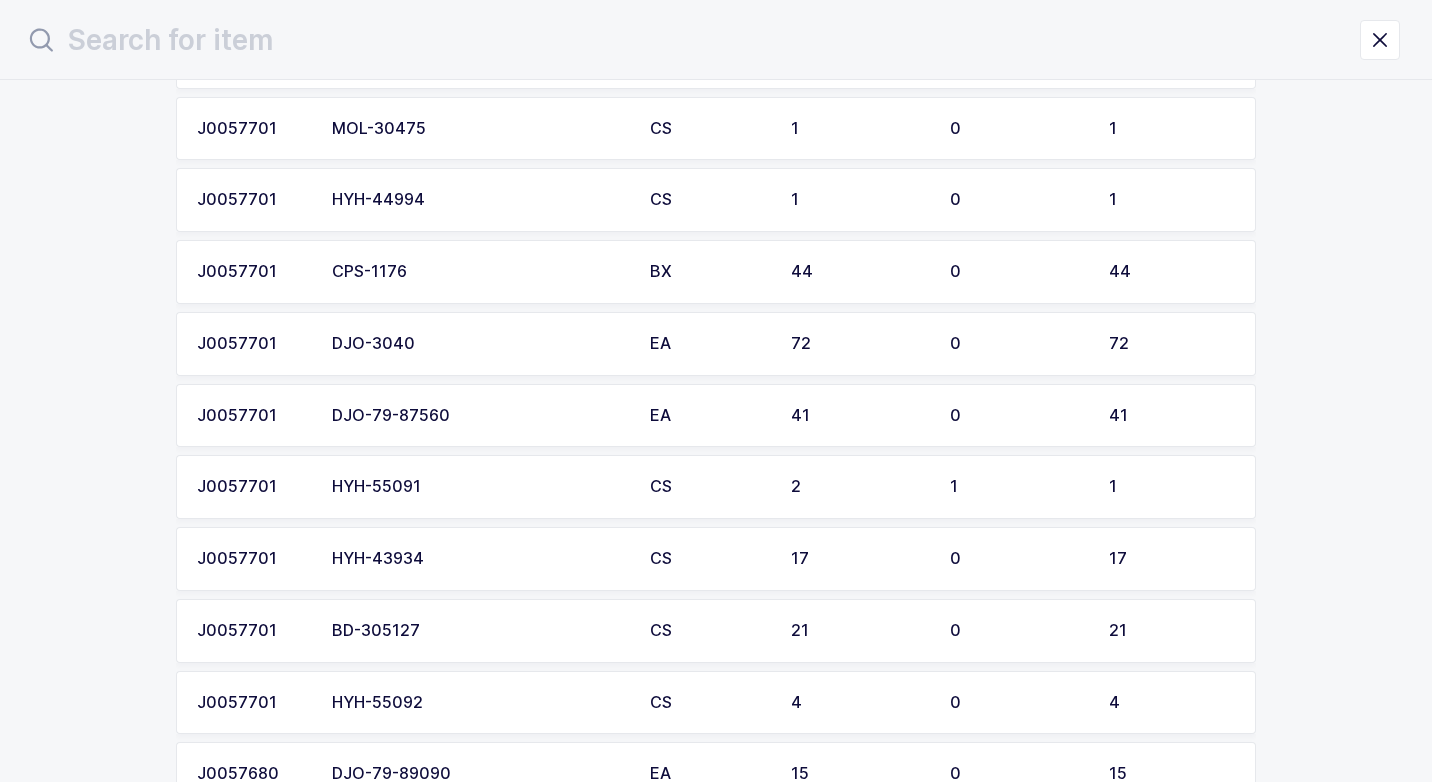 click on "DJO-3040" at bounding box center (479, 344) 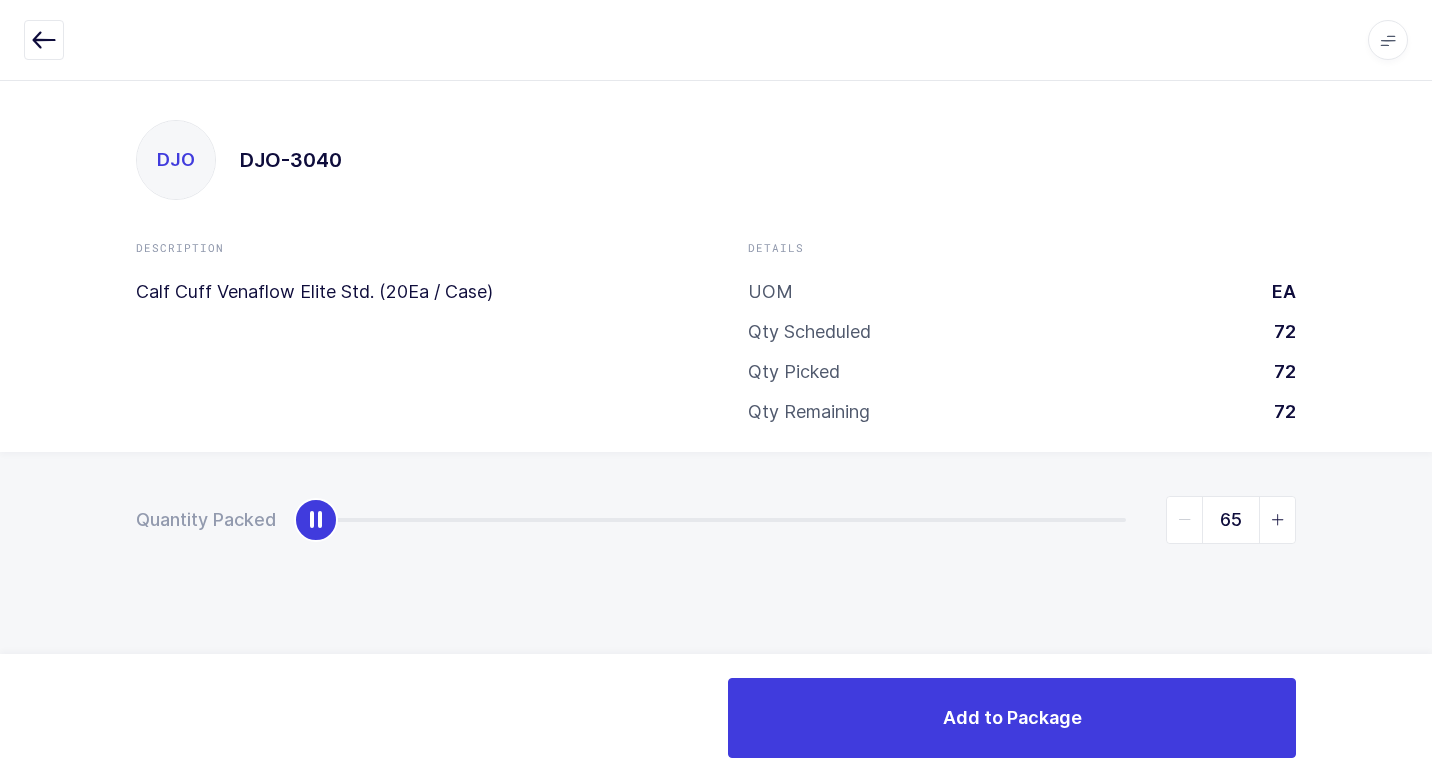 type on "72" 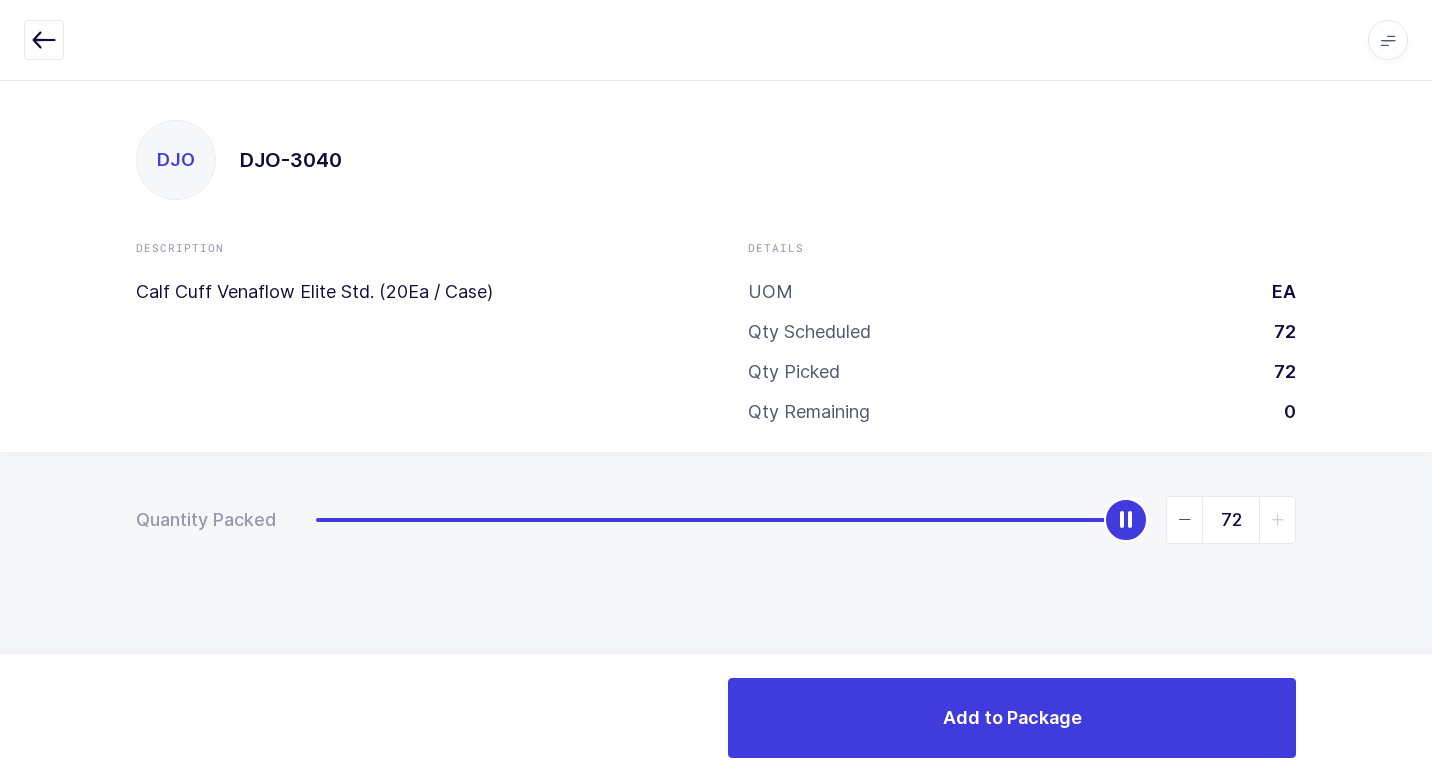 drag, startPoint x: 328, startPoint y: 529, endPoint x: 1435, endPoint y: 453, distance: 1109.6058 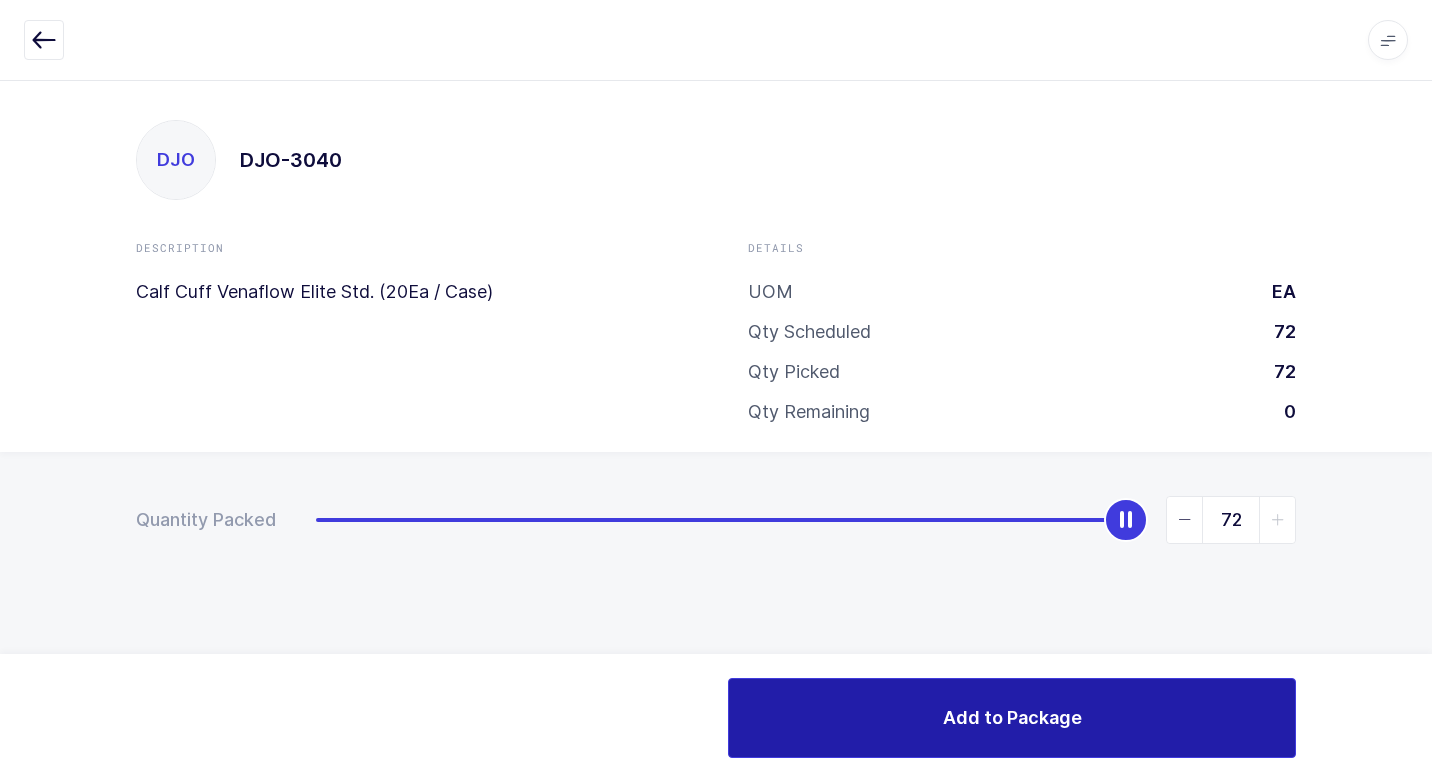click on "Add to Package" at bounding box center (1012, 717) 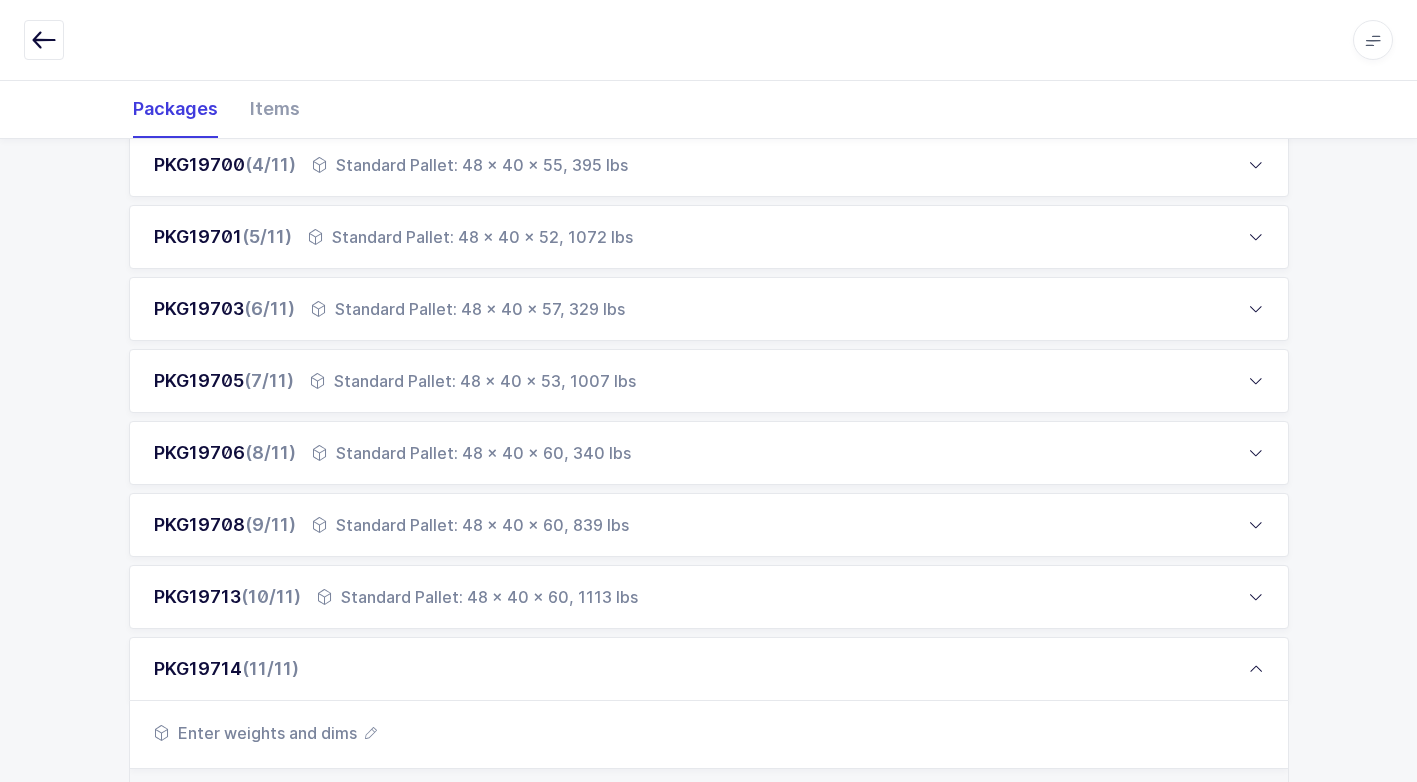 scroll, scrollTop: 873, scrollLeft: 0, axis: vertical 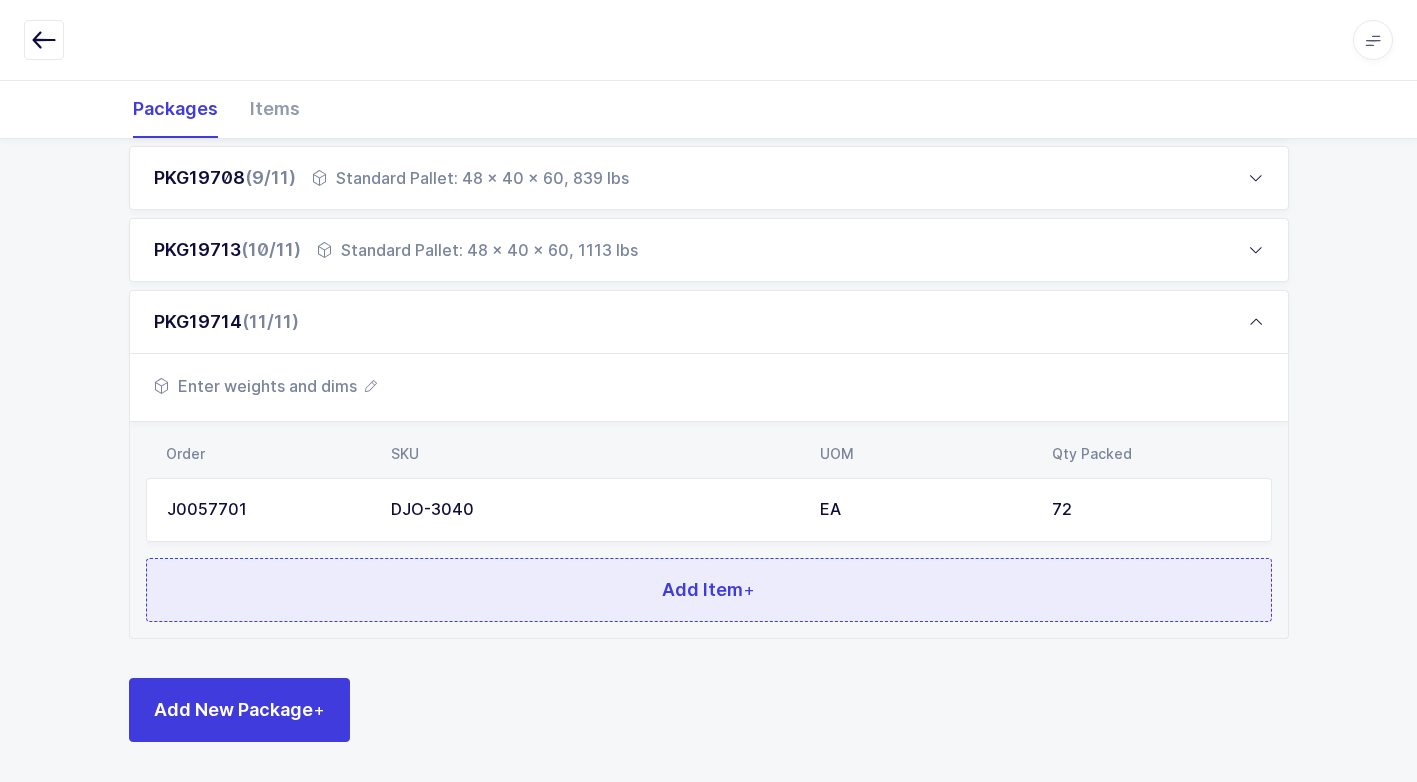 click on "Add Item  +" at bounding box center [709, 590] 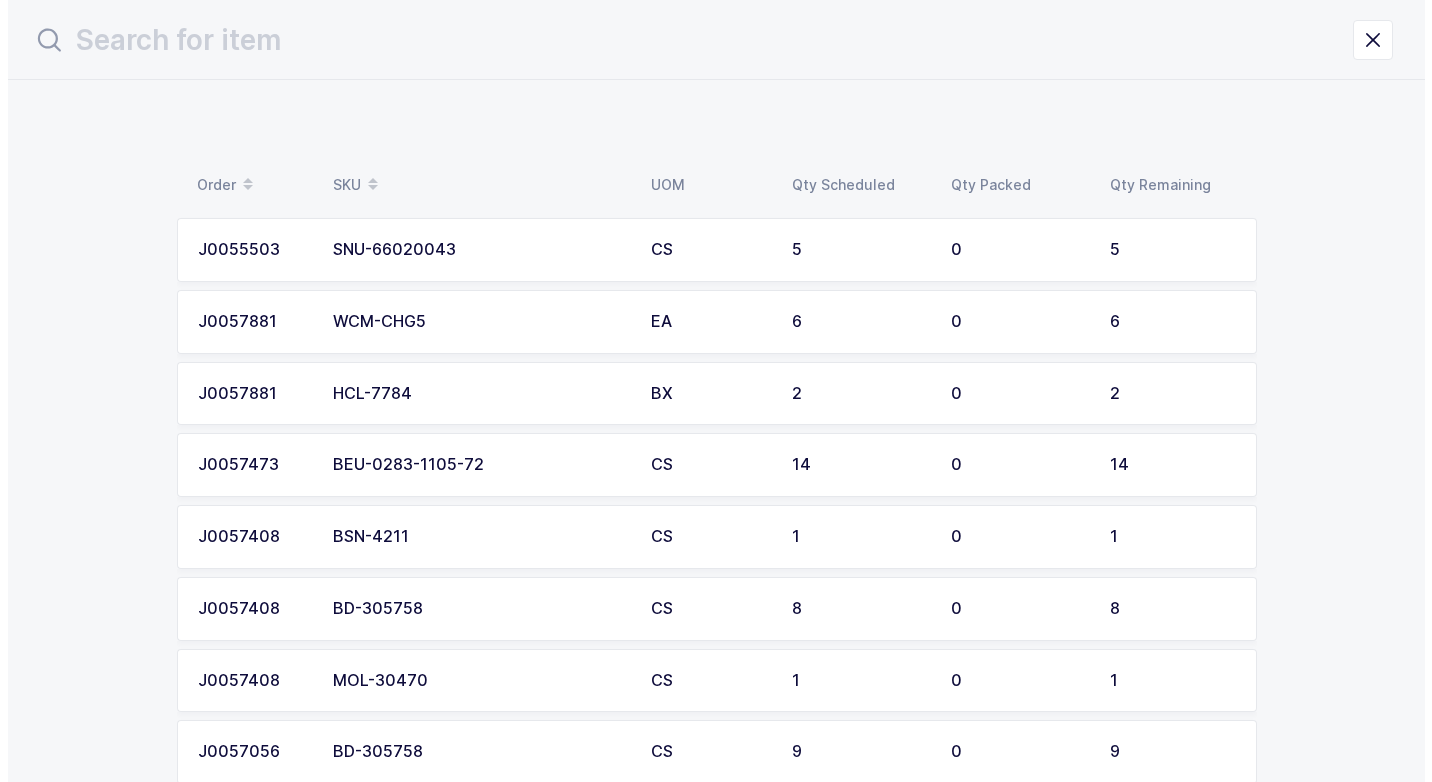 scroll, scrollTop: 0, scrollLeft: 0, axis: both 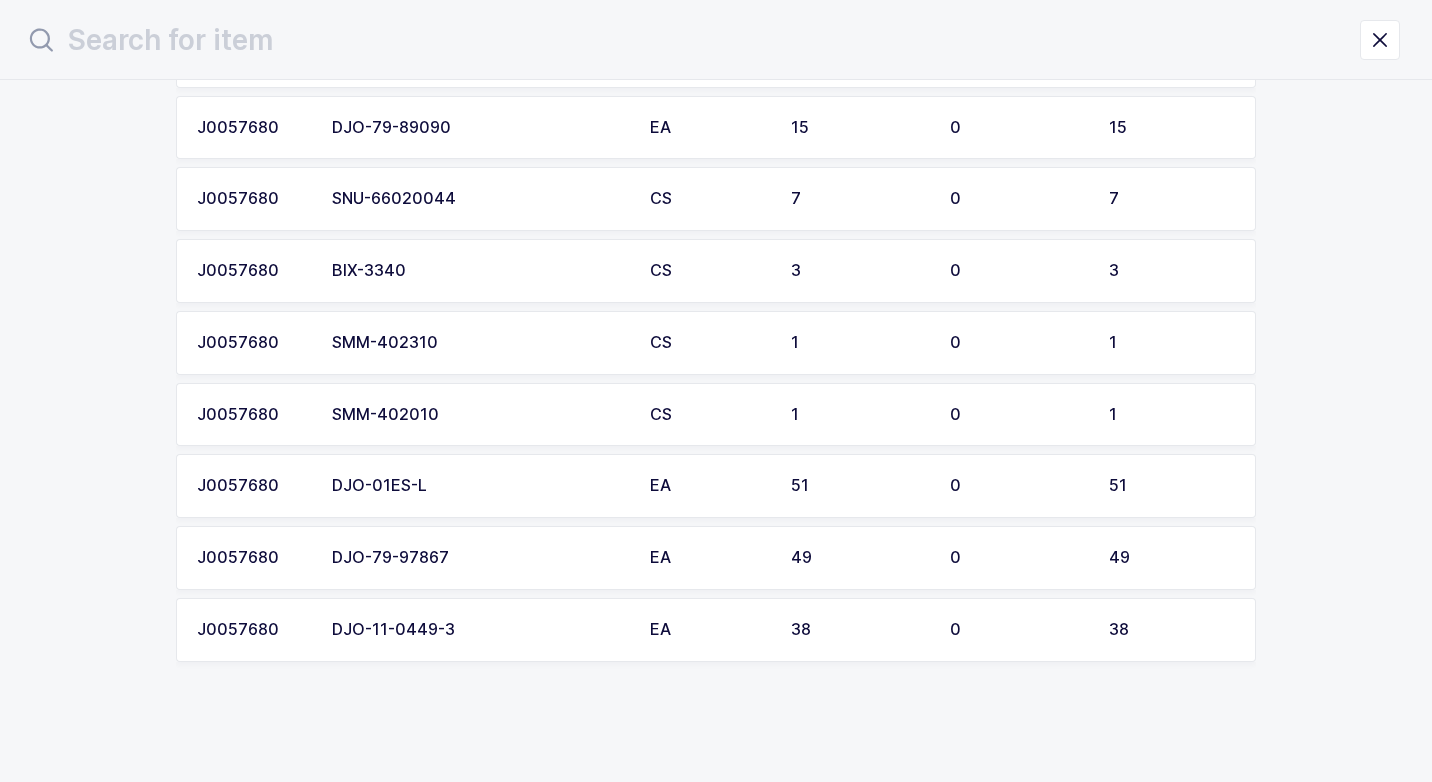 click on "DJO-01ES-L" at bounding box center [479, 486] 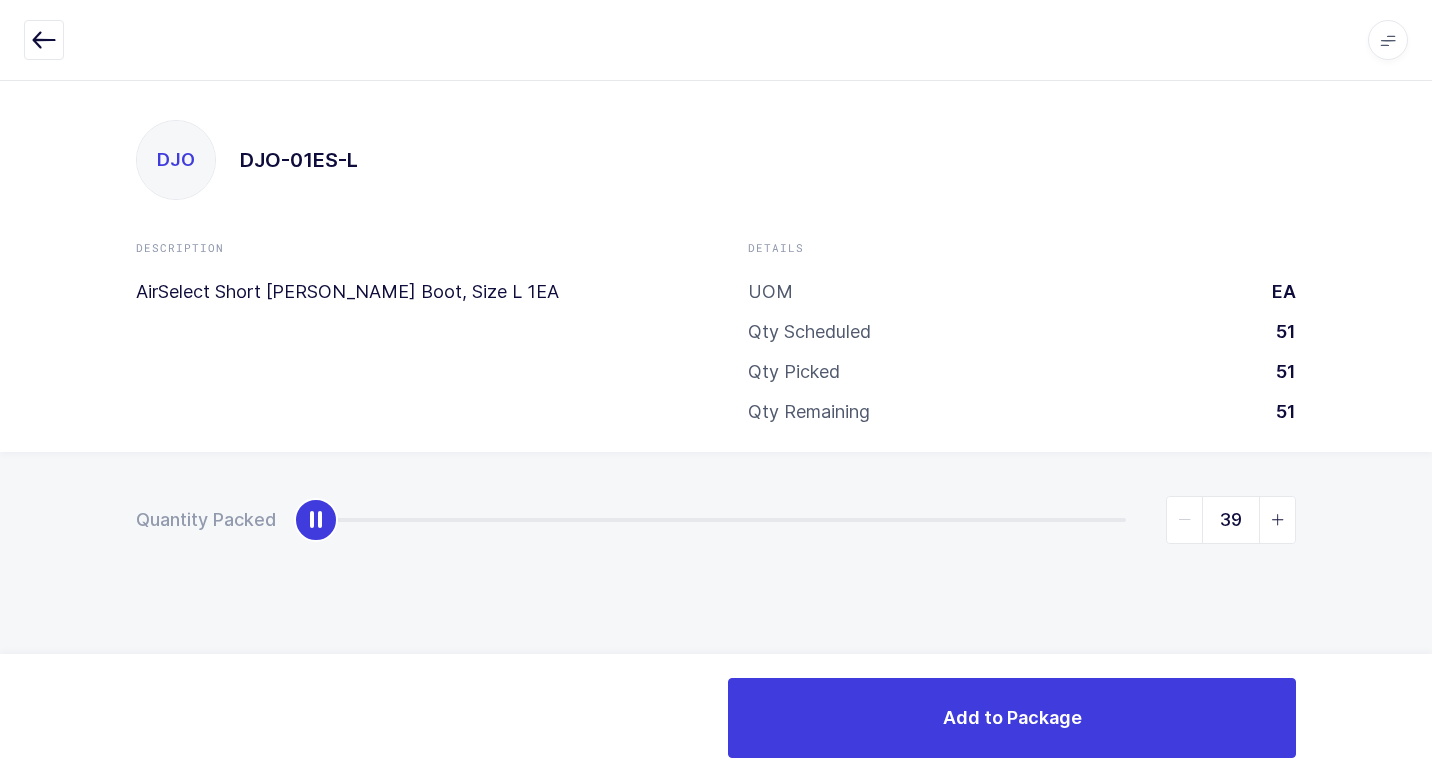 type on "51" 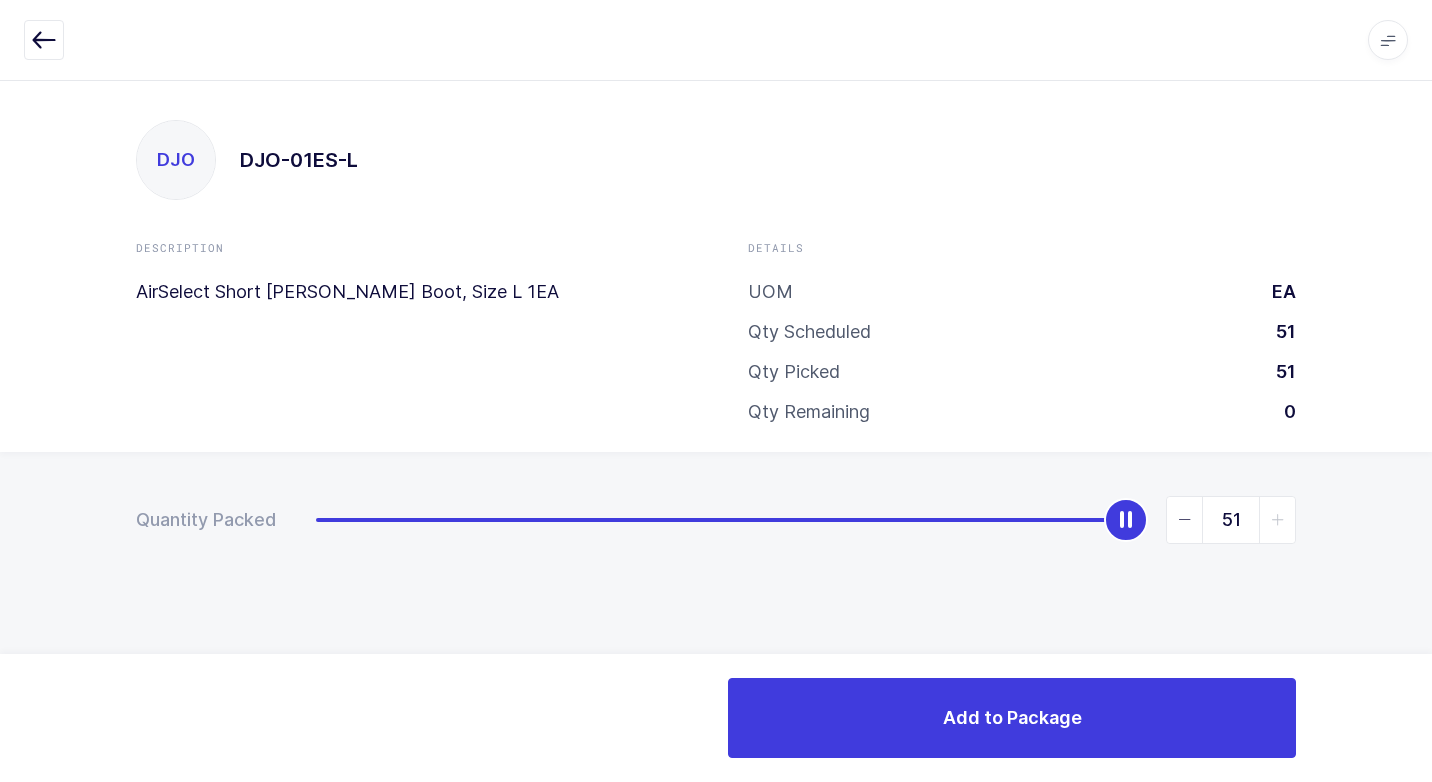 drag, startPoint x: 308, startPoint y: 531, endPoint x: 1417, endPoint y: 492, distance: 1109.6855 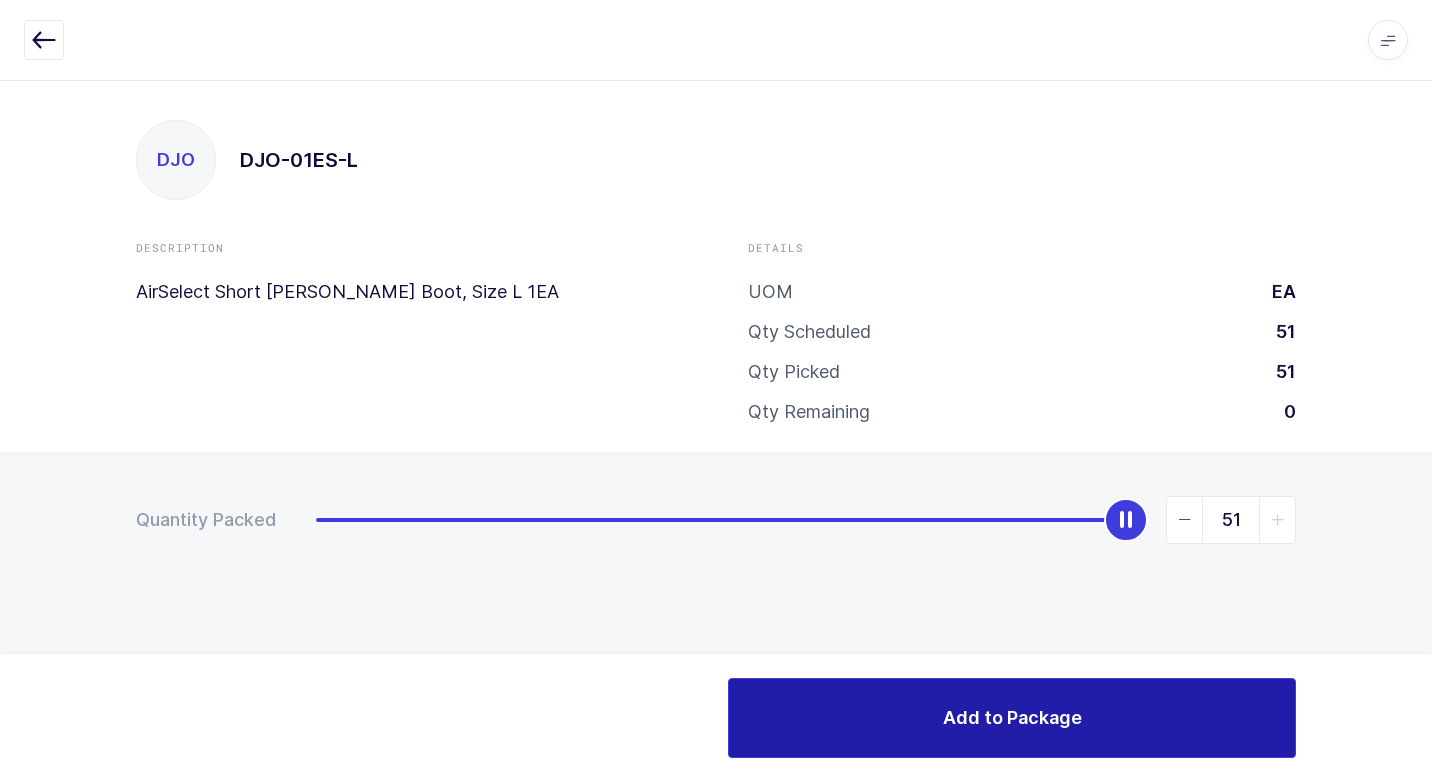 click on "Add to Package" at bounding box center [1012, 718] 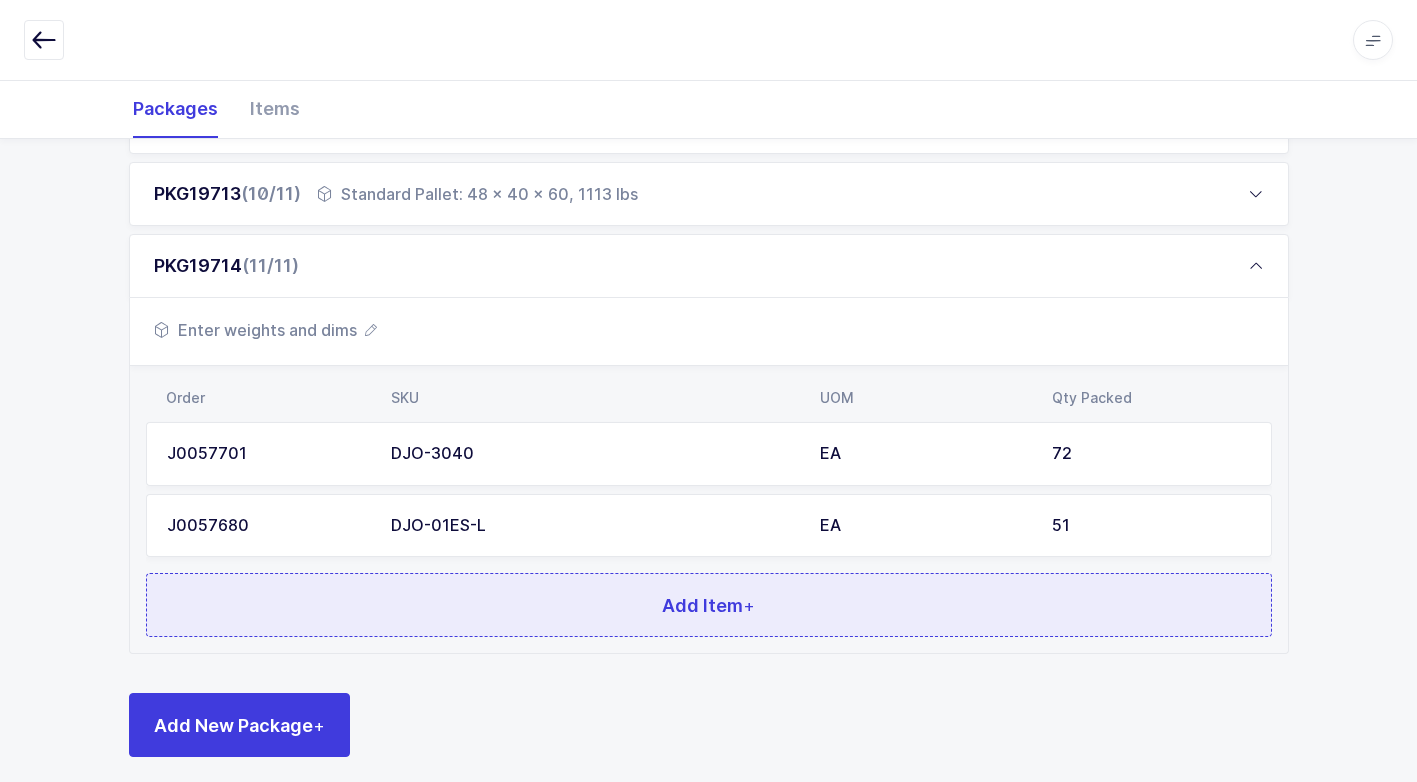 scroll, scrollTop: 944, scrollLeft: 0, axis: vertical 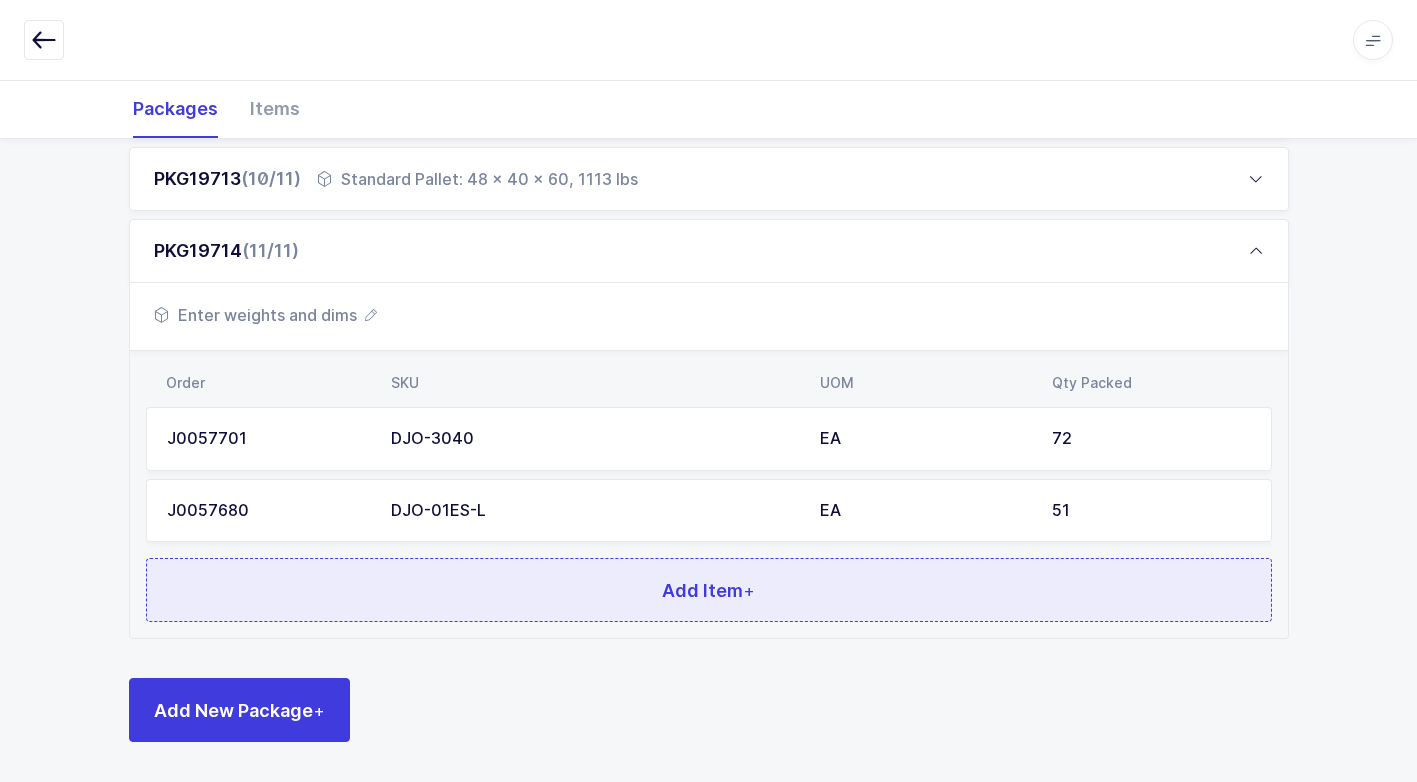 click on "Add Item  +" at bounding box center [709, 590] 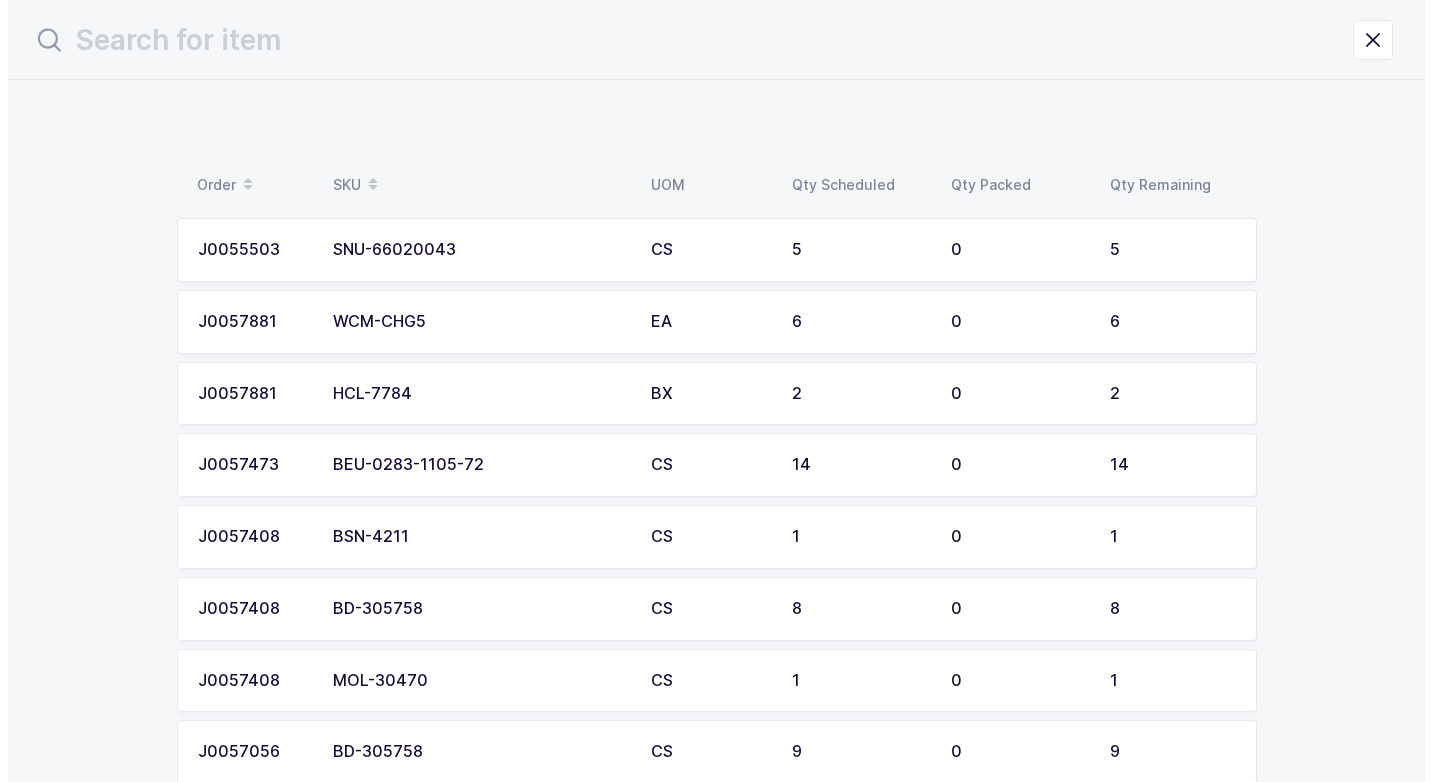 scroll, scrollTop: 0, scrollLeft: 0, axis: both 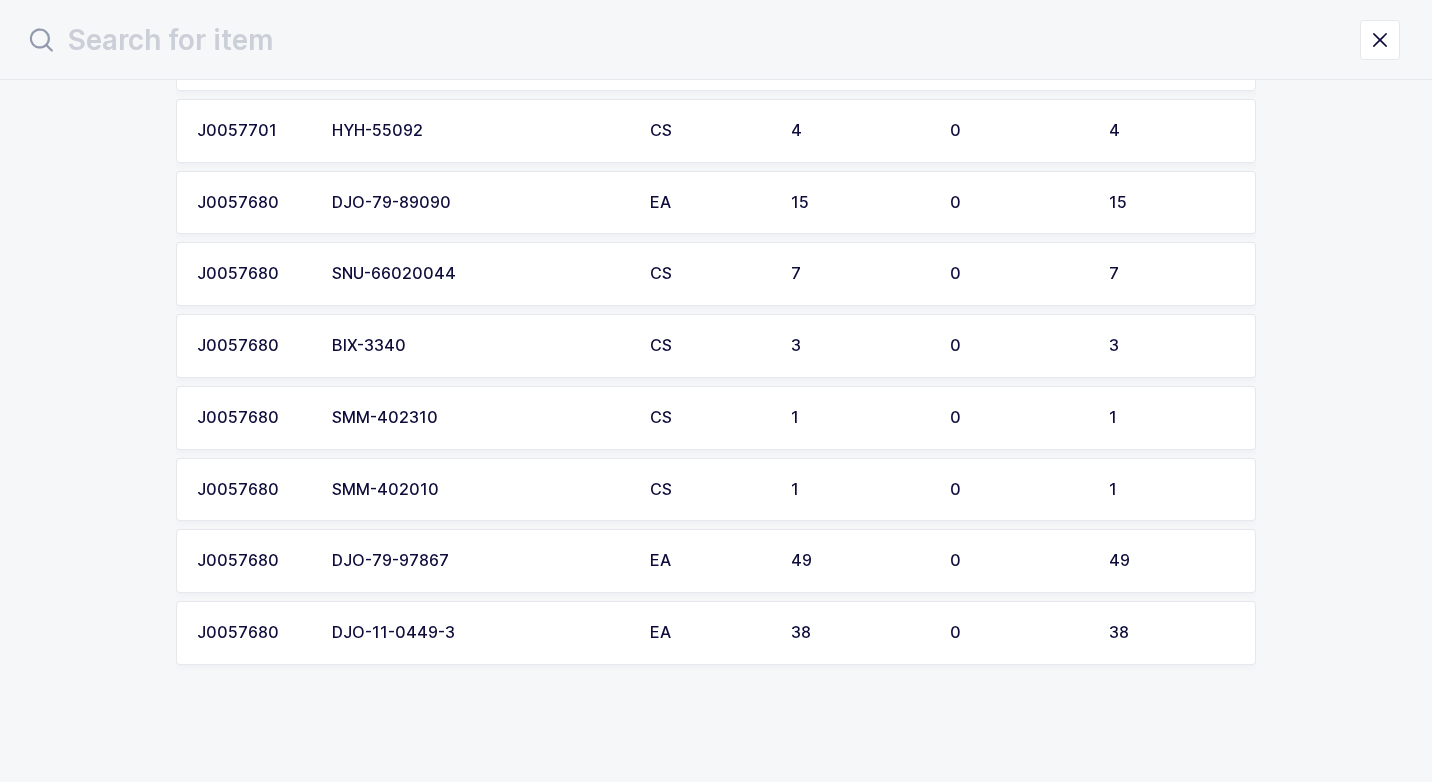 click on "DJO-11-0449-3" at bounding box center [479, 633] 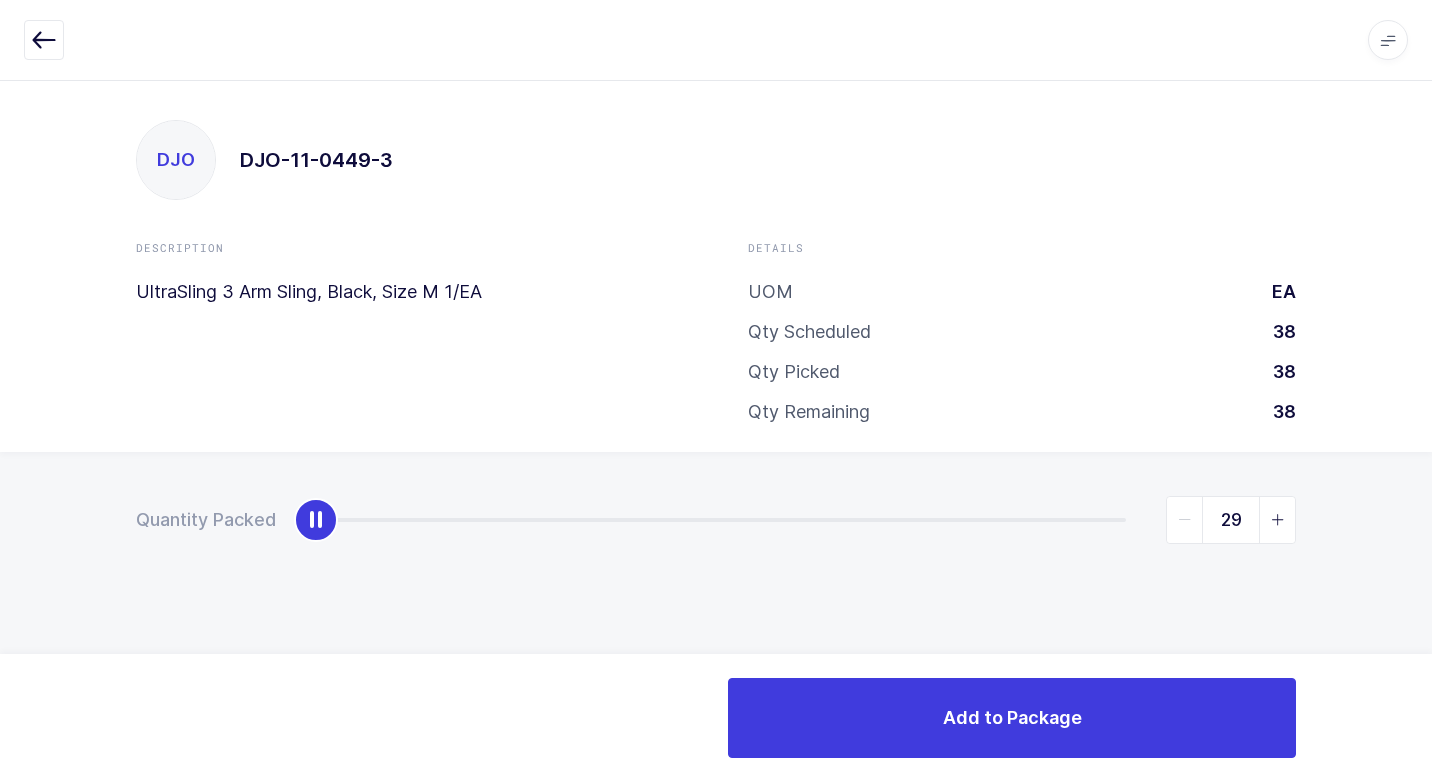 type on "38" 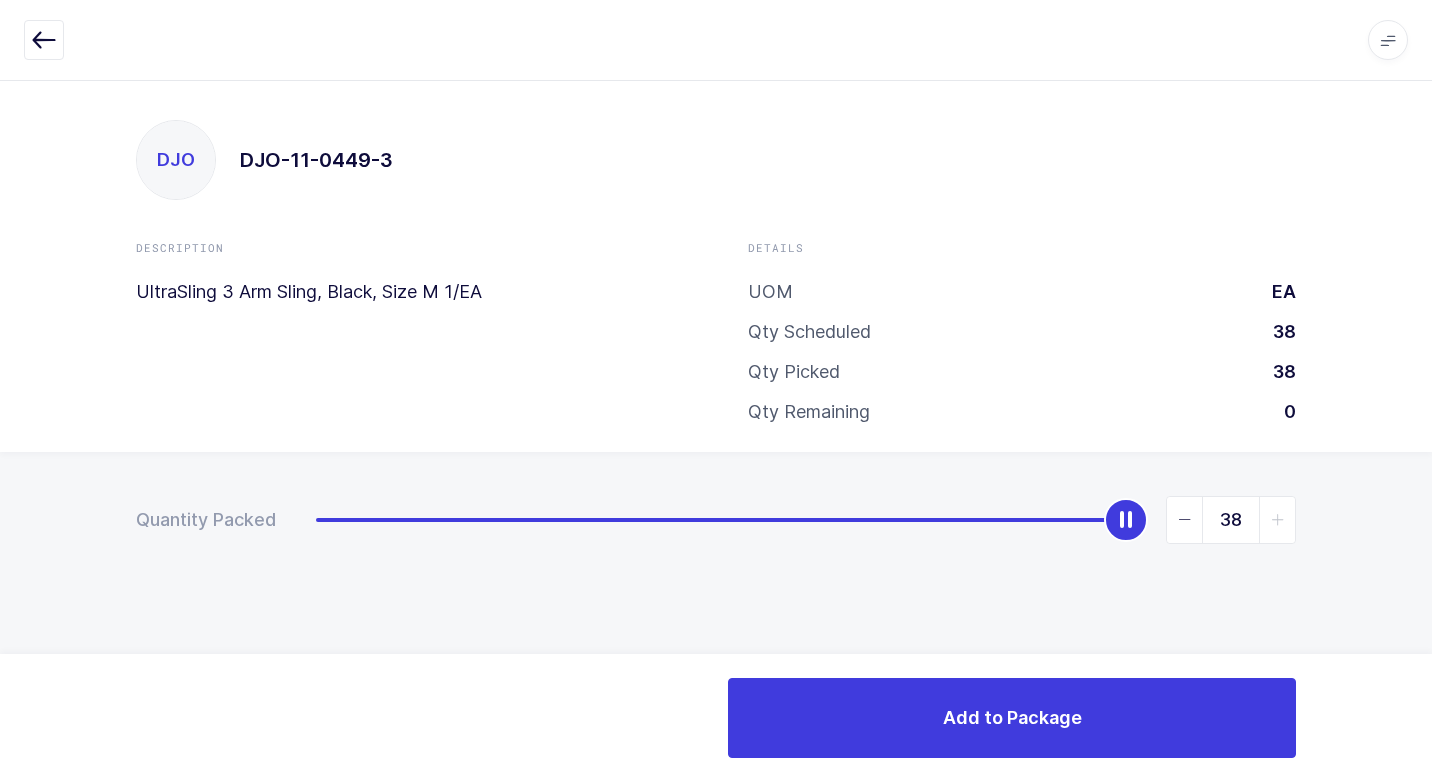 drag, startPoint x: 314, startPoint y: 526, endPoint x: 1435, endPoint y: 418, distance: 1126.1904 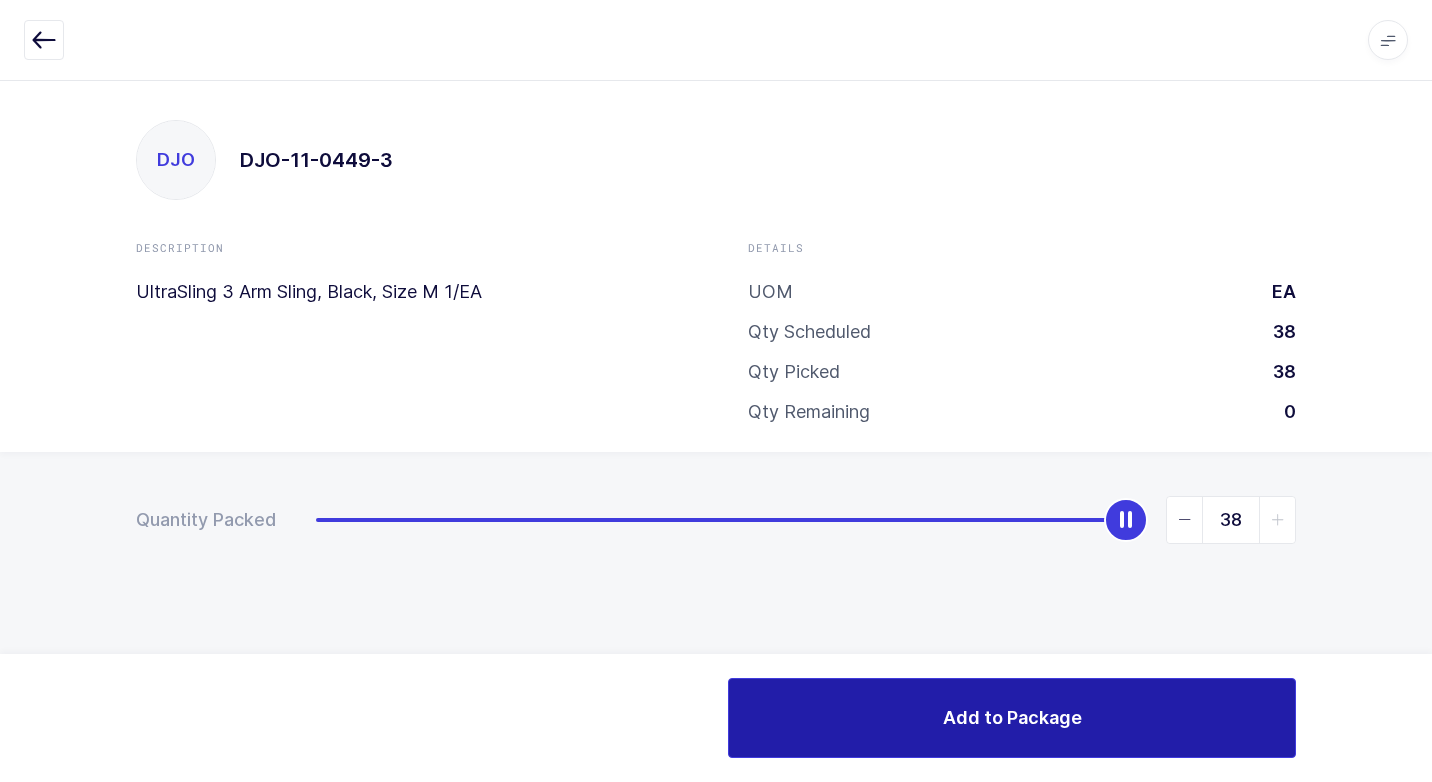 click on "Add to Package" at bounding box center [1012, 718] 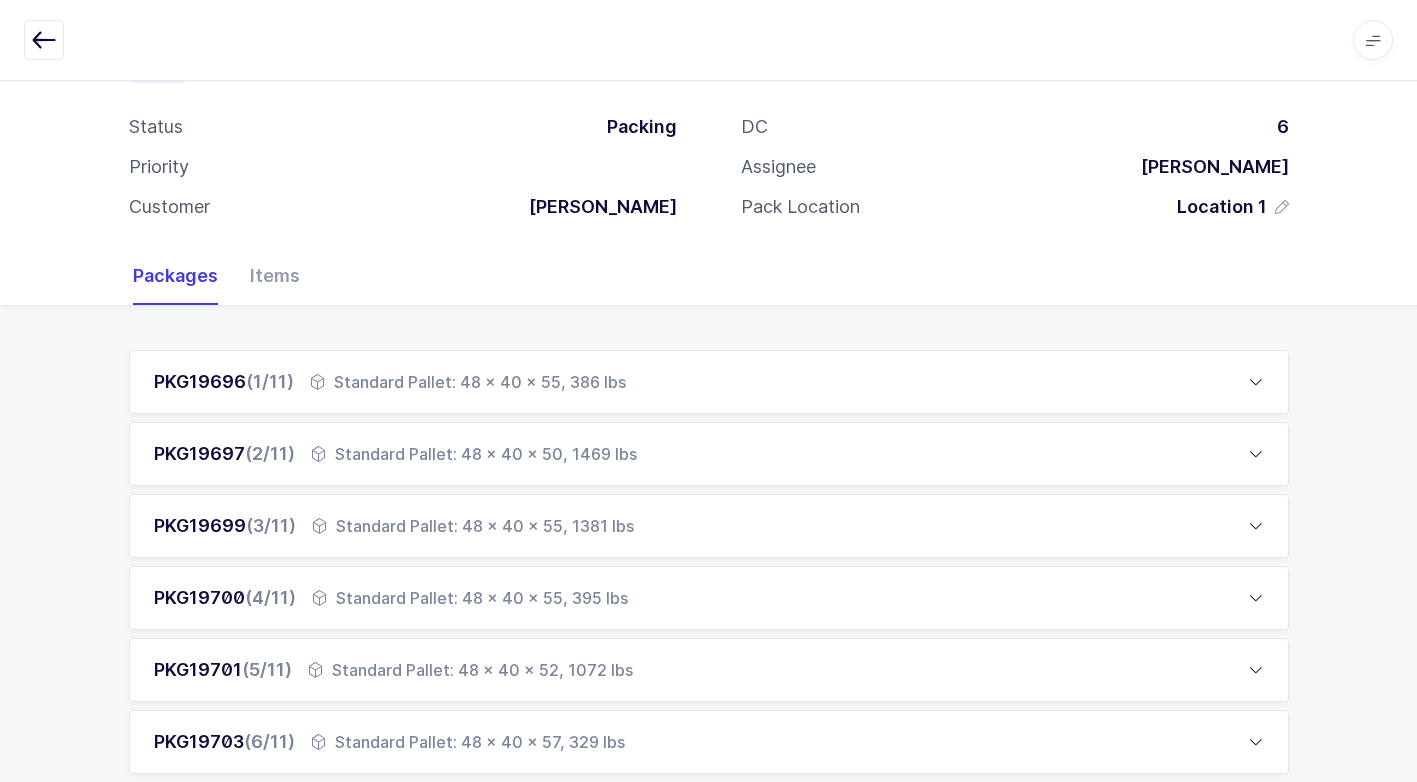 scroll, scrollTop: 600, scrollLeft: 0, axis: vertical 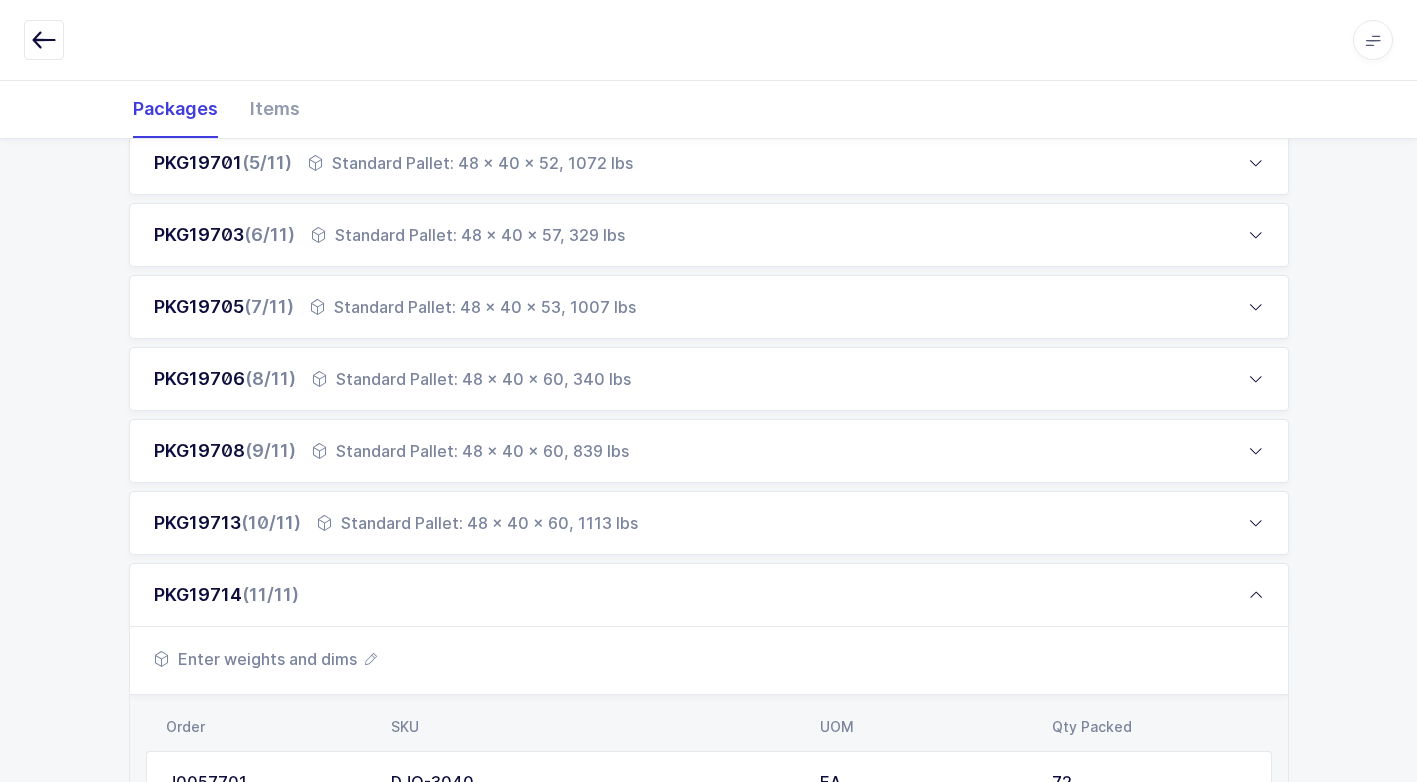 click on "Enter weights and dims" at bounding box center [265, 659] 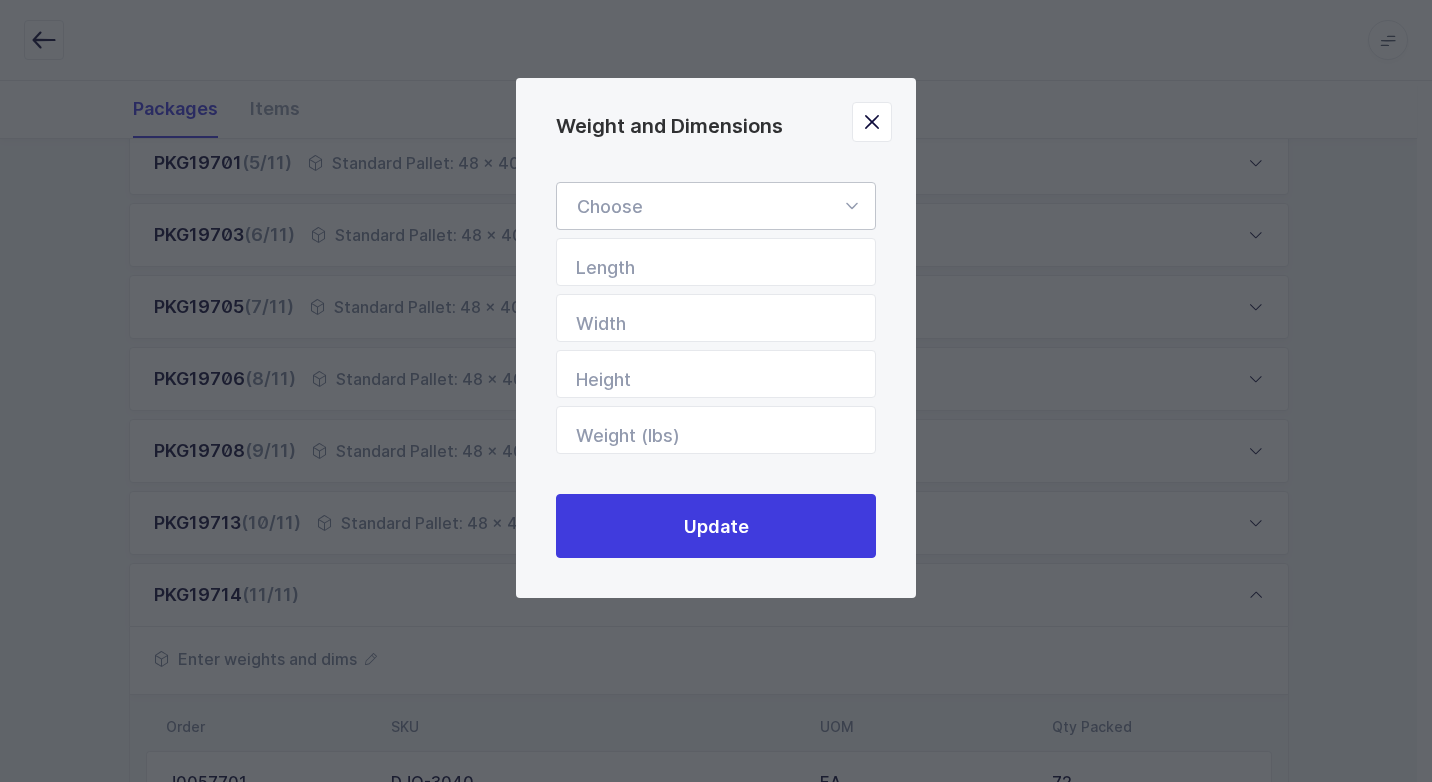 drag, startPoint x: 851, startPoint y: 204, endPoint x: 773, endPoint y: 279, distance: 108.20813 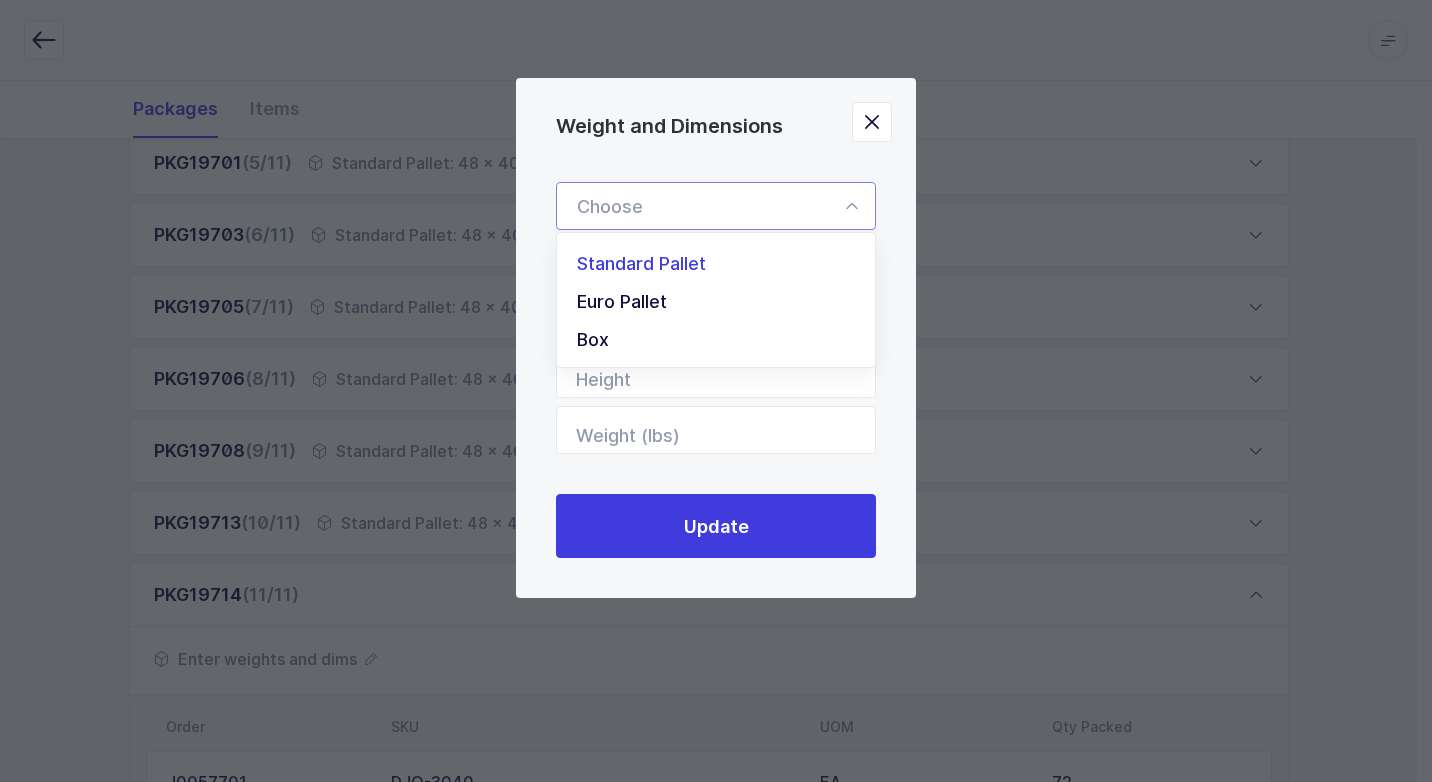 click on "Standard Pallet" at bounding box center (723, 264) 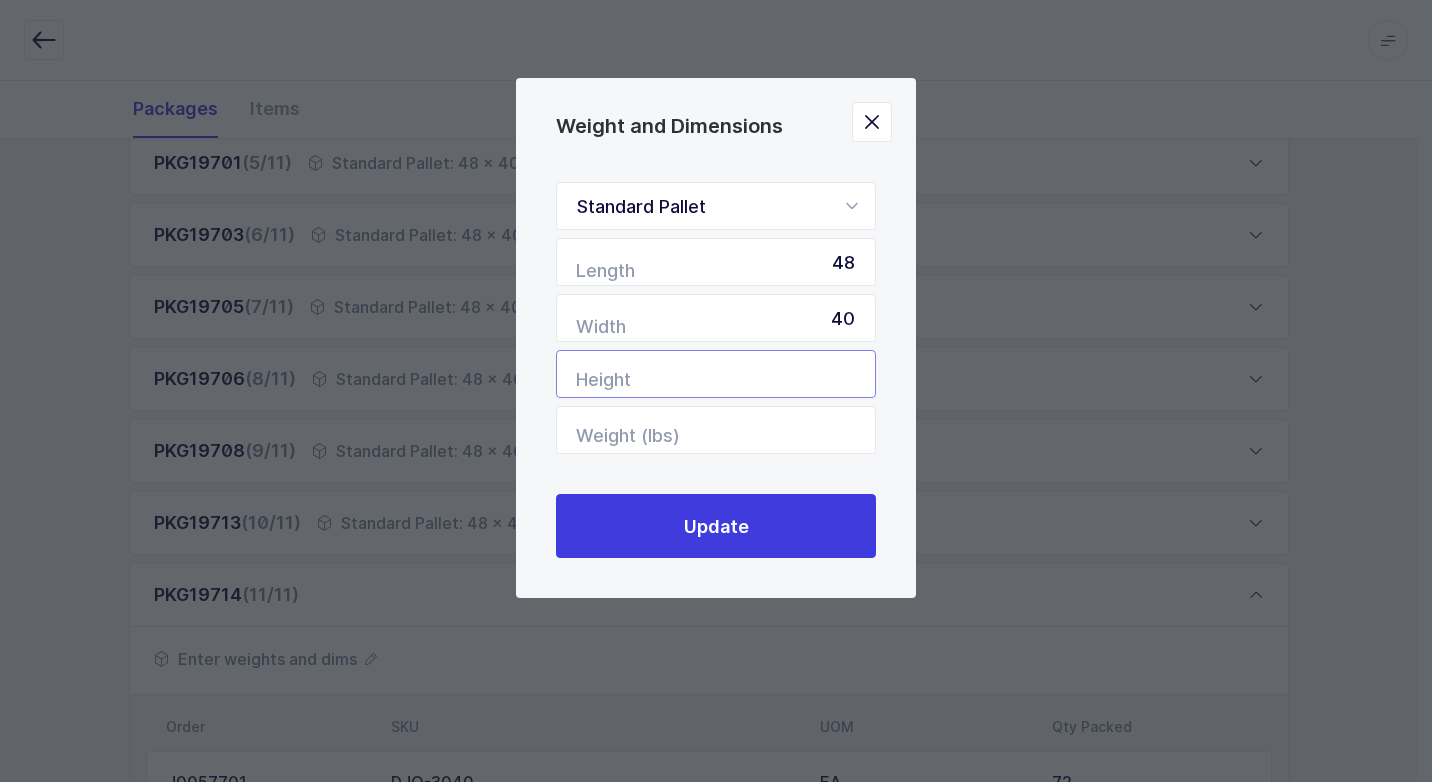 click at bounding box center [716, 374] 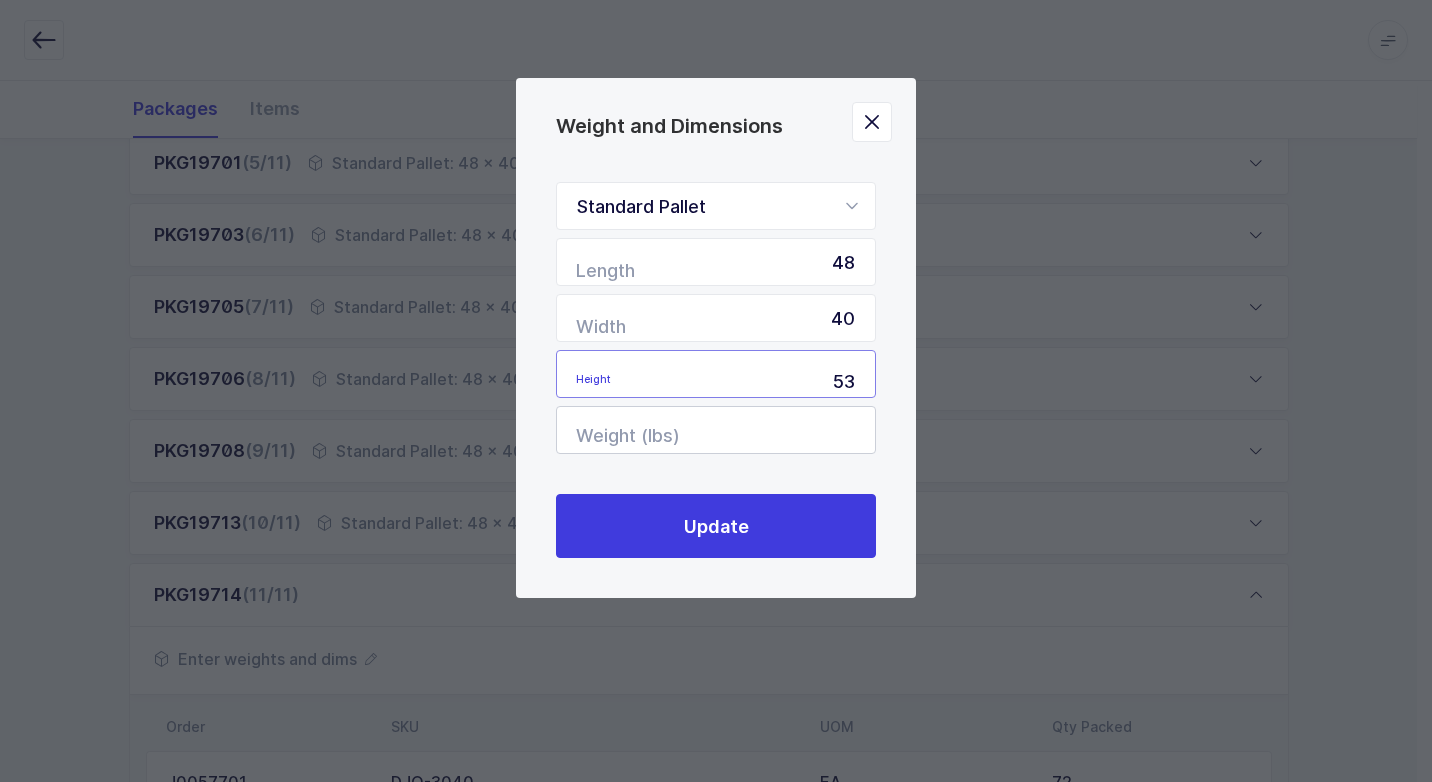type on "53" 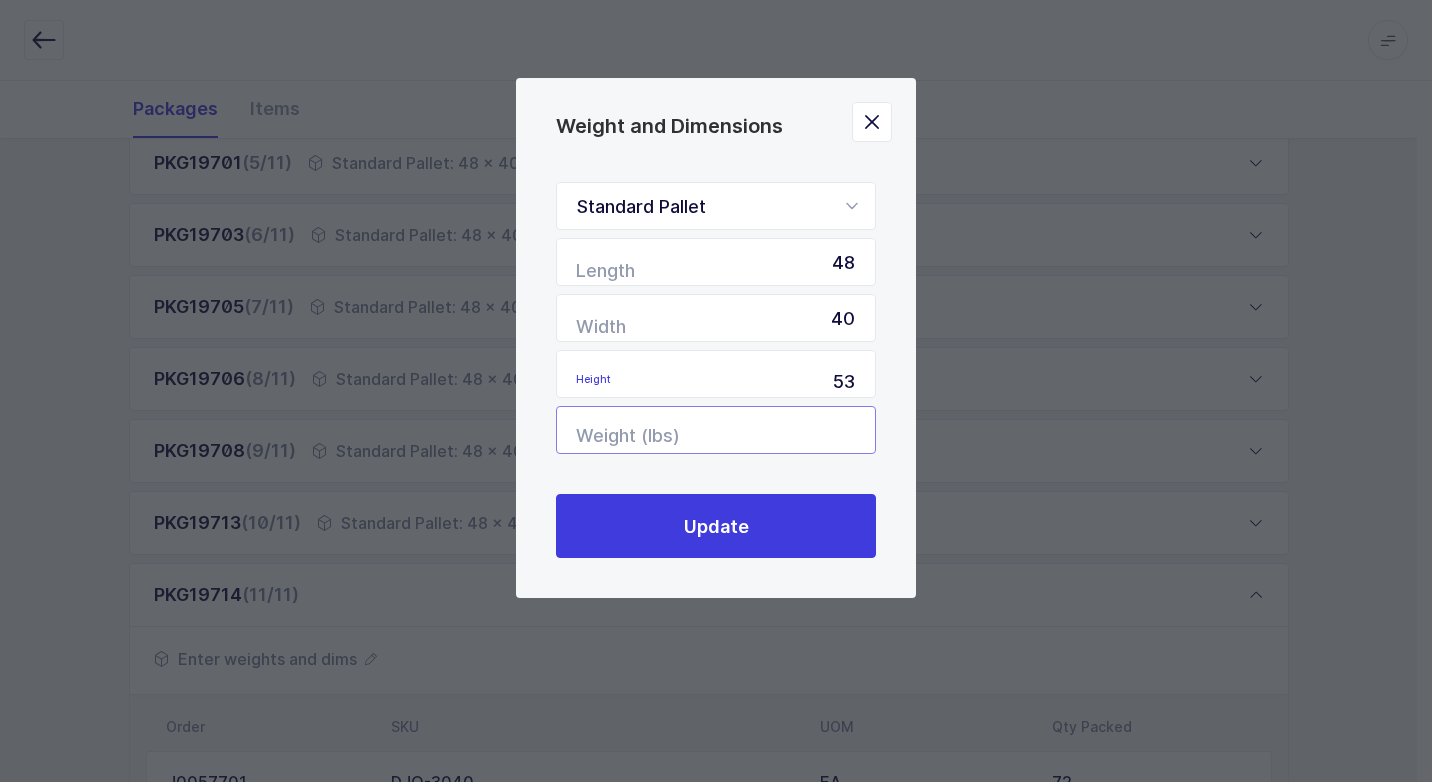 click at bounding box center [716, 430] 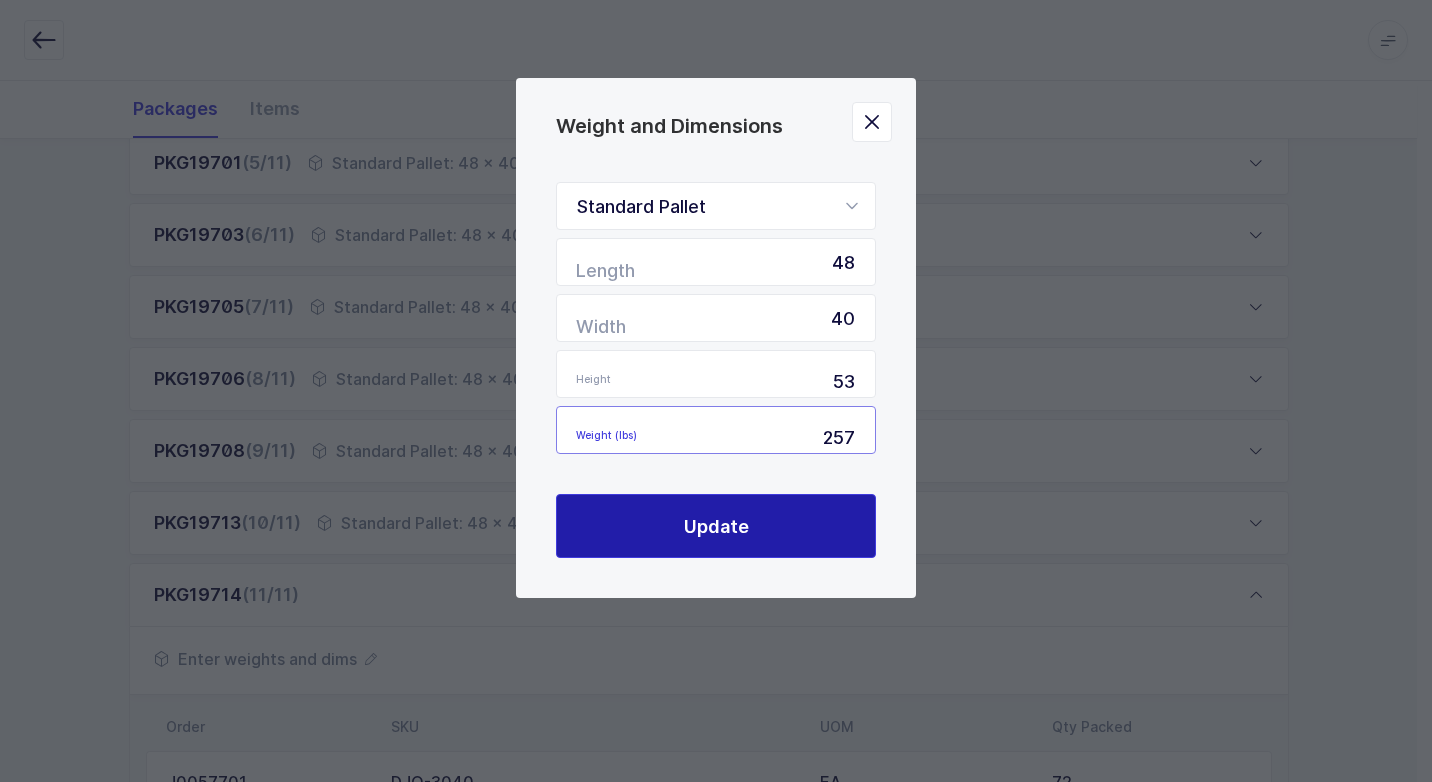 type on "257" 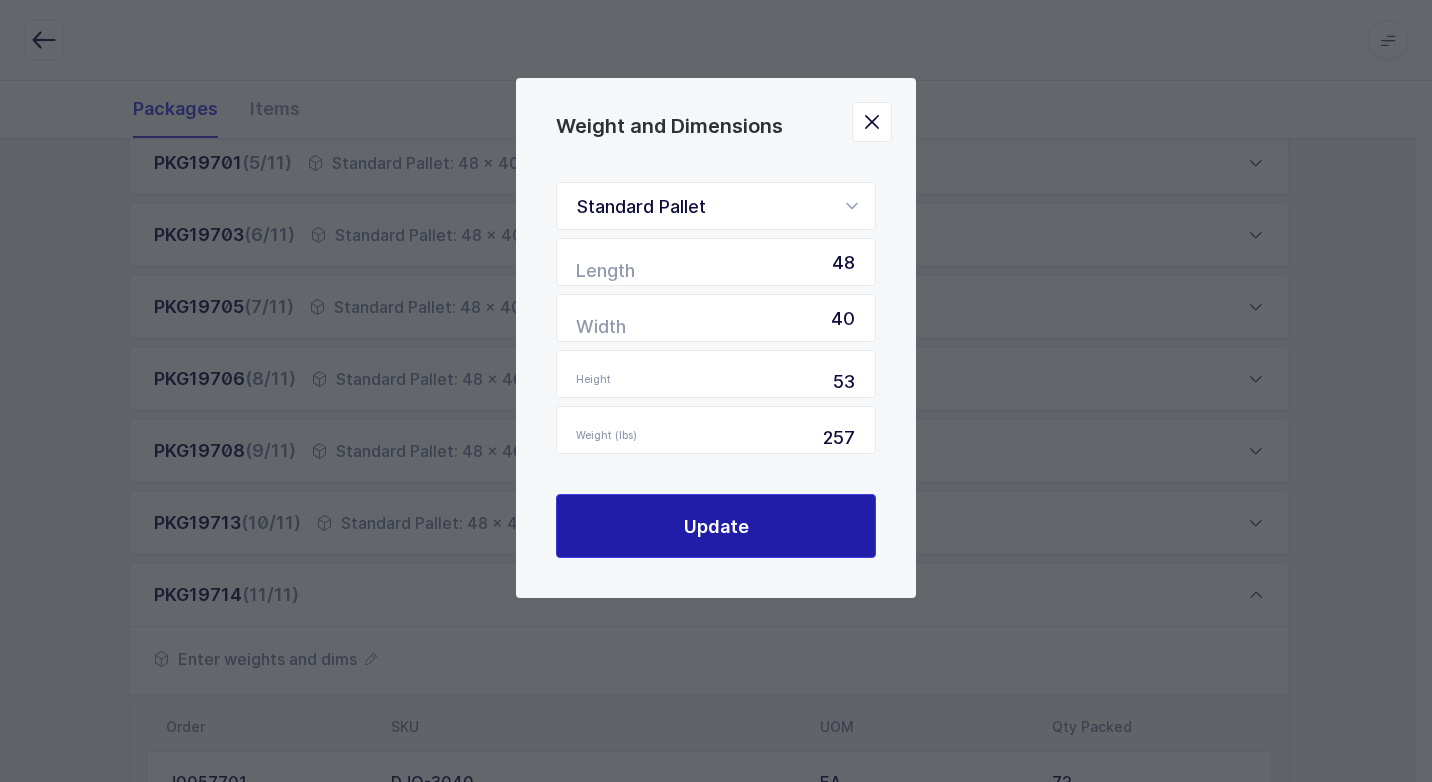 click on "Update" at bounding box center [716, 526] 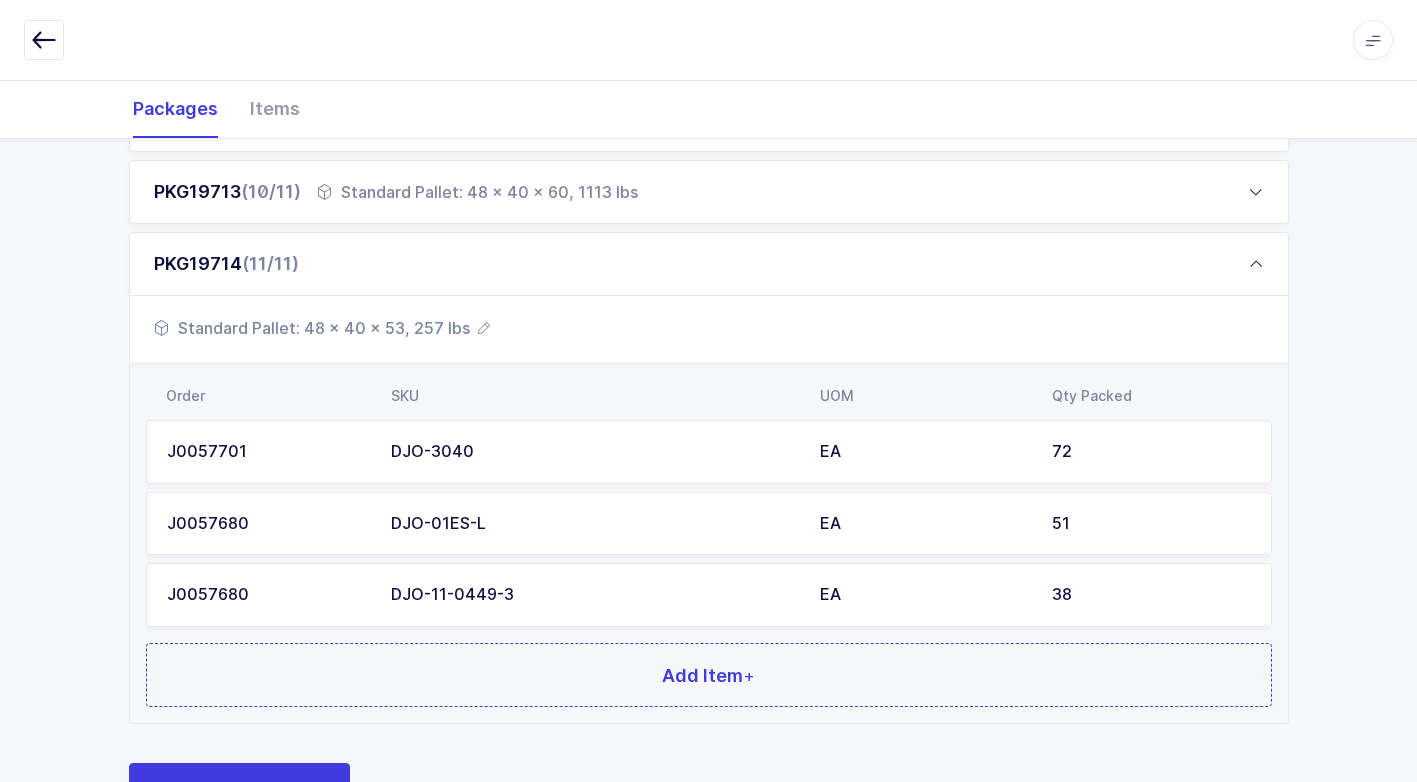 scroll, scrollTop: 1016, scrollLeft: 0, axis: vertical 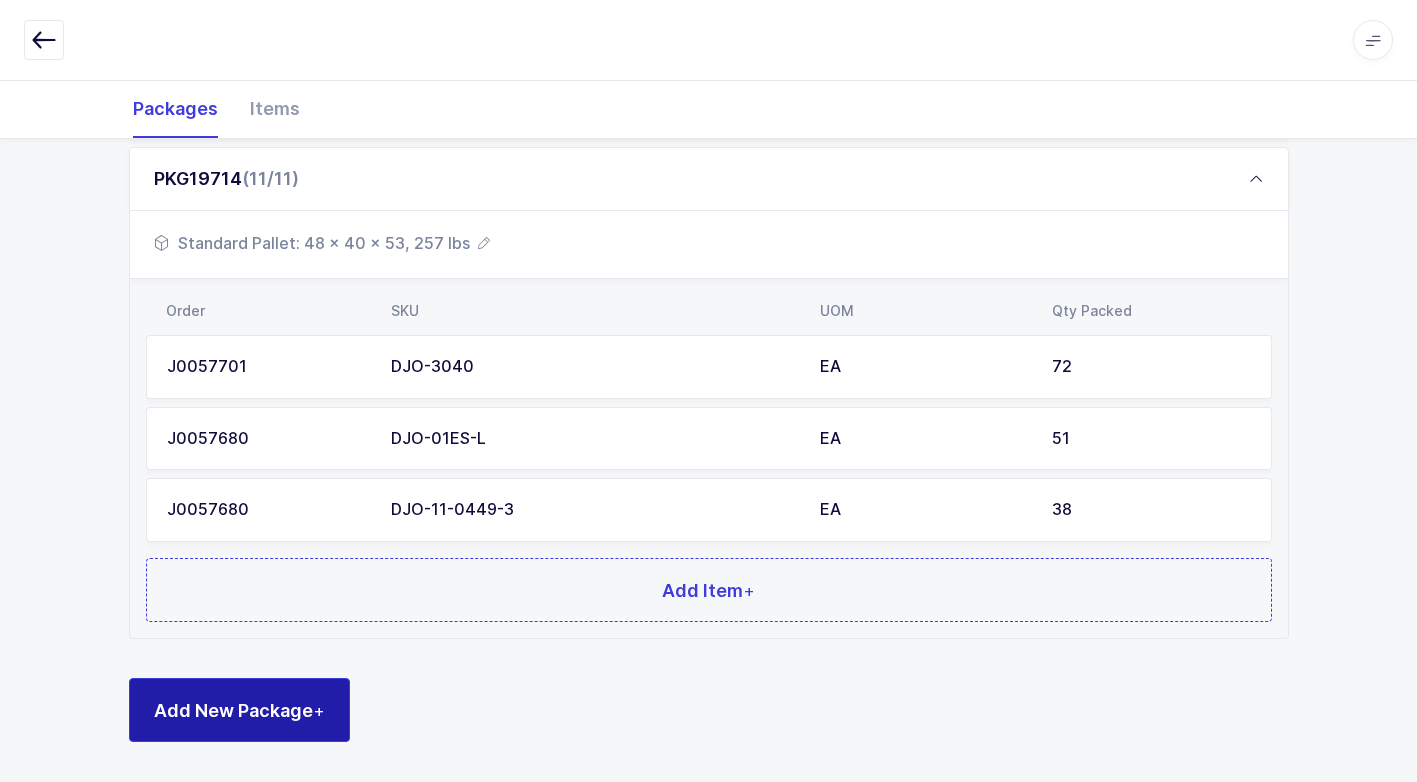 click on "Add New Package  +" at bounding box center [239, 710] 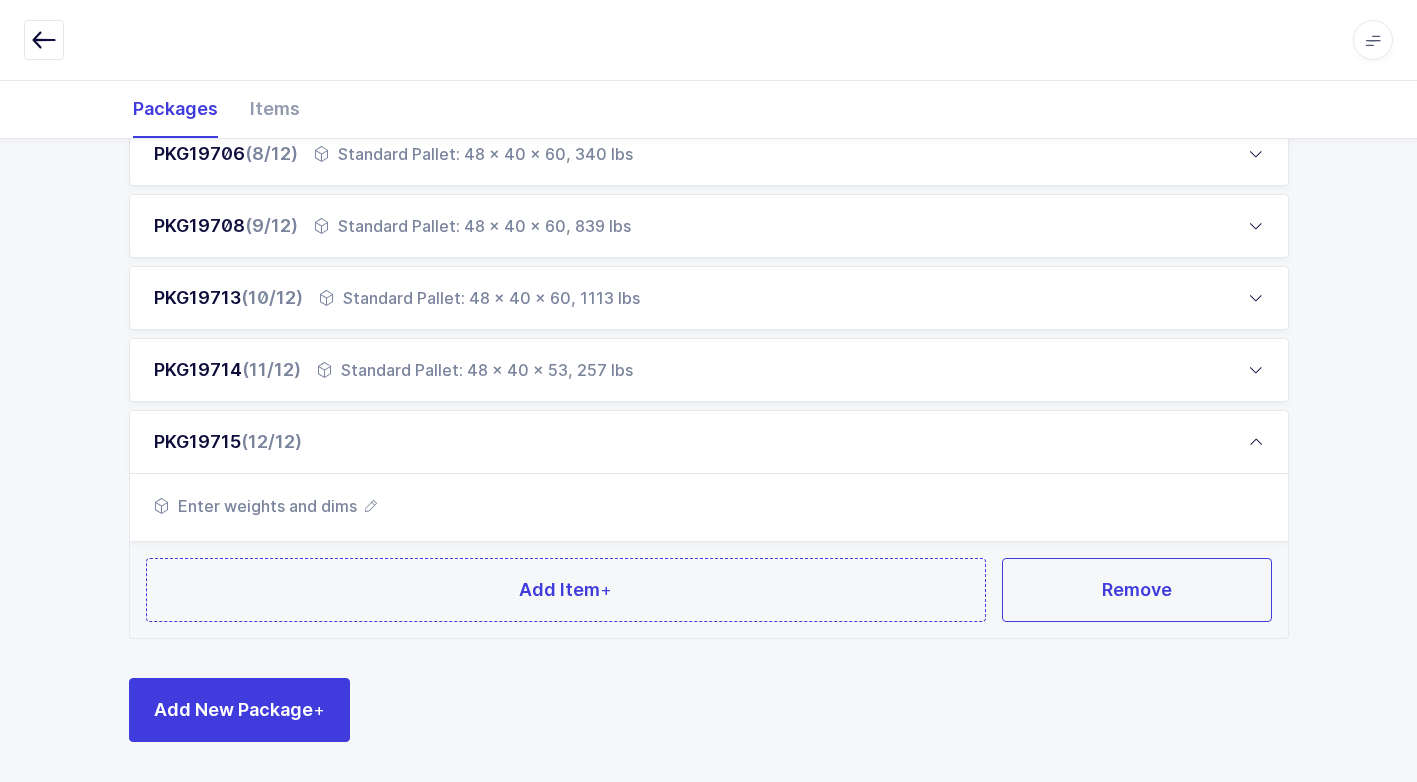 scroll, scrollTop: 825, scrollLeft: 0, axis: vertical 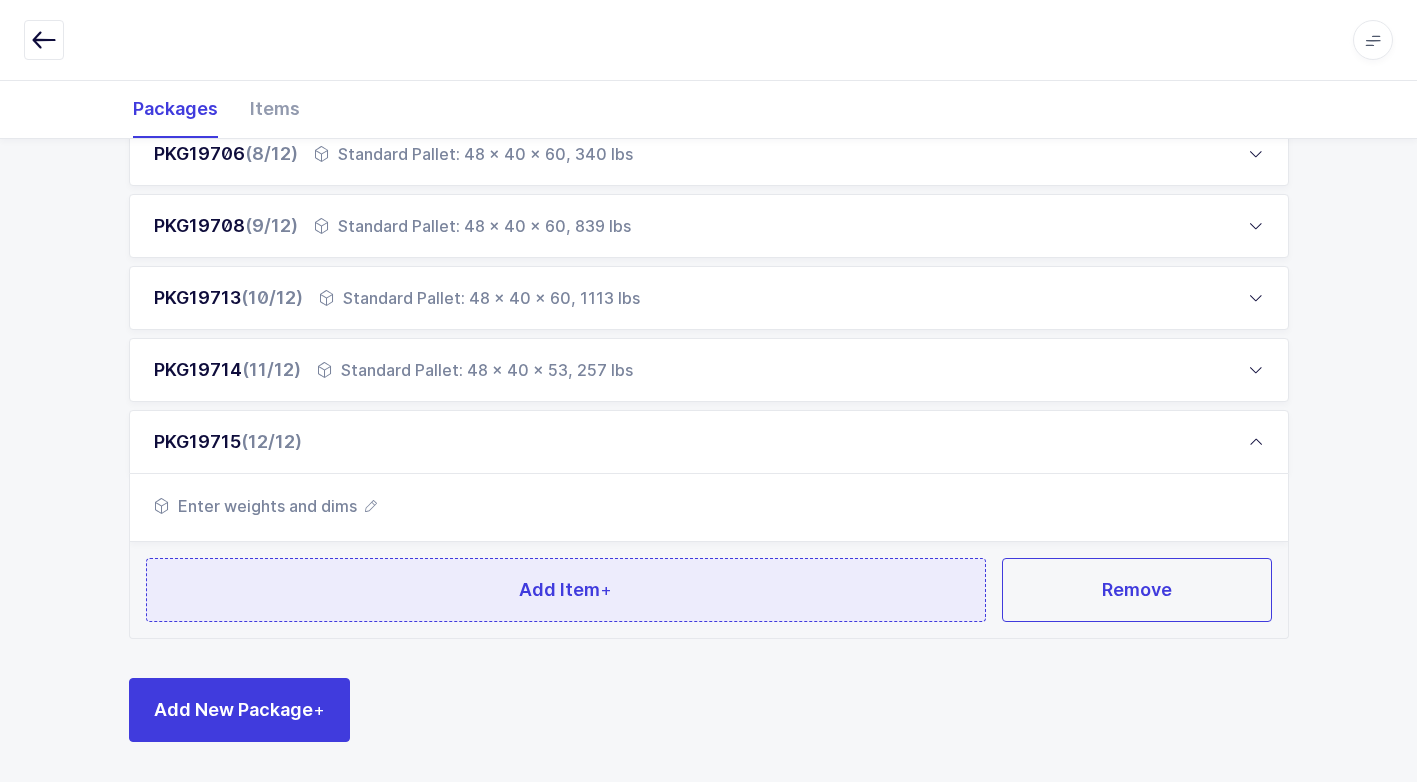click on "Add Item  +" at bounding box center [566, 590] 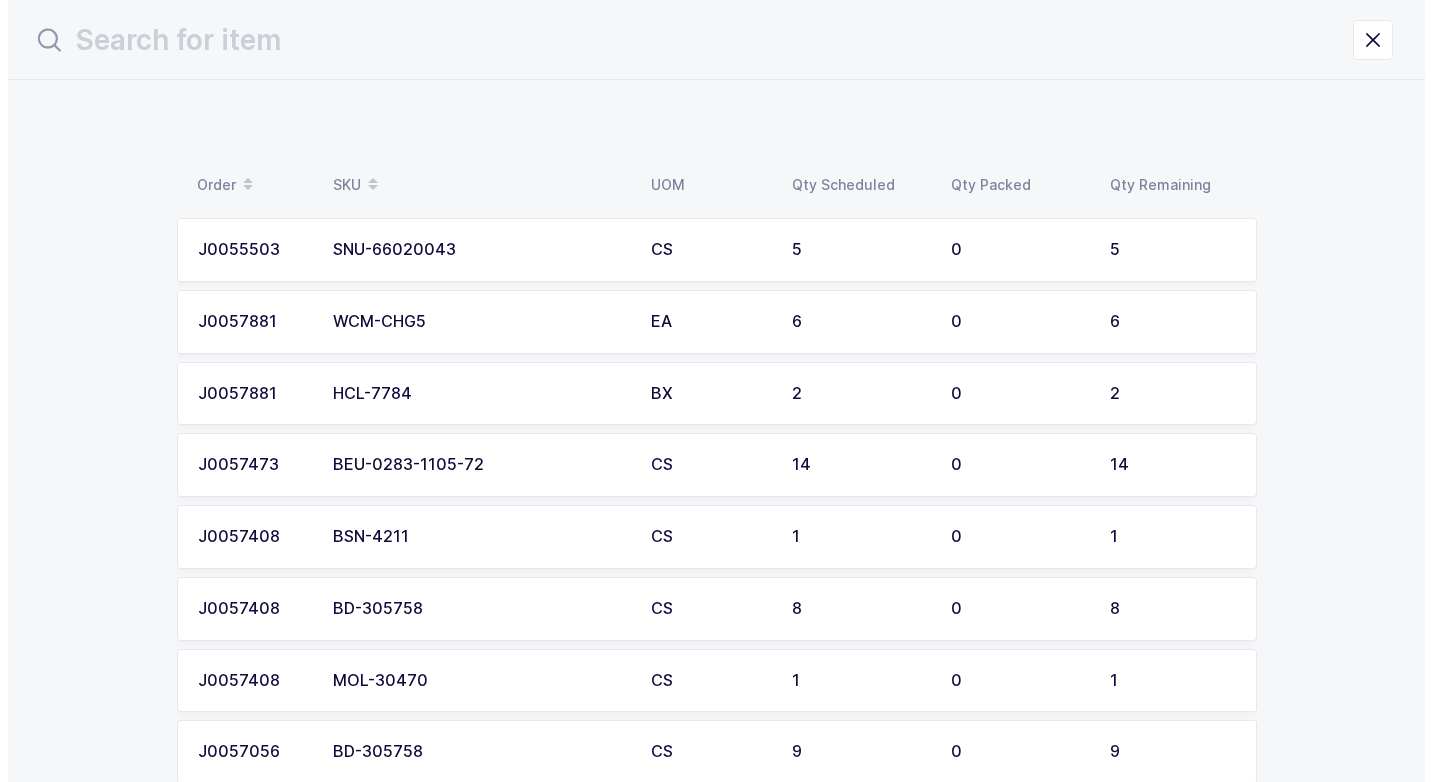 scroll, scrollTop: 0, scrollLeft: 0, axis: both 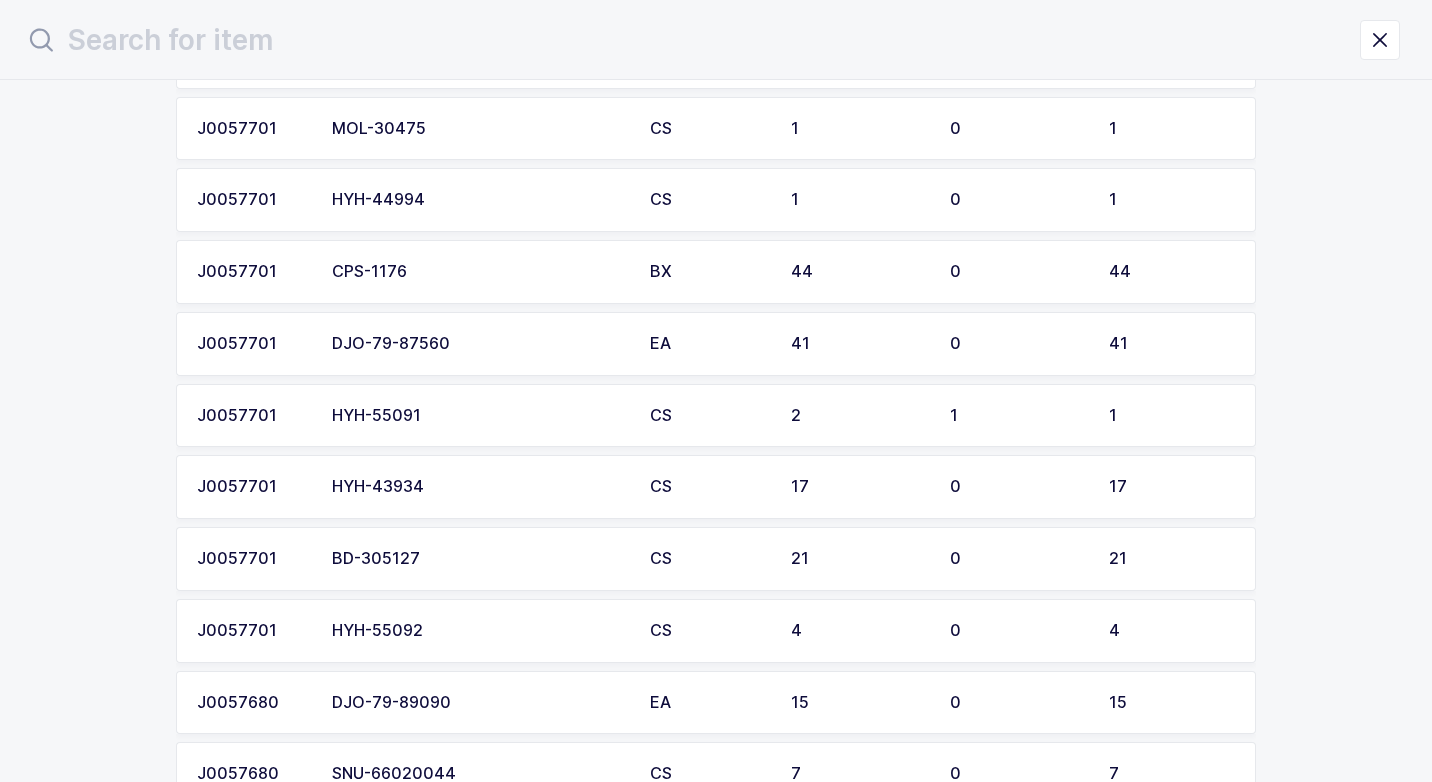 click on "HYH-43934" at bounding box center (479, 487) 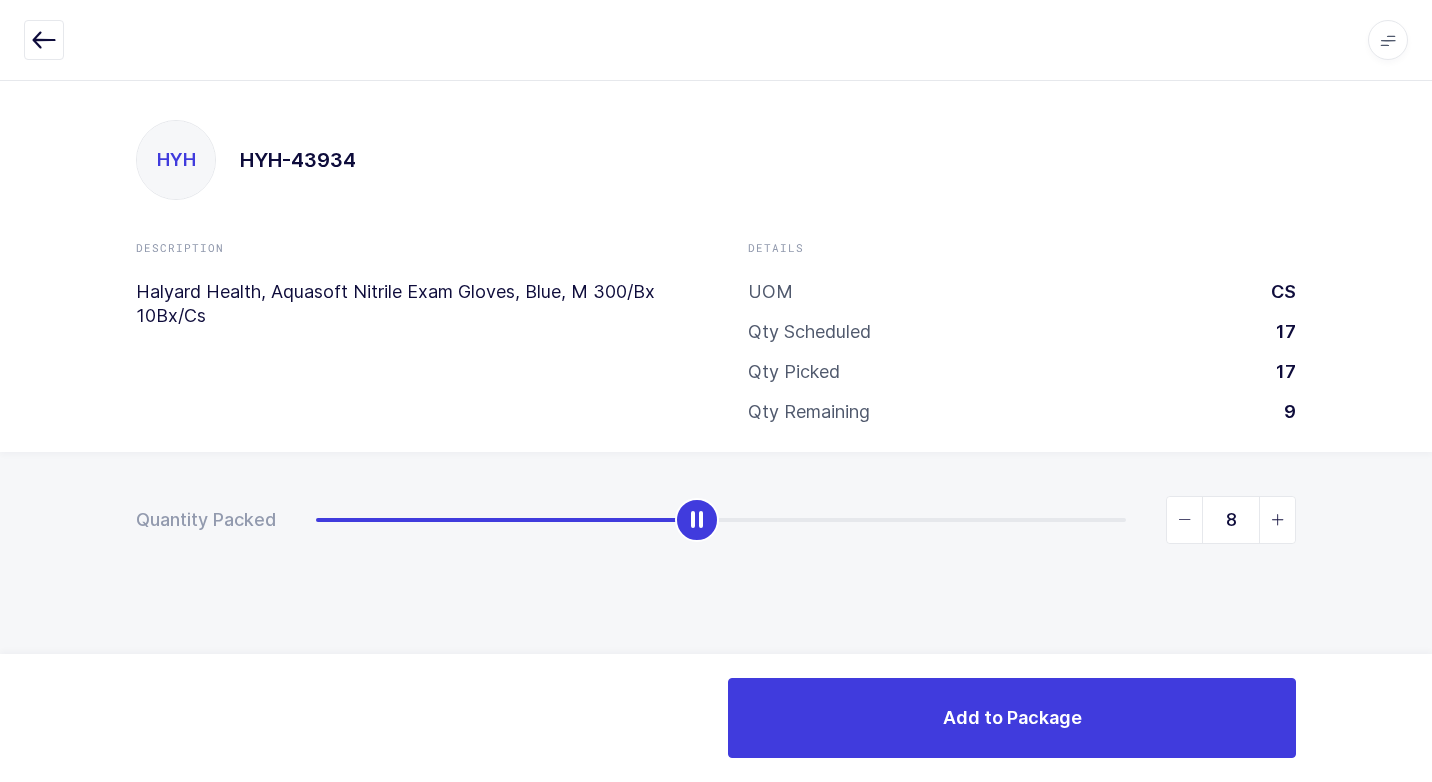 type on "17" 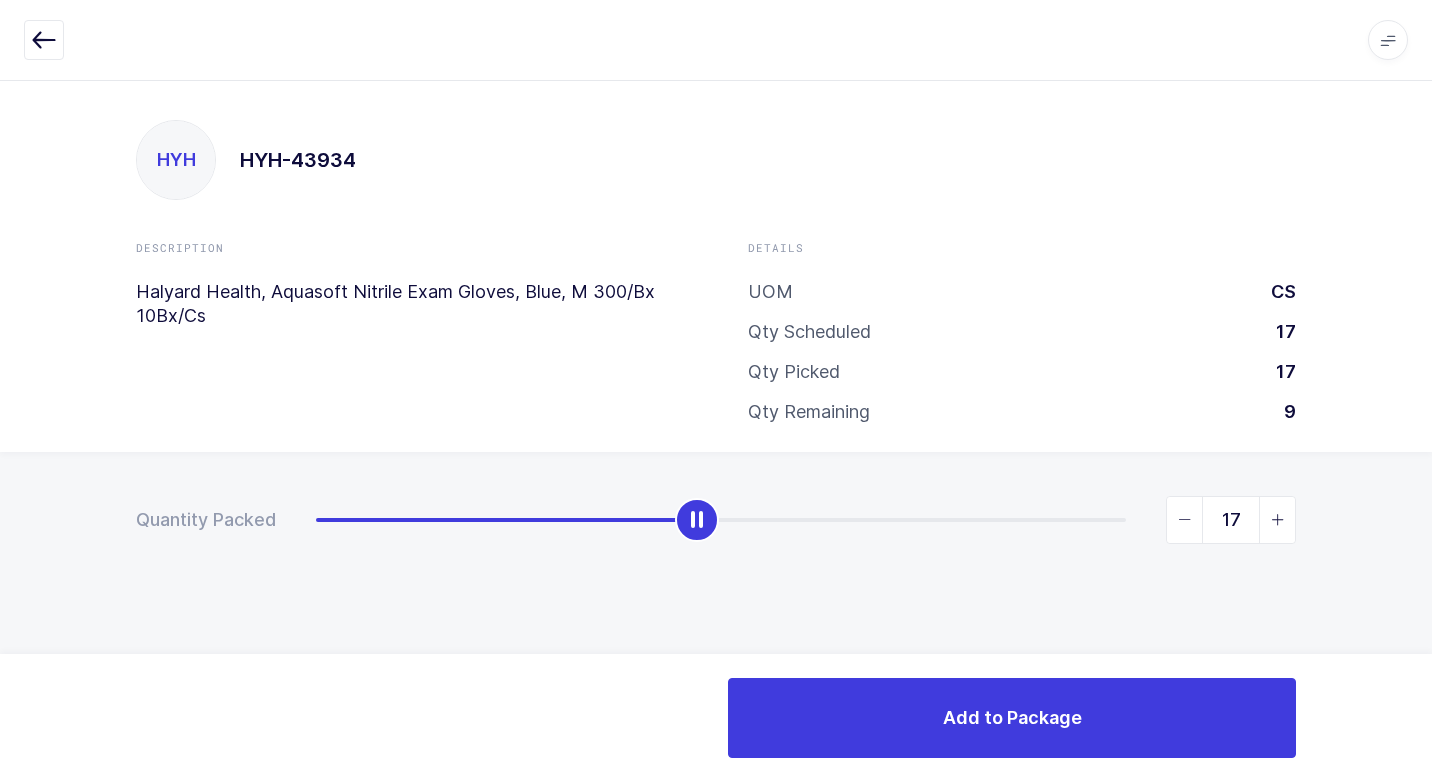 drag, startPoint x: 319, startPoint y: 534, endPoint x: 1431, endPoint y: 515, distance: 1112.1624 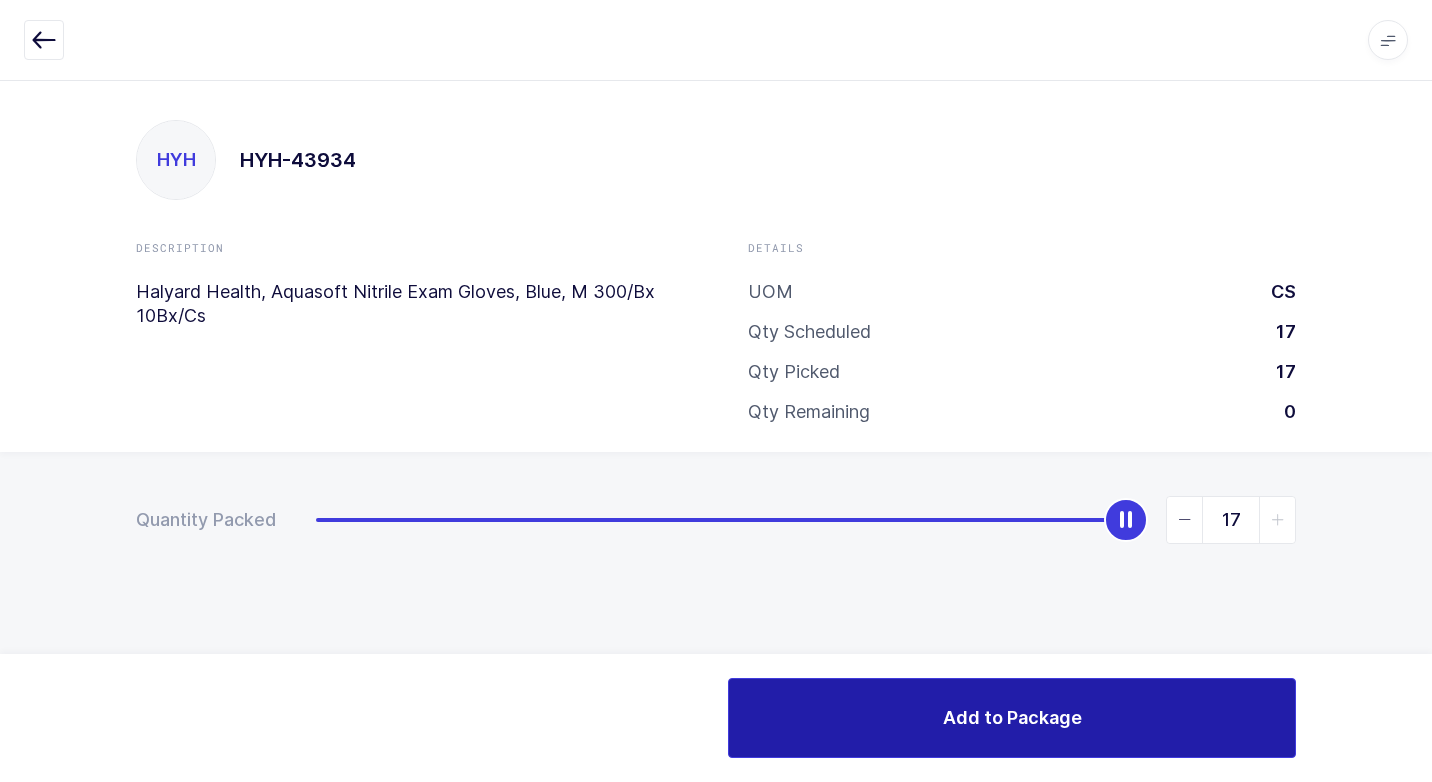 click on "Add to Package" at bounding box center (1012, 717) 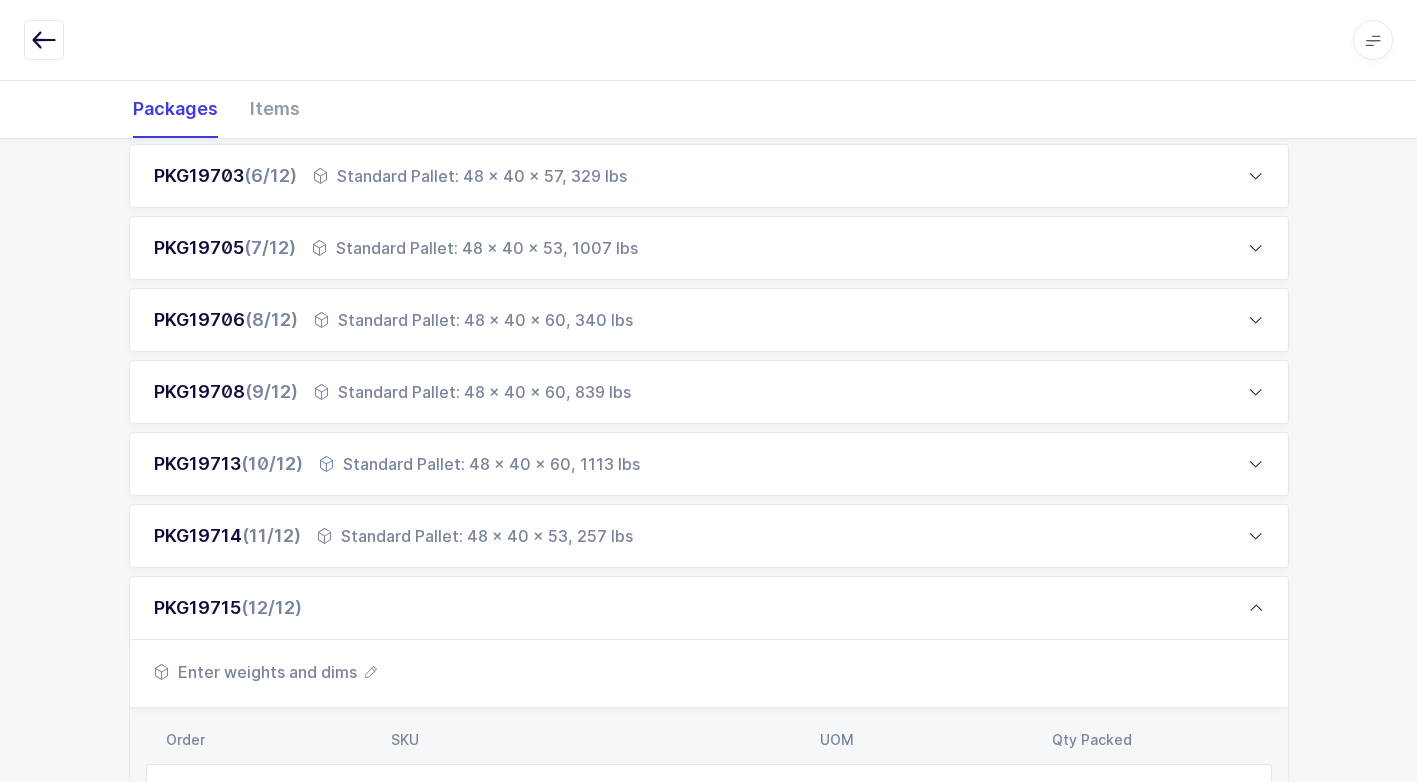 scroll, scrollTop: 945, scrollLeft: 0, axis: vertical 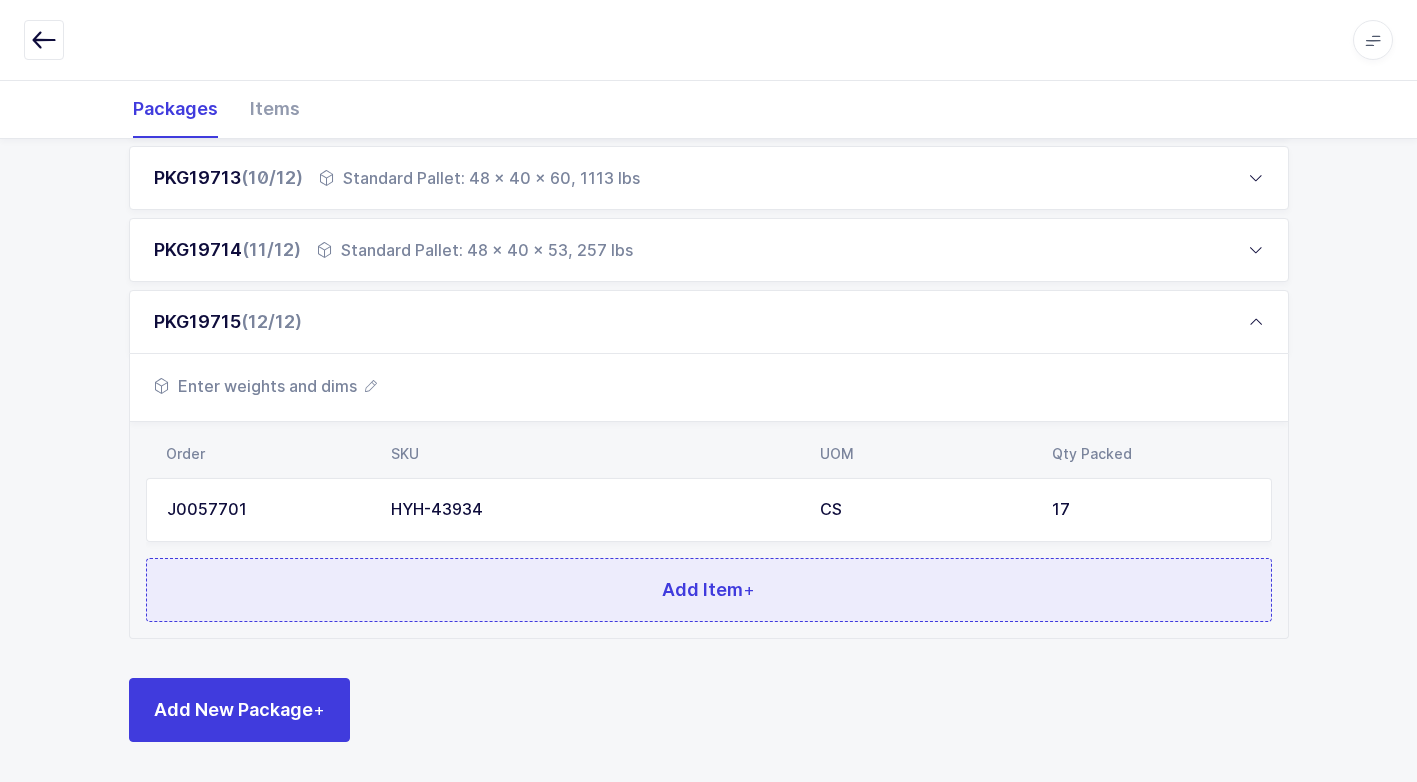 click on "Add Item  +" at bounding box center [709, 590] 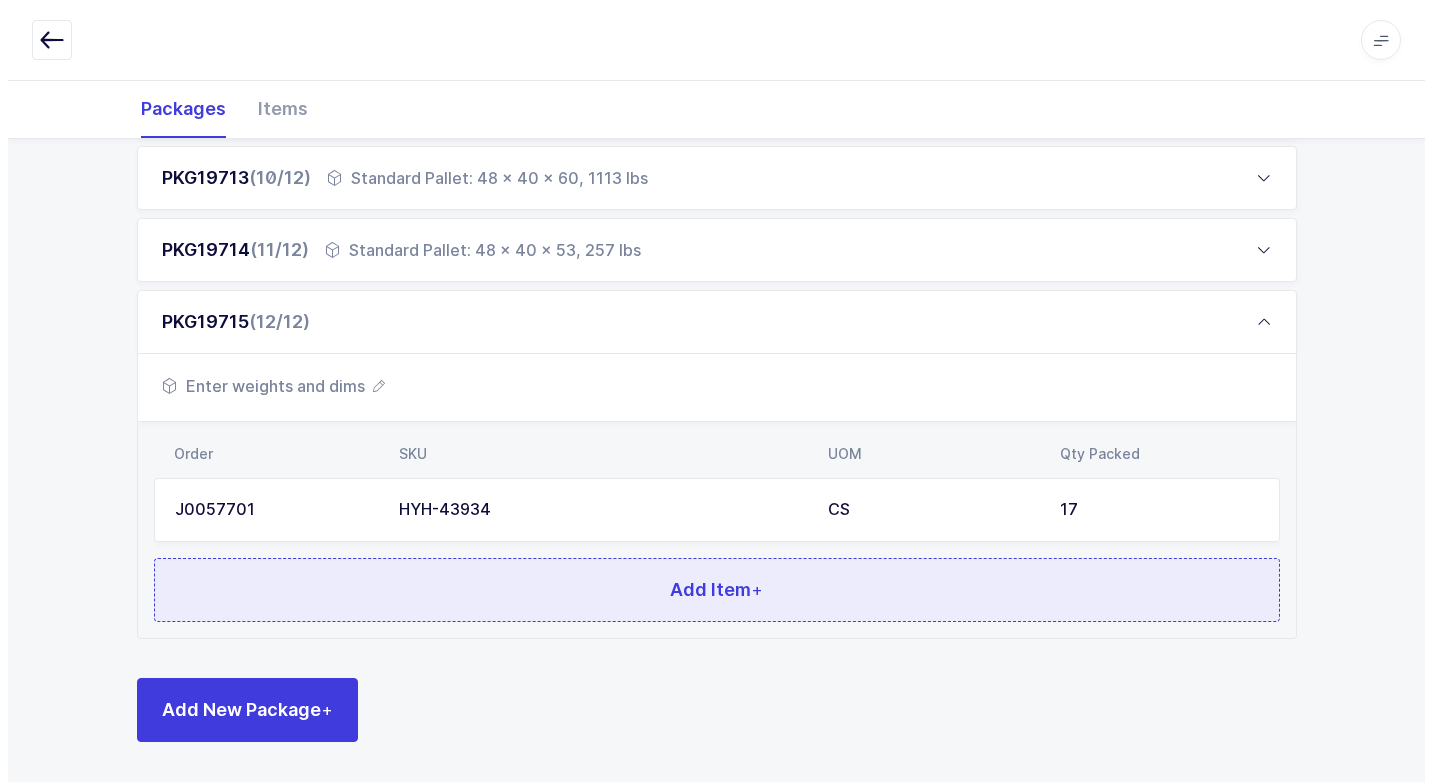 scroll, scrollTop: 0, scrollLeft: 0, axis: both 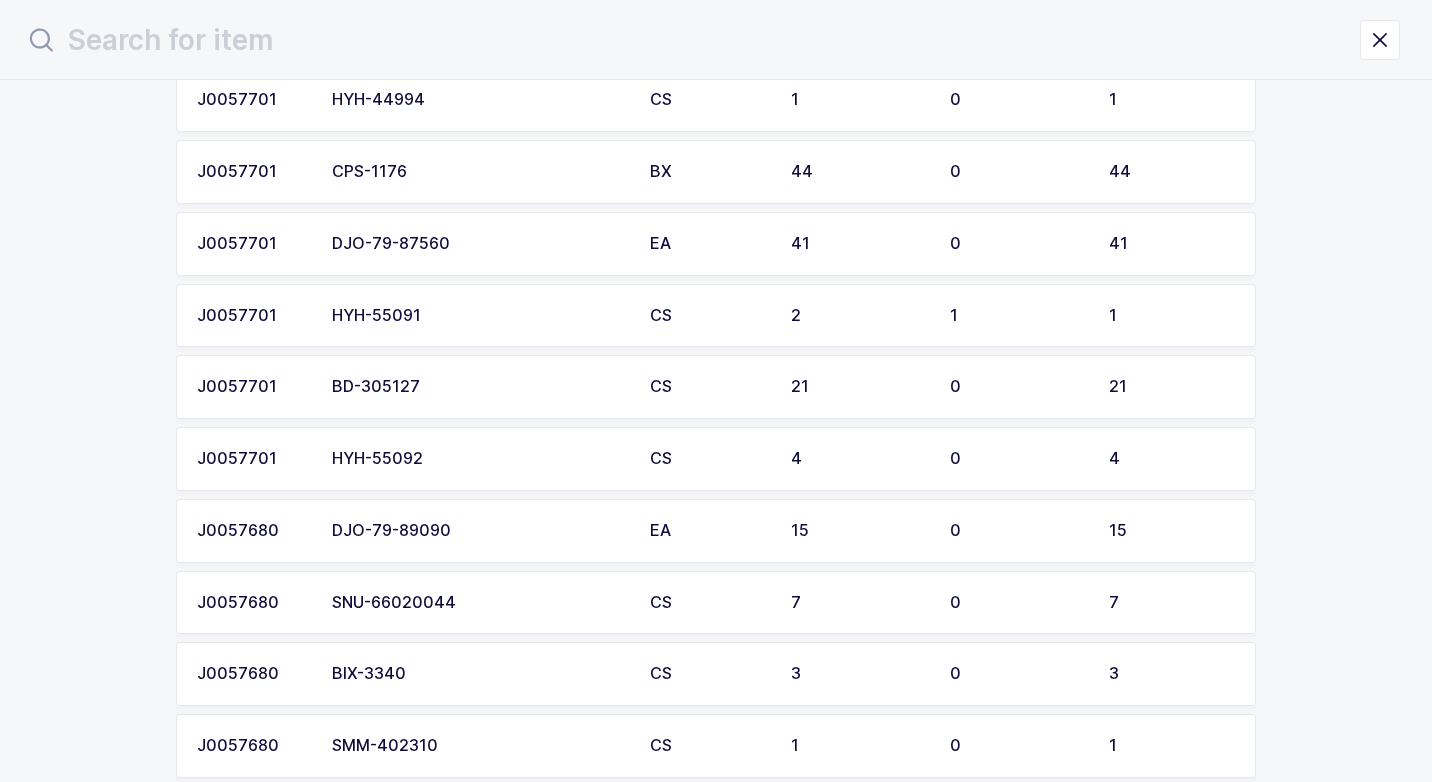 click on "HYH-55091" at bounding box center [479, 316] 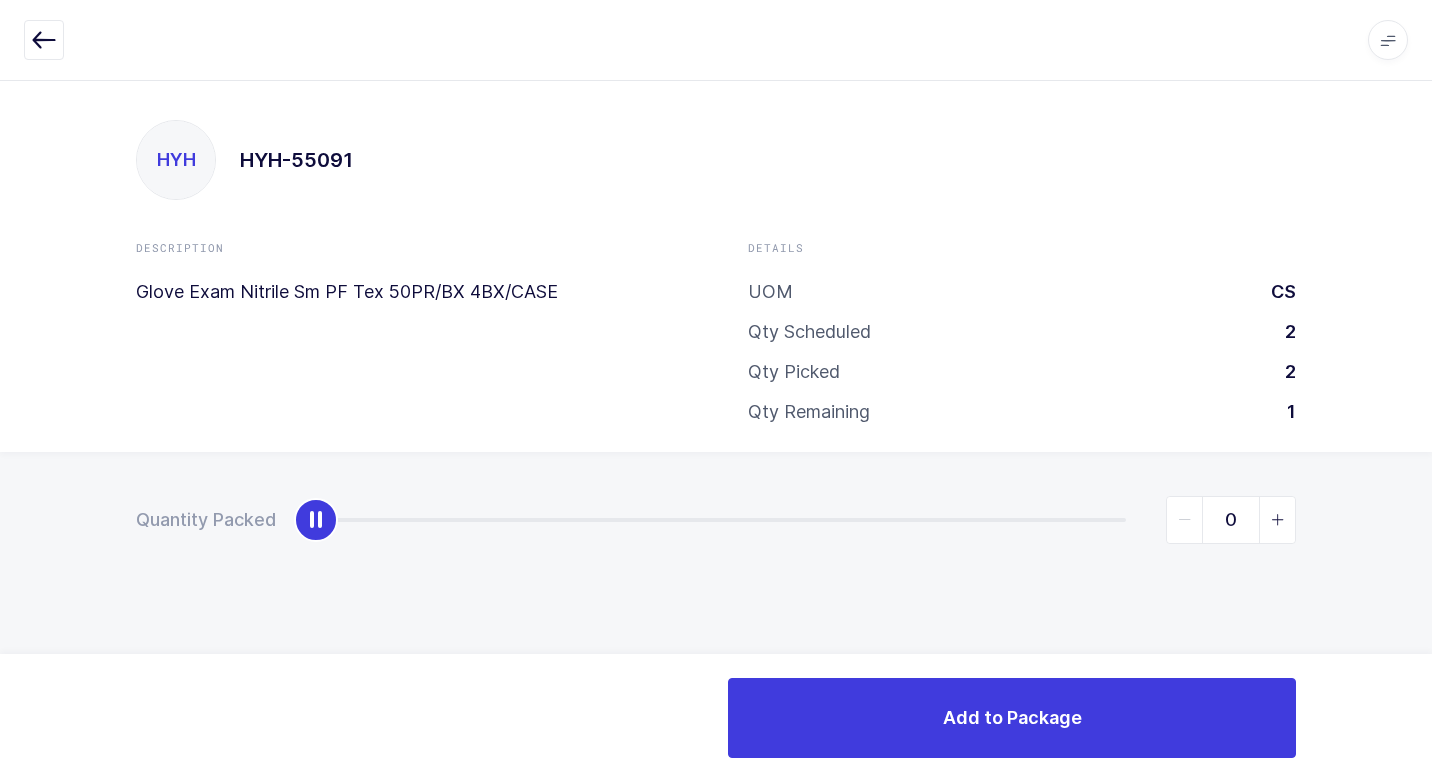 type on "1" 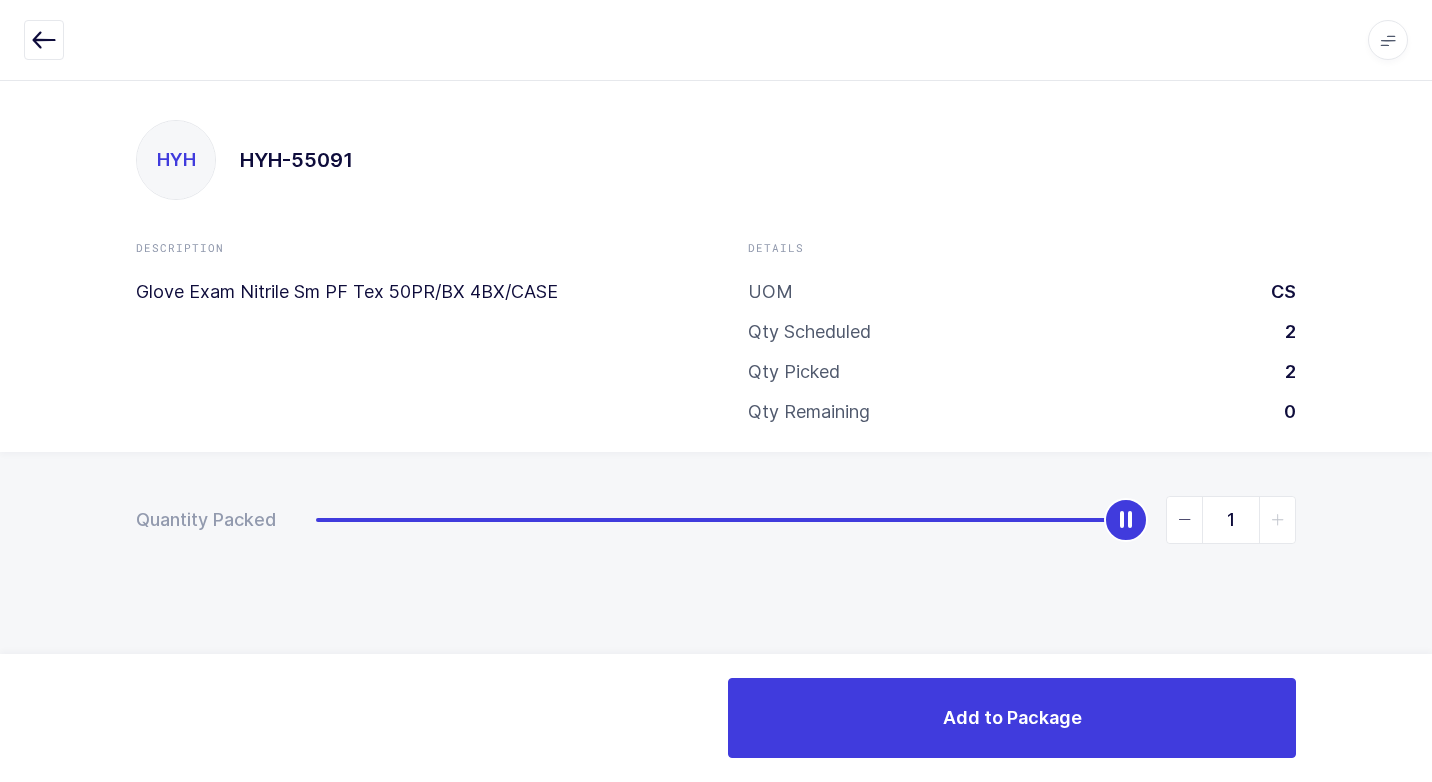 drag, startPoint x: 329, startPoint y: 531, endPoint x: 1435, endPoint y: 490, distance: 1106.7596 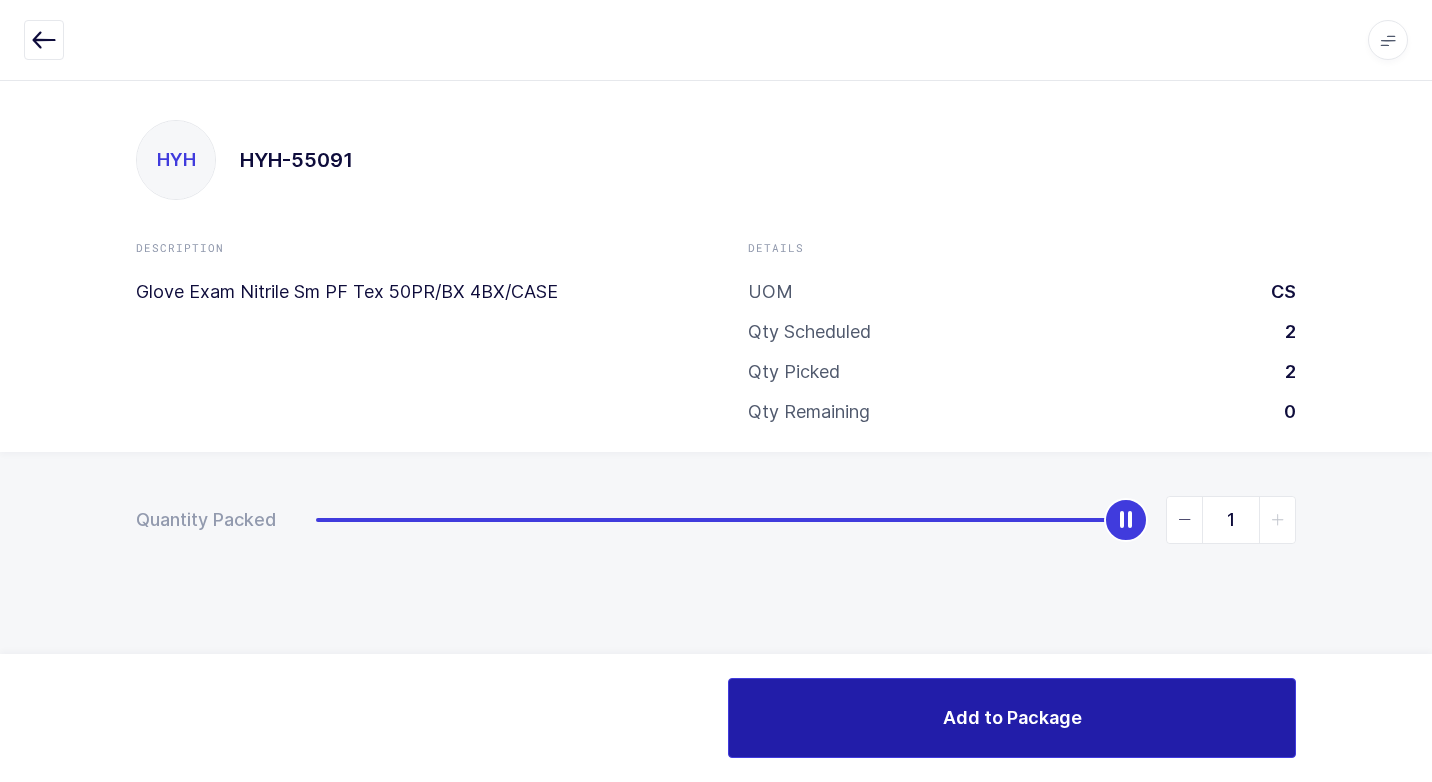 click on "Add to Package" at bounding box center (1012, 717) 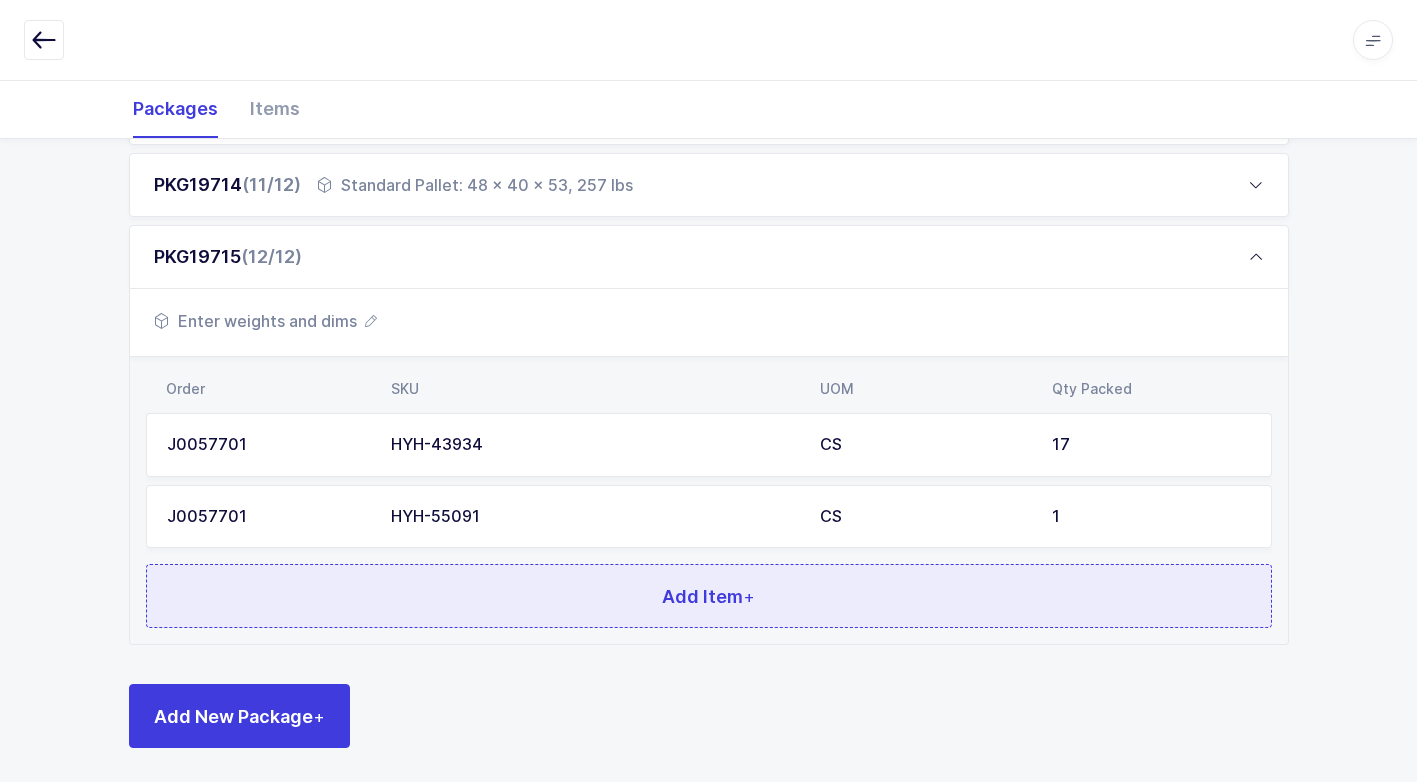 scroll, scrollTop: 1016, scrollLeft: 0, axis: vertical 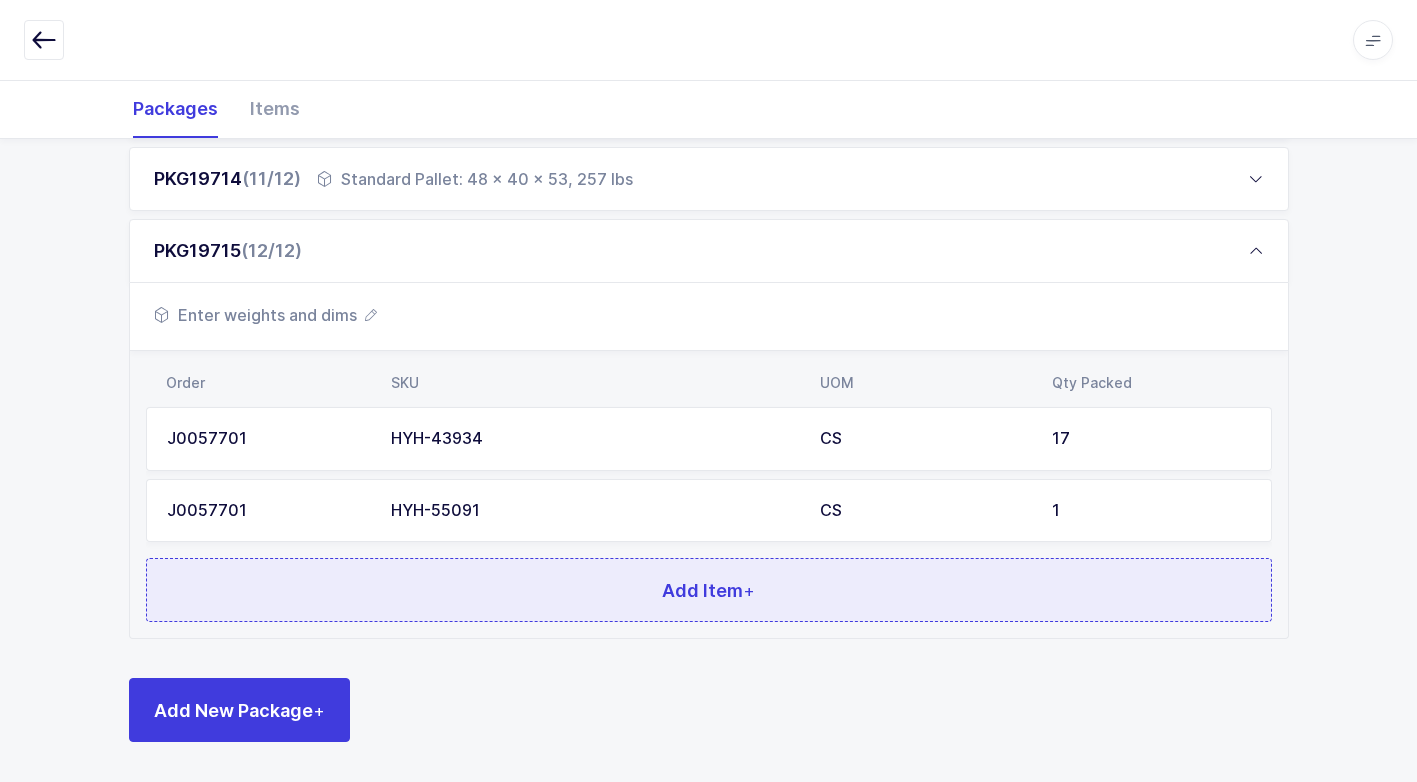 click on "Add Item  +" at bounding box center (709, 590) 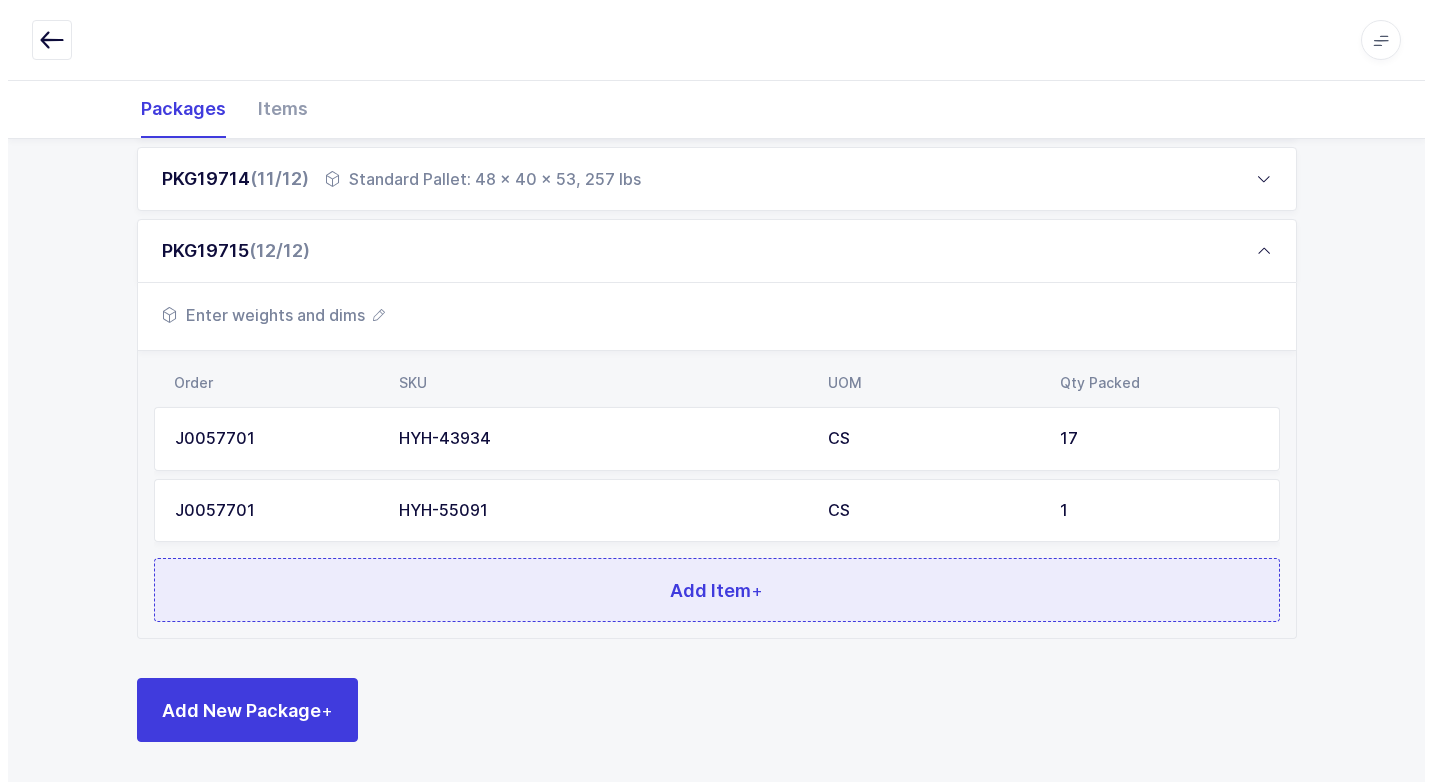 scroll, scrollTop: 0, scrollLeft: 0, axis: both 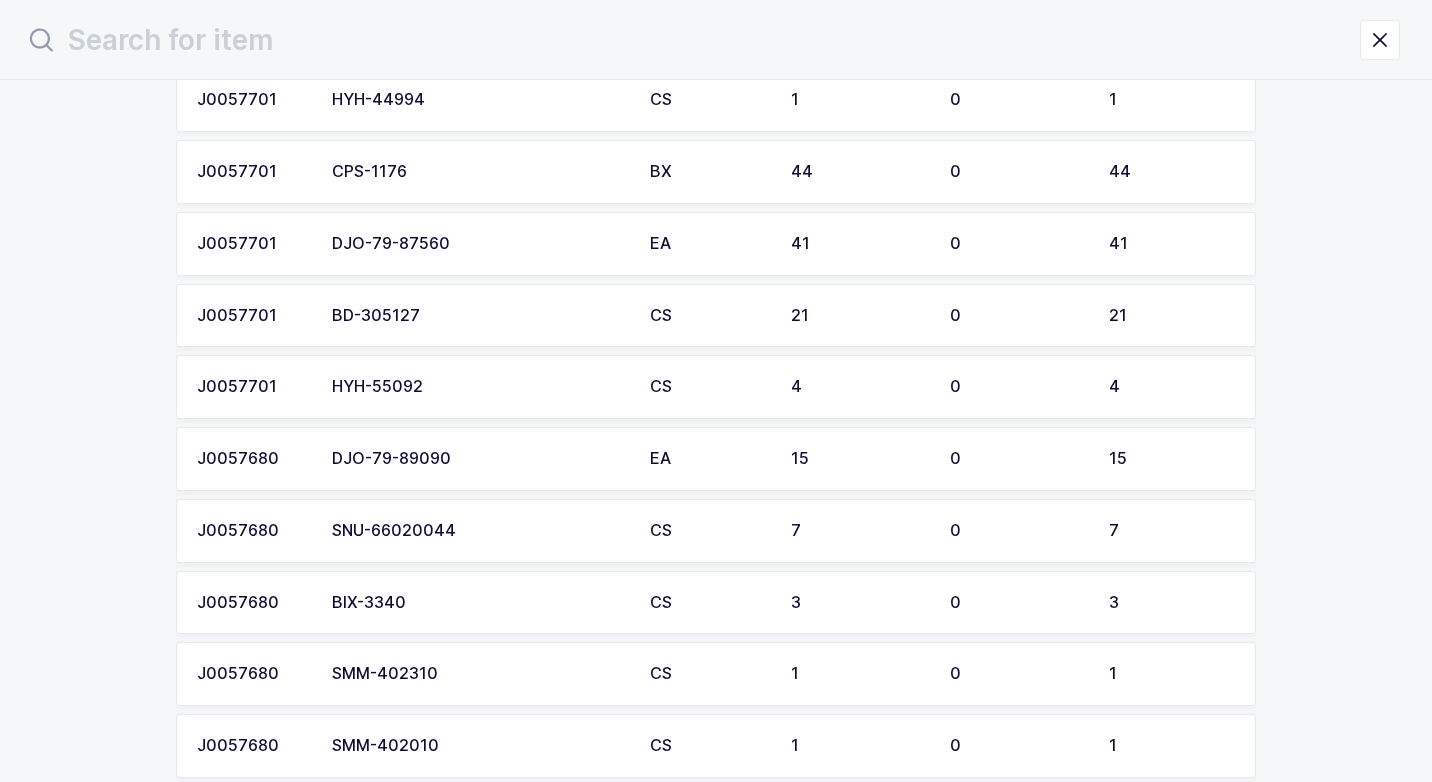 click on "HYH-55092" at bounding box center (479, 387) 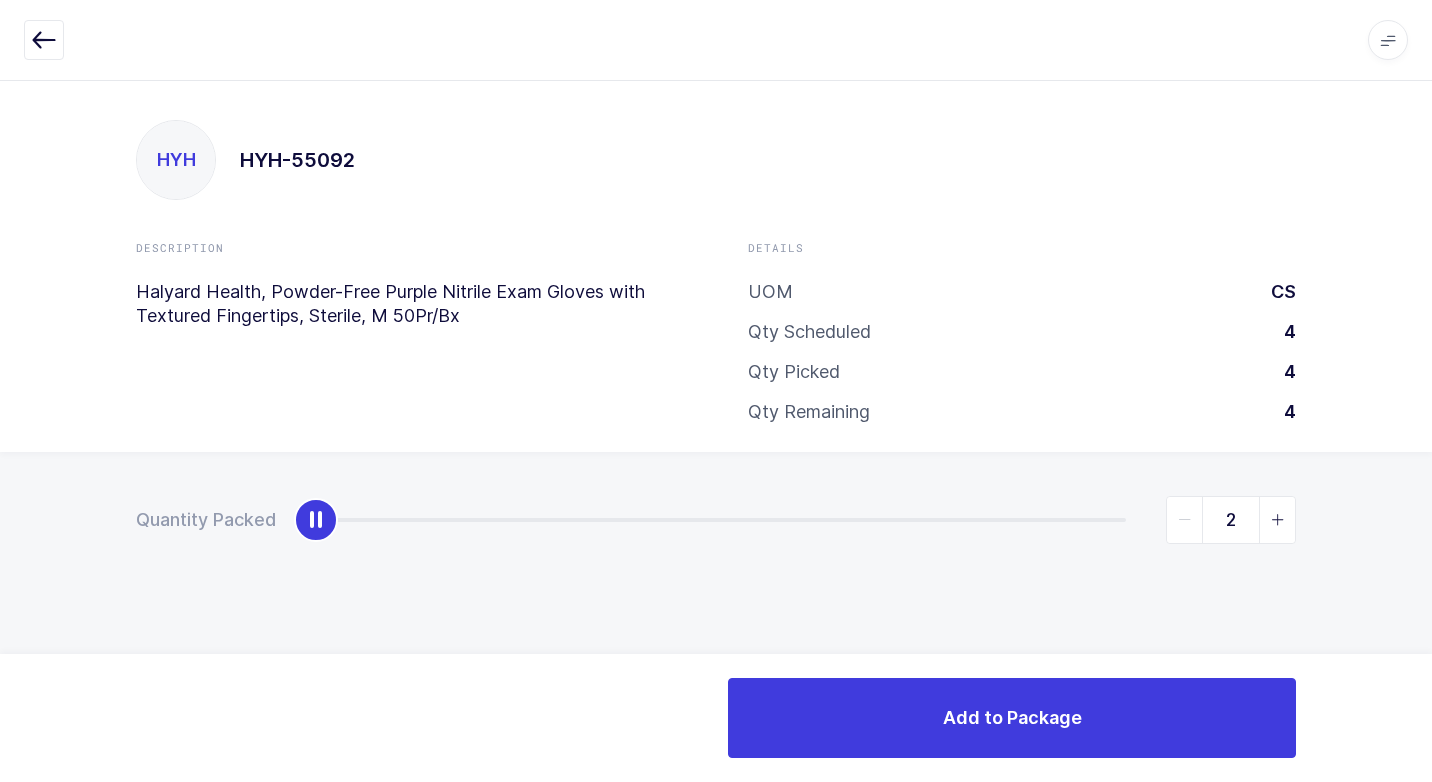 type on "4" 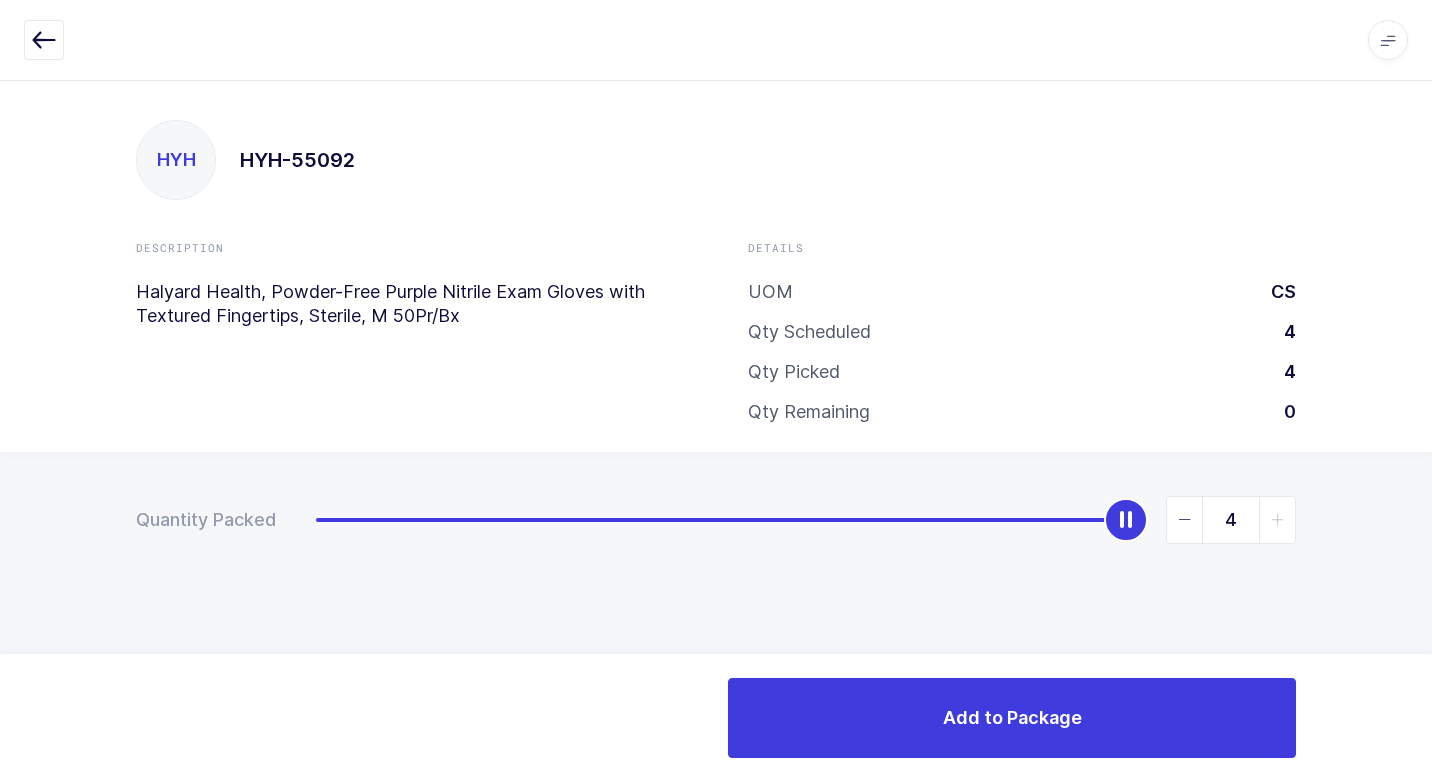 drag, startPoint x: 316, startPoint y: 526, endPoint x: 1435, endPoint y: 413, distance: 1124.691 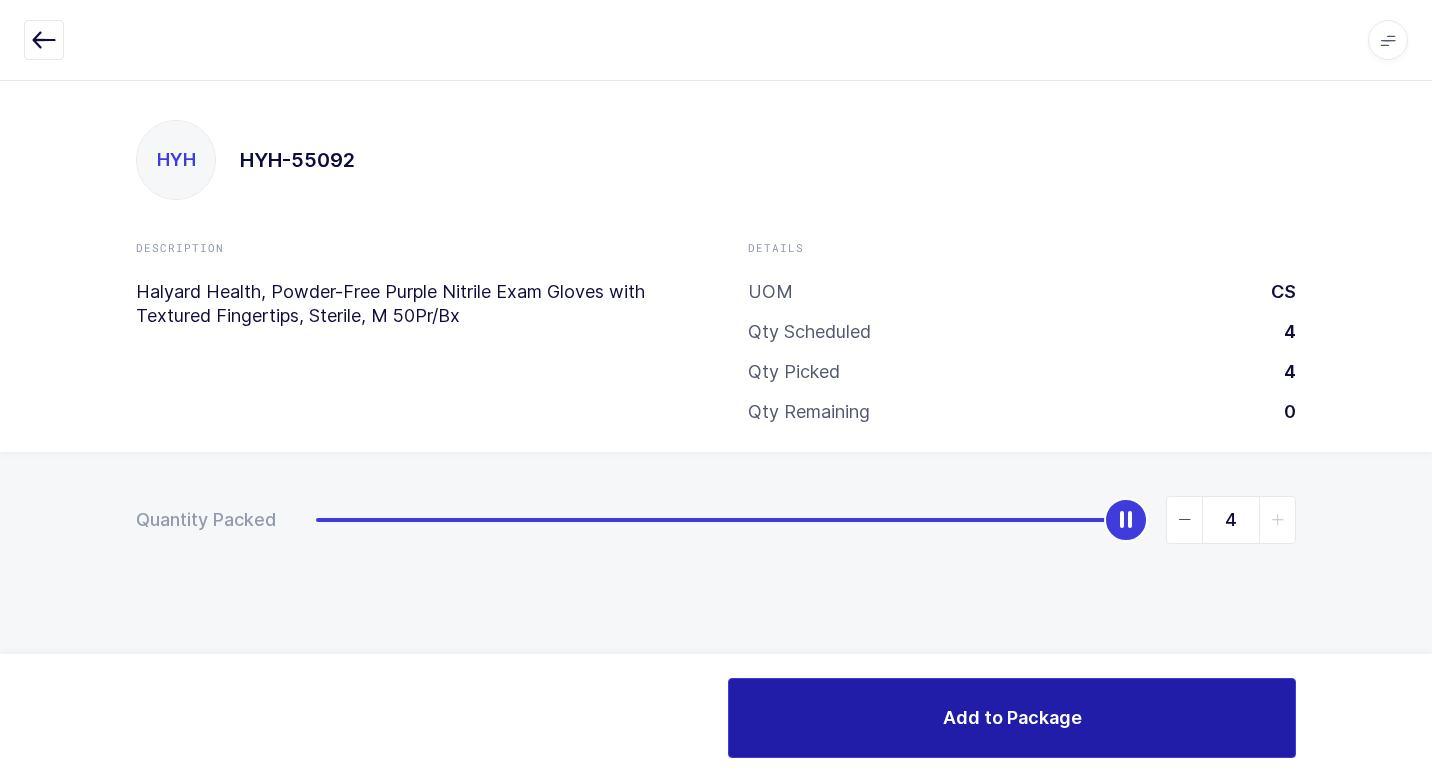 click on "Add to Package" at bounding box center (1012, 718) 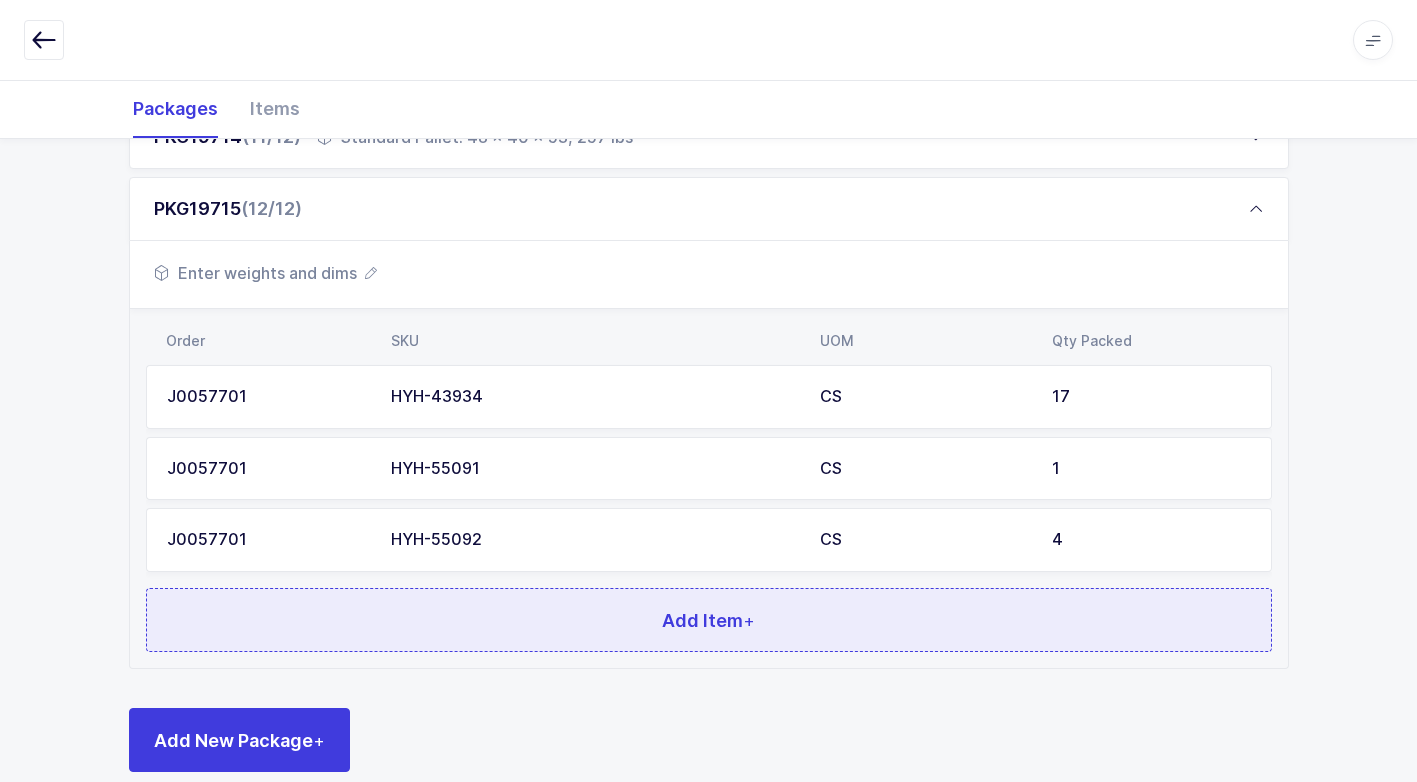 scroll, scrollTop: 1088, scrollLeft: 0, axis: vertical 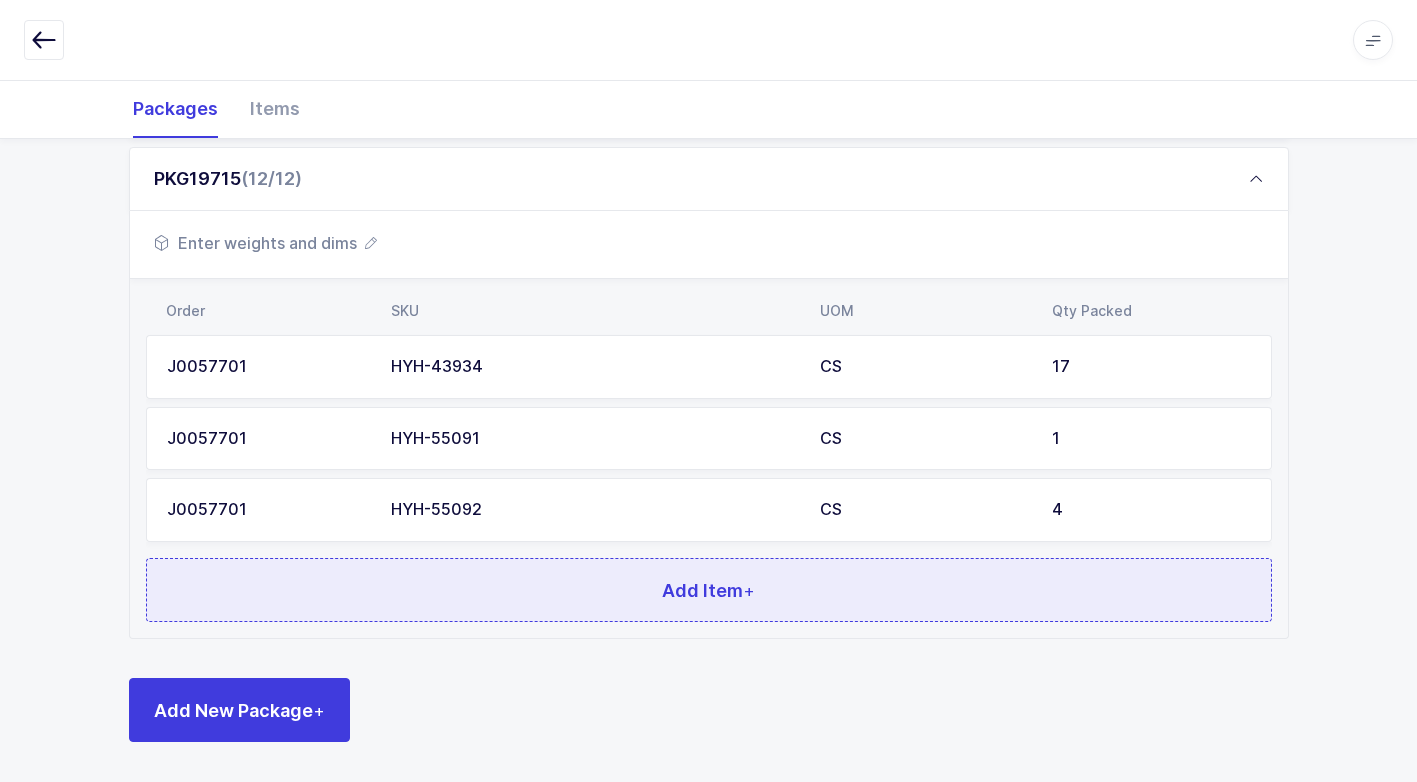 click on "Add Item  +" at bounding box center [709, 590] 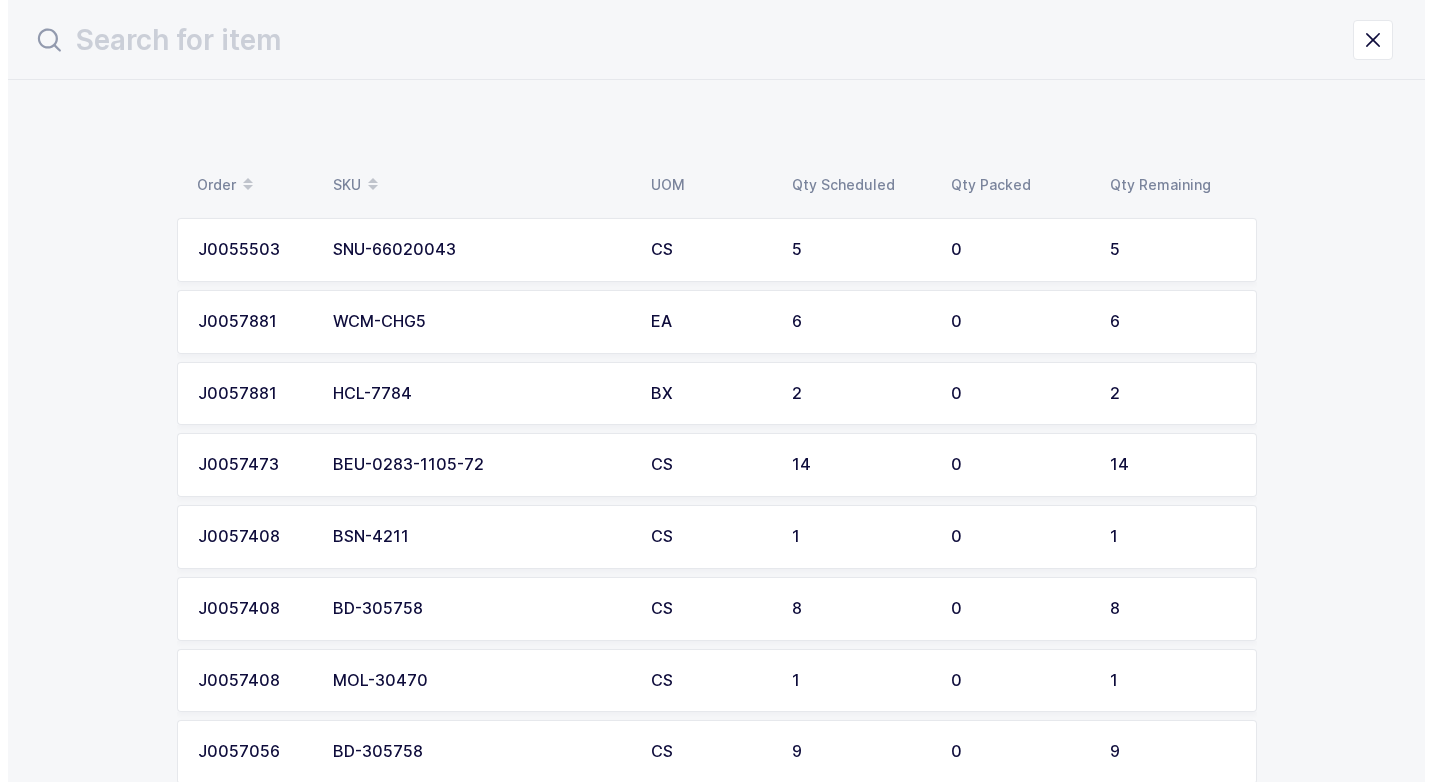 scroll, scrollTop: 0, scrollLeft: 0, axis: both 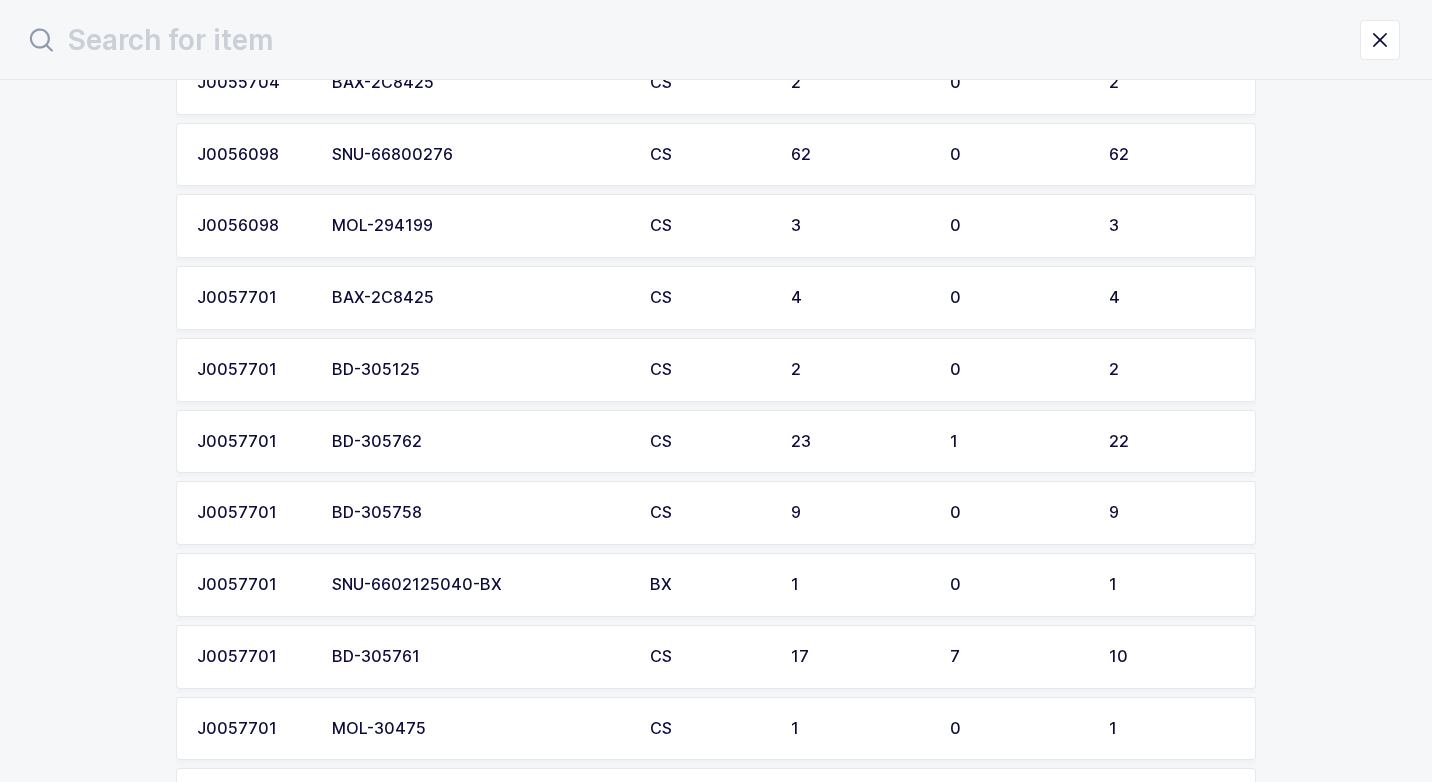 click on "BD-305762" at bounding box center (479, 442) 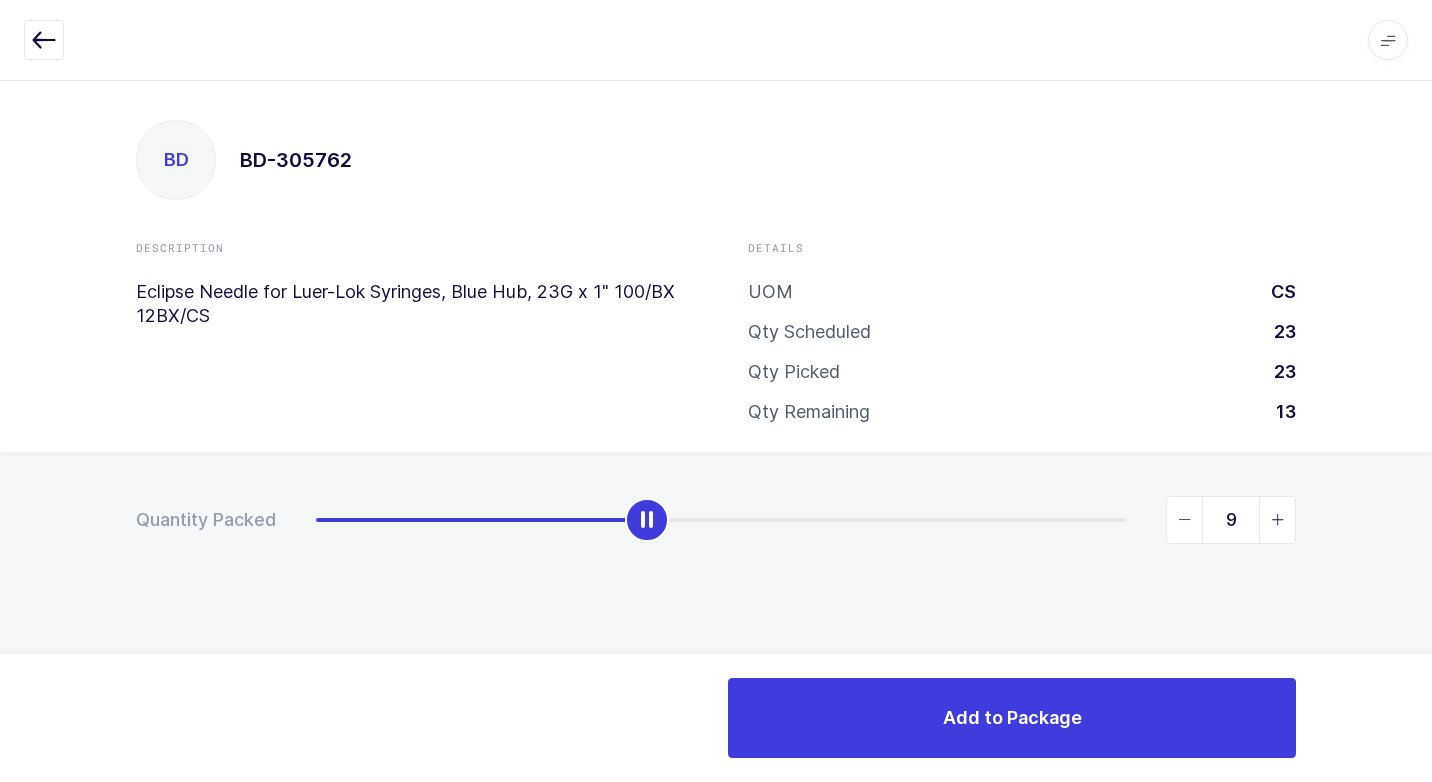 type on "8" 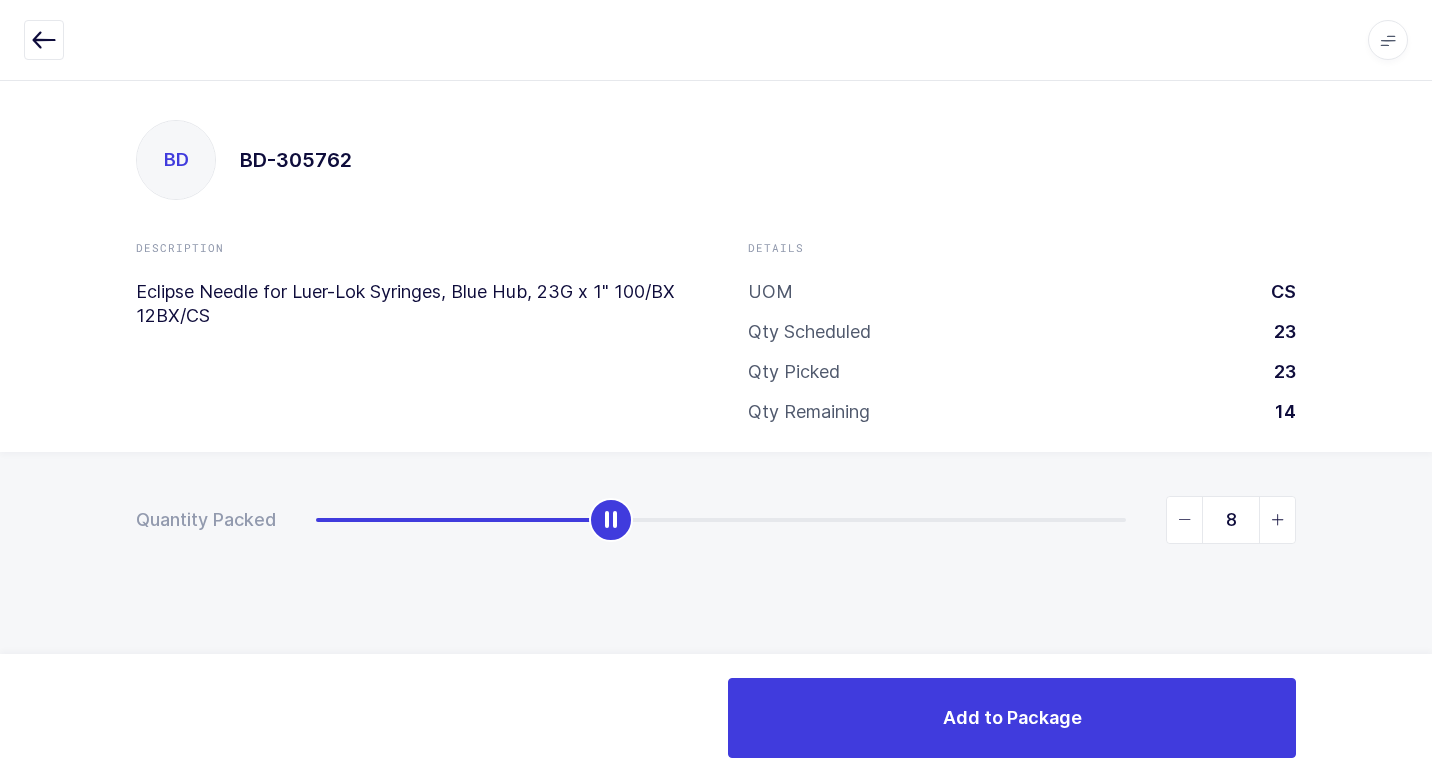drag, startPoint x: 311, startPoint y: 530, endPoint x: 604, endPoint y: 543, distance: 293.28827 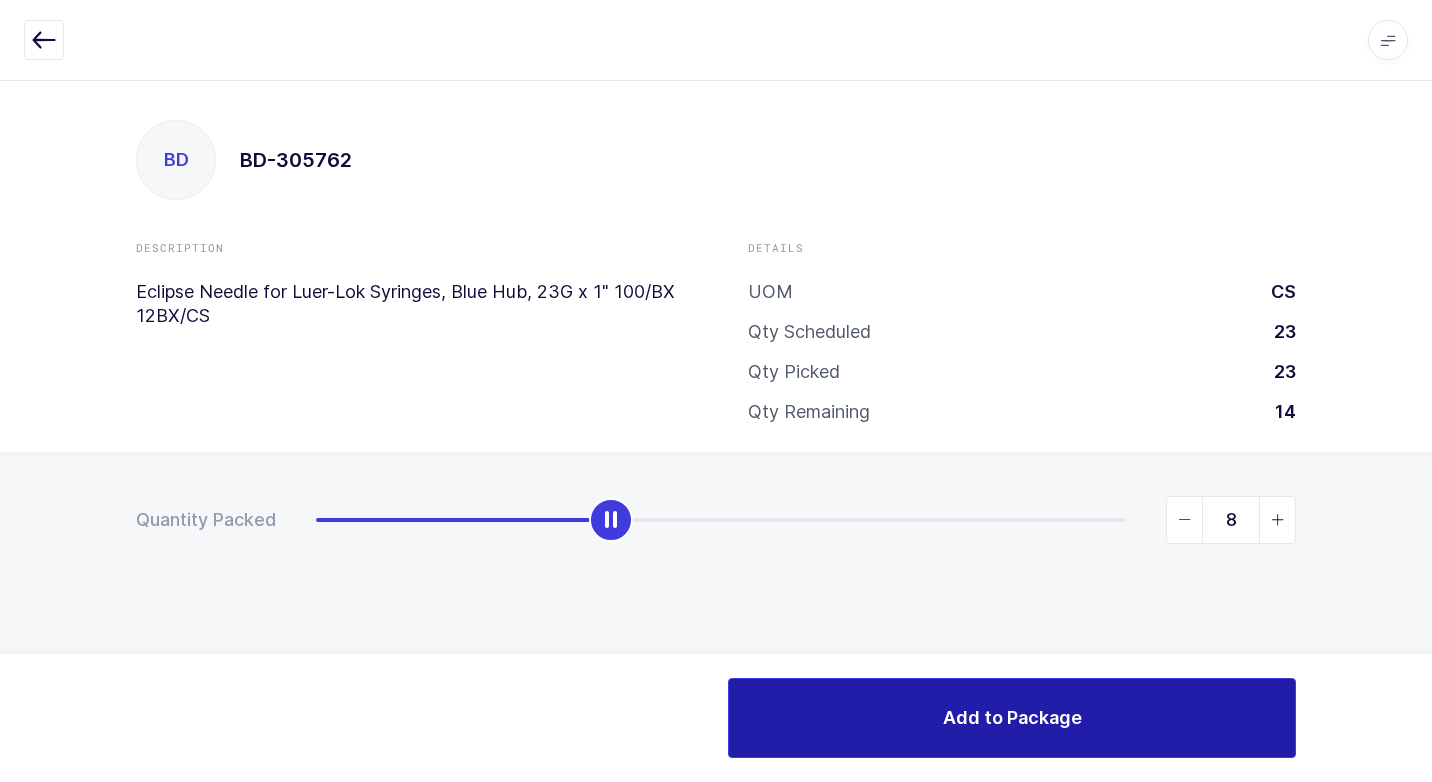 drag, startPoint x: 952, startPoint y: 715, endPoint x: 946, endPoint y: 703, distance: 13.416408 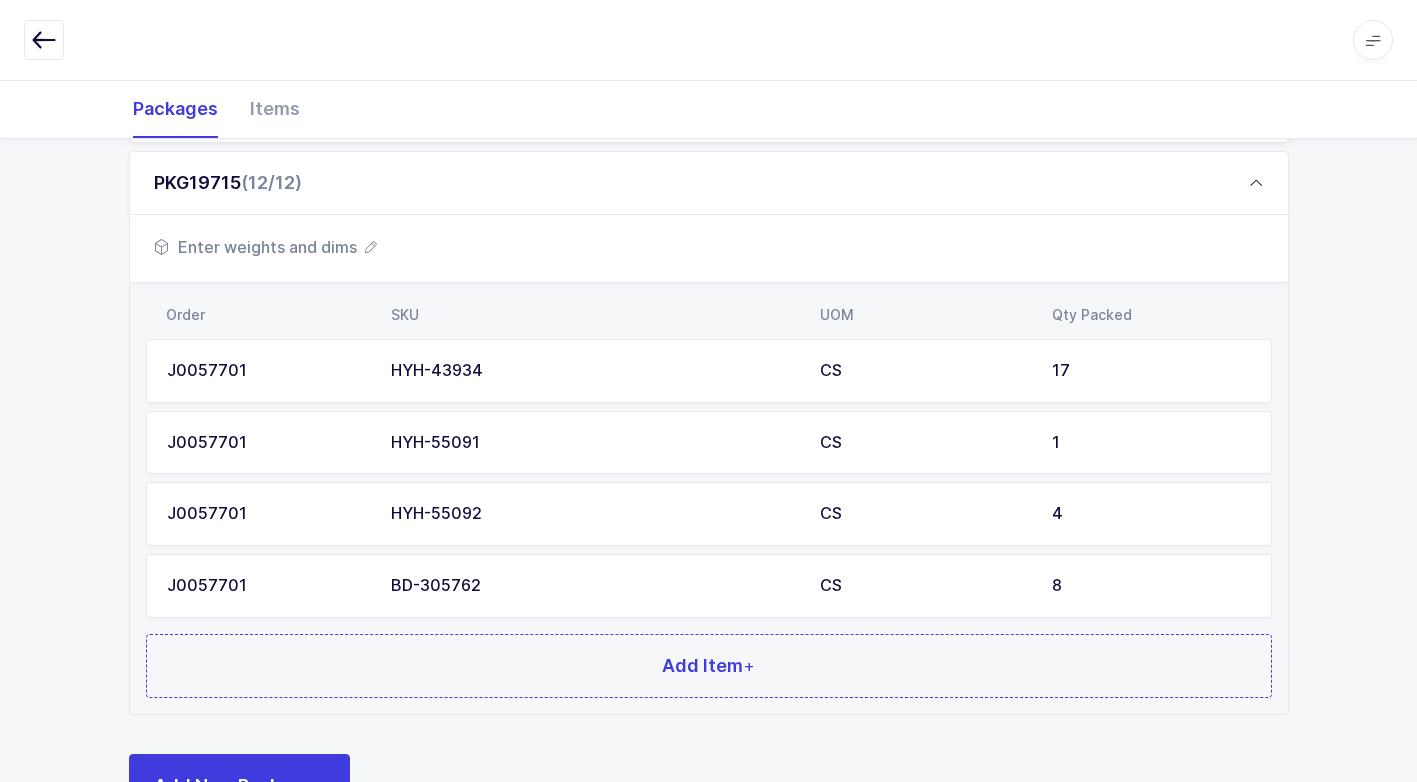 scroll, scrollTop: 1160, scrollLeft: 0, axis: vertical 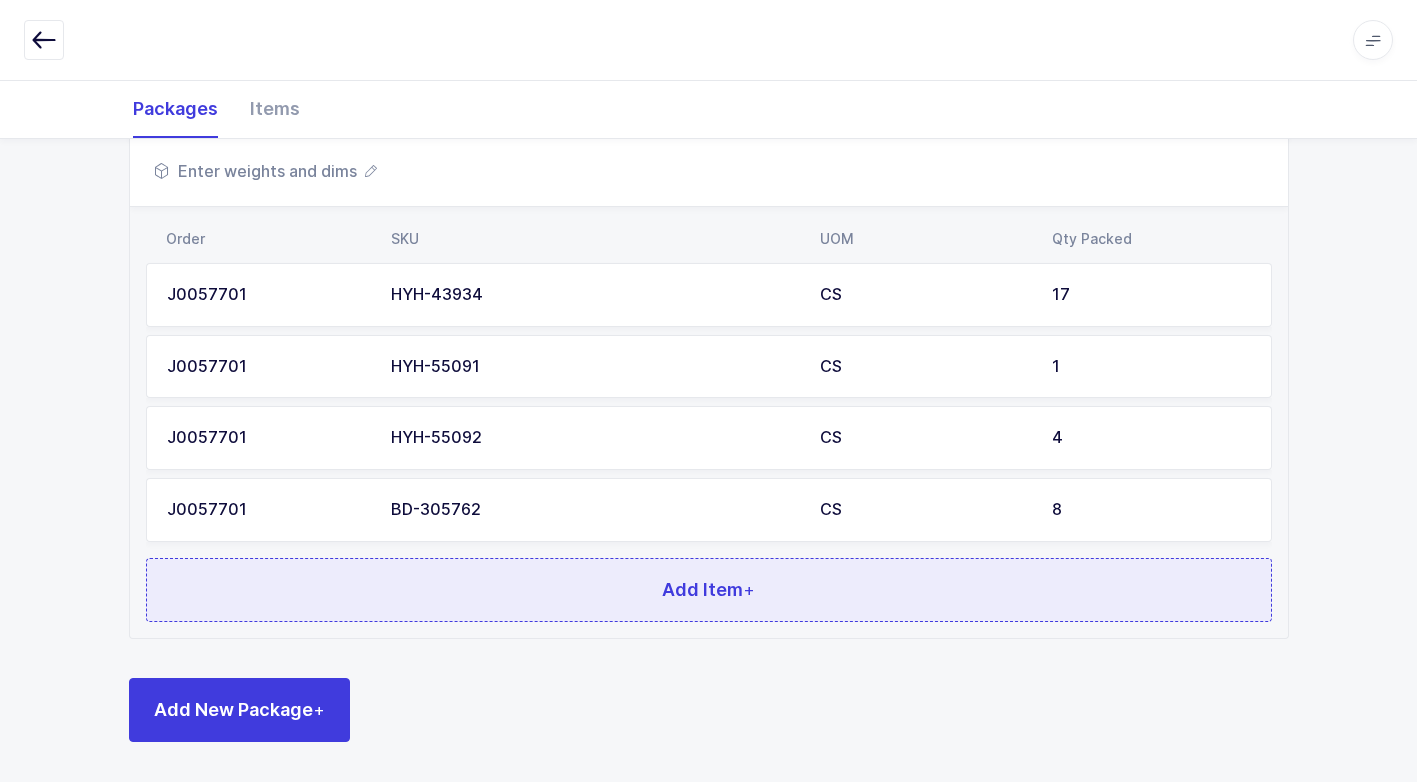 click on "Add Item  +" at bounding box center (709, 590) 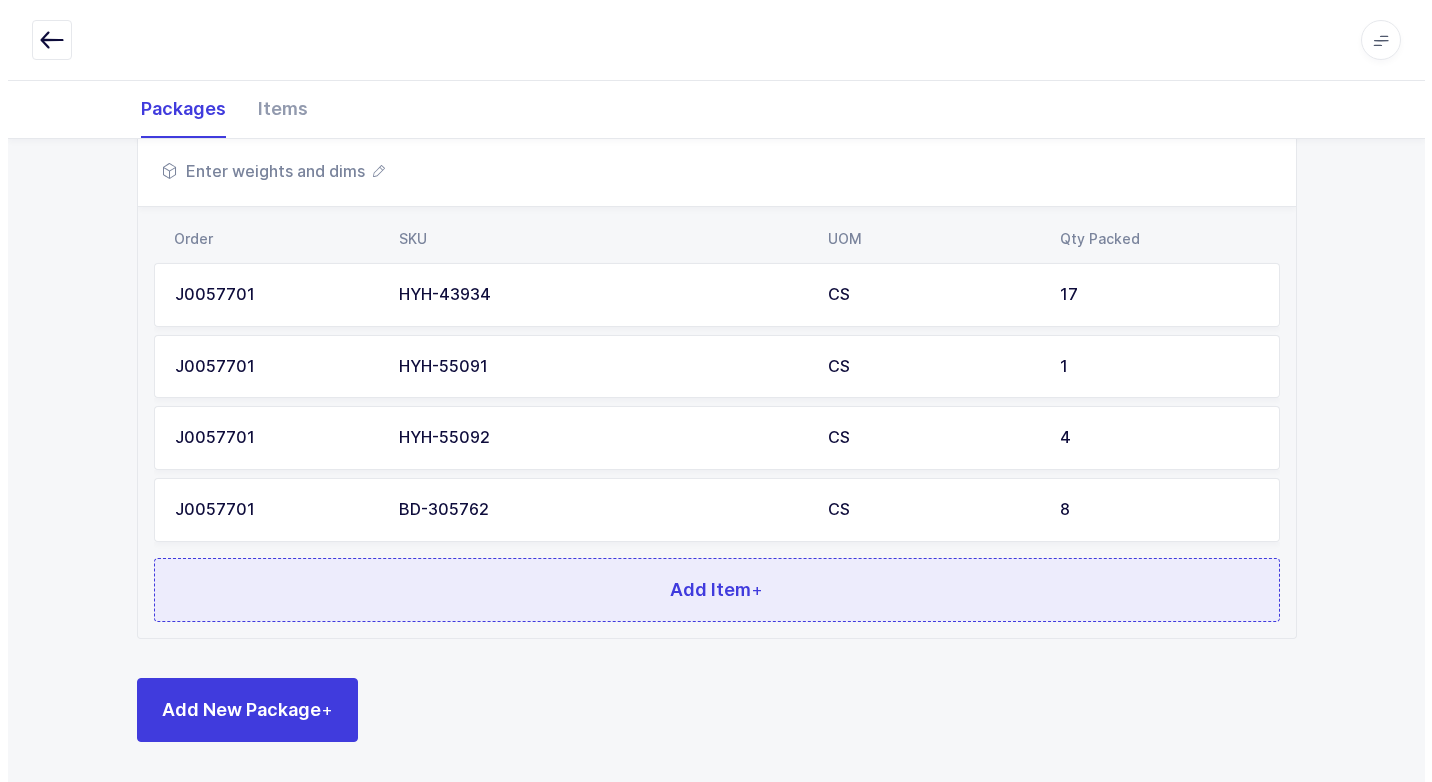 scroll, scrollTop: 0, scrollLeft: 0, axis: both 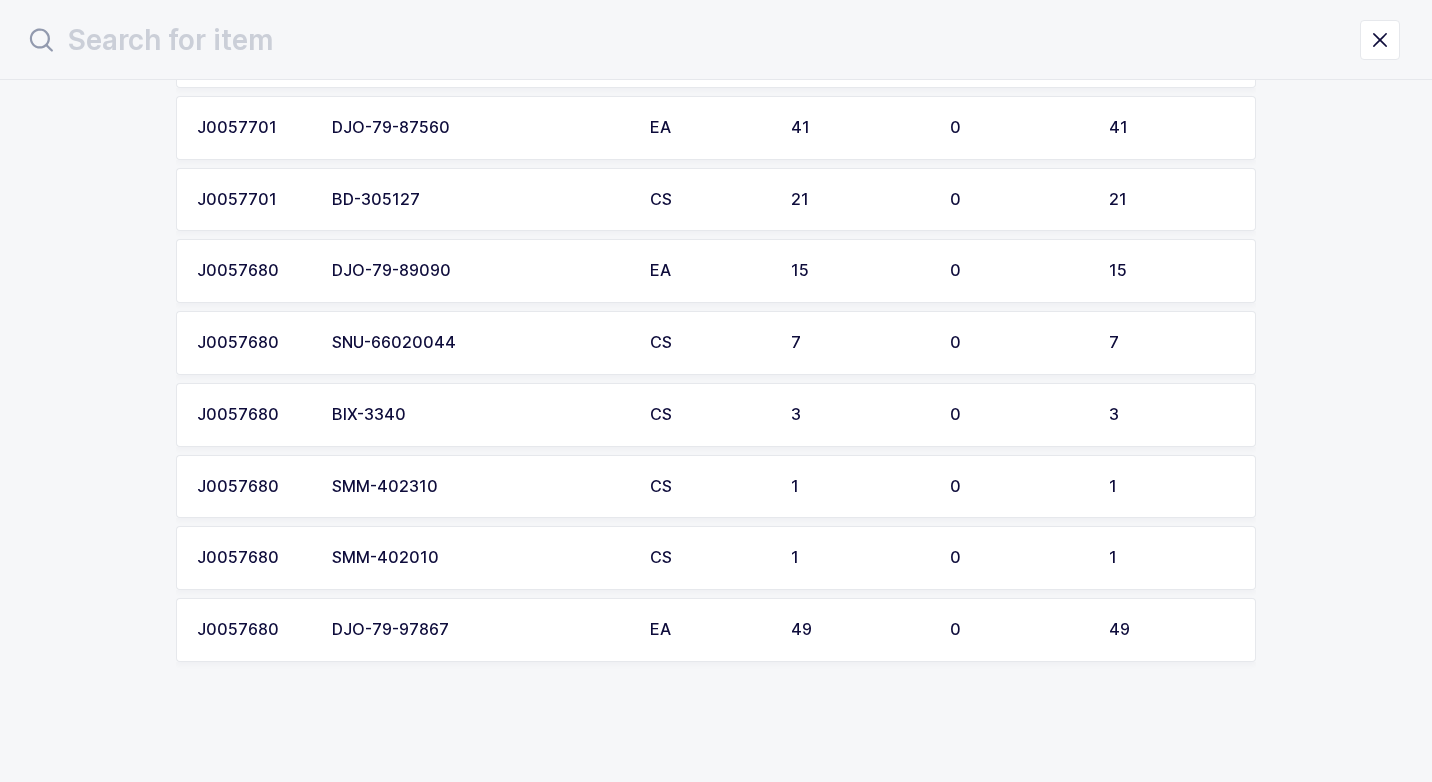click on "SMM-402010" at bounding box center [479, 558] 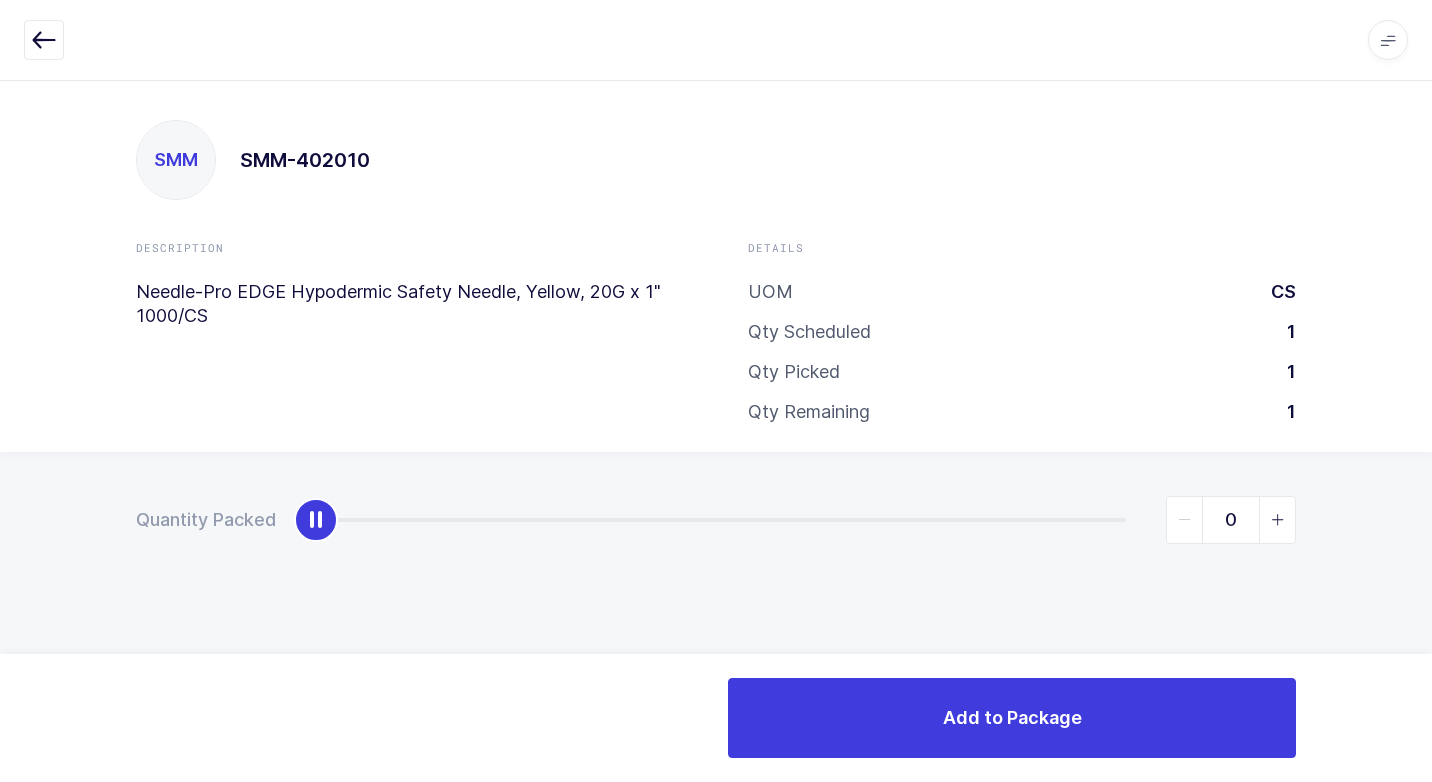 type on "1" 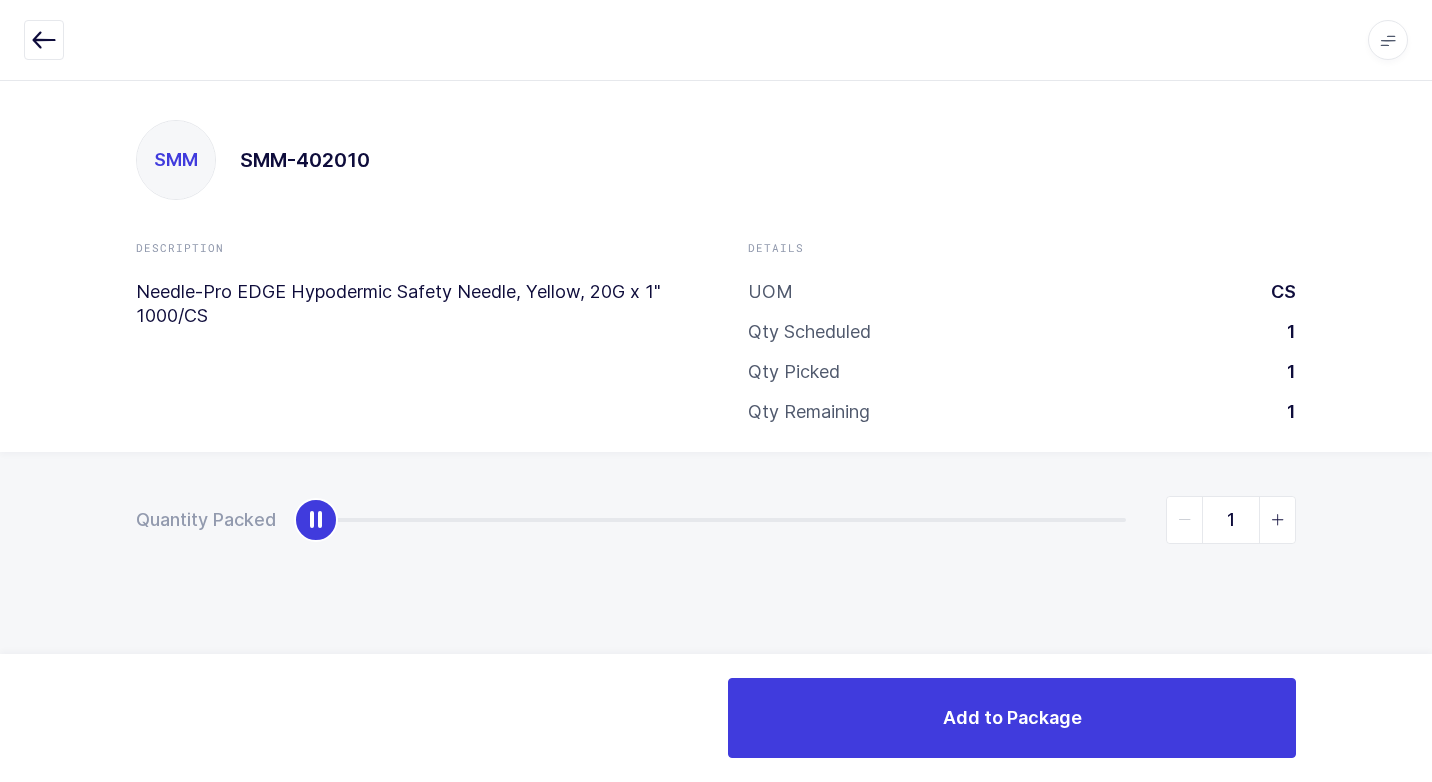drag, startPoint x: 314, startPoint y: 528, endPoint x: 1424, endPoint y: 557, distance: 1110.3788 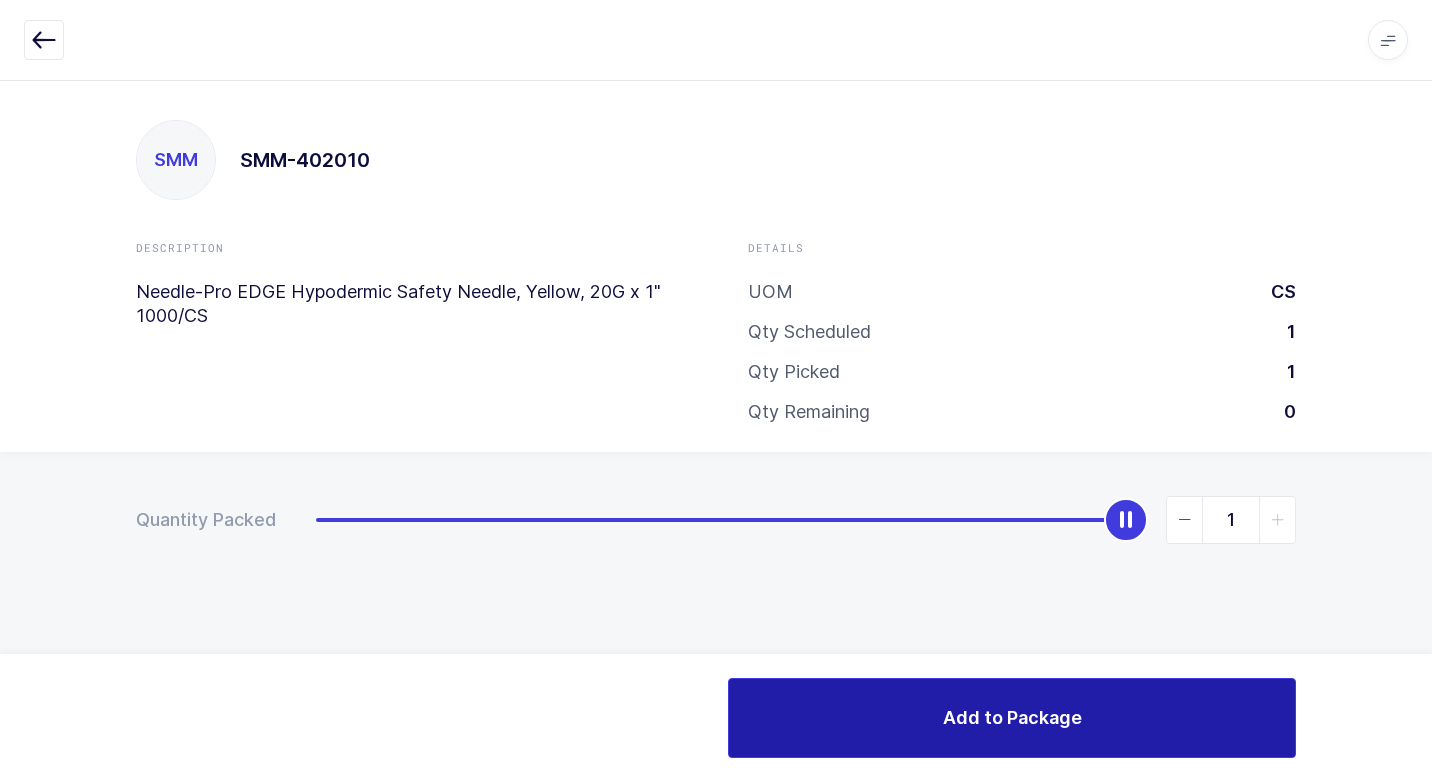 drag, startPoint x: 989, startPoint y: 728, endPoint x: 954, endPoint y: 723, distance: 35.35534 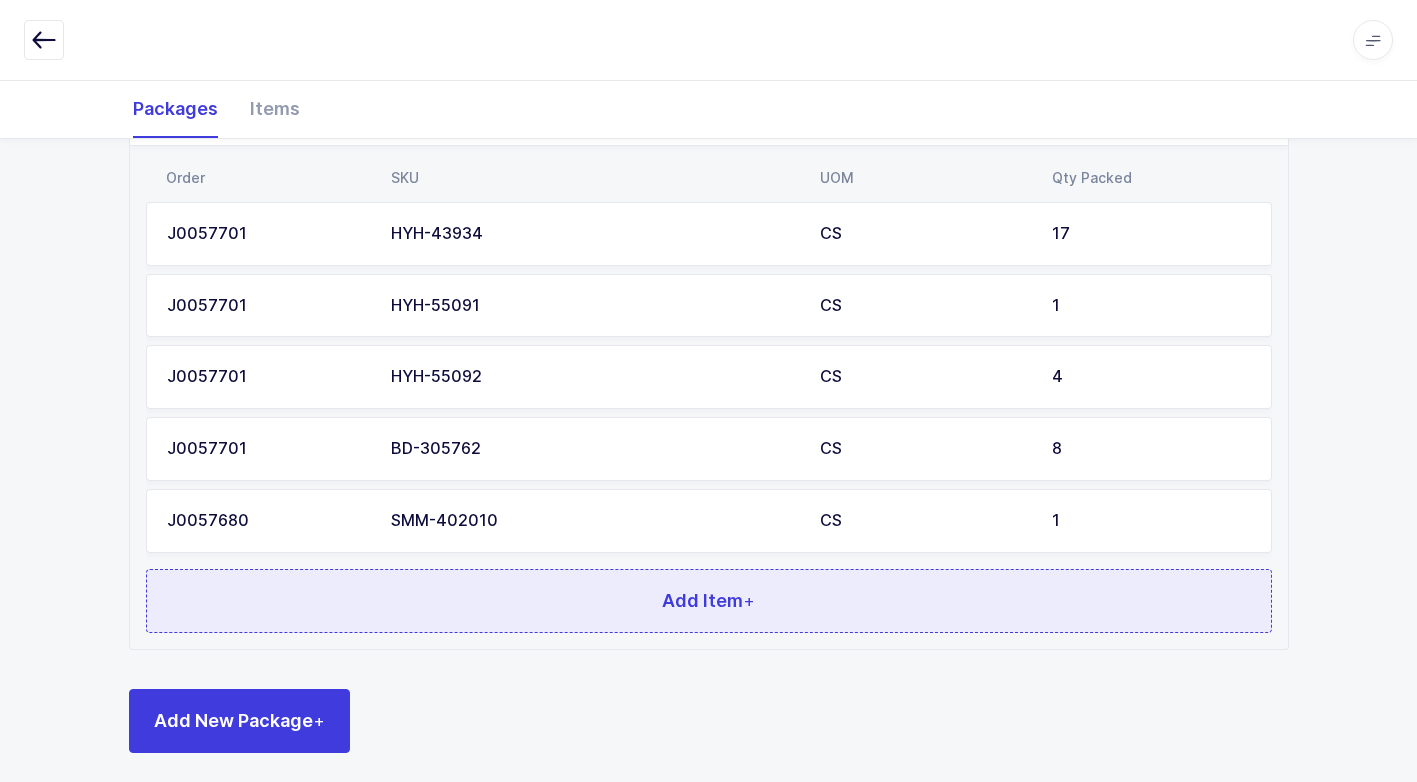 scroll, scrollTop: 1232, scrollLeft: 0, axis: vertical 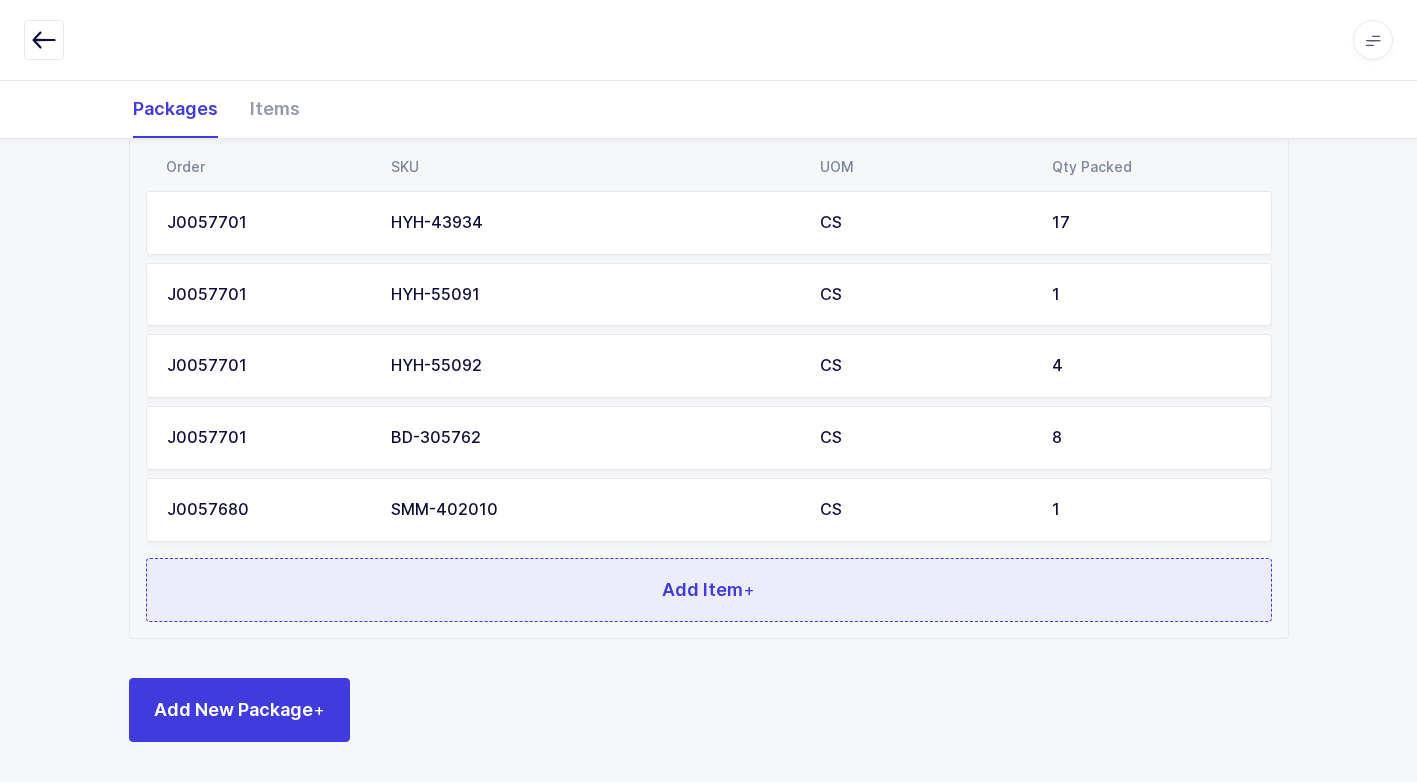 click on "Add Item  +" at bounding box center [709, 590] 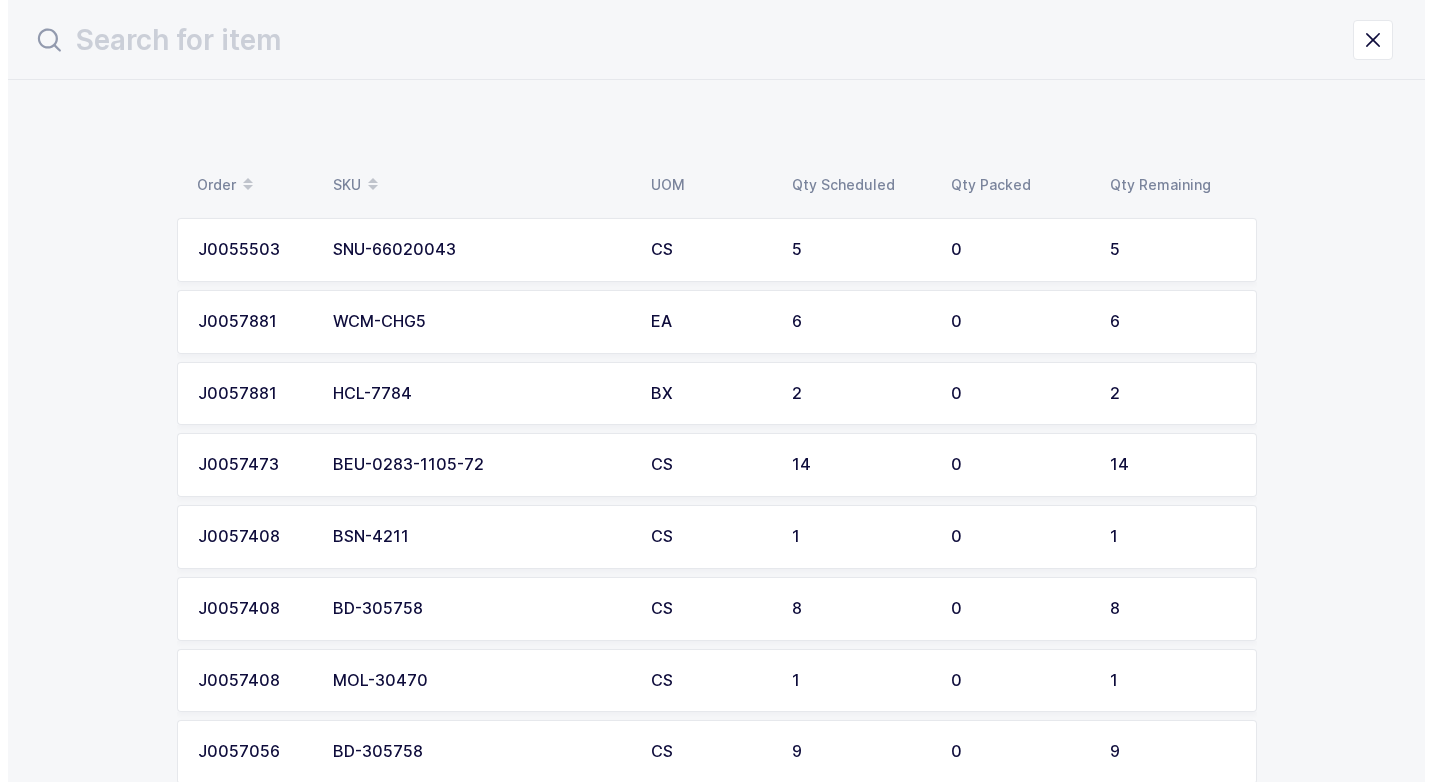 scroll, scrollTop: 0, scrollLeft: 0, axis: both 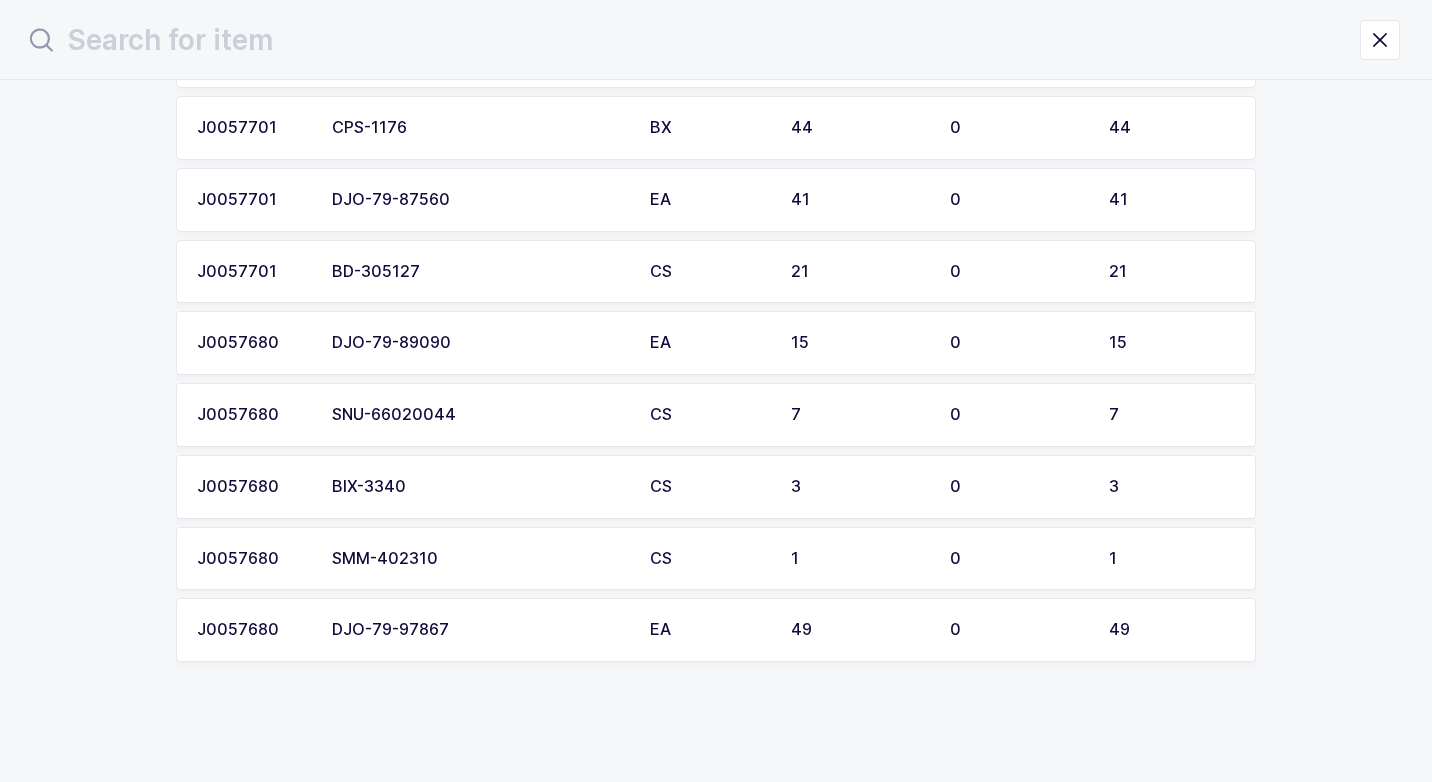 click on "SMM-402310" at bounding box center (479, 559) 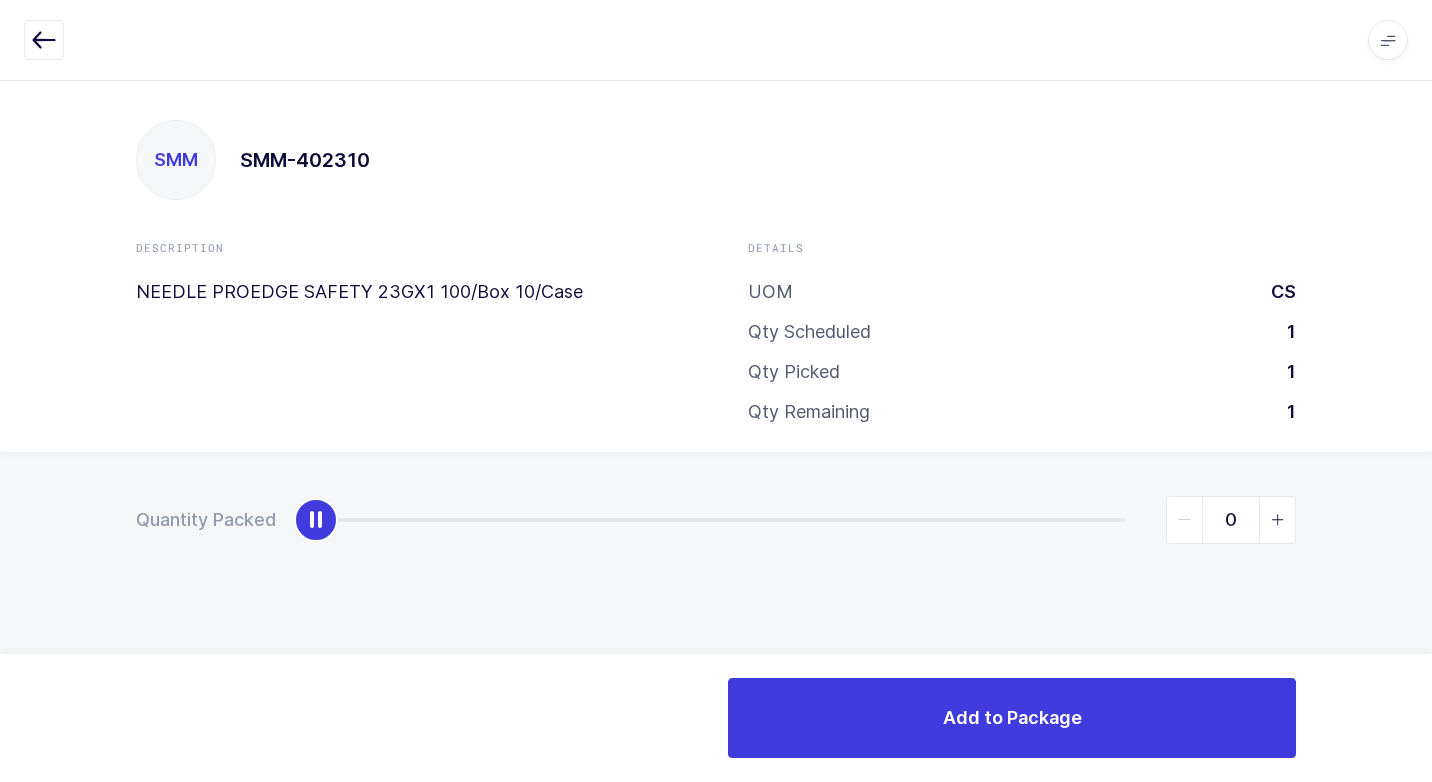 type on "1" 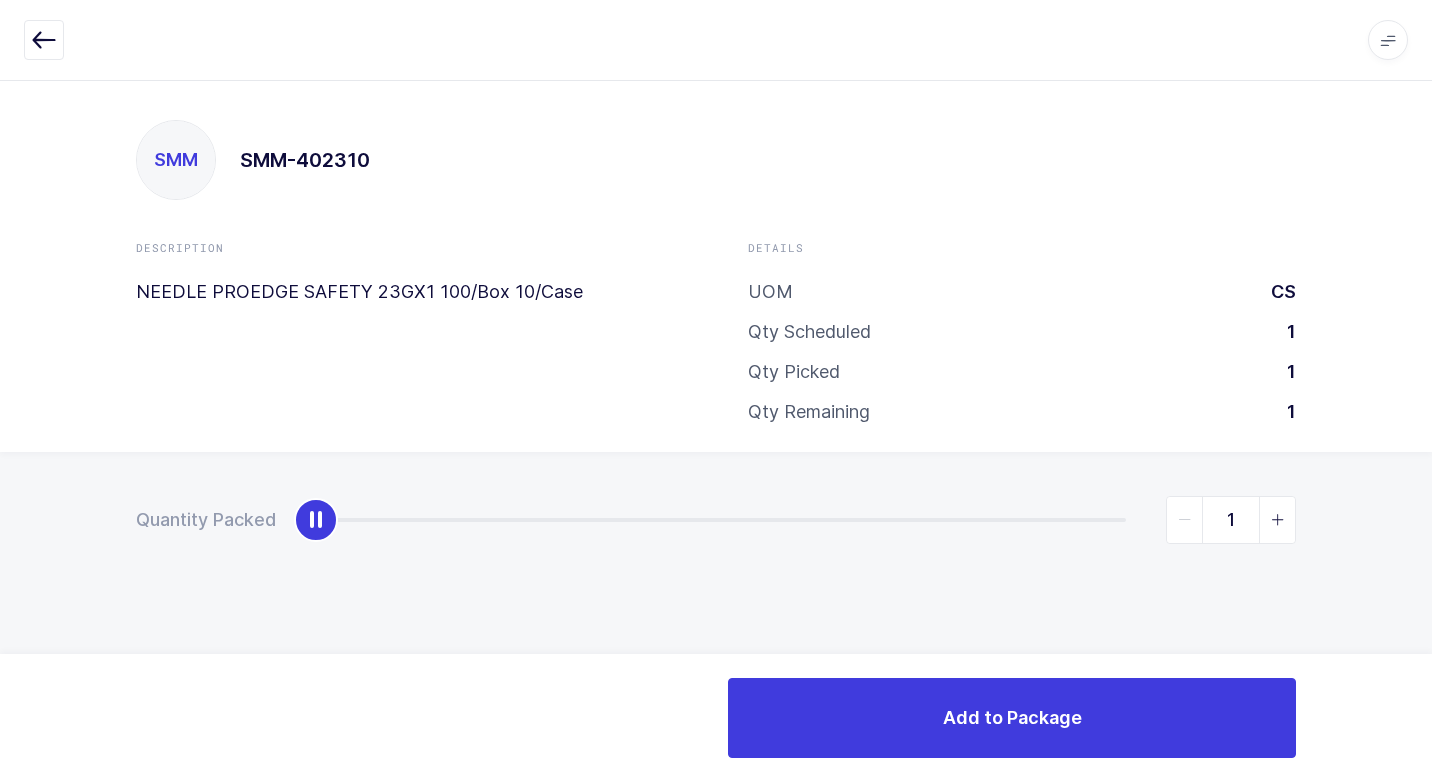 drag, startPoint x: 318, startPoint y: 525, endPoint x: 1271, endPoint y: 574, distance: 954.25885 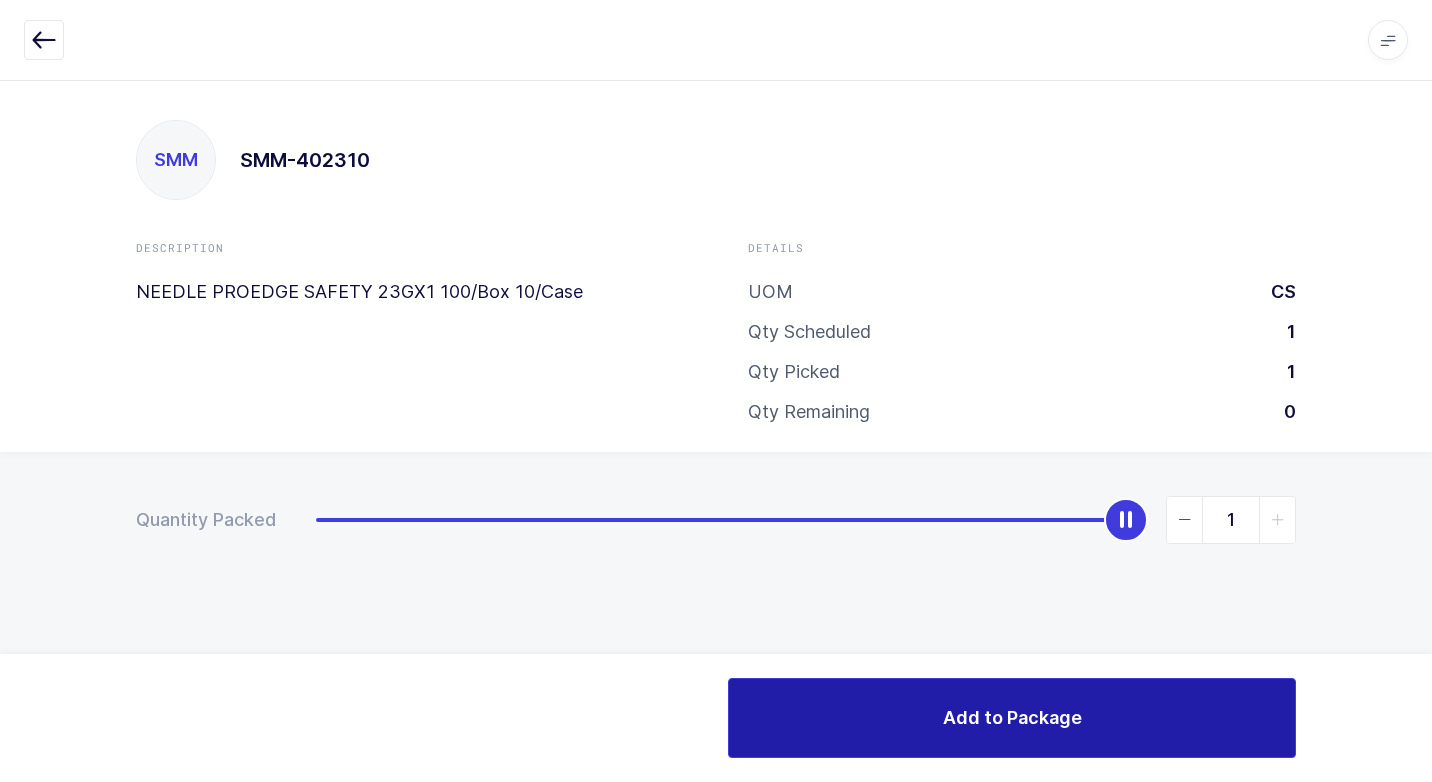 drag, startPoint x: 946, startPoint y: 706, endPoint x: 932, endPoint y: 706, distance: 14 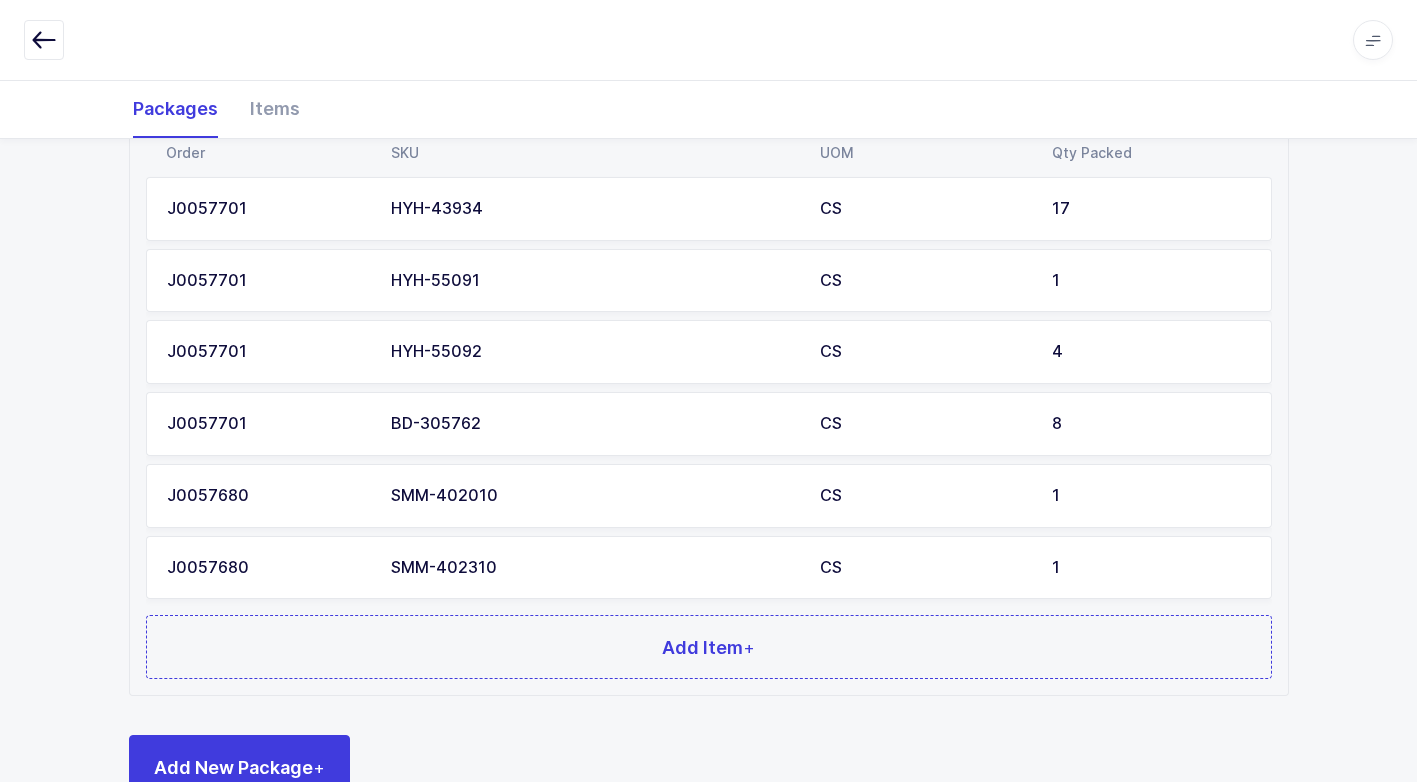 scroll, scrollTop: 1303, scrollLeft: 0, axis: vertical 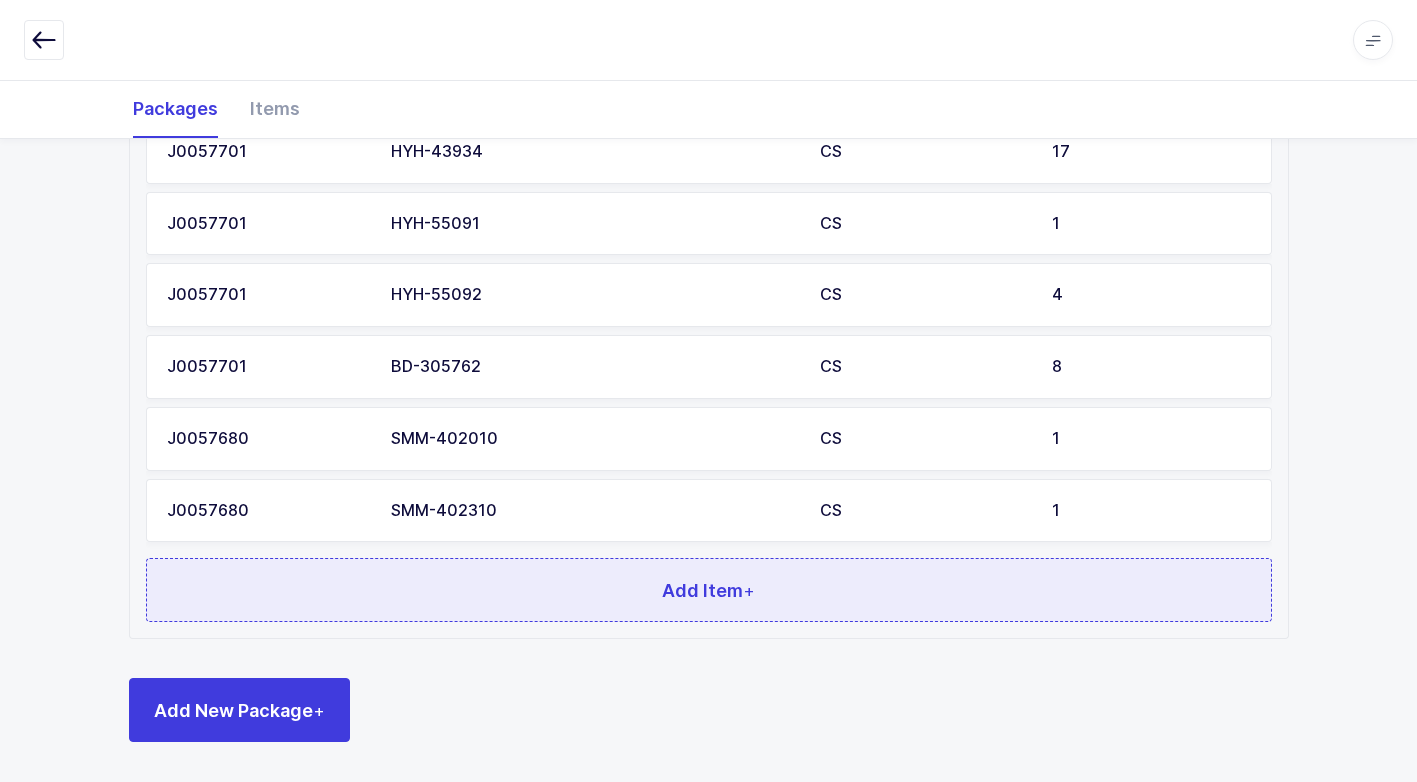 click on "Add Item  +" at bounding box center (709, 590) 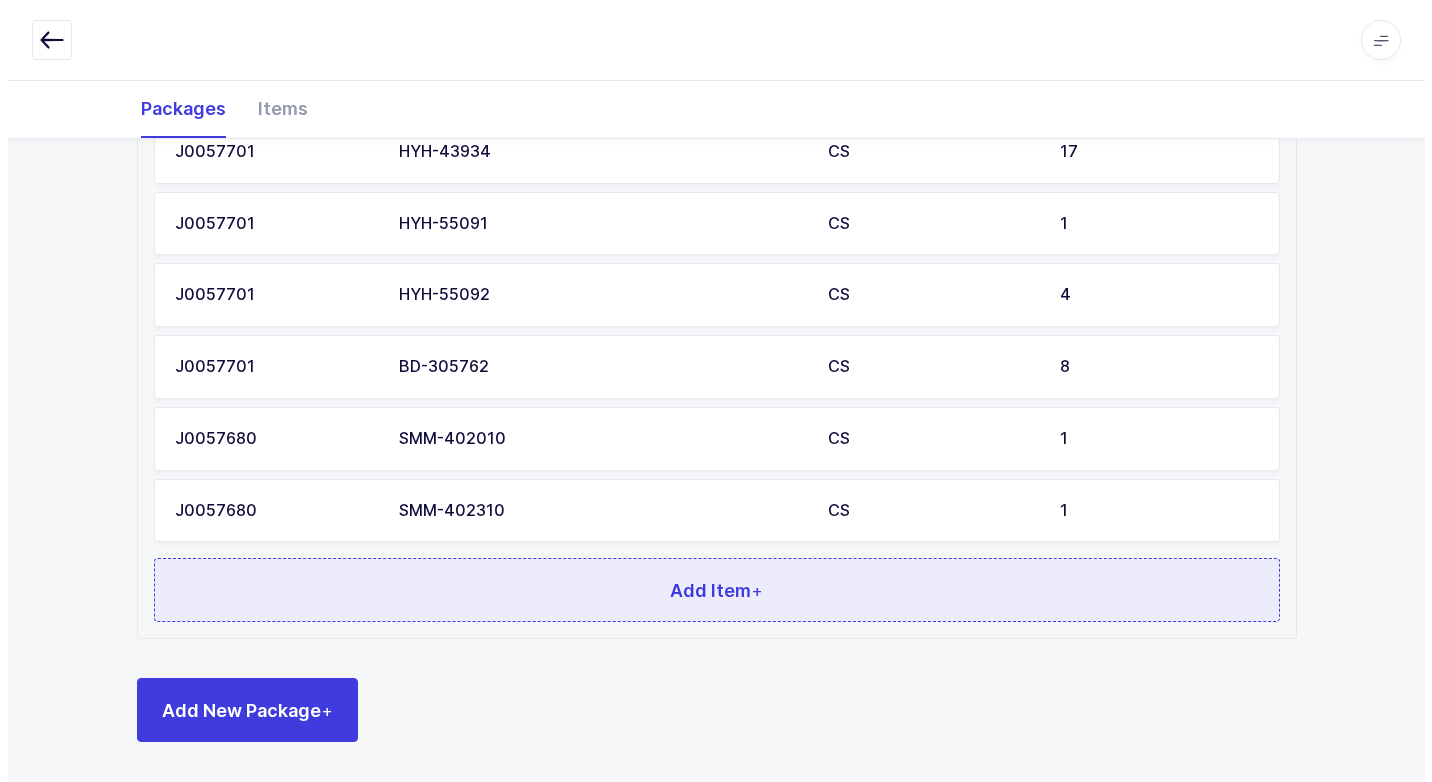scroll, scrollTop: 0, scrollLeft: 0, axis: both 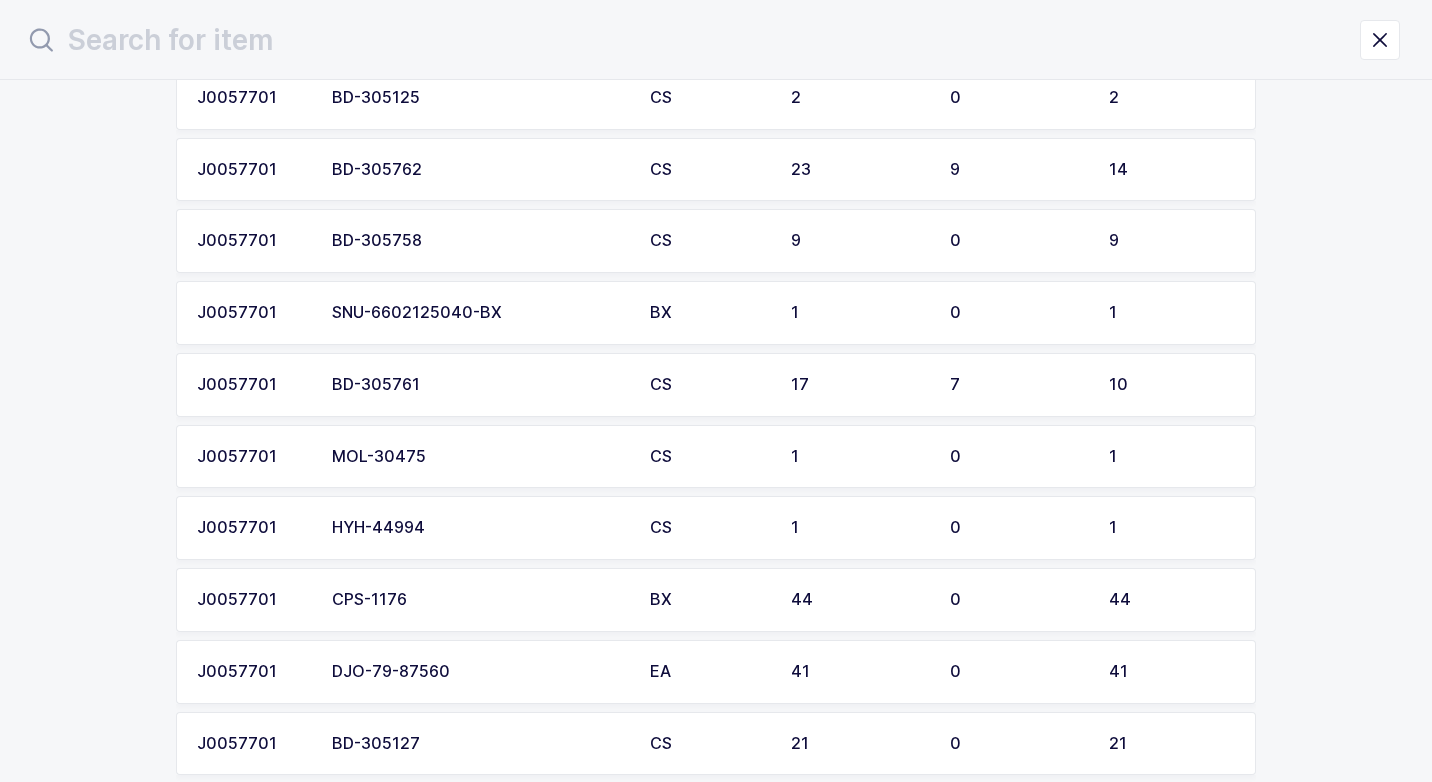 click on "BD-305761" at bounding box center (479, 385) 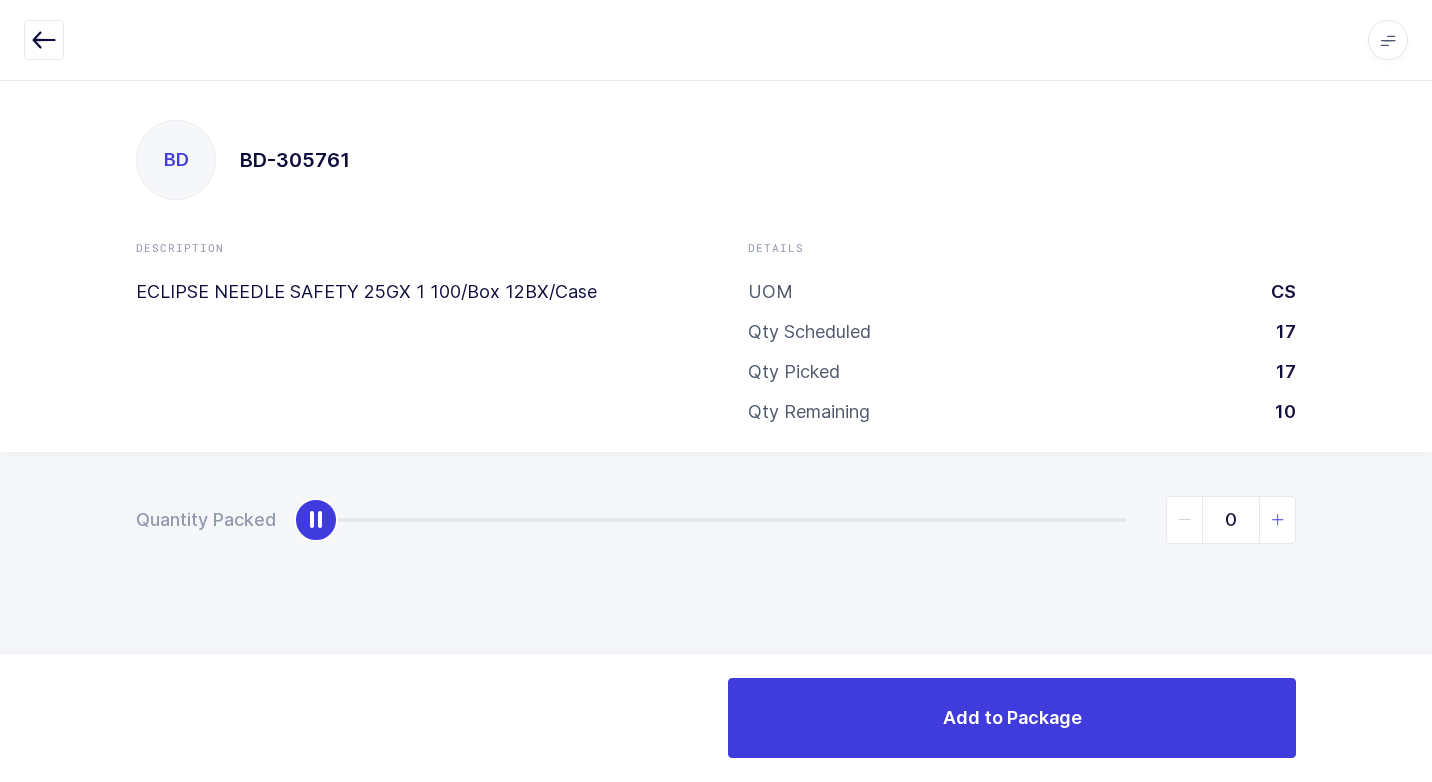 click at bounding box center [1277, 520] 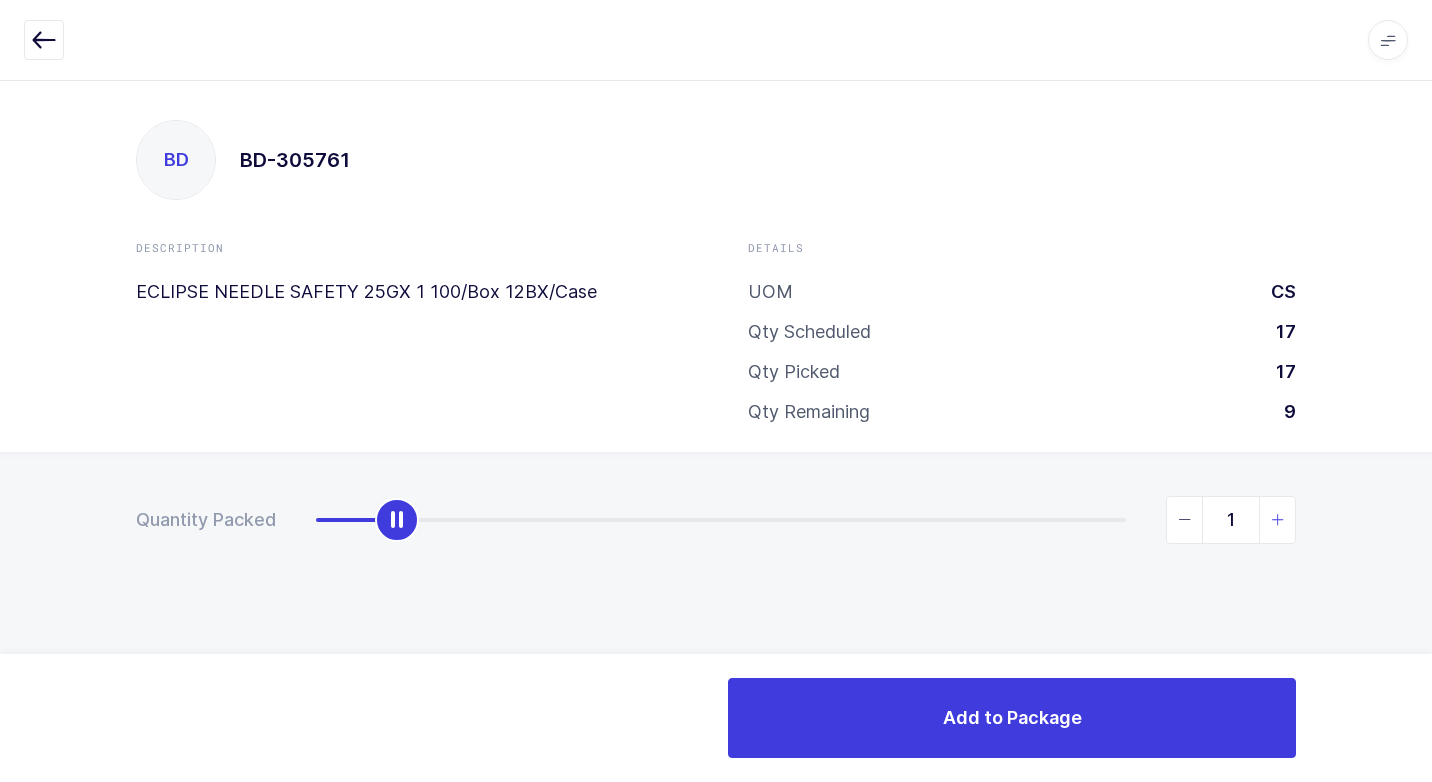 click at bounding box center (1277, 520) 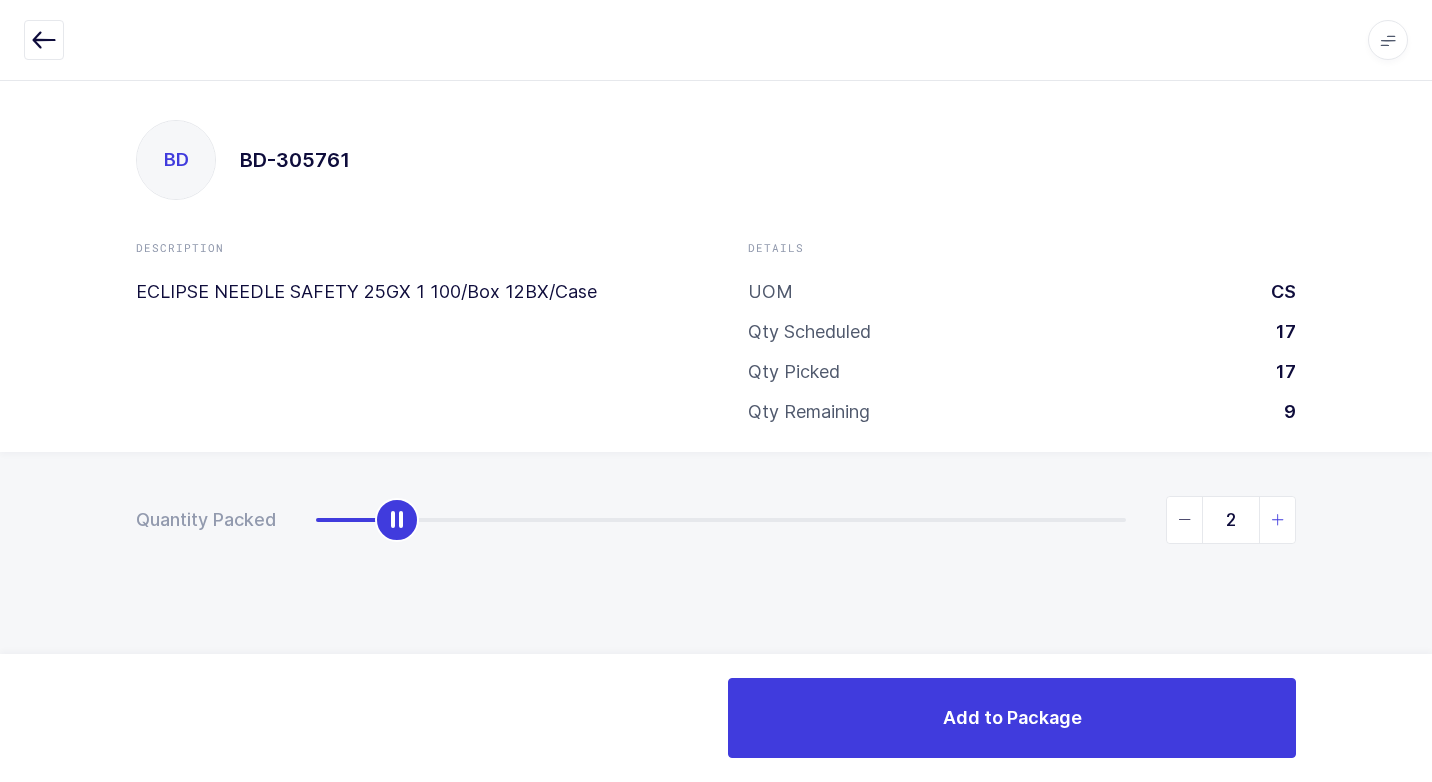 click at bounding box center (1278, 520) 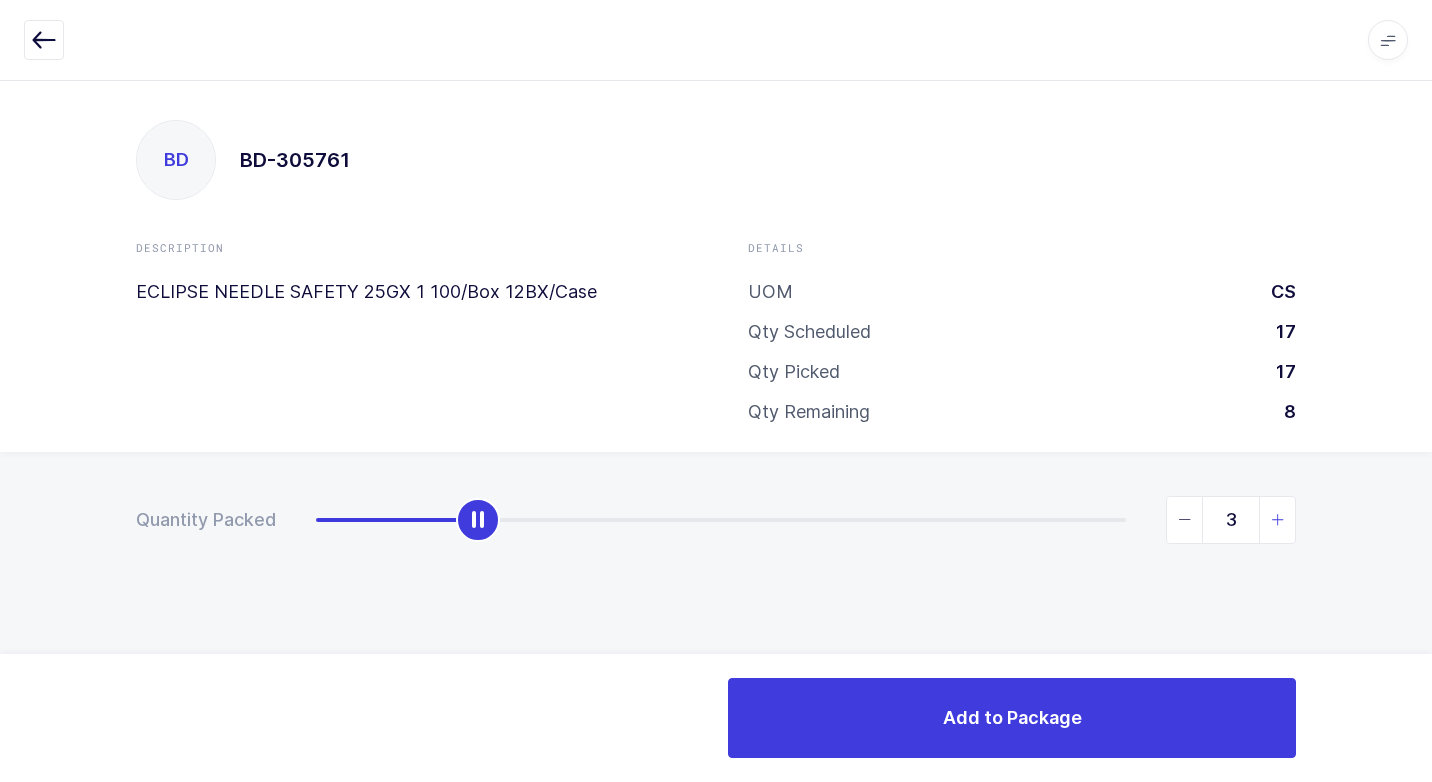 click at bounding box center (1278, 520) 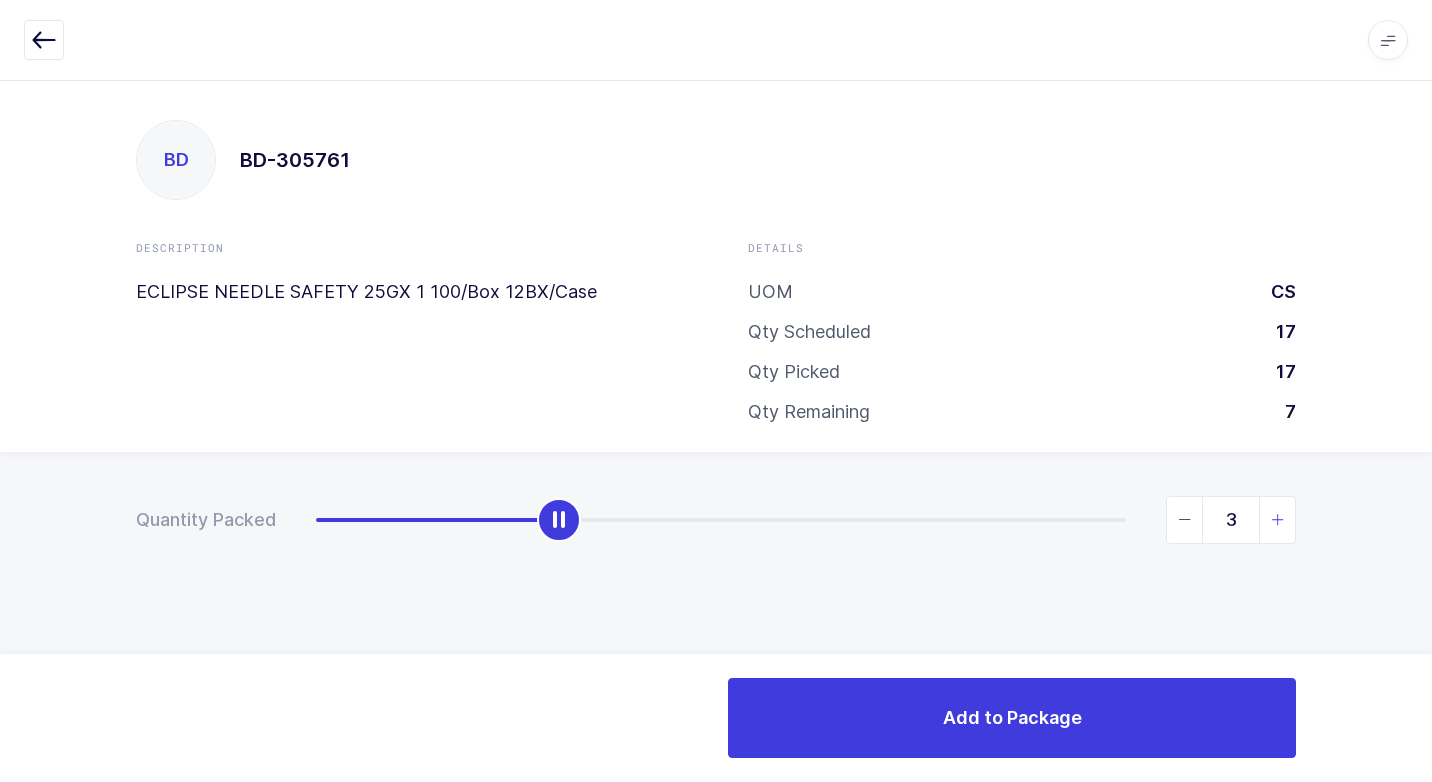 type on "4" 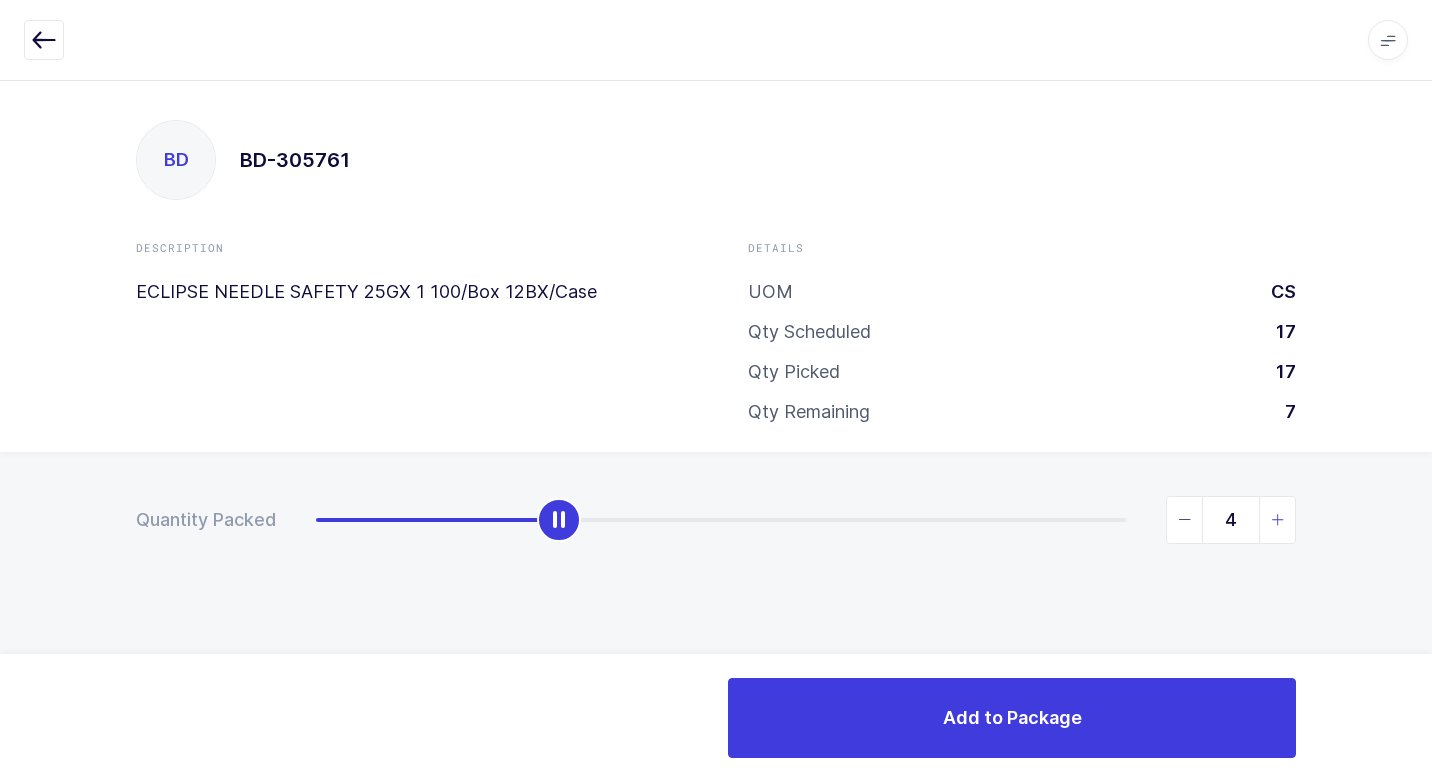 click at bounding box center (1278, 520) 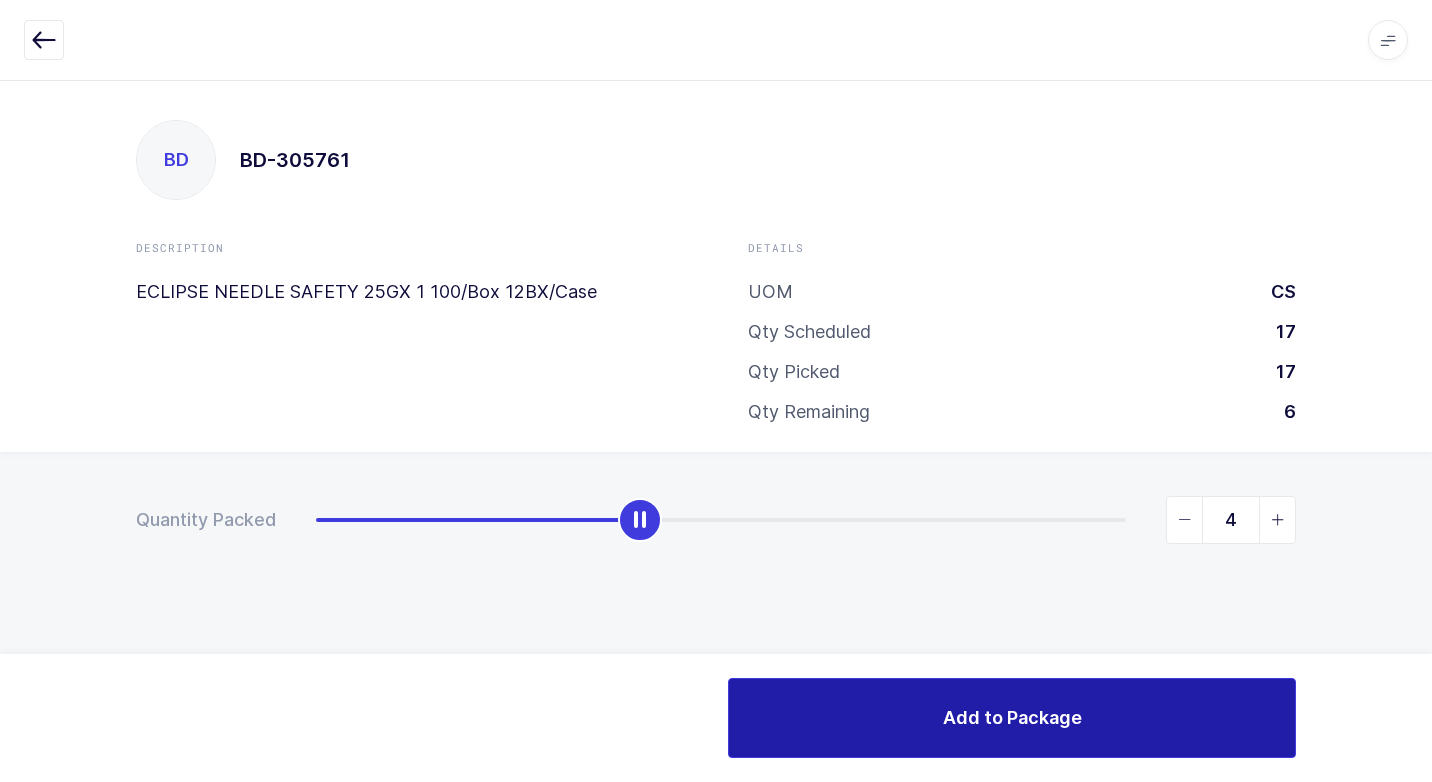 click on "Add to Package" at bounding box center [1012, 717] 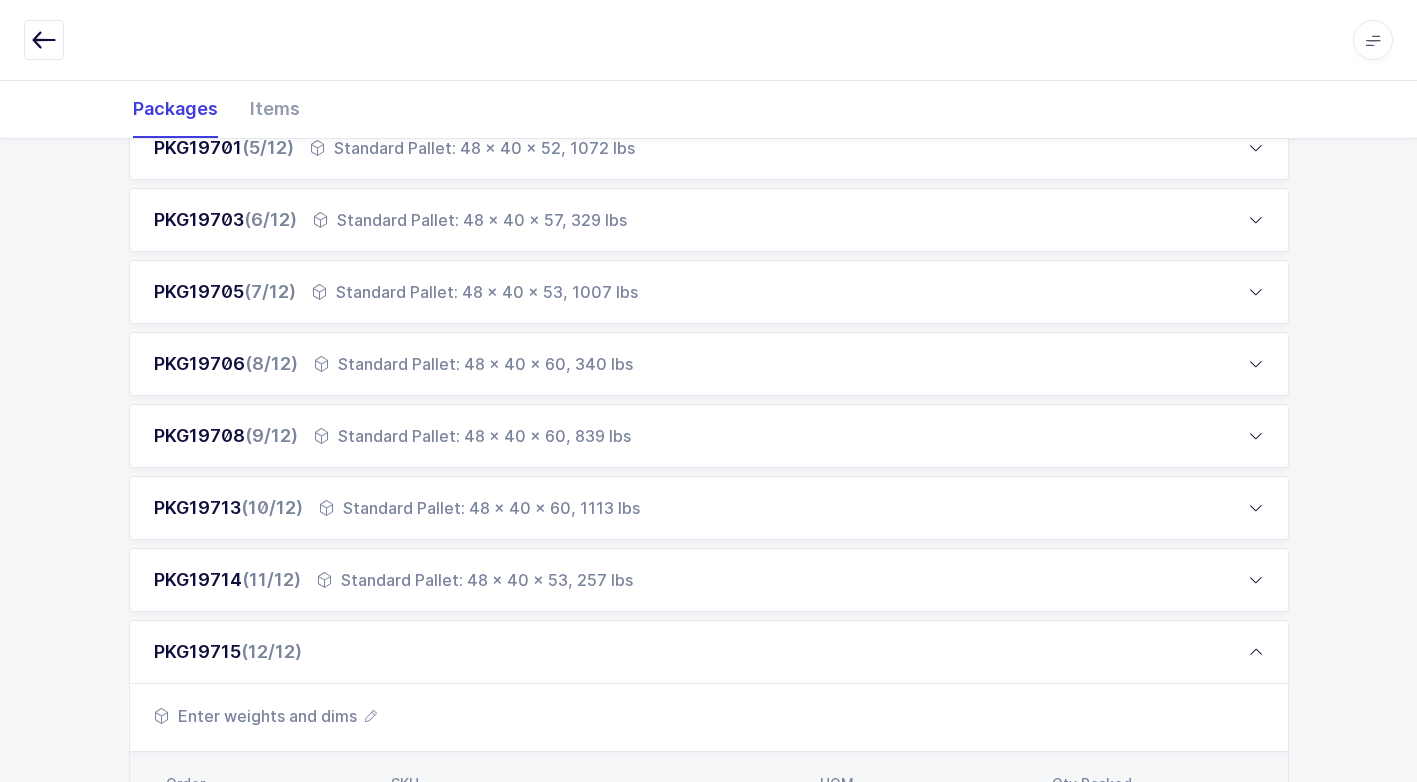 scroll, scrollTop: 700, scrollLeft: 0, axis: vertical 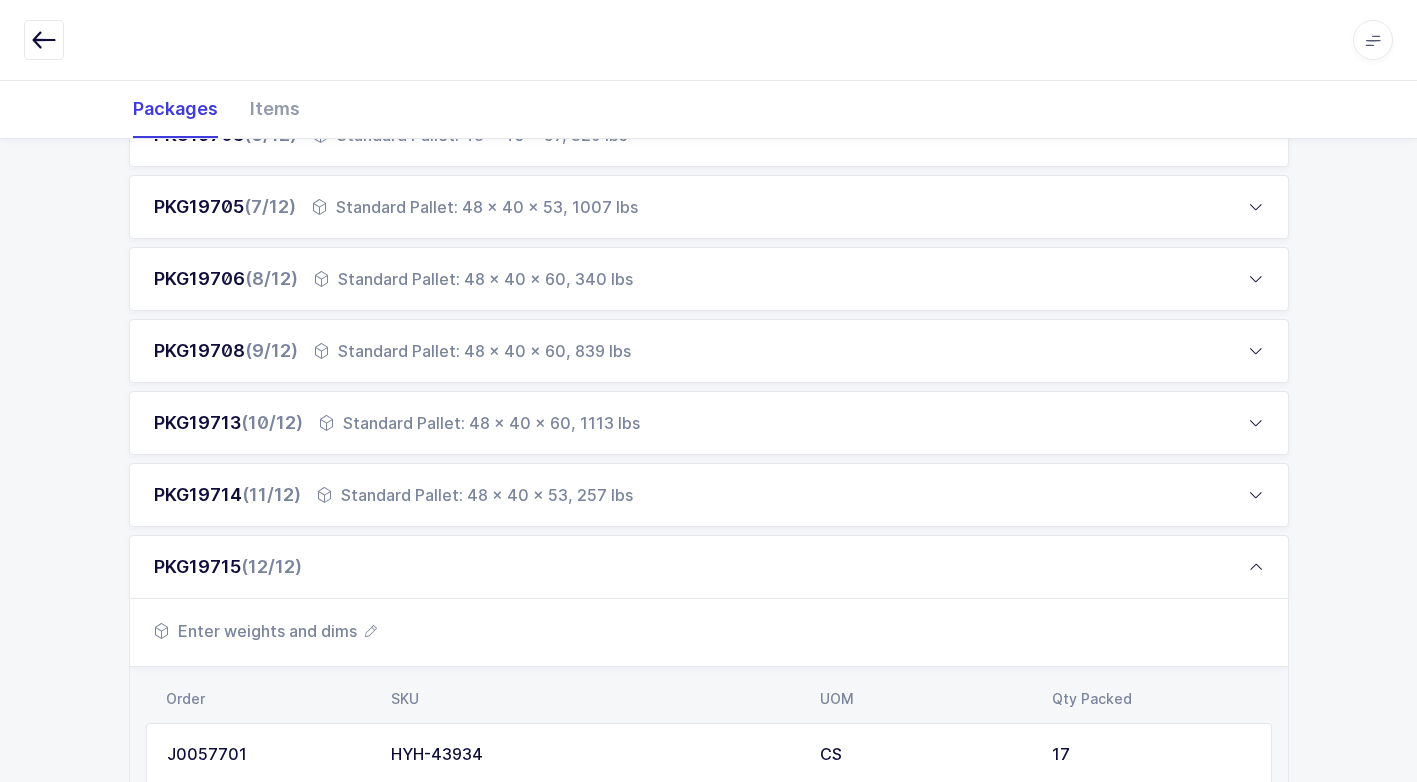 click on "Enter weights and dims" at bounding box center (265, 631) 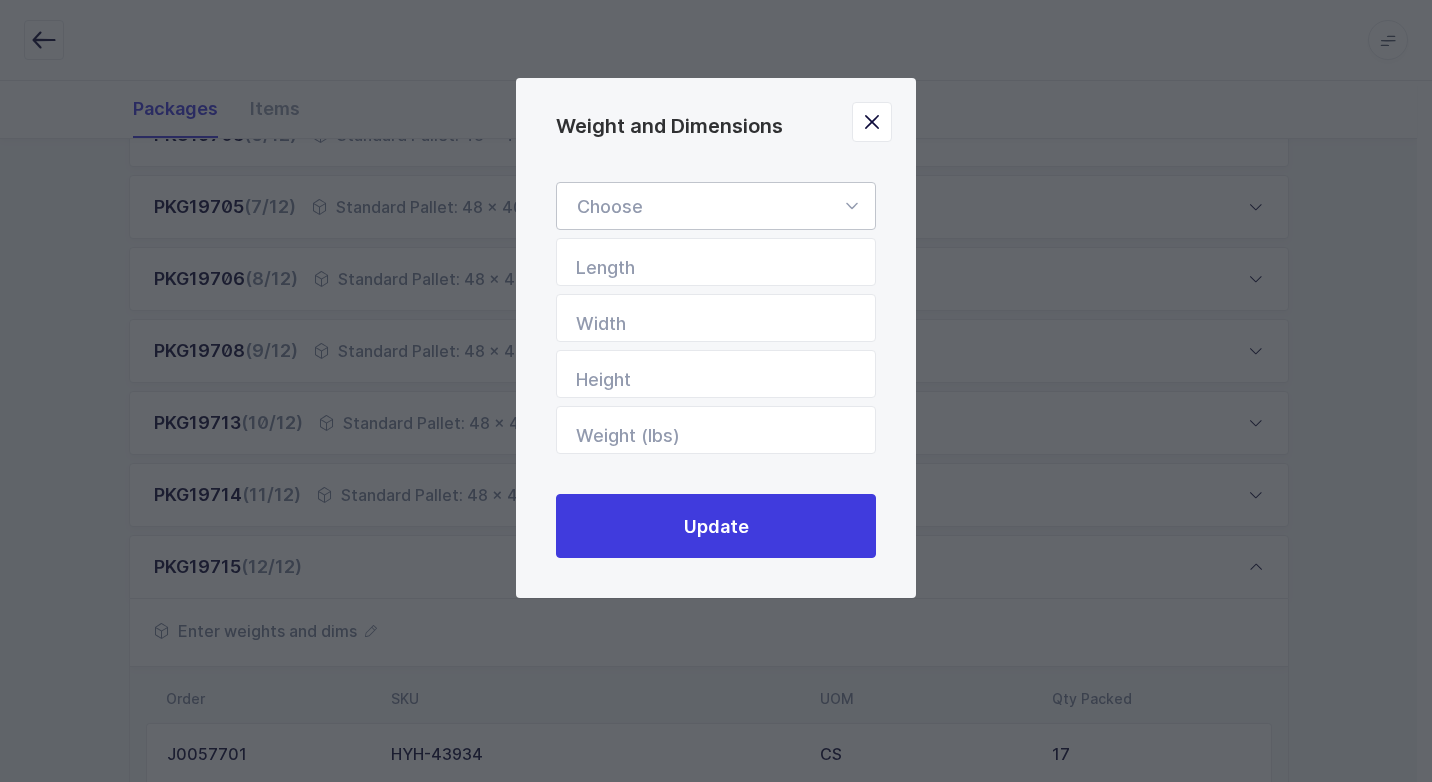 click at bounding box center [851, 206] 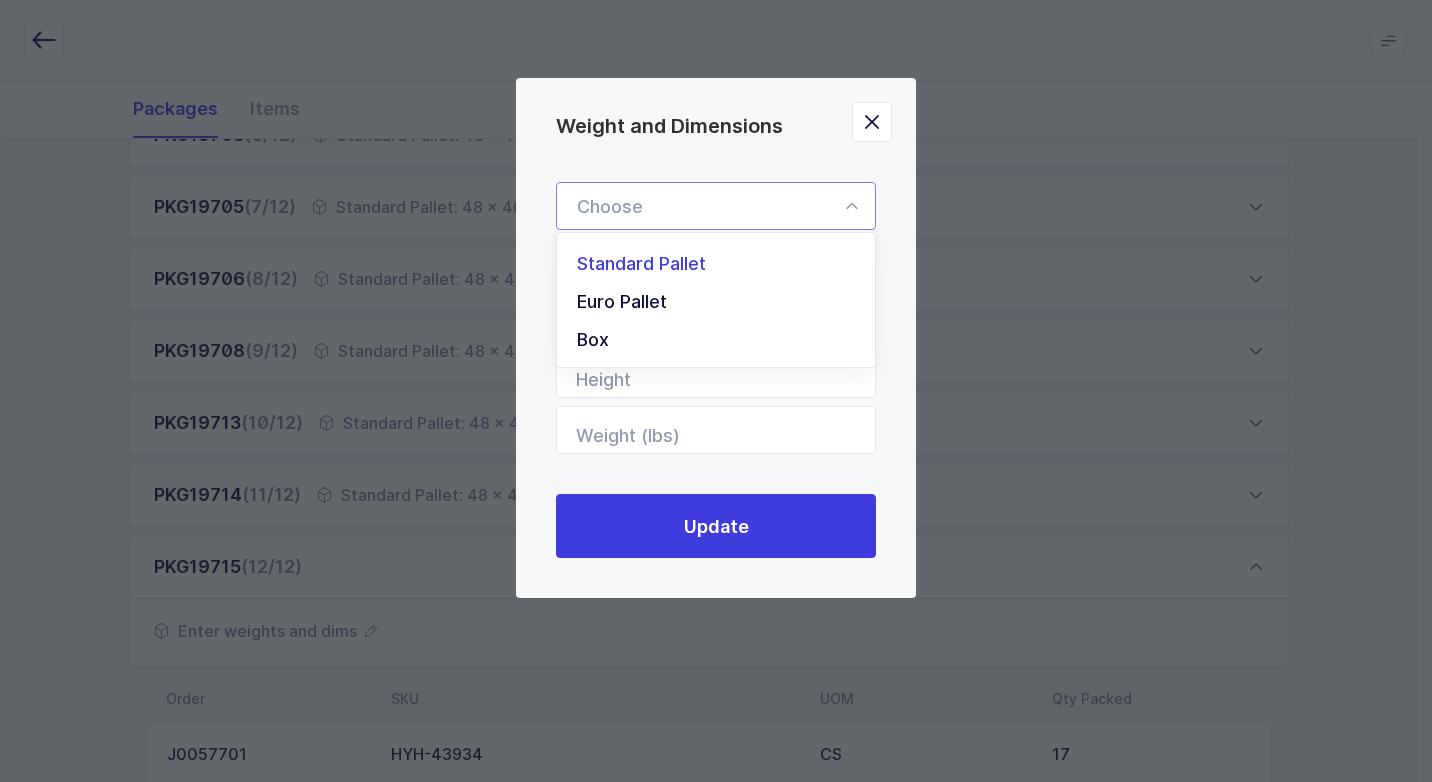 click on "Standard Pallet" at bounding box center (723, 264) 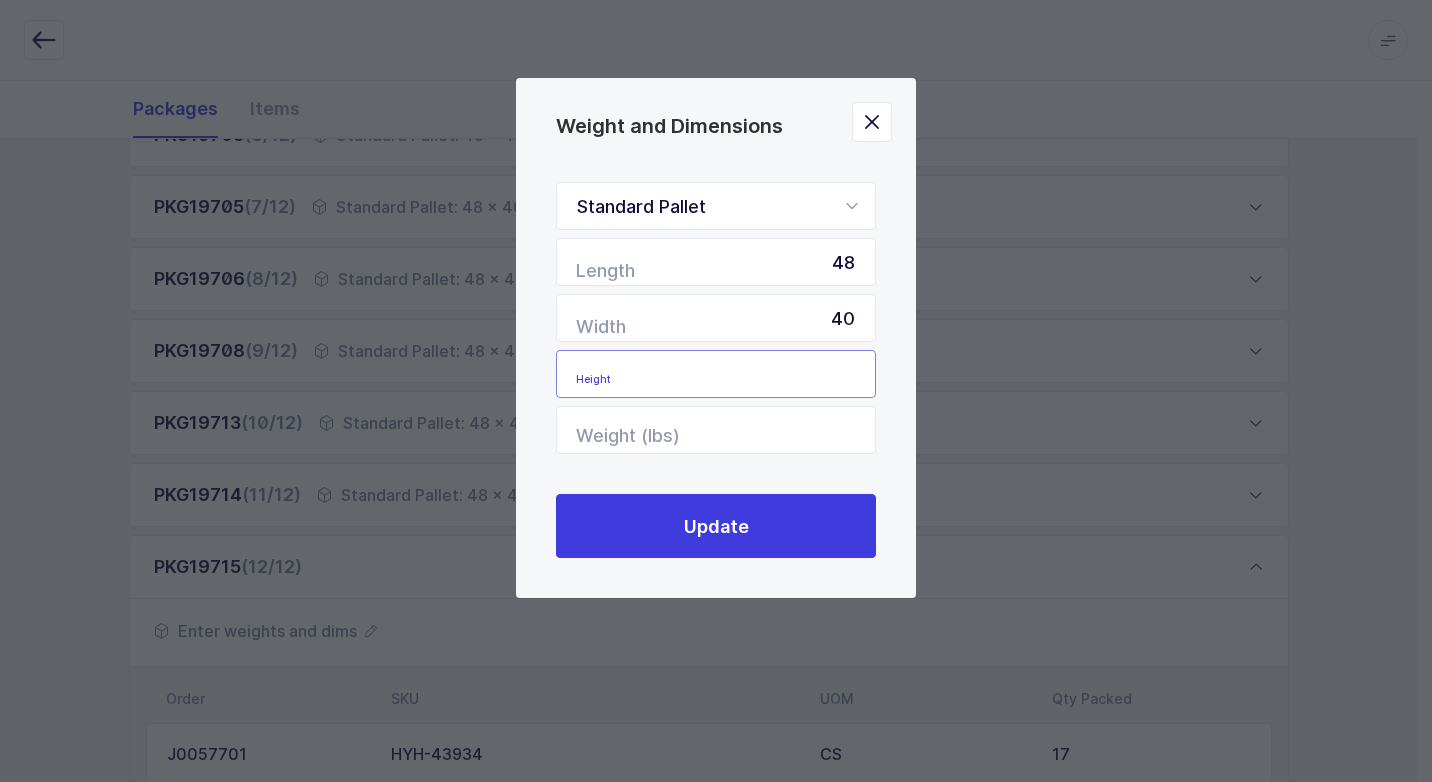 click at bounding box center (716, 374) 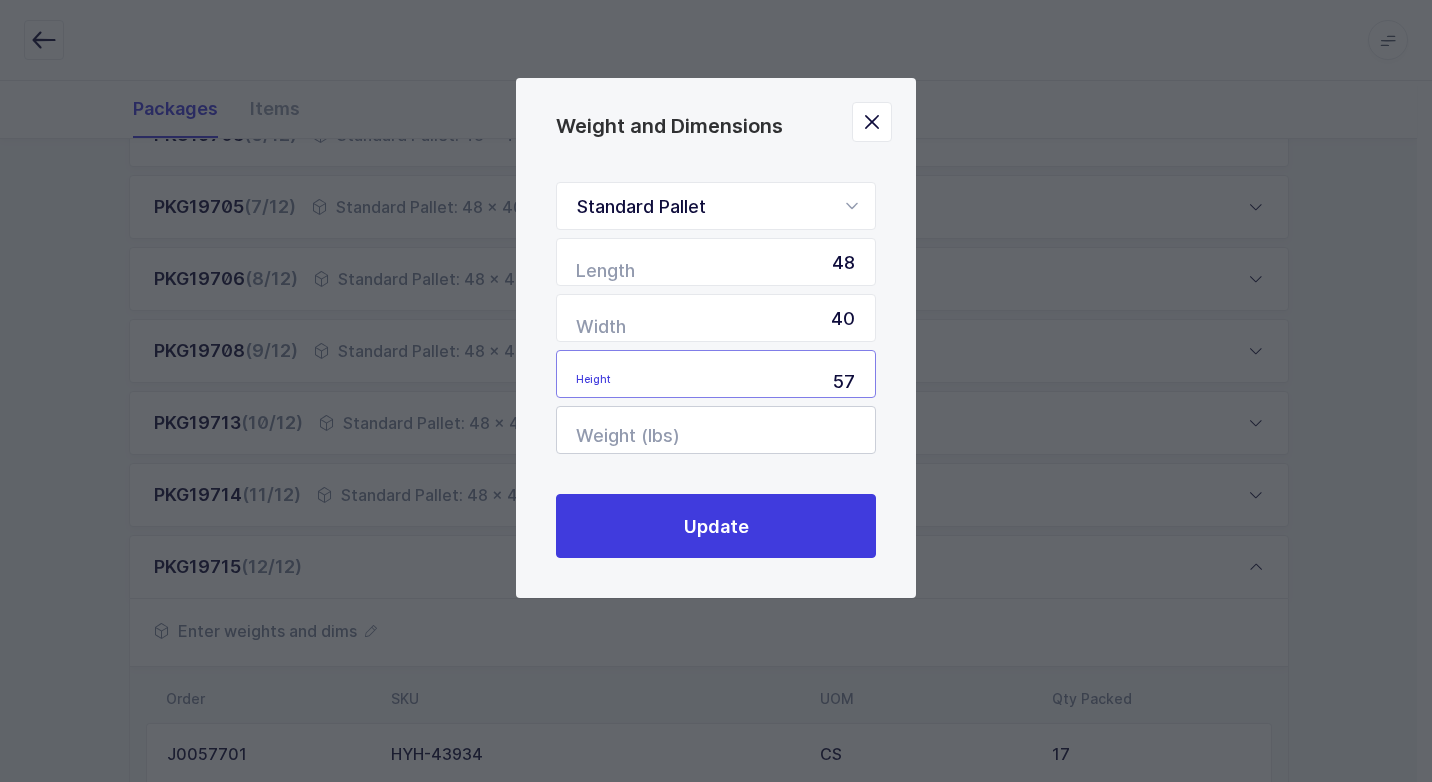 type on "57" 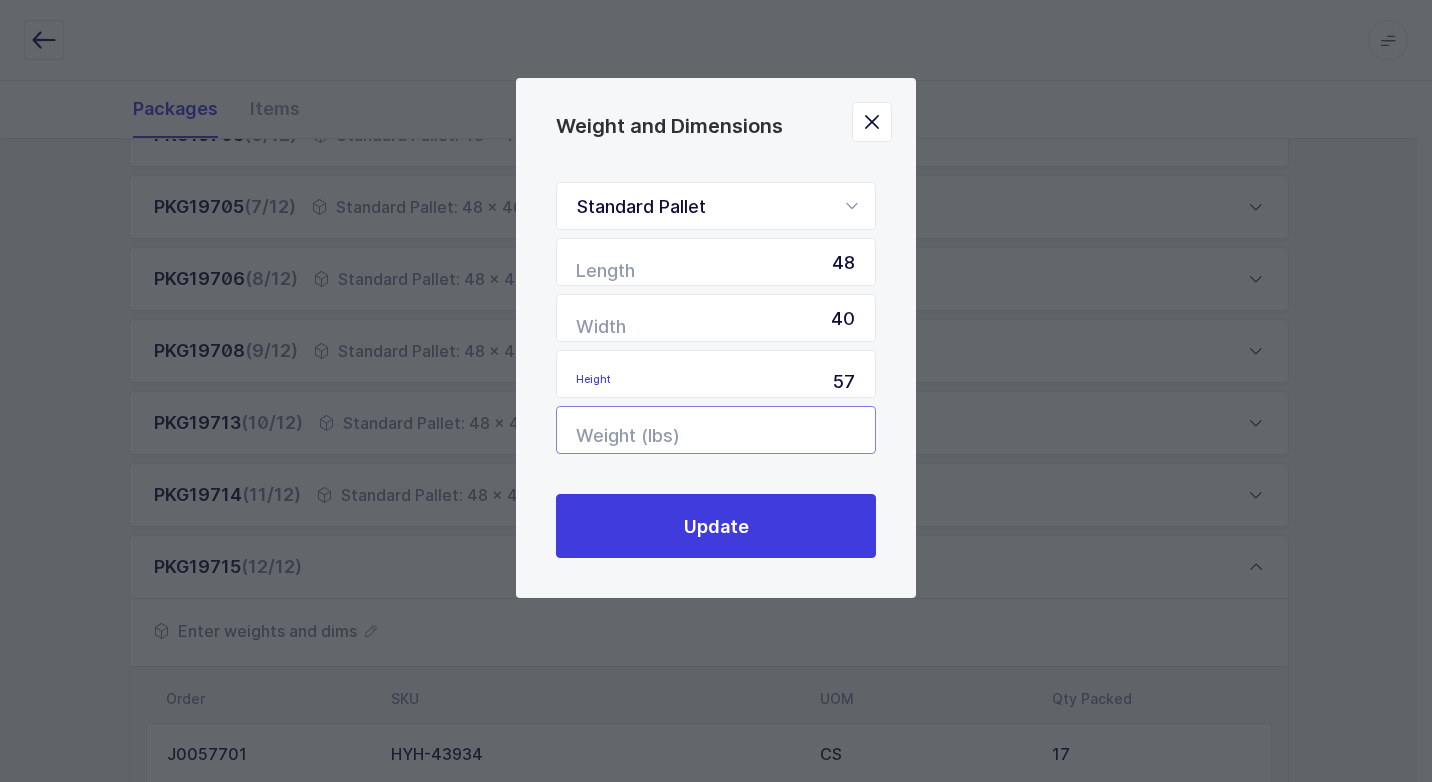 click at bounding box center [716, 430] 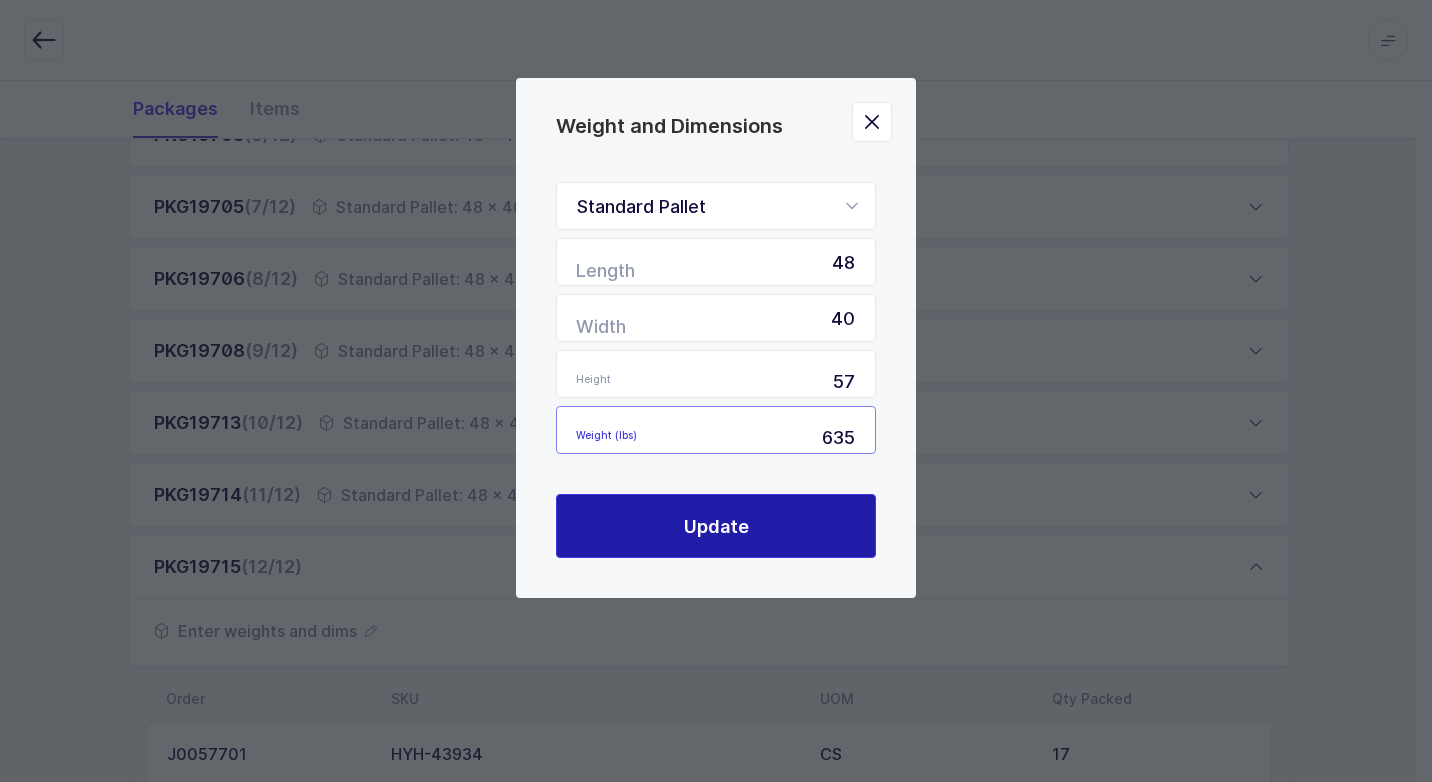 type on "635" 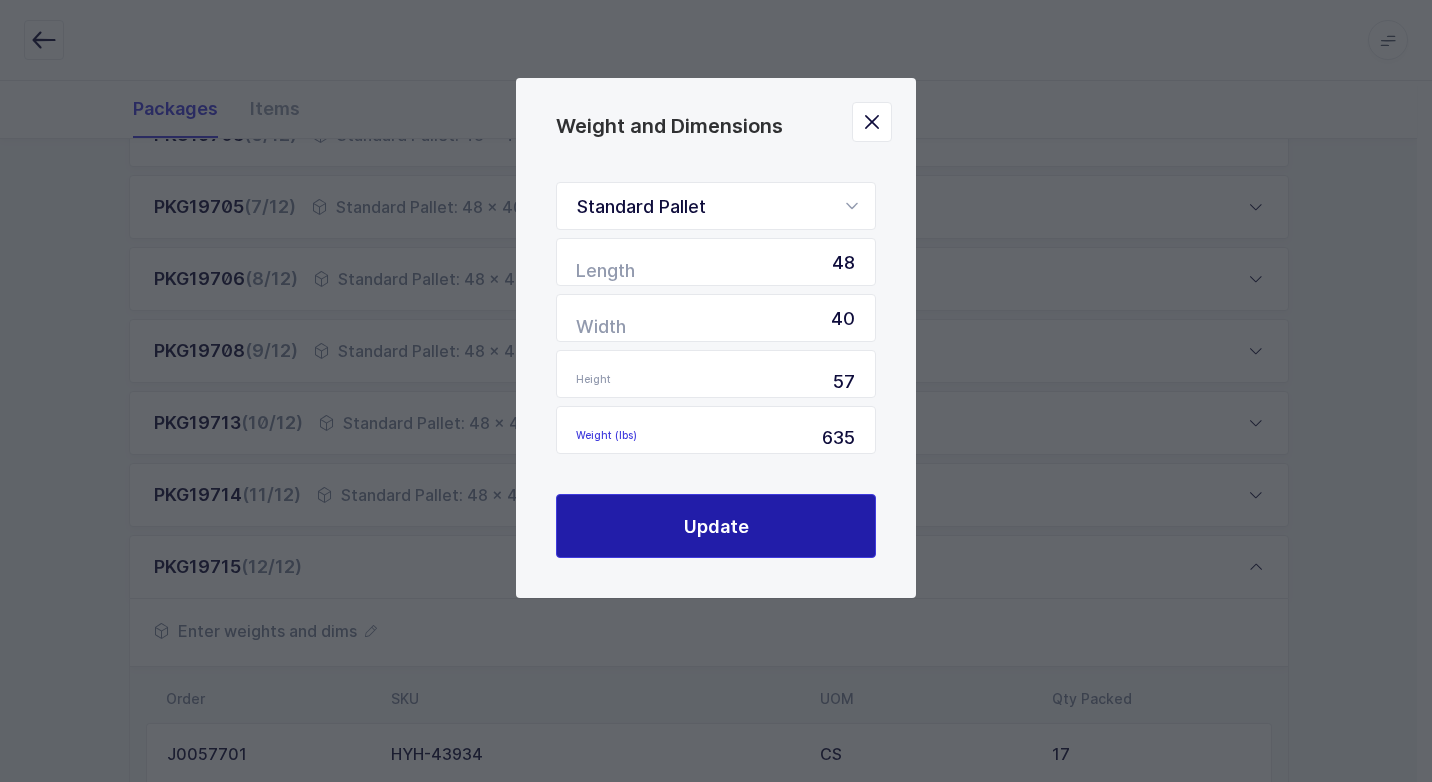 click on "Update" at bounding box center (716, 526) 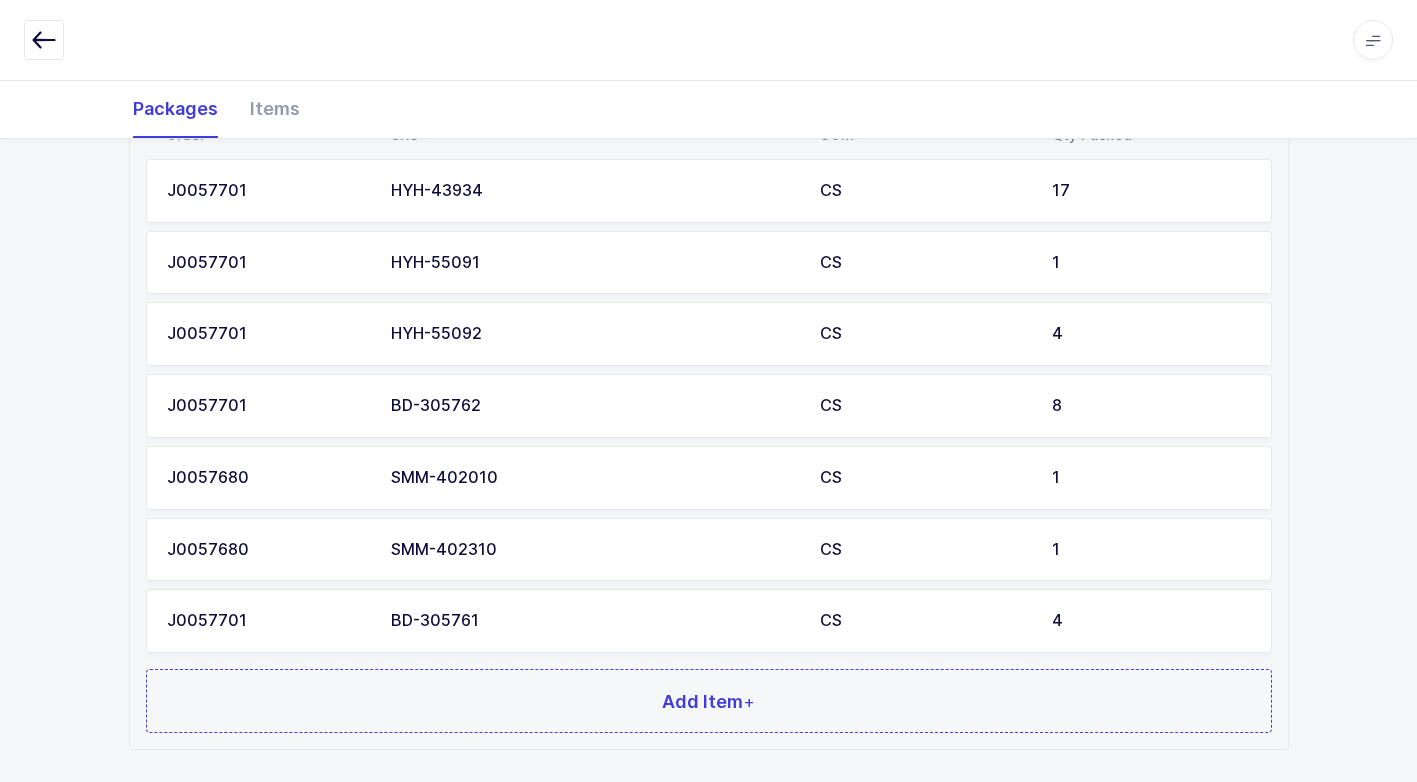 scroll, scrollTop: 1375, scrollLeft: 0, axis: vertical 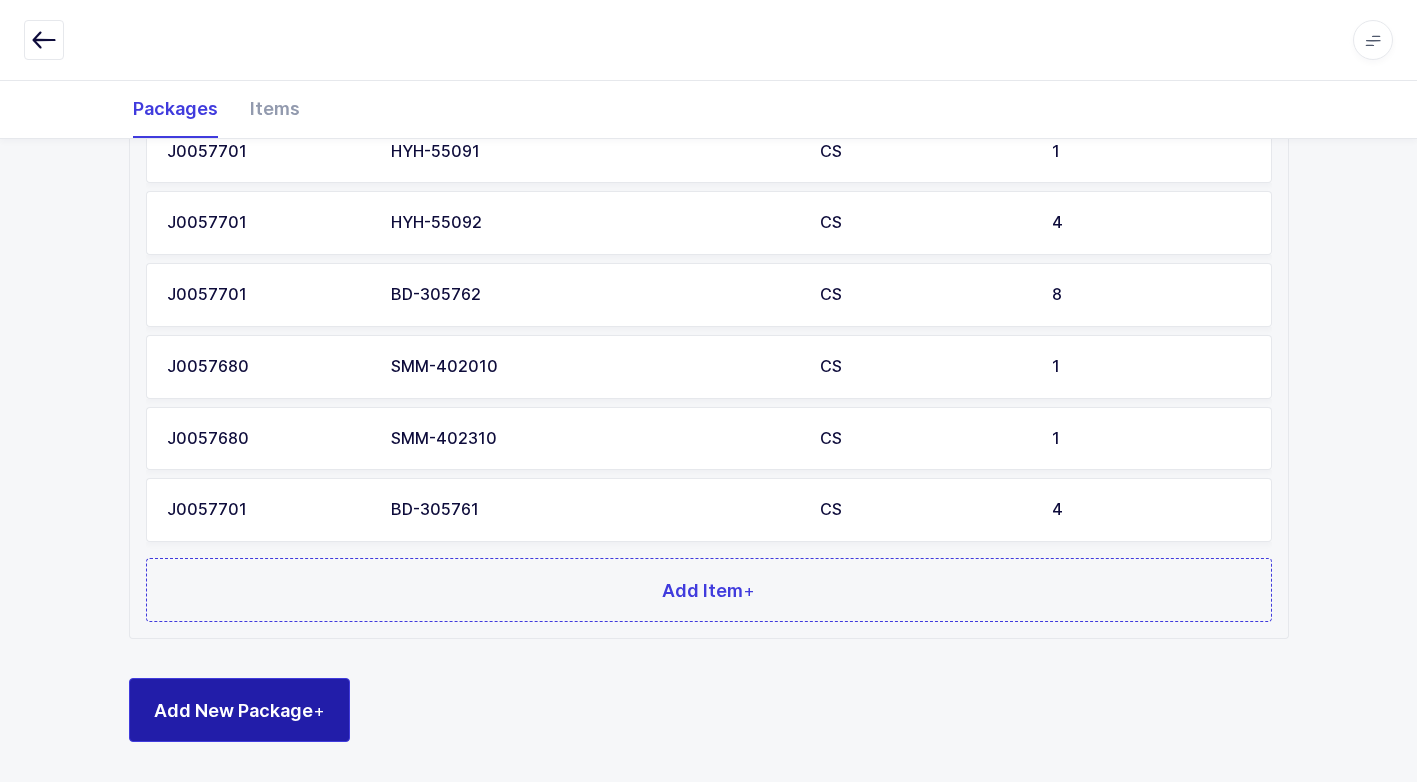 click on "Add New Package  +" at bounding box center [239, 710] 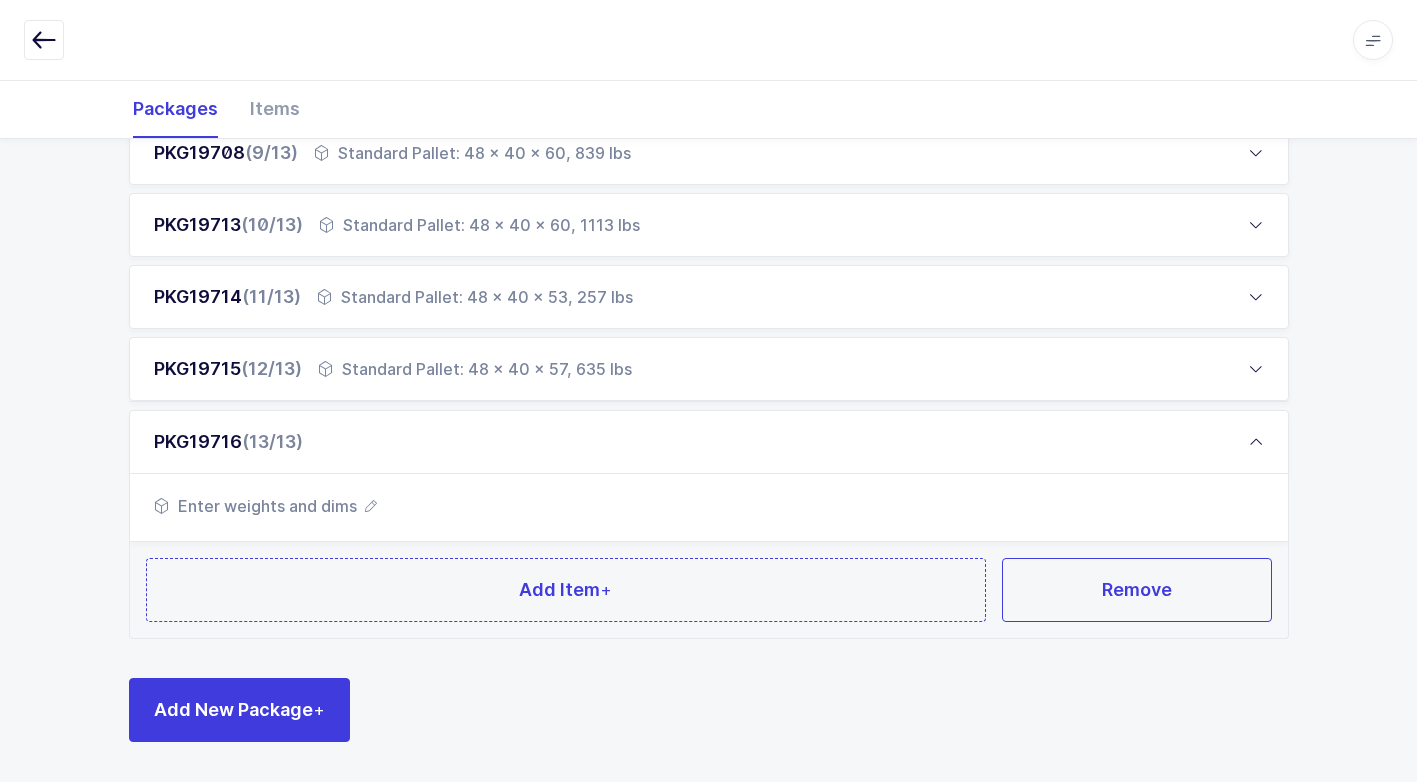 scroll, scrollTop: 897, scrollLeft: 0, axis: vertical 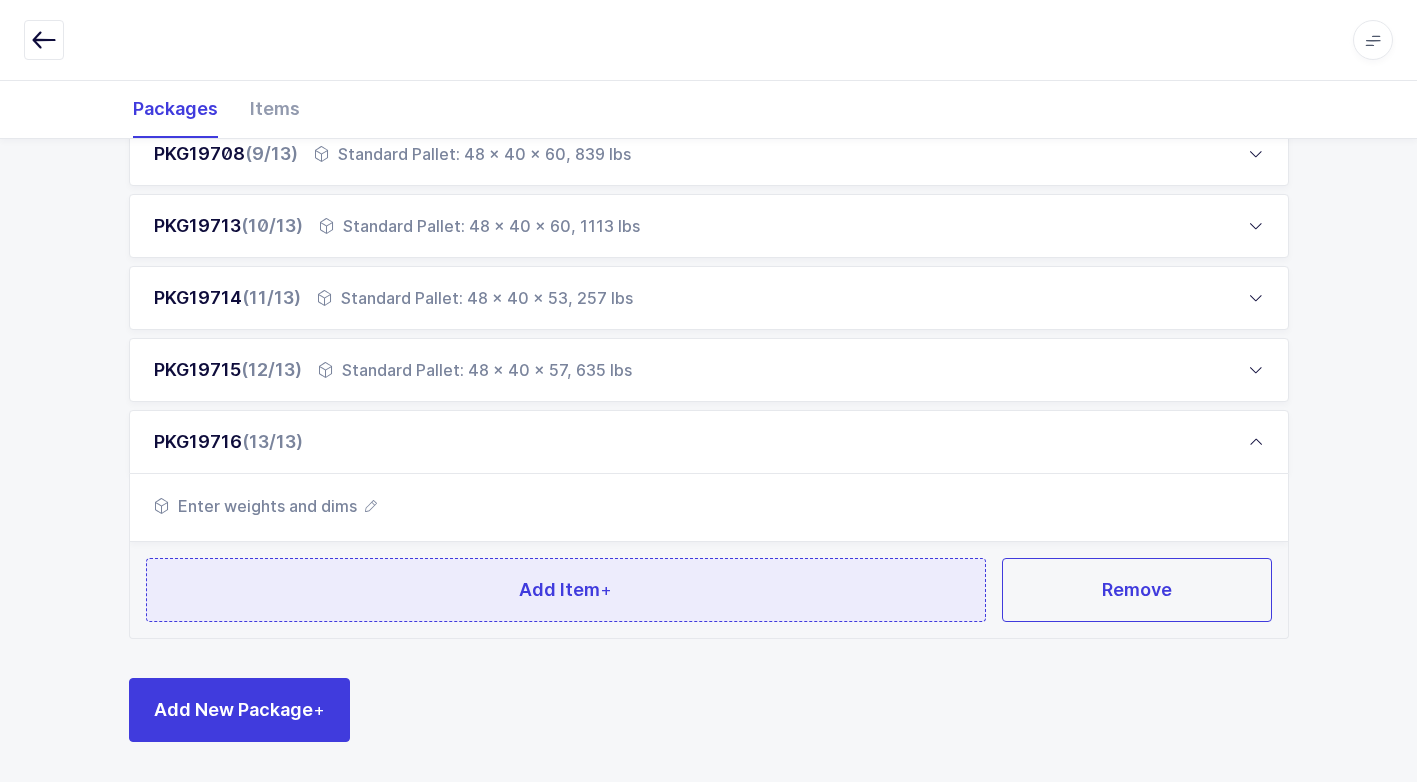 click on "Add Item  +" at bounding box center (566, 590) 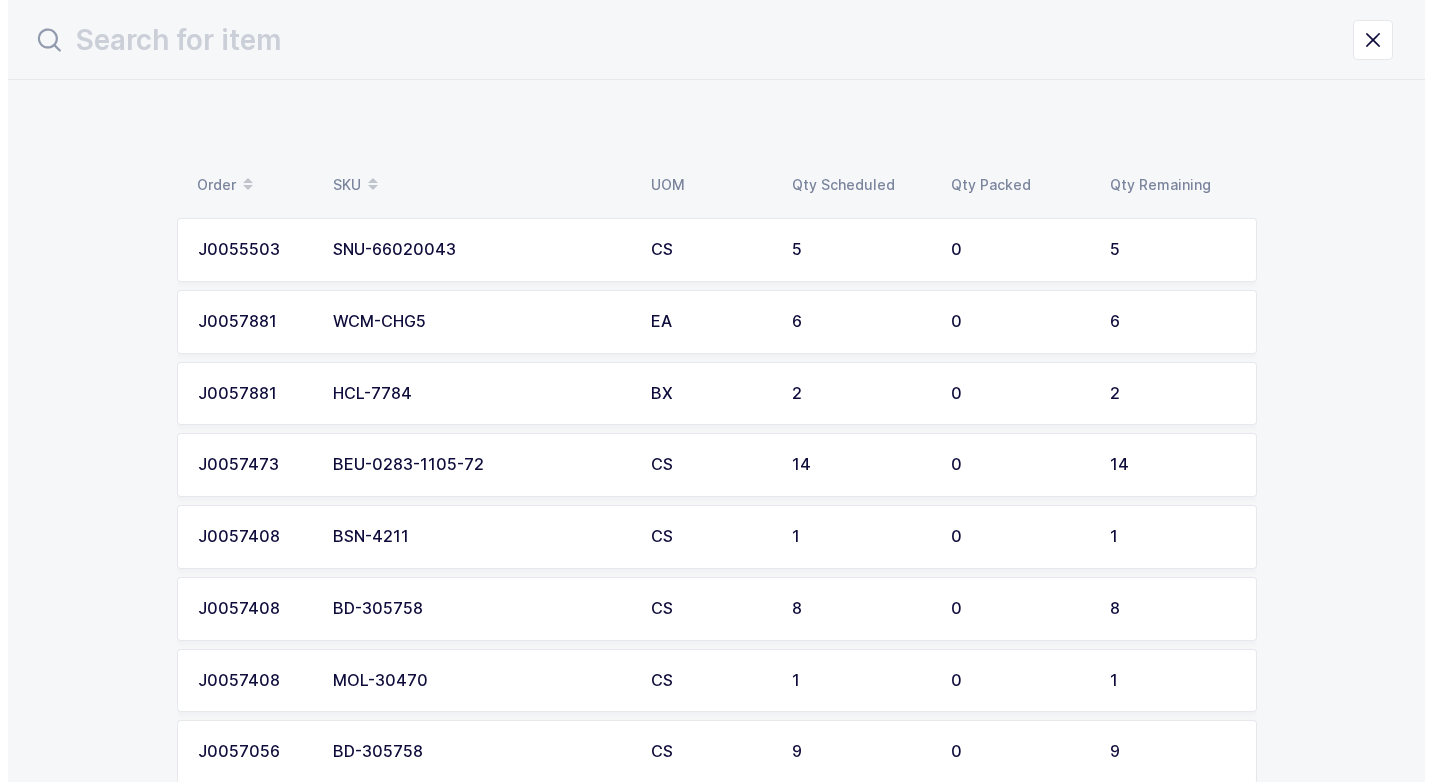 scroll, scrollTop: 0, scrollLeft: 0, axis: both 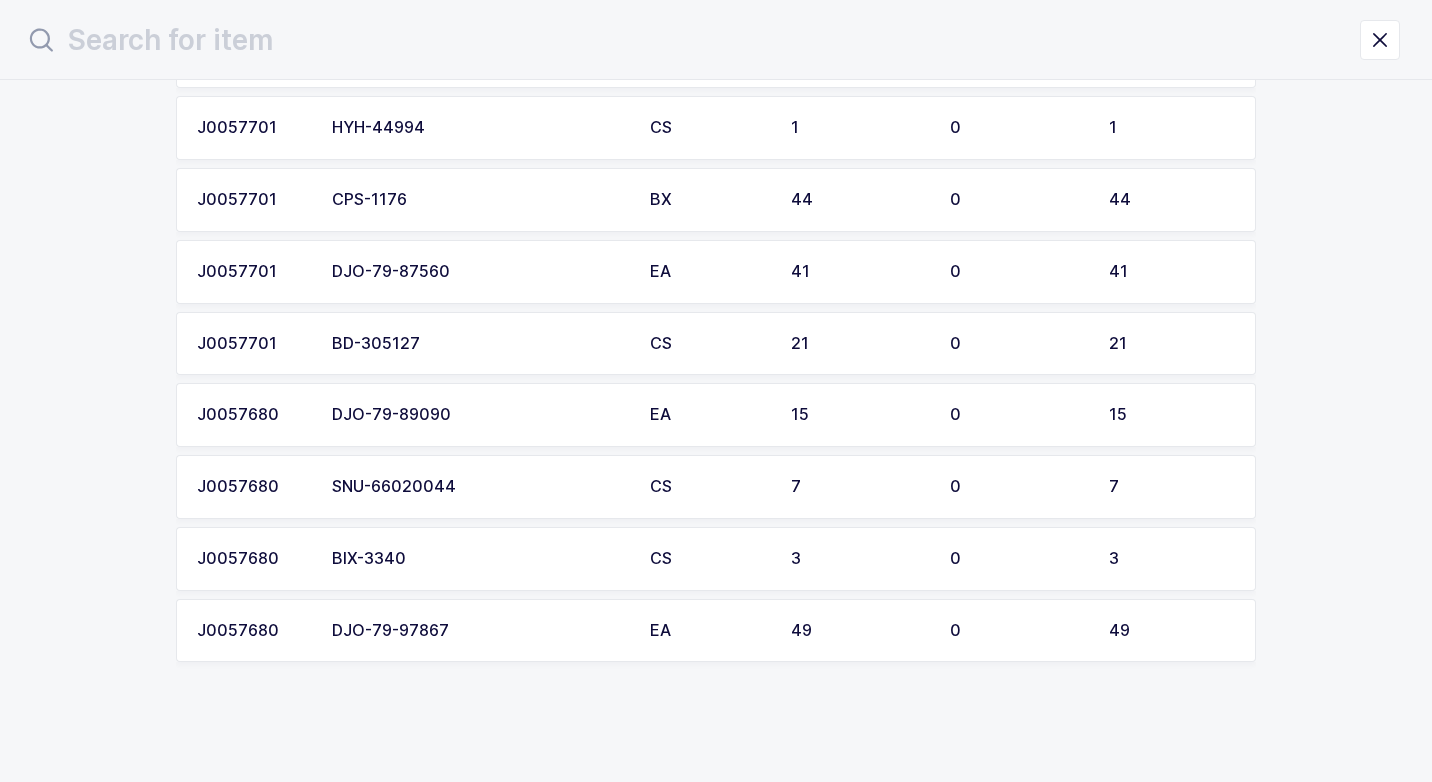 click on "DJO-79-97867" at bounding box center [479, 631] 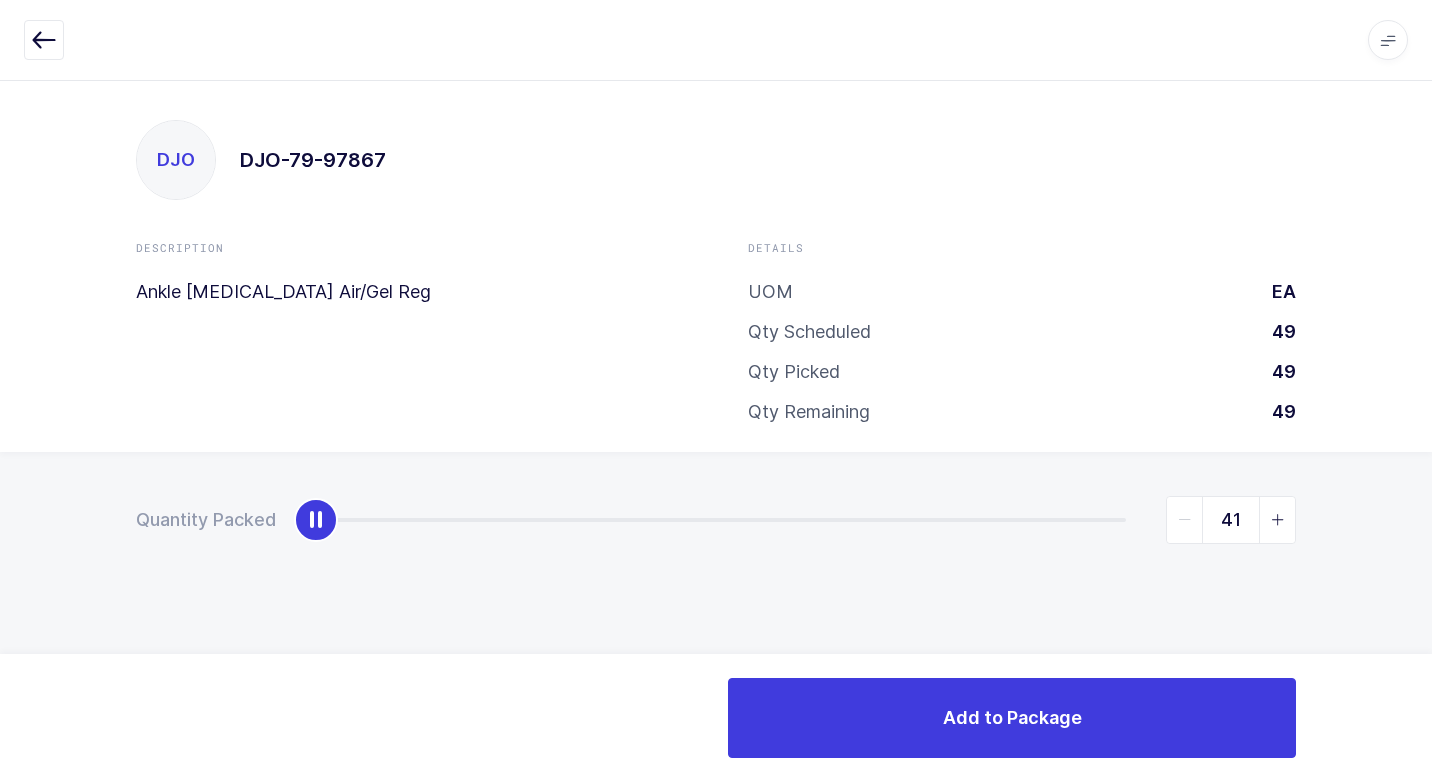 type on "49" 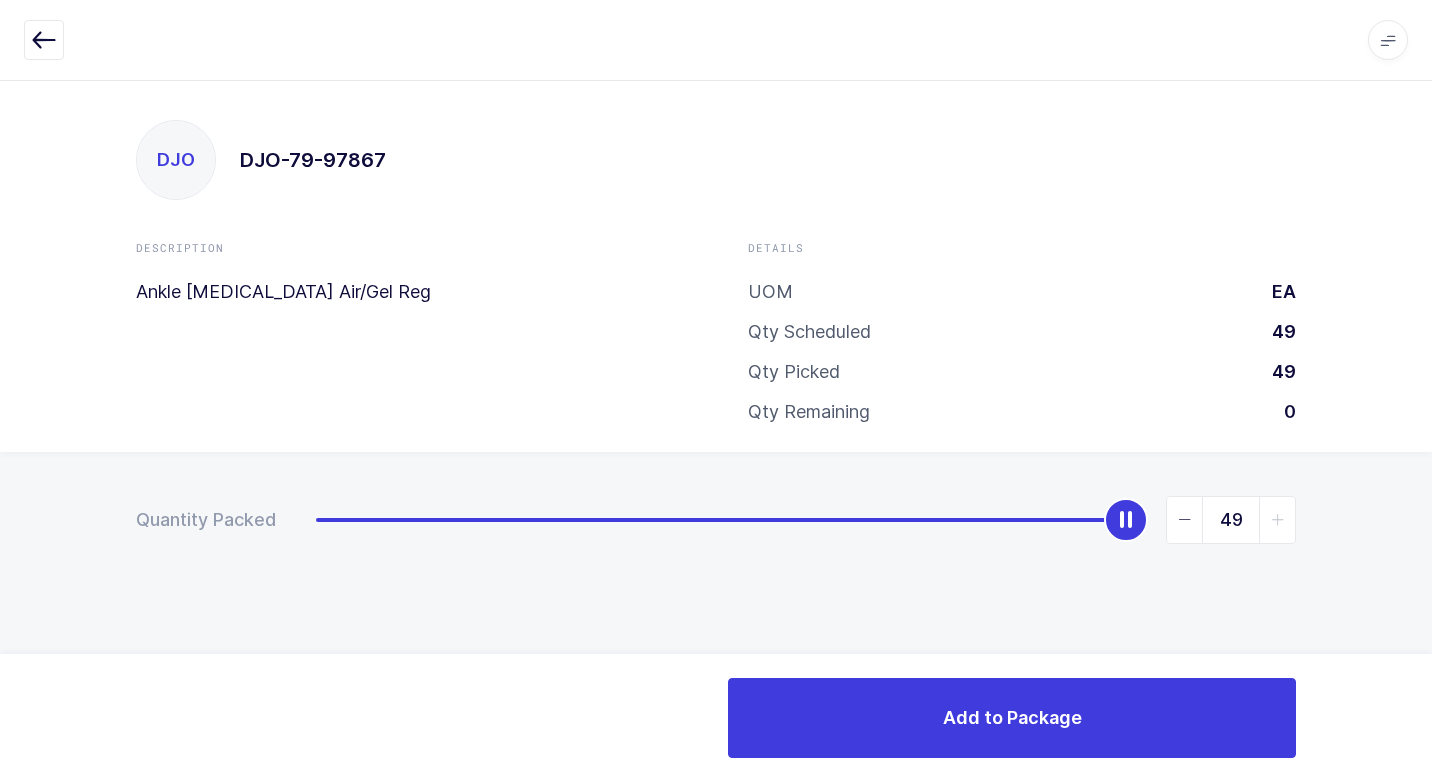 drag, startPoint x: 310, startPoint y: 530, endPoint x: 1116, endPoint y: 778, distance: 843.2912 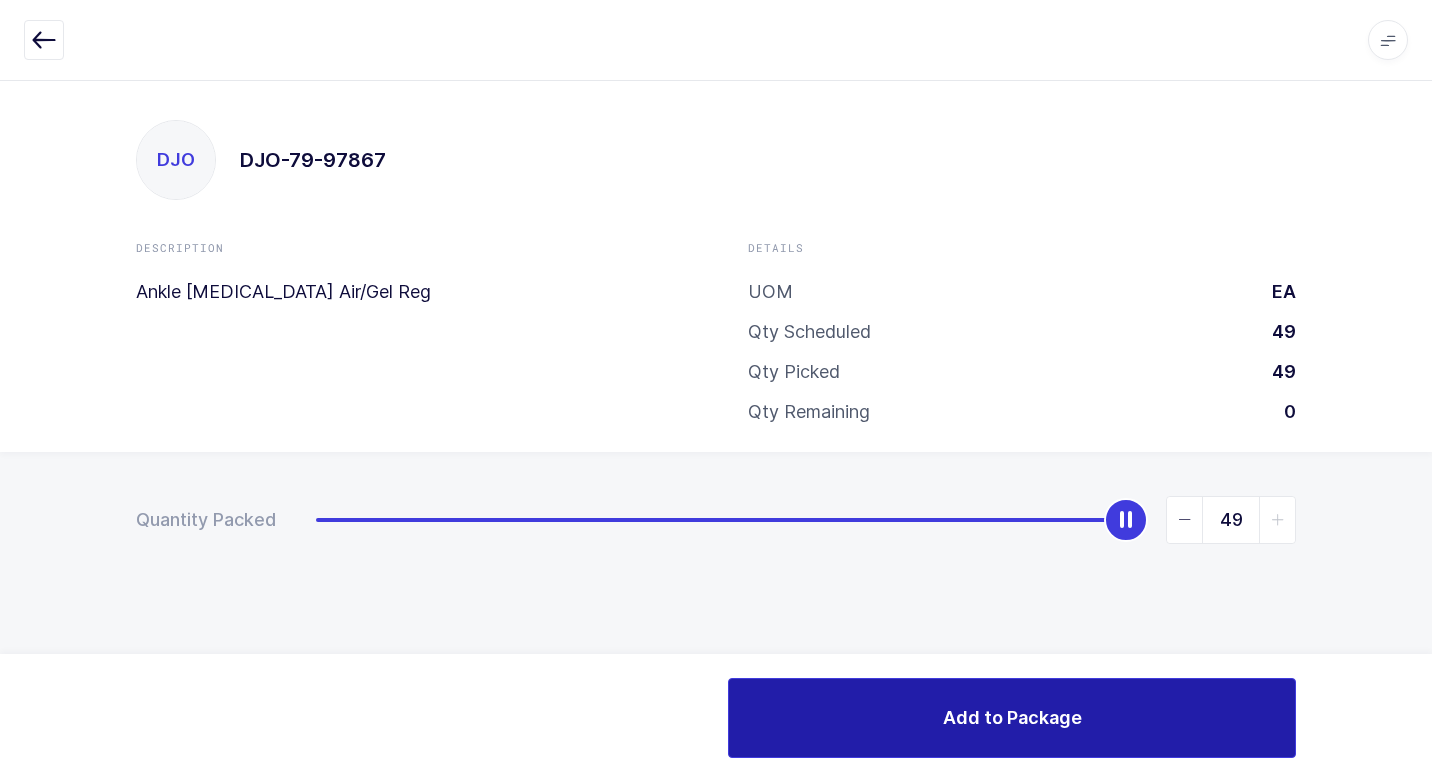 drag, startPoint x: 791, startPoint y: 713, endPoint x: 792, endPoint y: 723, distance: 10.049875 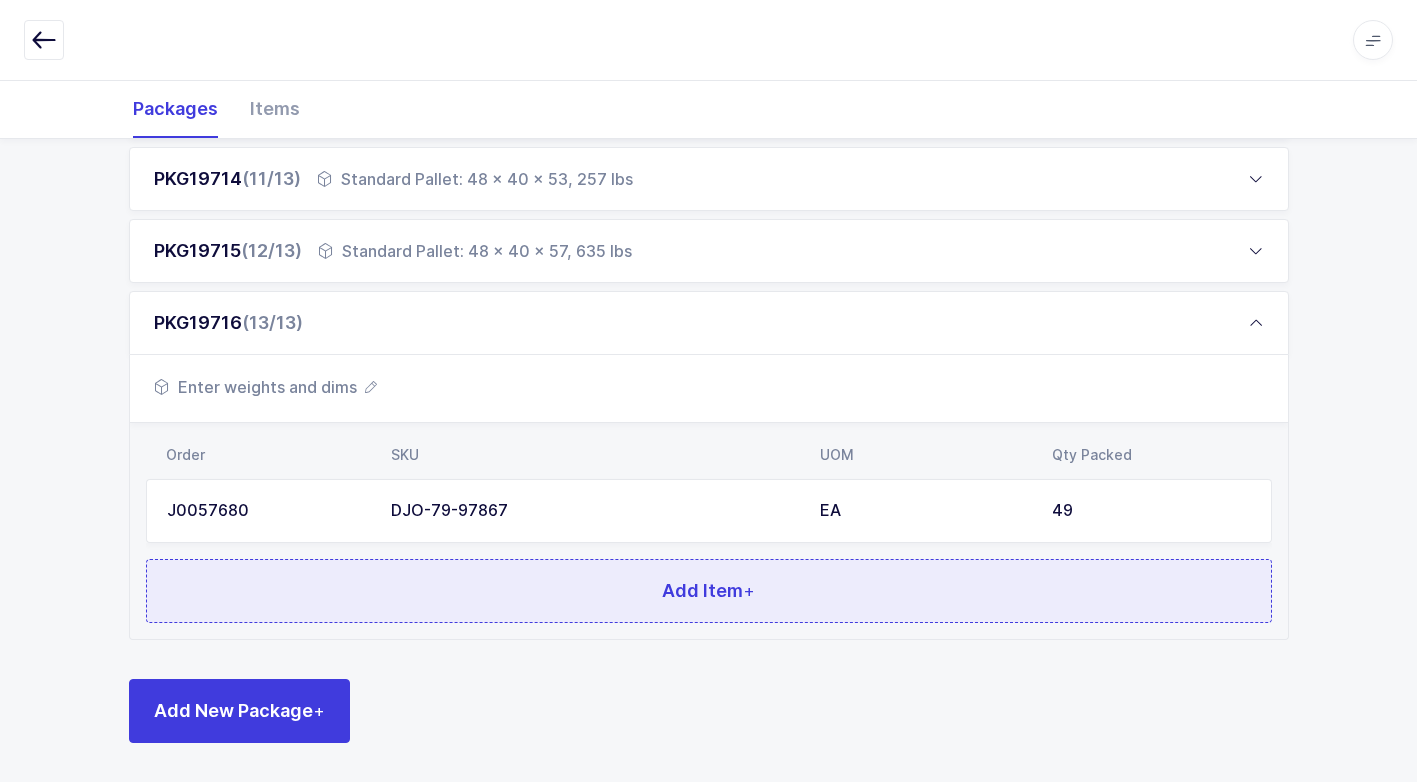 scroll, scrollTop: 1017, scrollLeft: 0, axis: vertical 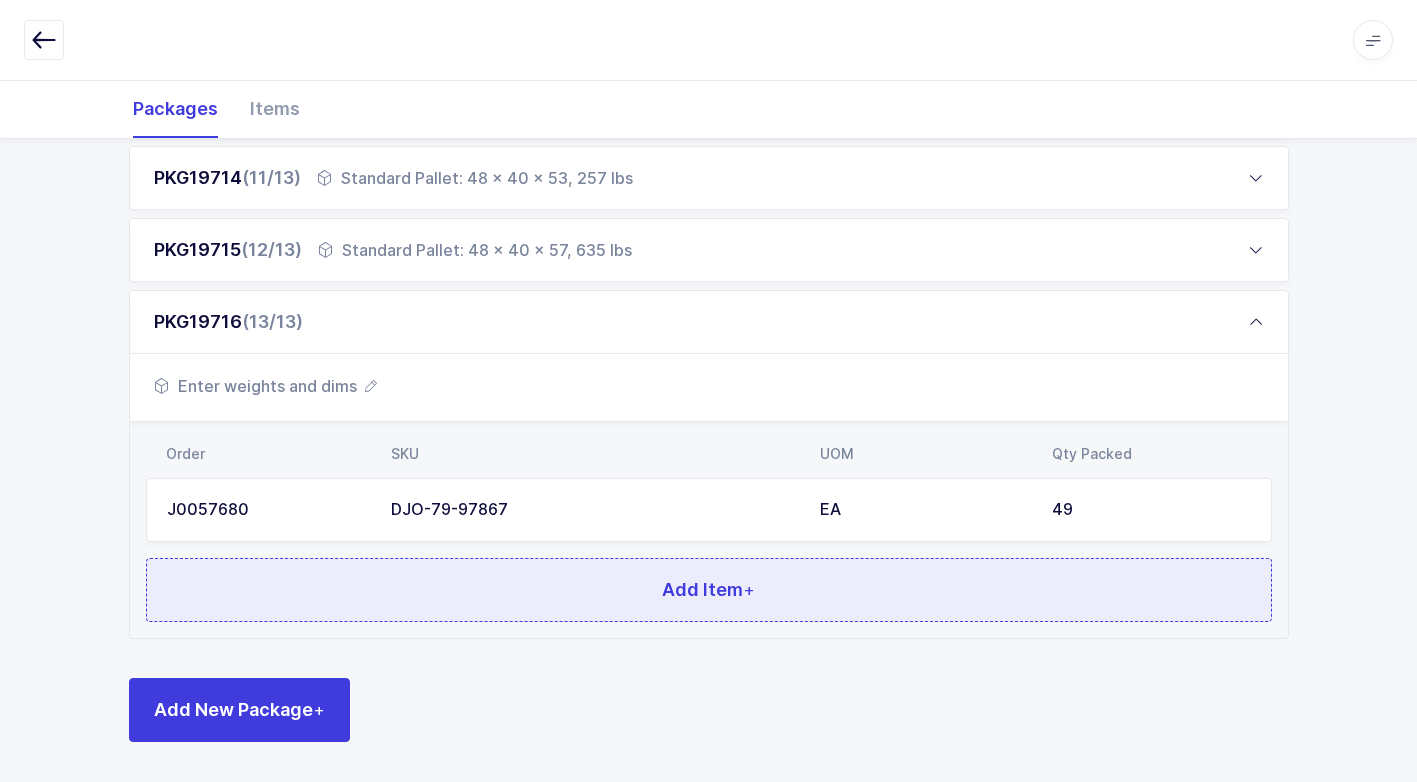 click on "Add Item  +" at bounding box center [709, 590] 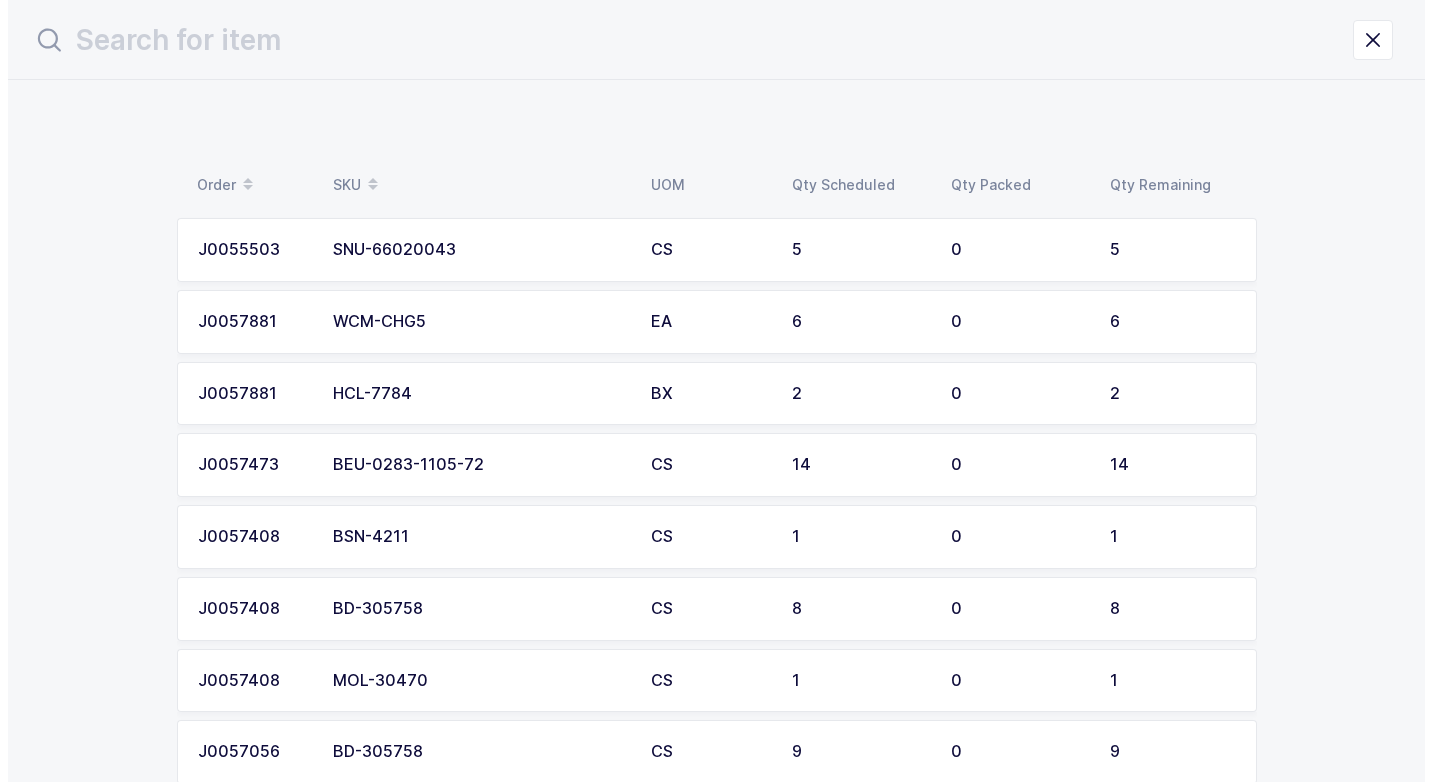 scroll, scrollTop: 0, scrollLeft: 0, axis: both 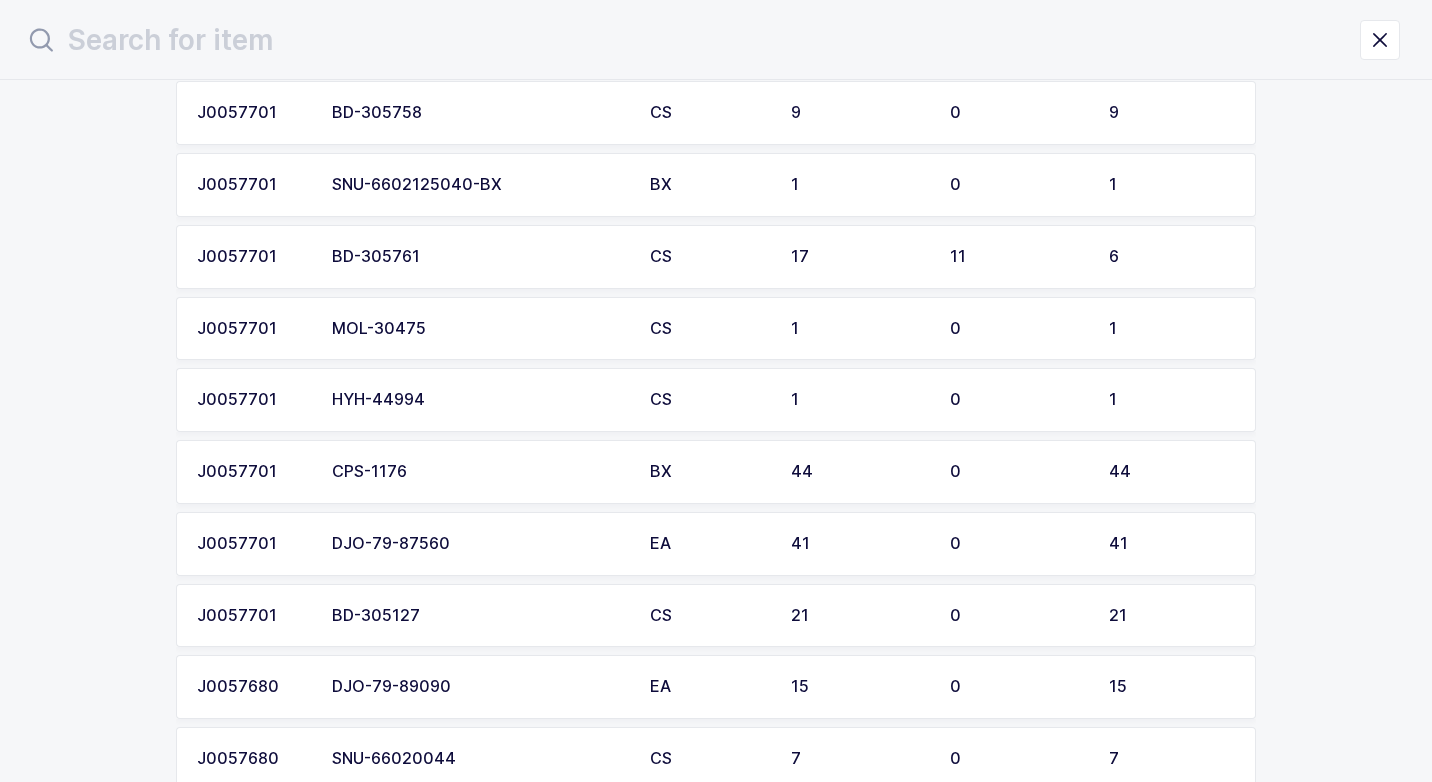 click on "CPS-1176" at bounding box center (479, 472) 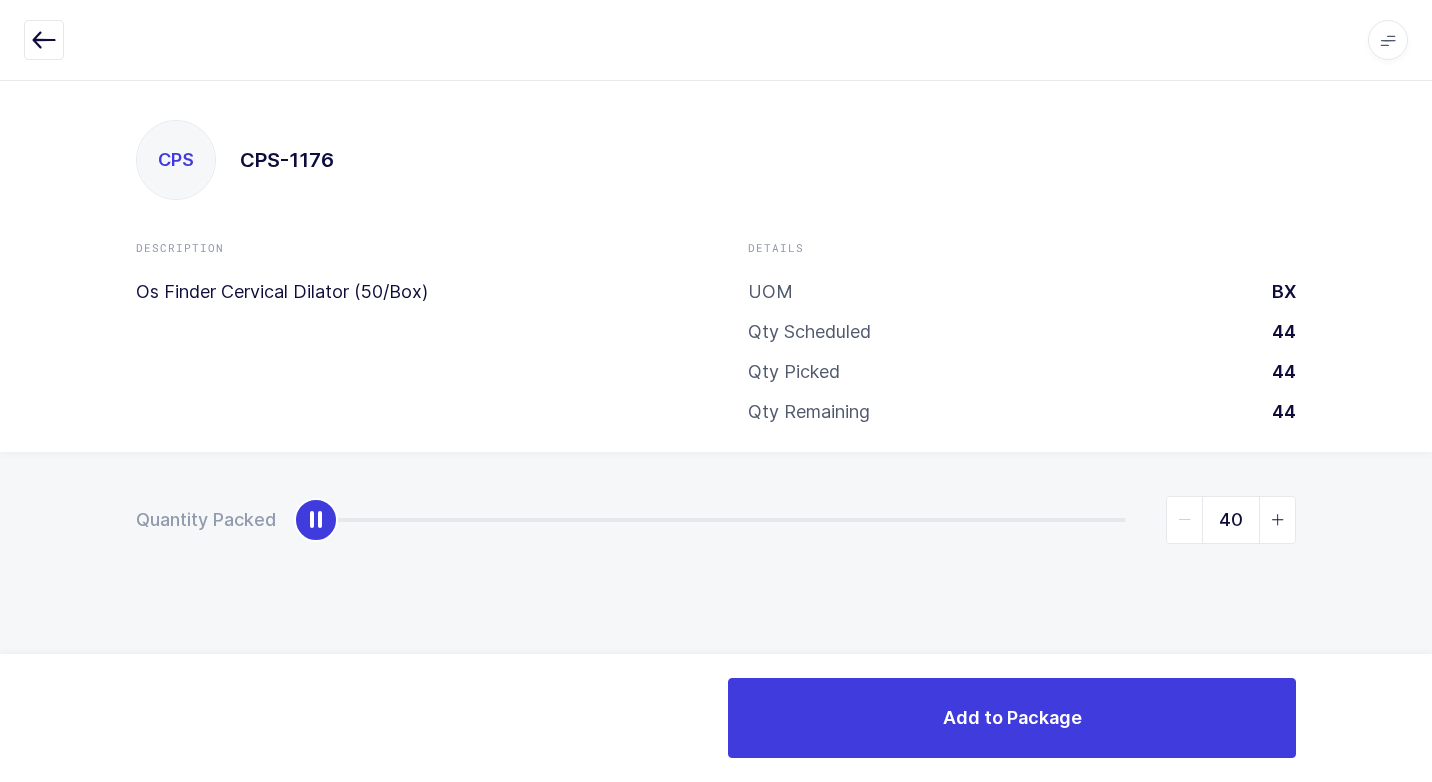 type on "44" 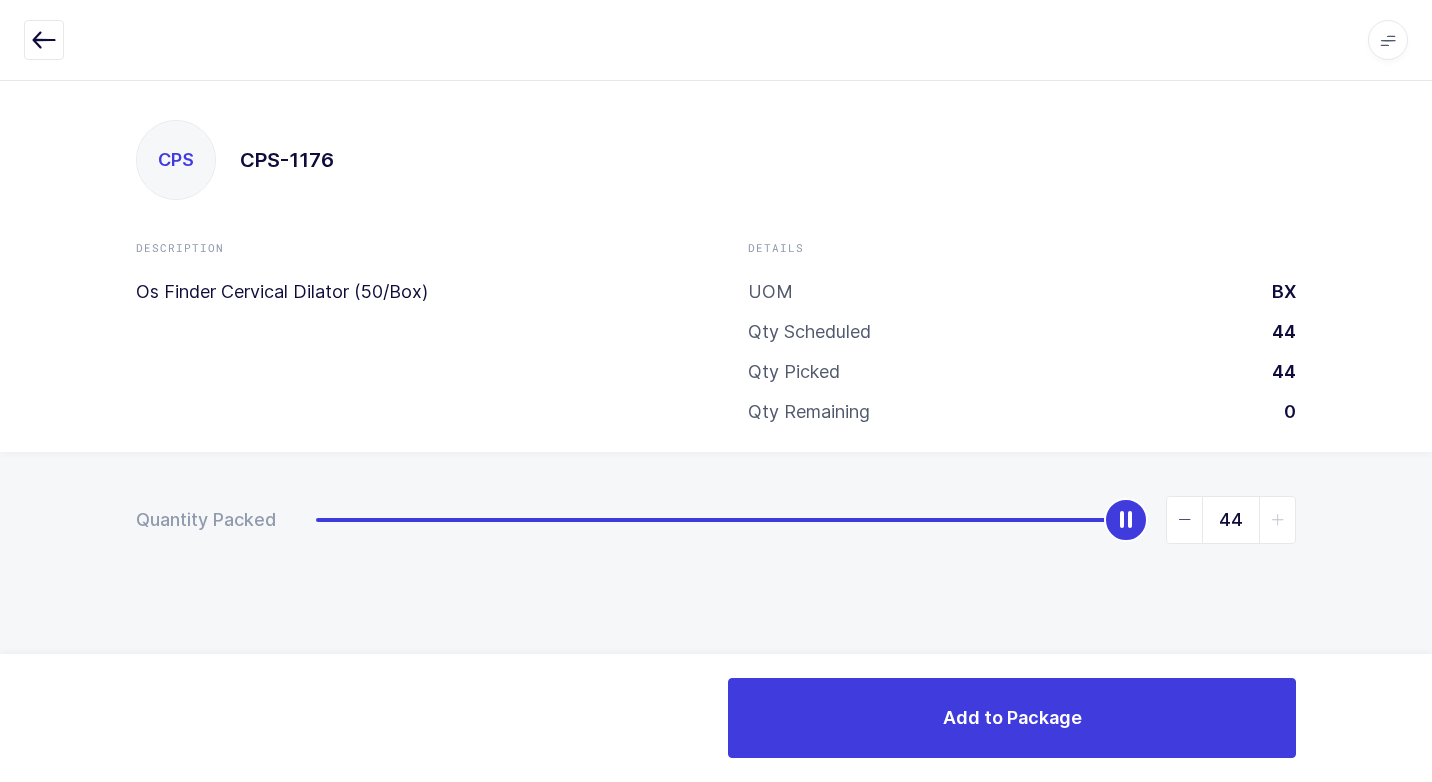 drag, startPoint x: 321, startPoint y: 516, endPoint x: 1435, endPoint y: 515, distance: 1114.0005 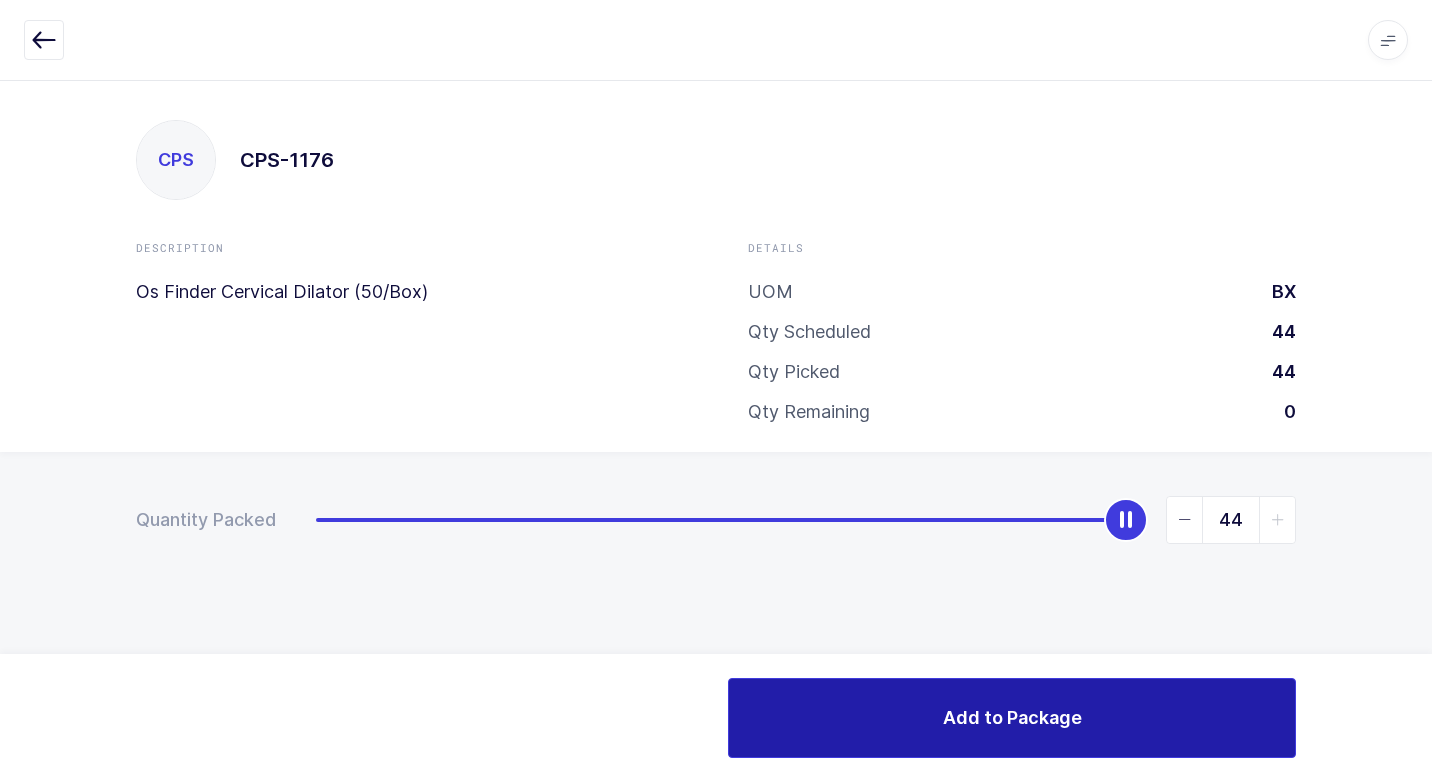 click on "Add to Package" at bounding box center (1012, 717) 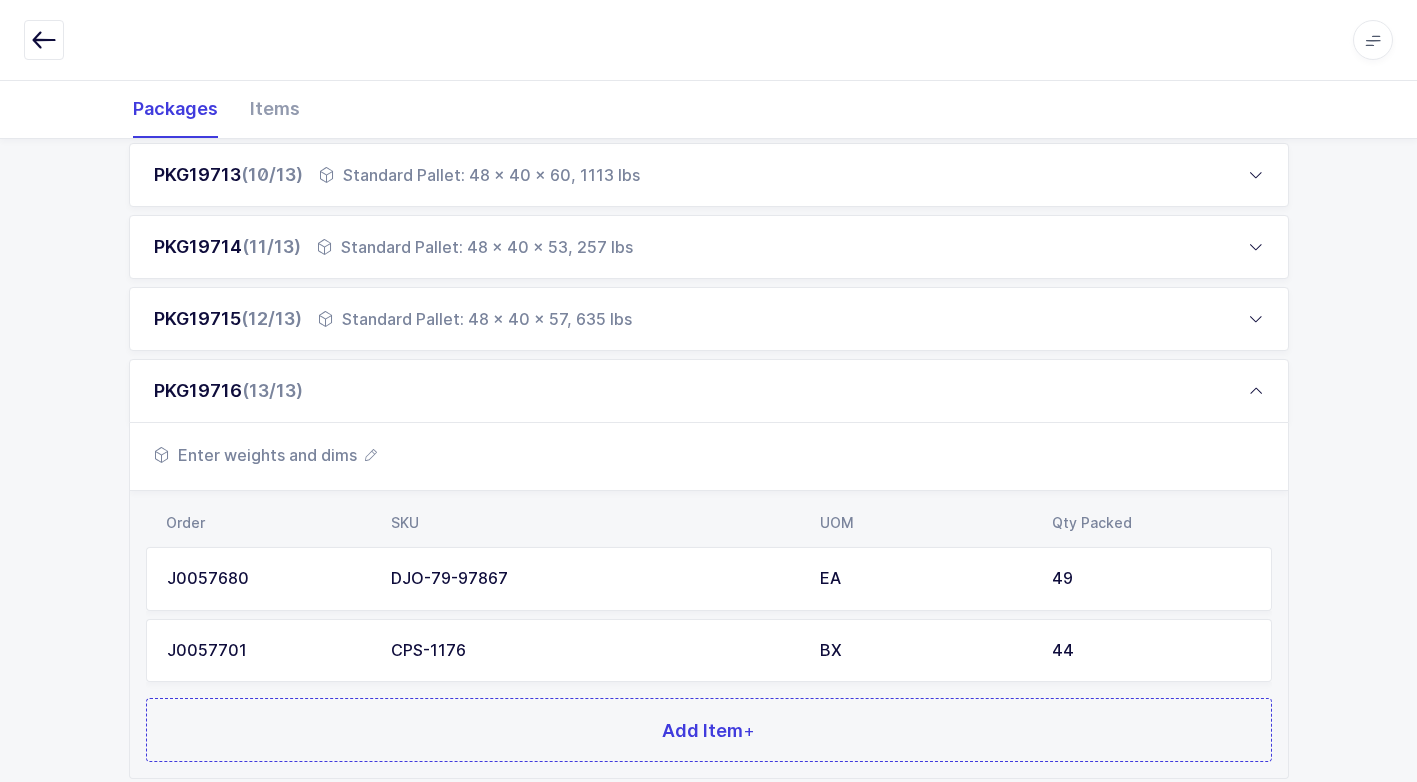 scroll, scrollTop: 1088, scrollLeft: 0, axis: vertical 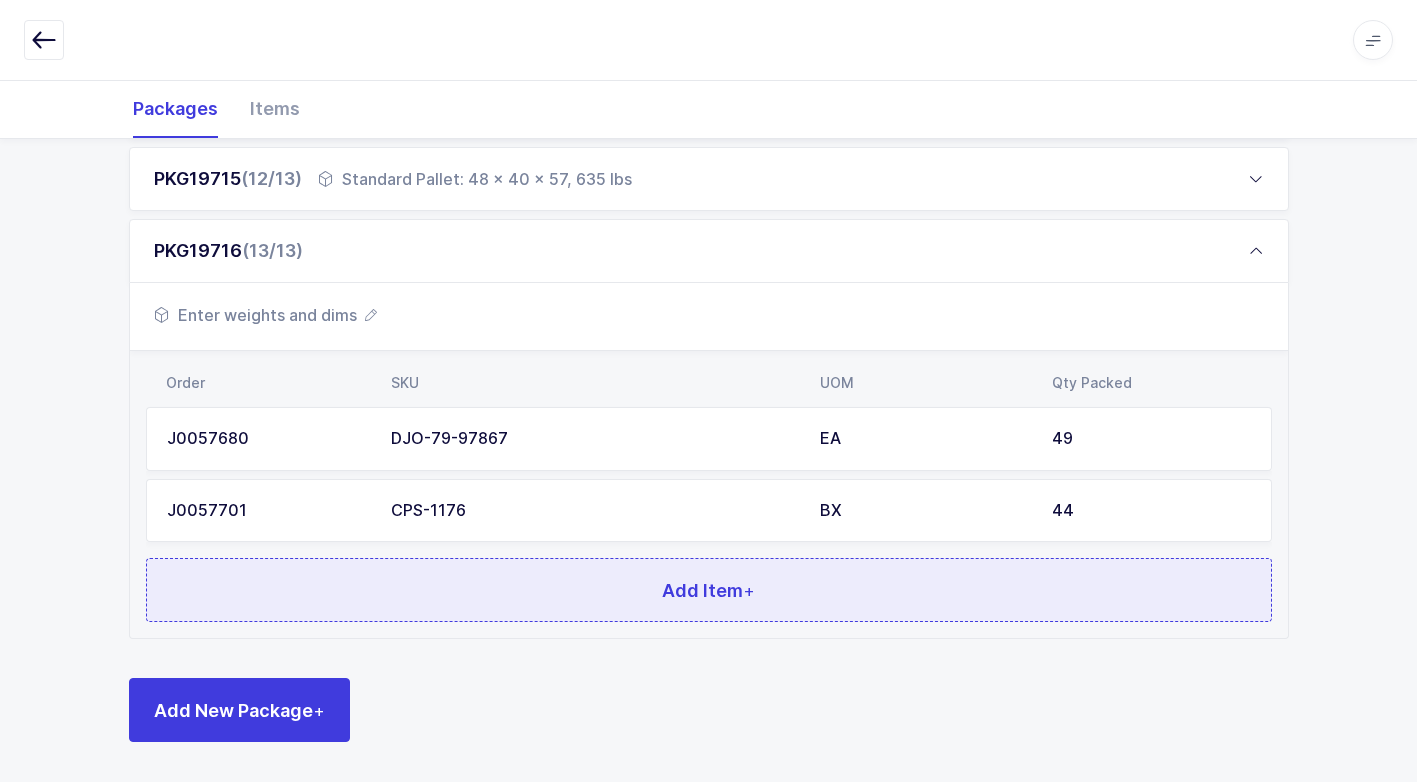 click on "Add Item  +" at bounding box center (709, 590) 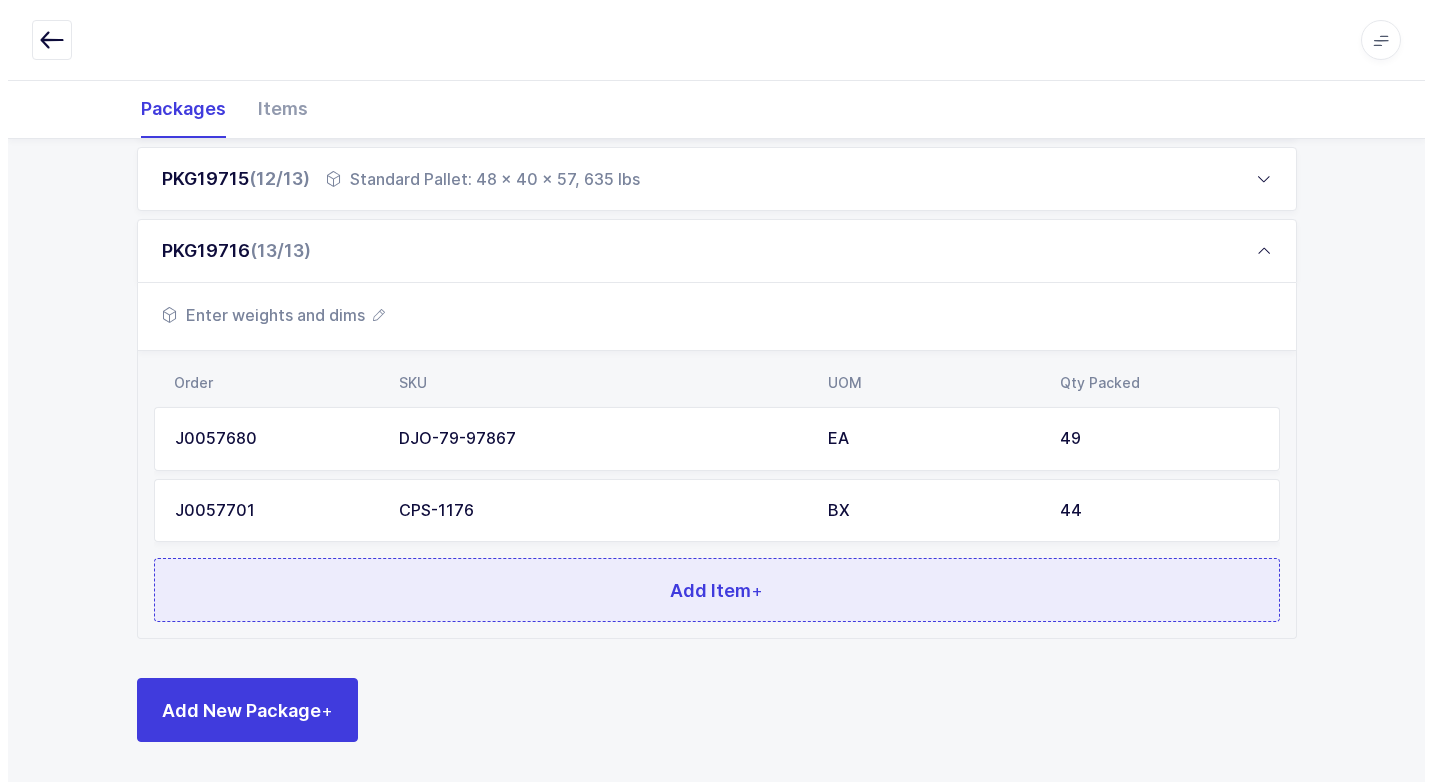 scroll, scrollTop: 0, scrollLeft: 0, axis: both 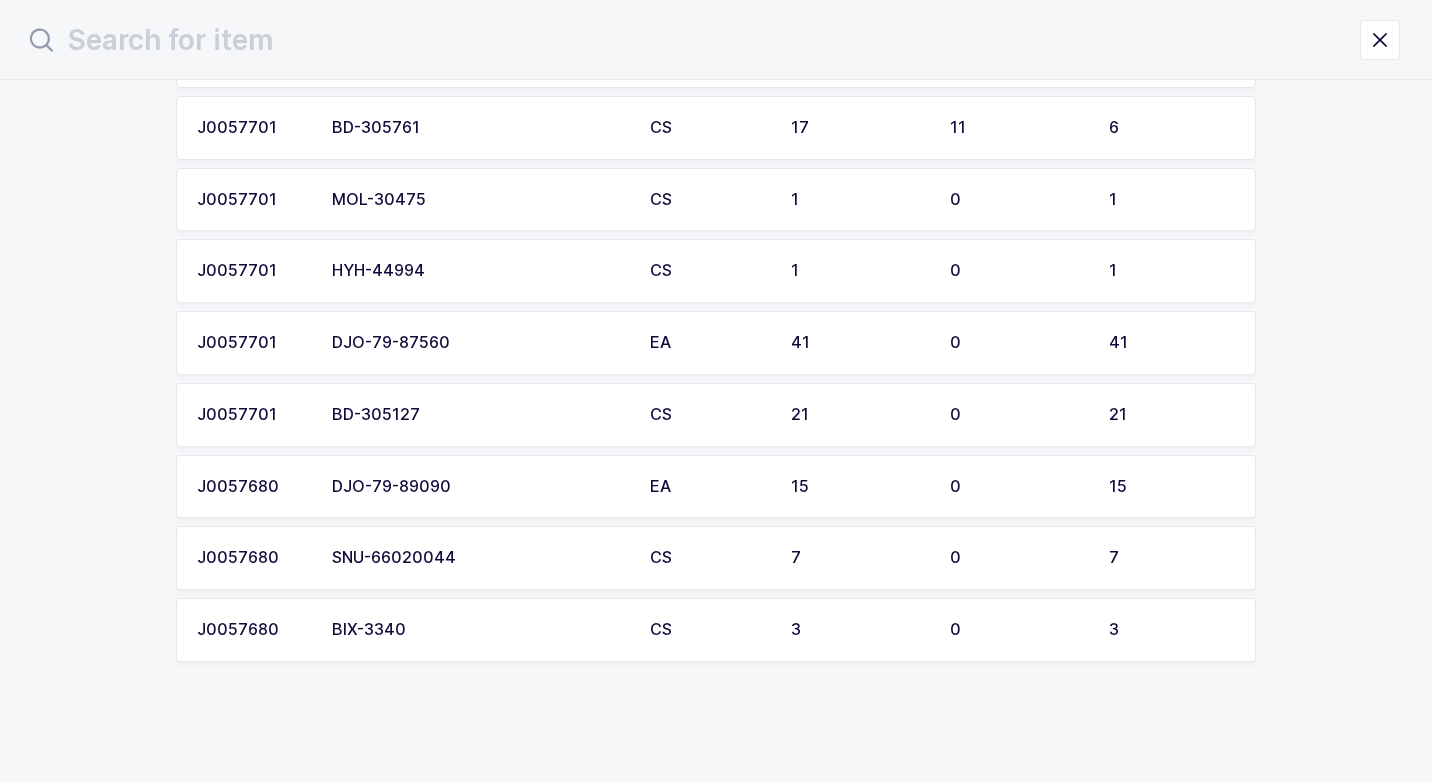 click on "DJO-79-87560" at bounding box center (479, 343) 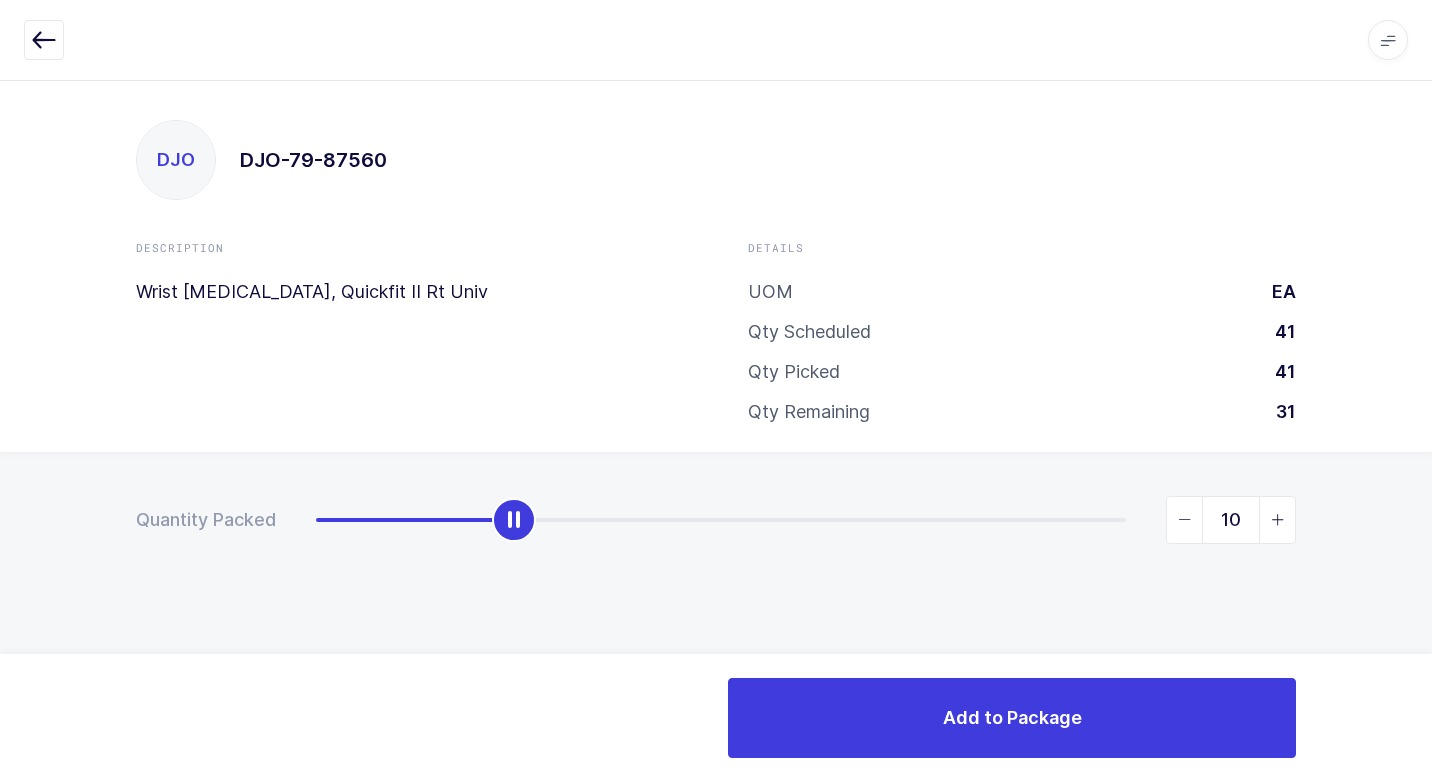 type on "41" 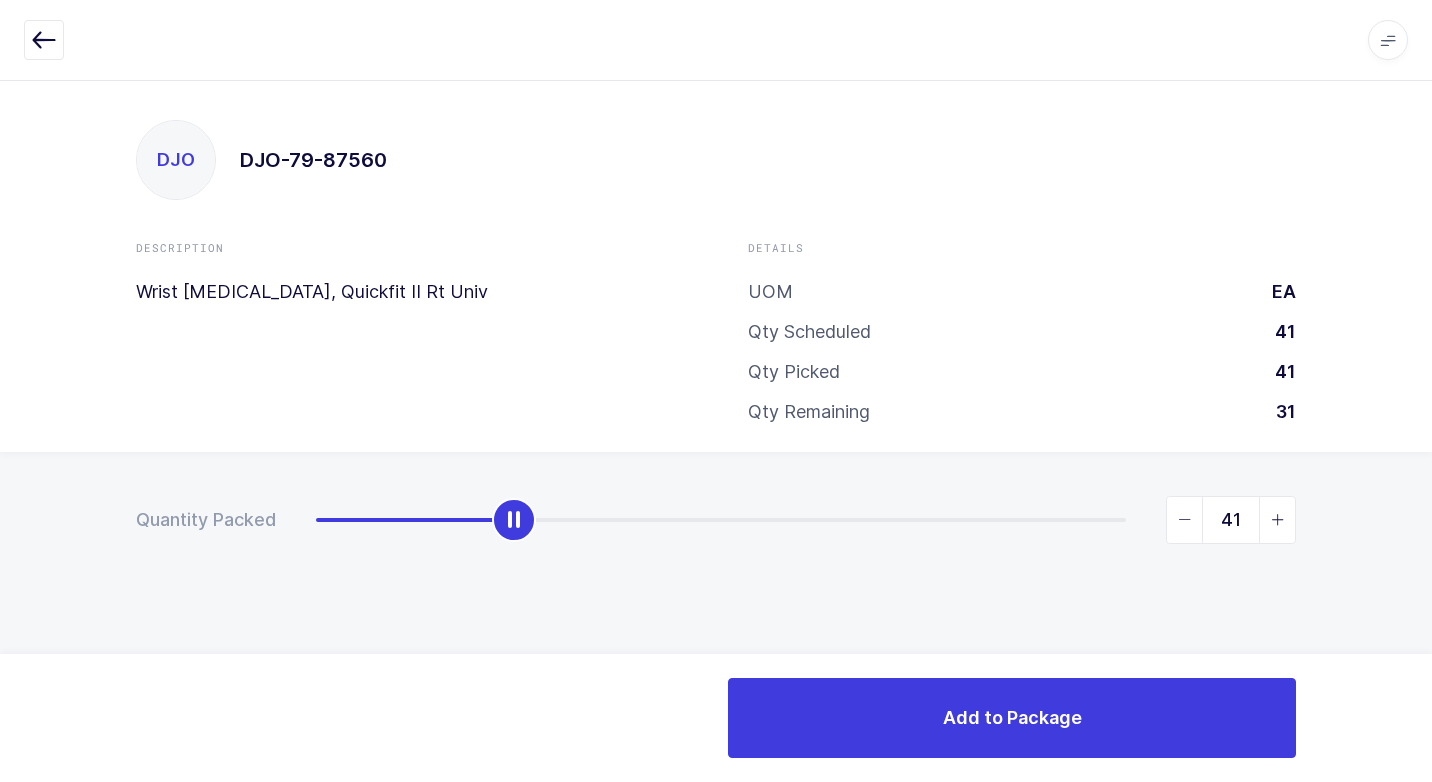 drag, startPoint x: 311, startPoint y: 523, endPoint x: 1430, endPoint y: 536, distance: 1119.0756 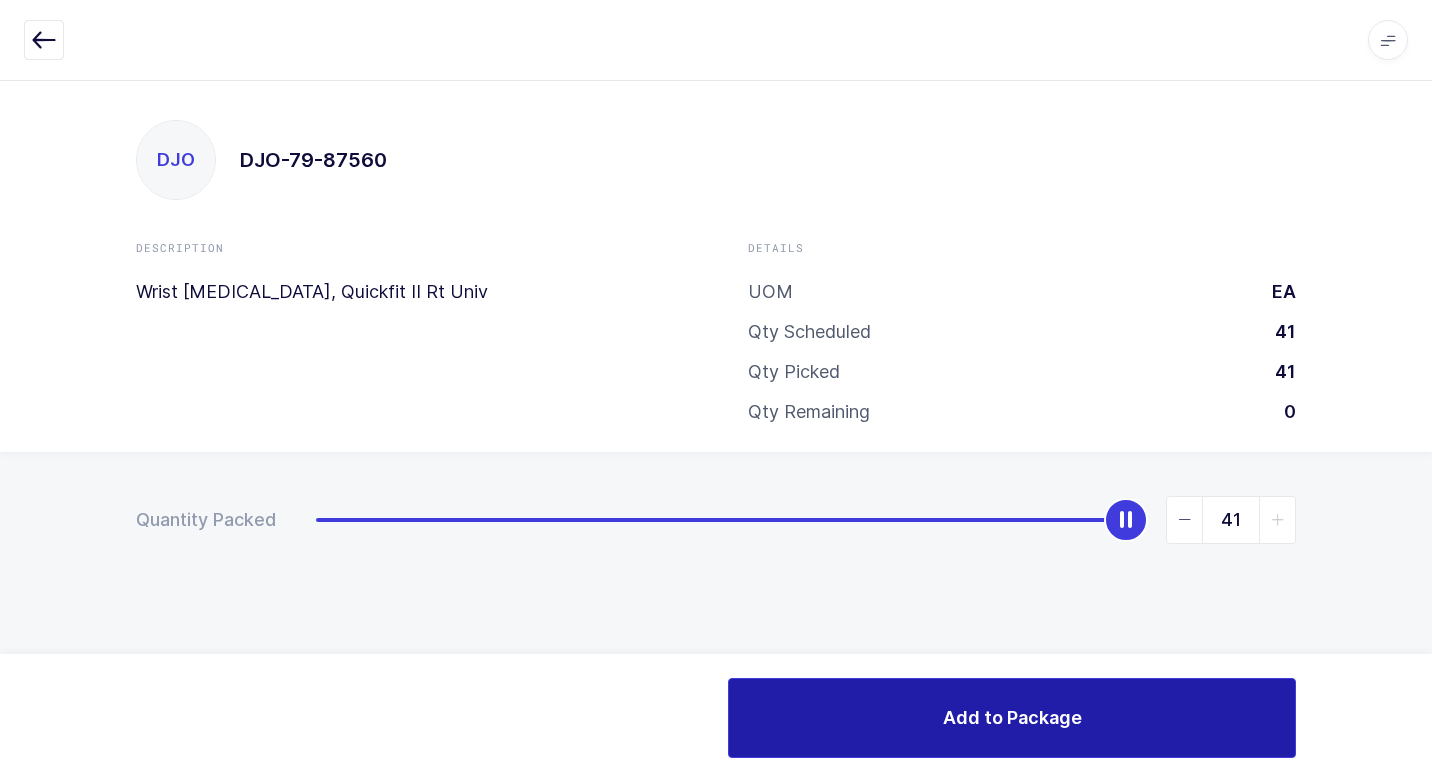 click on "Add to Package" at bounding box center [1012, 717] 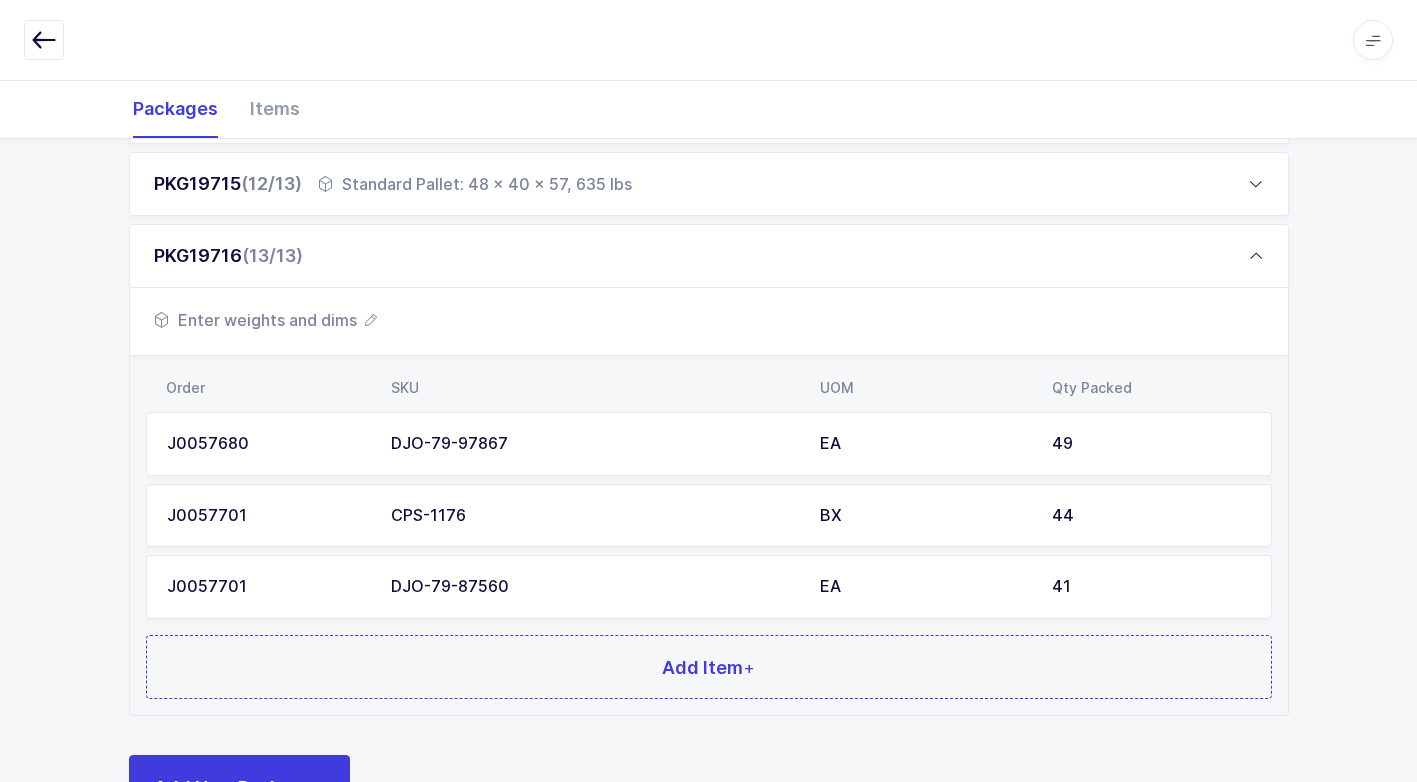 scroll, scrollTop: 1160, scrollLeft: 0, axis: vertical 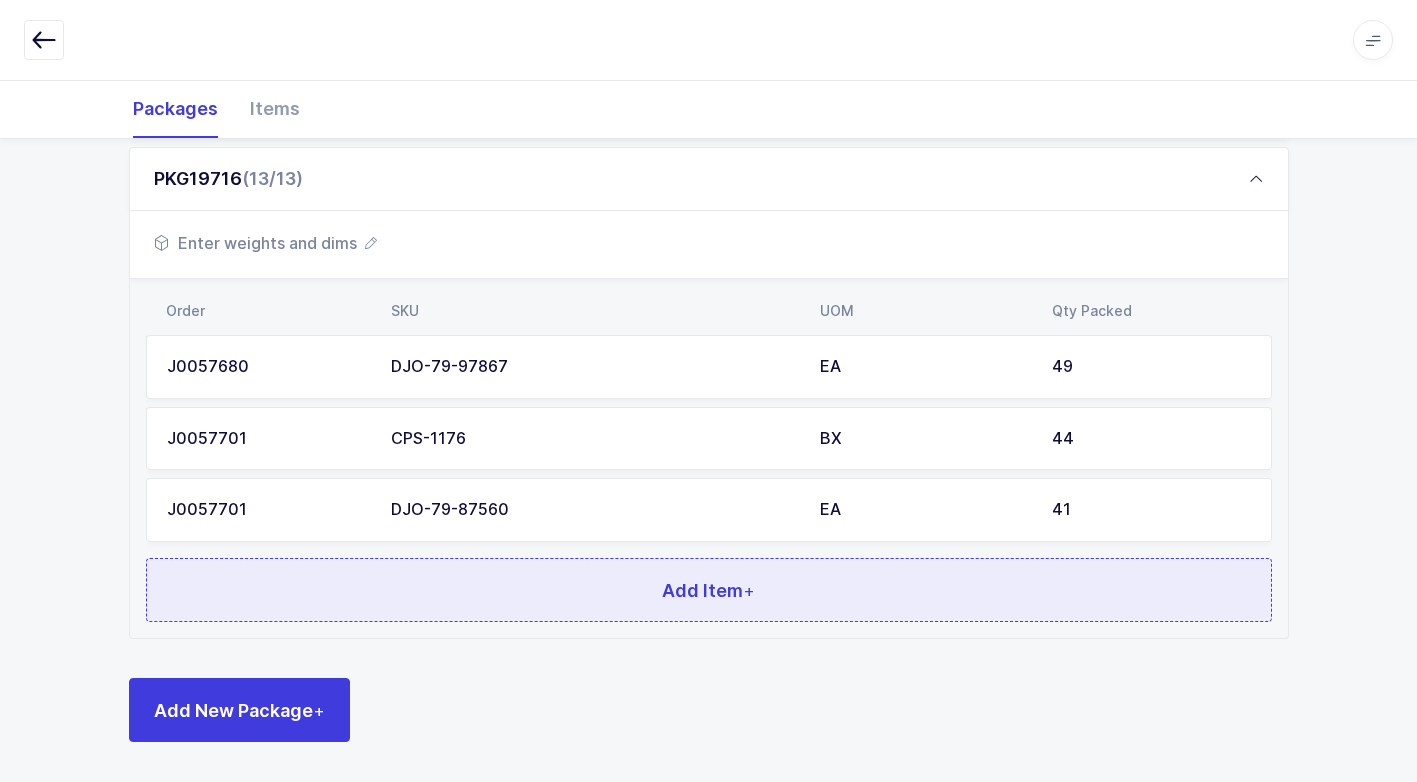 click on "Add Item  +" at bounding box center [709, 590] 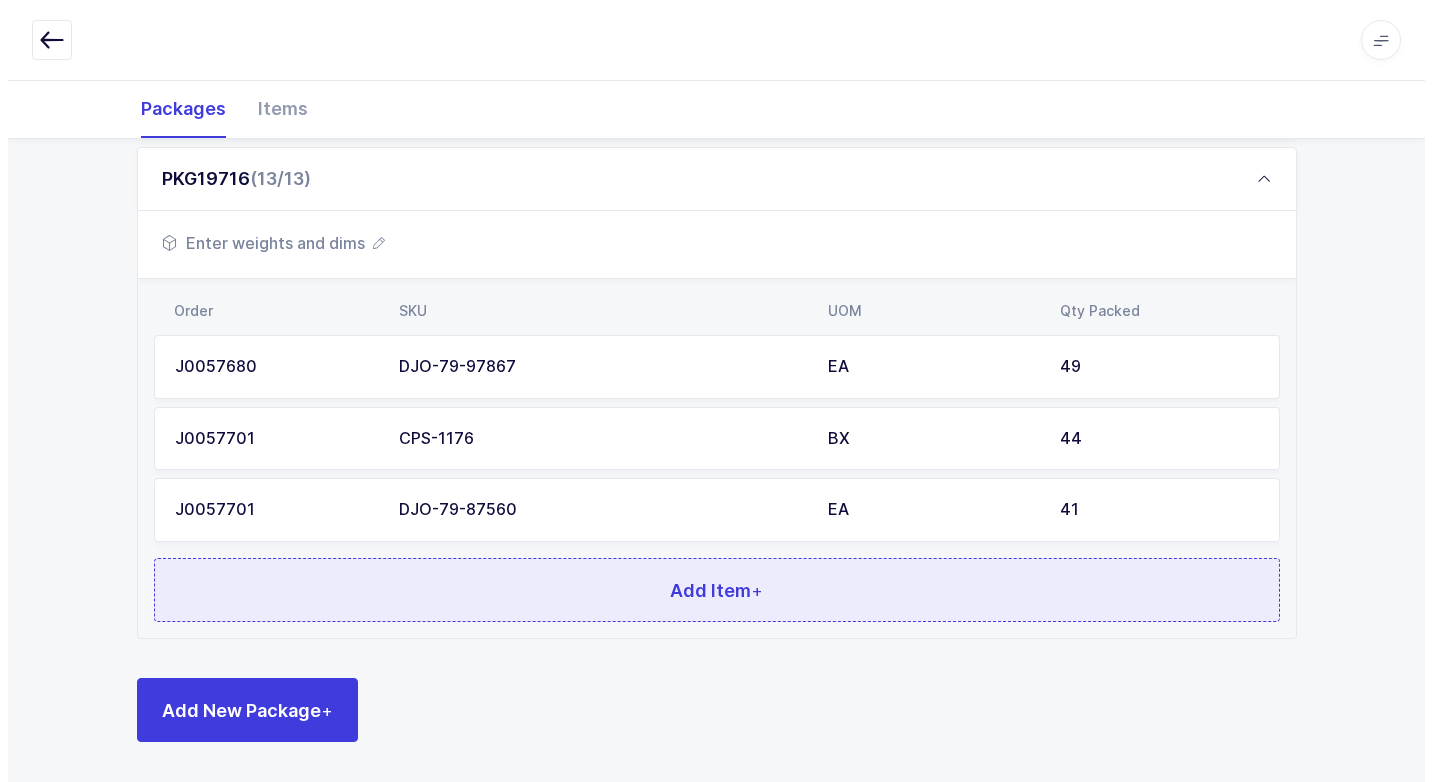 scroll, scrollTop: 0, scrollLeft: 0, axis: both 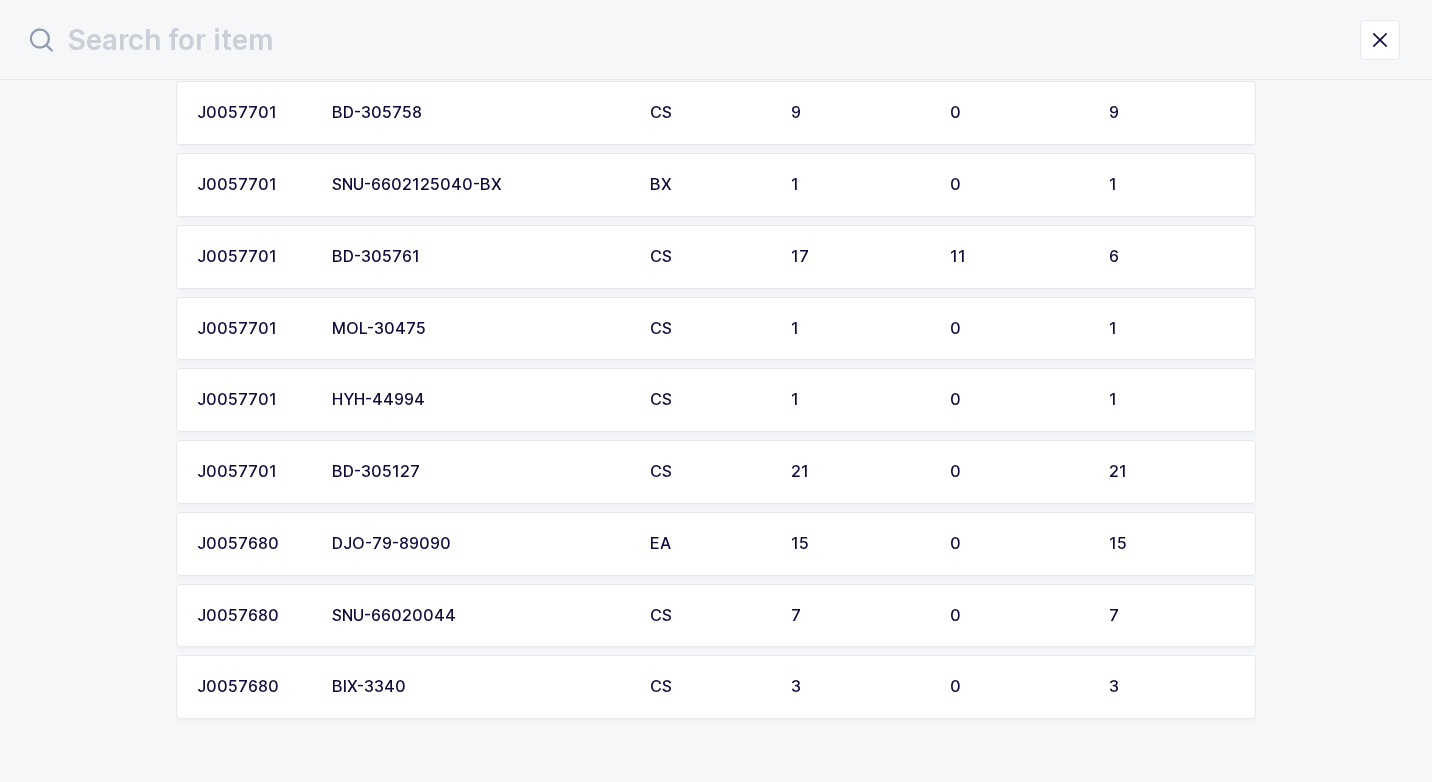 click on "BD-305761" at bounding box center (479, 257) 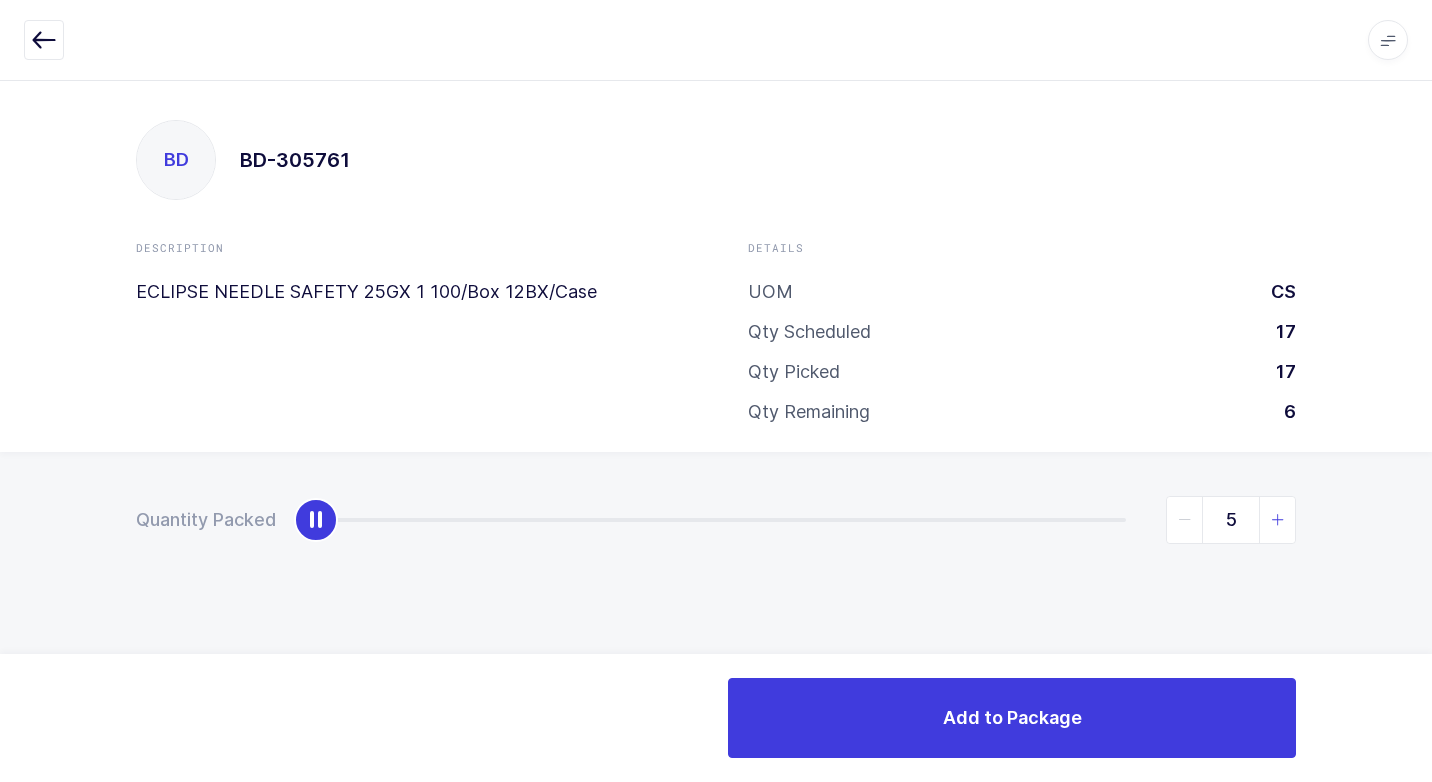 type on "6" 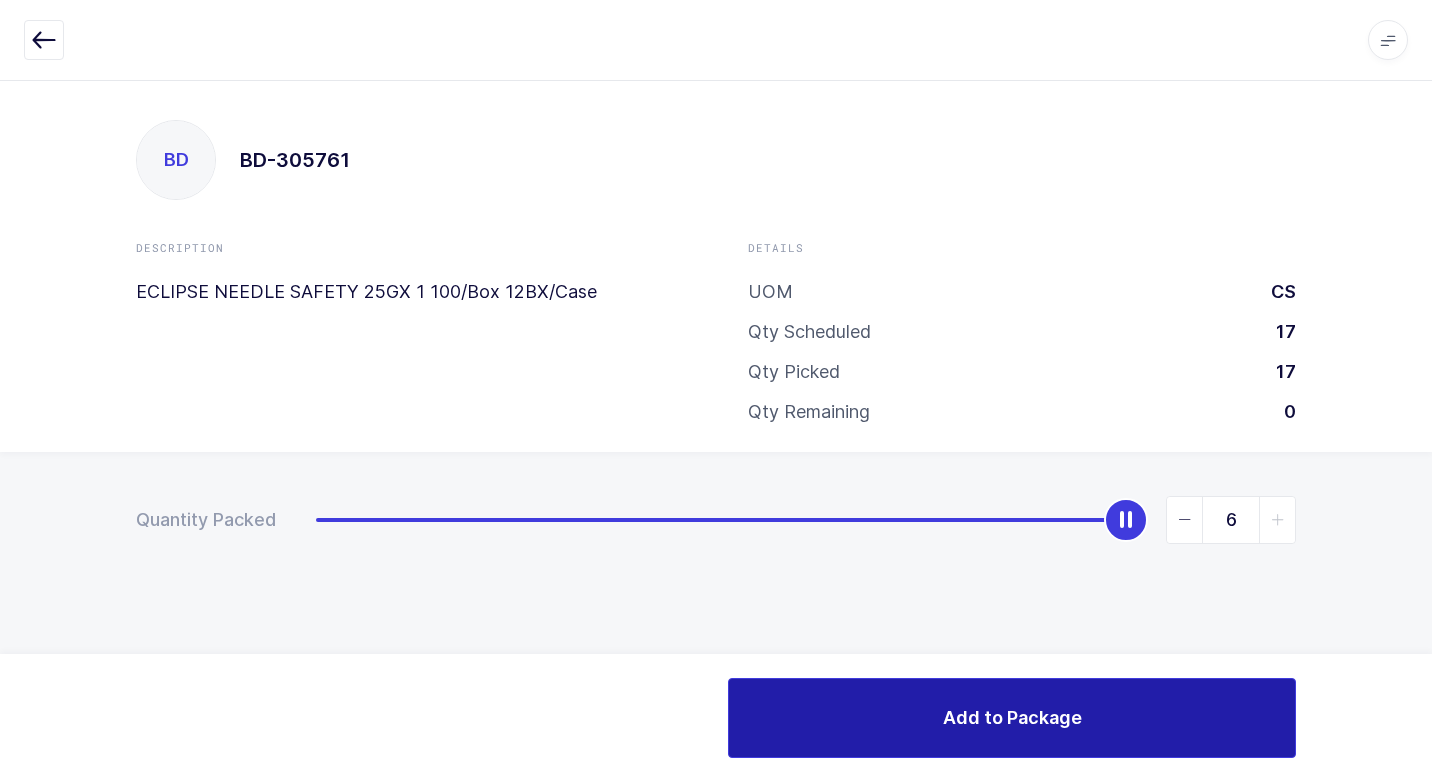 drag, startPoint x: 313, startPoint y: 535, endPoint x: 1111, endPoint y: 734, distance: 822.4385 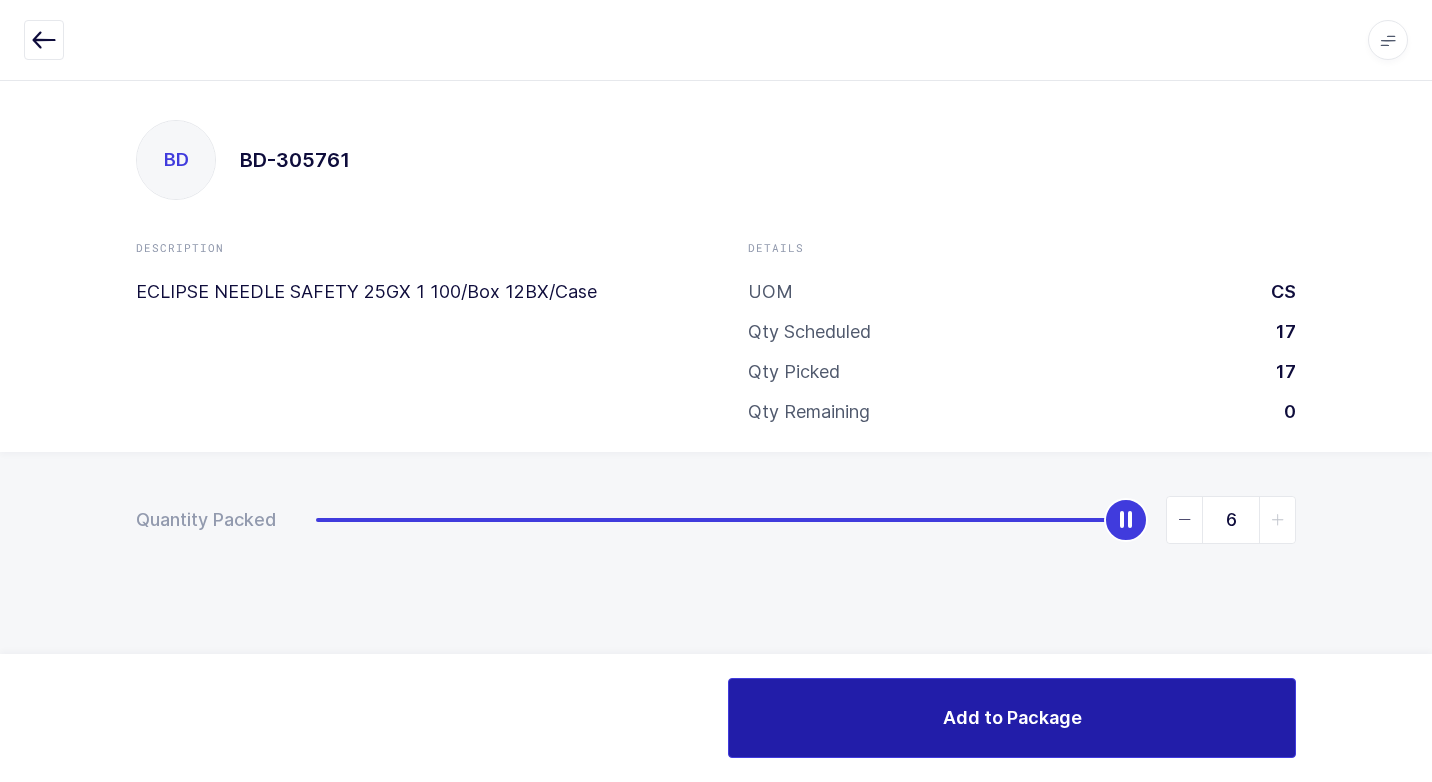 click on "Quantity Packed   6" at bounding box center [716, 590] 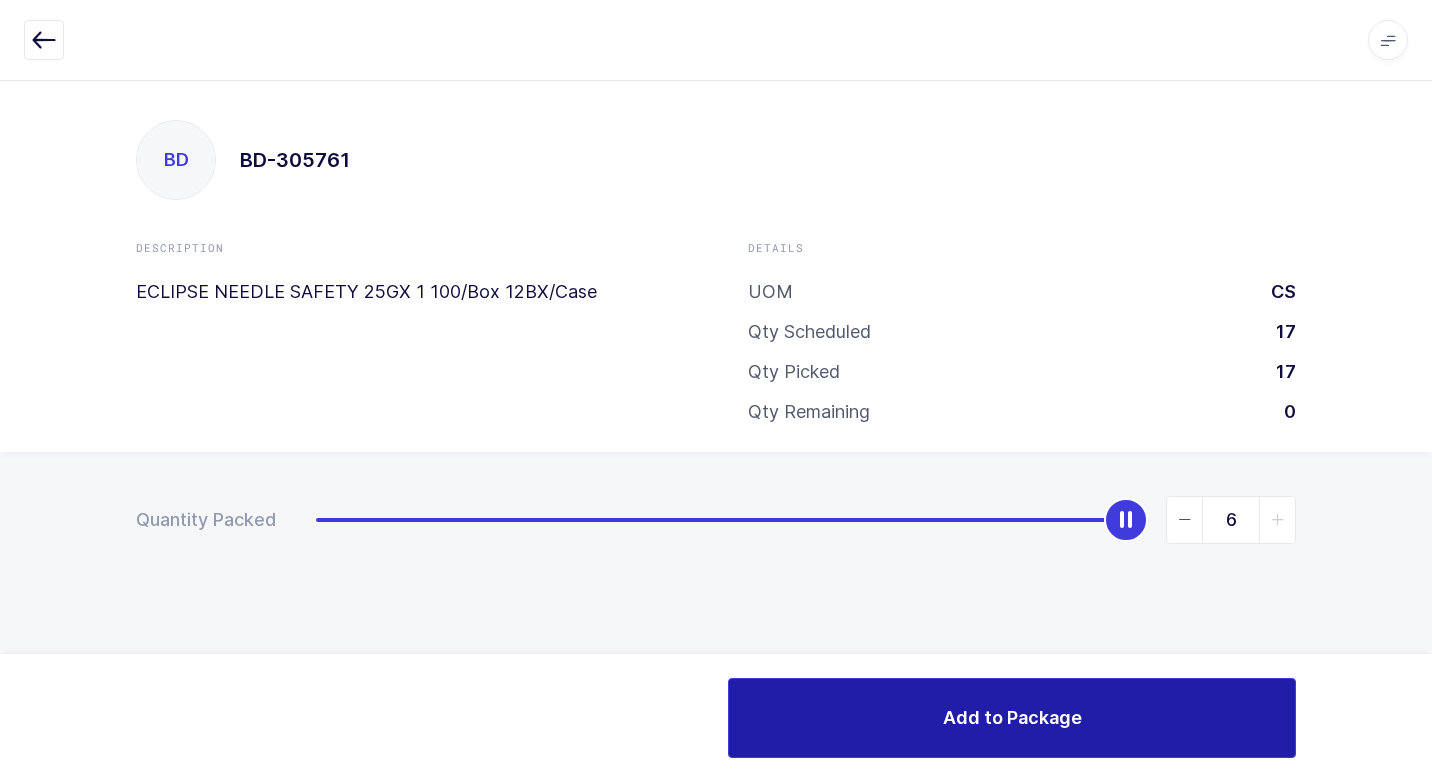click on "Add to Package" at bounding box center [1012, 717] 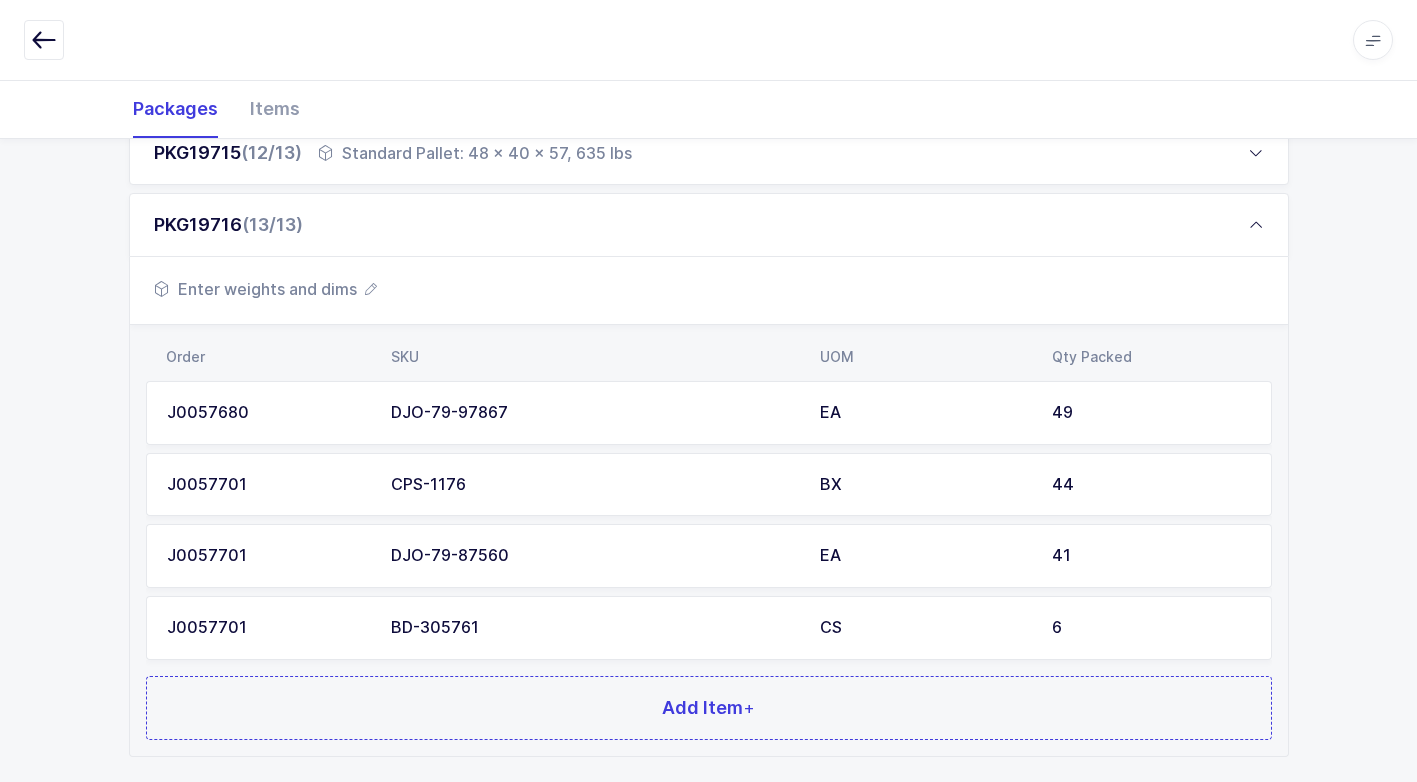 scroll, scrollTop: 1232, scrollLeft: 0, axis: vertical 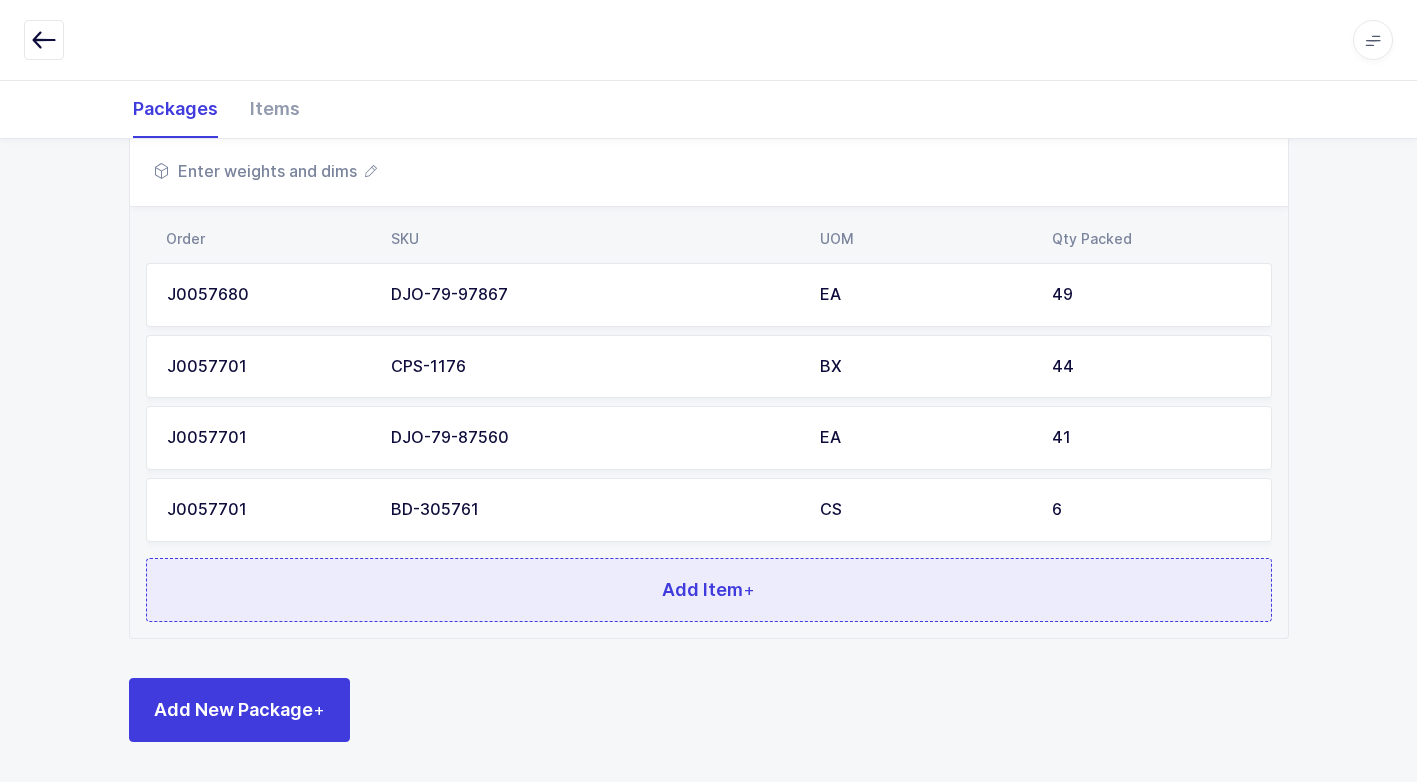 click on "Add Item  +" at bounding box center [709, 590] 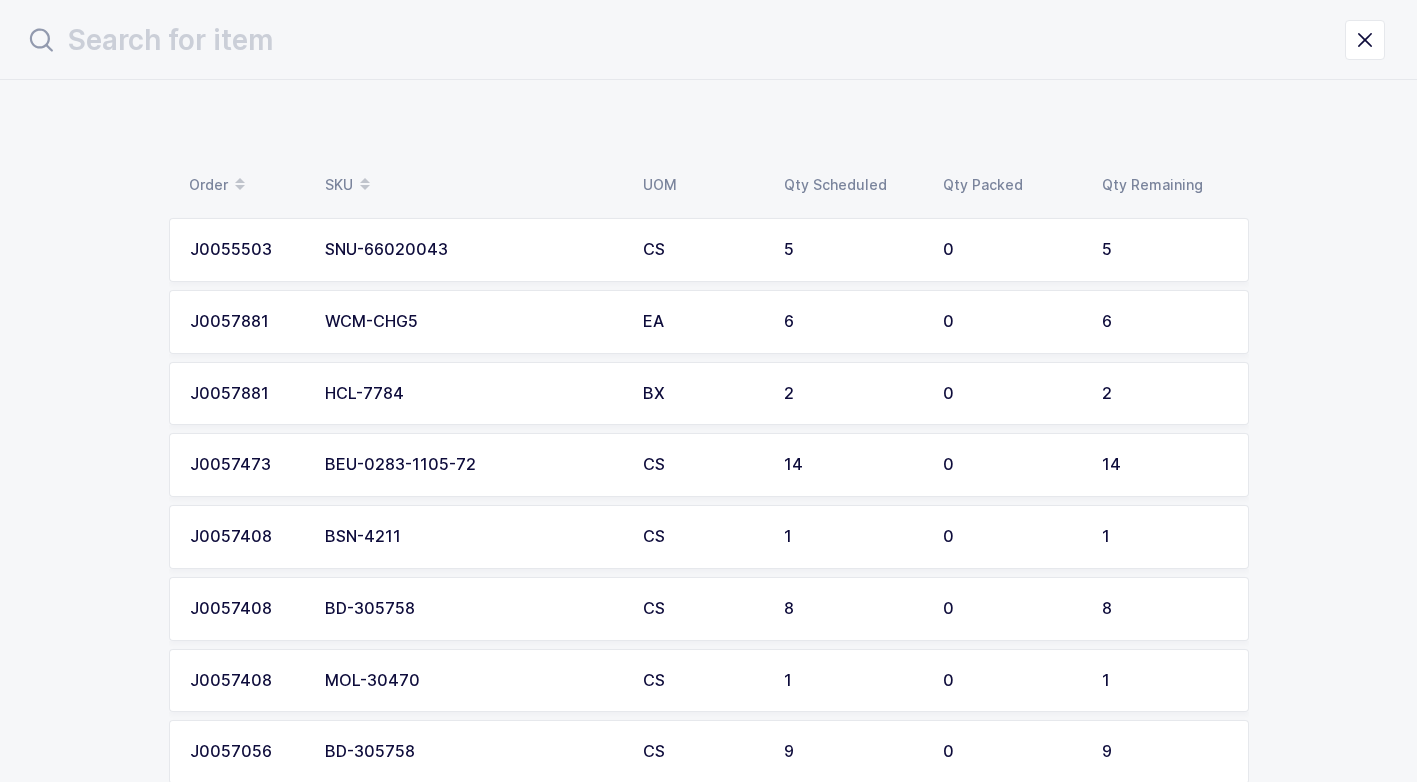 scroll, scrollTop: 0, scrollLeft: 0, axis: both 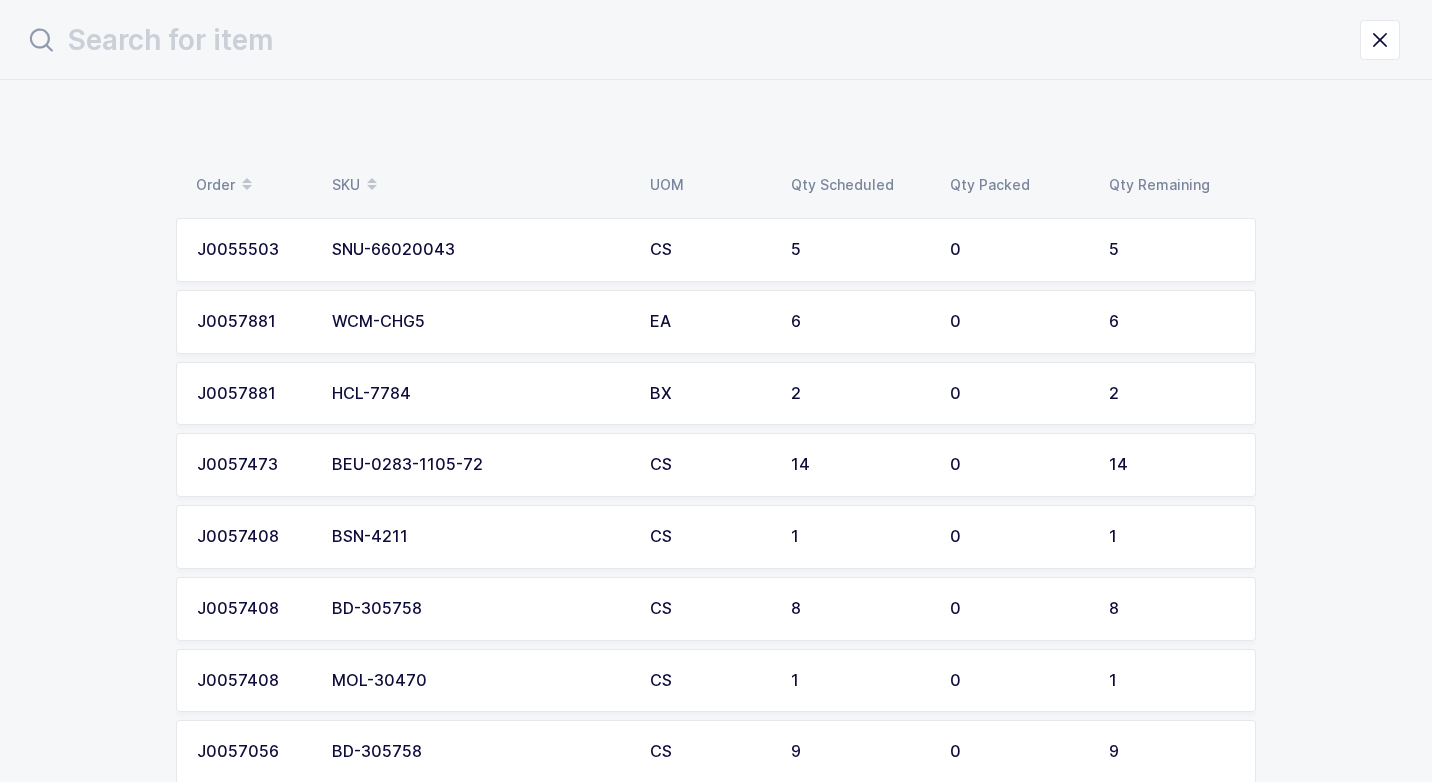 click on "BSN-4211" at bounding box center [479, 537] 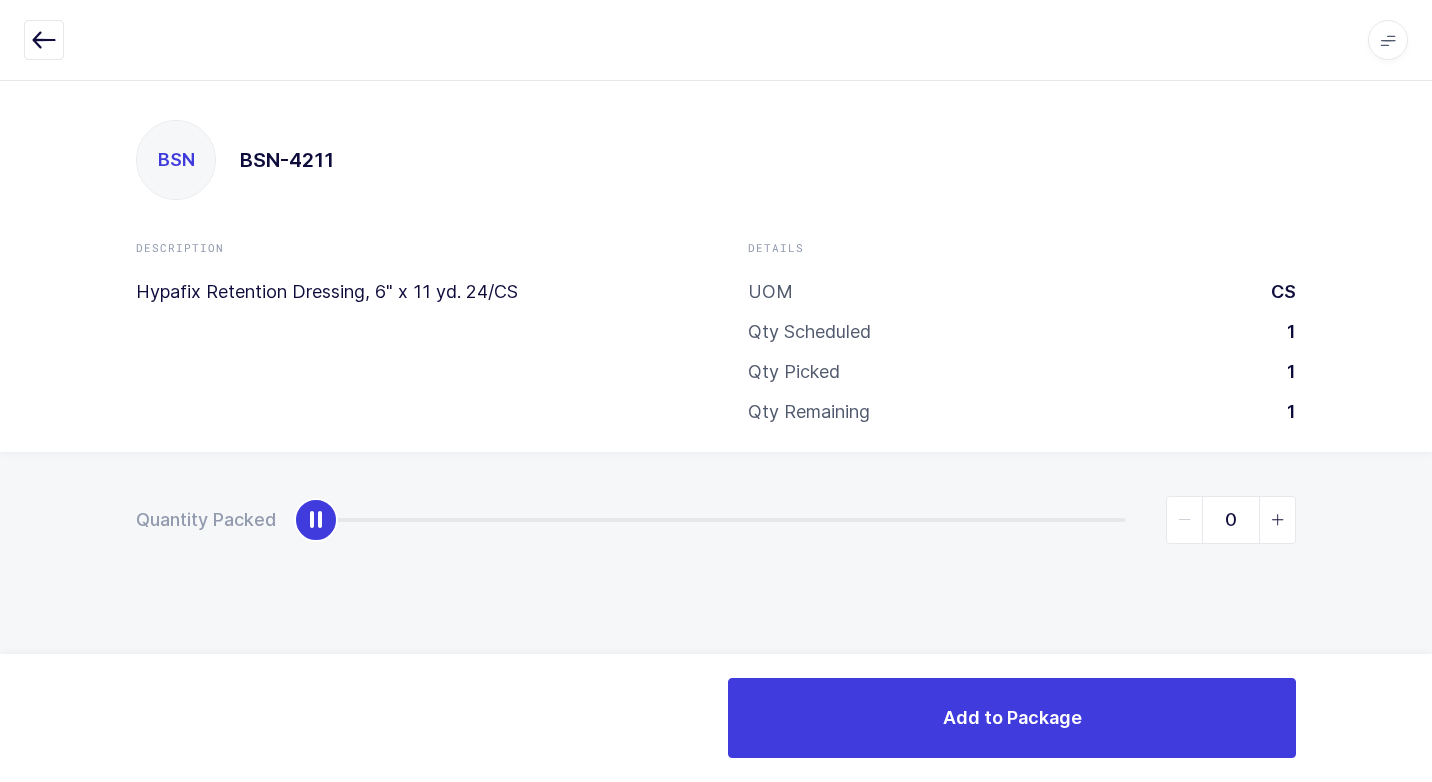 type on "1" 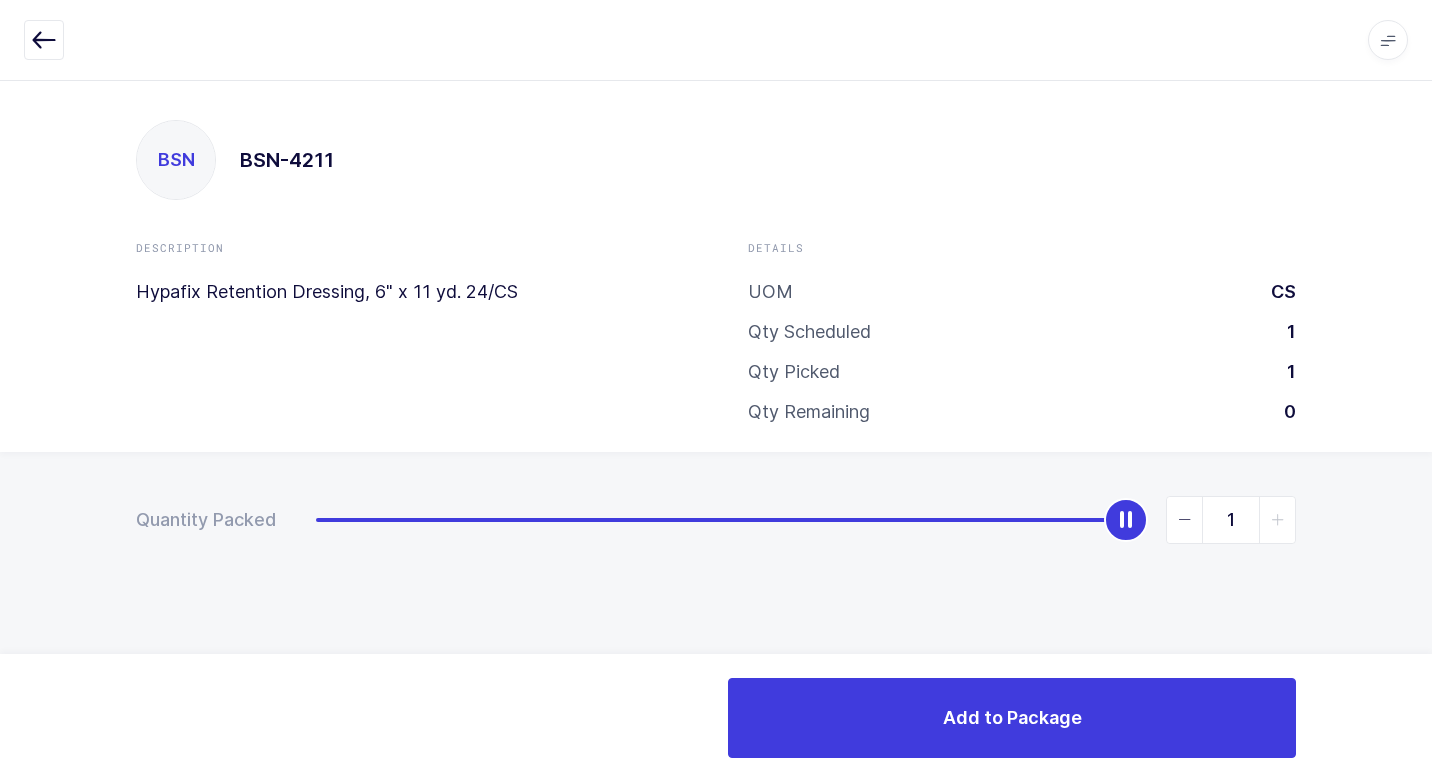 drag, startPoint x: 321, startPoint y: 527, endPoint x: 1157, endPoint y: 665, distance: 847.3134 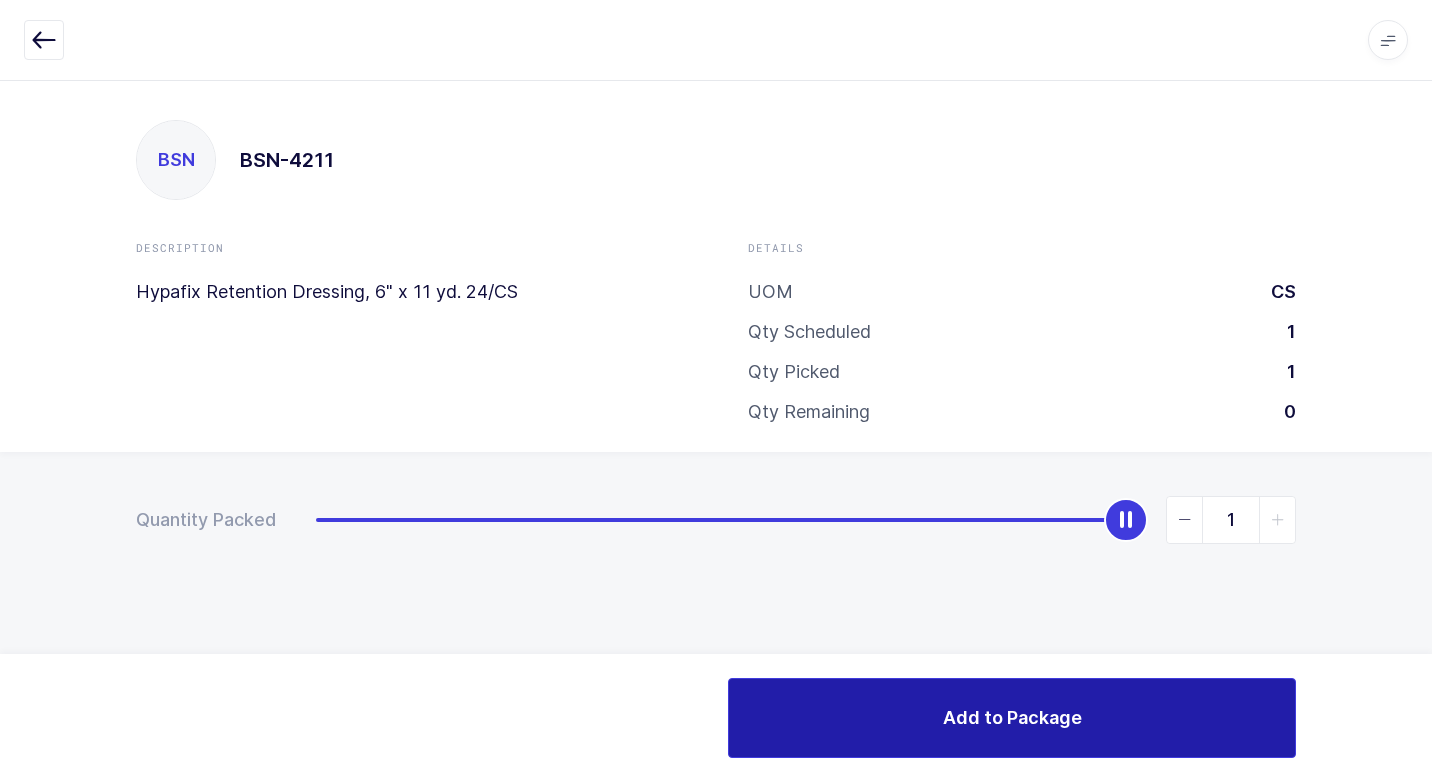 click on "Add to Package" at bounding box center (1012, 717) 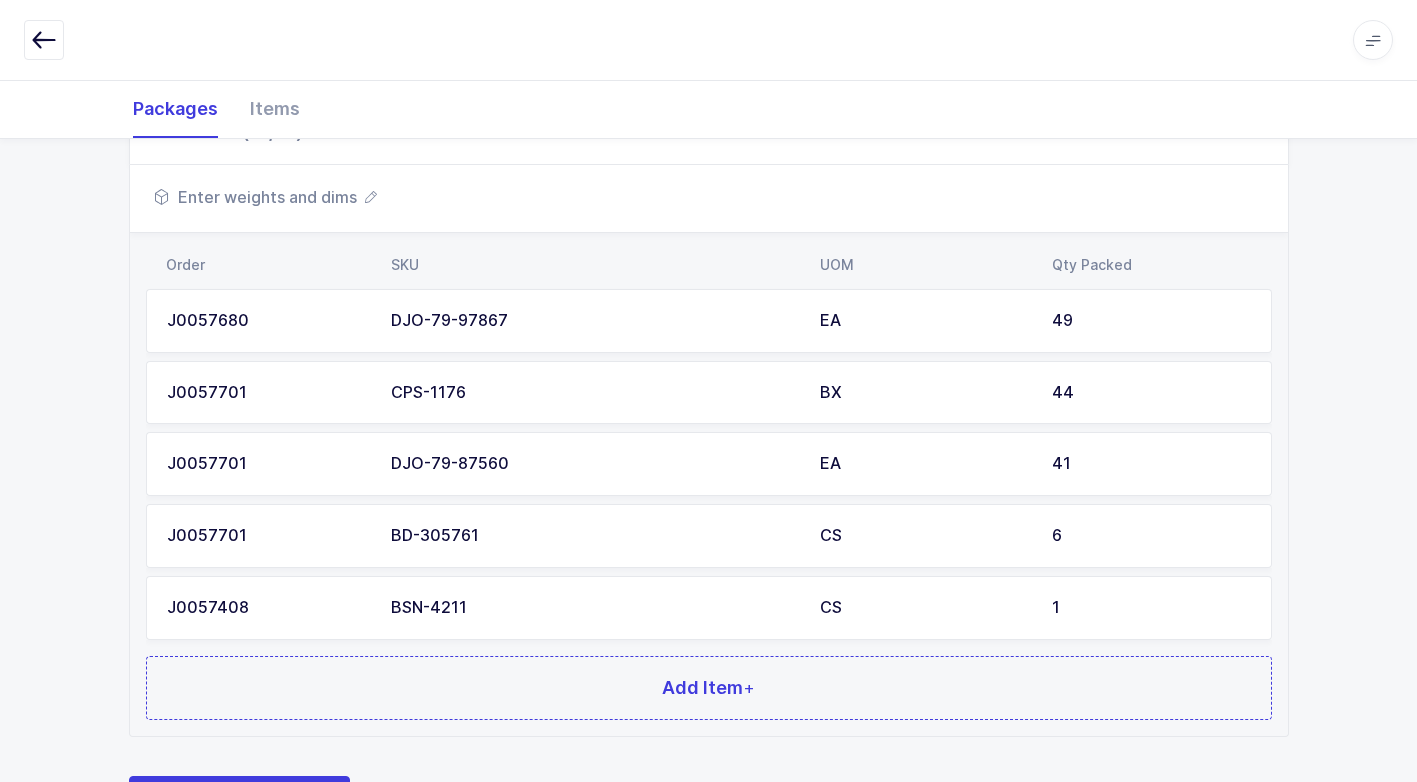 scroll, scrollTop: 1304, scrollLeft: 0, axis: vertical 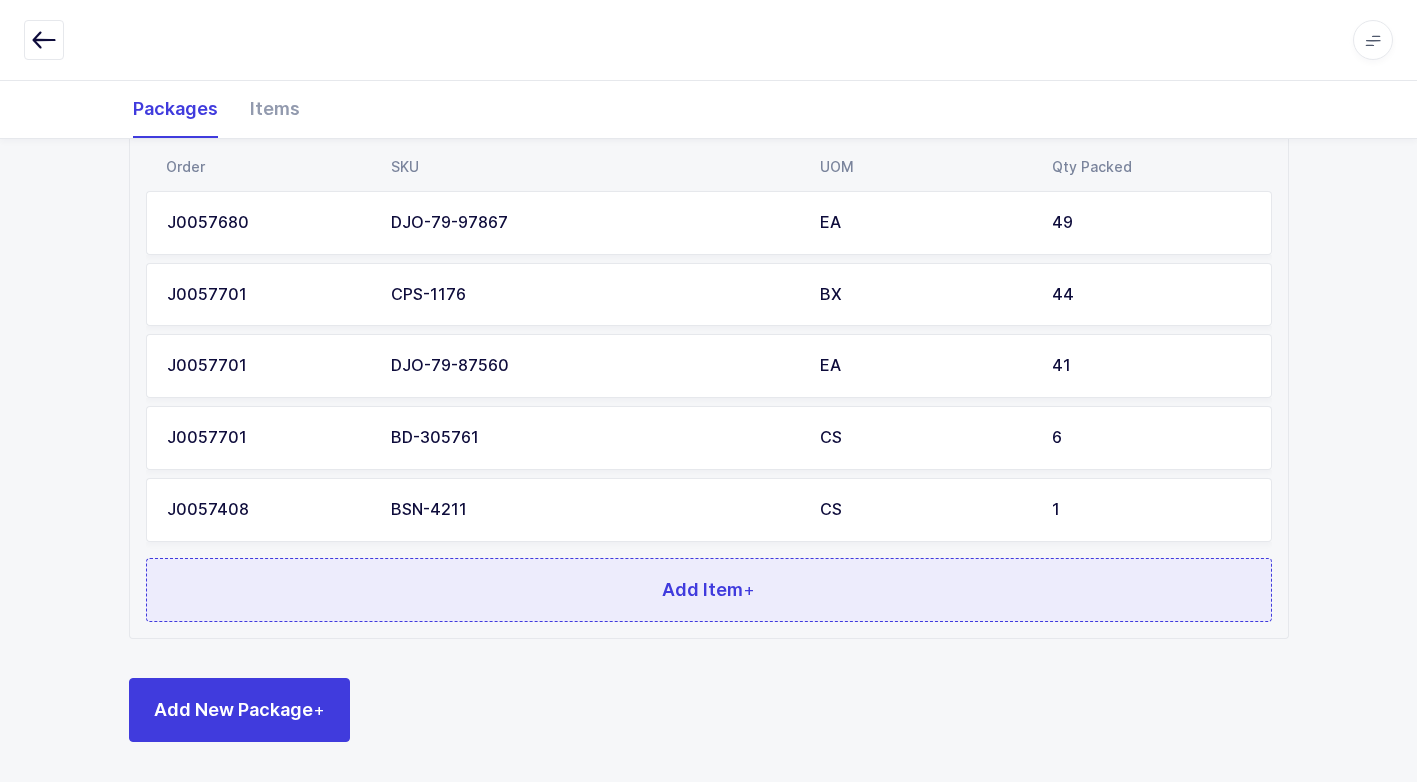 click on "Add Item  +" at bounding box center [709, 590] 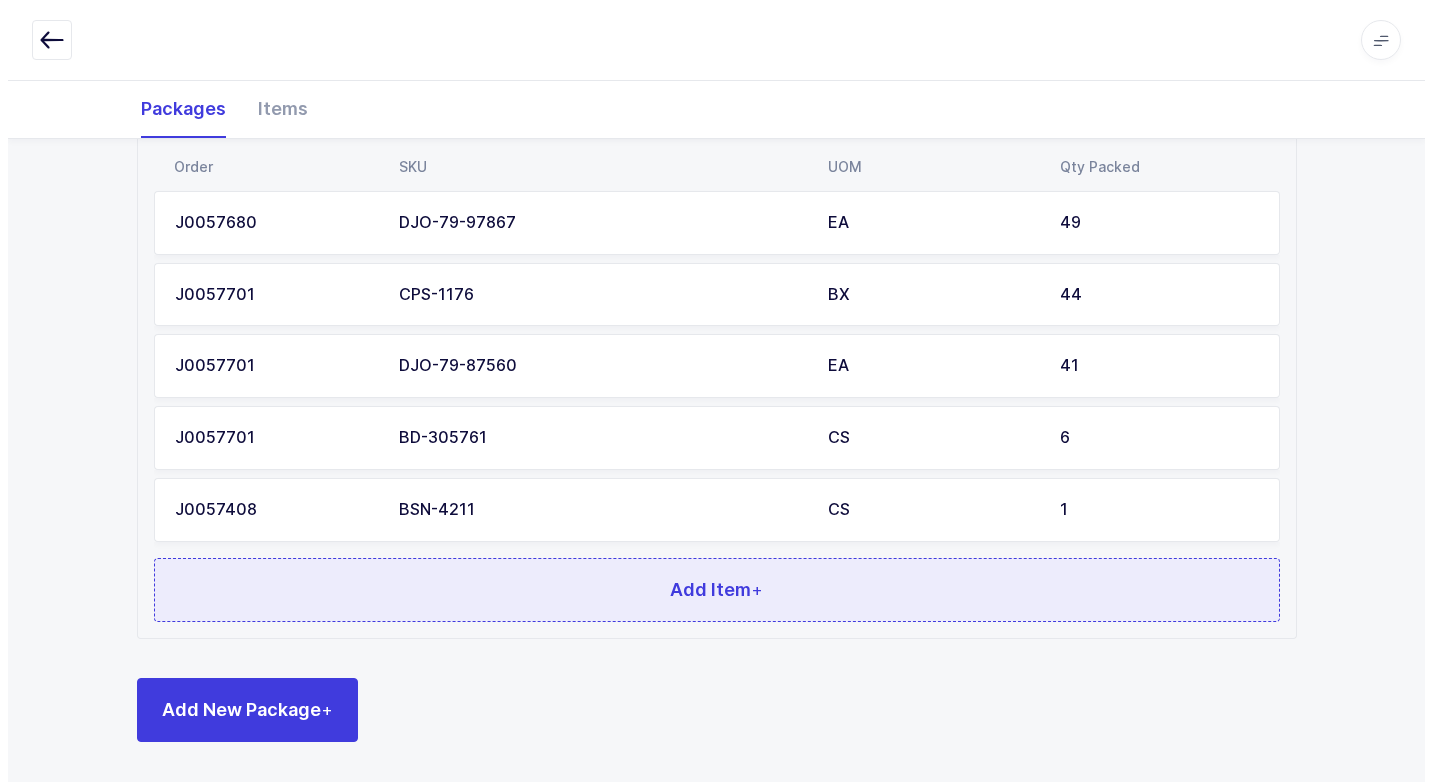 scroll, scrollTop: 0, scrollLeft: 0, axis: both 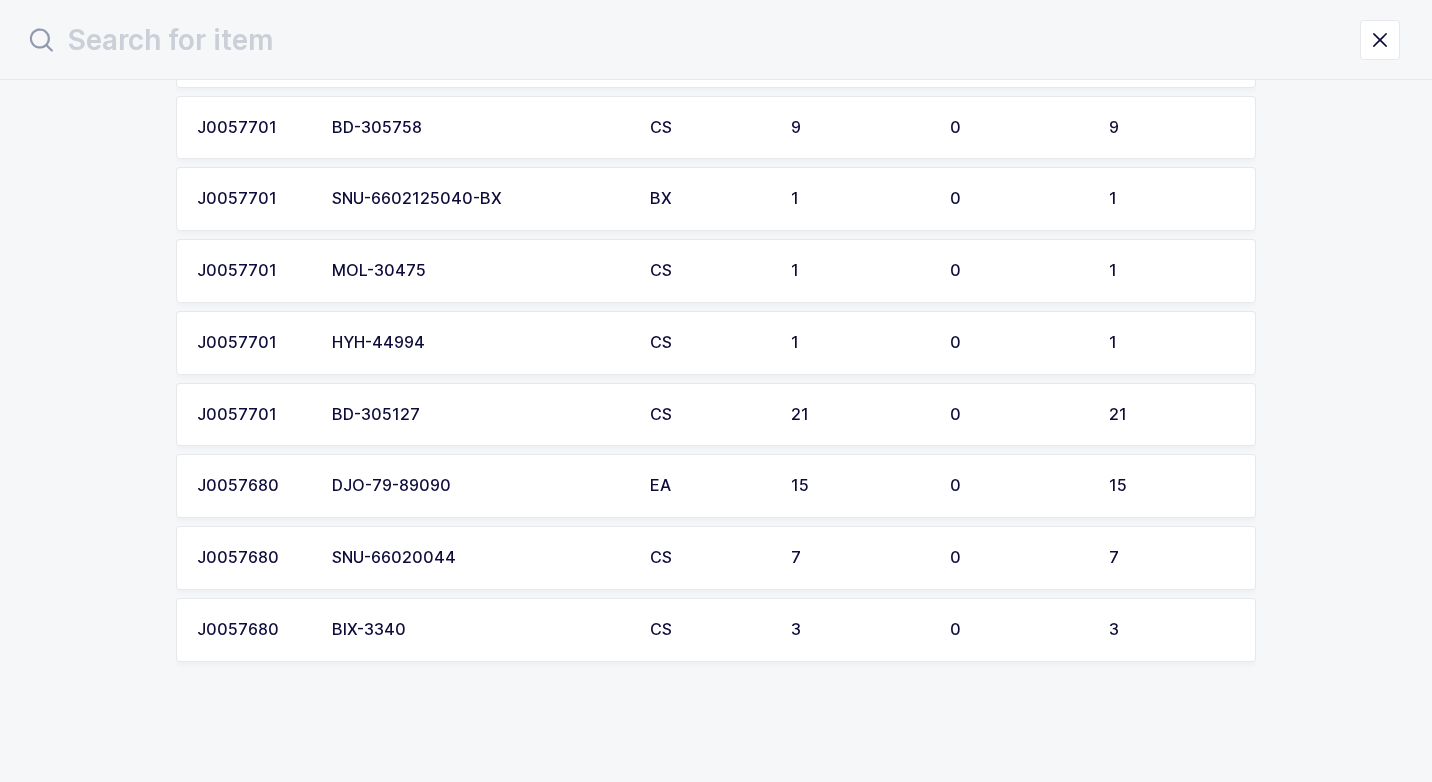 click on "BD-305127" at bounding box center [479, 415] 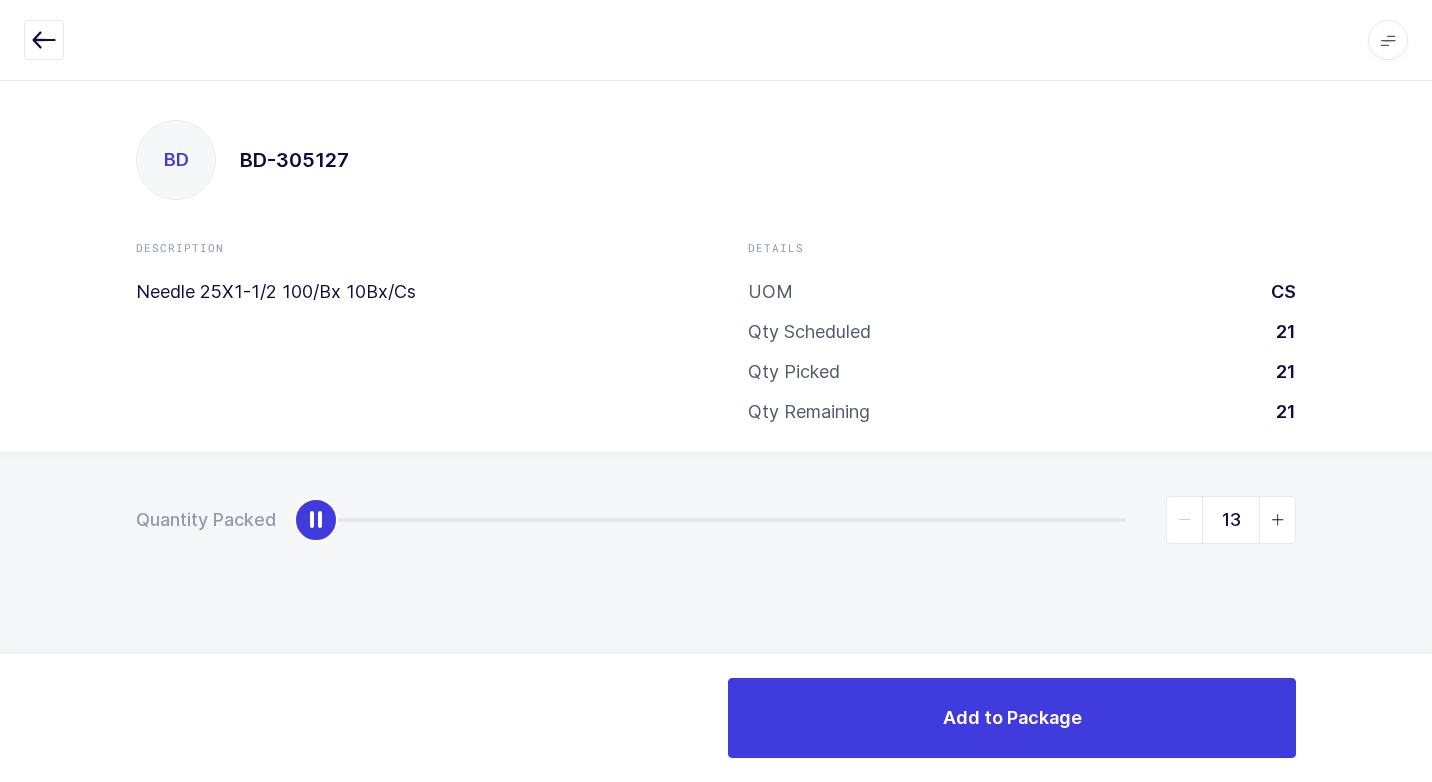 type on "21" 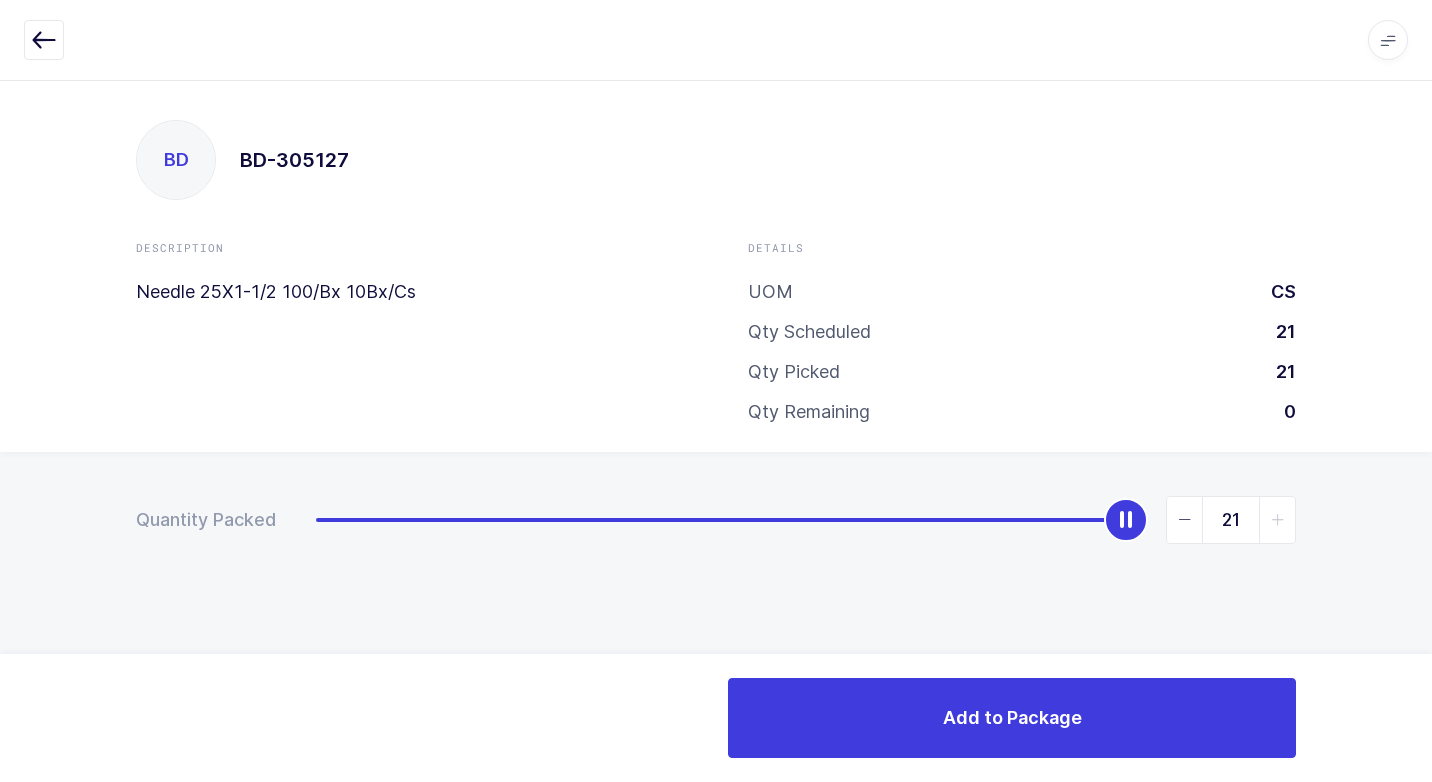 drag, startPoint x: 321, startPoint y: 524, endPoint x: 1374, endPoint y: 607, distance: 1056.2661 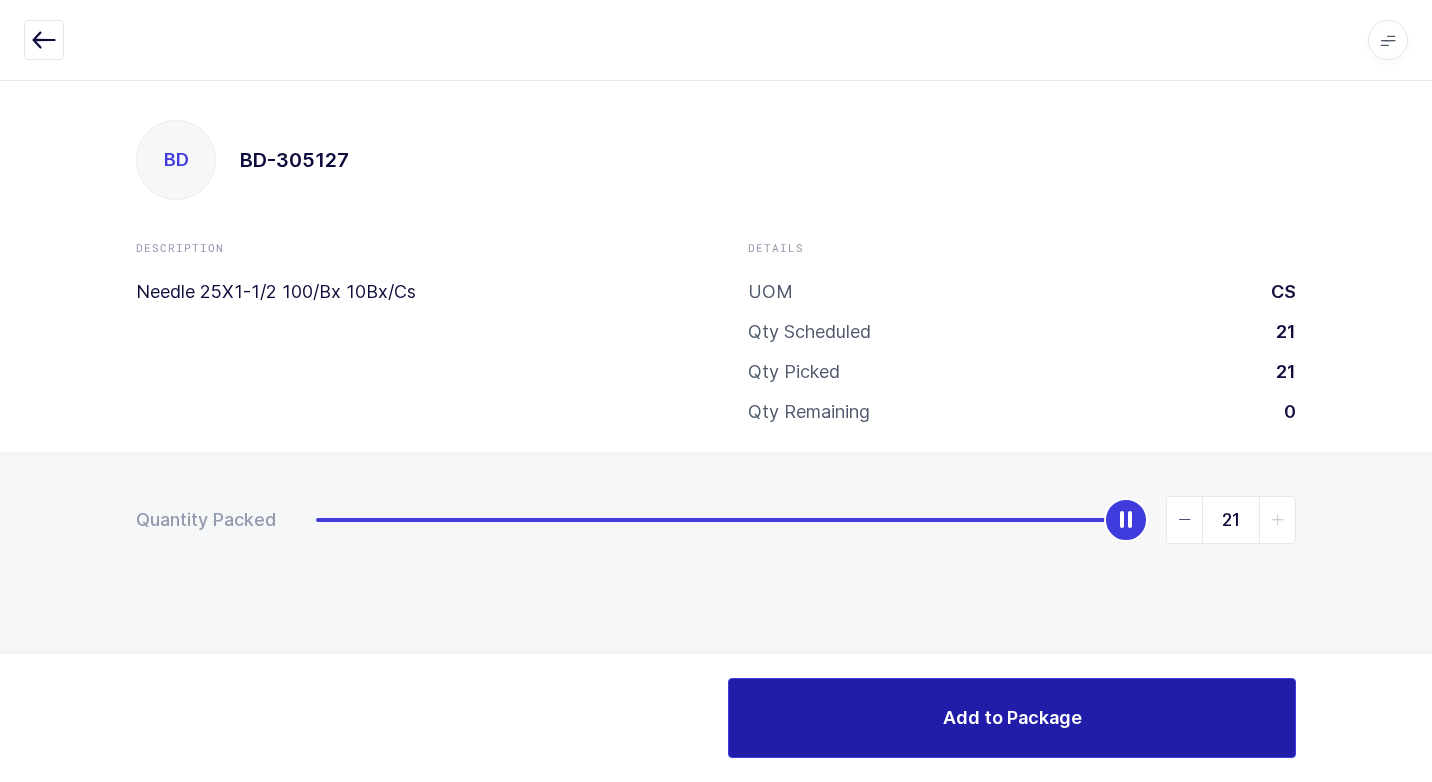 click on "Add to Package" at bounding box center [1012, 718] 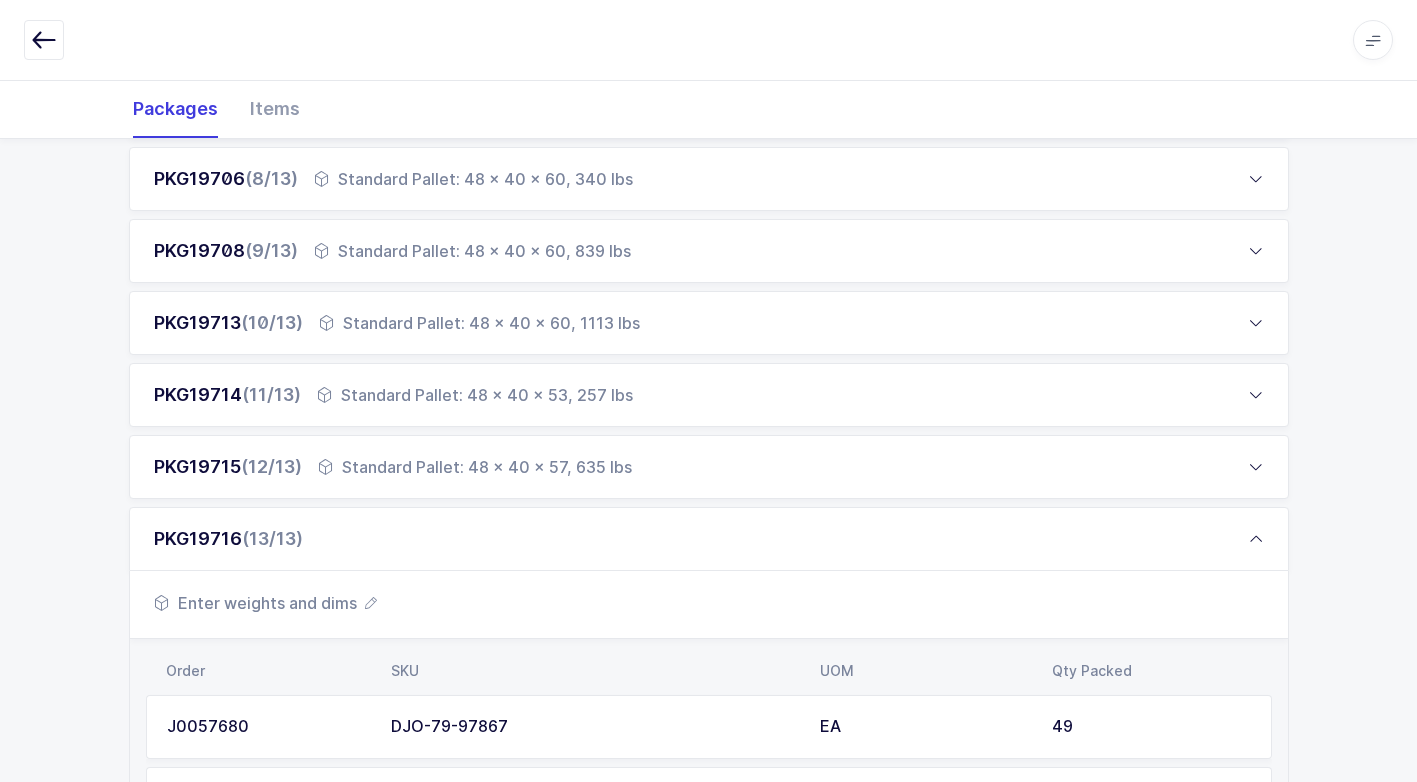 scroll, scrollTop: 1375, scrollLeft: 0, axis: vertical 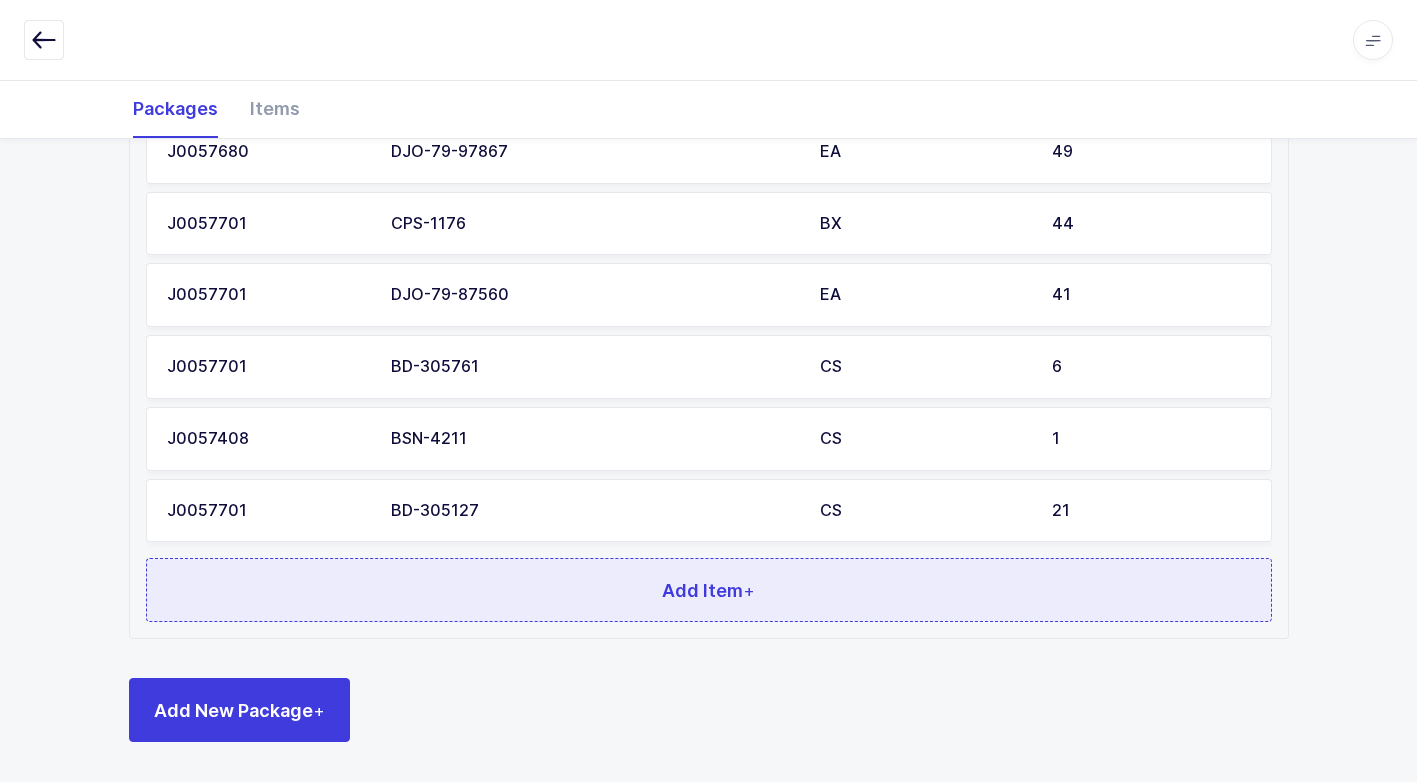 click on "Add Item  +" at bounding box center [709, 590] 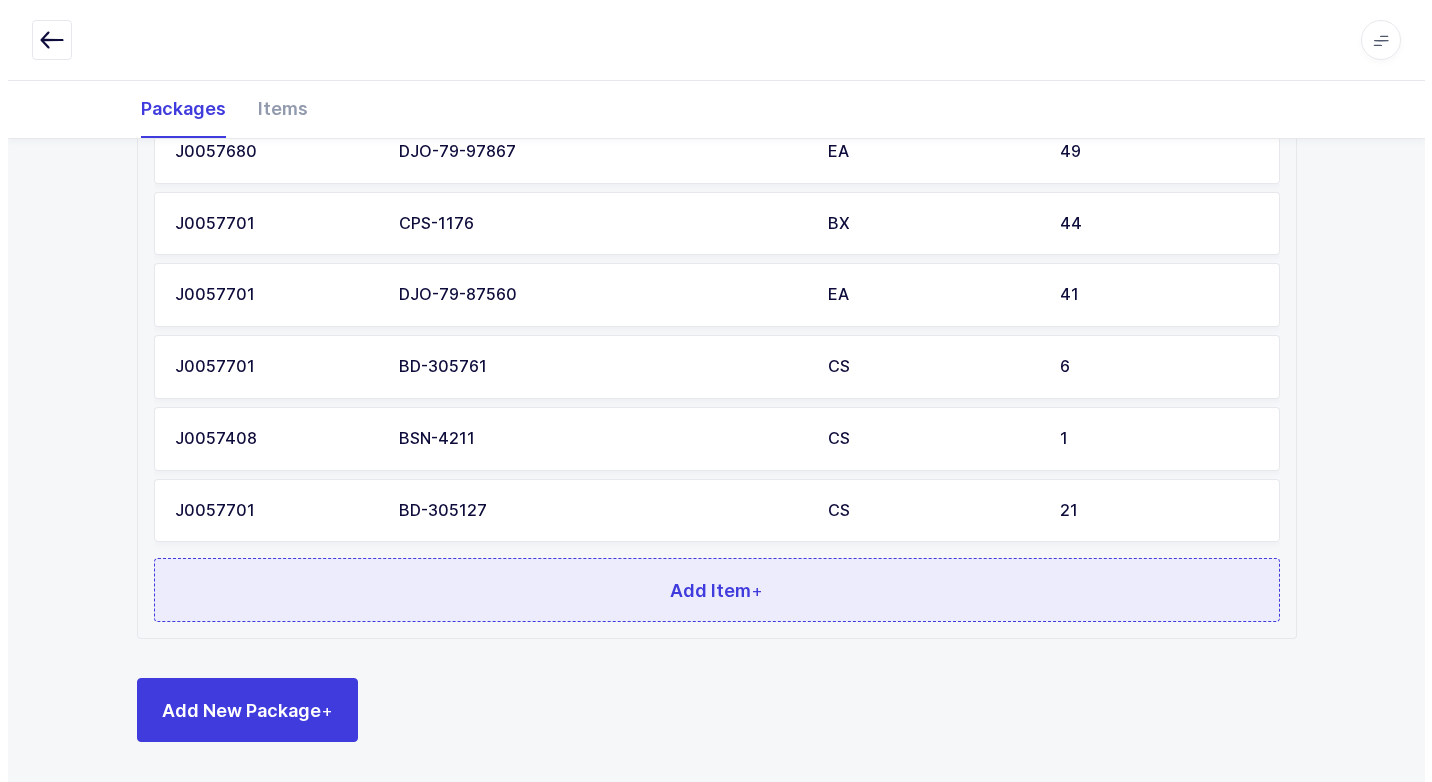 scroll, scrollTop: 0, scrollLeft: 0, axis: both 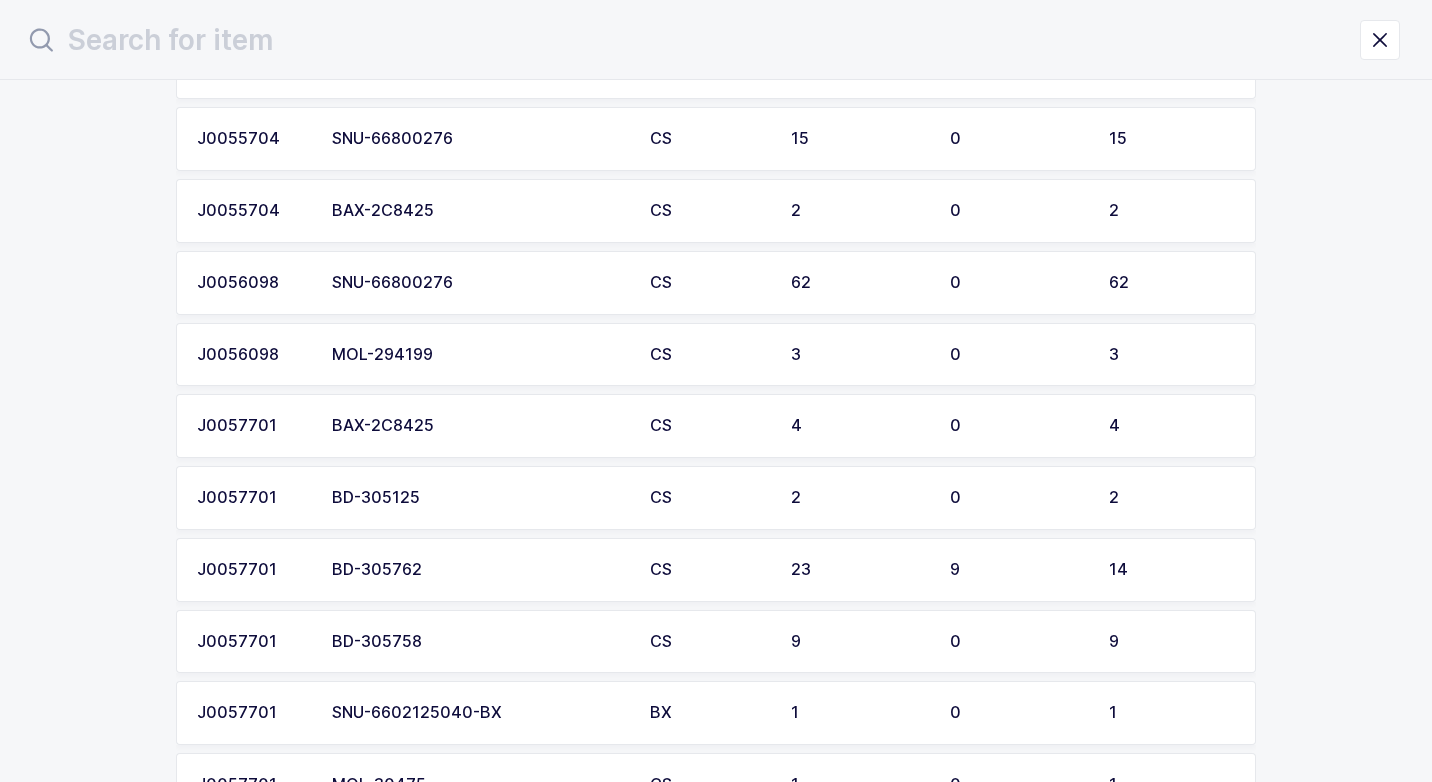 click on "MOL-294199" at bounding box center [479, 355] 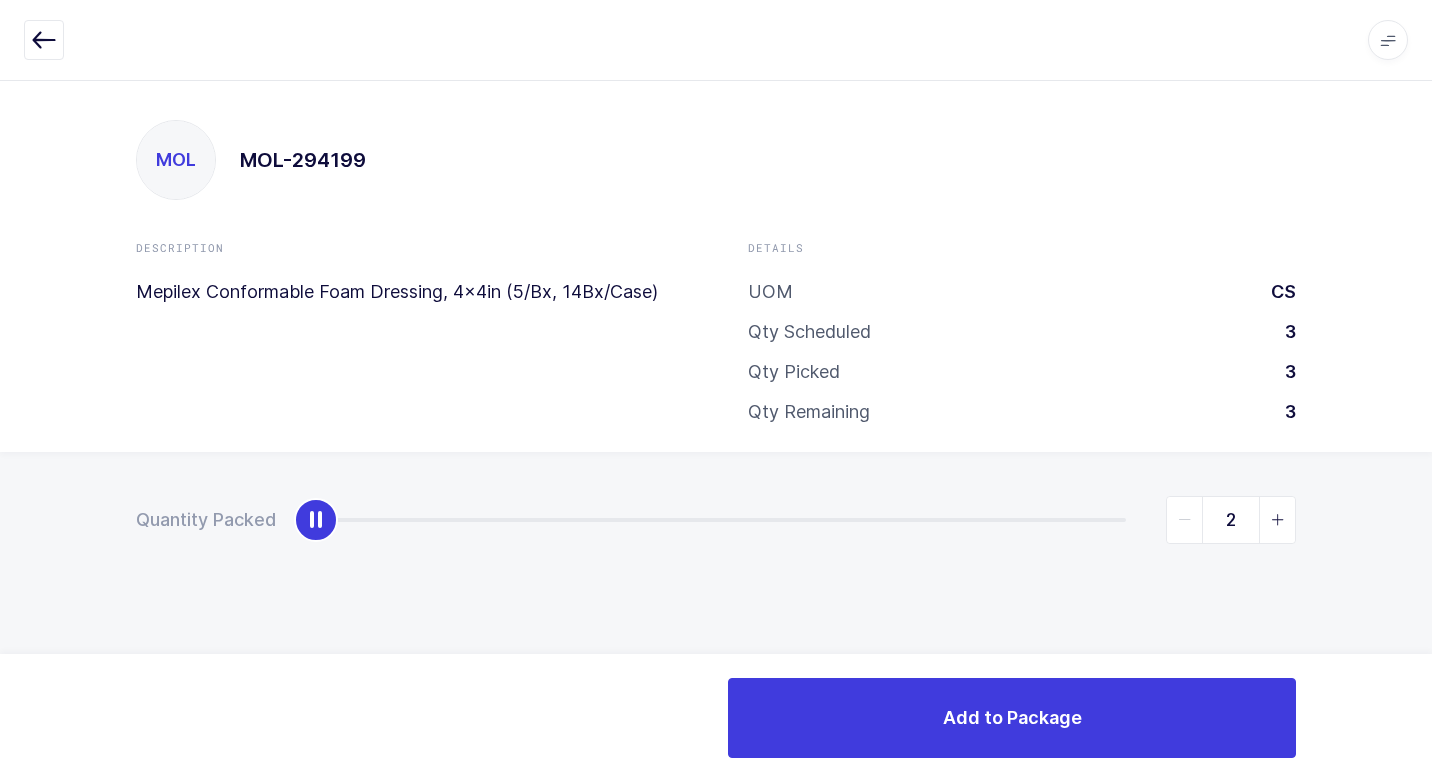 type on "3" 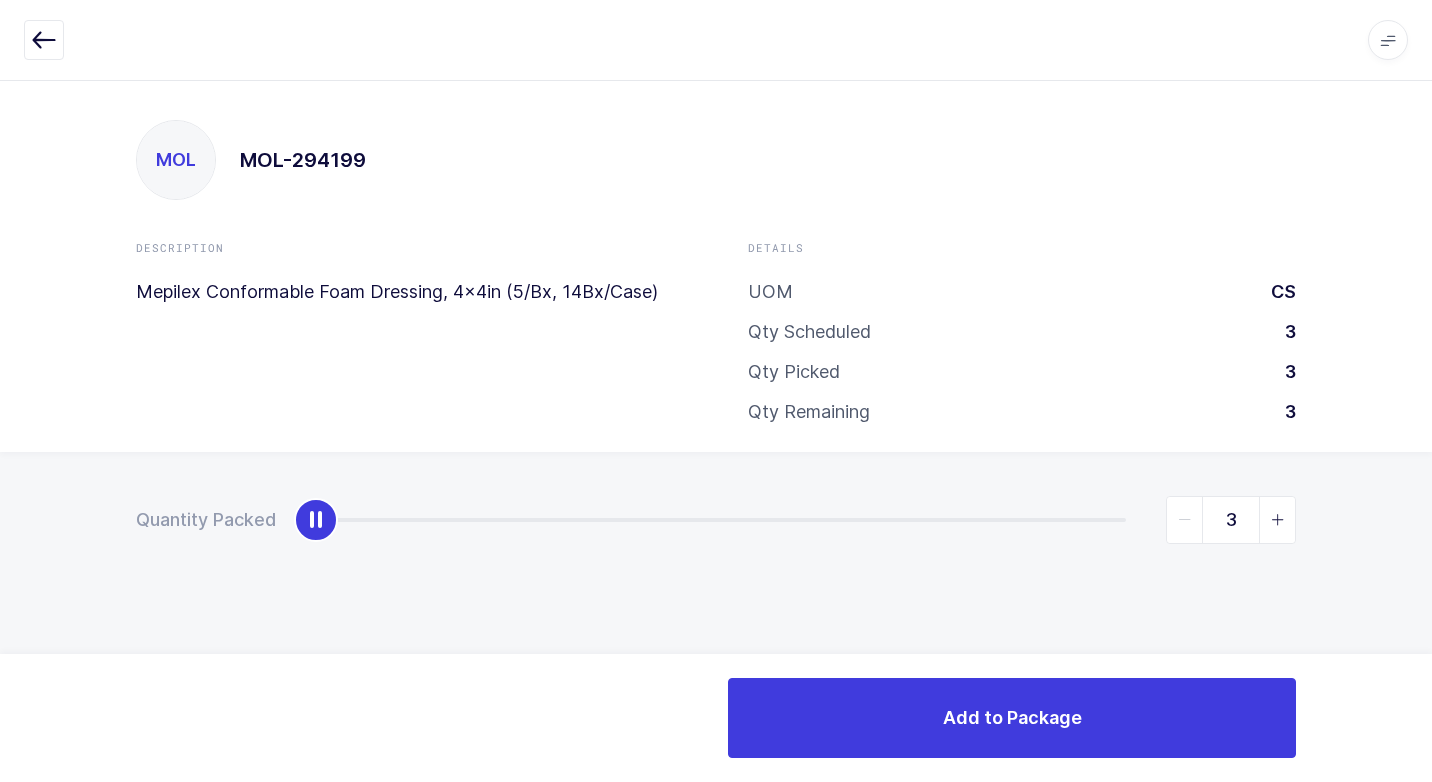drag, startPoint x: 313, startPoint y: 523, endPoint x: 1435, endPoint y: 534, distance: 1122.054 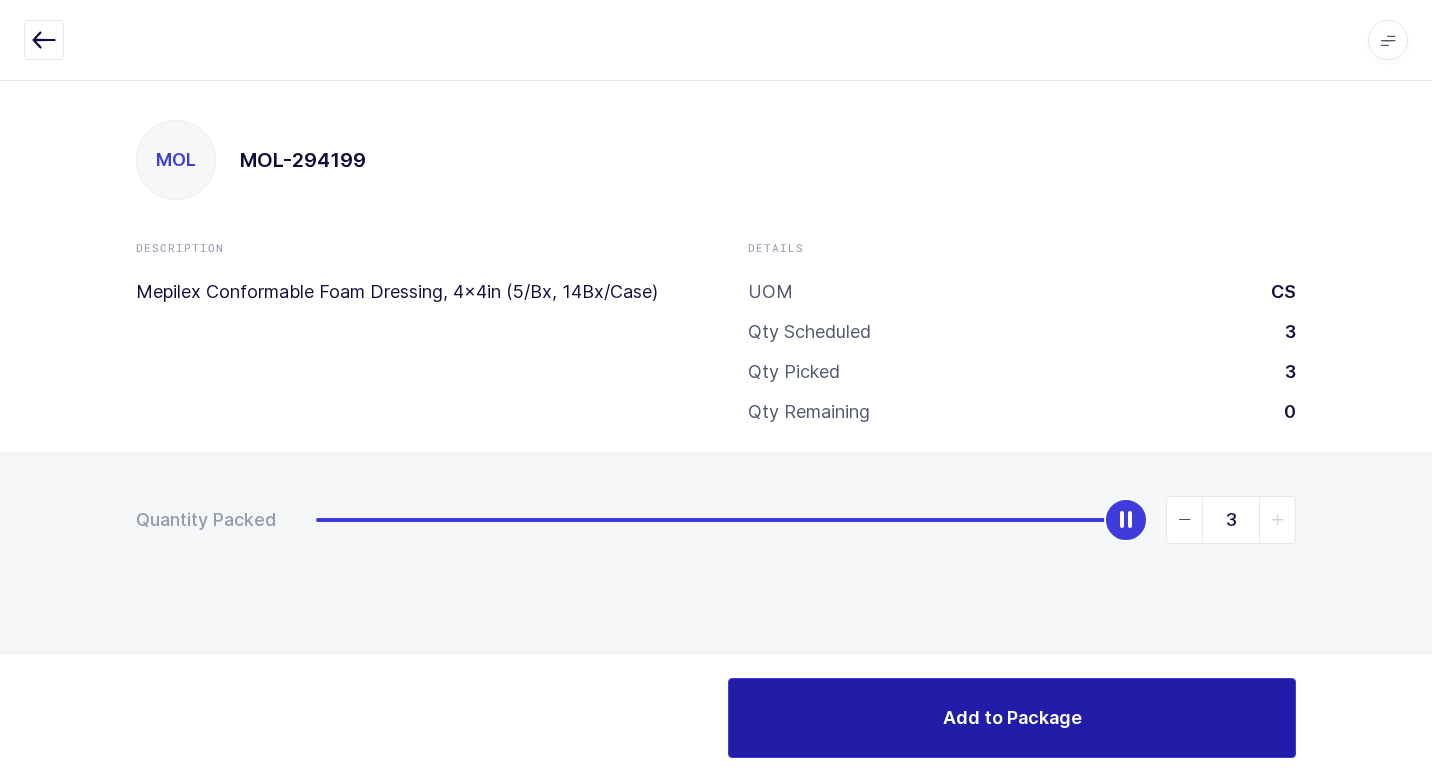 click on "Add to Package" at bounding box center (1012, 718) 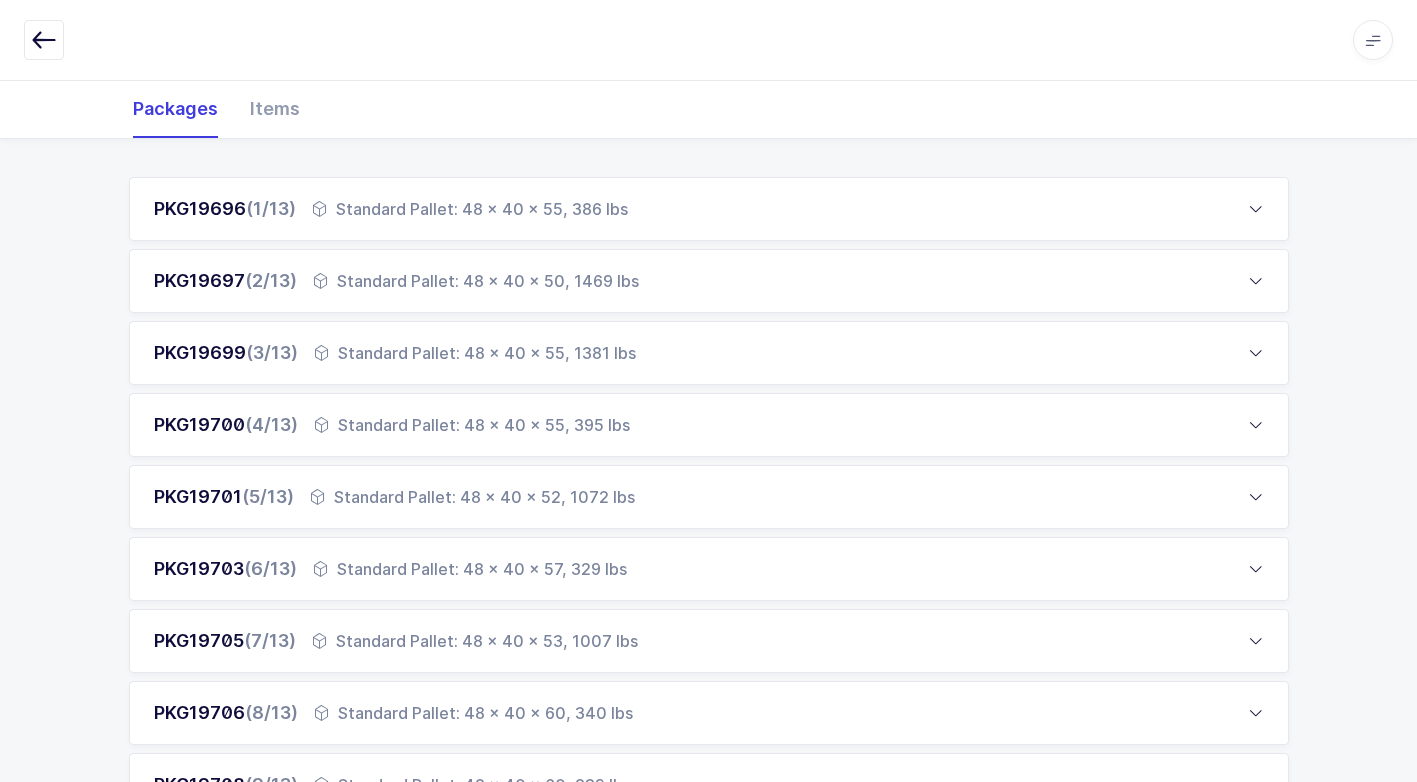 scroll, scrollTop: 800, scrollLeft: 0, axis: vertical 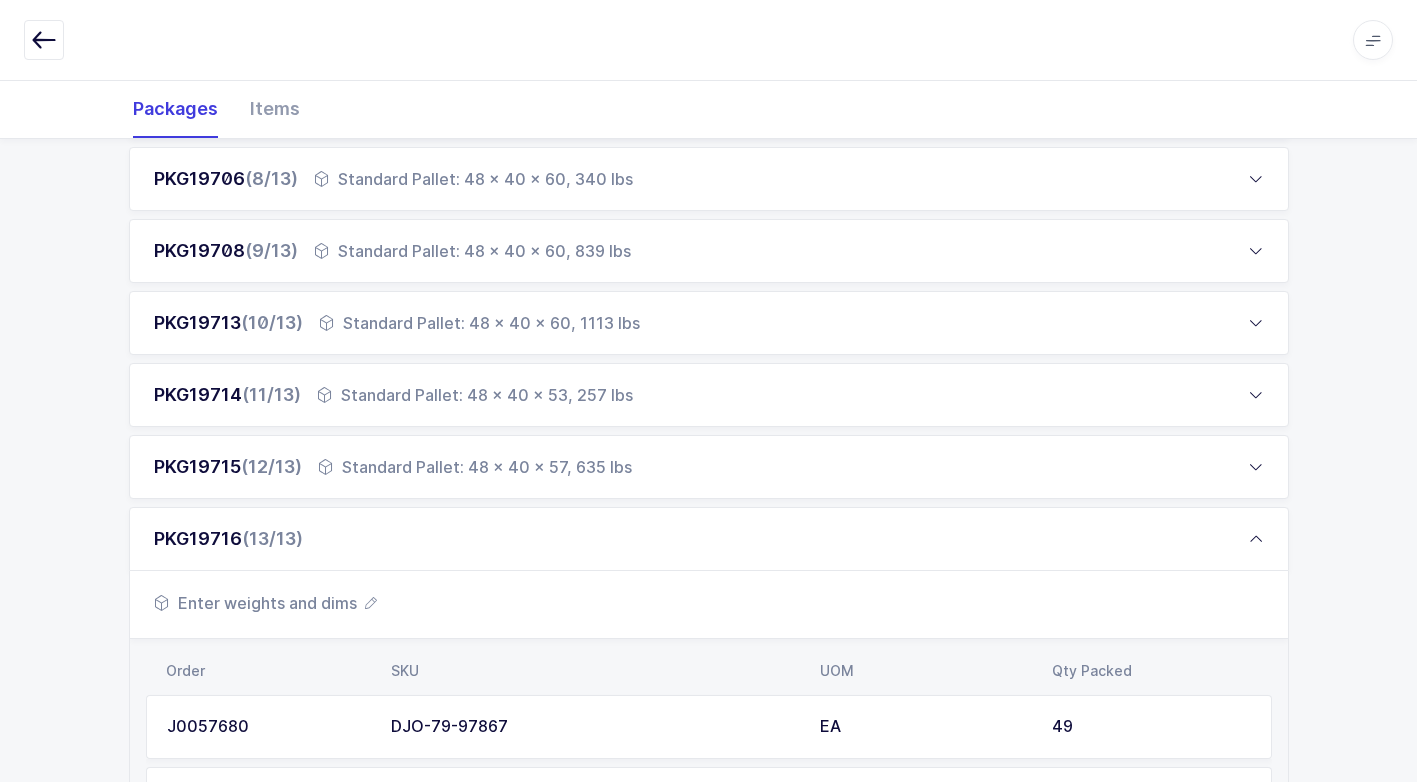 click on "Enter weights and dims" at bounding box center [265, 603] 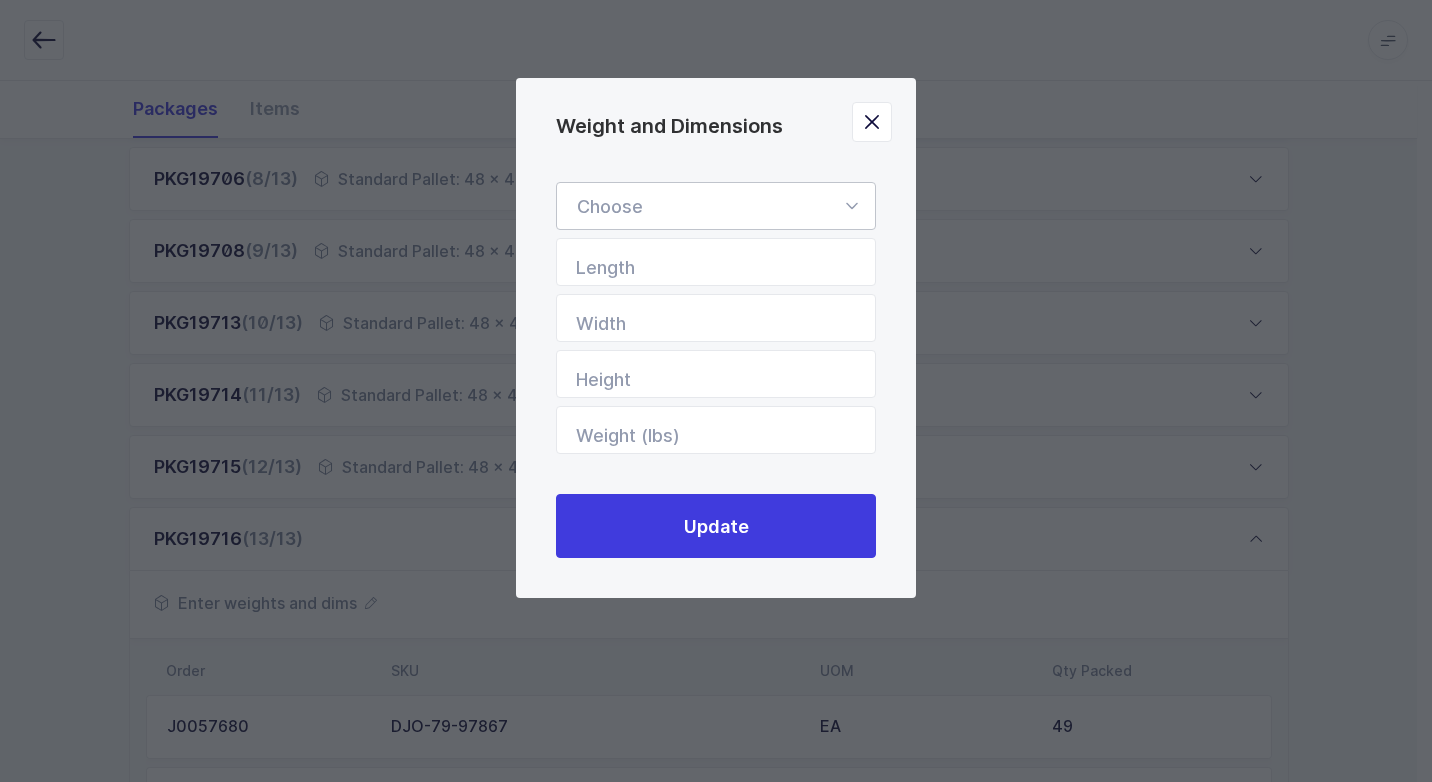 click at bounding box center [851, 206] 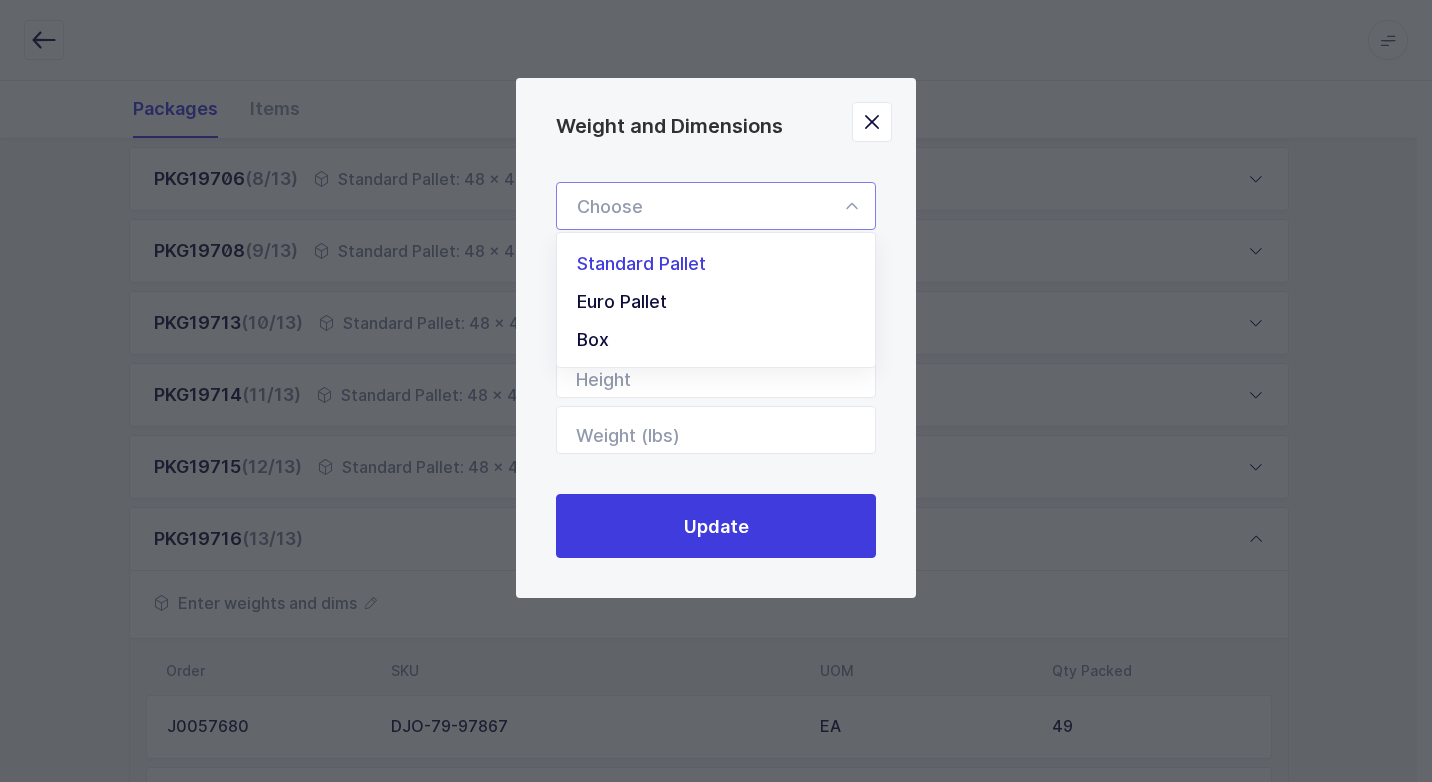 drag, startPoint x: 771, startPoint y: 262, endPoint x: 753, endPoint y: 277, distance: 23.43075 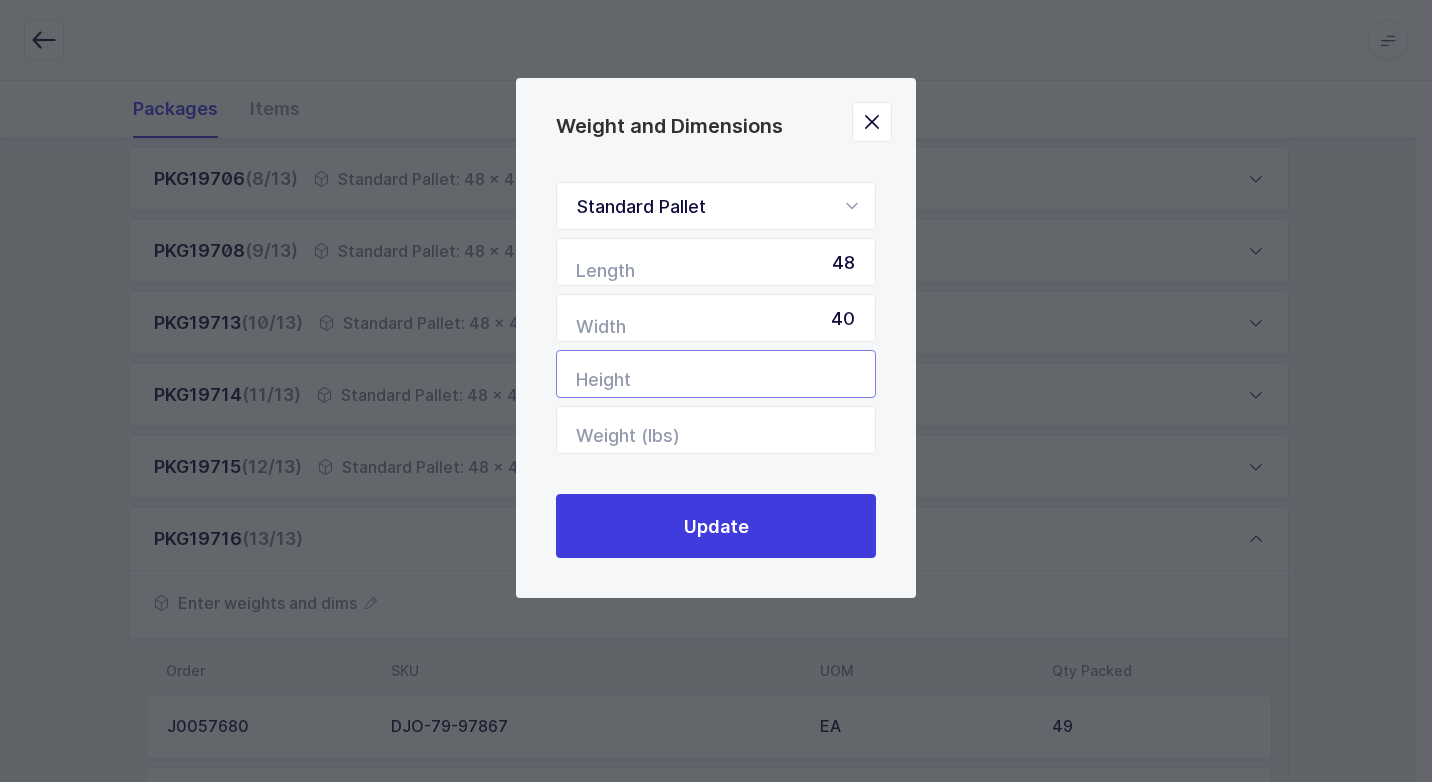 click at bounding box center (716, 374) 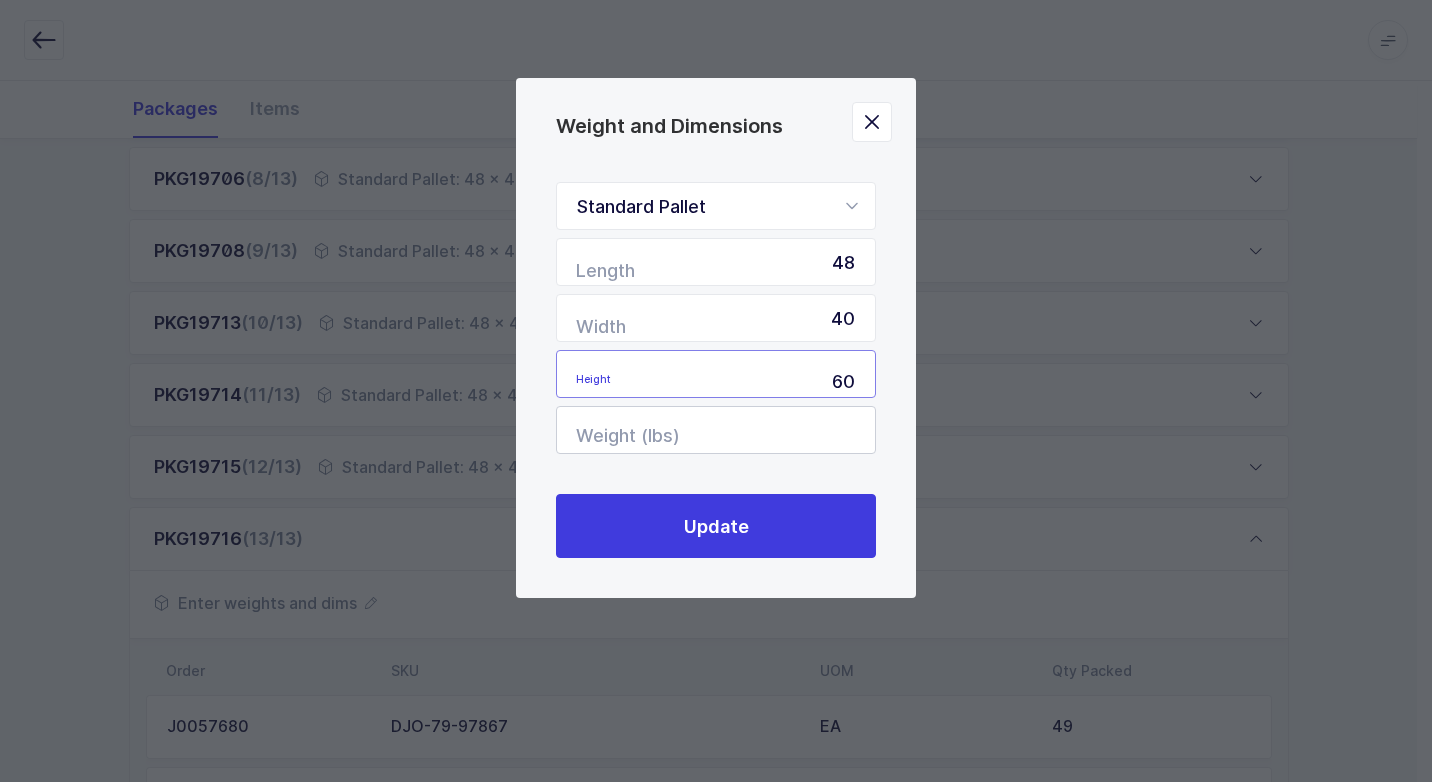 type on "60" 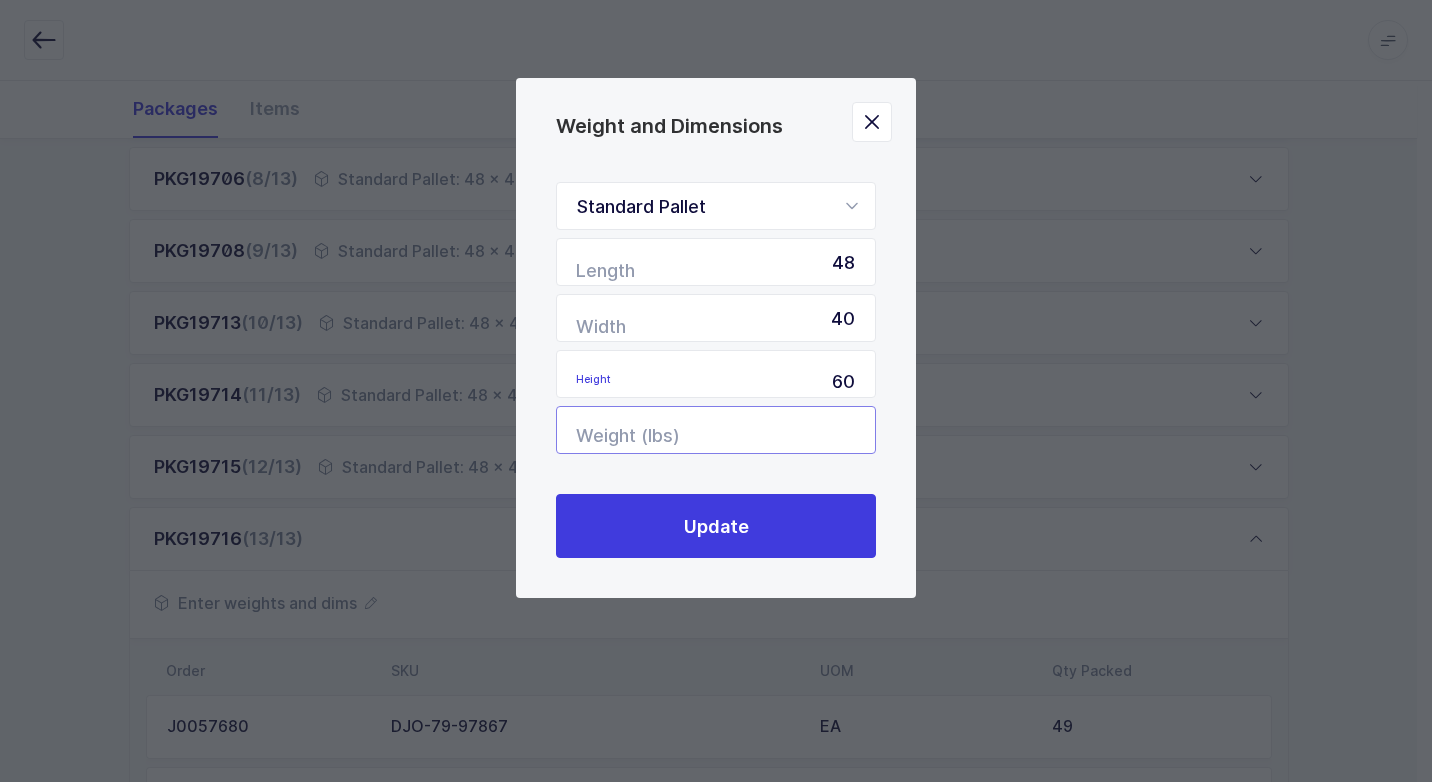 click at bounding box center (716, 430) 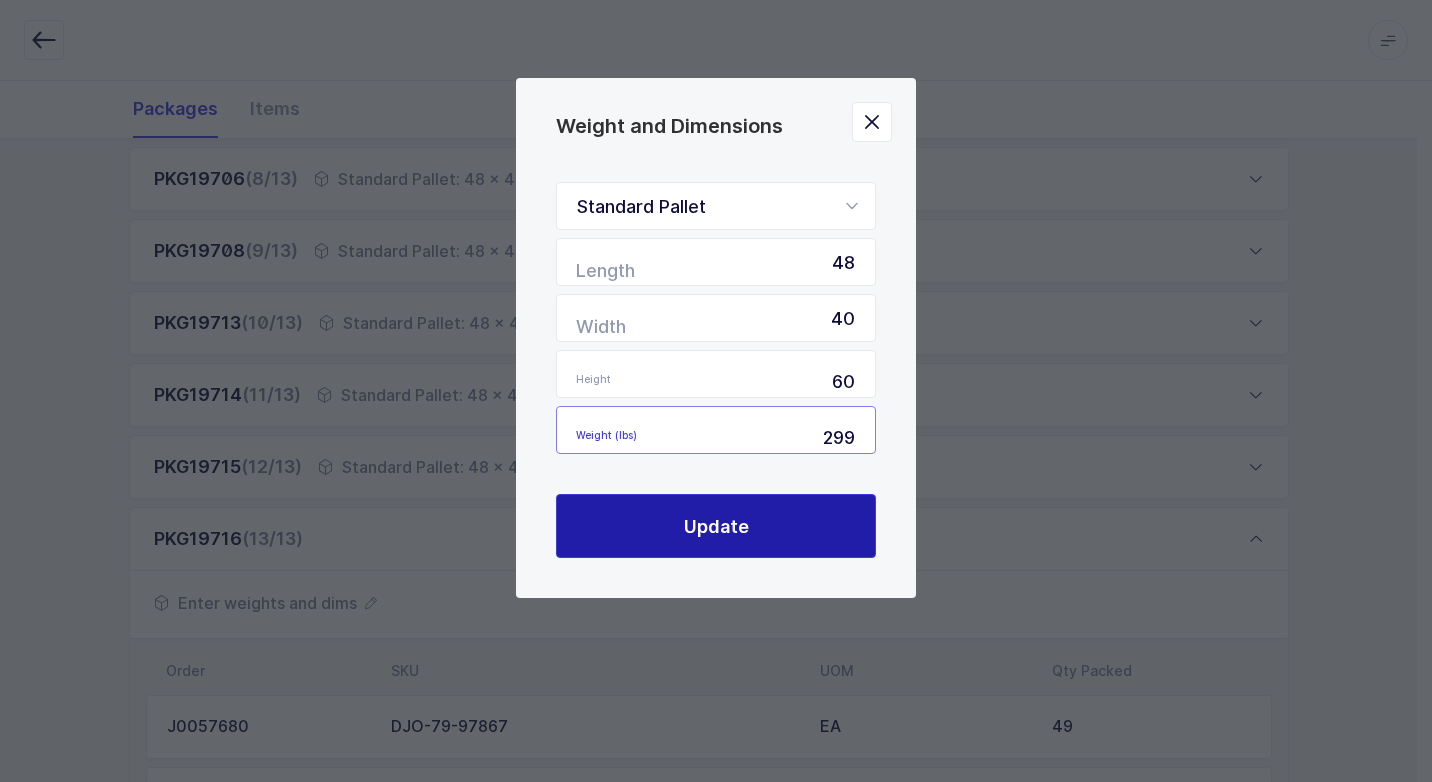 type on "299" 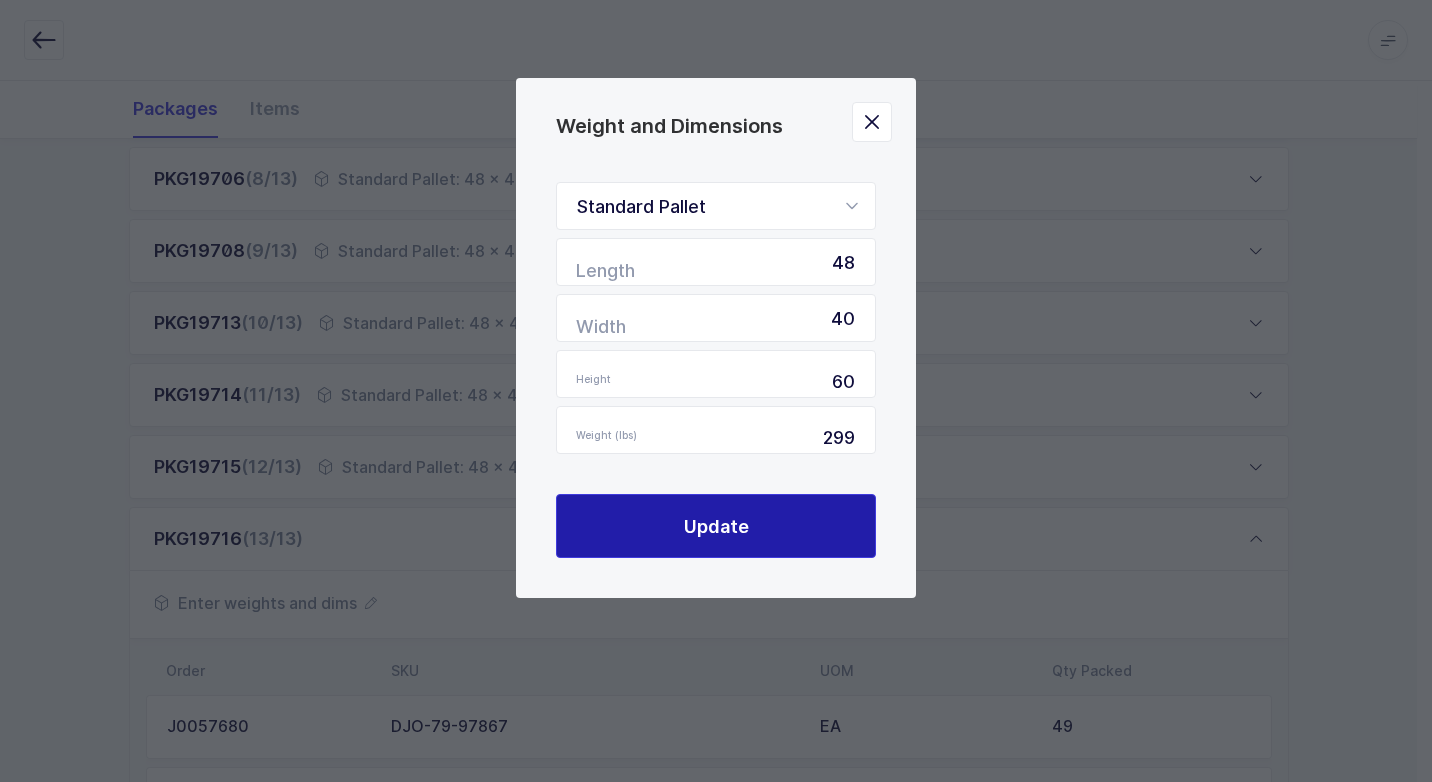 click on "Update" at bounding box center [716, 526] 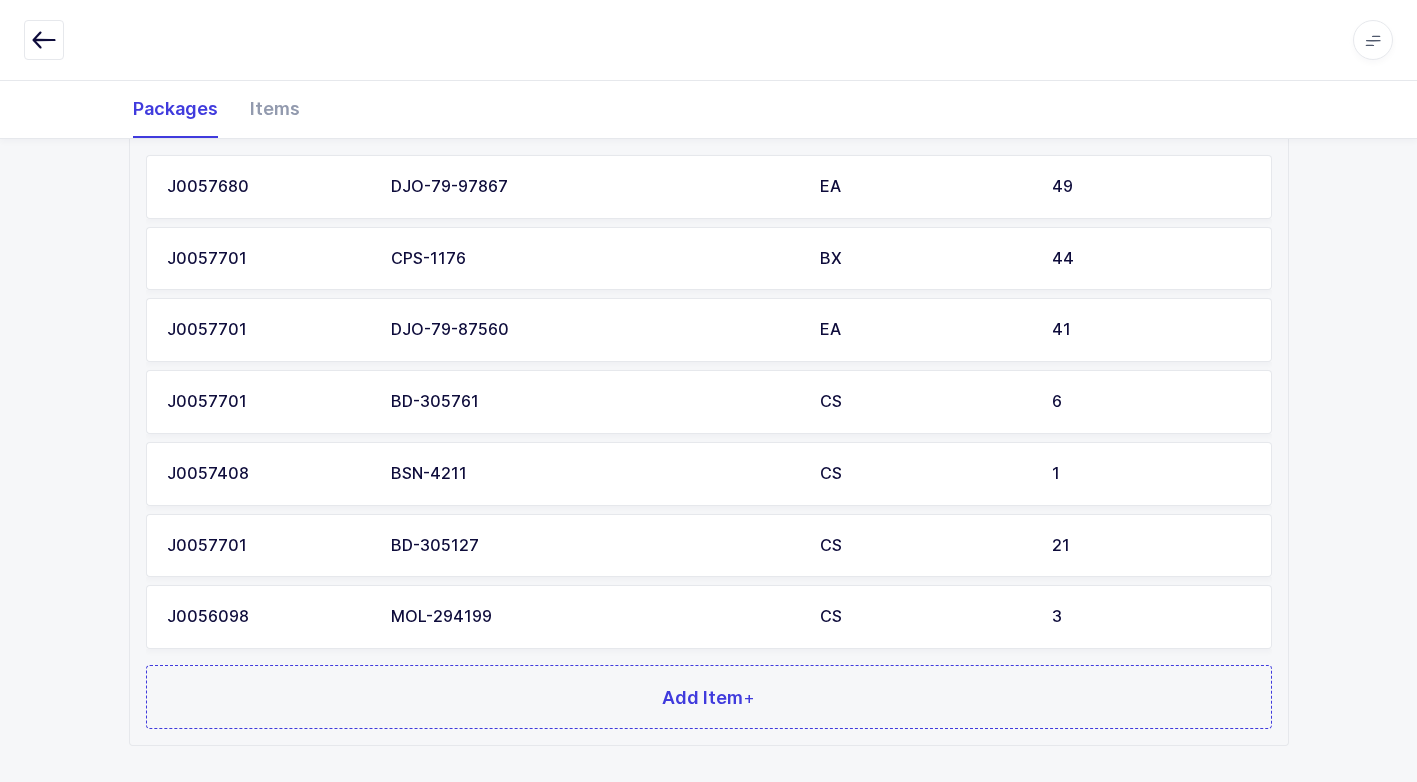 scroll, scrollTop: 1447, scrollLeft: 0, axis: vertical 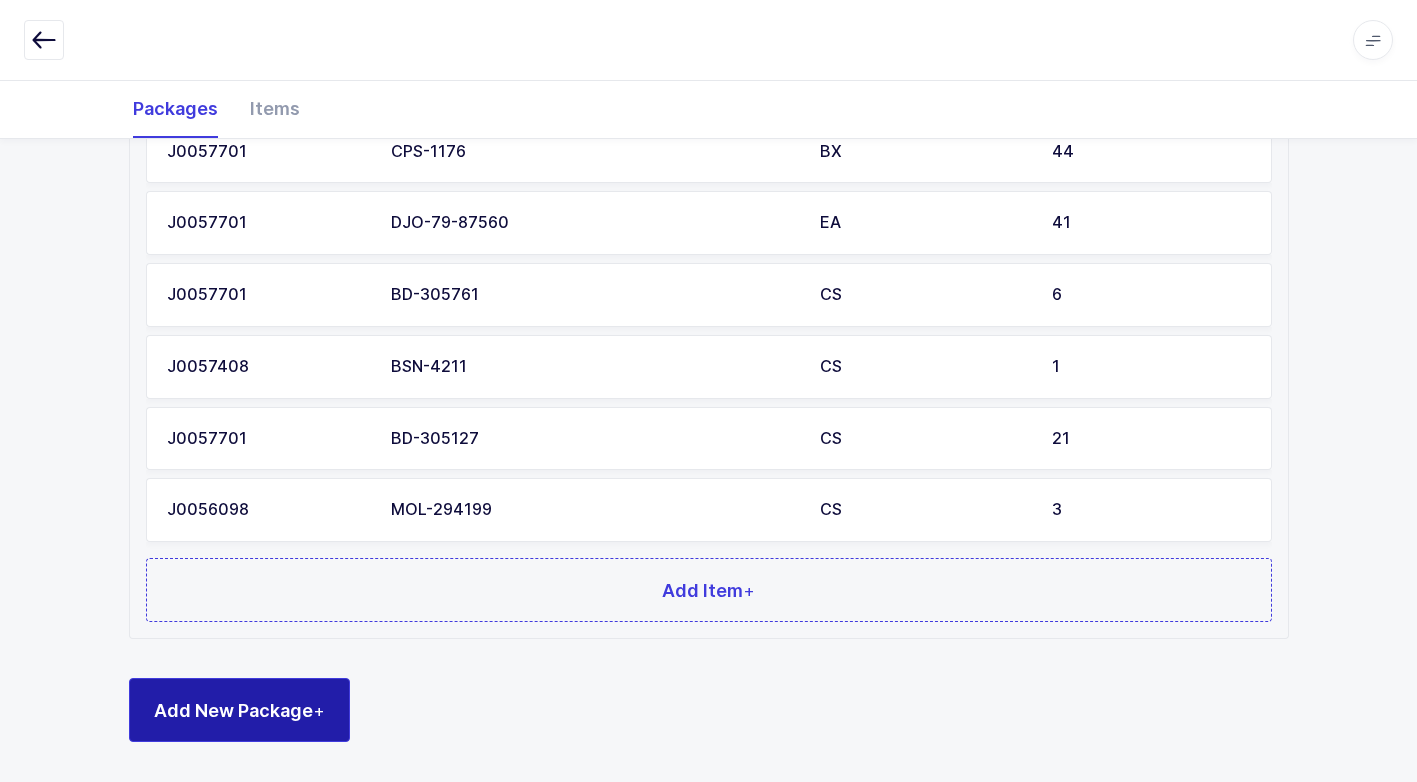 click on "Add New Package  +" at bounding box center [239, 710] 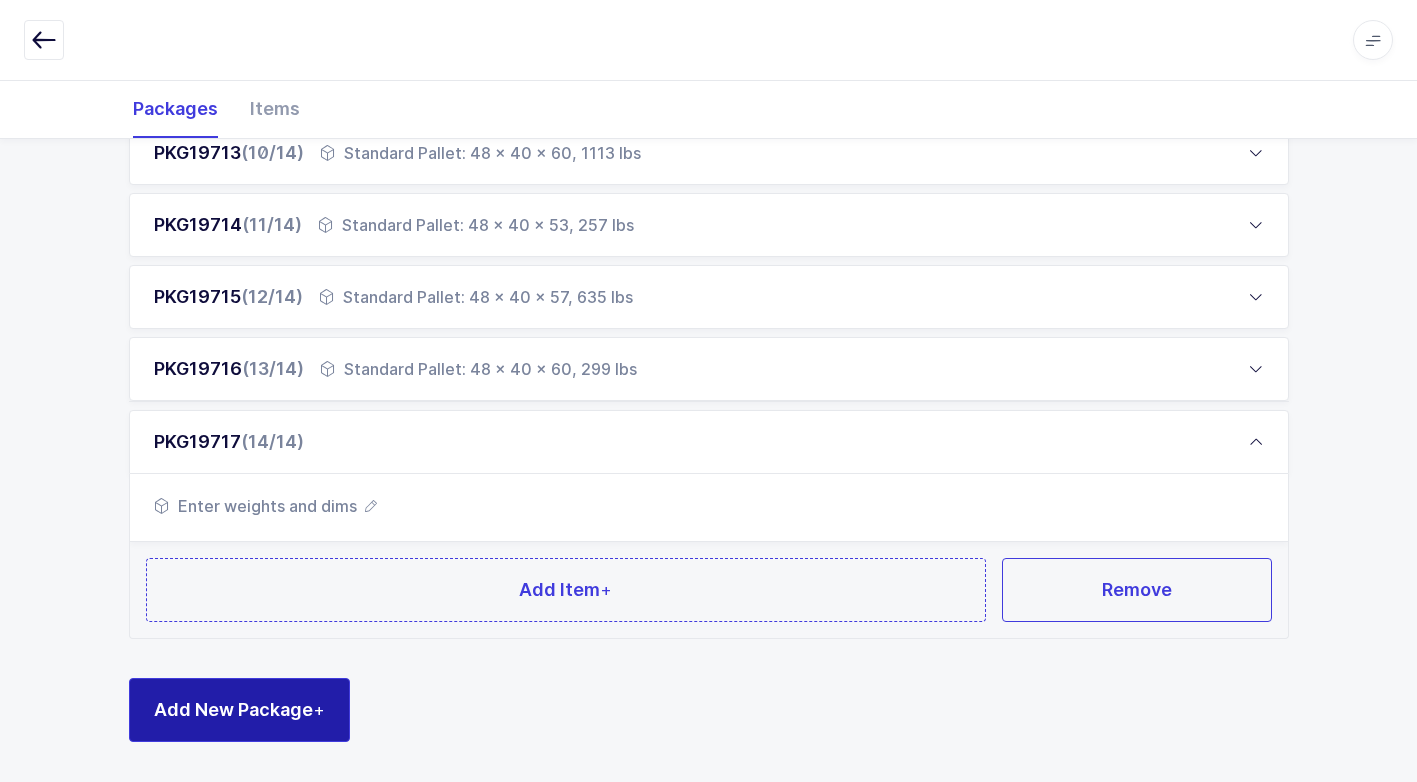 scroll, scrollTop: 969, scrollLeft: 0, axis: vertical 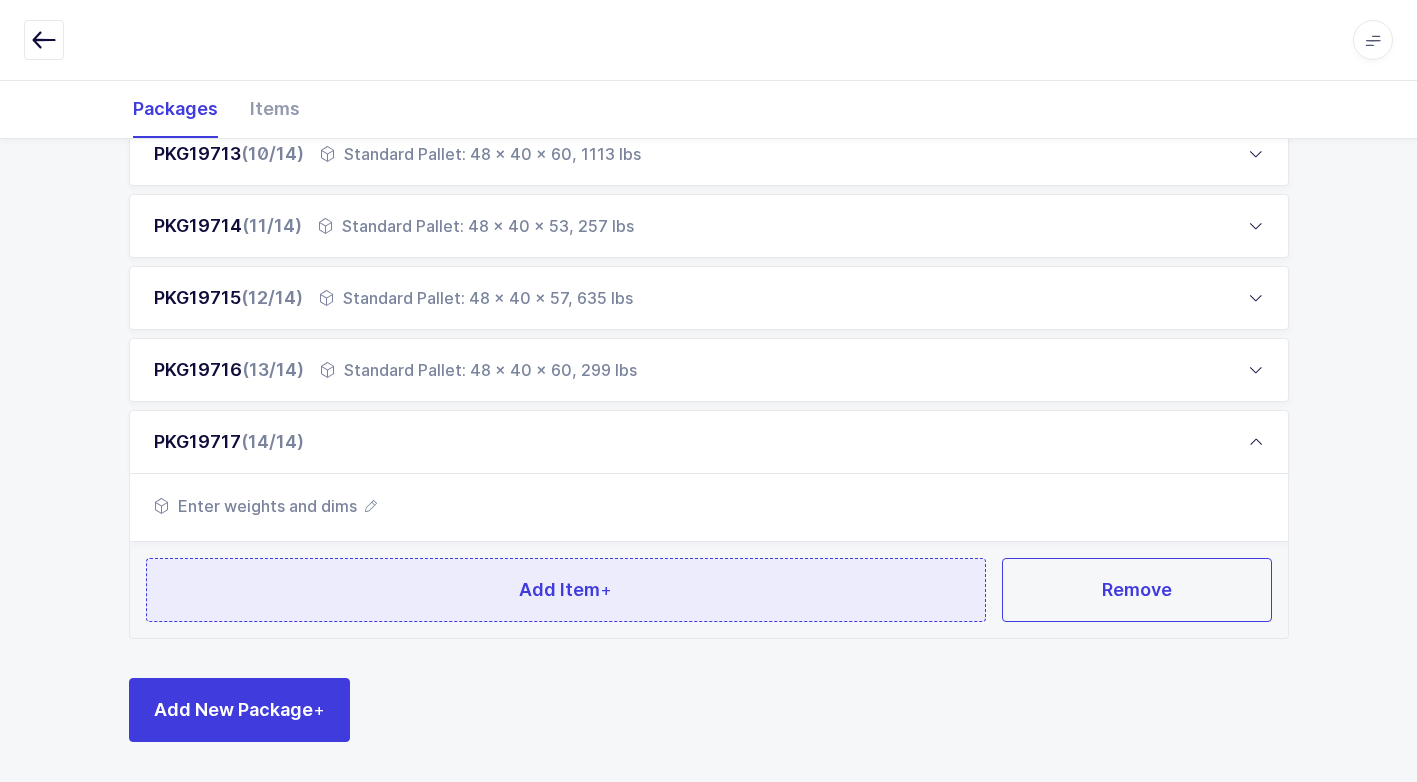 click on "Add Item  +" at bounding box center (566, 590) 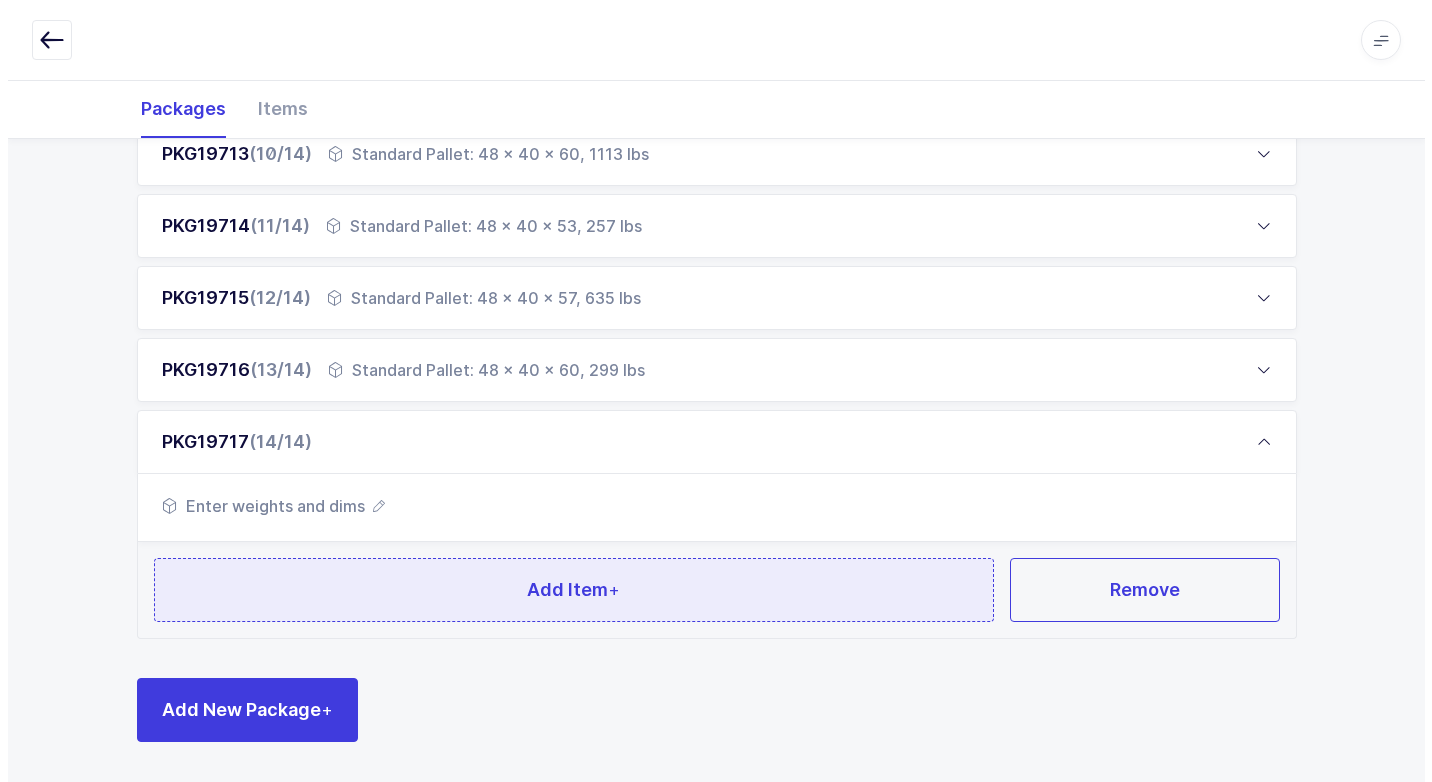 scroll, scrollTop: 0, scrollLeft: 0, axis: both 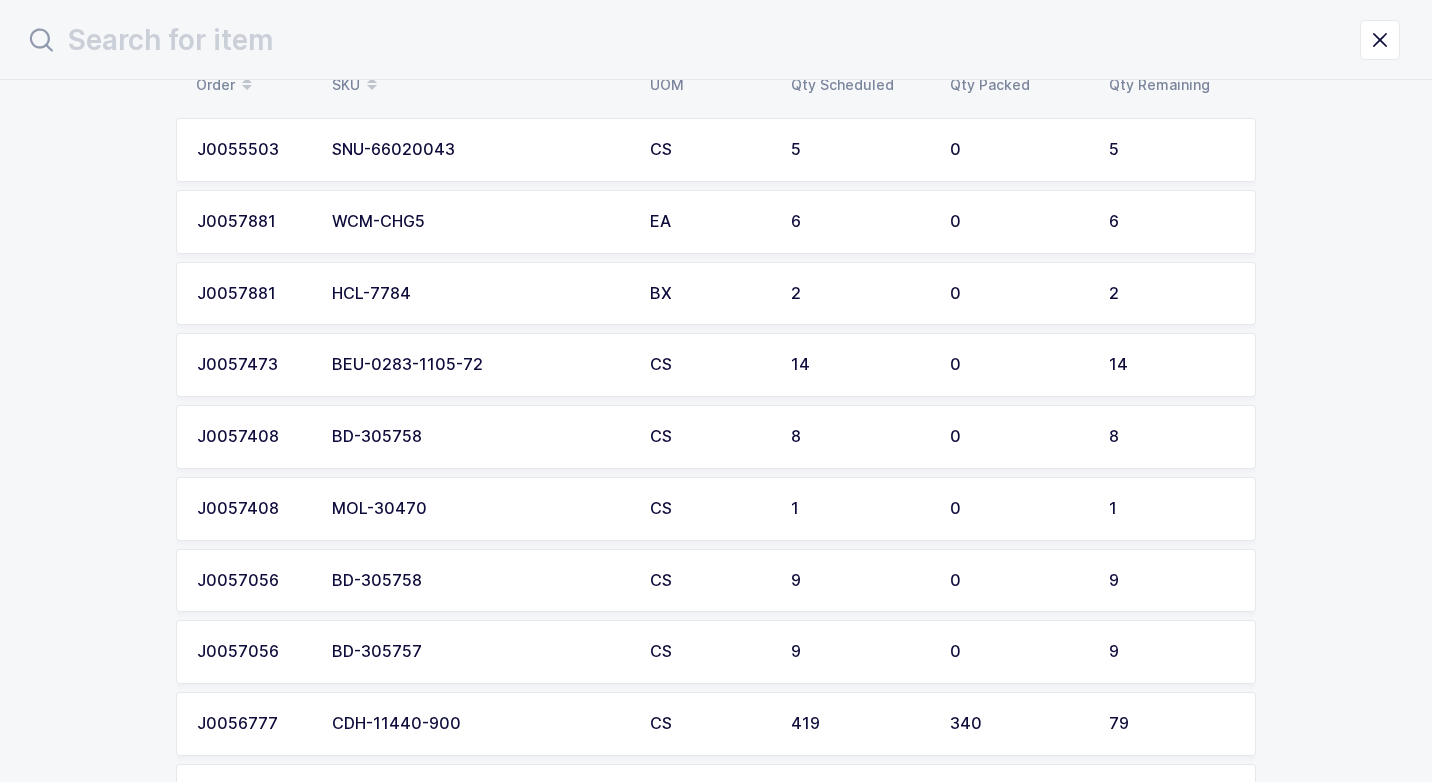 click on "BD-305758" at bounding box center (479, 437) 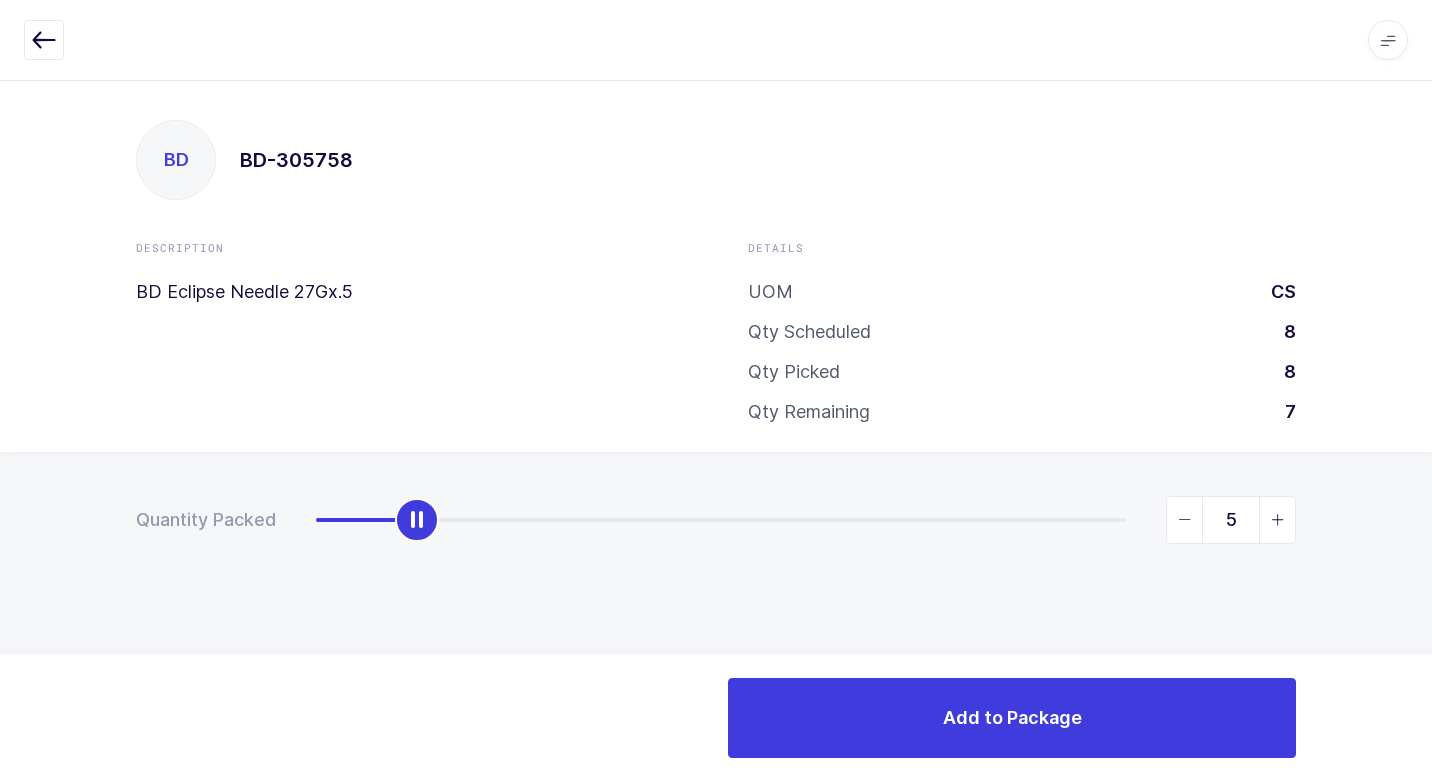 type on "8" 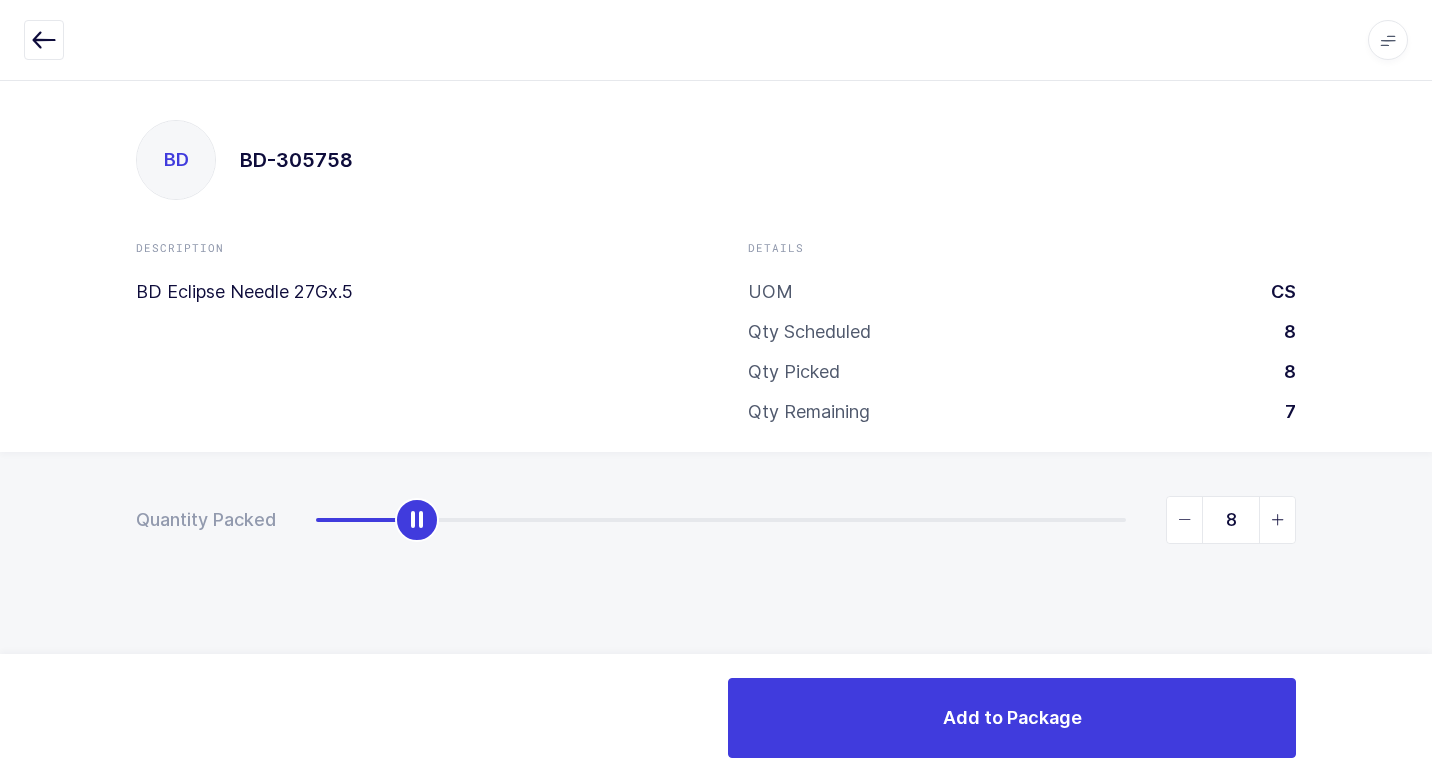 drag, startPoint x: 325, startPoint y: 533, endPoint x: 1395, endPoint y: 536, distance: 1070.0042 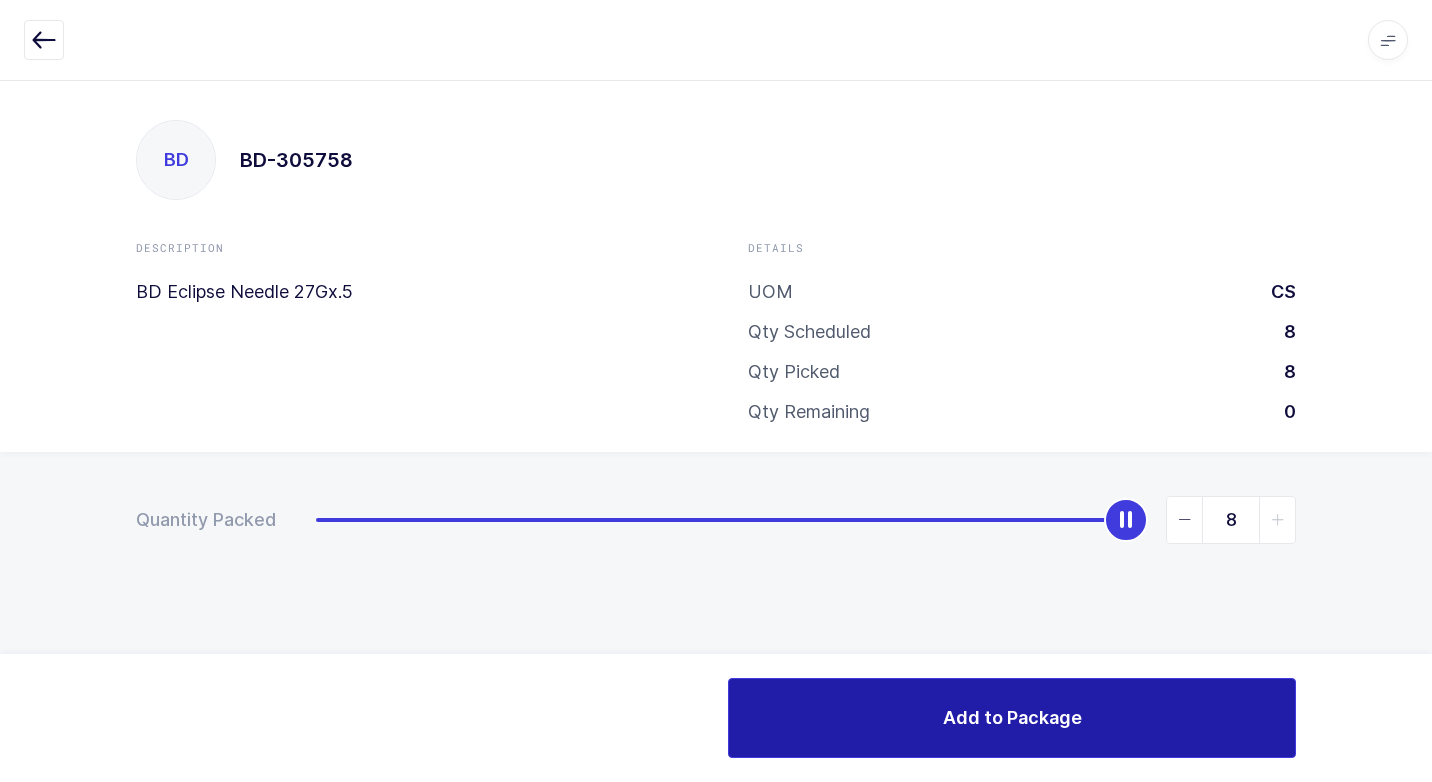 click on "Add to Package" at bounding box center (1012, 718) 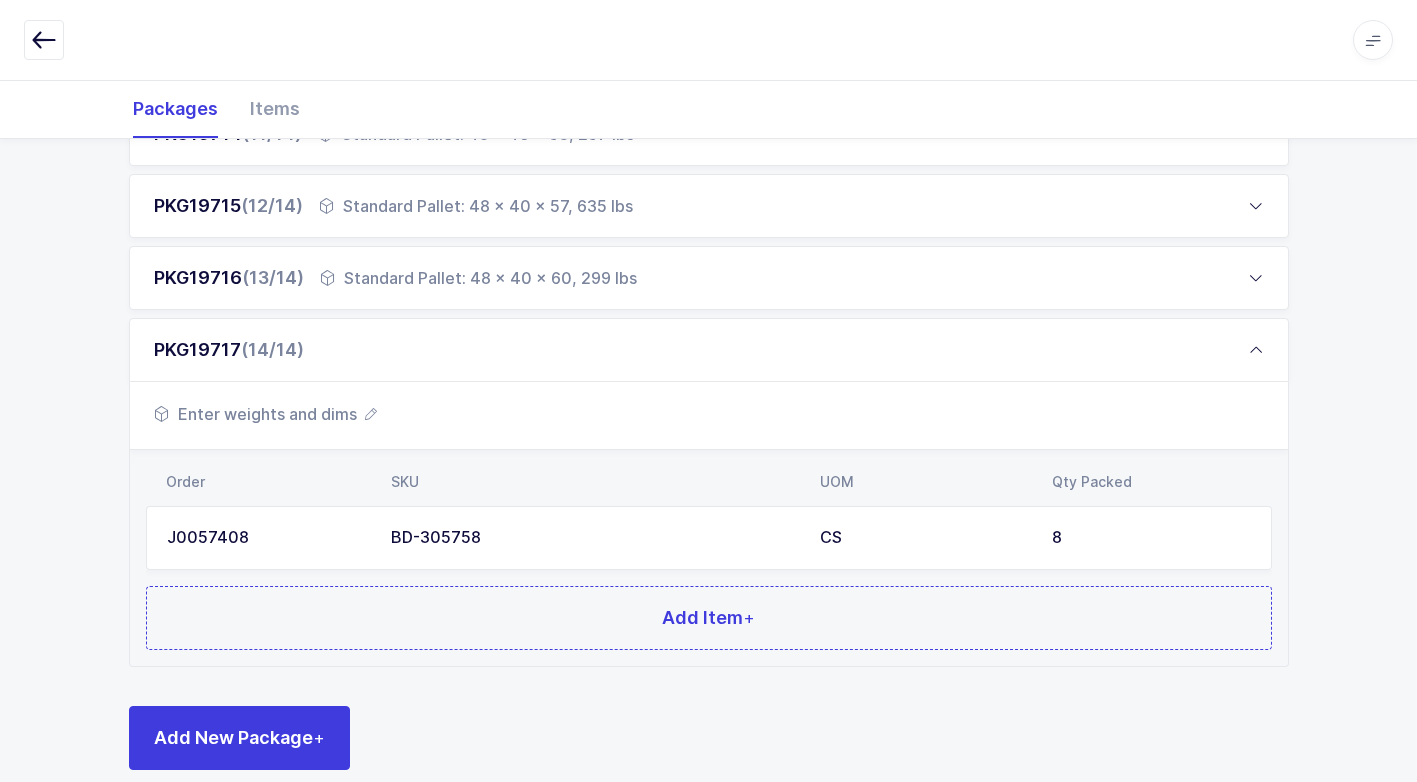 scroll, scrollTop: 1089, scrollLeft: 0, axis: vertical 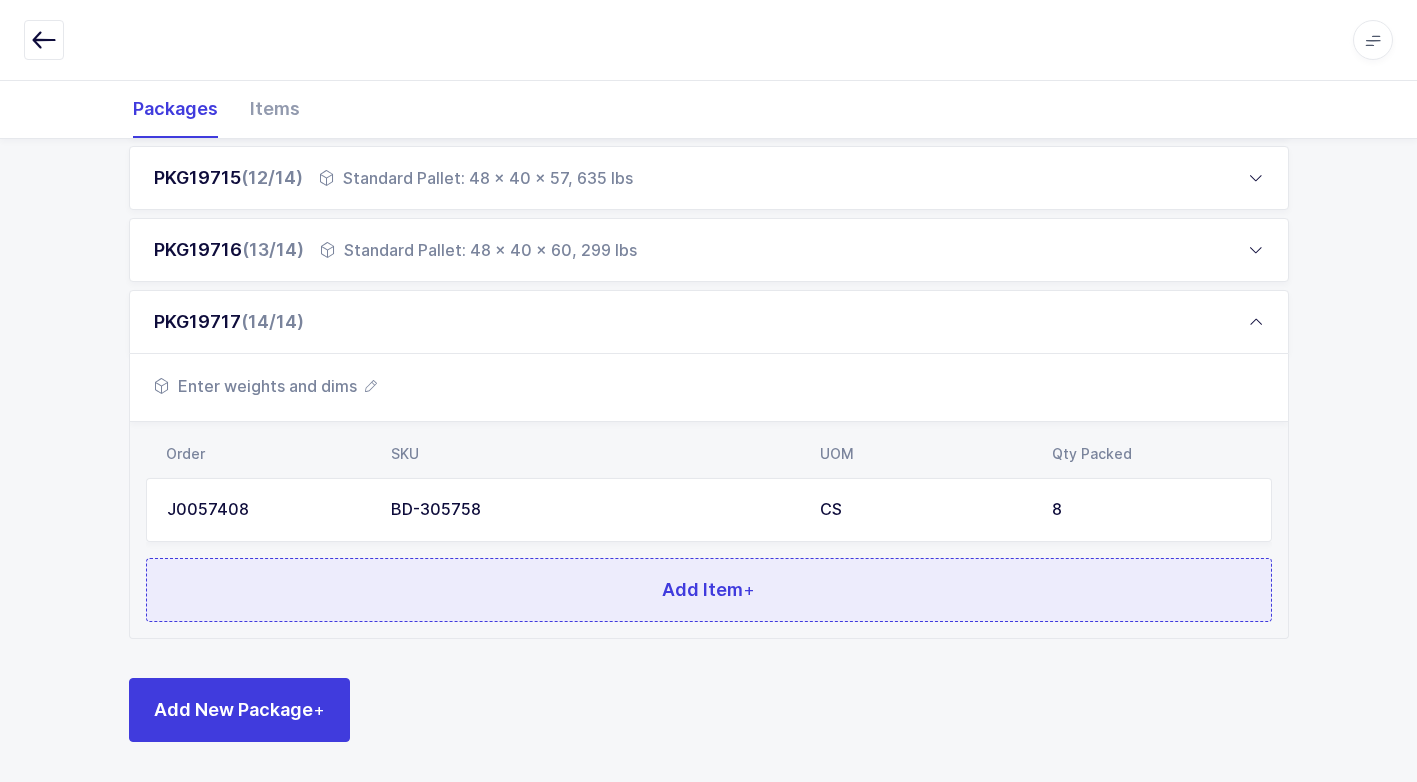 click on "Add Item  +" at bounding box center (709, 590) 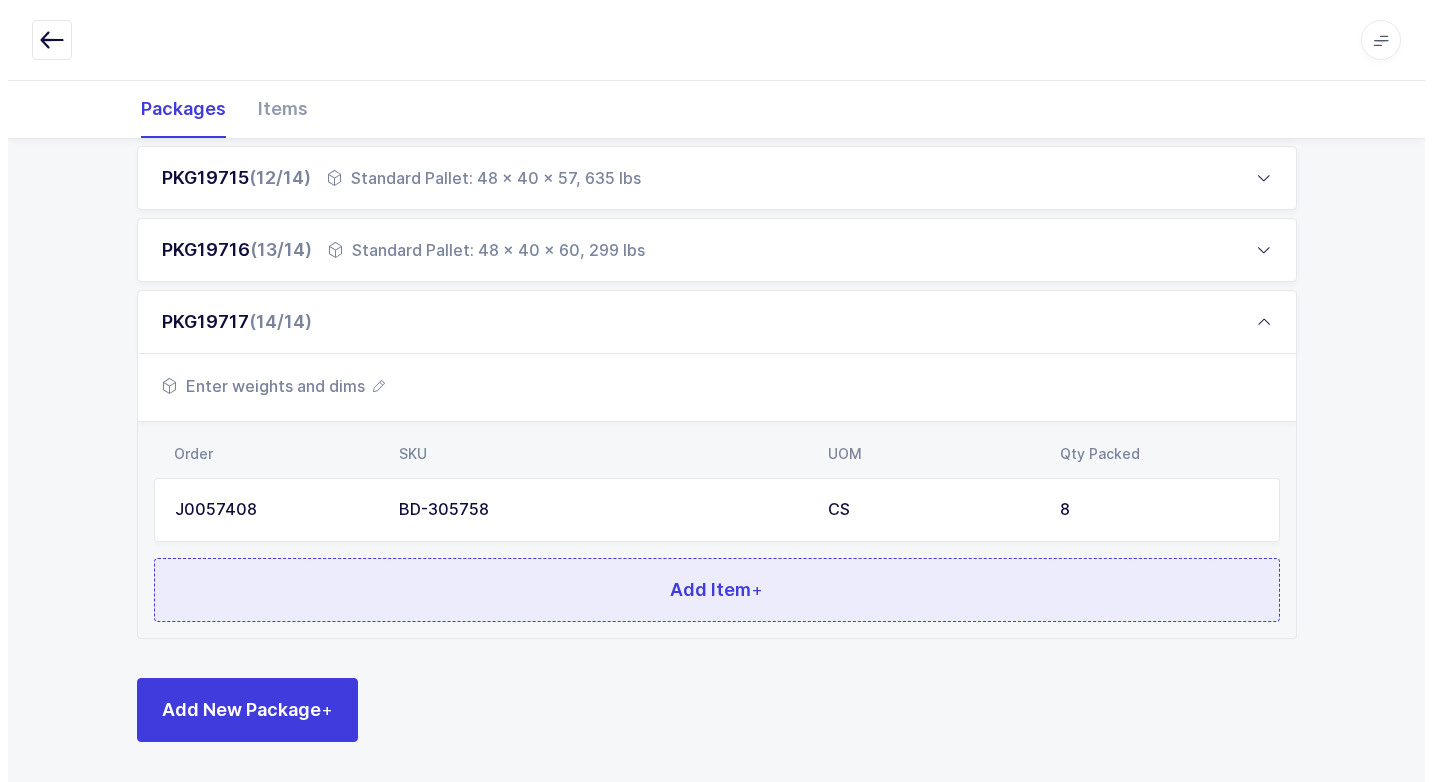 scroll, scrollTop: 0, scrollLeft: 0, axis: both 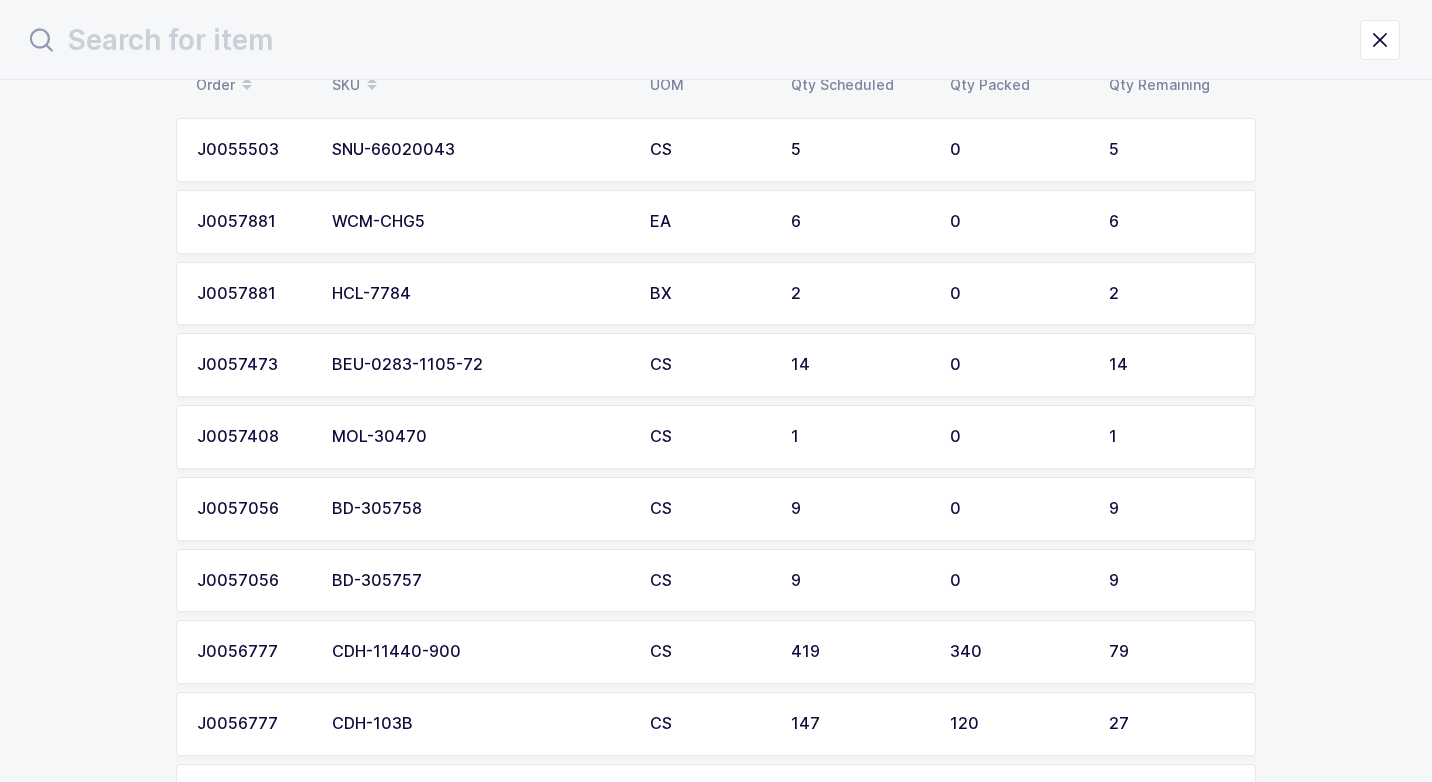 click on "BD-305758" at bounding box center [479, 509] 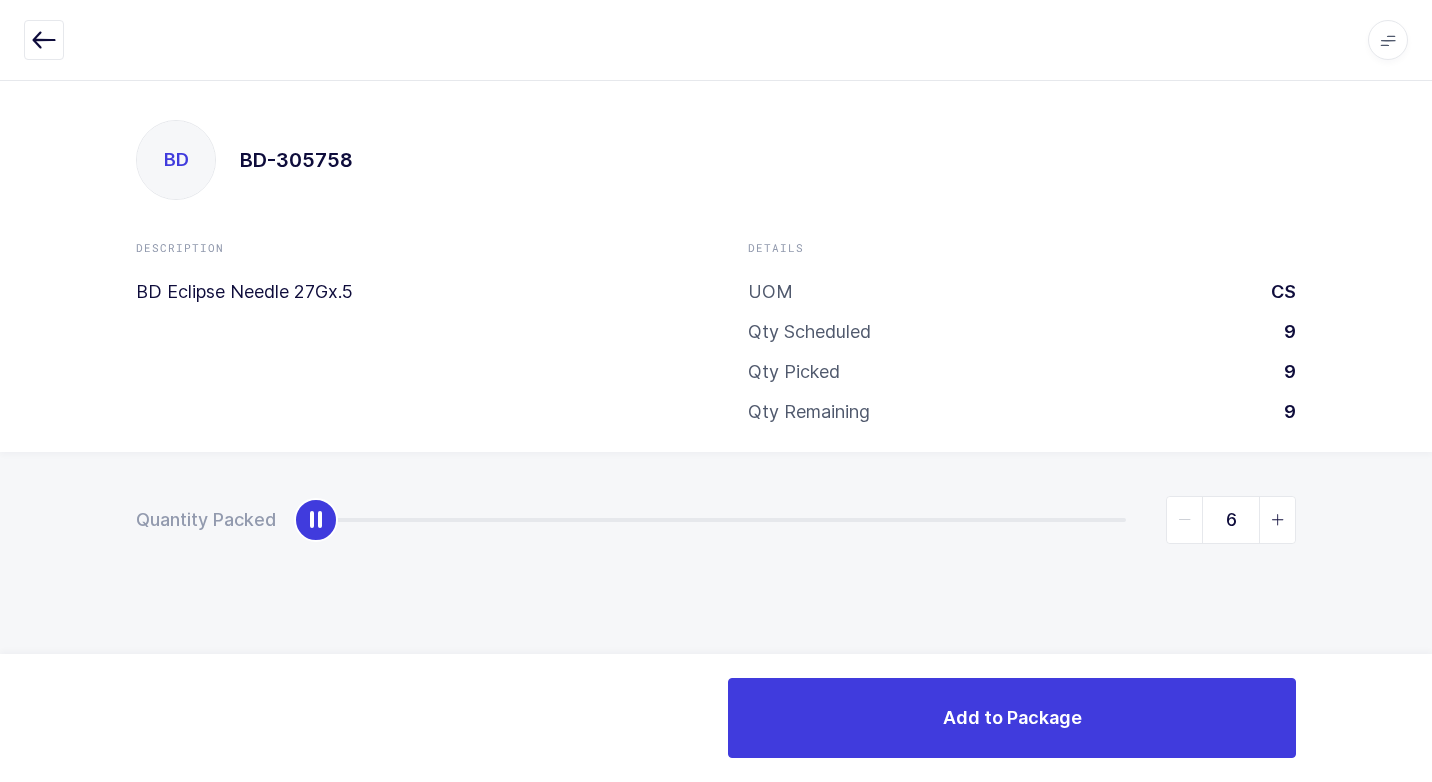 type on "9" 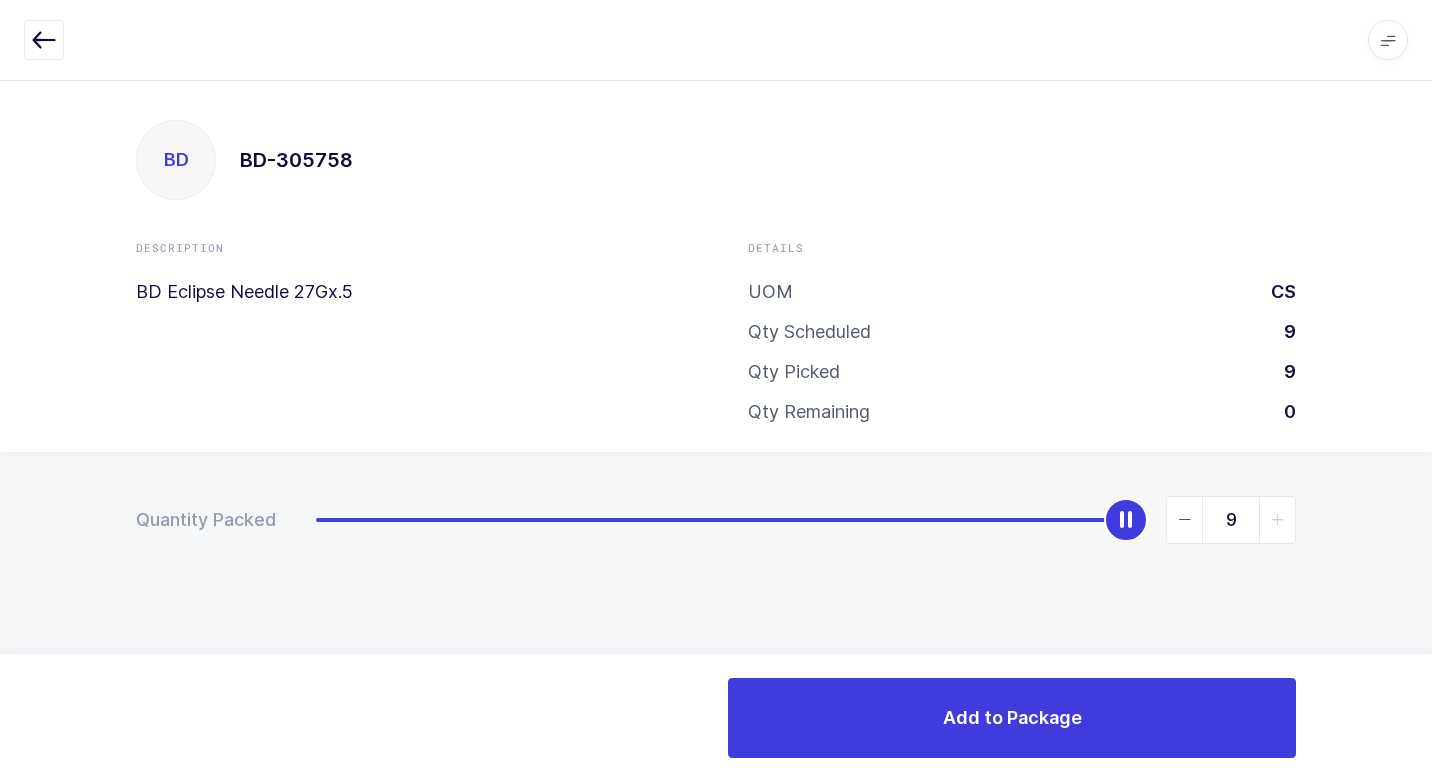 drag, startPoint x: 312, startPoint y: 524, endPoint x: 1435, endPoint y: 607, distance: 1126.0631 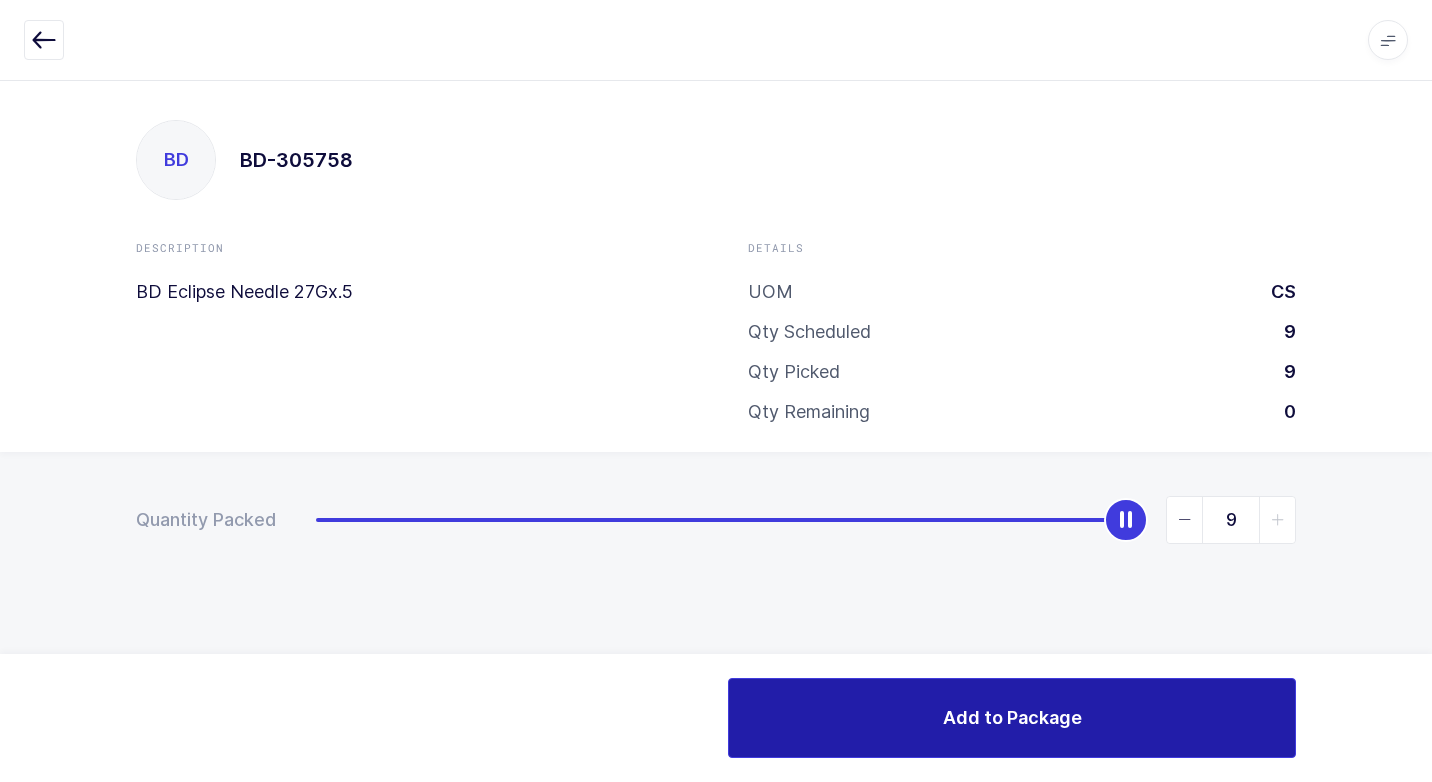 drag, startPoint x: 961, startPoint y: 705, endPoint x: 944, endPoint y: 702, distance: 17.262676 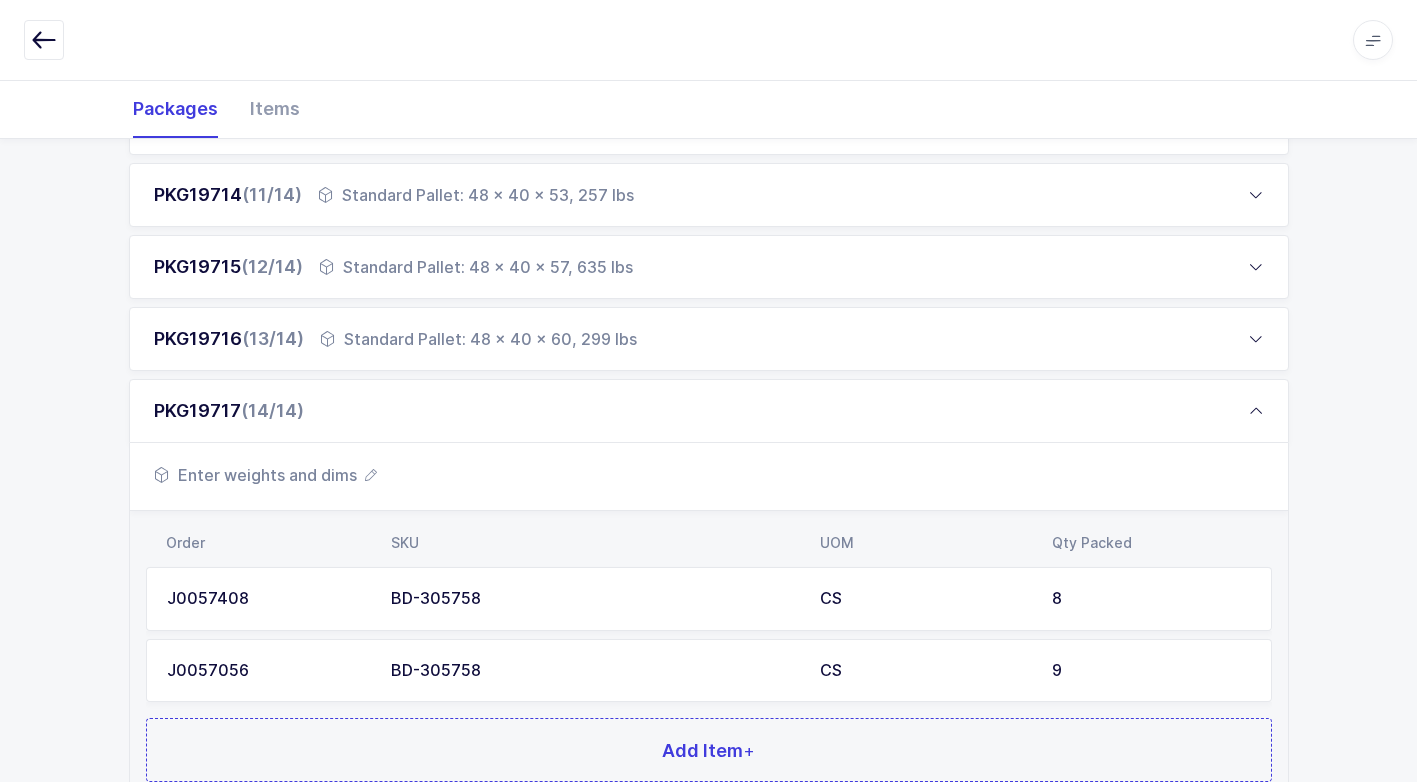 scroll, scrollTop: 1160, scrollLeft: 0, axis: vertical 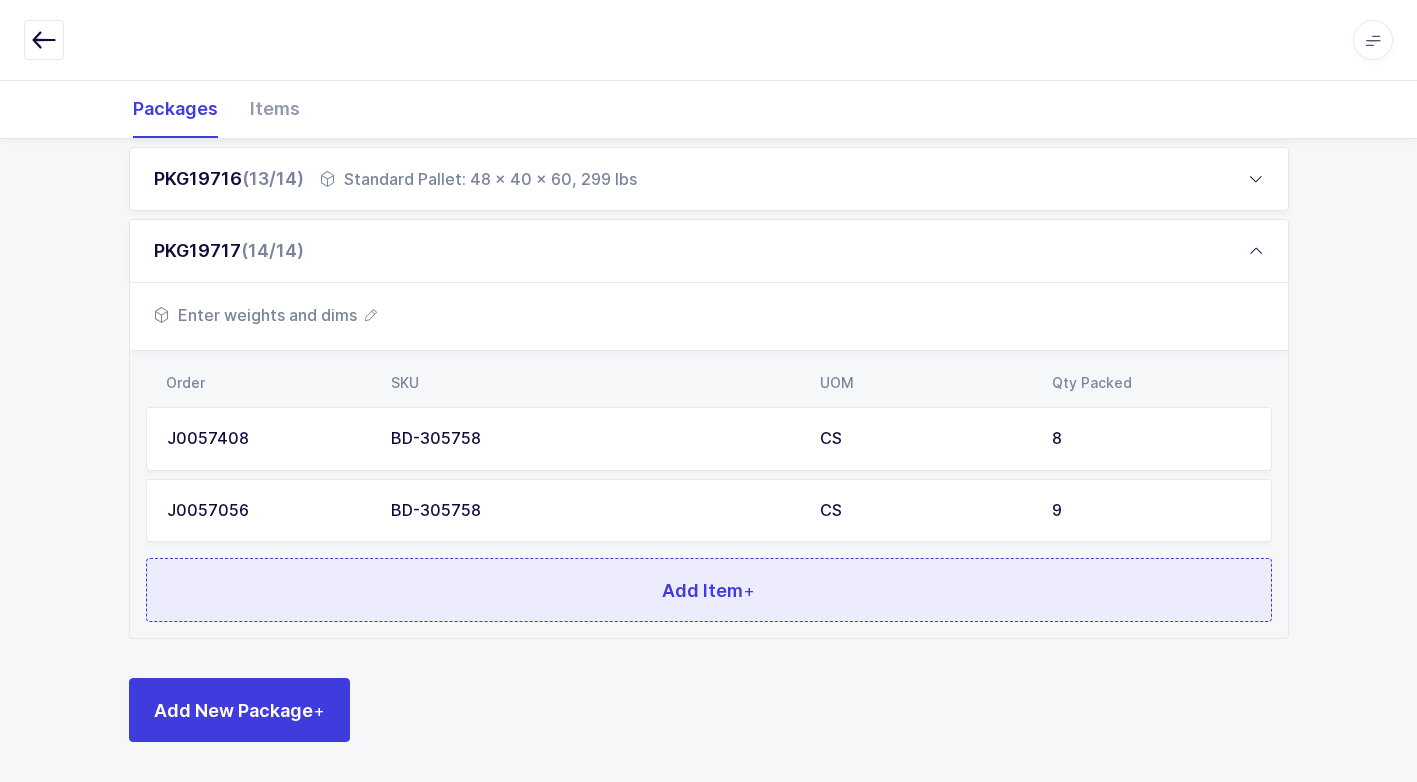 click on "Add Item  +" at bounding box center (709, 590) 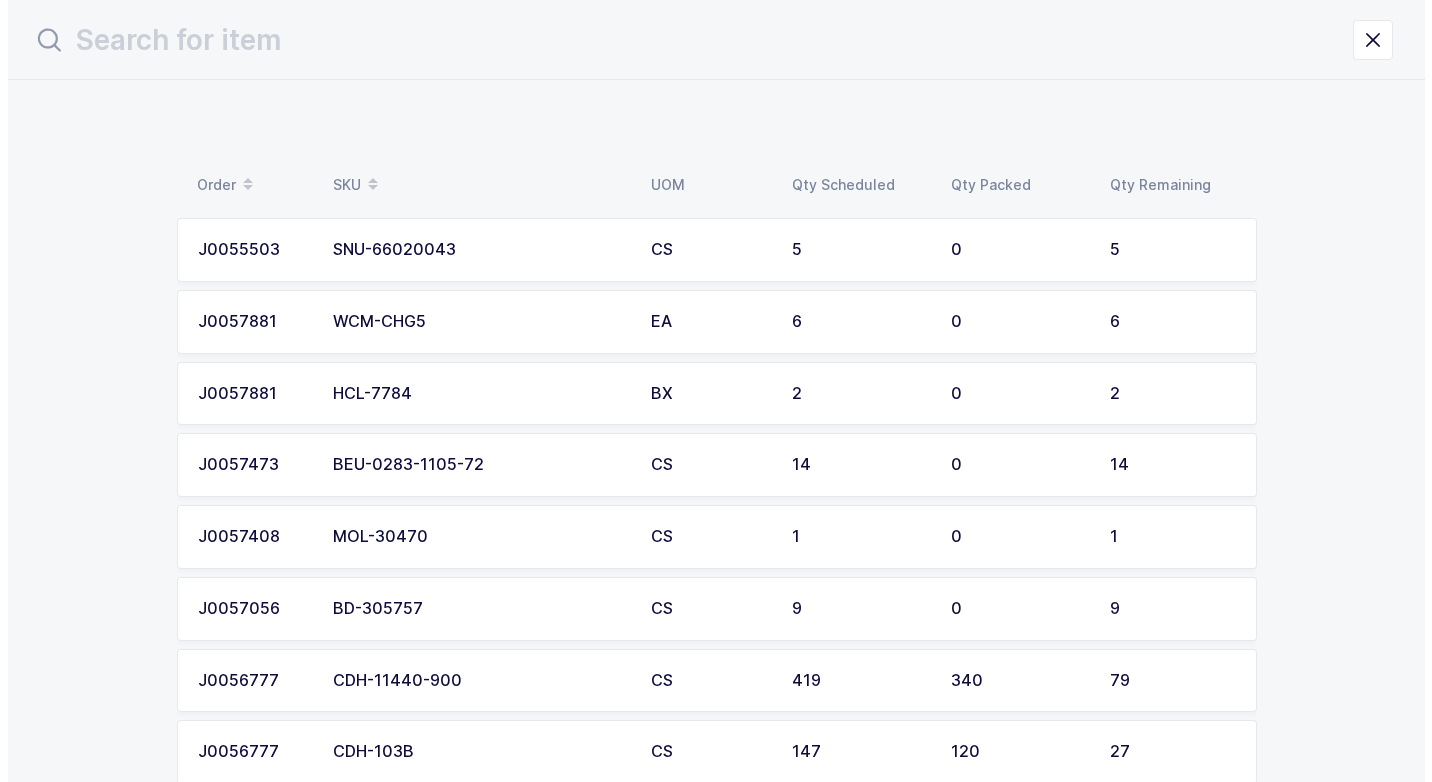 scroll, scrollTop: 0, scrollLeft: 0, axis: both 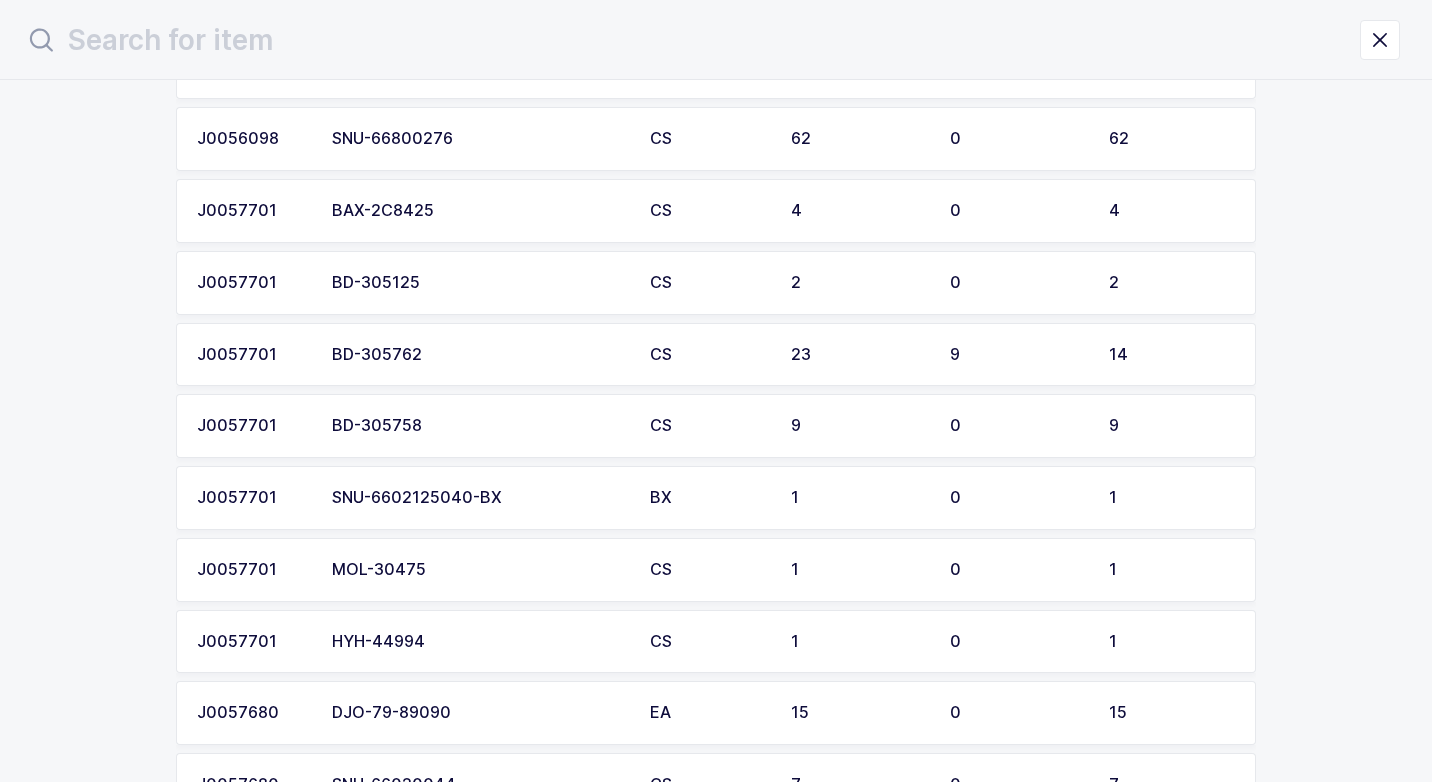 click on "BD-305758" at bounding box center (479, 426) 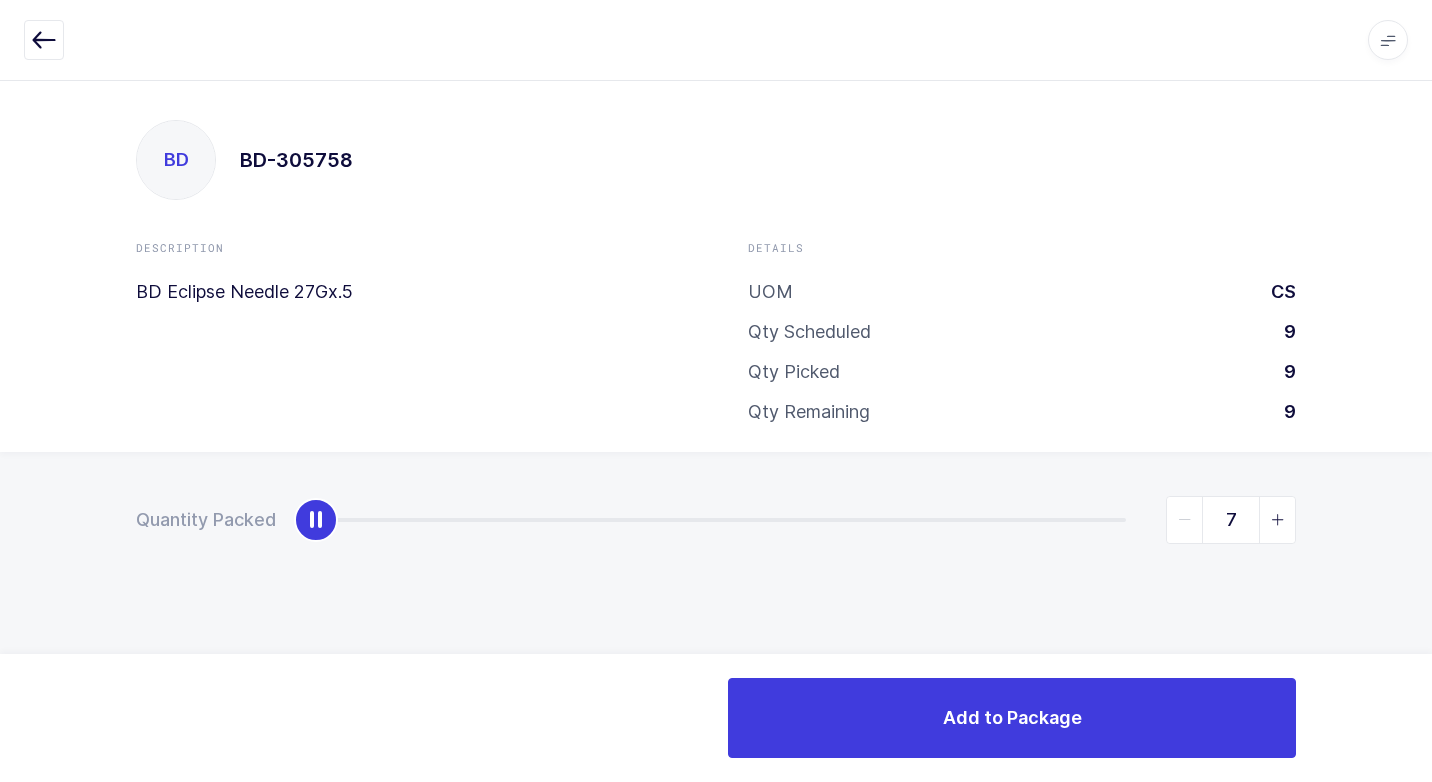 type on "9" 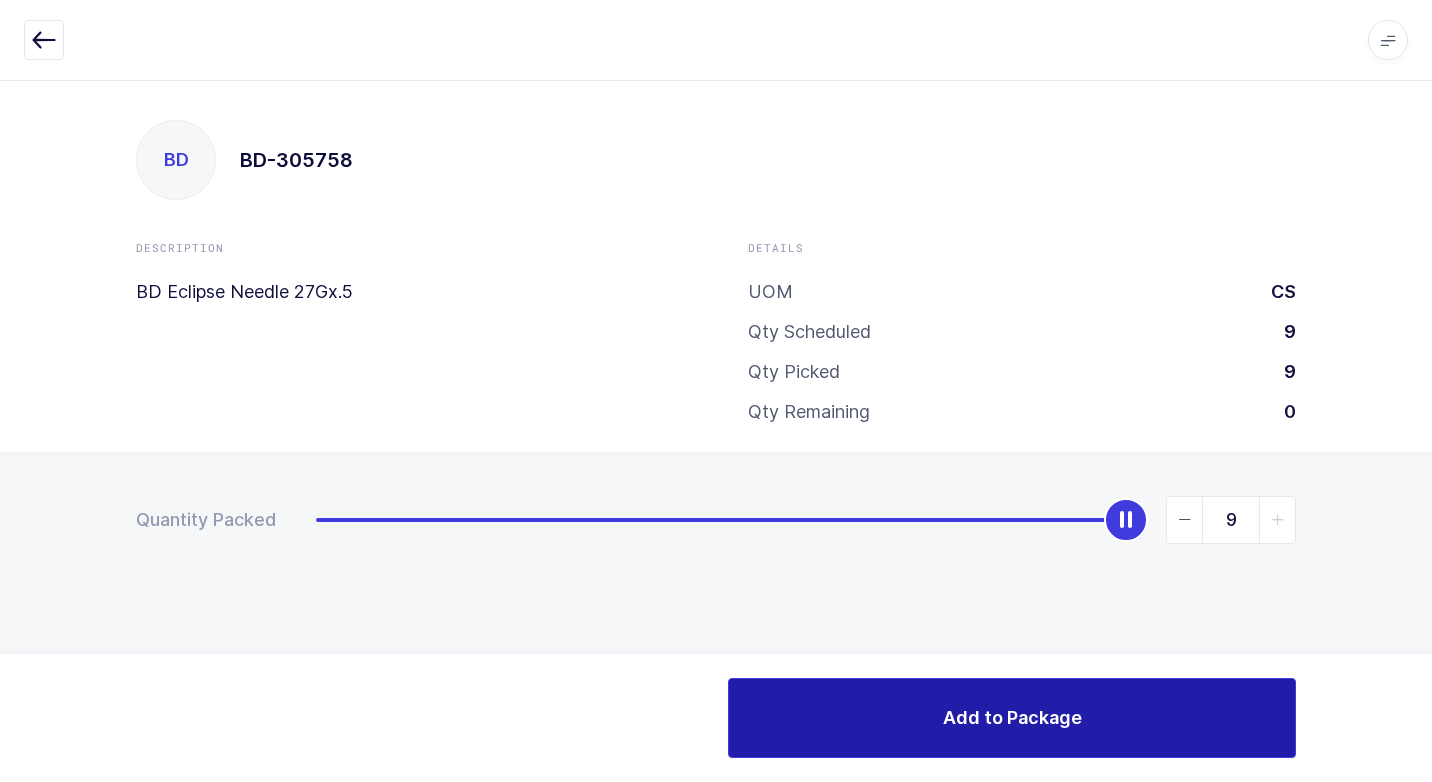 drag, startPoint x: 314, startPoint y: 521, endPoint x: 1130, endPoint y: 690, distance: 833.3169 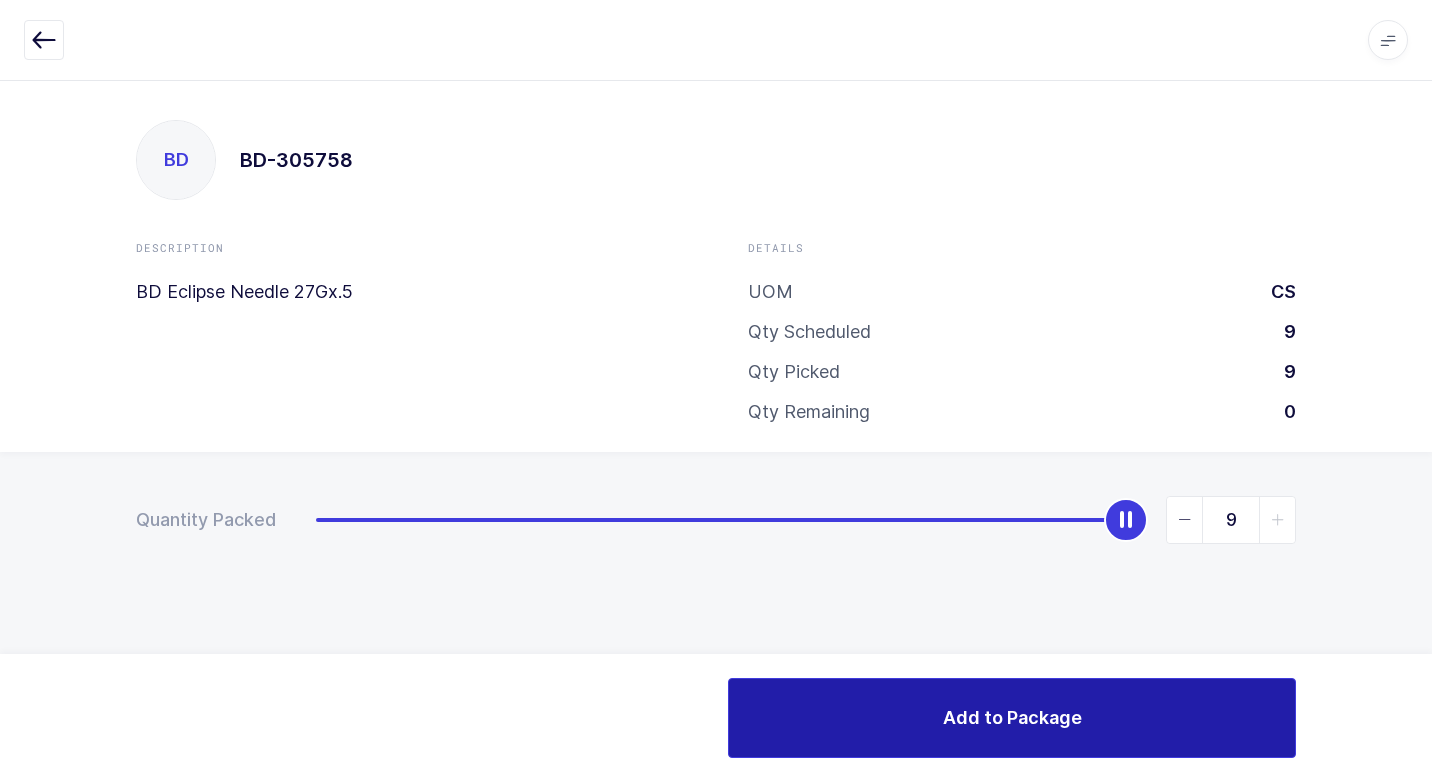 click on "Quantity Packed   9" at bounding box center (716, 590) 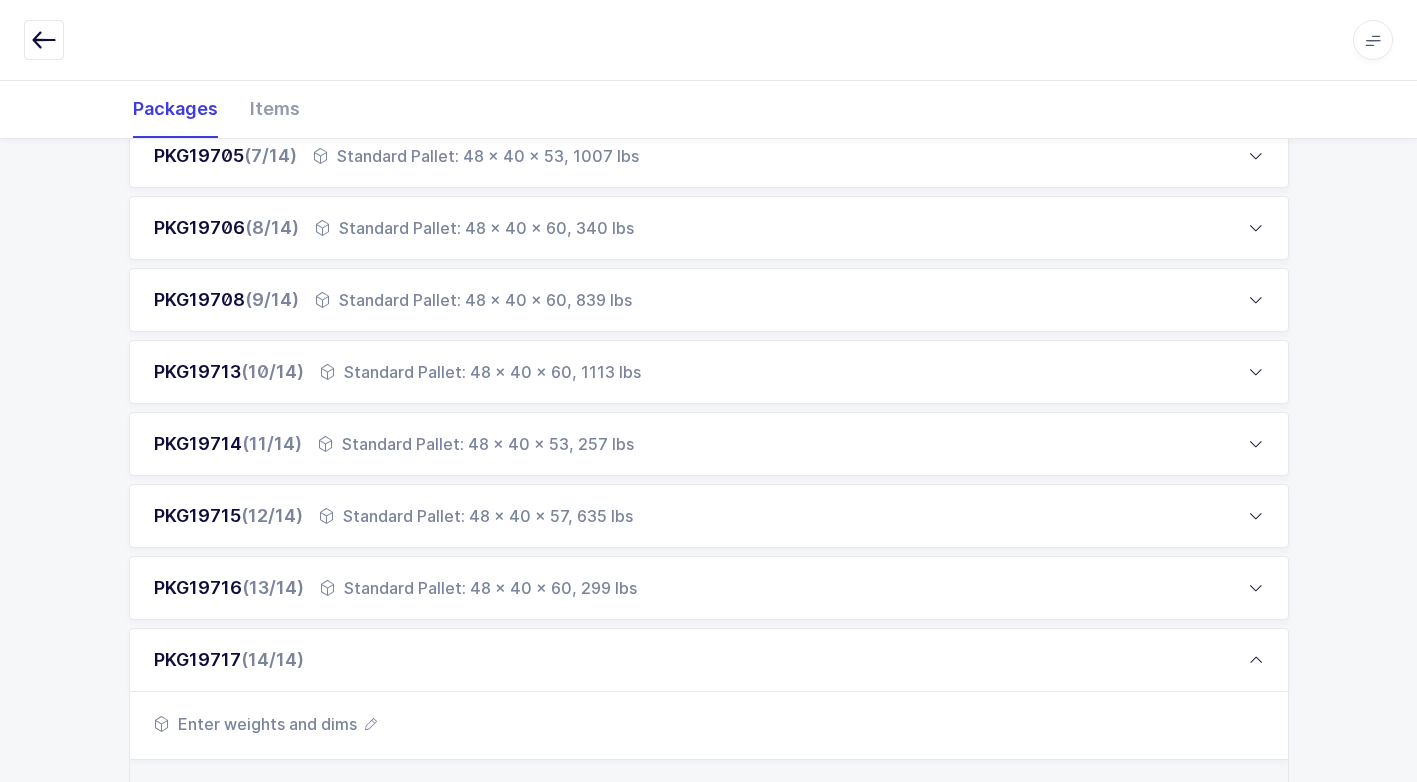 scroll, scrollTop: 1232, scrollLeft: 0, axis: vertical 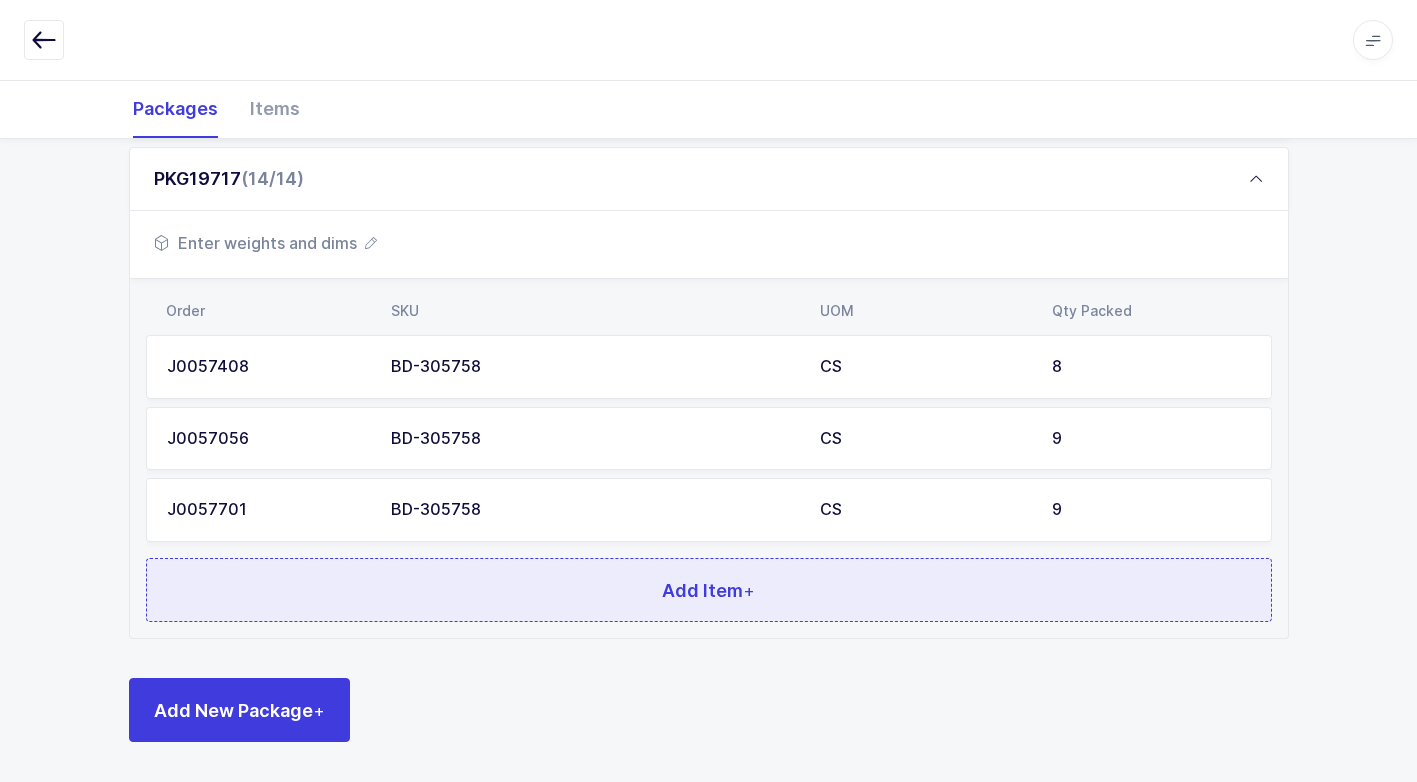 click on "Add Item  +" at bounding box center [709, 590] 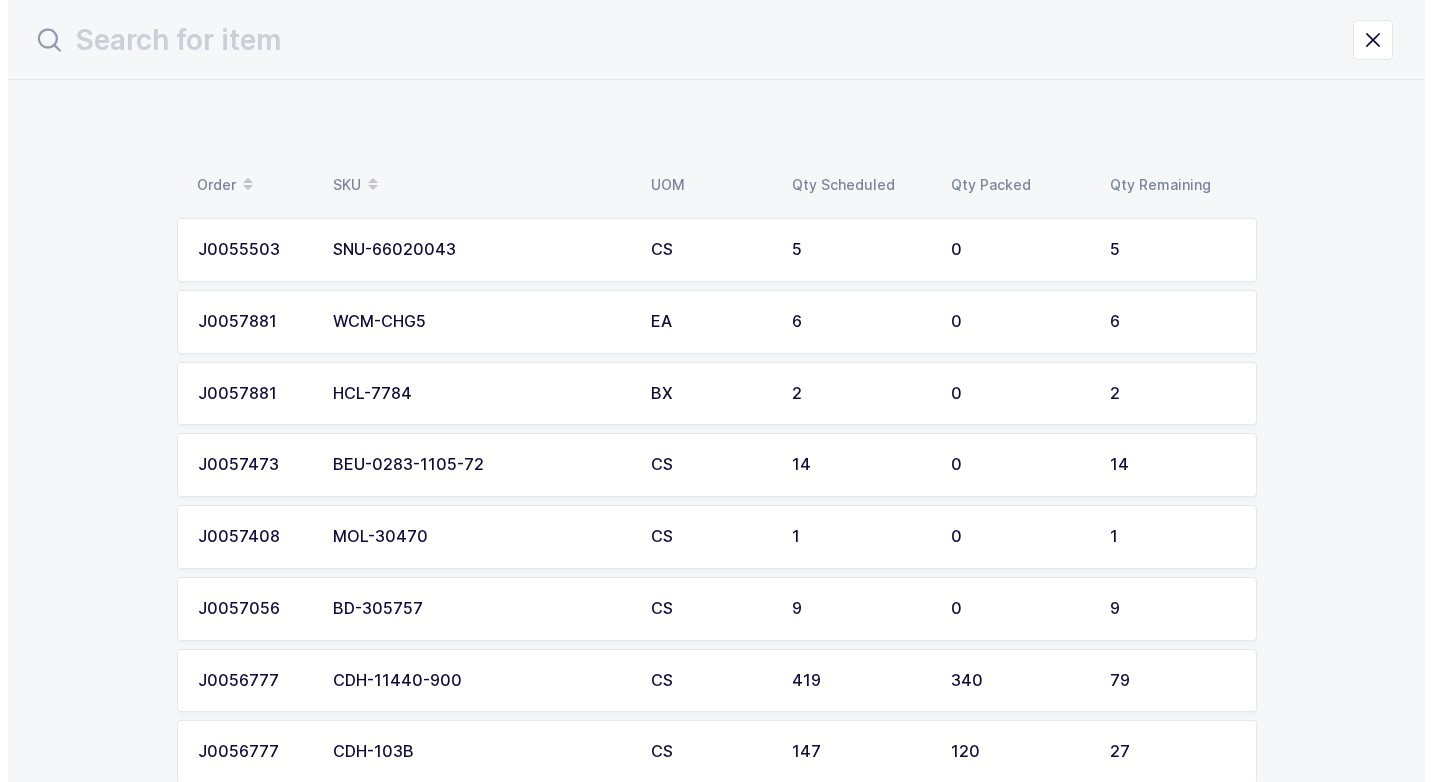 scroll, scrollTop: 0, scrollLeft: 0, axis: both 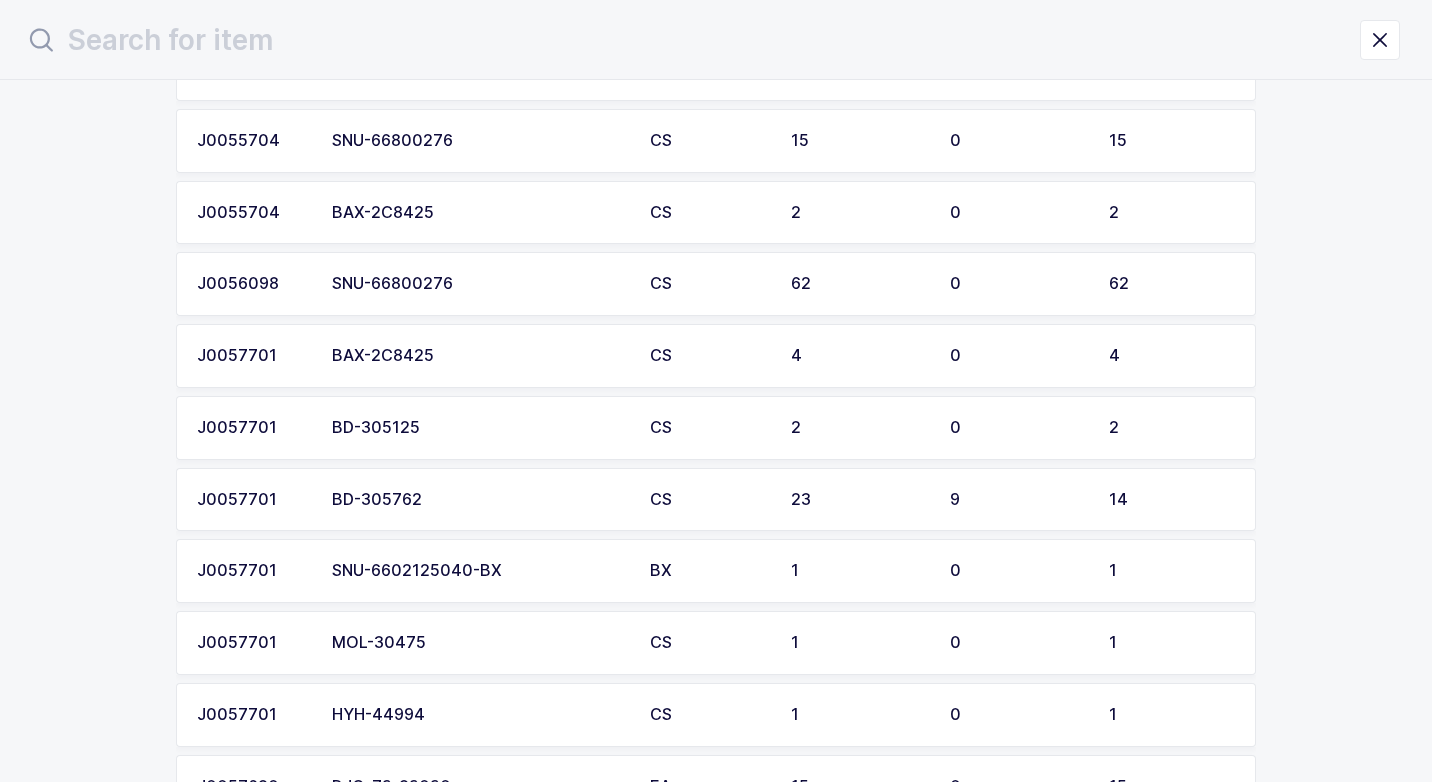 click on "BD-305762" at bounding box center (479, 500) 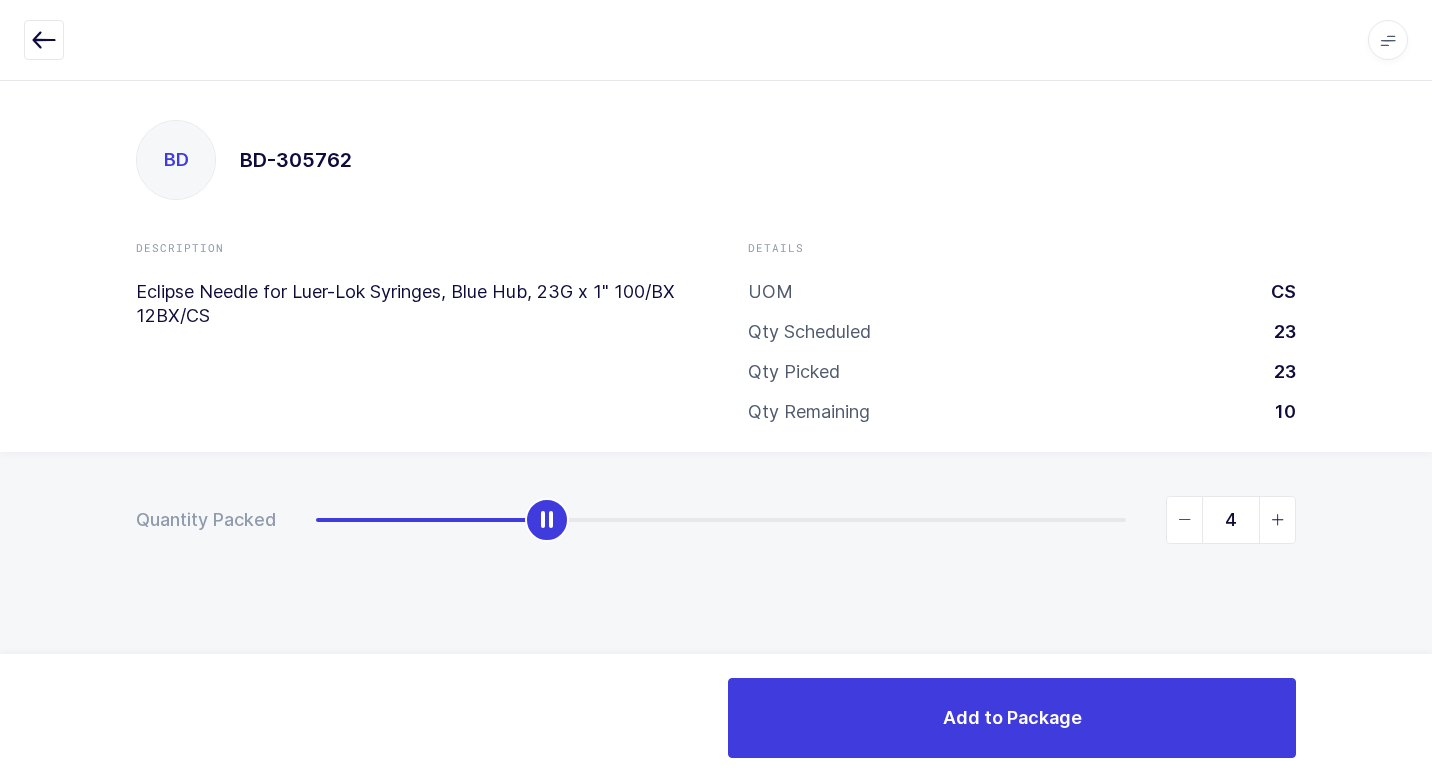 type on "5" 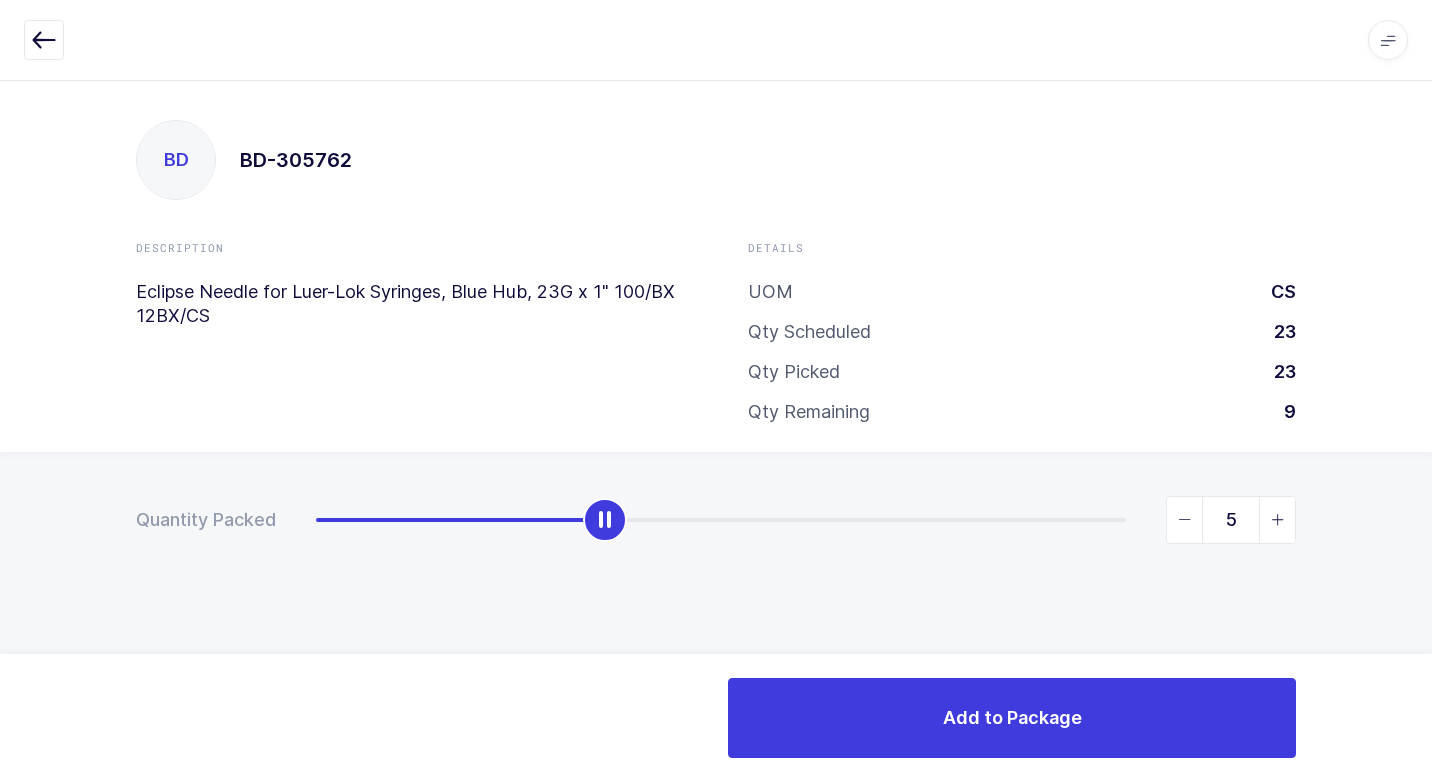 drag, startPoint x: 322, startPoint y: 532, endPoint x: 586, endPoint y: 562, distance: 265.69907 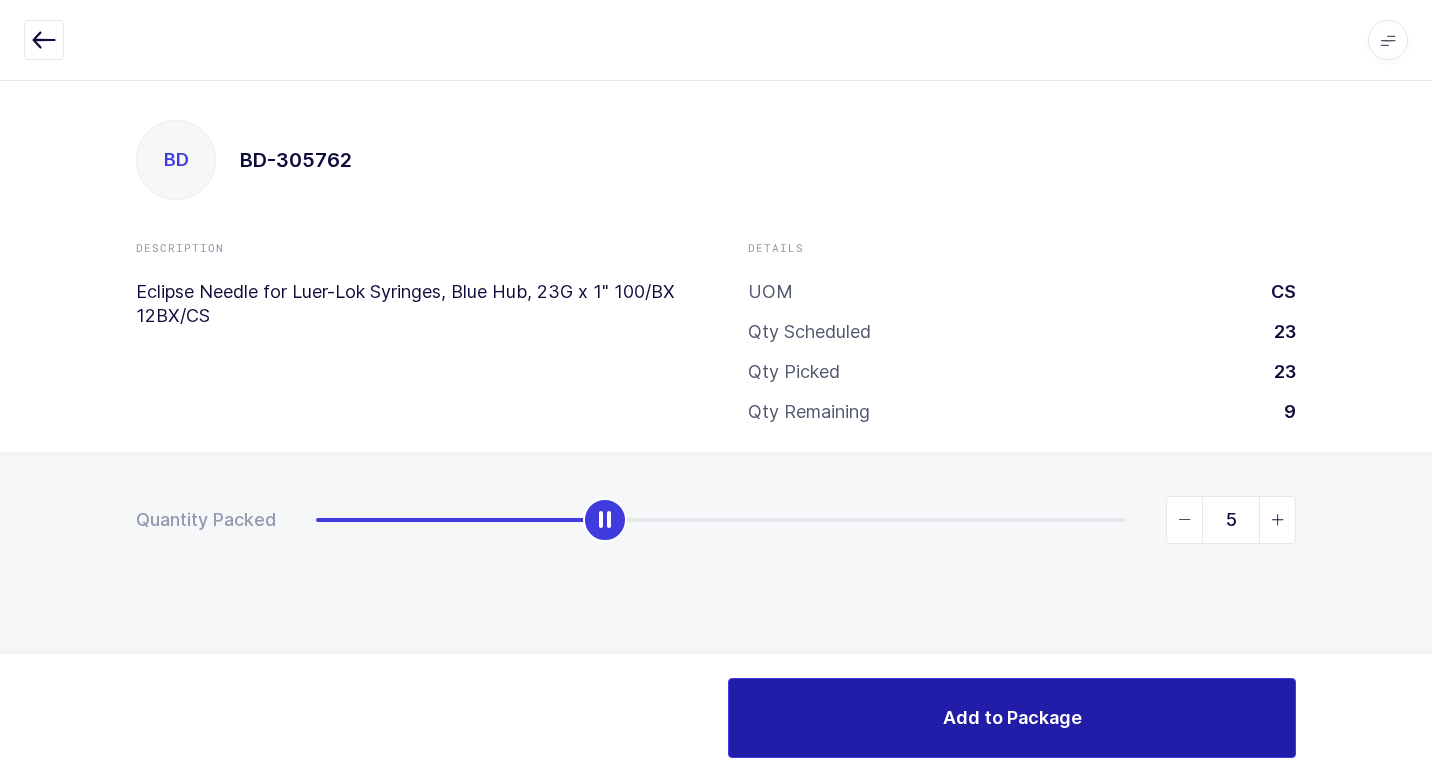click on "Add to Package" at bounding box center [1012, 718] 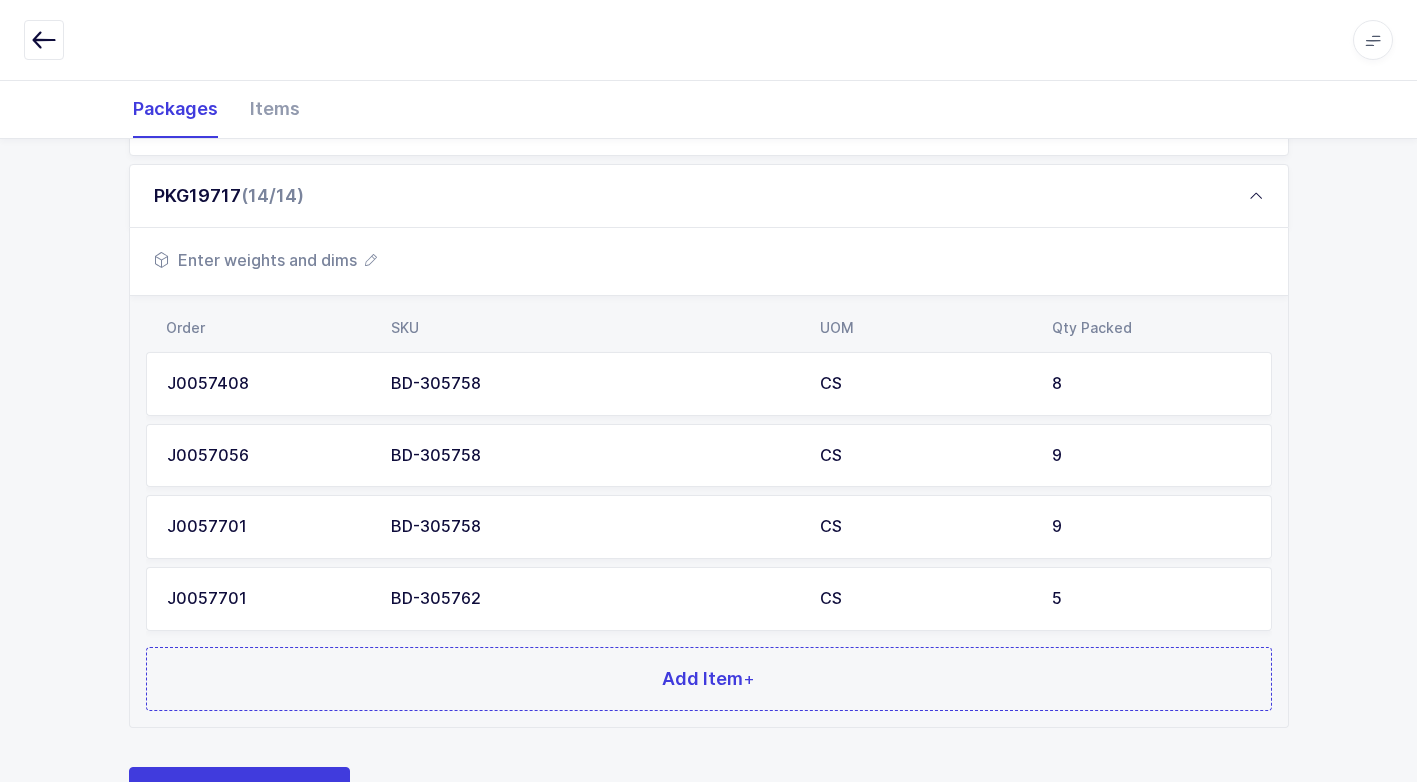 scroll, scrollTop: 1104, scrollLeft: 0, axis: vertical 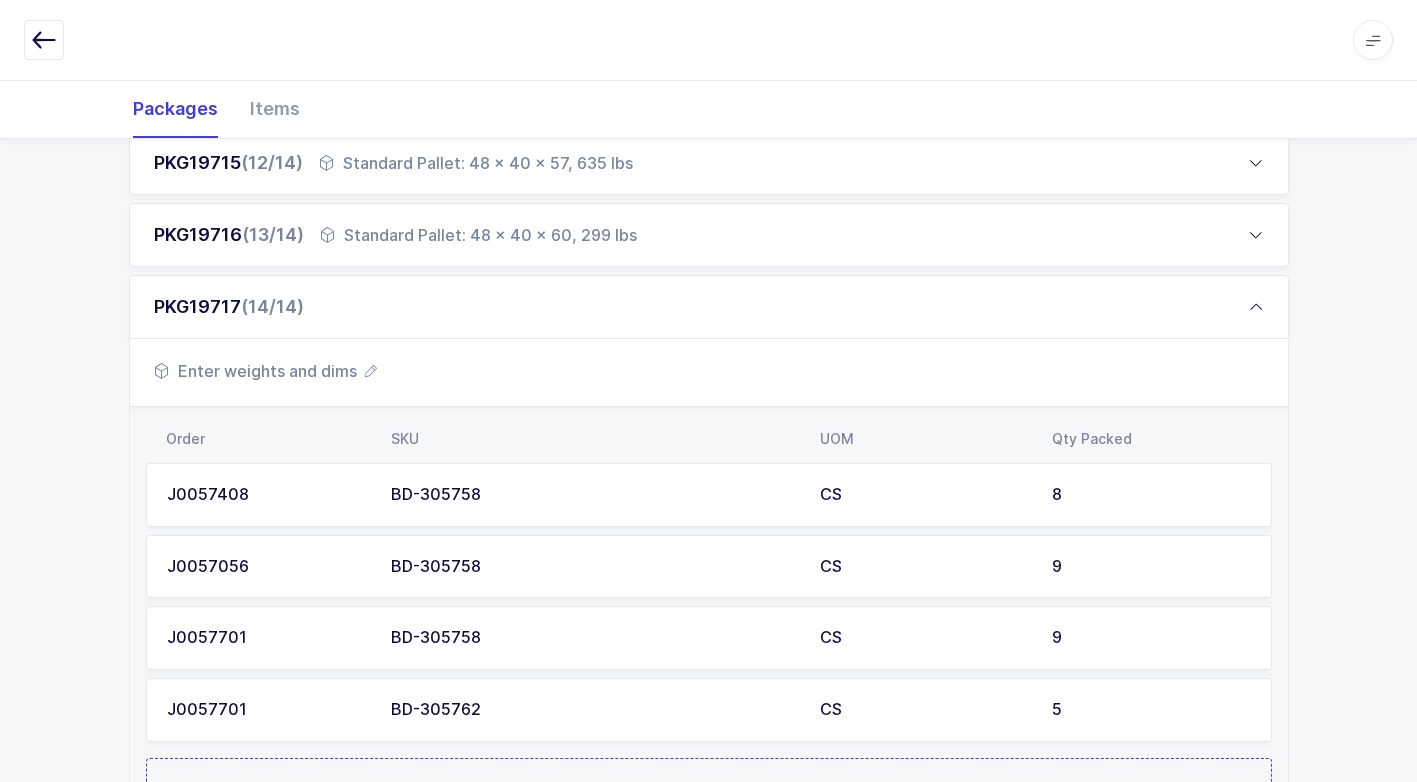 click on "Enter weights and dims" at bounding box center [265, 371] 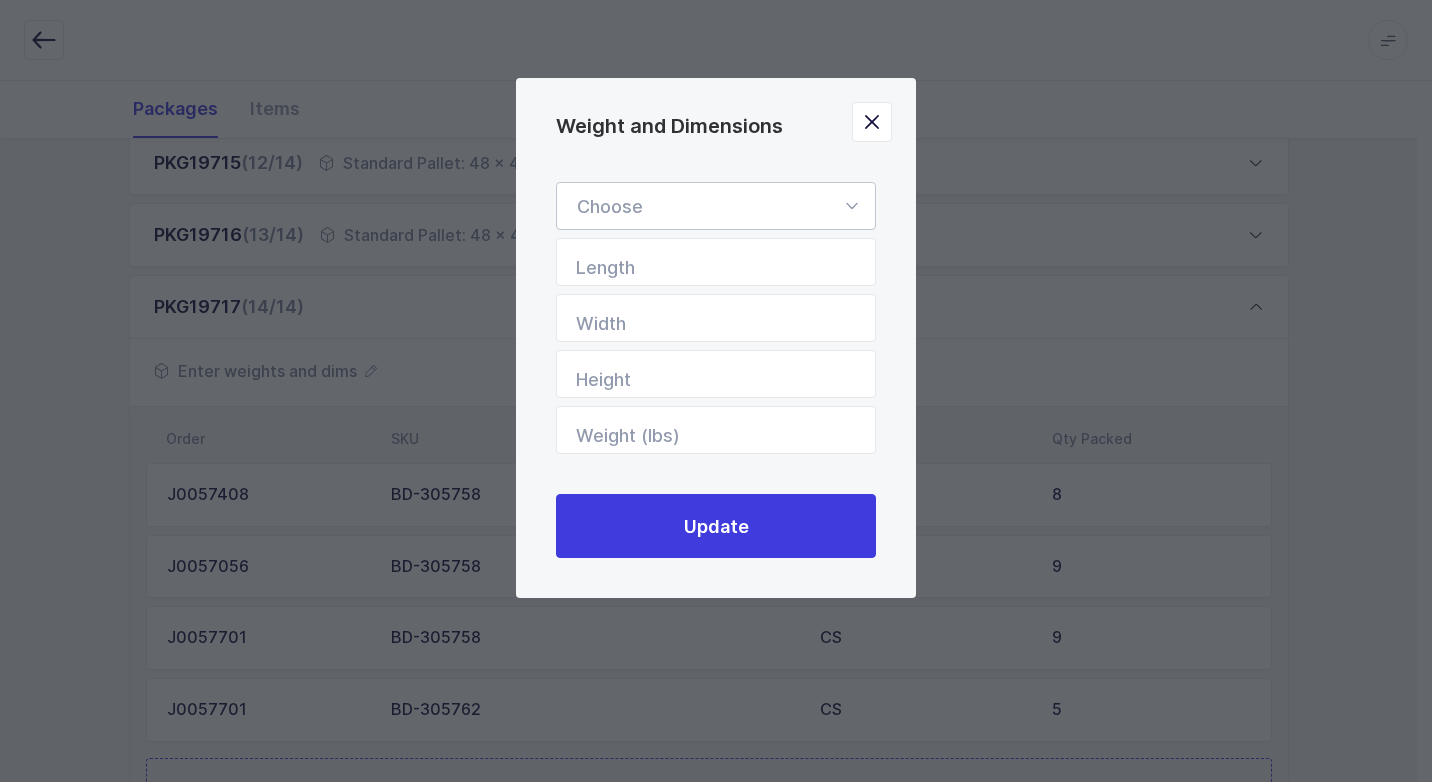 click at bounding box center [851, 206] 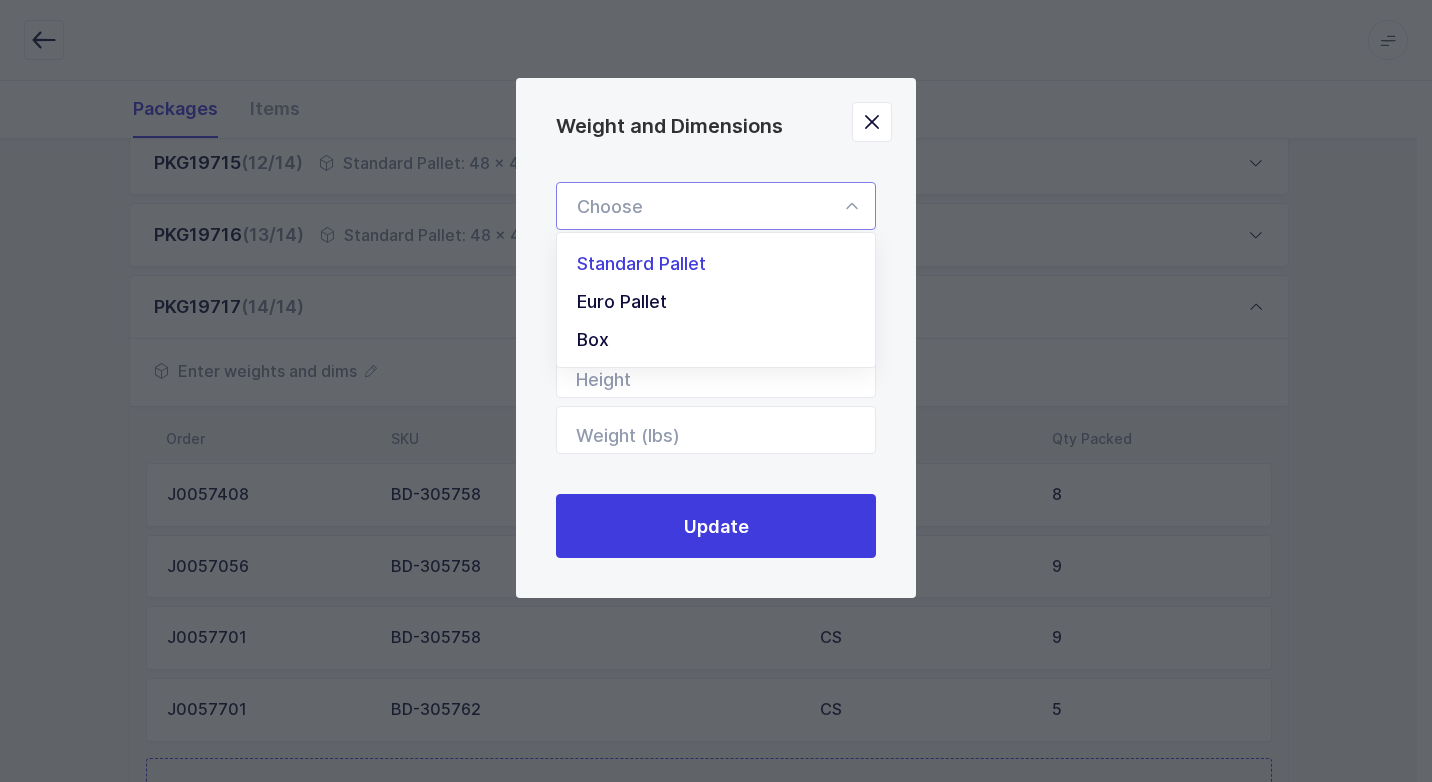 click on "Standard Pallet" at bounding box center [723, 264] 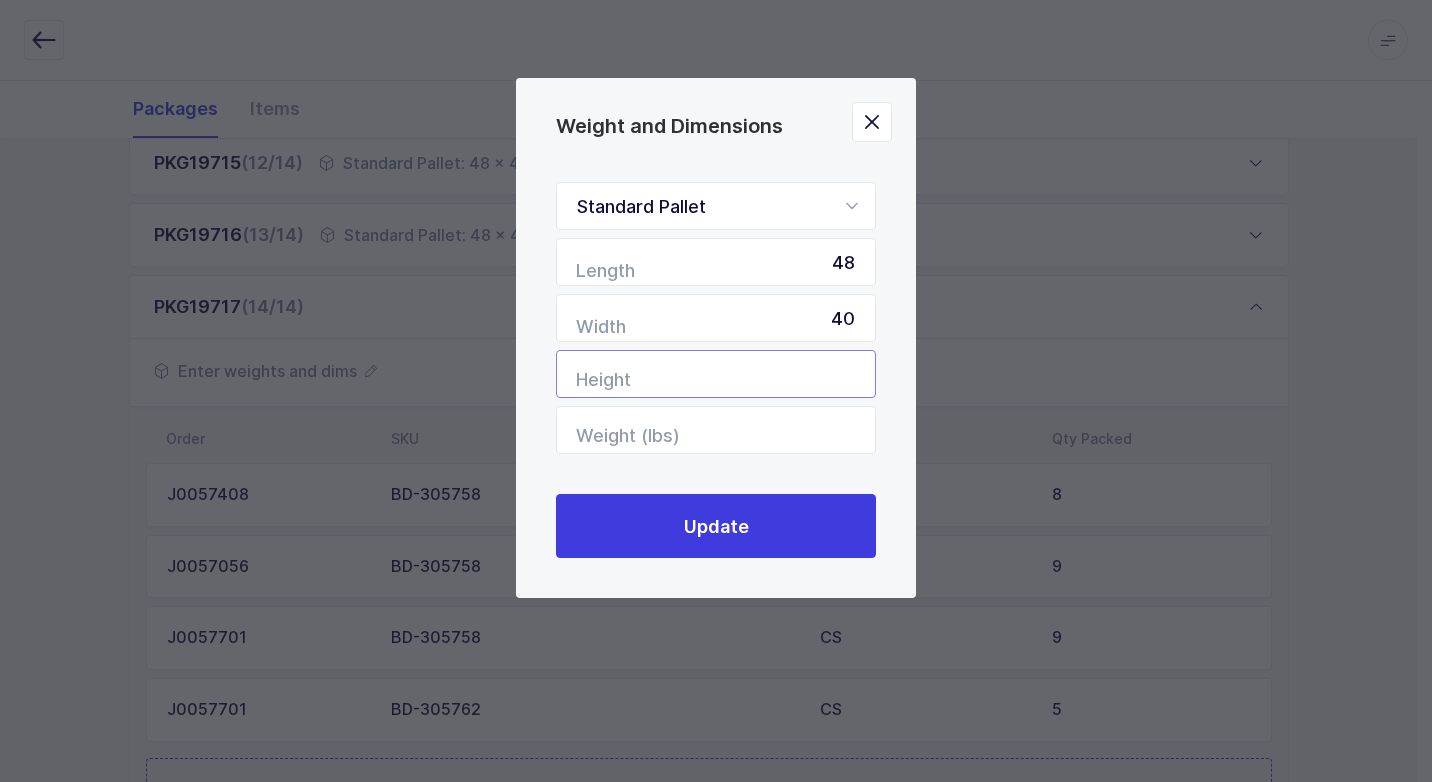 click at bounding box center (716, 374) 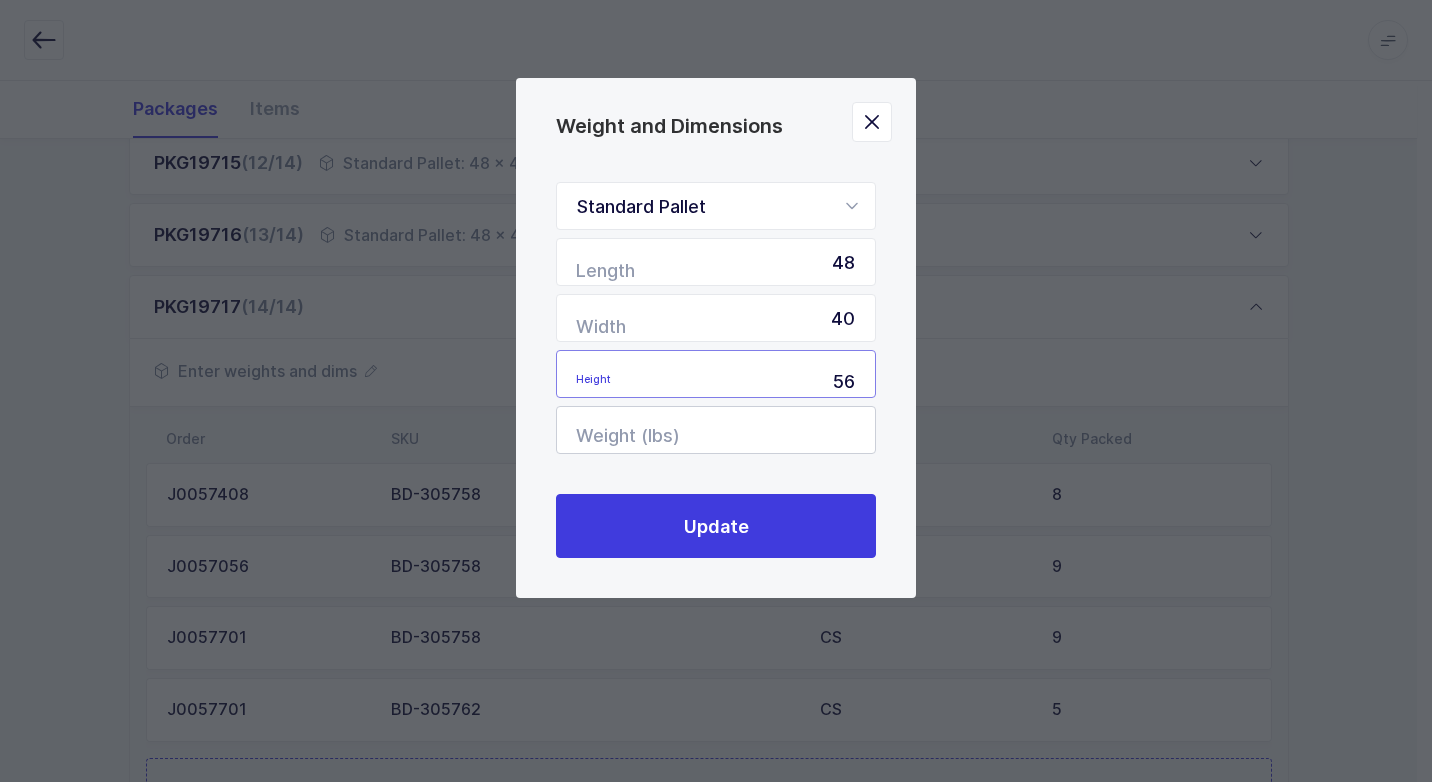 type on "56" 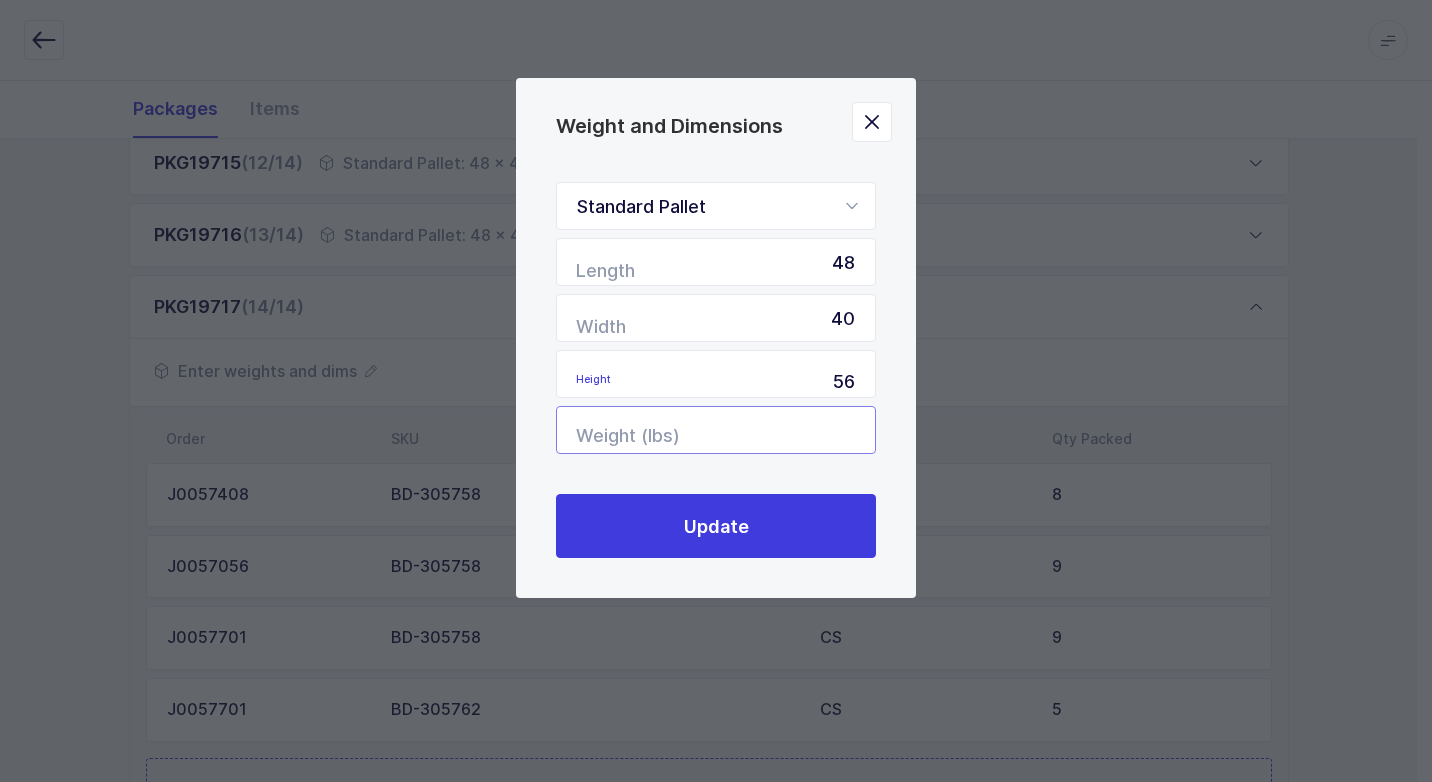 click at bounding box center (716, 430) 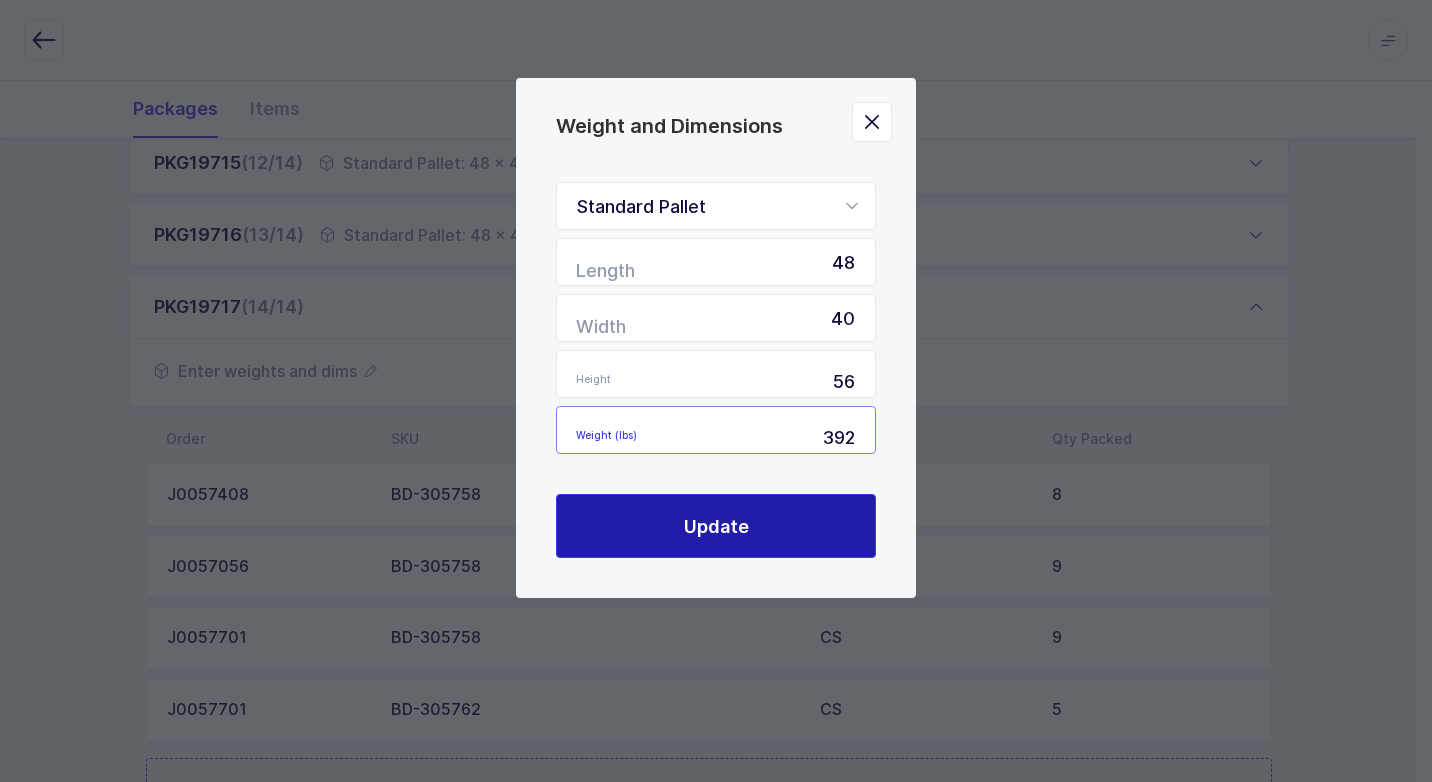 type on "392" 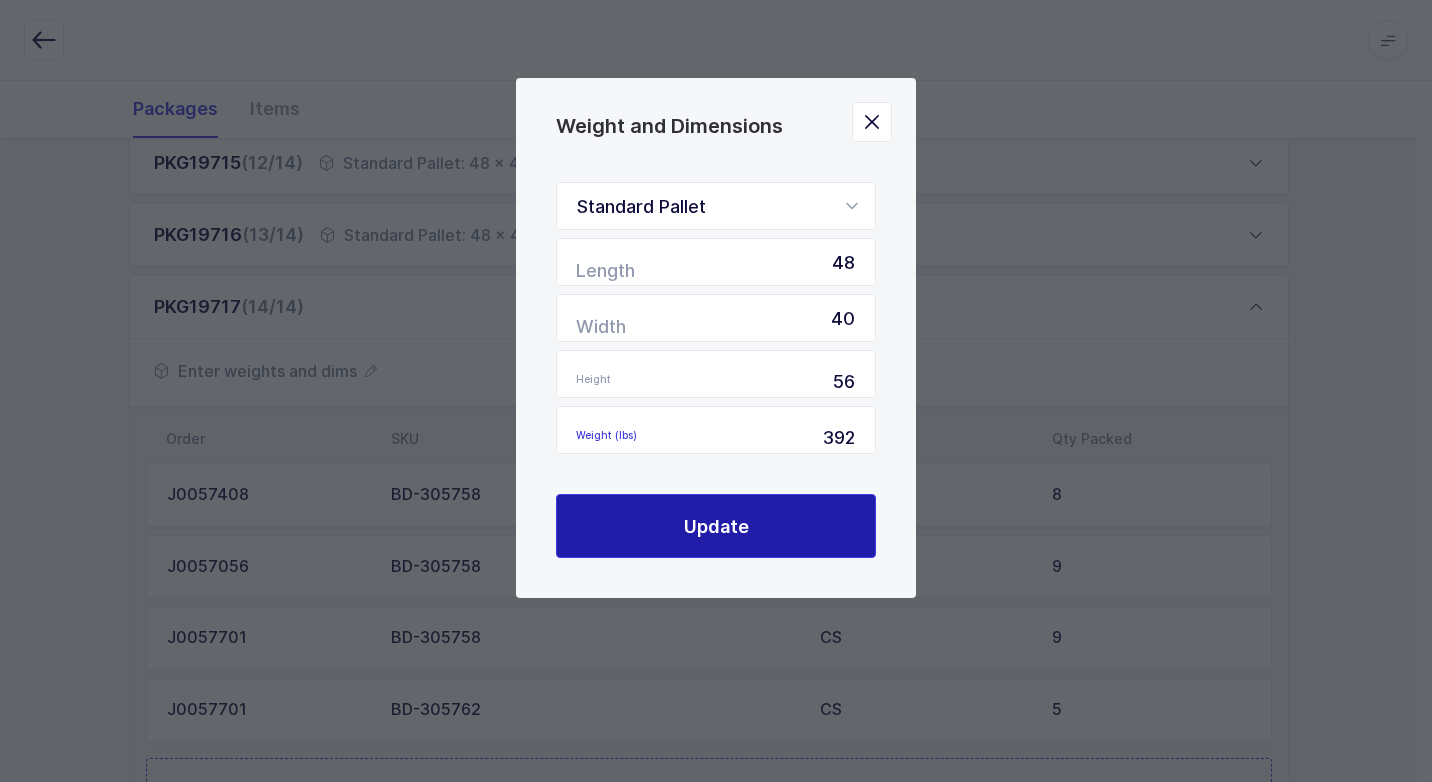 click on "Update" at bounding box center [716, 526] 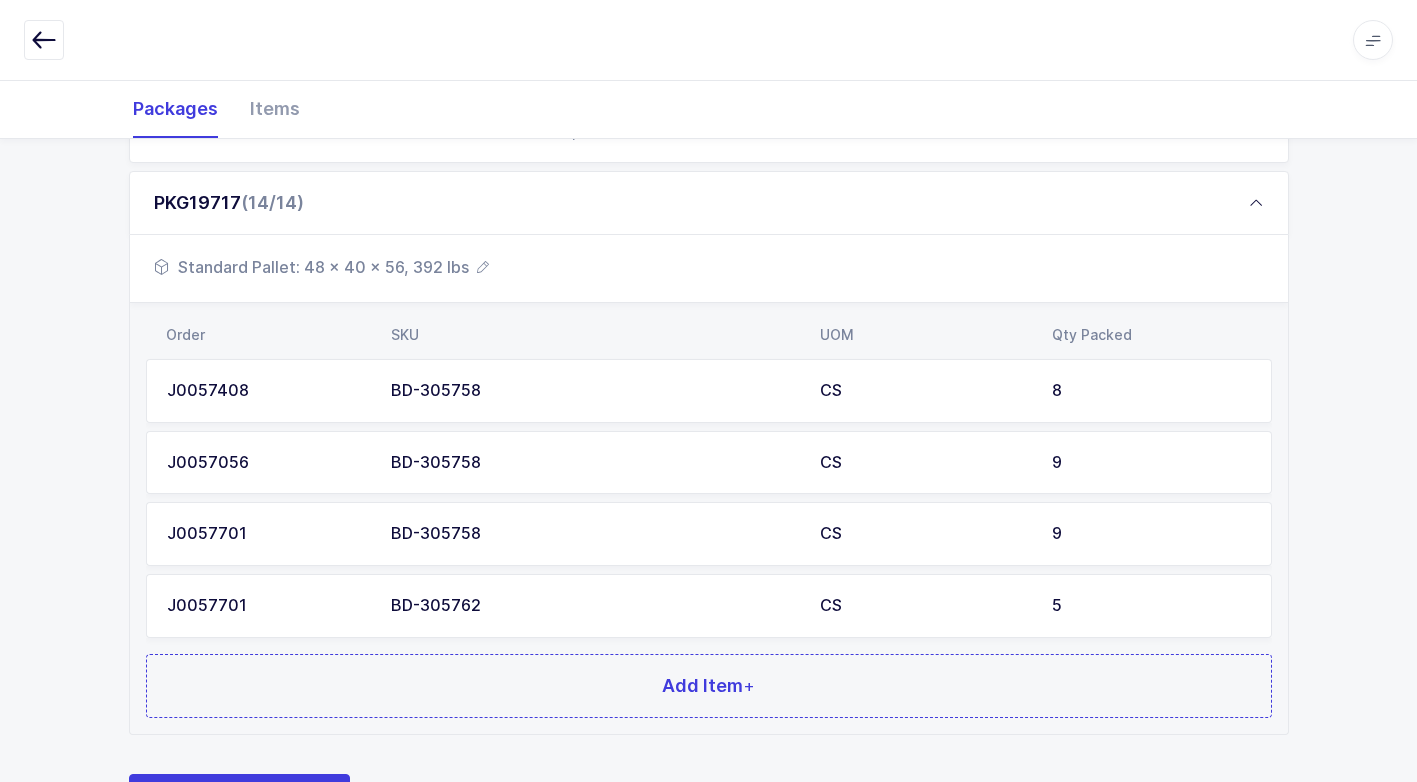 scroll, scrollTop: 1304, scrollLeft: 0, axis: vertical 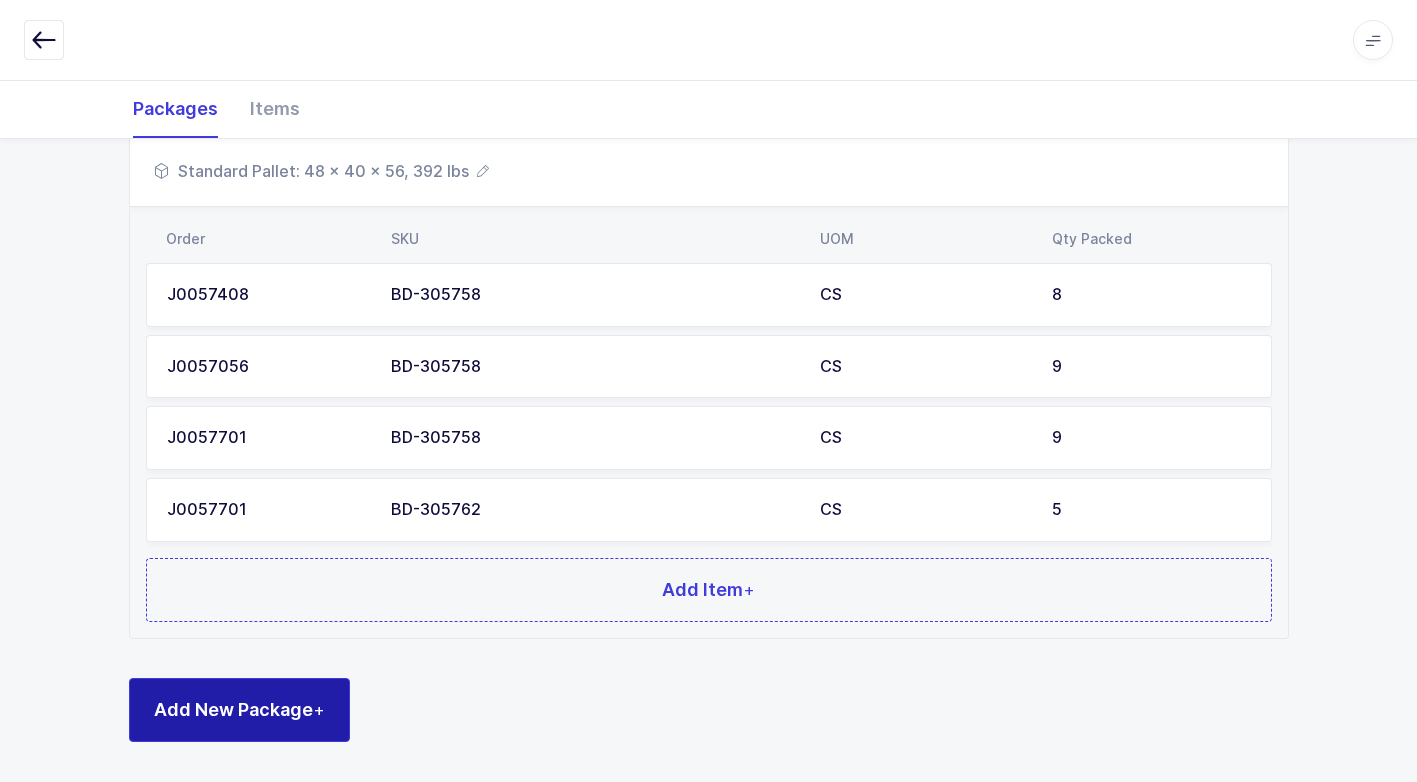 click on "Add New Package  +" at bounding box center (239, 709) 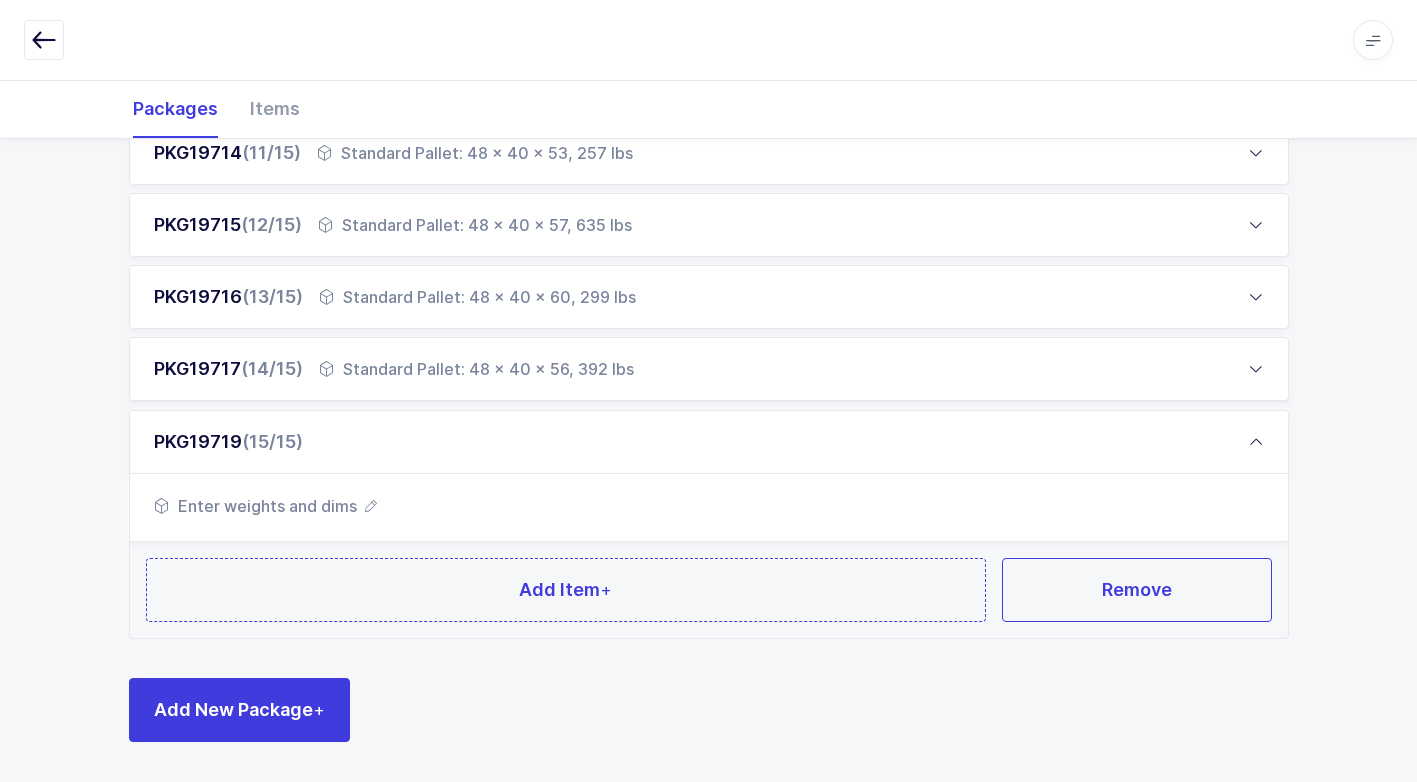 scroll, scrollTop: 1041, scrollLeft: 0, axis: vertical 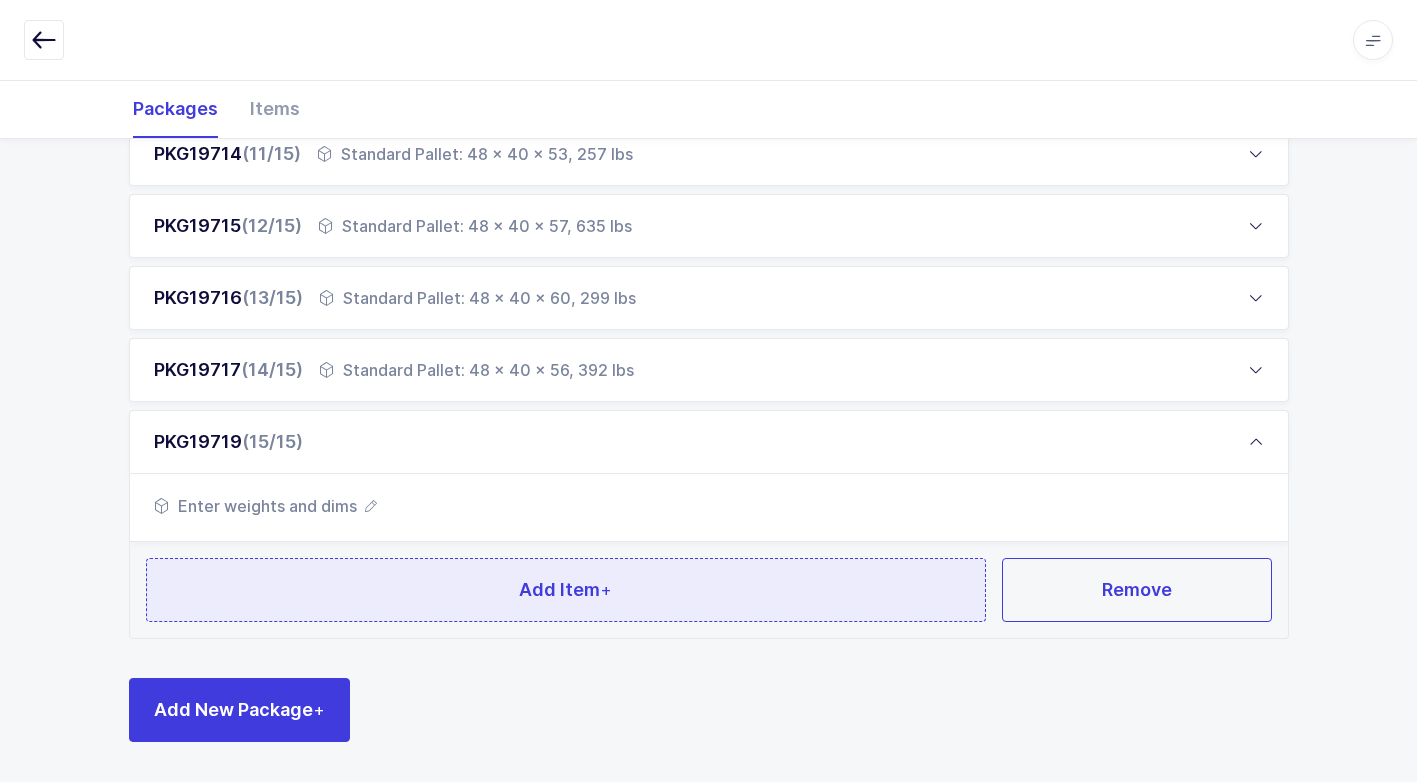 click on "Add Item  +" at bounding box center (566, 590) 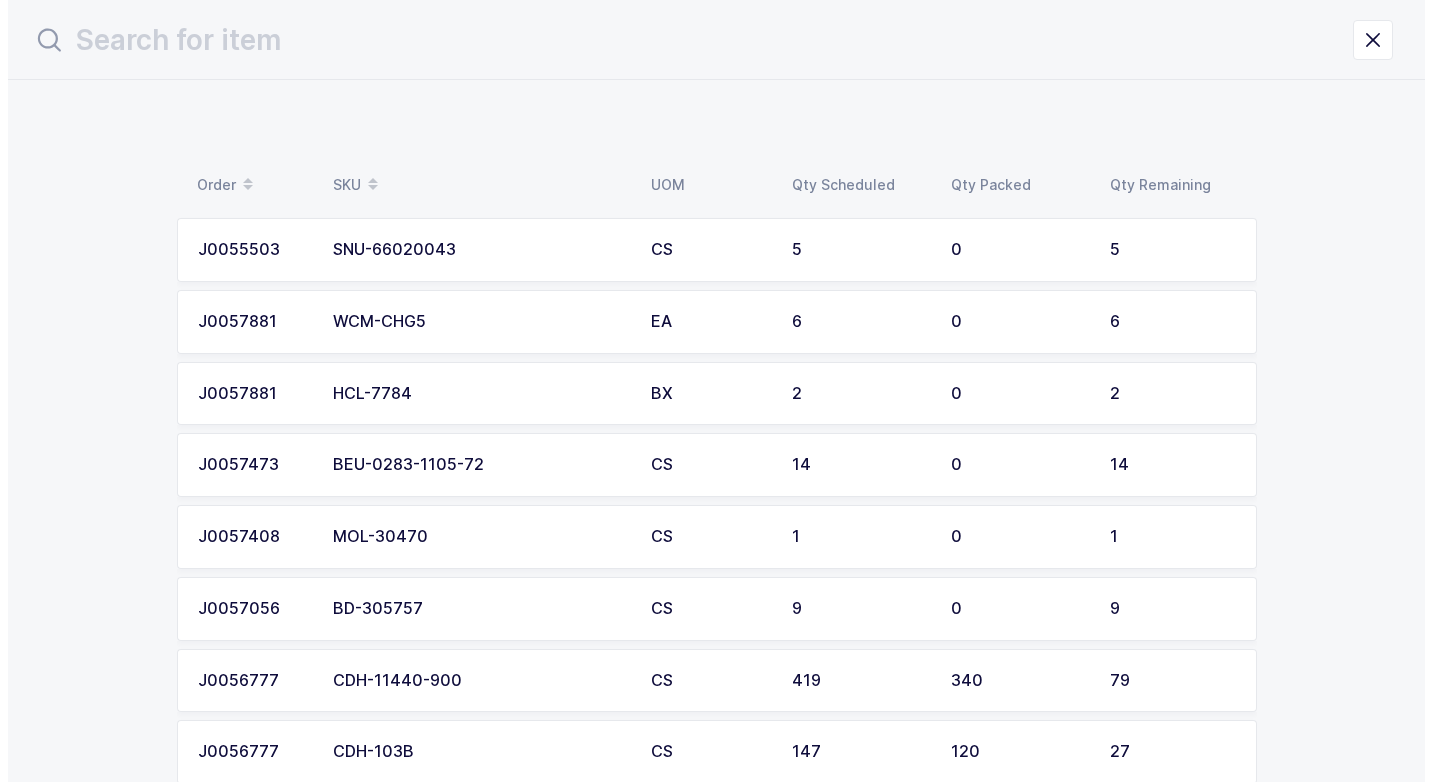 scroll, scrollTop: 0, scrollLeft: 0, axis: both 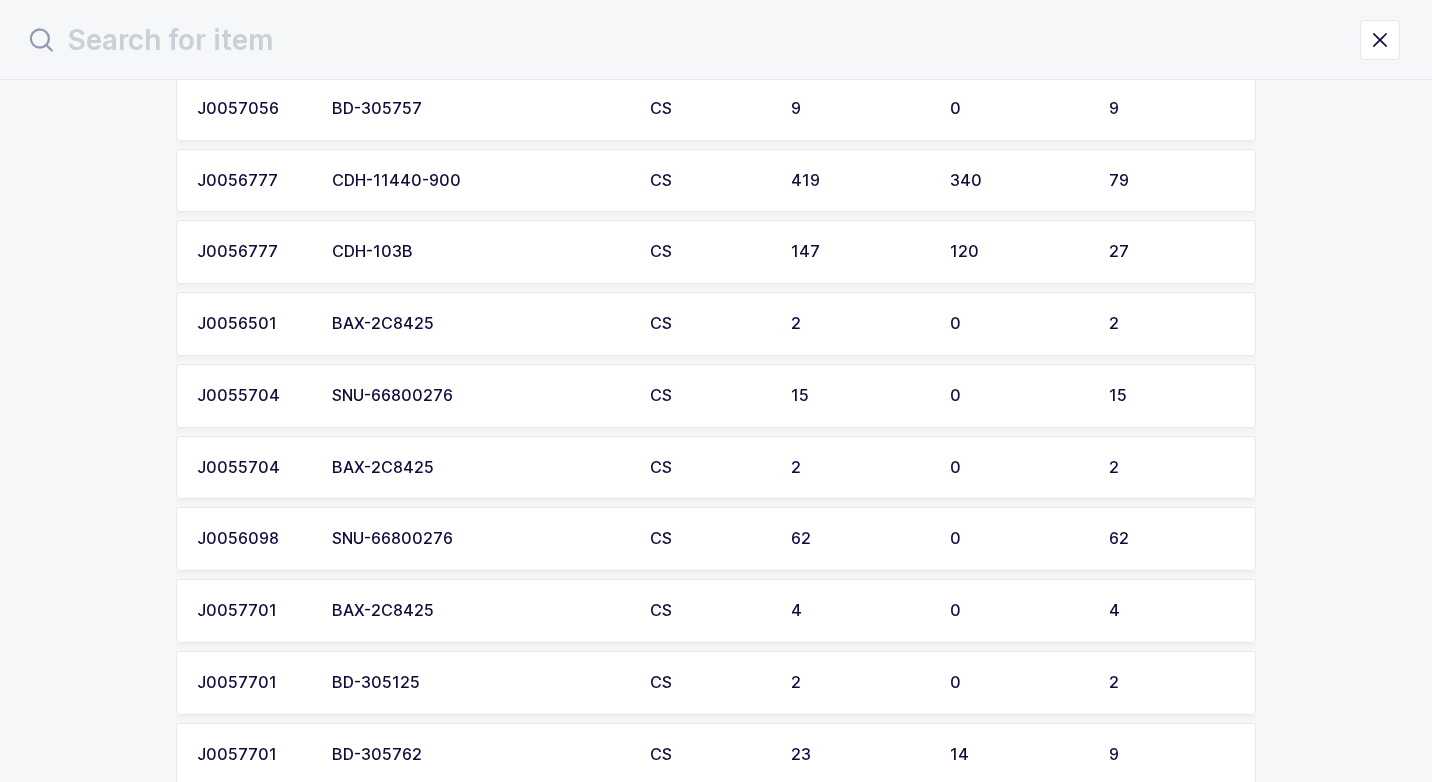 click on "BAX-2C8425" at bounding box center [479, 324] 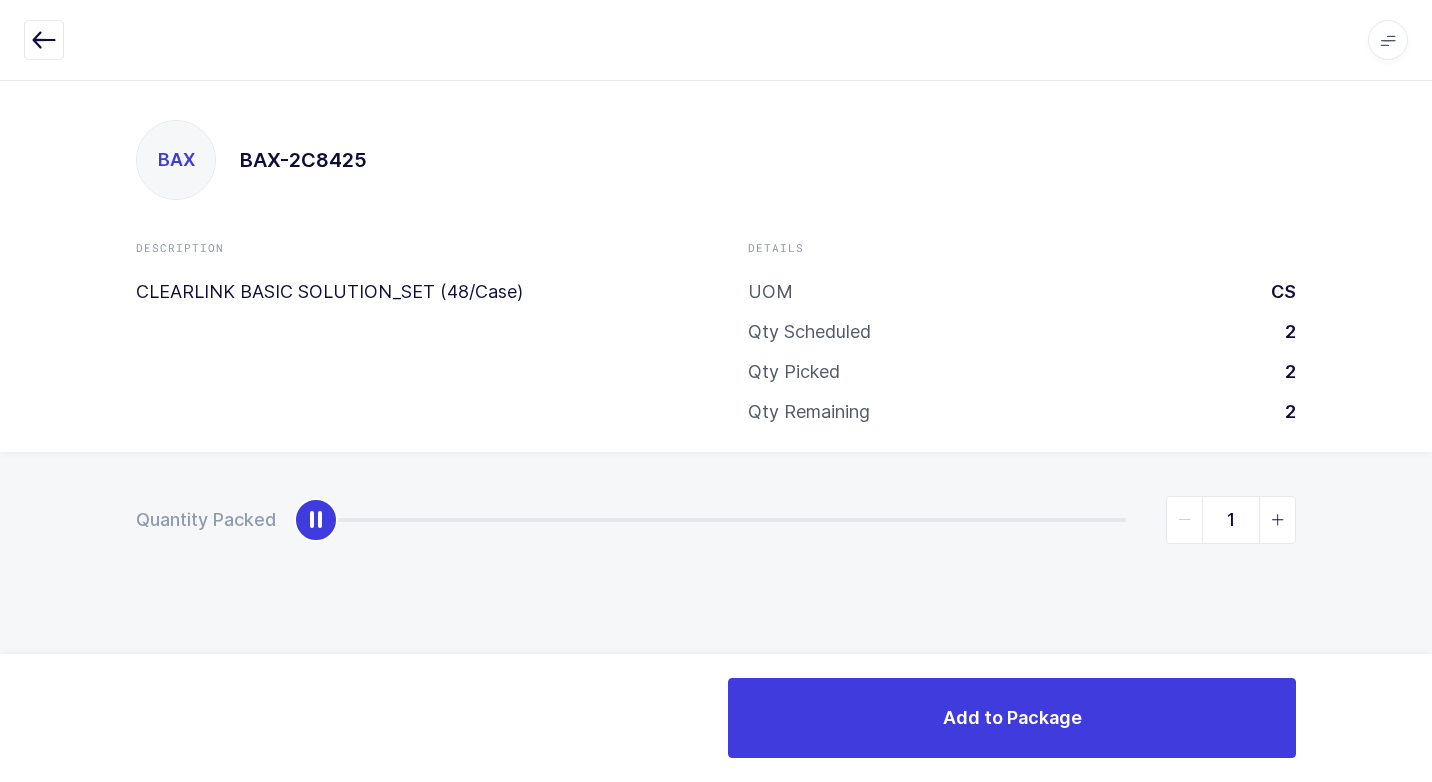 type on "2" 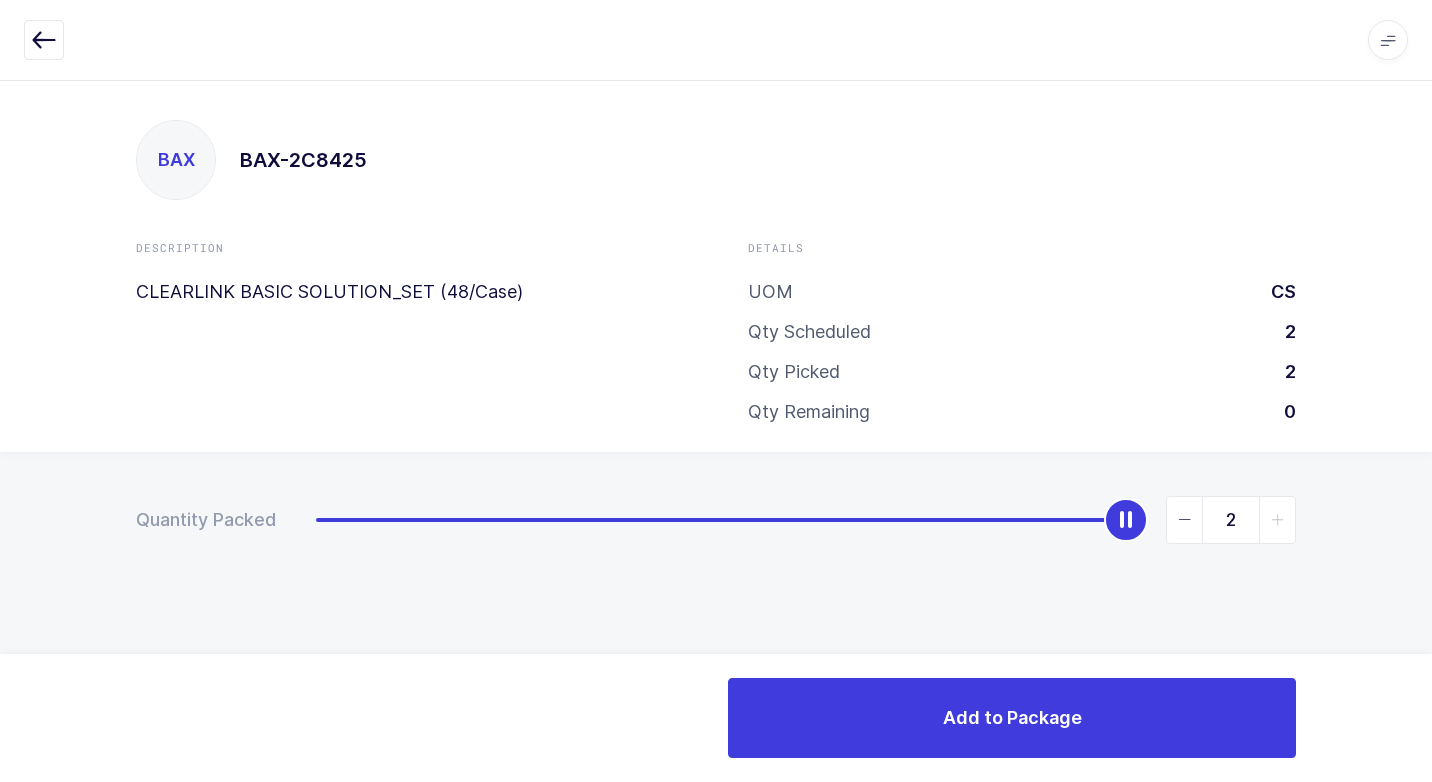 drag, startPoint x: 316, startPoint y: 528, endPoint x: 1401, endPoint y: 556, distance: 1085.3612 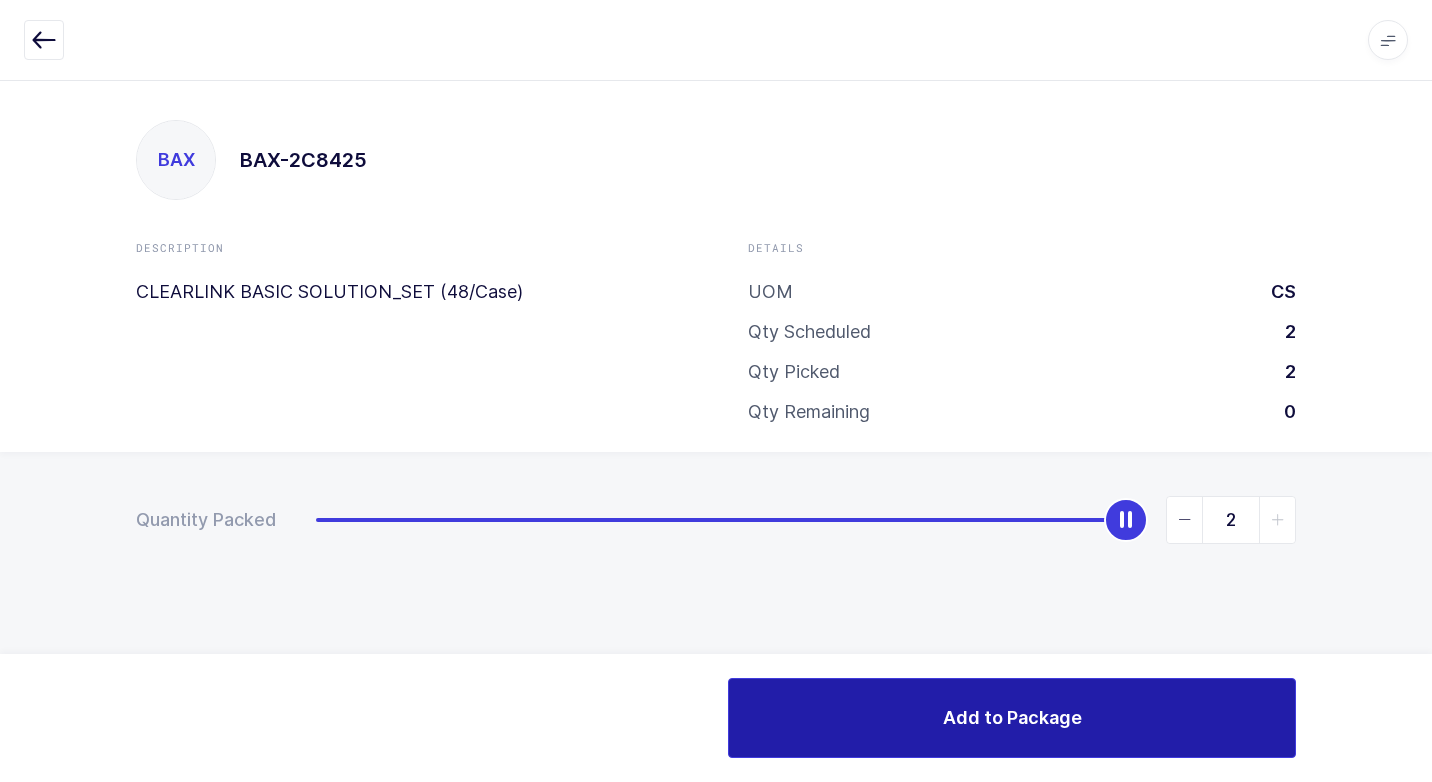 click on "Add to Package" at bounding box center [1012, 718] 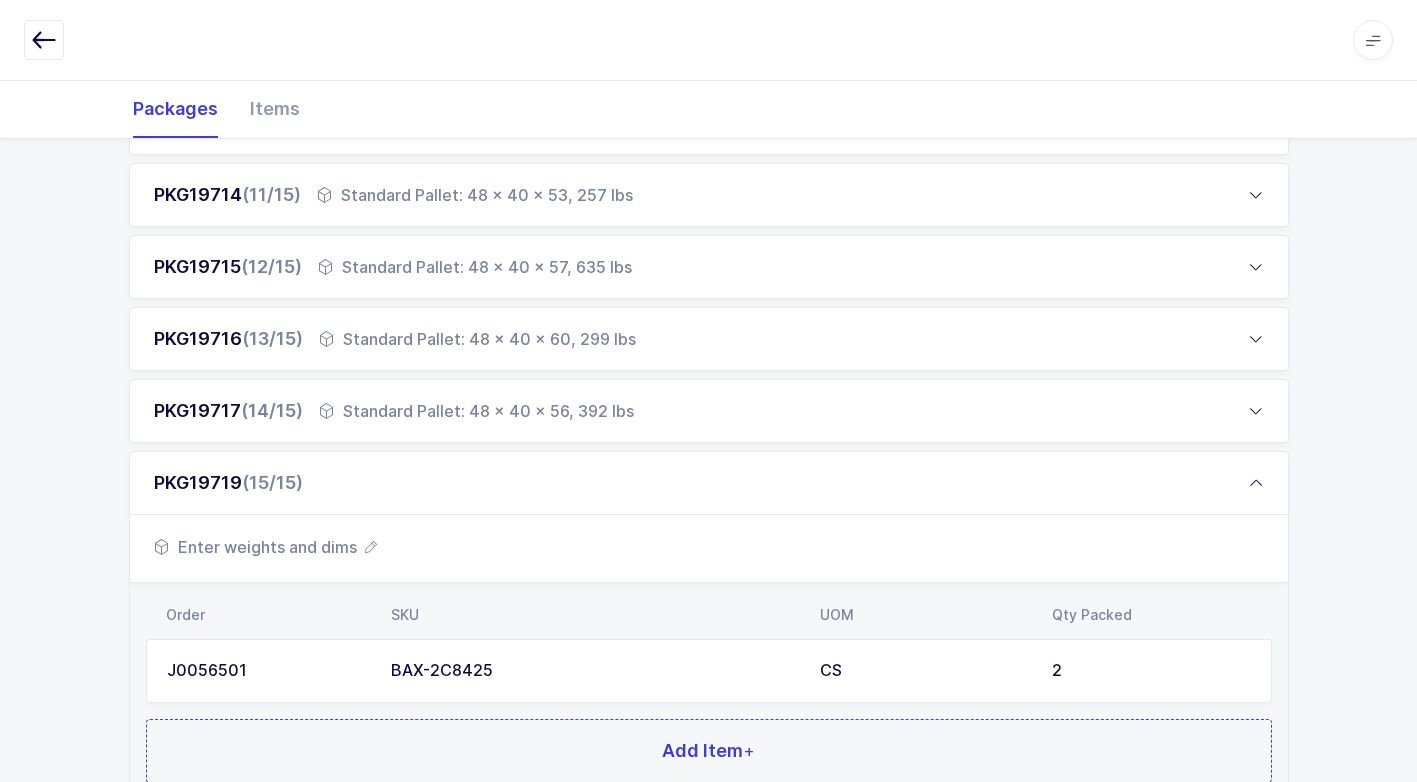 scroll, scrollTop: 1161, scrollLeft: 0, axis: vertical 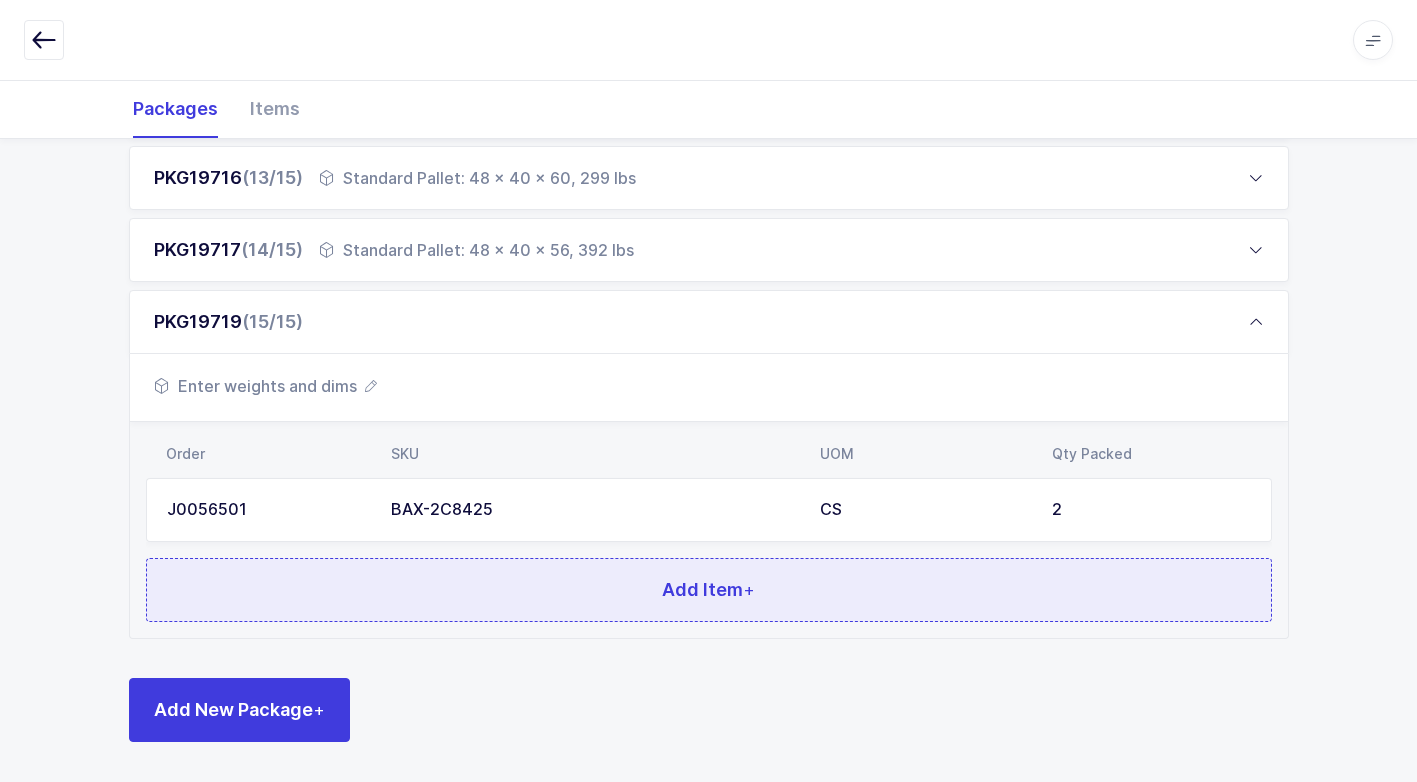 click on "Add Item  +" at bounding box center [709, 590] 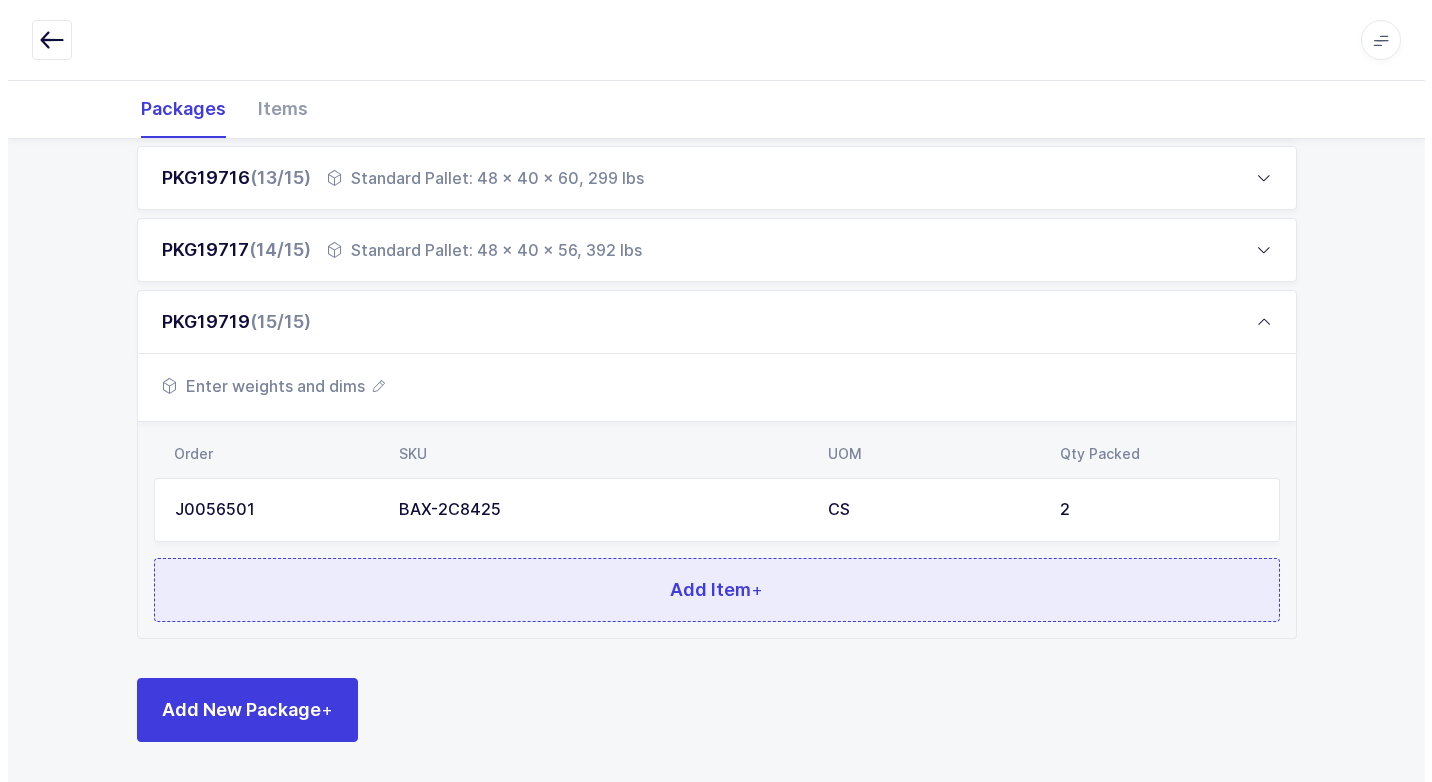 scroll, scrollTop: 0, scrollLeft: 0, axis: both 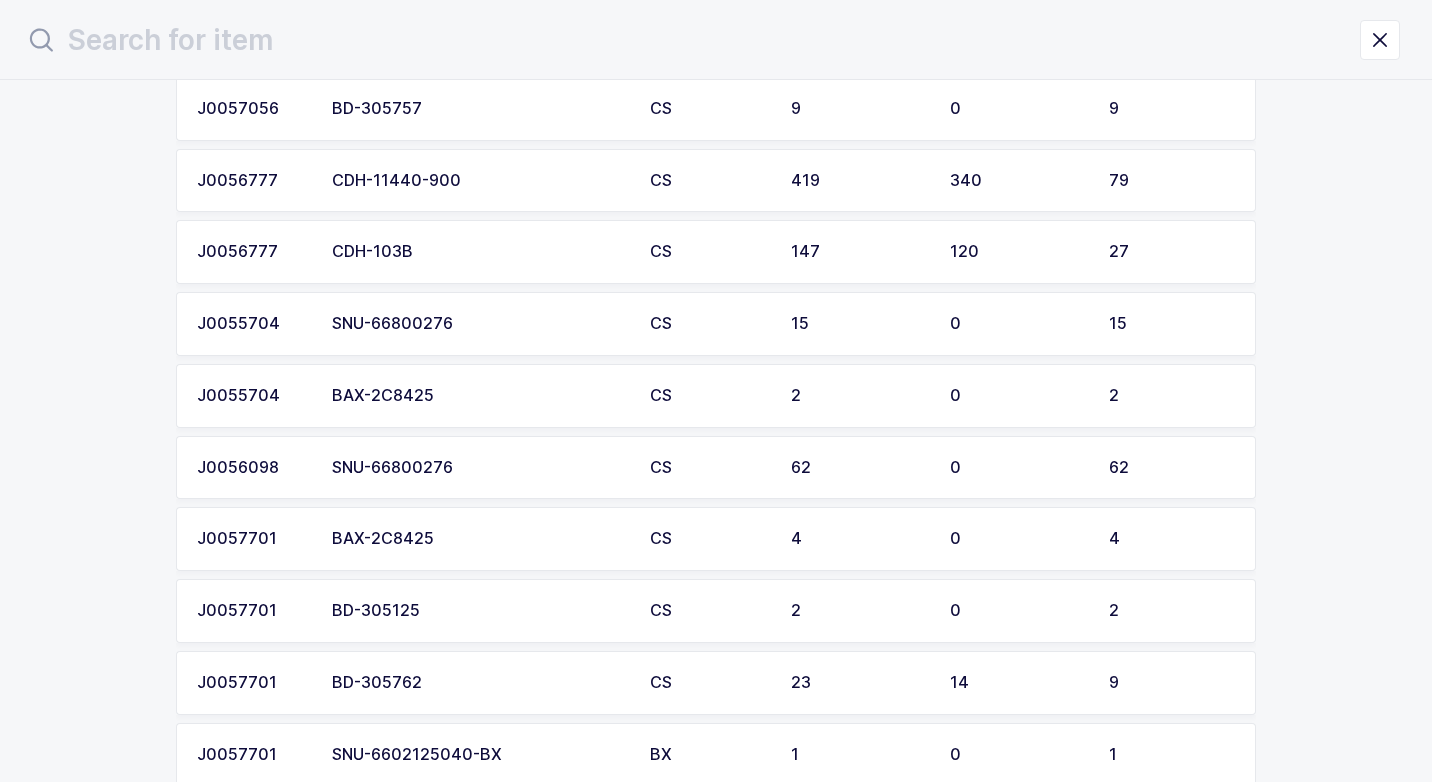 click on "BAX-2C8425" at bounding box center (479, 396) 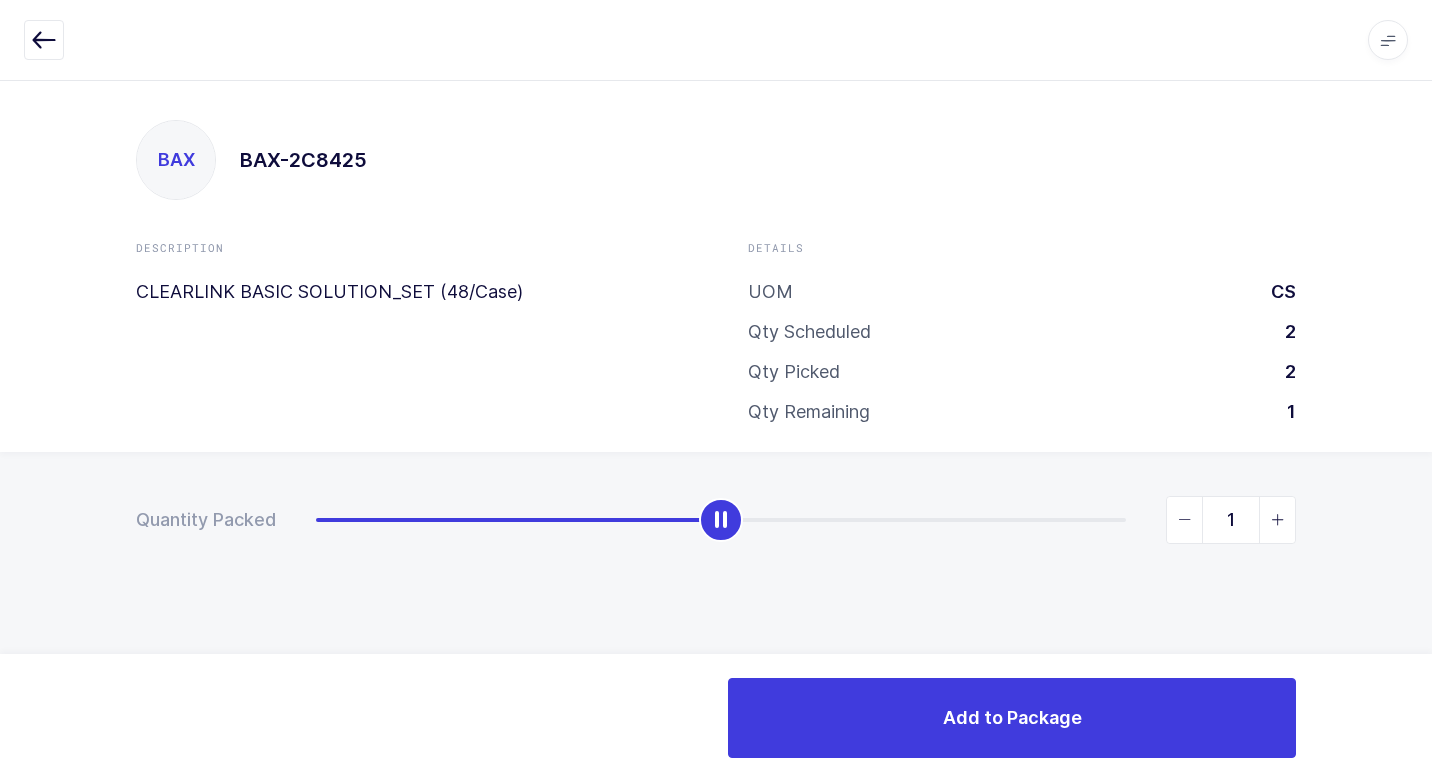 type on "2" 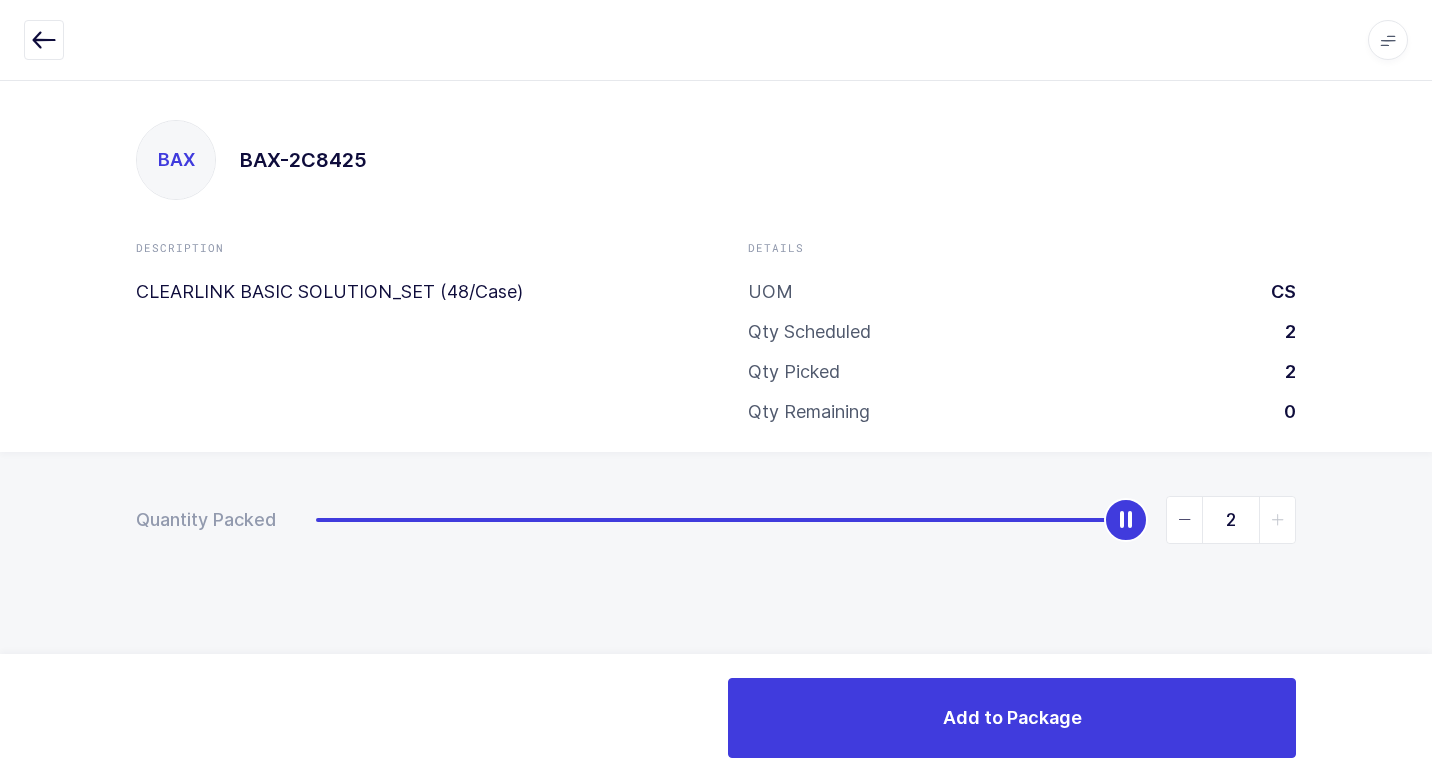 drag, startPoint x: 314, startPoint y: 525, endPoint x: 1223, endPoint y: 629, distance: 914.93005 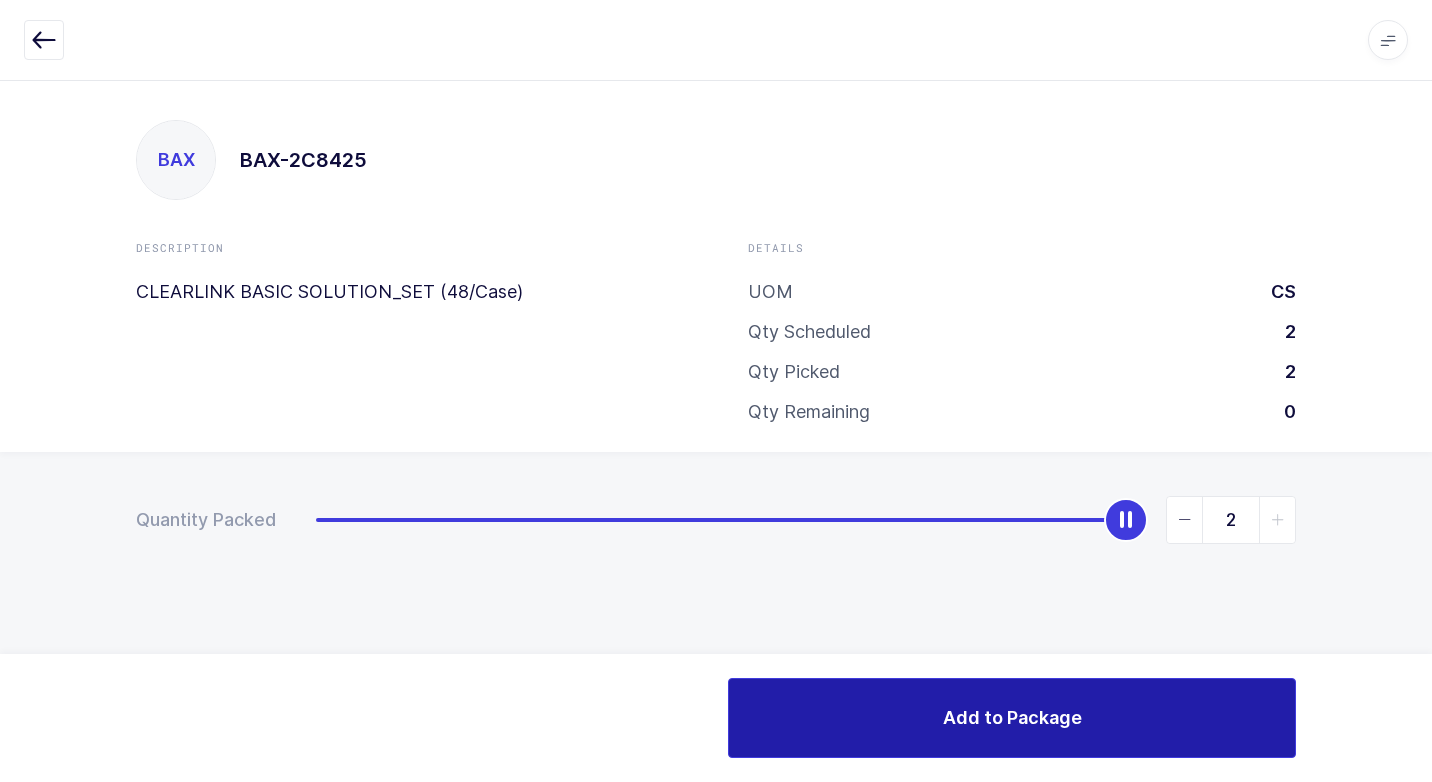 drag, startPoint x: 952, startPoint y: 707, endPoint x: 894, endPoint y: 710, distance: 58.077534 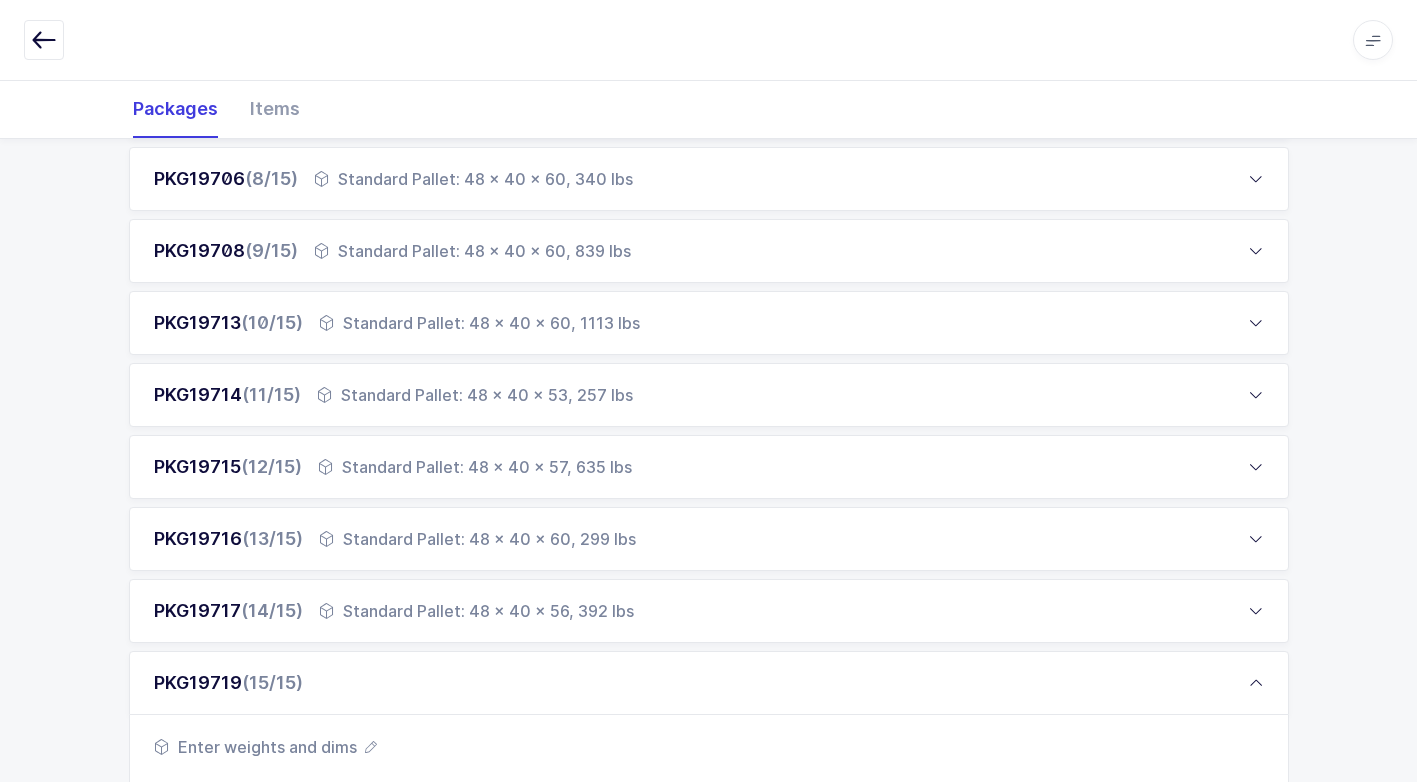 scroll, scrollTop: 1232, scrollLeft: 0, axis: vertical 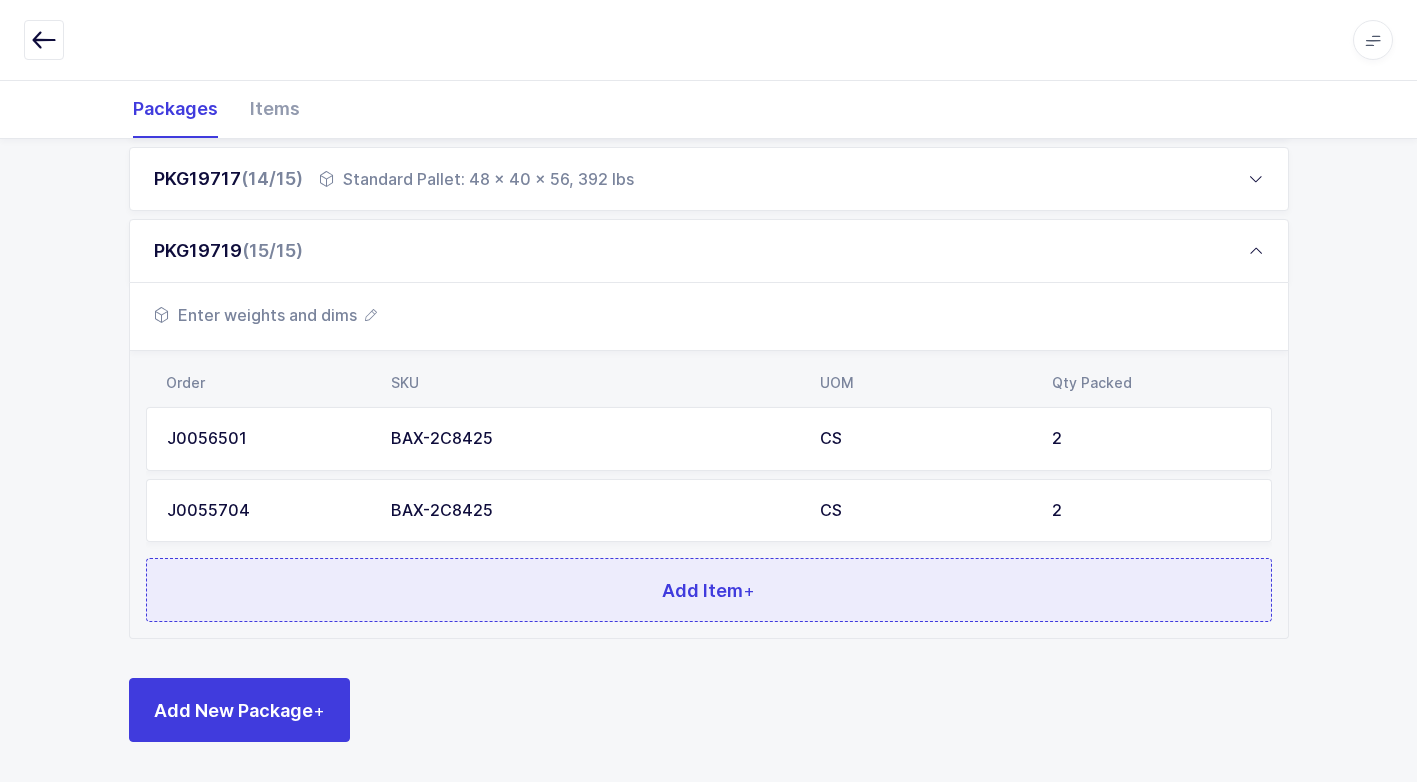 click on "Add Item  +" at bounding box center (709, 590) 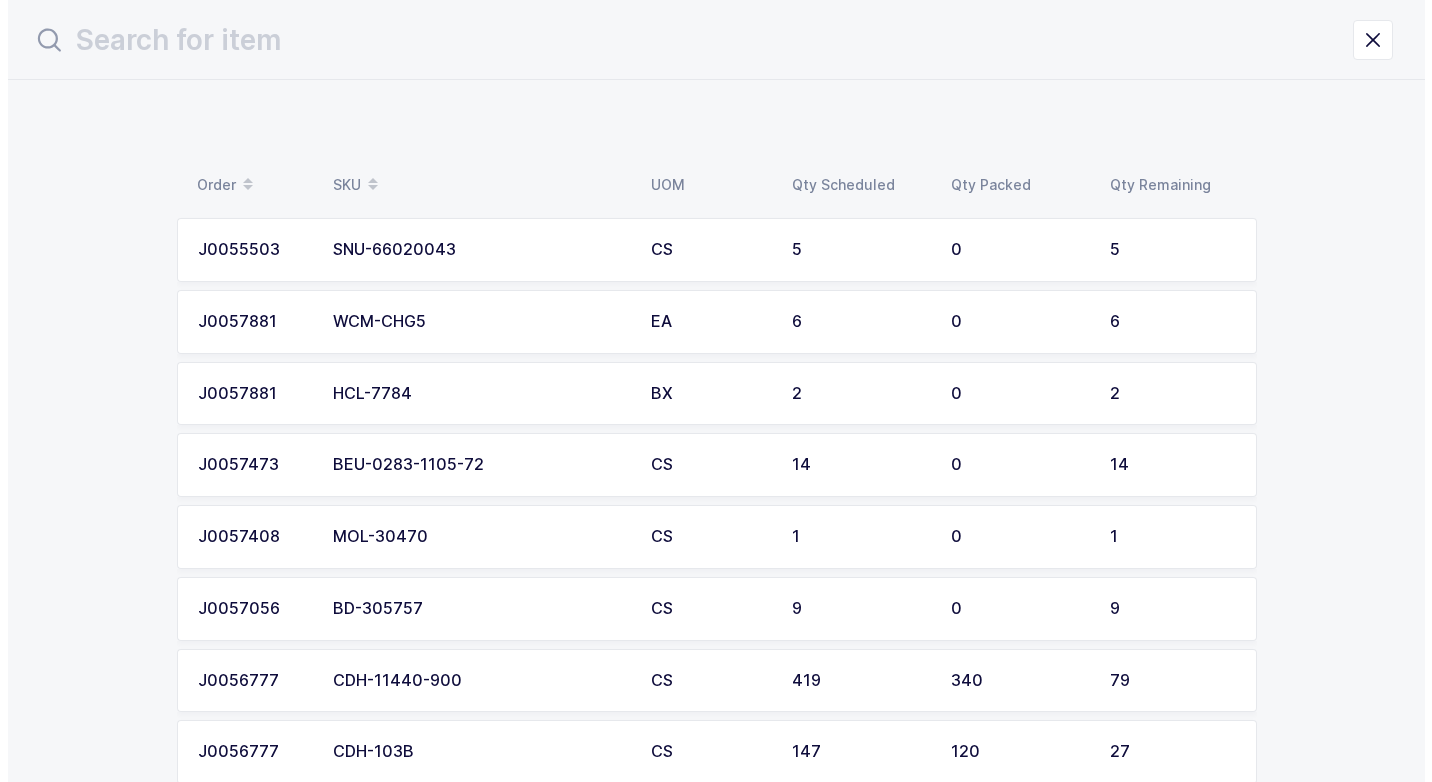 scroll, scrollTop: 0, scrollLeft: 0, axis: both 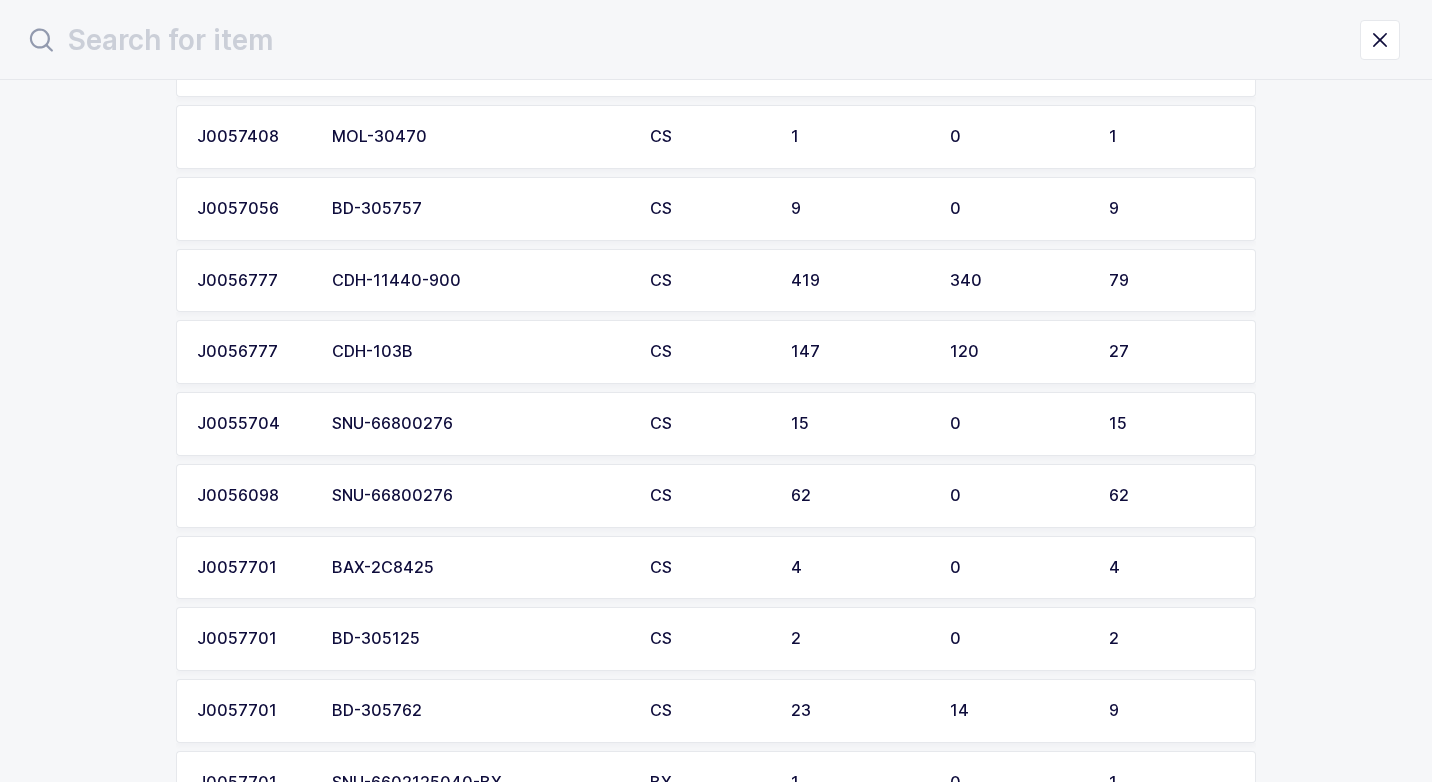 click on "CDH-11440-900" at bounding box center (479, 281) 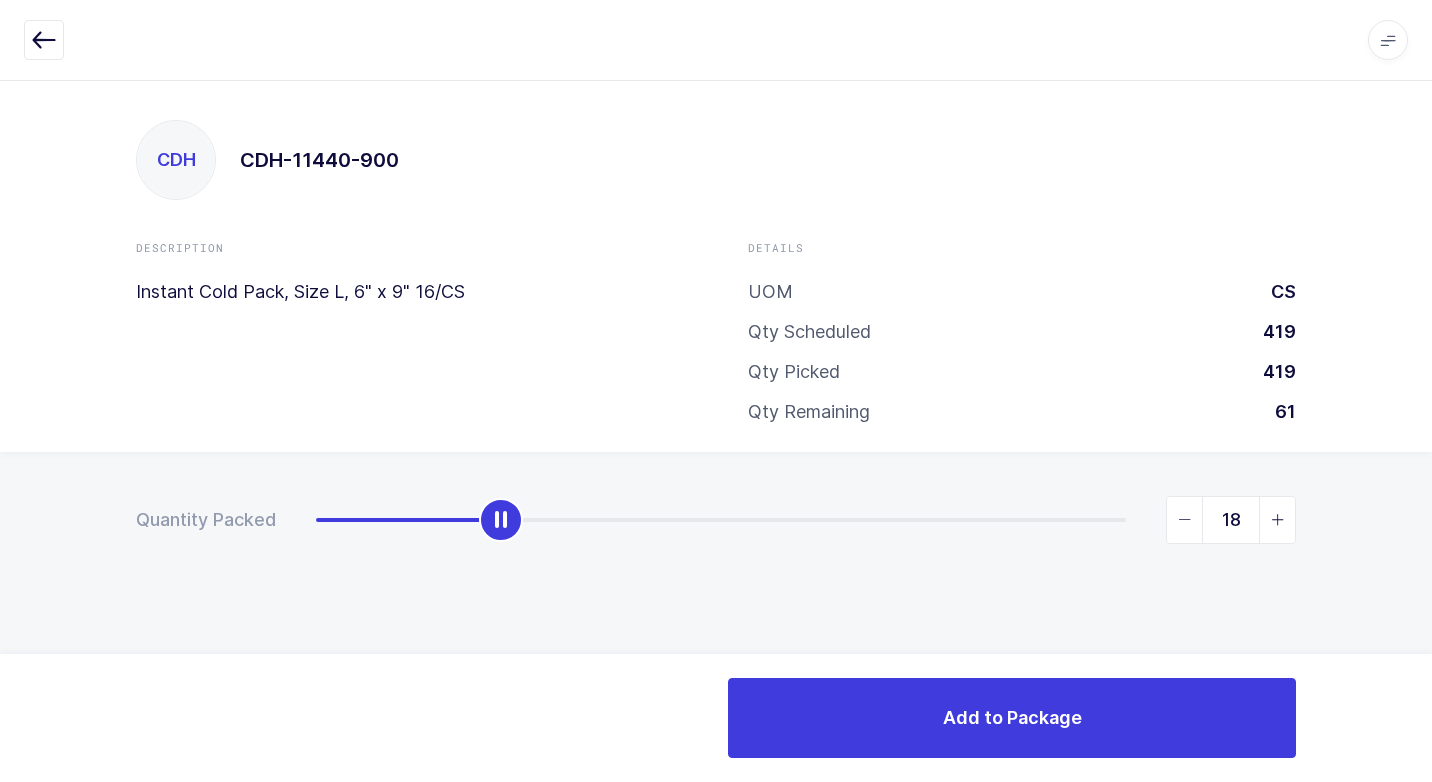 type on "17" 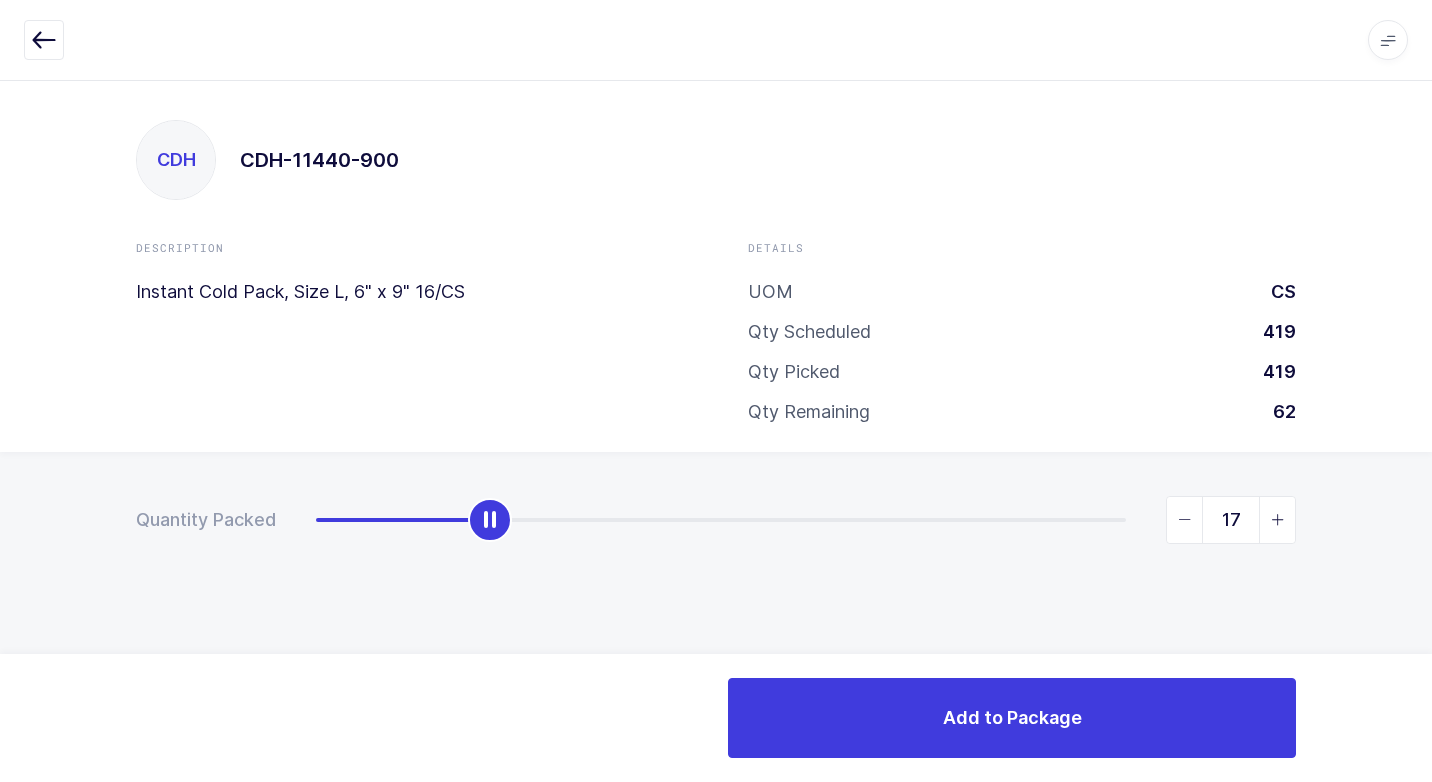 drag, startPoint x: 319, startPoint y: 529, endPoint x: 490, endPoint y: 554, distance: 172.81783 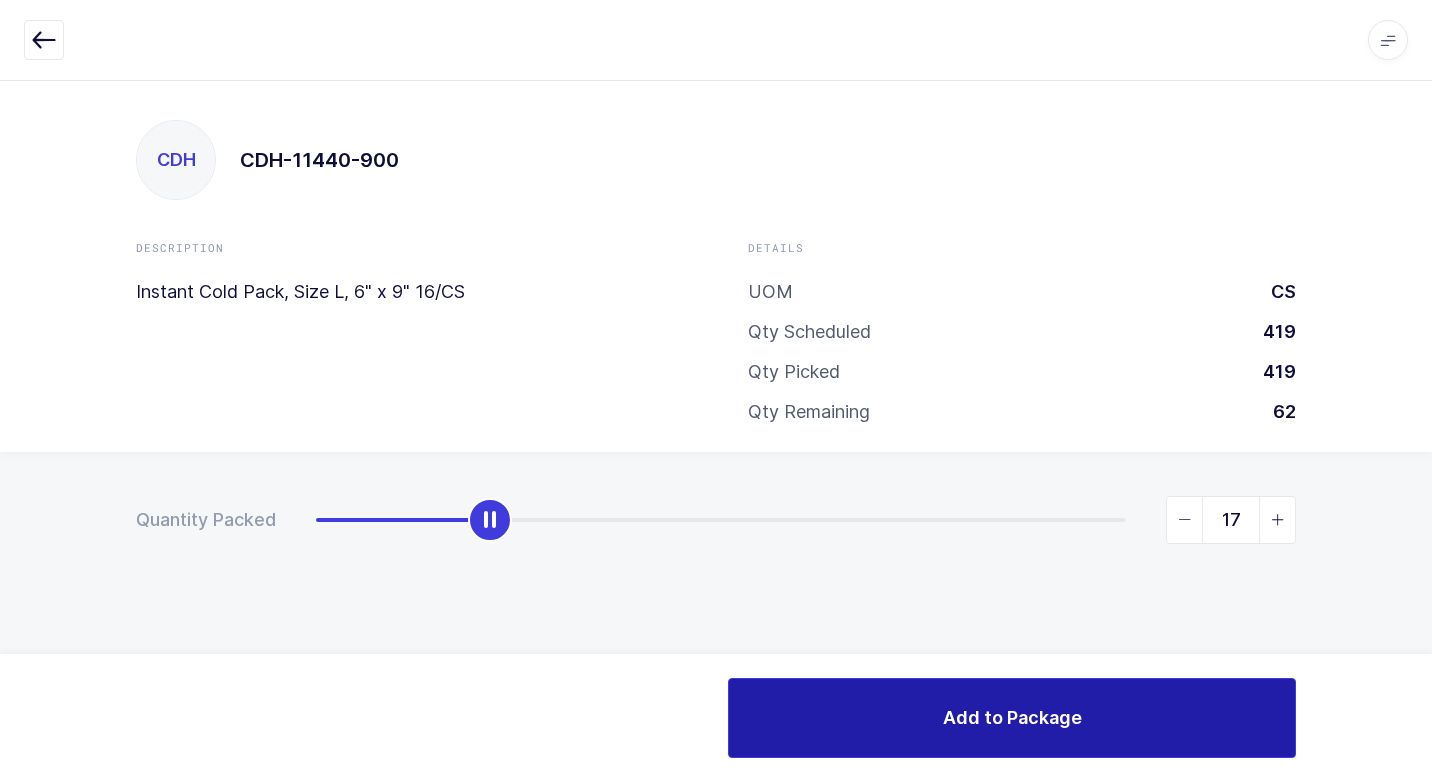 click on "Add to Package" at bounding box center (1012, 718) 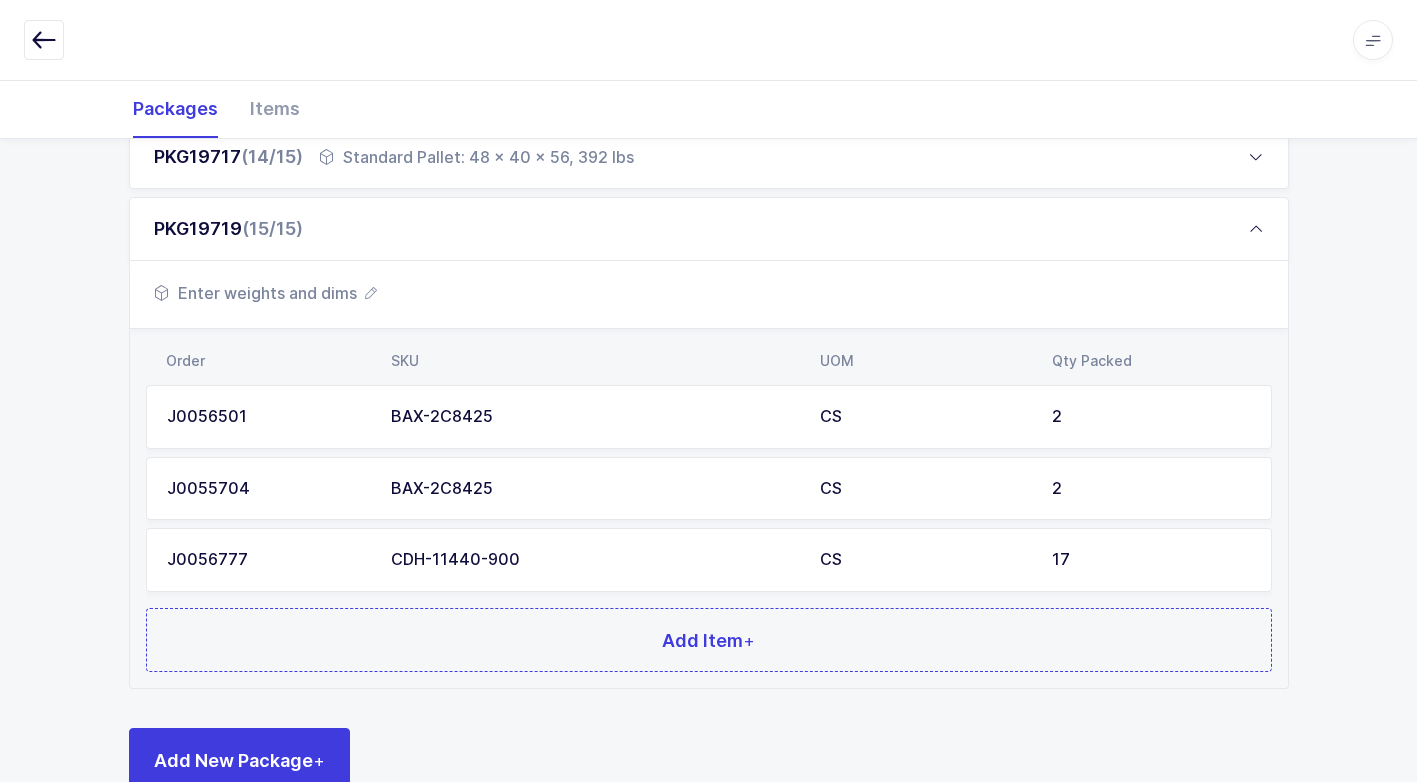 scroll, scrollTop: 1304, scrollLeft: 0, axis: vertical 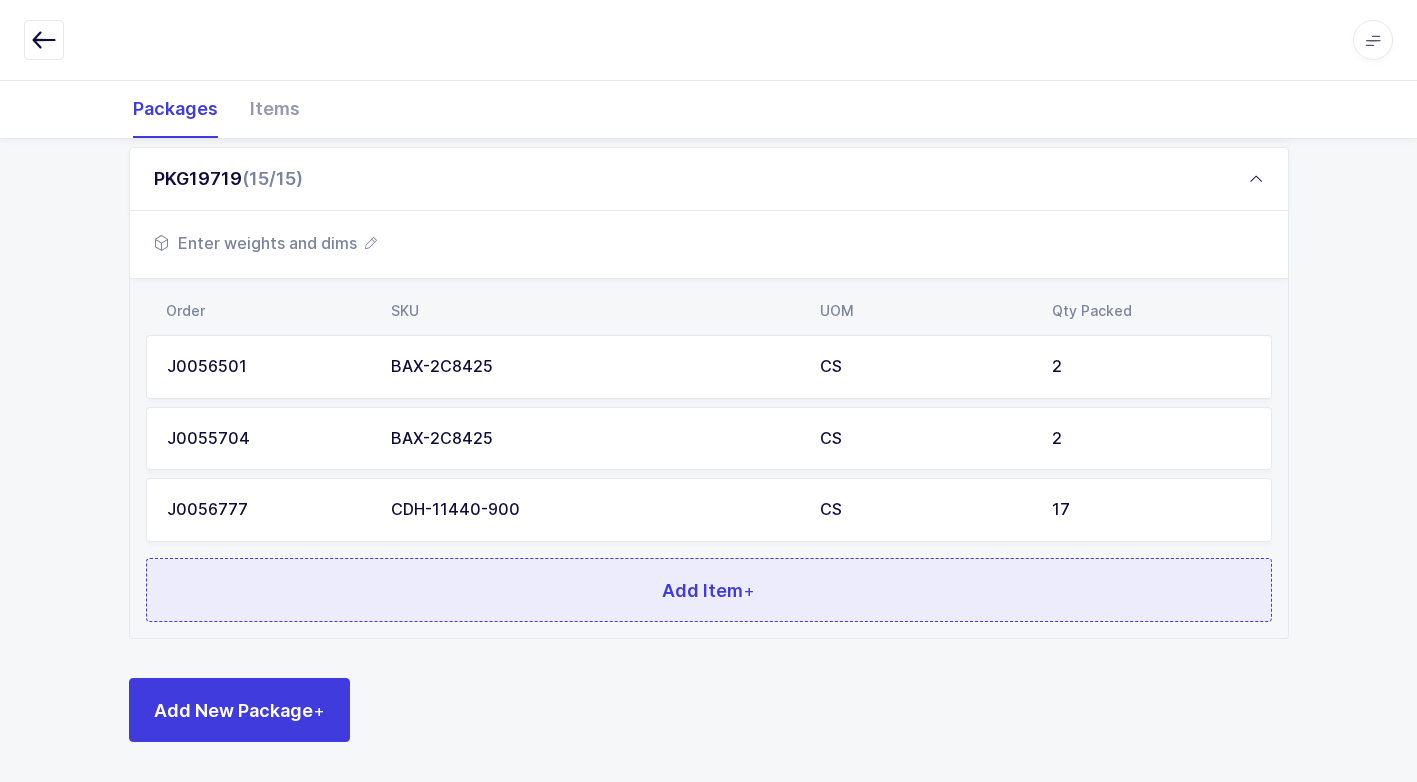 click on "Add Item  +" at bounding box center [709, 590] 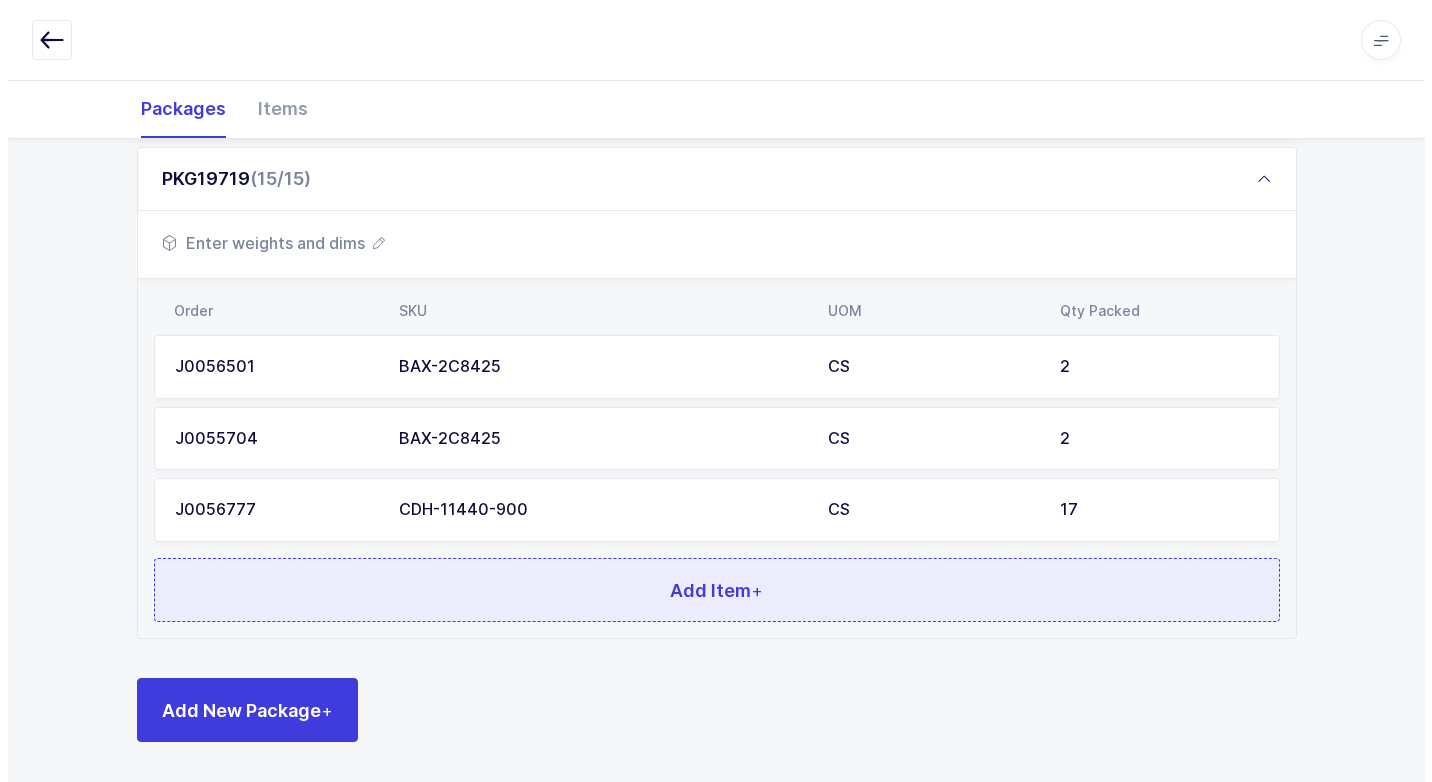 scroll, scrollTop: 0, scrollLeft: 0, axis: both 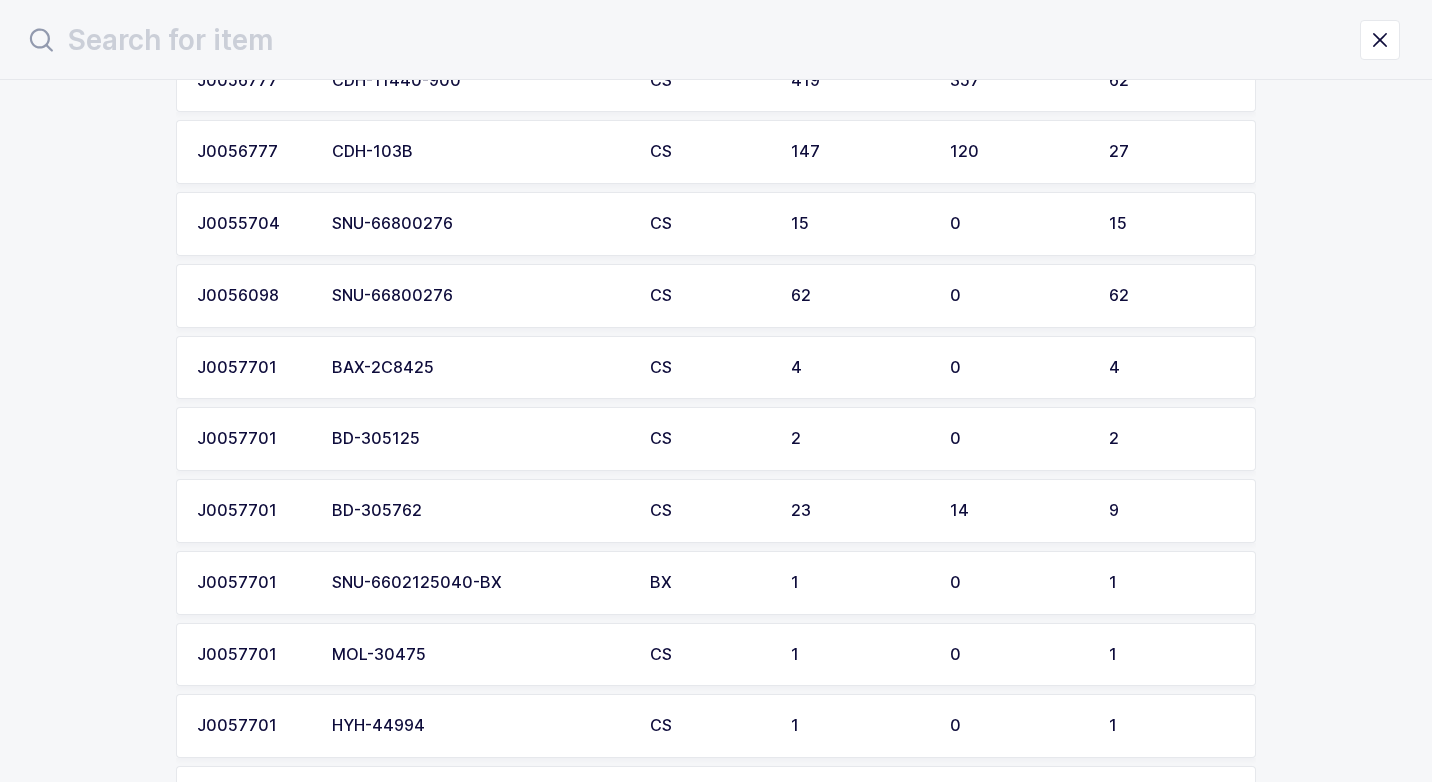 click on "BD-305762" at bounding box center (479, 511) 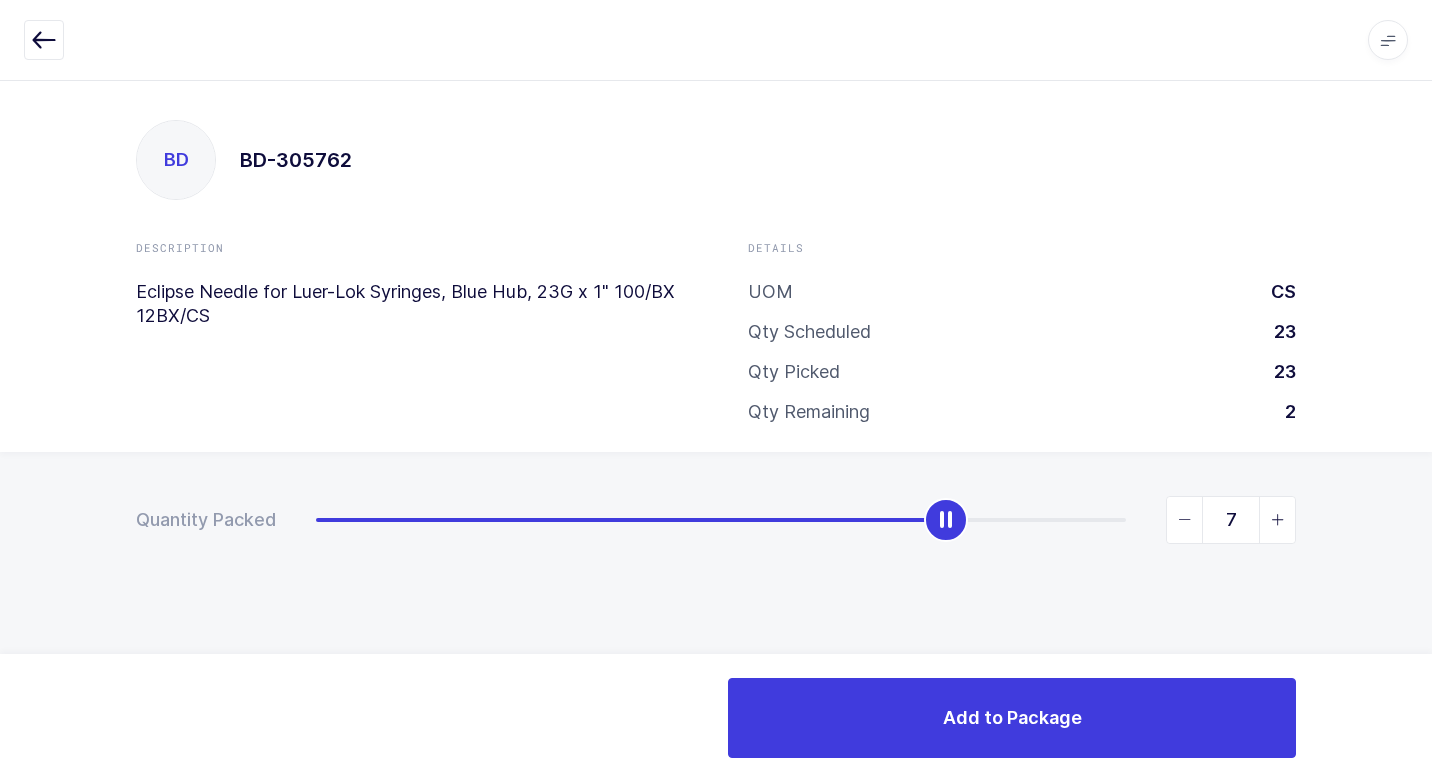type on "8" 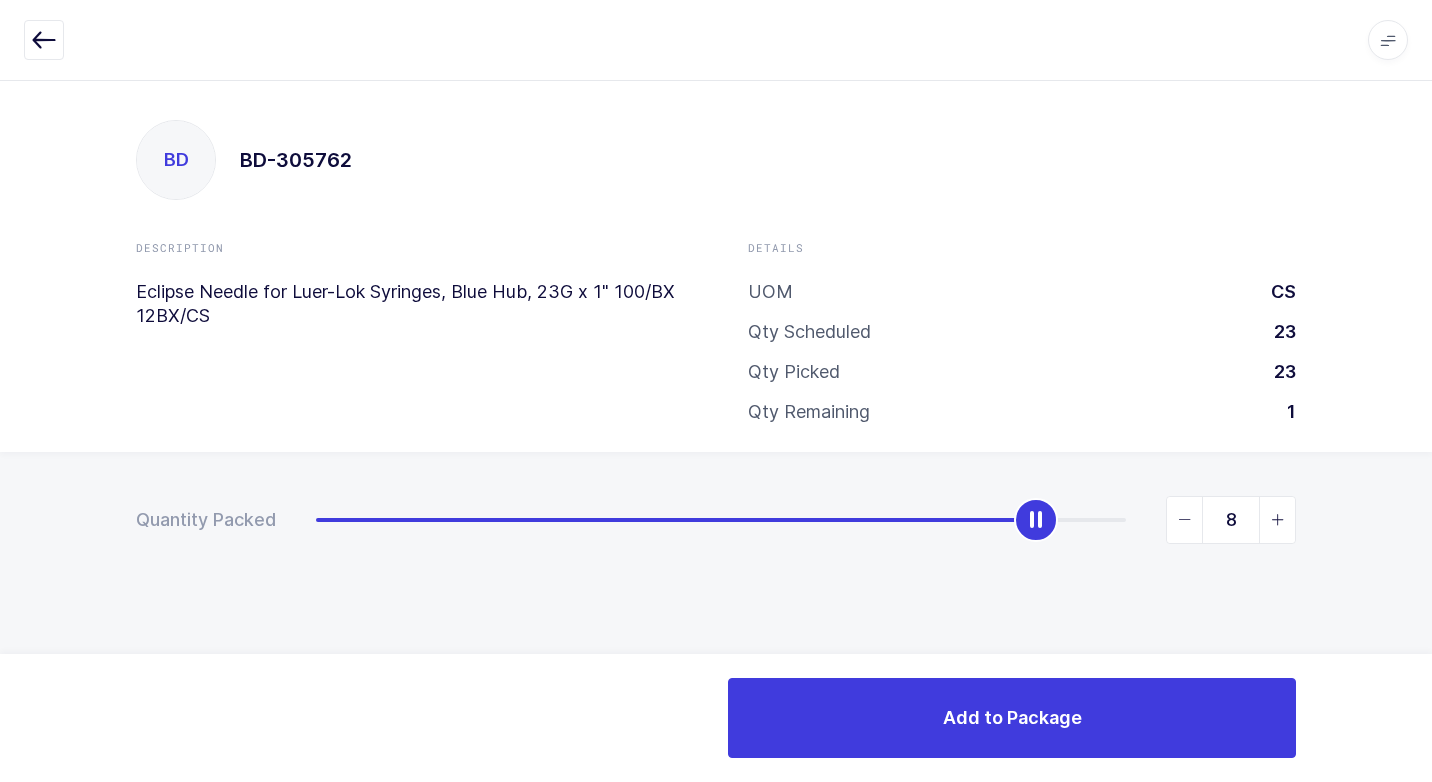 drag, startPoint x: 315, startPoint y: 525, endPoint x: 1022, endPoint y: 581, distance: 709.21436 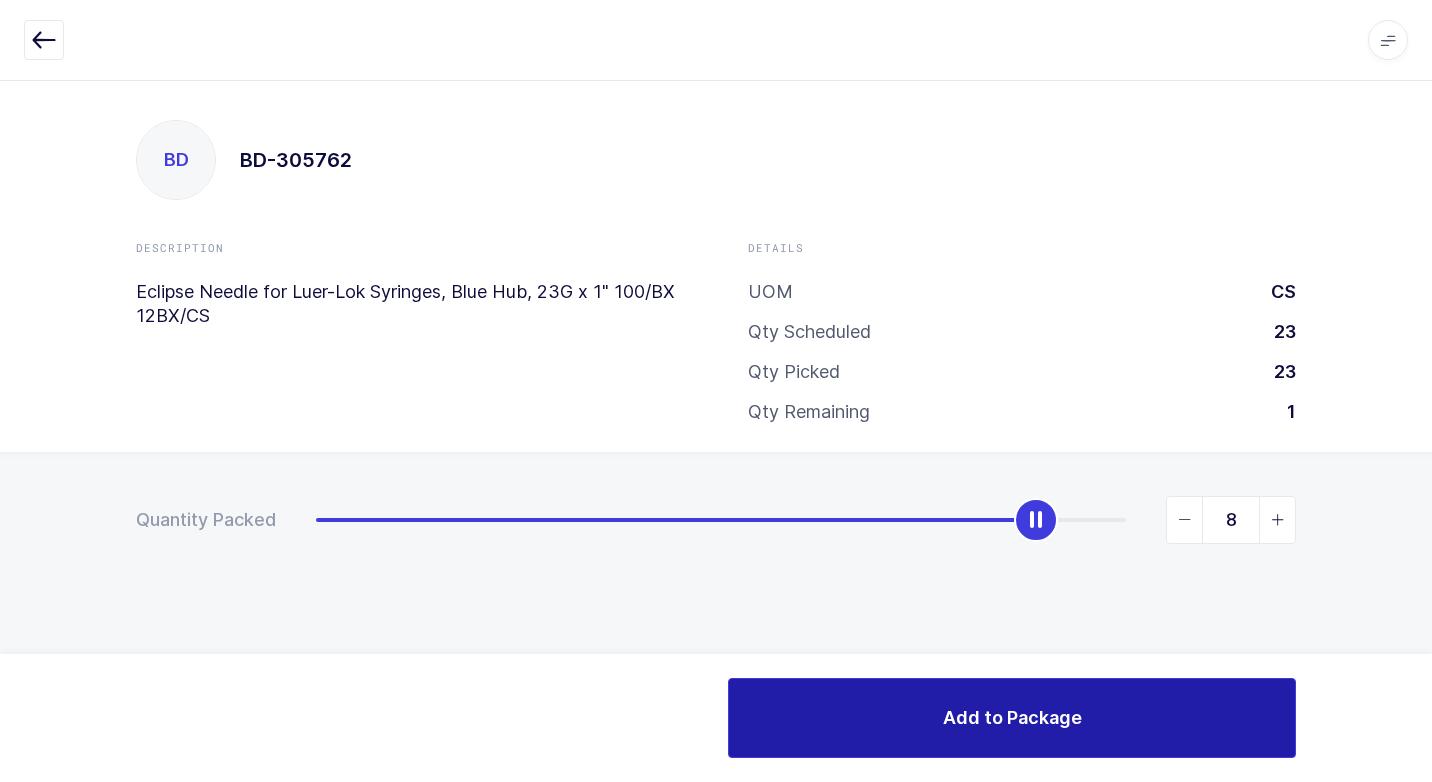drag, startPoint x: 1132, startPoint y: 718, endPoint x: 1107, endPoint y: 721, distance: 25.179358 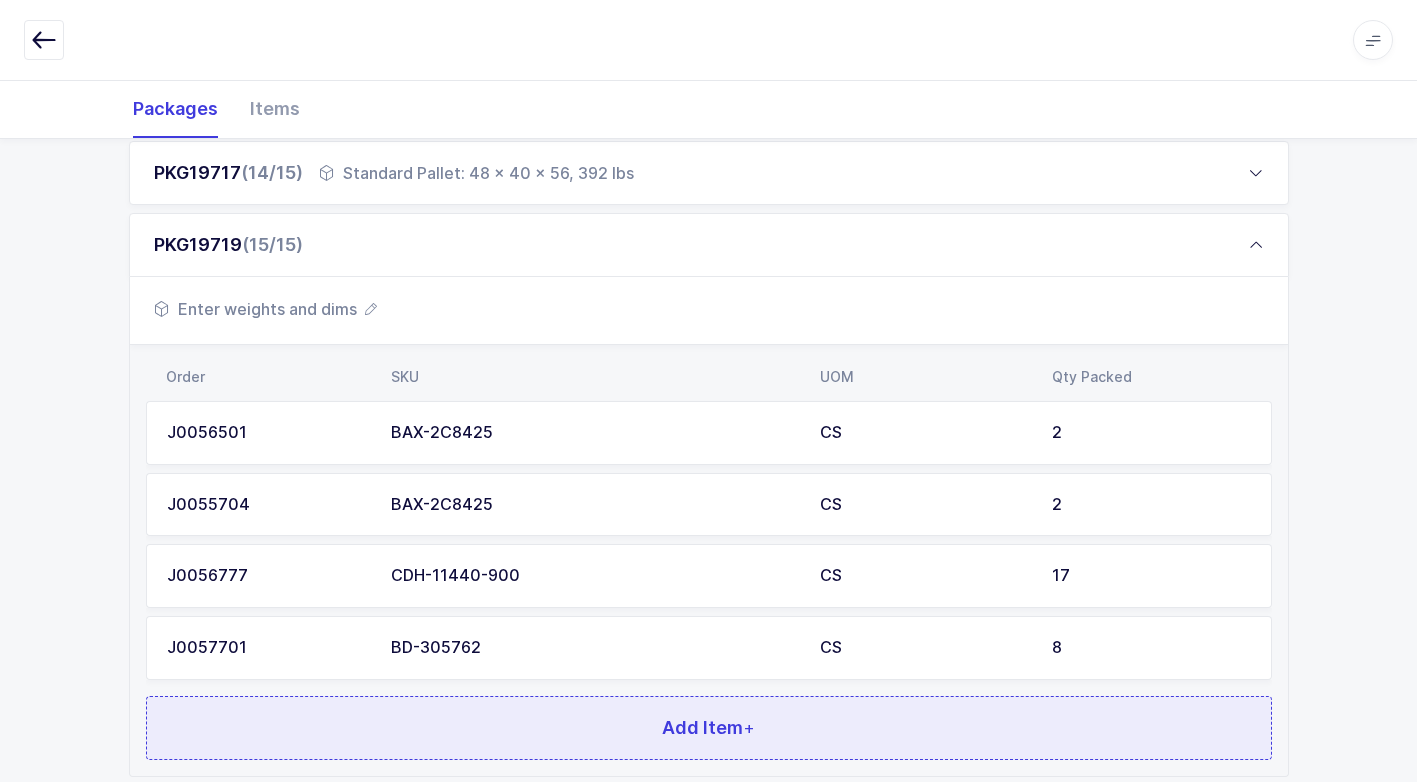 scroll, scrollTop: 1376, scrollLeft: 0, axis: vertical 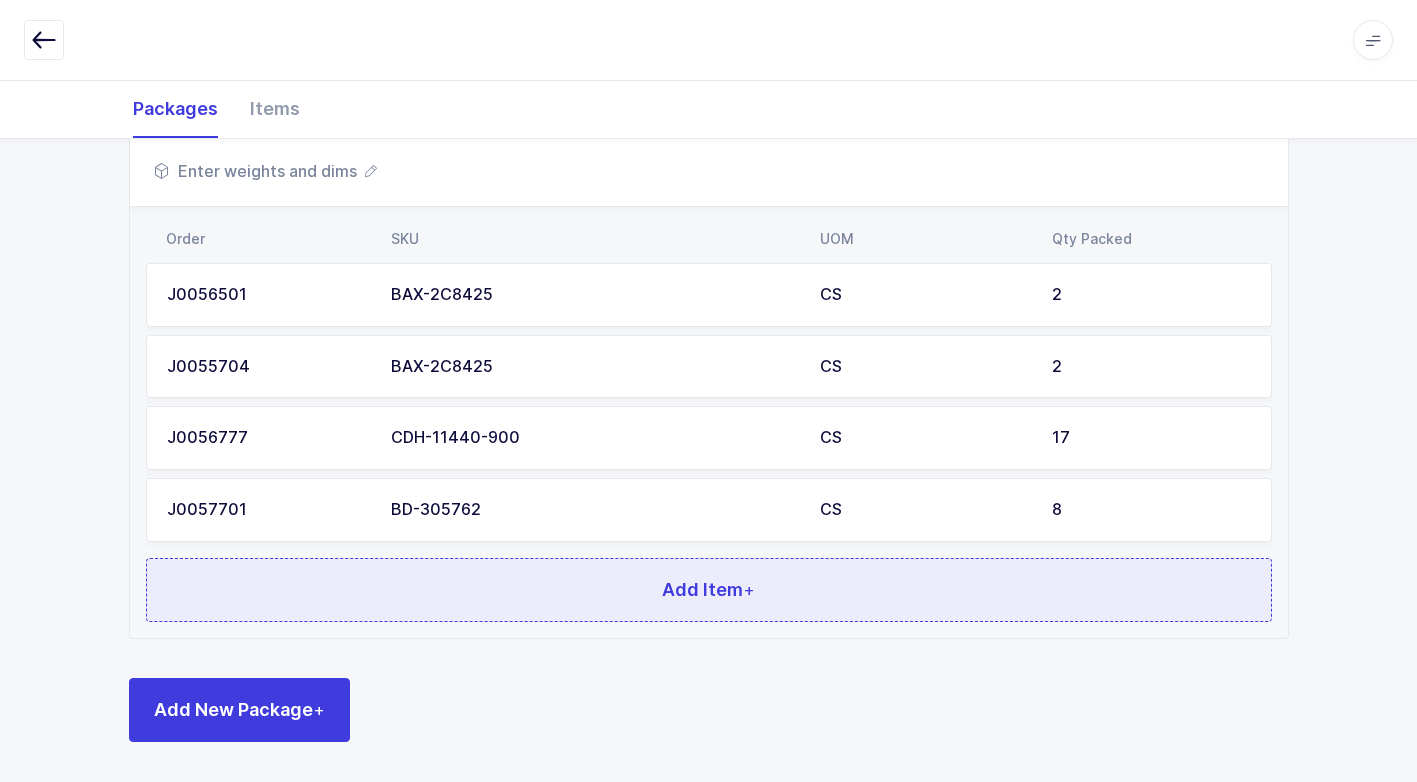 click on "Add Item  +" at bounding box center (709, 590) 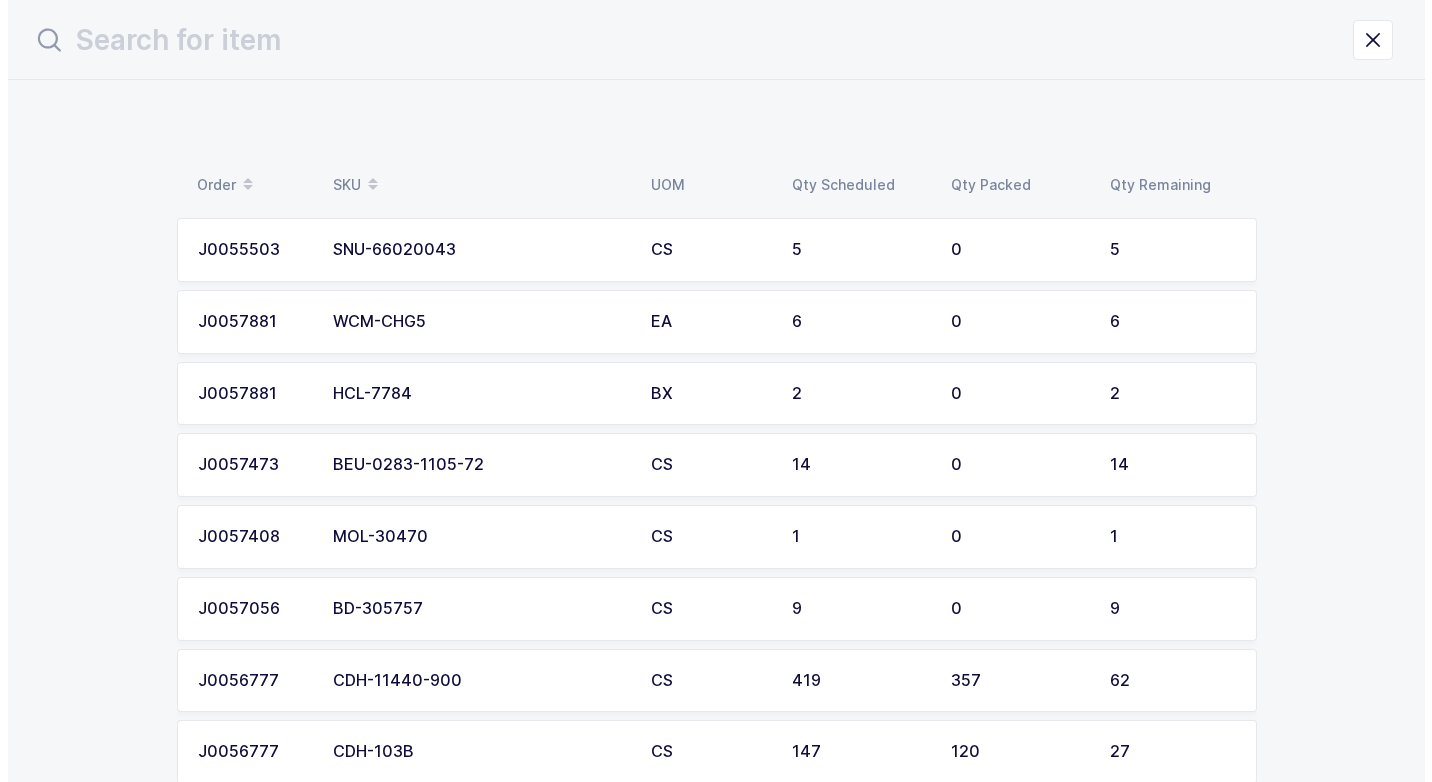 scroll, scrollTop: 0, scrollLeft: 0, axis: both 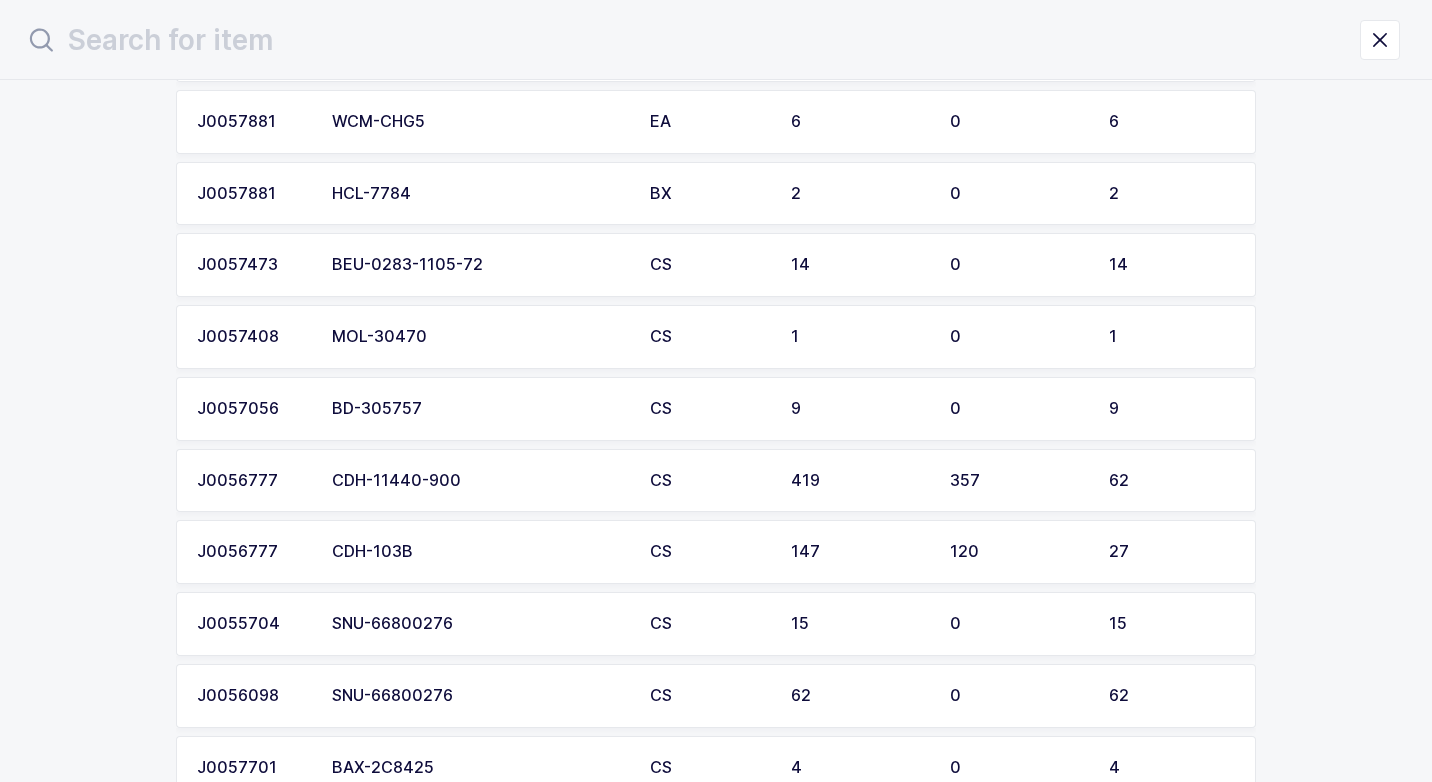 click on "BD-305757" at bounding box center [479, 409] 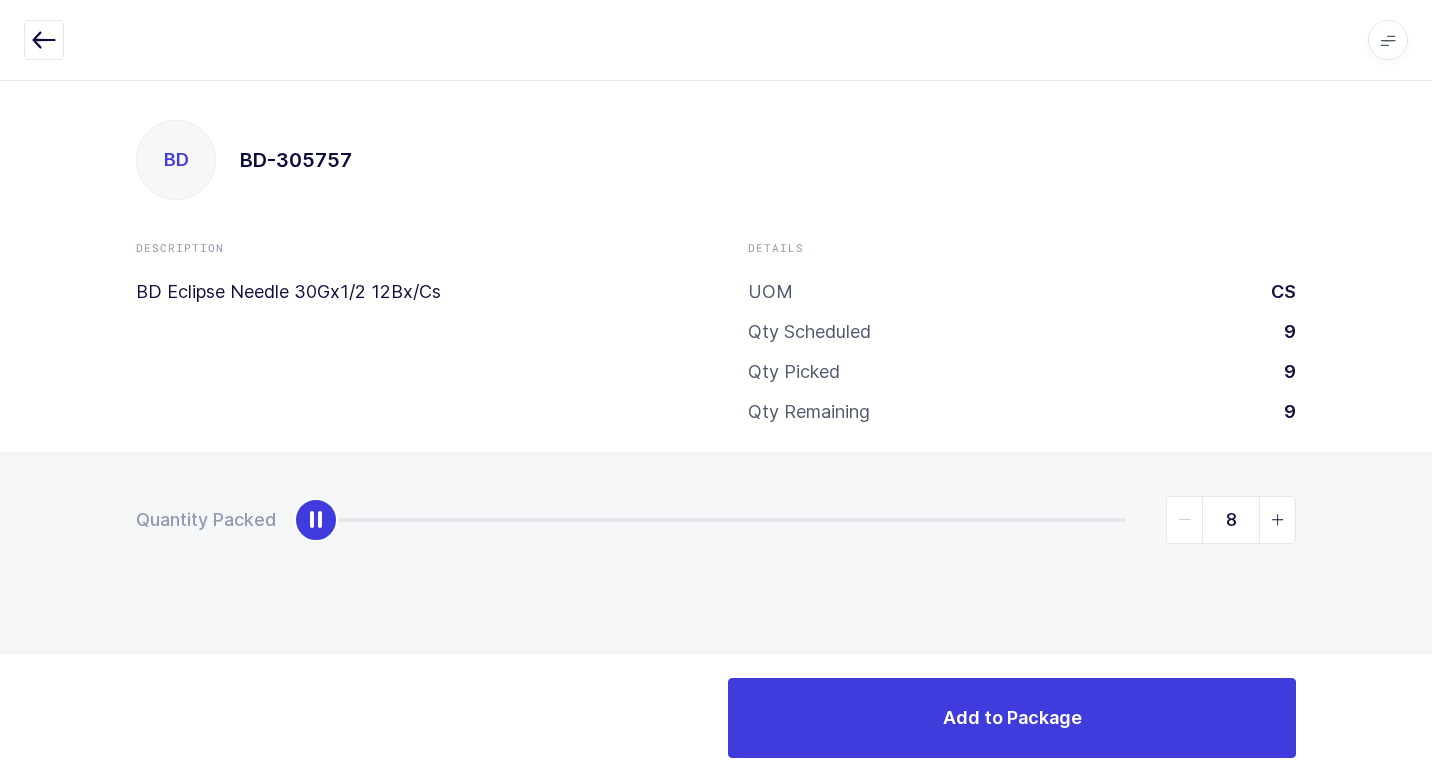 type on "9" 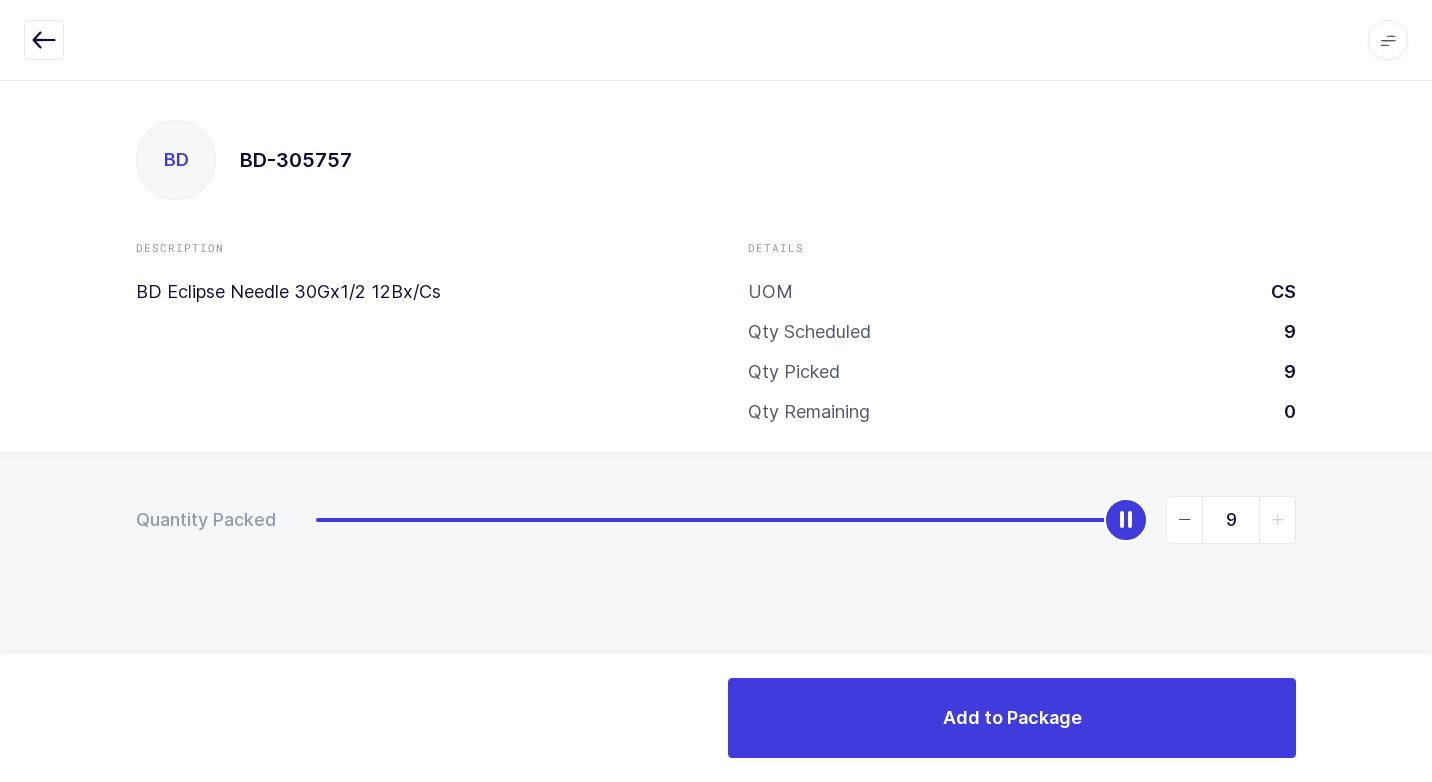 drag, startPoint x: 316, startPoint y: 528, endPoint x: 1367, endPoint y: 652, distance: 1058.2897 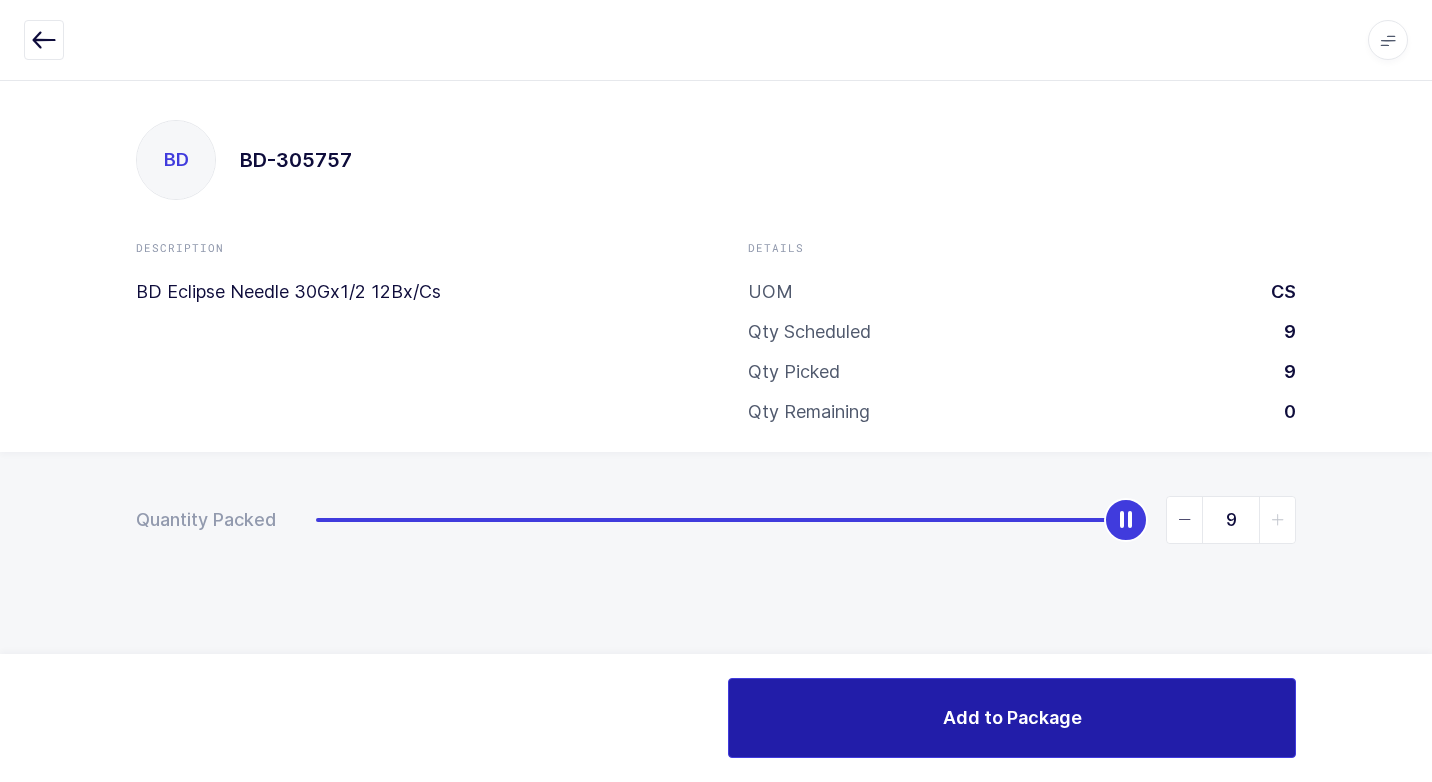 click on "Add to Package" at bounding box center (1012, 717) 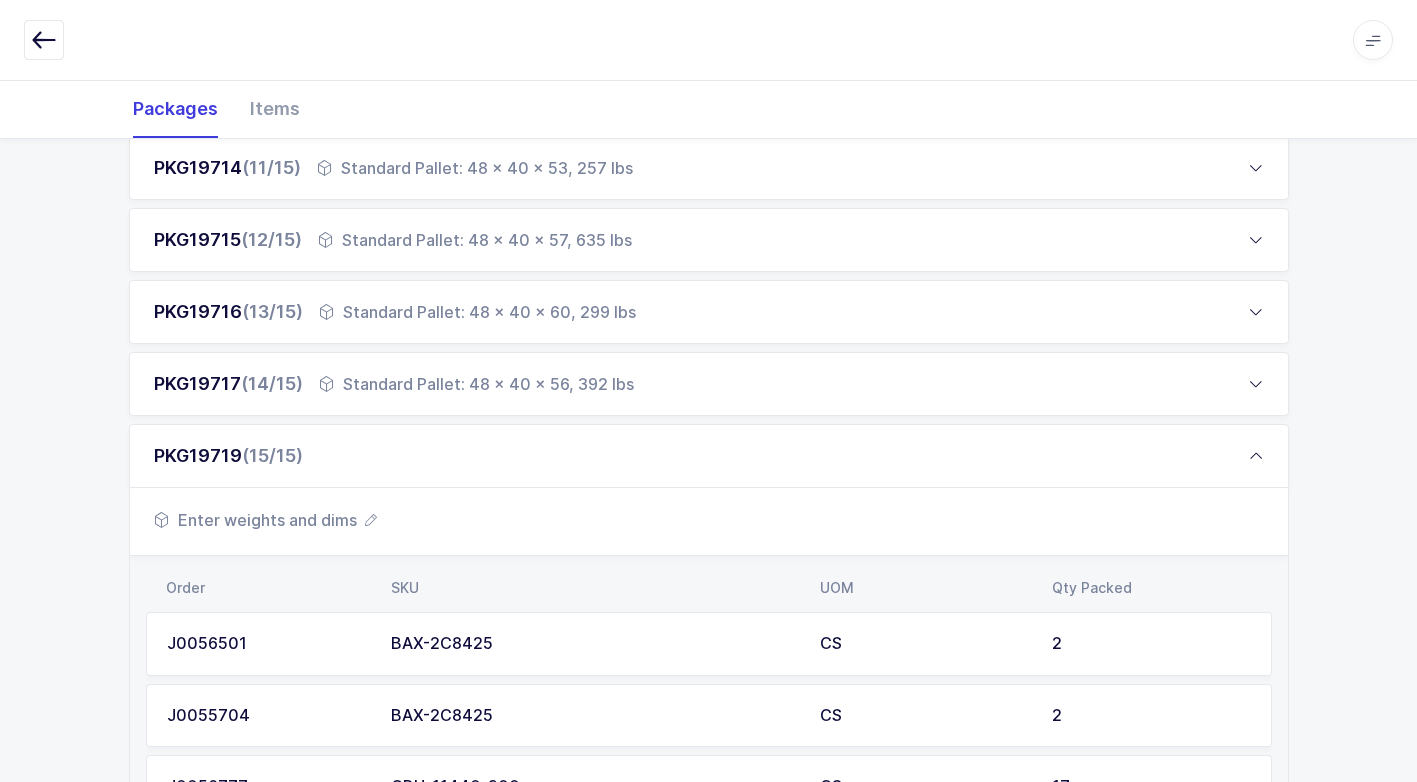 scroll, scrollTop: 1448, scrollLeft: 0, axis: vertical 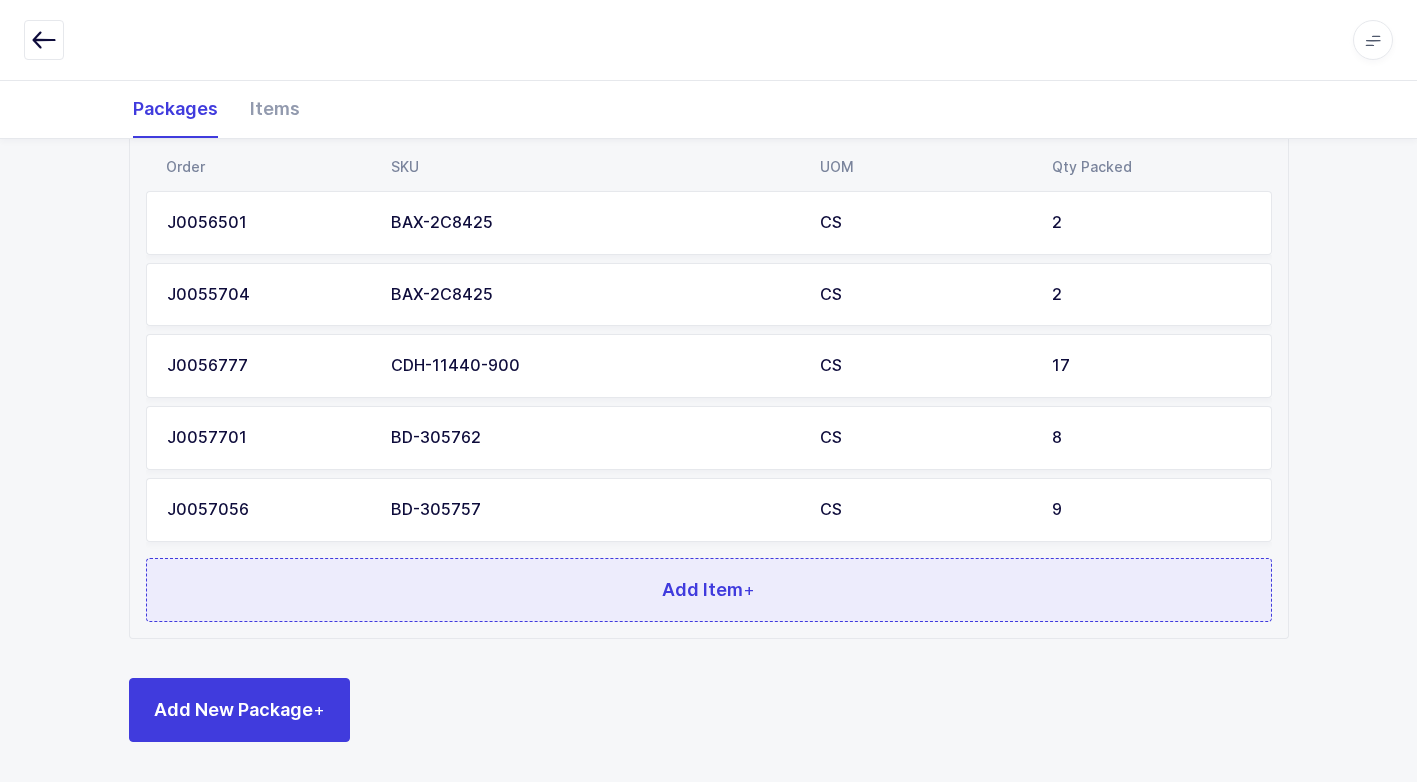 click on "Add Item  +" at bounding box center (709, 590) 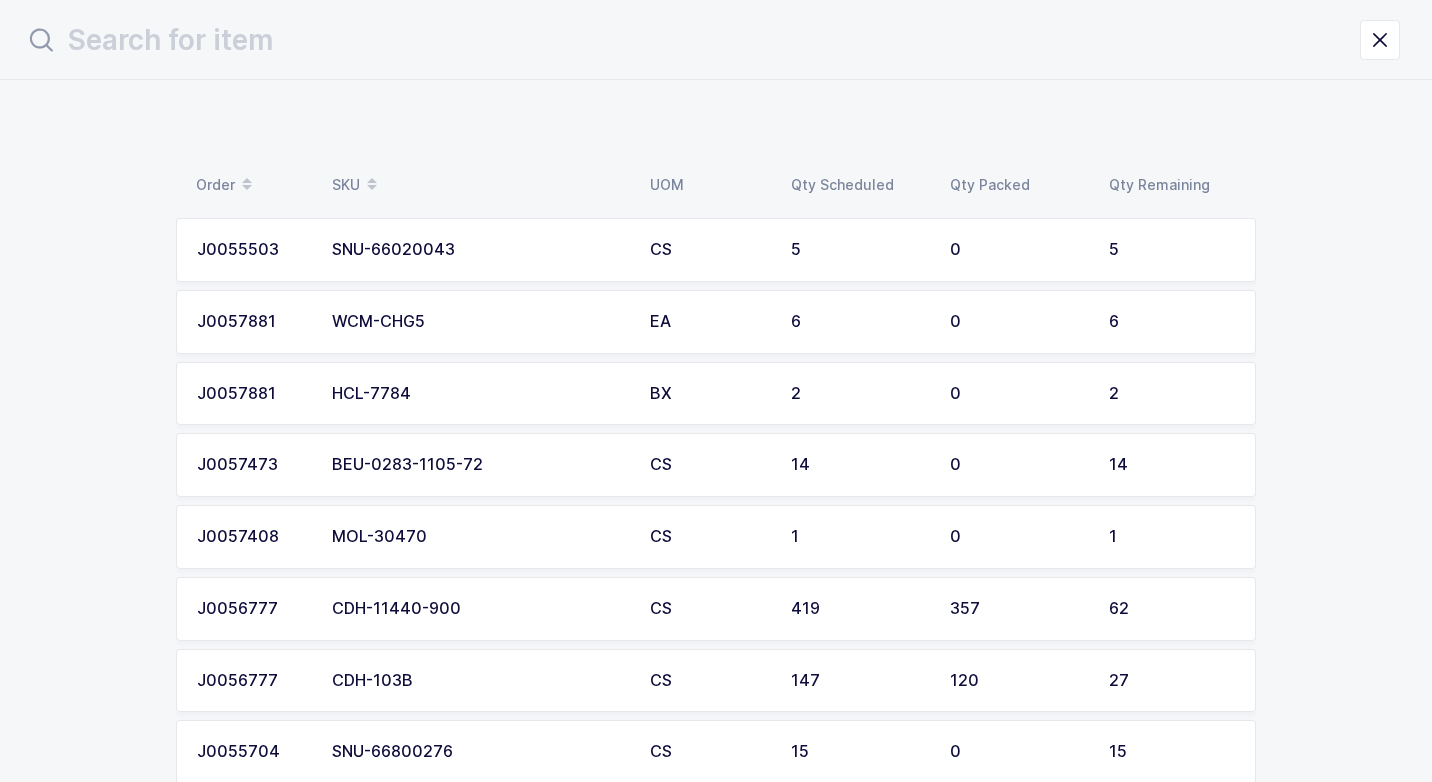 click on "WCM-CHG5" at bounding box center (479, 322) 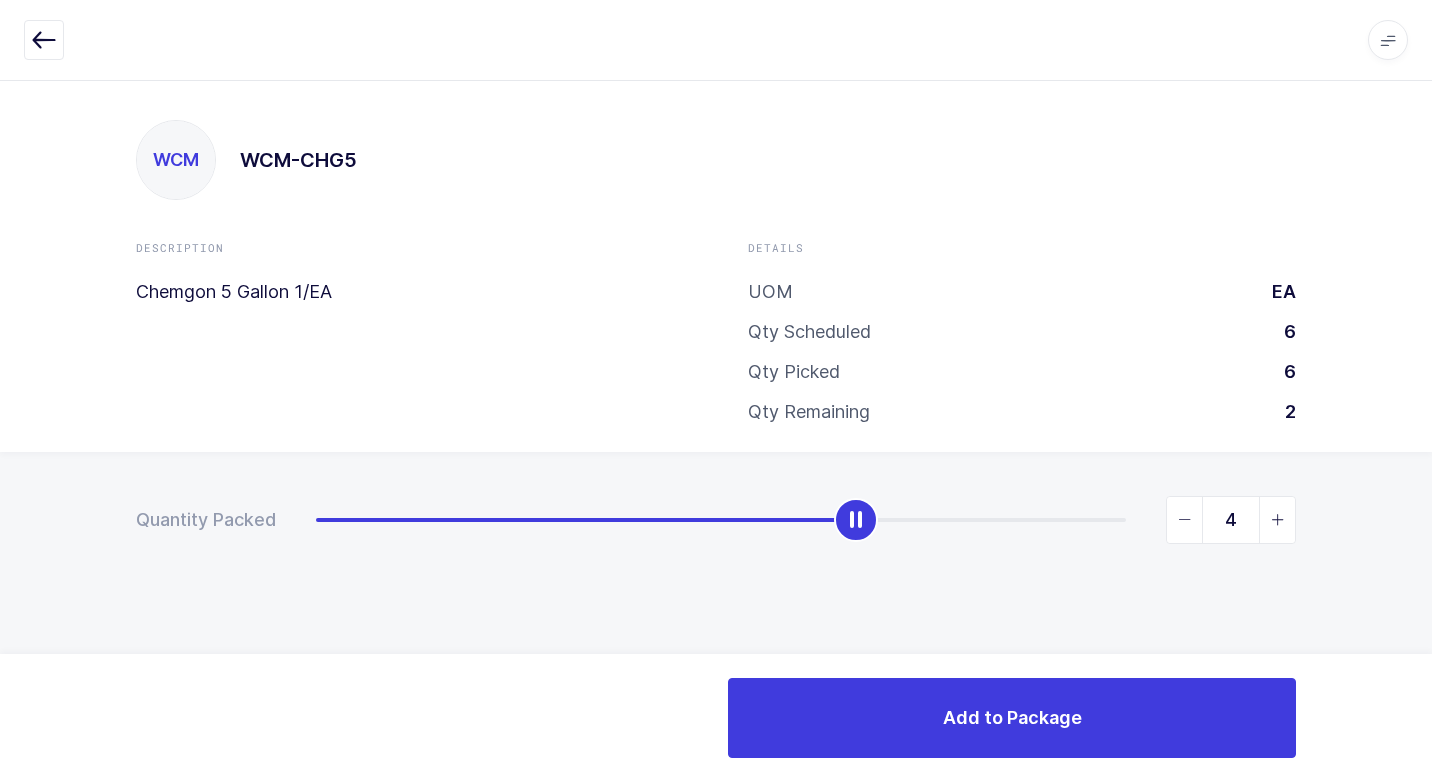 type on "5" 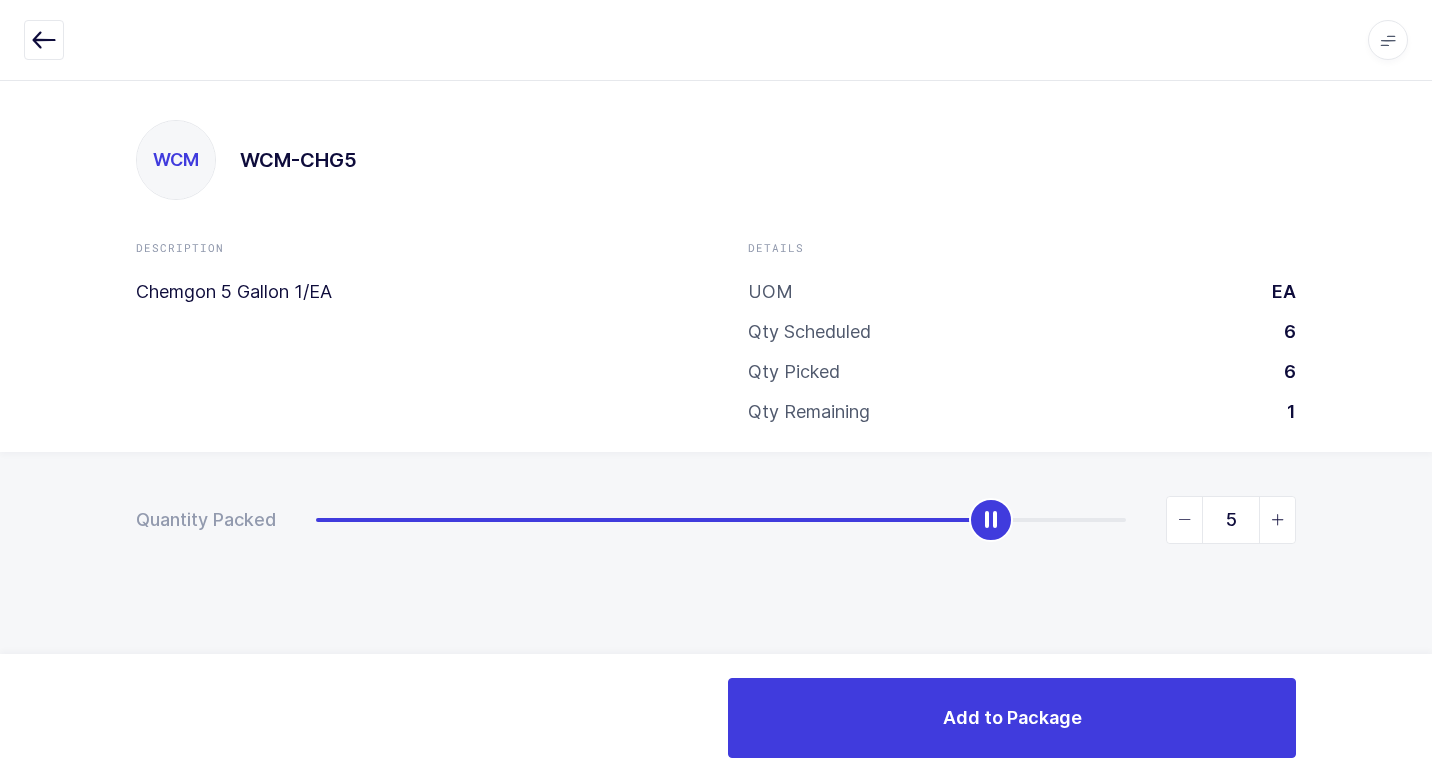 drag, startPoint x: 312, startPoint y: 530, endPoint x: 921, endPoint y: 599, distance: 612.8964 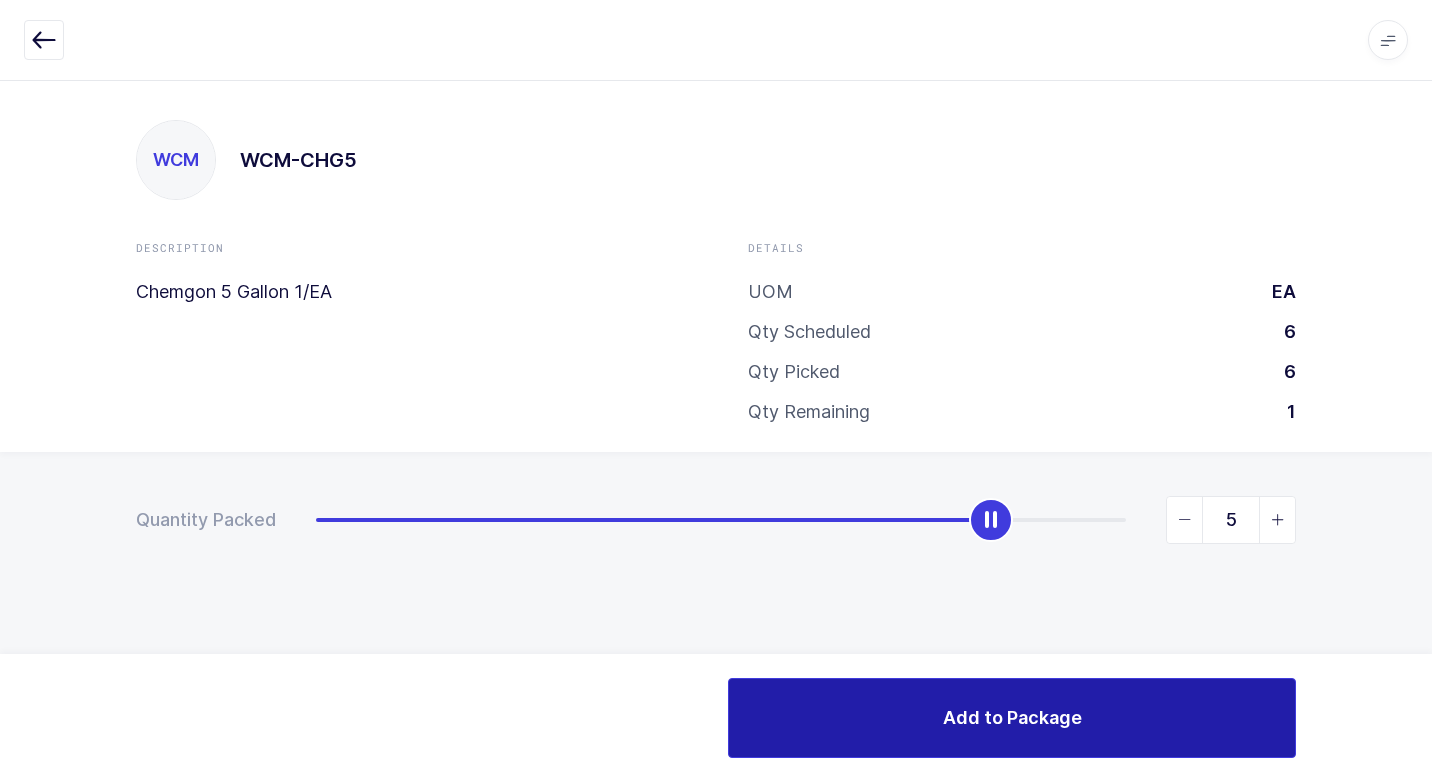 click on "Add to Package" at bounding box center (1012, 717) 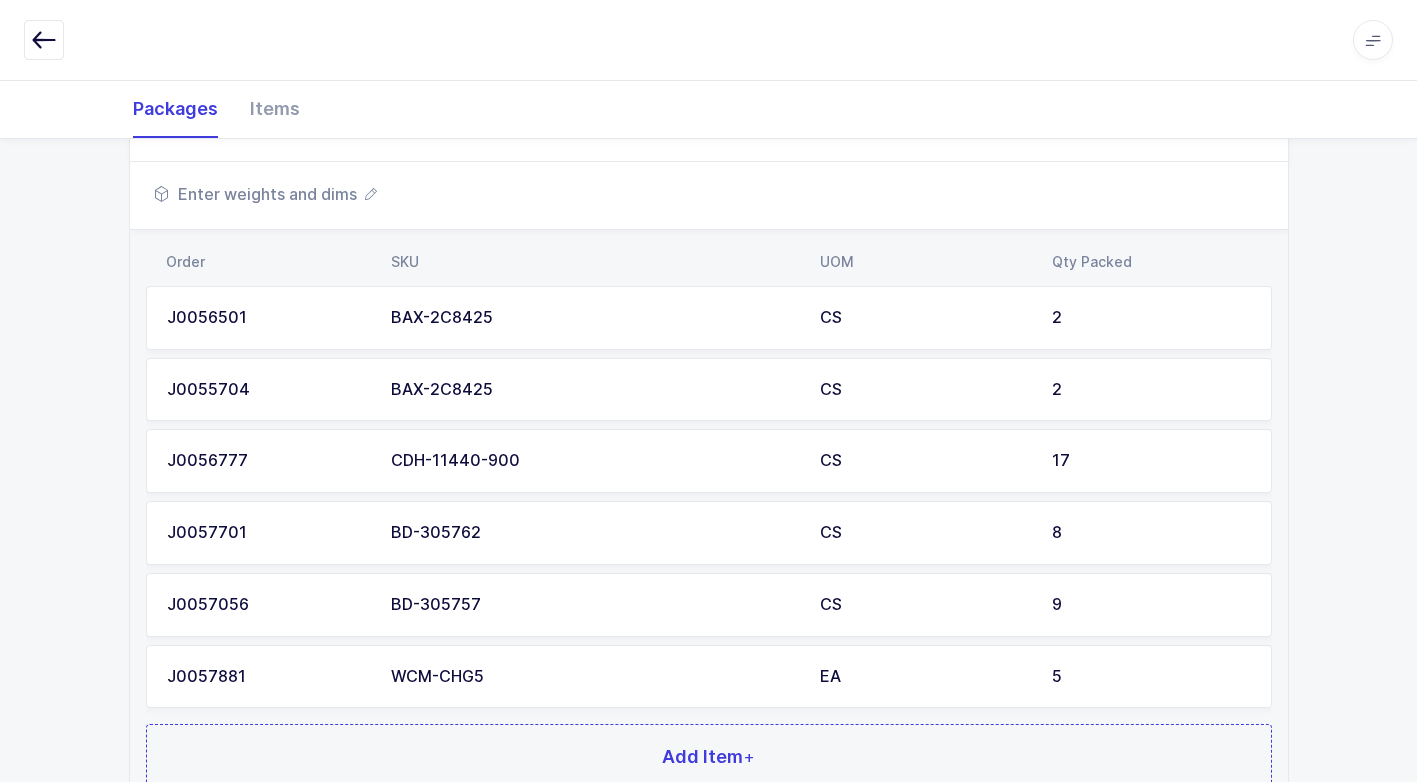 scroll, scrollTop: 1500, scrollLeft: 0, axis: vertical 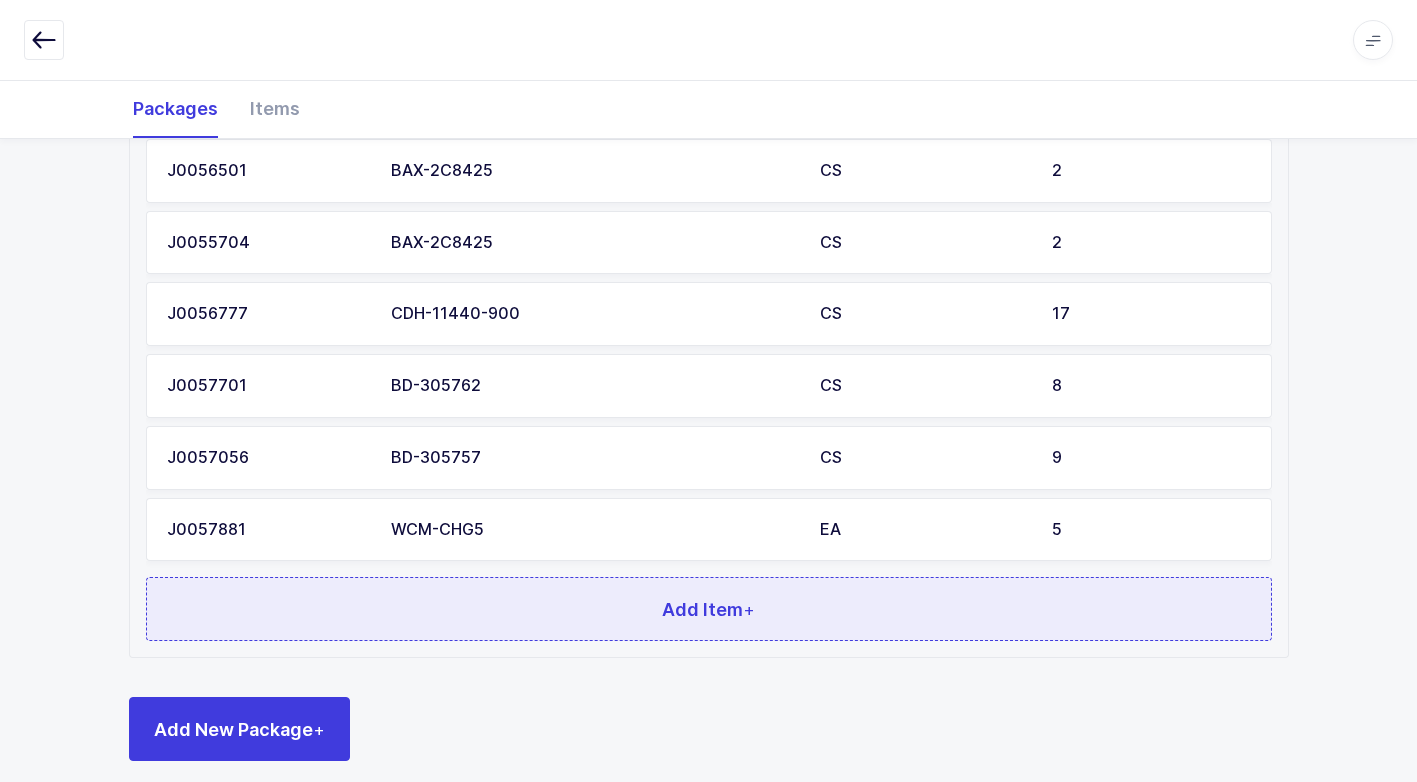 click on "Add Item  +" at bounding box center [709, 609] 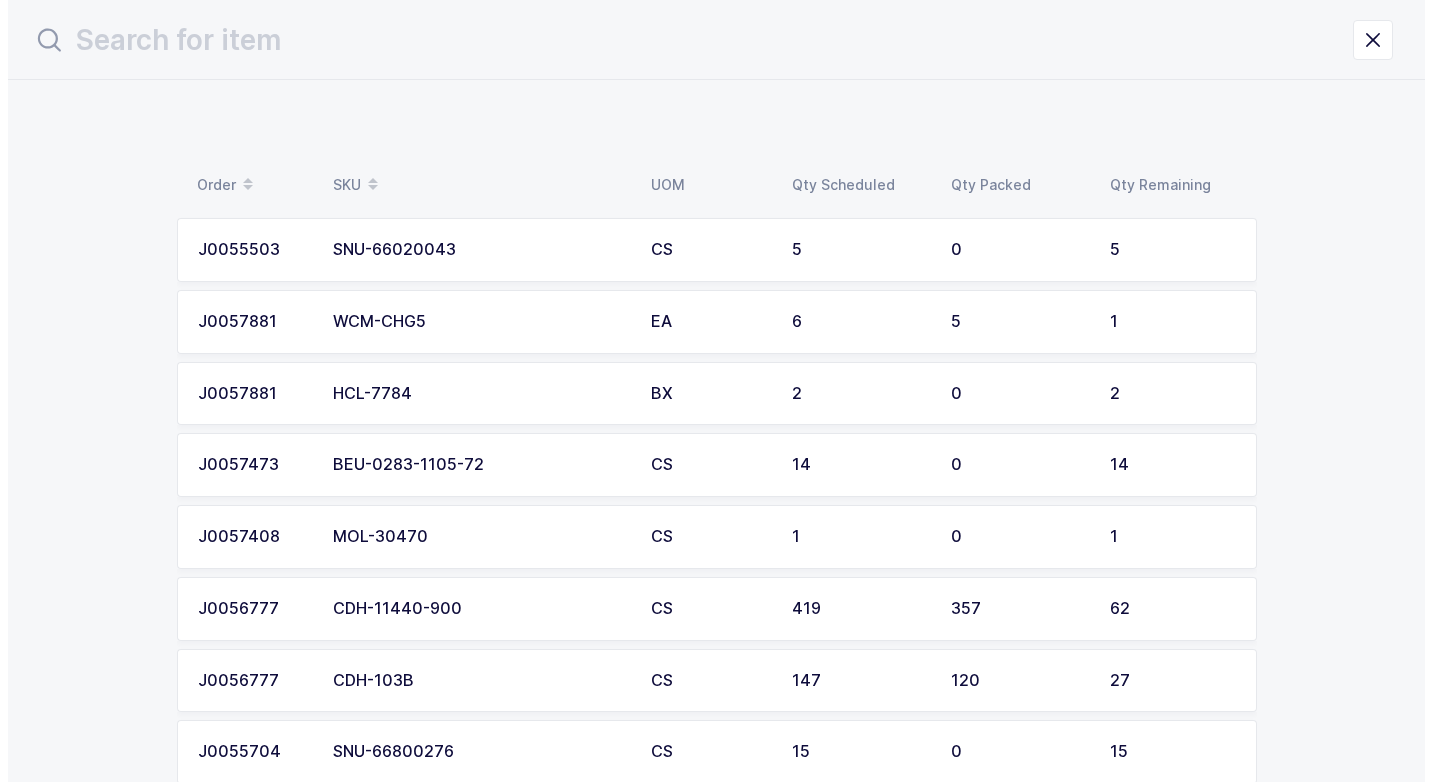 scroll, scrollTop: 0, scrollLeft: 0, axis: both 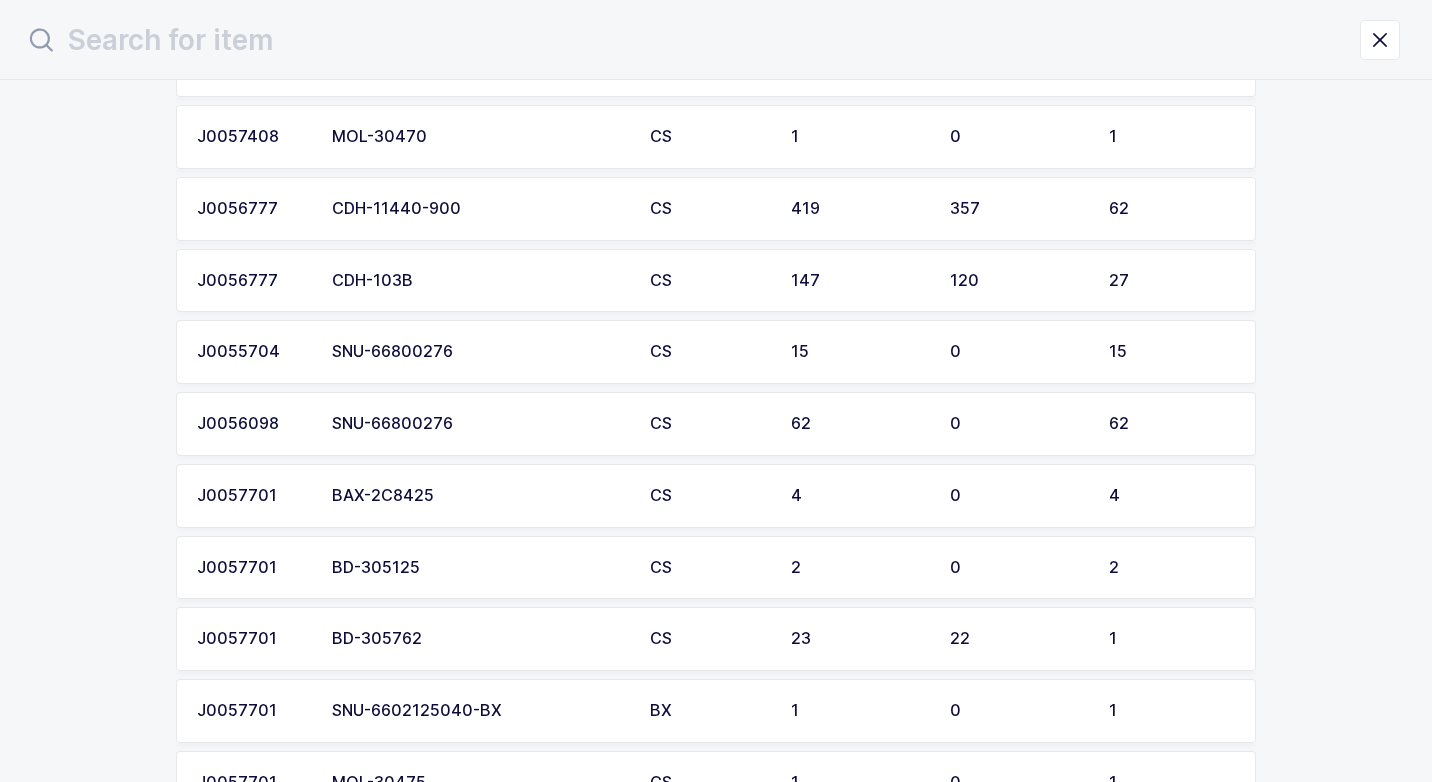 click on "SNU-66800276" at bounding box center (479, 424) 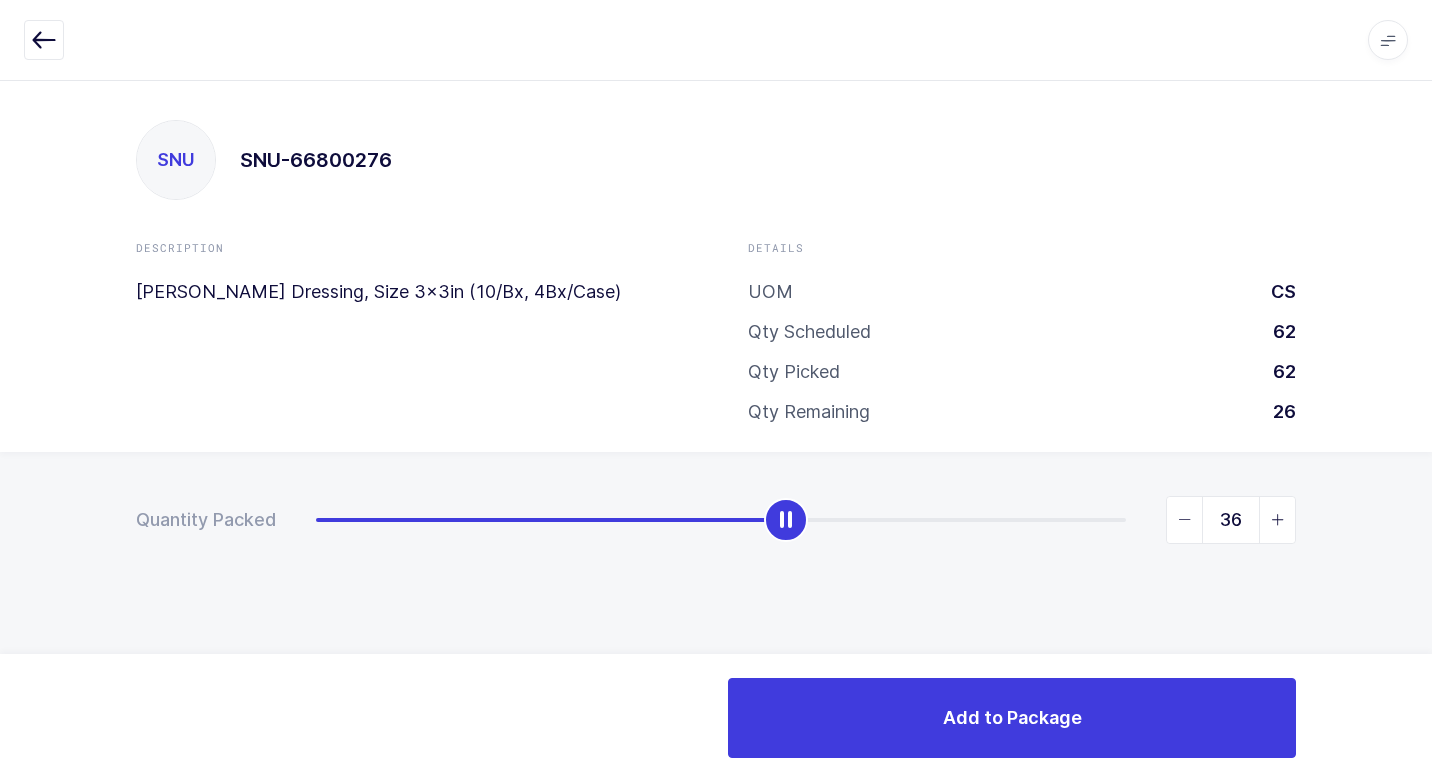 type on "37" 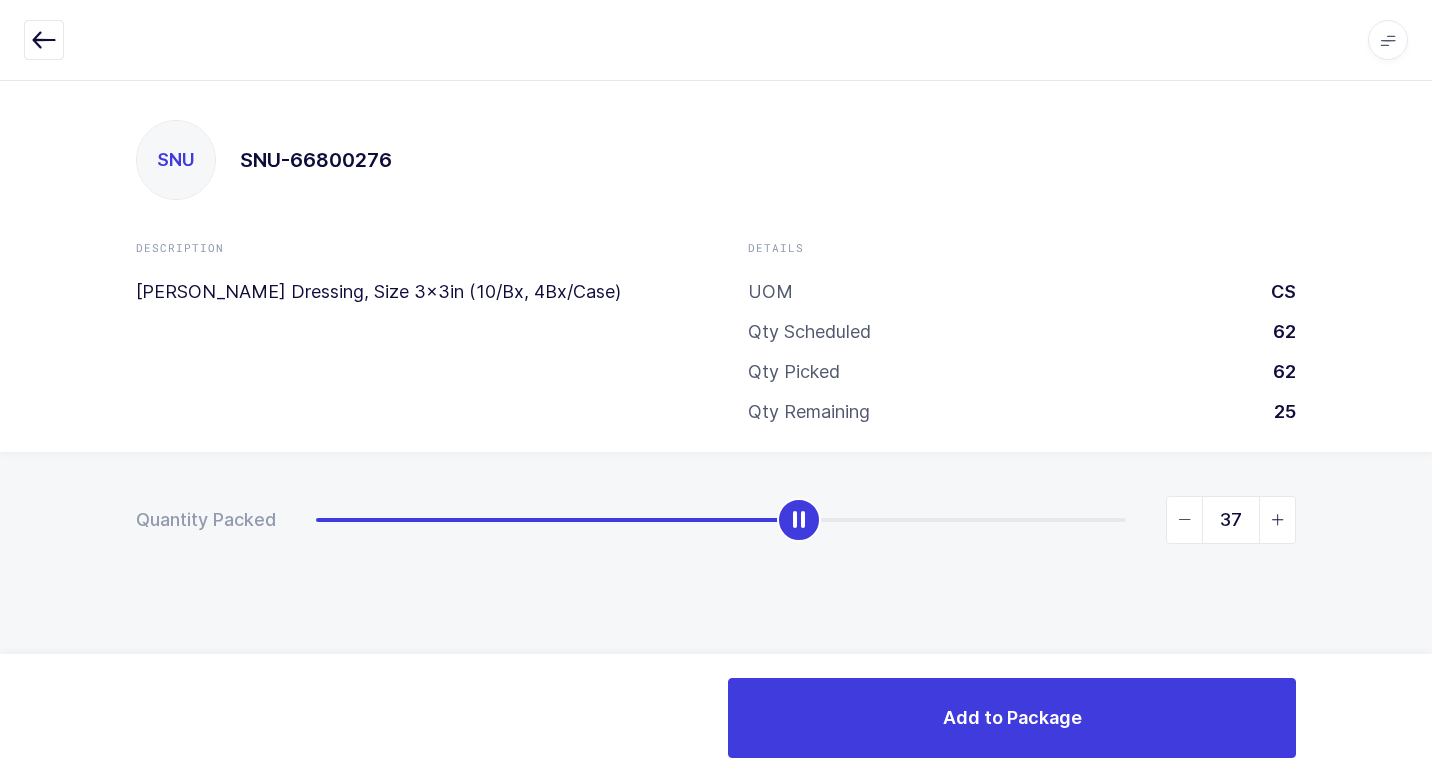 drag, startPoint x: 321, startPoint y: 530, endPoint x: 799, endPoint y: 586, distance: 481.26917 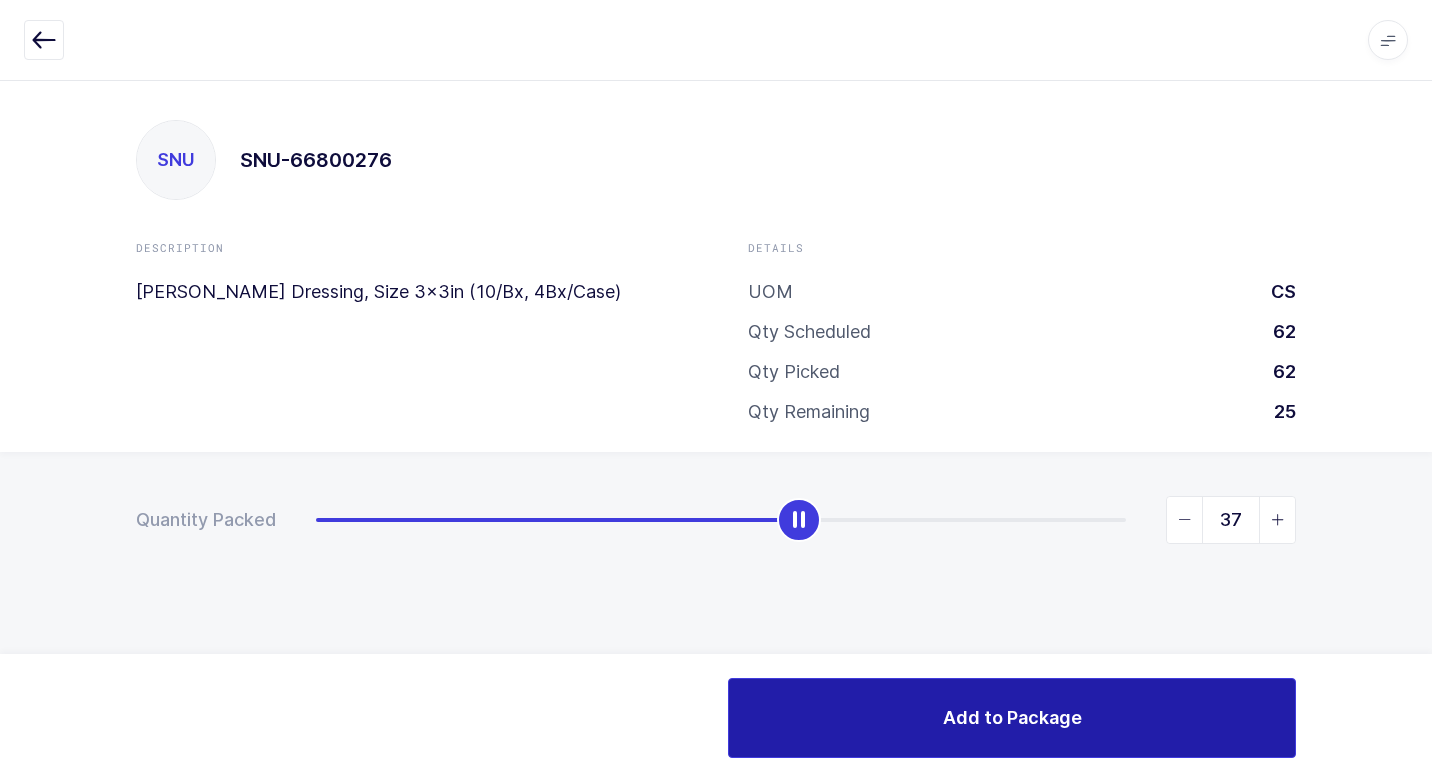 click on "Add to Package" at bounding box center [1012, 718] 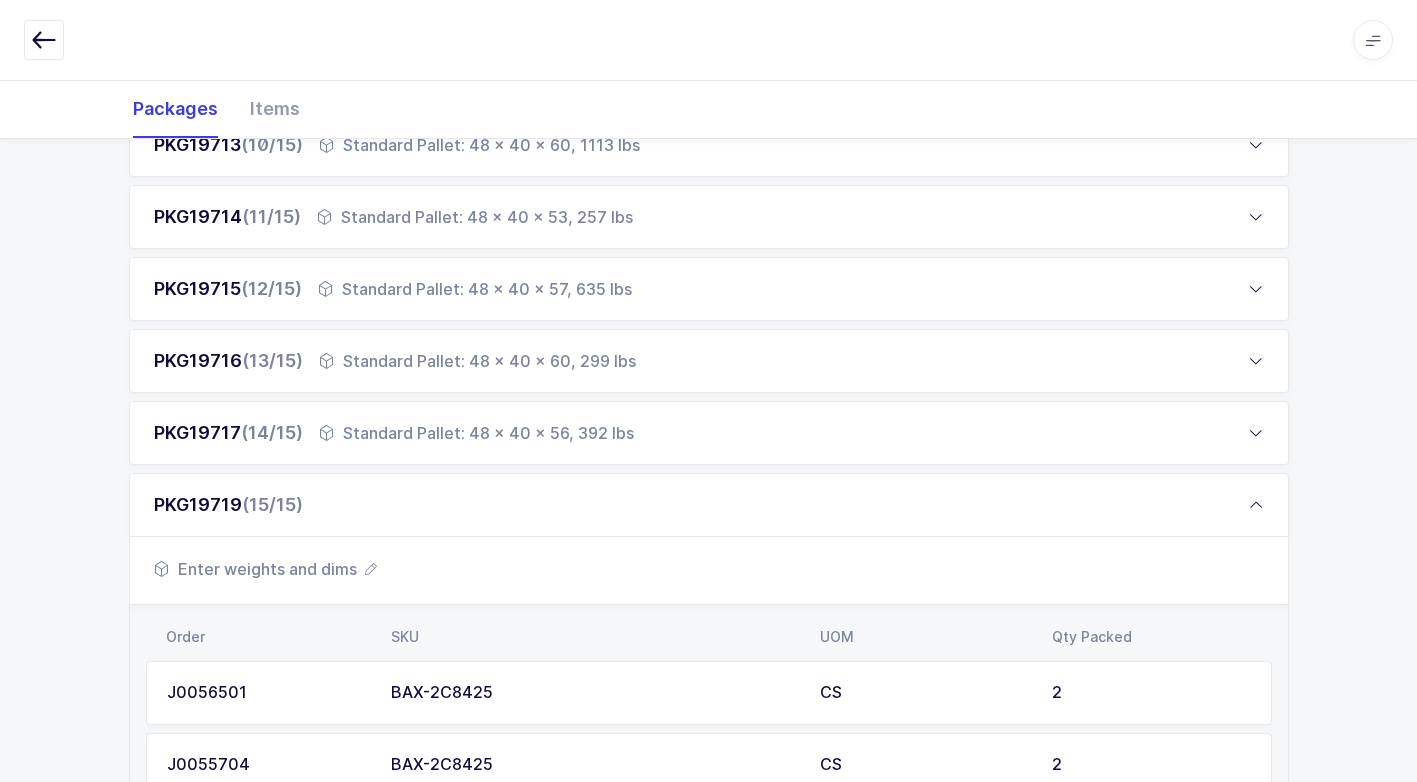 scroll, scrollTop: 1100, scrollLeft: 0, axis: vertical 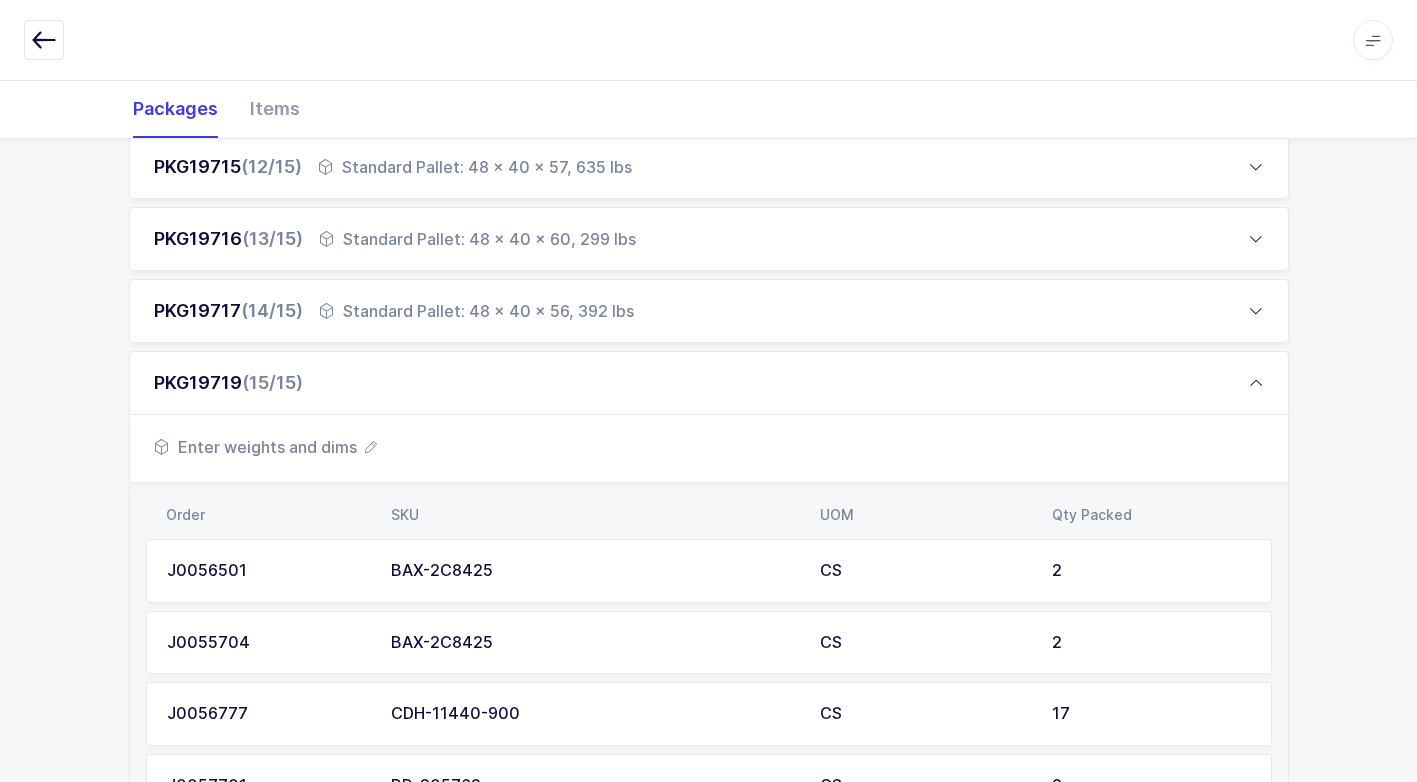 click on "Enter weights and dims" at bounding box center [265, 447] 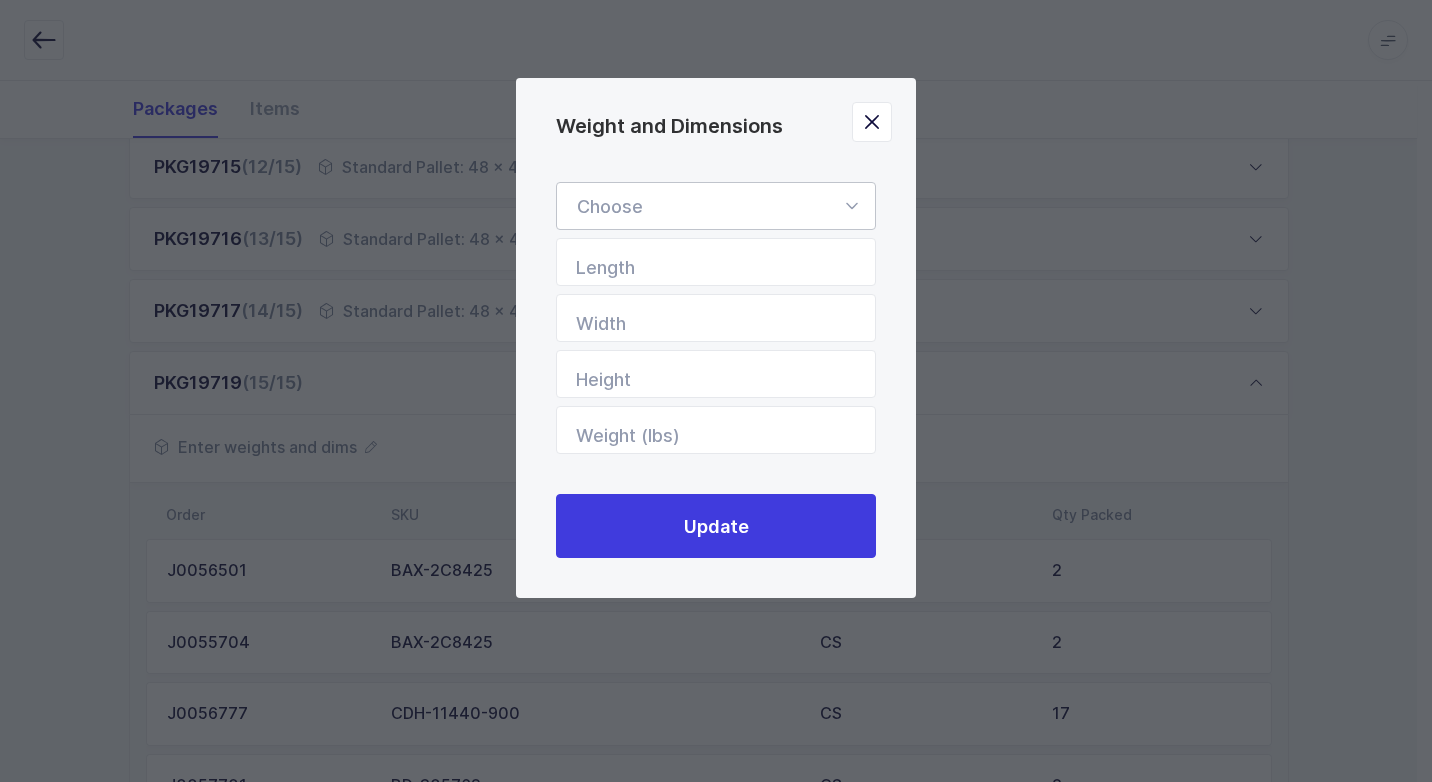 drag, startPoint x: 843, startPoint y: 205, endPoint x: 828, endPoint y: 238, distance: 36.249138 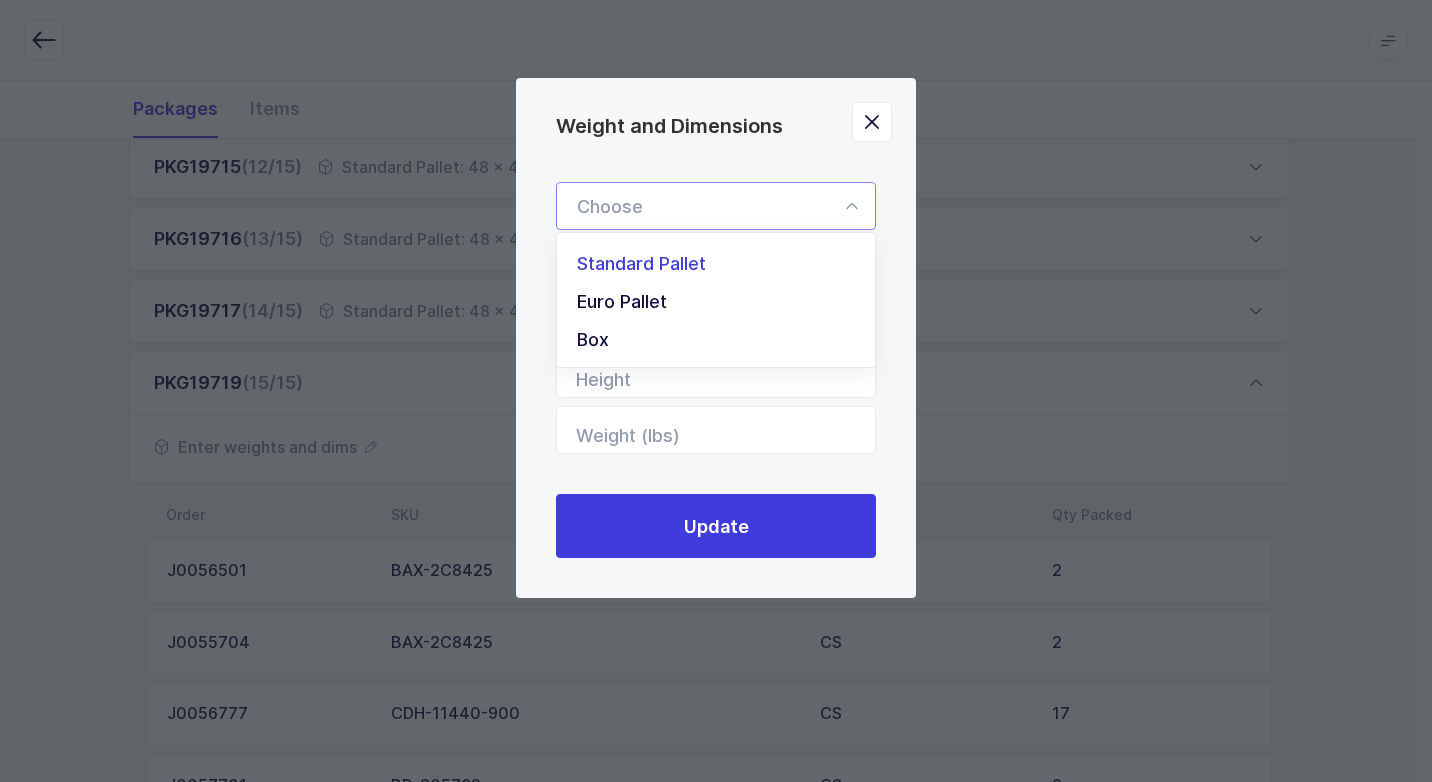 click on "Standard Pallet" at bounding box center [723, 264] 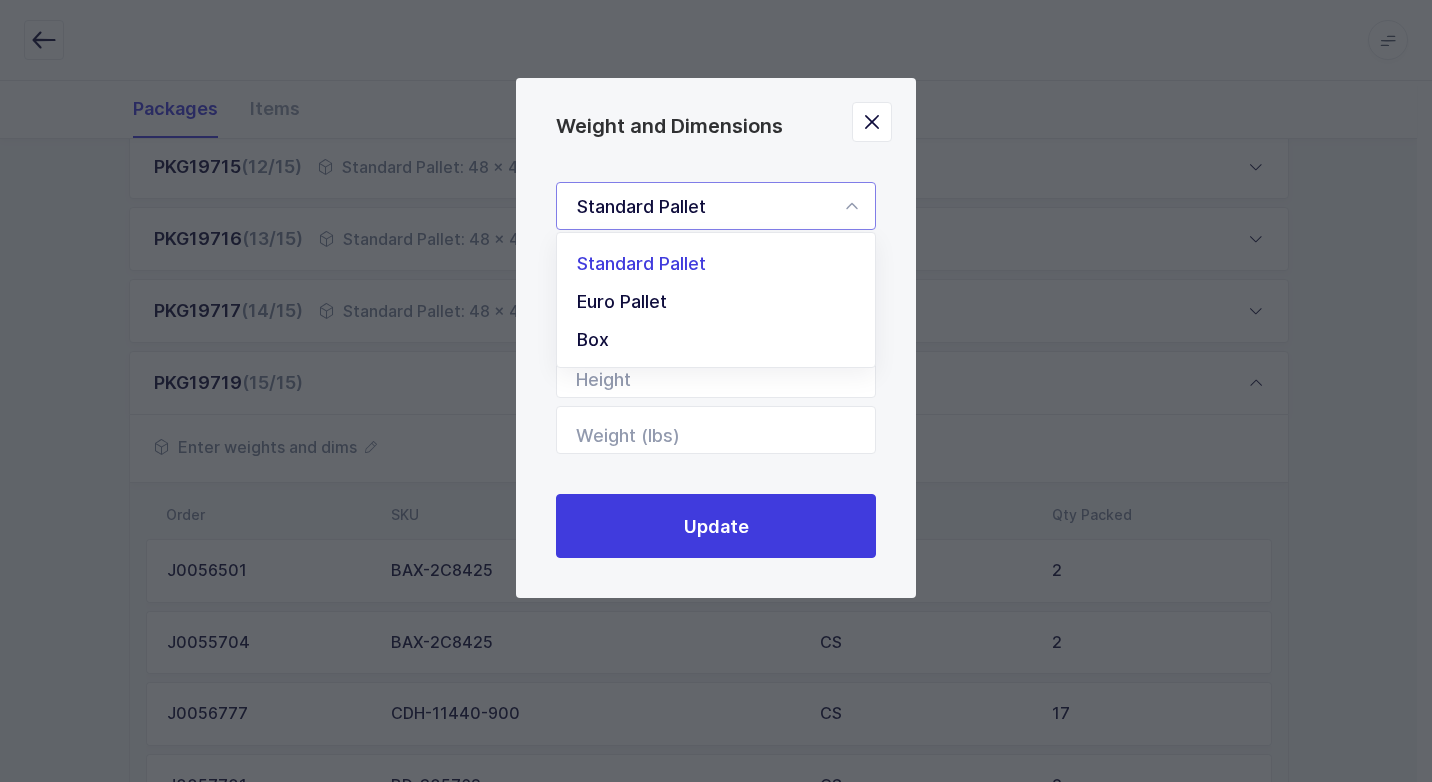 type on "48" 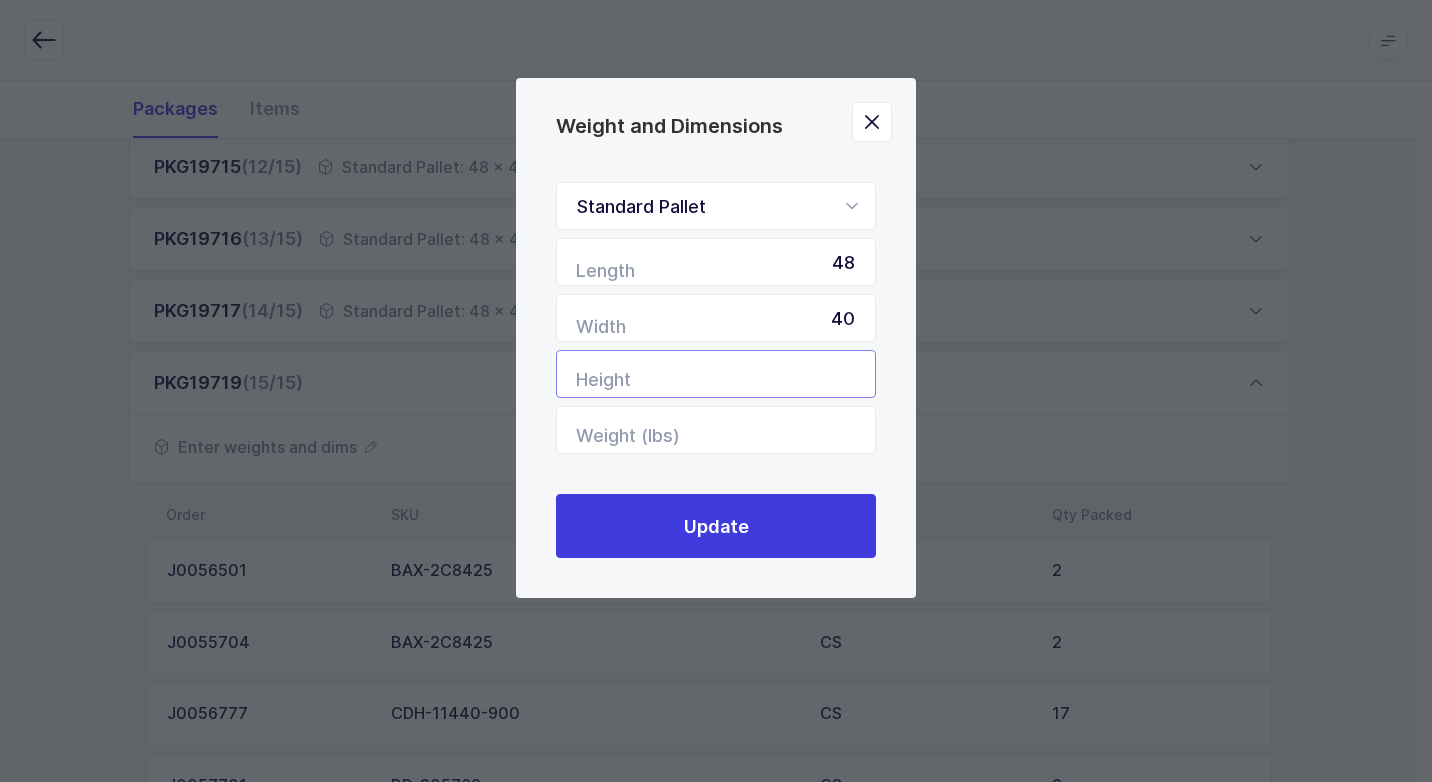 click at bounding box center [716, 374] 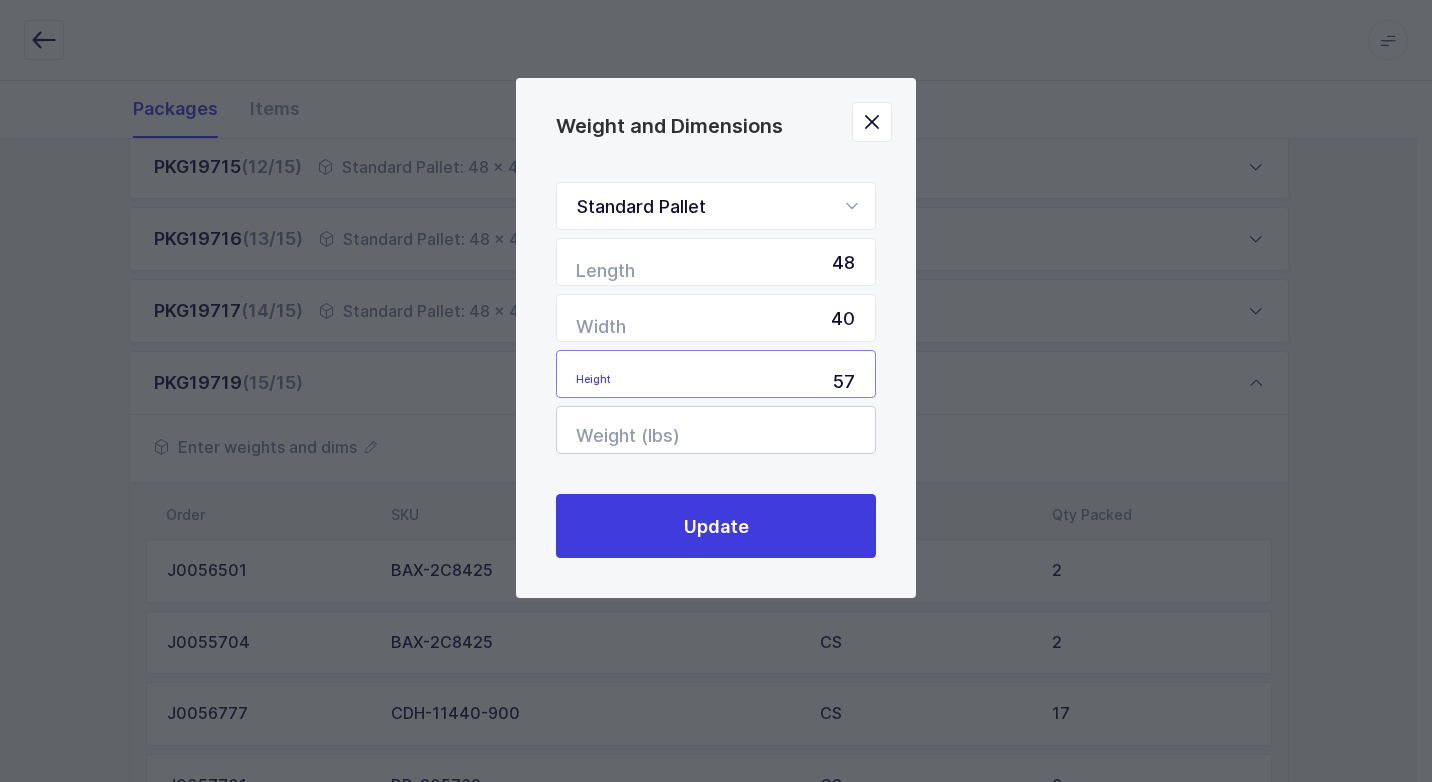 type on "57" 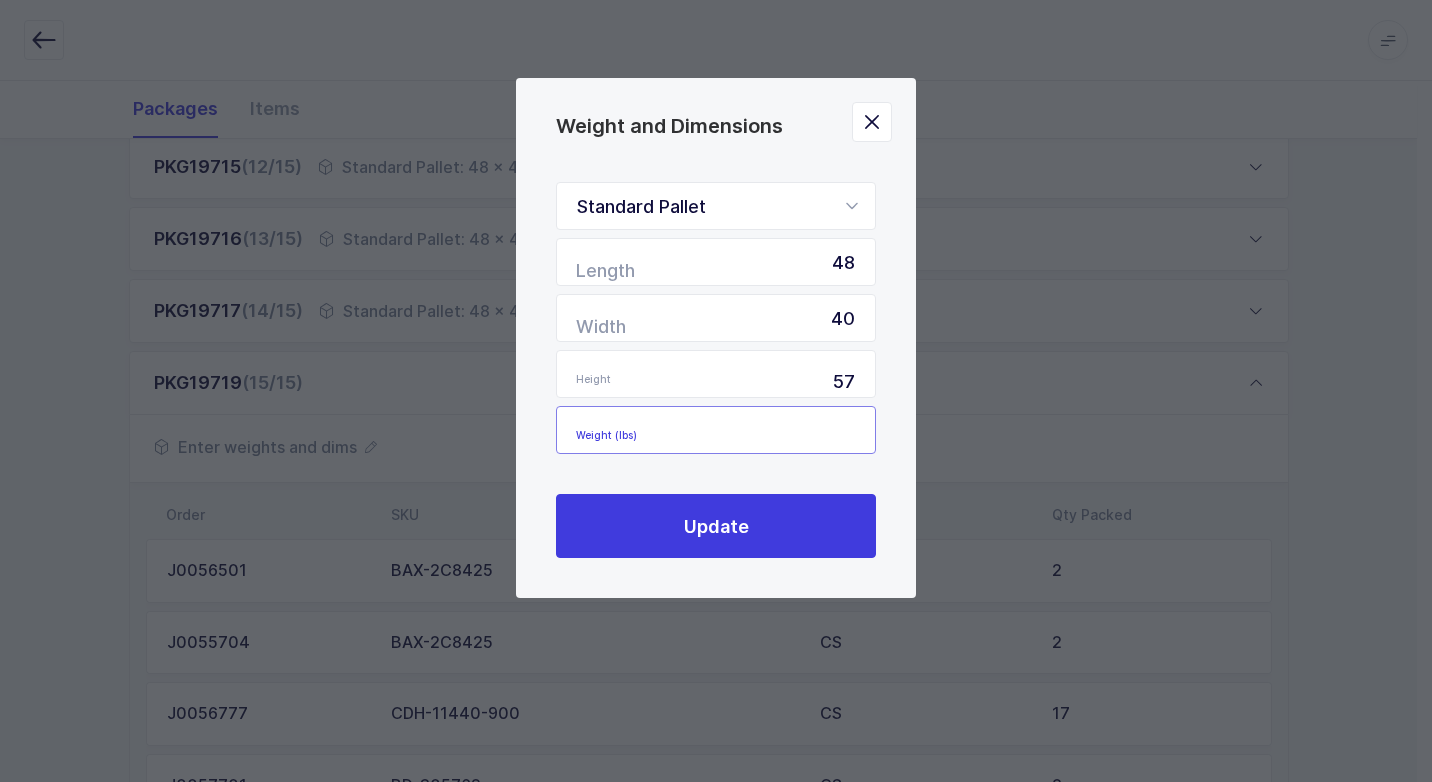 drag, startPoint x: 840, startPoint y: 431, endPoint x: 829, endPoint y: 429, distance: 11.18034 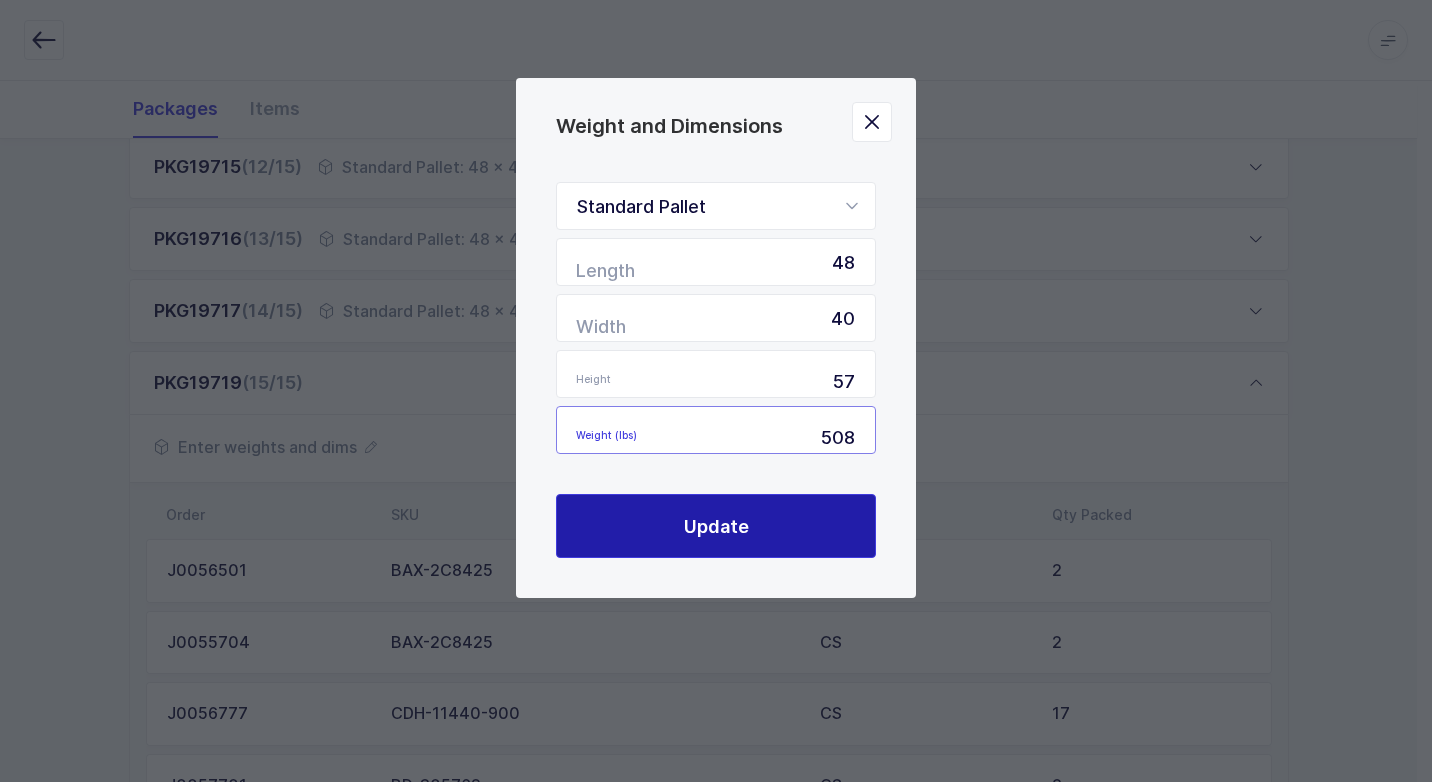 type on "508" 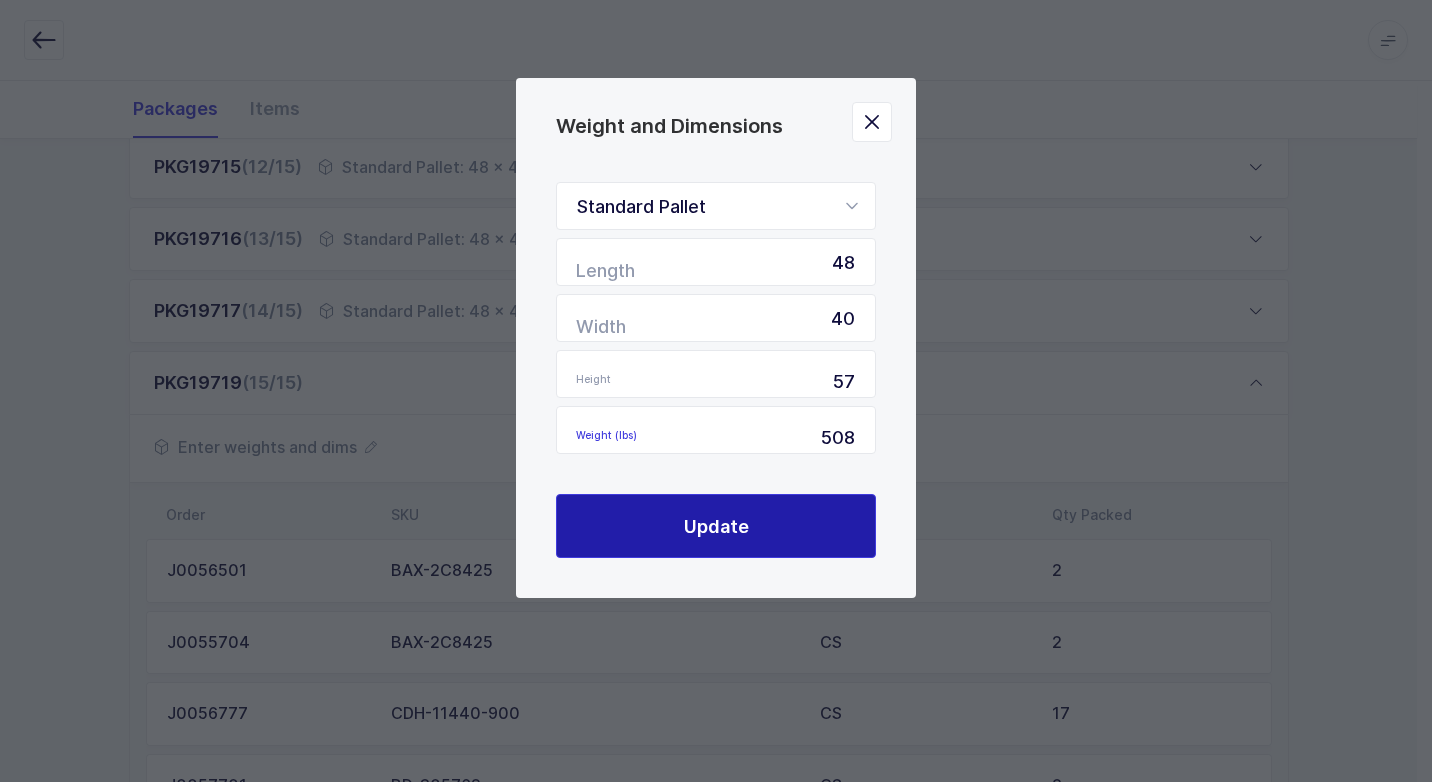 click on "Update" at bounding box center [716, 526] 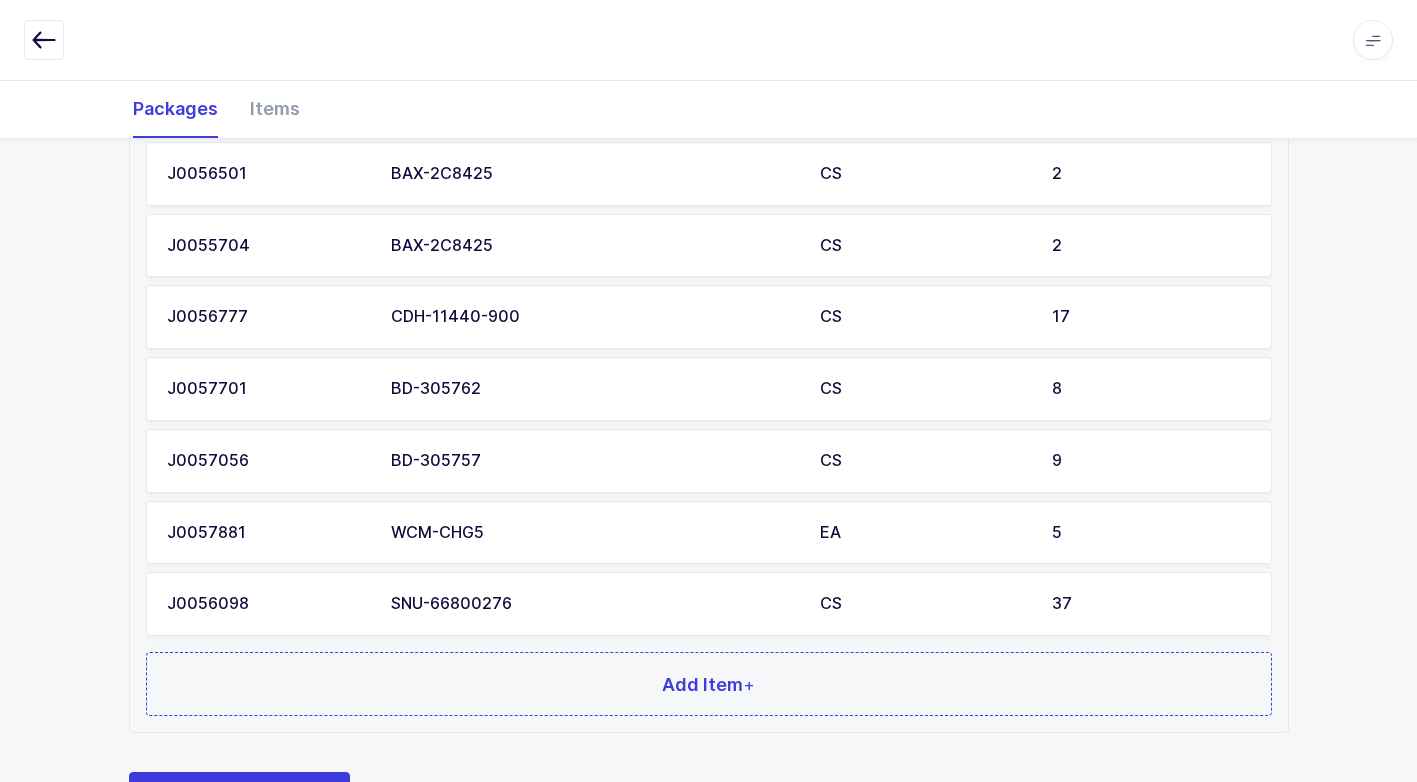 scroll, scrollTop: 1591, scrollLeft: 0, axis: vertical 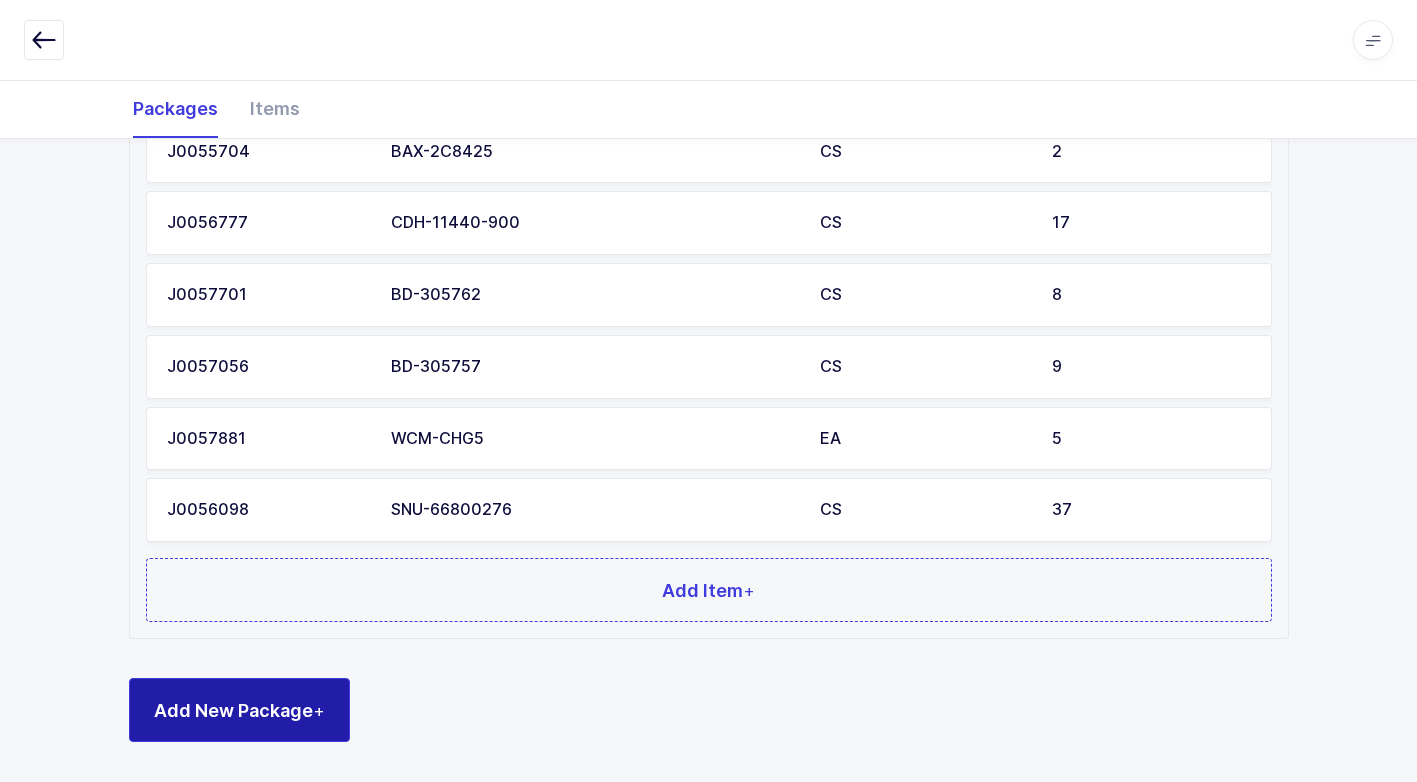 click on "Add New Package  +" at bounding box center [239, 710] 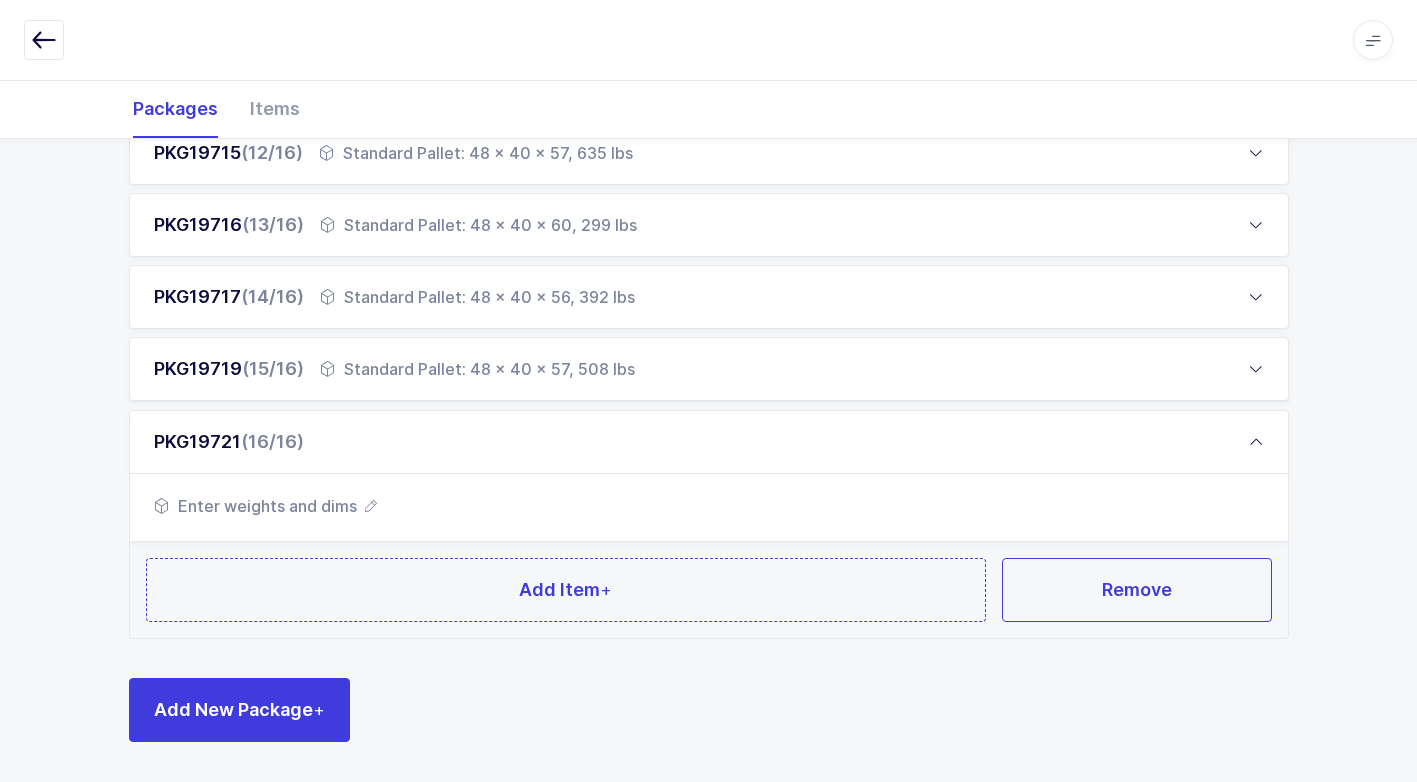 scroll, scrollTop: 1113, scrollLeft: 0, axis: vertical 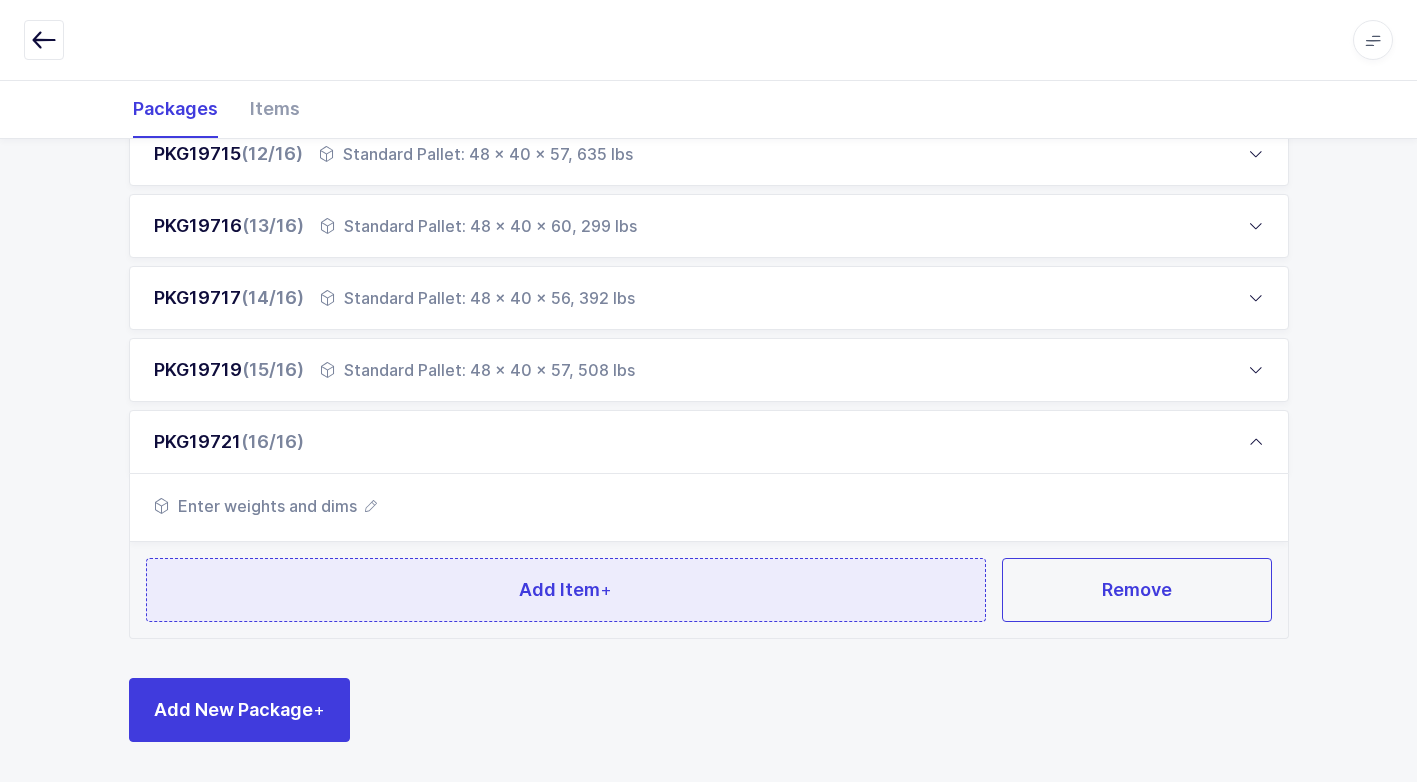 click on "Add Item  +" at bounding box center (566, 590) 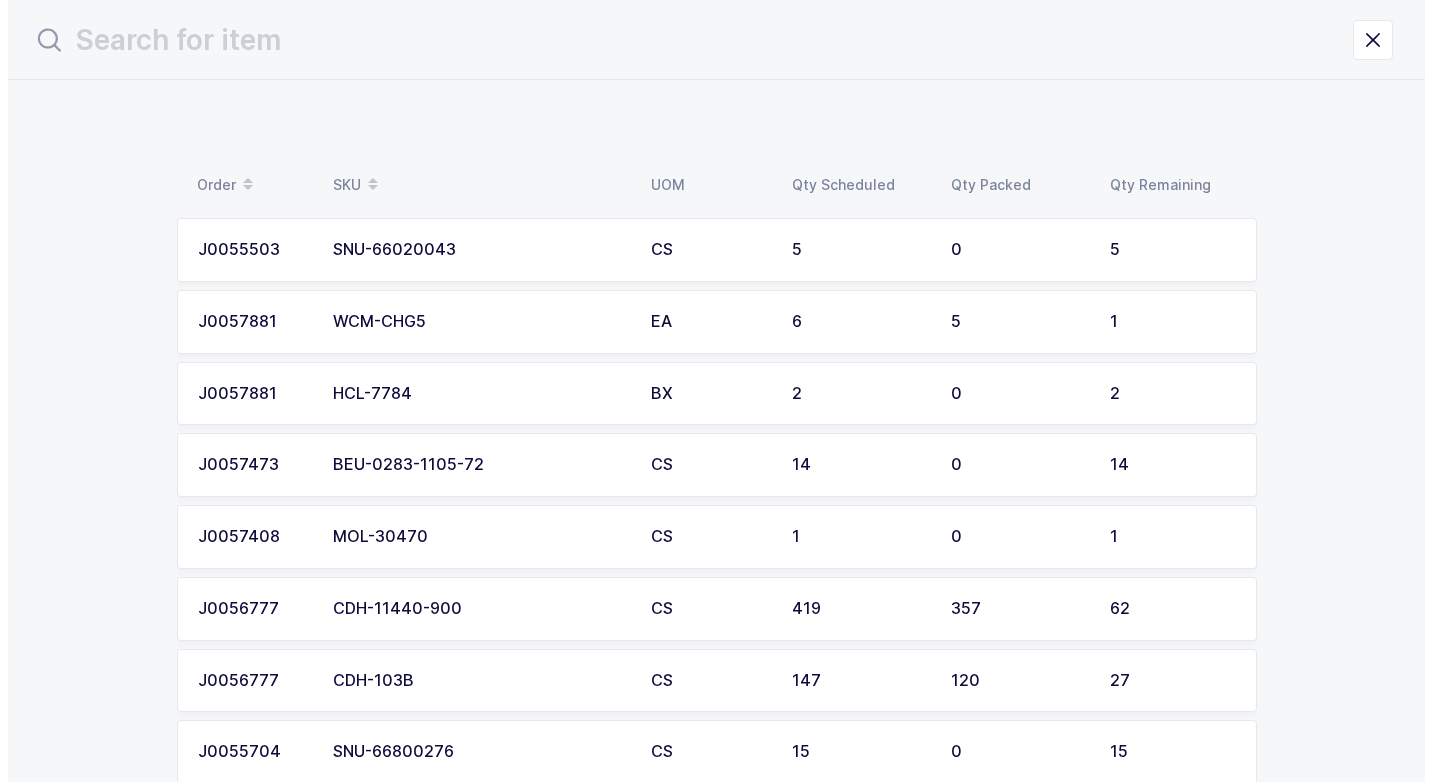 scroll, scrollTop: 0, scrollLeft: 0, axis: both 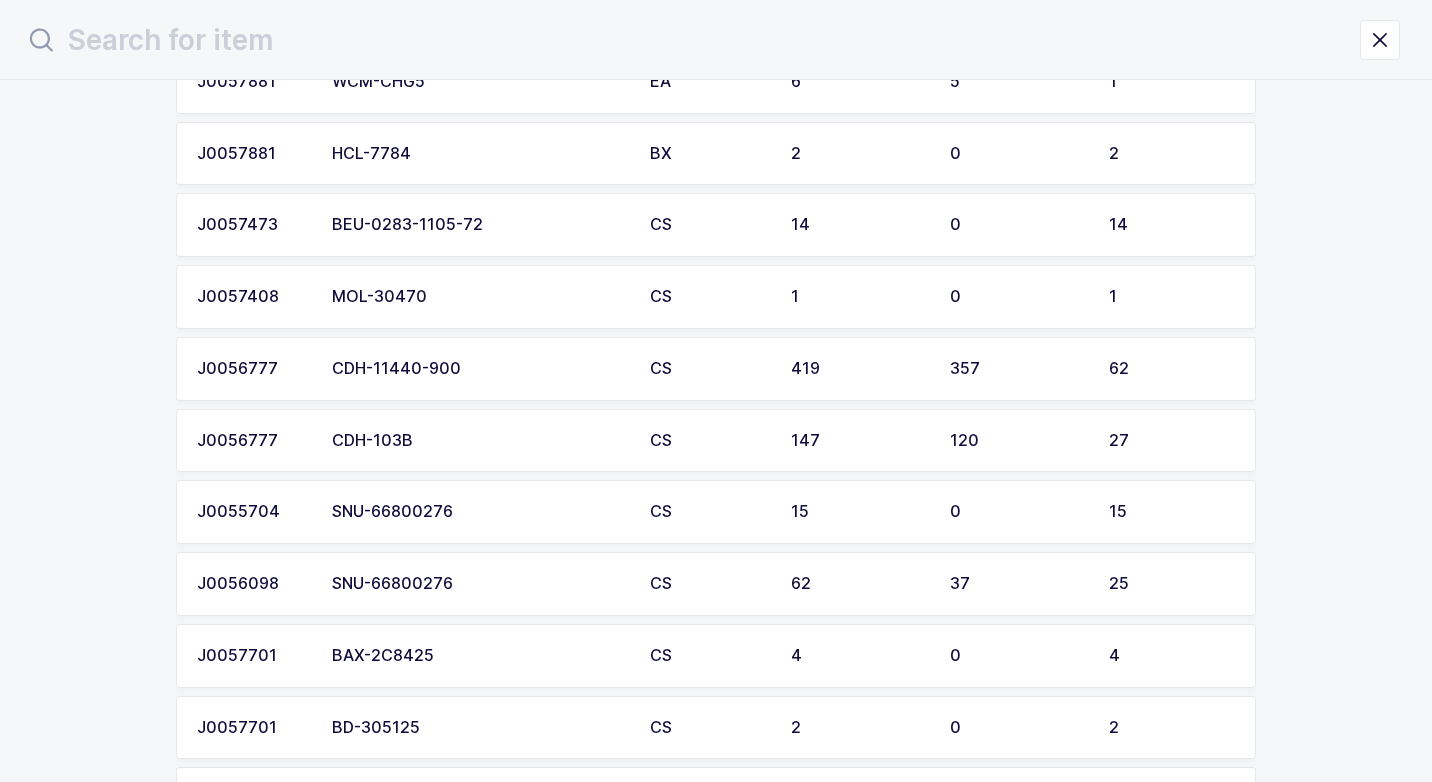 click on "CDH-103B" at bounding box center [479, 441] 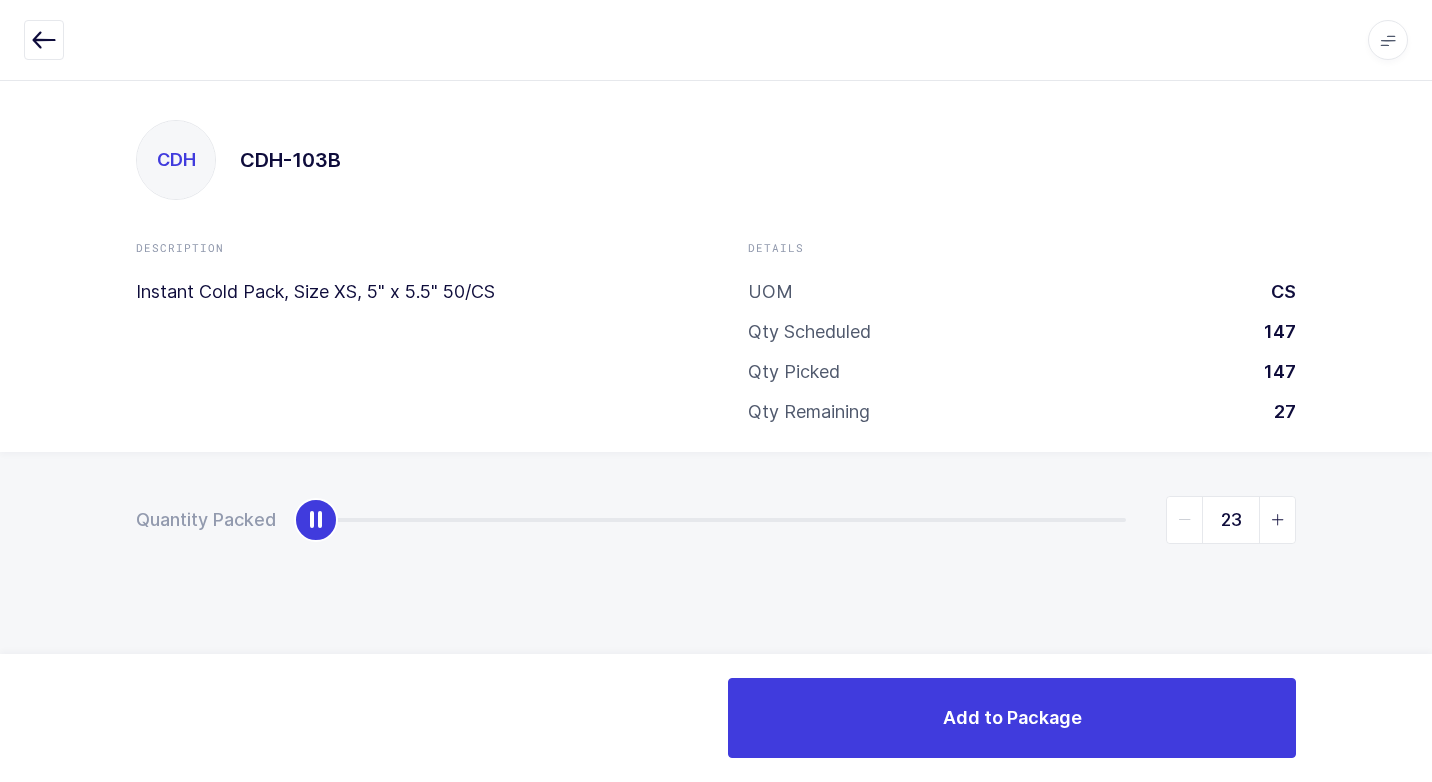 type on "27" 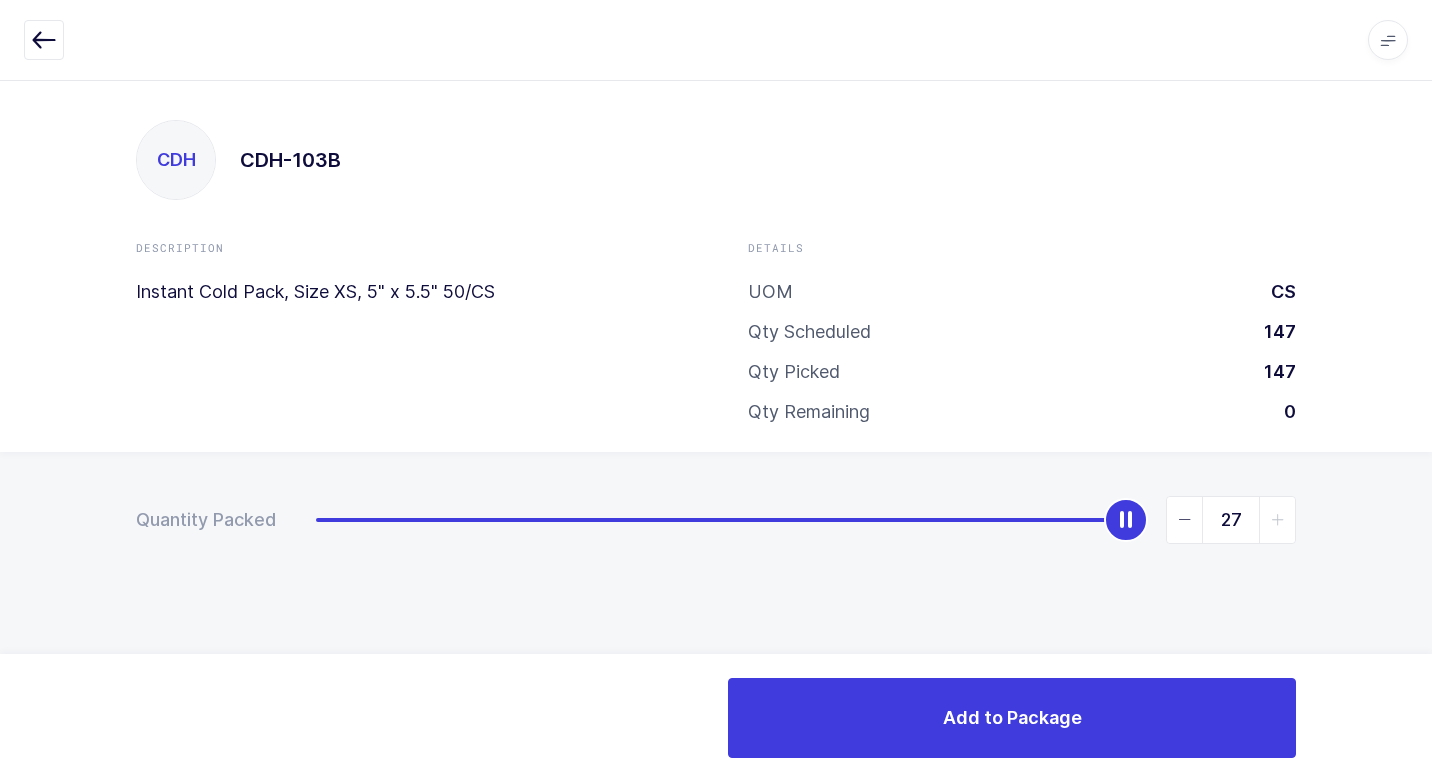 drag, startPoint x: 319, startPoint y: 524, endPoint x: 1435, endPoint y: 814, distance: 1153.0637 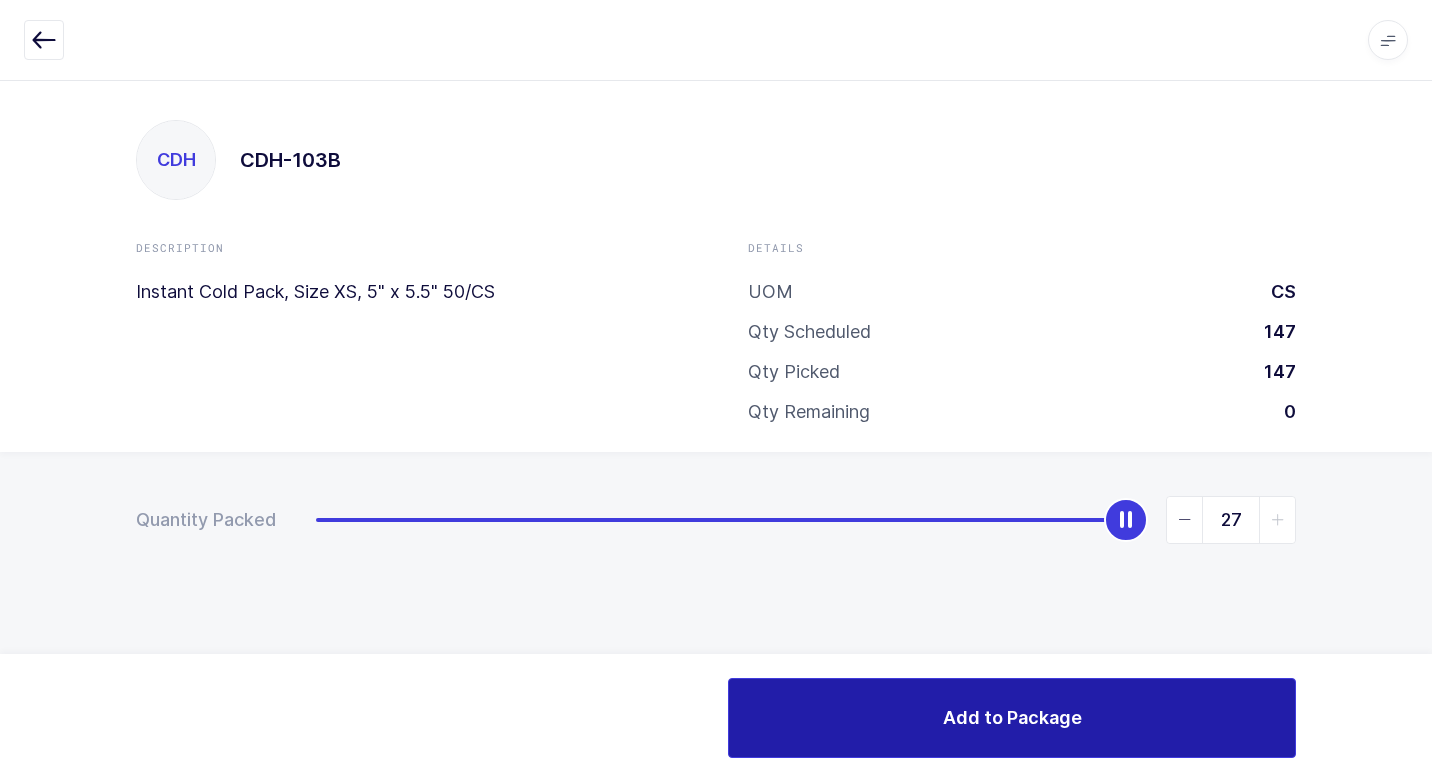 click on "Add to Package" at bounding box center [1012, 718] 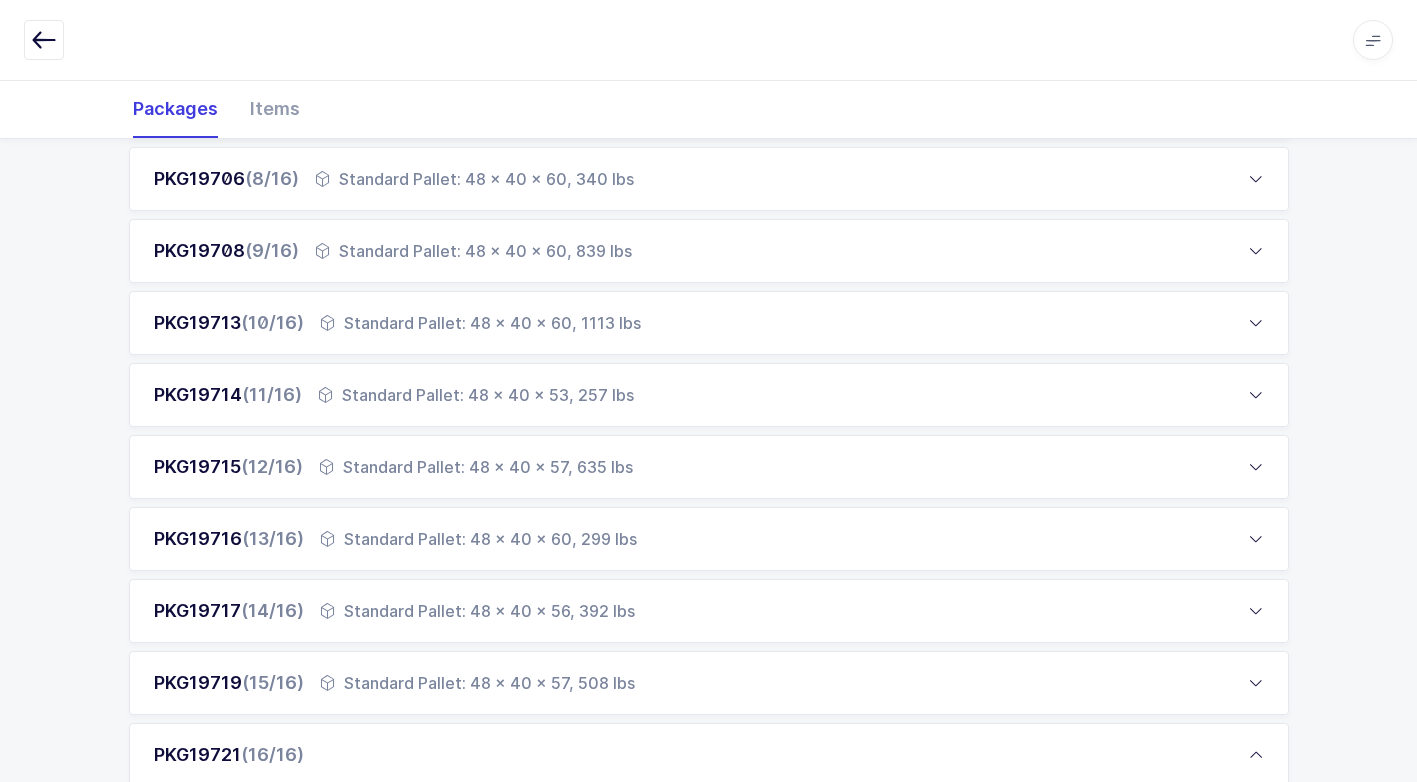 scroll, scrollTop: 1233, scrollLeft: 0, axis: vertical 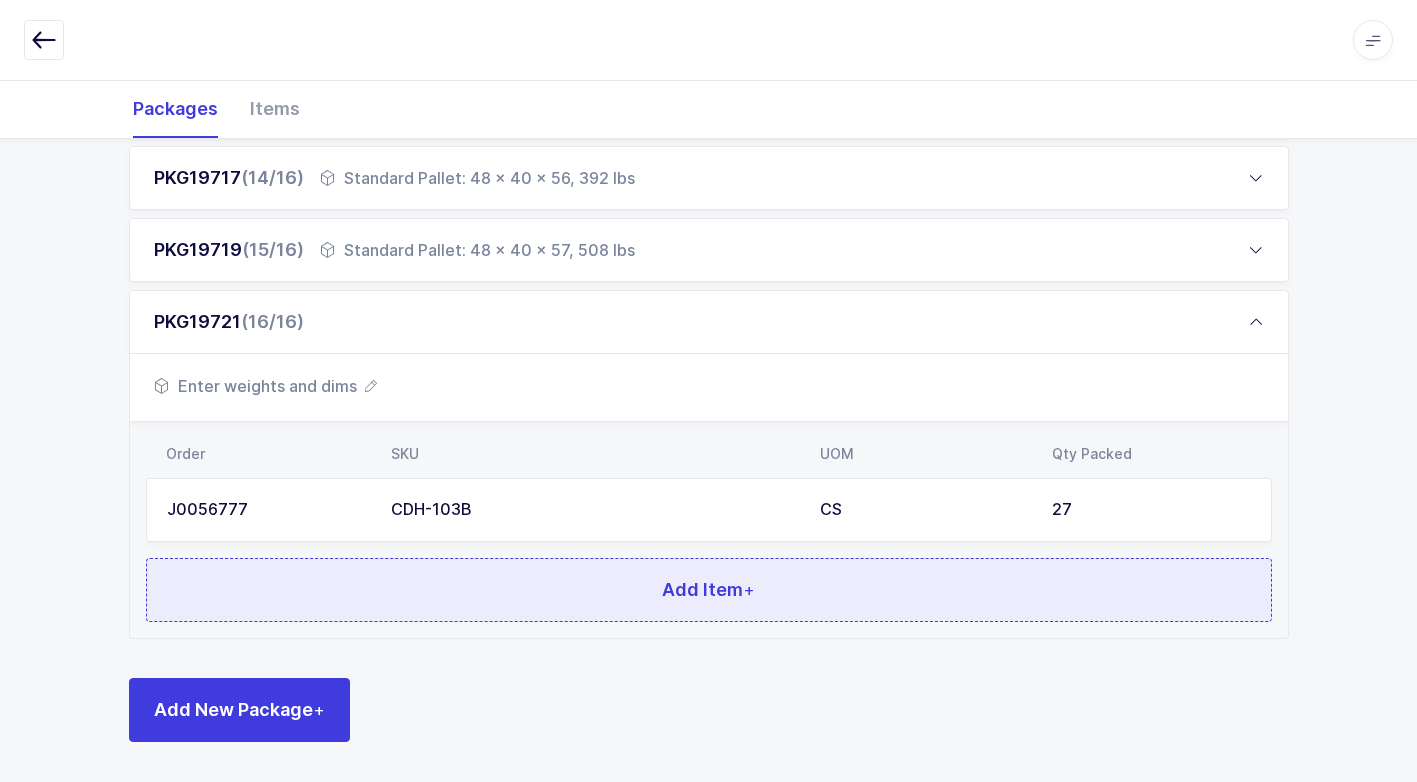 click on "Add Item  +" at bounding box center [709, 590] 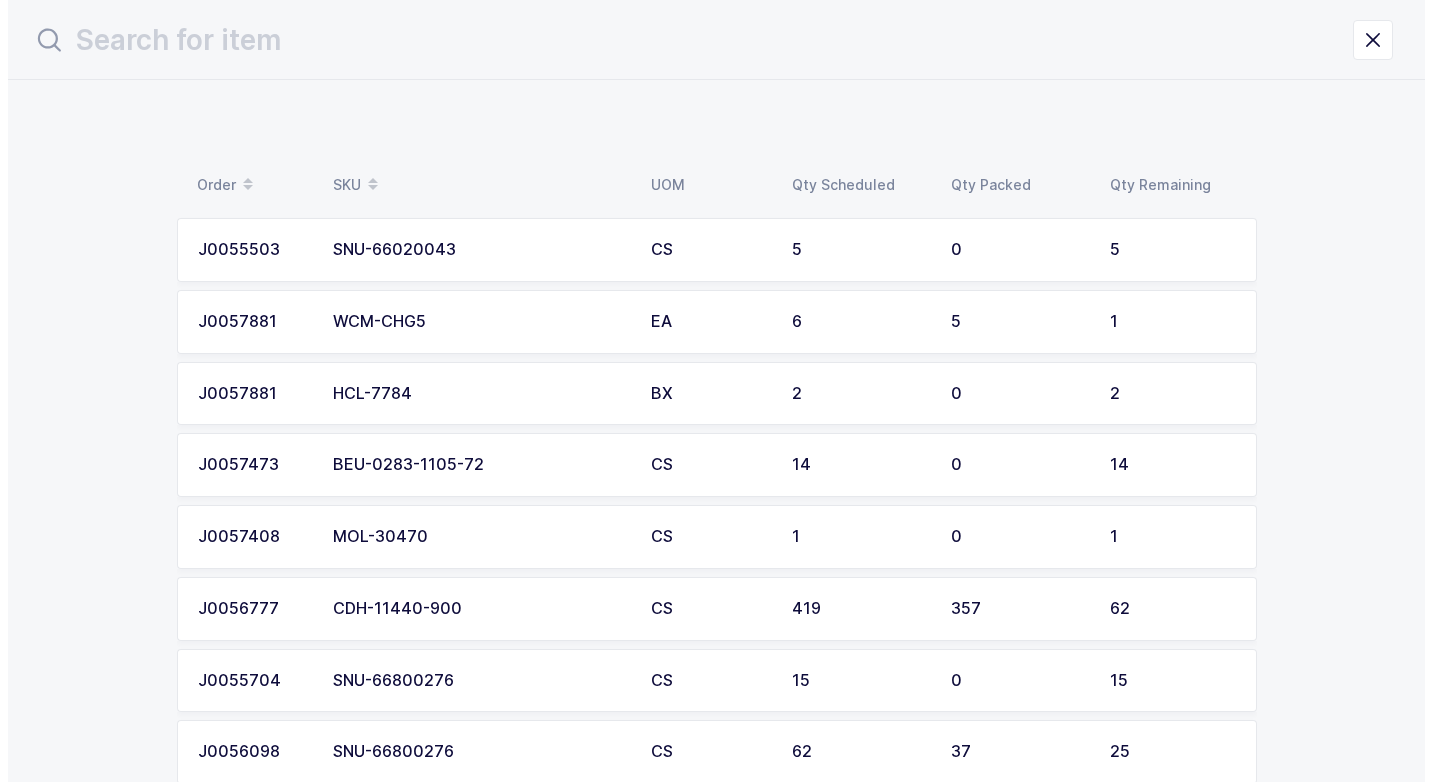 scroll, scrollTop: 0, scrollLeft: 0, axis: both 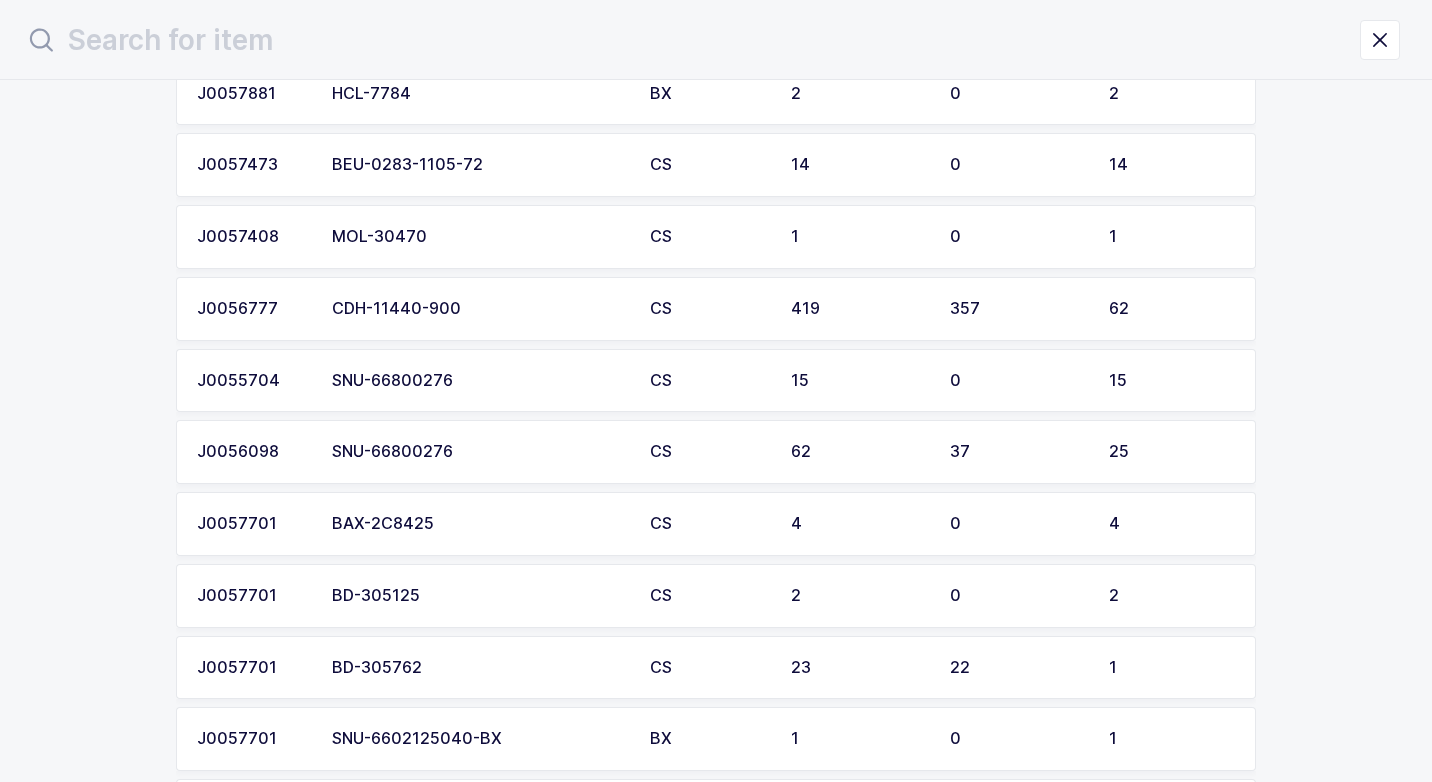 click on "CDH-11440-900" at bounding box center (479, 309) 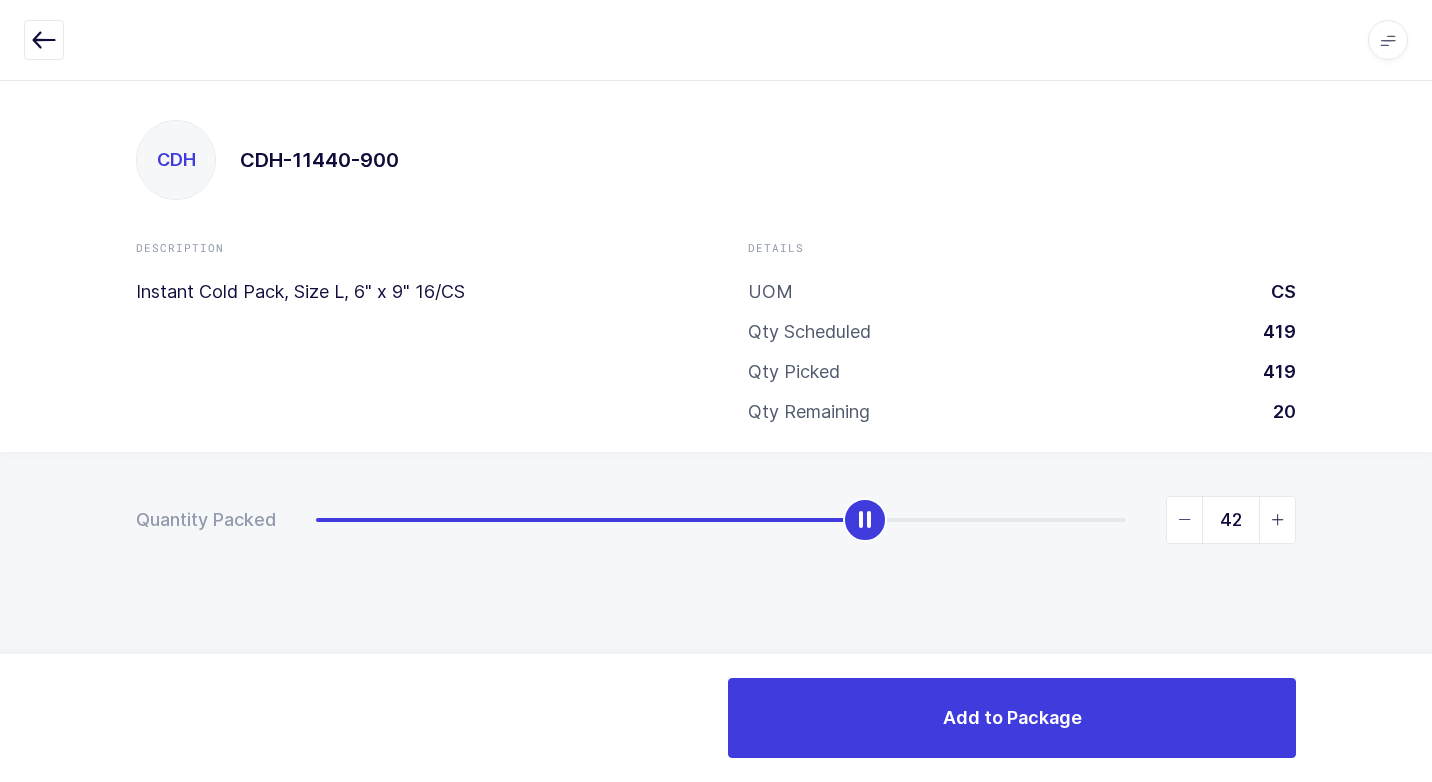 type on "41" 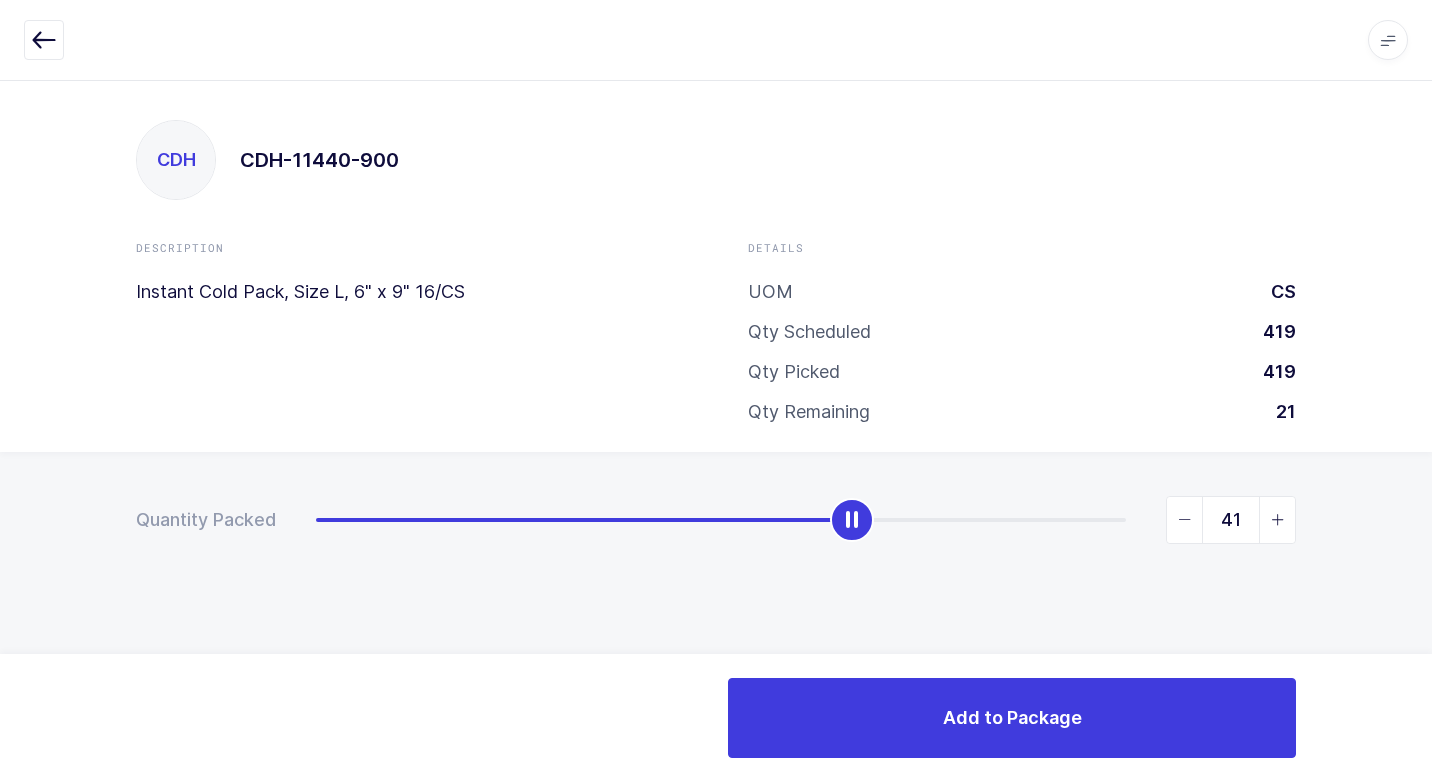 drag, startPoint x: 319, startPoint y: 530, endPoint x: 852, endPoint y: 569, distance: 534.4249 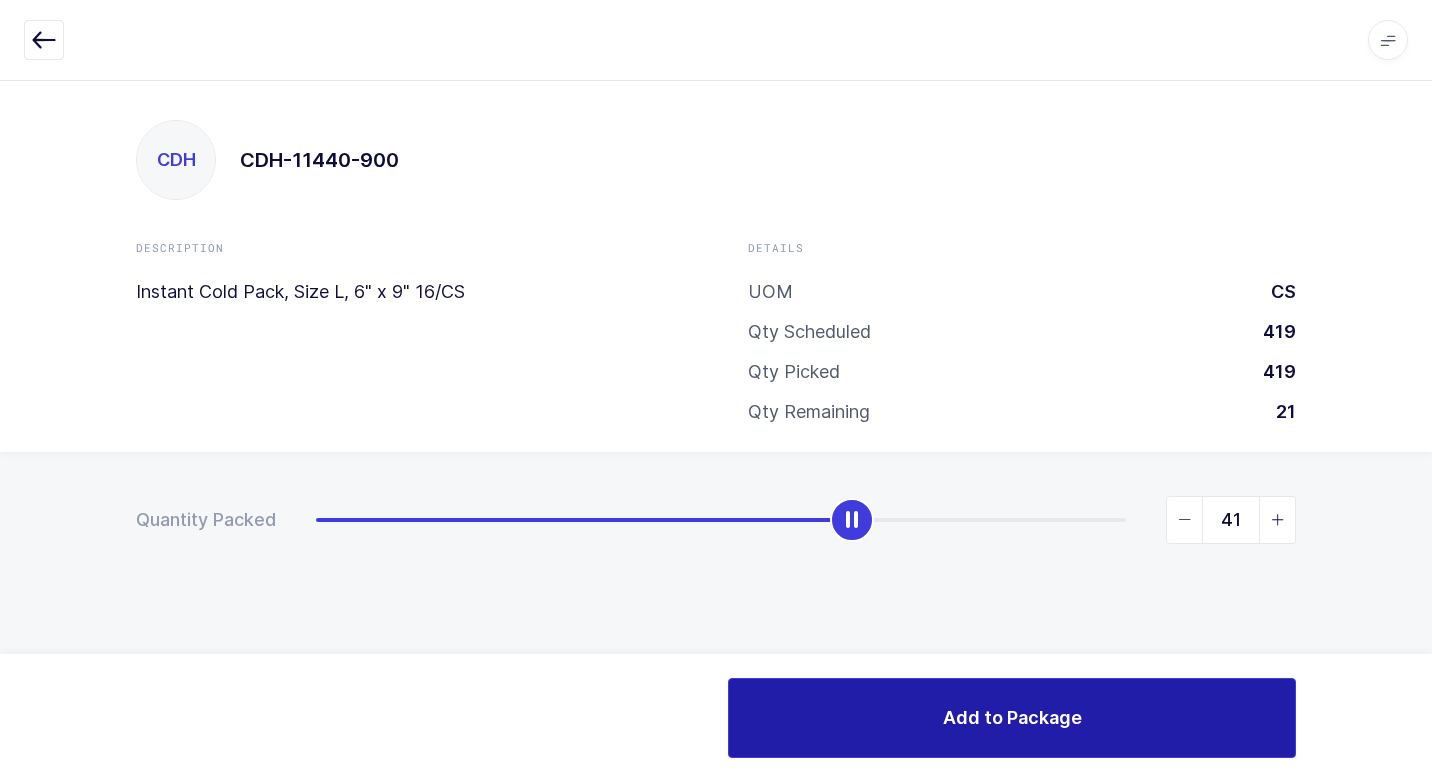 drag, startPoint x: 905, startPoint y: 706, endPoint x: 889, endPoint y: 707, distance: 16.03122 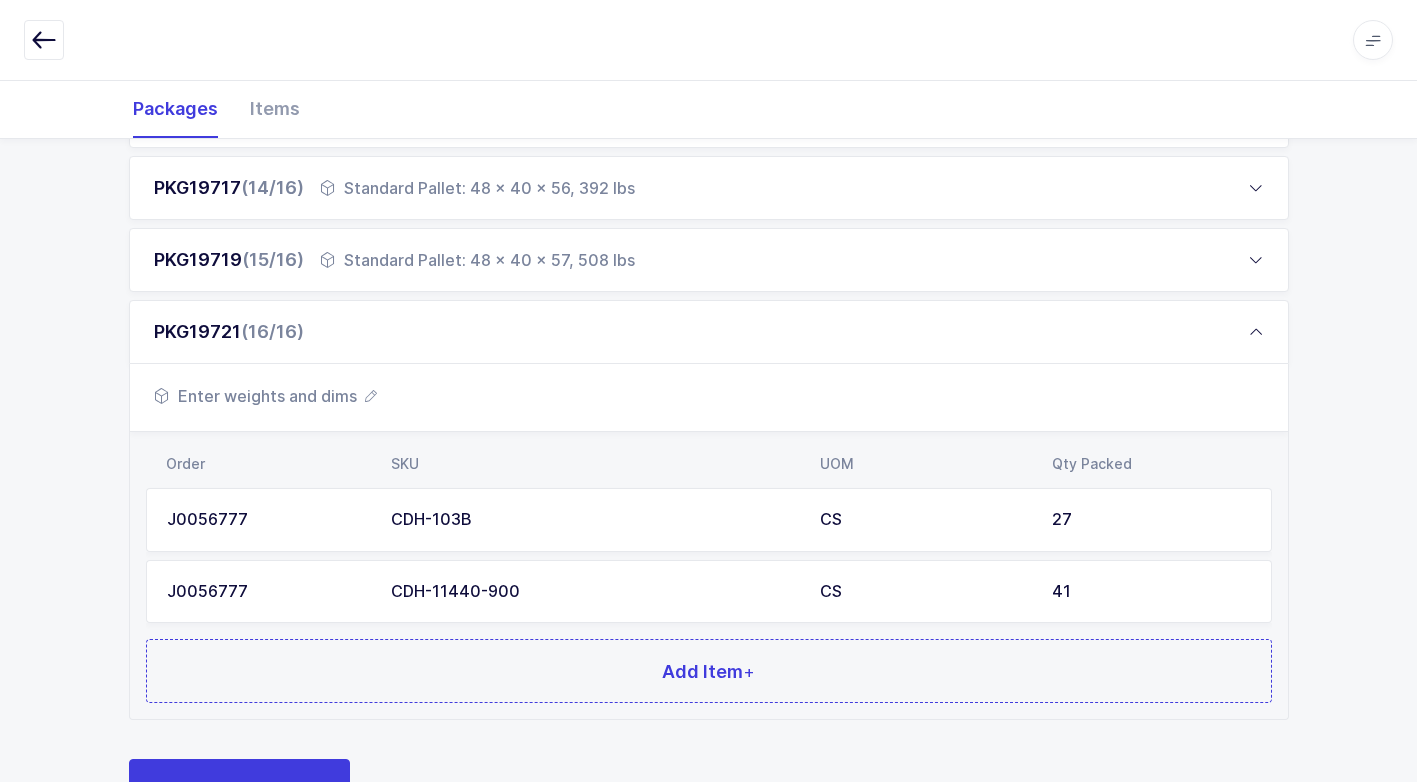 scroll, scrollTop: 1304, scrollLeft: 0, axis: vertical 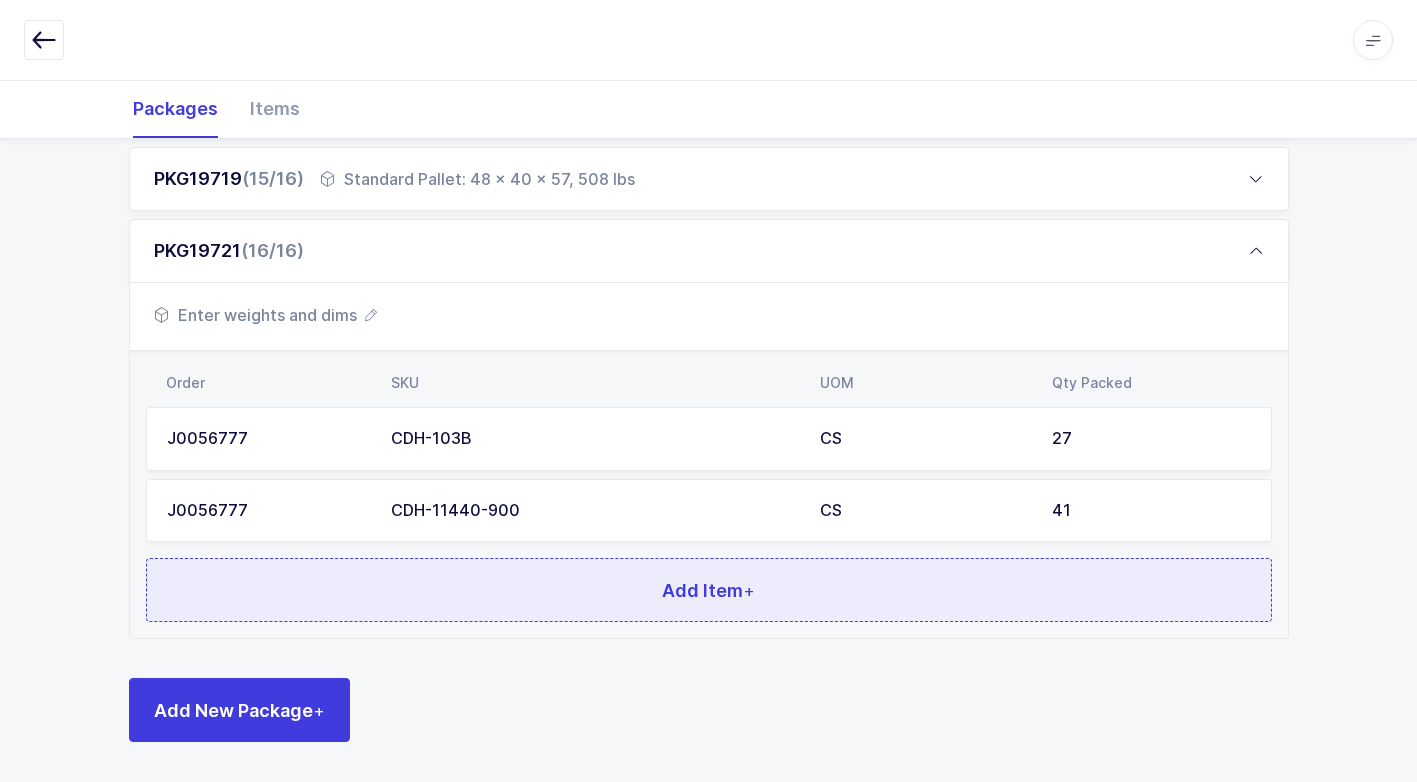 click on "Add Item  +" at bounding box center [709, 590] 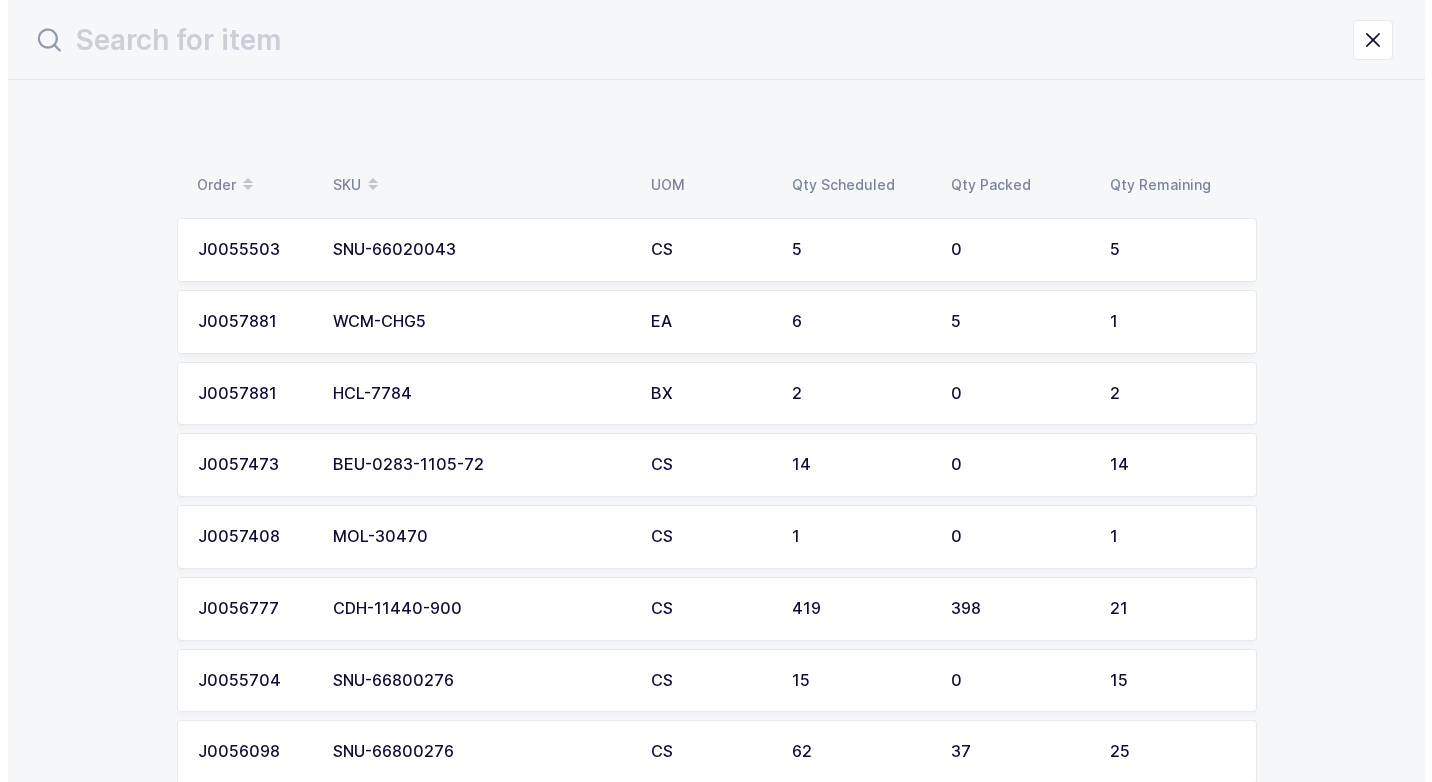 scroll, scrollTop: 0, scrollLeft: 0, axis: both 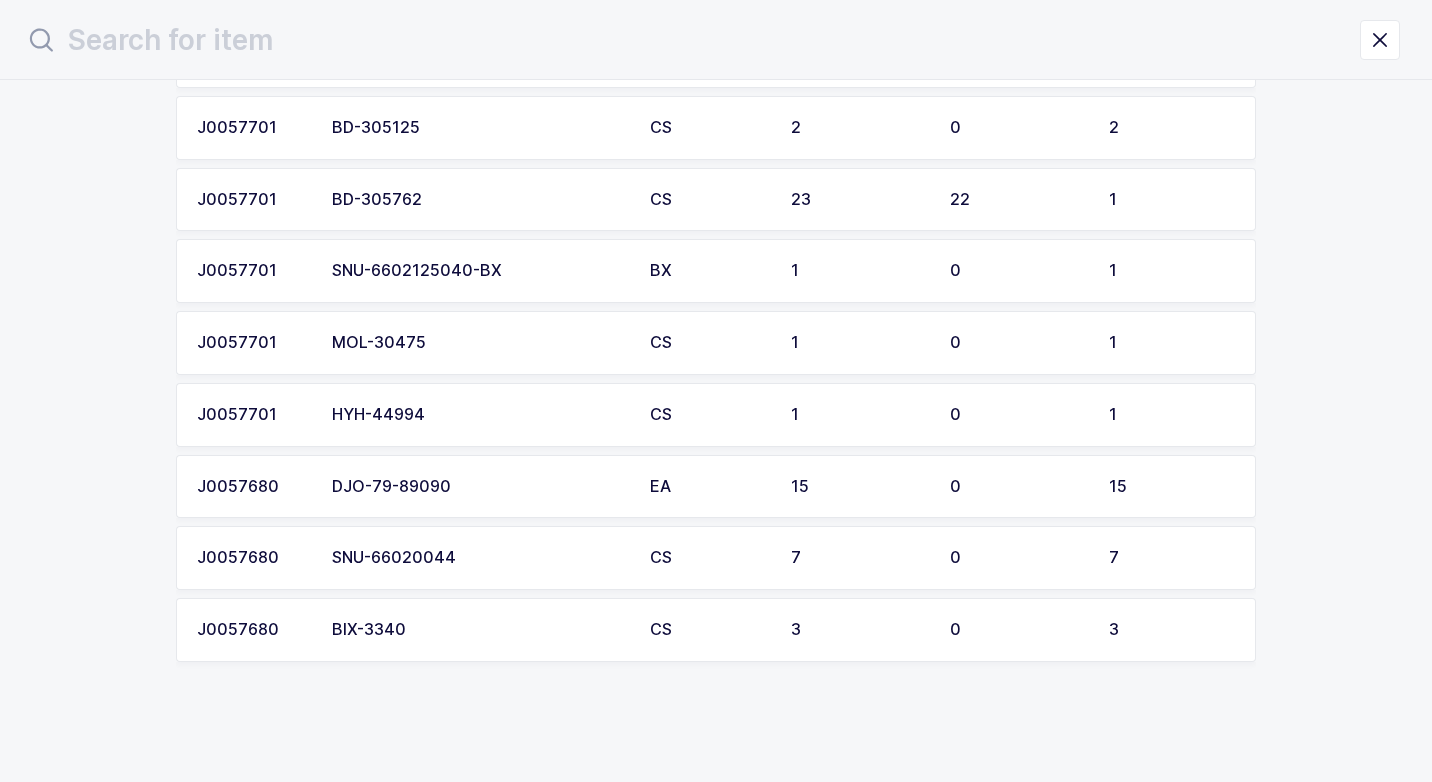 click on "SNU-66020044" at bounding box center [479, 558] 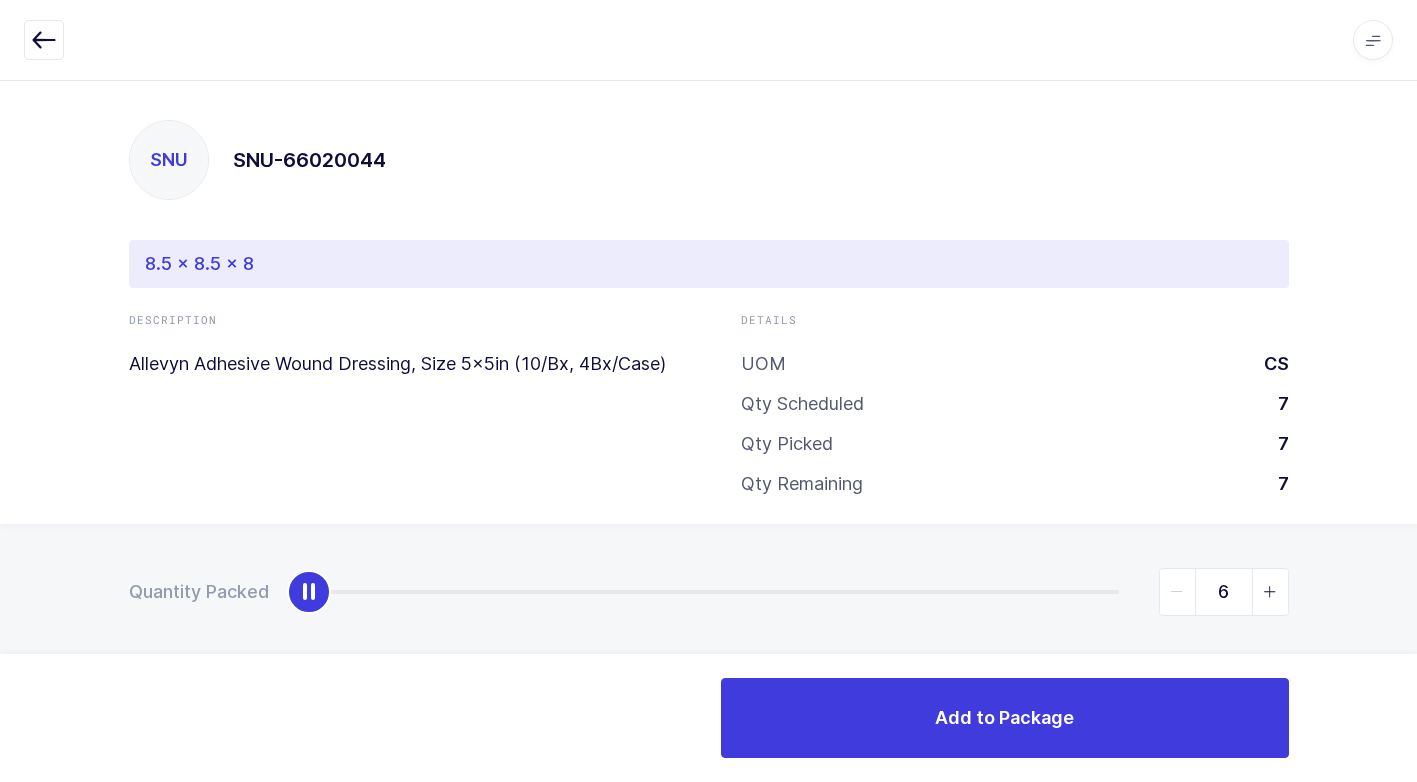 type on "7" 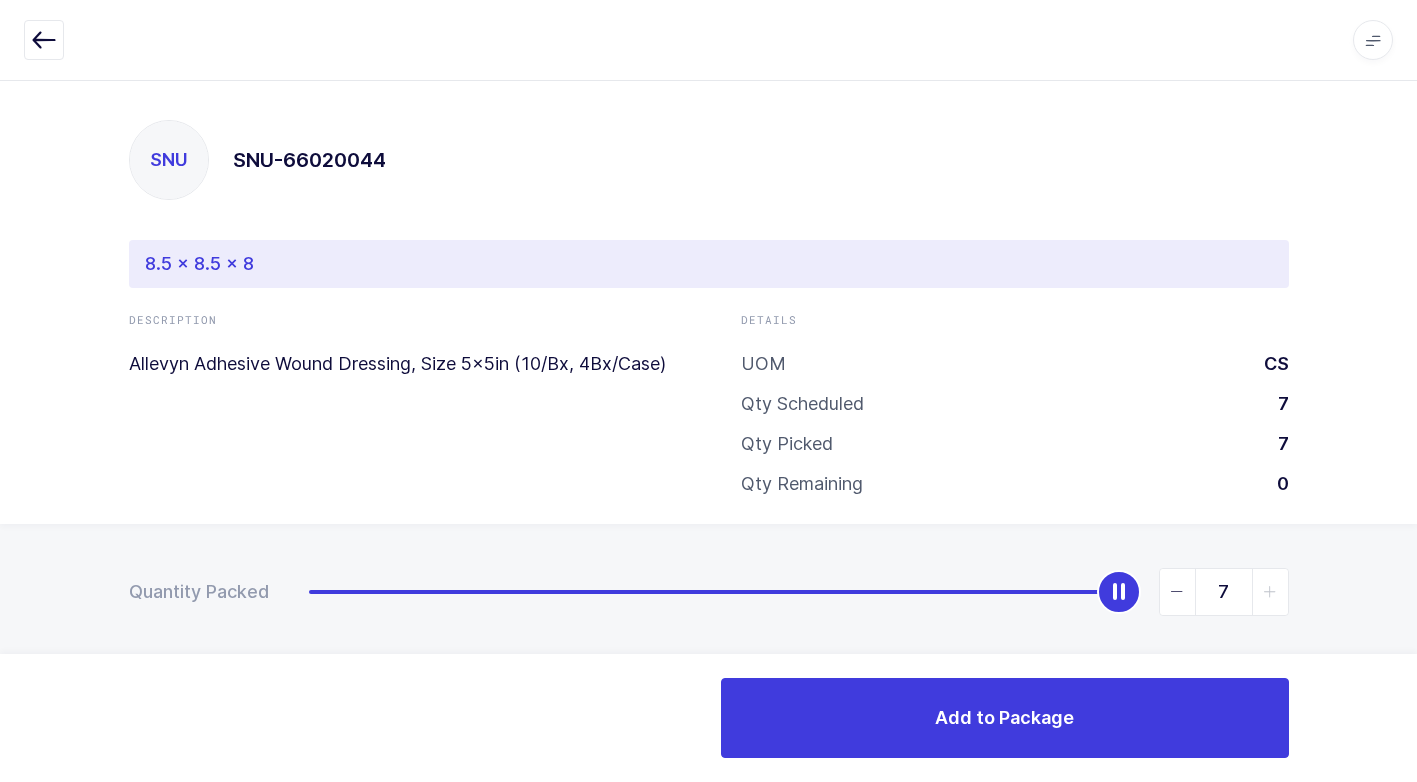 drag, startPoint x: 300, startPoint y: 595, endPoint x: 1370, endPoint y: 665, distance: 1072.2872 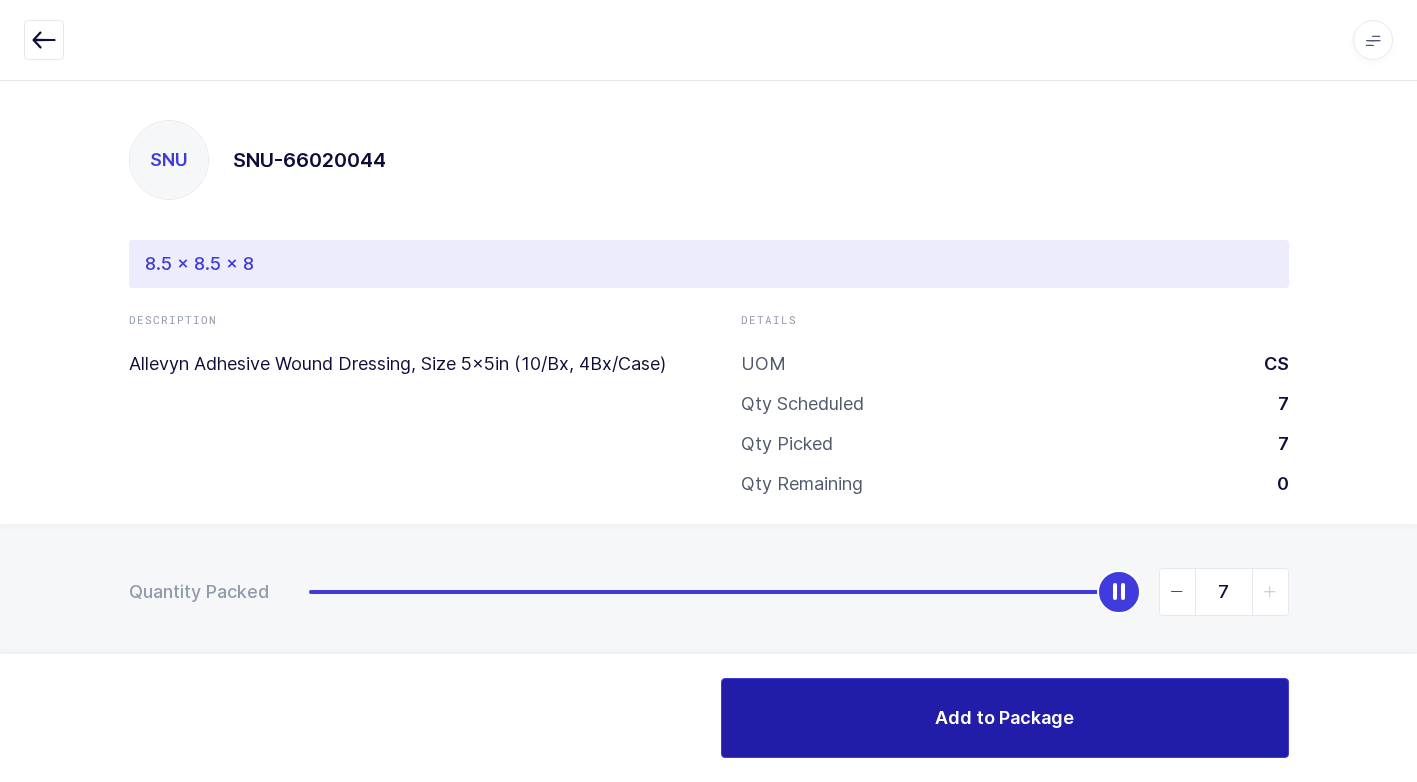 drag, startPoint x: 966, startPoint y: 697, endPoint x: 926, endPoint y: 694, distance: 40.112343 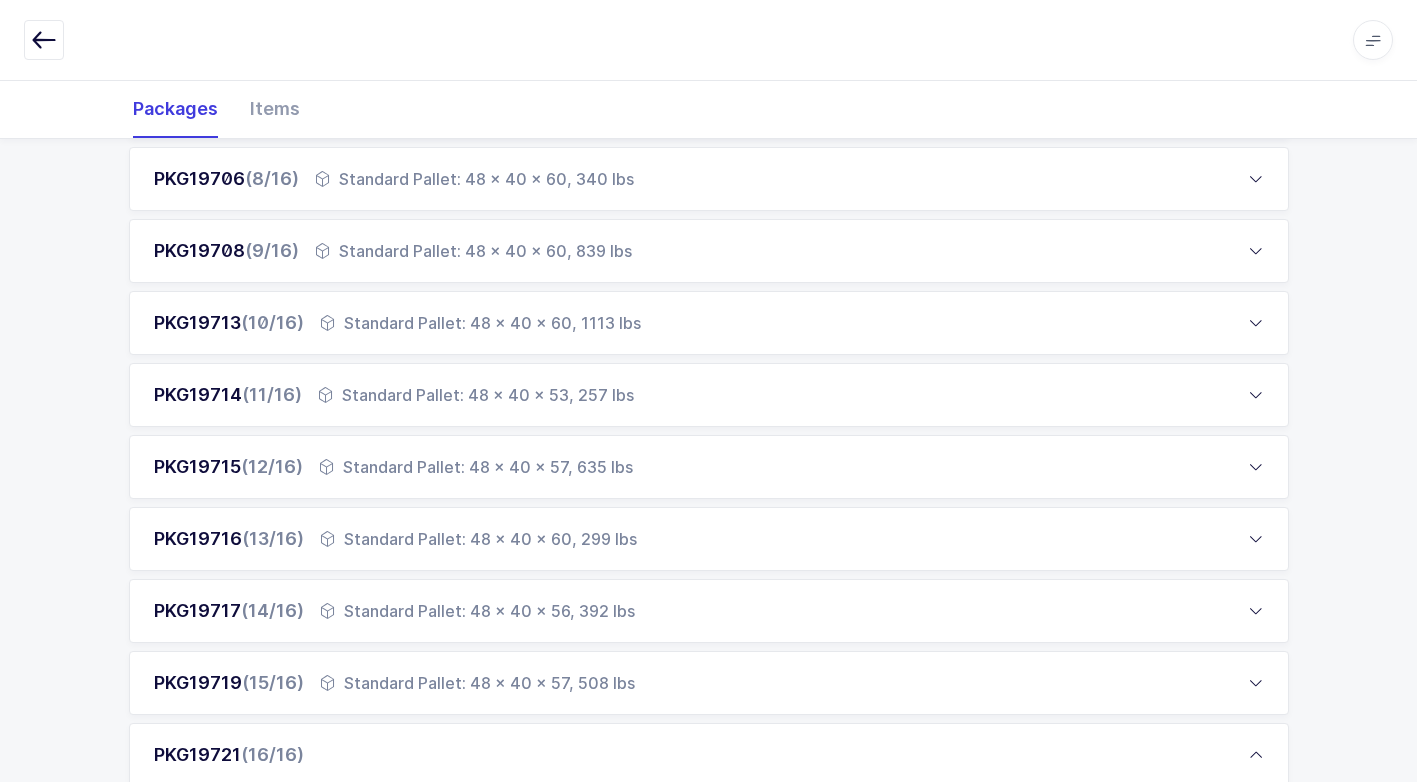scroll, scrollTop: 1376, scrollLeft: 0, axis: vertical 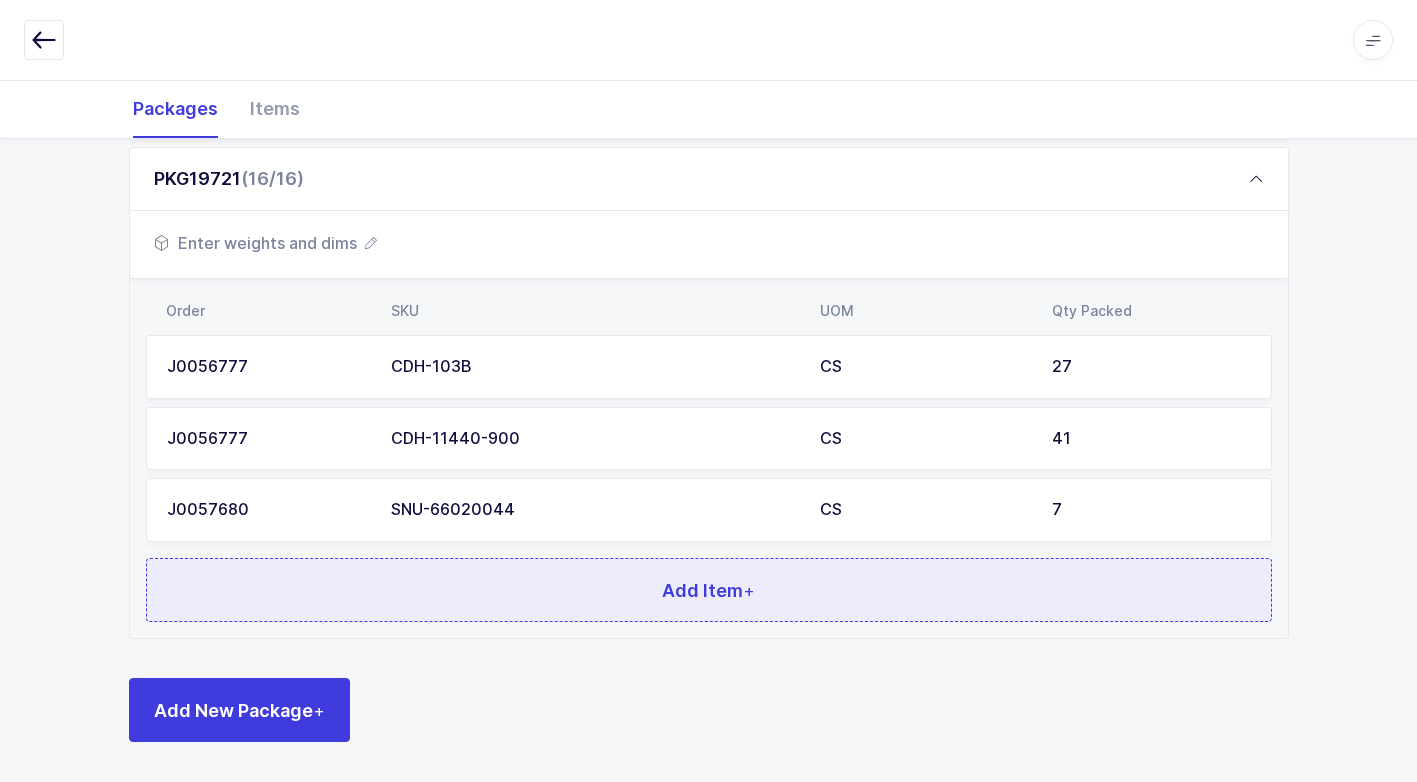 click on "Add Item  +" at bounding box center (709, 590) 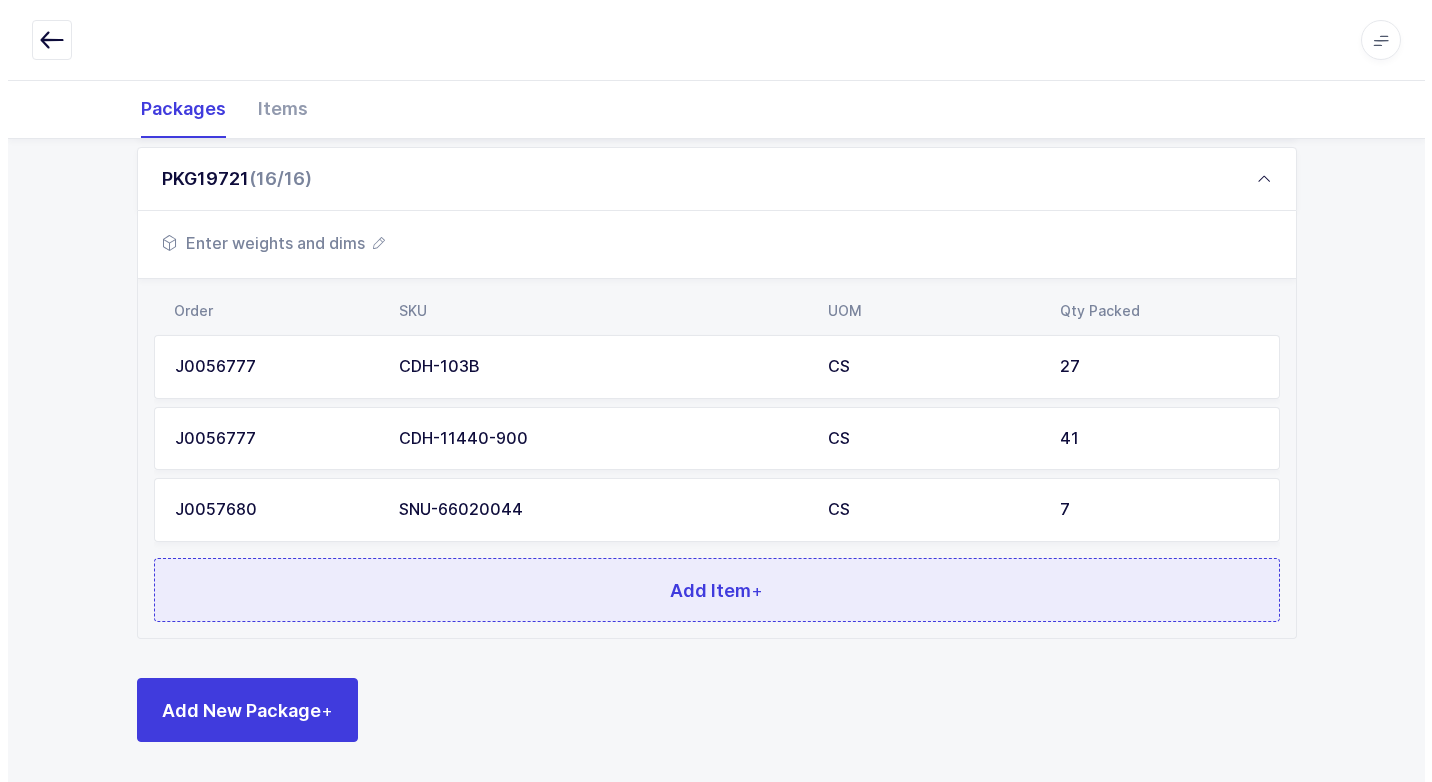 scroll, scrollTop: 0, scrollLeft: 0, axis: both 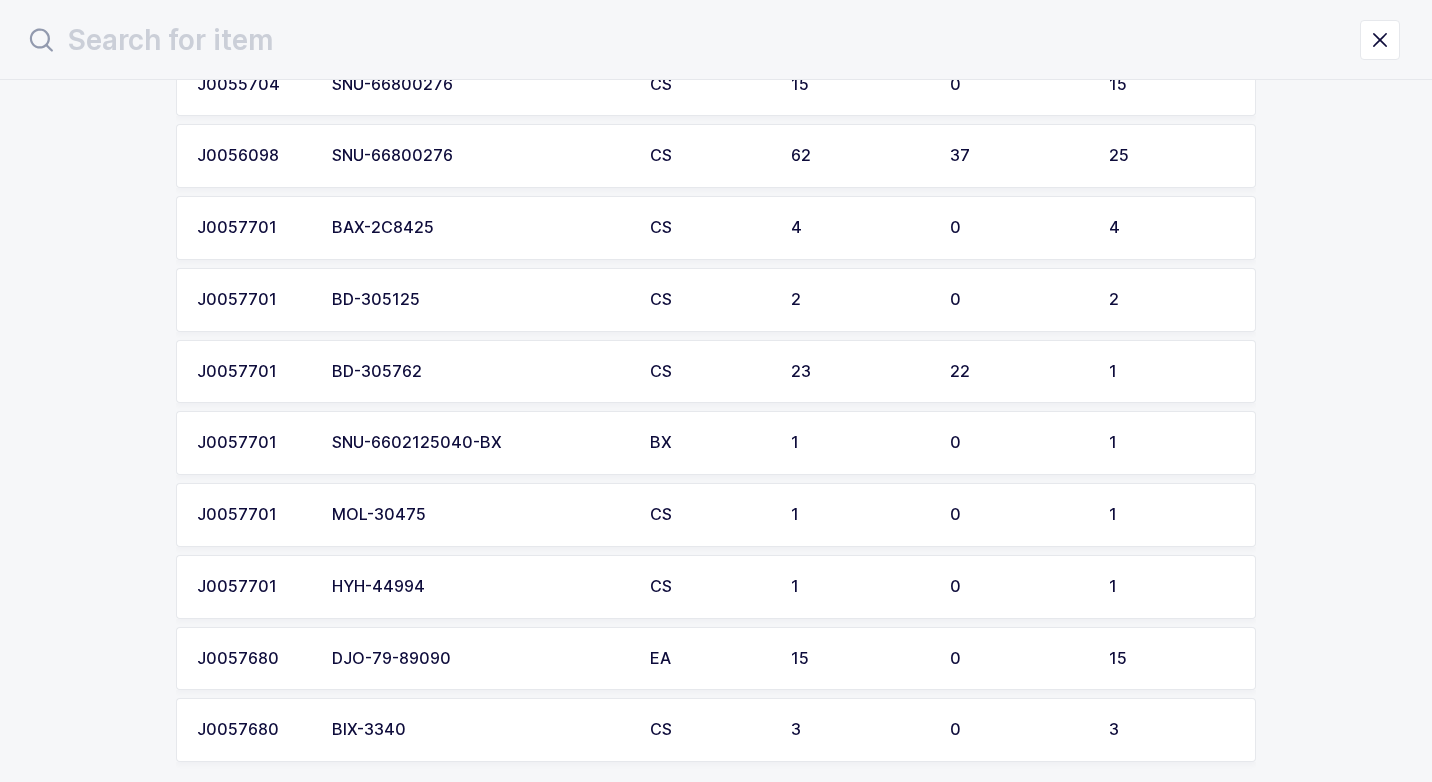 click on "HYH-44994" at bounding box center [479, 587] 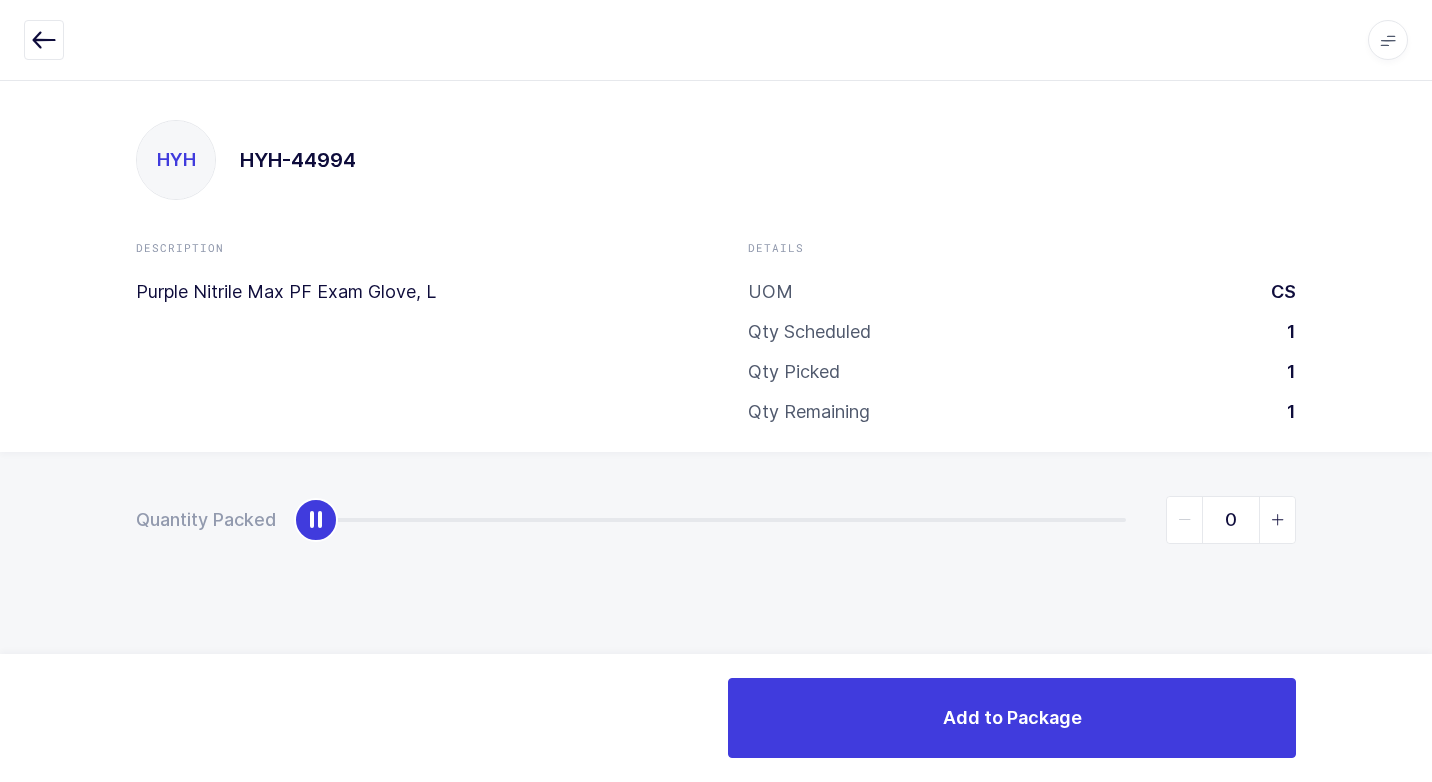 type on "1" 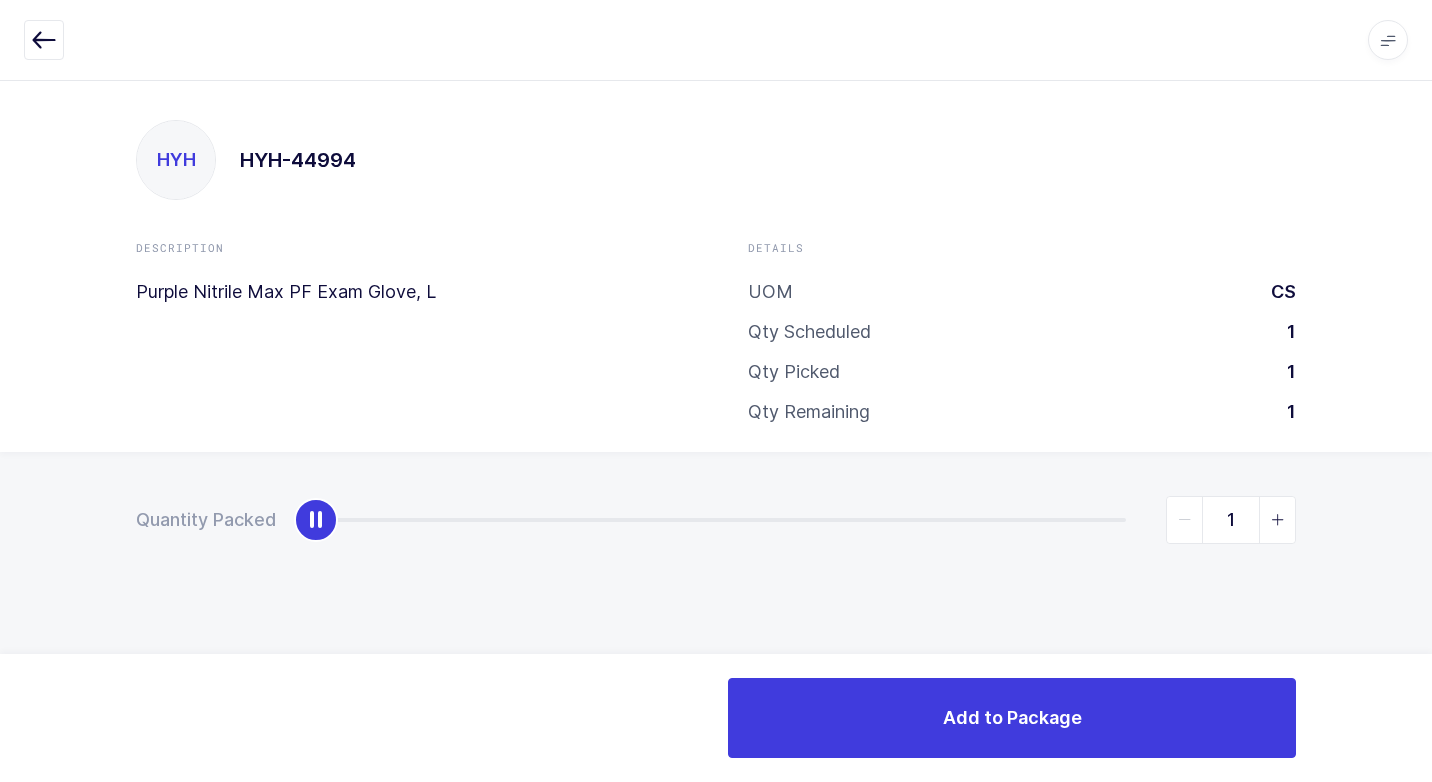 drag, startPoint x: 324, startPoint y: 530, endPoint x: 1314, endPoint y: 598, distance: 992.3326 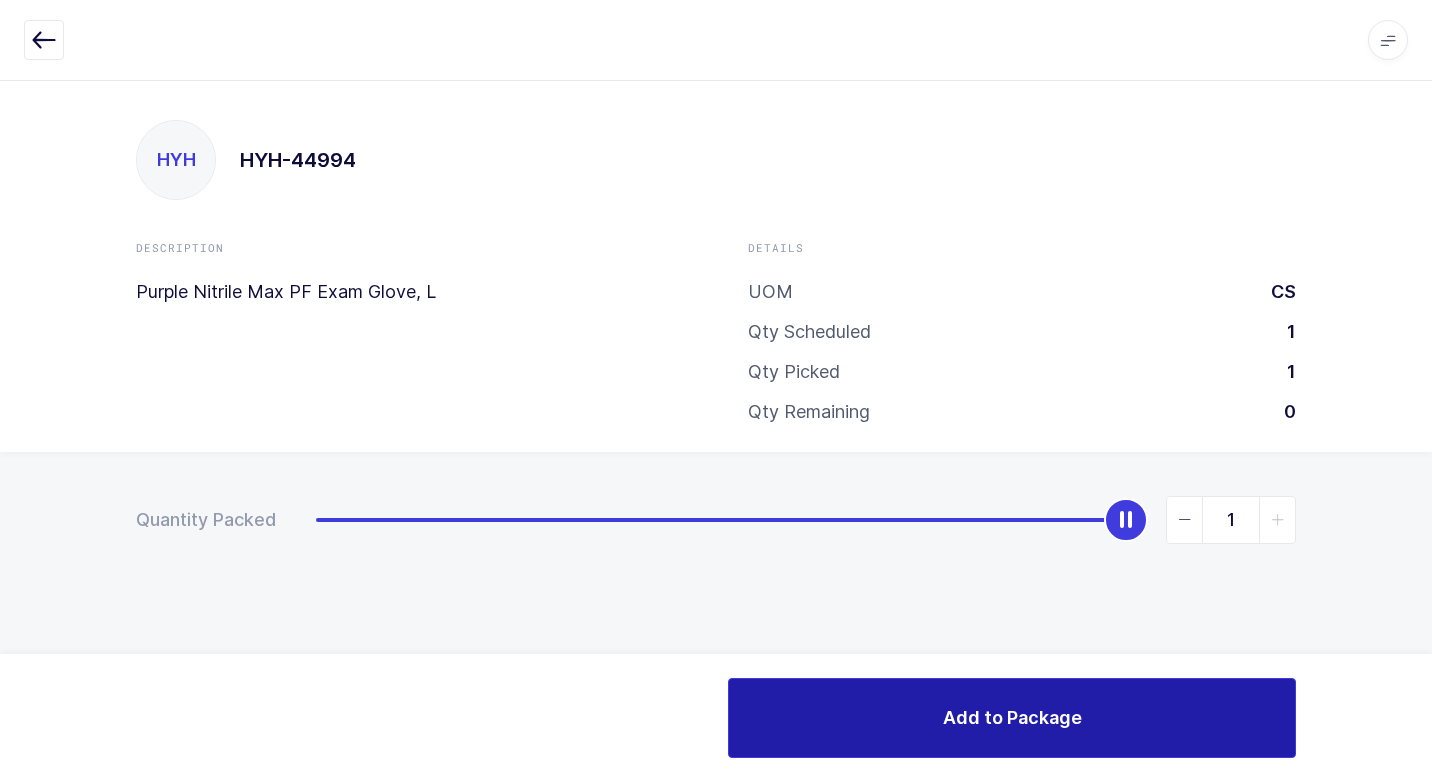 click on "Add to Package" at bounding box center [1012, 718] 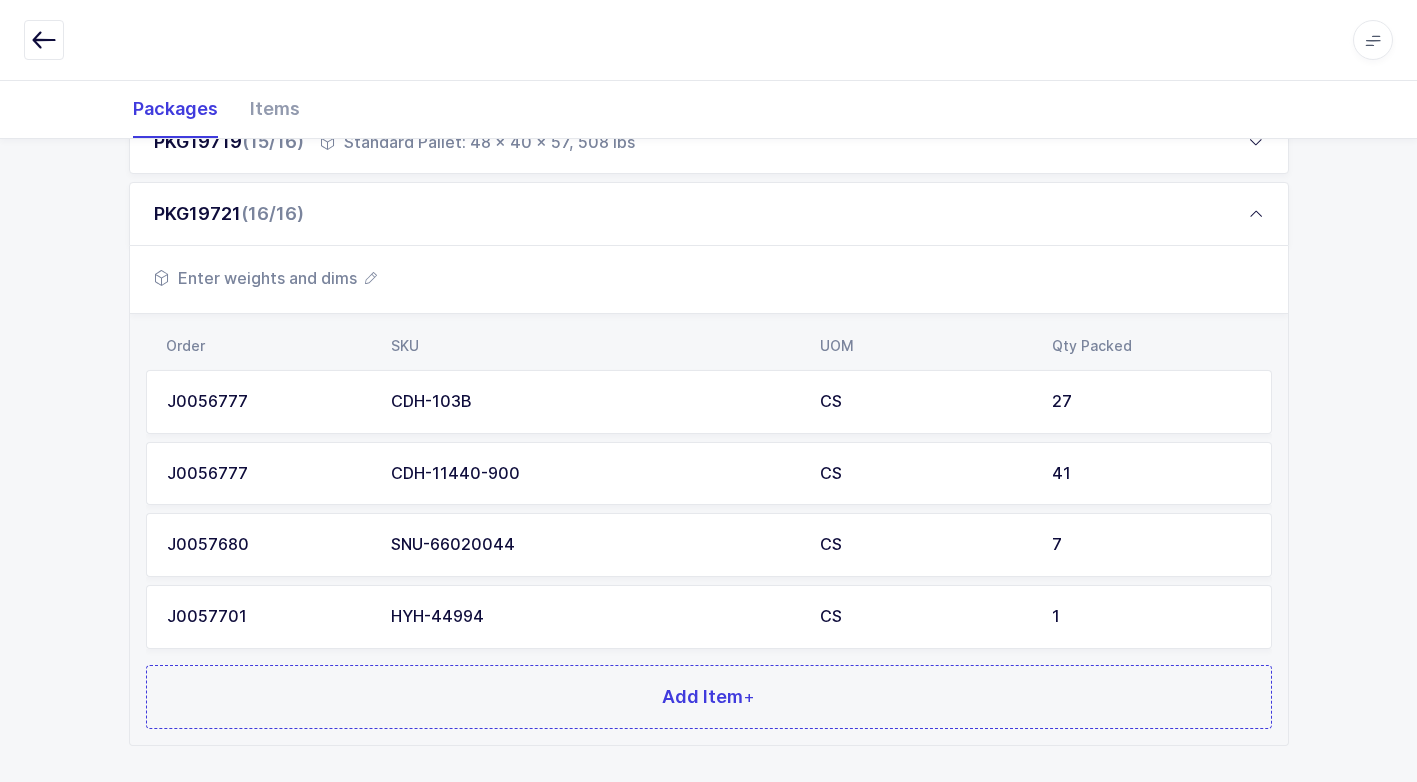 scroll, scrollTop: 1448, scrollLeft: 0, axis: vertical 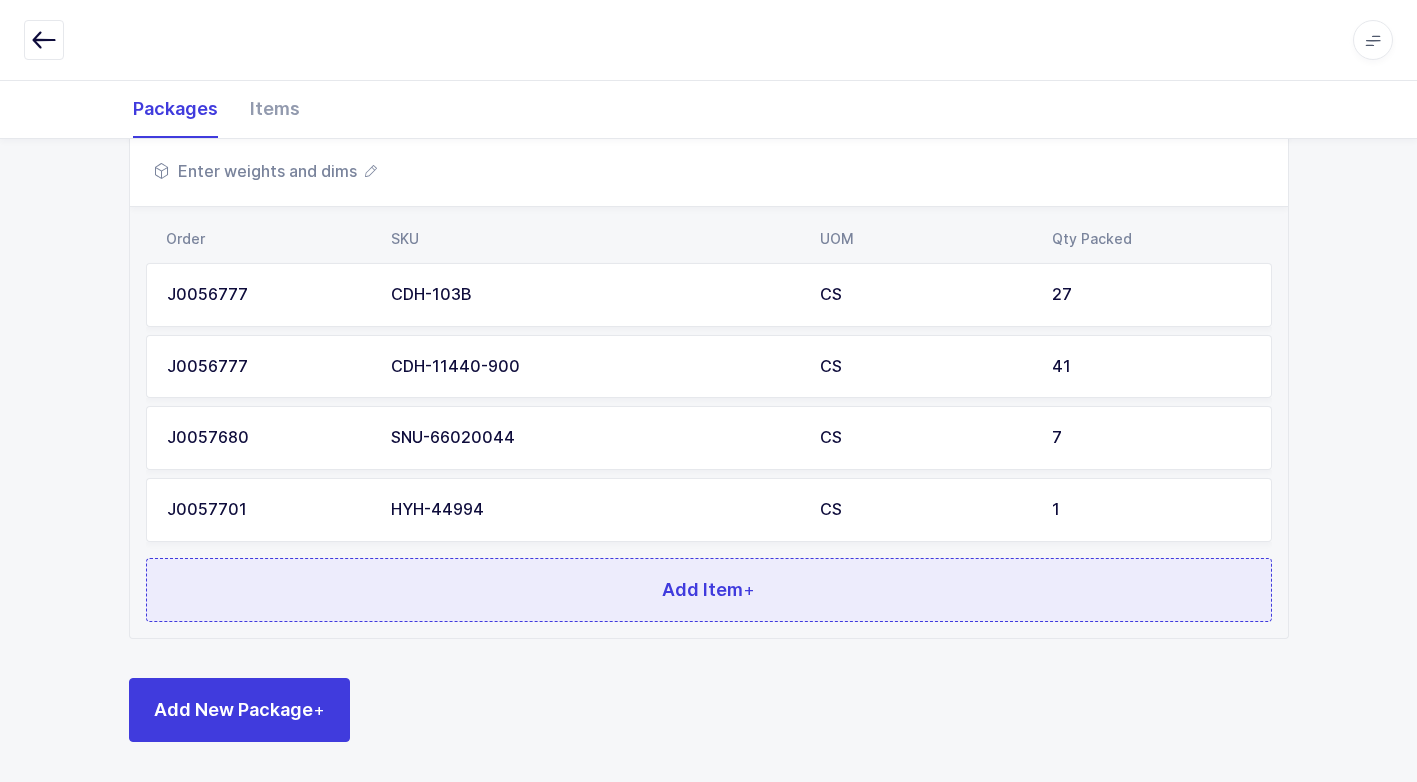 click on "Add Item  +" at bounding box center (709, 590) 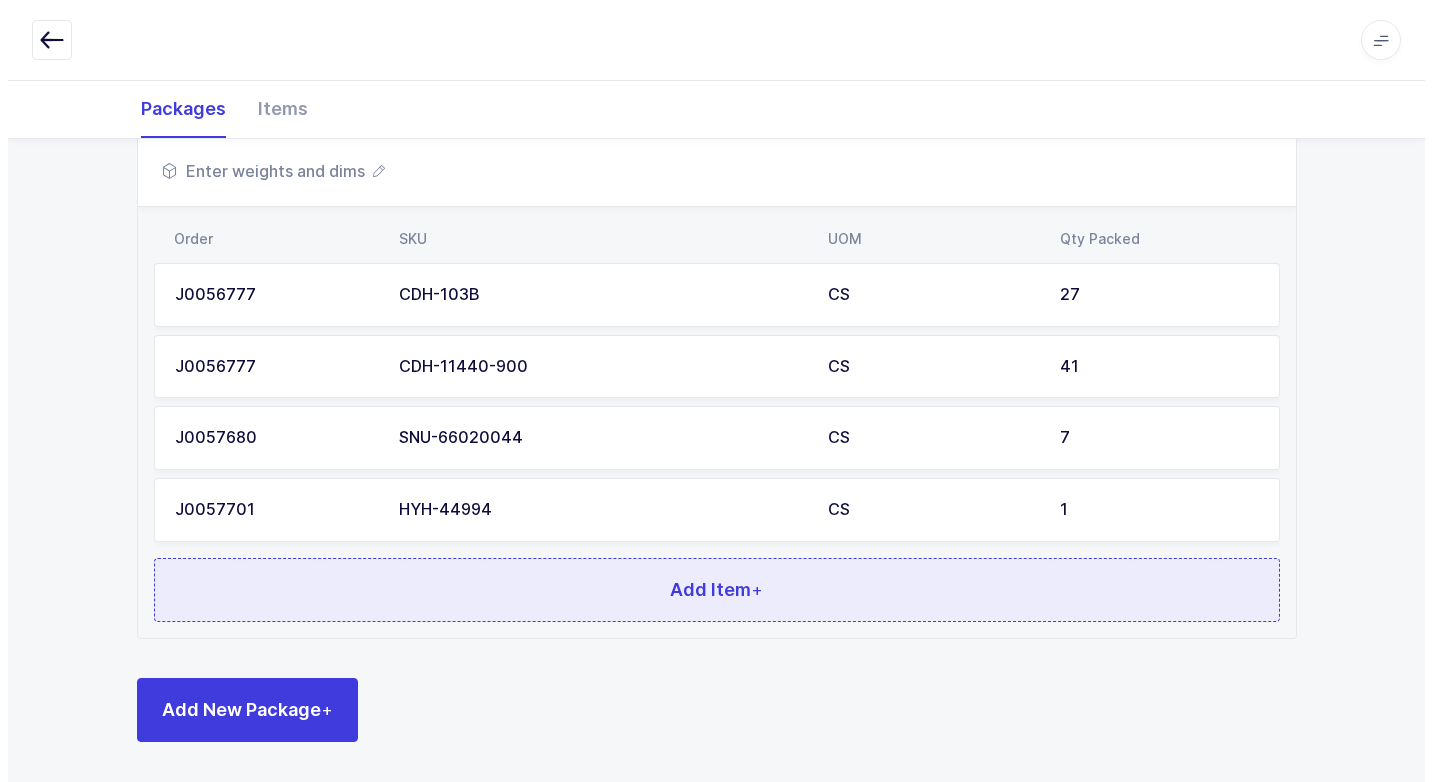 scroll, scrollTop: 0, scrollLeft: 0, axis: both 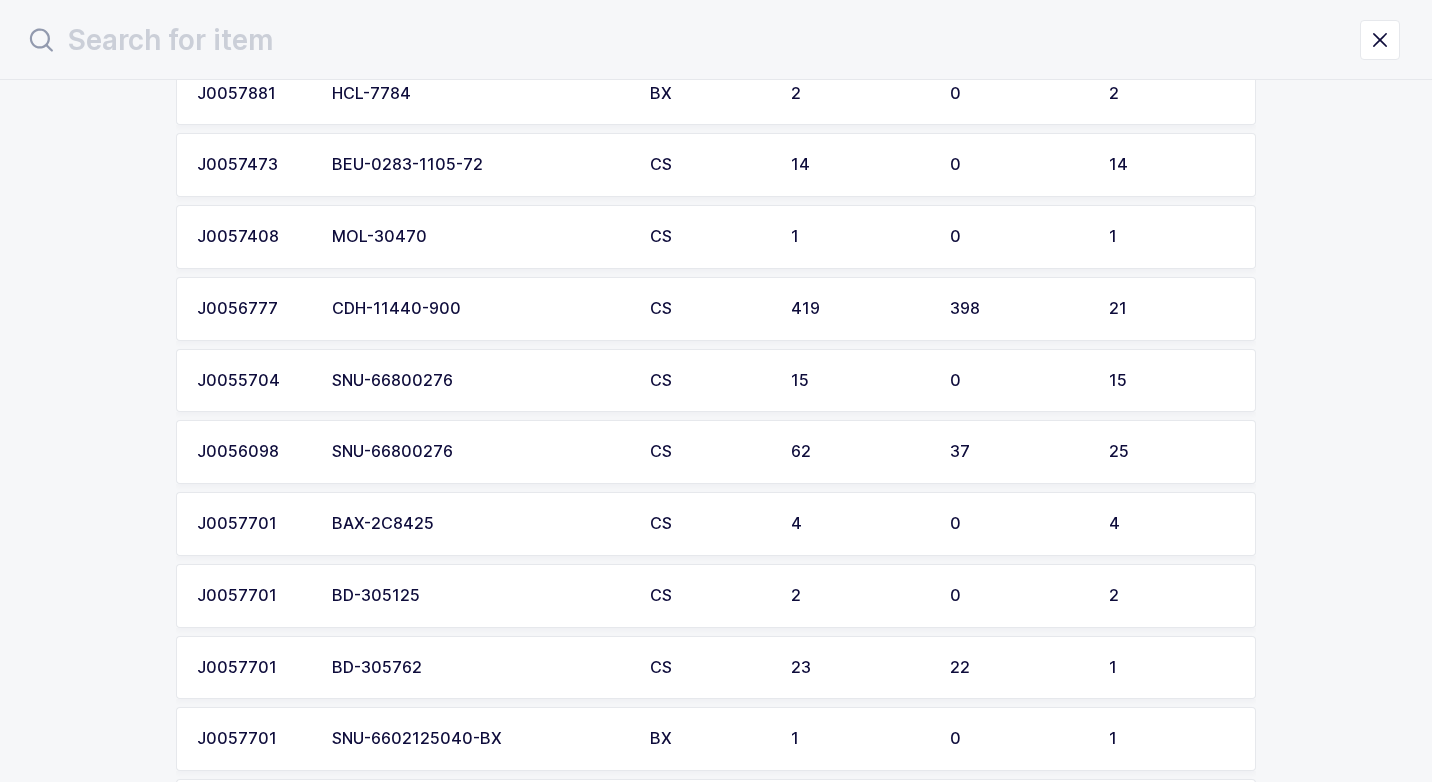 click on "MOL-30470" at bounding box center [479, 237] 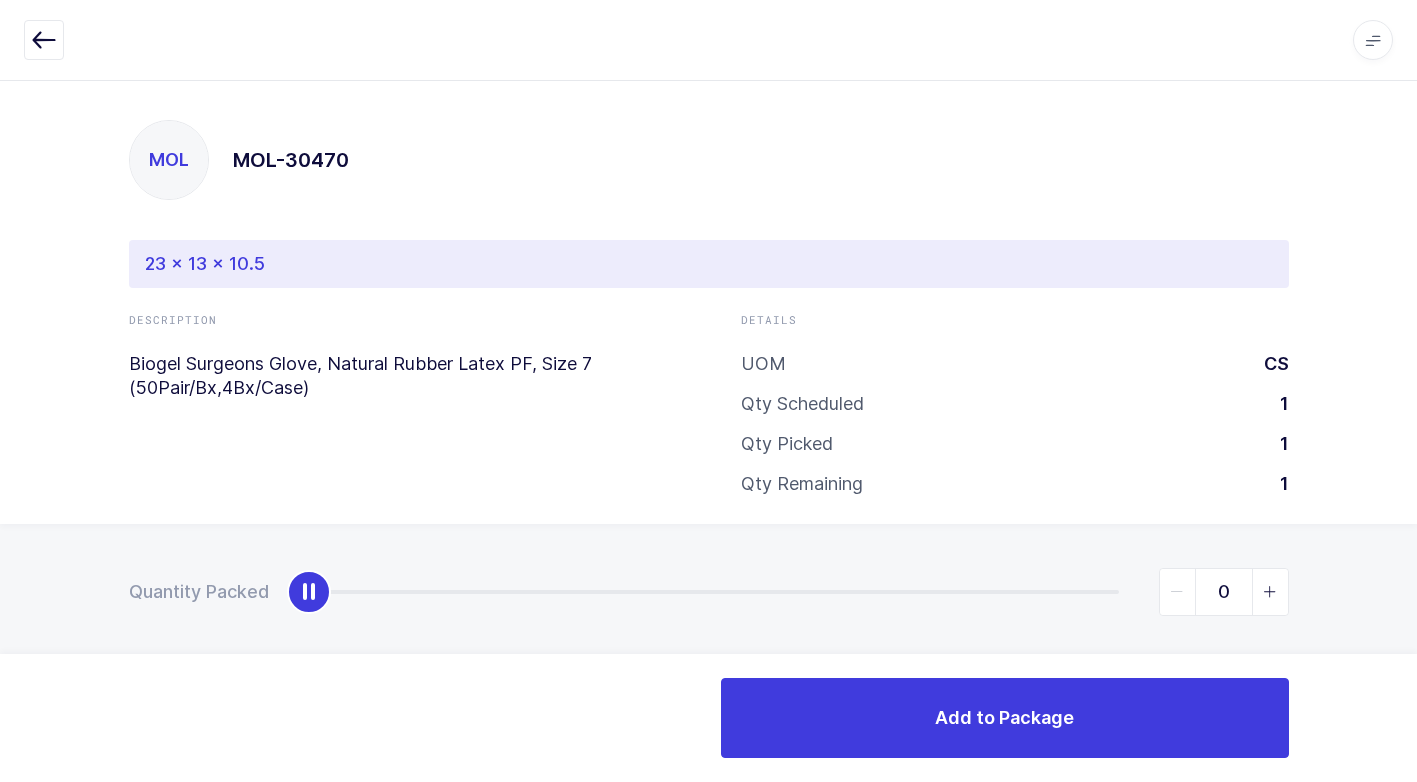 type on "1" 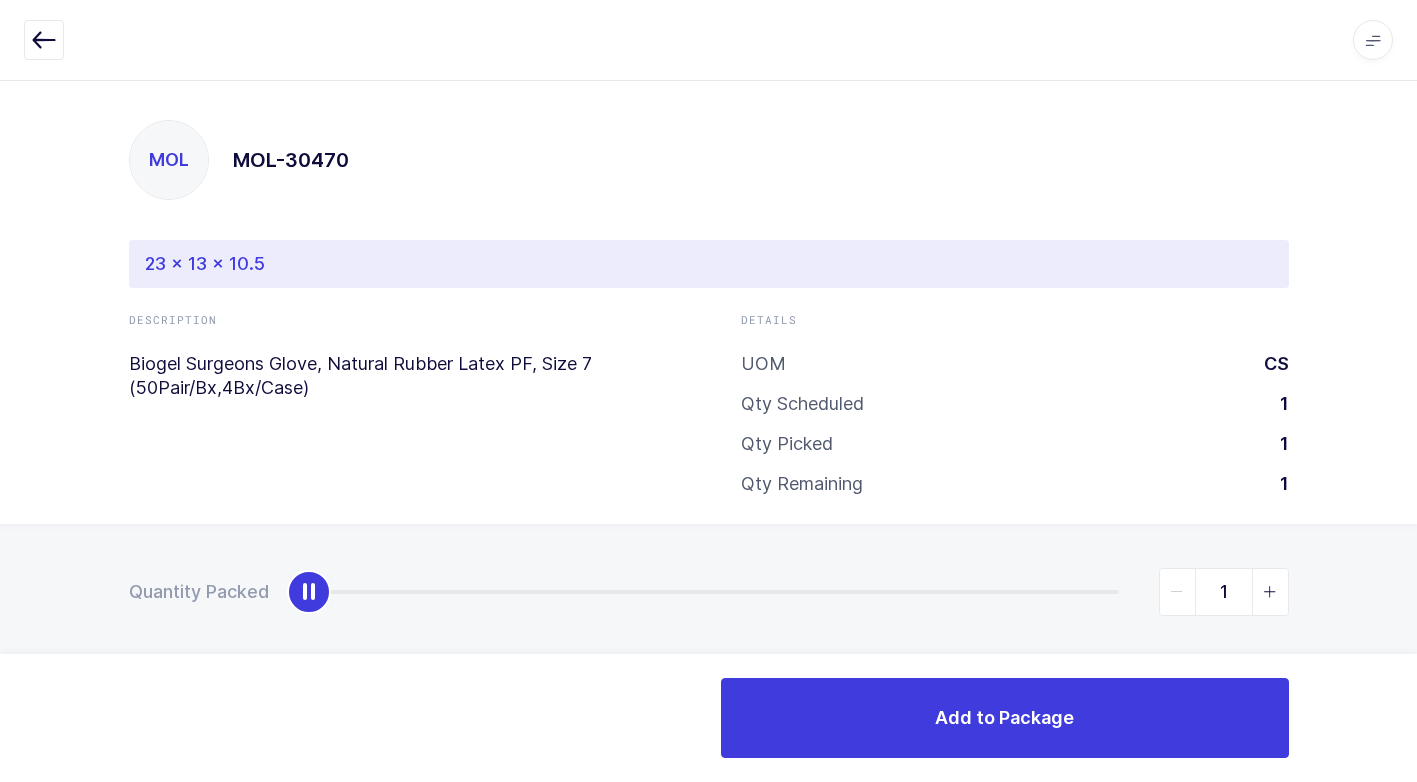 drag, startPoint x: 307, startPoint y: 598, endPoint x: 1431, endPoint y: 743, distance: 1133.3142 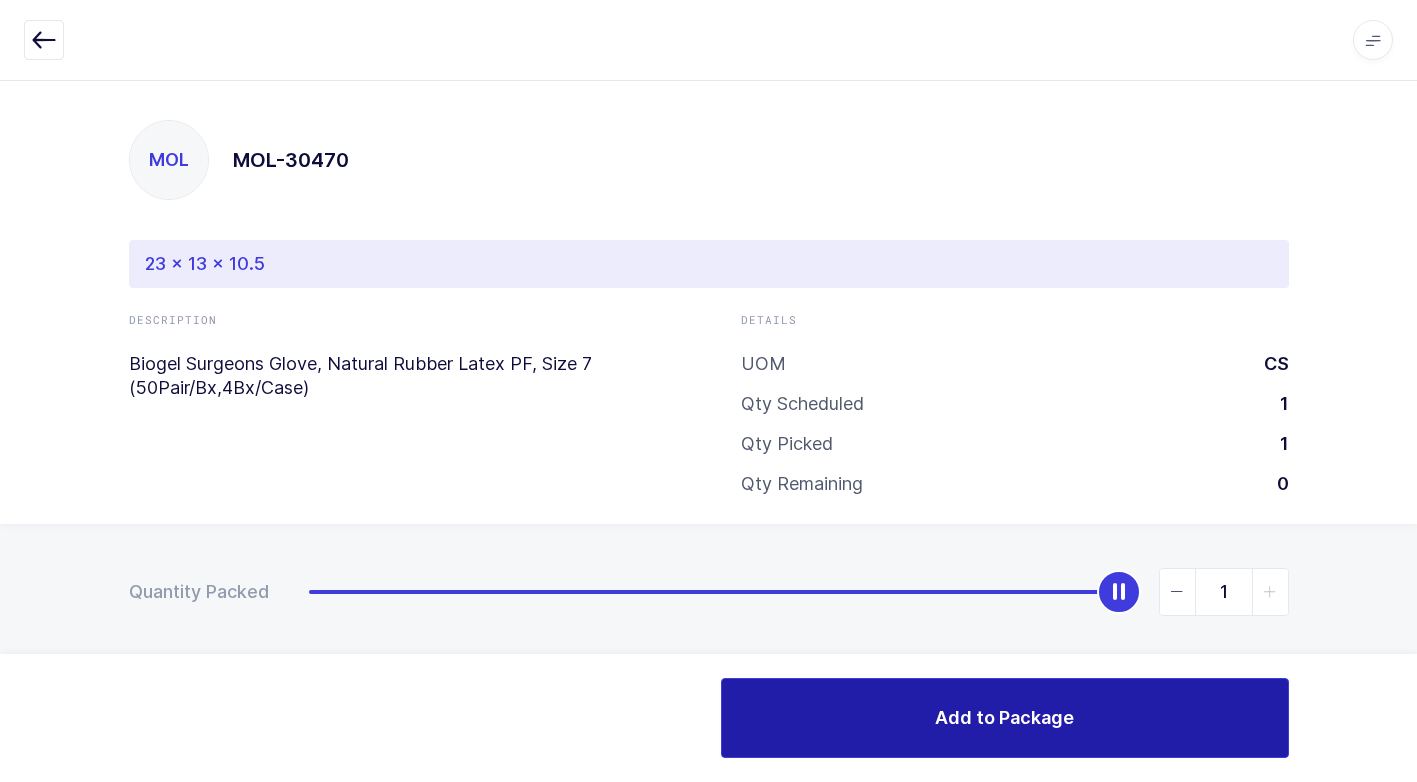click on "Add to Package" at bounding box center [1005, 718] 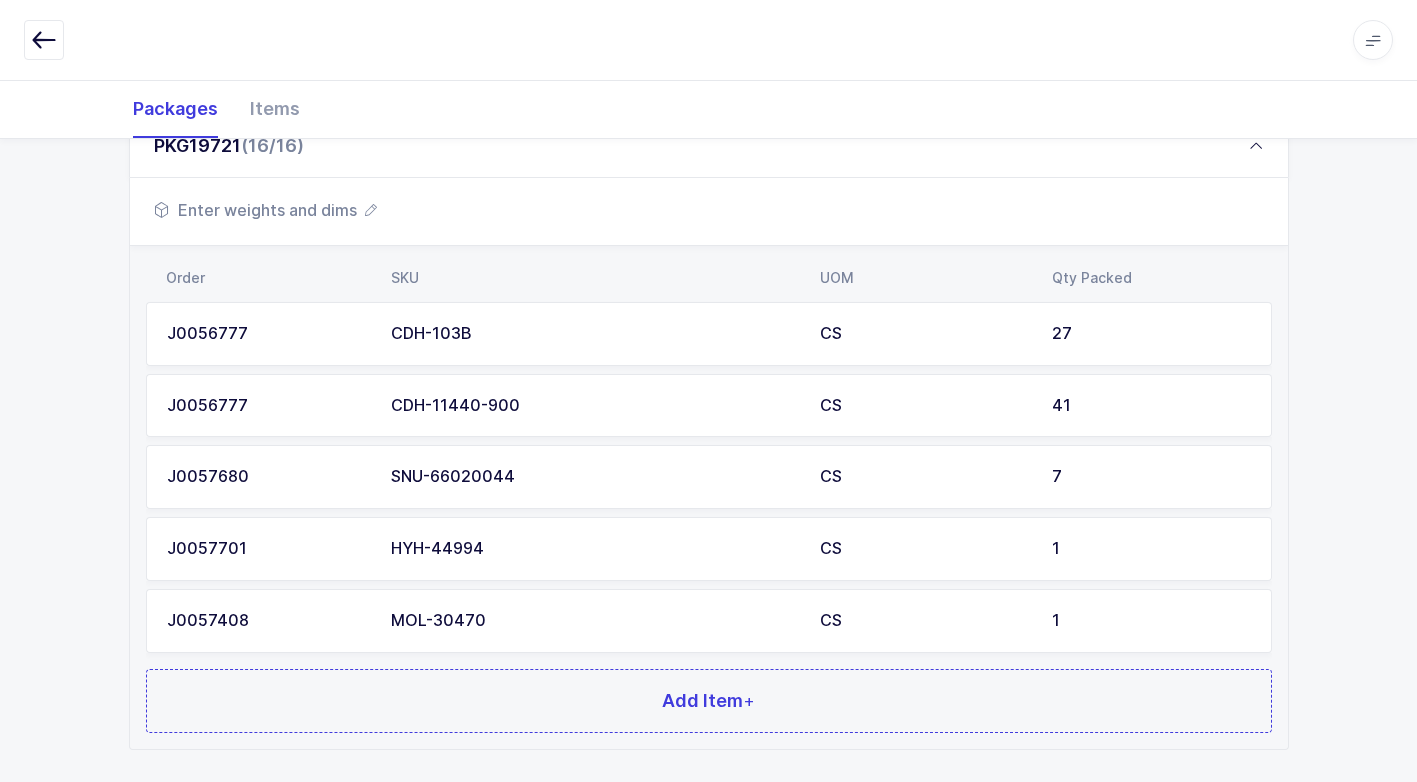 scroll, scrollTop: 1520, scrollLeft: 0, axis: vertical 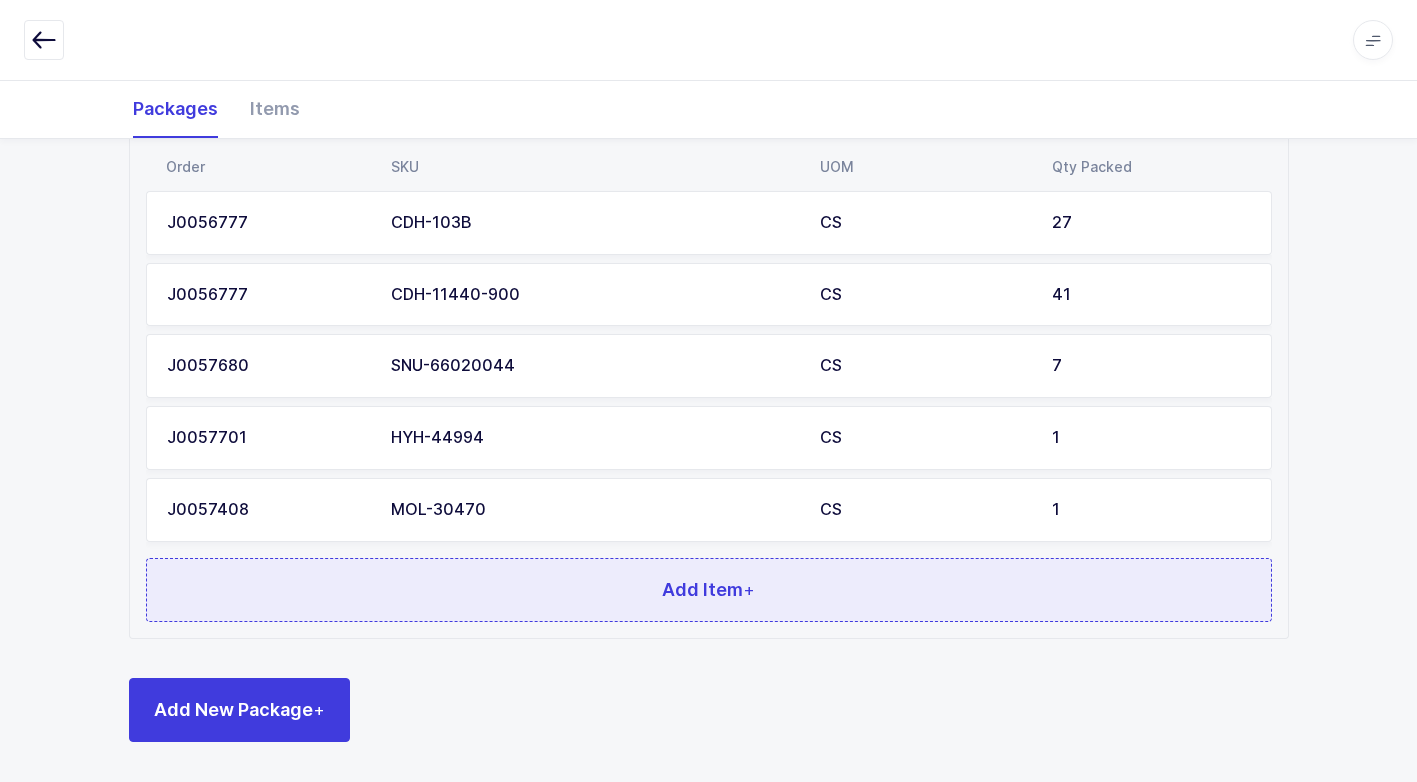 click on "Add Item  +" at bounding box center [709, 590] 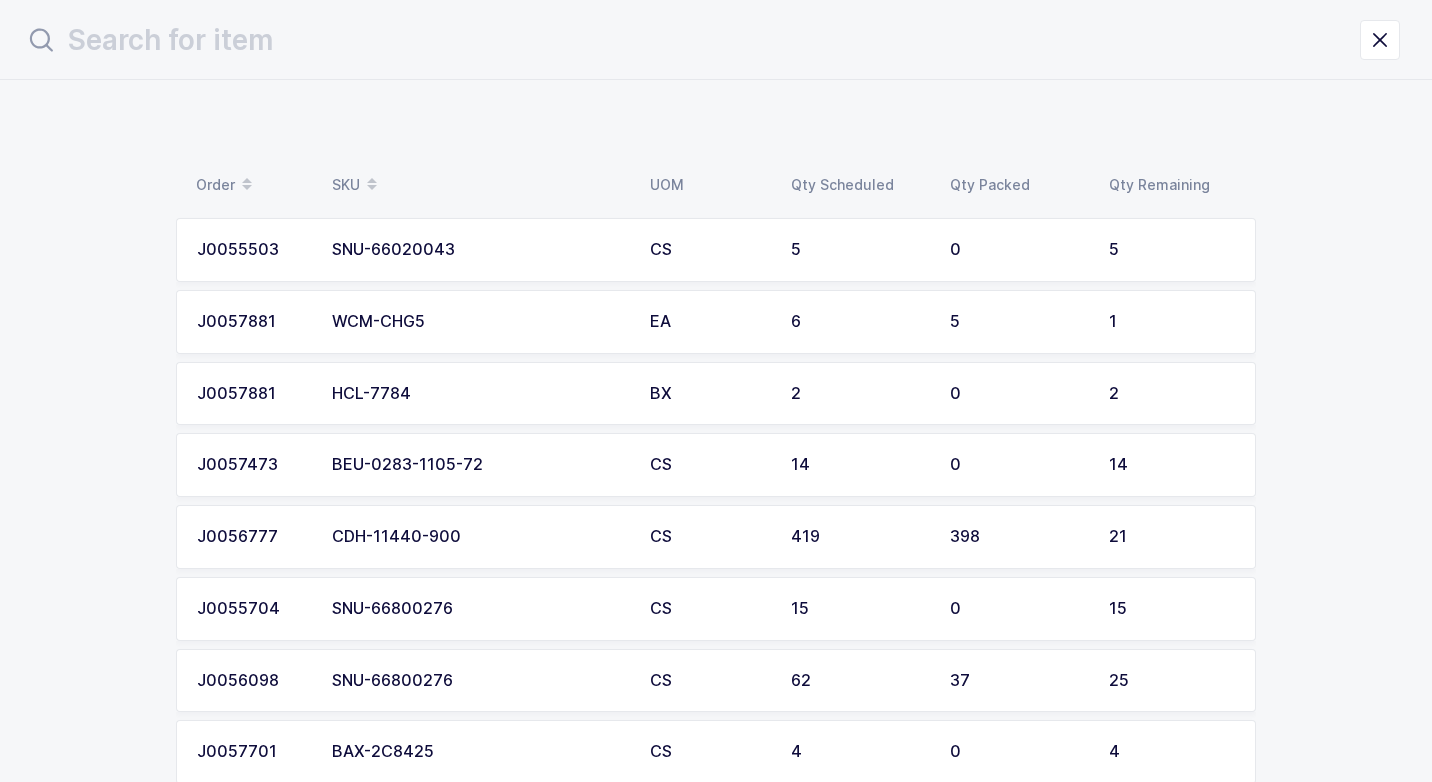 click on "WCM-CHG5" at bounding box center [479, 322] 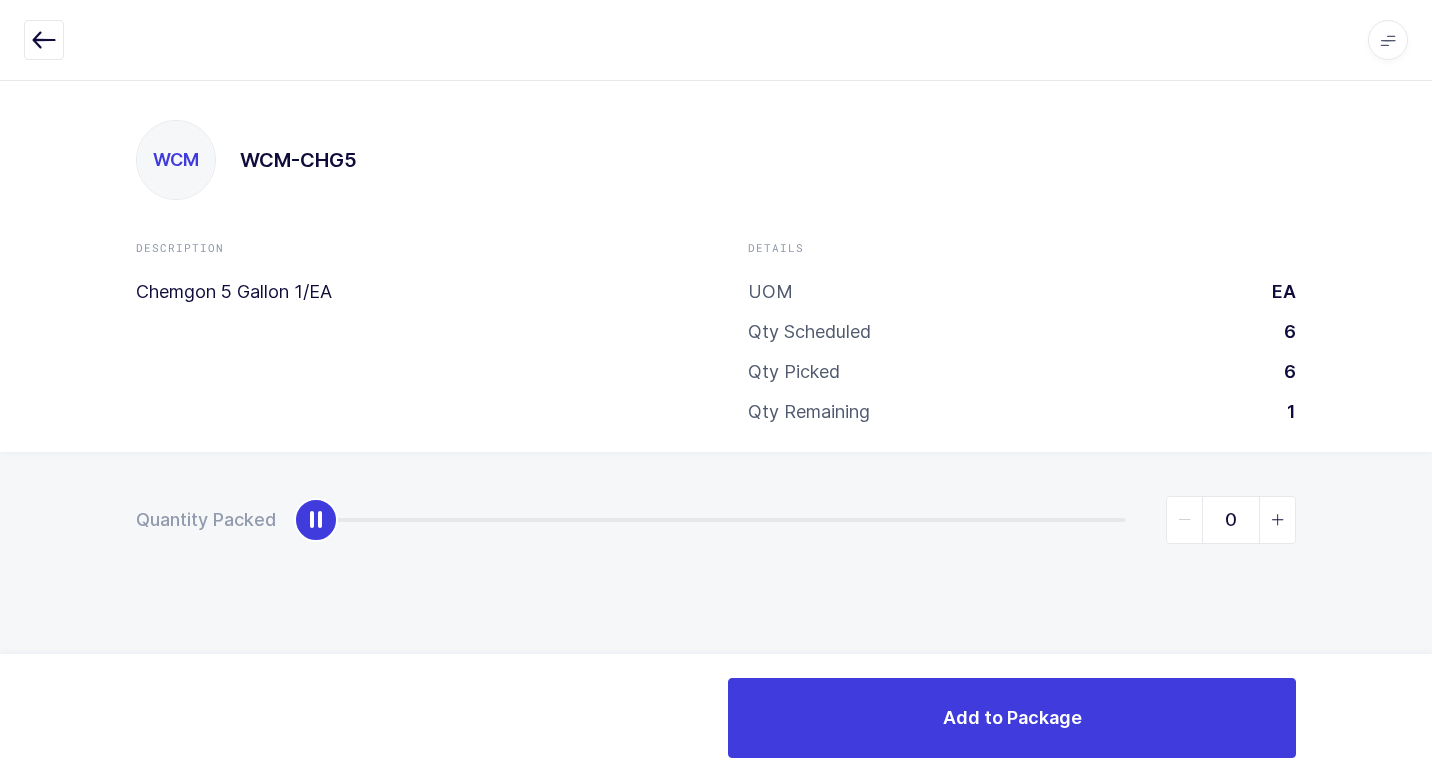 type on "1" 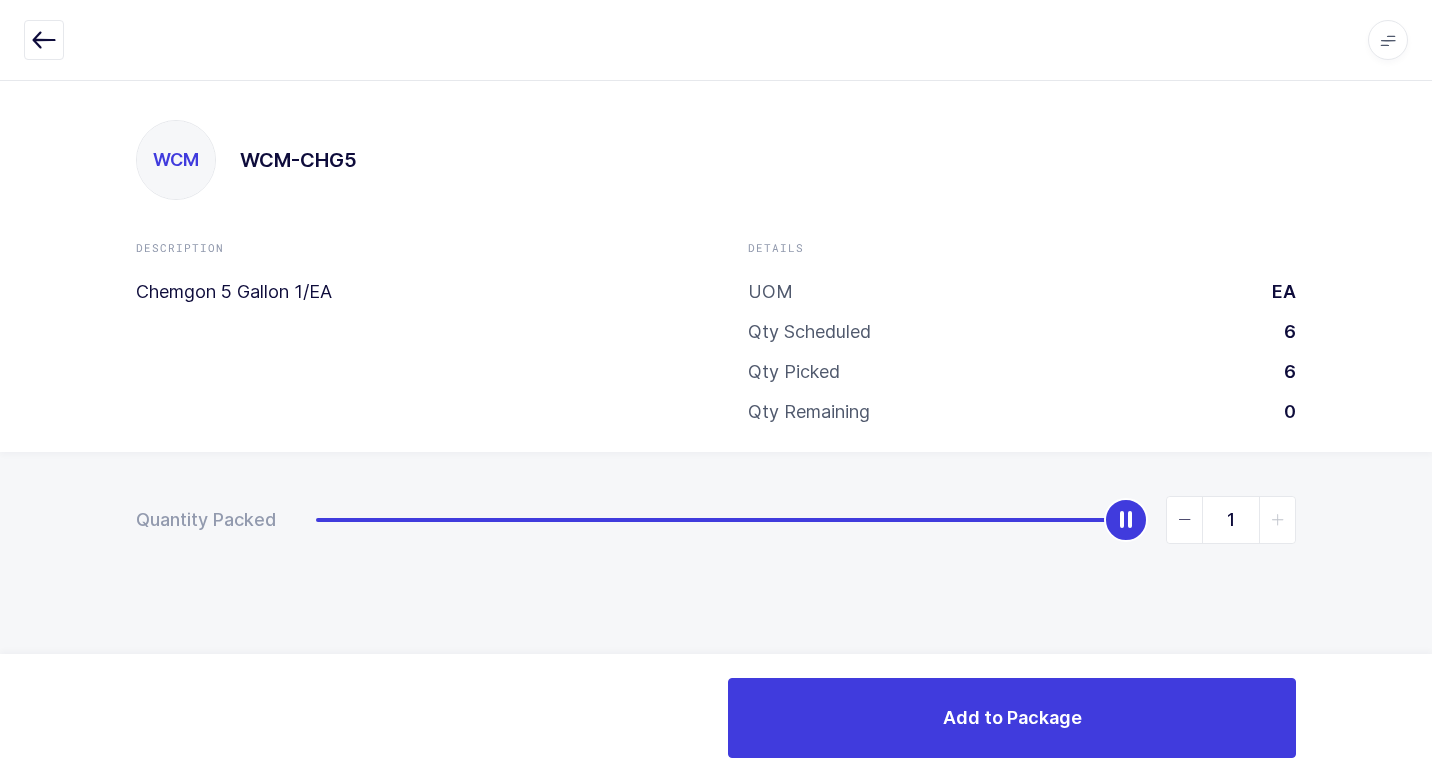 drag, startPoint x: 337, startPoint y: 533, endPoint x: 1431, endPoint y: 739, distance: 1113.226 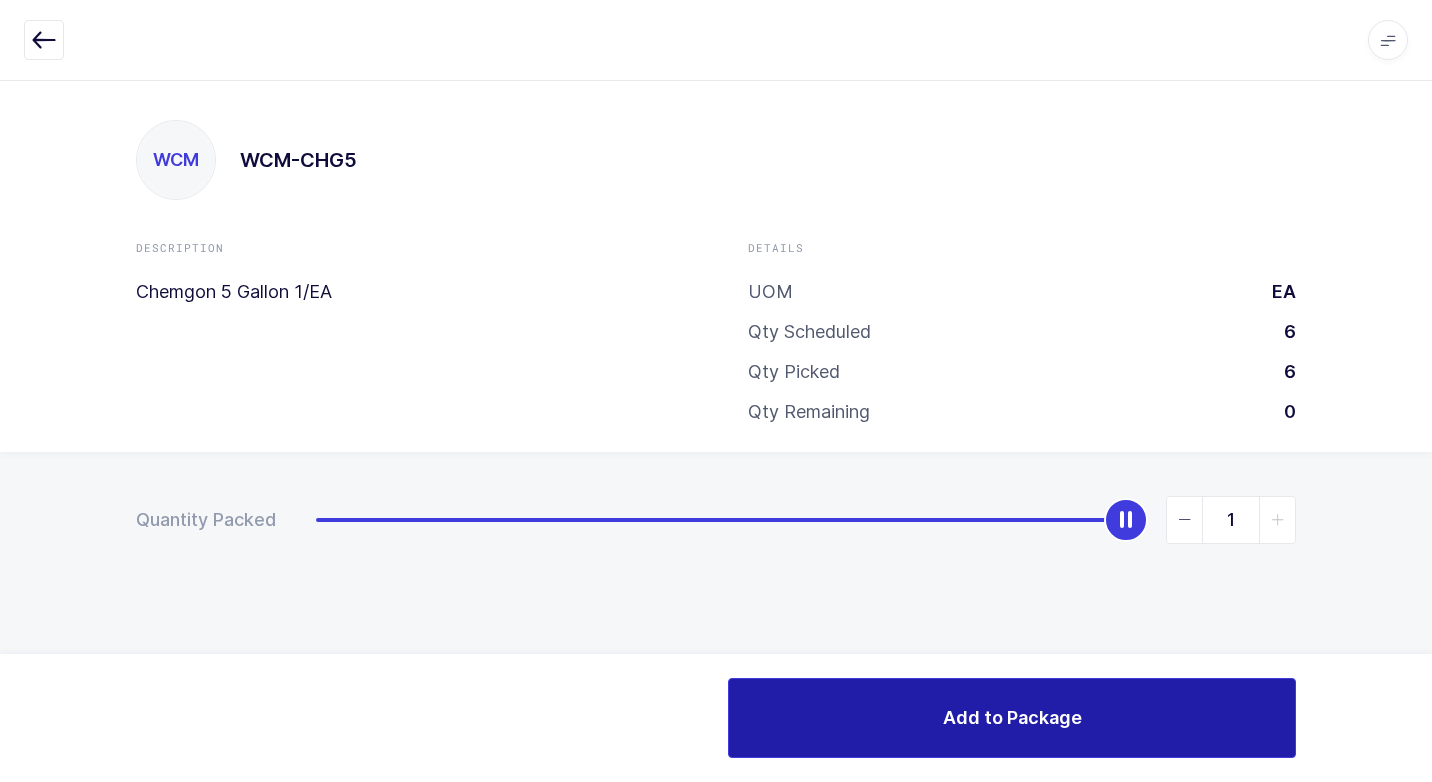 drag, startPoint x: 1079, startPoint y: 713, endPoint x: 1057, endPoint y: 711, distance: 22.090721 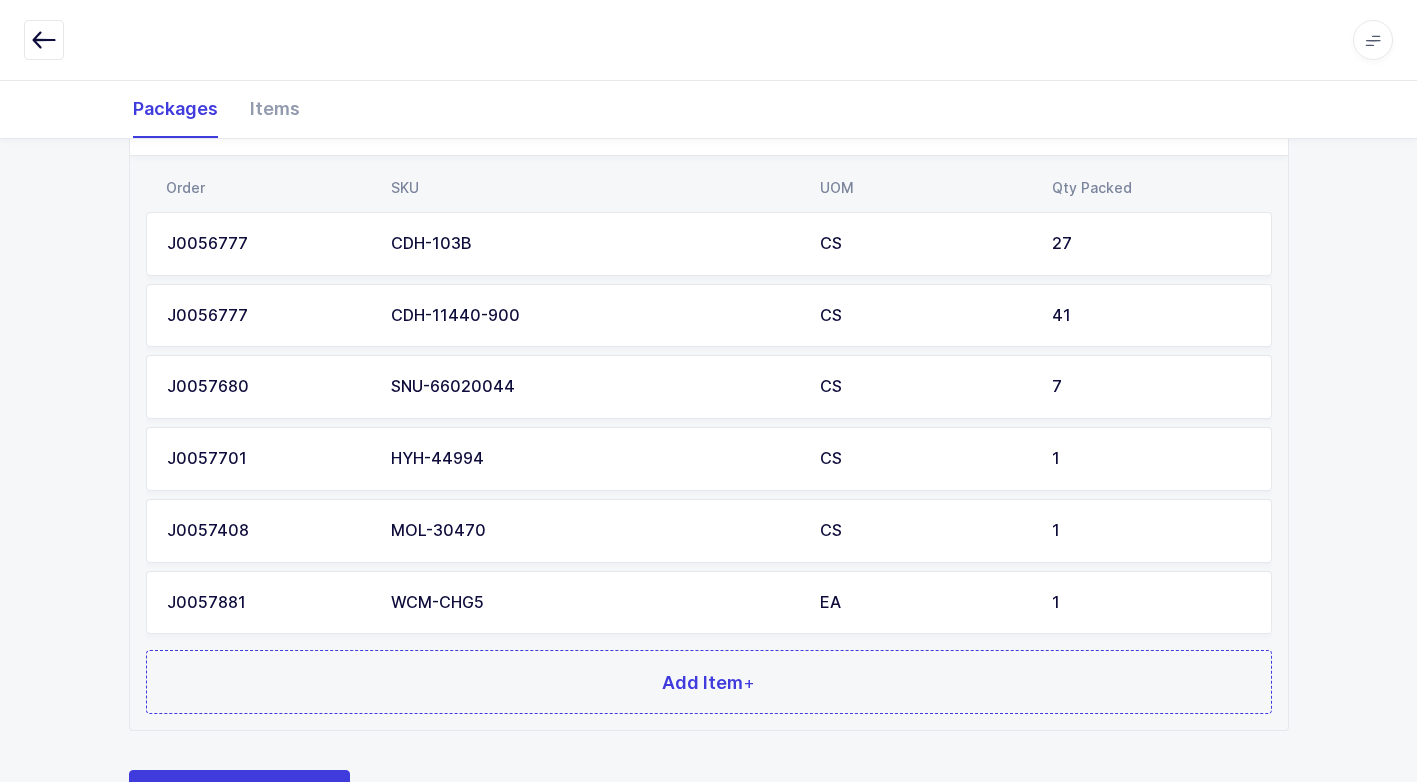scroll, scrollTop: 1591, scrollLeft: 0, axis: vertical 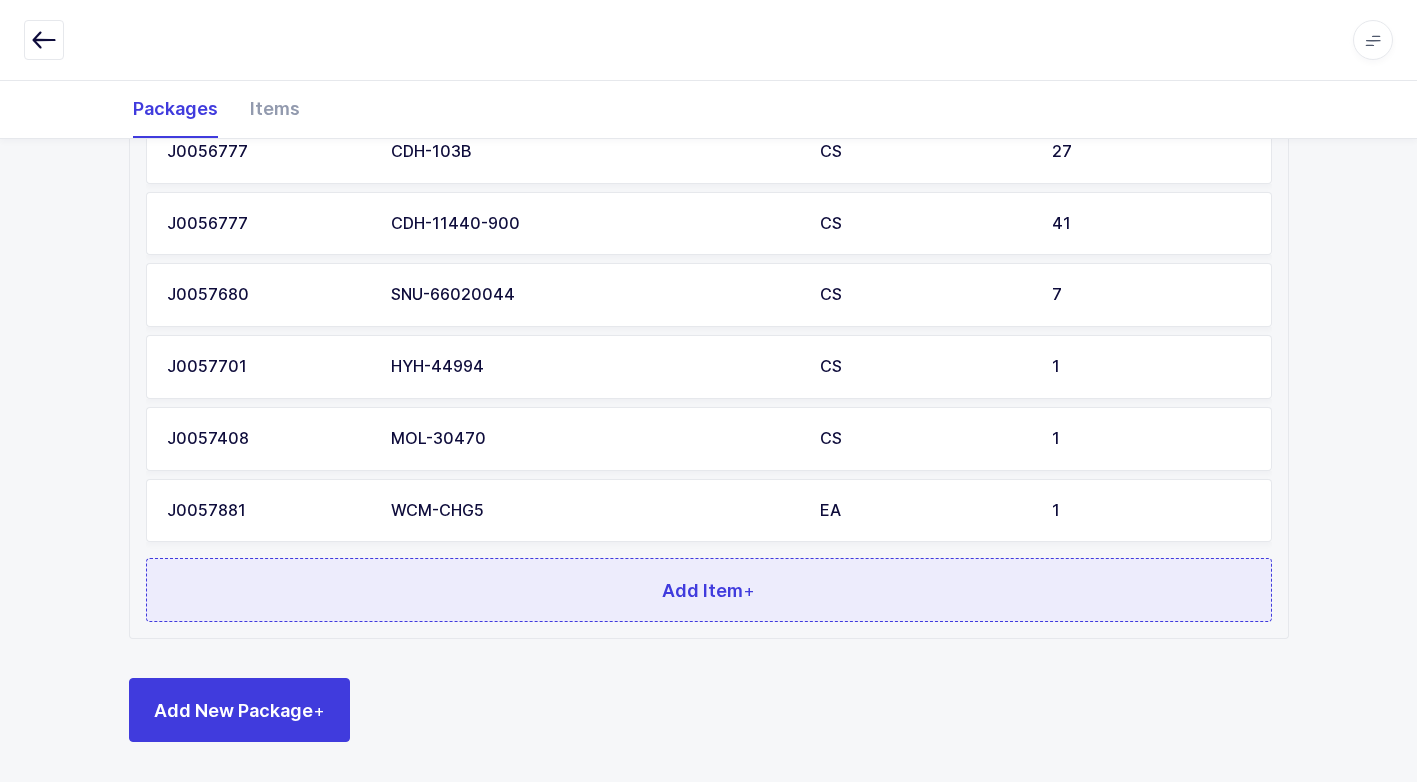 click on "Add Item  +" at bounding box center [709, 590] 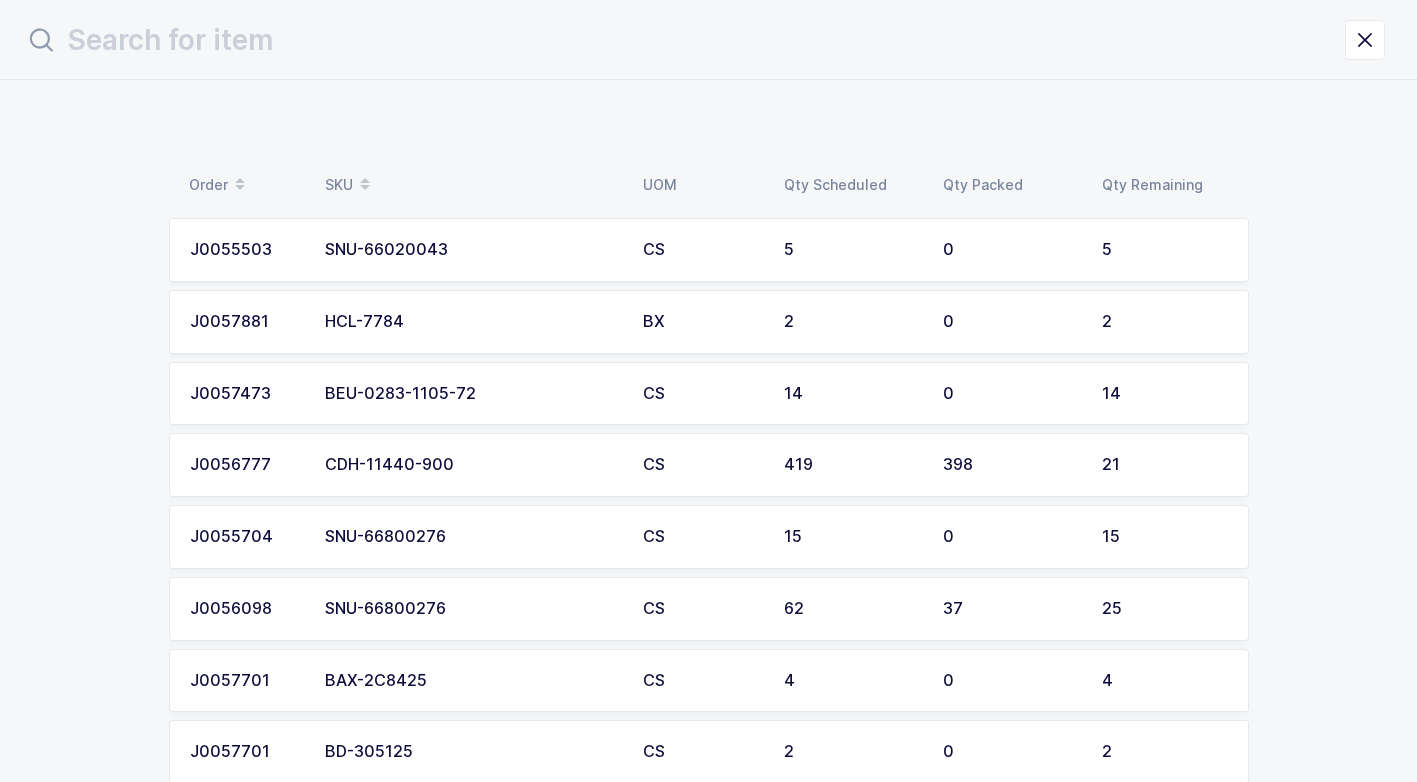 scroll, scrollTop: 0, scrollLeft: 0, axis: both 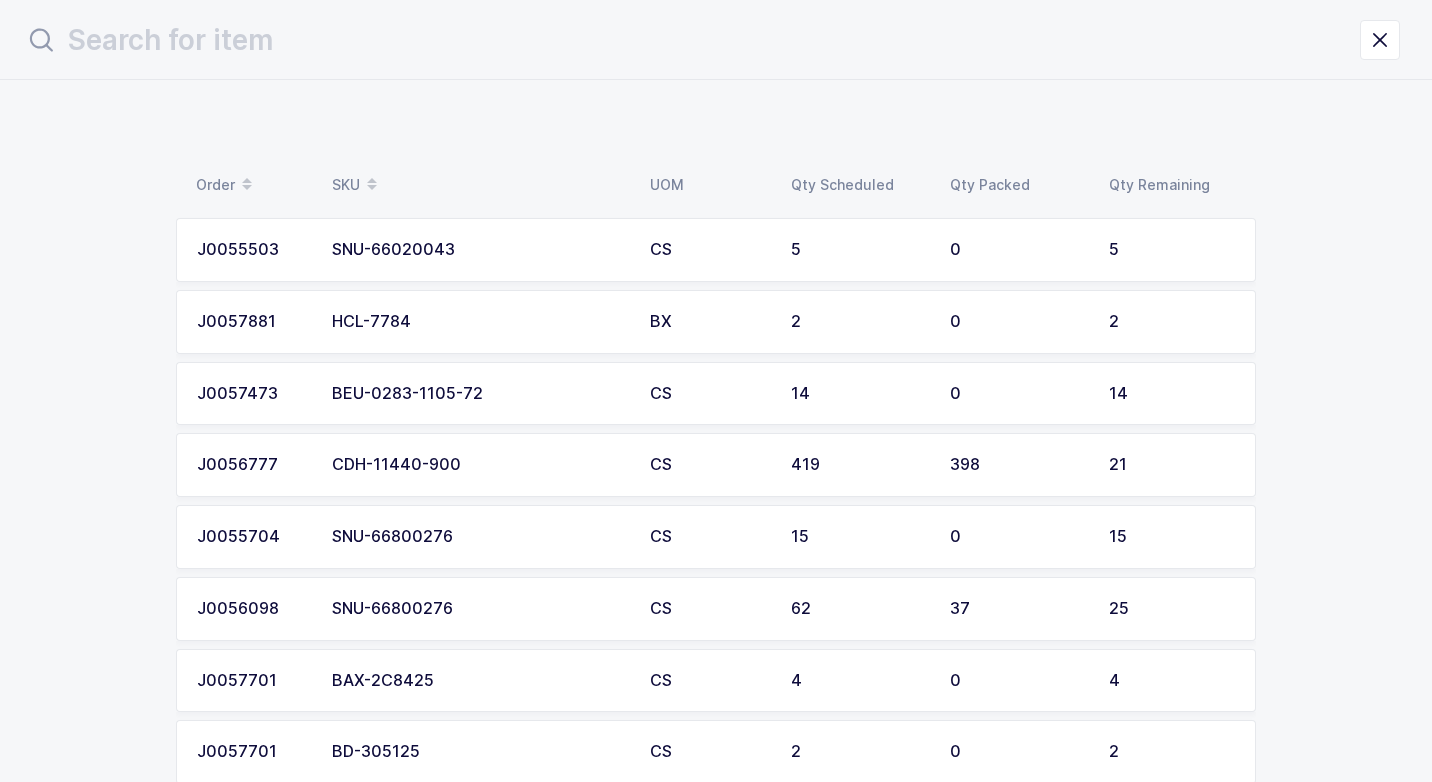 click on "SNU-66020043" at bounding box center (479, 250) 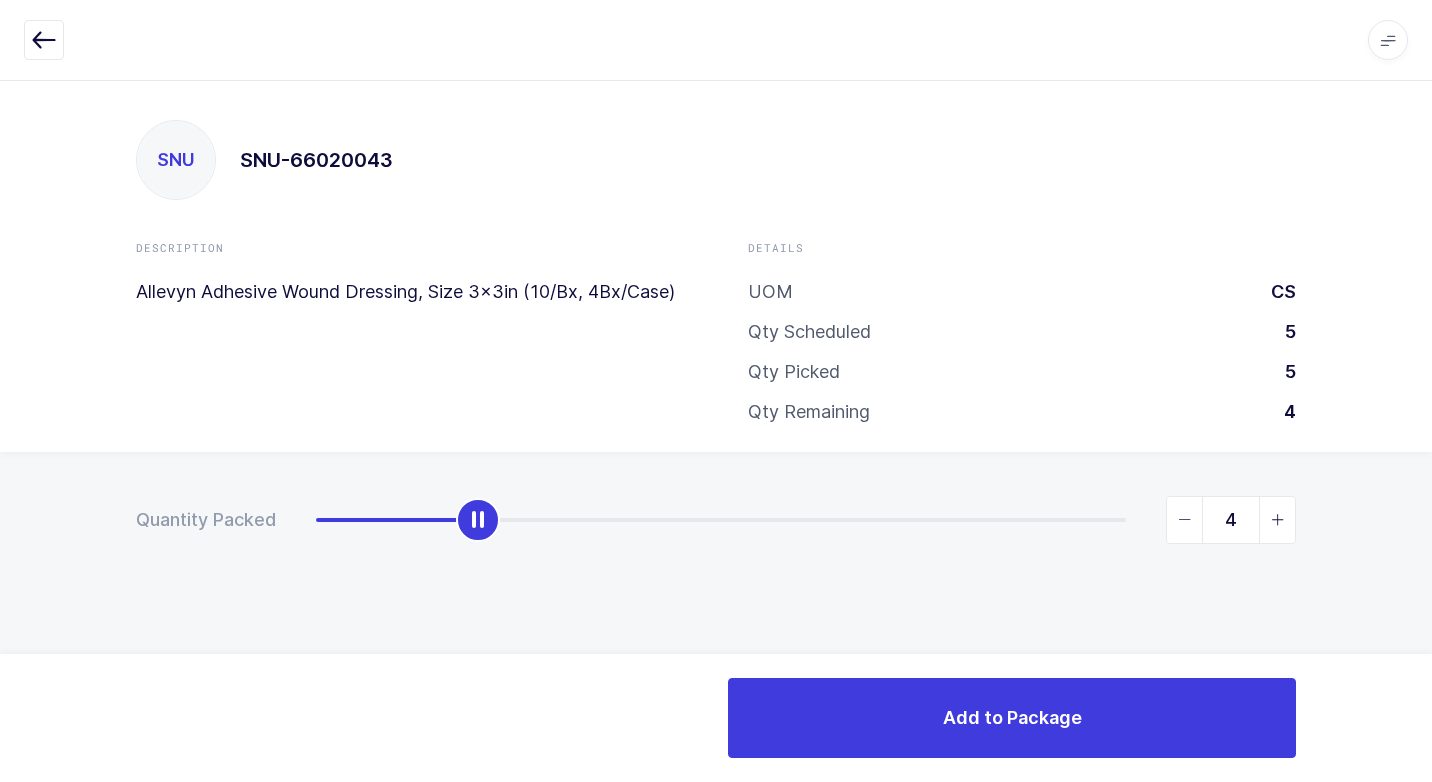 type on "5" 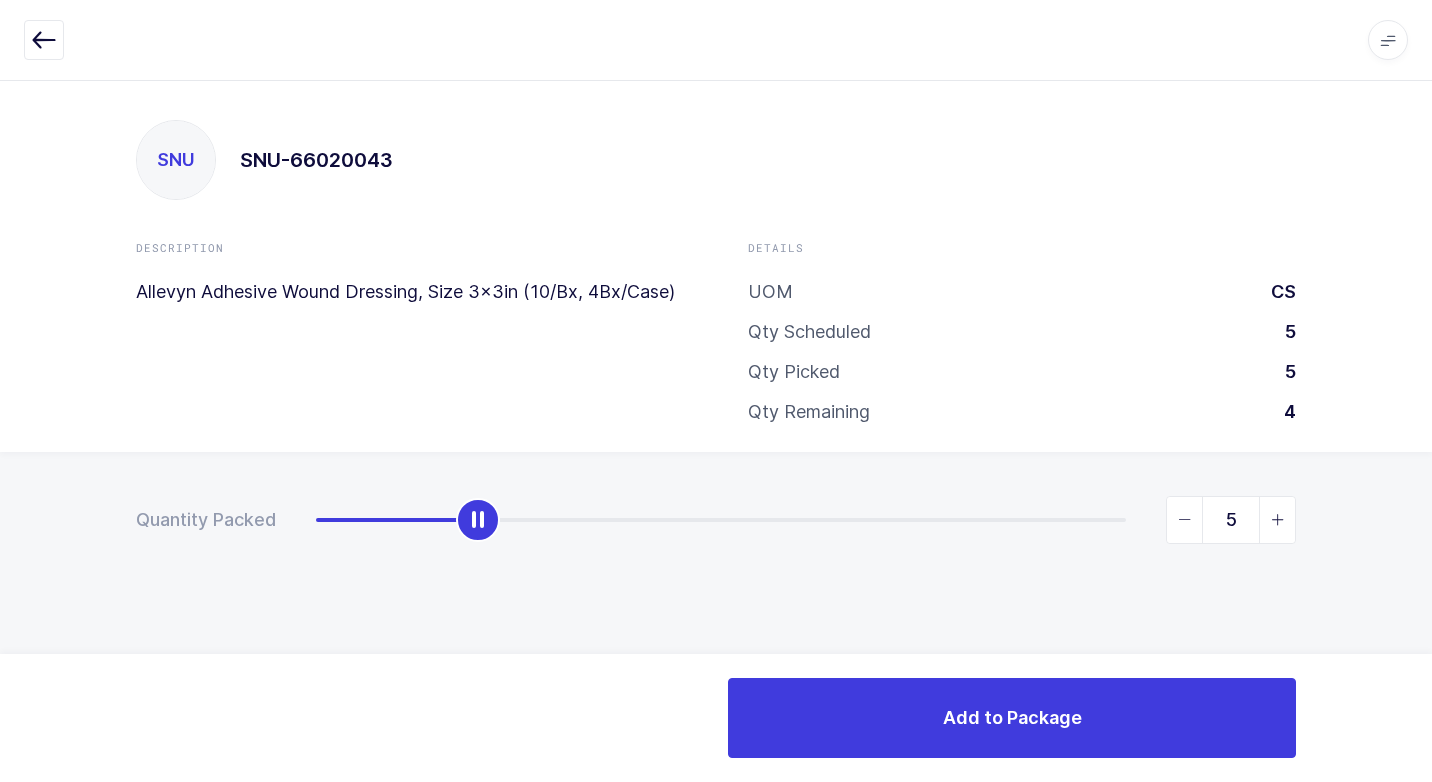 drag, startPoint x: 314, startPoint y: 504, endPoint x: 1435, endPoint y: 725, distance: 1142.5769 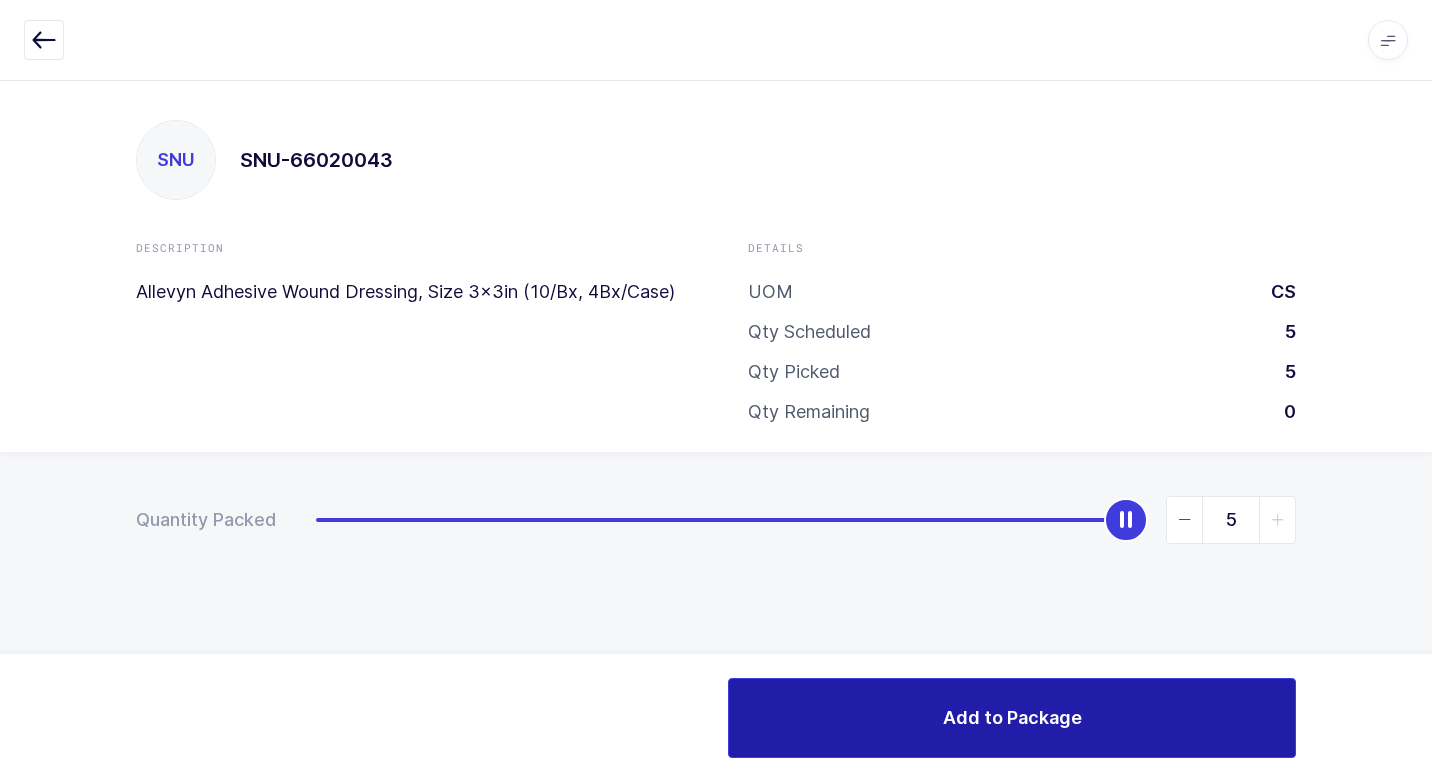 click on "Add to Package" at bounding box center [1012, 717] 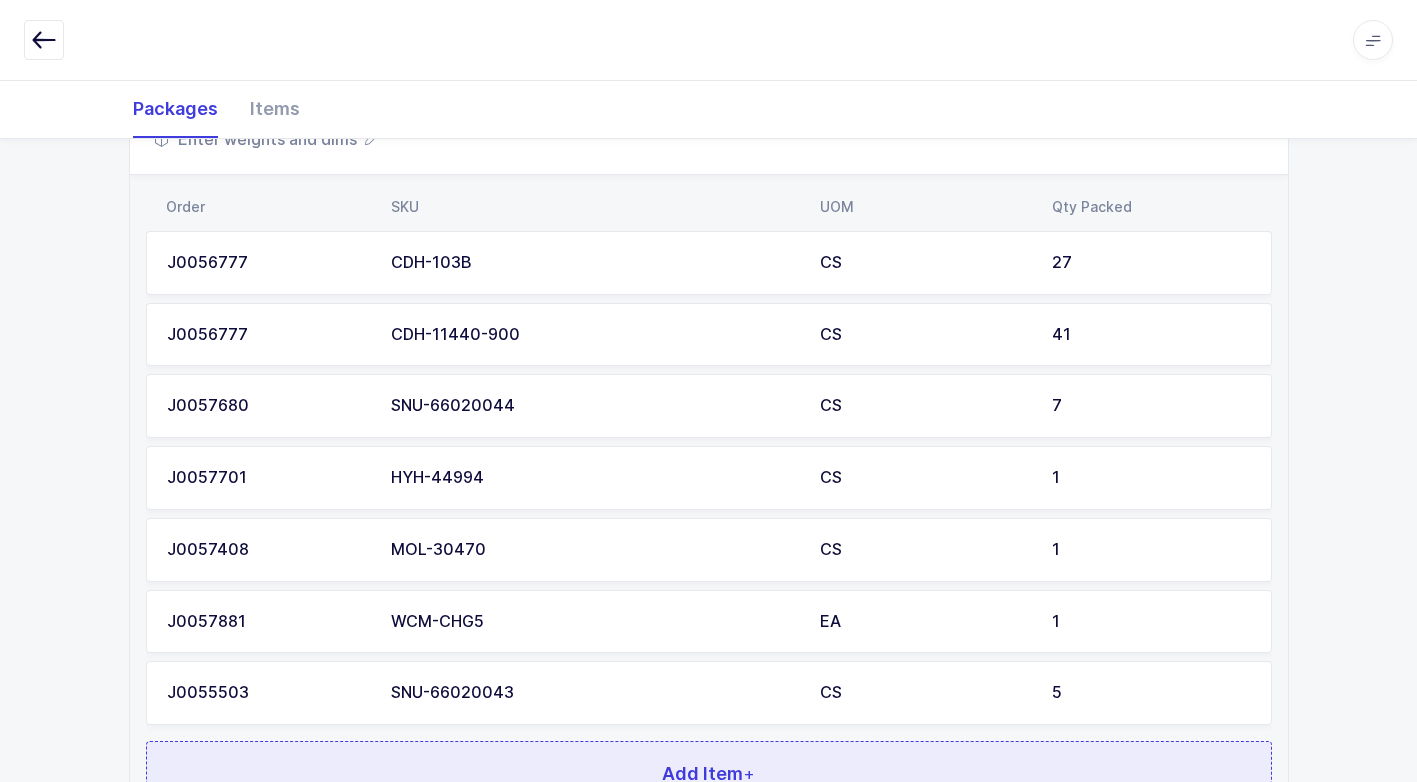 scroll, scrollTop: 1663, scrollLeft: 0, axis: vertical 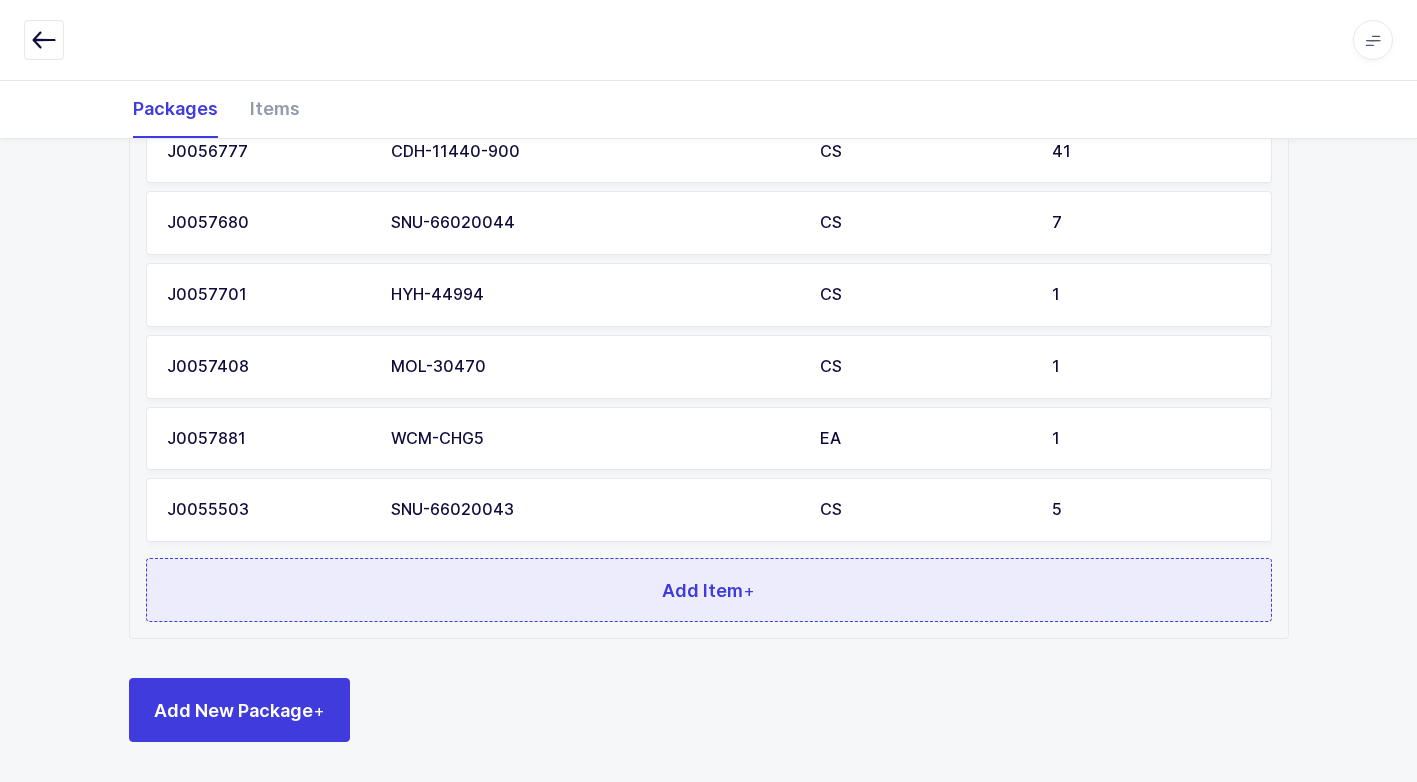 click on "Add Item  +" at bounding box center [709, 590] 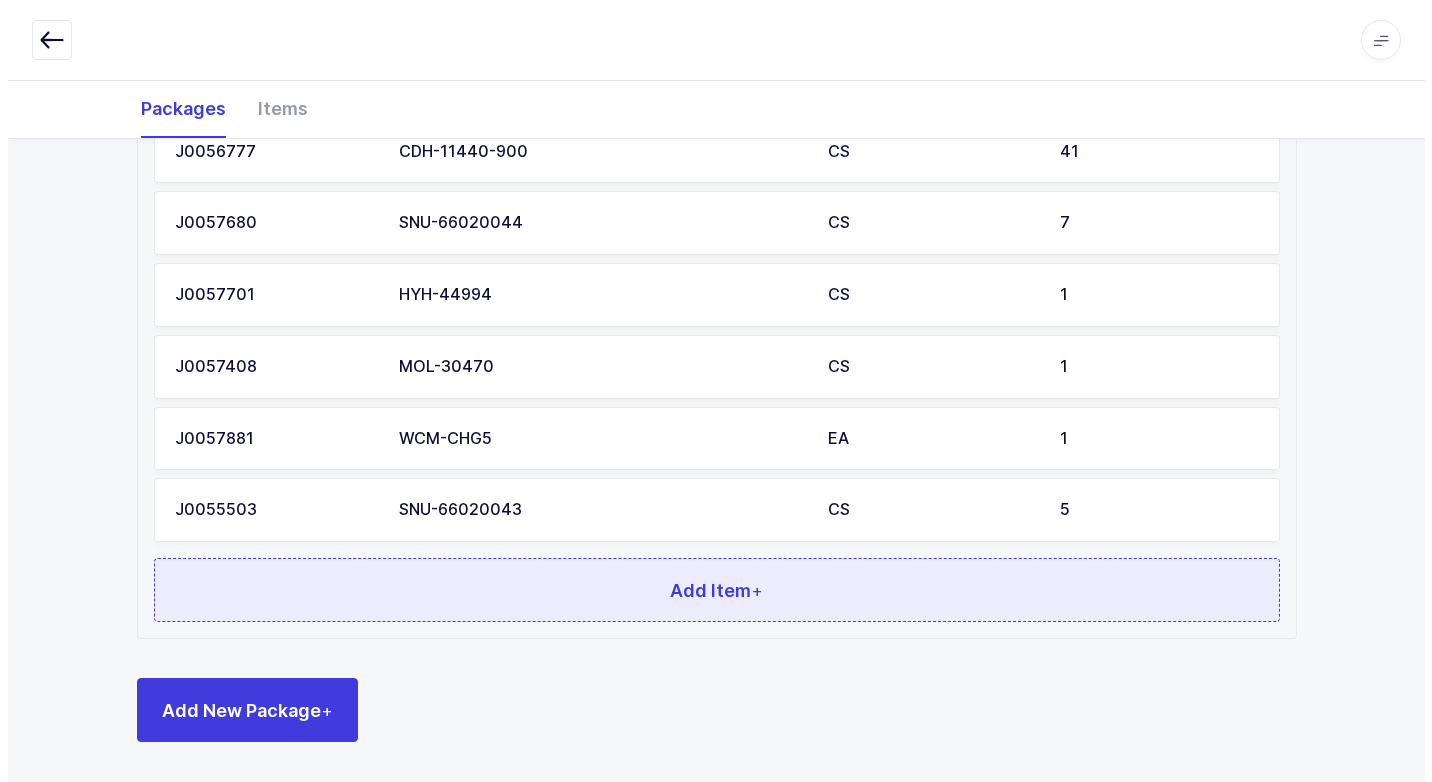 scroll, scrollTop: 0, scrollLeft: 0, axis: both 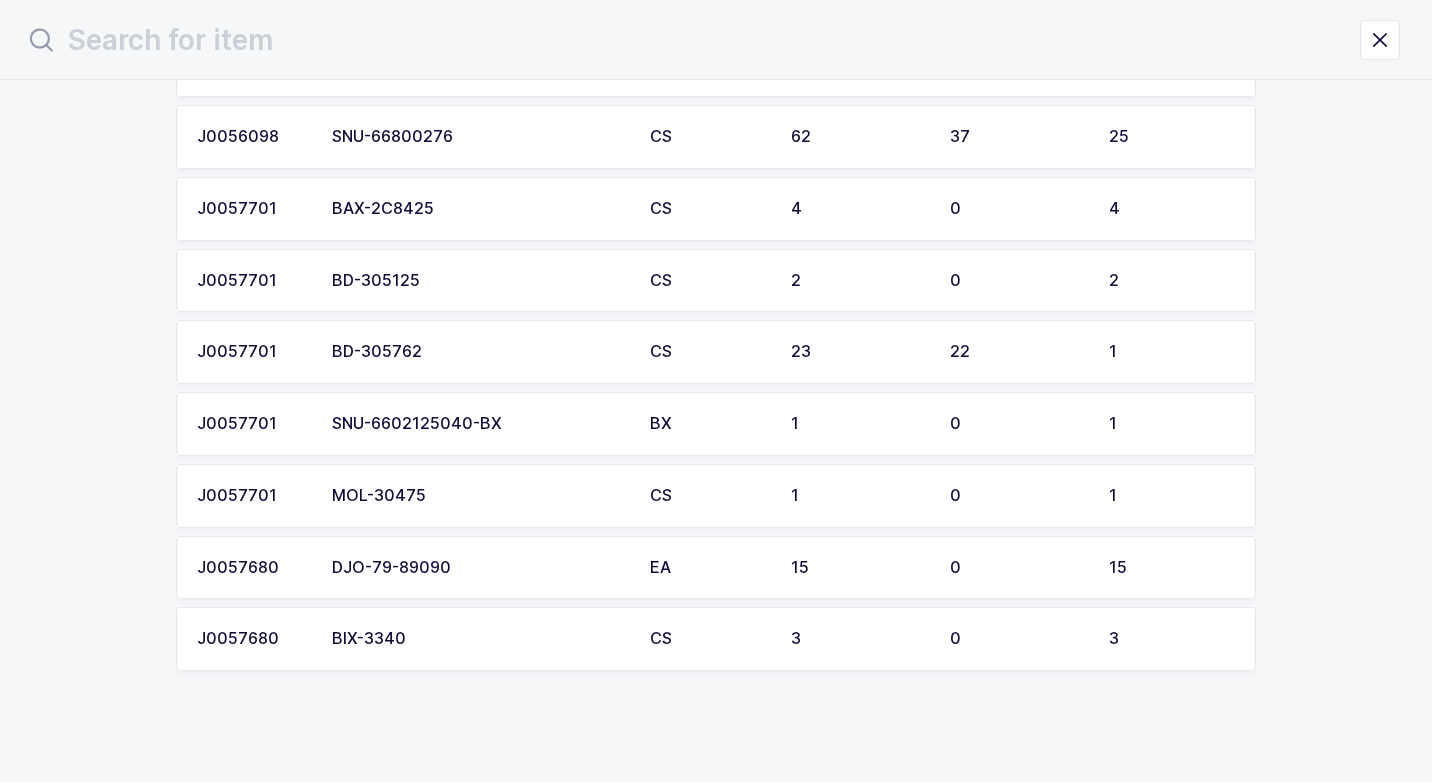 click on "SNU-6602125040-BX" at bounding box center [479, 424] 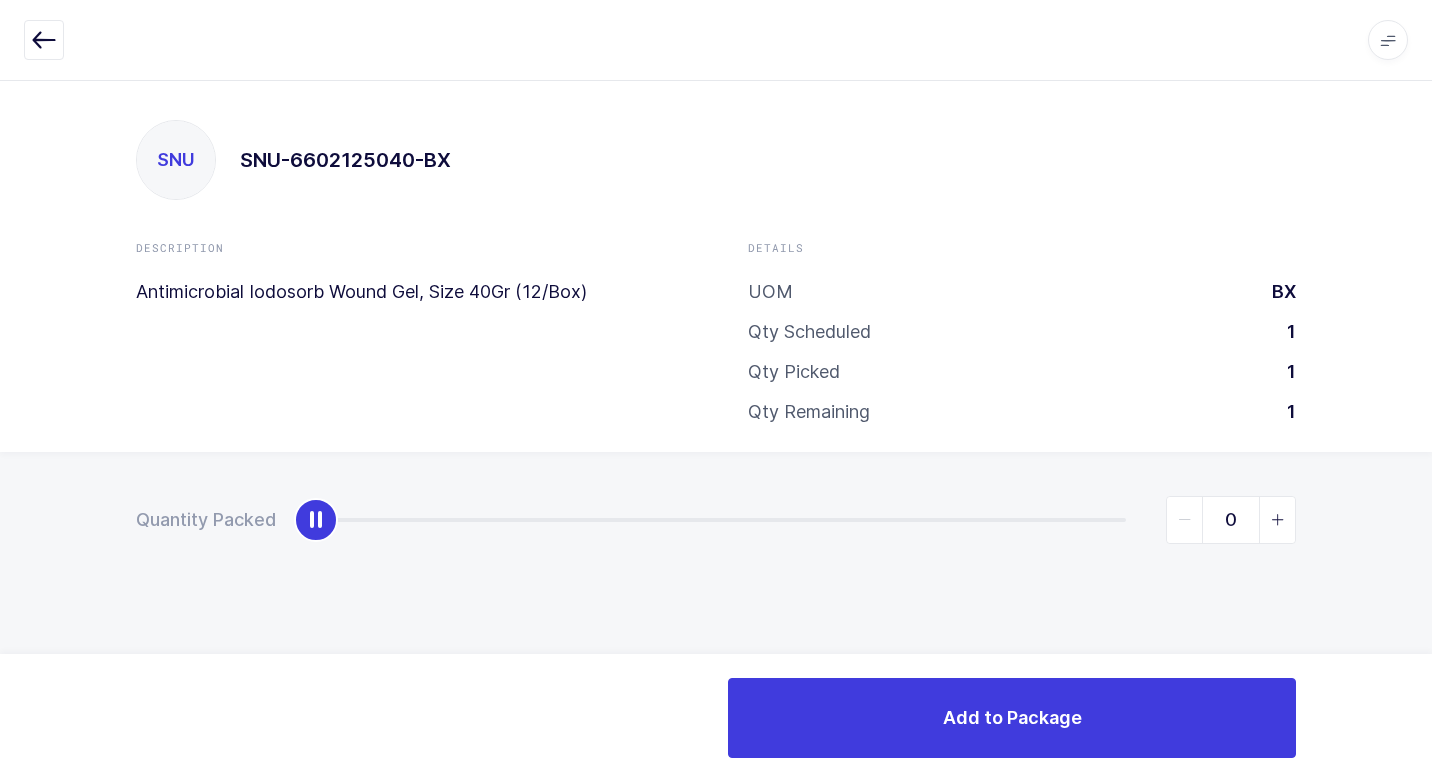 type on "1" 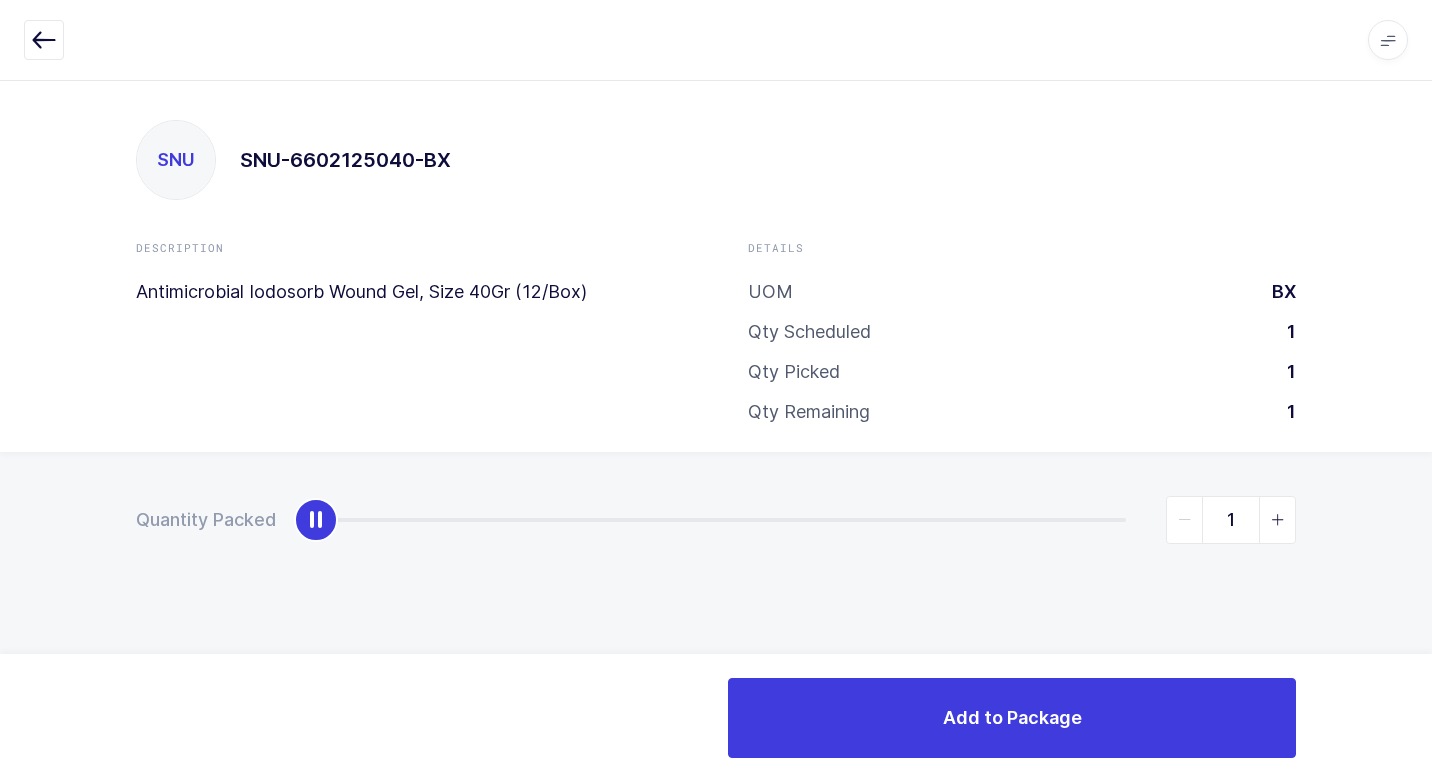 drag, startPoint x: 320, startPoint y: 527, endPoint x: 1392, endPoint y: 566, distance: 1072.7092 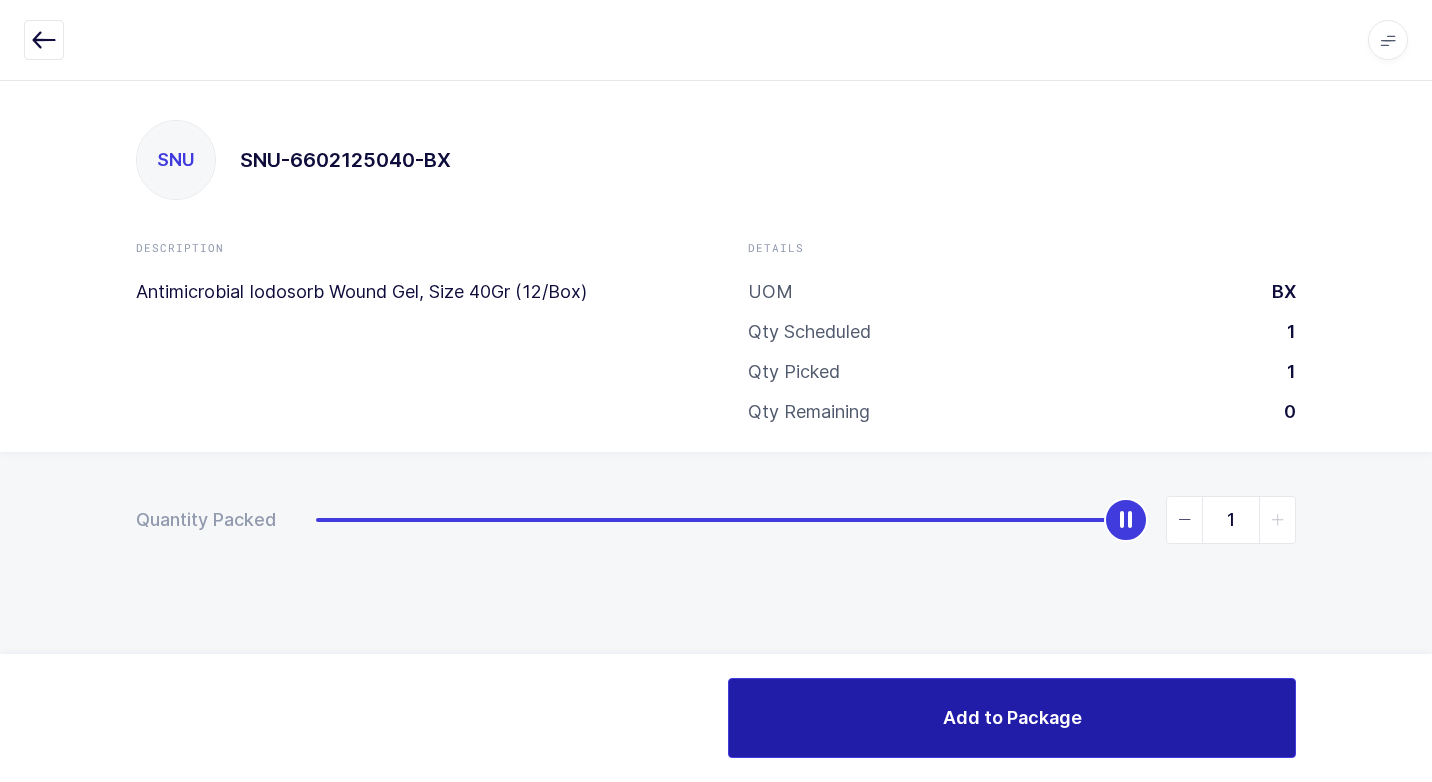 click on "Add to Package" at bounding box center (1012, 718) 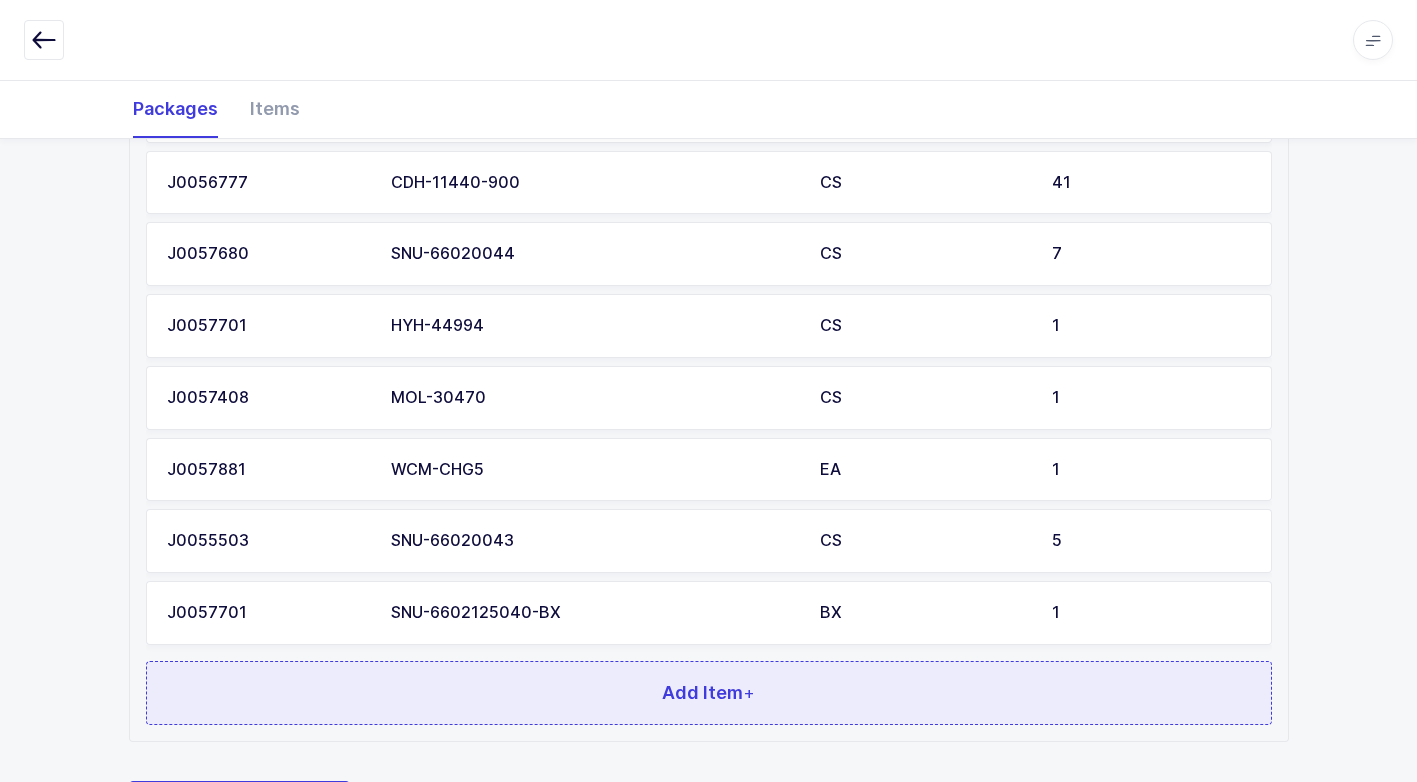 scroll, scrollTop: 1735, scrollLeft: 0, axis: vertical 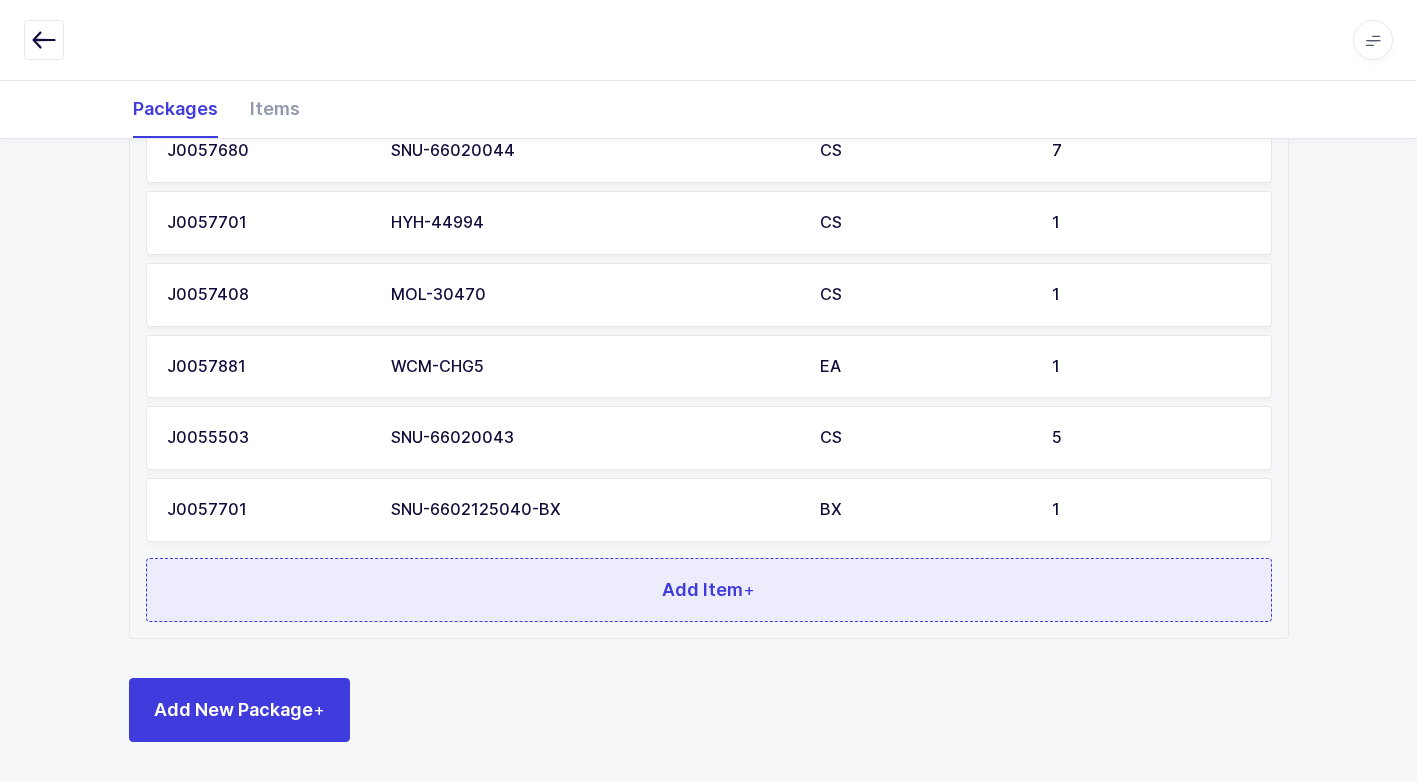 click on "Add Item  +" at bounding box center [709, 590] 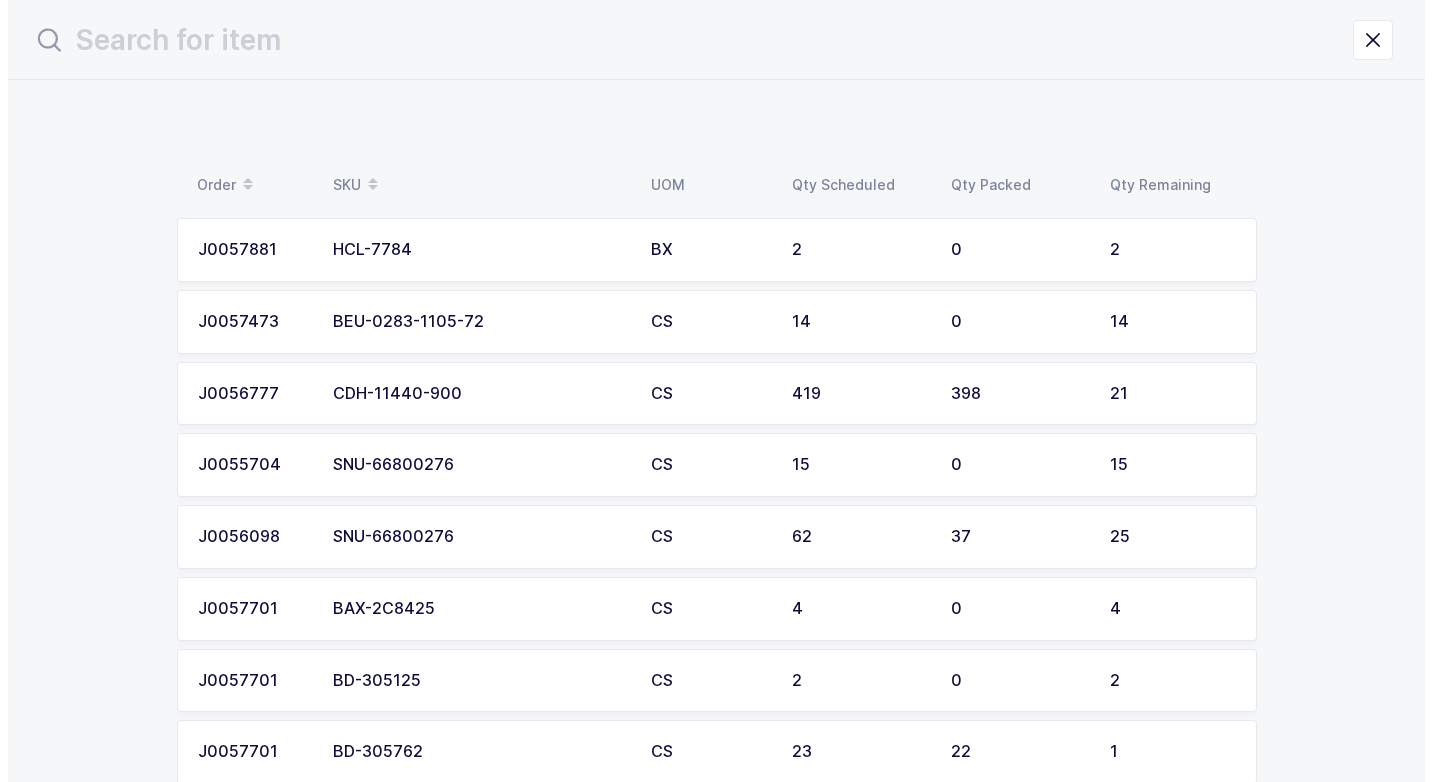 scroll, scrollTop: 0, scrollLeft: 0, axis: both 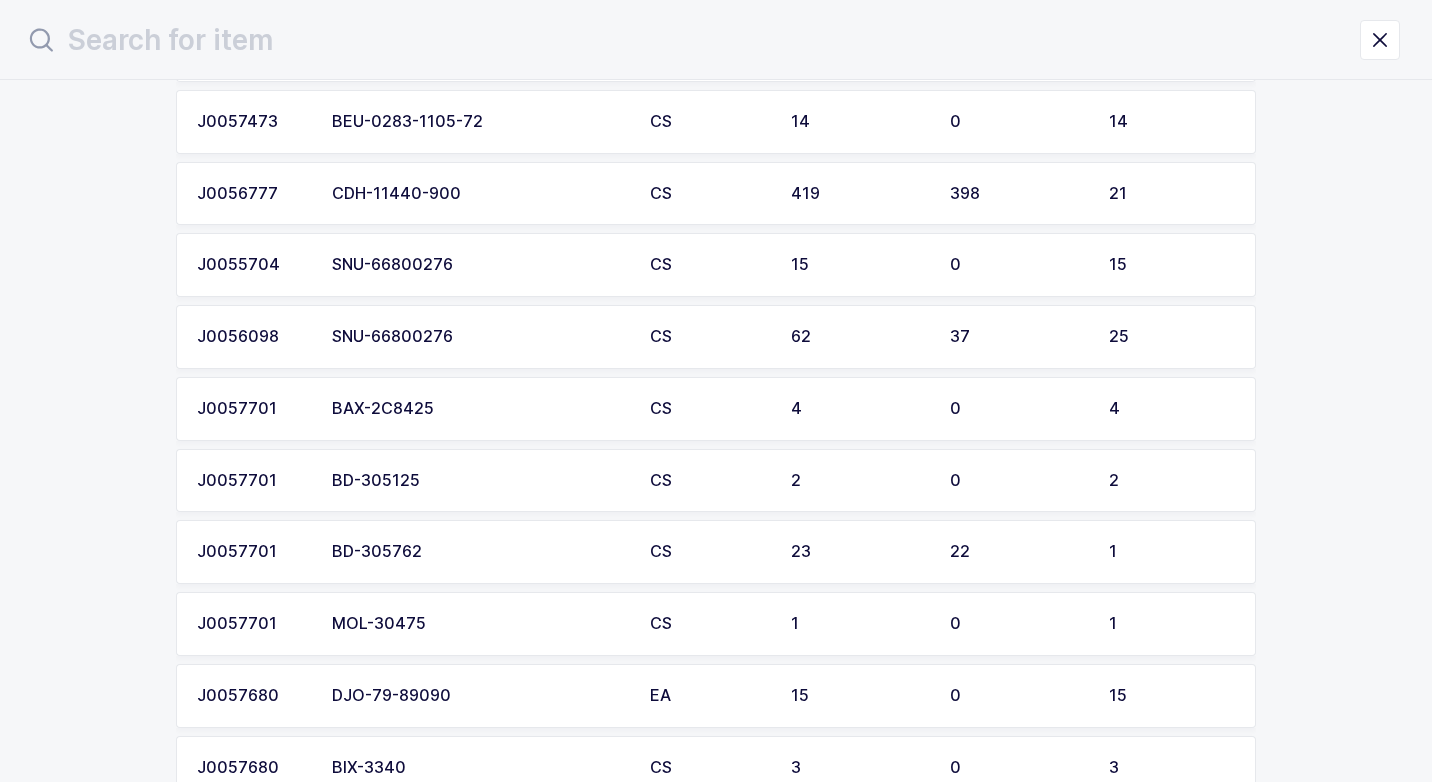 click on "SNU-66800276" at bounding box center [479, 265] 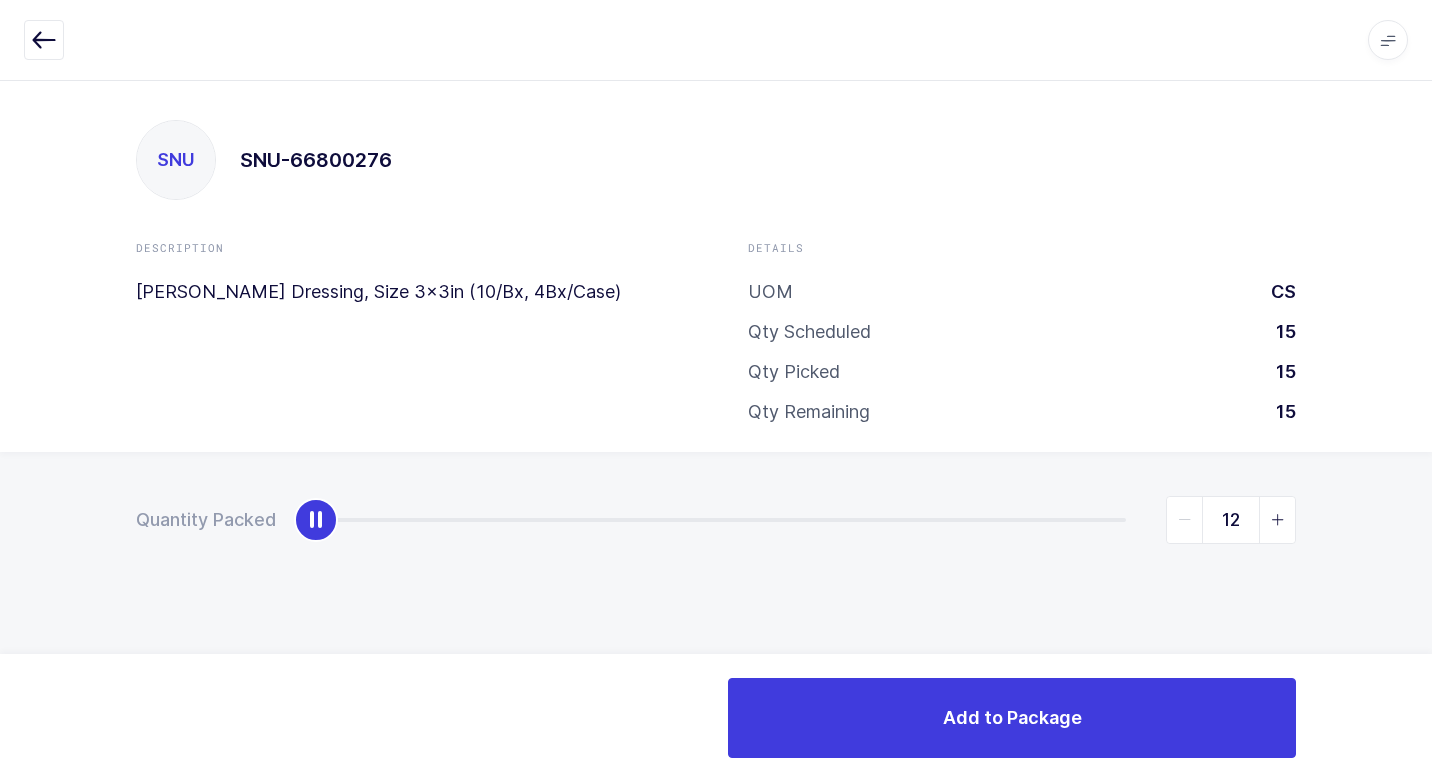 type on "15" 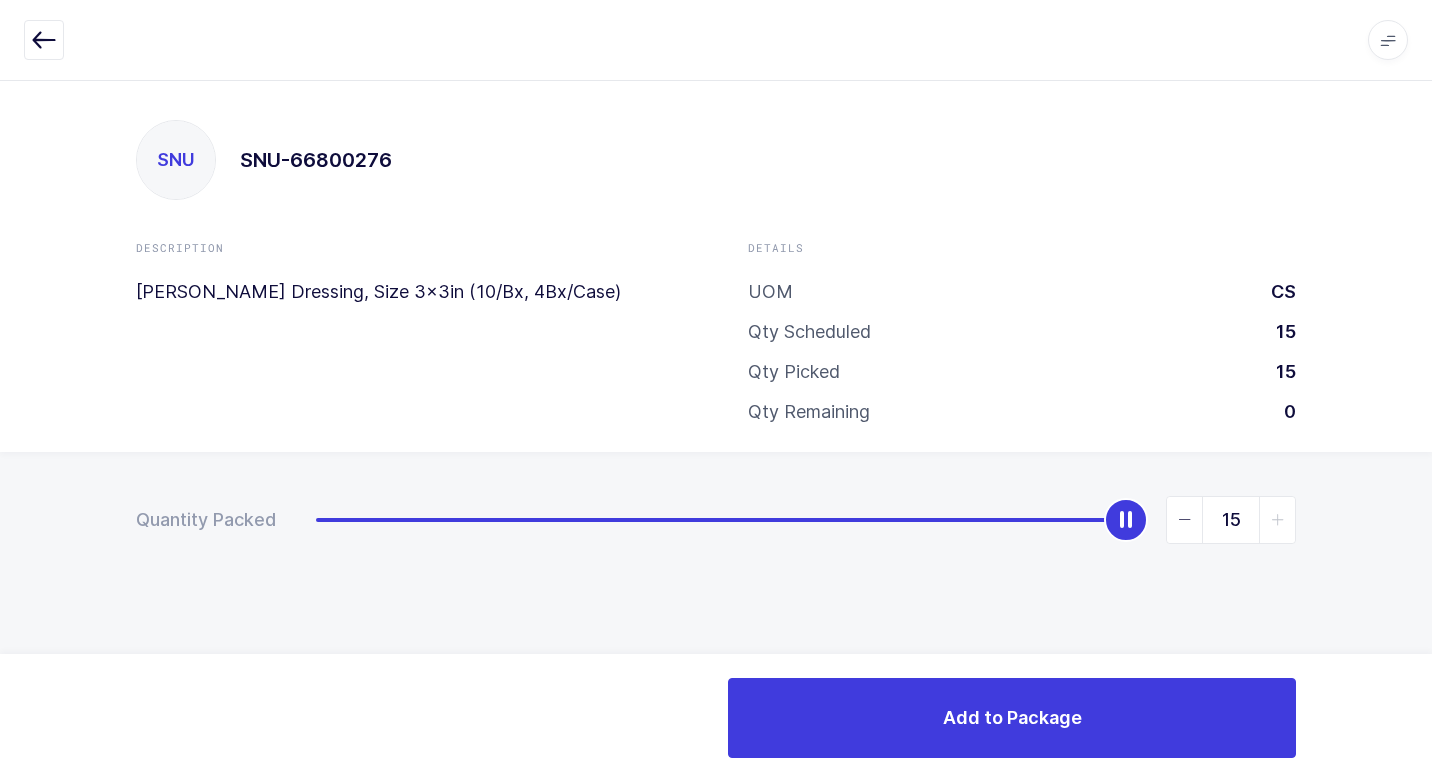 drag, startPoint x: 322, startPoint y: 522, endPoint x: 1427, endPoint y: 574, distance: 1106.2229 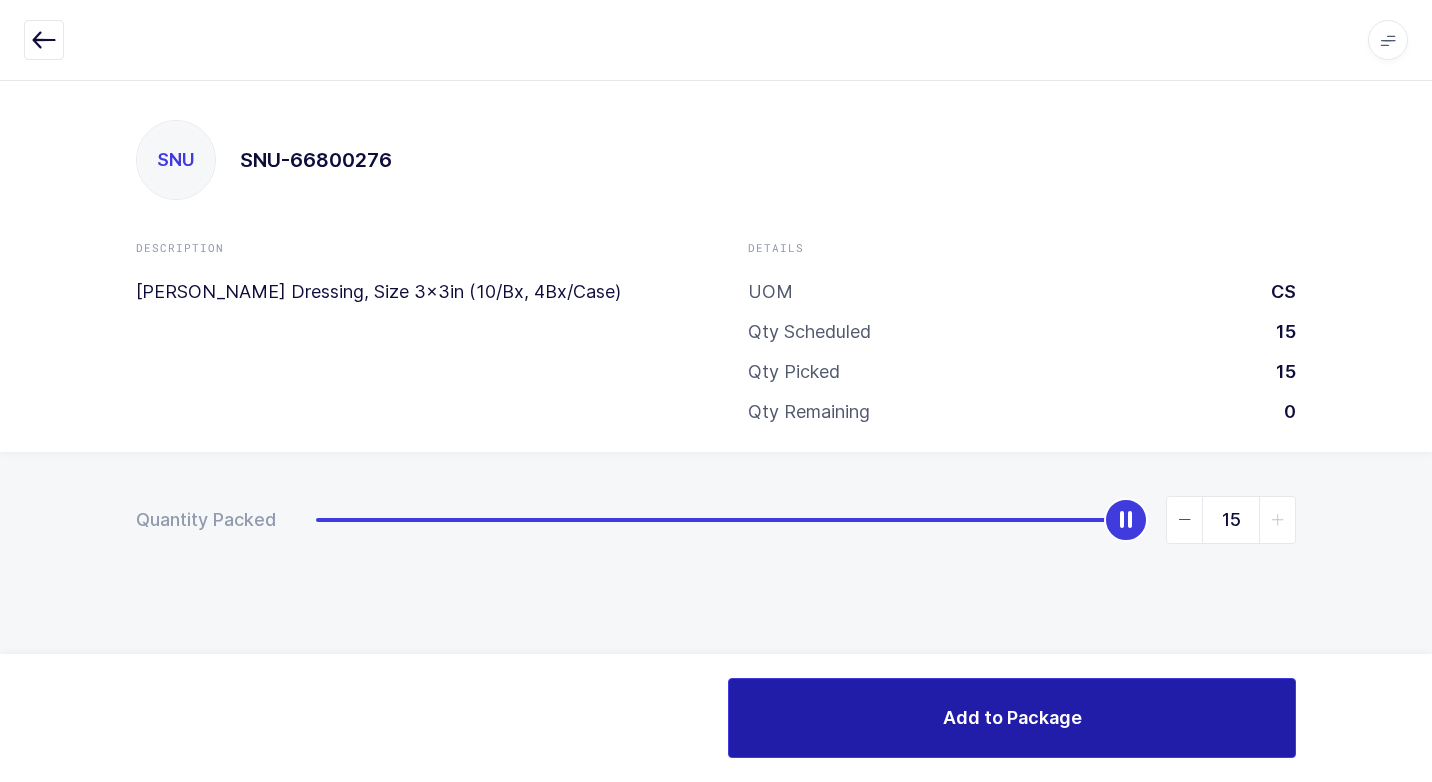 drag, startPoint x: 871, startPoint y: 713, endPoint x: 817, endPoint y: 687, distance: 59.933296 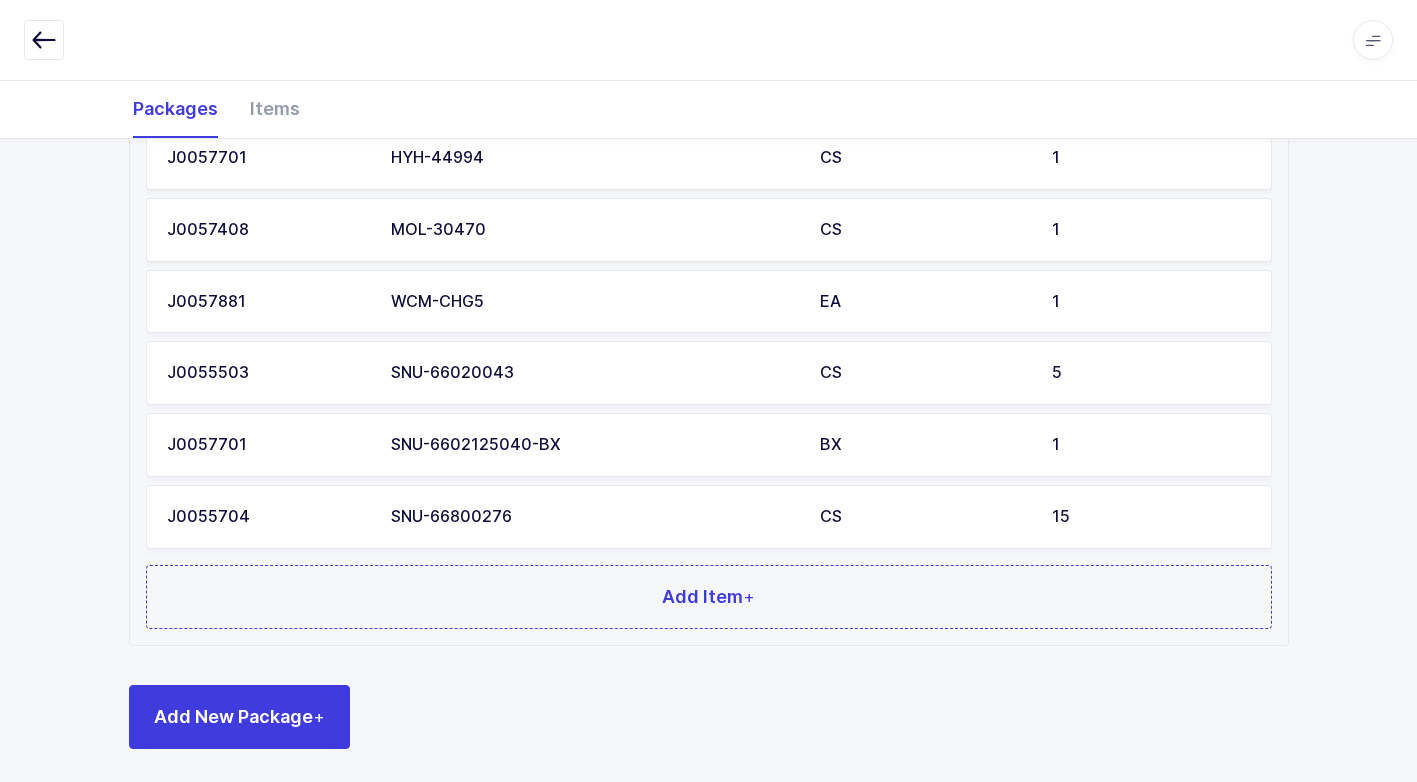scroll, scrollTop: 1807, scrollLeft: 0, axis: vertical 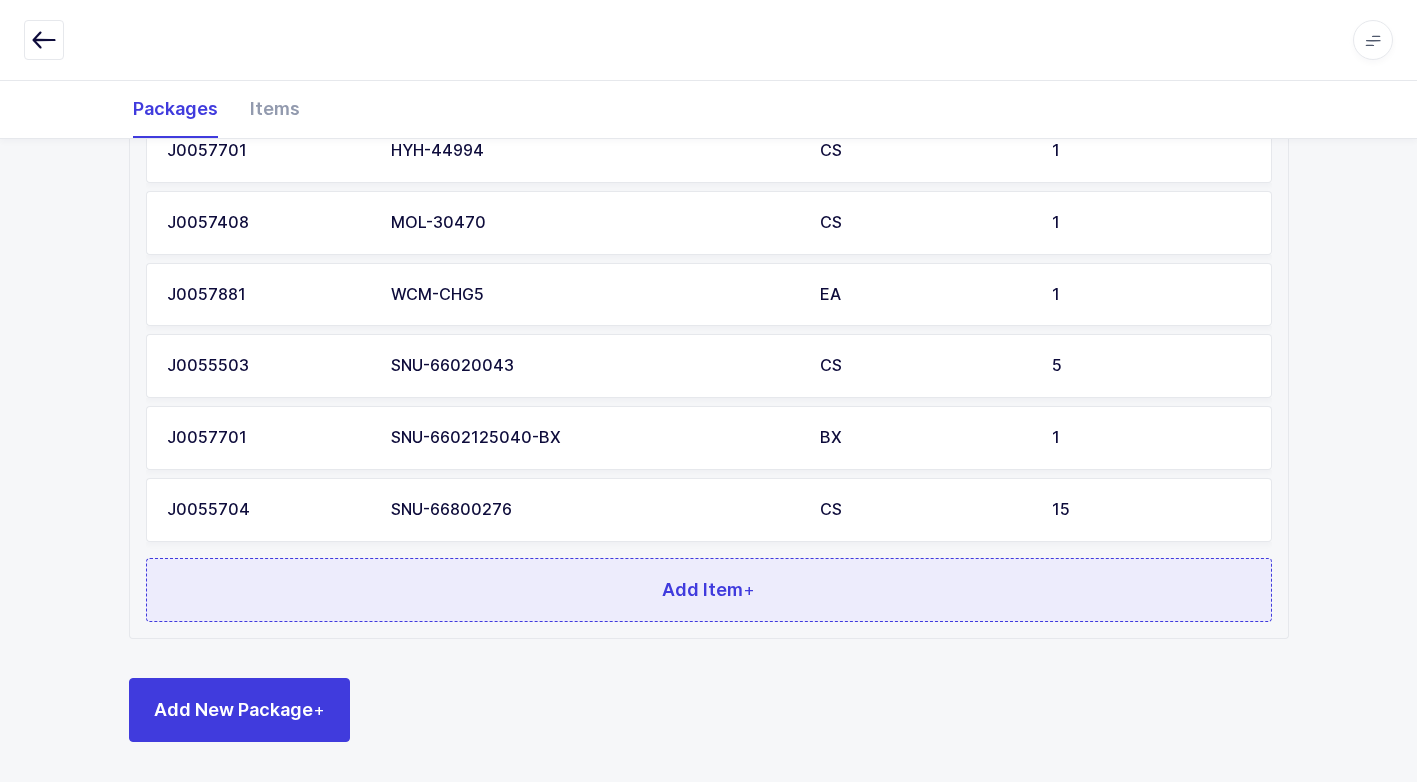 click on "Add Item  +" at bounding box center [709, 590] 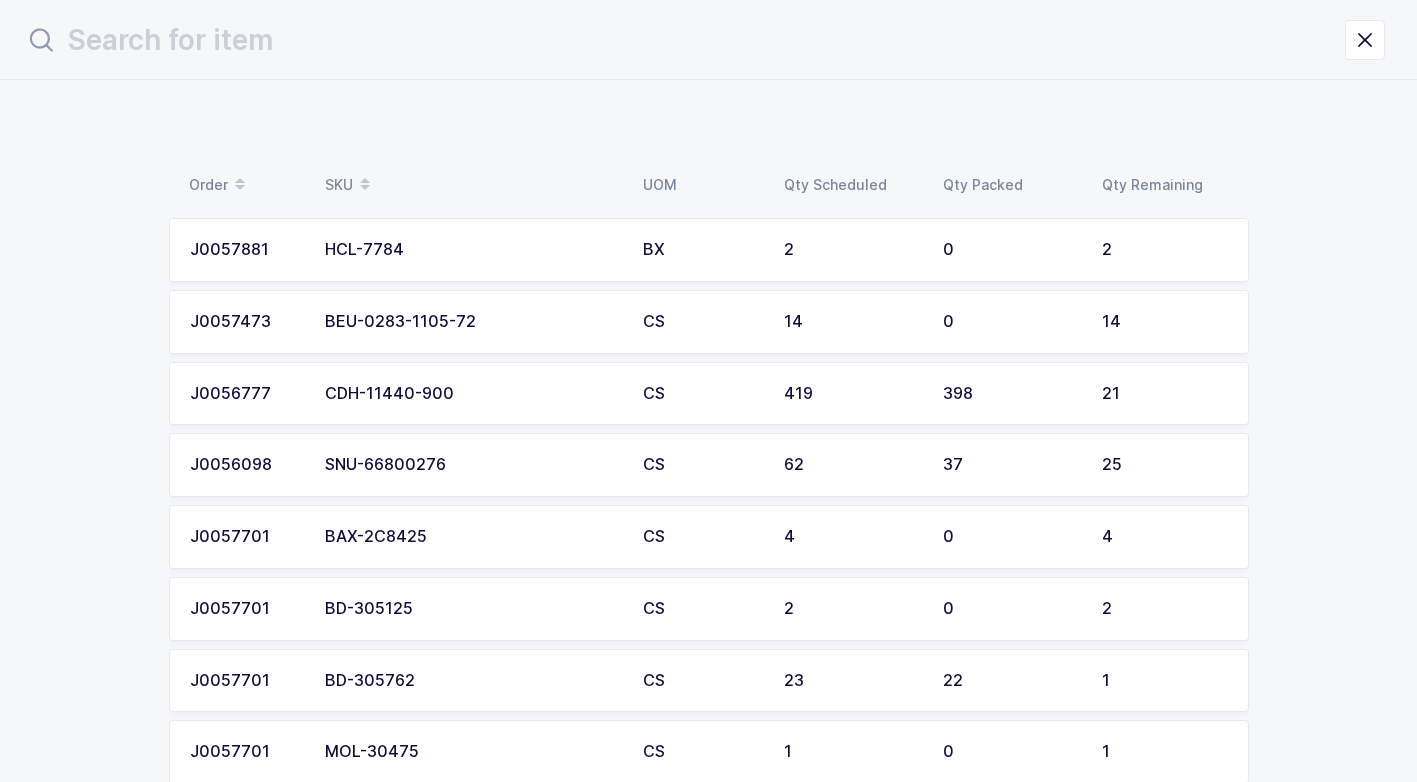 scroll, scrollTop: 0, scrollLeft: 0, axis: both 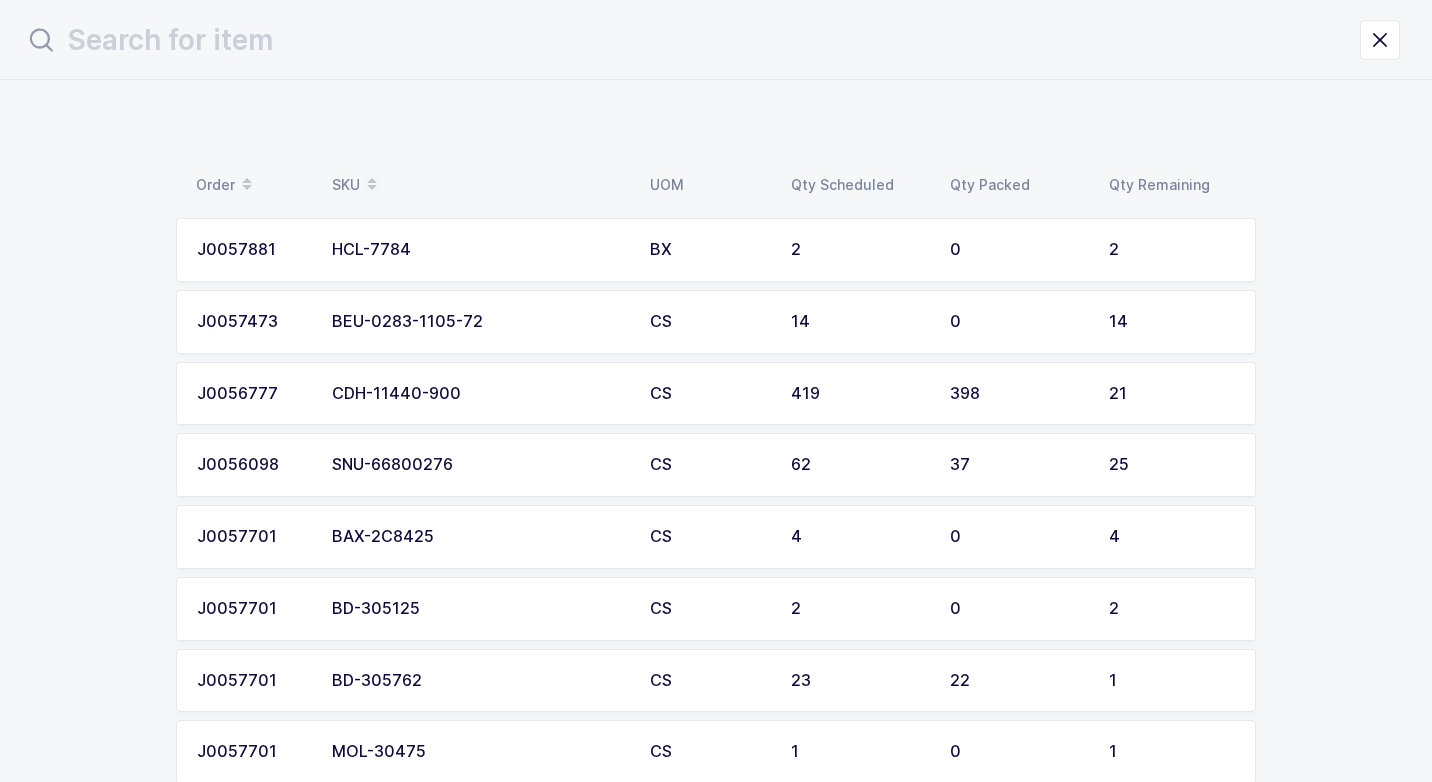 click on "SNU-66800276" at bounding box center [479, 465] 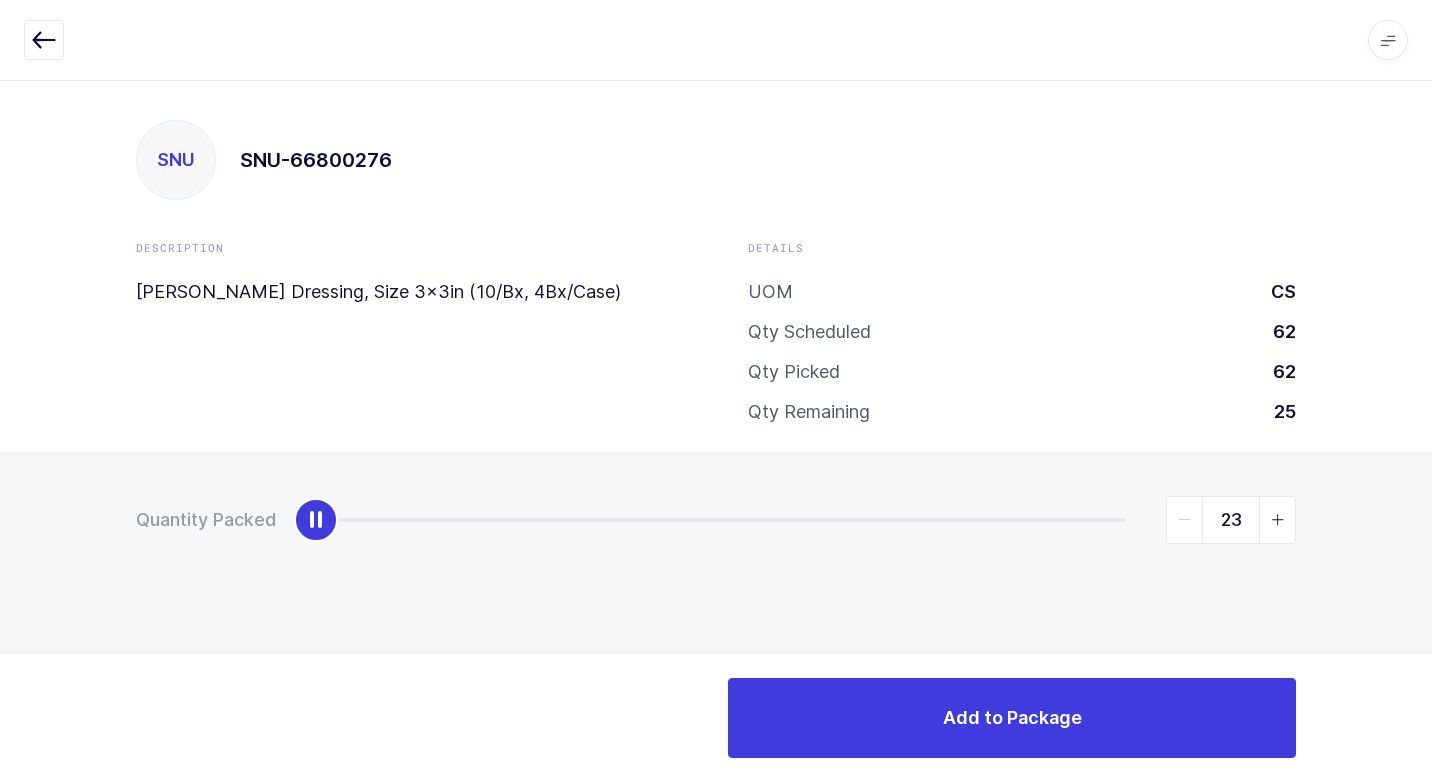 type on "25" 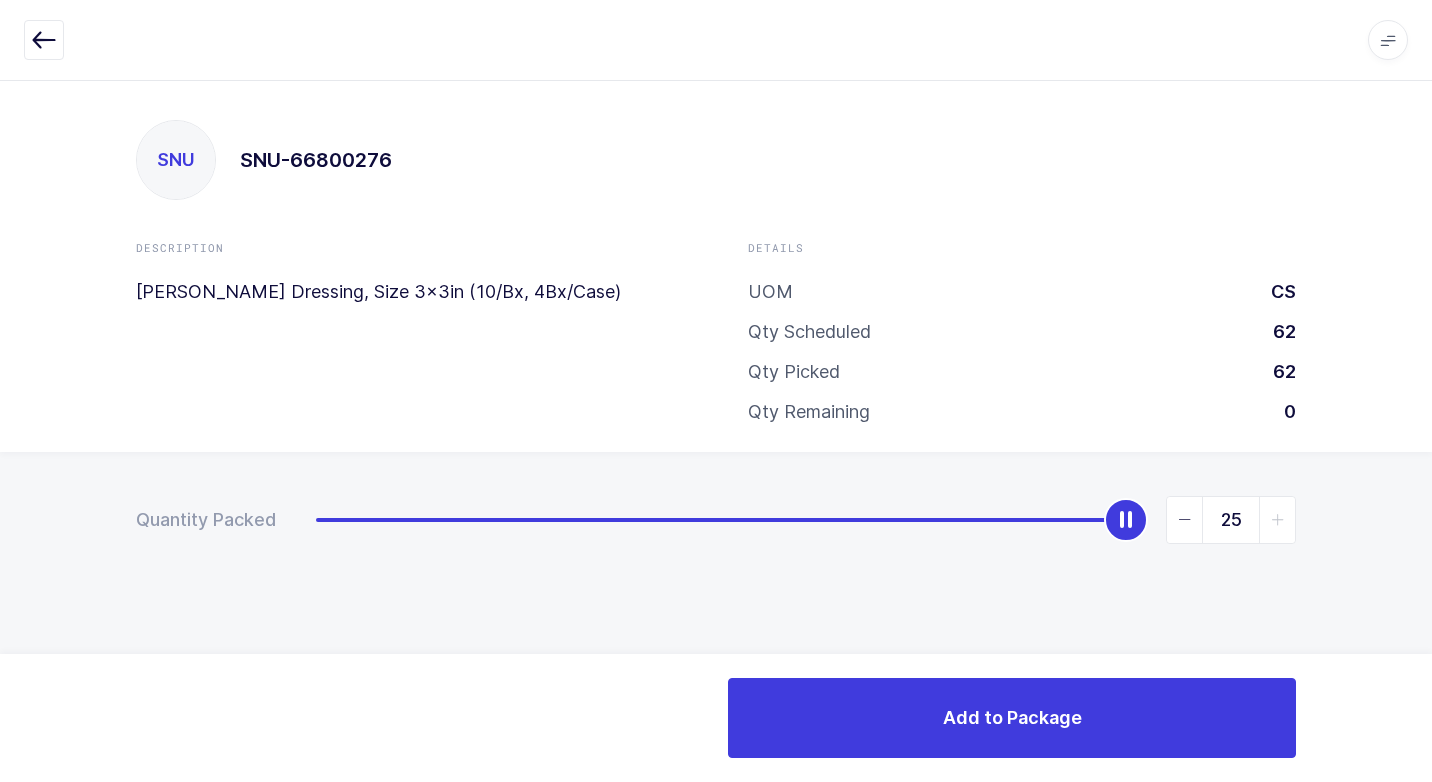 drag, startPoint x: 327, startPoint y: 528, endPoint x: 1241, endPoint y: 647, distance: 921.7142 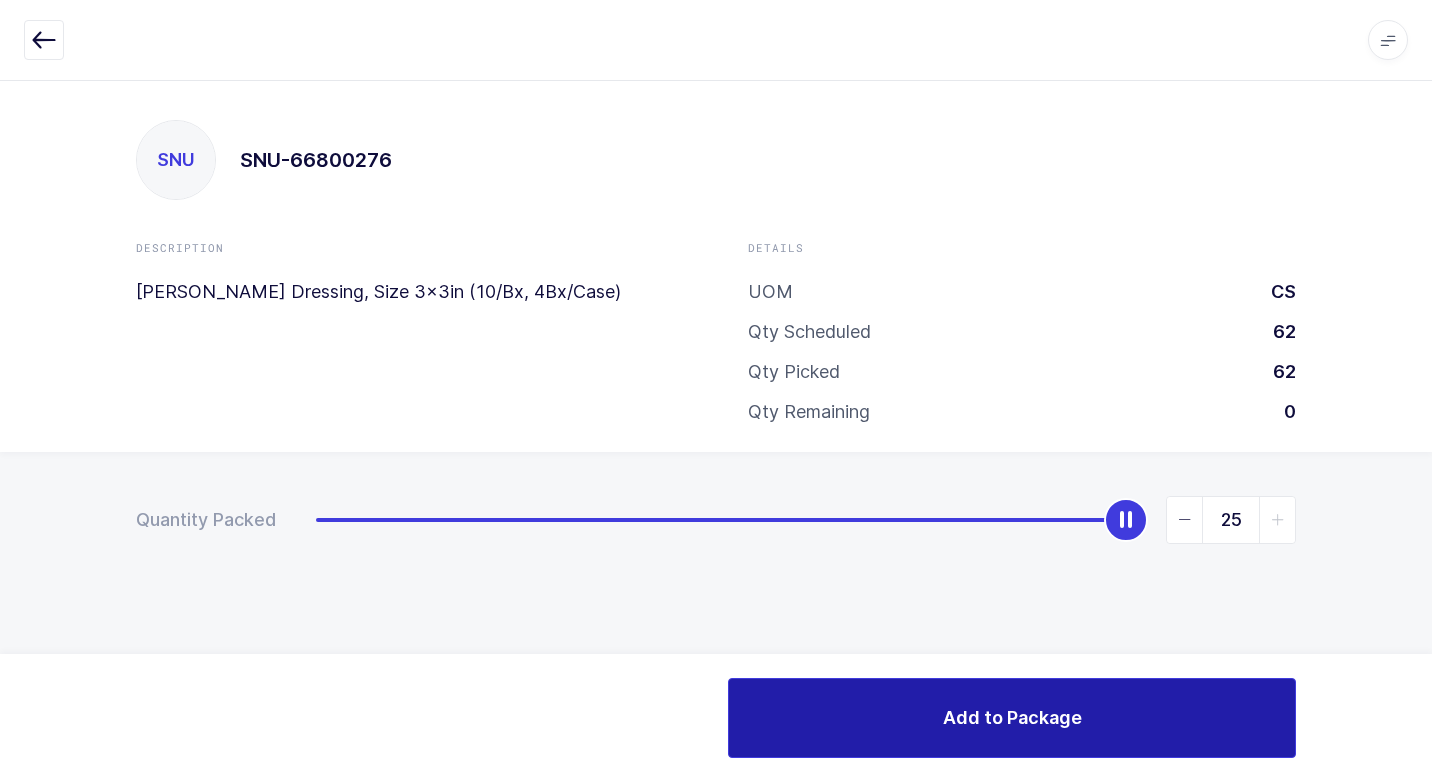 click on "Add to Package" at bounding box center [1012, 718] 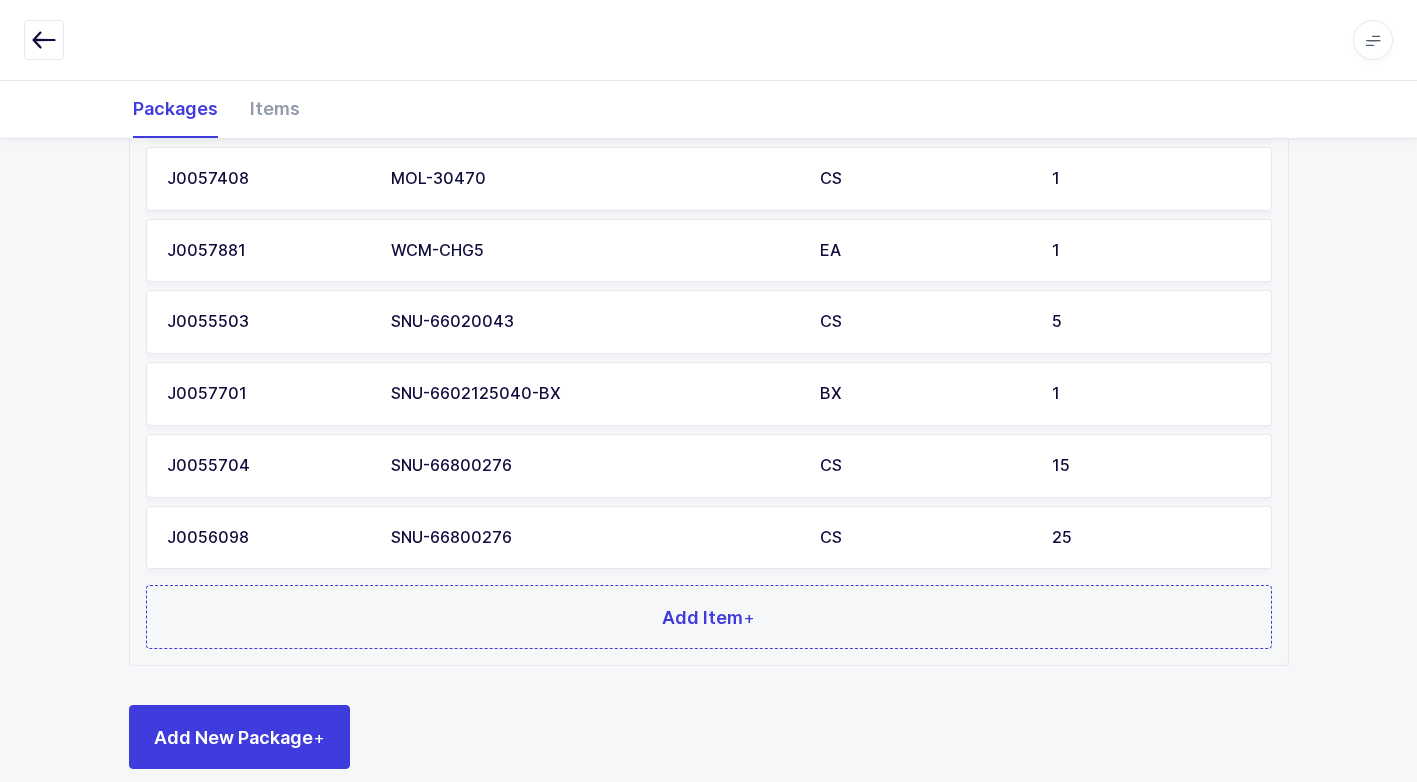 scroll, scrollTop: 1878, scrollLeft: 0, axis: vertical 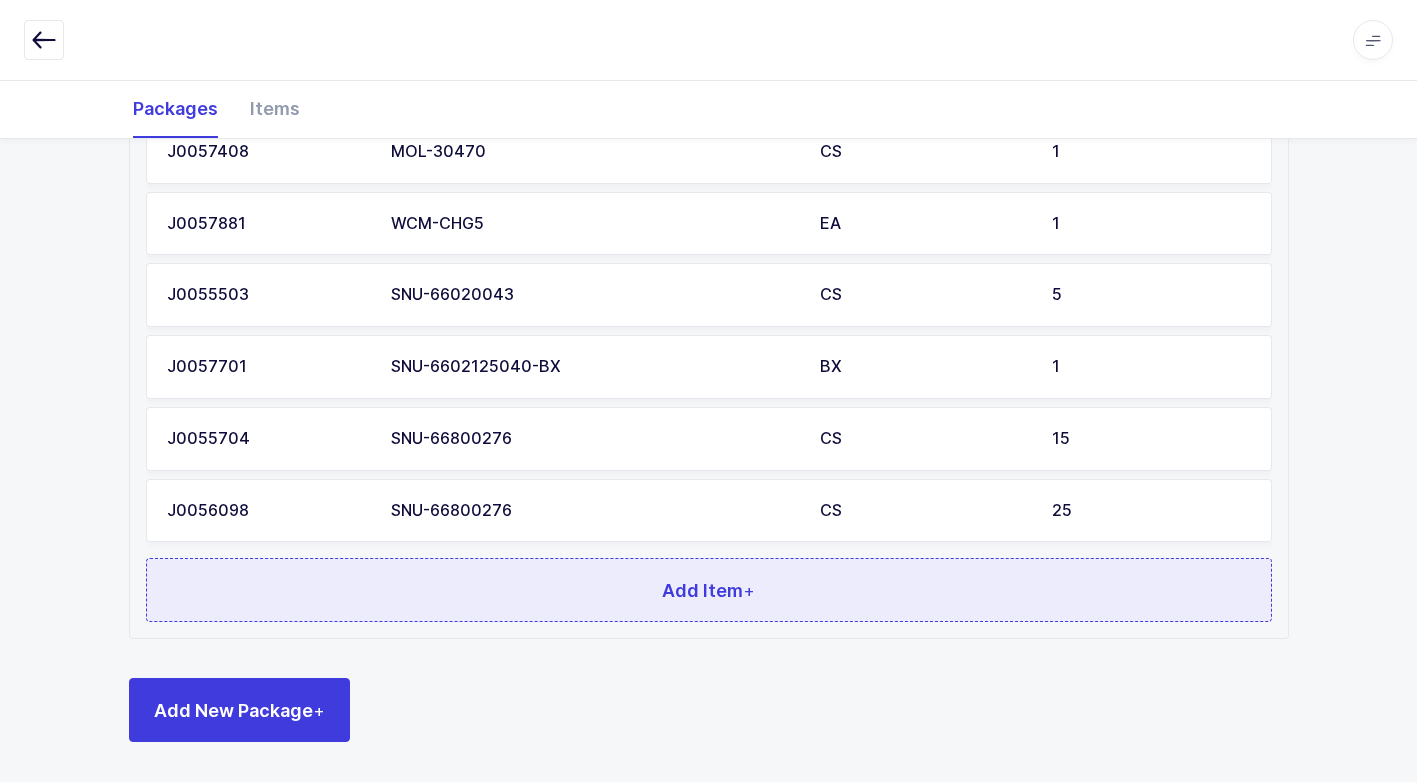 click on "Add Item  +" at bounding box center [709, 590] 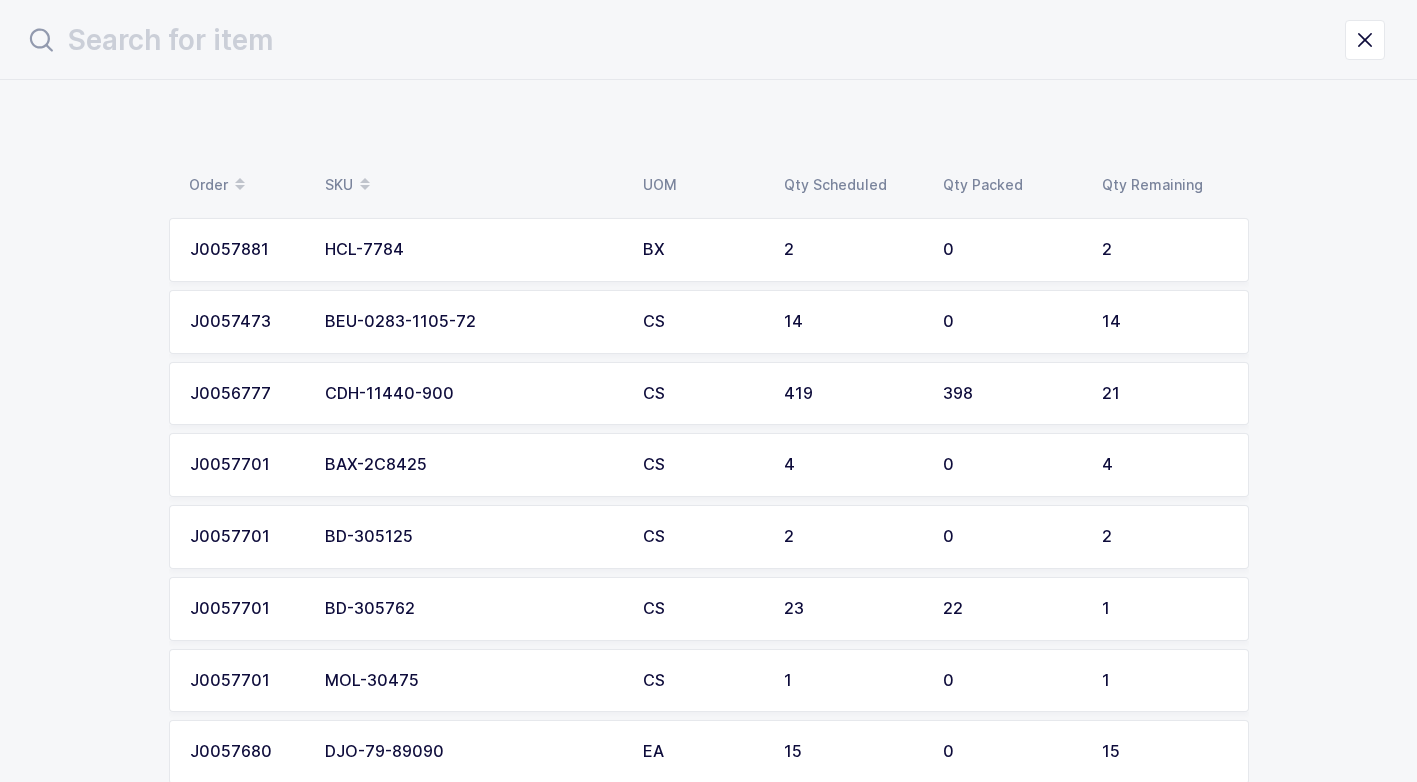 scroll, scrollTop: 0, scrollLeft: 0, axis: both 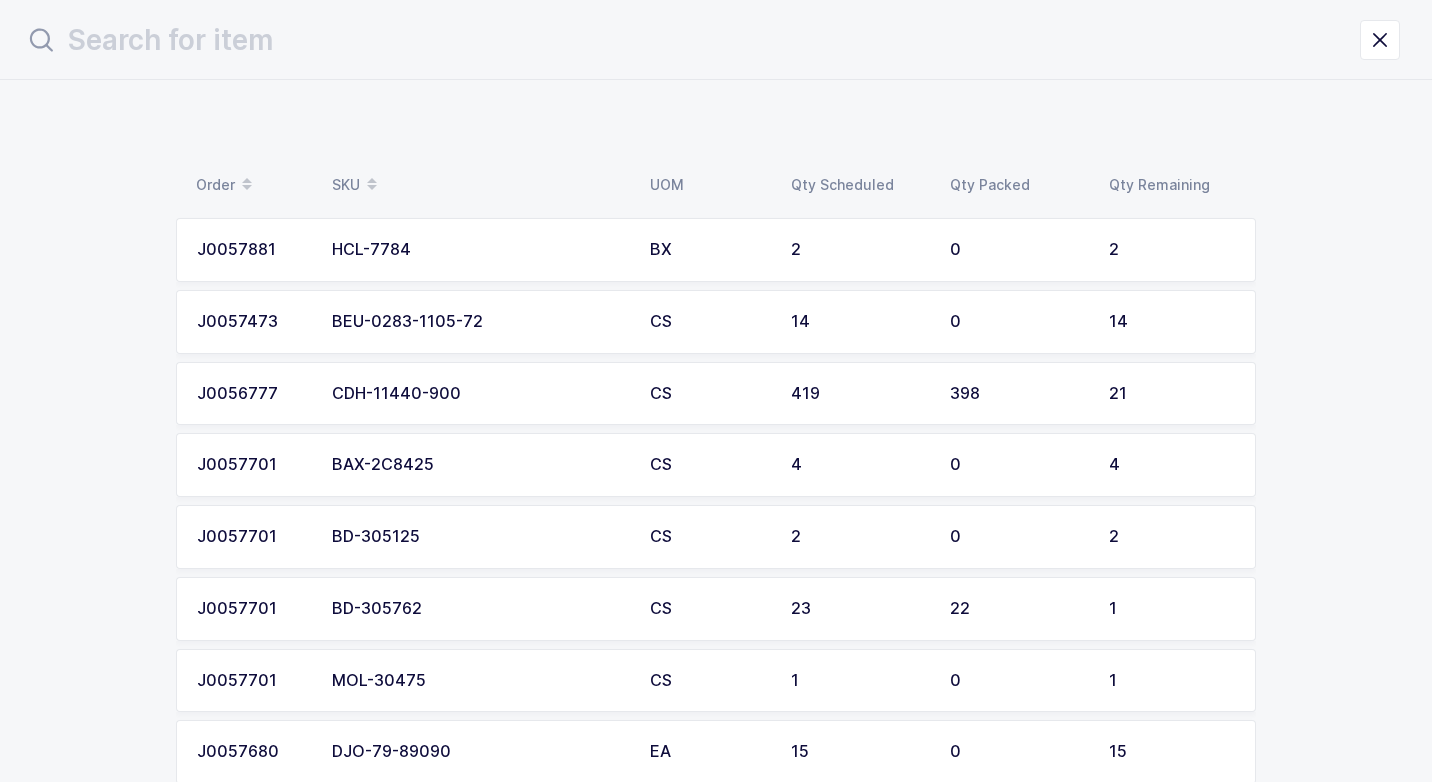 click on "BD-305125" at bounding box center [479, 537] 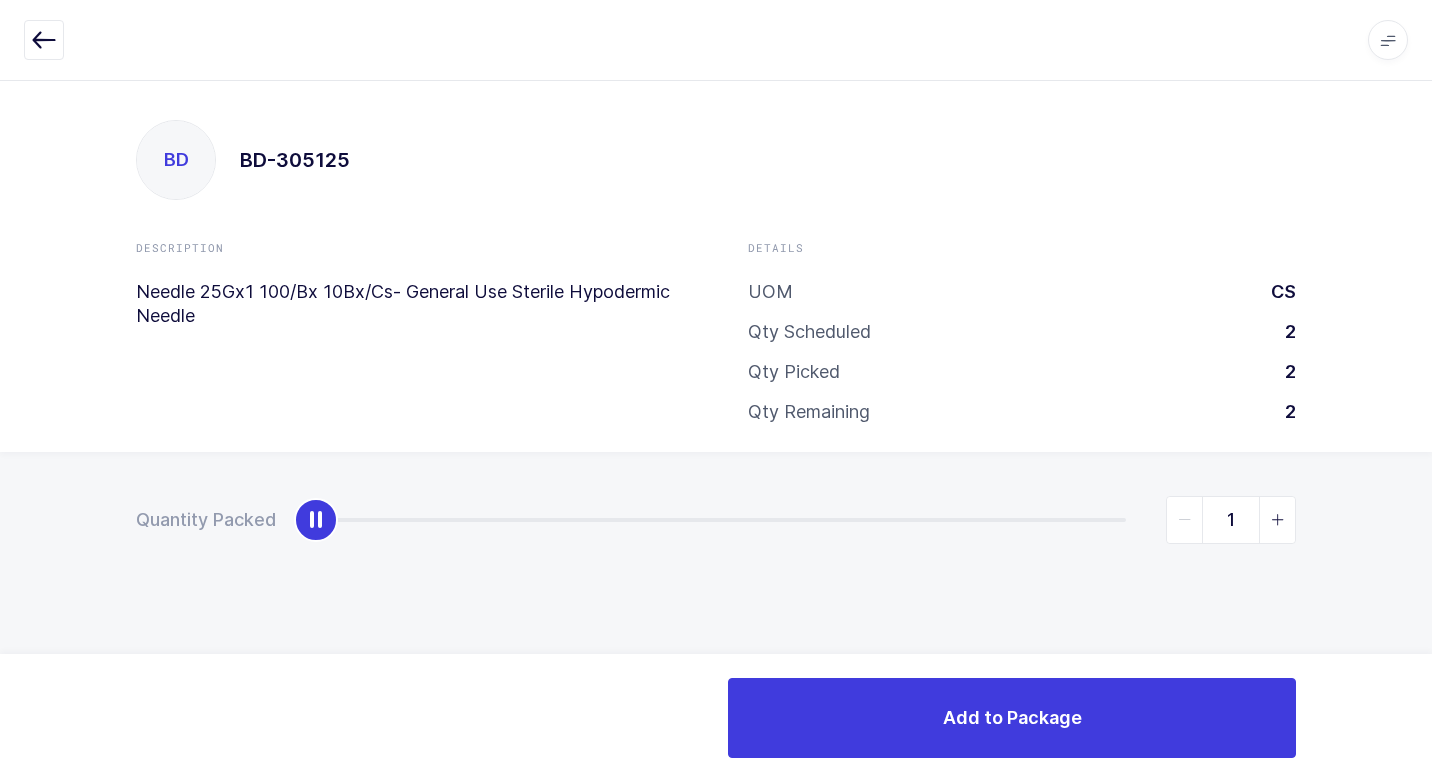 type on "2" 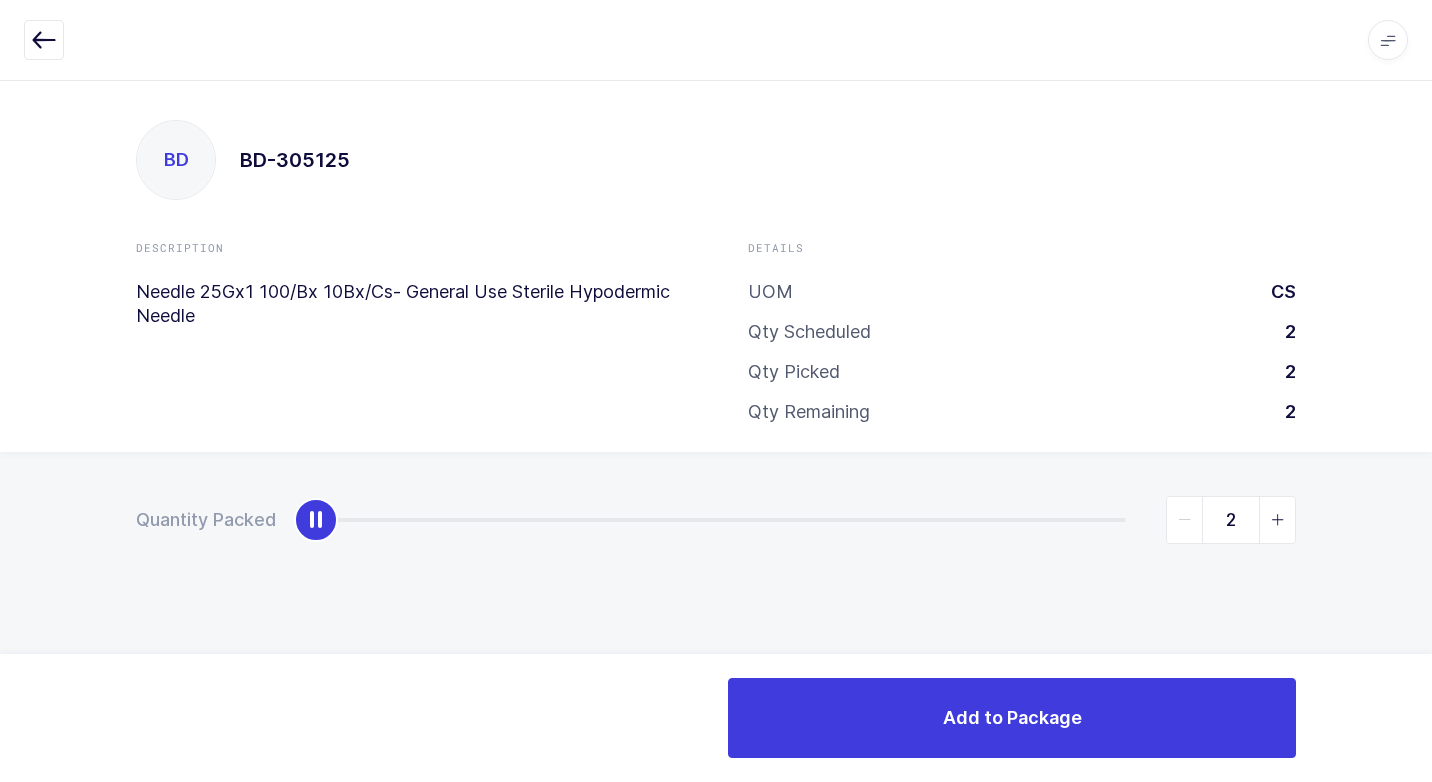 drag, startPoint x: 314, startPoint y: 528, endPoint x: 1431, endPoint y: 543, distance: 1117.1007 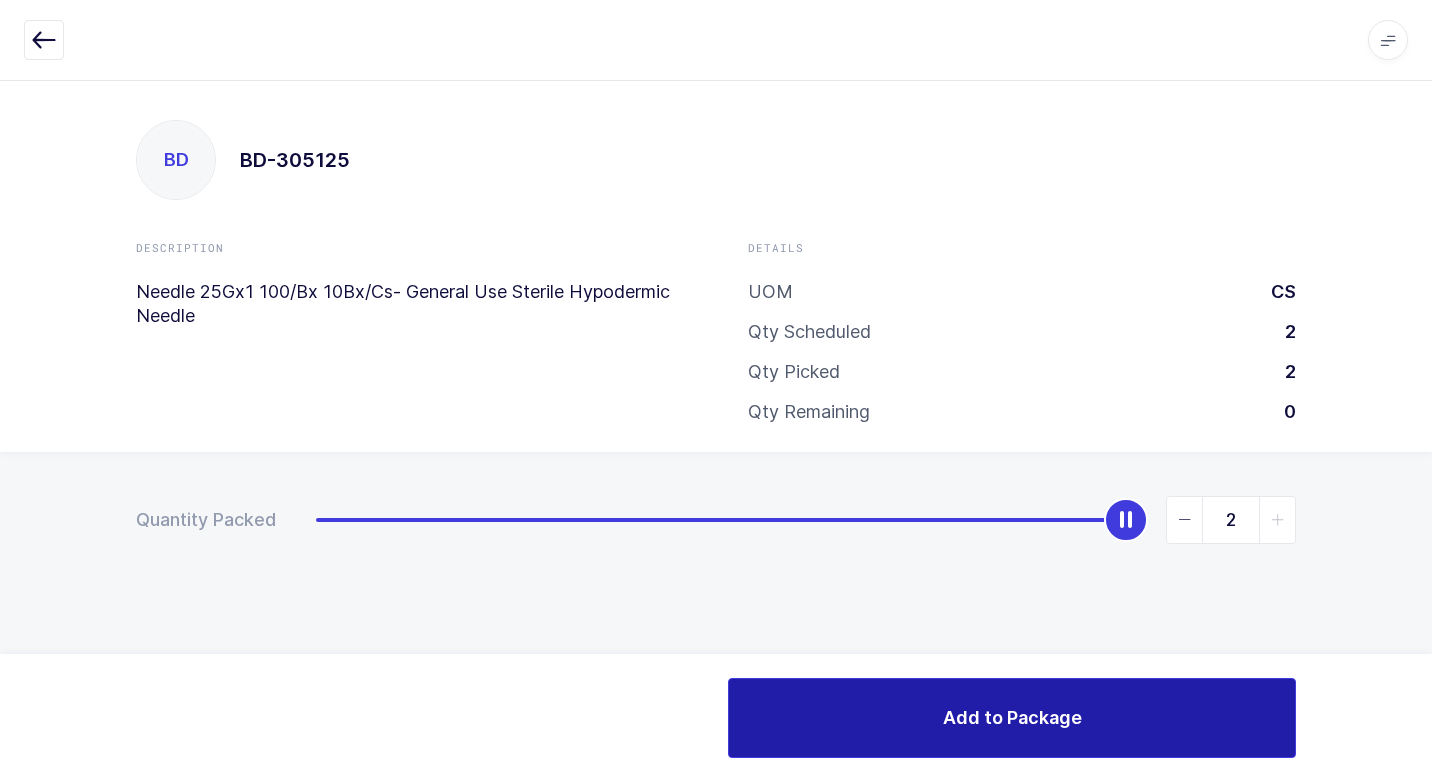 click on "Add to Package" at bounding box center (1012, 717) 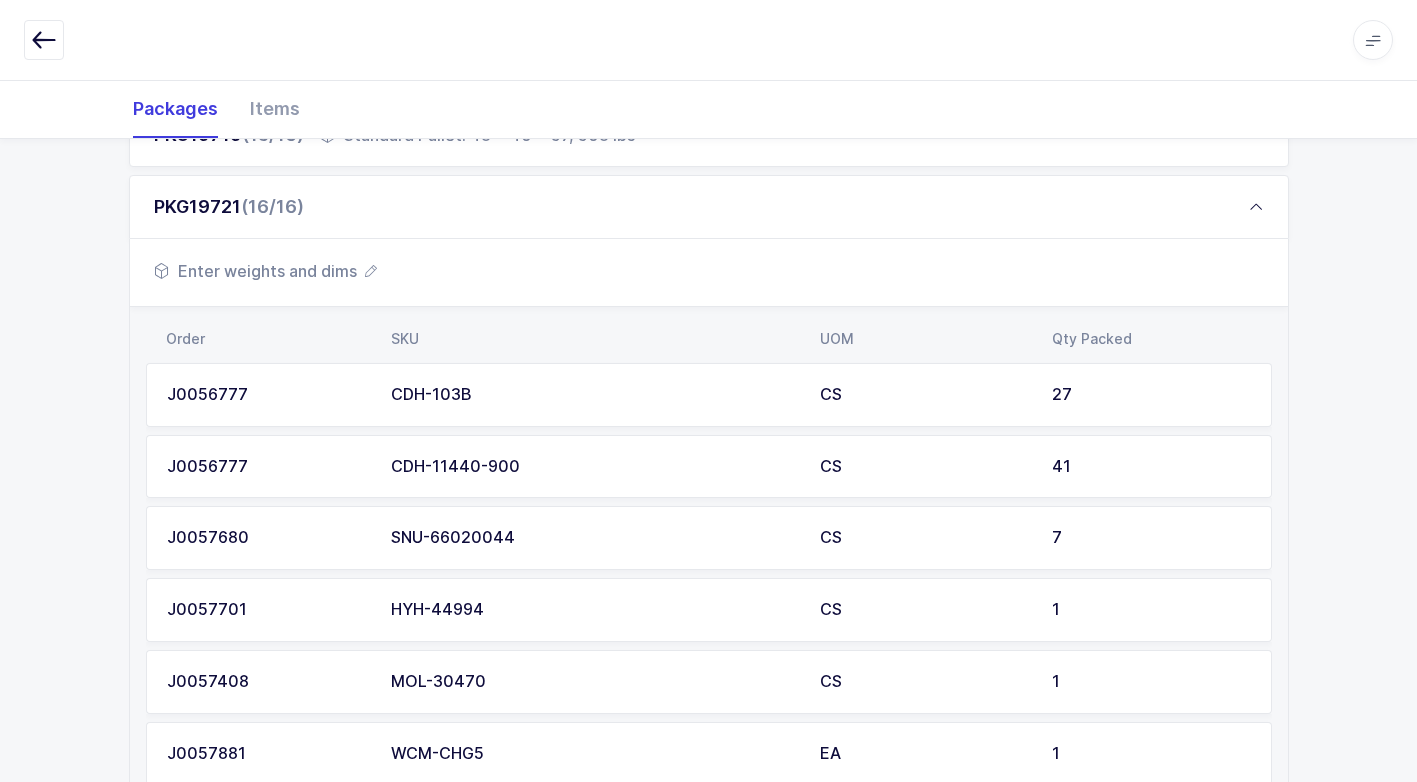 scroll, scrollTop: 1800, scrollLeft: 0, axis: vertical 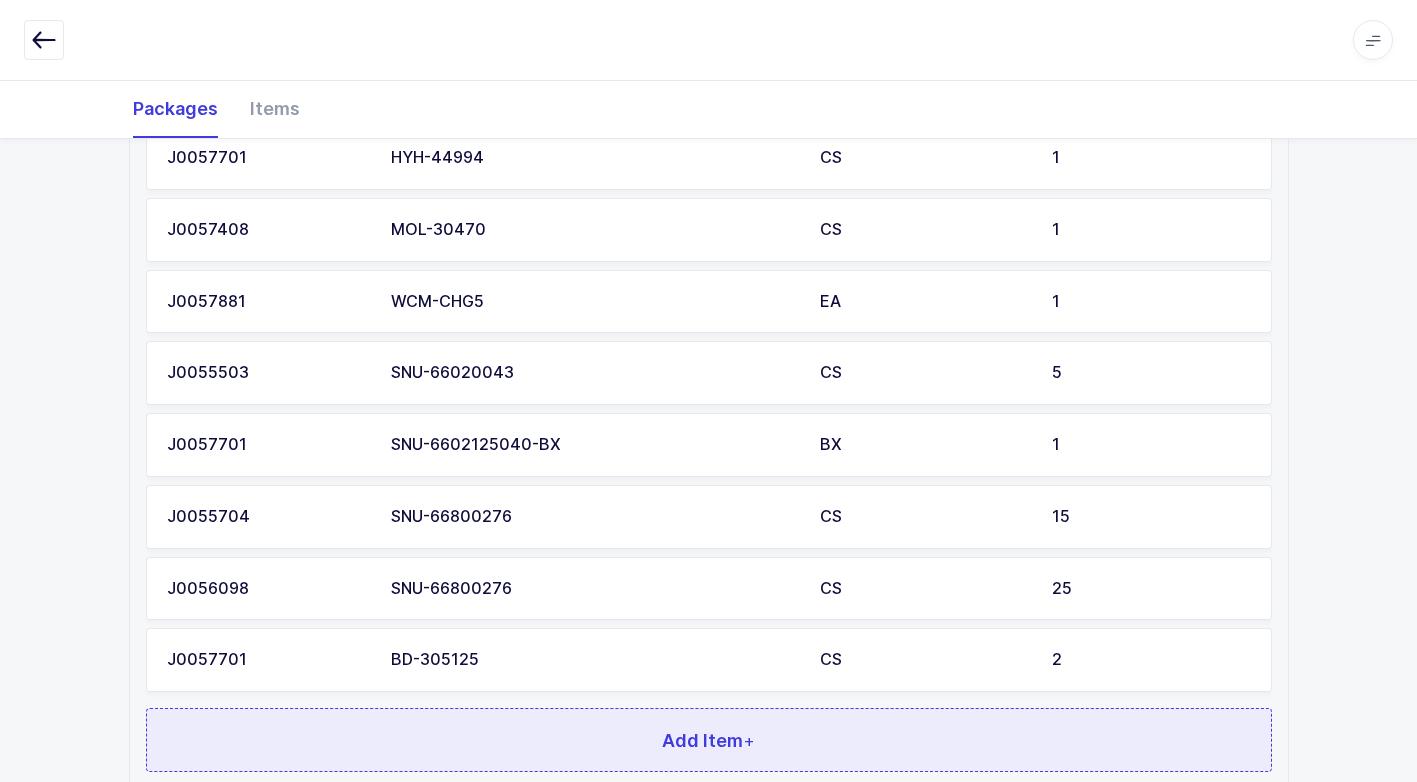 click on "Add Item  +" at bounding box center [709, 740] 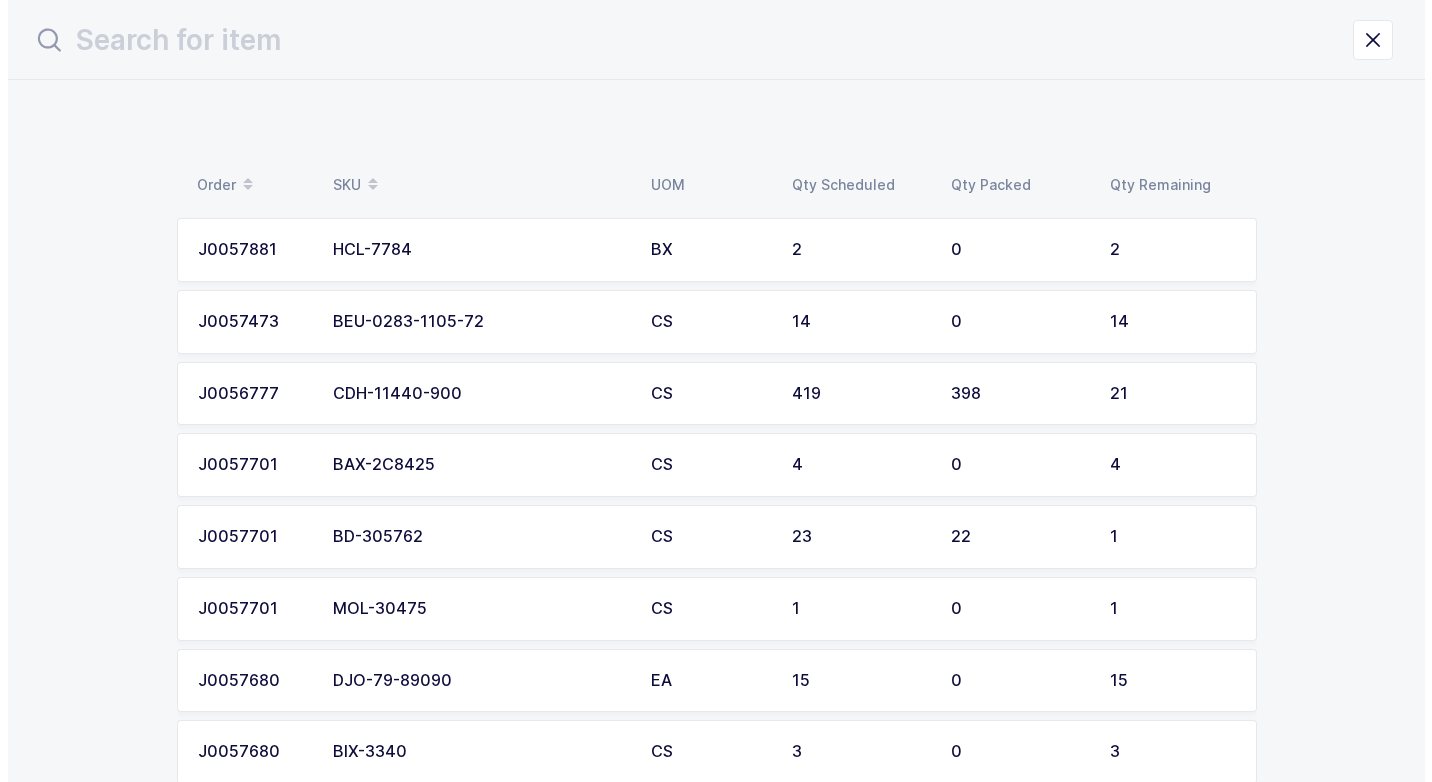 scroll, scrollTop: 0, scrollLeft: 0, axis: both 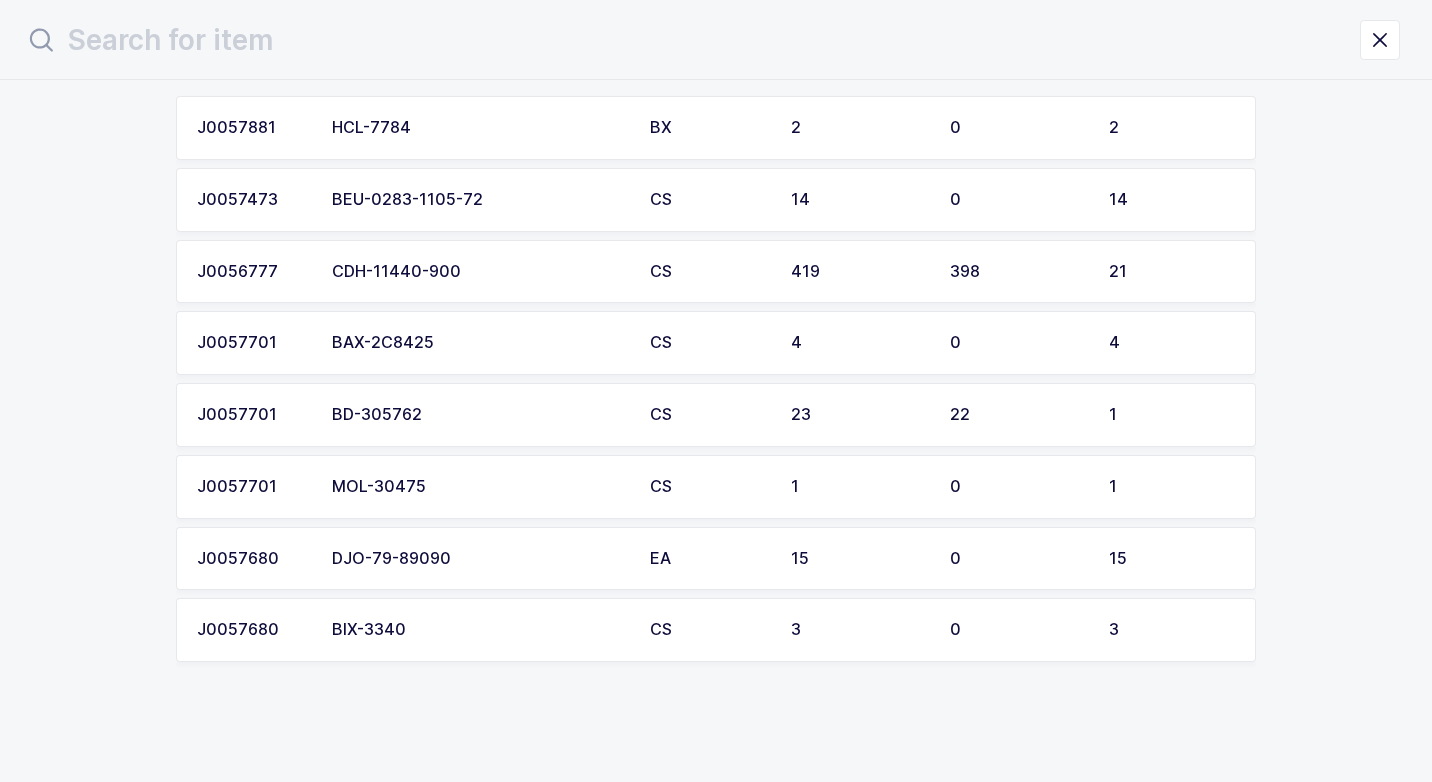 click on "HCL-7784" at bounding box center (479, 128) 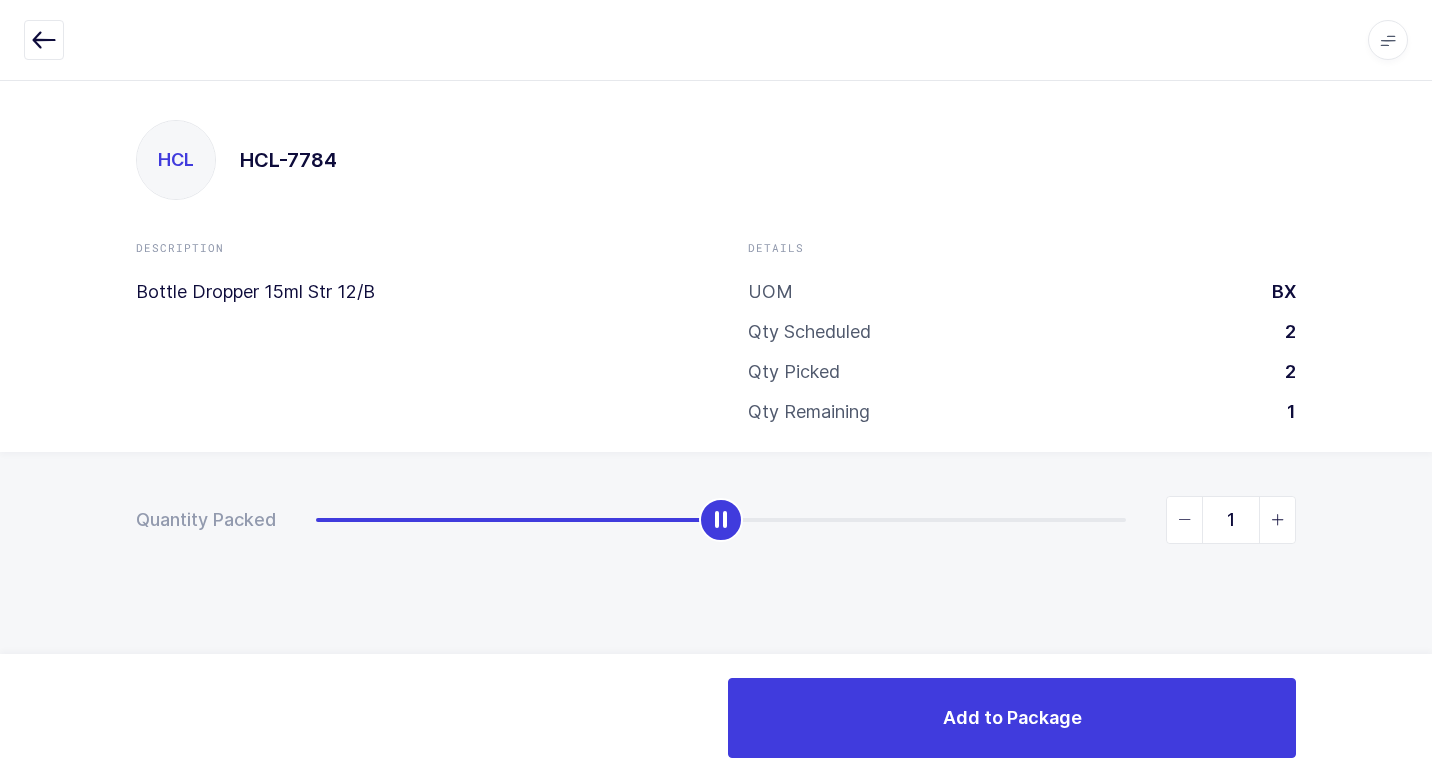 type on "2" 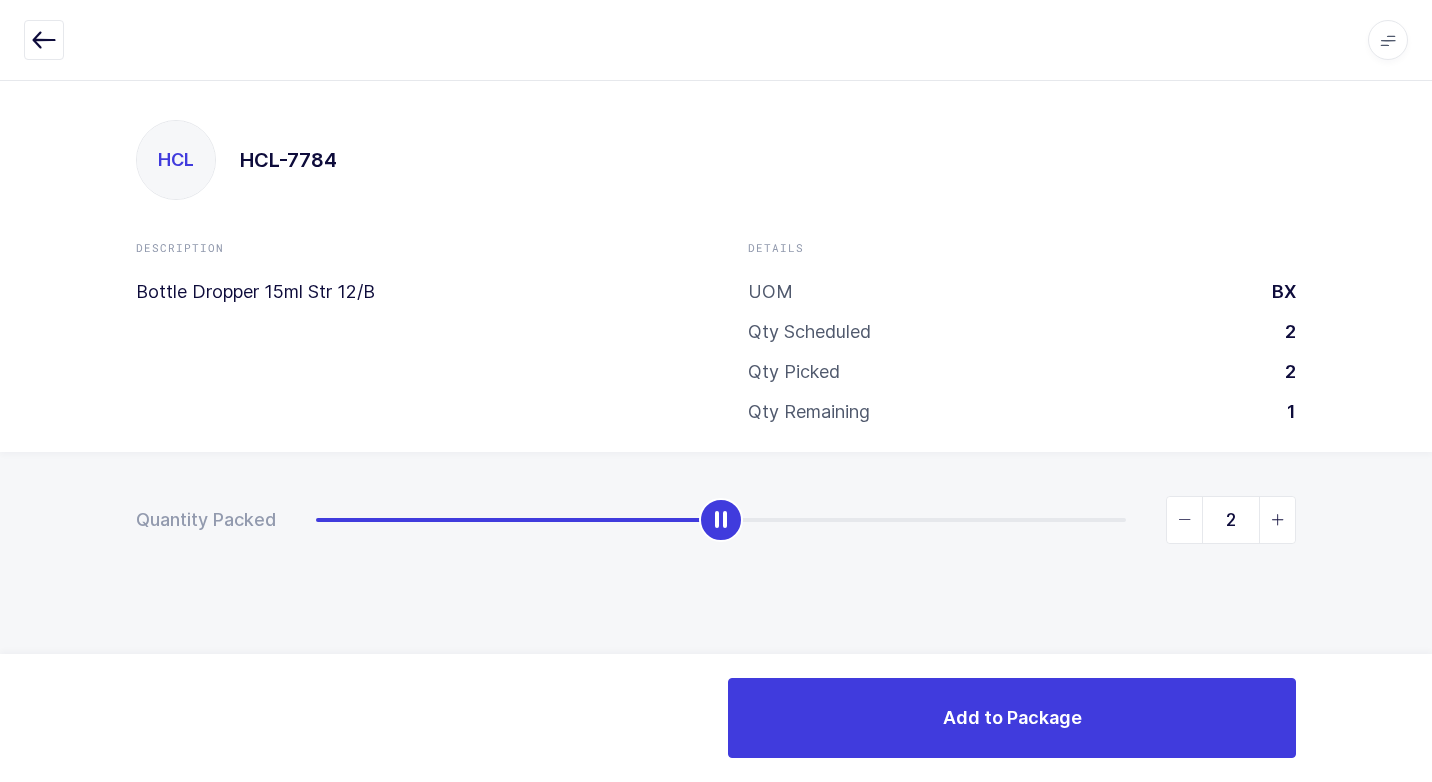 drag, startPoint x: 318, startPoint y: 520, endPoint x: 1404, endPoint y: 679, distance: 1097.5778 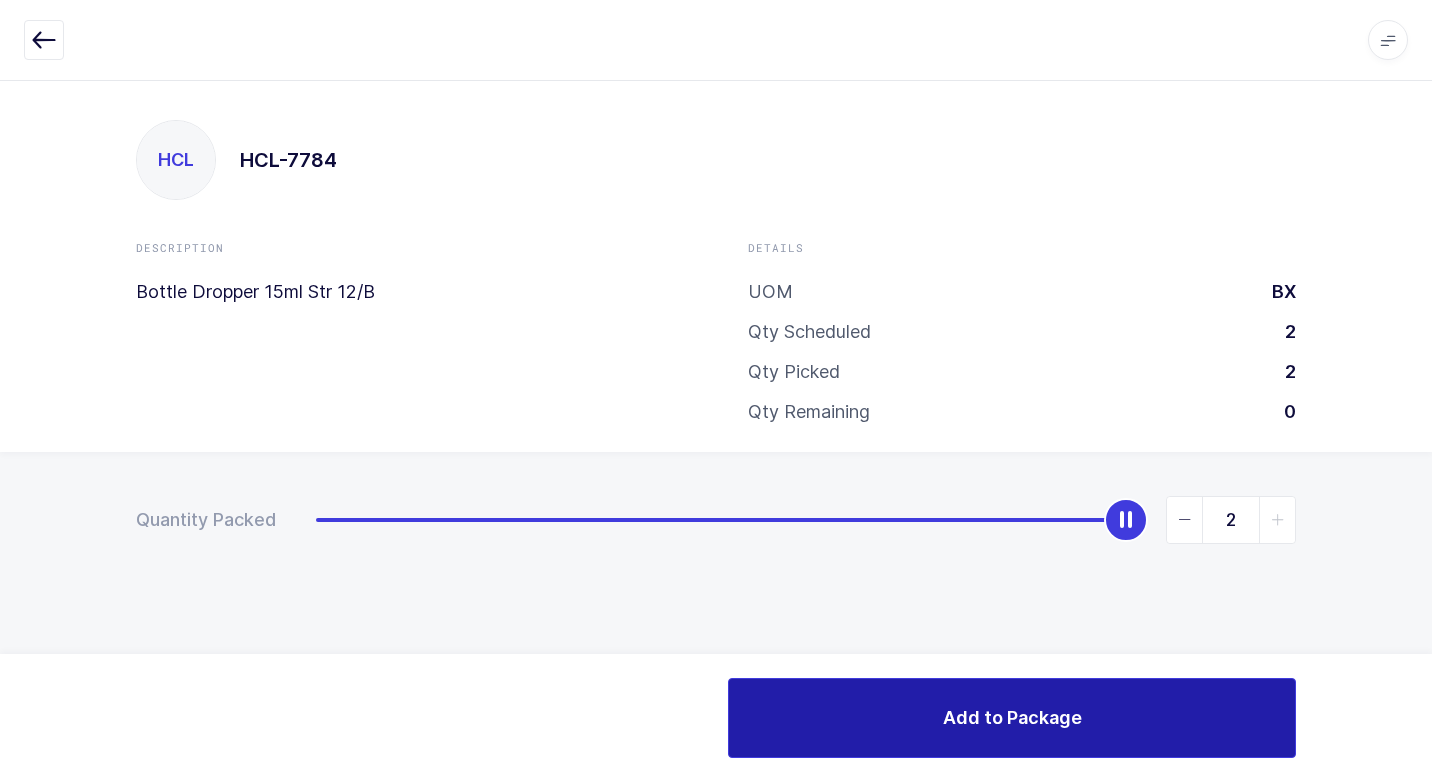 click on "Add to Package" at bounding box center [1012, 718] 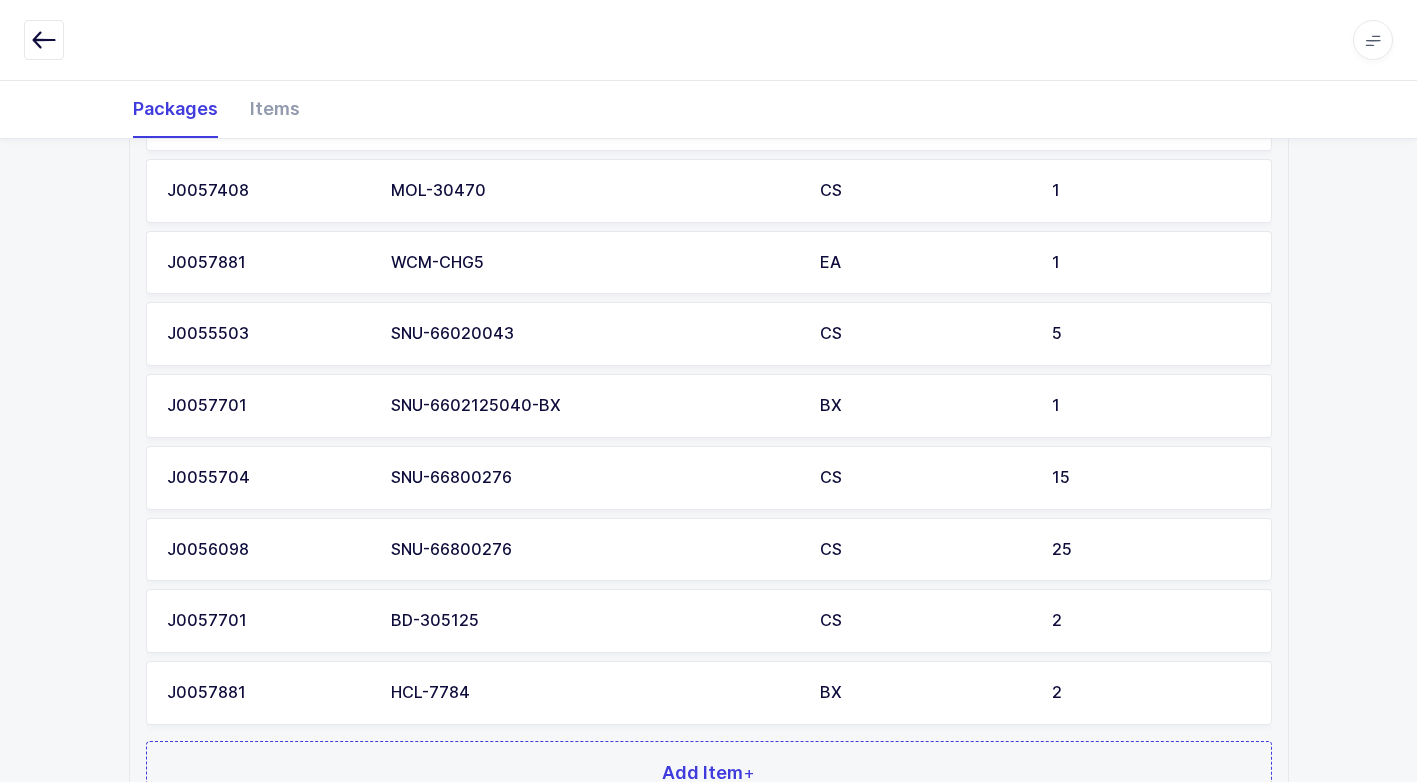 scroll, scrollTop: 1900, scrollLeft: 0, axis: vertical 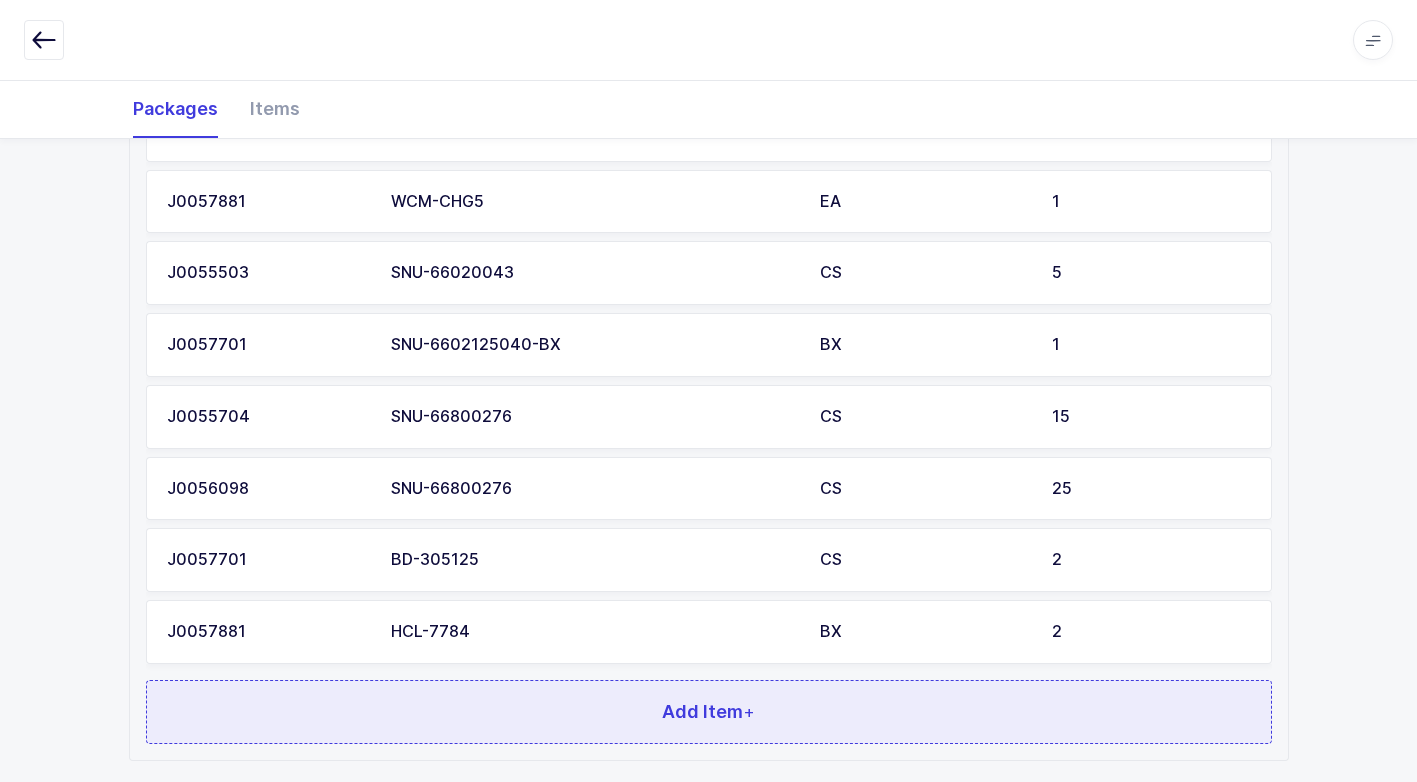 click on "Add Item  +" at bounding box center (709, 712) 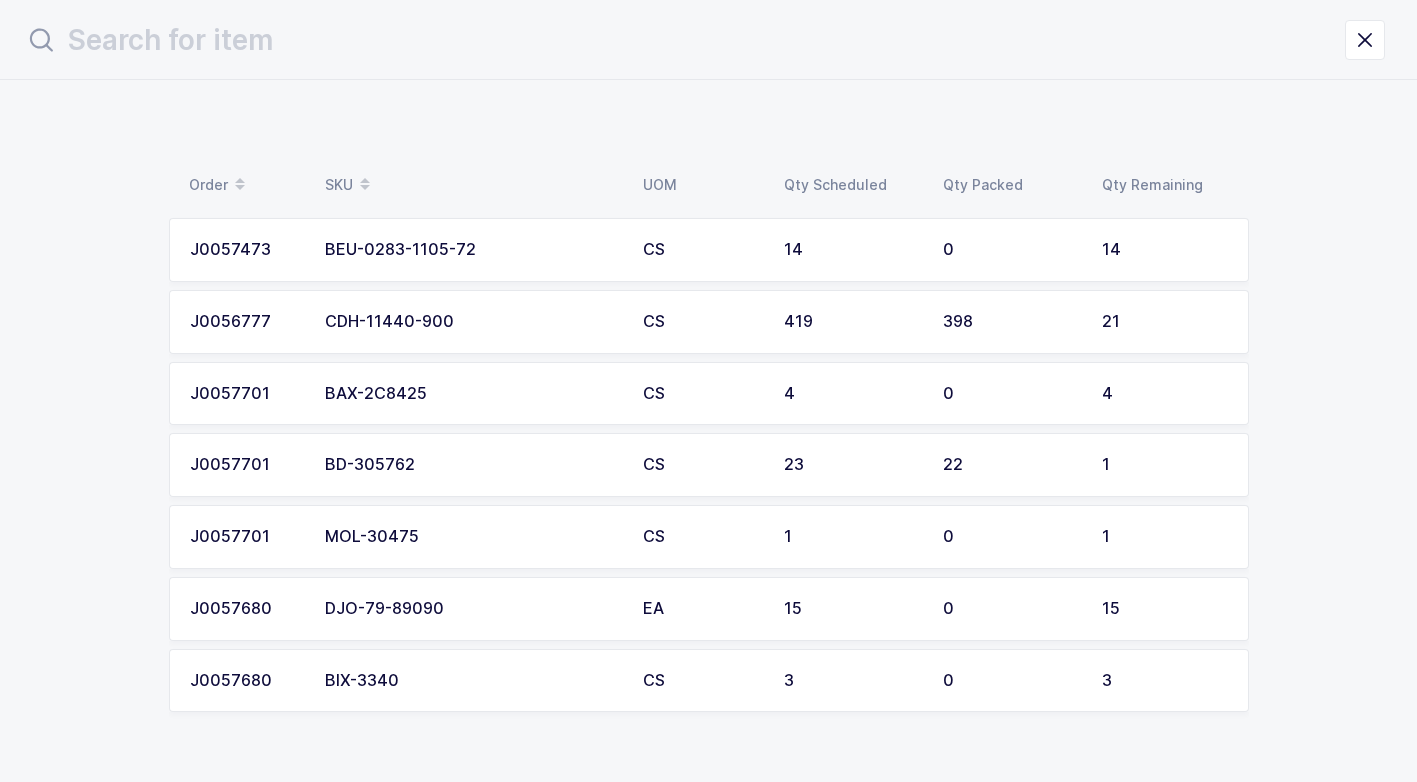 scroll, scrollTop: 0, scrollLeft: 0, axis: both 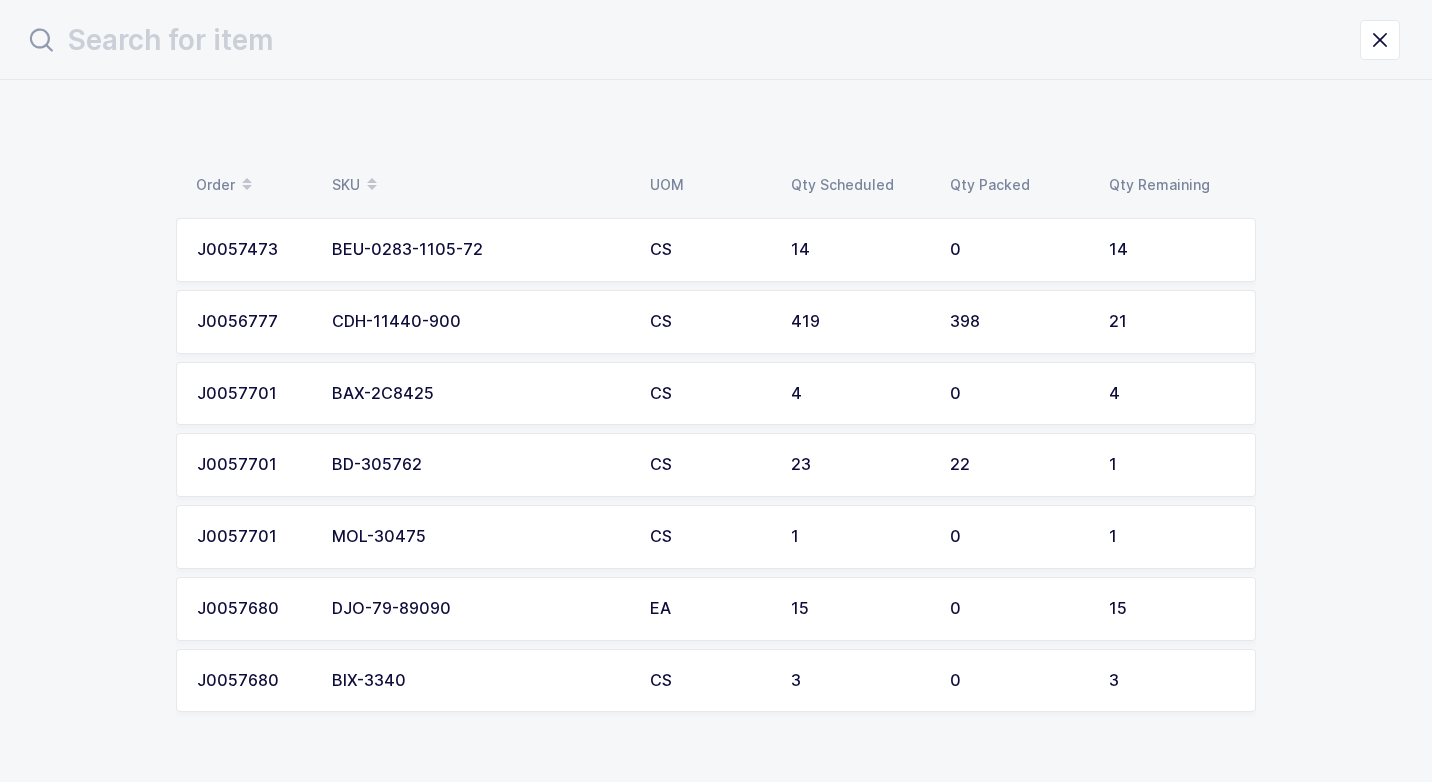 click on "BEU-0283-1105-72" at bounding box center (479, 250) 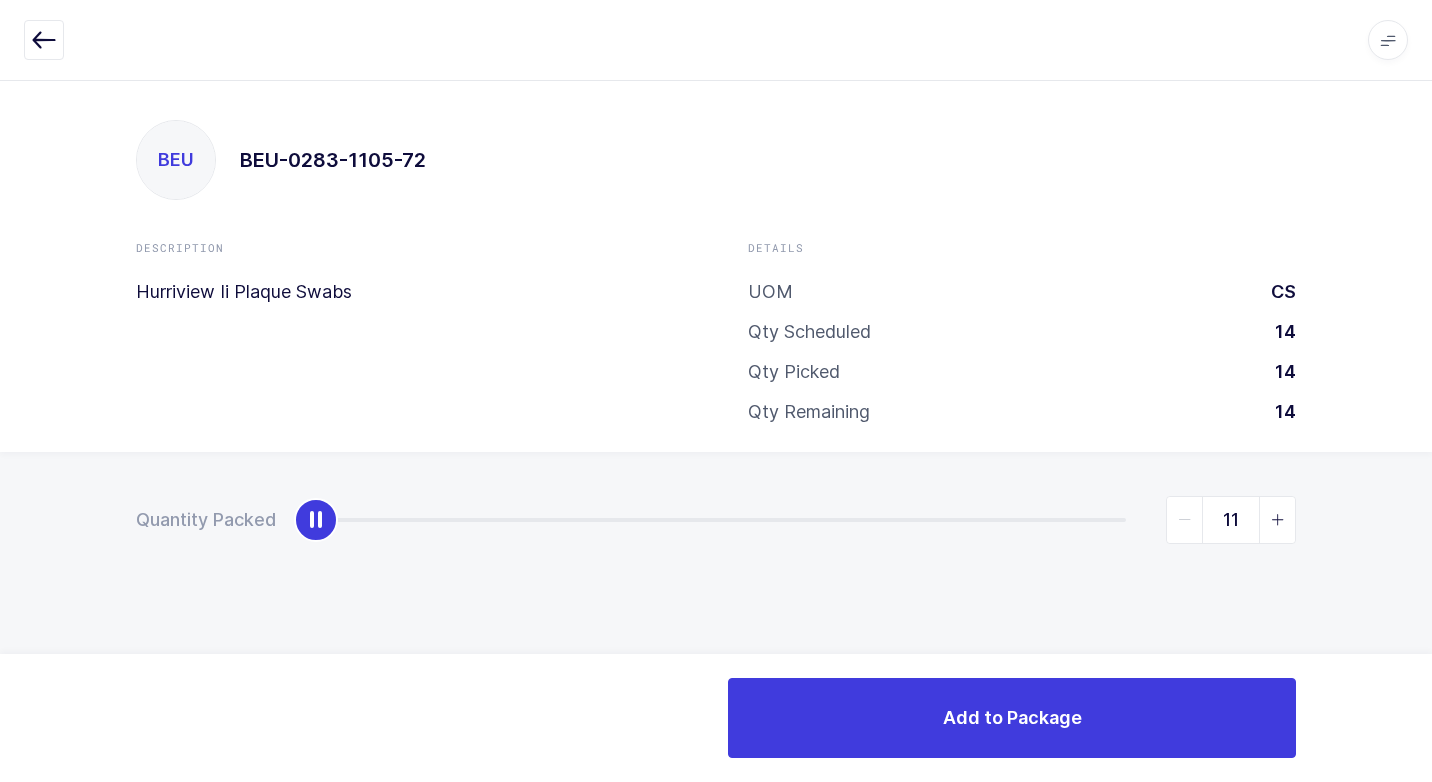 type on "14" 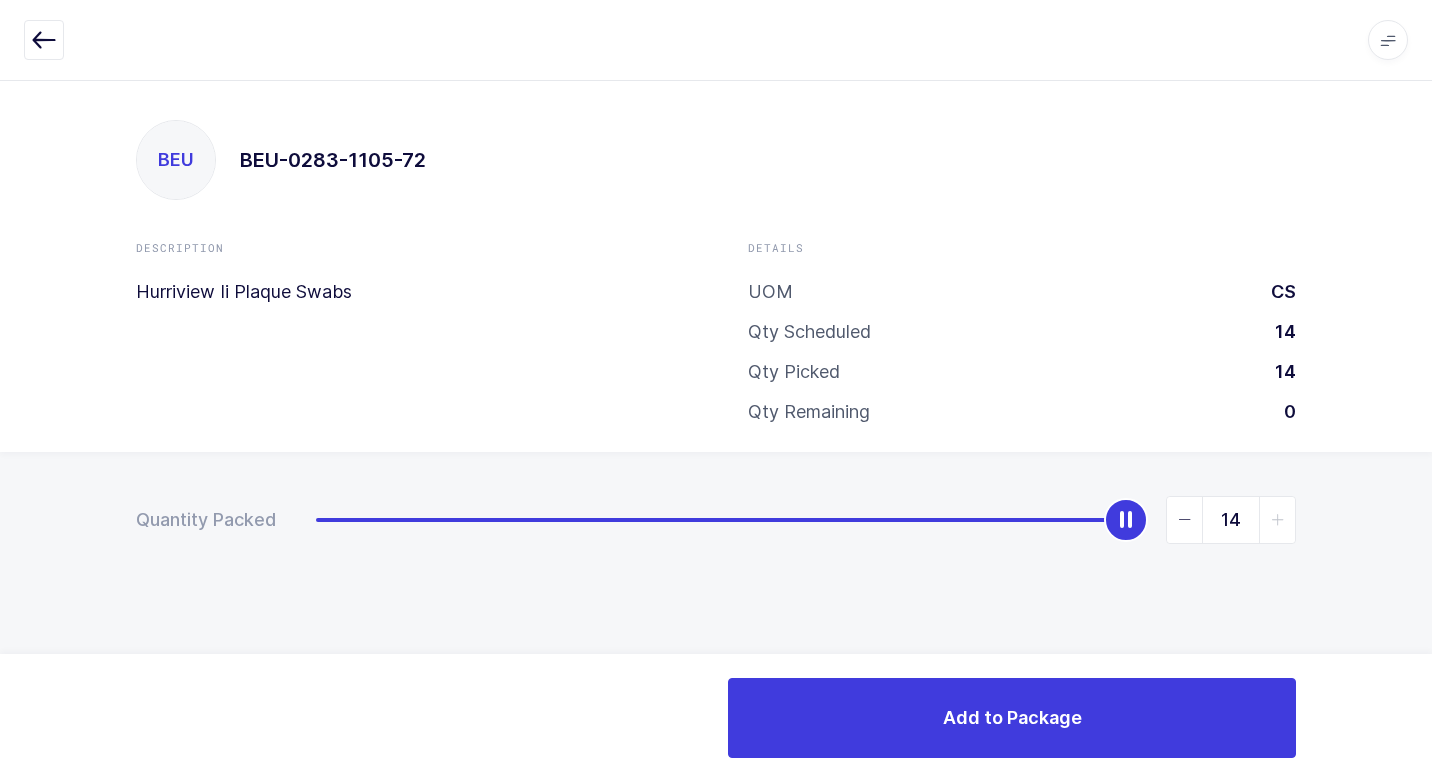 drag, startPoint x: 326, startPoint y: 520, endPoint x: 1156, endPoint y: 616, distance: 835.5334 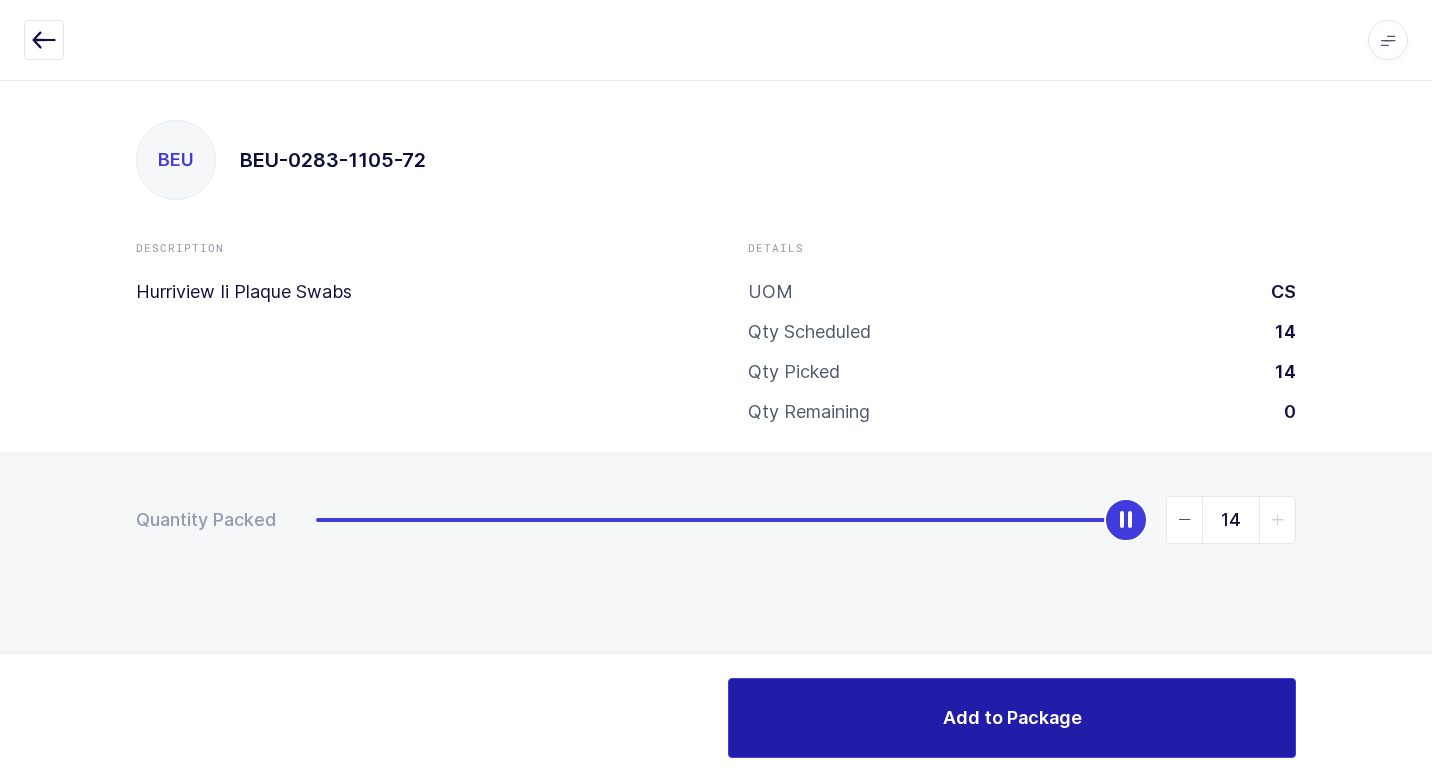 click on "Add to Package" at bounding box center (1012, 718) 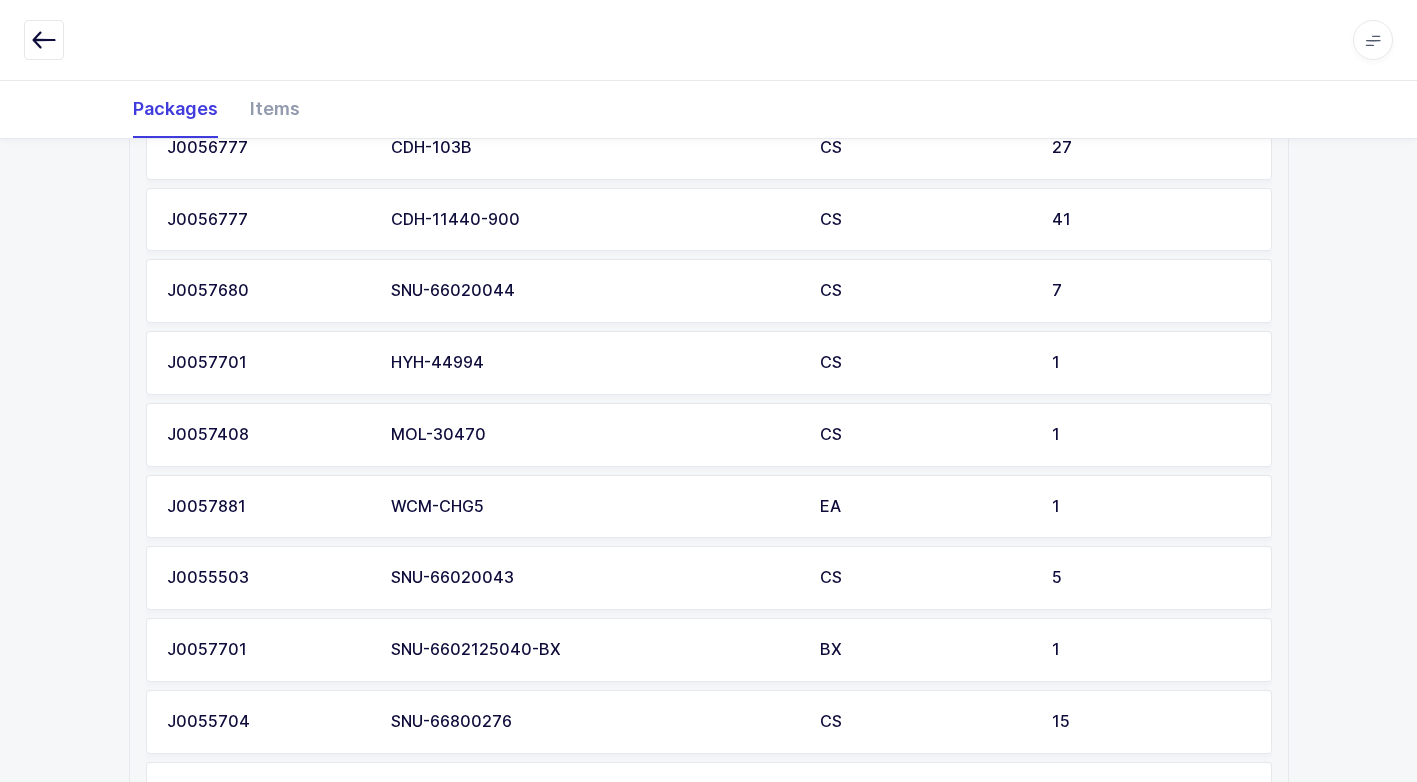 scroll, scrollTop: 2094, scrollLeft: 0, axis: vertical 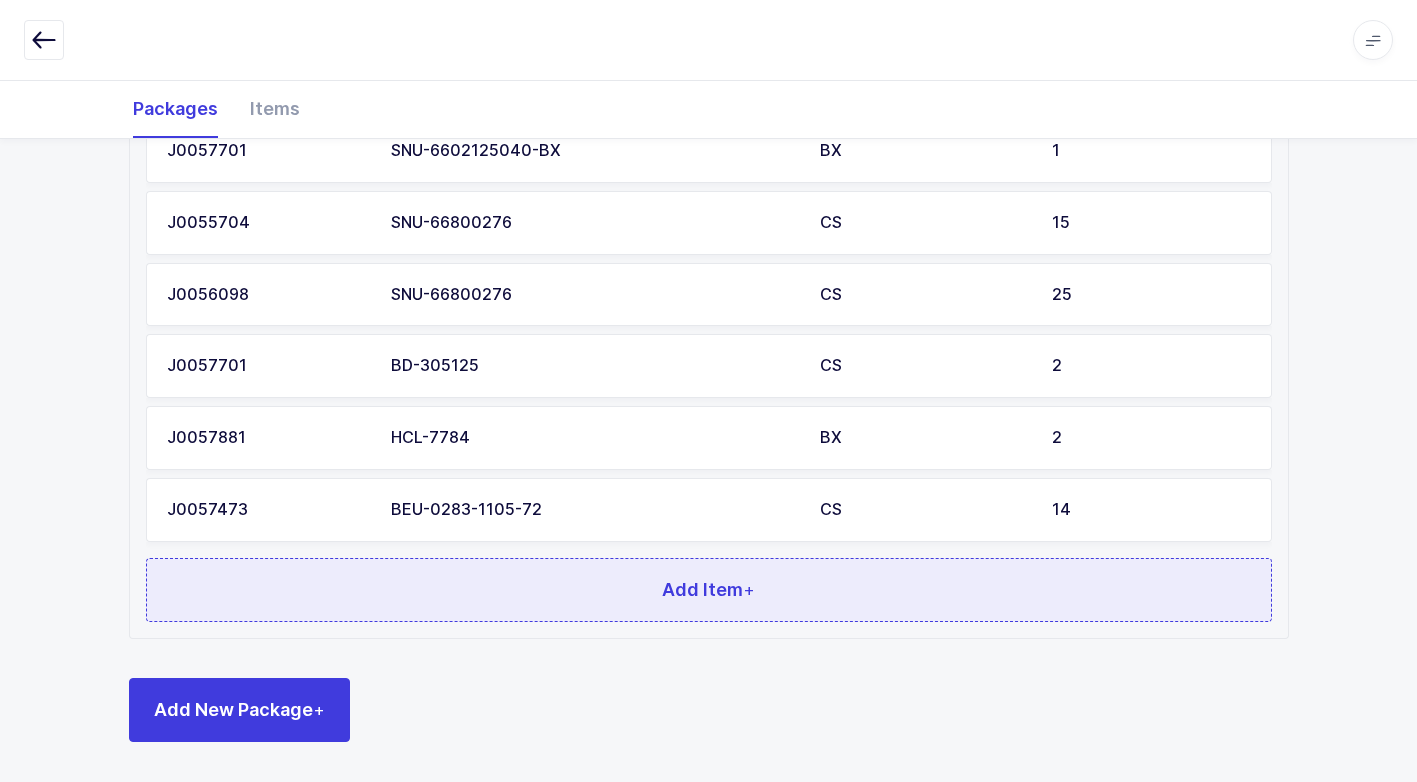 click on "Add Item  +" at bounding box center [709, 590] 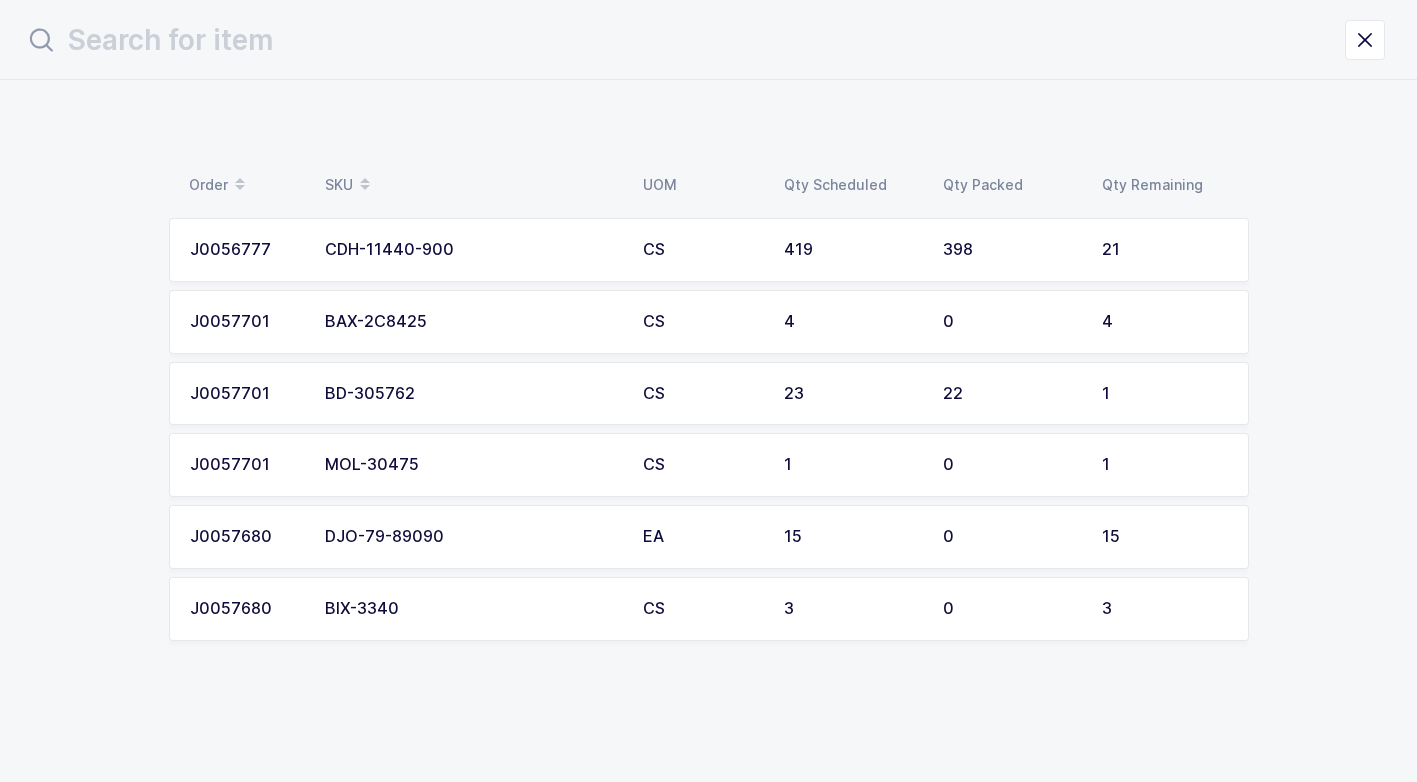 scroll, scrollTop: 0, scrollLeft: 0, axis: both 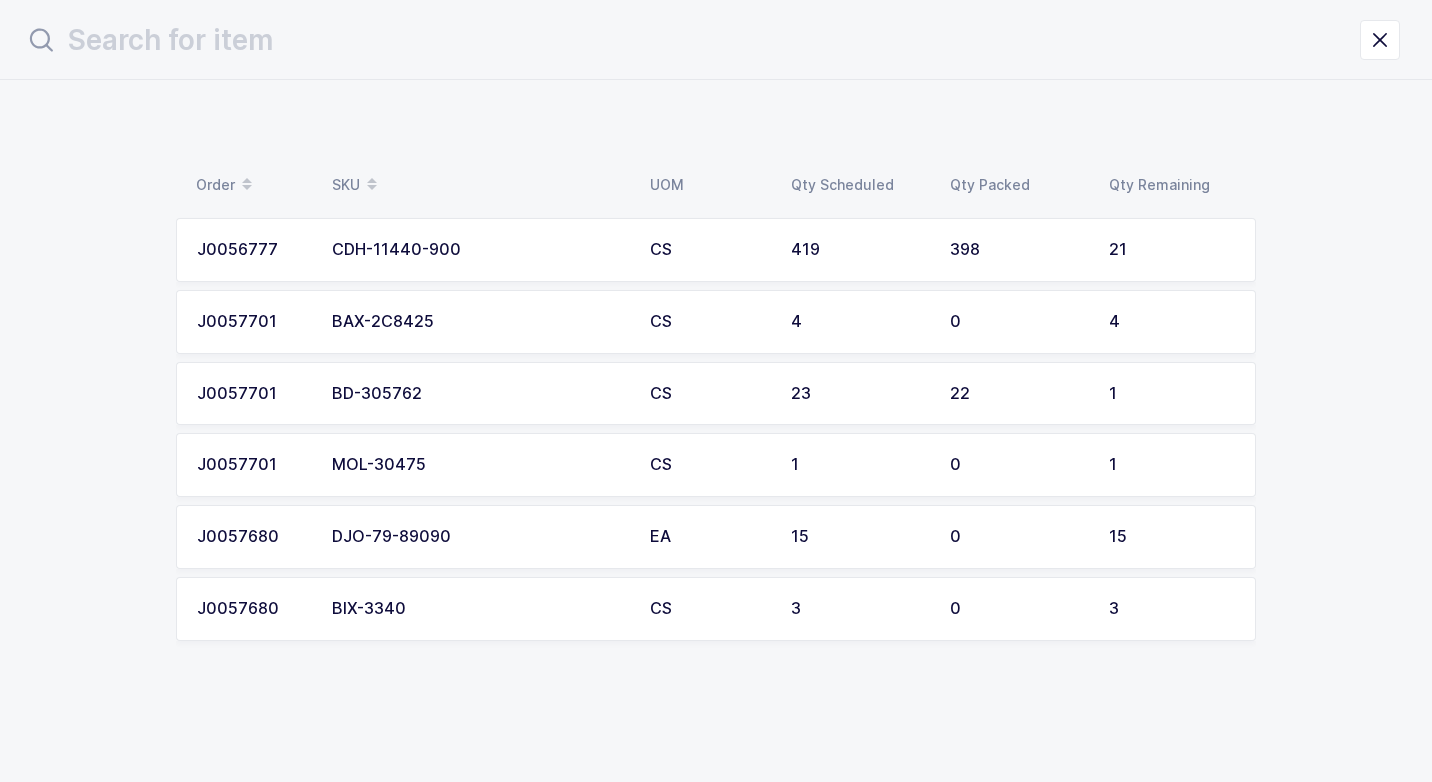 click on "DJO-79-89090" at bounding box center (479, 537) 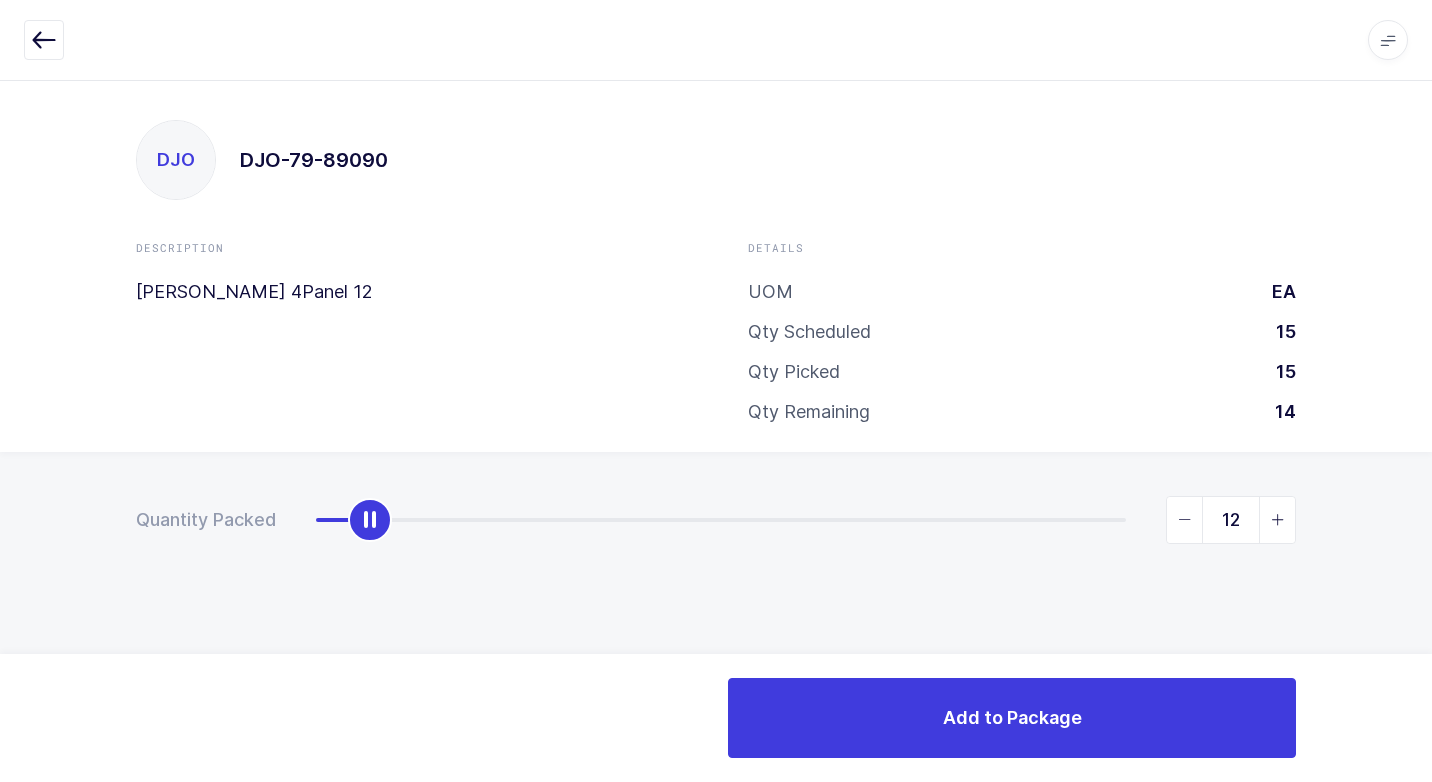 type on "15" 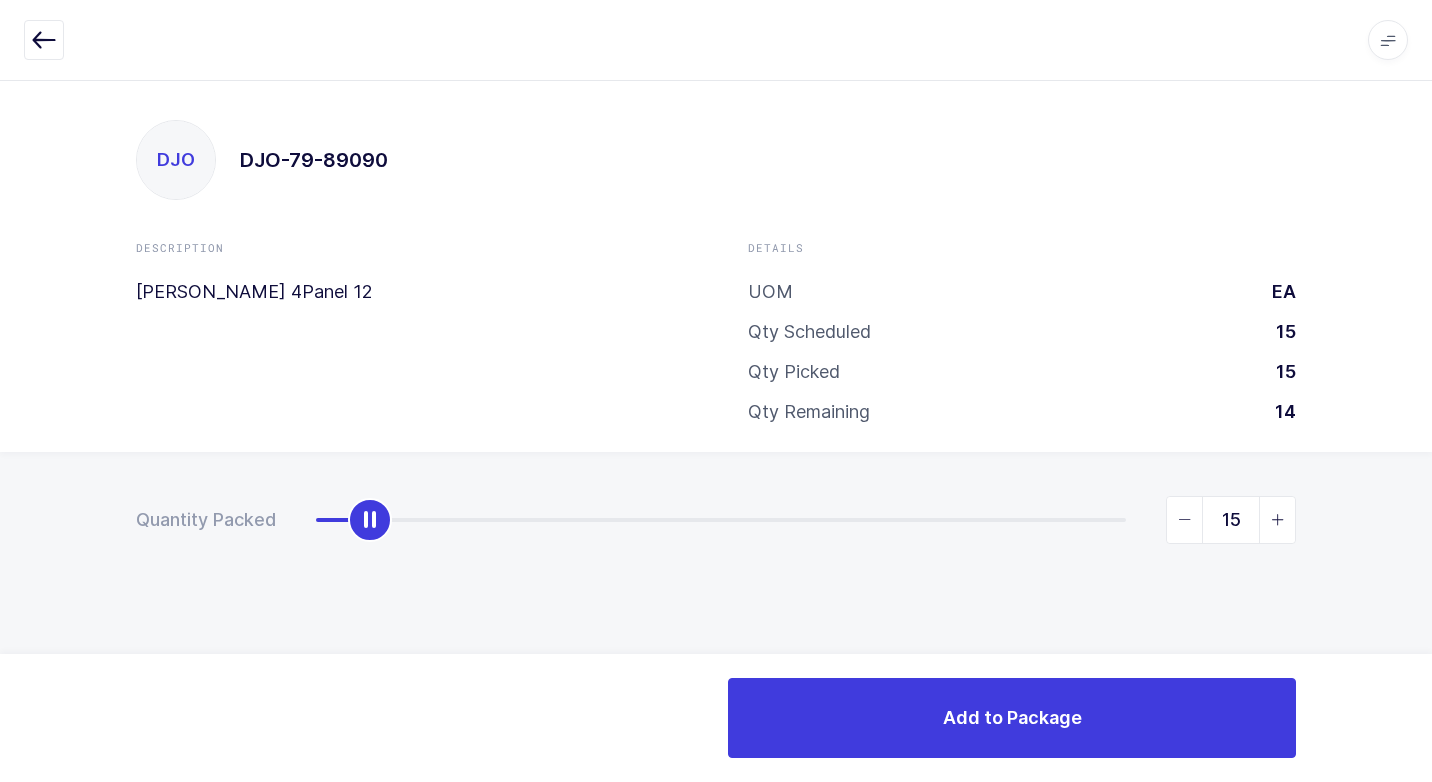 drag, startPoint x: 311, startPoint y: 516, endPoint x: 1435, endPoint y: 497, distance: 1124.1605 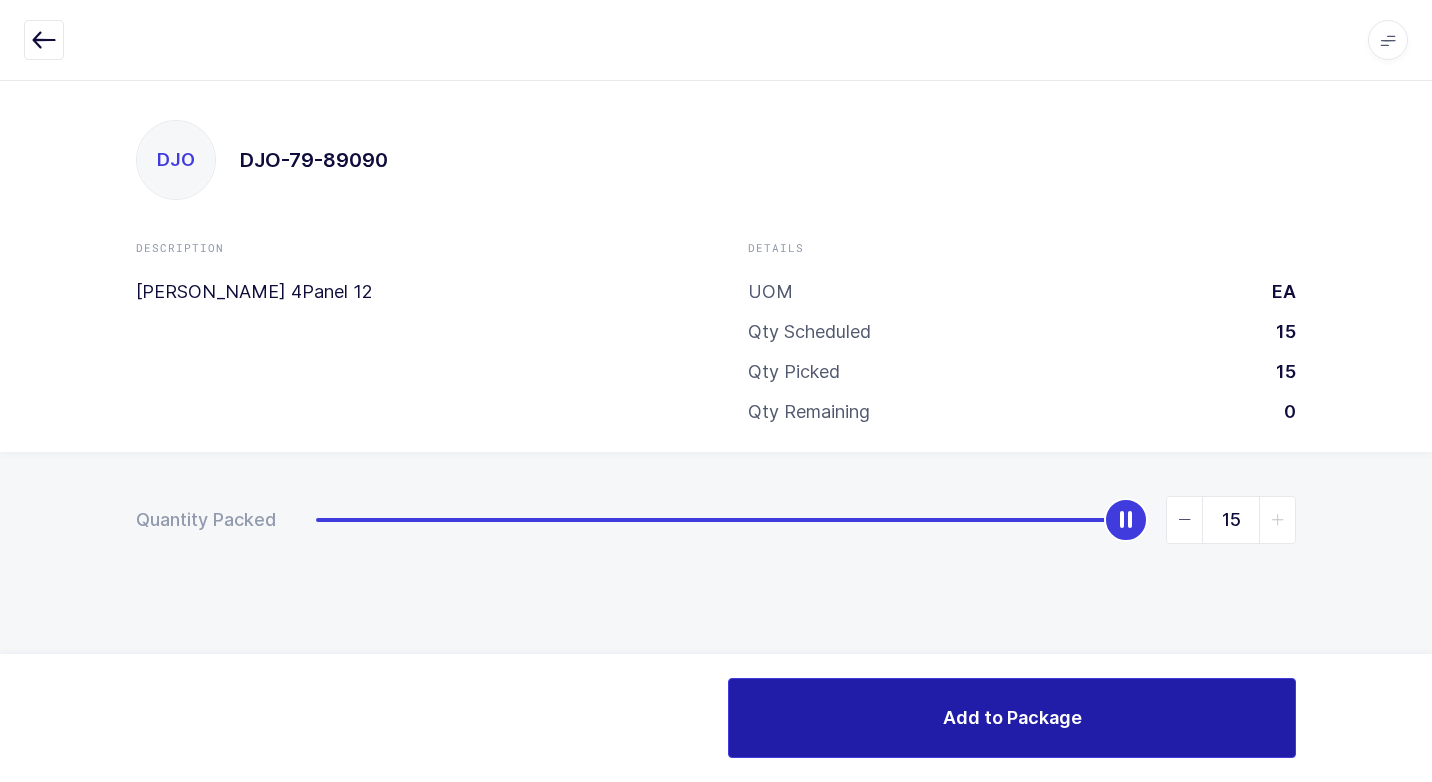 drag, startPoint x: 888, startPoint y: 716, endPoint x: 873, endPoint y: 717, distance: 15.033297 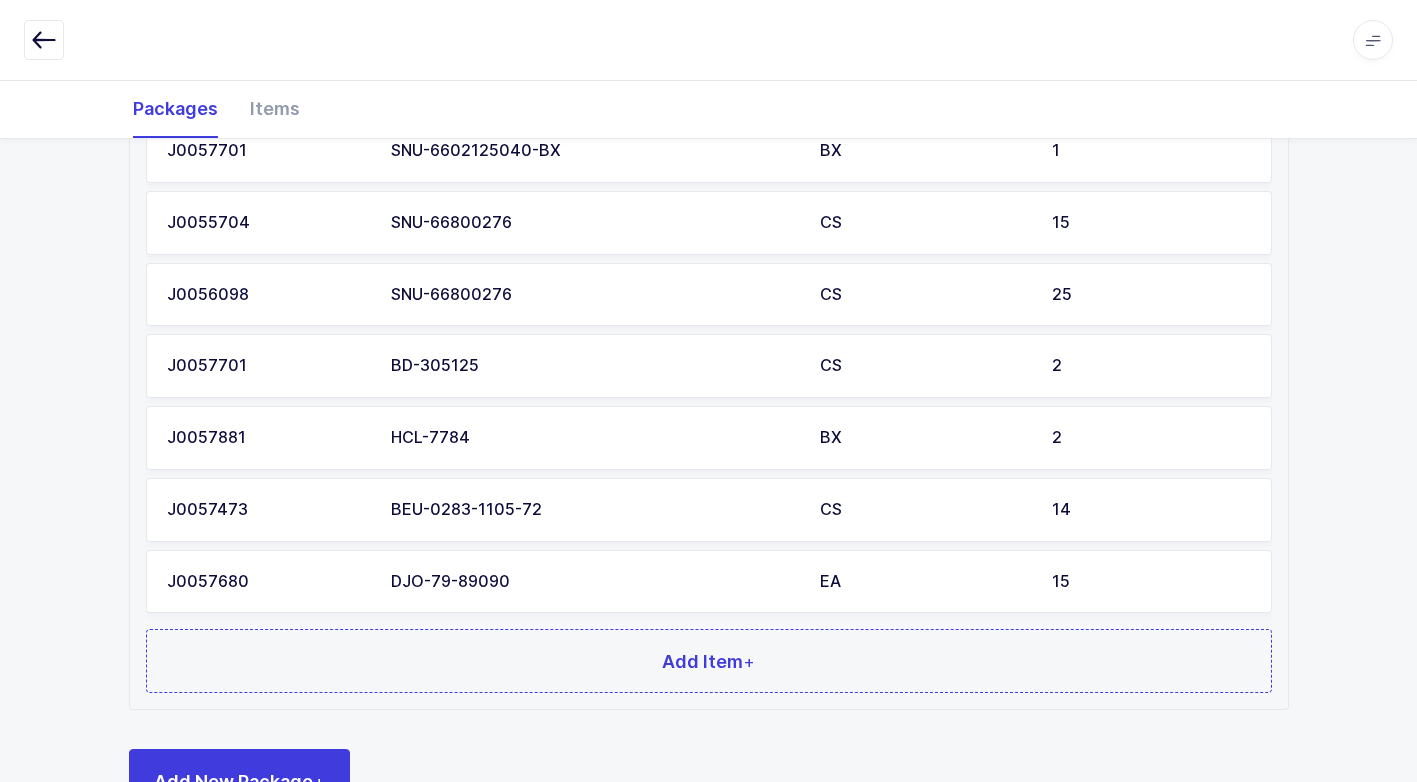 scroll, scrollTop: 2165, scrollLeft: 0, axis: vertical 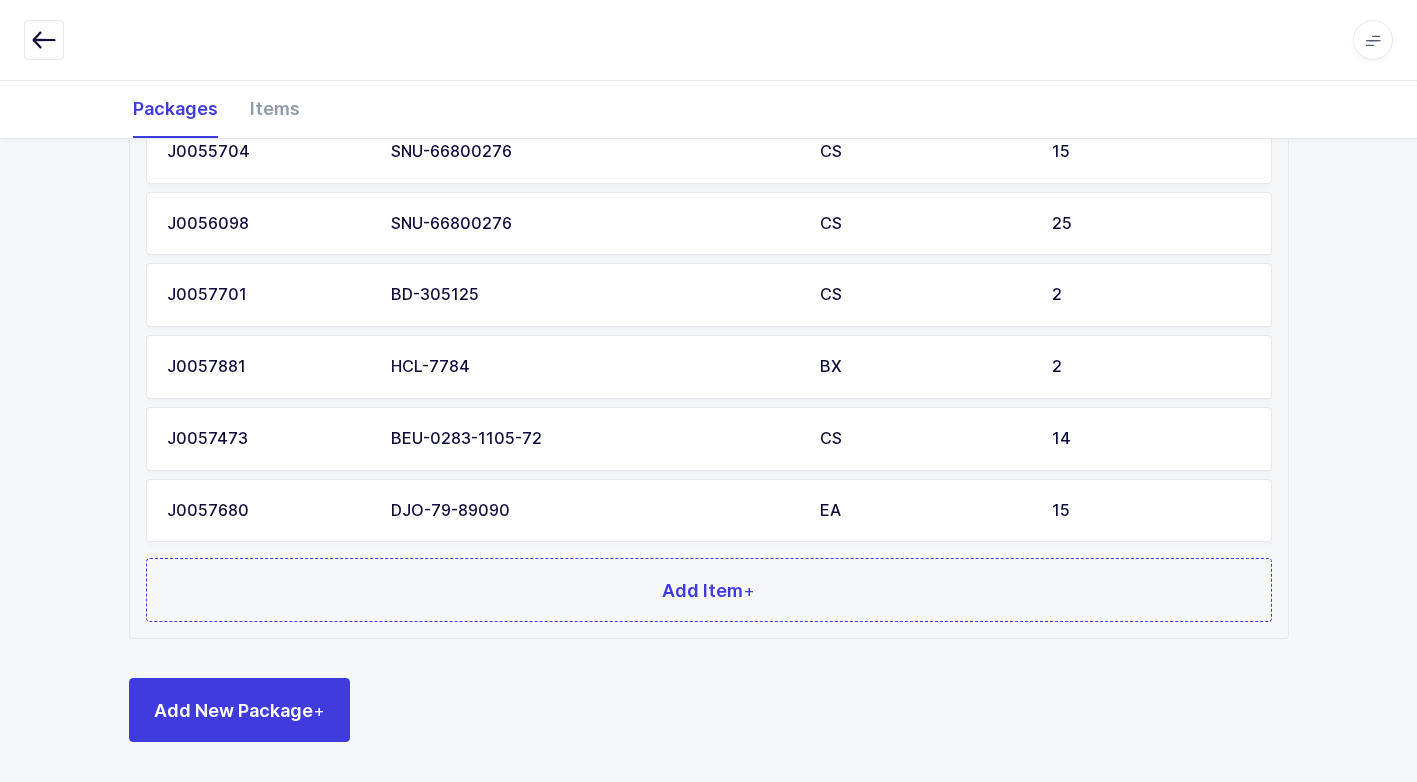 click on "J0056777 CDH-103B CS 27 J0056777 CDH-11440-900 CS 41 J0057680 SNU-66020044 CS 7 J0057701 HYH-44994 CS 1 J0057408 MOL-30470 CS 1 J0057881 WCM-CHG5 EA 1 J0055503 SNU-66020043 CS 5 J0057701 SNU-6602125040-BX BX 1 J0055704 SNU-66800276 CS 15 J0056098 SNU-66800276 CS 25 J0057701 BD-305125 CS 2 J0057881 HCL-7784 BX 2 J0057473 BEU-0283-1105-72 CS 14 J0057680 DJO-79-89090 EA 15" at bounding box center [709, 44] 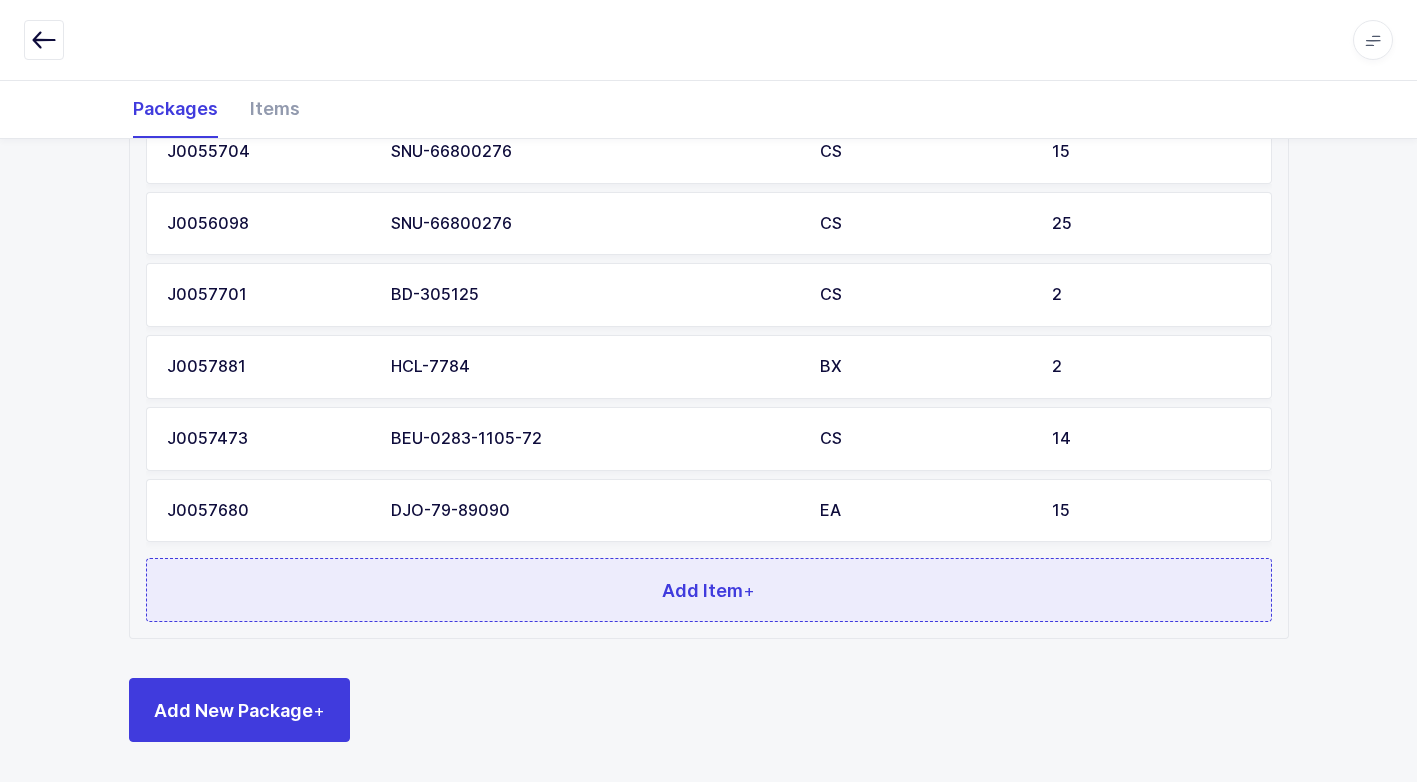 click on "Add Item  +" at bounding box center (709, 590) 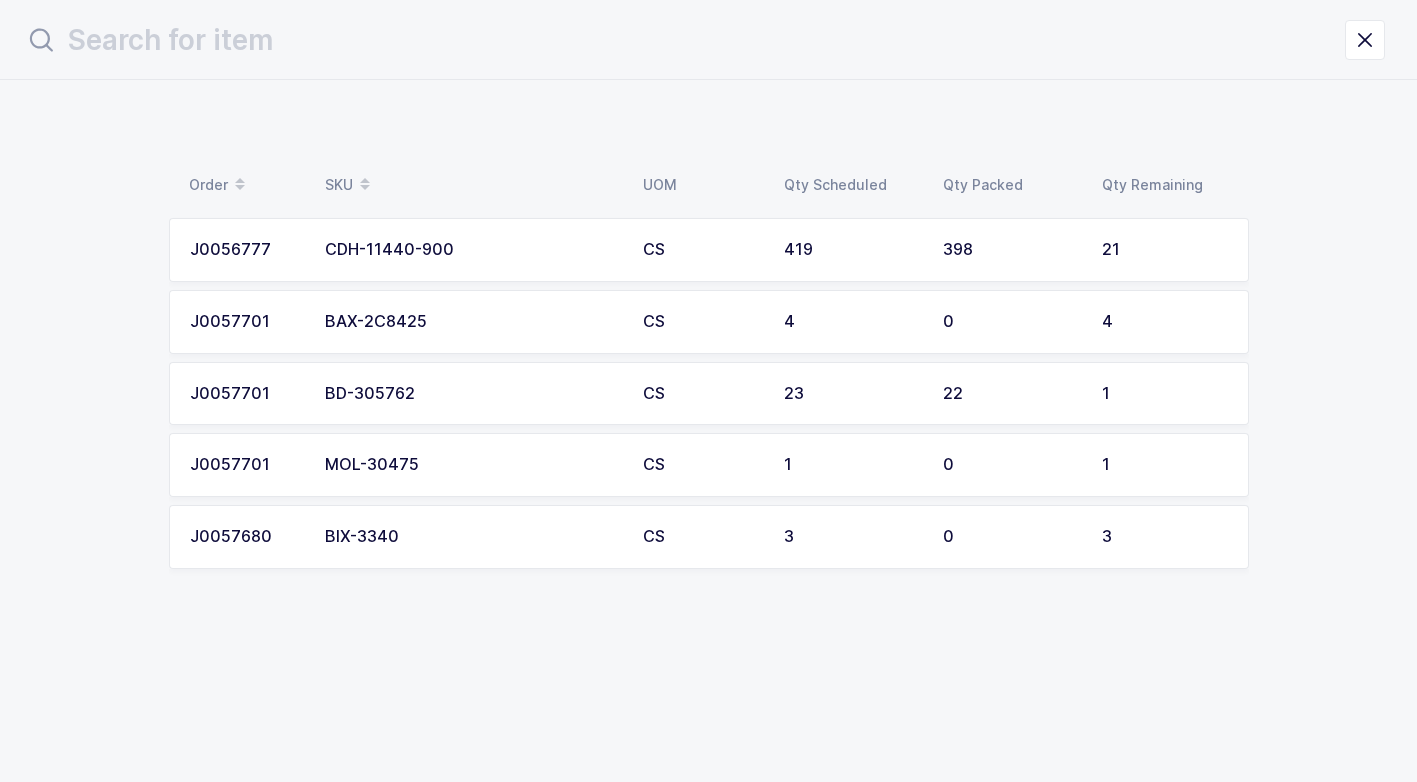 scroll, scrollTop: 0, scrollLeft: 0, axis: both 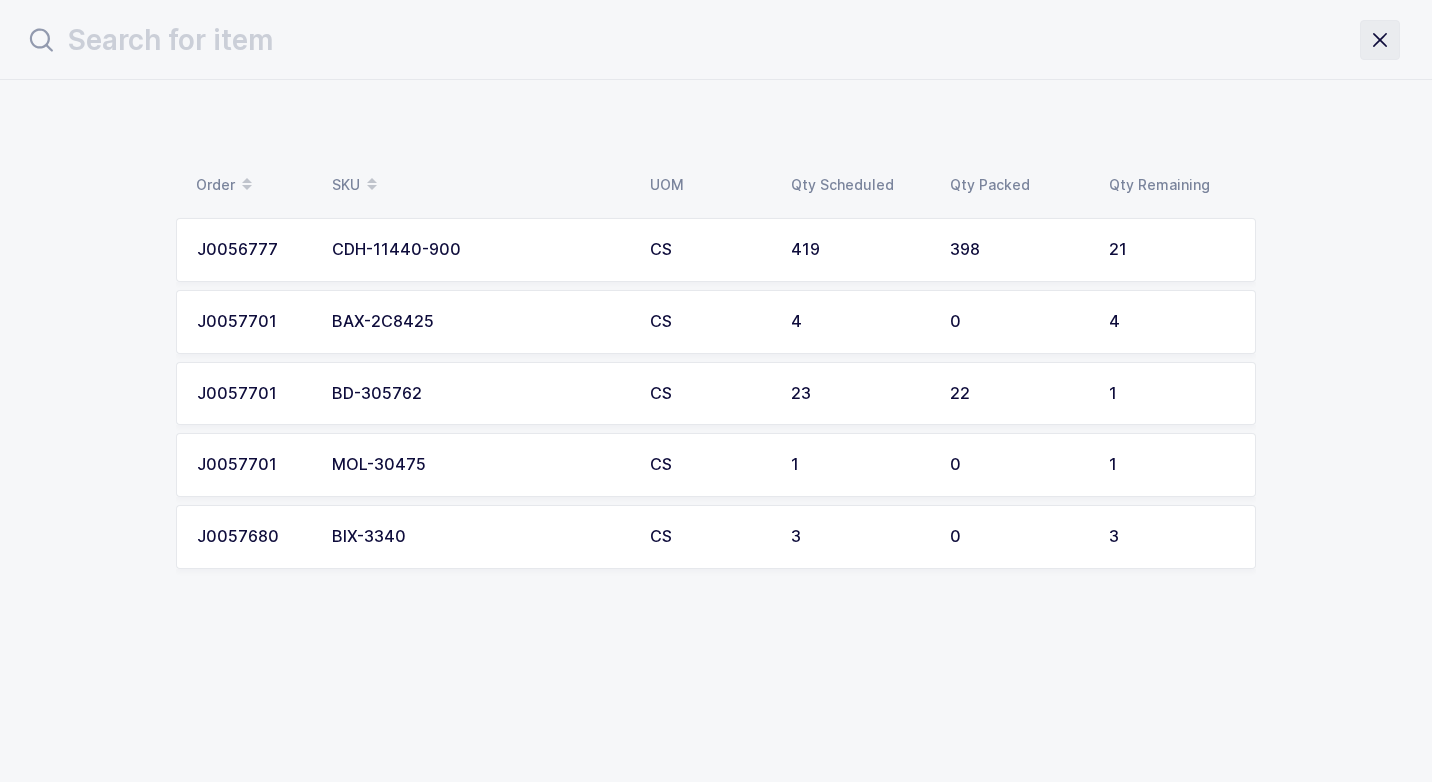 click at bounding box center [1380, 40] 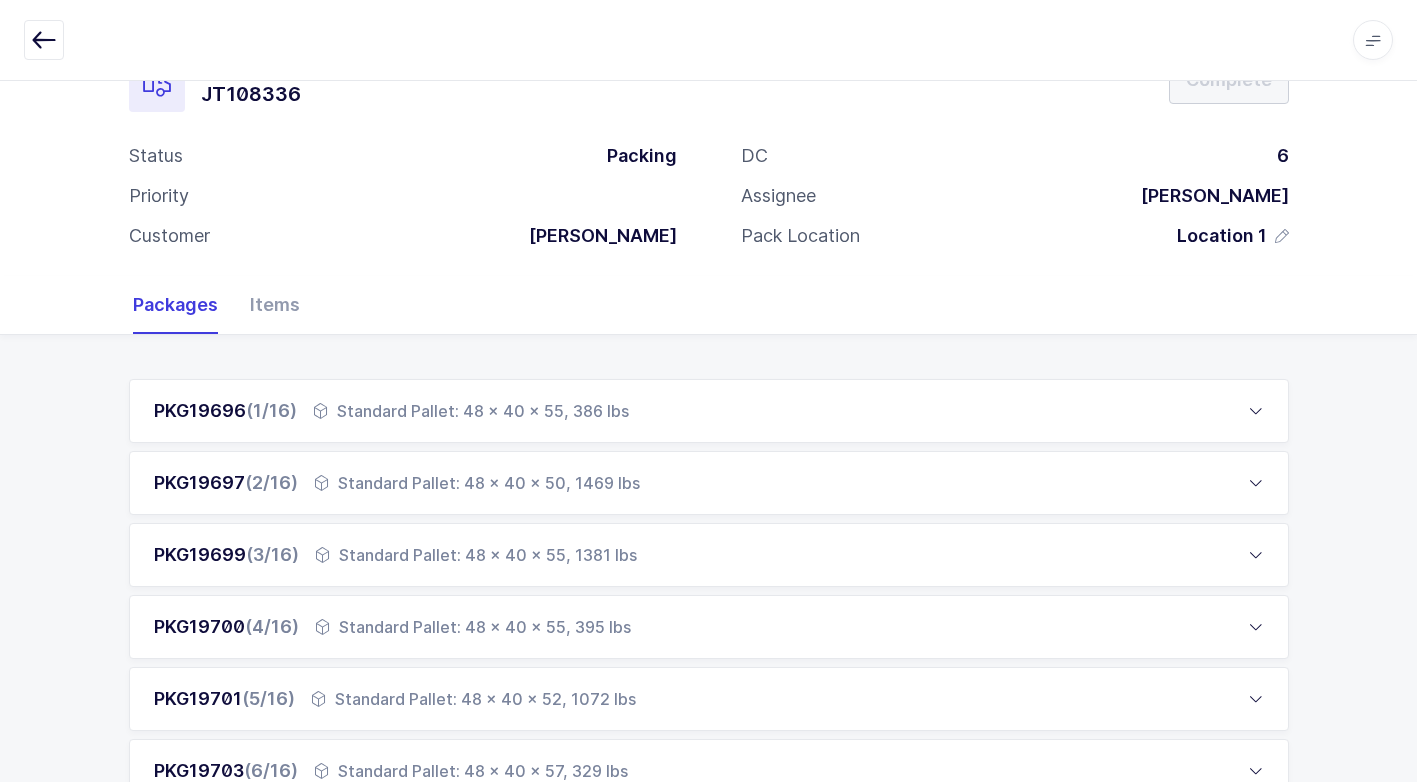 scroll, scrollTop: 200, scrollLeft: 0, axis: vertical 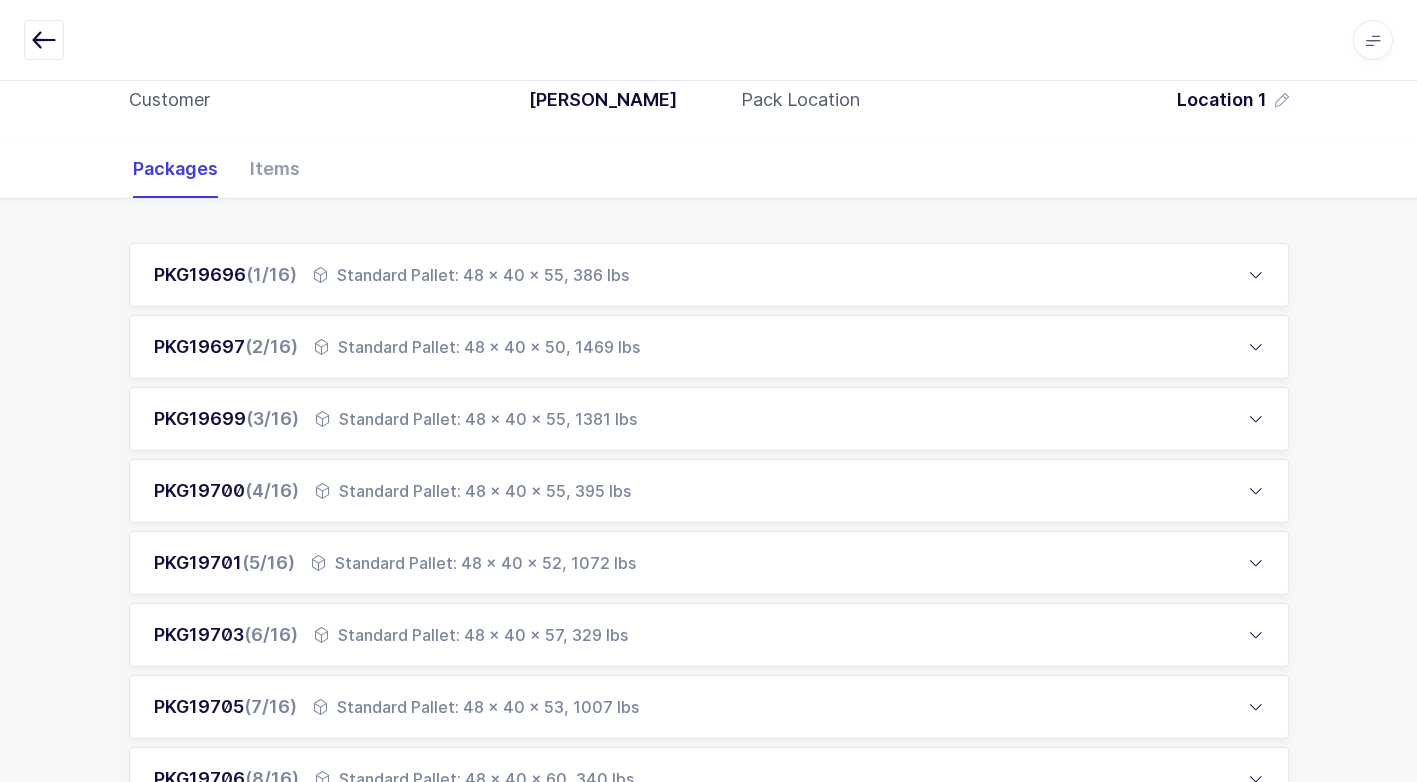 click on "Standard Pallet: 48 x 40 x 52, 1072 lbs" at bounding box center [473, 563] 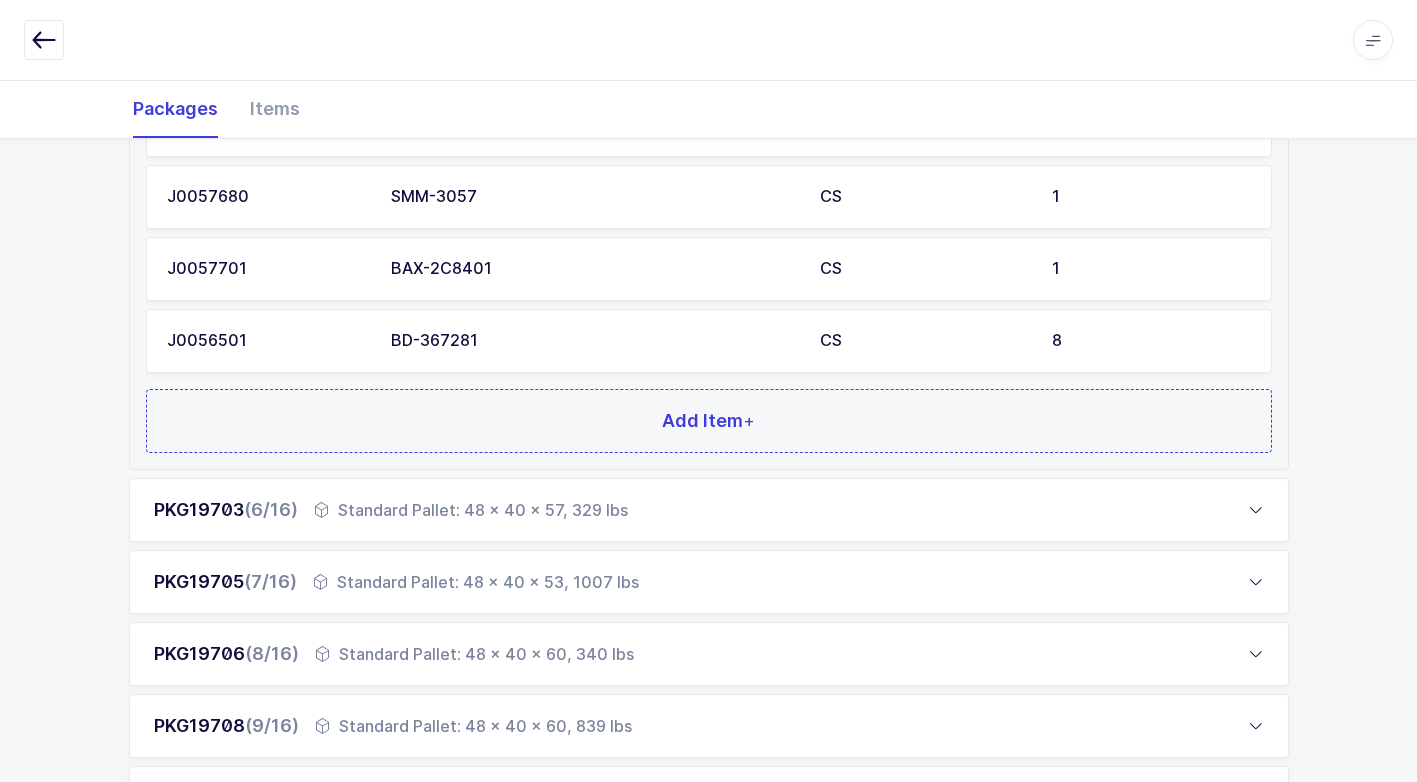 scroll, scrollTop: 900, scrollLeft: 0, axis: vertical 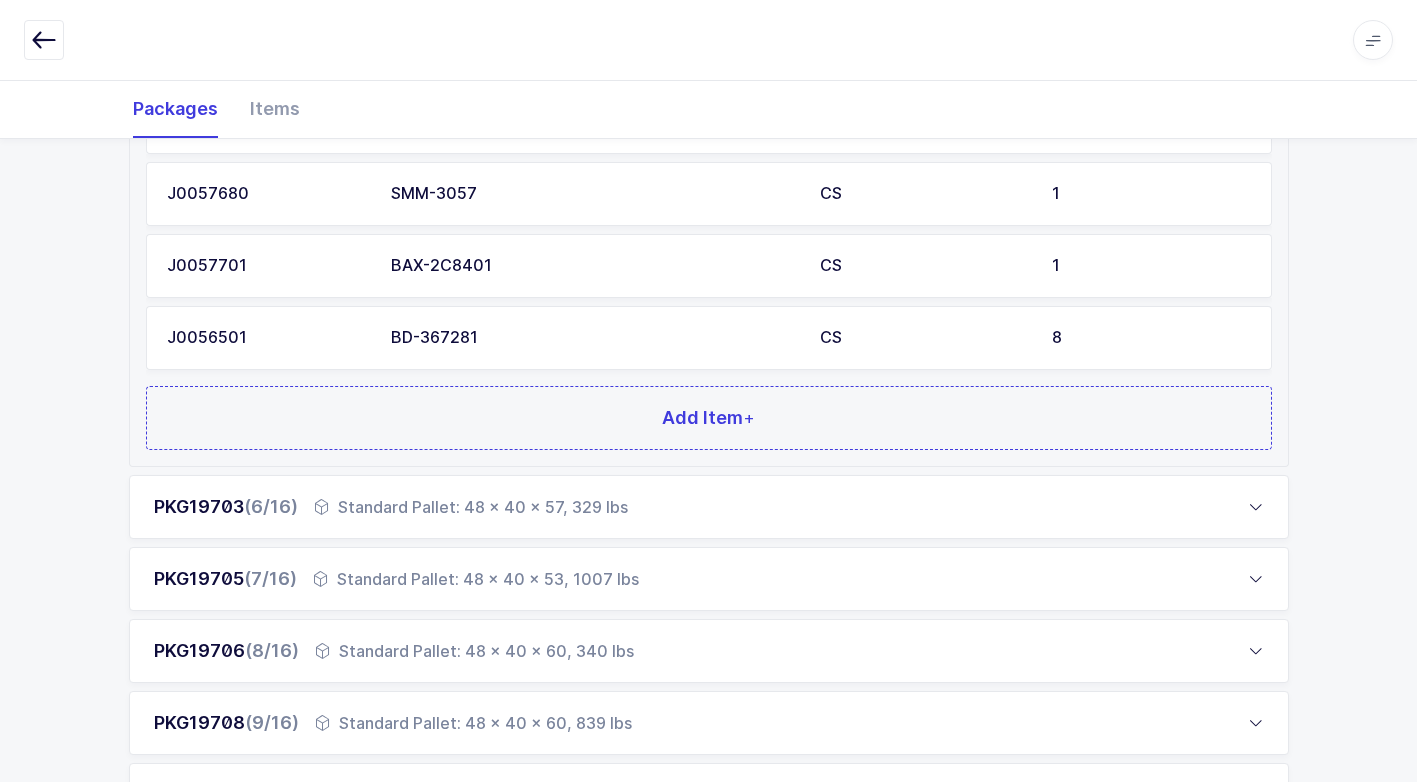 click on "Standard Pallet: 48 x 40 x 60, 340 lbs" at bounding box center [474, 651] 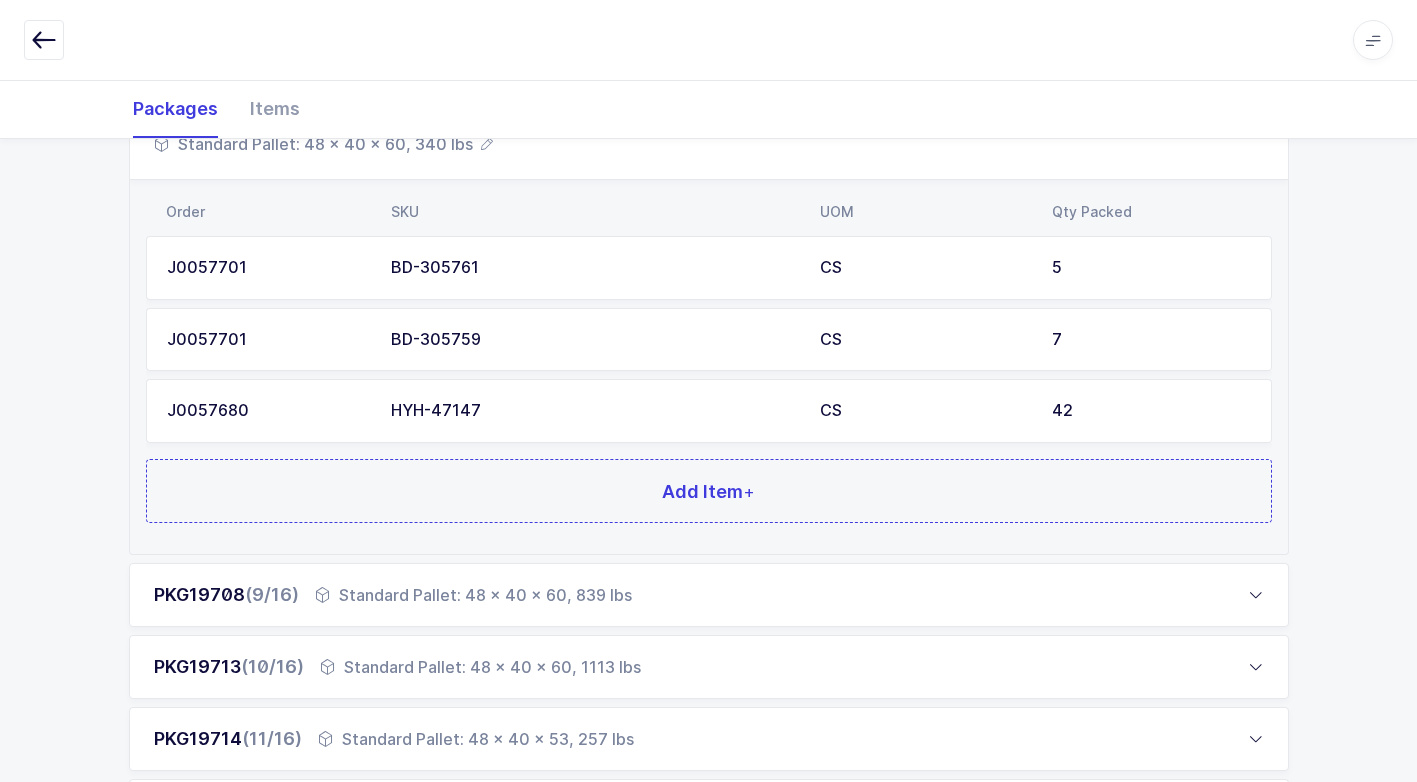 scroll, scrollTop: 899, scrollLeft: 0, axis: vertical 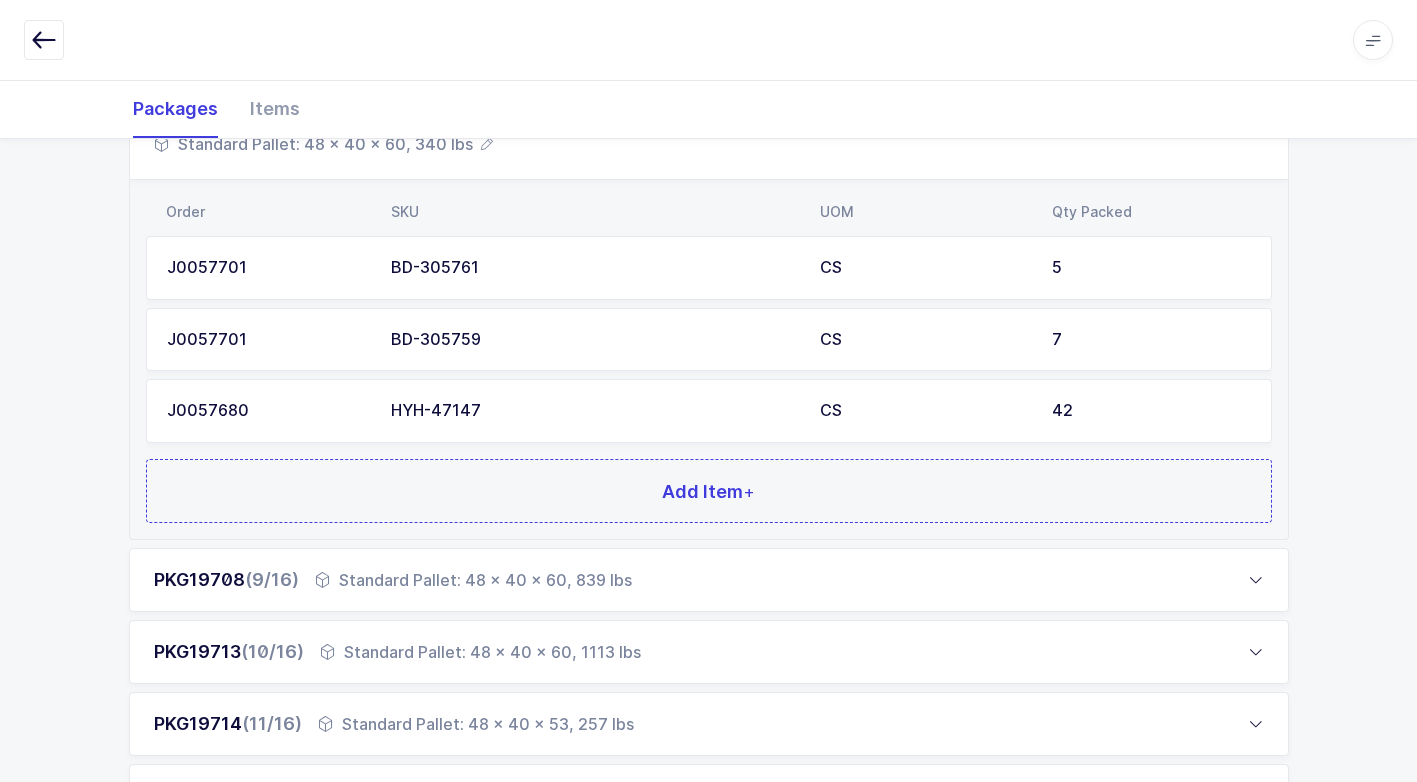 click on "BD-305761" at bounding box center [593, 268] 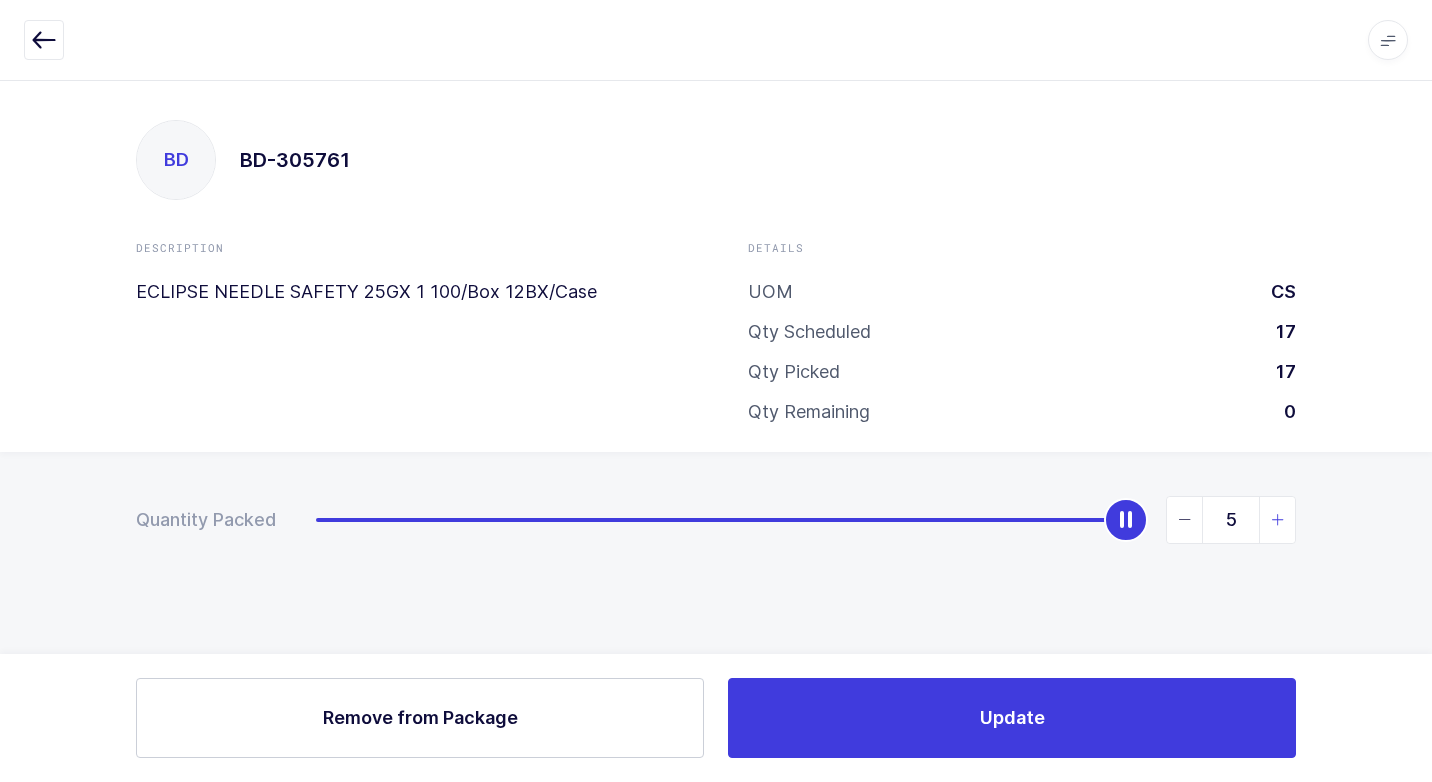 click at bounding box center (1277, 520) 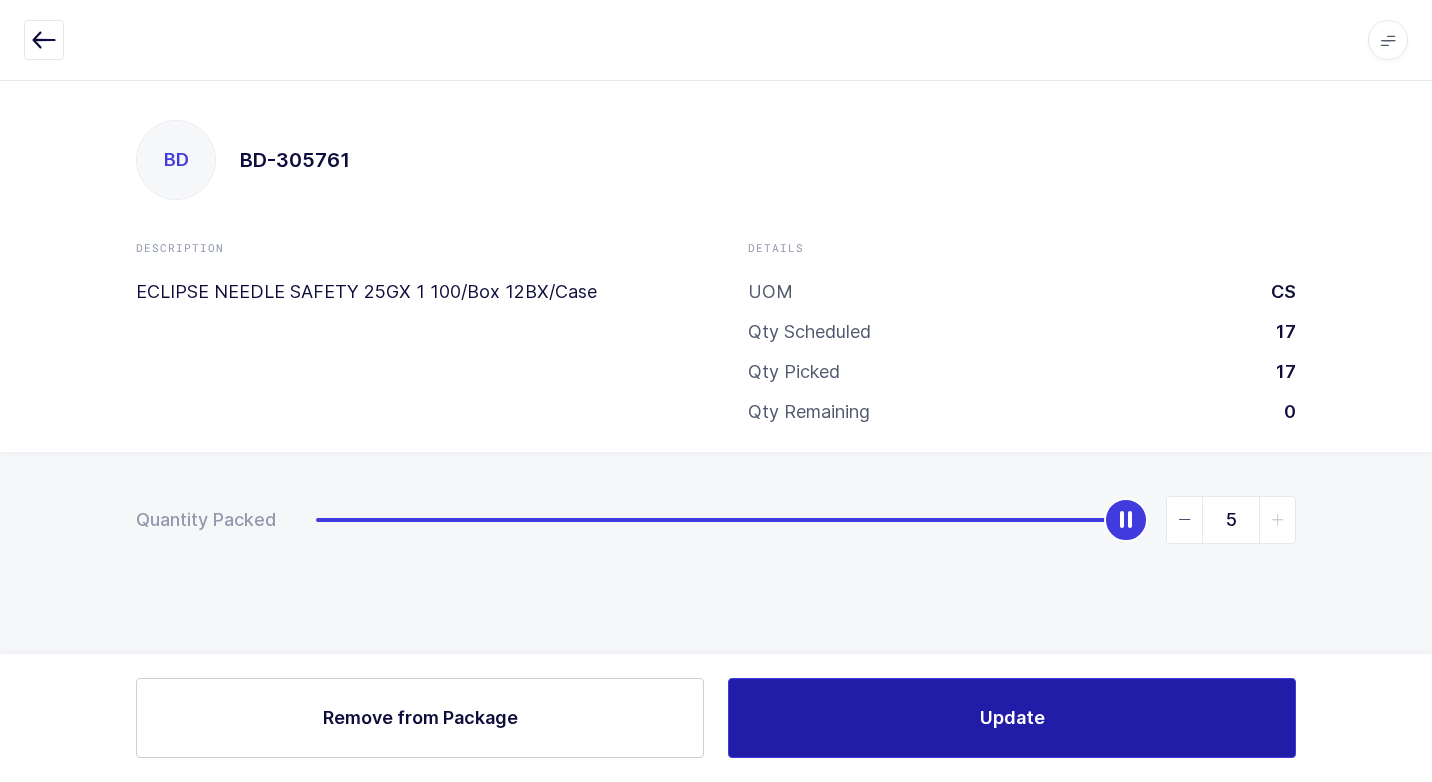 click on "Update" at bounding box center (1012, 717) 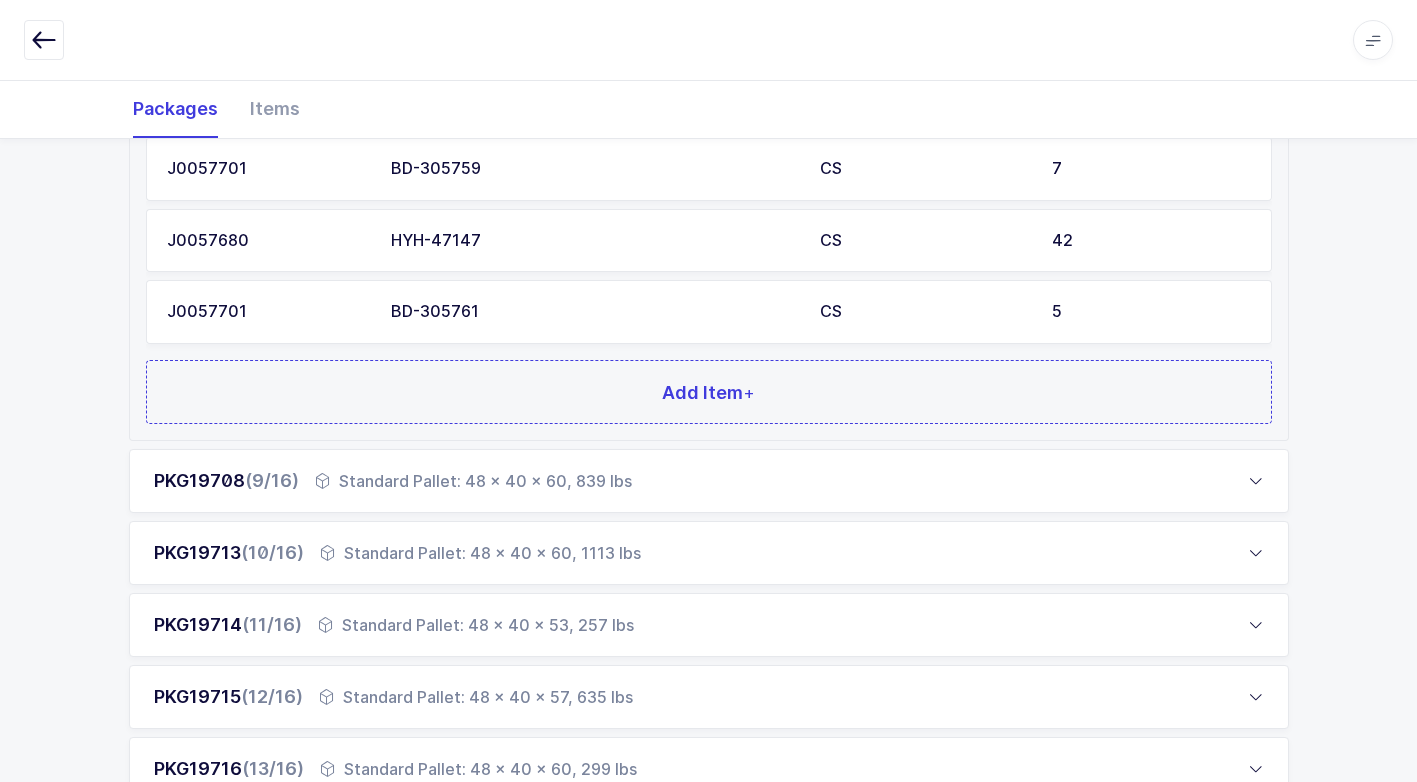 scroll, scrollTop: 1000, scrollLeft: 0, axis: vertical 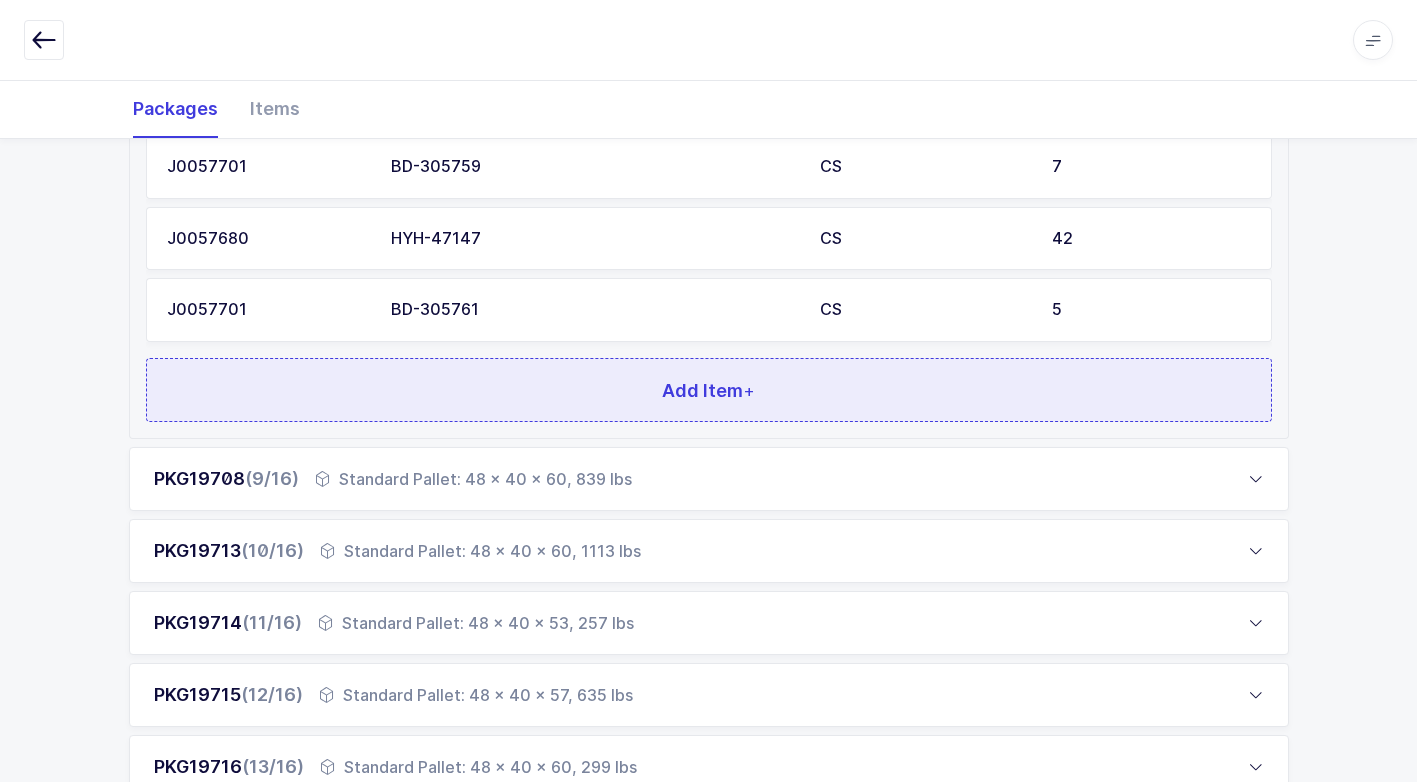 click on "Add Item  +" at bounding box center [709, 390] 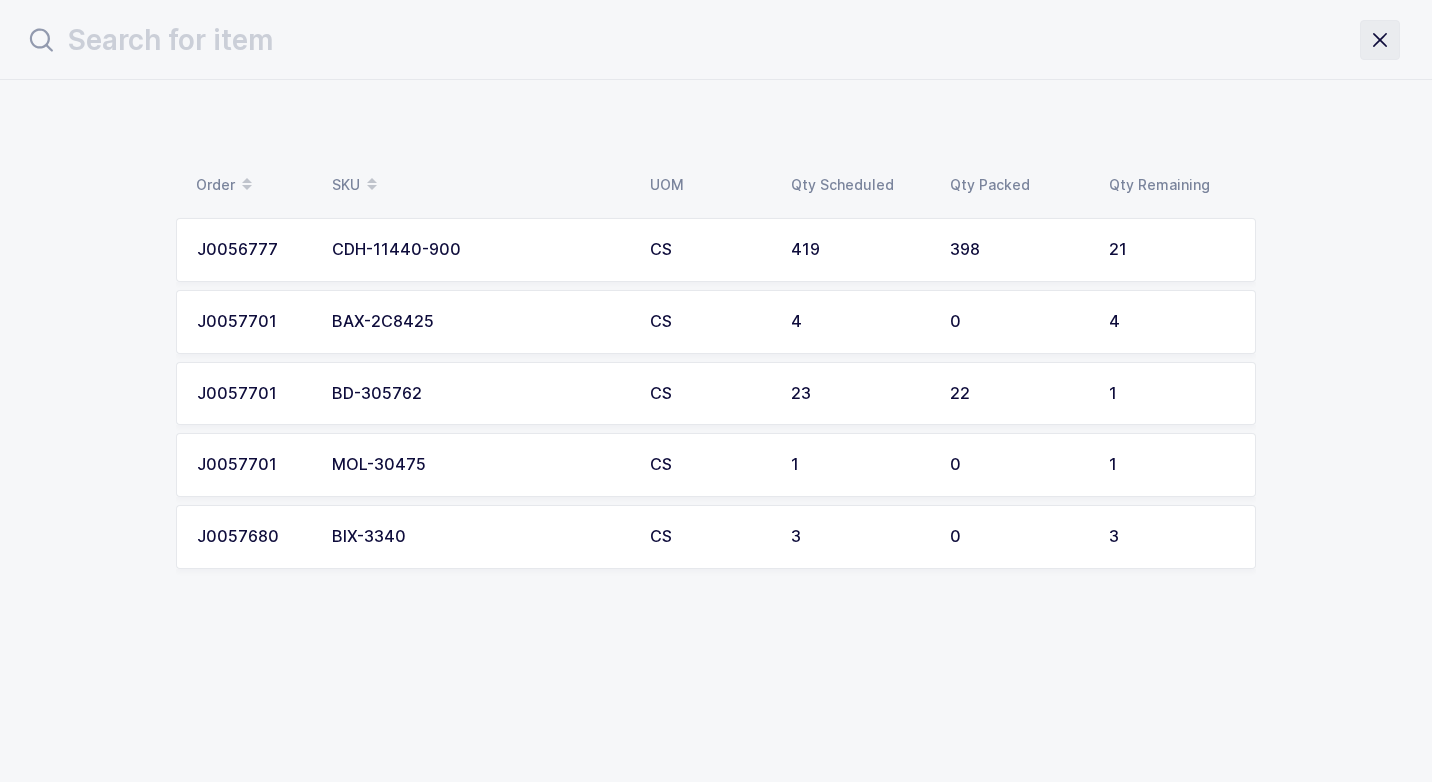 click at bounding box center [1380, 40] 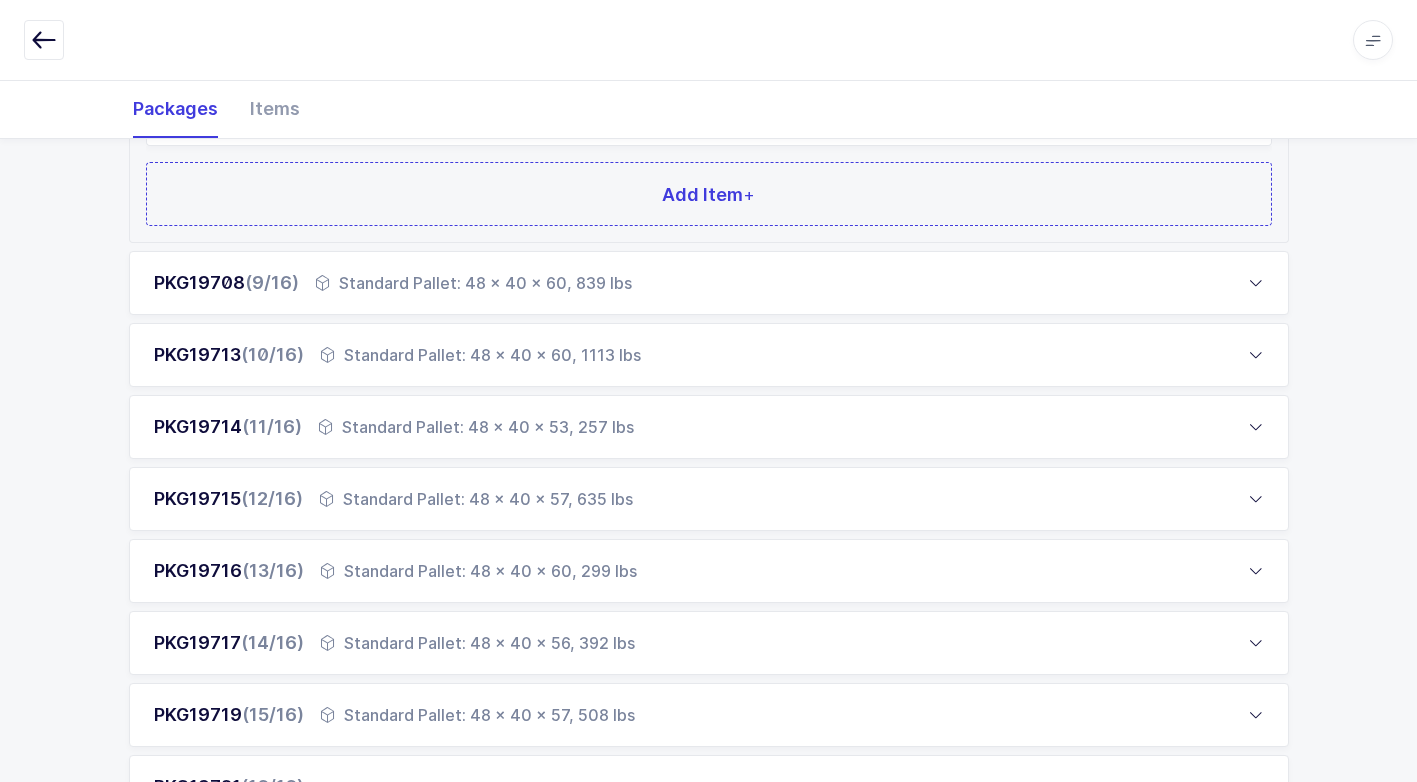 scroll, scrollTop: 1200, scrollLeft: 0, axis: vertical 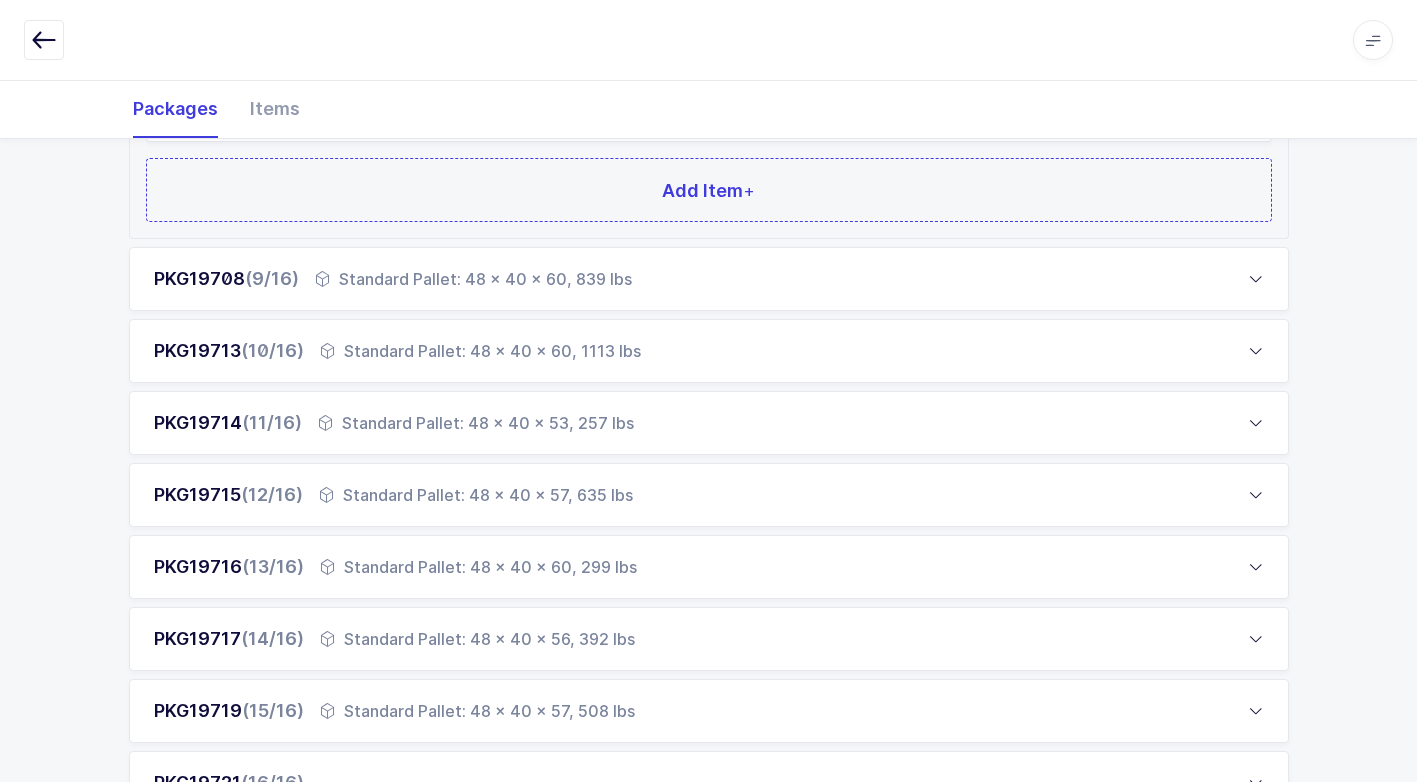 click on "Standard Pallet: 48 x 40 x 60, 1113 lbs" at bounding box center [480, 351] 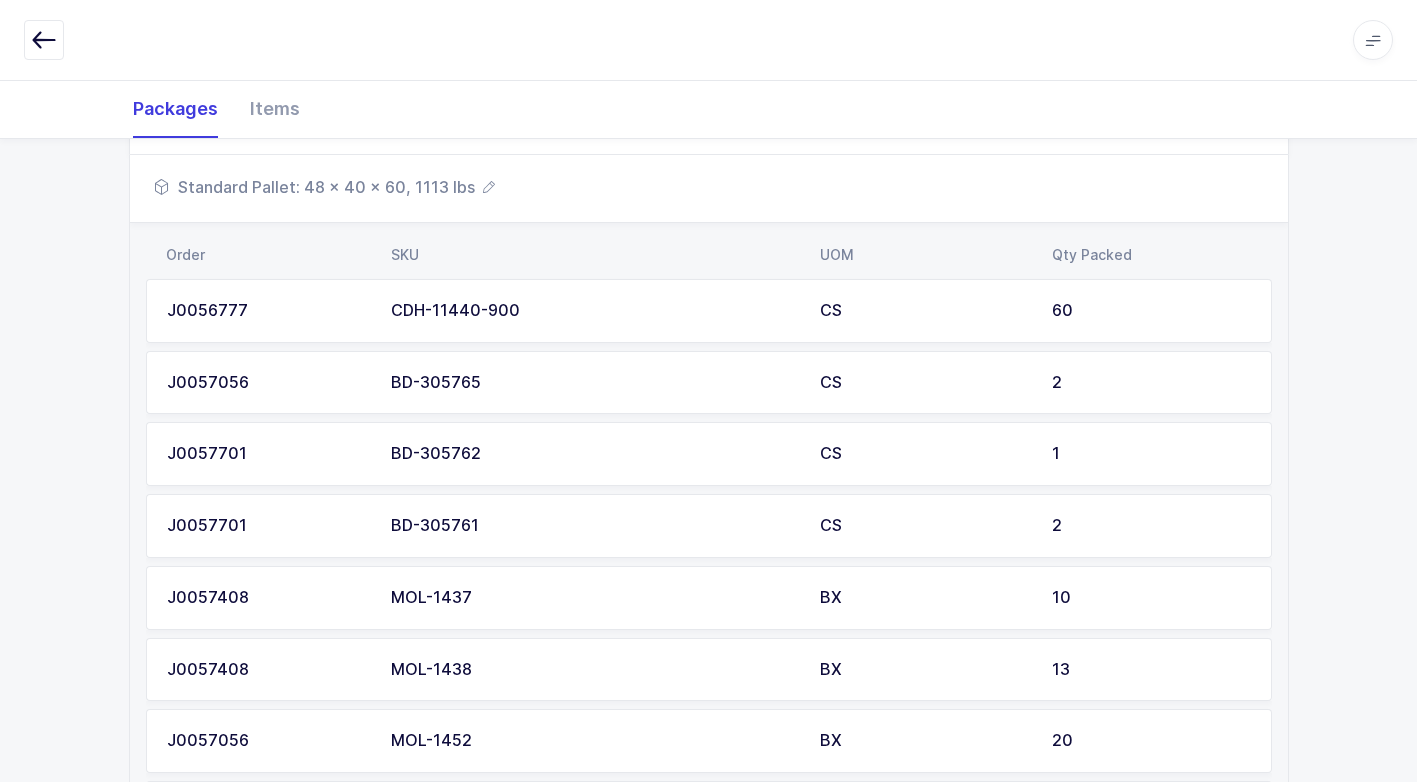 scroll, scrollTop: 1100, scrollLeft: 0, axis: vertical 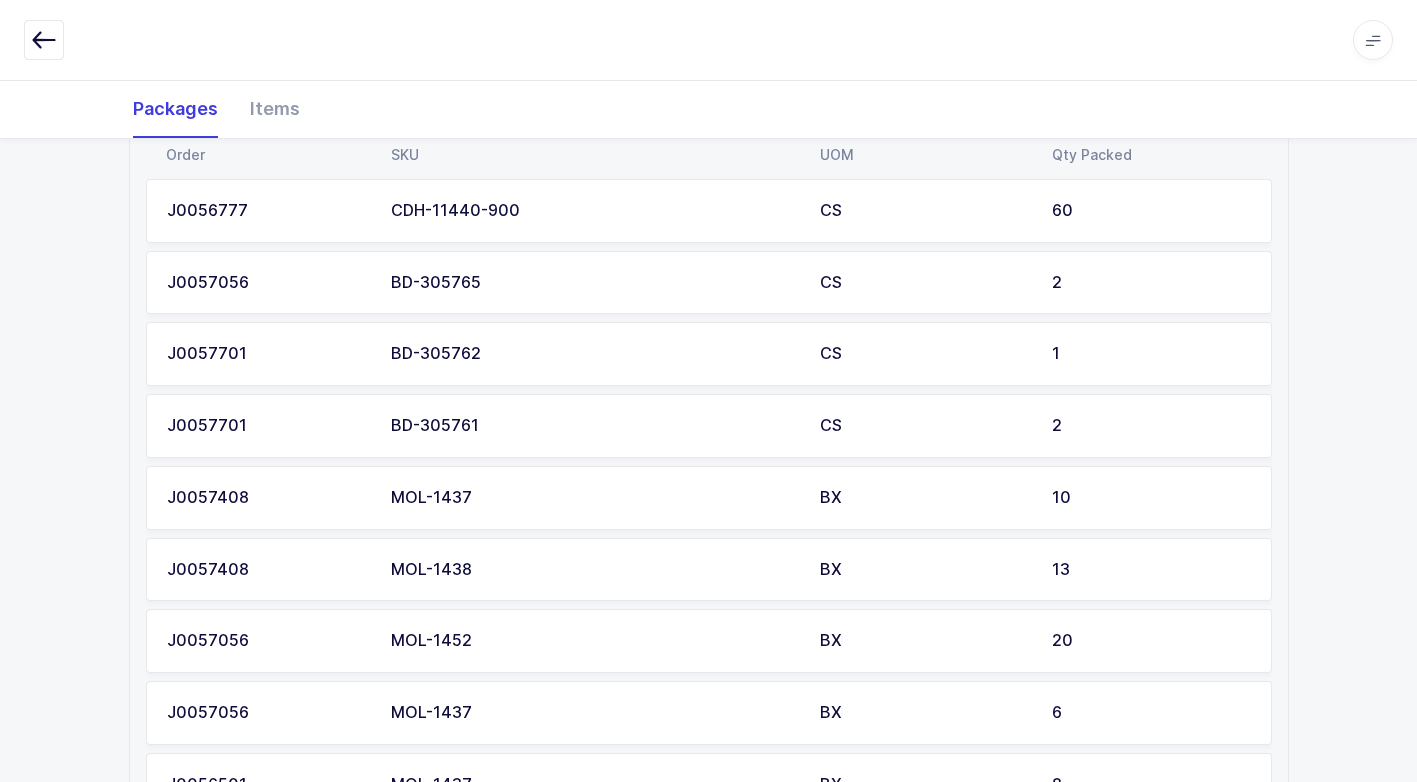 click on "BD-305761" at bounding box center [593, 426] 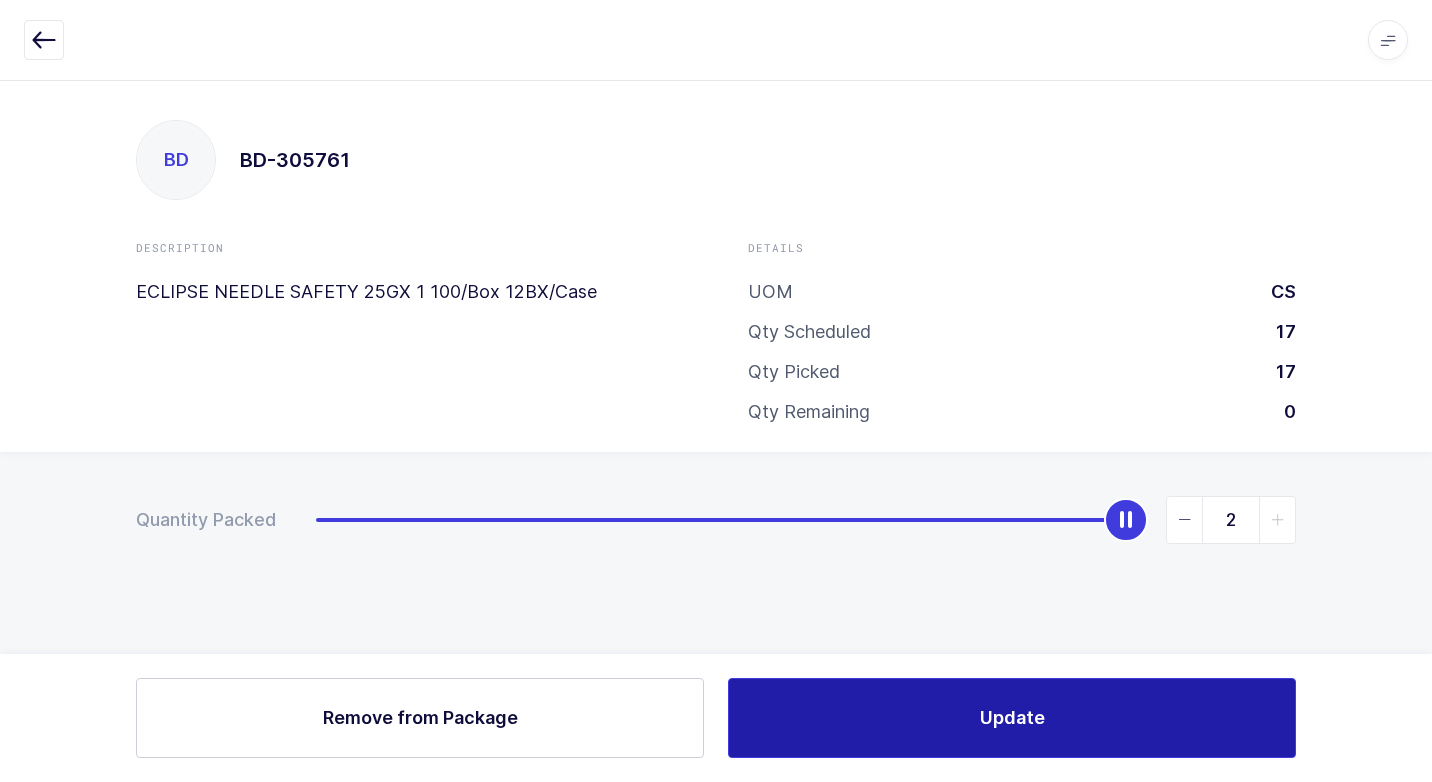 click on "Update" at bounding box center (1012, 717) 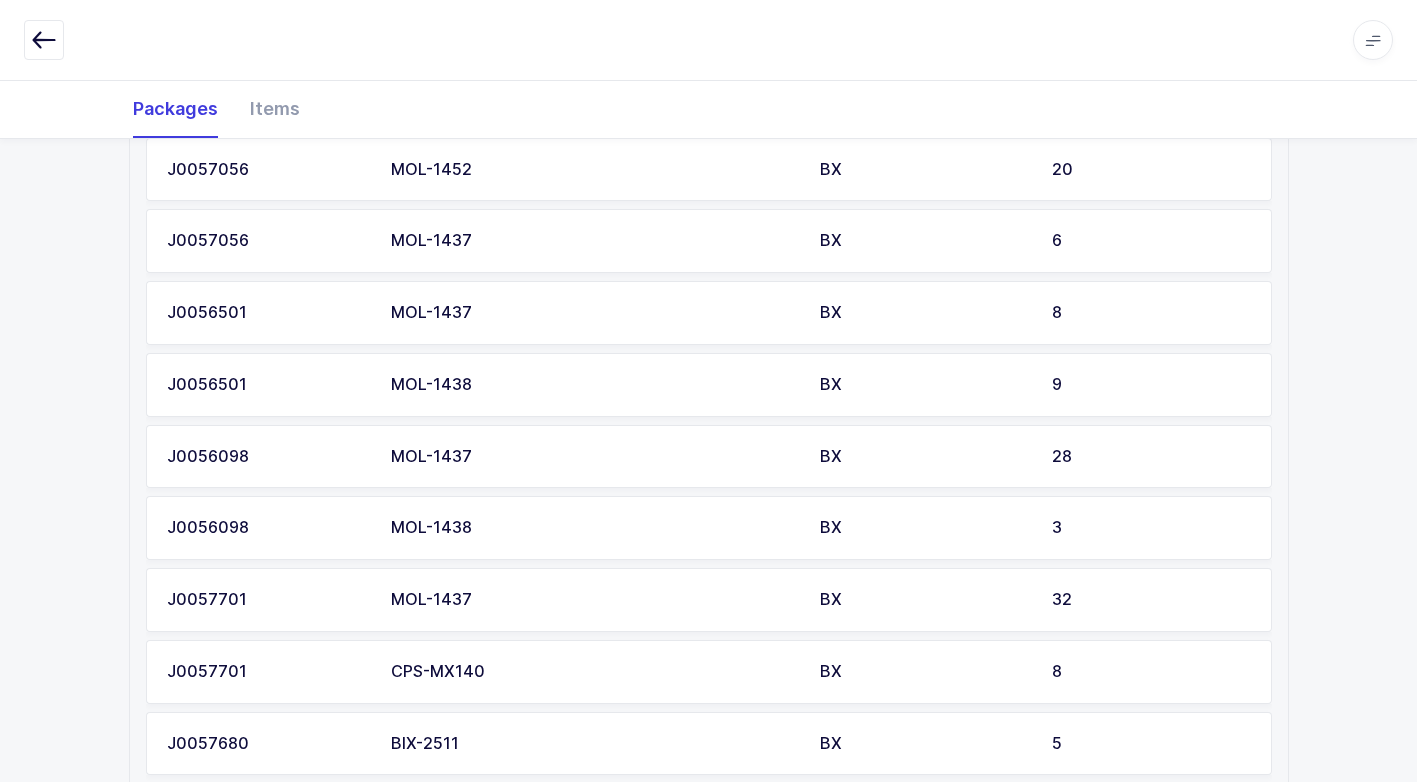 scroll, scrollTop: 1900, scrollLeft: 0, axis: vertical 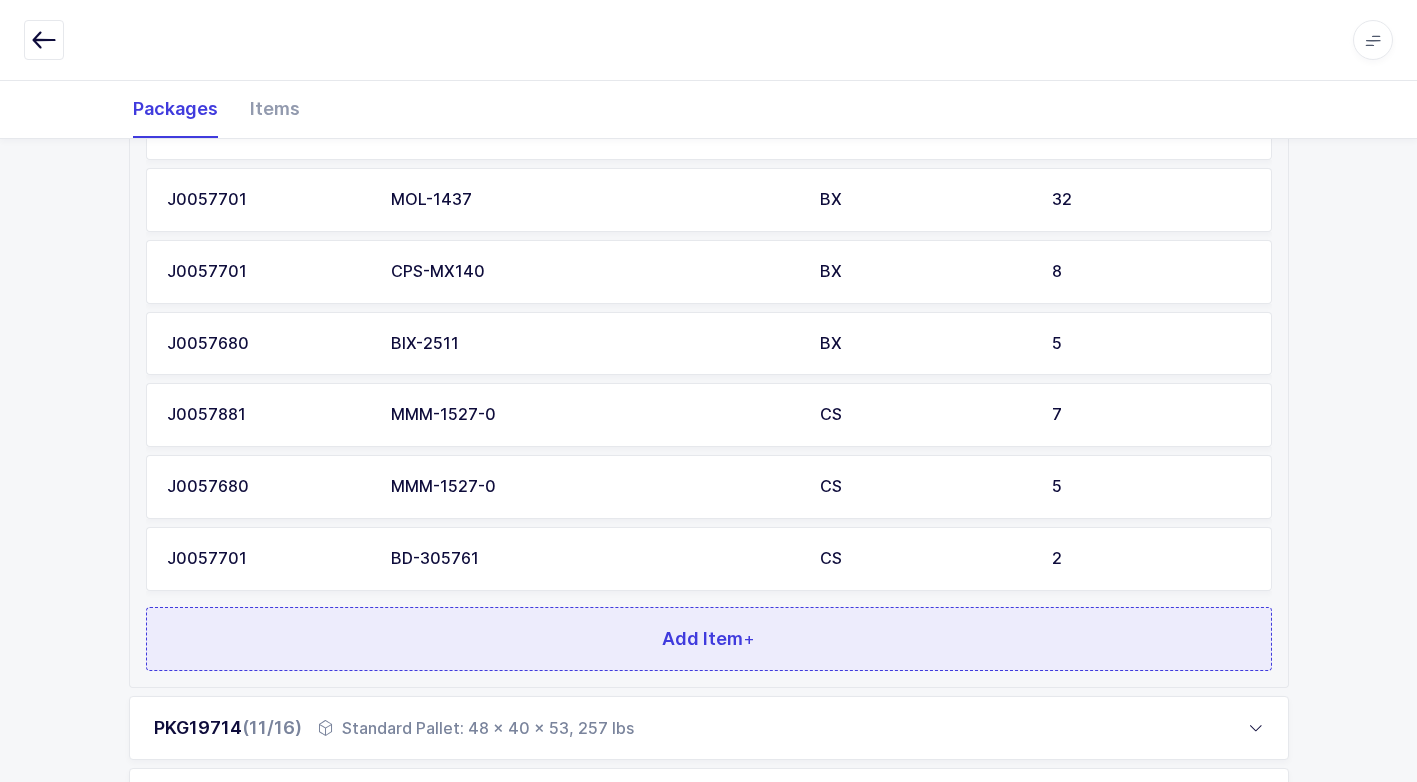 click on "Add Item  +" at bounding box center [709, 639] 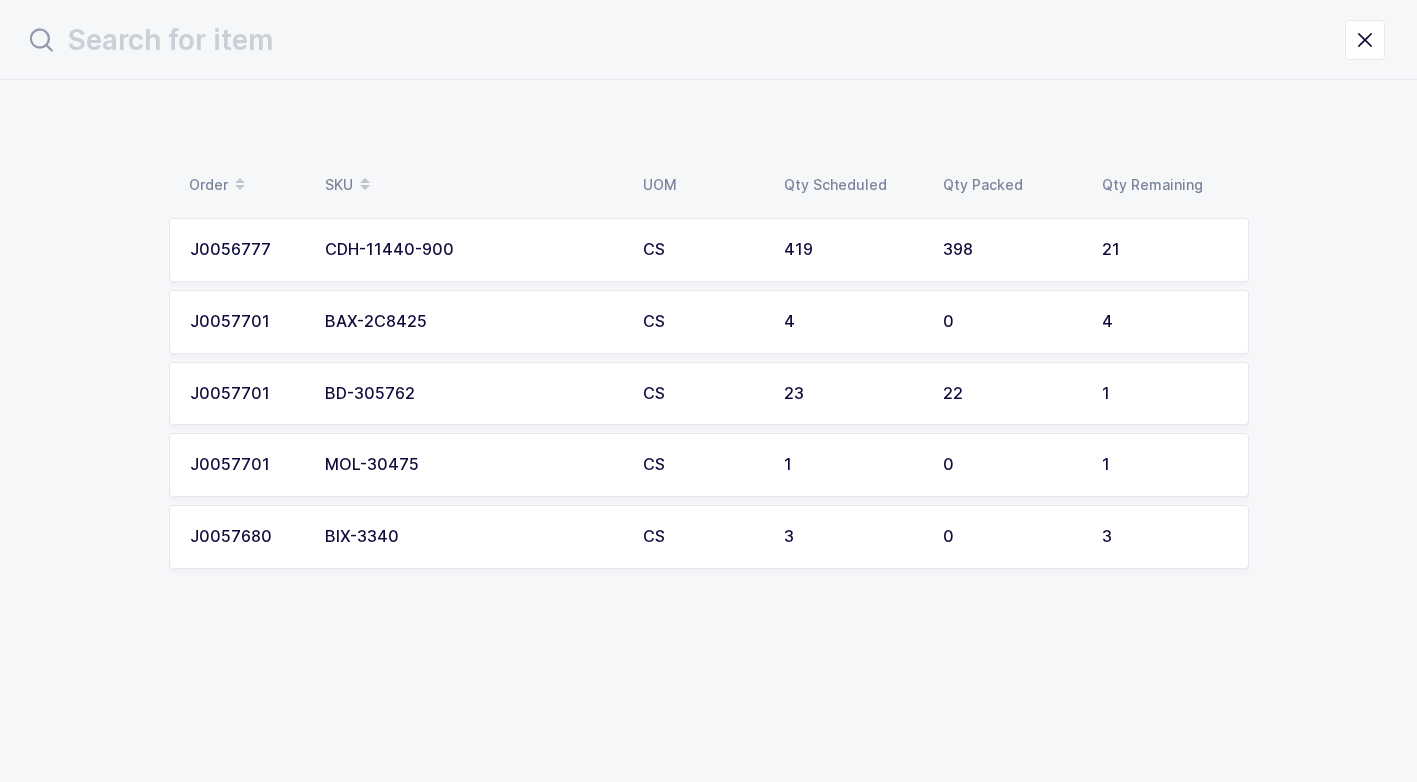scroll, scrollTop: 0, scrollLeft: 0, axis: both 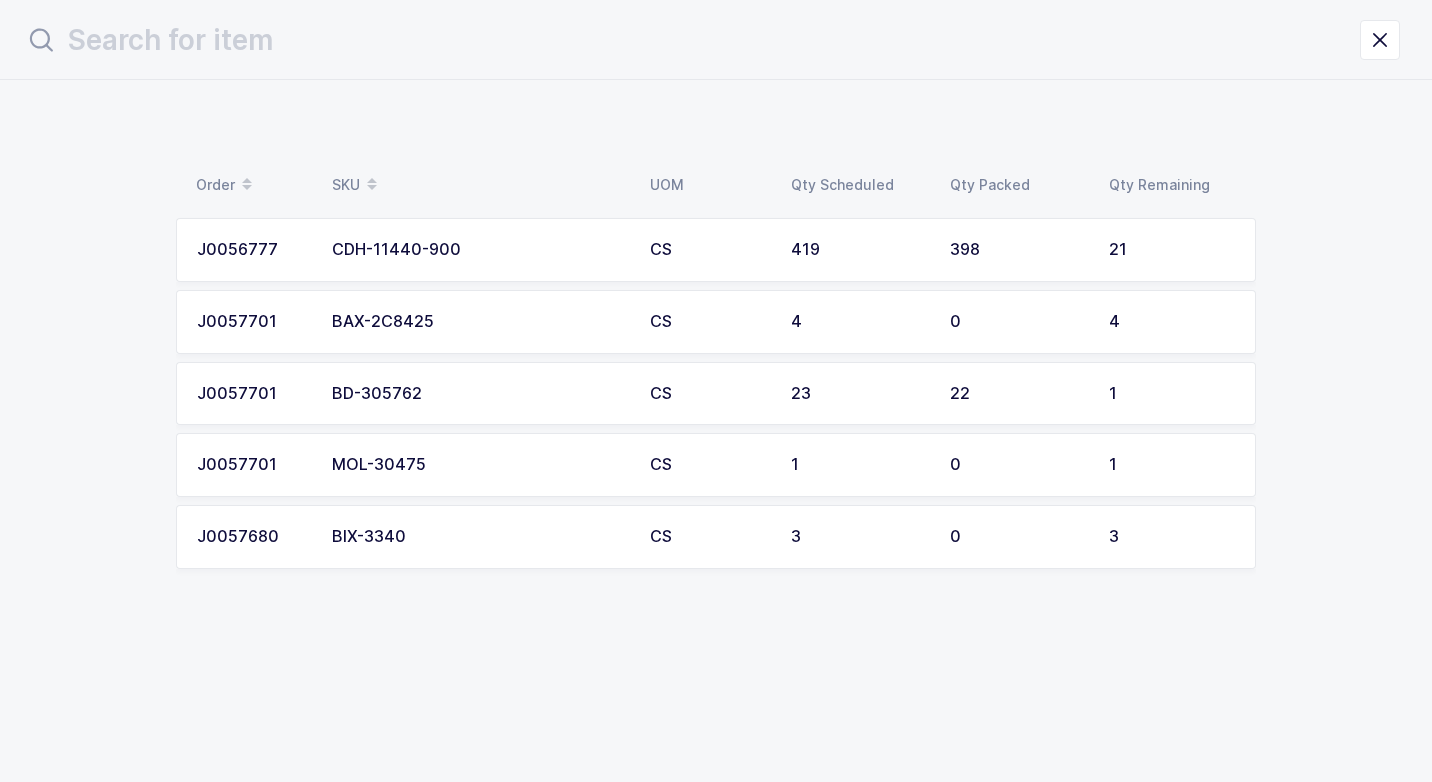 click on "BD-305762" at bounding box center [479, 394] 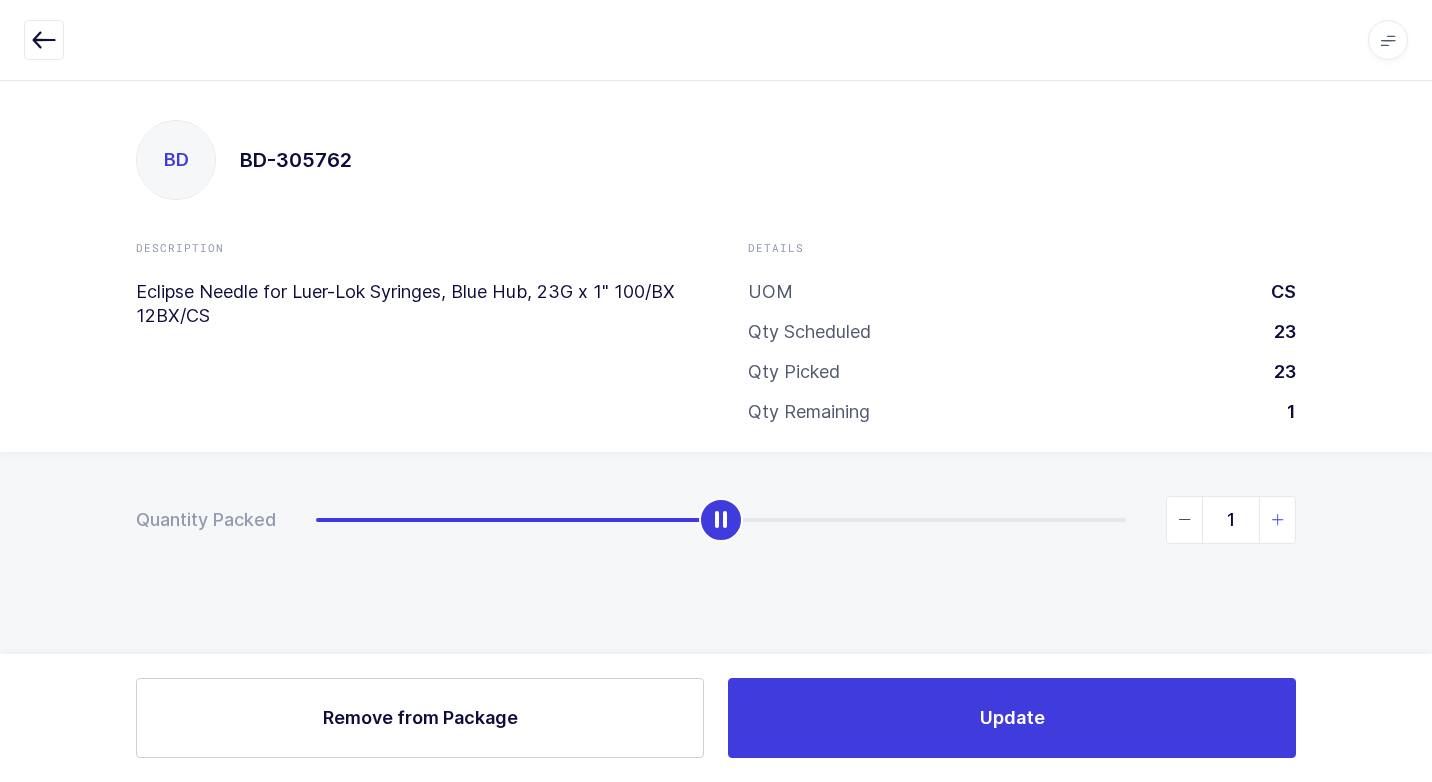 click at bounding box center (1278, 520) 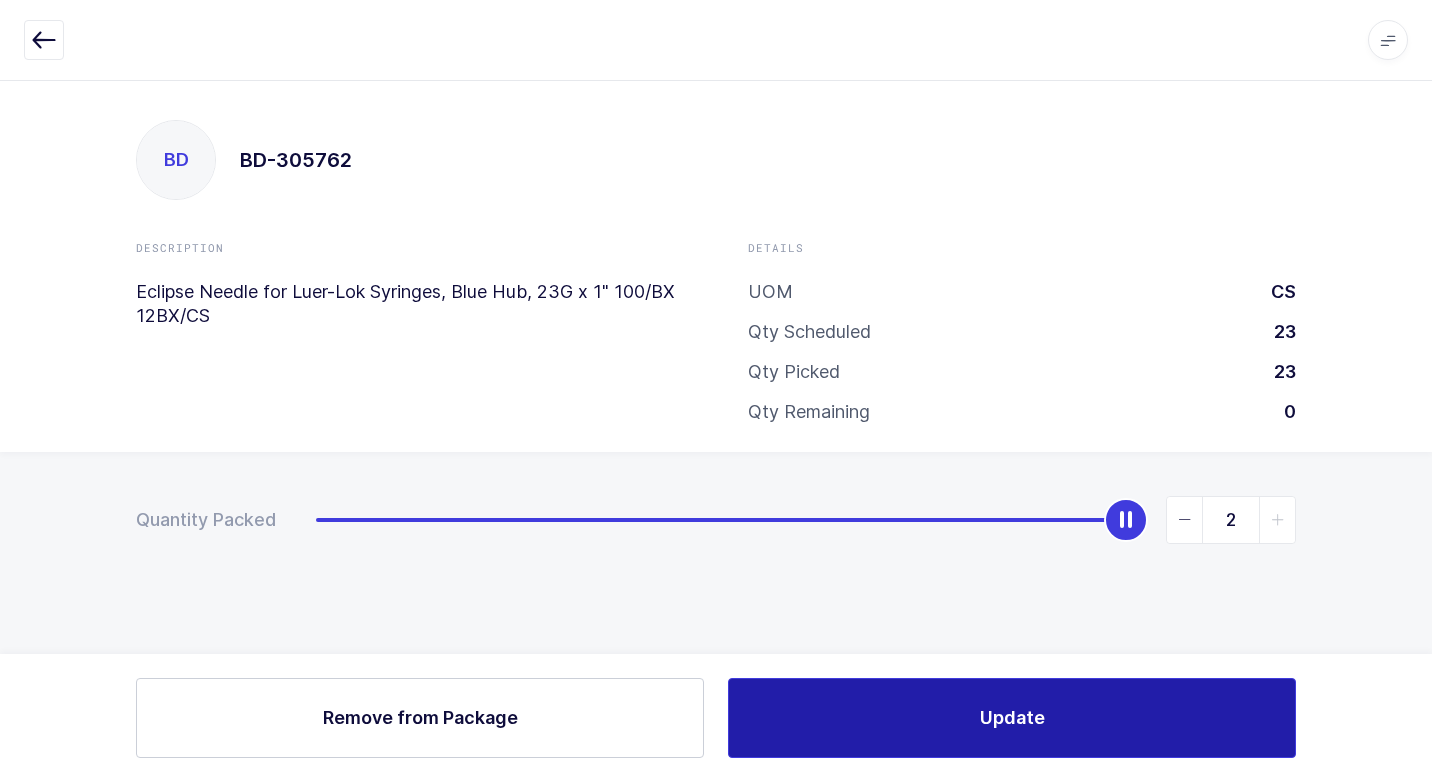 drag, startPoint x: 991, startPoint y: 729, endPoint x: 973, endPoint y: 729, distance: 18 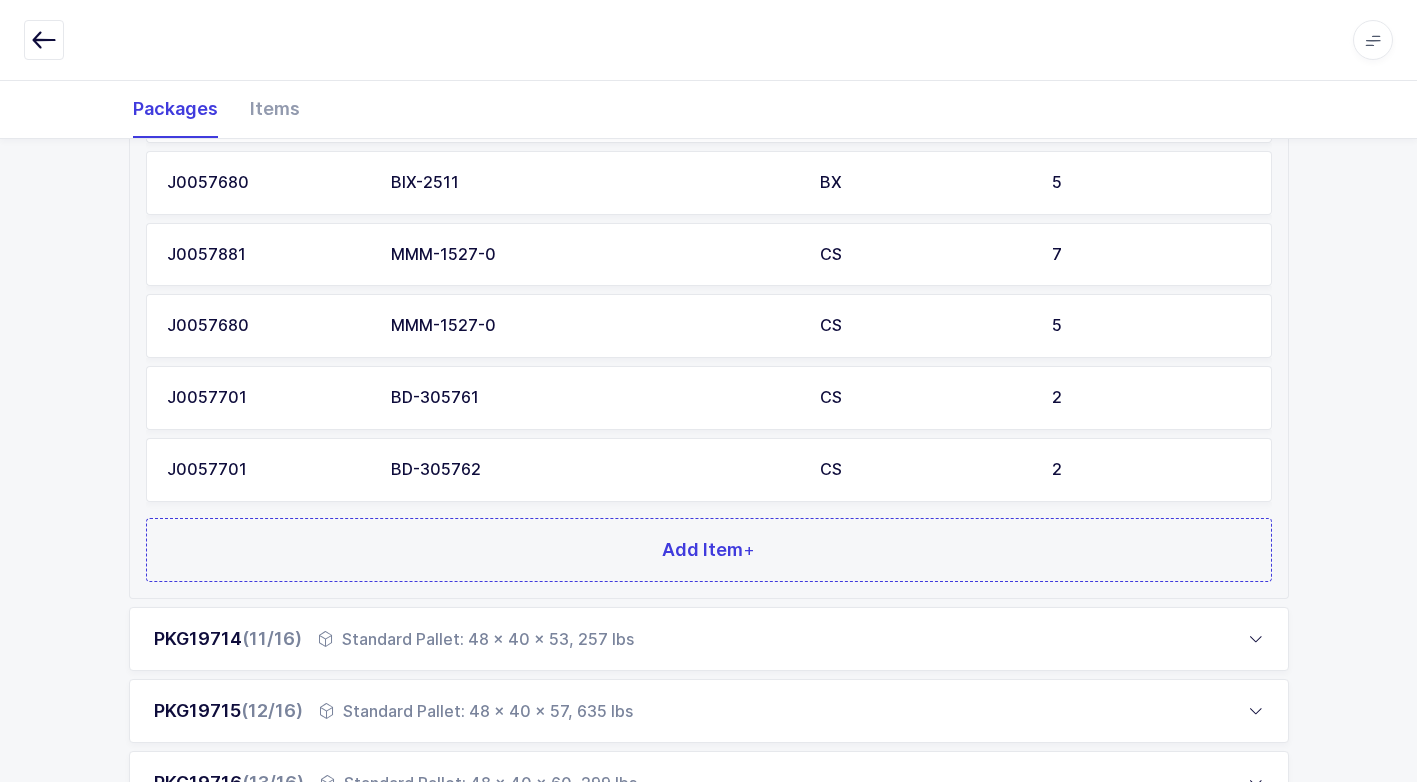 scroll, scrollTop: 1981, scrollLeft: 0, axis: vertical 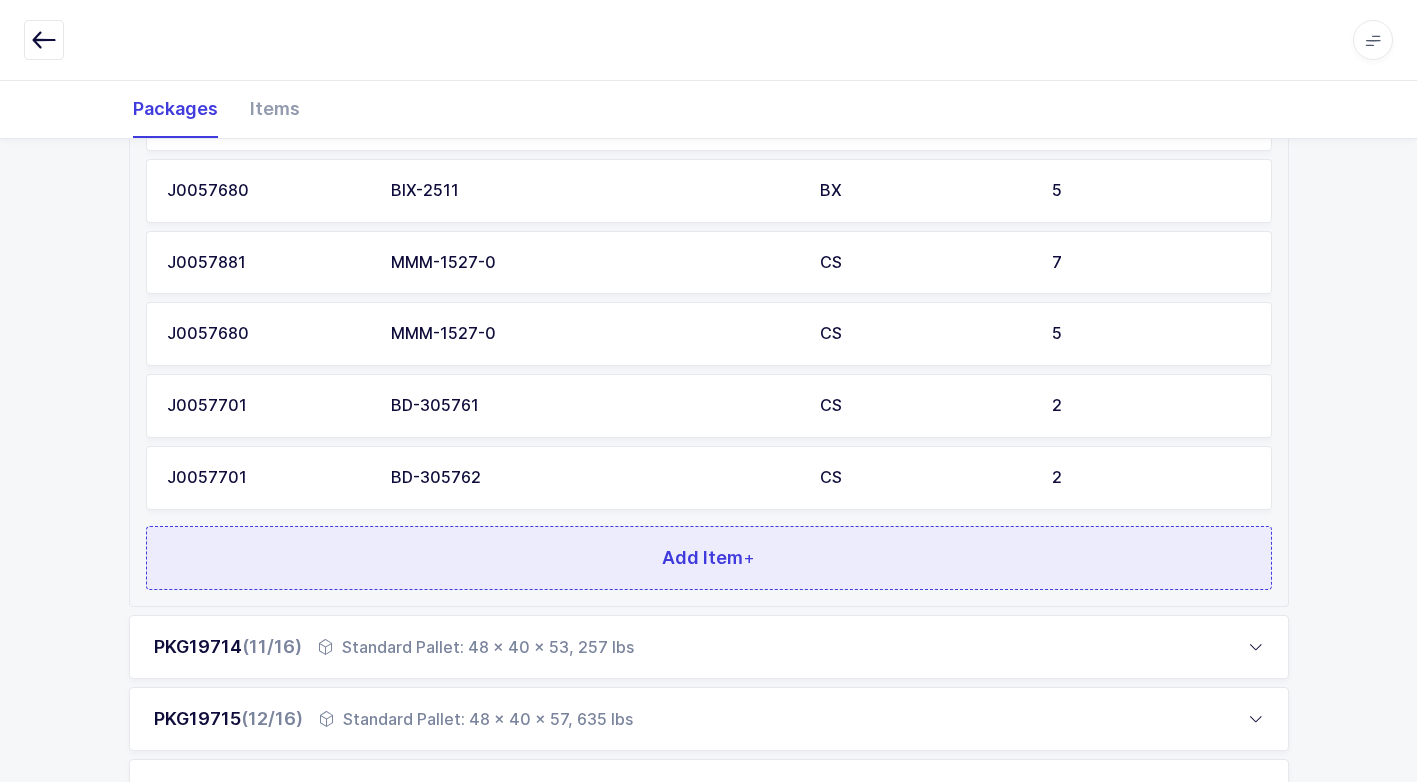 click on "Add Item  +" at bounding box center (709, 558) 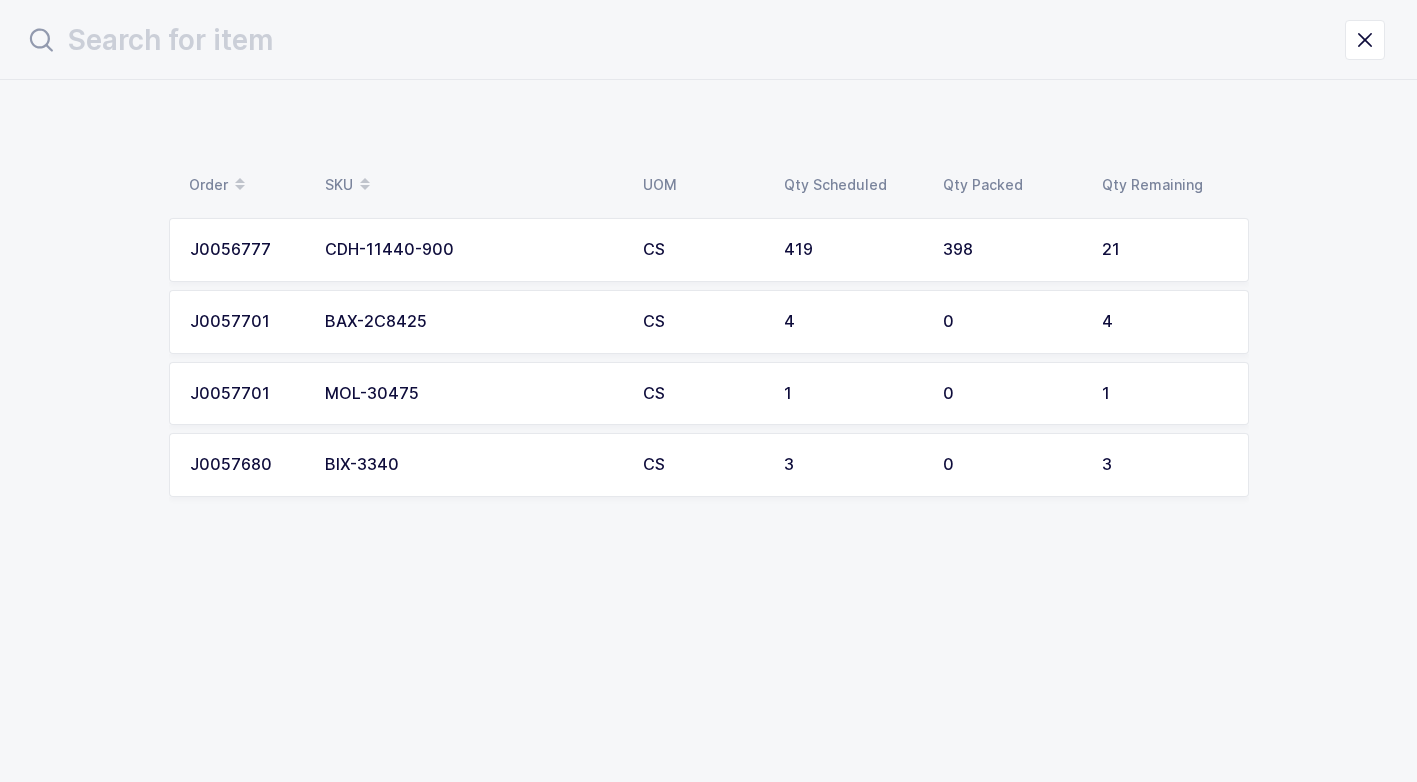 scroll, scrollTop: 0, scrollLeft: 0, axis: both 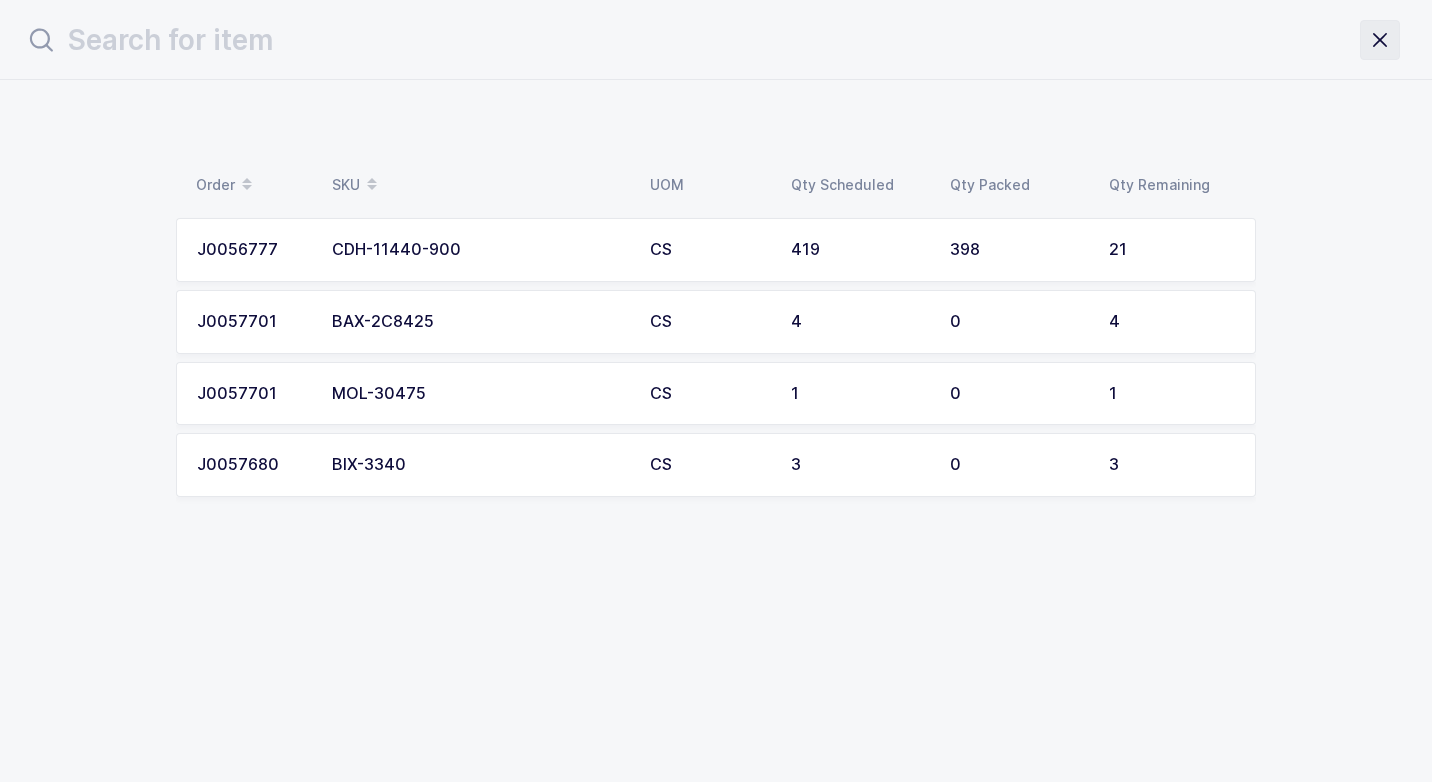 click at bounding box center (1380, 40) 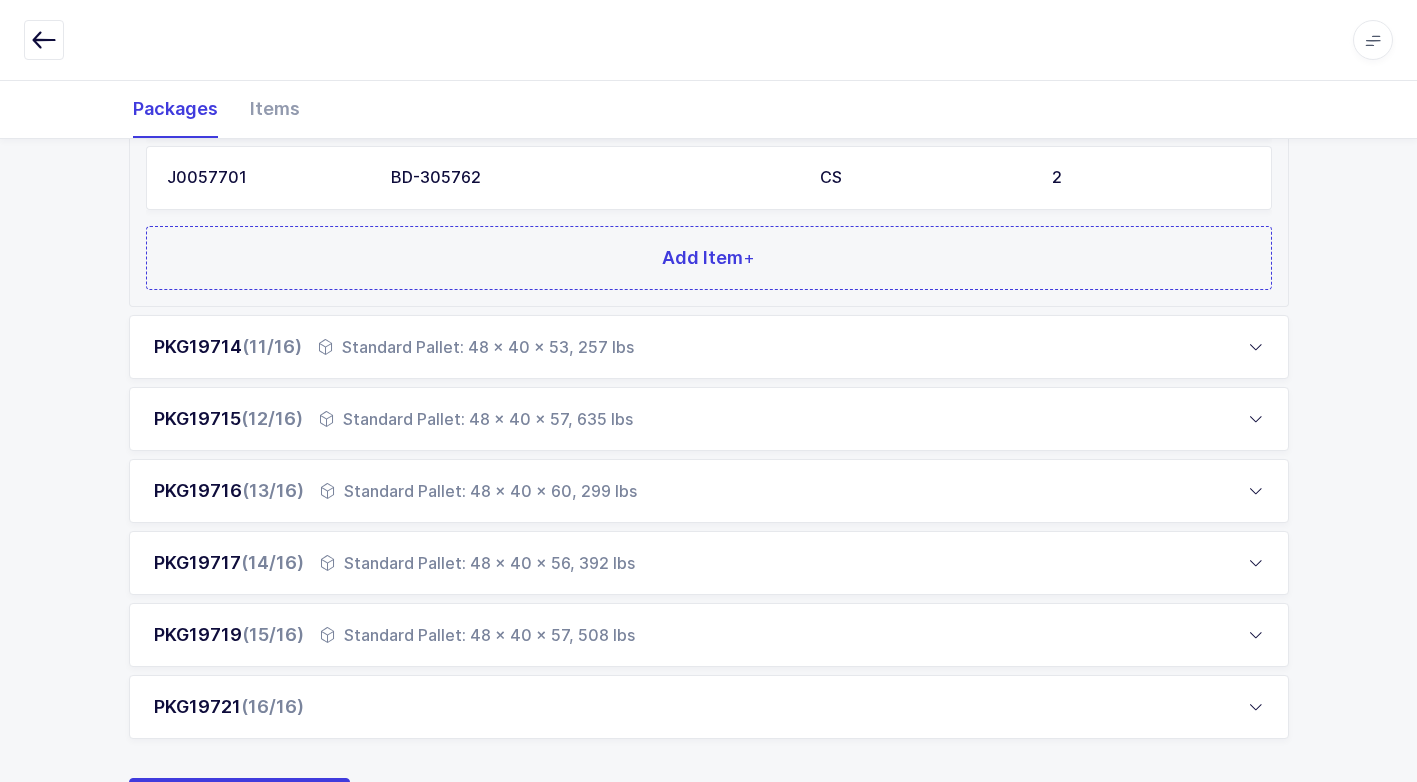 scroll, scrollTop: 2381, scrollLeft: 0, axis: vertical 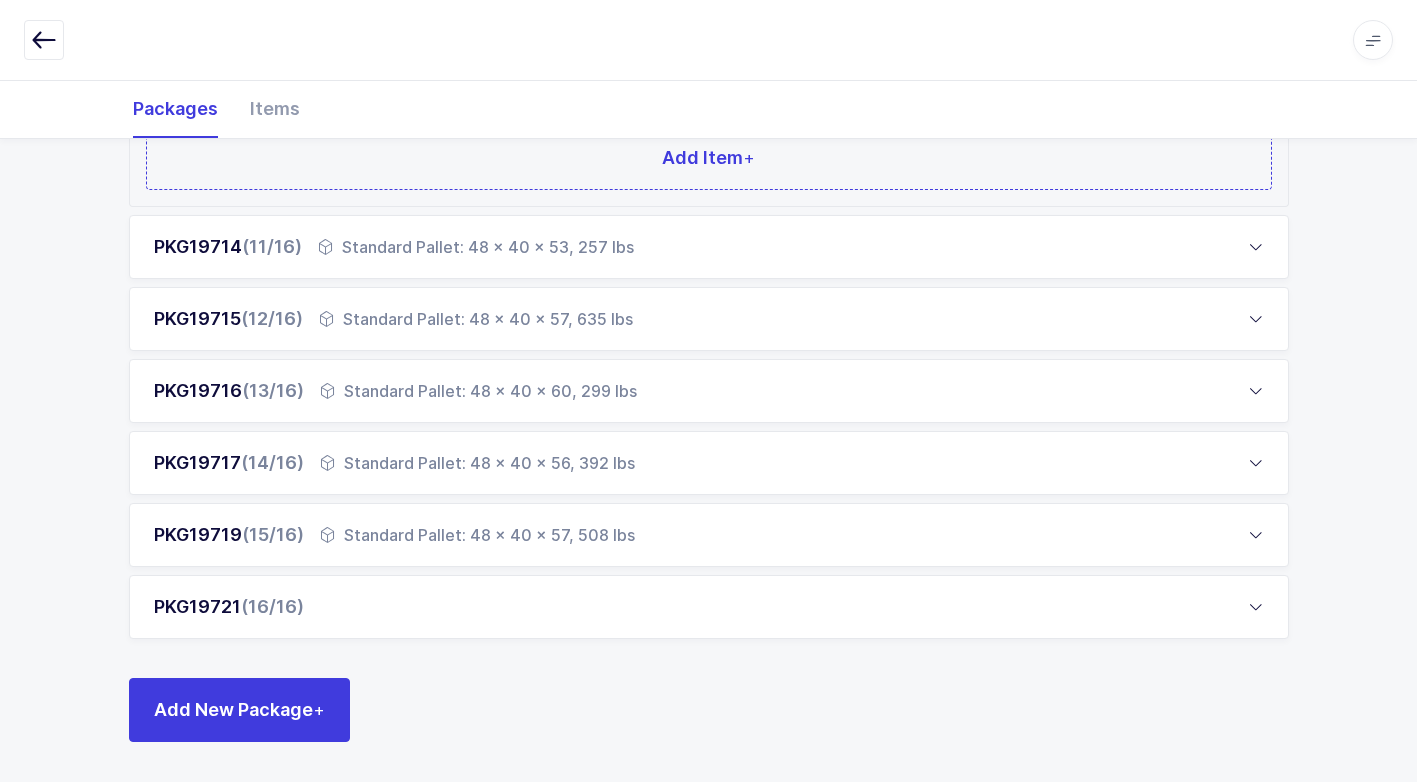 click on "Standard Pallet: 48 x 40 x 57, 508 lbs" at bounding box center [477, 535] 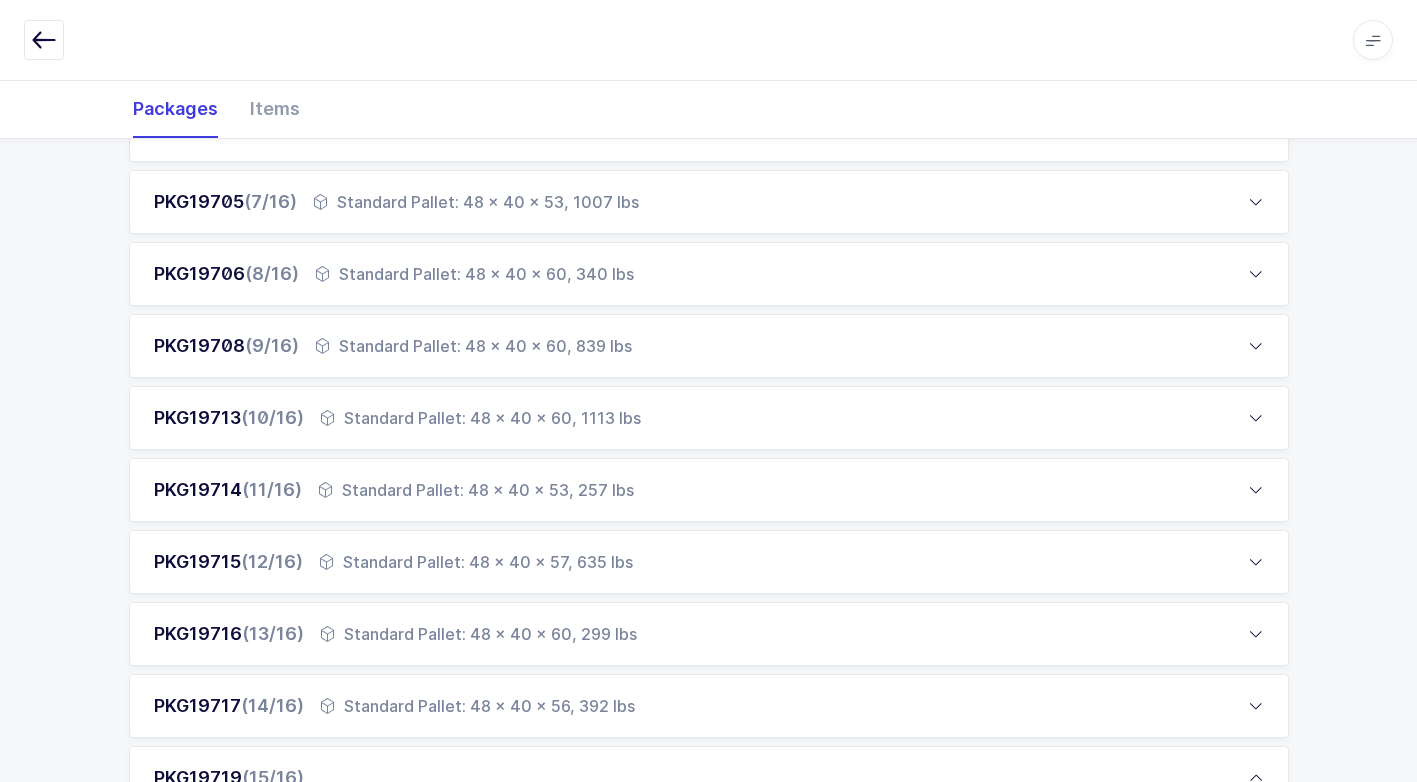 scroll, scrollTop: 683, scrollLeft: 0, axis: vertical 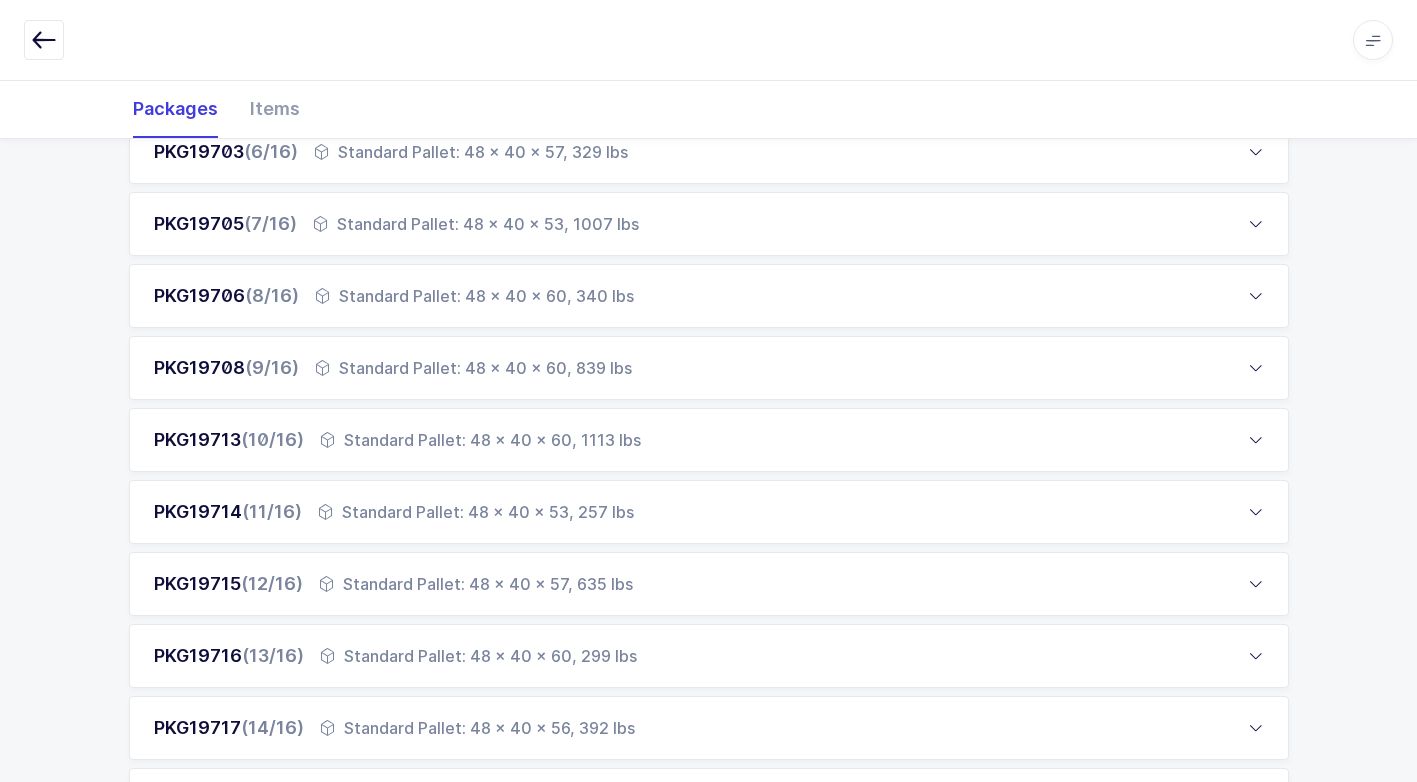 click on "Standard Pallet: 48 x 40 x 60, 340 lbs" at bounding box center (474, 296) 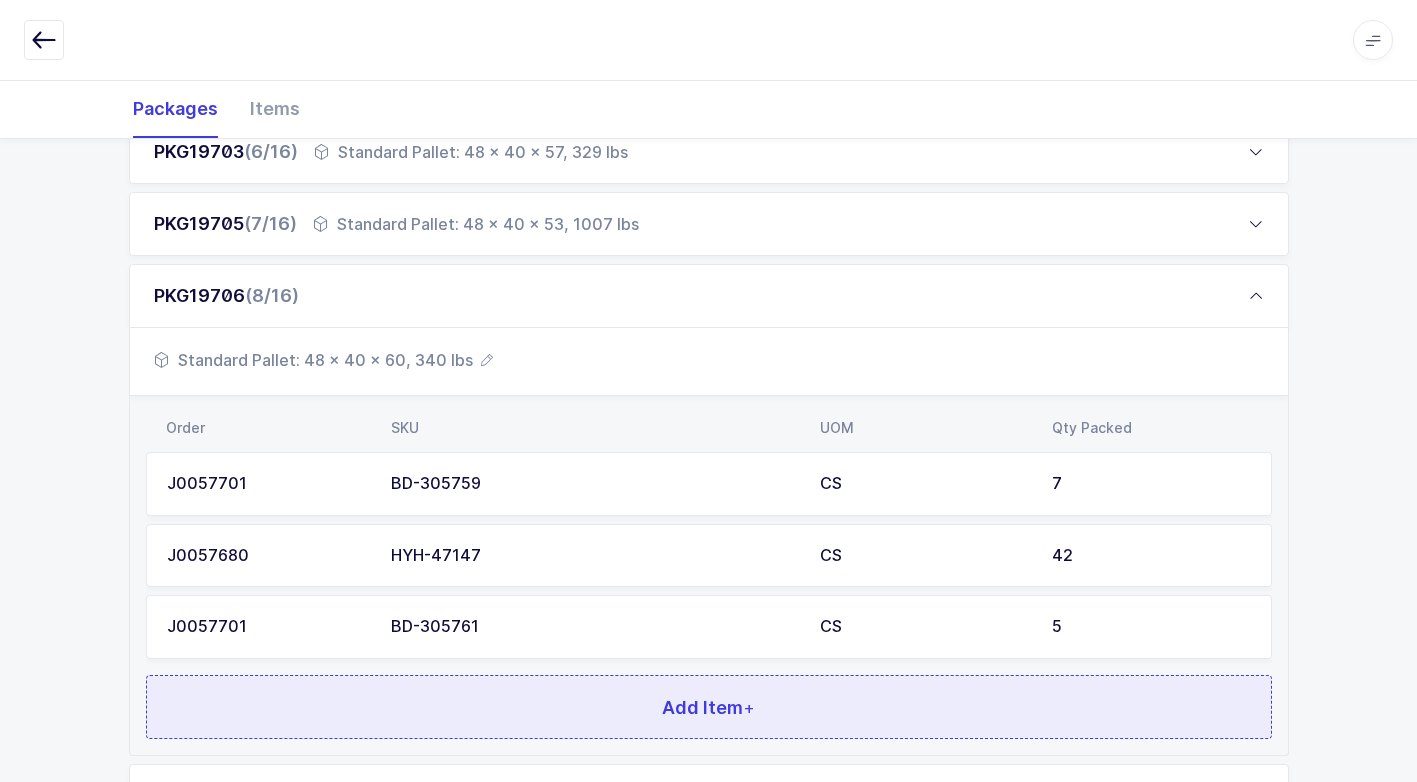 click on "Add Item  +" at bounding box center [709, 707] 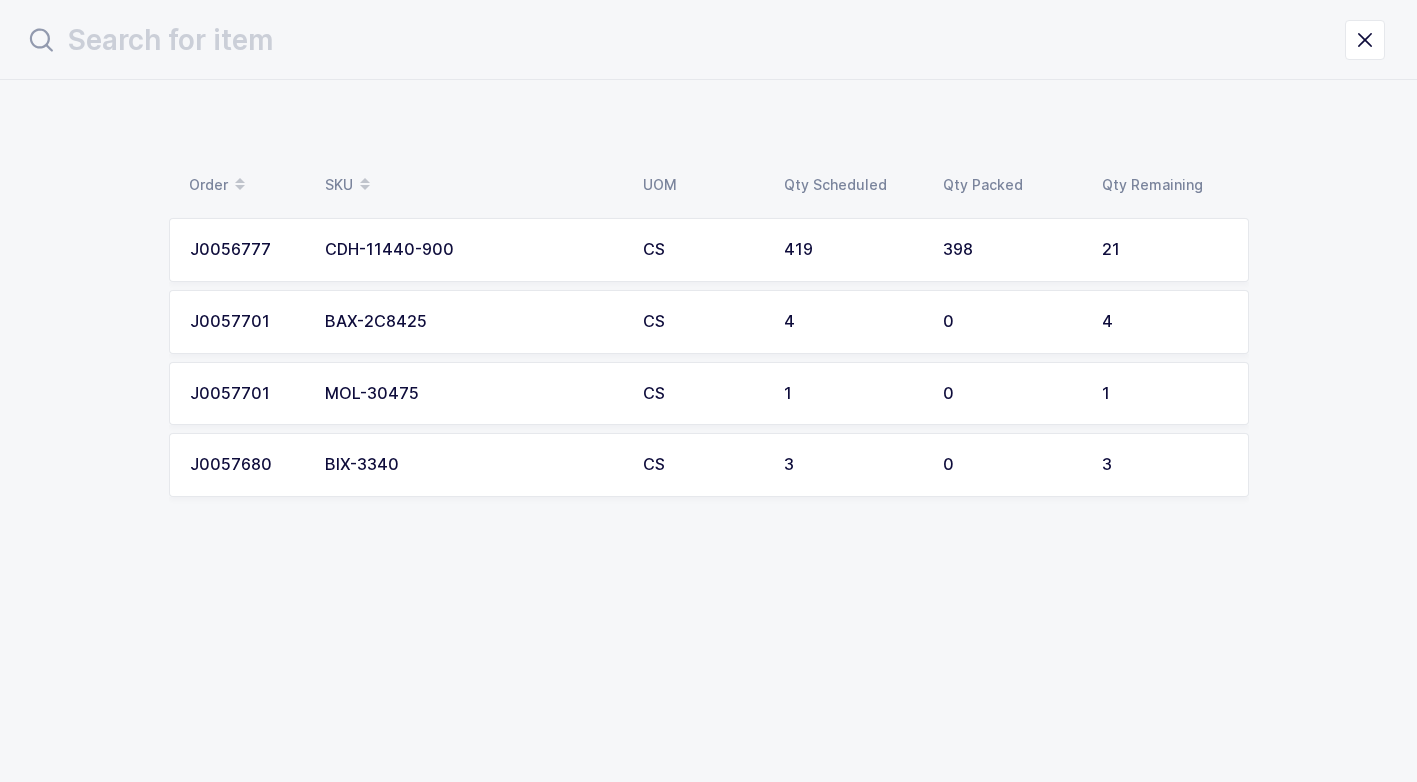 scroll, scrollTop: 0, scrollLeft: 0, axis: both 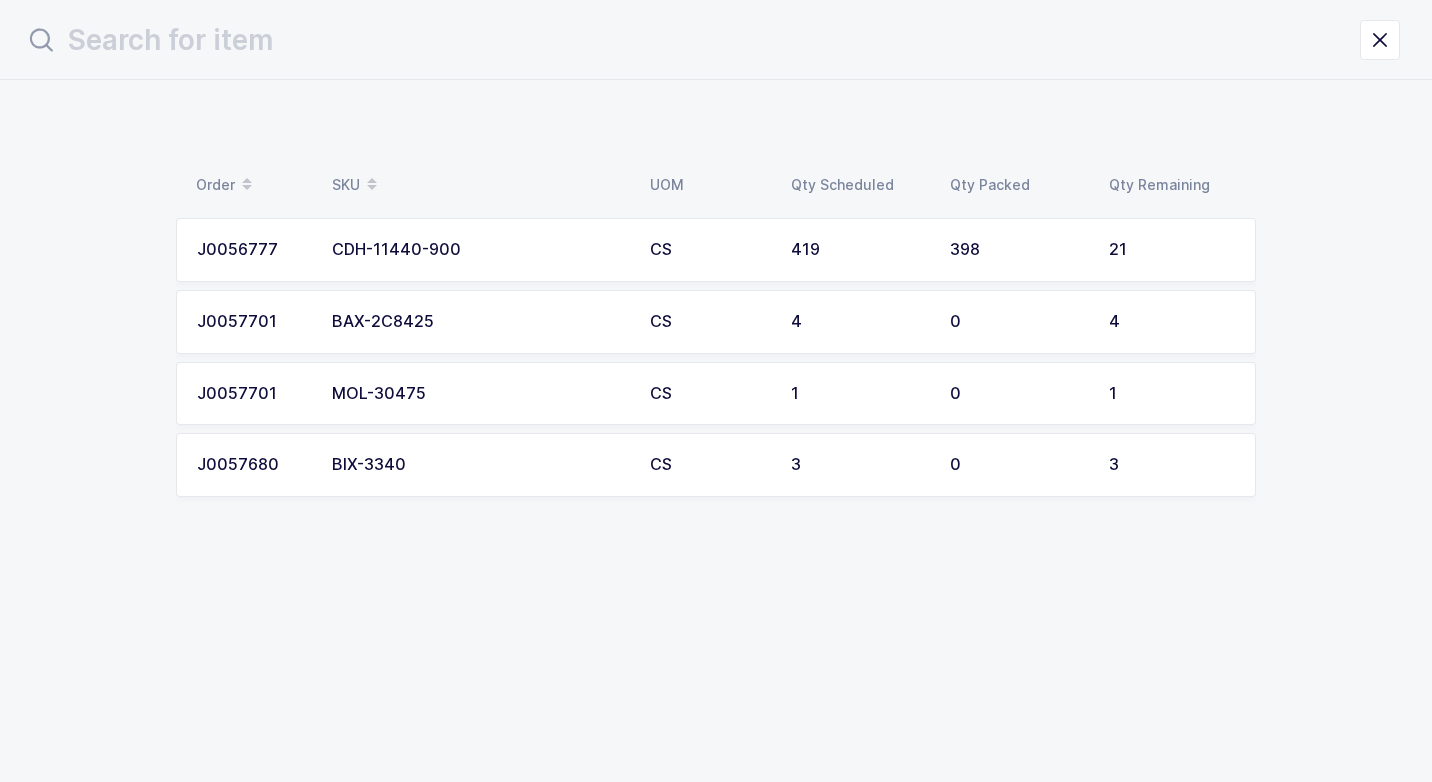 click on "BAX-2C8425" at bounding box center [479, 322] 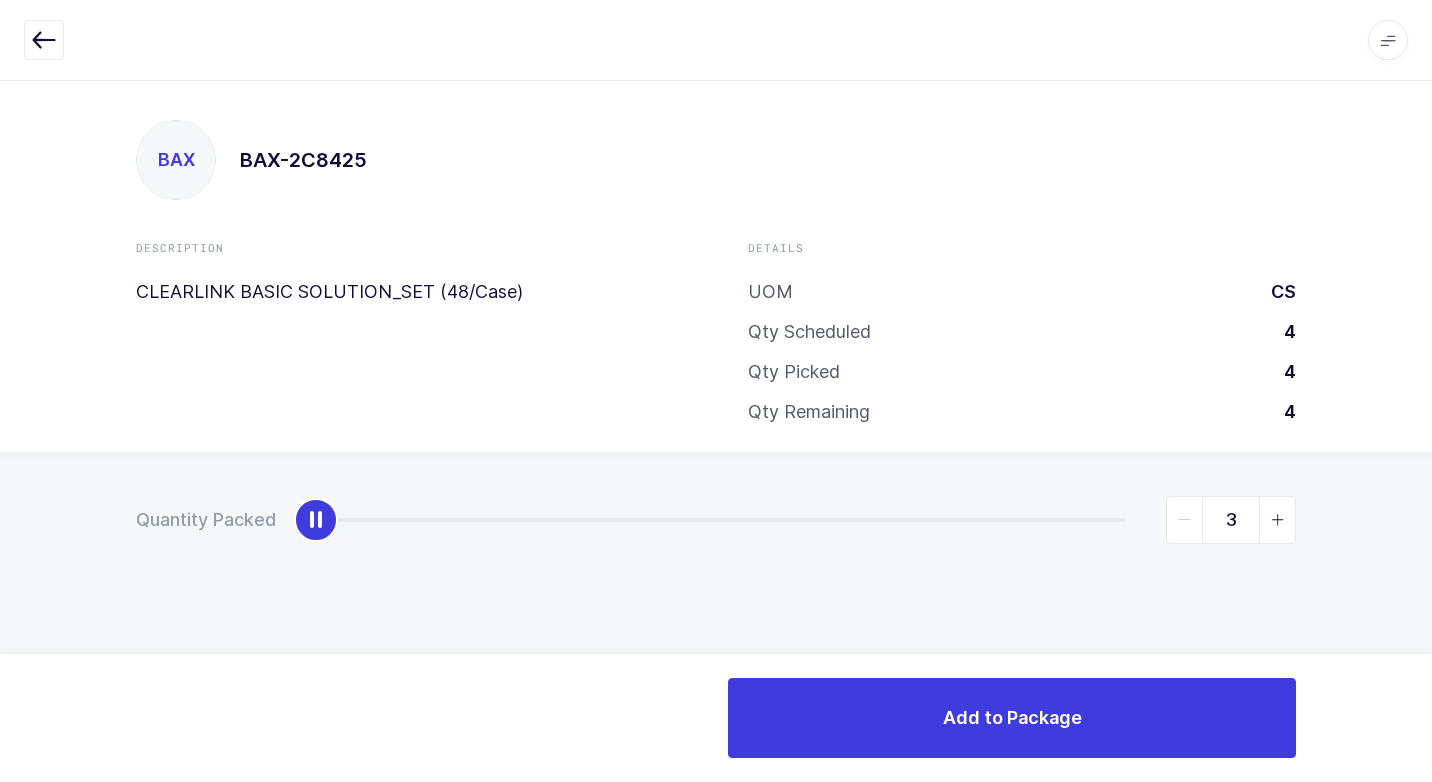 type on "4" 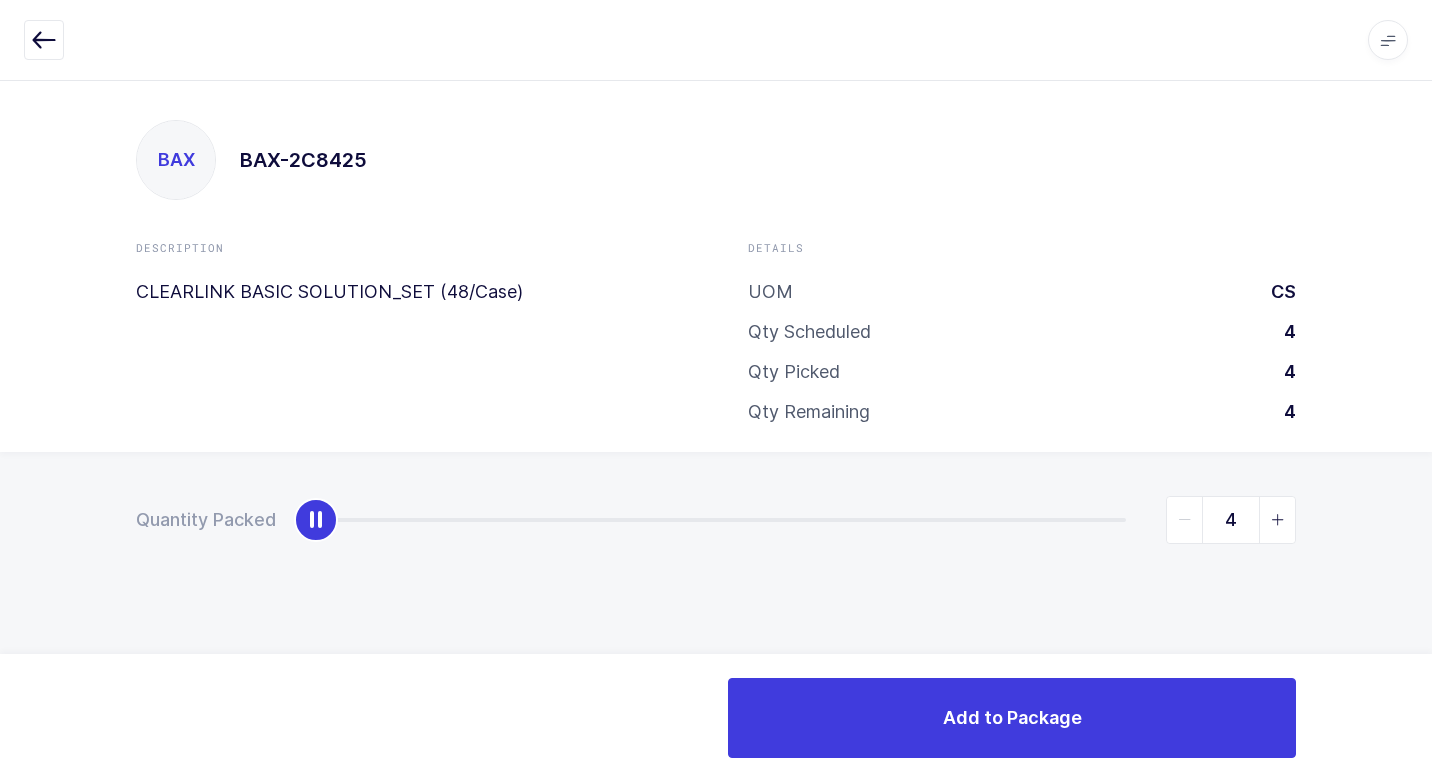 drag, startPoint x: 319, startPoint y: 530, endPoint x: 1435, endPoint y: 509, distance: 1116.1975 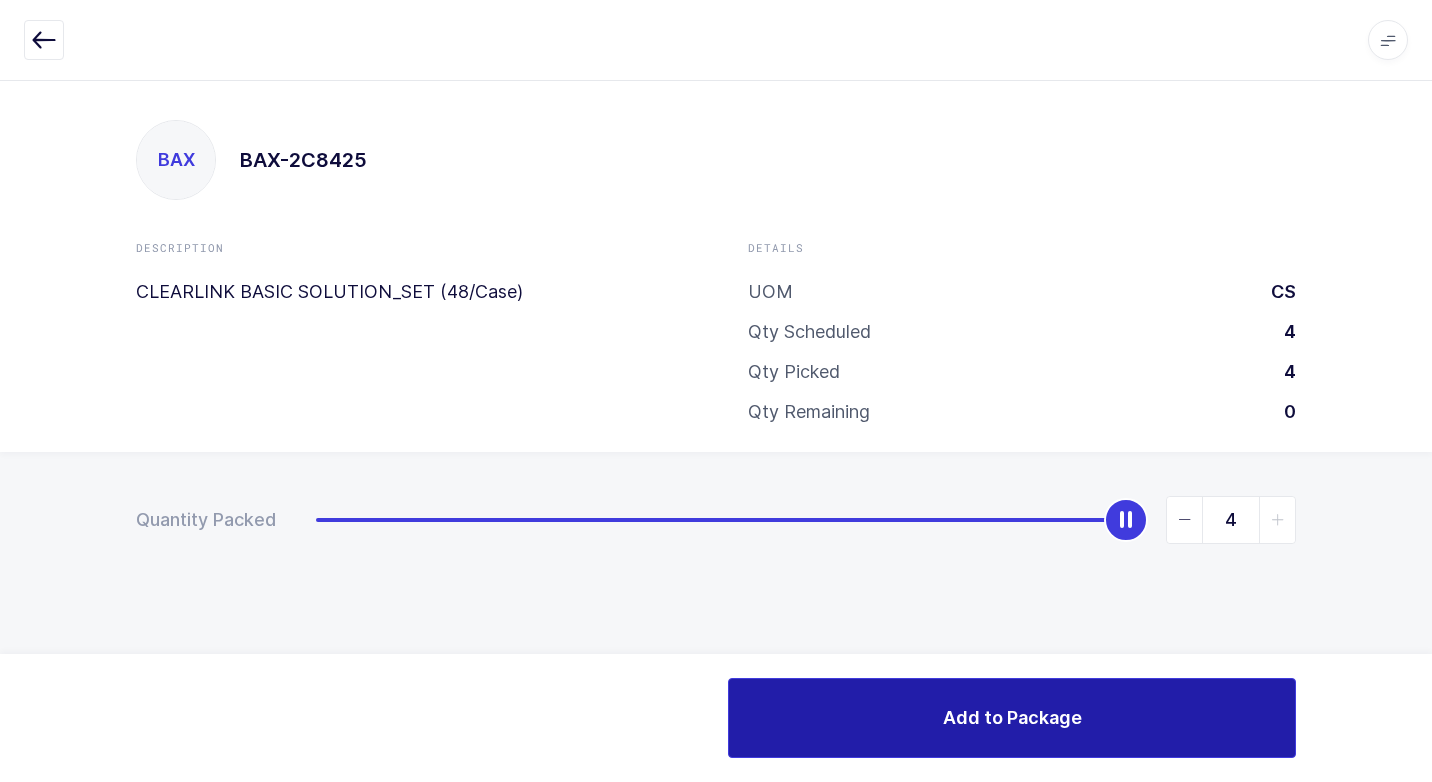 drag, startPoint x: 893, startPoint y: 722, endPoint x: 837, endPoint y: 683, distance: 68.24222 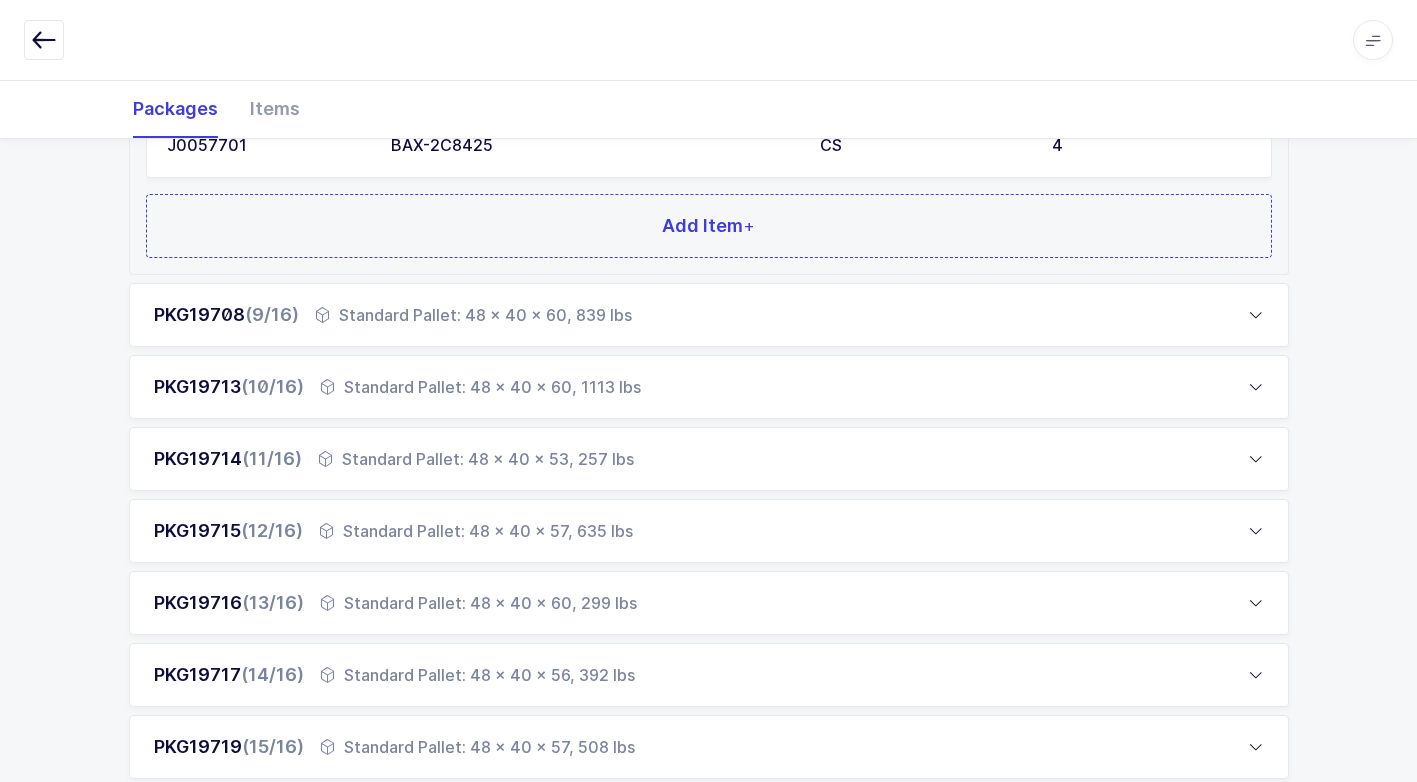scroll, scrollTop: 848, scrollLeft: 0, axis: vertical 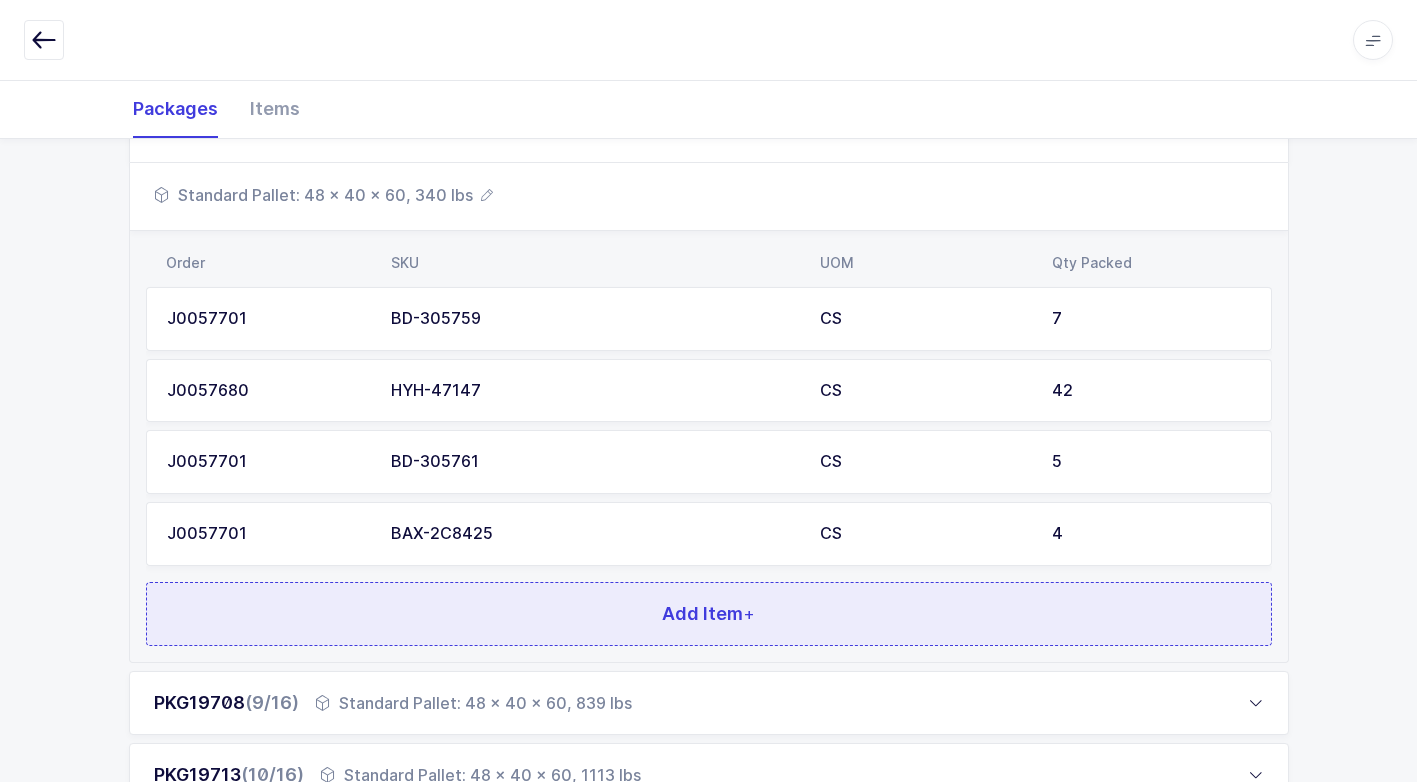 click on "Add Item  +" at bounding box center (709, 614) 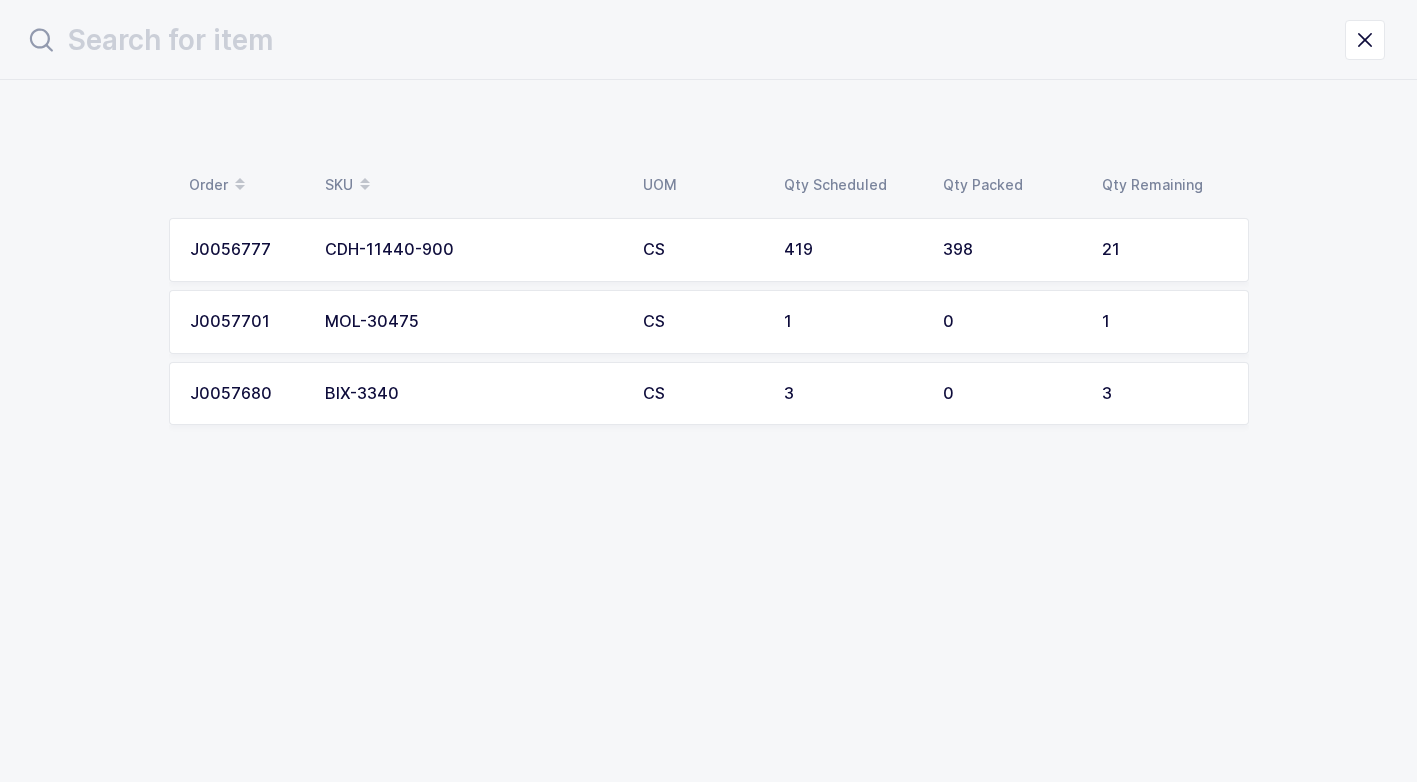 scroll, scrollTop: 0, scrollLeft: 0, axis: both 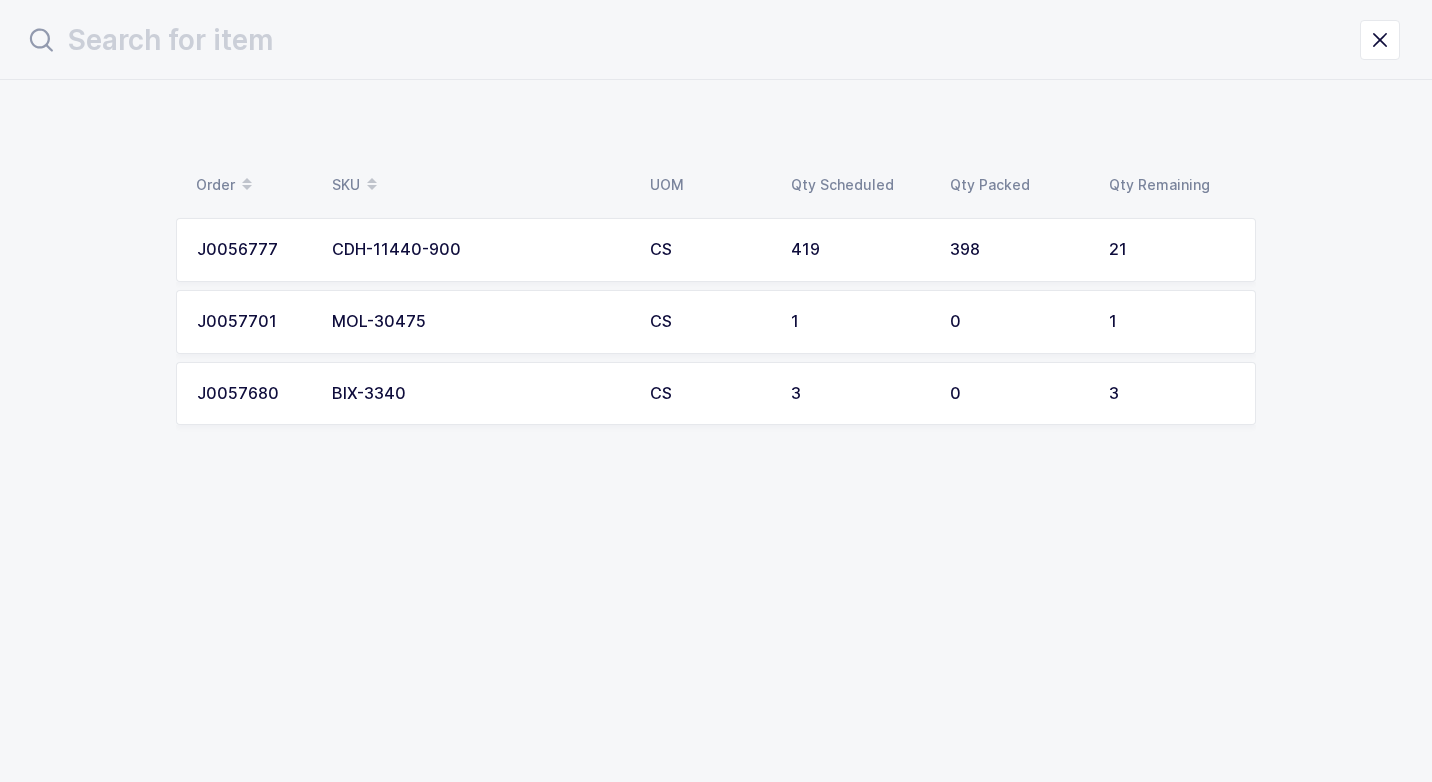 click on "CS" at bounding box center (708, 394) 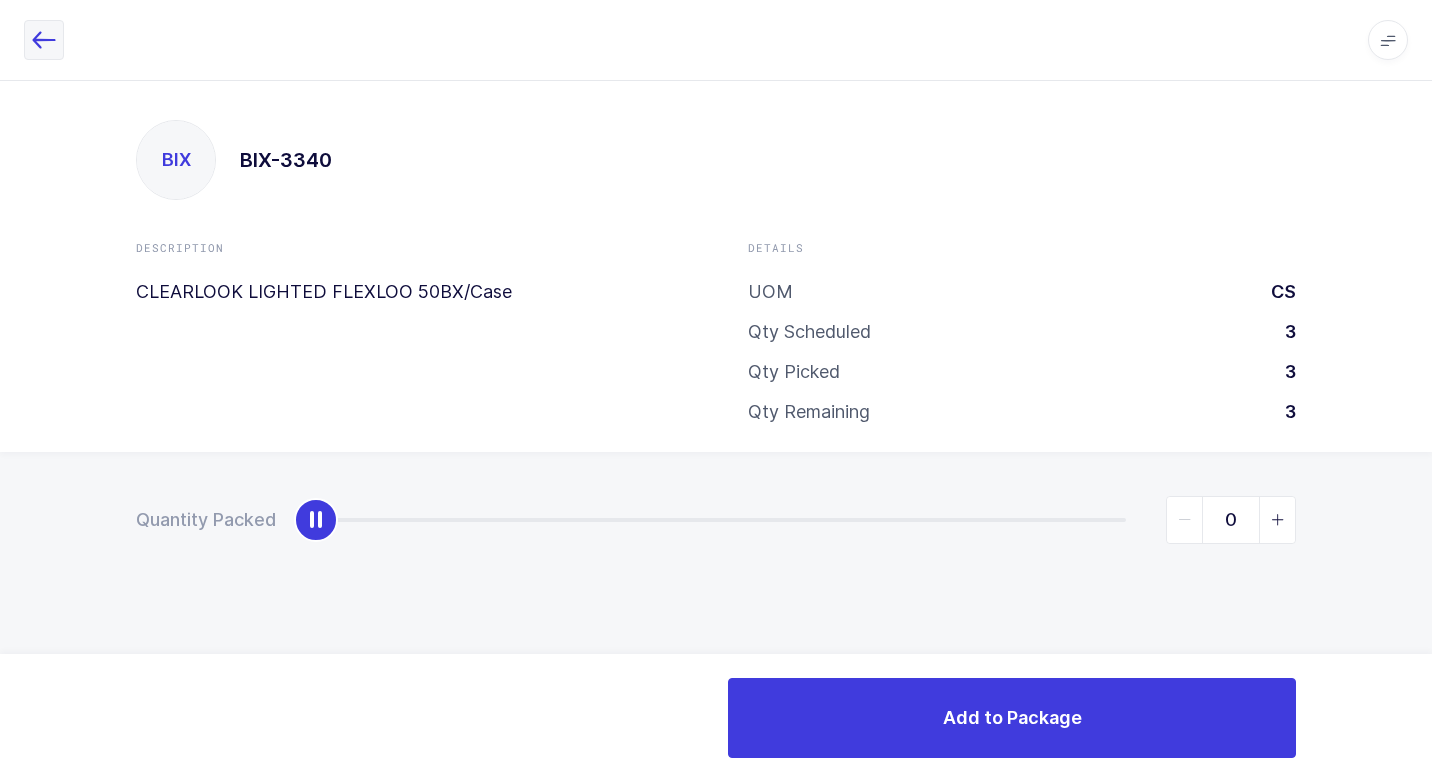 drag, startPoint x: 43, startPoint y: 40, endPoint x: 118, endPoint y: 74, distance: 82.346825 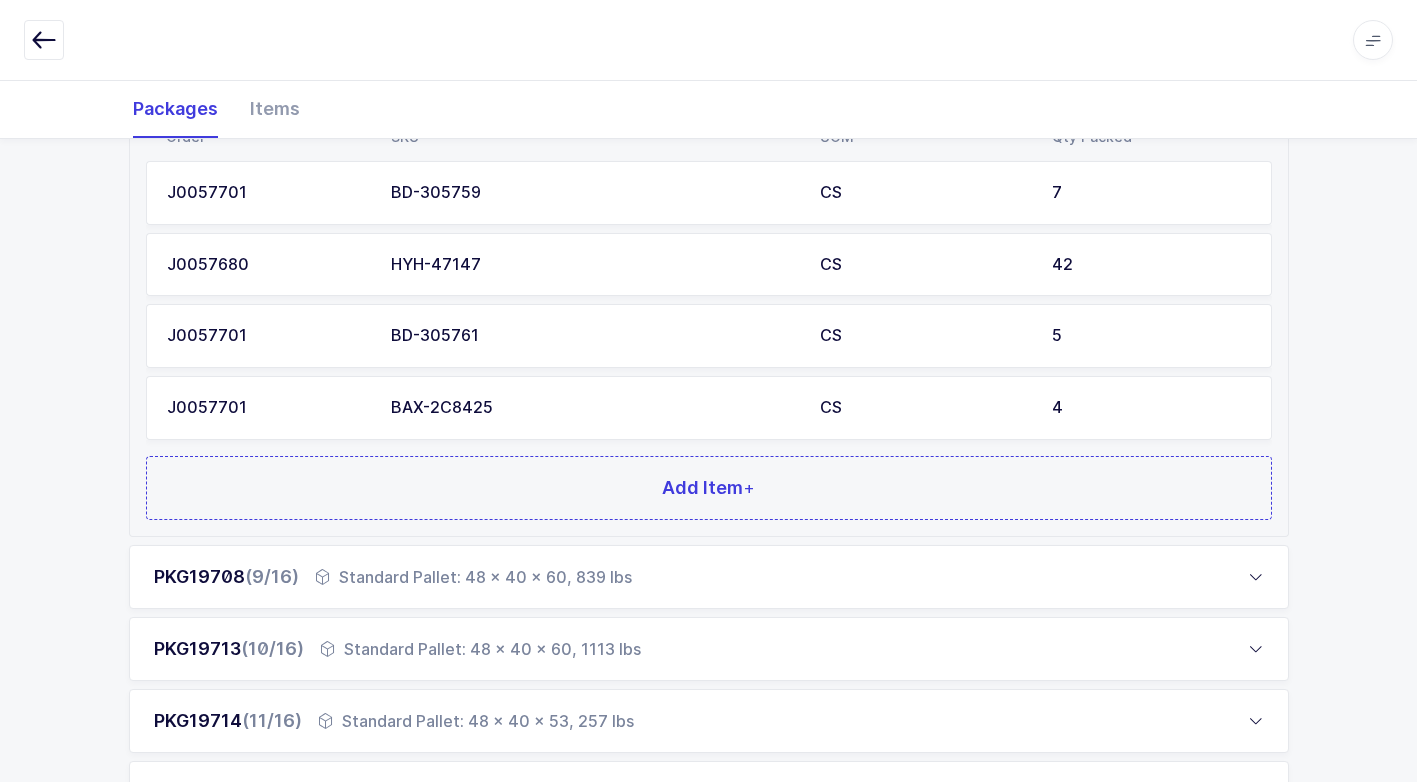 scroll, scrollTop: 1100, scrollLeft: 0, axis: vertical 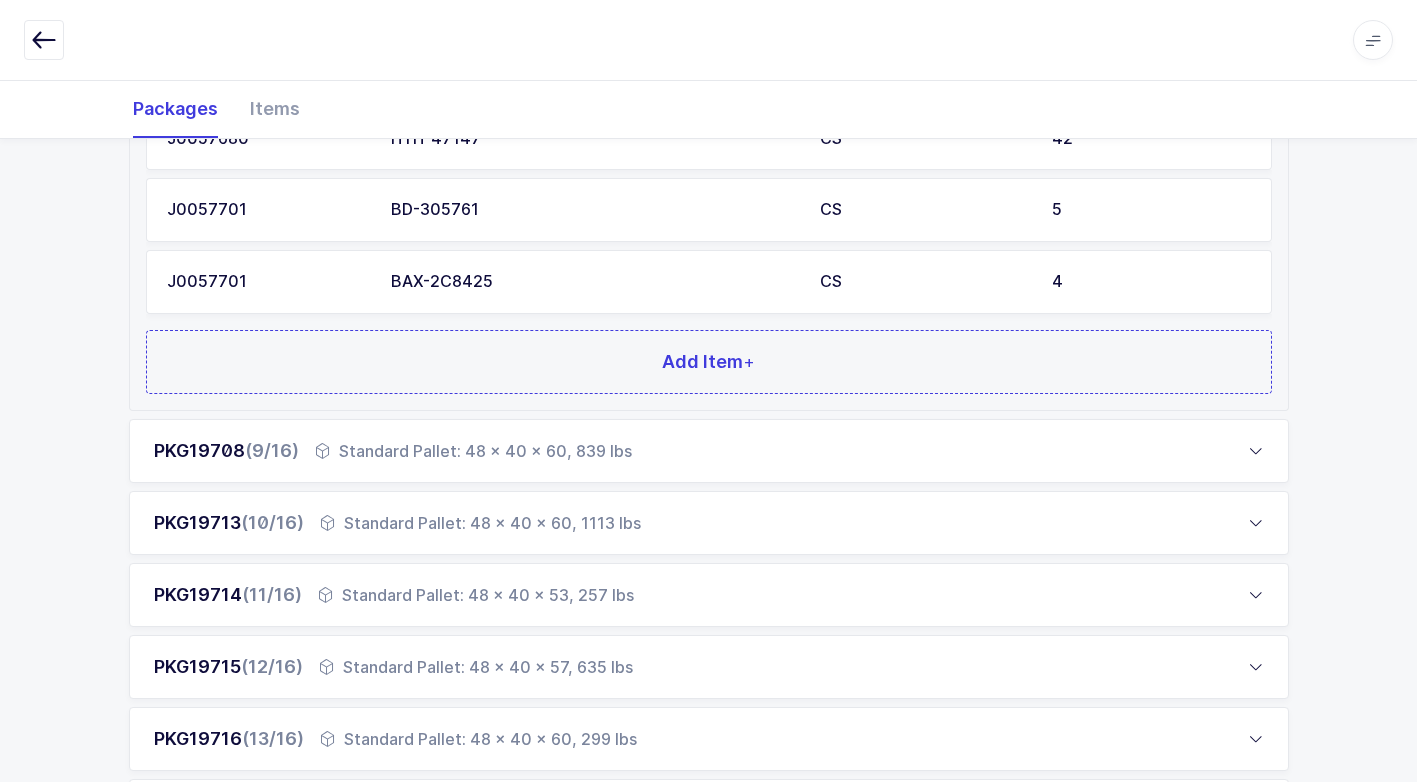 click on "Standard Pallet: 48 x 40 x 53, 257 lbs" at bounding box center (476, 595) 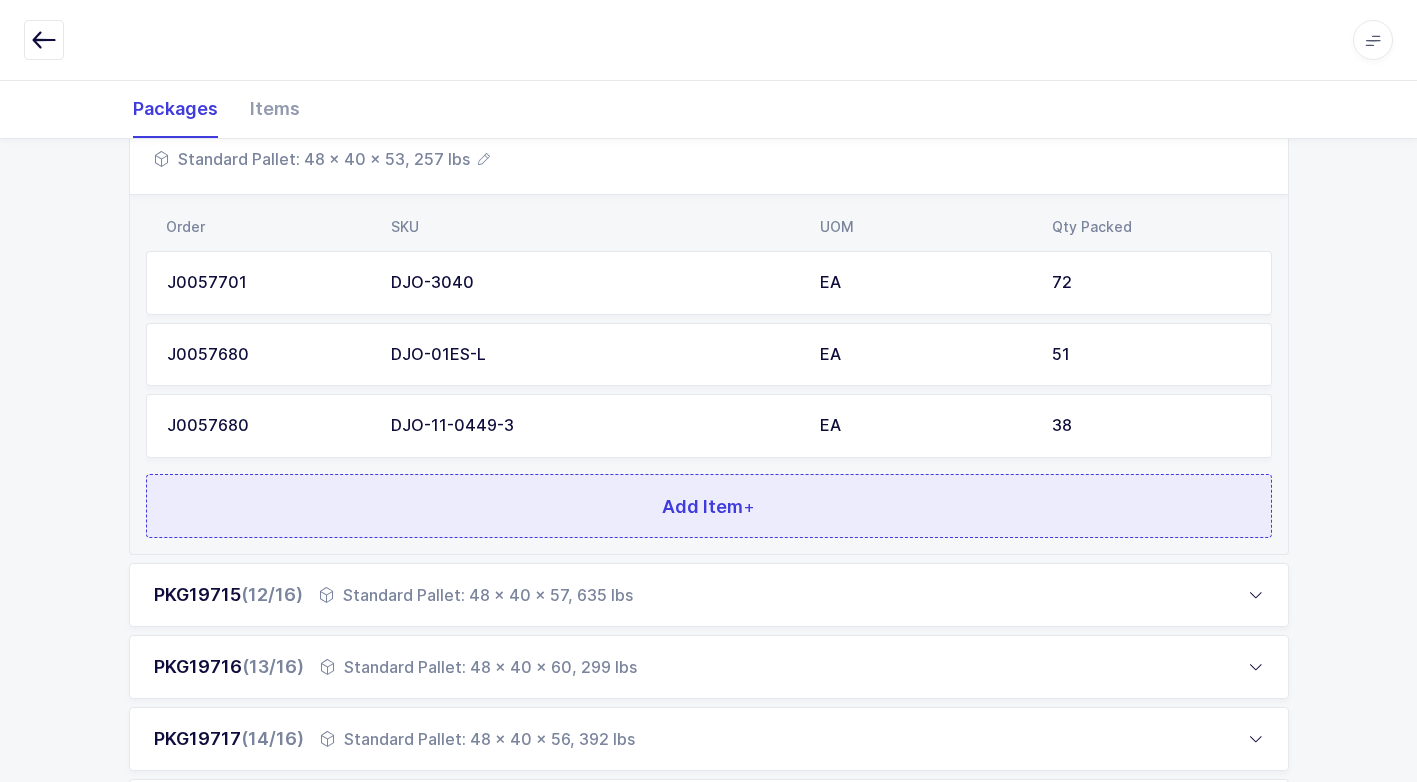 scroll, scrollTop: 1099, scrollLeft: 0, axis: vertical 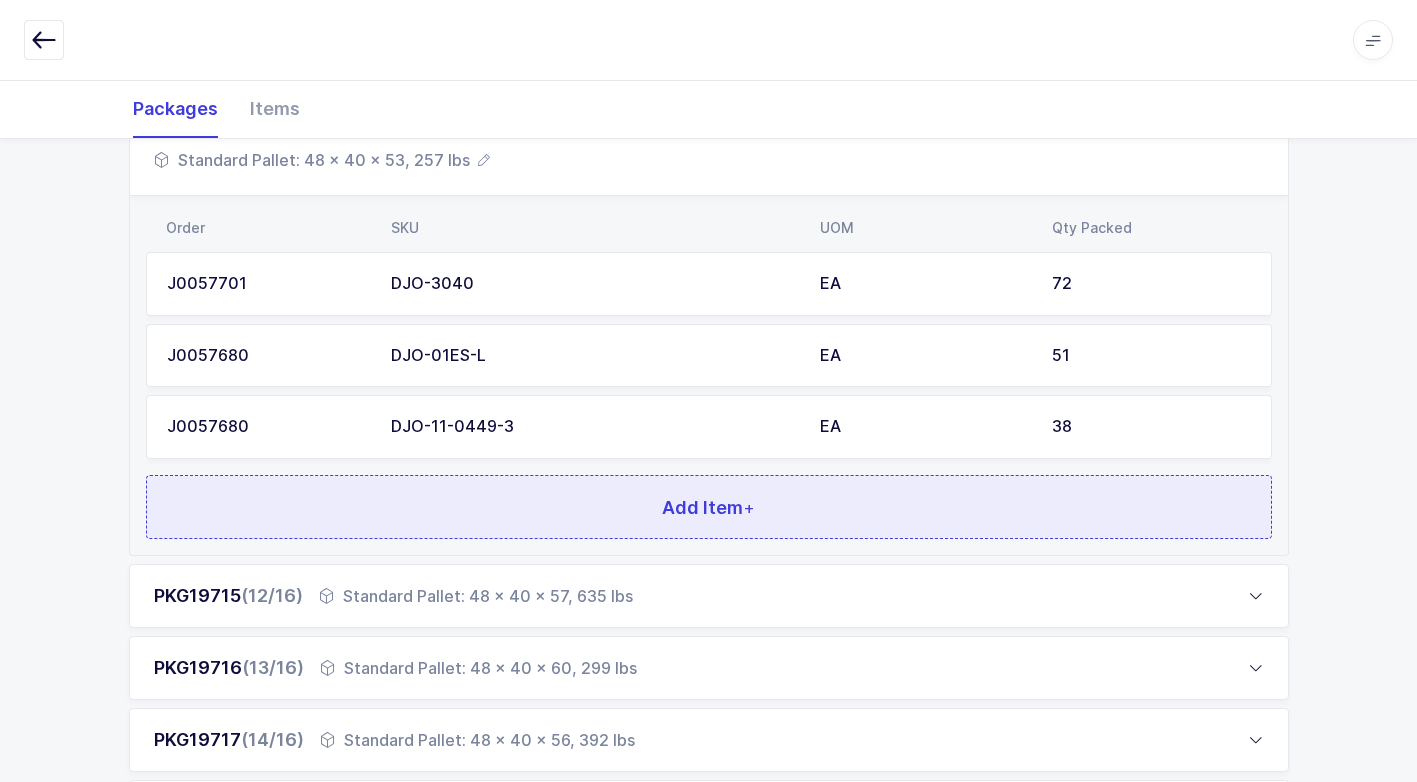 click on "Add Item  +" at bounding box center [709, 507] 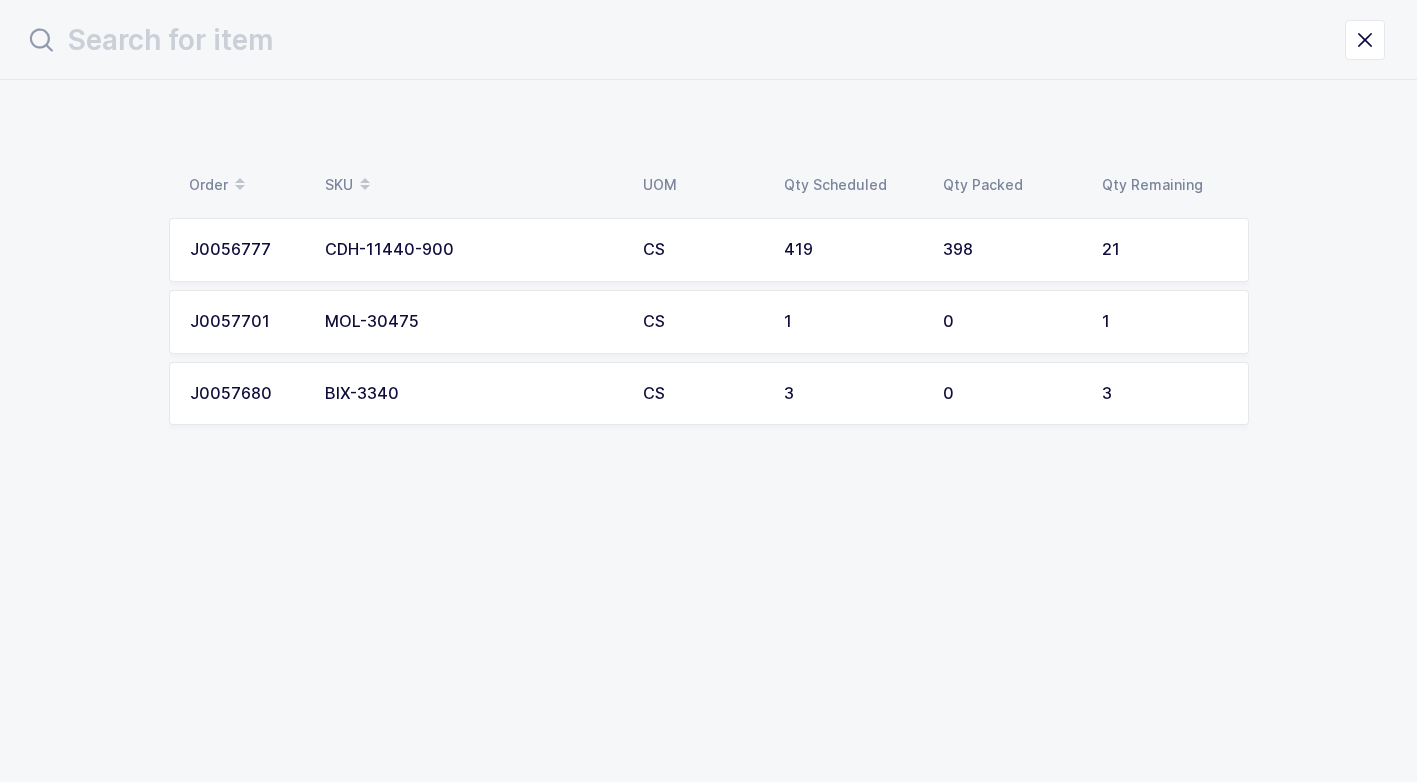 scroll, scrollTop: 0, scrollLeft: 0, axis: both 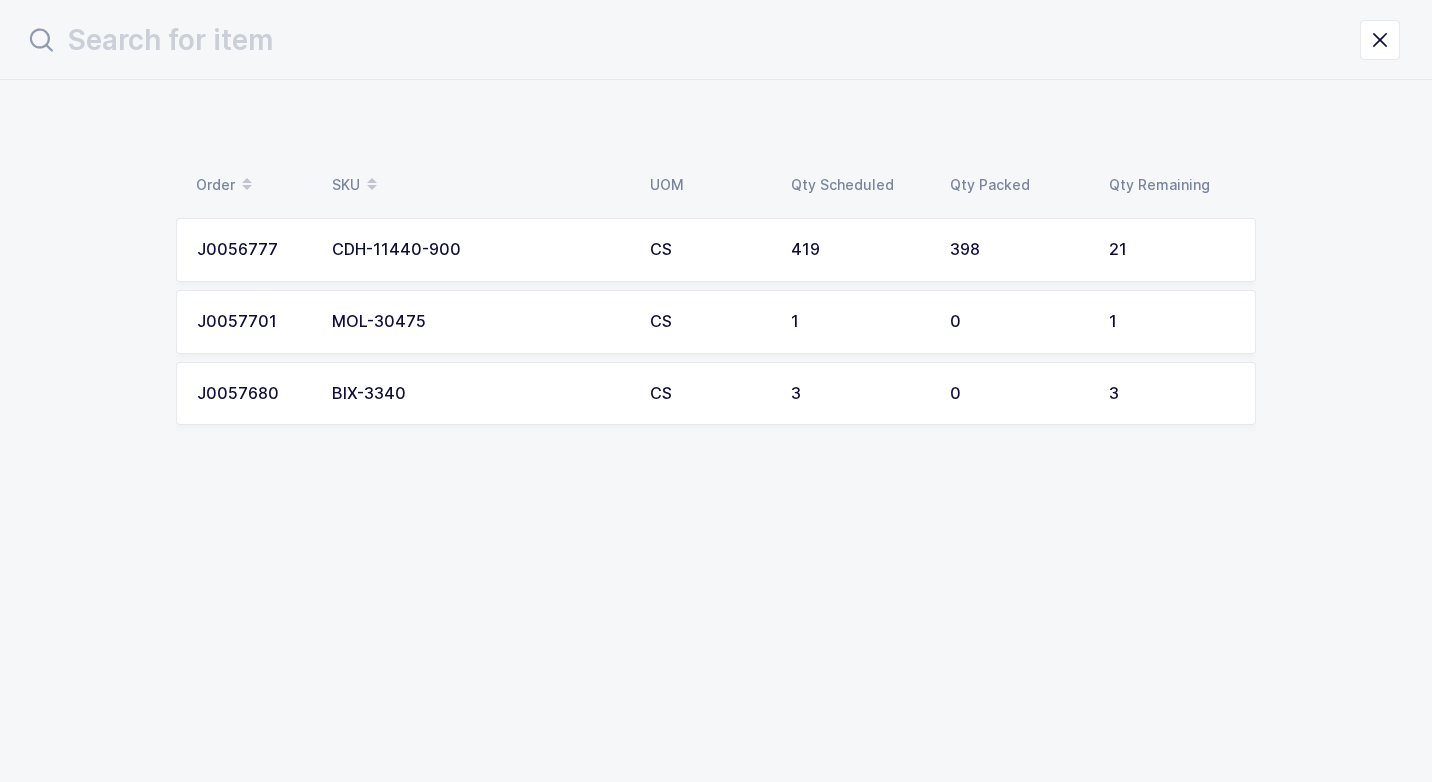 click on "BIX-3340" at bounding box center [479, 394] 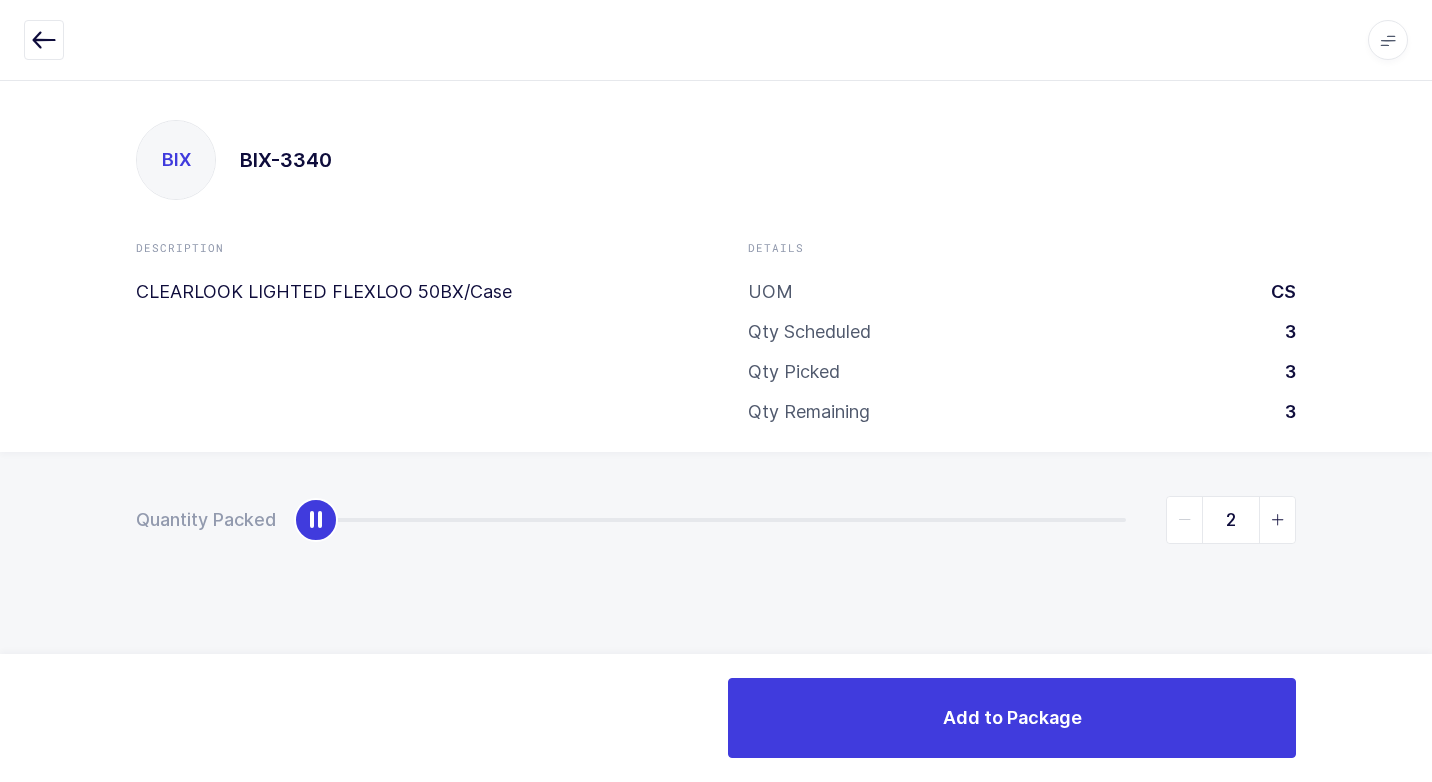 type on "3" 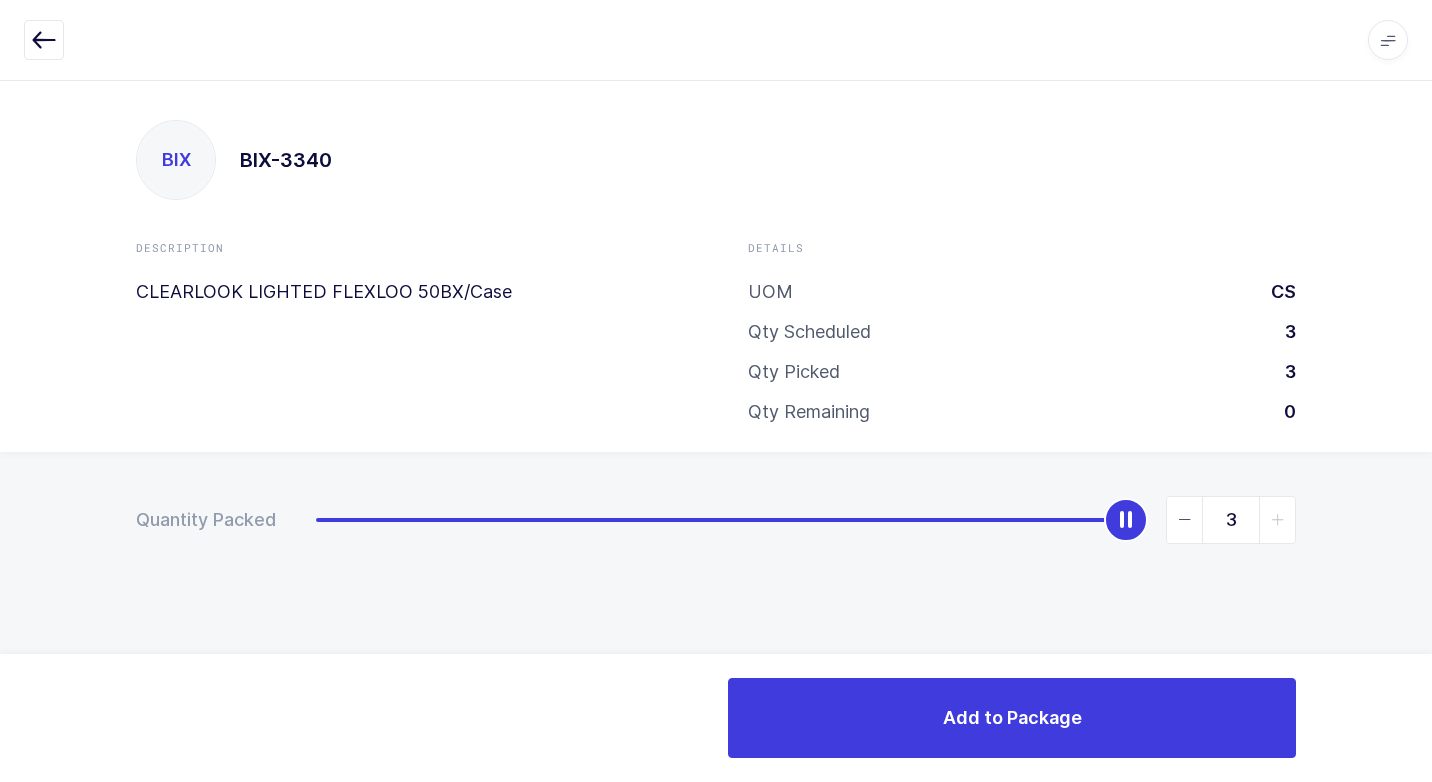 drag, startPoint x: 312, startPoint y: 532, endPoint x: 1128, endPoint y: 599, distance: 818.746 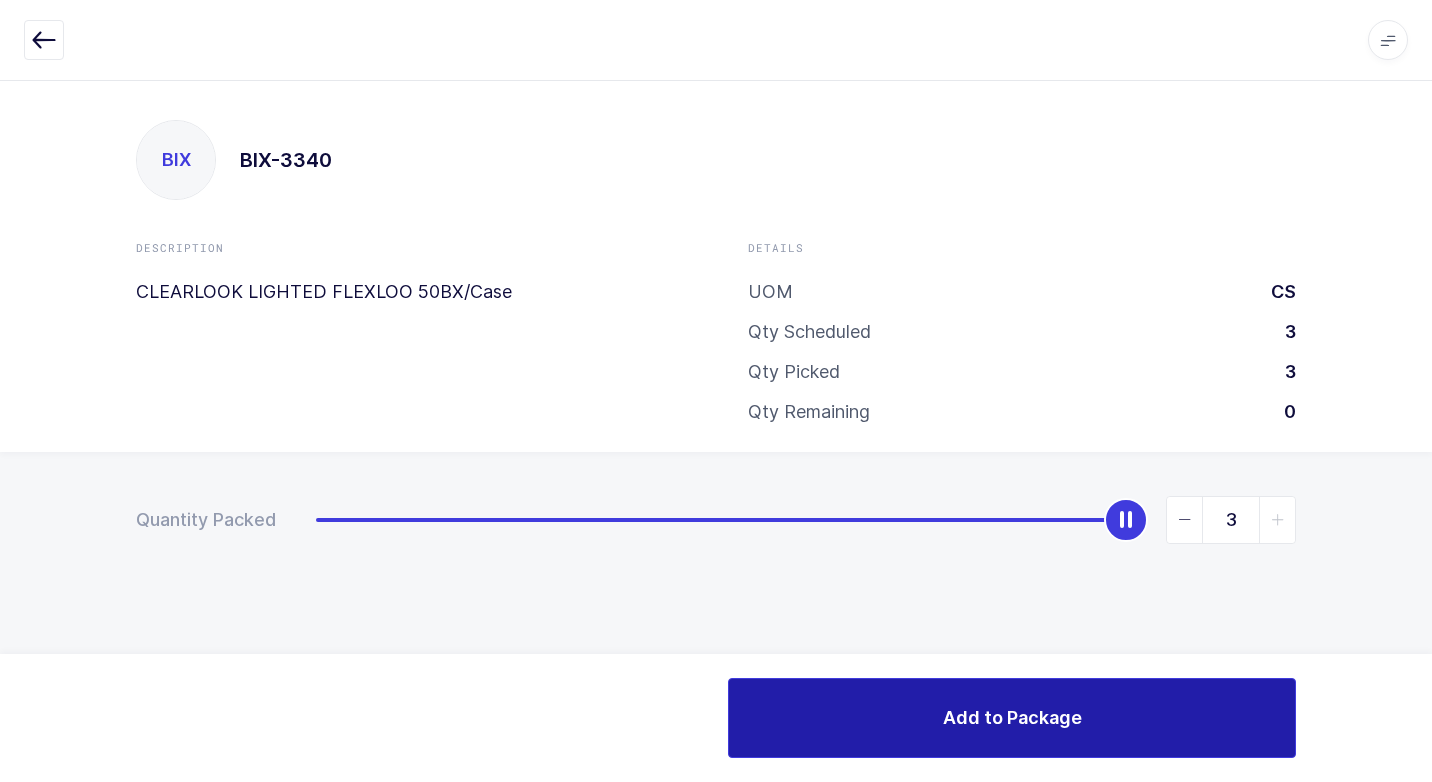 drag, startPoint x: 887, startPoint y: 747, endPoint x: 879, endPoint y: 740, distance: 10.630146 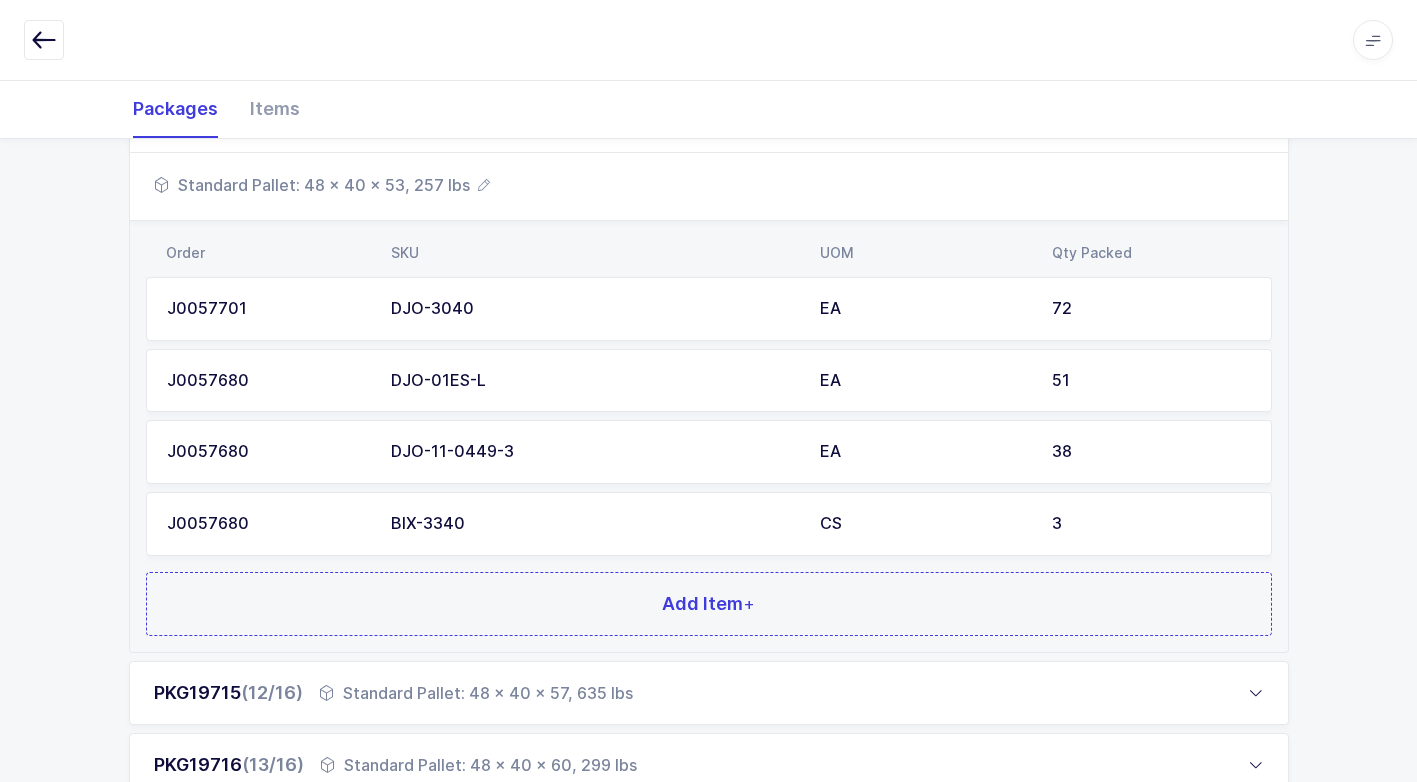 scroll, scrollTop: 1200, scrollLeft: 0, axis: vertical 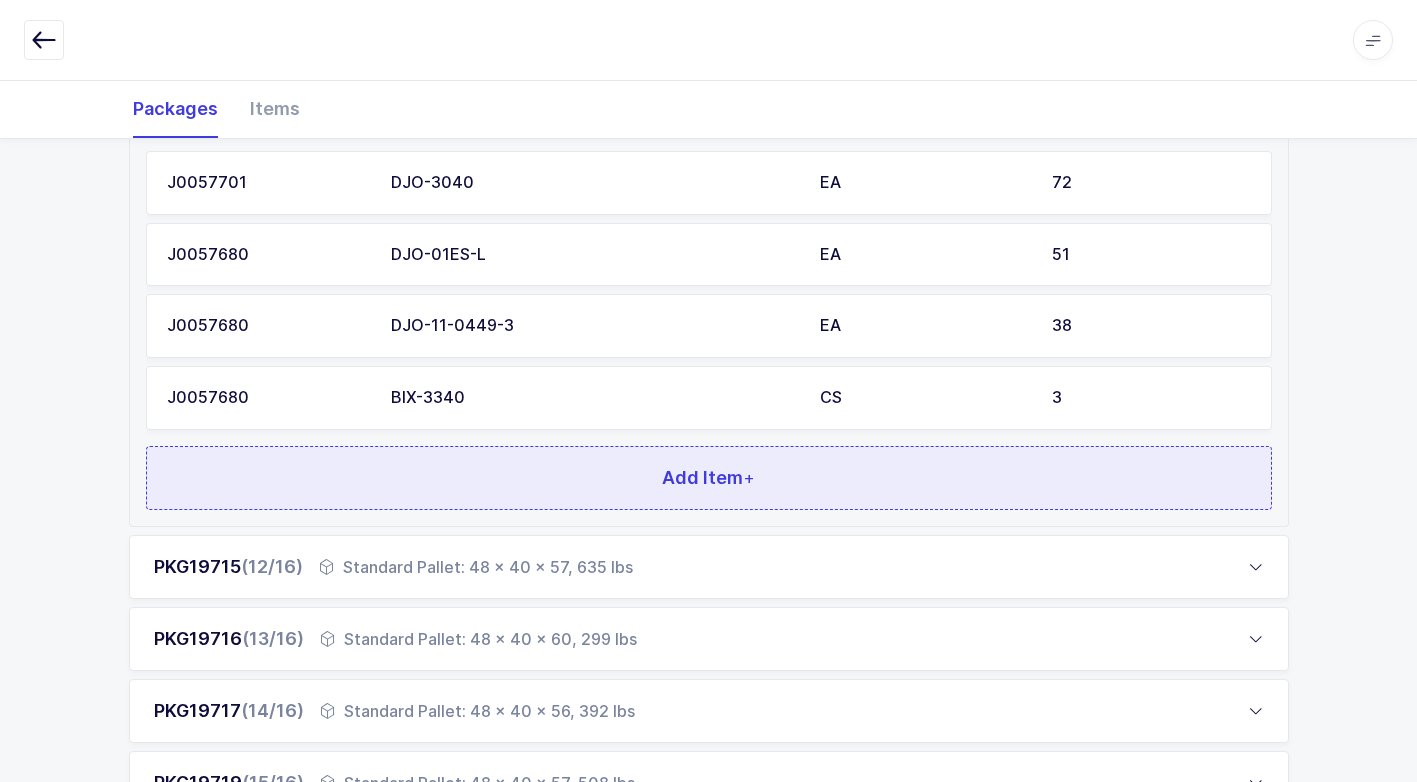 click on "Add Item  +" at bounding box center [709, 478] 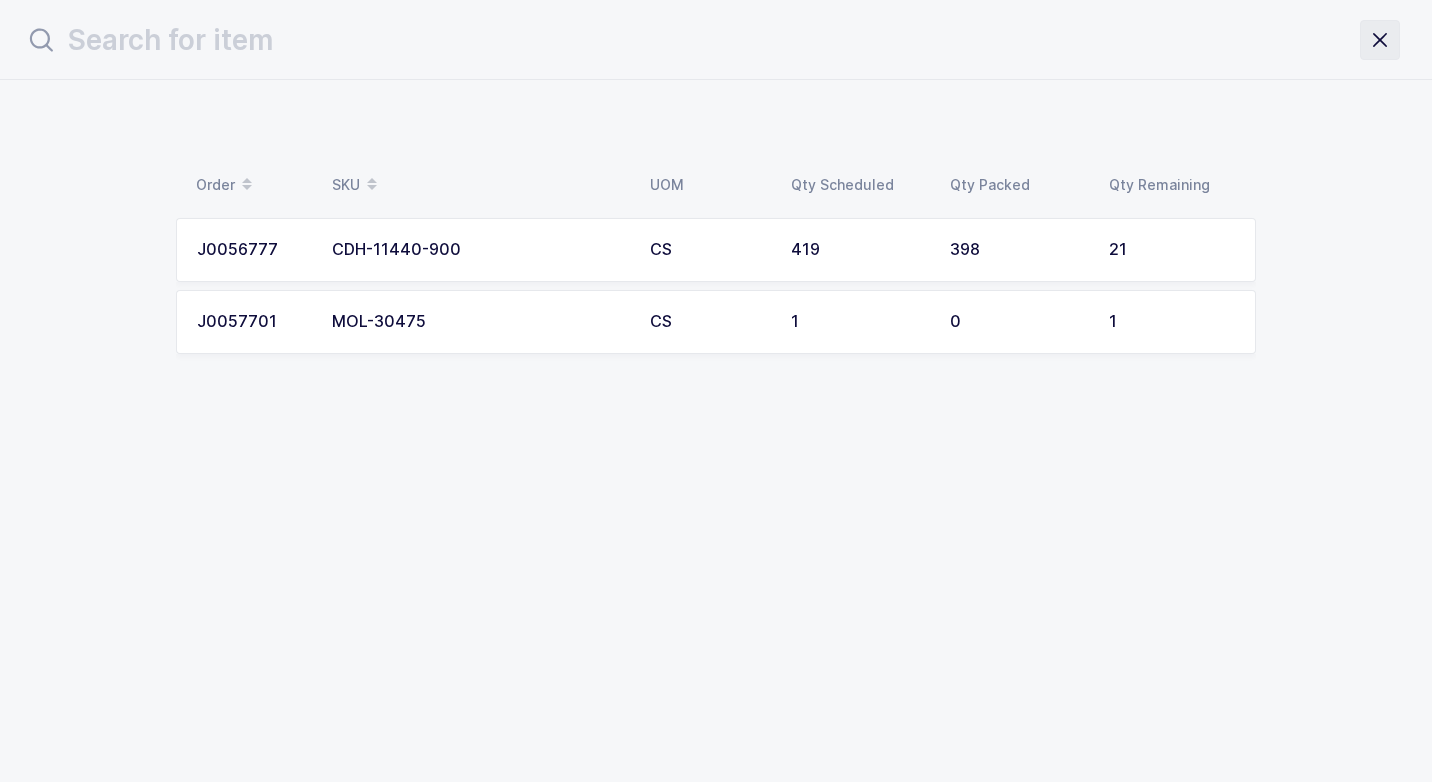 click at bounding box center [1380, 40] 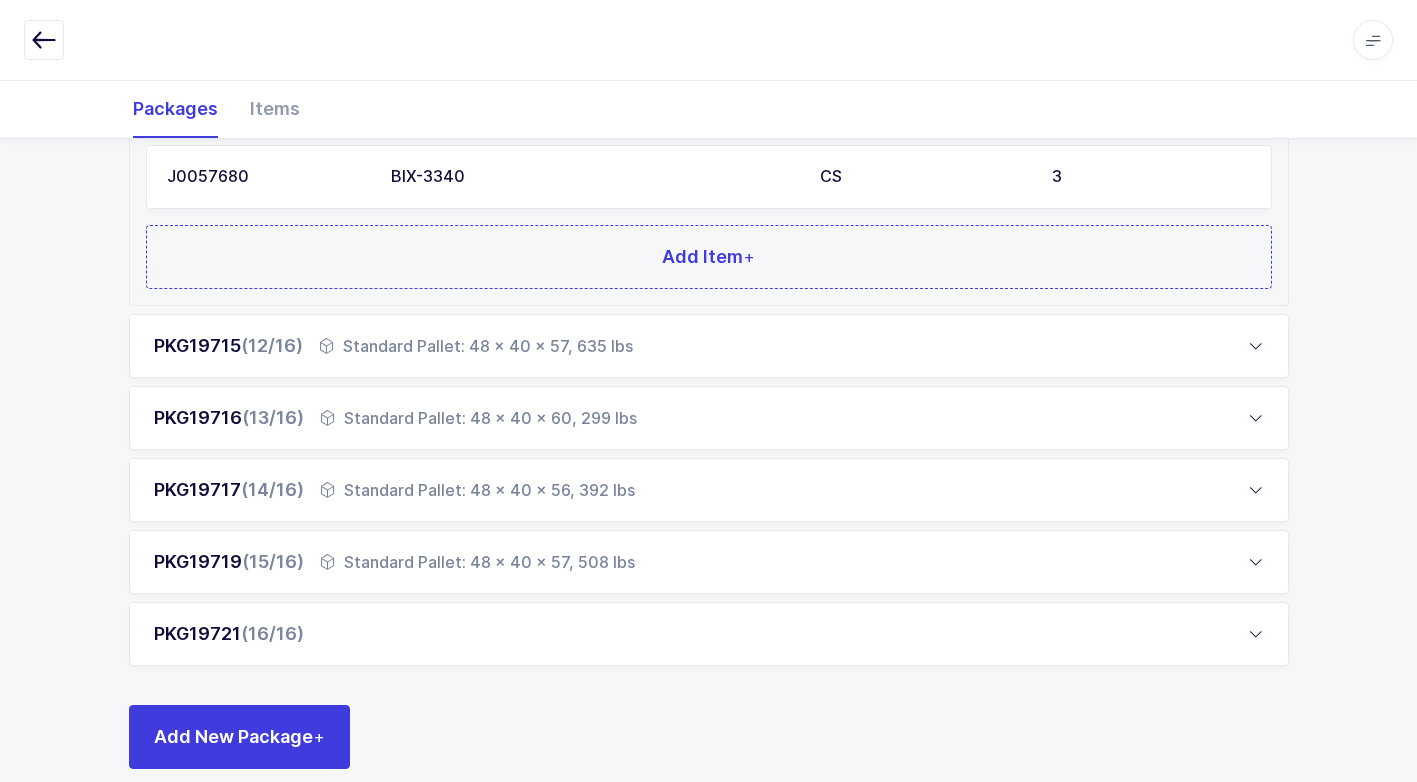scroll, scrollTop: 1448, scrollLeft: 0, axis: vertical 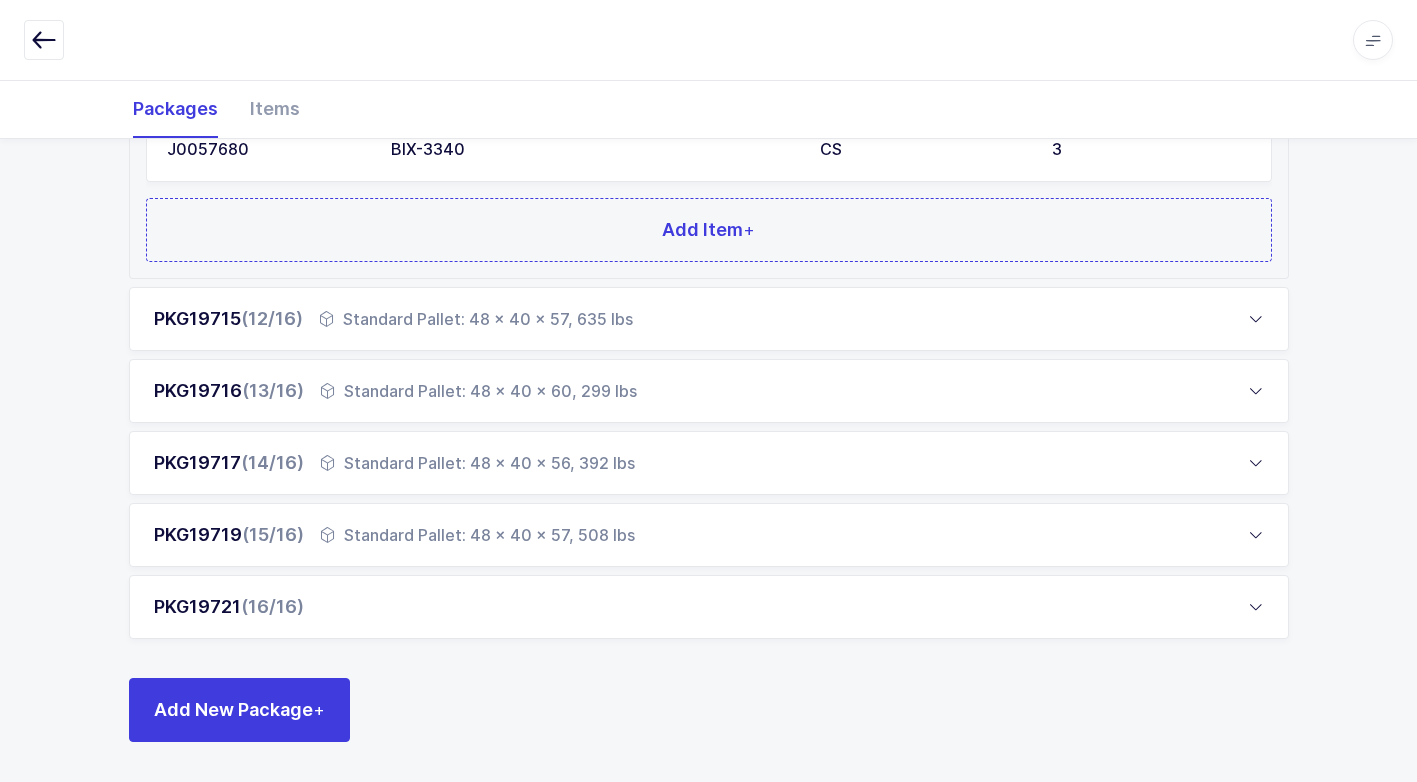 click on "PKG19721
(16/16)" at bounding box center (709, 607) 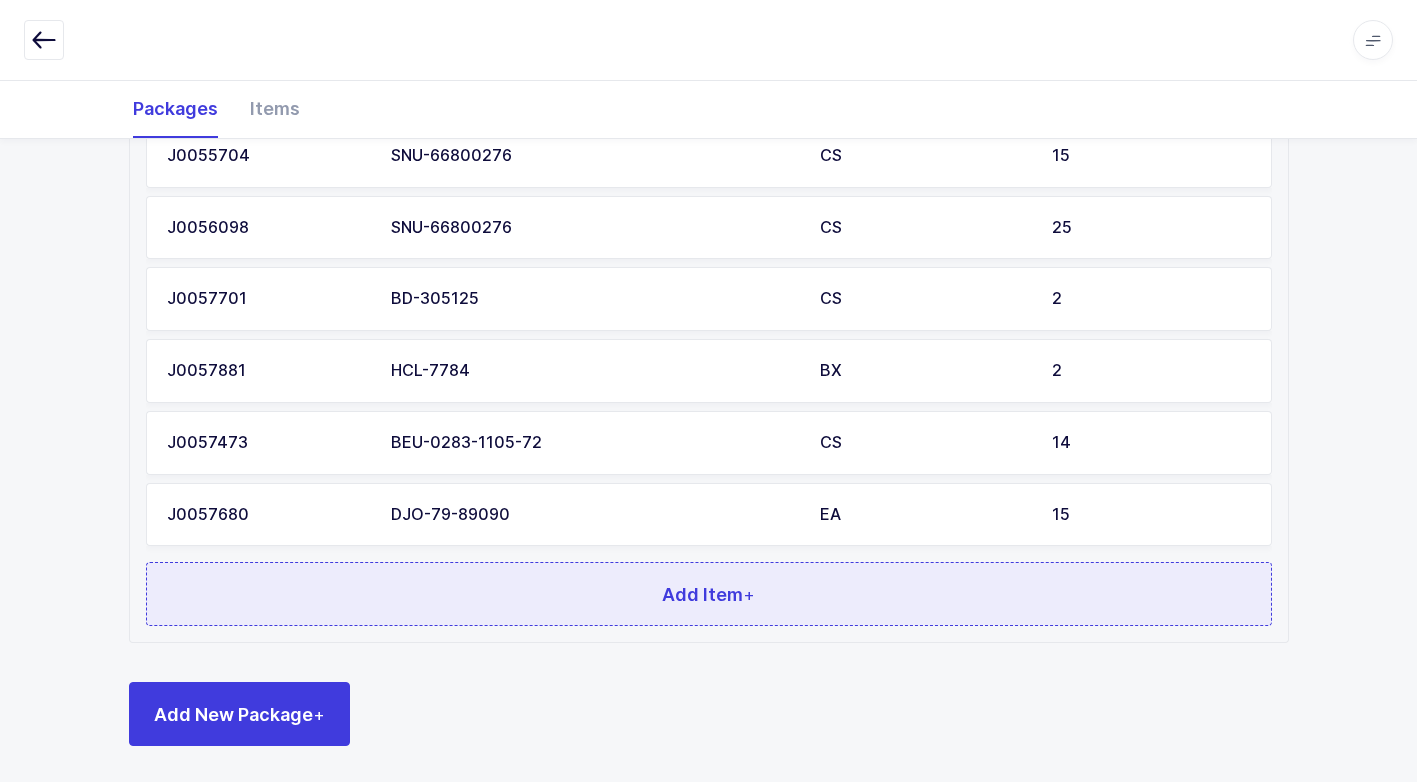scroll, scrollTop: 2165, scrollLeft: 0, axis: vertical 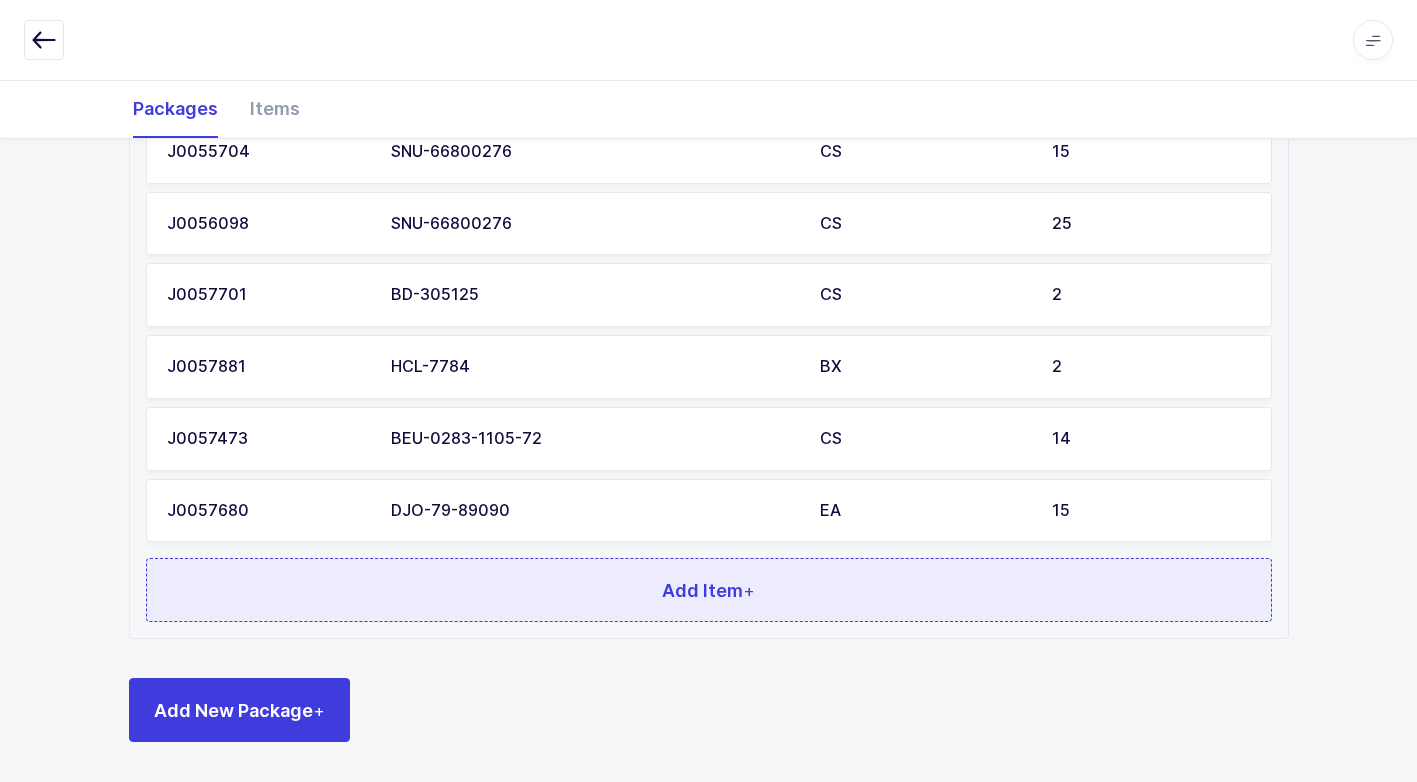 click on "Add Item  +" at bounding box center (709, 590) 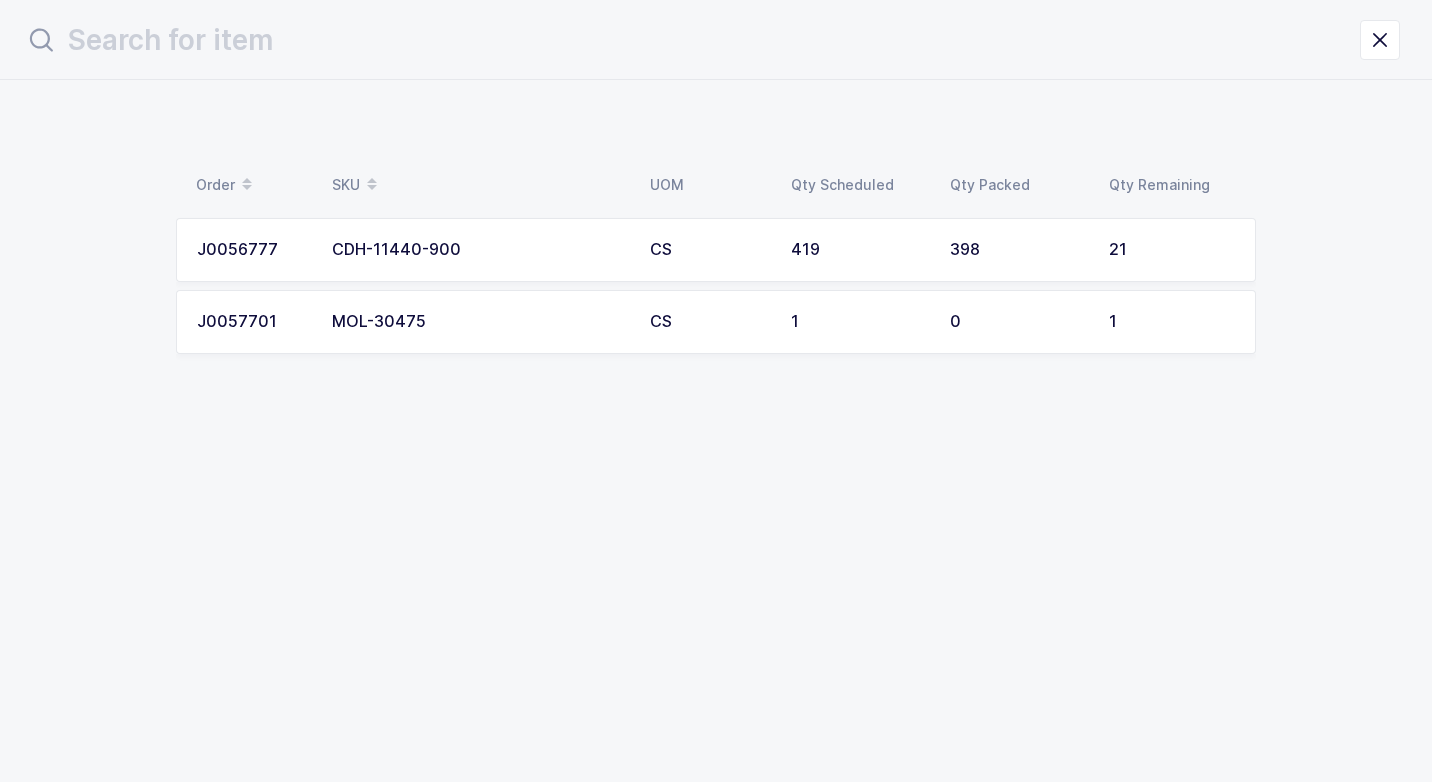 click on "CDH-11440-900" at bounding box center [479, 250] 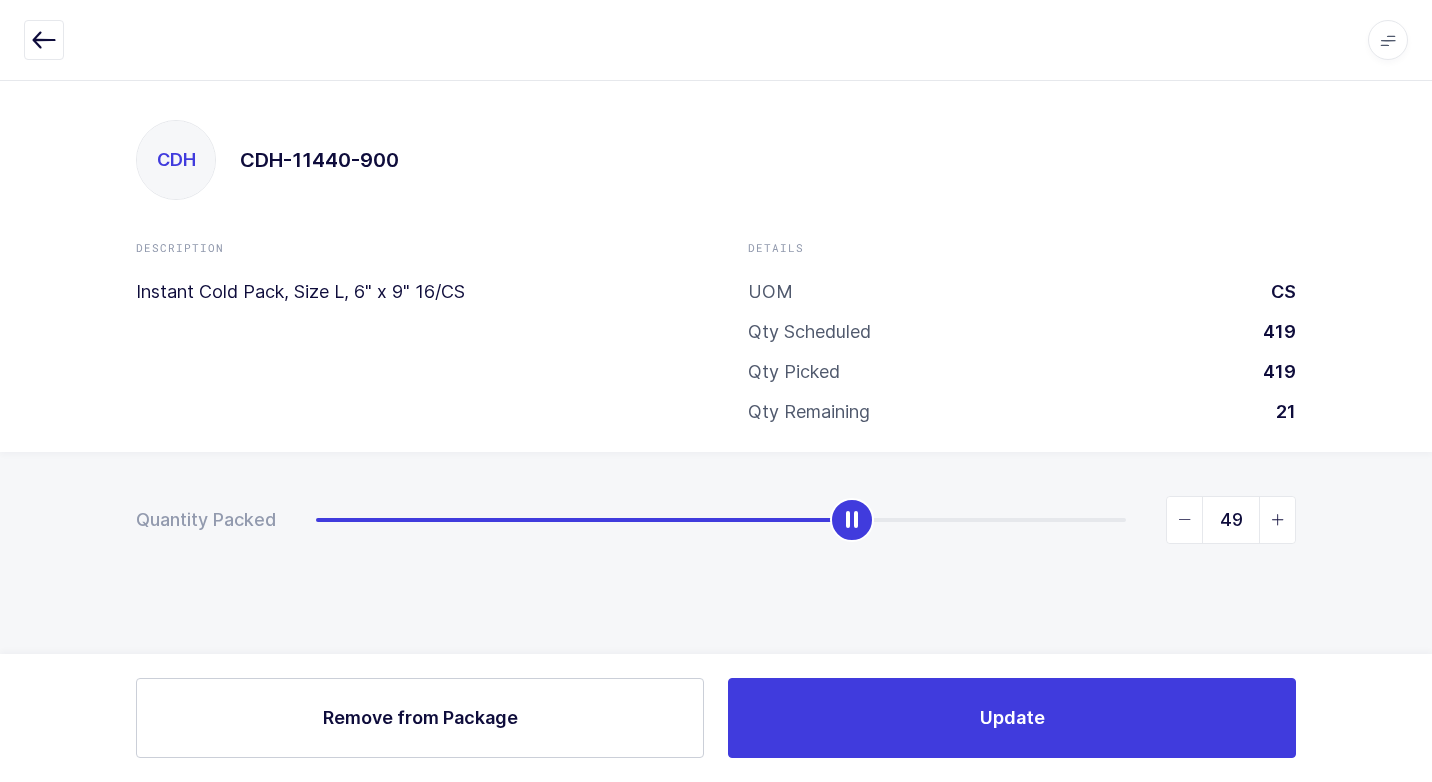 type on "62" 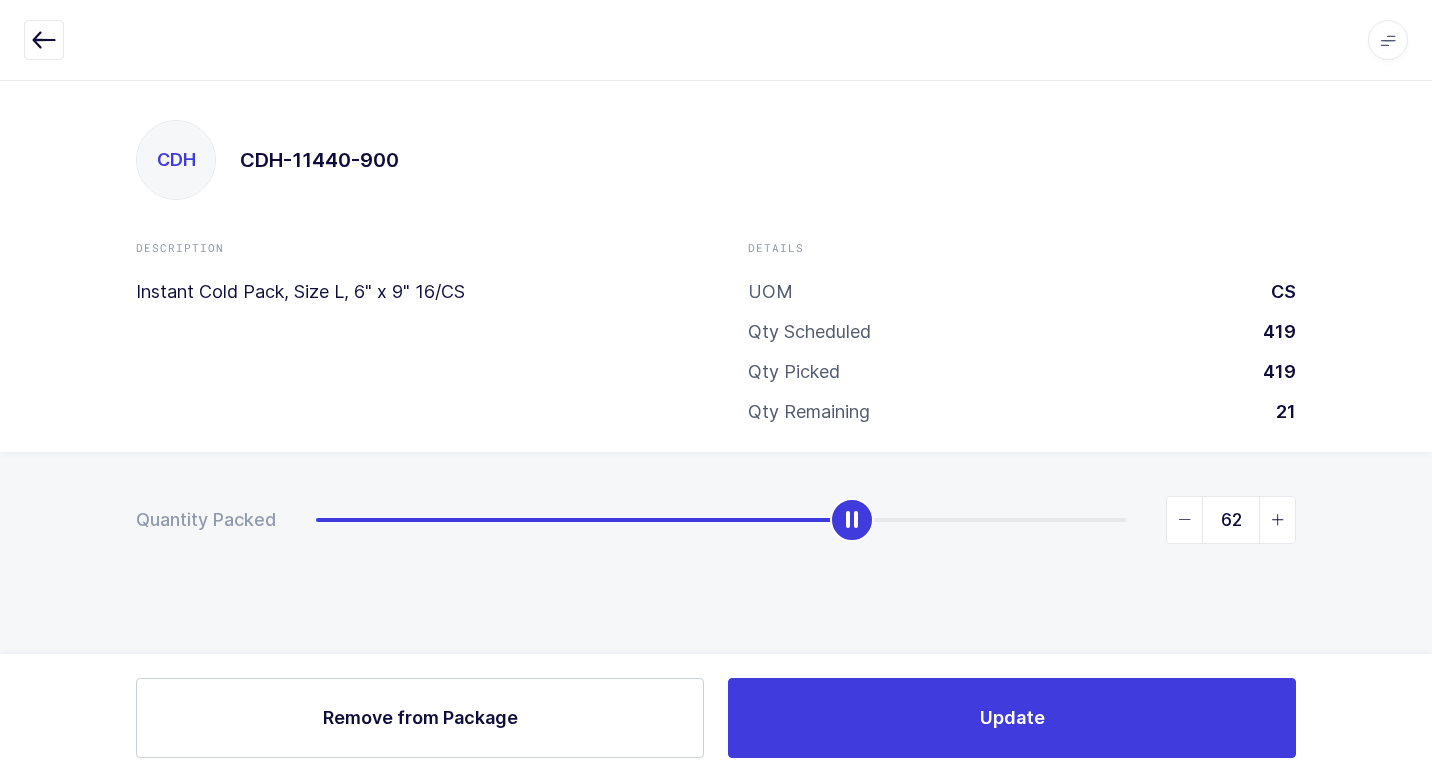 drag, startPoint x: 846, startPoint y: 521, endPoint x: 1415, endPoint y: 383, distance: 585.49554 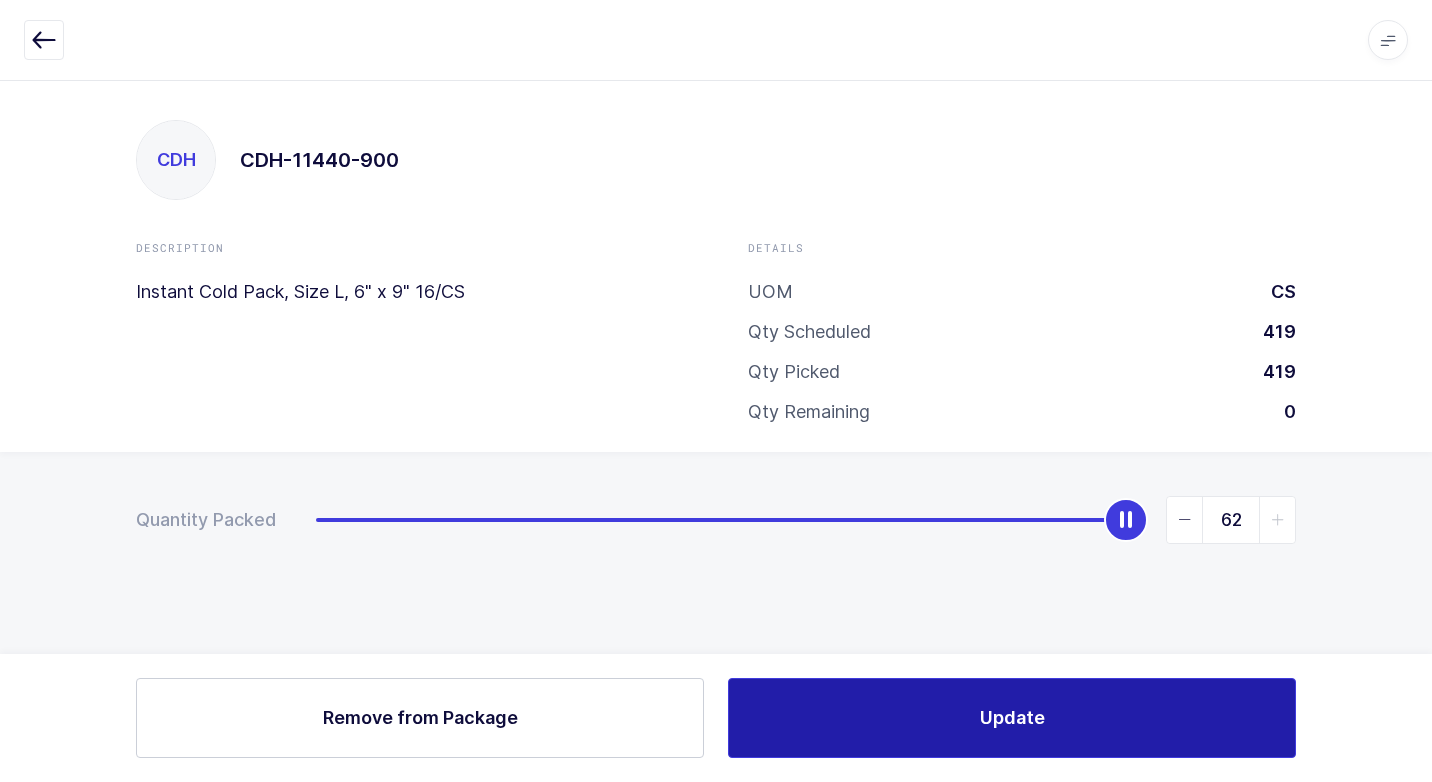 click on "Update" at bounding box center (1012, 718) 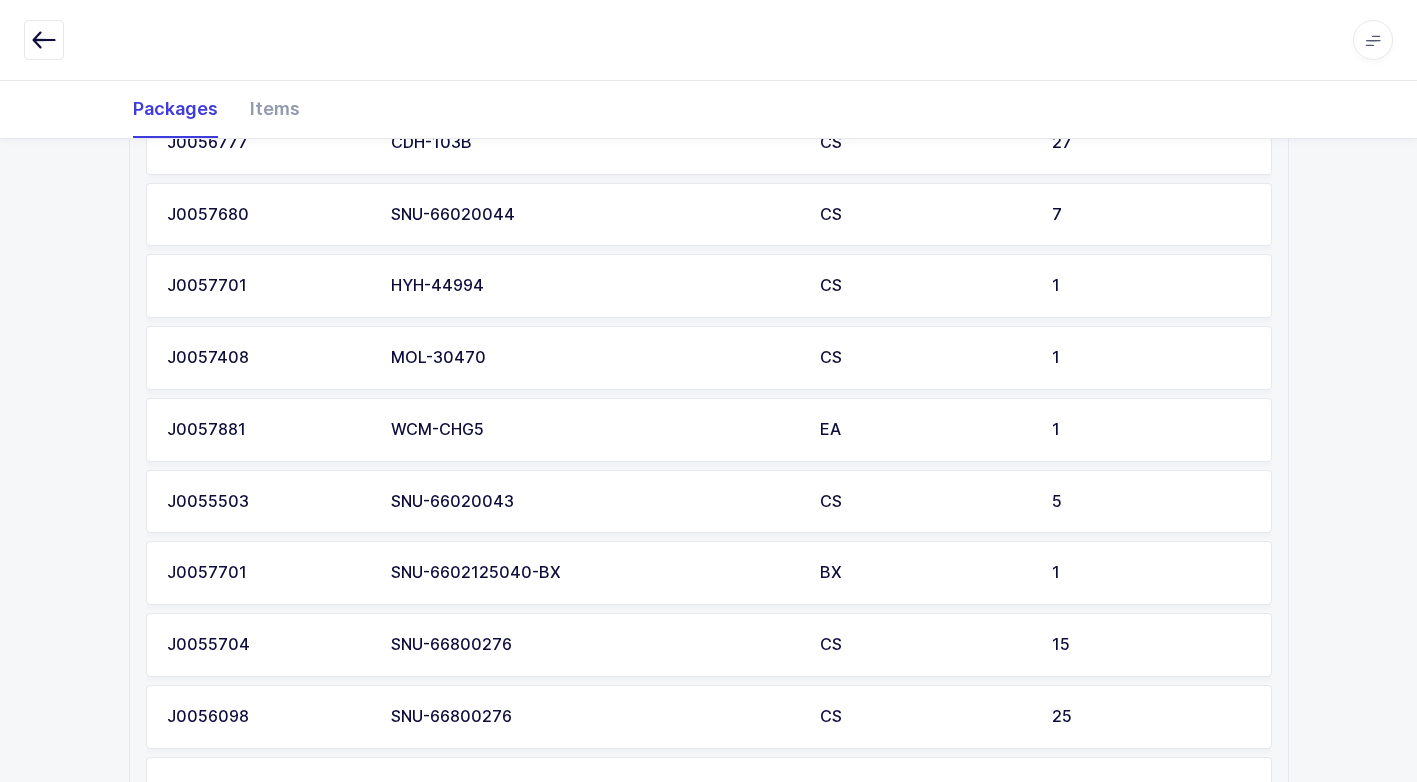 scroll, scrollTop: 2165, scrollLeft: 0, axis: vertical 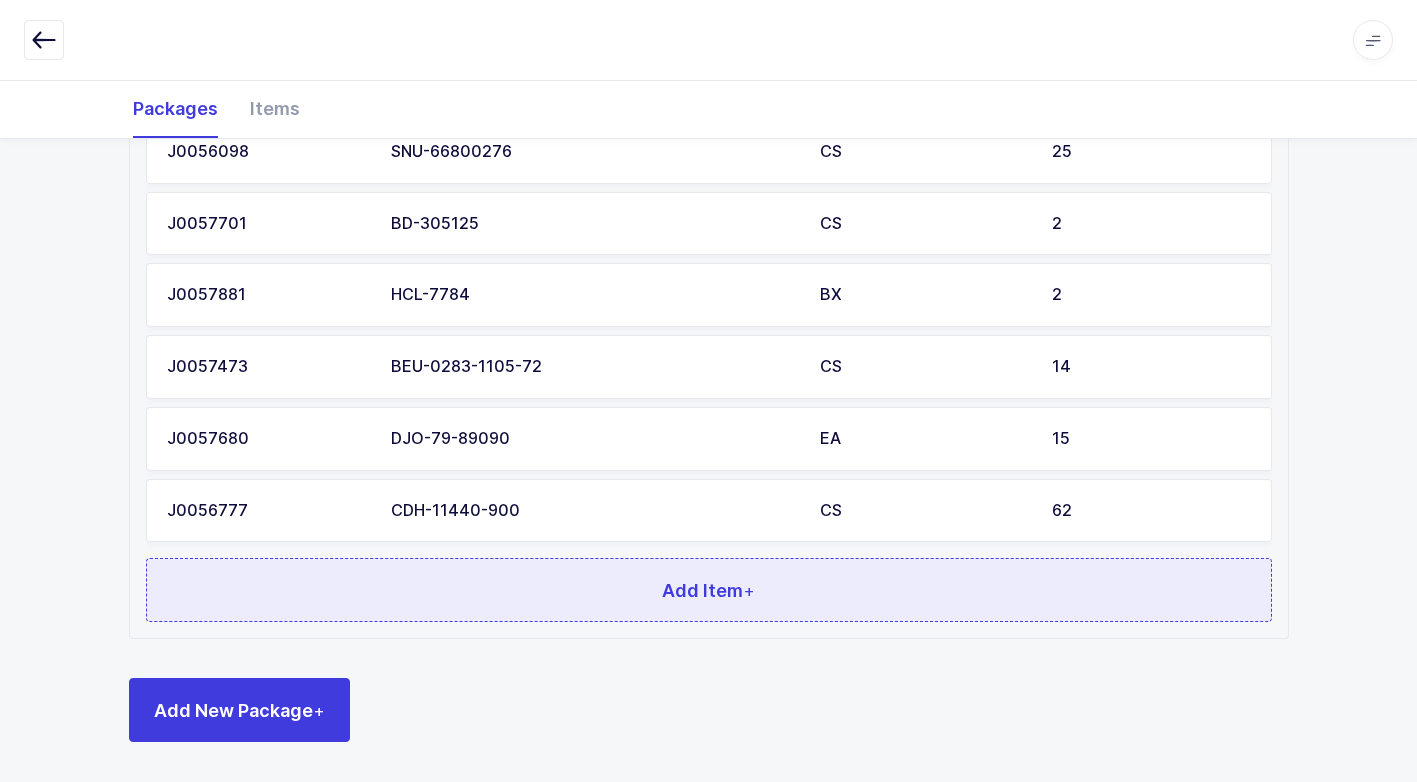 click on "Add Item  +" at bounding box center [709, 590] 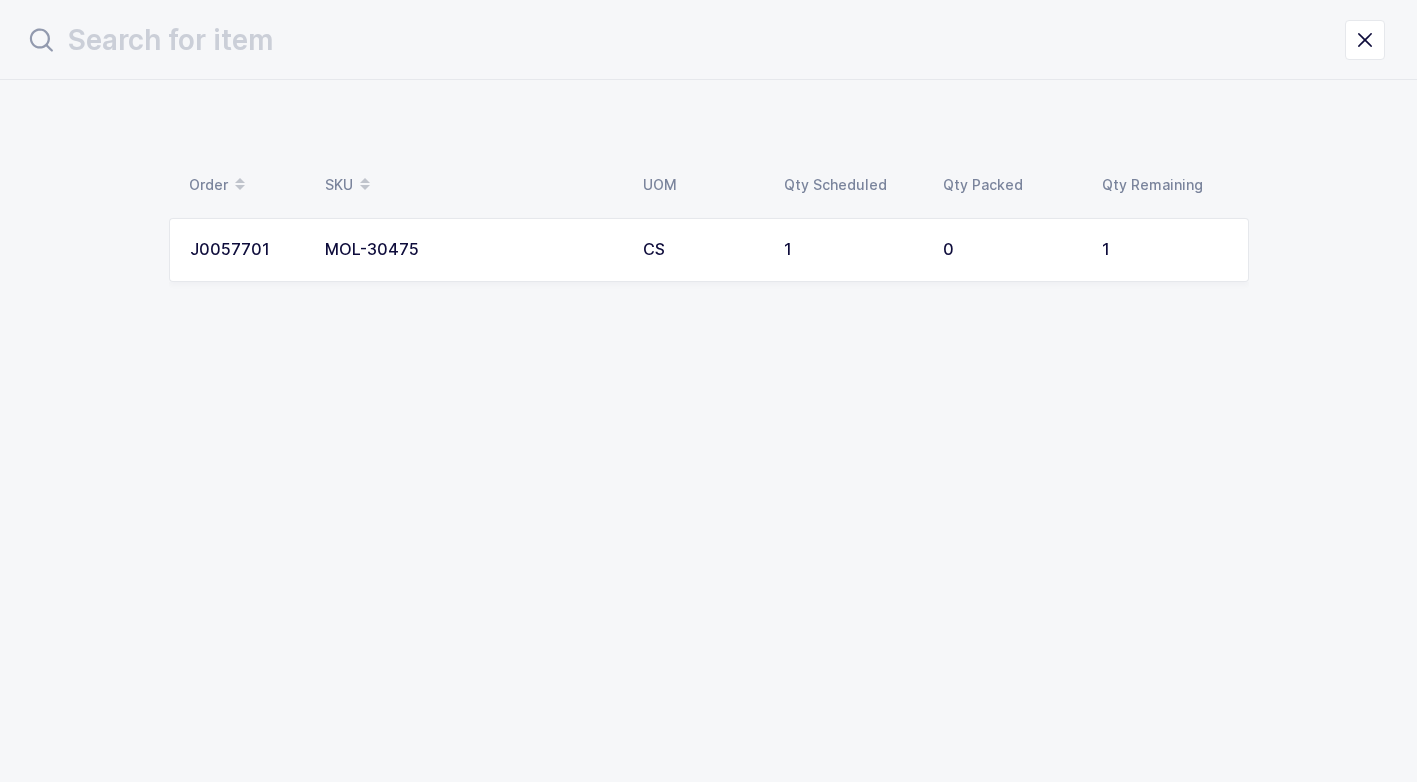 scroll, scrollTop: 0, scrollLeft: 0, axis: both 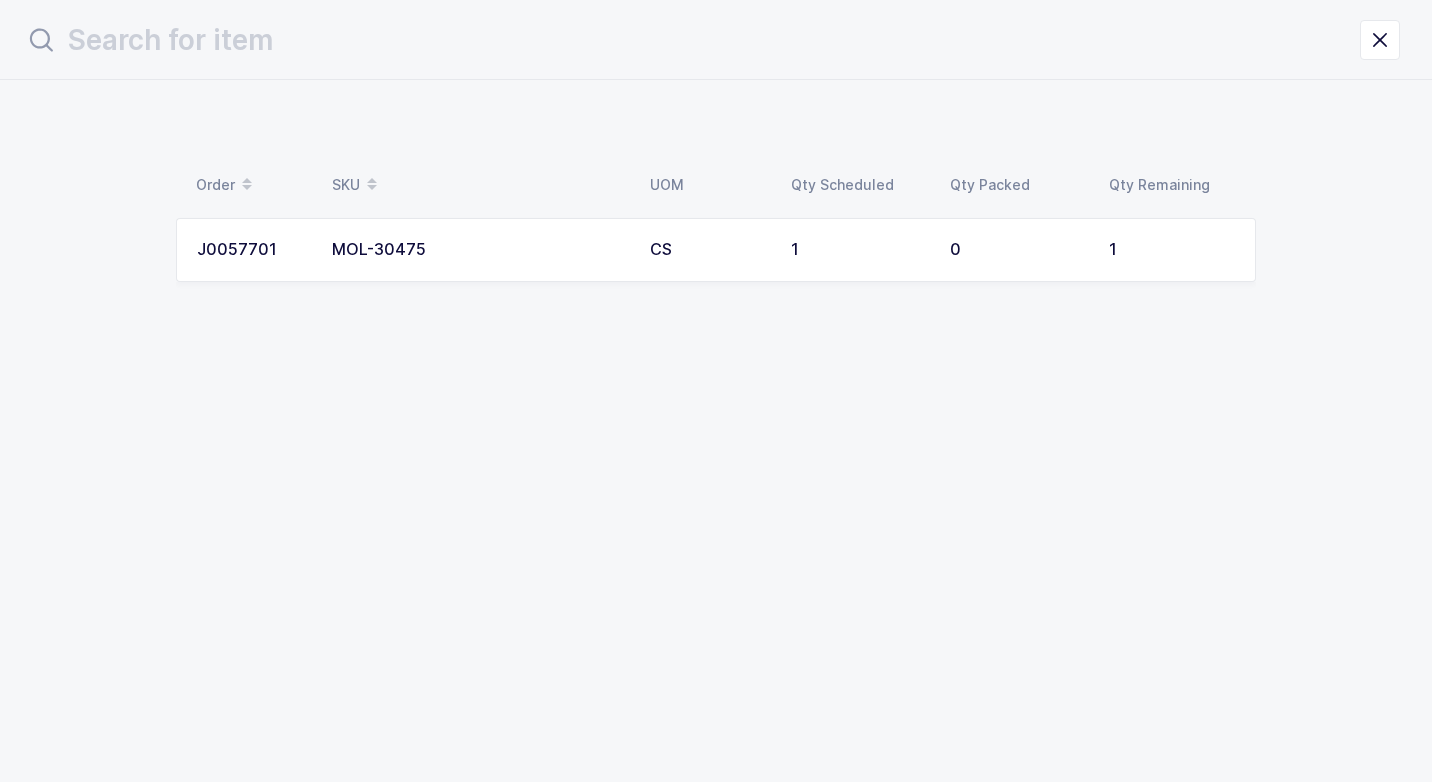 click on "MOL-30475" at bounding box center (479, 250) 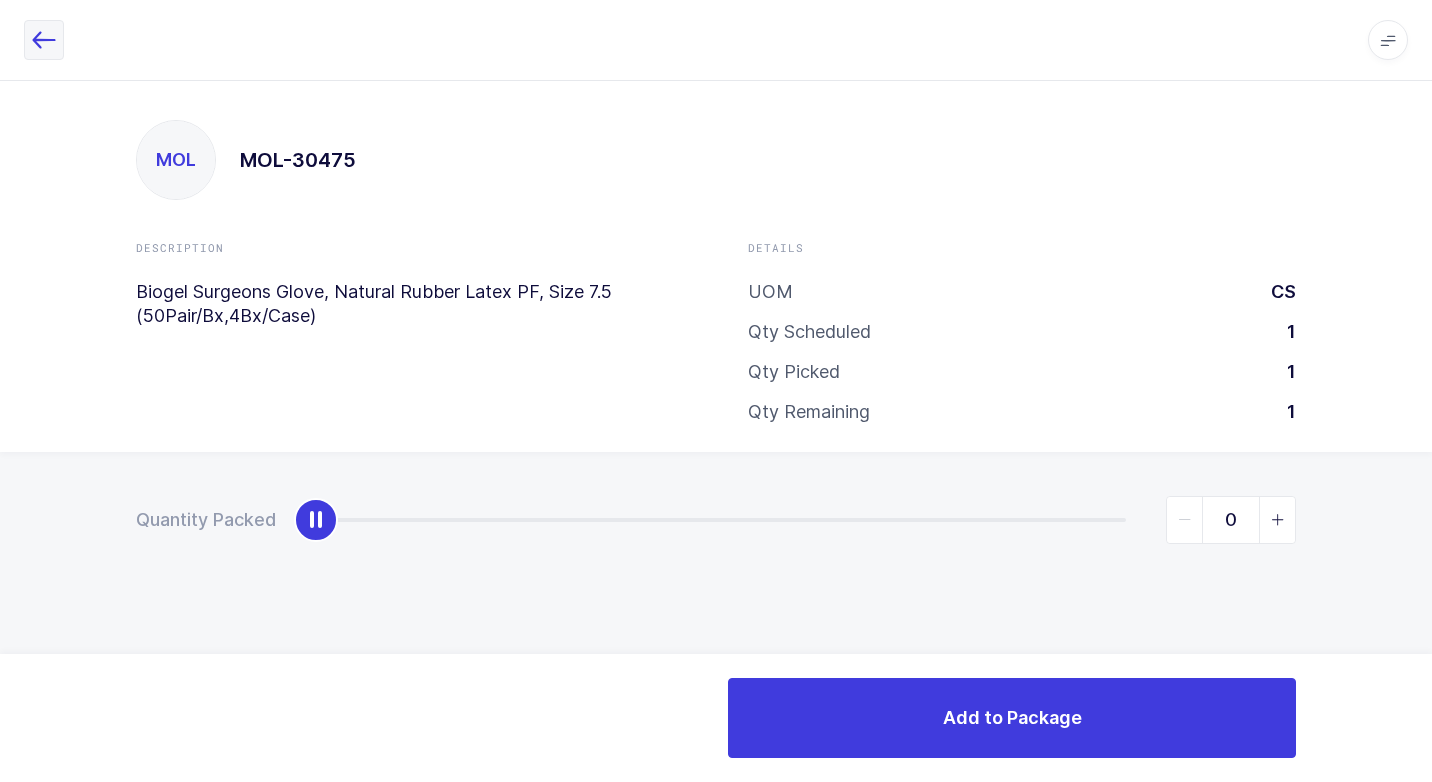click at bounding box center (44, 40) 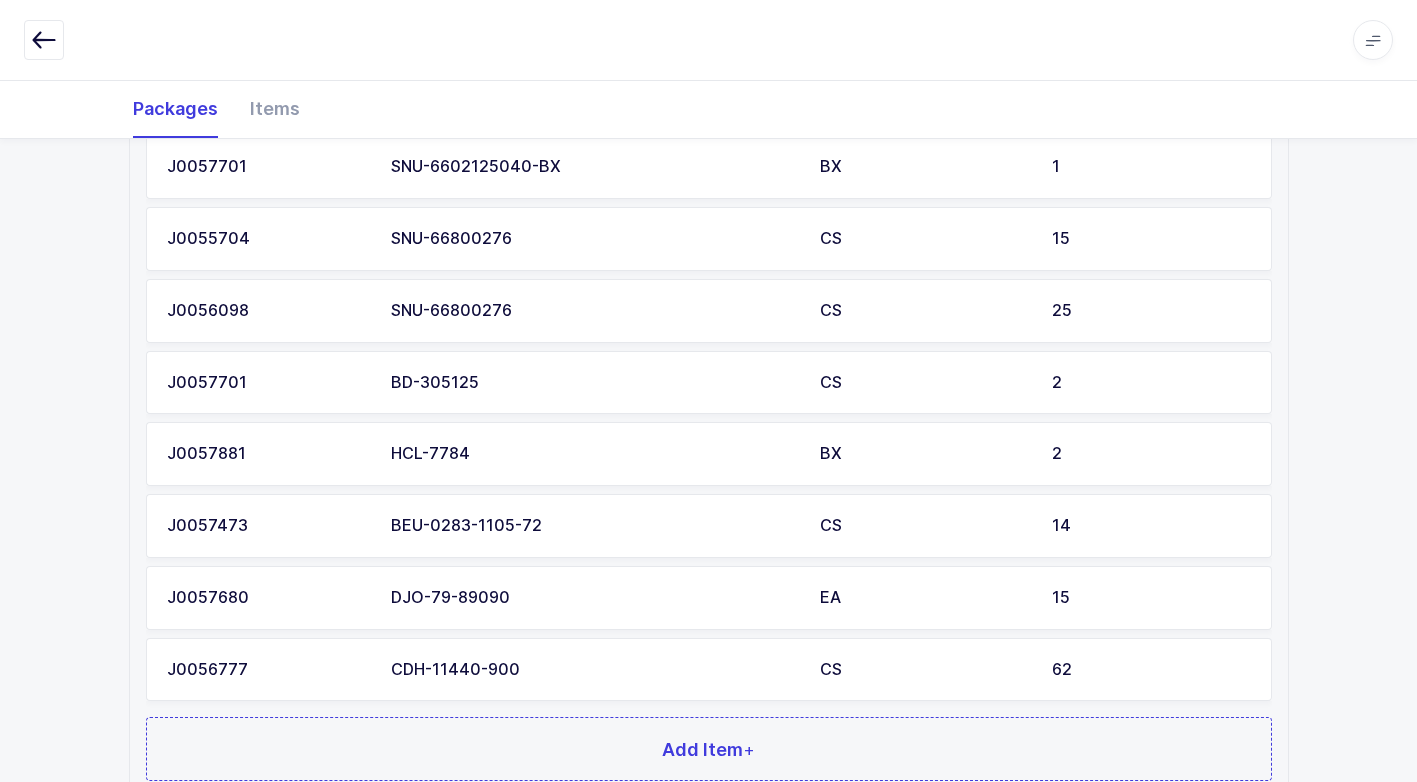 scroll, scrollTop: 2065, scrollLeft: 0, axis: vertical 